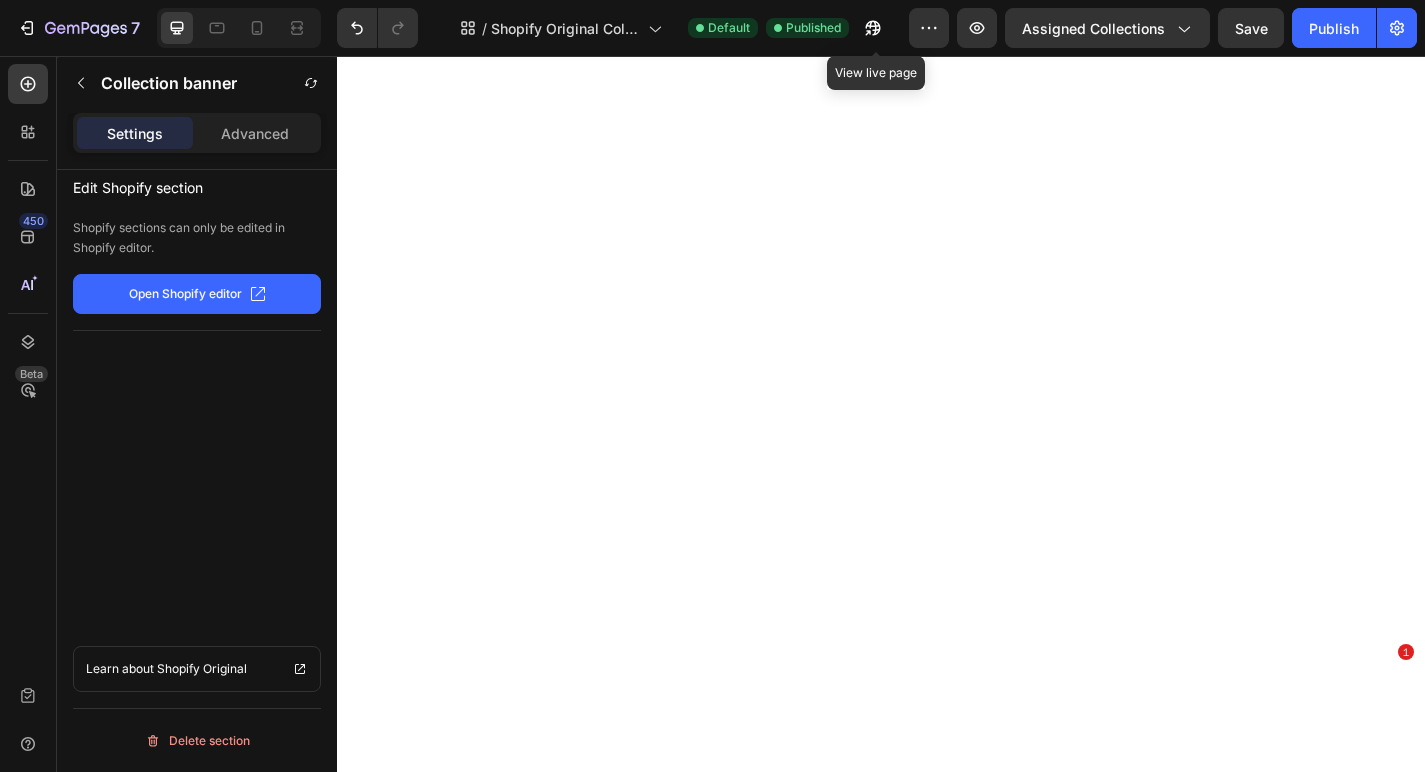 scroll, scrollTop: 0, scrollLeft: 0, axis: both 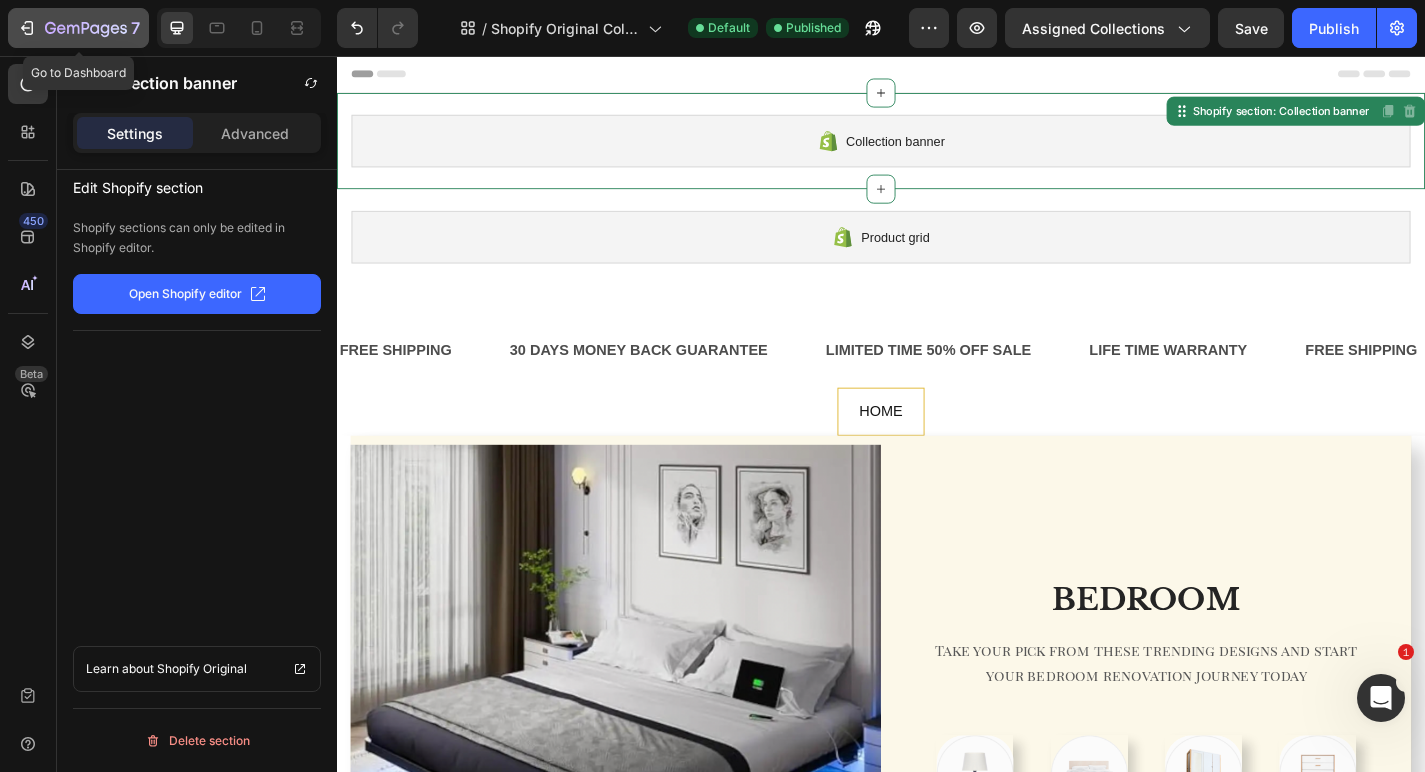 click 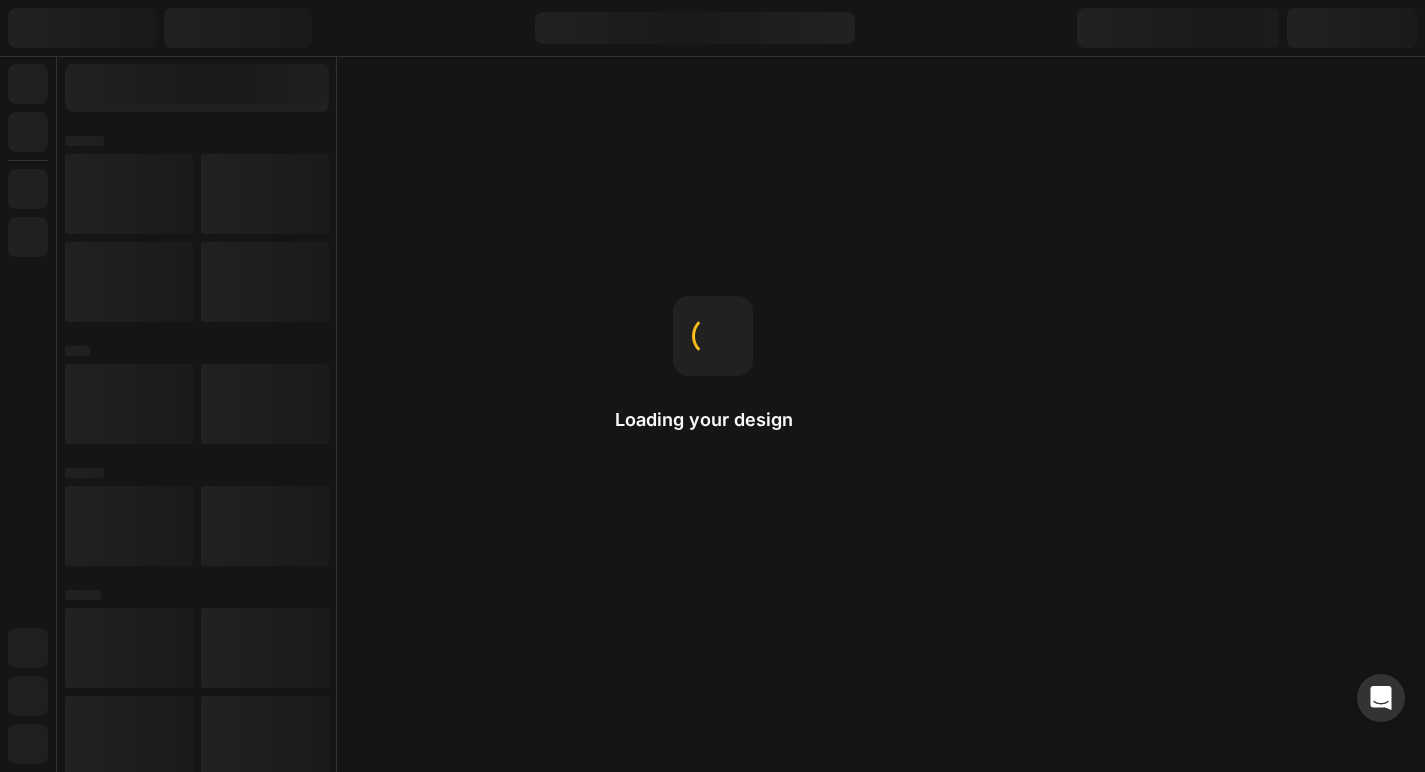 scroll, scrollTop: 0, scrollLeft: 0, axis: both 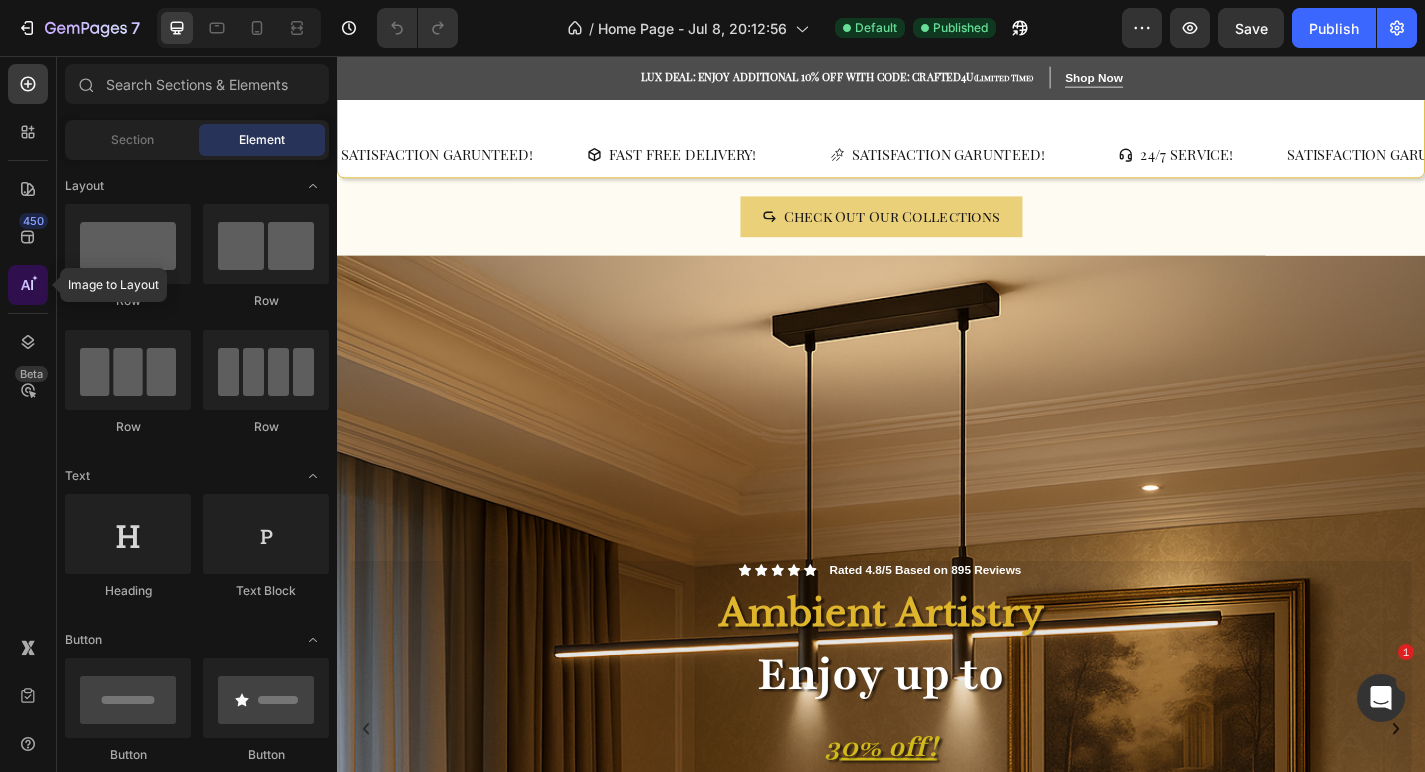 click 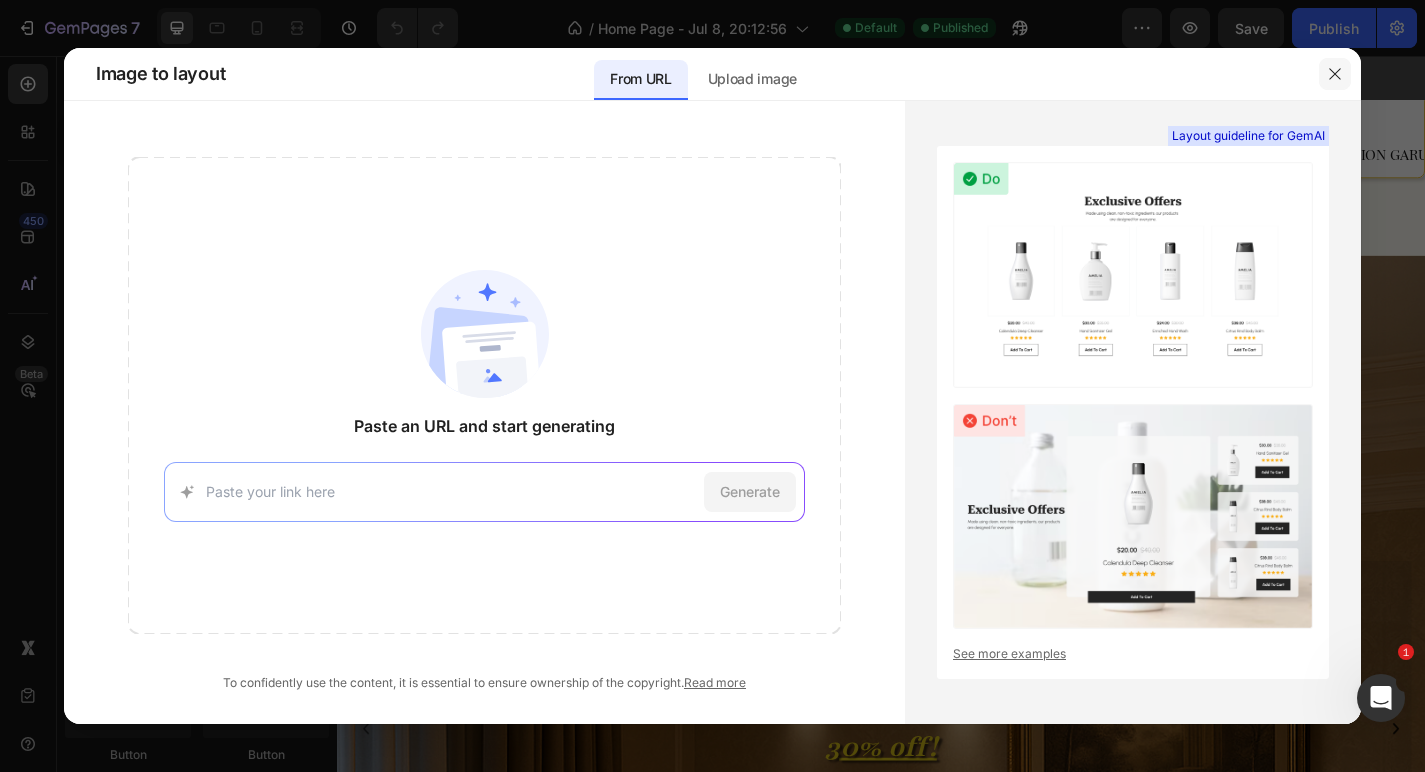click 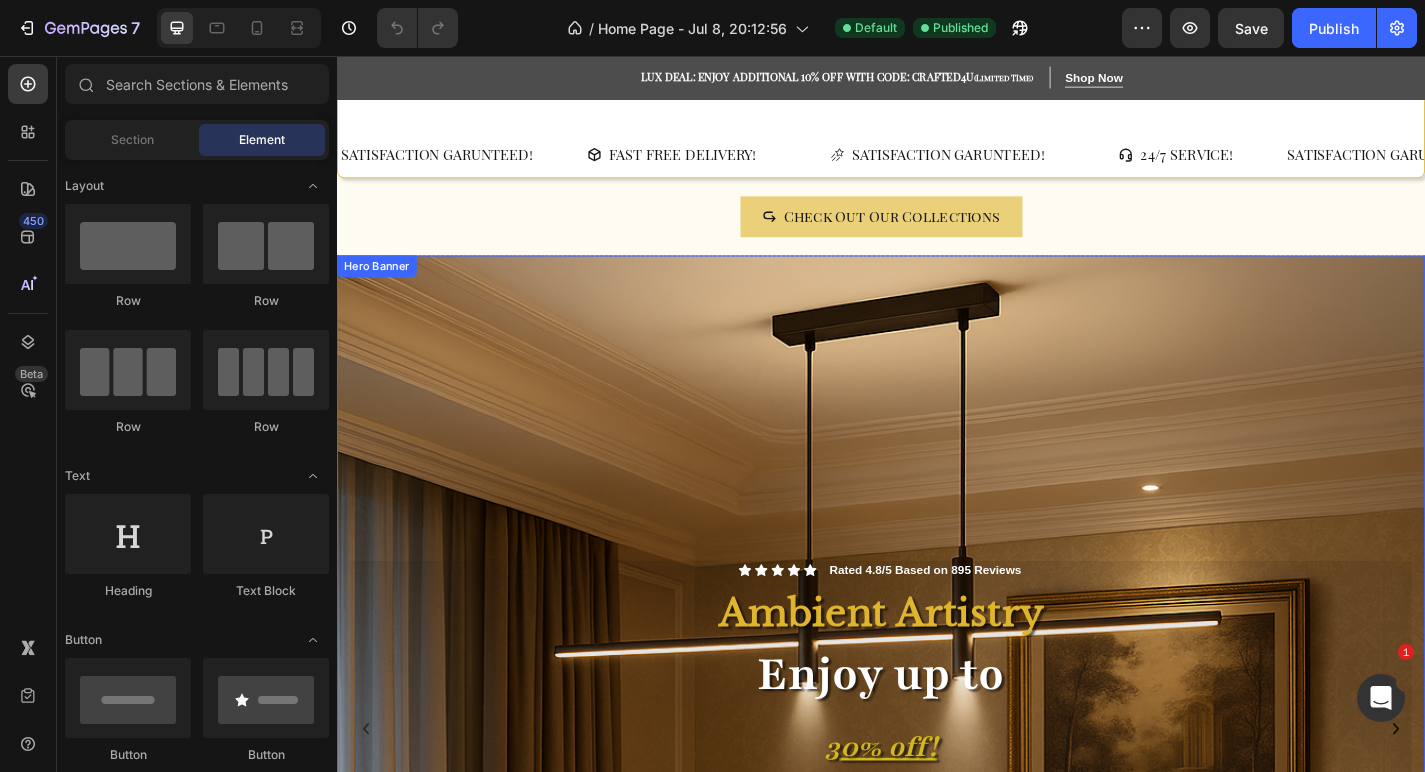 click at bounding box center (937, 788) 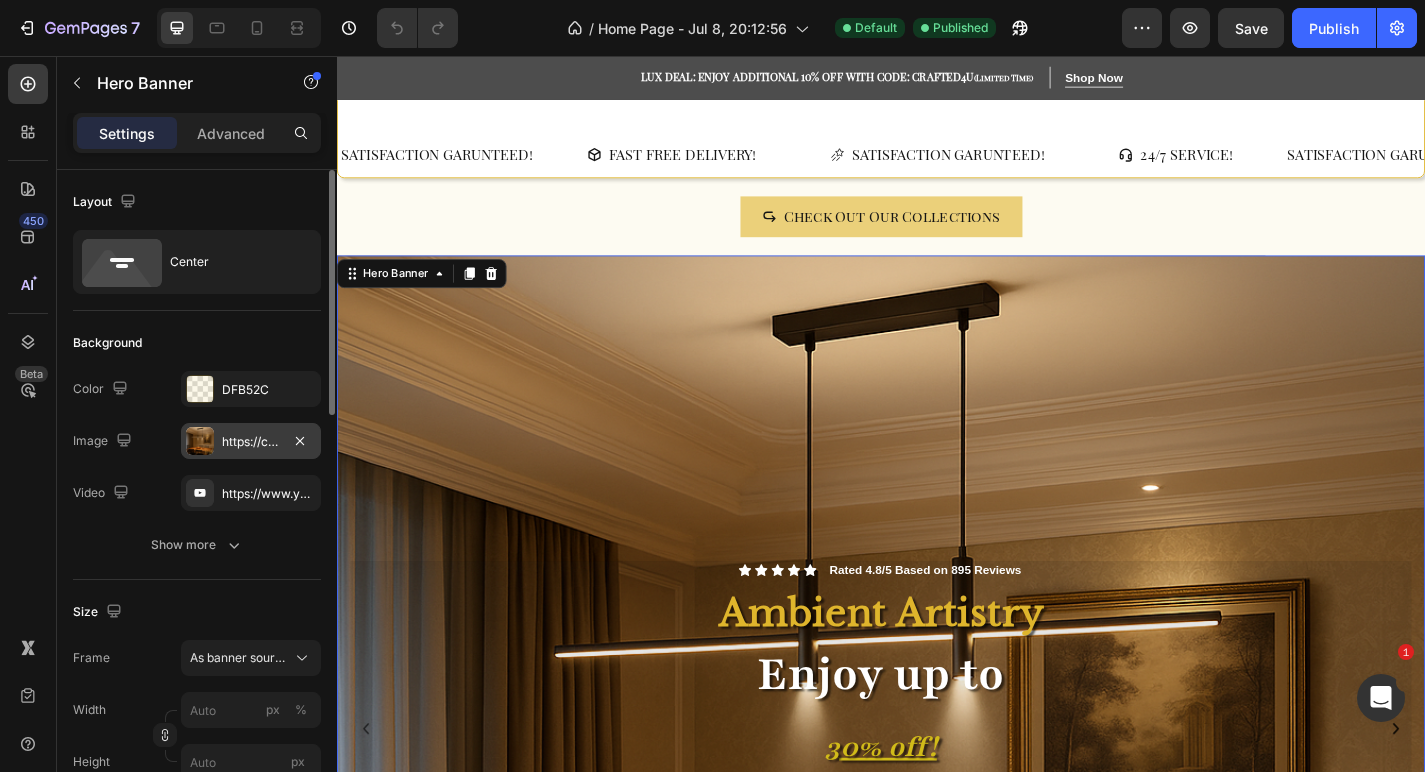 click on "https://cdn.shopify.com/s/files/1/0765/9077/6534/files/gempages_574608981599716581-d514b1ff-b937-4a7e-8831-35d2d2e456c9.png" at bounding box center [251, 442] 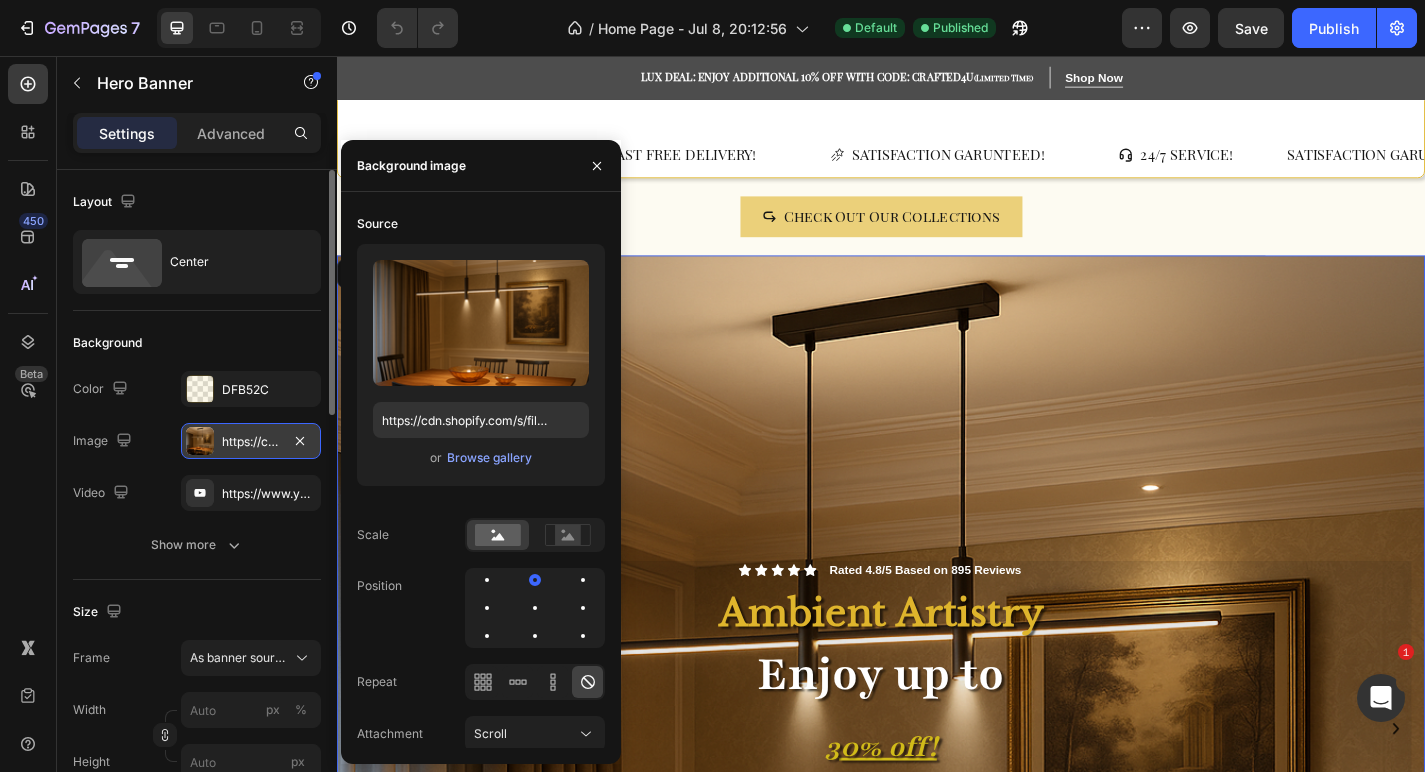 click on "https://cdn.shopify.com/s/files/1/0765/9077/6534/files/gempages_574608981599716581-d514b1ff-b937-4a7e-8831-35d2d2e456c9.png" at bounding box center [251, 442] 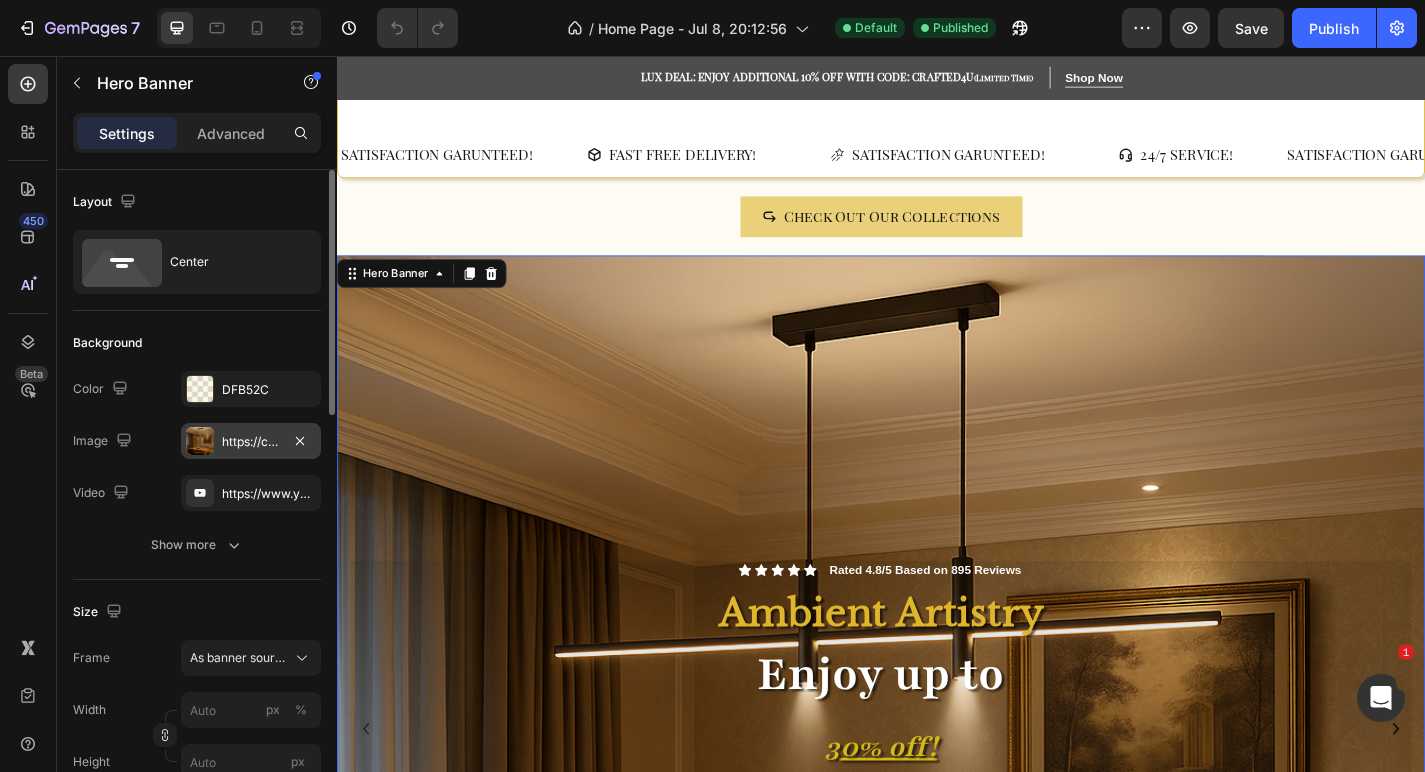 click on "https://cdn.shopify.com/s/files/1/0765/9077/6534/files/gempages_574608981599716581-d514b1ff-b937-4a7e-8831-35d2d2e456c9.png" at bounding box center [251, 442] 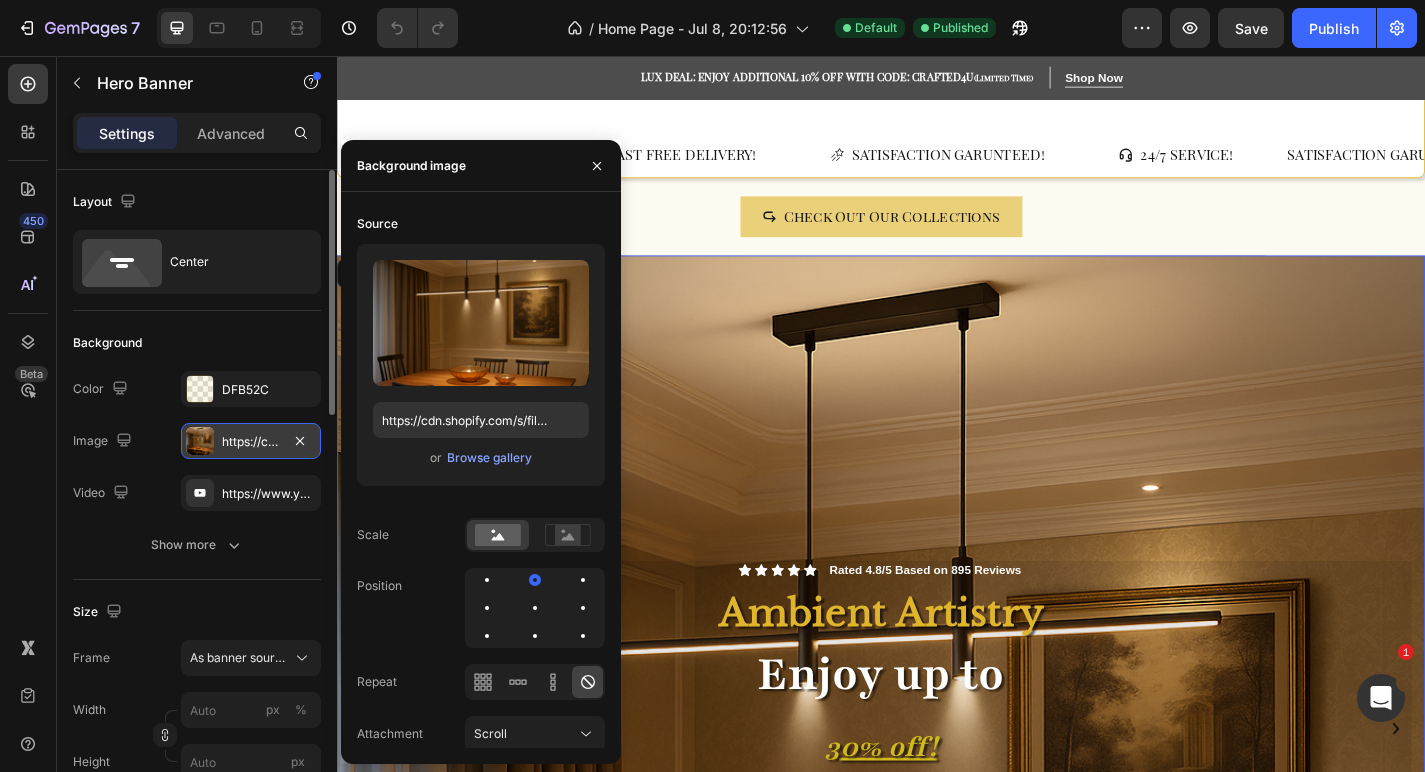 click on "https://cdn.shopify.com/s/files/1/0765/9077/6534/files/gempages_574608981599716581-d514b1ff-b937-4a7e-8831-35d2d2e456c9.png" at bounding box center [251, 442] 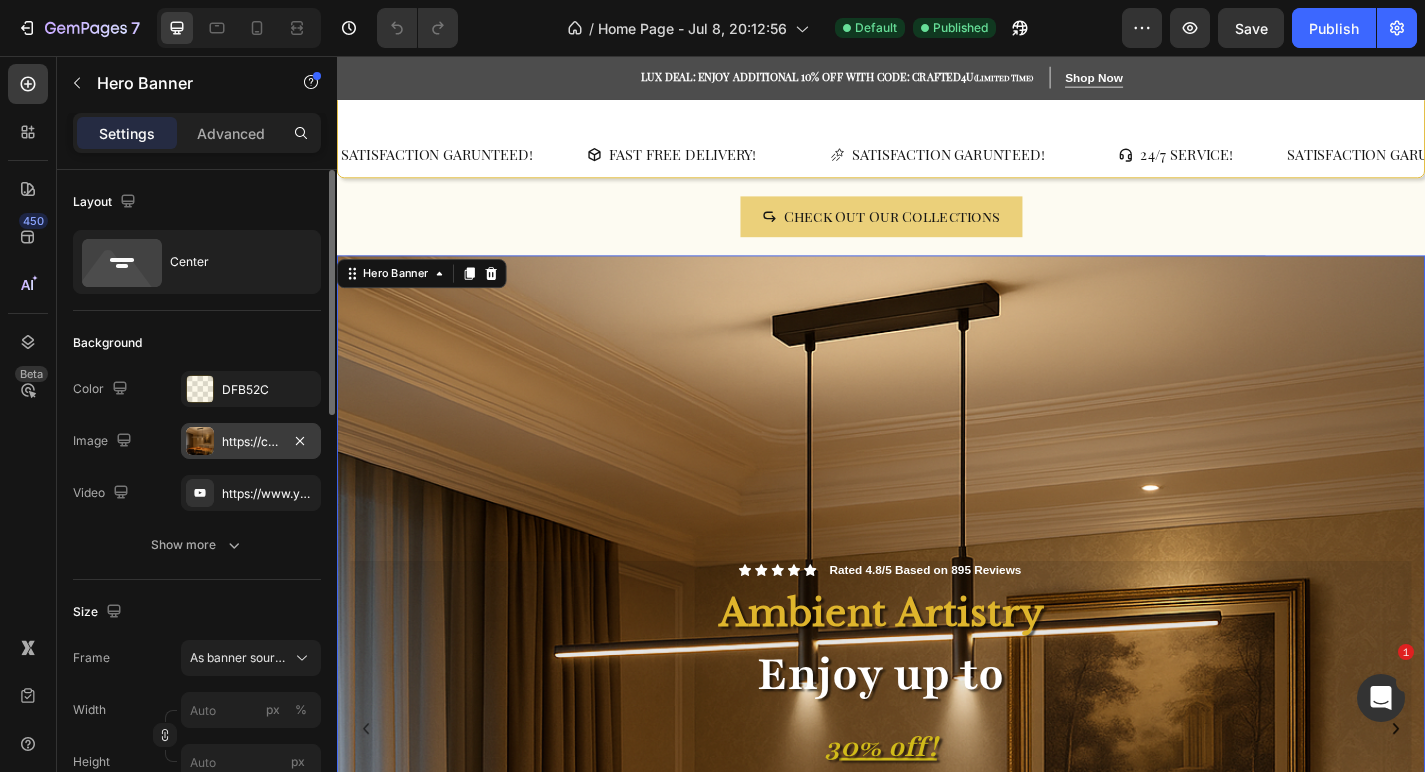 click on "https://cdn.shopify.com/s/files/1/0765/9077/6534/files/gempages_574608981599716581-d514b1ff-b937-4a7e-8831-35d2d2e456c9.png" at bounding box center (251, 442) 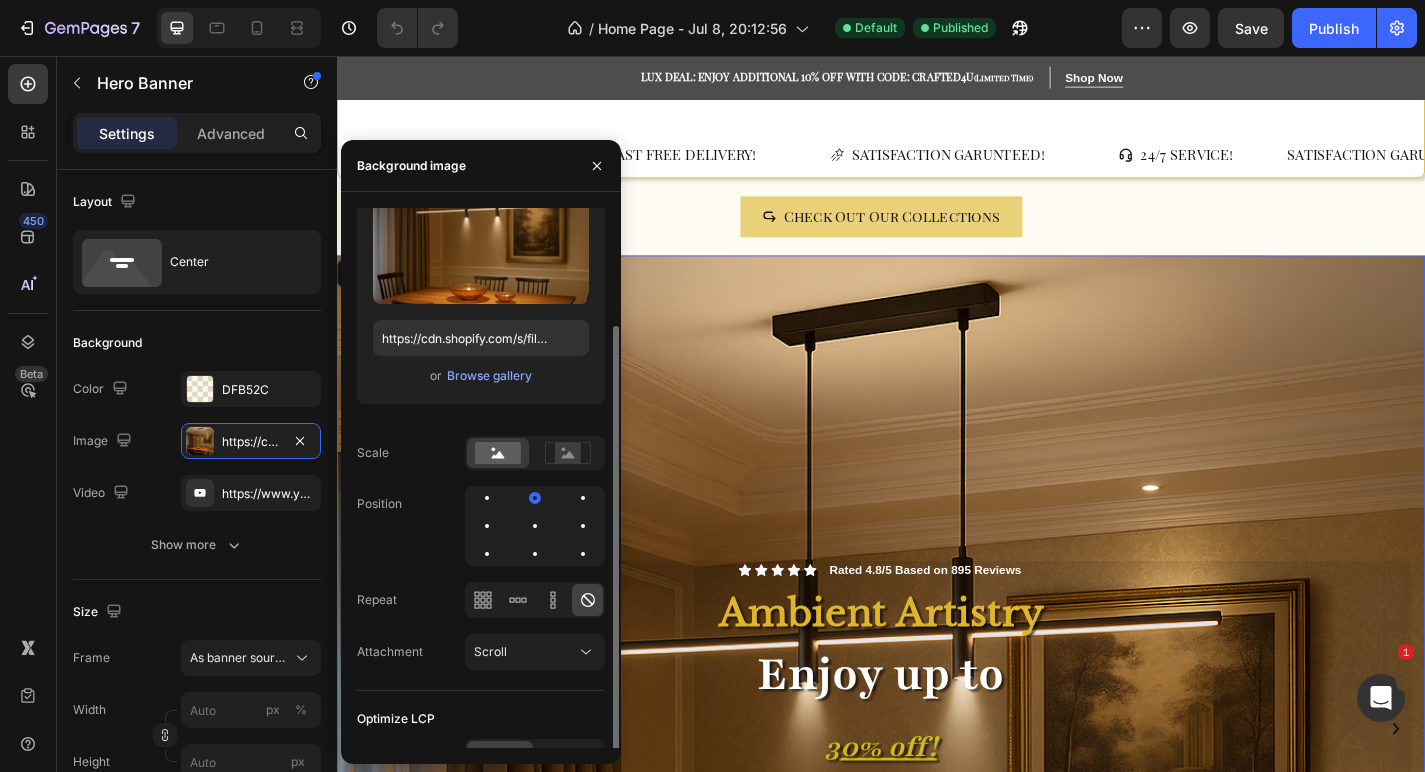 scroll, scrollTop: 109, scrollLeft: 0, axis: vertical 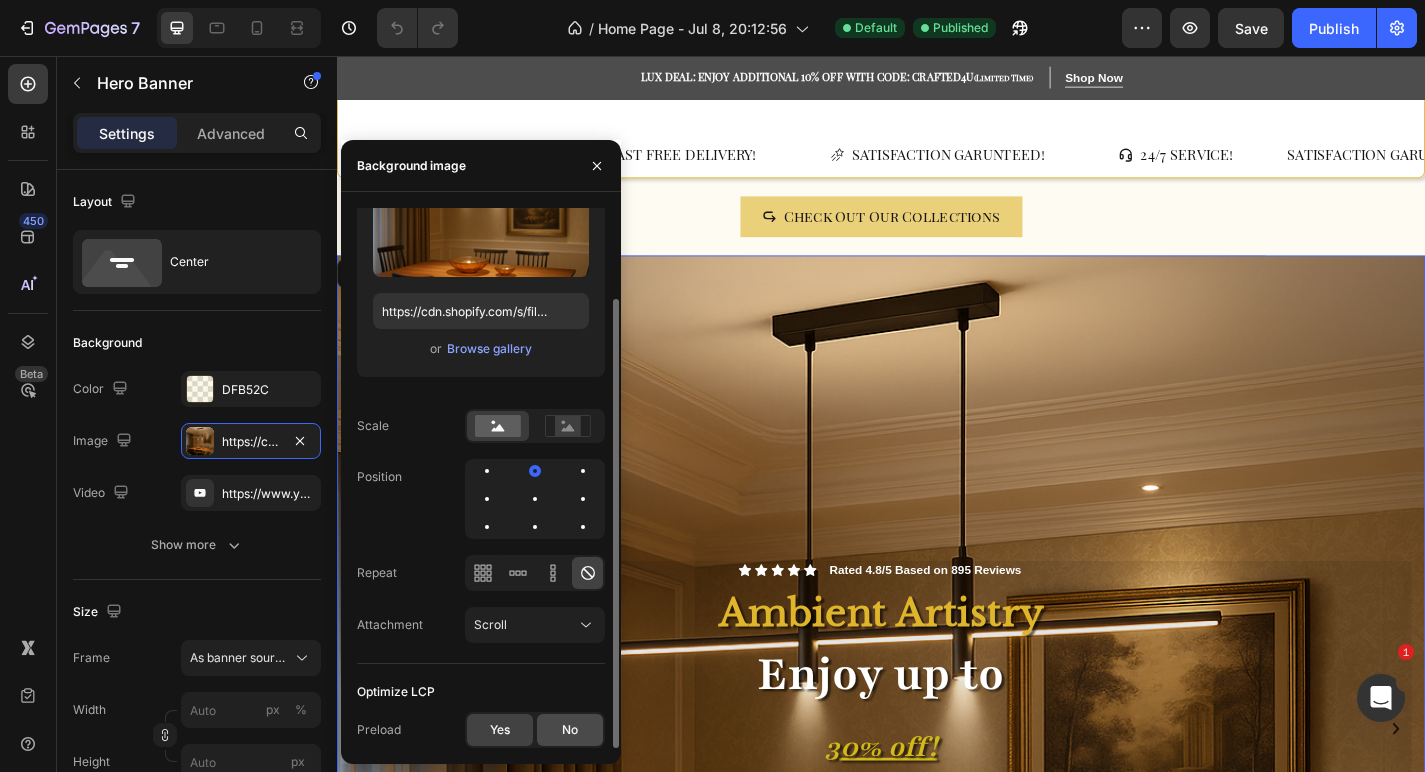 click on "No" 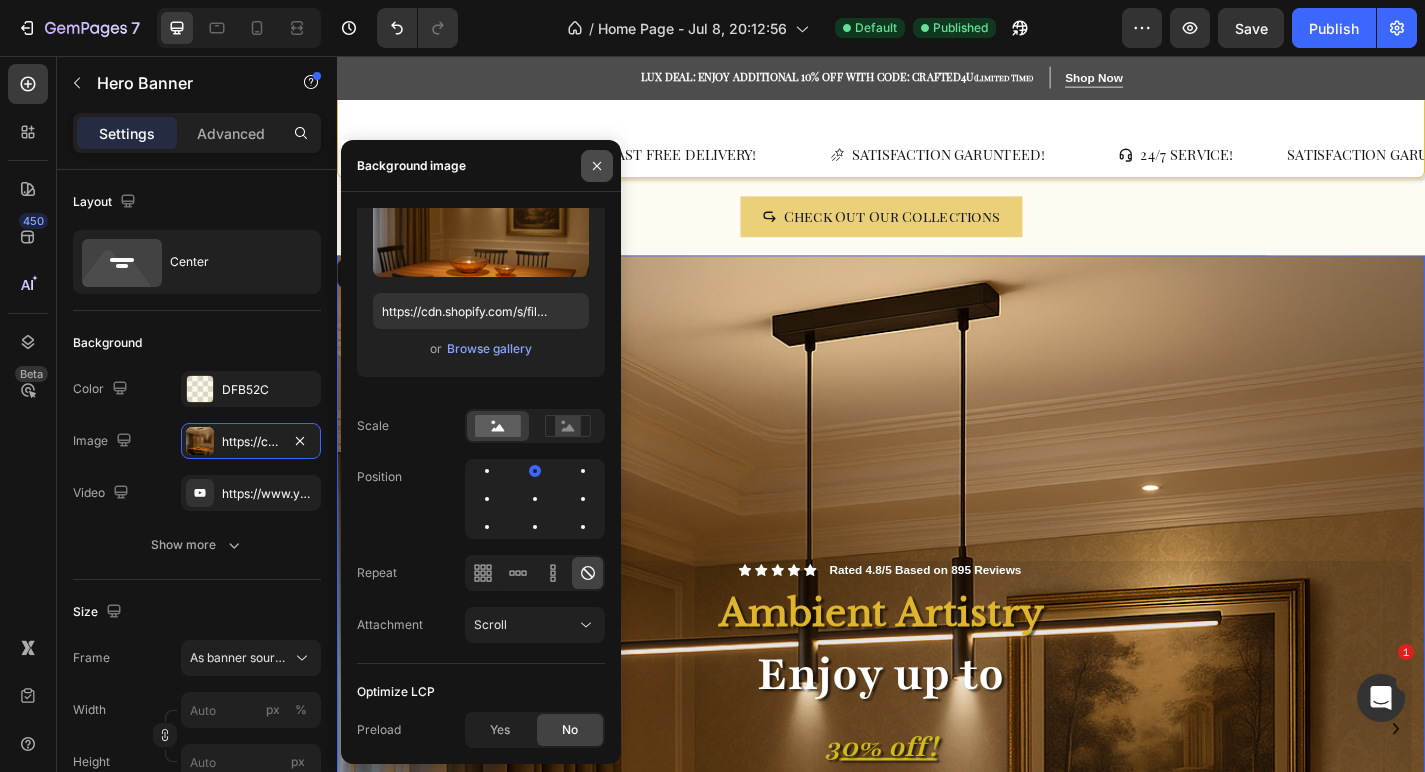 click 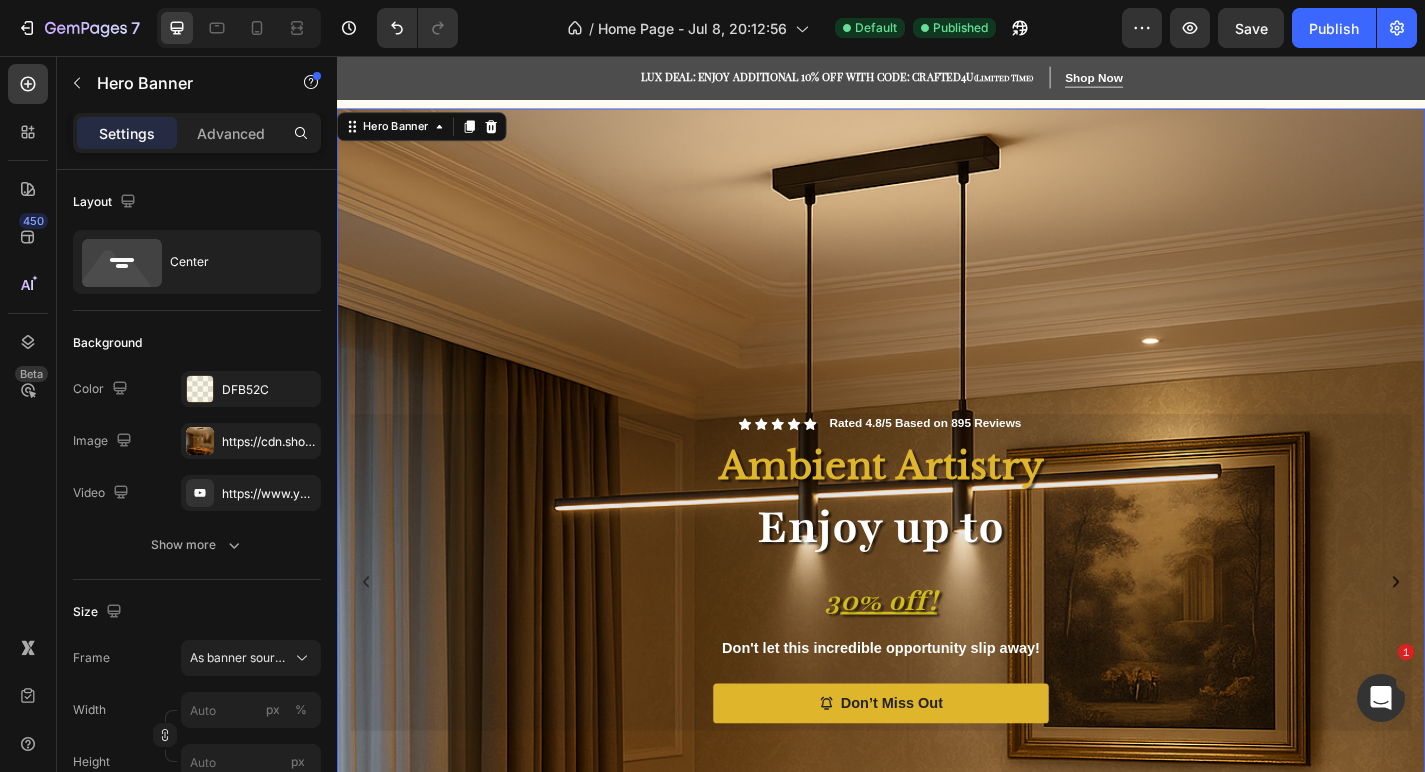 scroll, scrollTop: 168, scrollLeft: 0, axis: vertical 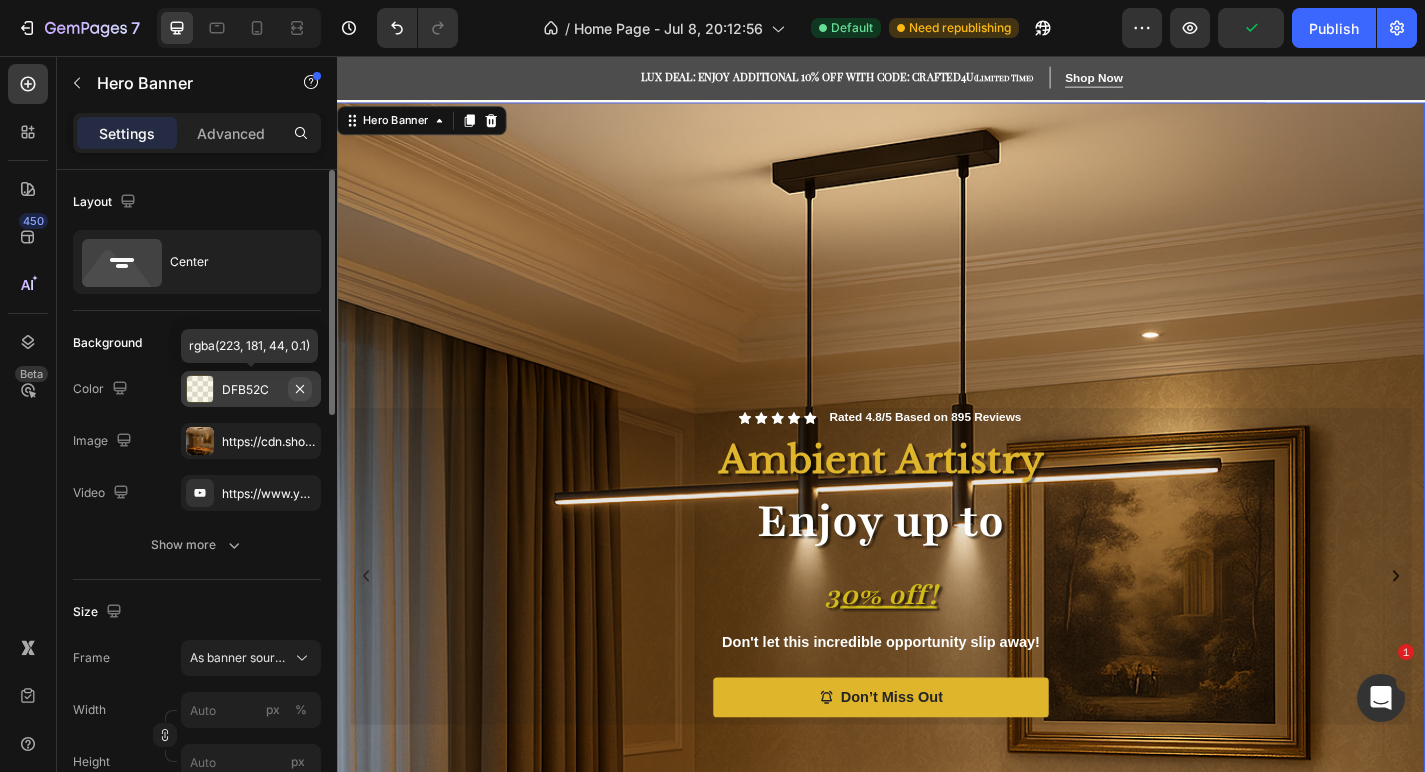 click 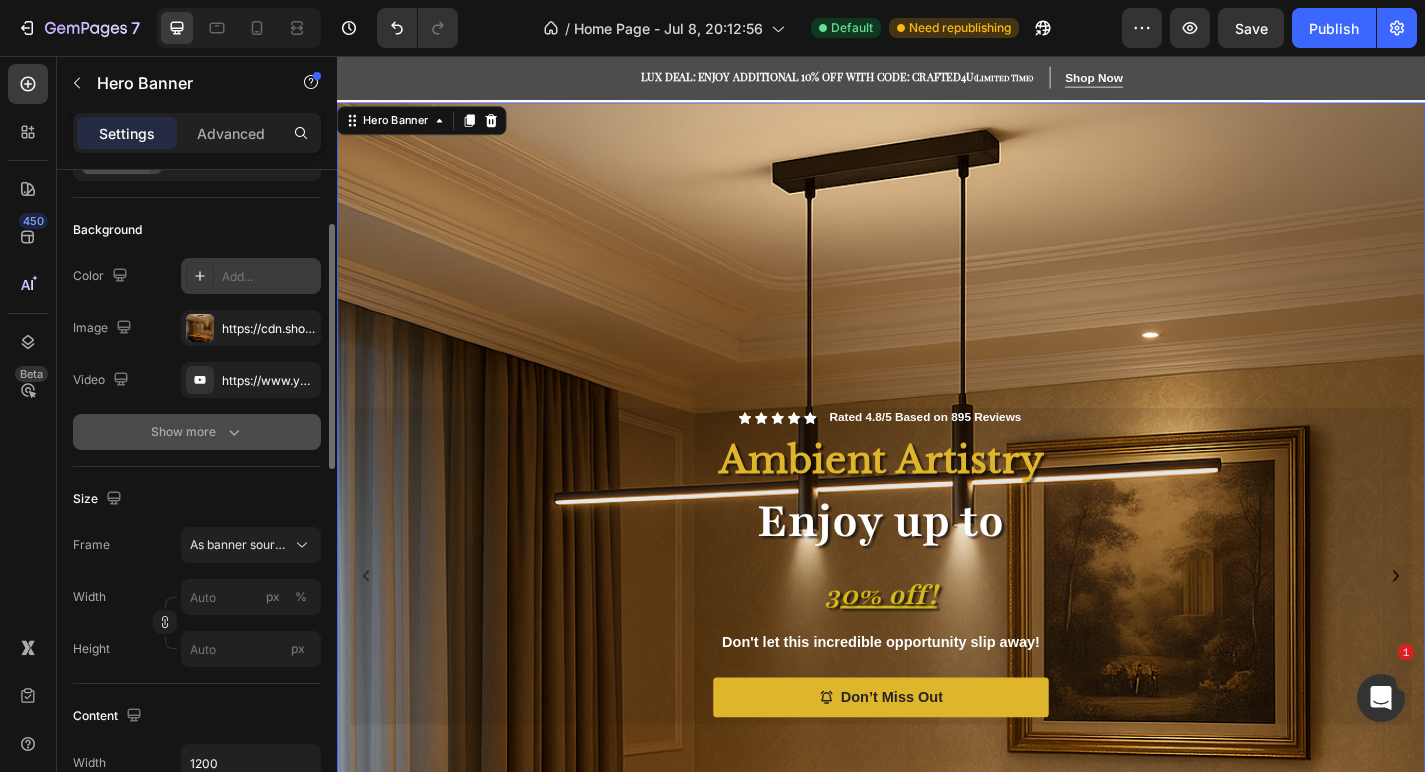 scroll, scrollTop: 129, scrollLeft: 0, axis: vertical 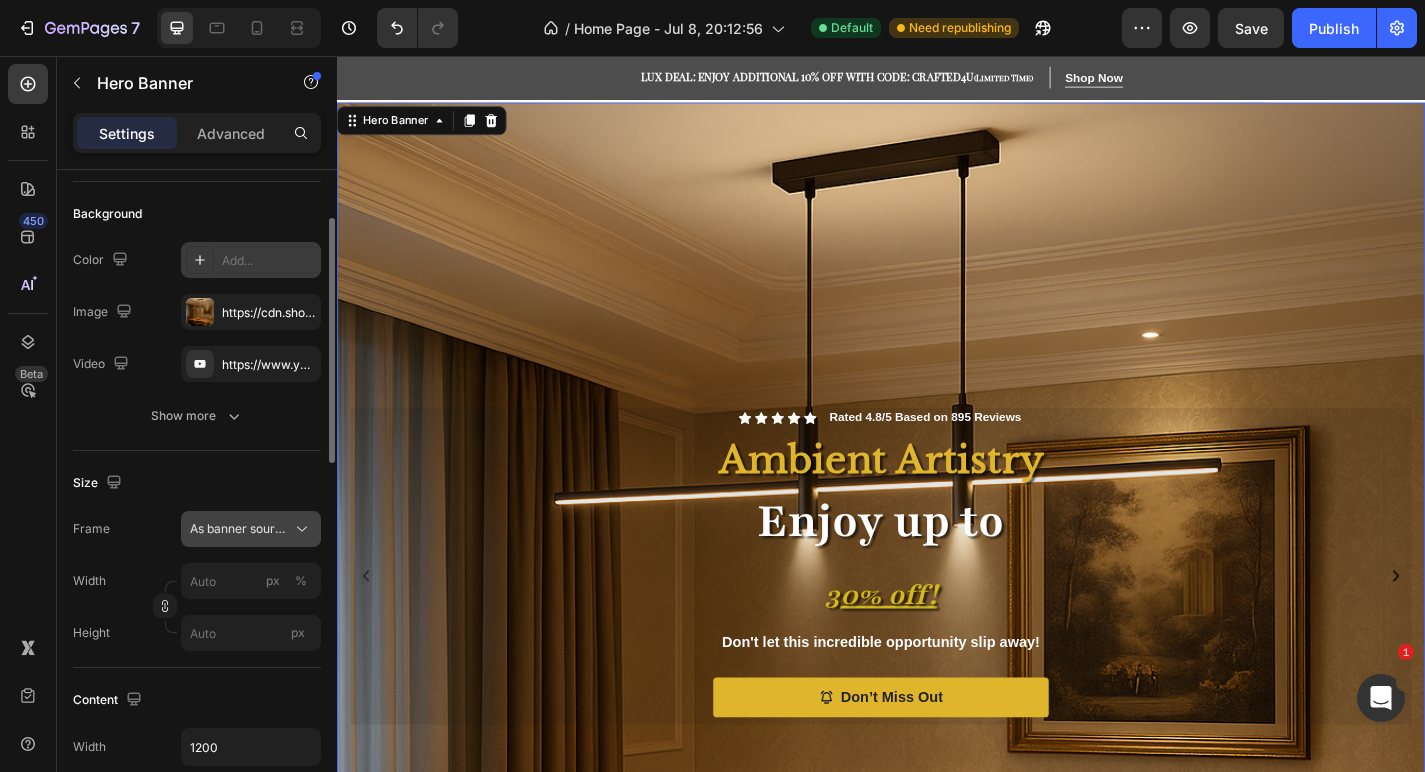 click on "As banner source" at bounding box center (239, 529) 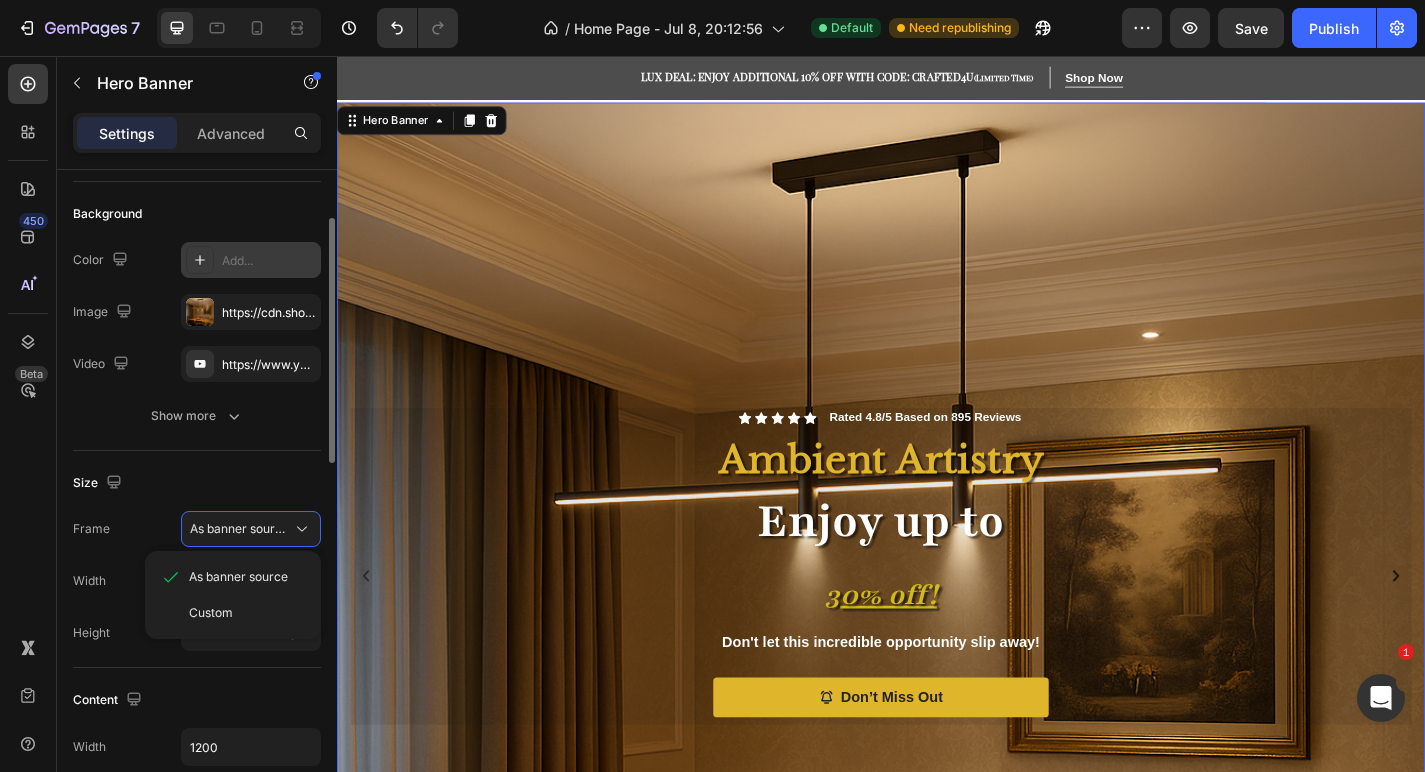 click on "Size" at bounding box center [197, 483] 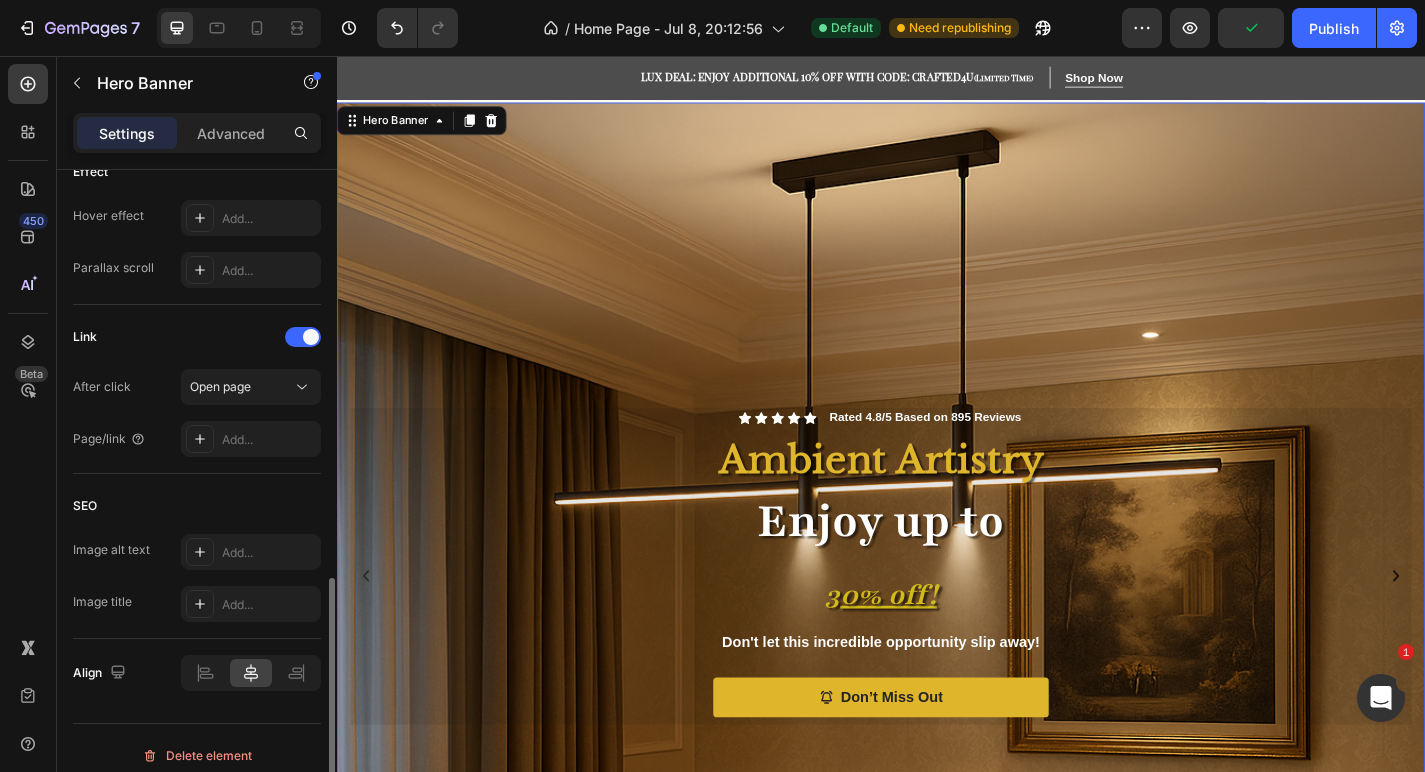 scroll, scrollTop: 1108, scrollLeft: 0, axis: vertical 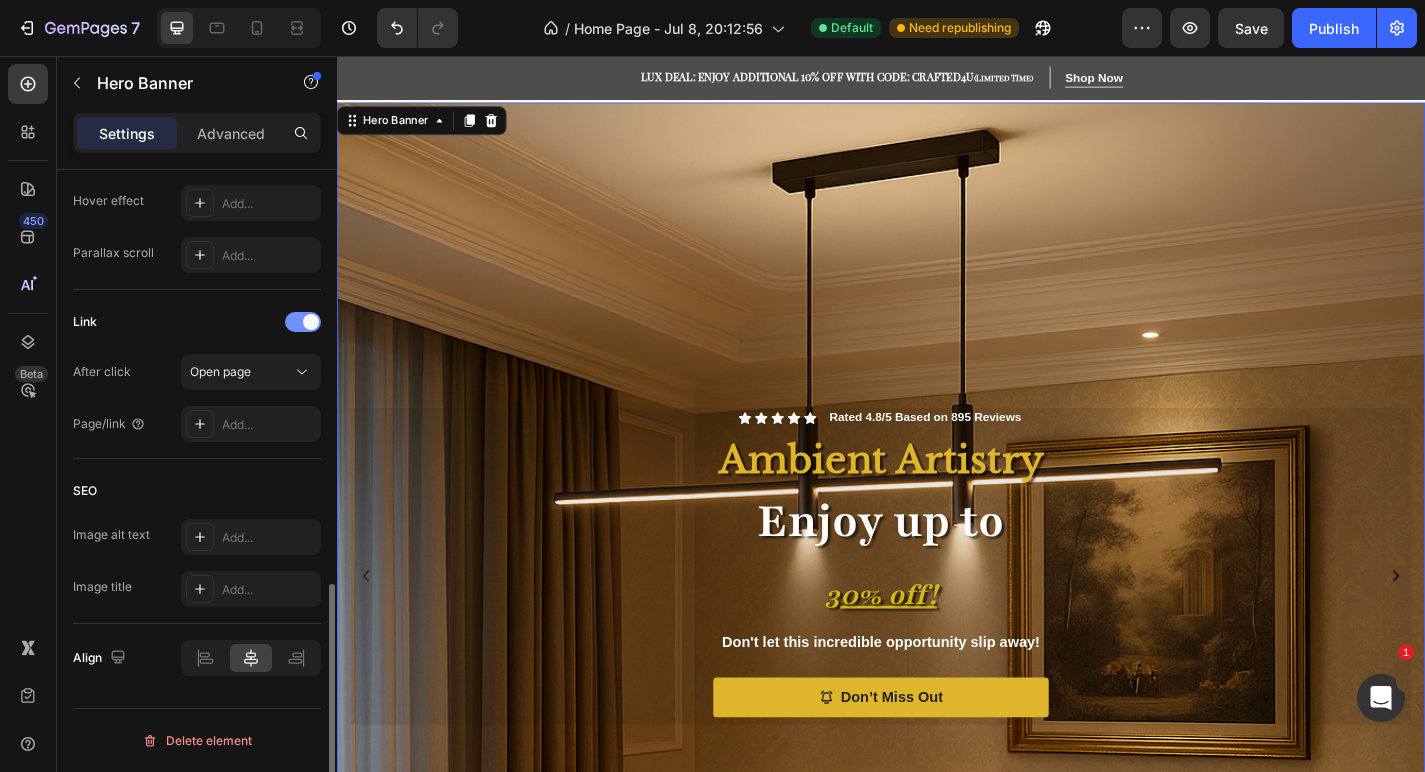click at bounding box center [303, 322] 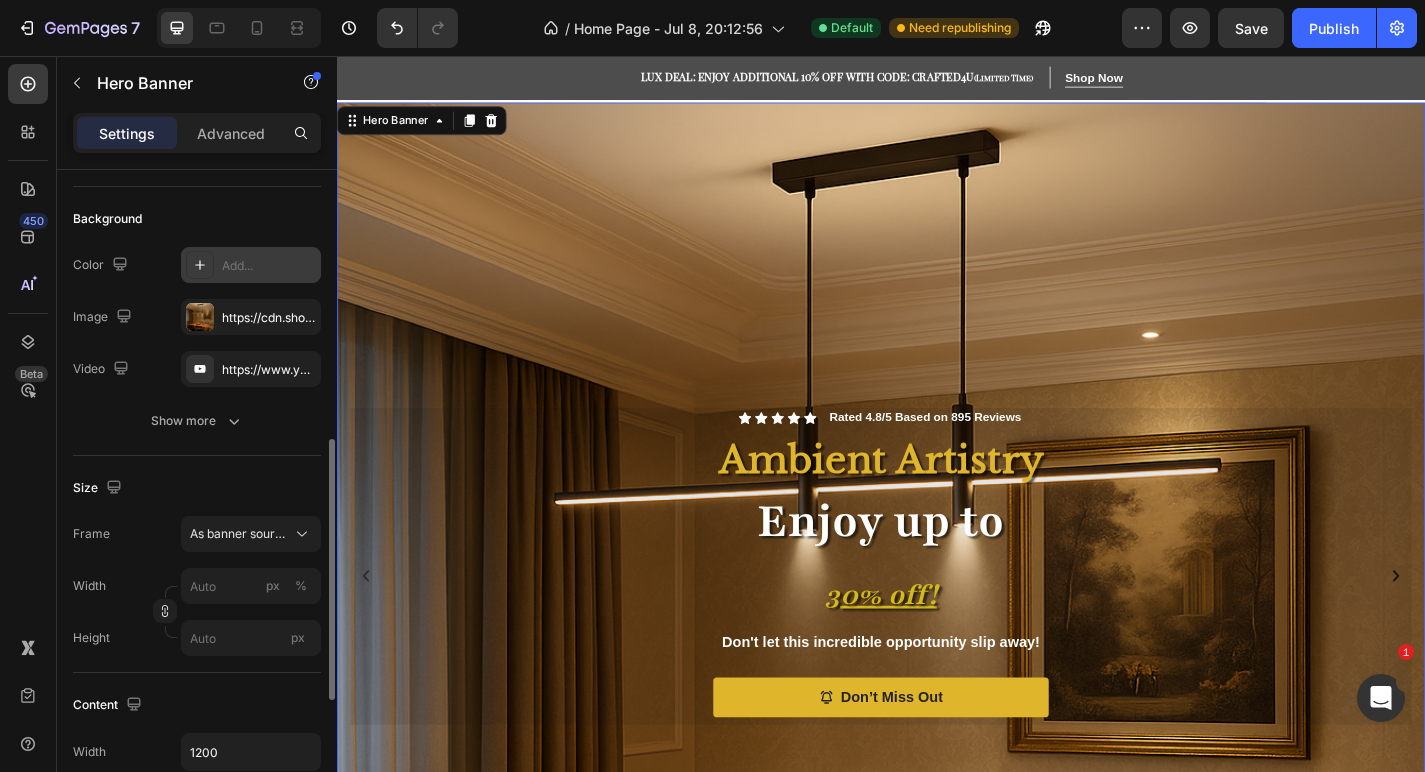 scroll, scrollTop: 0, scrollLeft: 0, axis: both 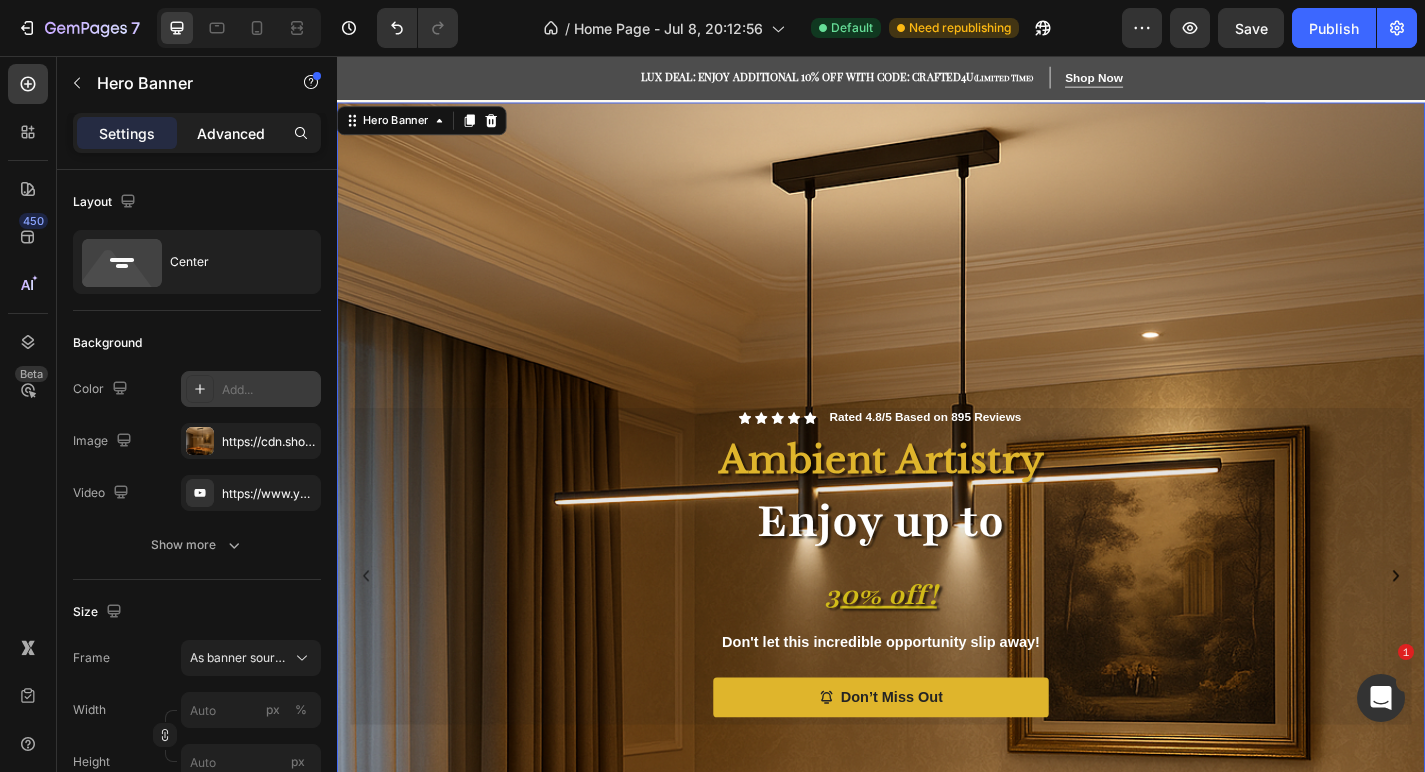 click on "Advanced" at bounding box center [231, 133] 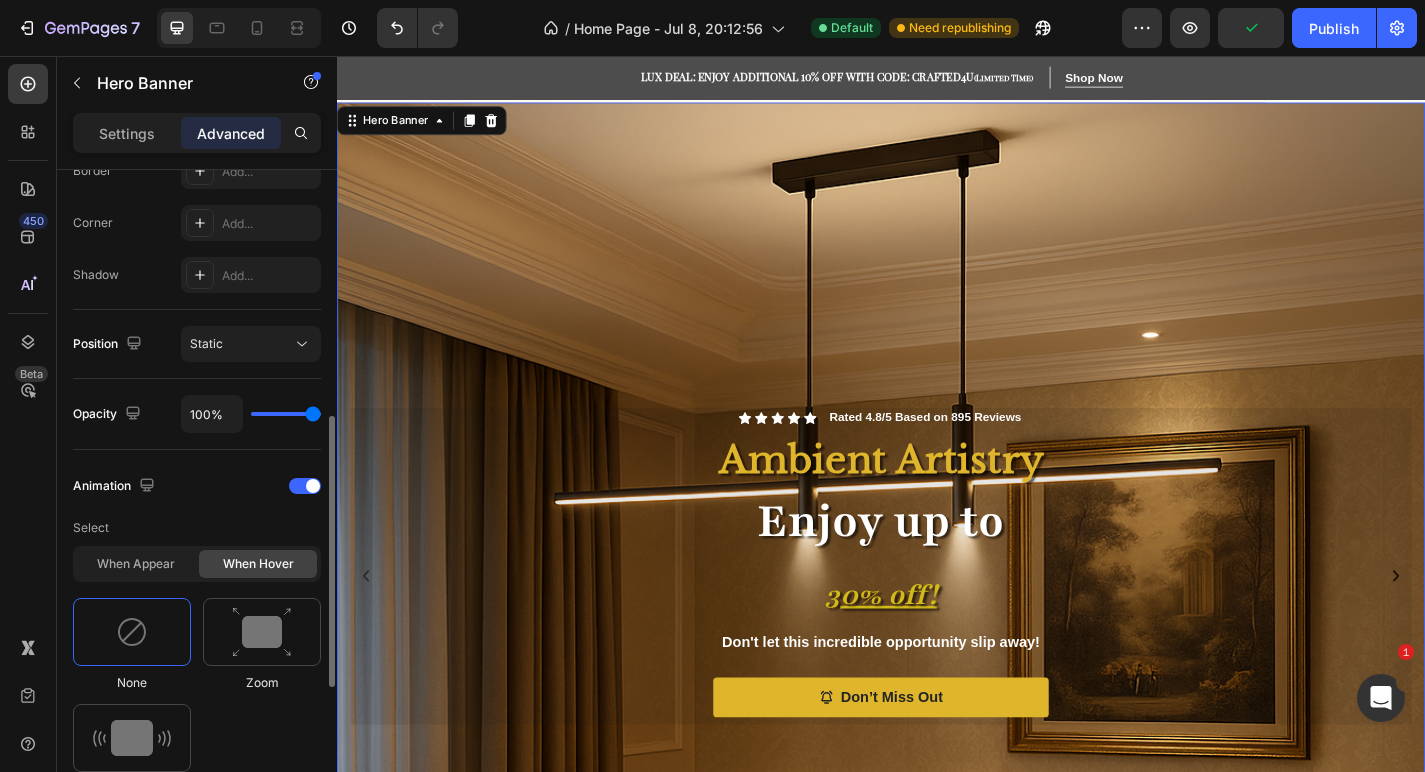 scroll, scrollTop: 593, scrollLeft: 0, axis: vertical 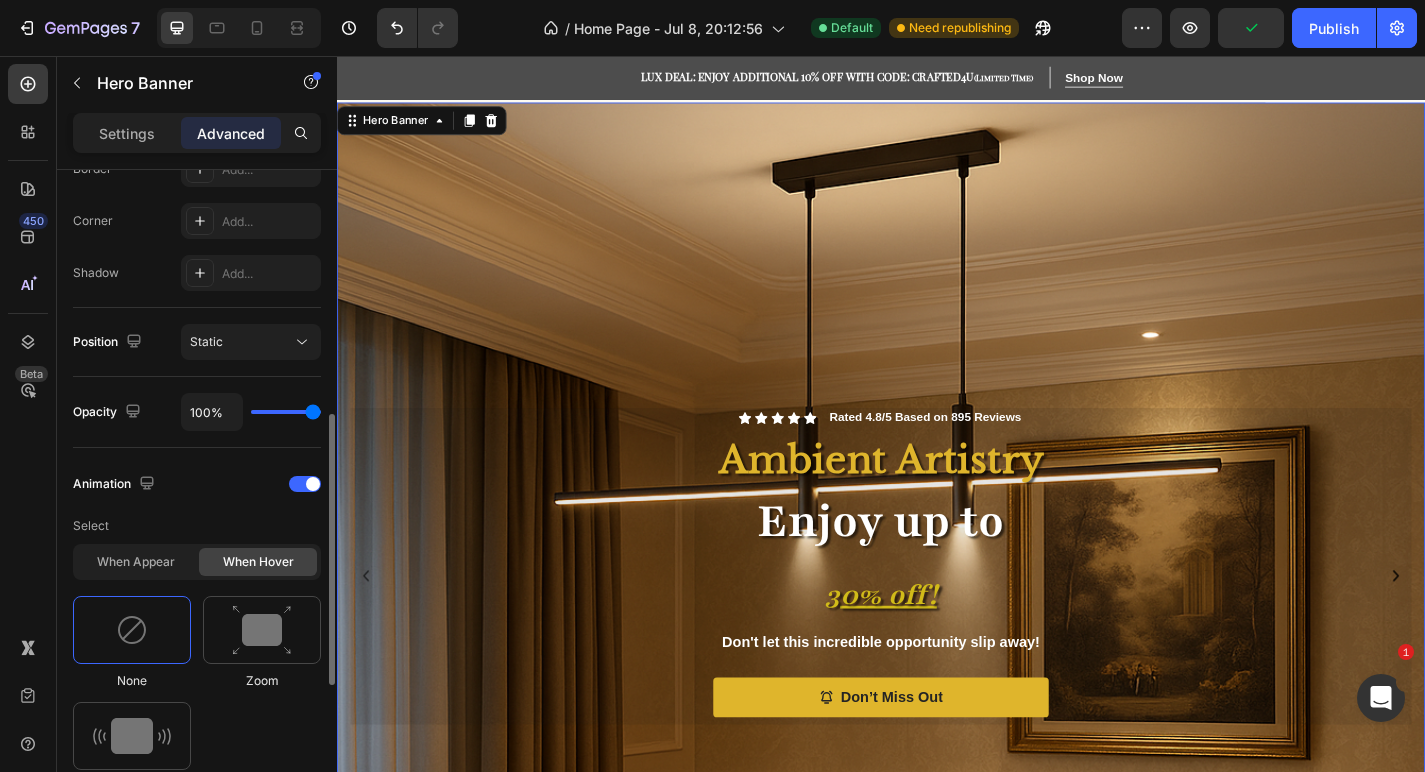 type on "94%" 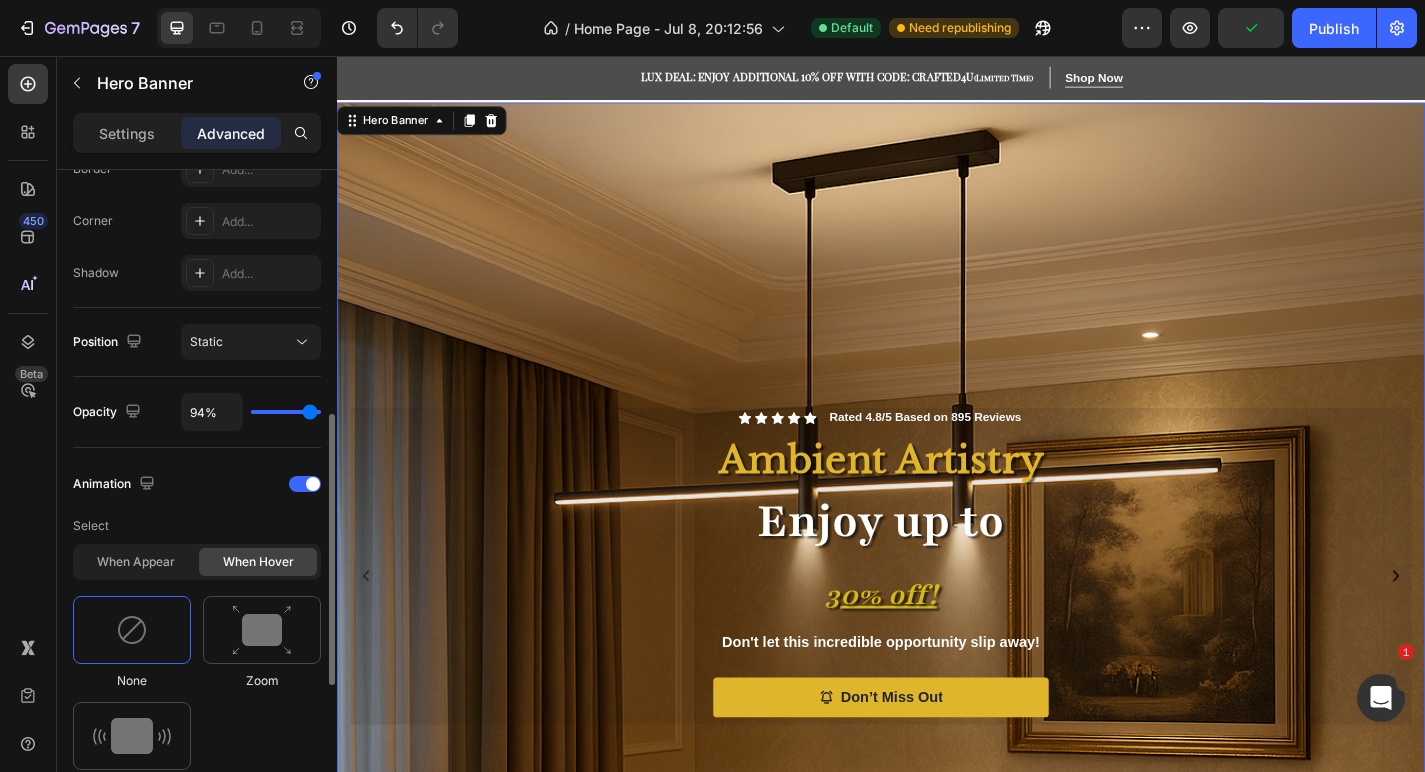 type on "92%" 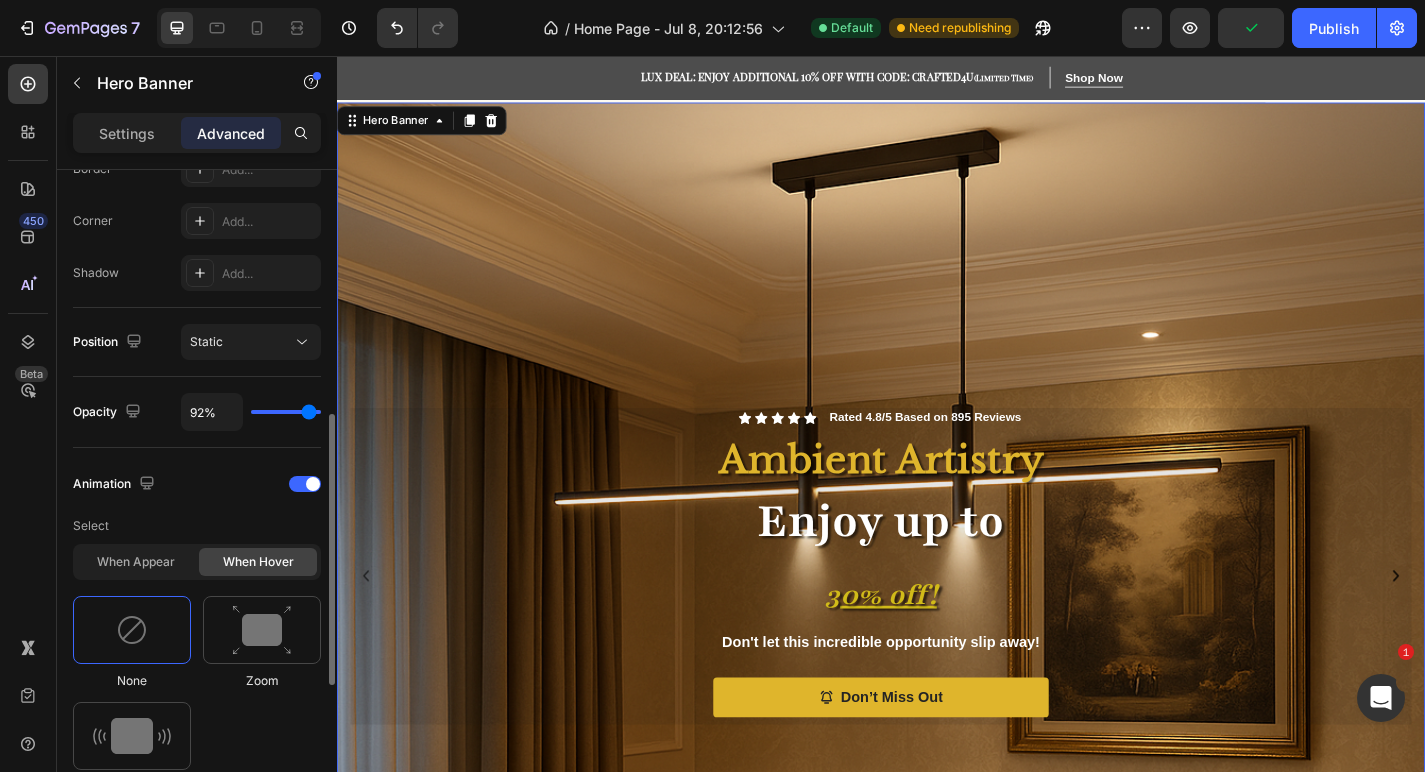 type on "90%" 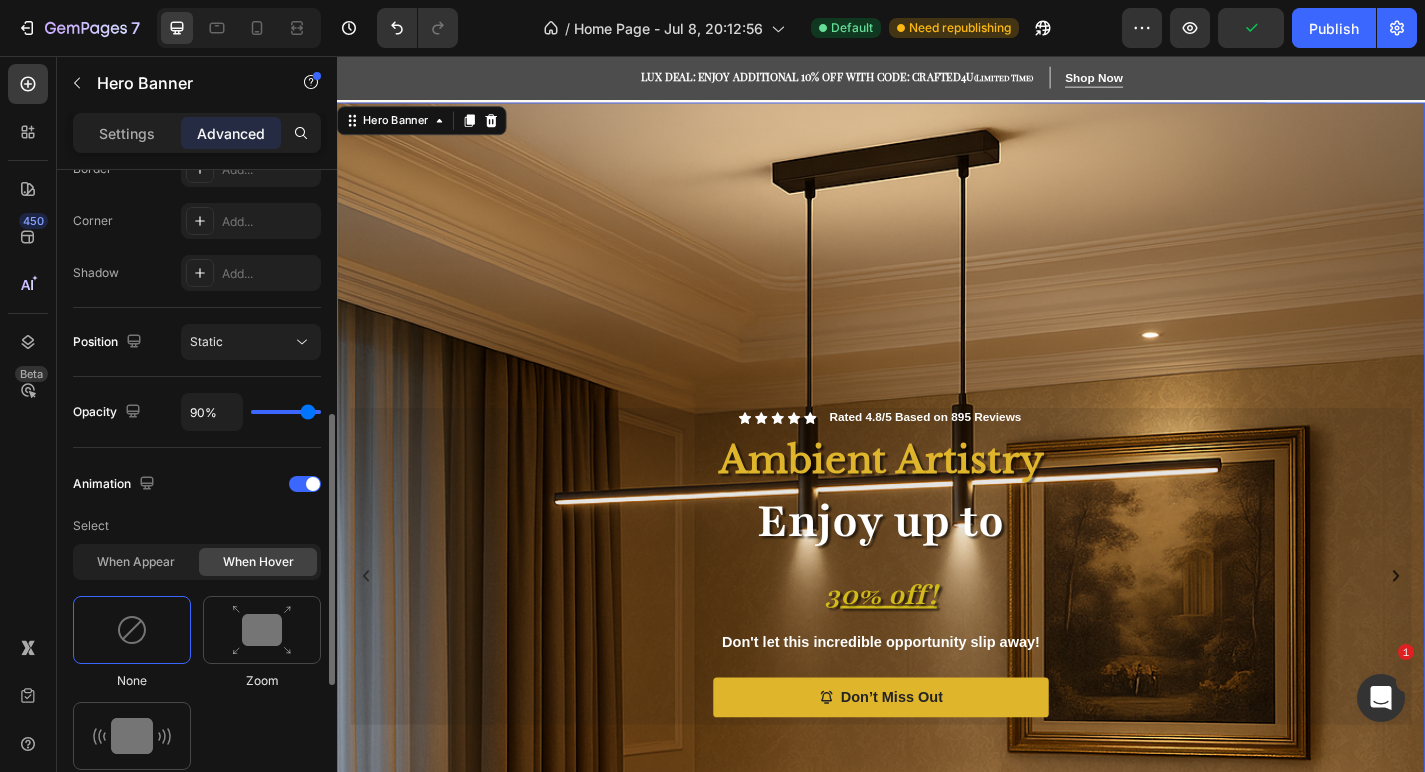 type on "89%" 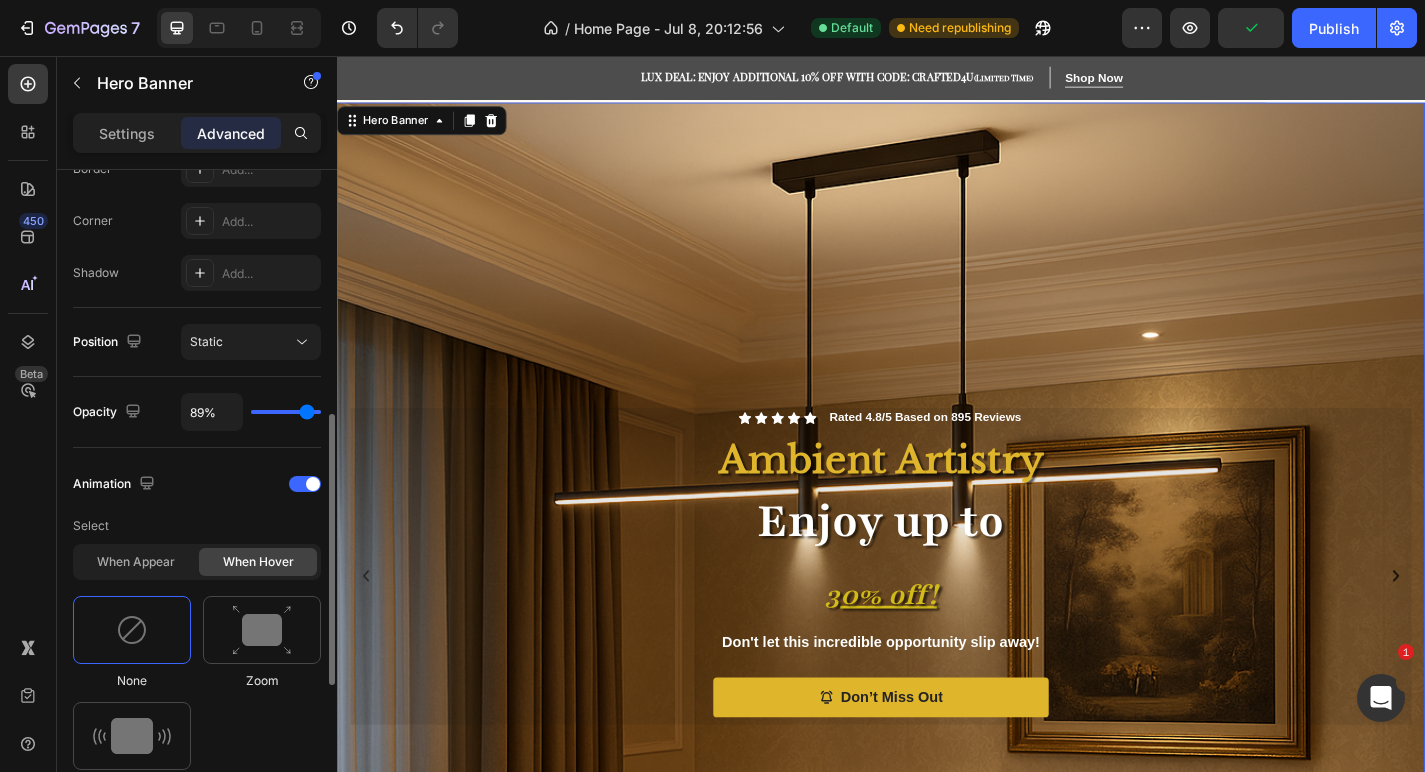 type on "87%" 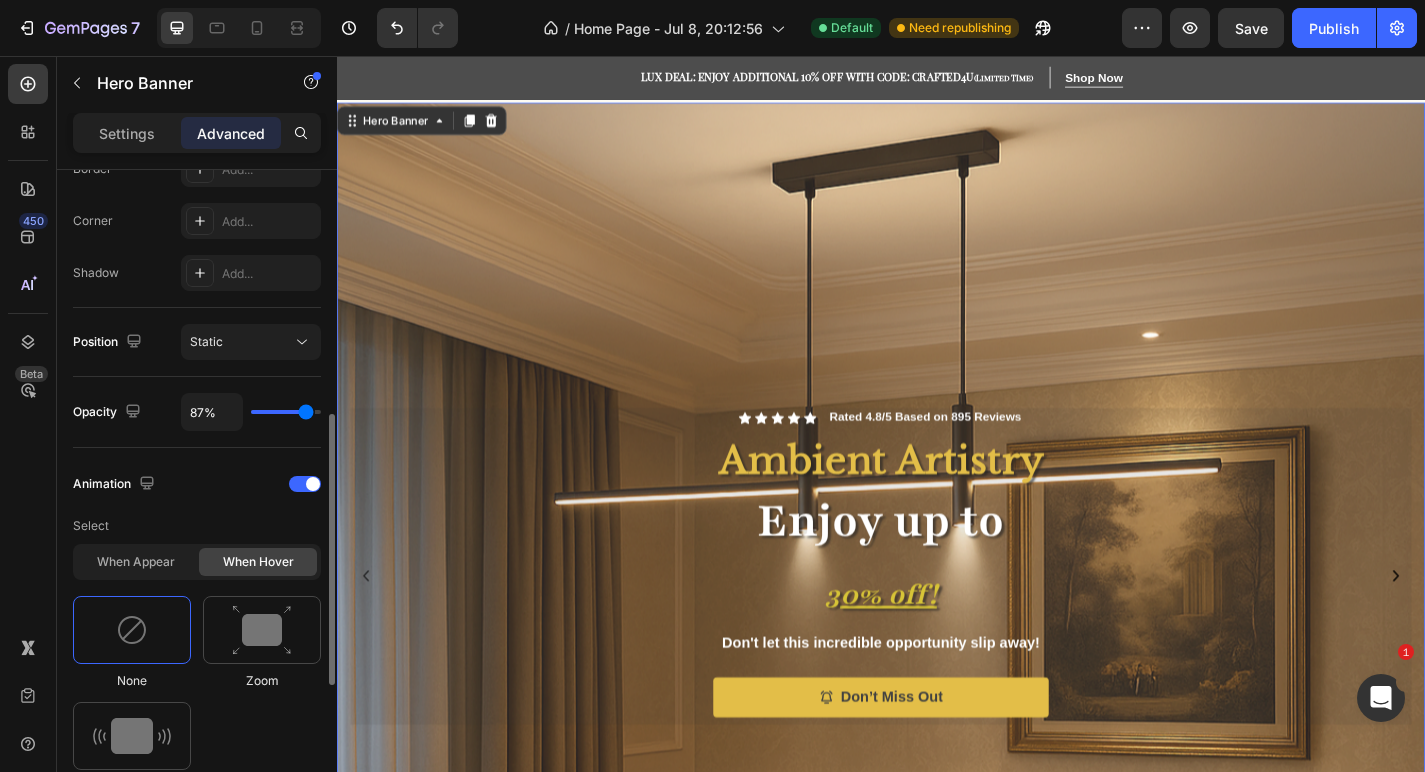 type on "85%" 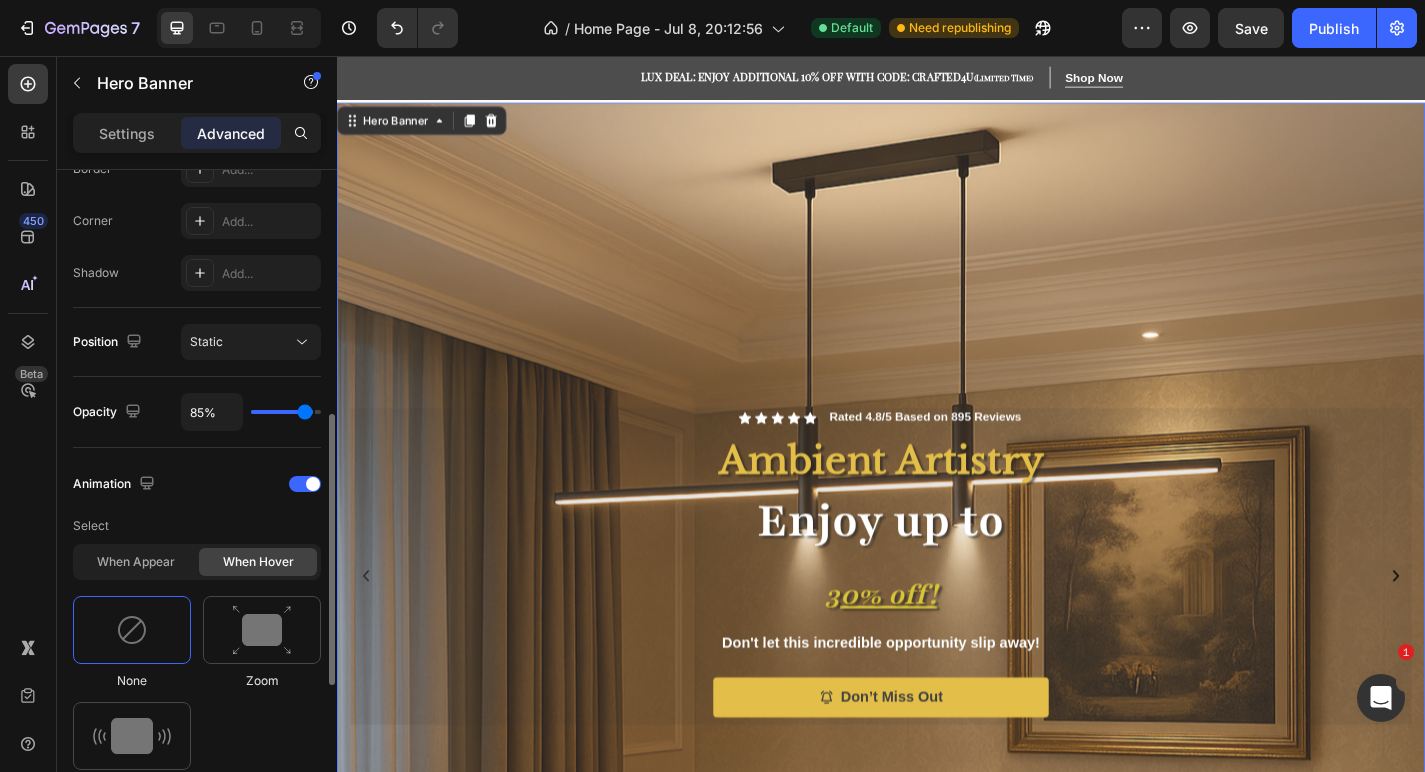 type on "87%" 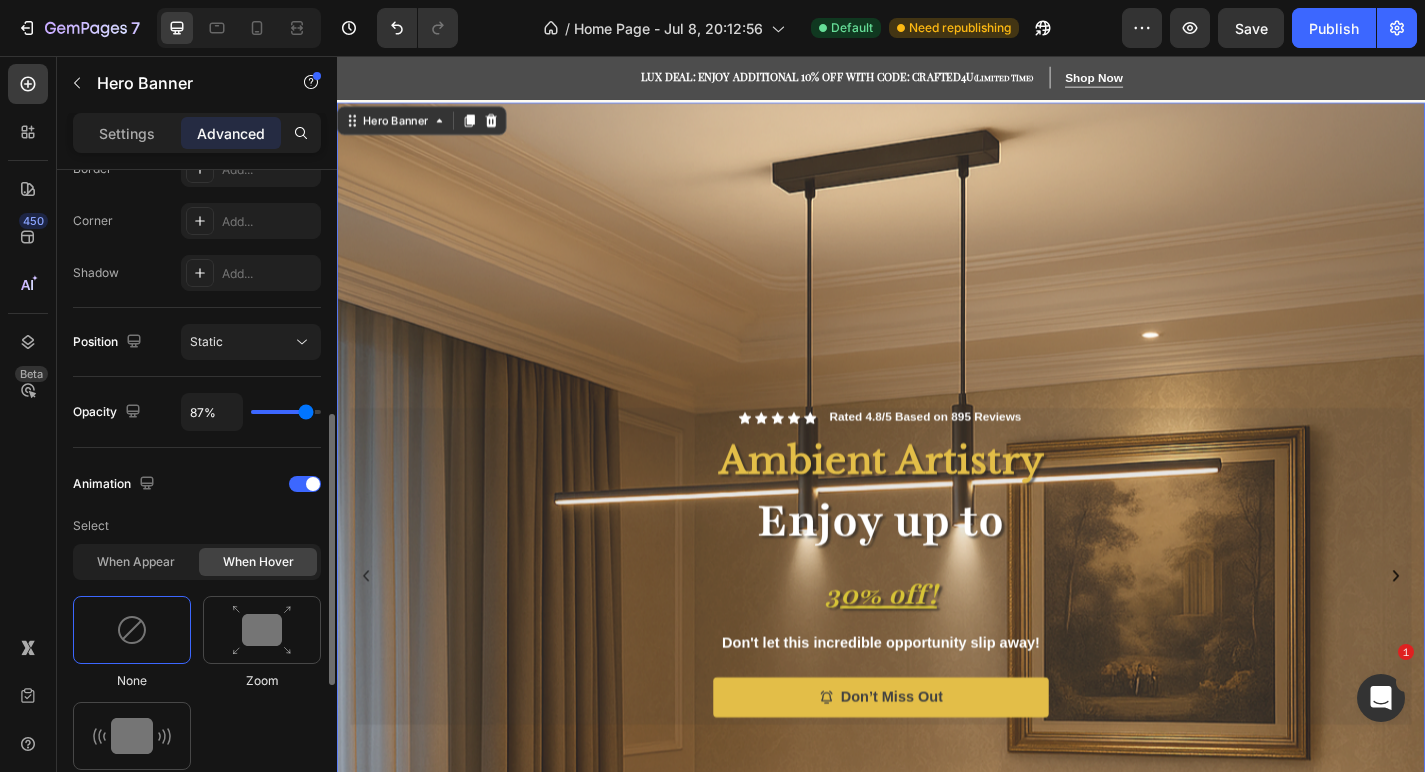type on "89%" 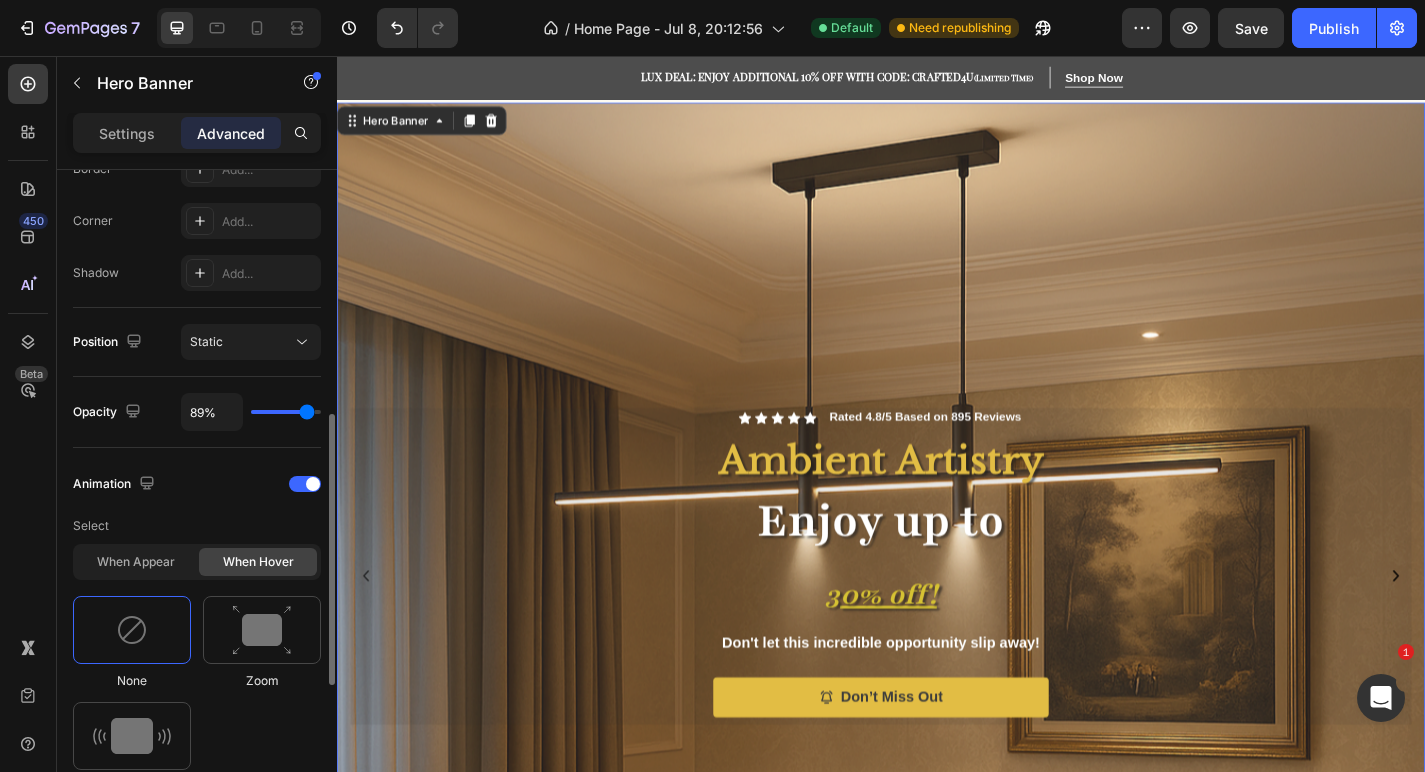 type on "90%" 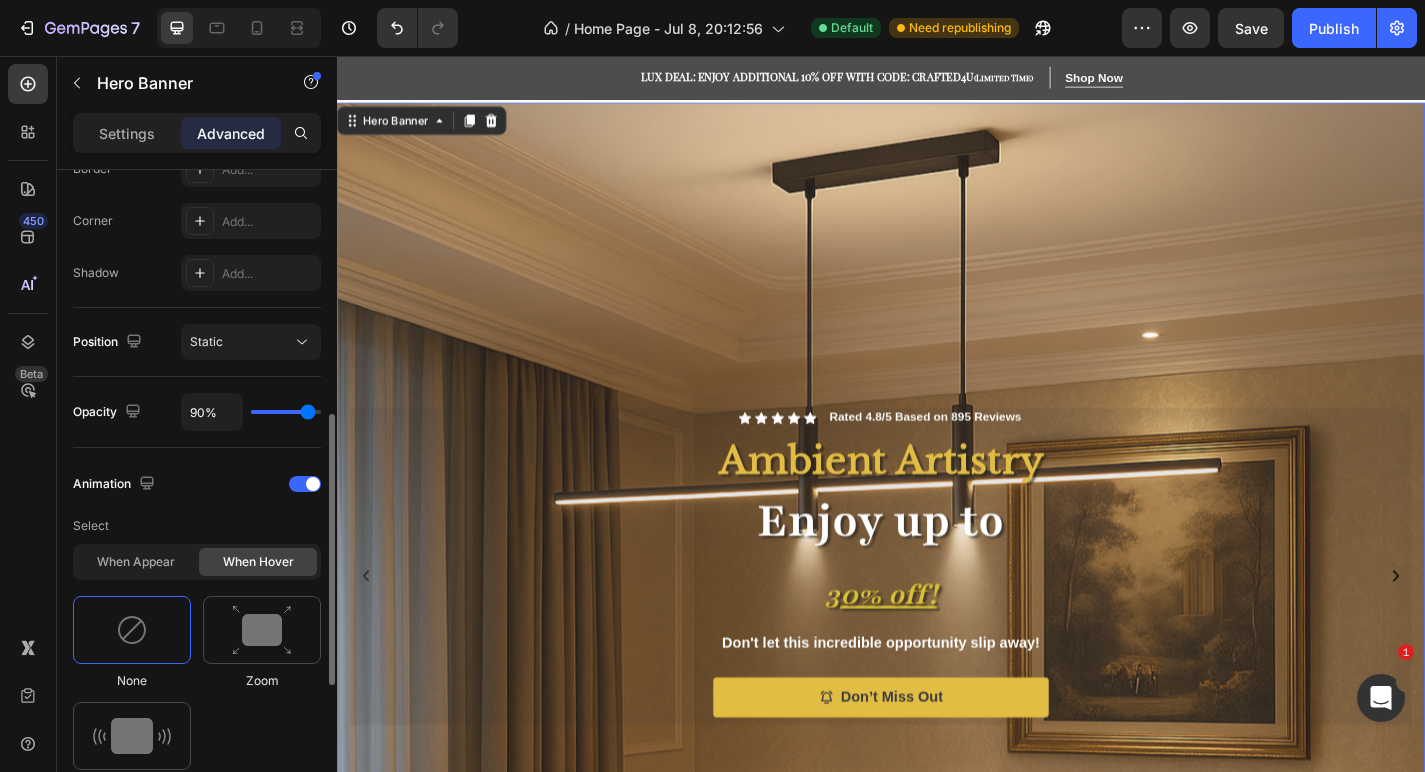 type on "92%" 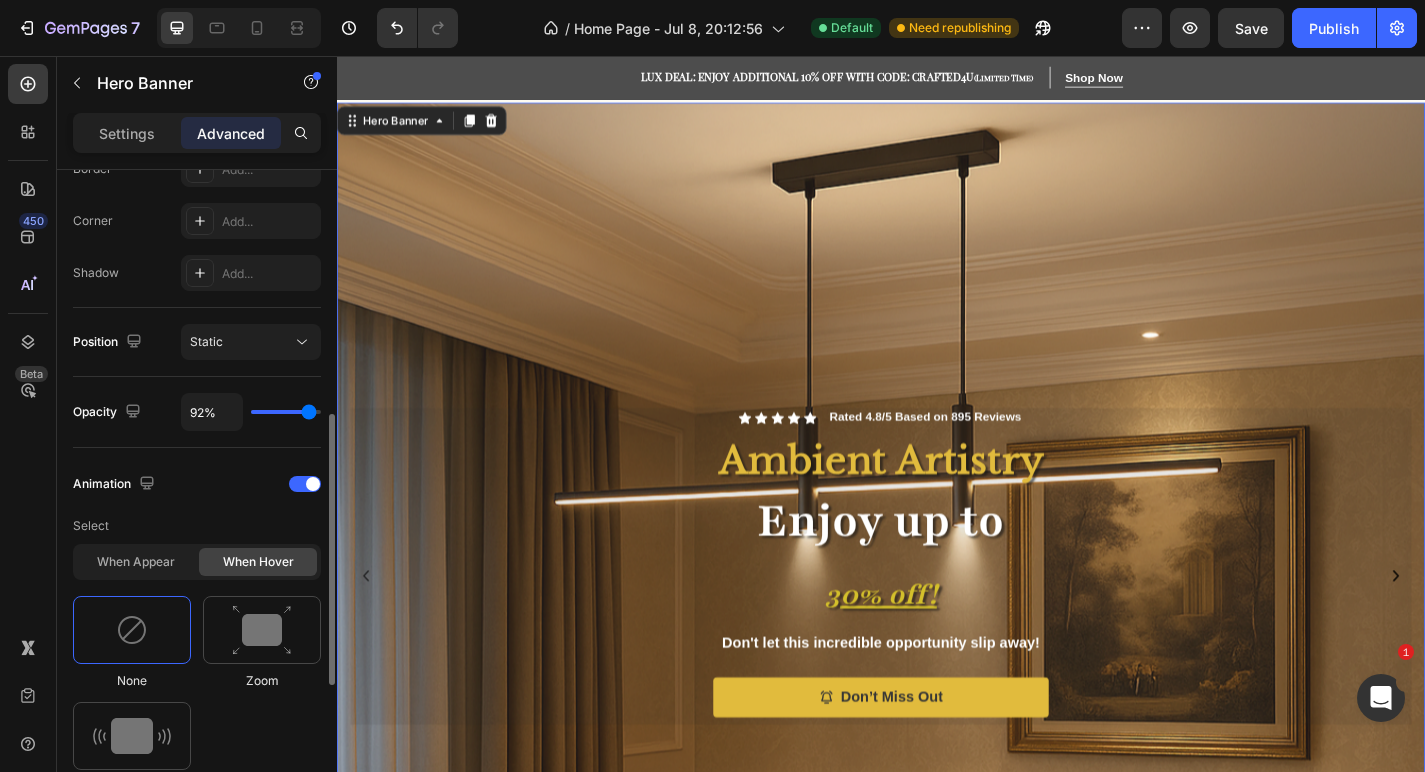 type on "94%" 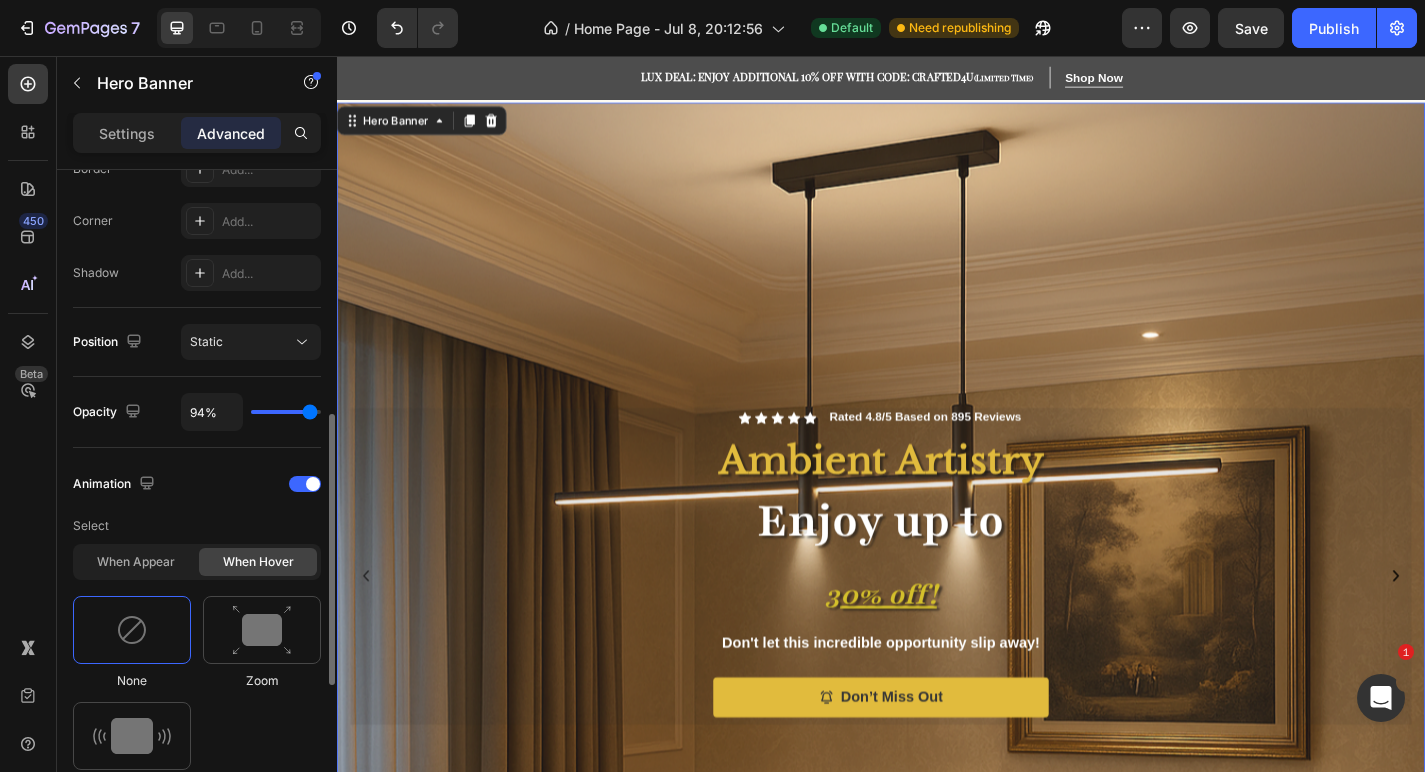 type on "96%" 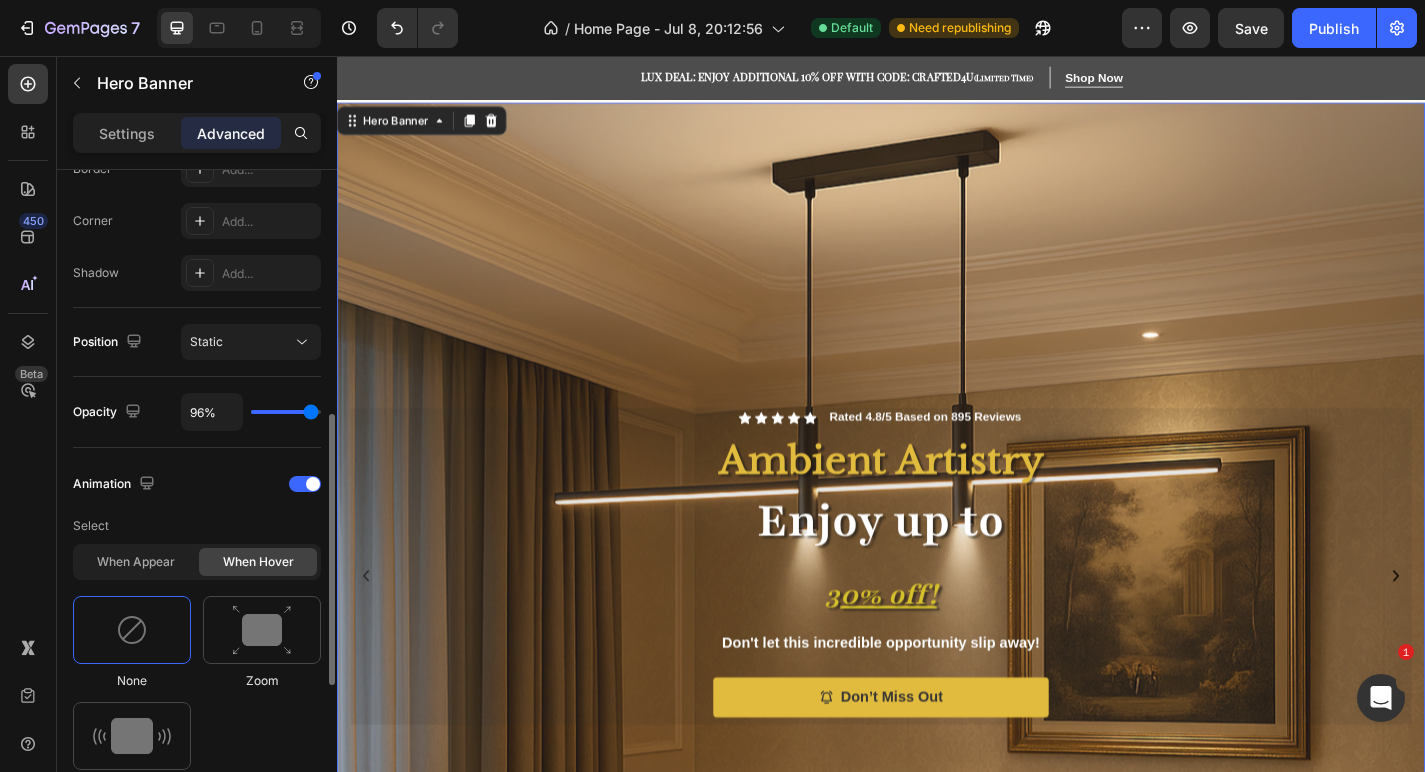 type on "97%" 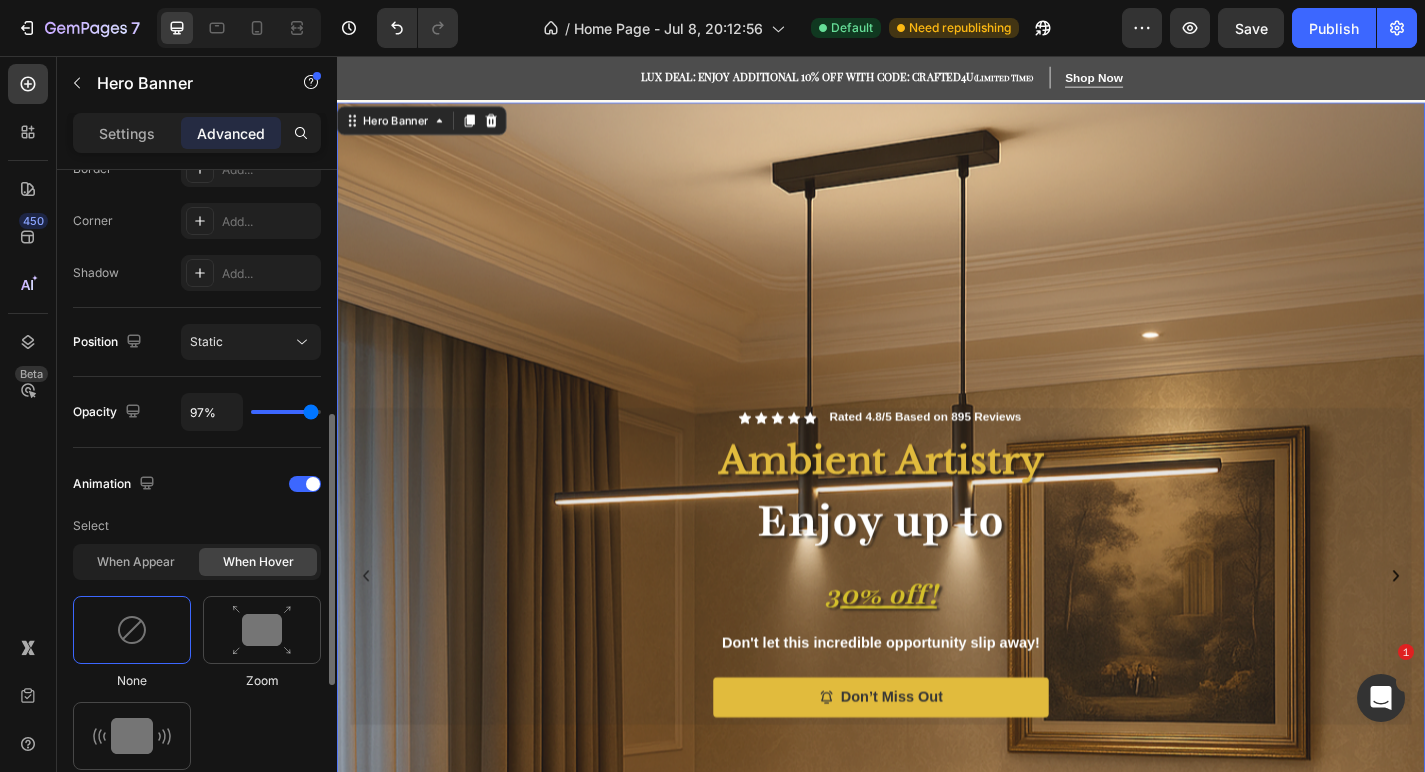 type on "99%" 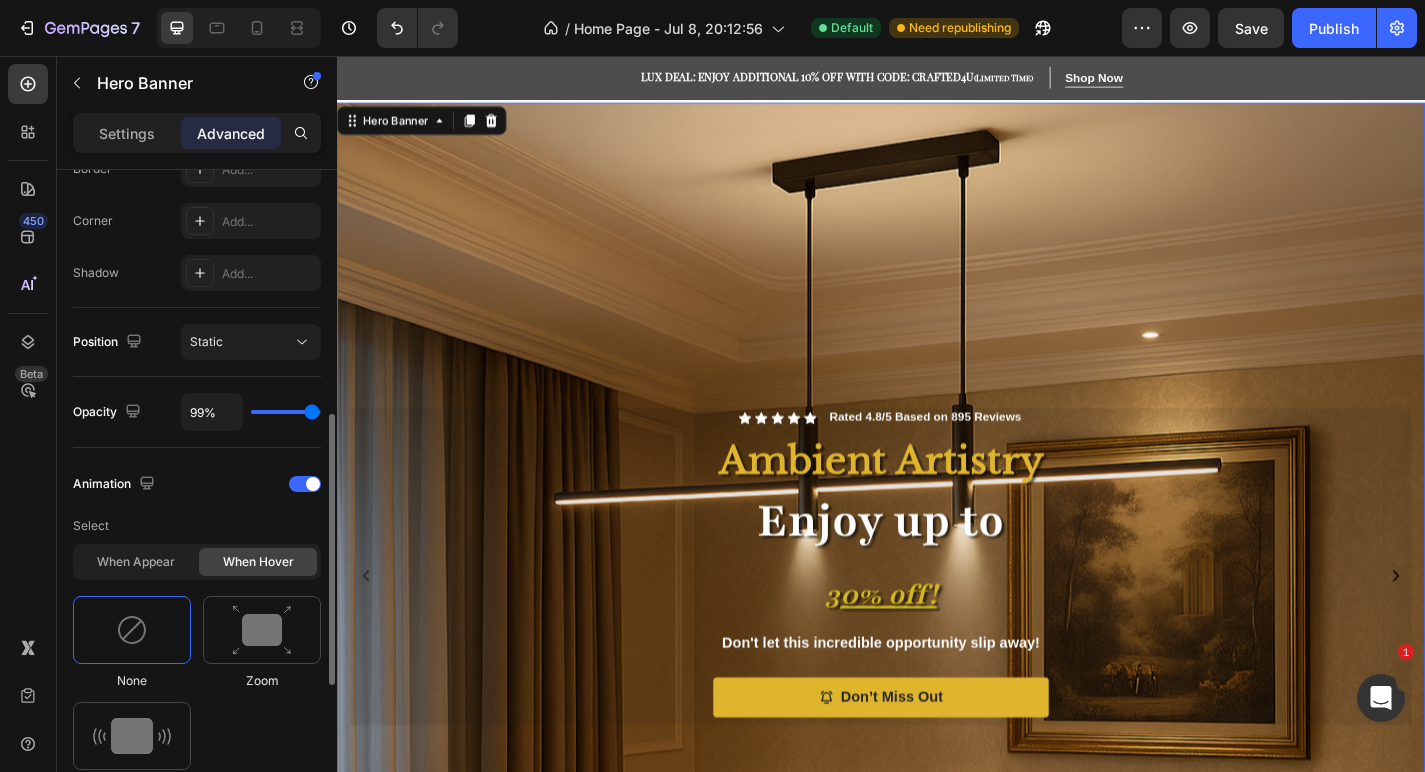 type on "100%" 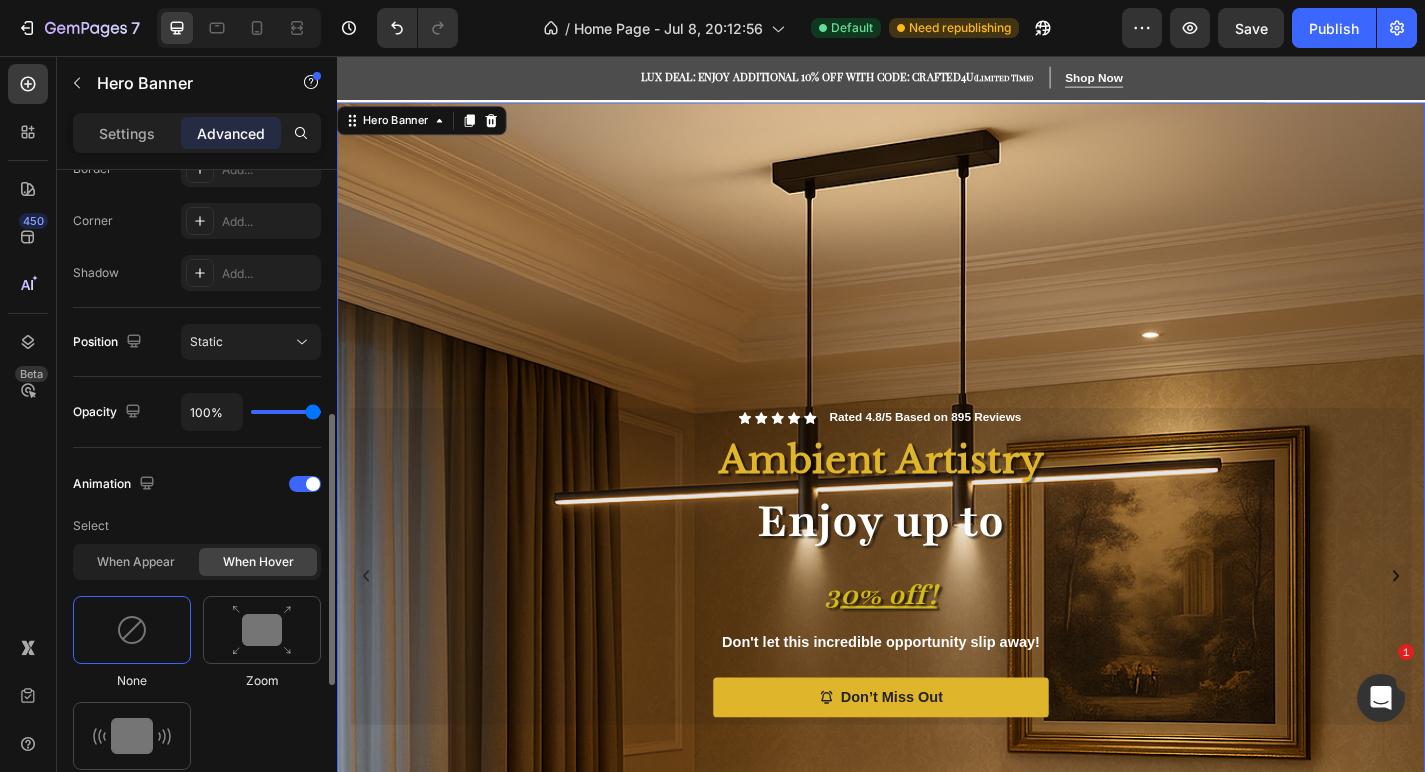type on "99%" 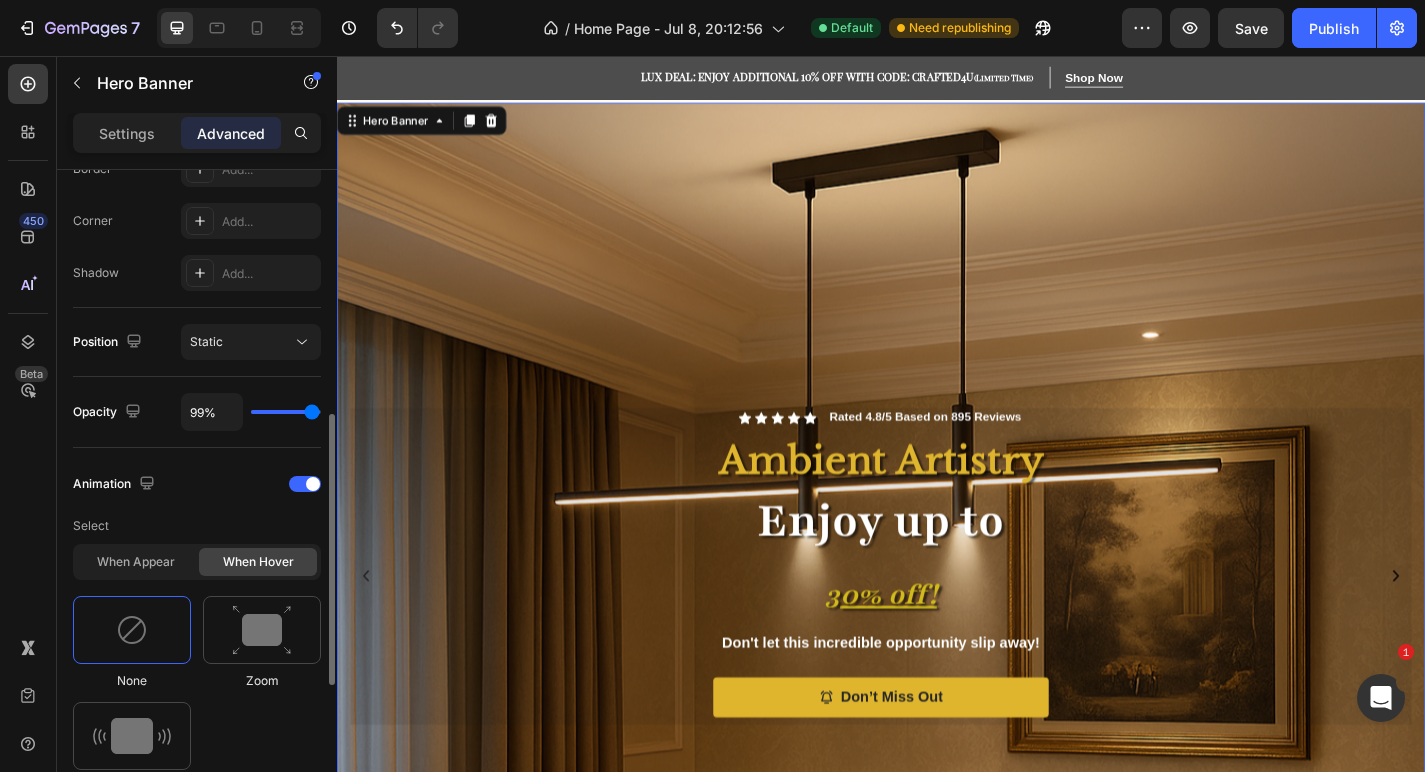 type on "97%" 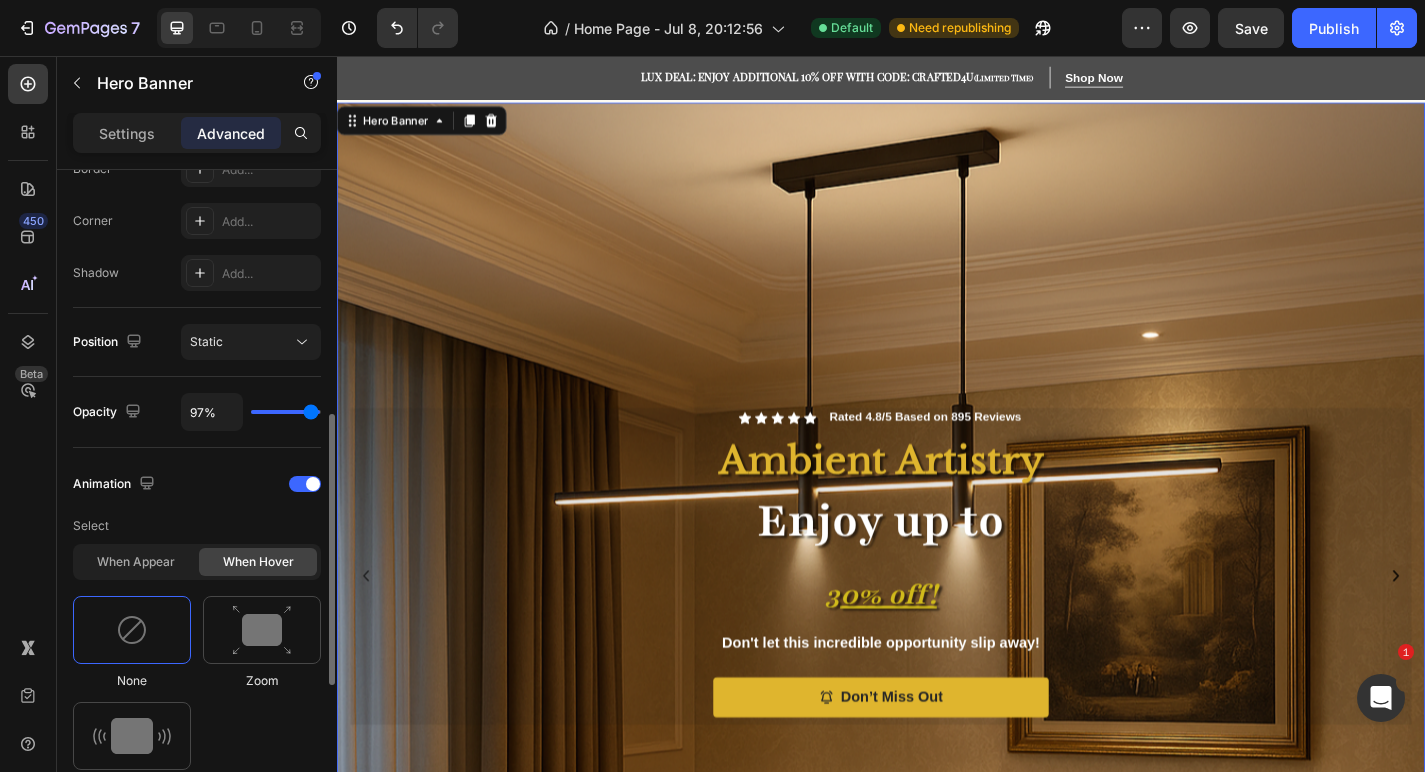 type on "96%" 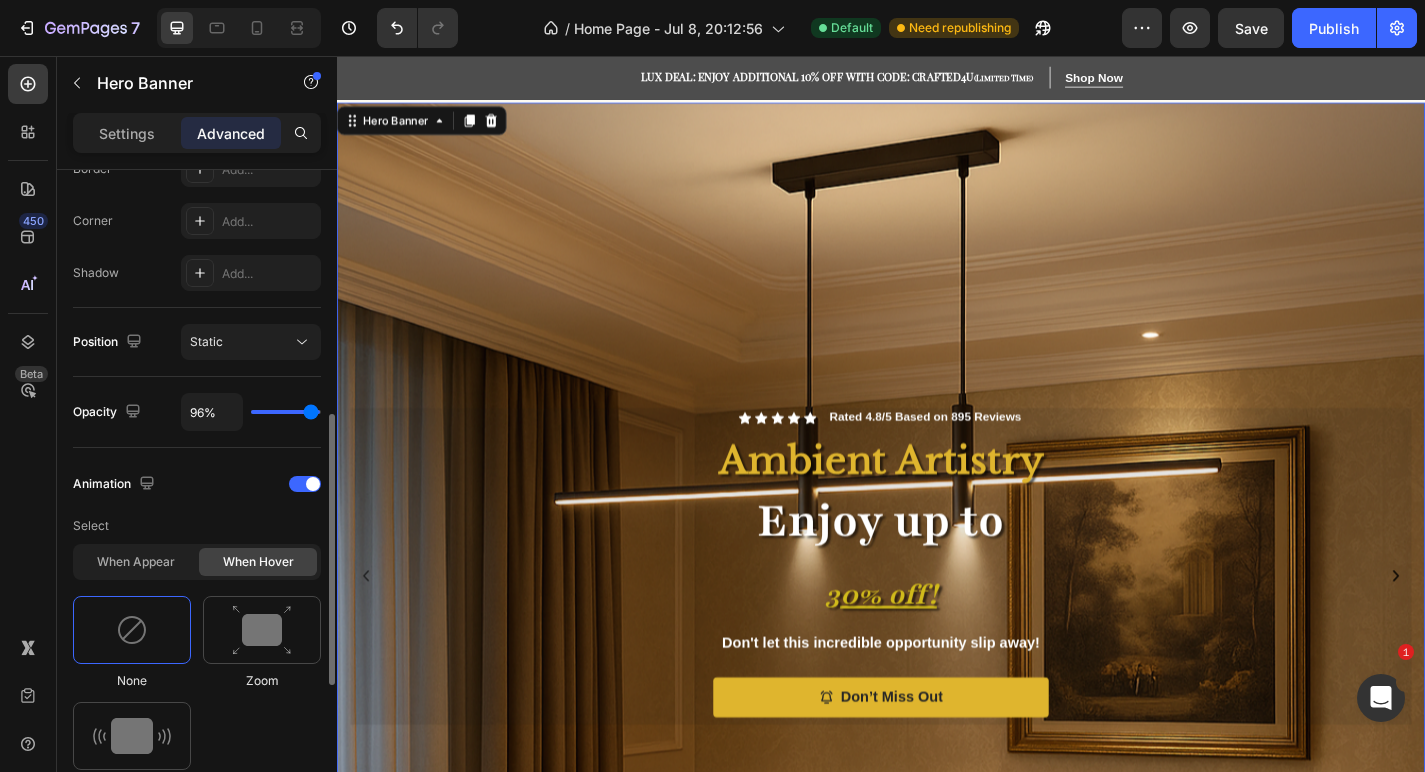 type on "94%" 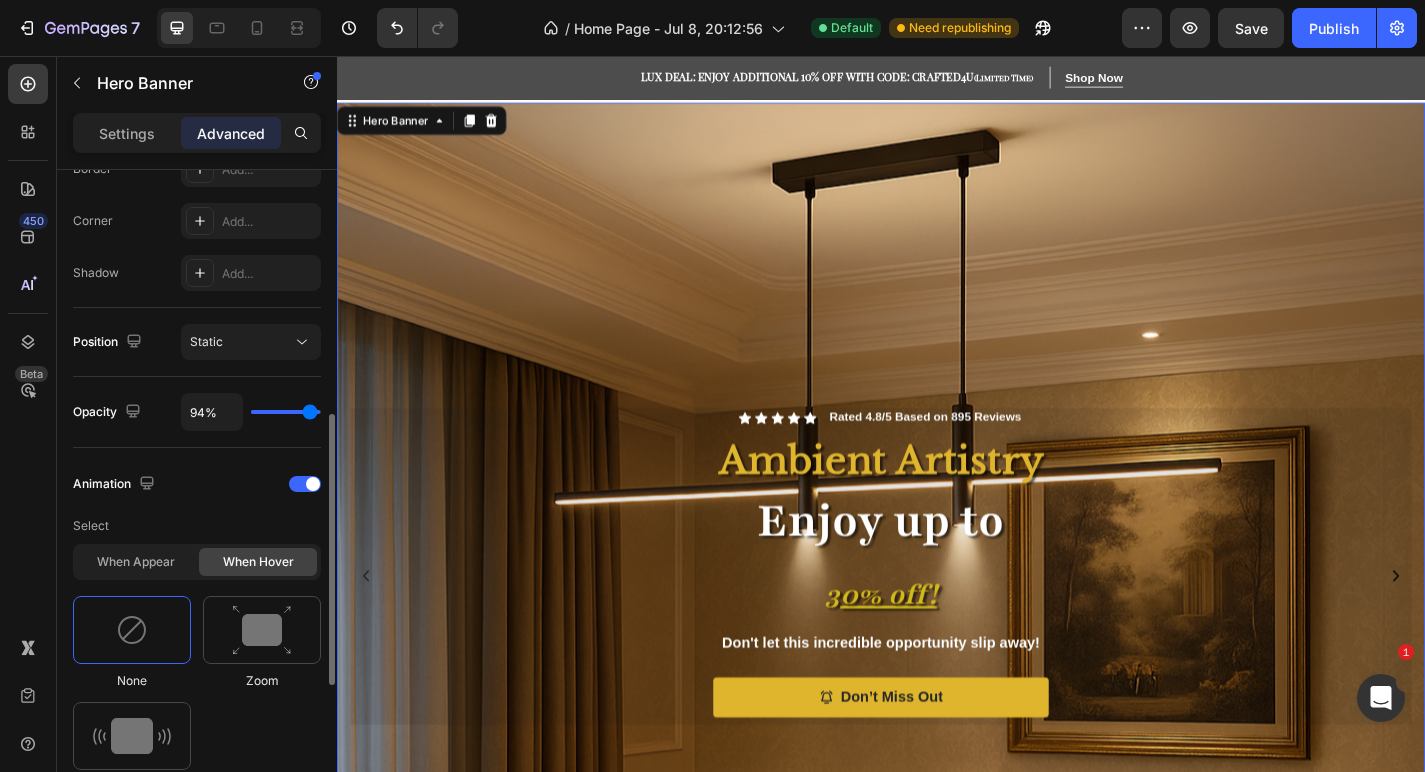 type on "92%" 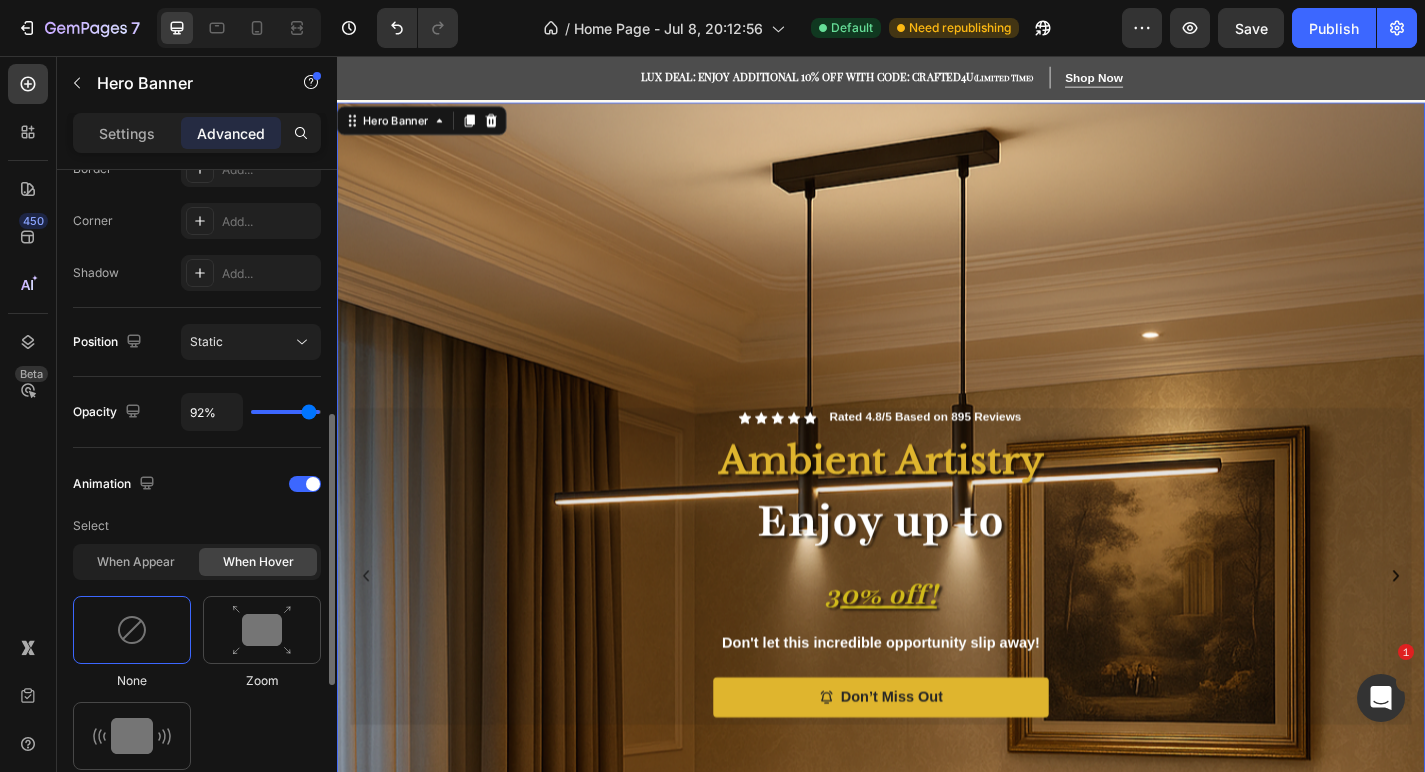 type on "90%" 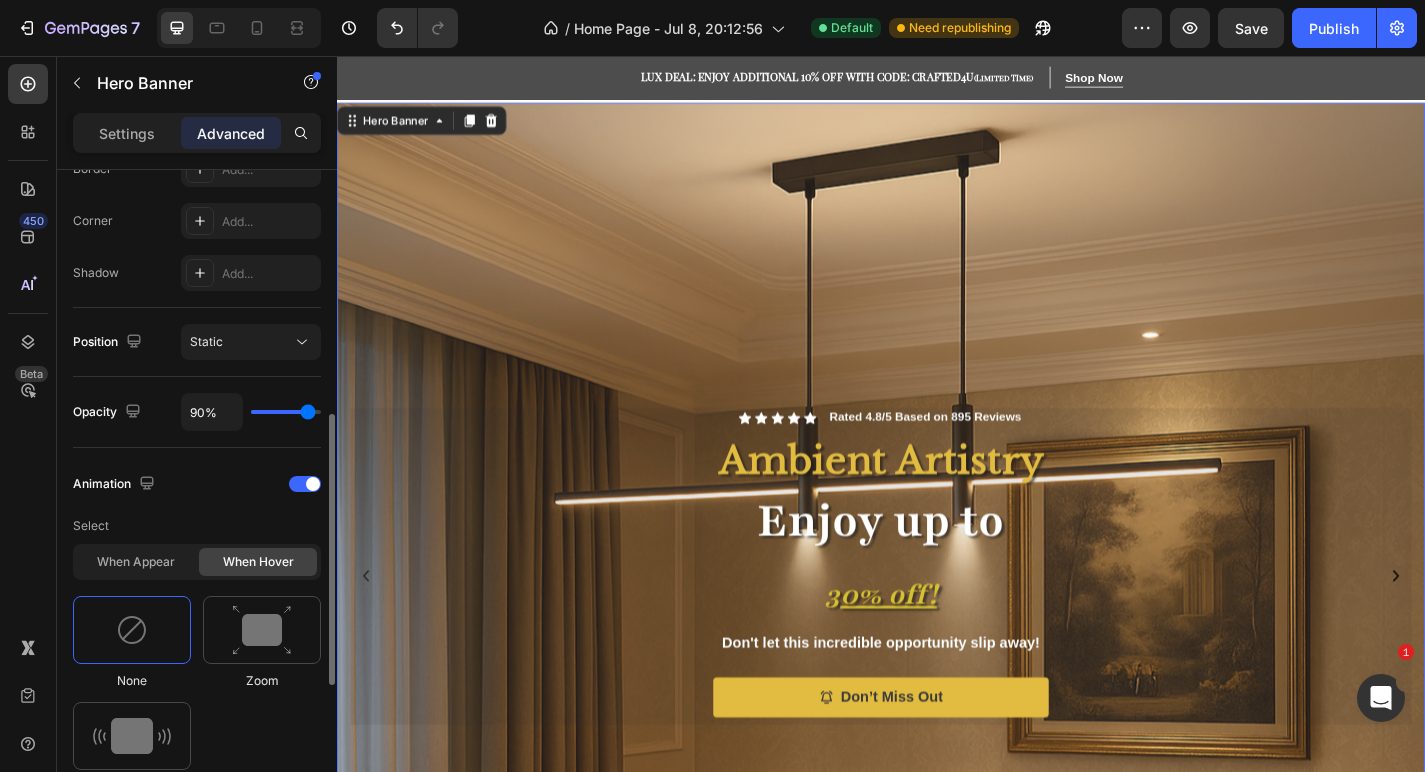type on "89%" 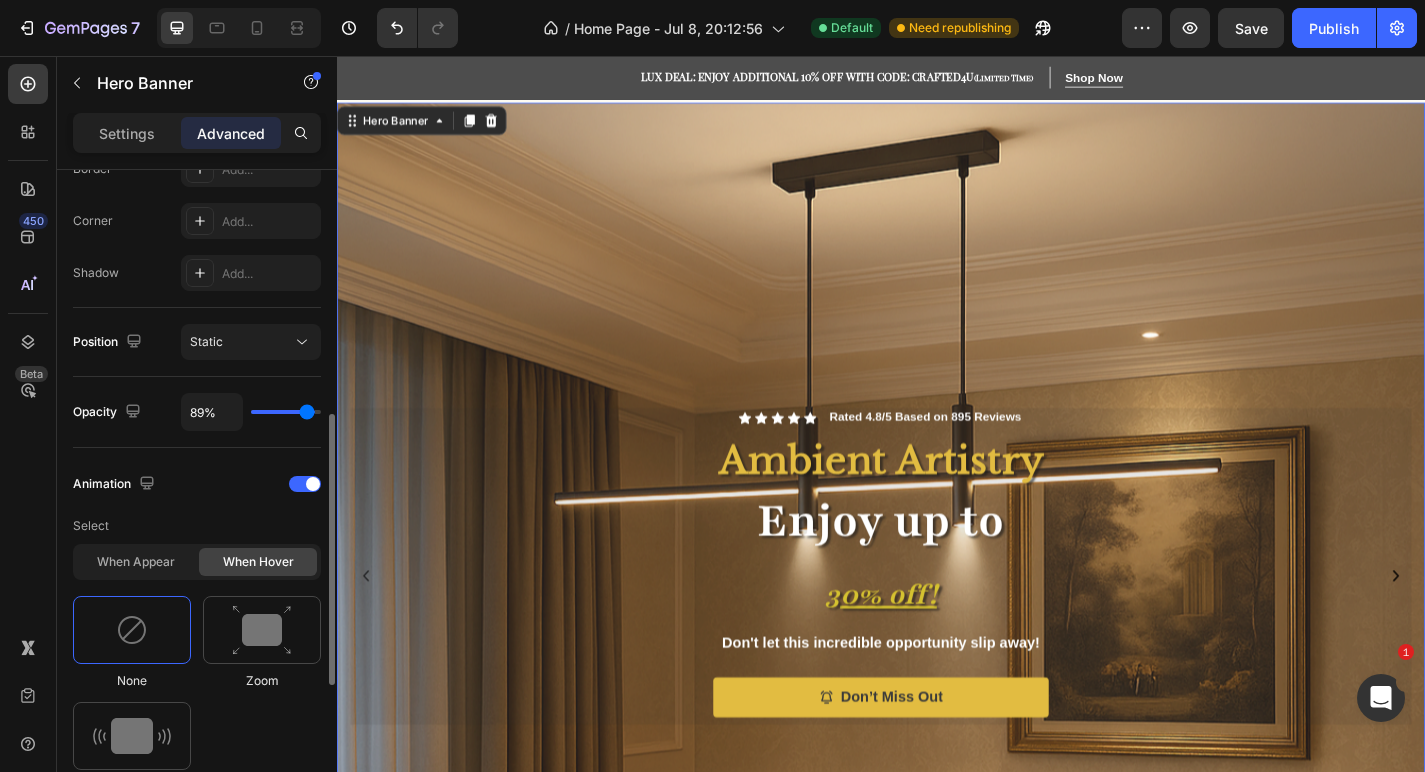 type on "90%" 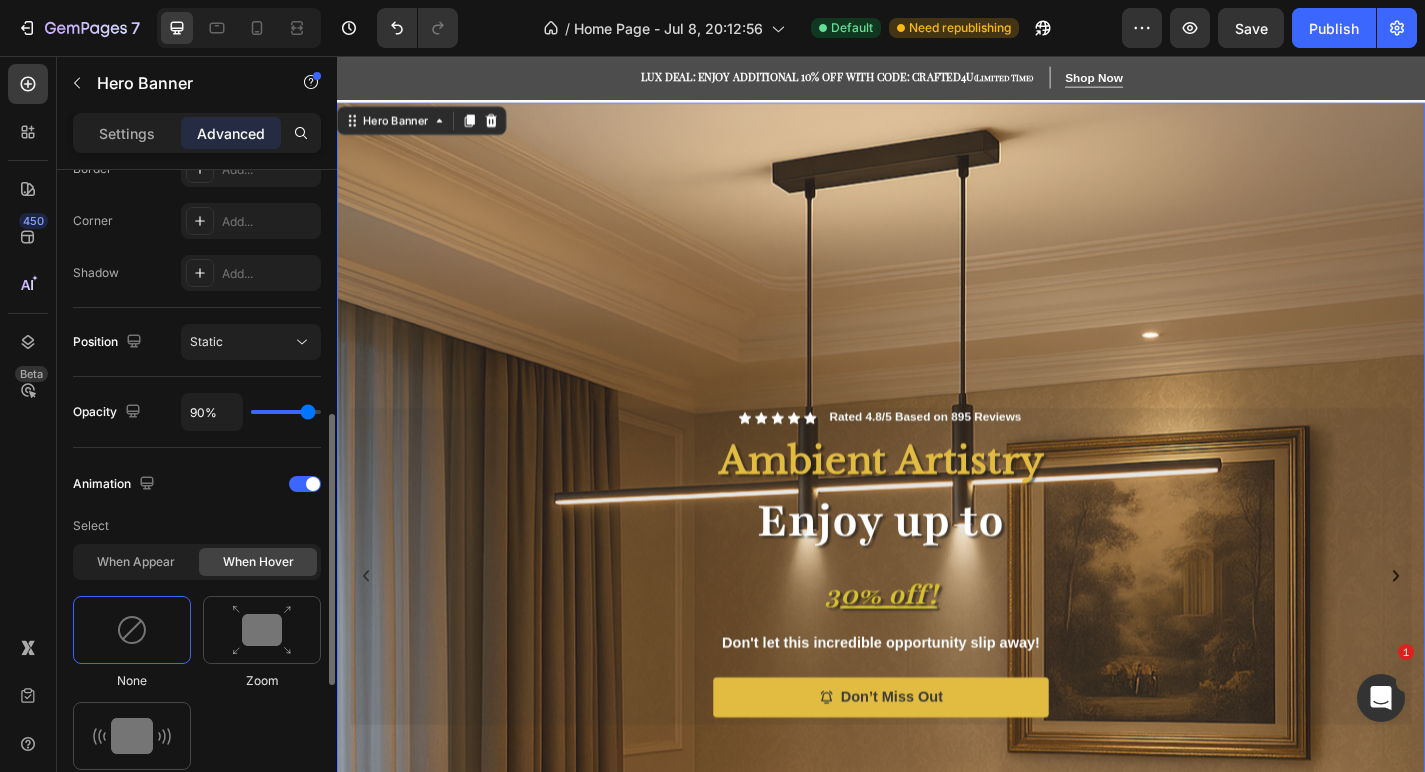type on "92%" 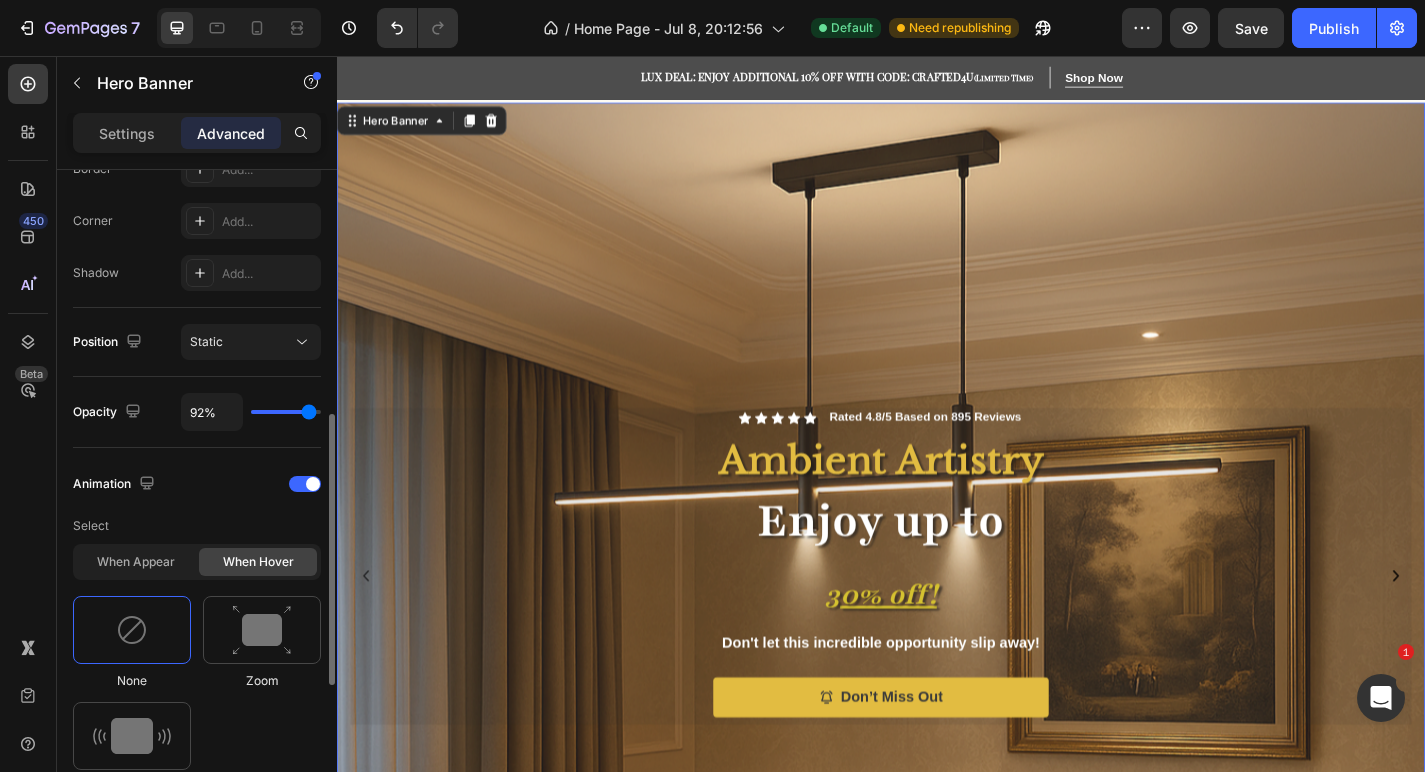 type on "94%" 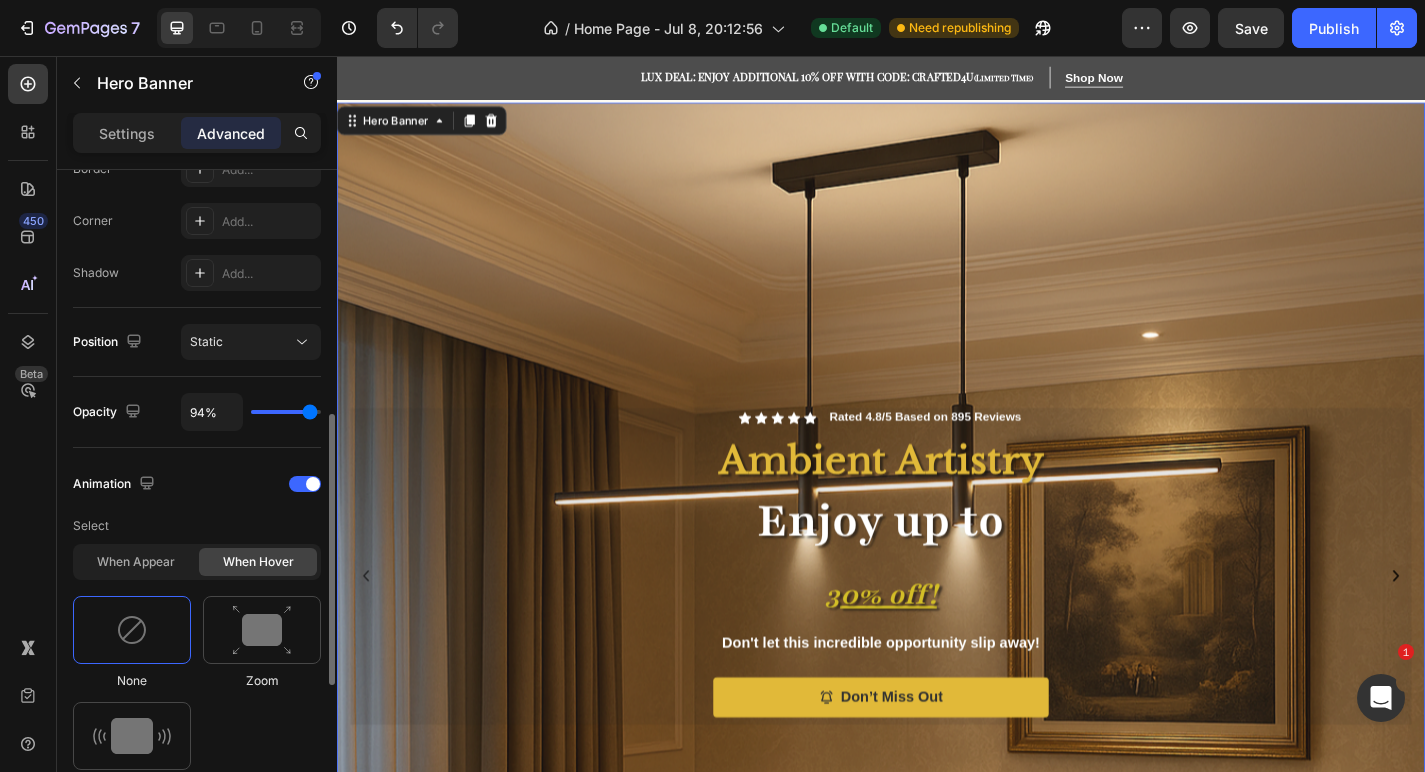 type on "96%" 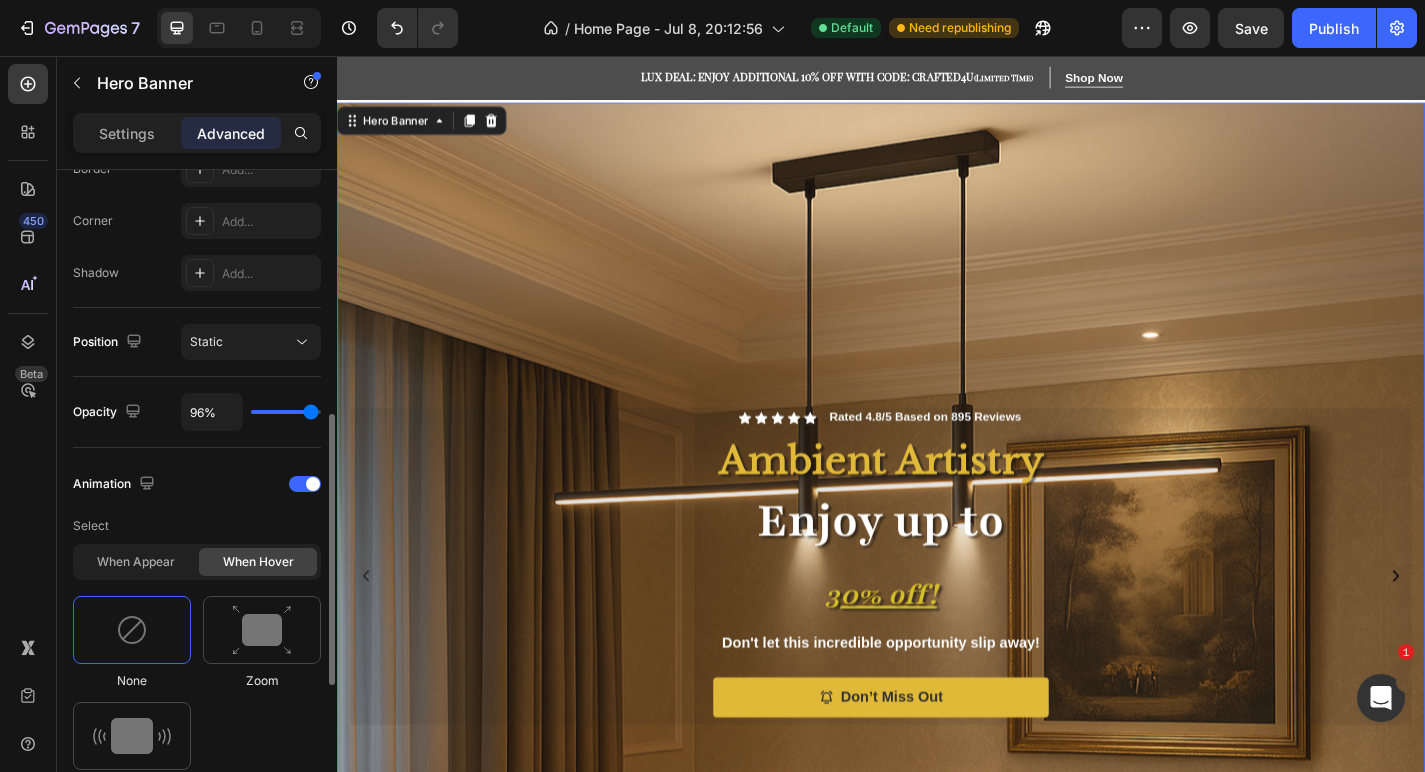 type on "97%" 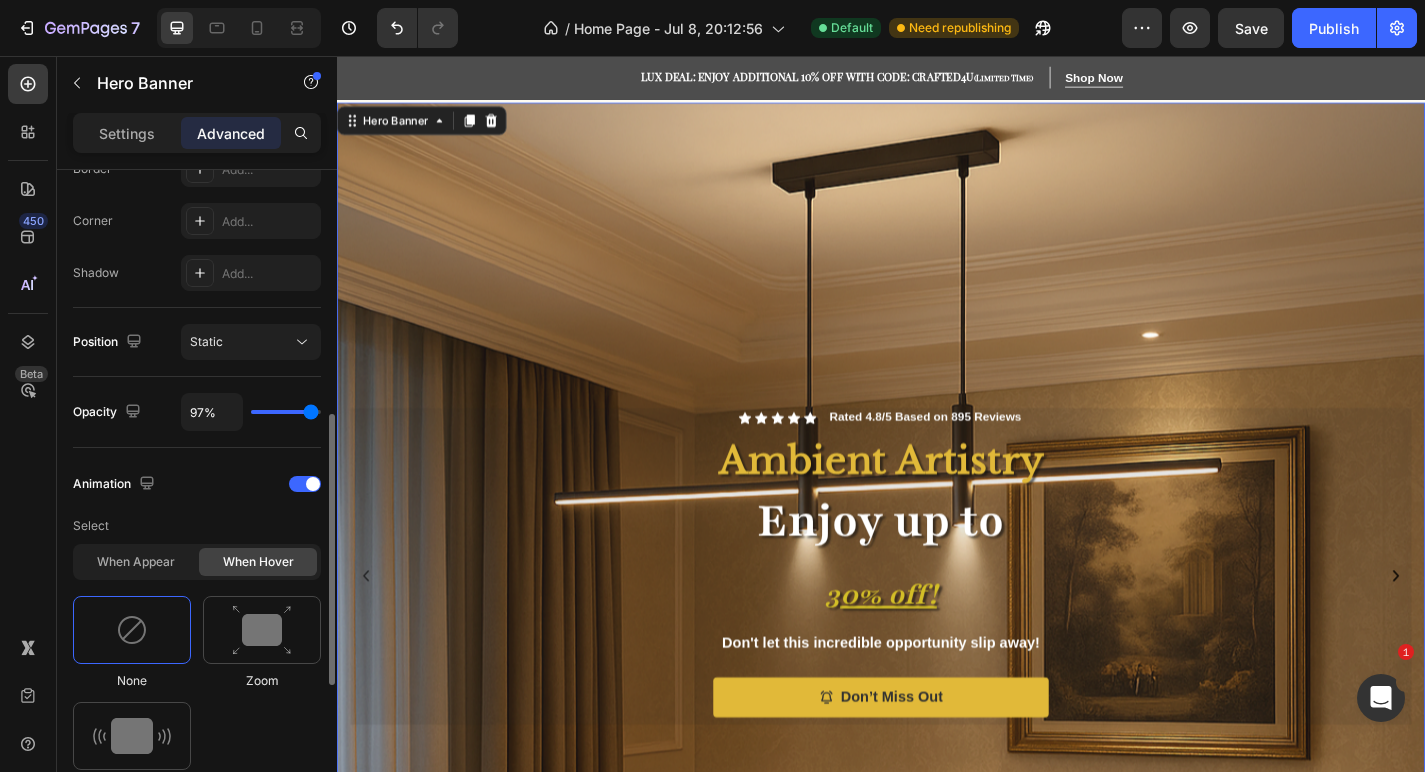 type on "99%" 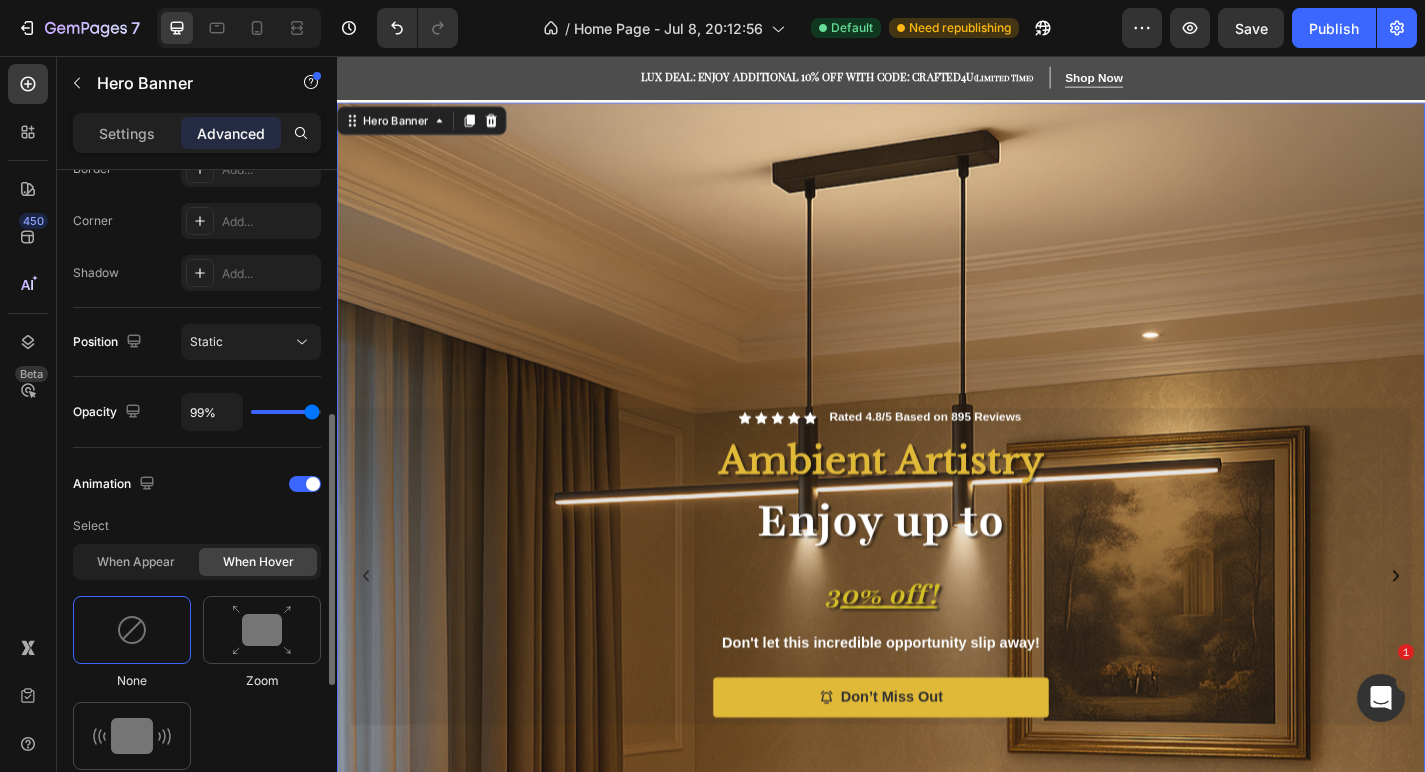 type on "100%" 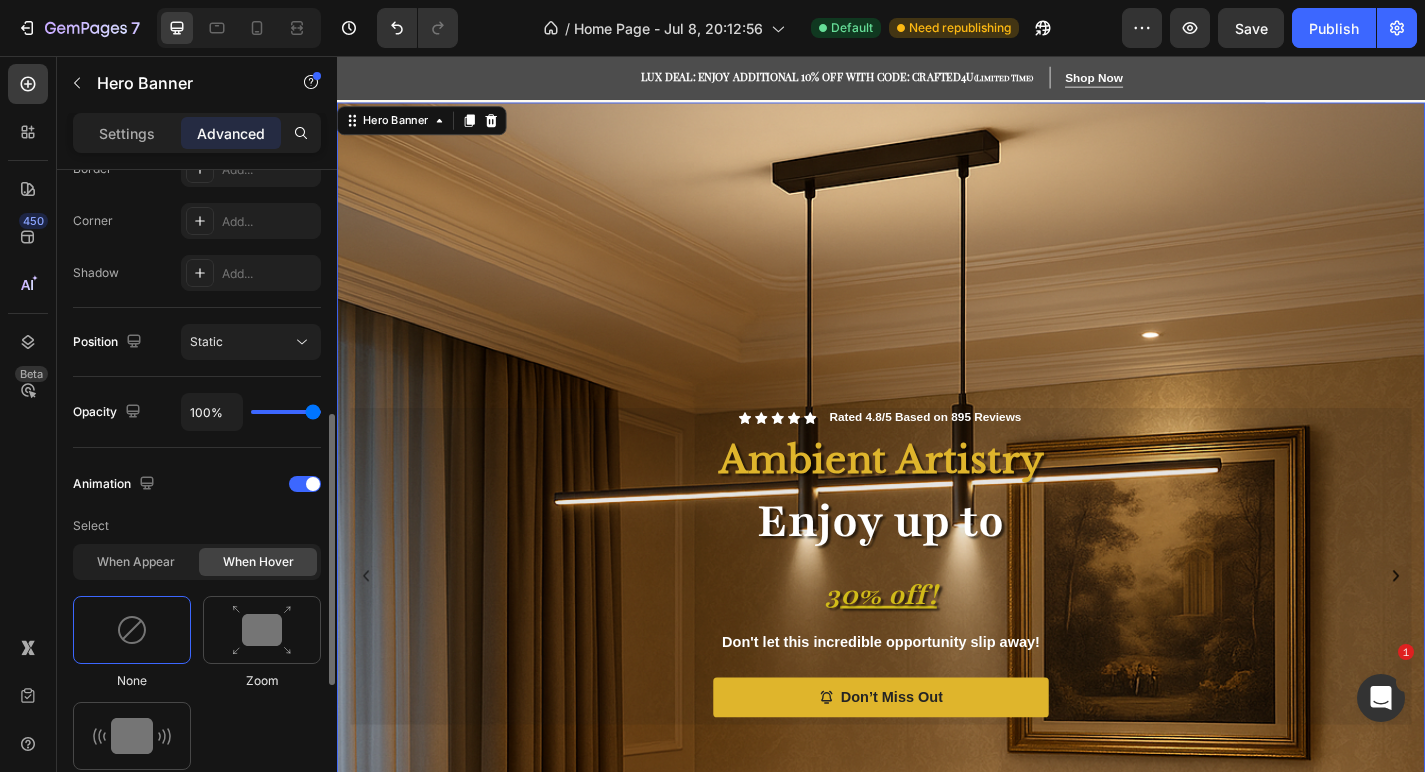 drag, startPoint x: 310, startPoint y: 416, endPoint x: 321, endPoint y: 416, distance: 11 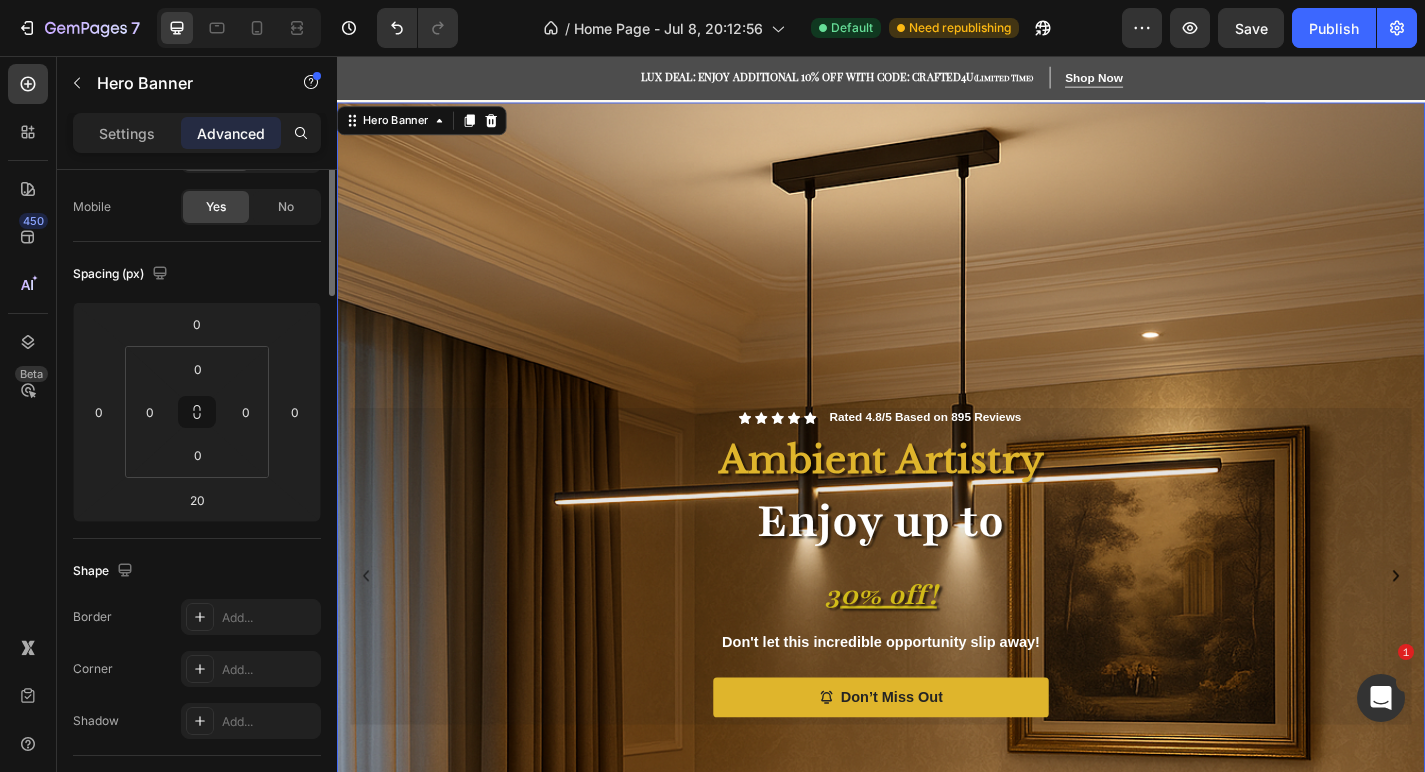 scroll, scrollTop: 0, scrollLeft: 0, axis: both 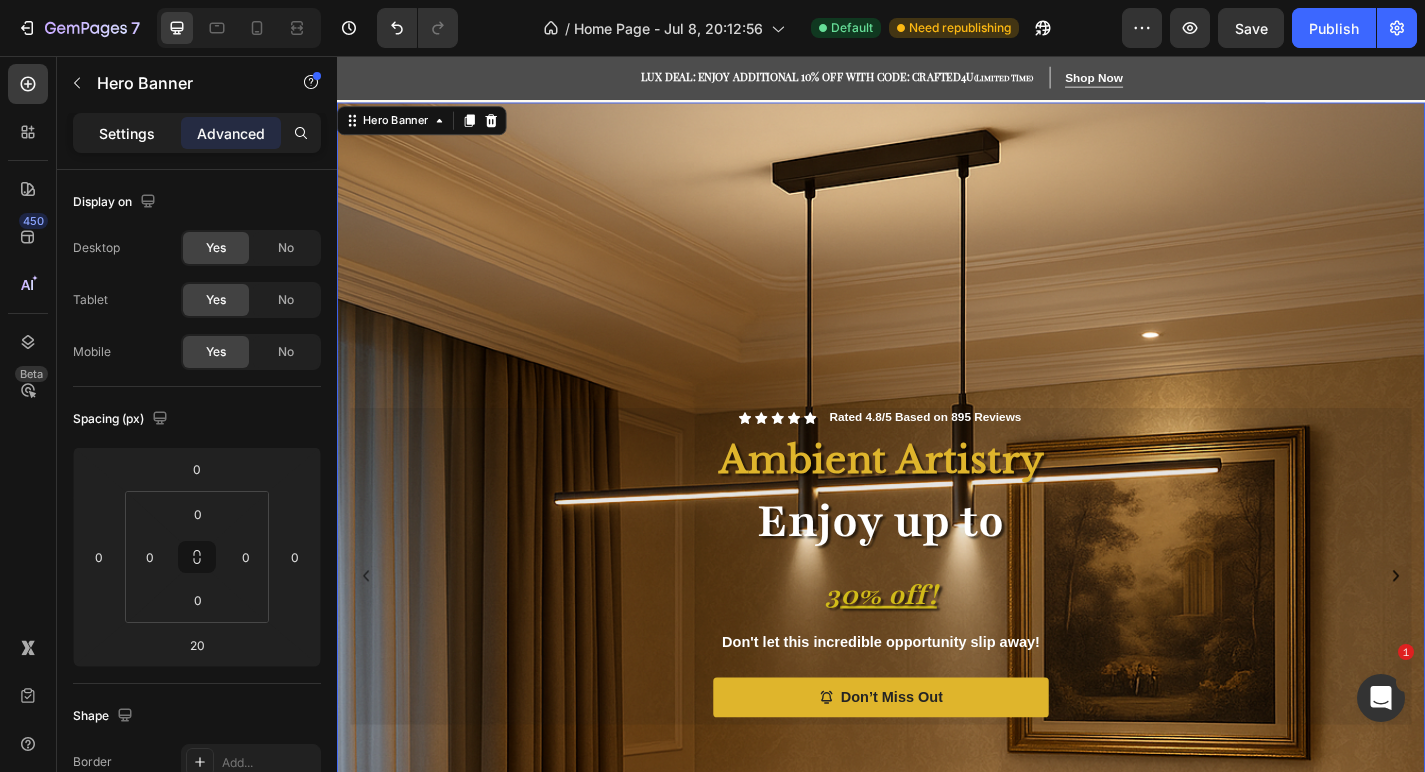 click on "Settings" at bounding box center (127, 133) 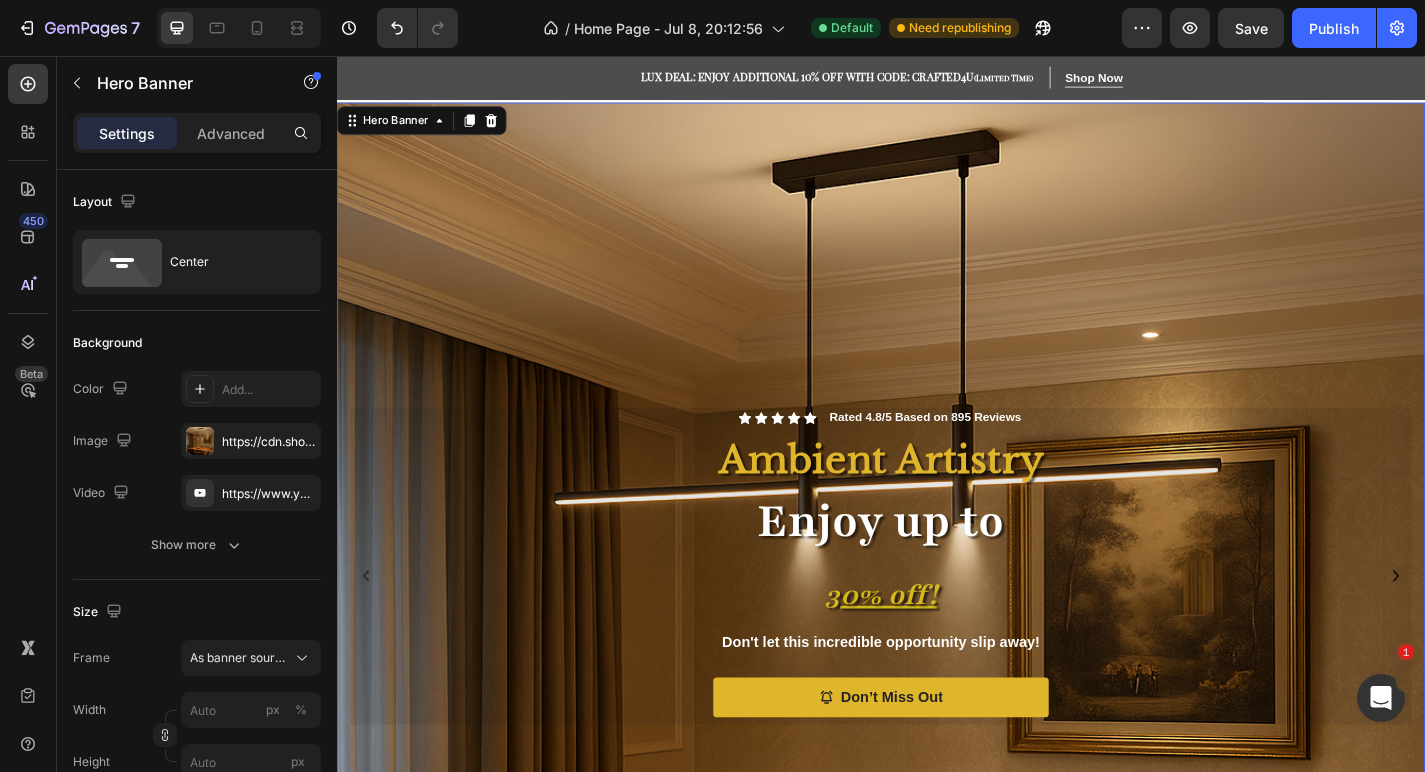 click at bounding box center (937, 619) 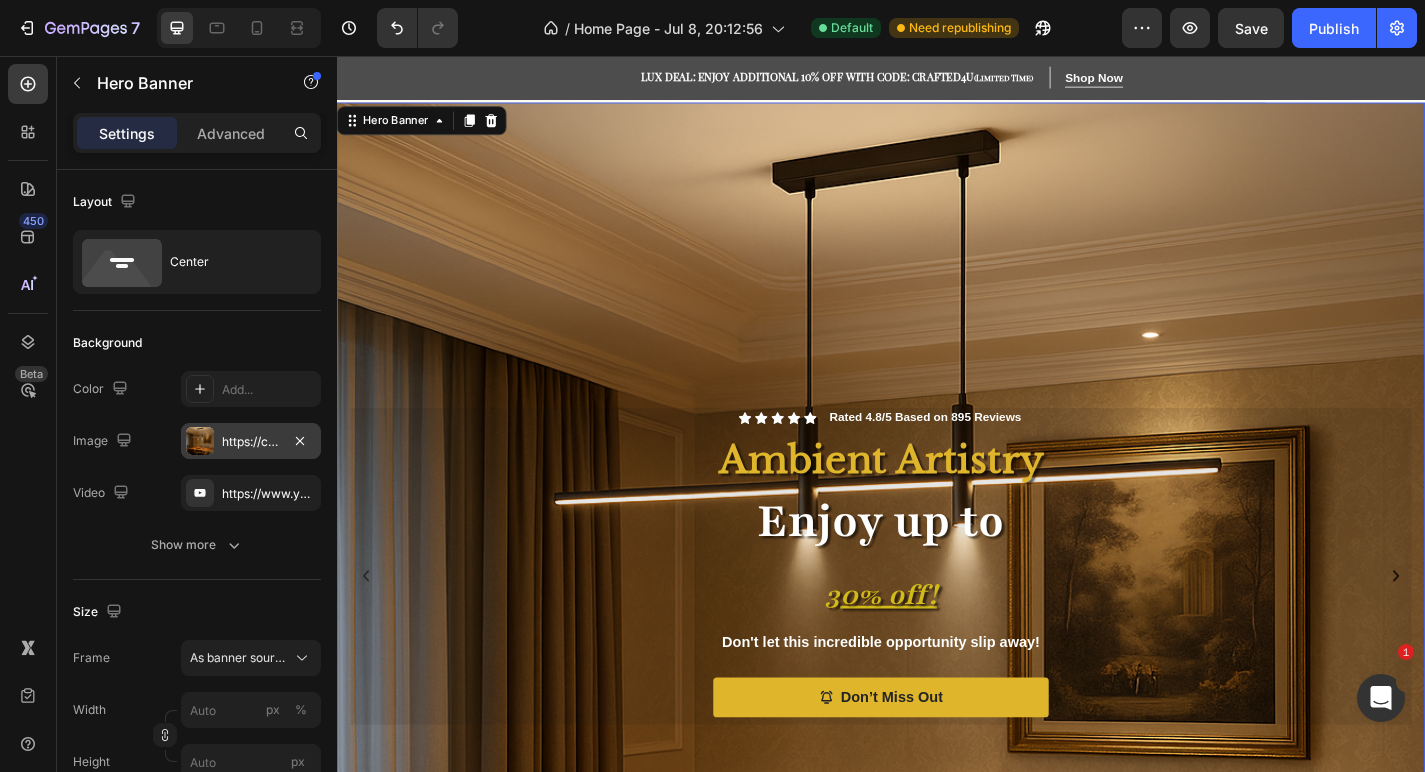 click on "https://cdn.shopify.com/s/files/1/0765/9077/6534/files/gempages_574608981599716581-d514b1ff-b937-4a7e-8831-35d2d2e456c9.png" at bounding box center (251, 442) 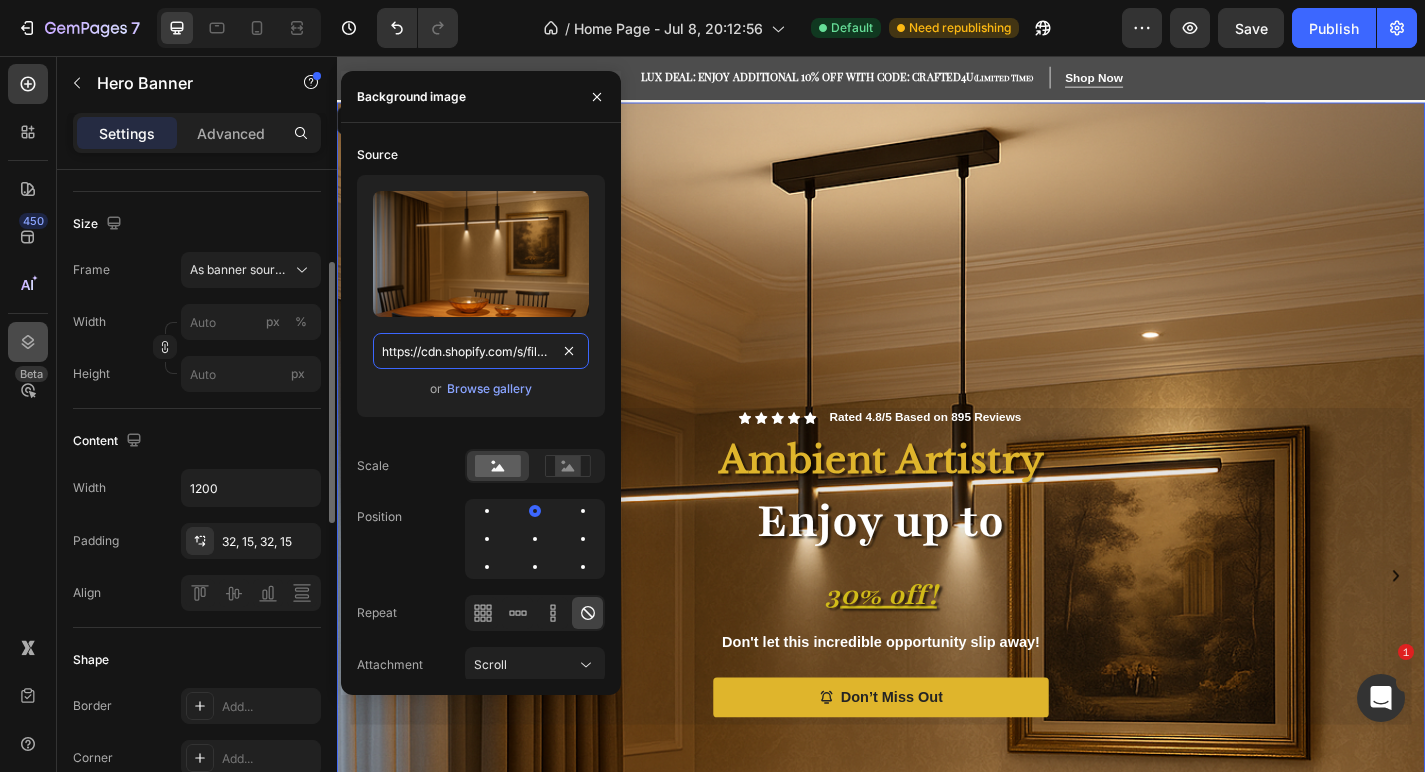 scroll, scrollTop: 423, scrollLeft: 0, axis: vertical 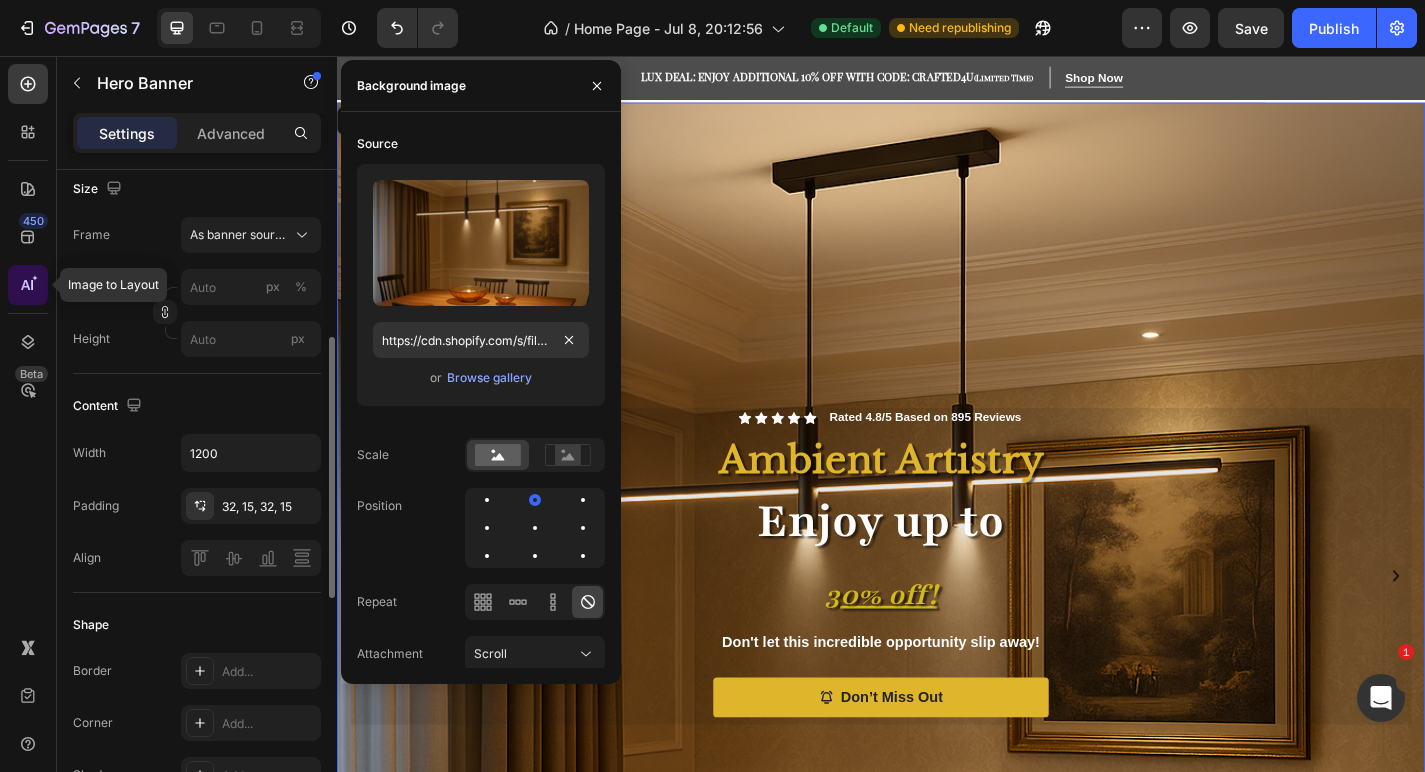 click 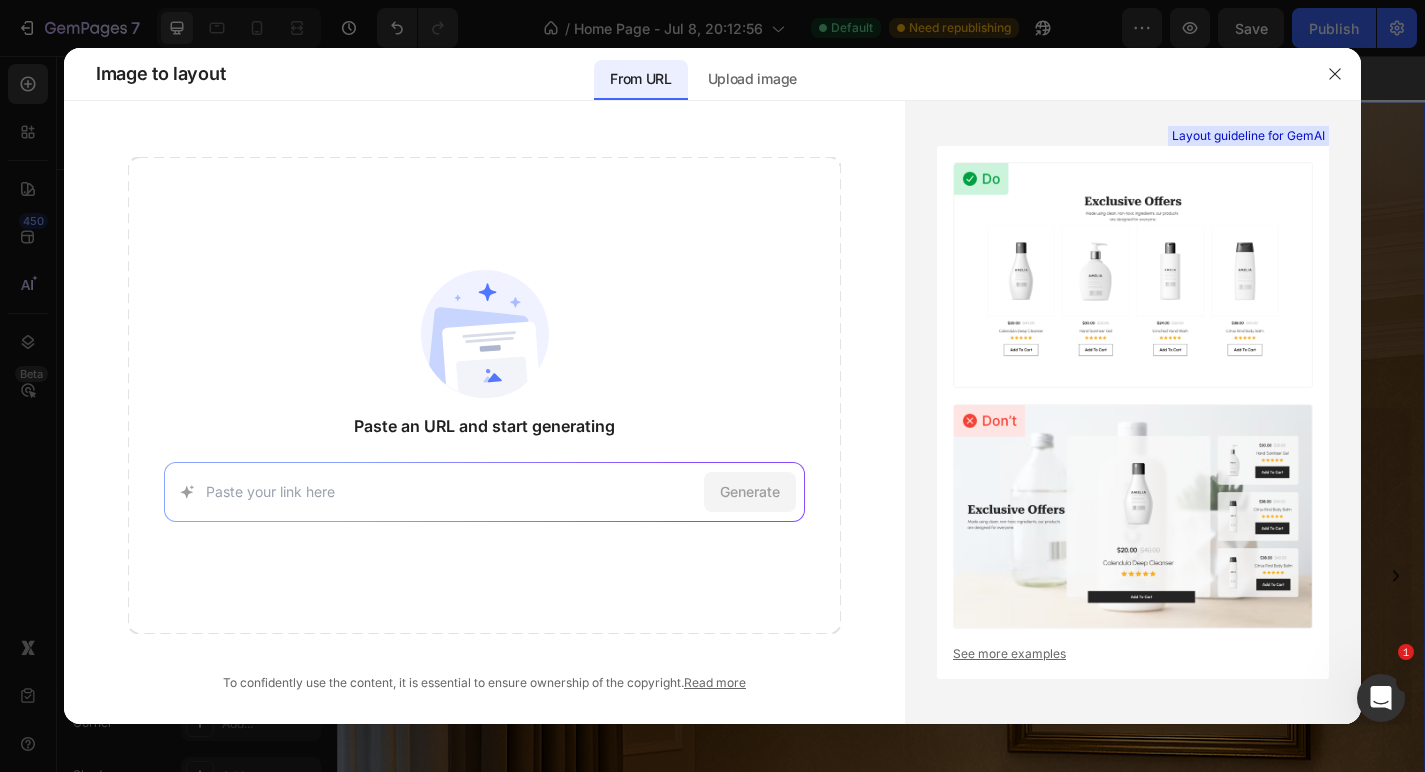 click at bounding box center (451, 491) 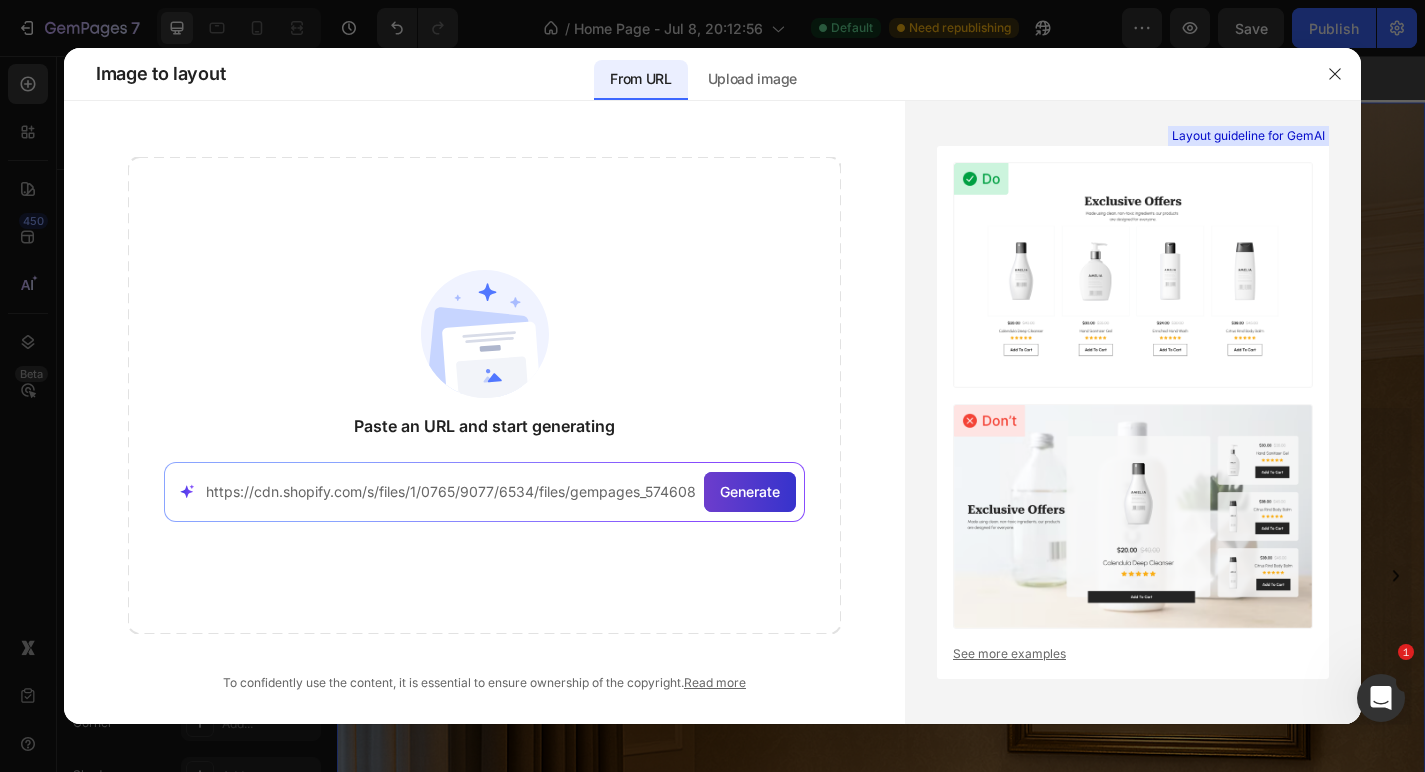 type on "https://cdn.shopify.com/s/files/1/0765/9077/6534/files/gempages_574608981599716581-d514b1ff-b937-4a7e-8831-35d2d2e456c9.png" 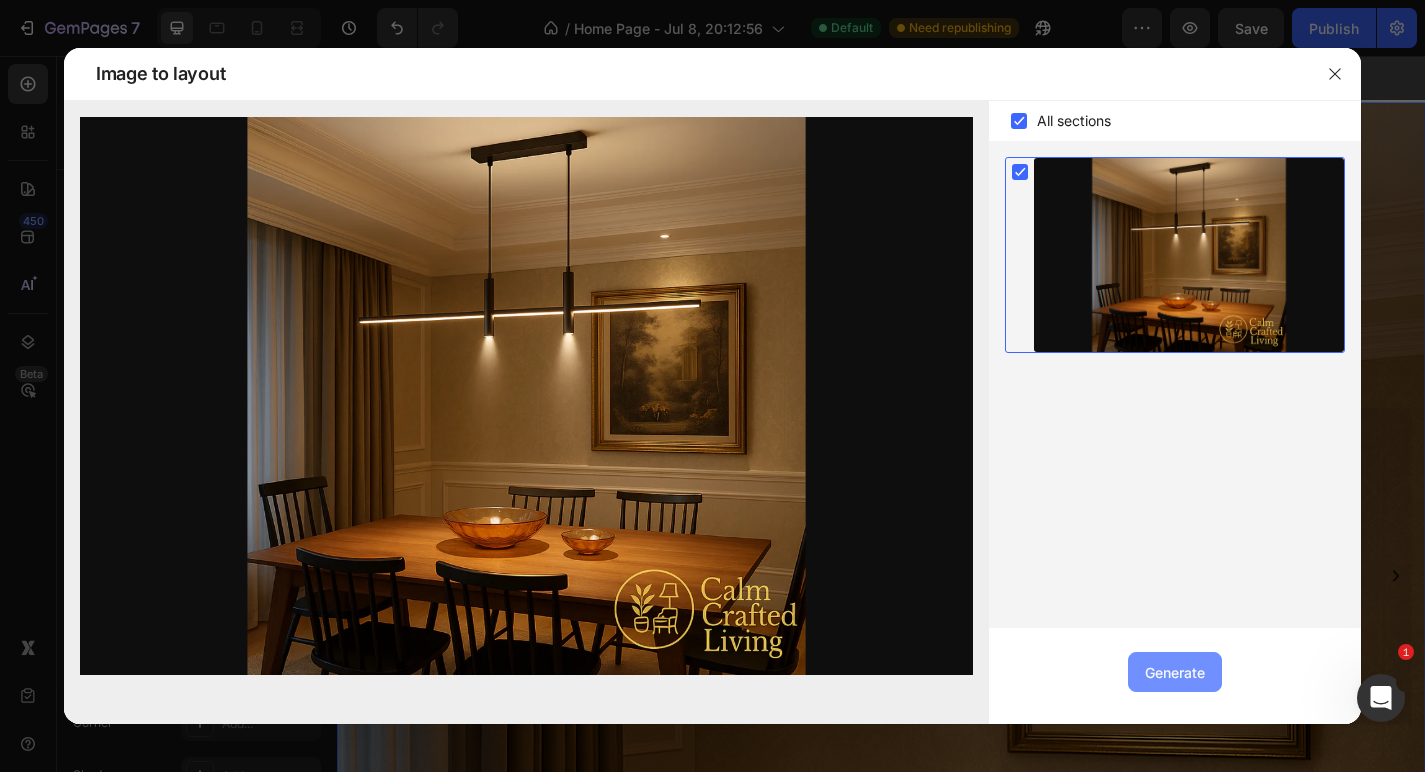 click on "Generate" at bounding box center (1175, 672) 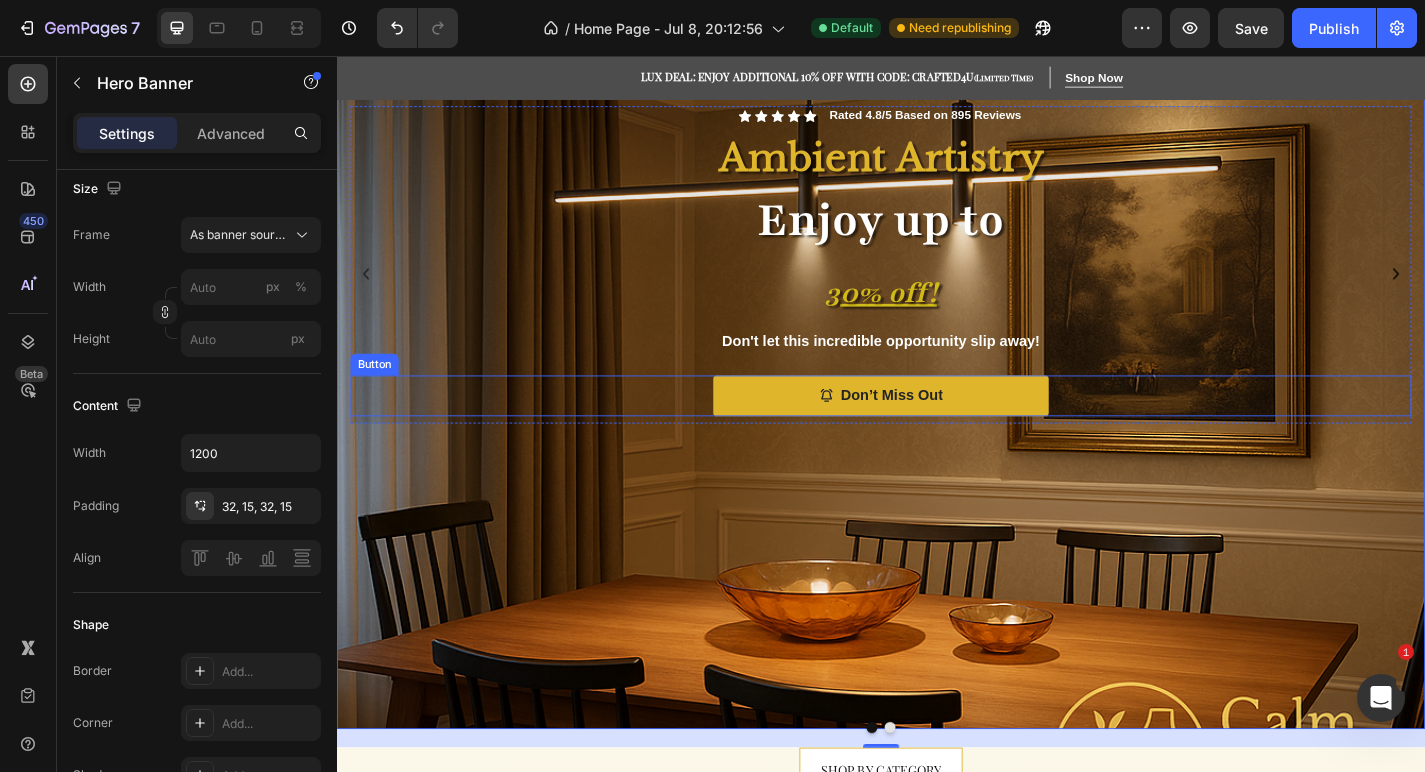 scroll, scrollTop: 521, scrollLeft: 0, axis: vertical 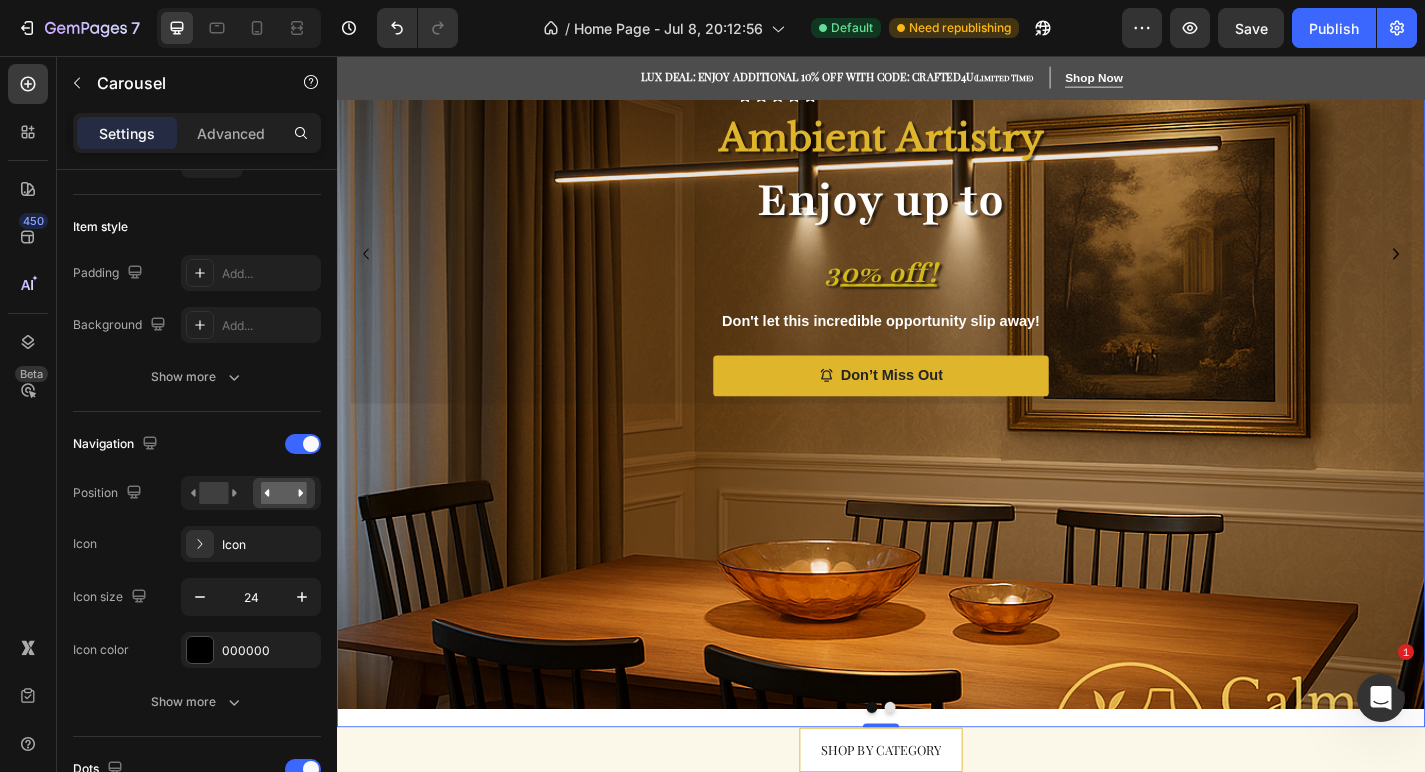 click at bounding box center [947, 775] 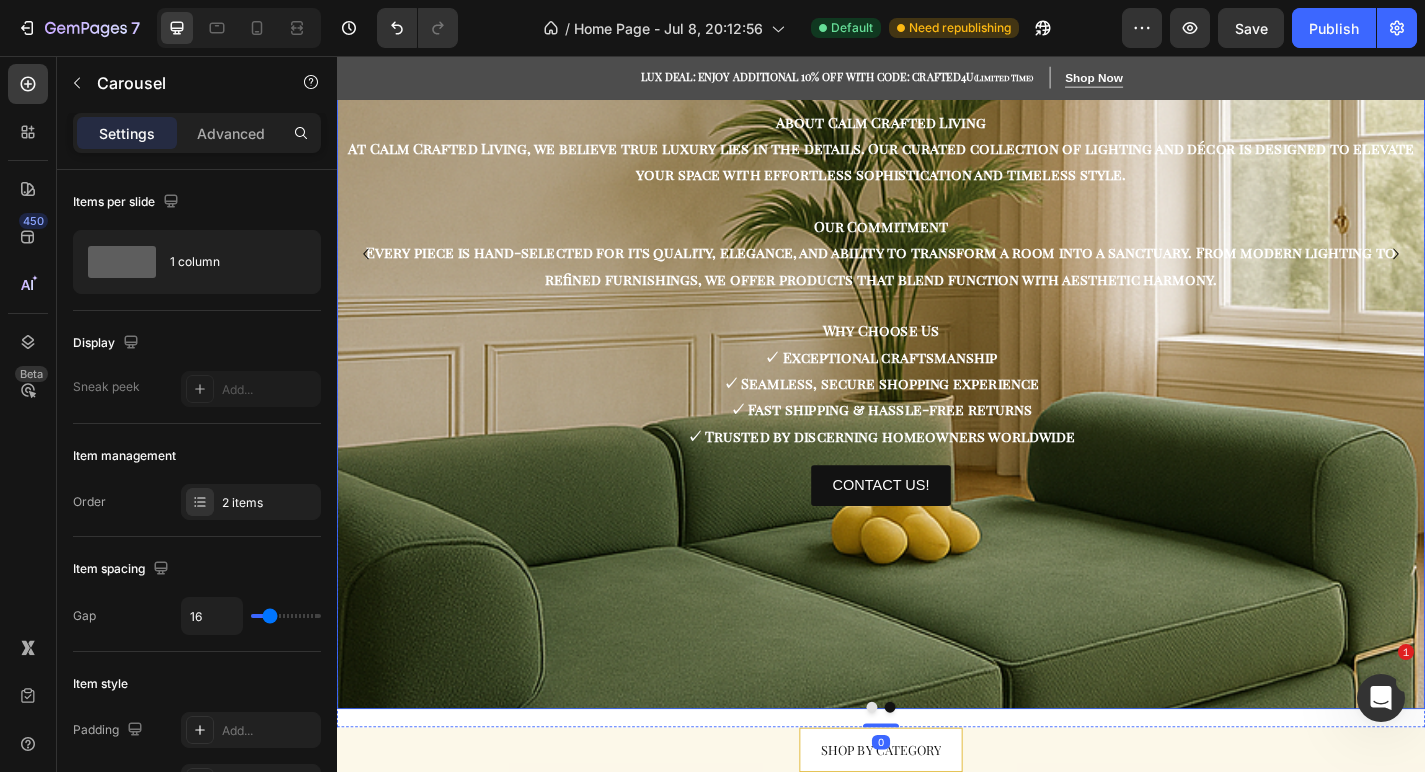 click at bounding box center (937, 511) 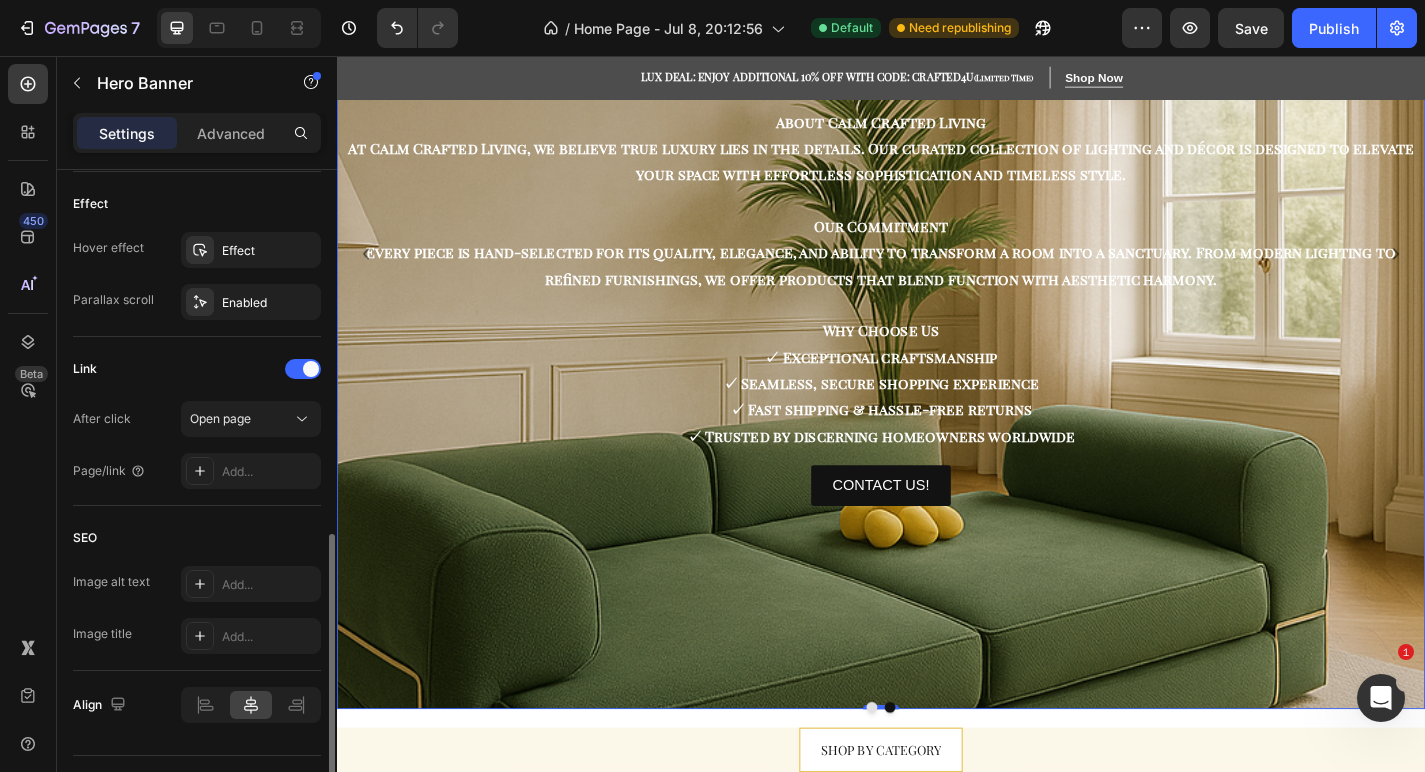 scroll, scrollTop: 1108, scrollLeft: 0, axis: vertical 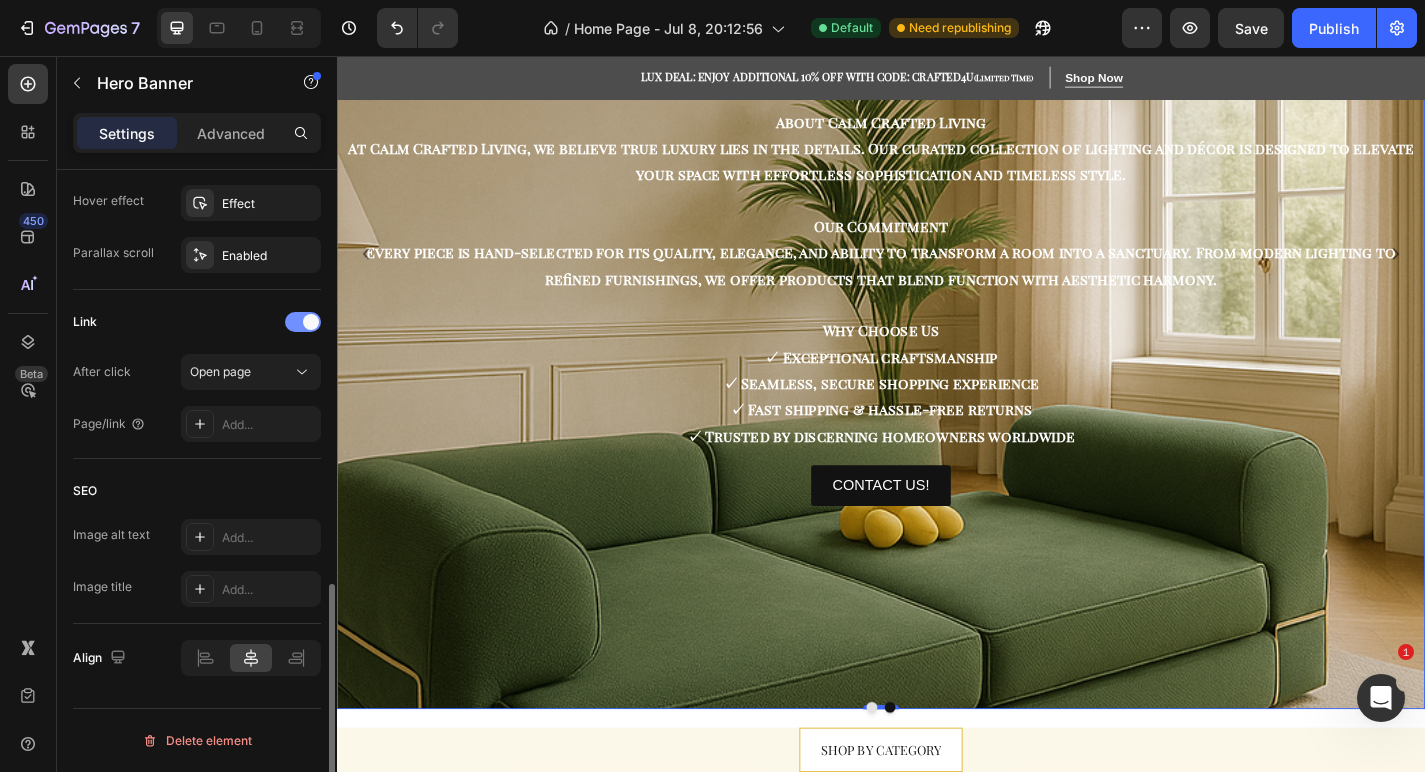 click at bounding box center [303, 322] 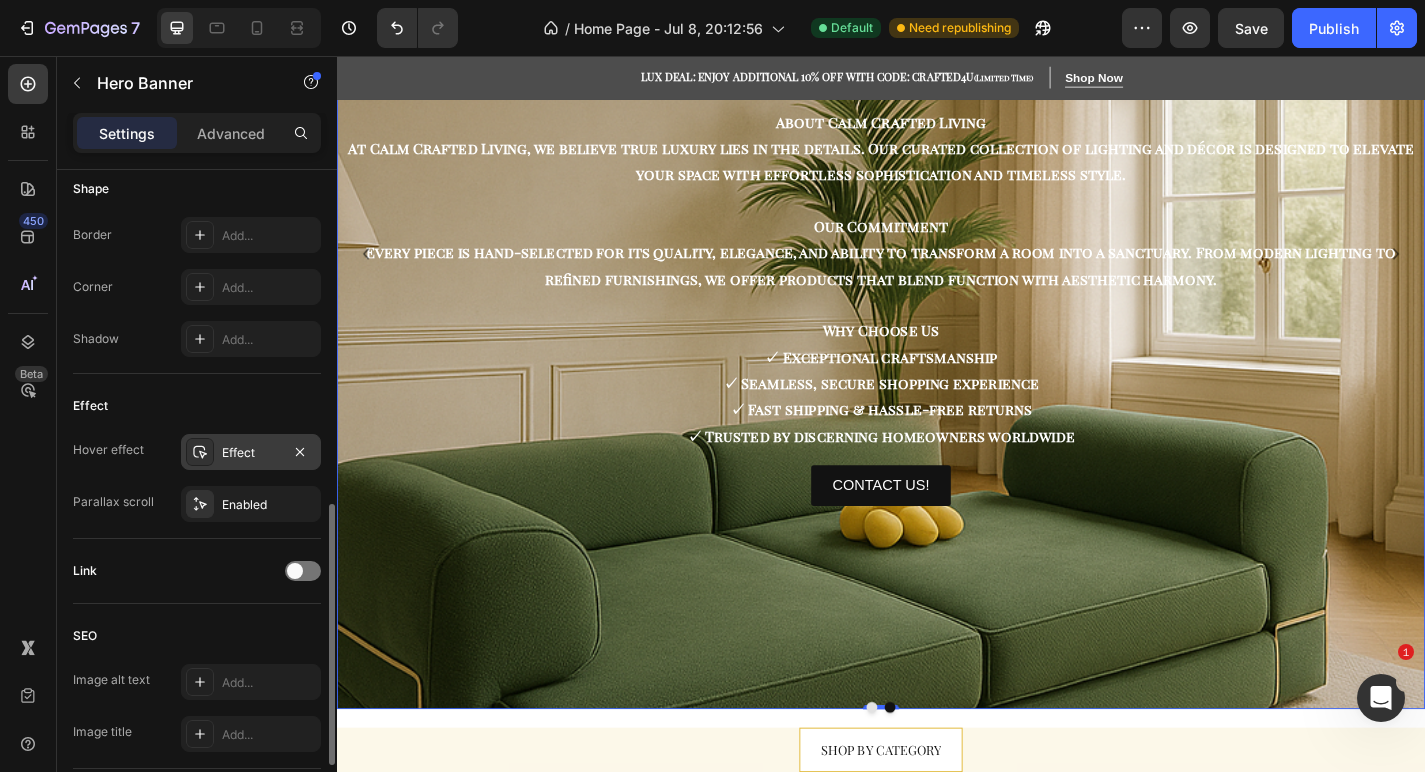 scroll, scrollTop: 855, scrollLeft: 0, axis: vertical 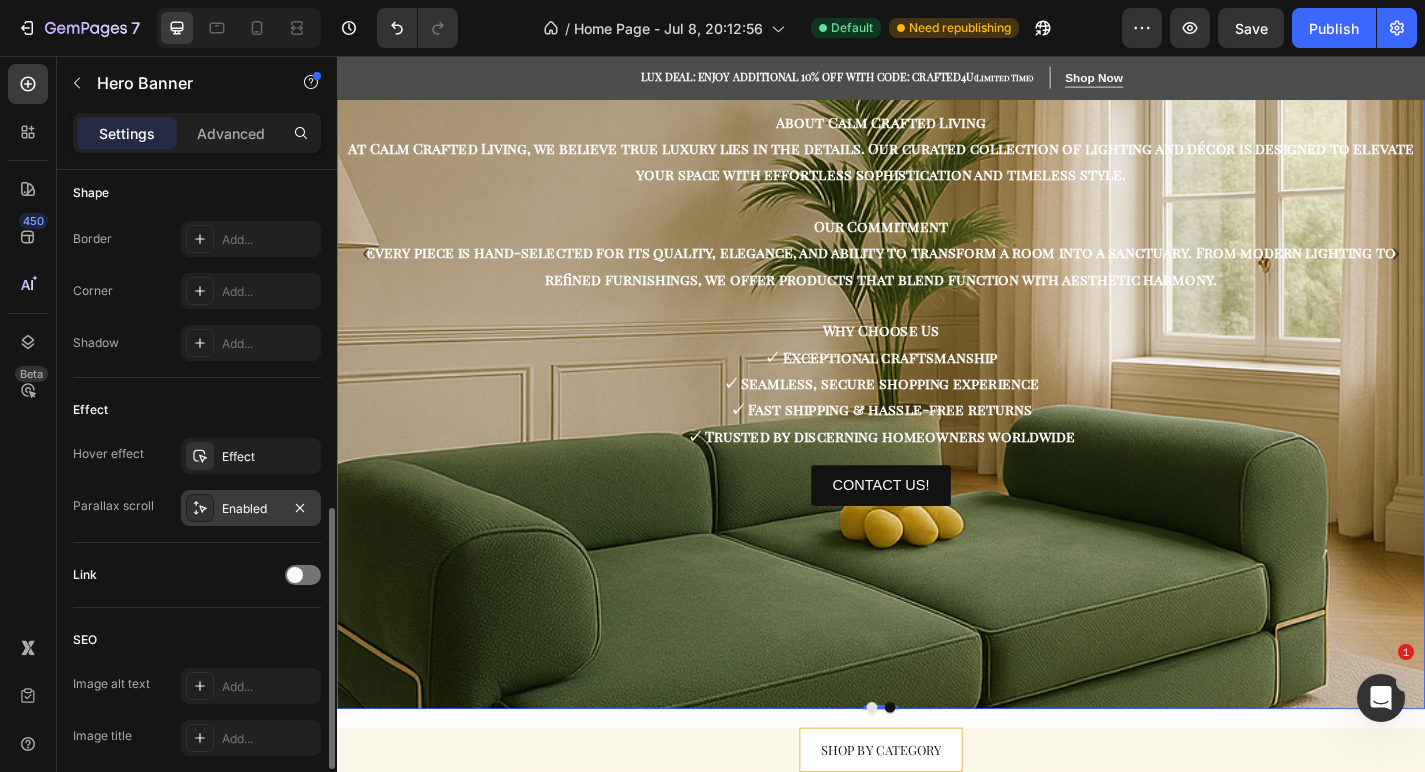 click on "Enabled" at bounding box center [251, 509] 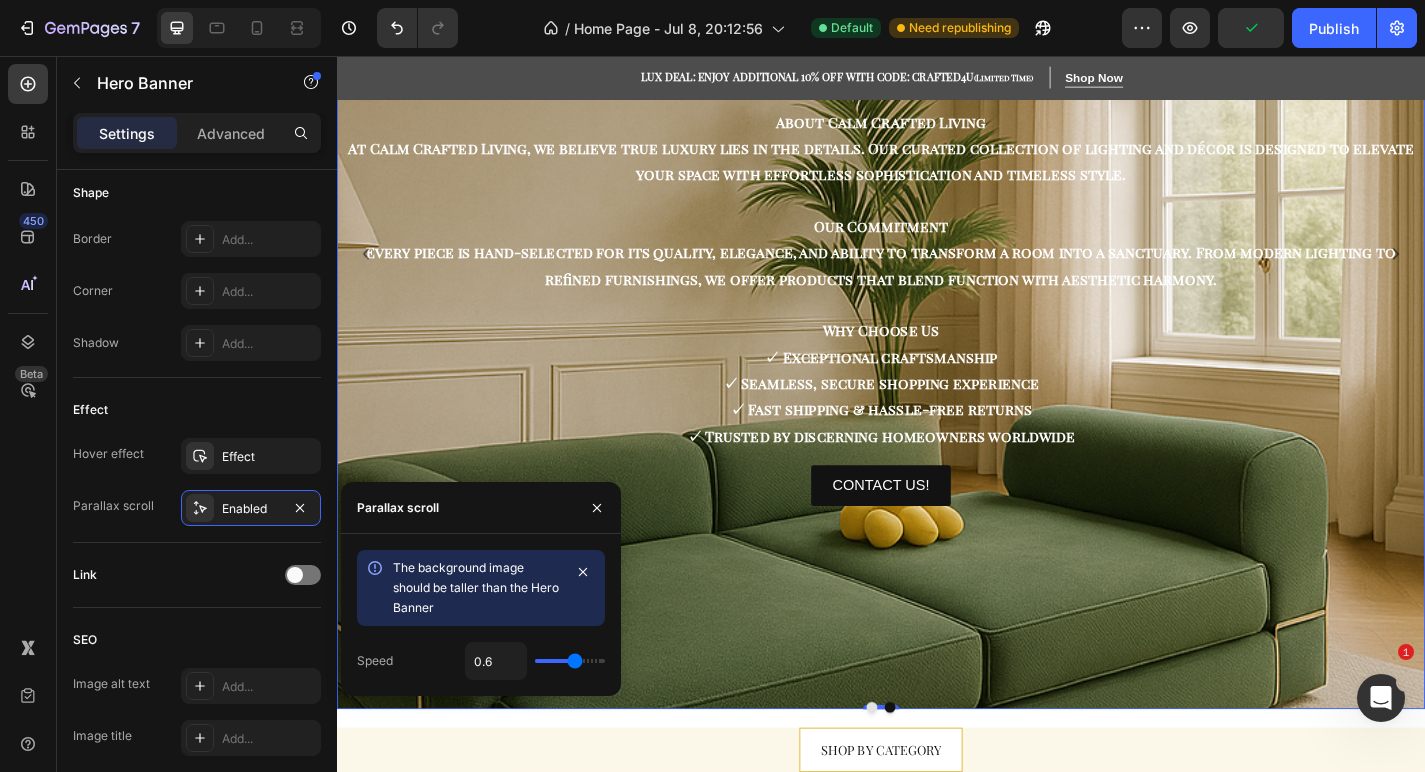 type on "0.5" 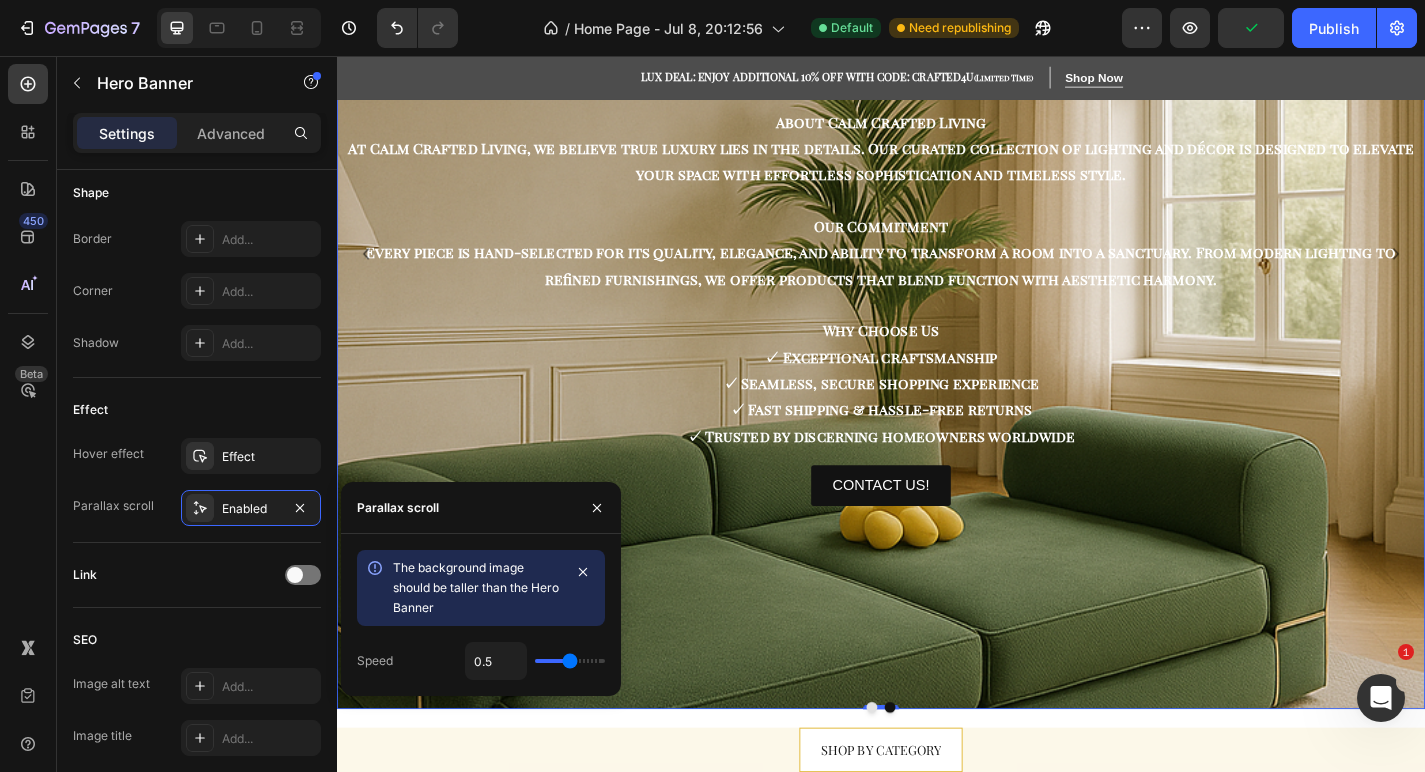 type on "0.4" 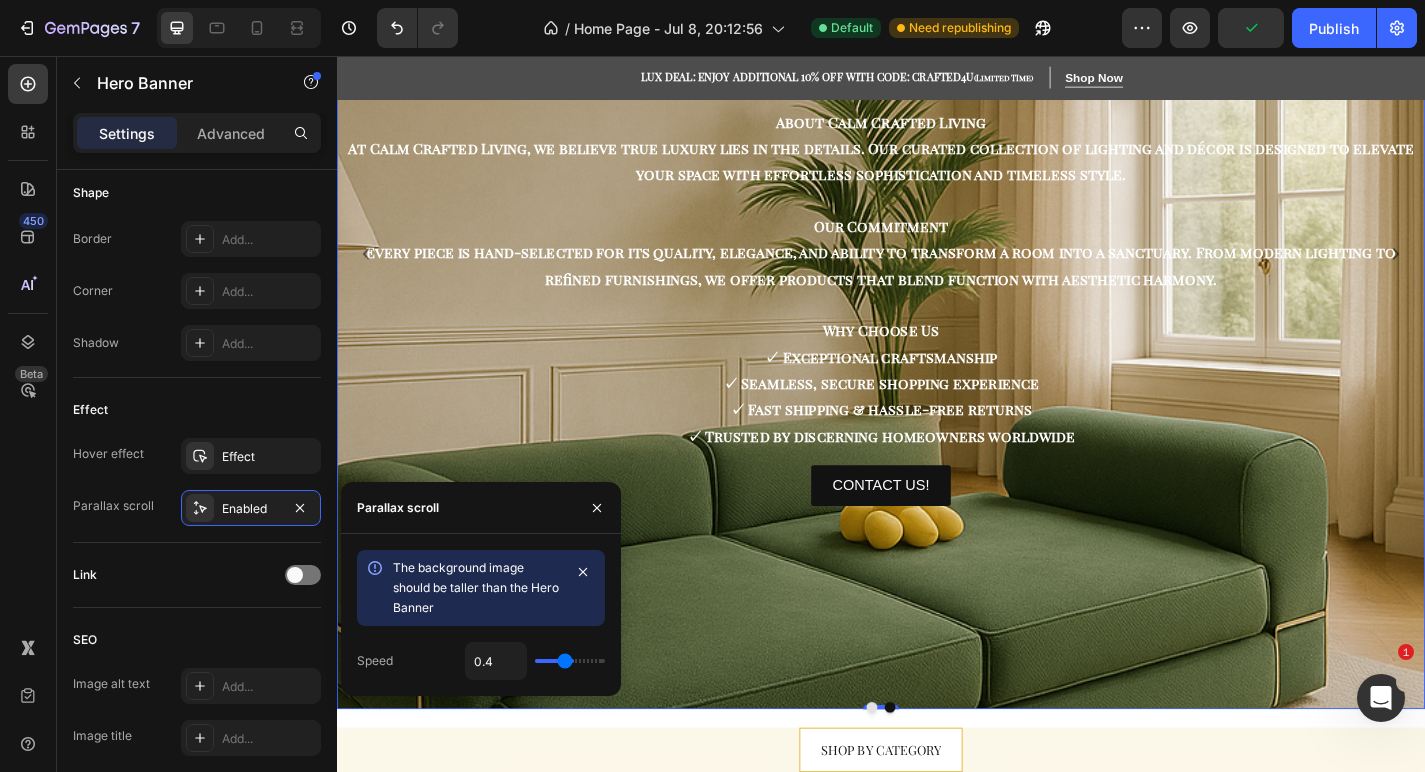 type on "0.3" 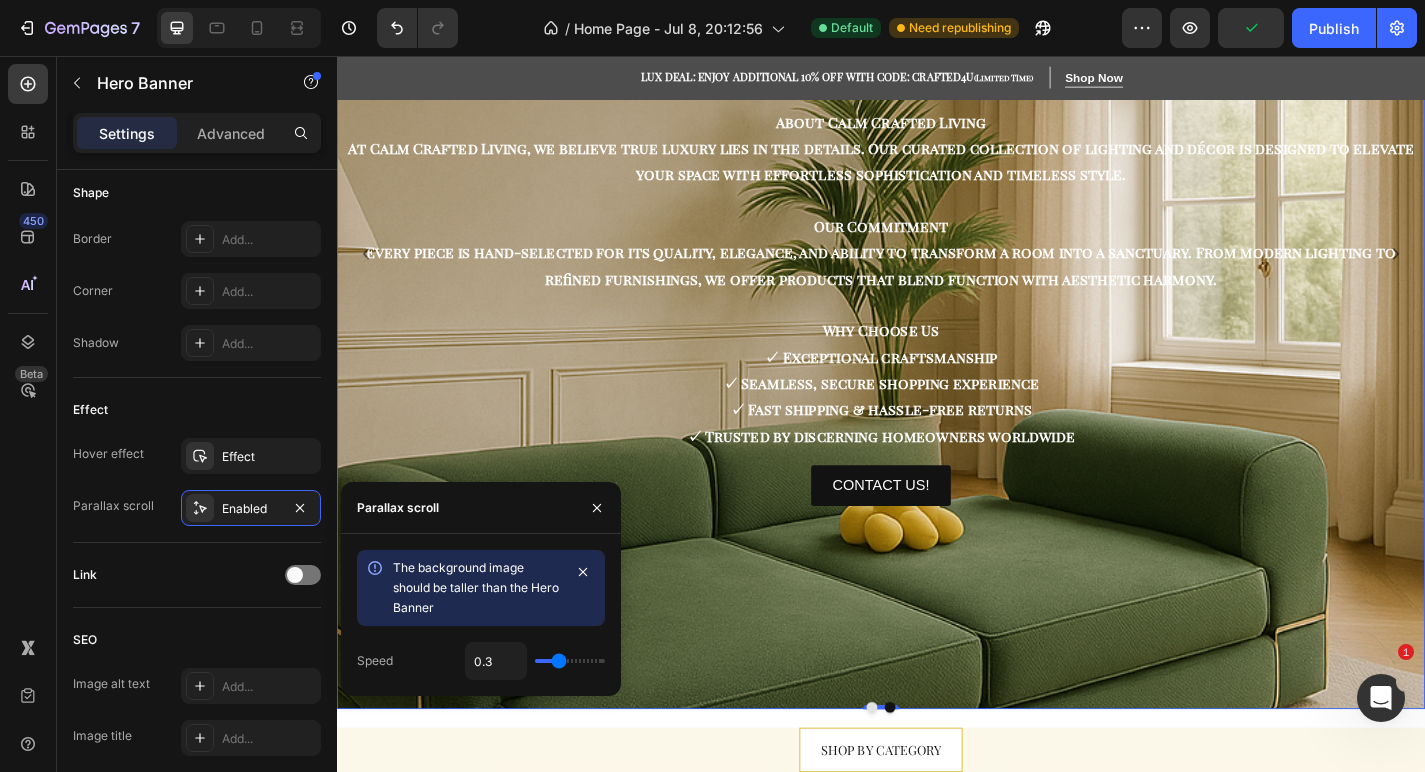 type on "0.2" 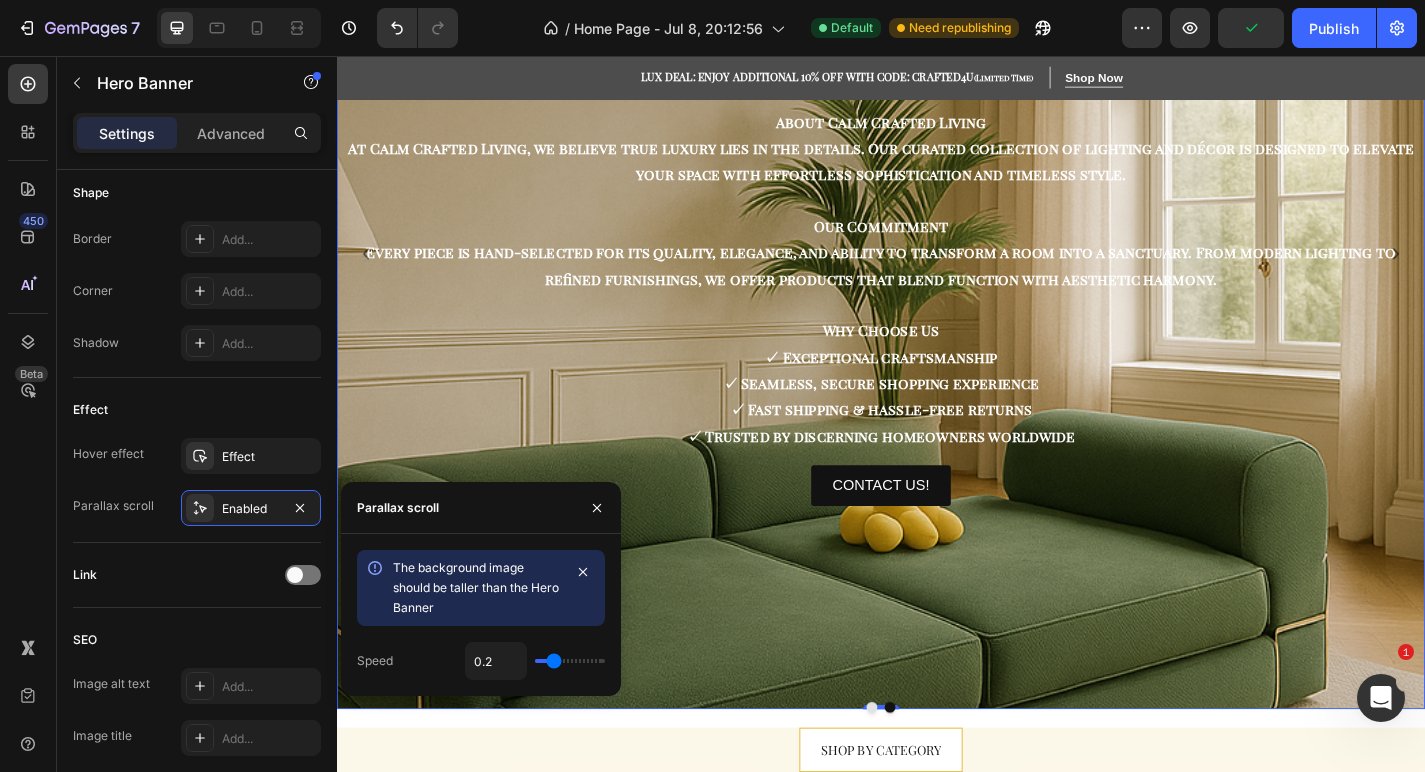 type on "0.1" 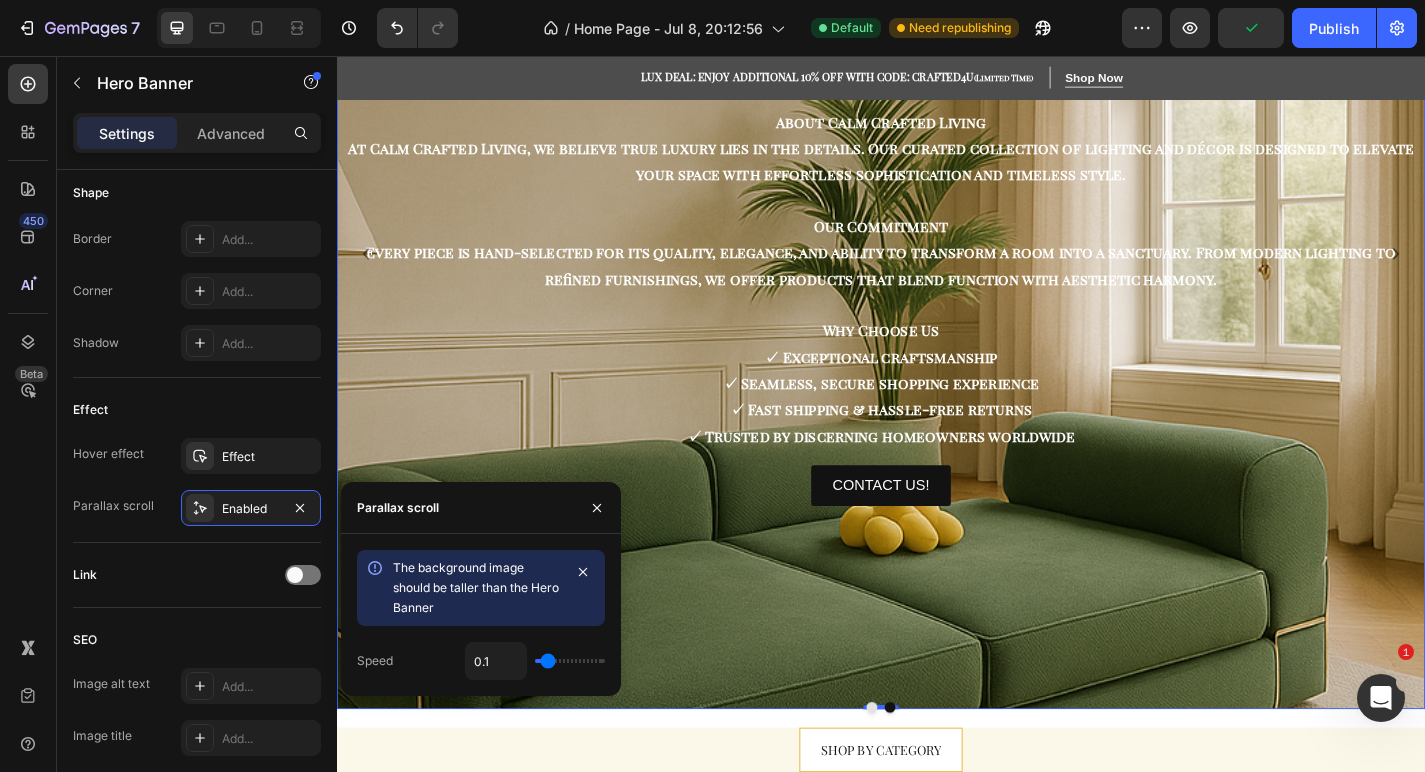 type on "0" 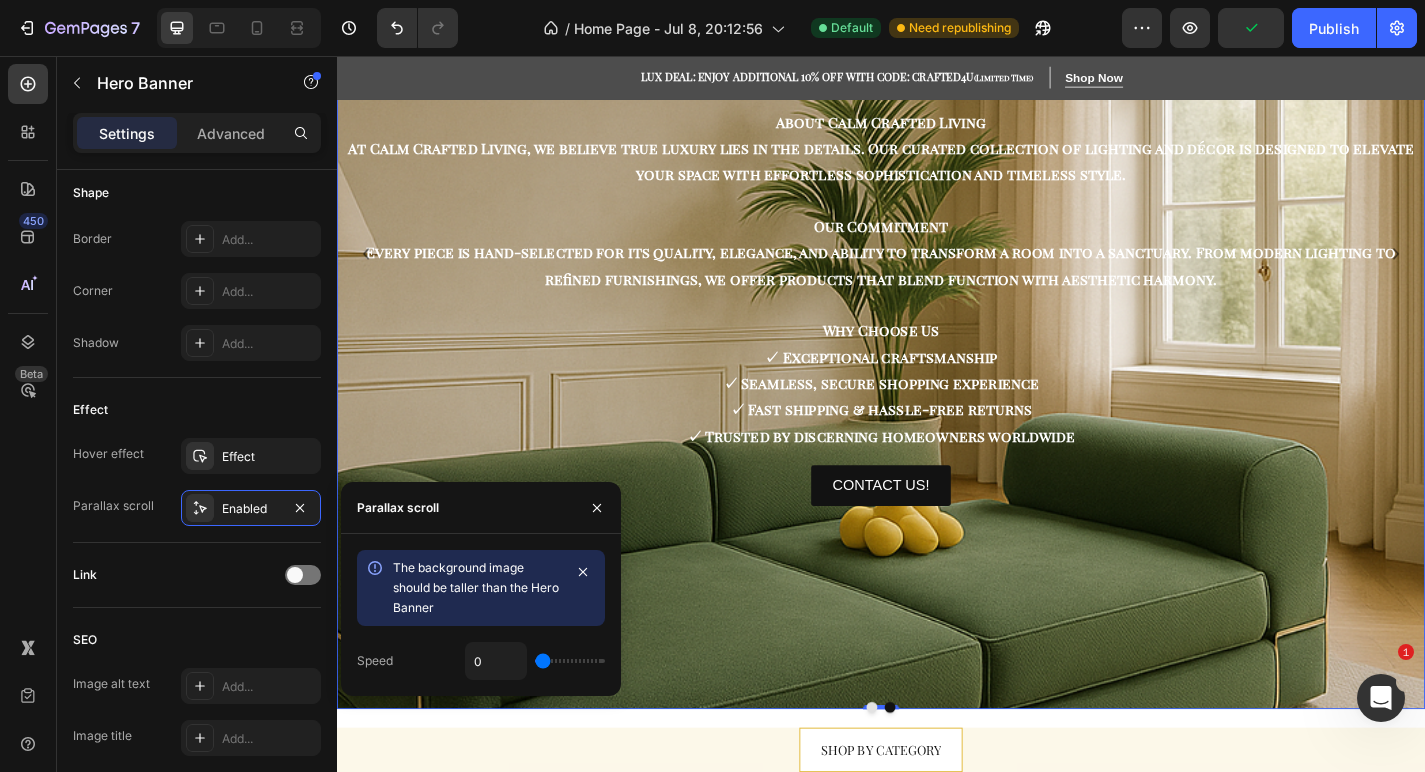 type on "0.1" 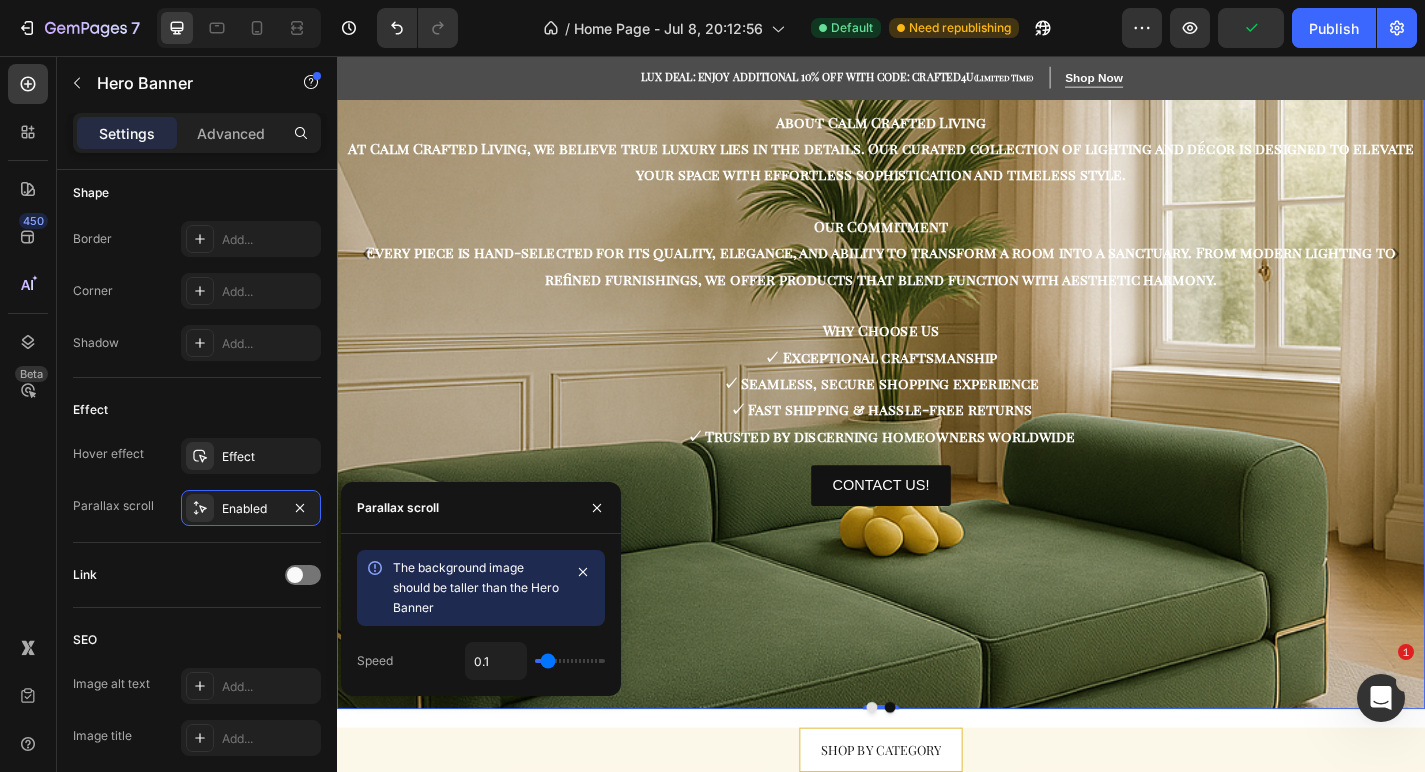 type on "0.2" 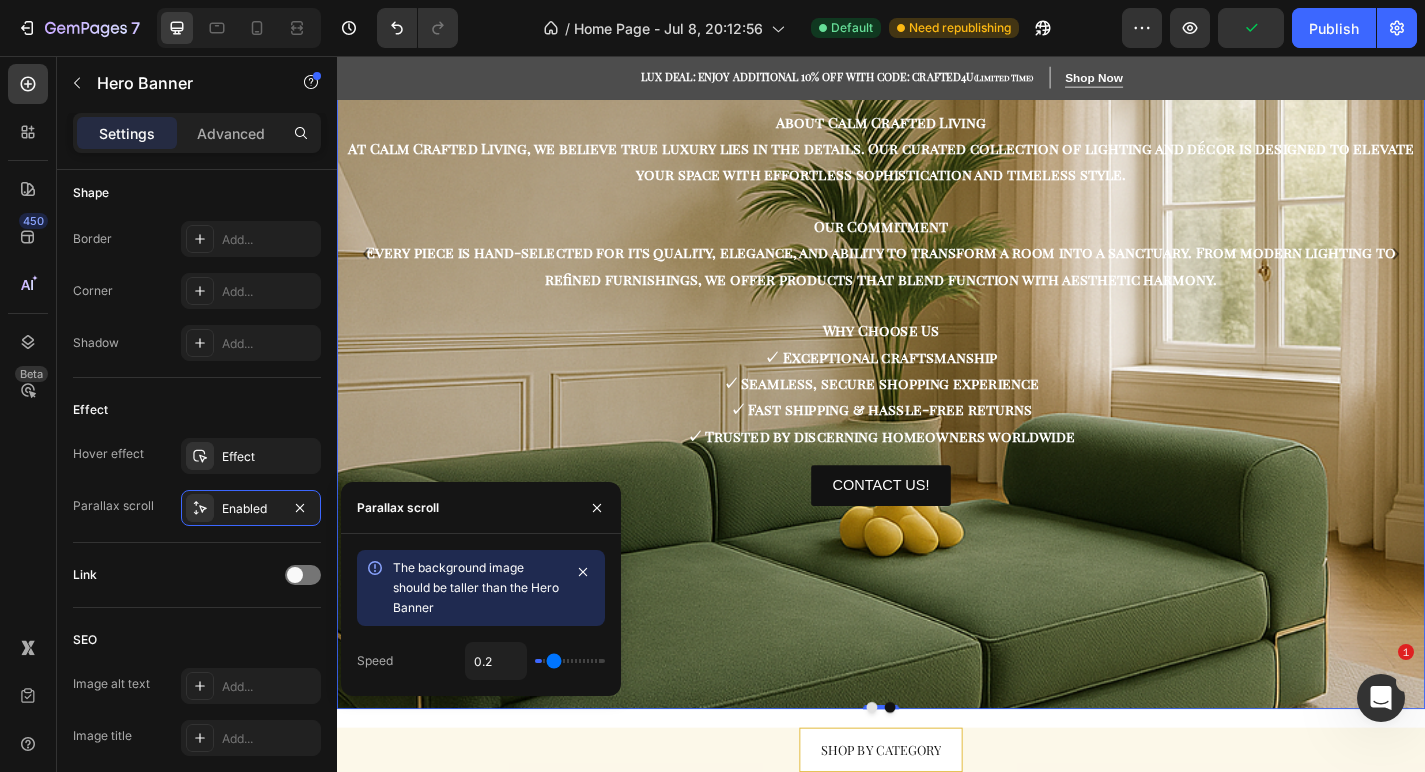 type on "0.3" 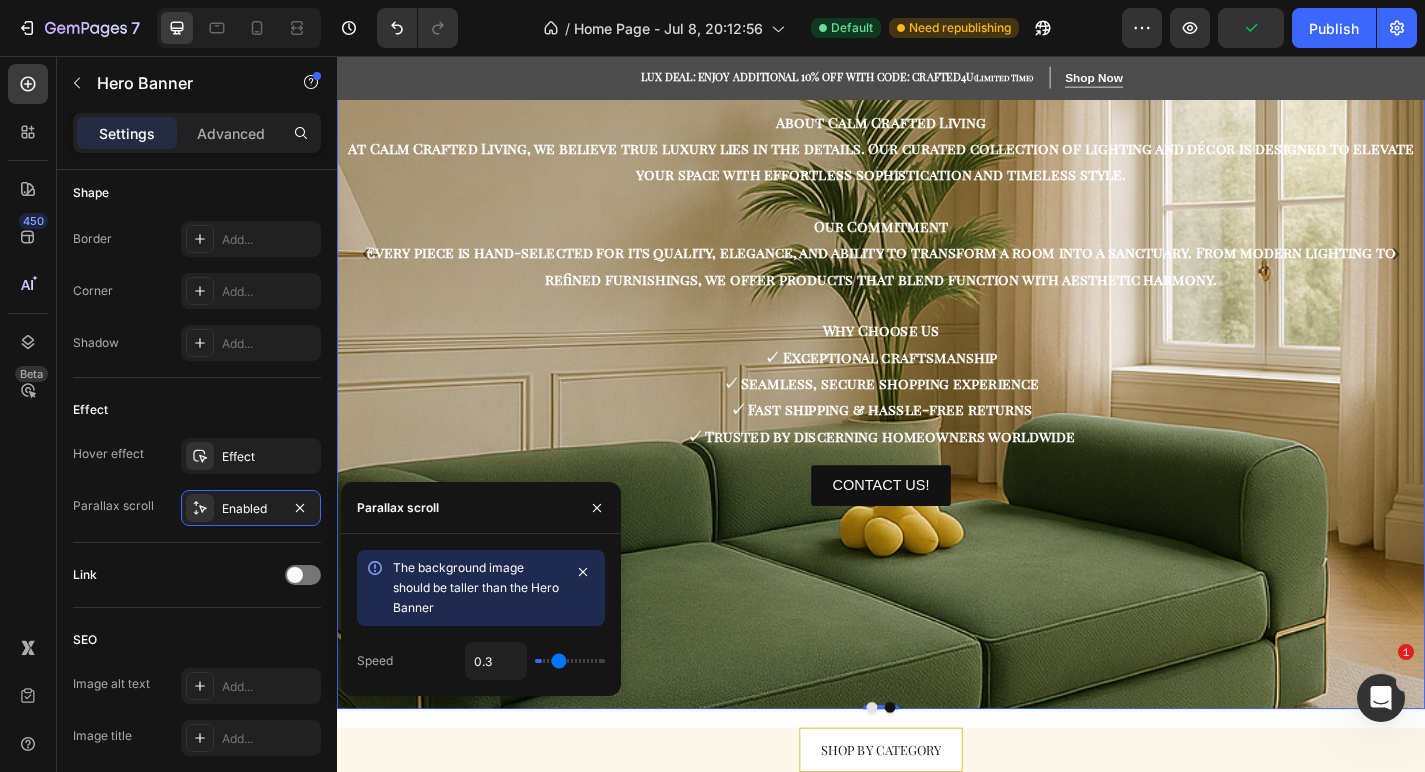 type on "0.4" 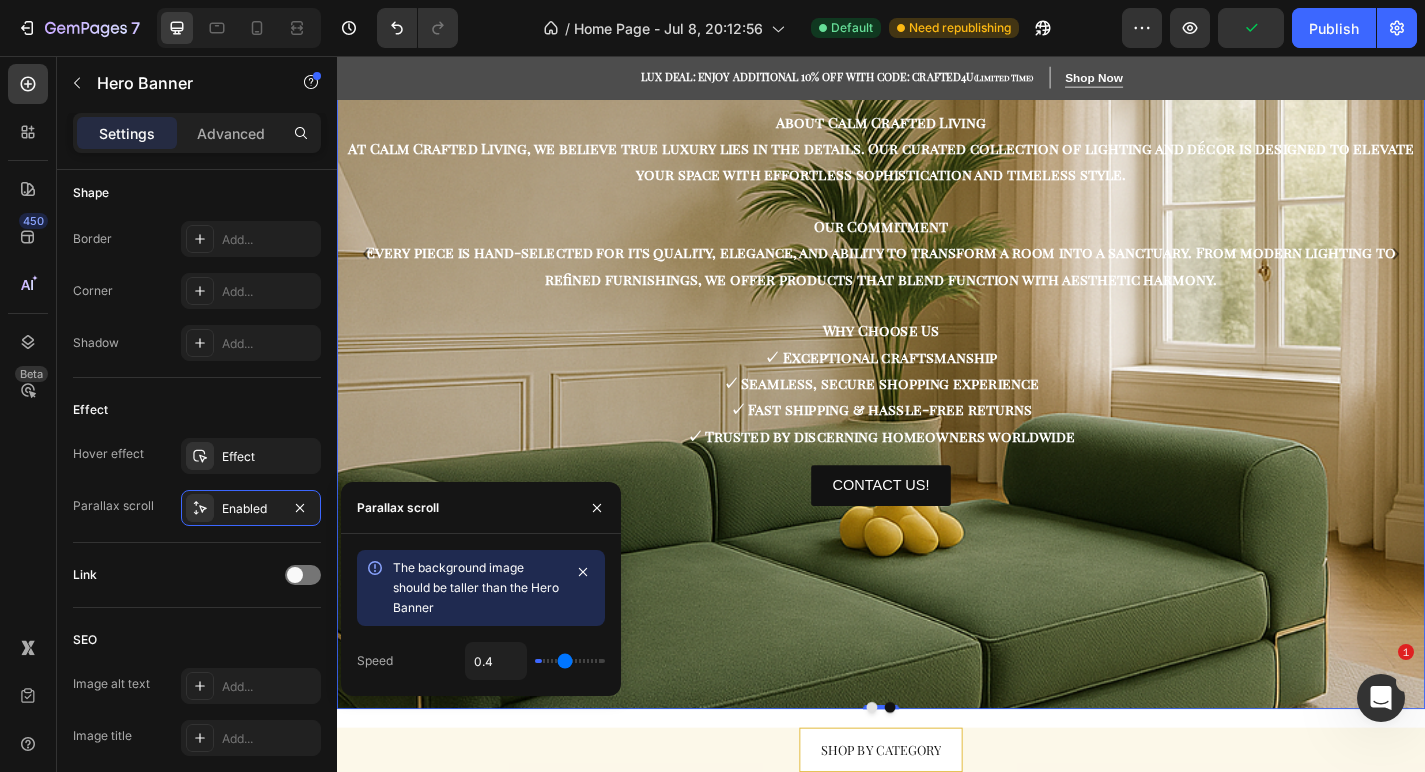 type on "0.5" 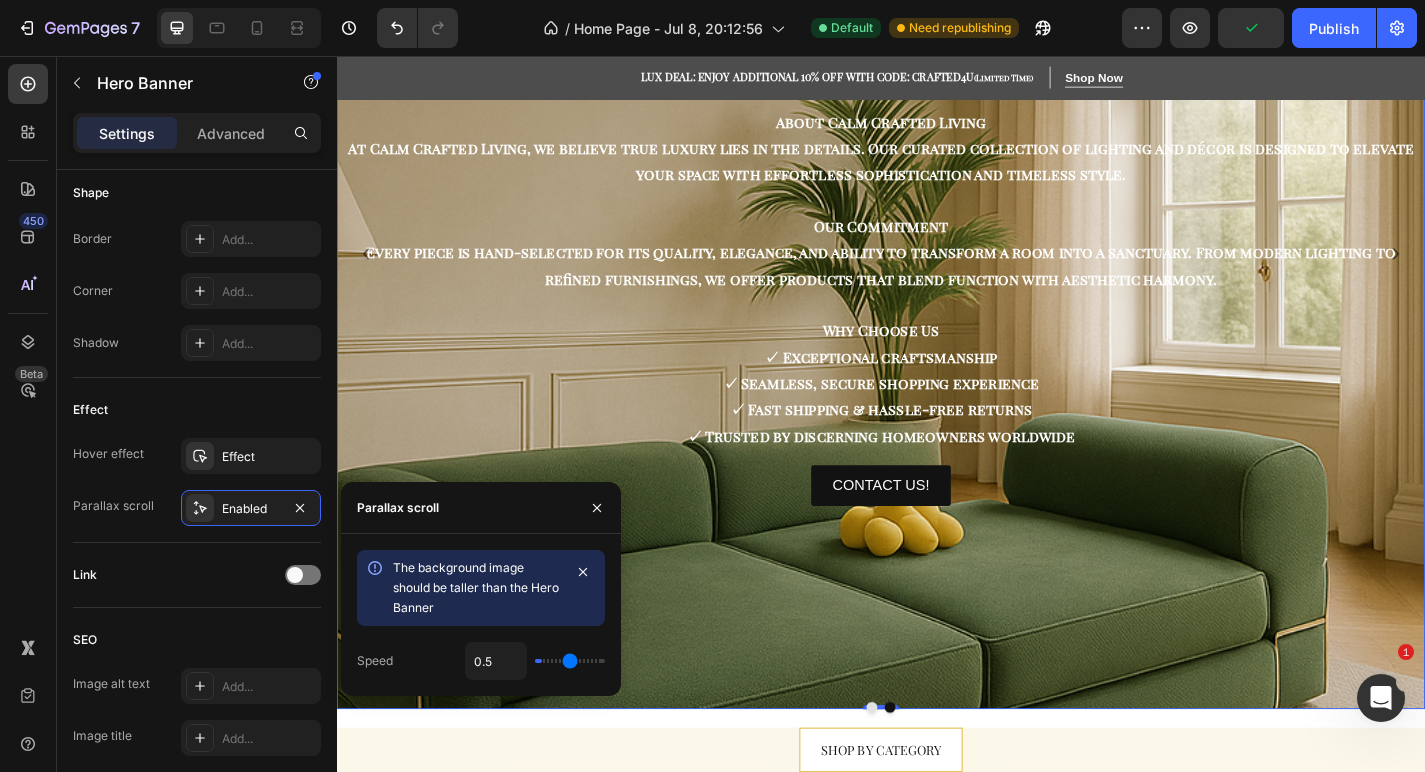 type on "0.6" 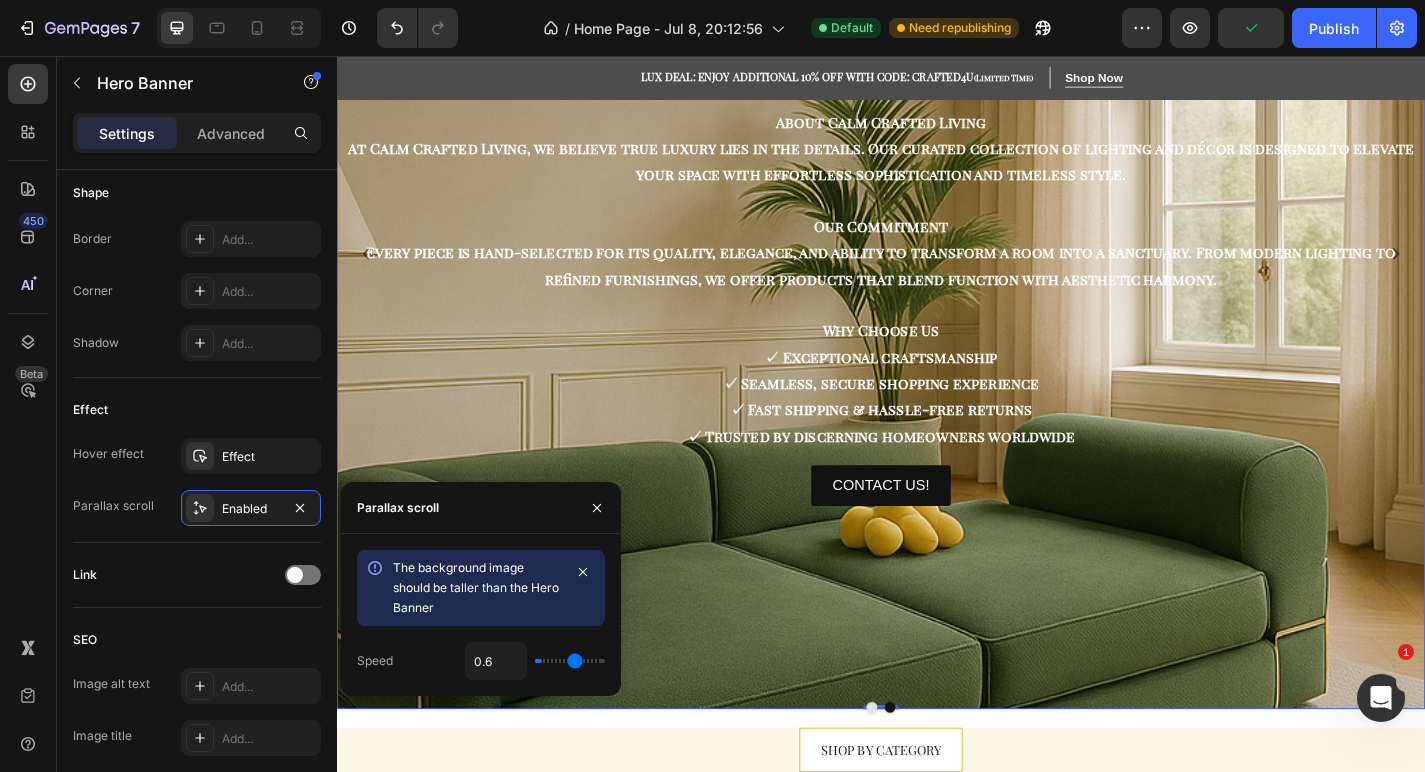 type on "0.7" 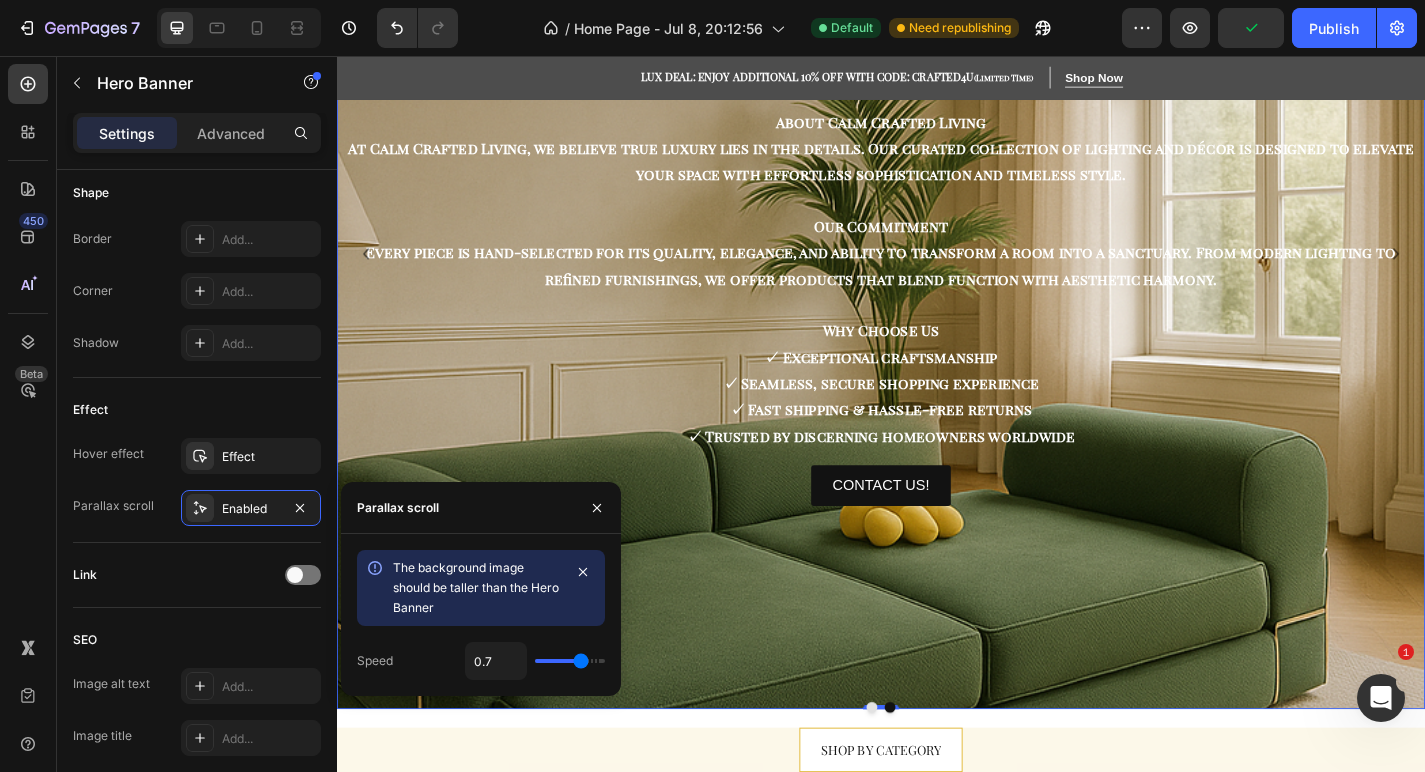 type on "0.8" 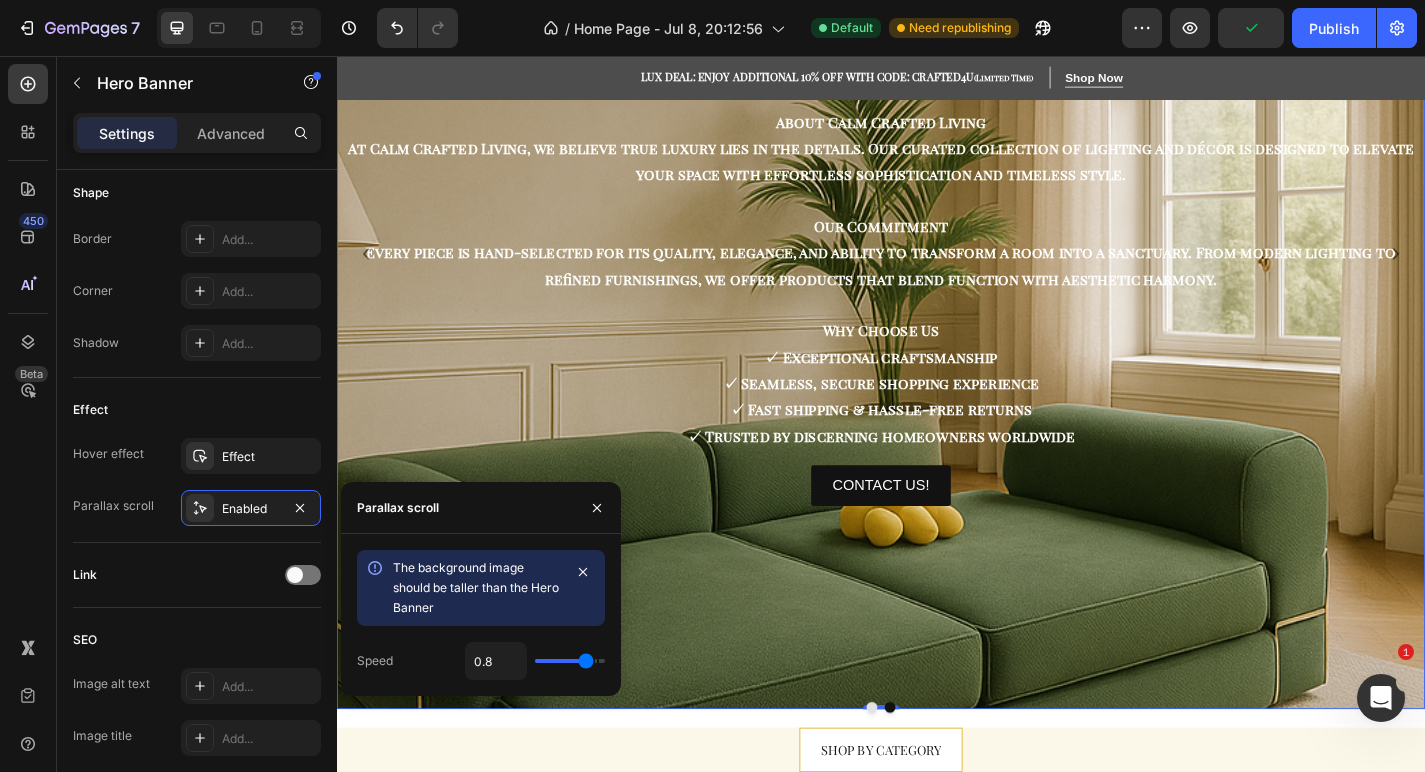 type on "0.9" 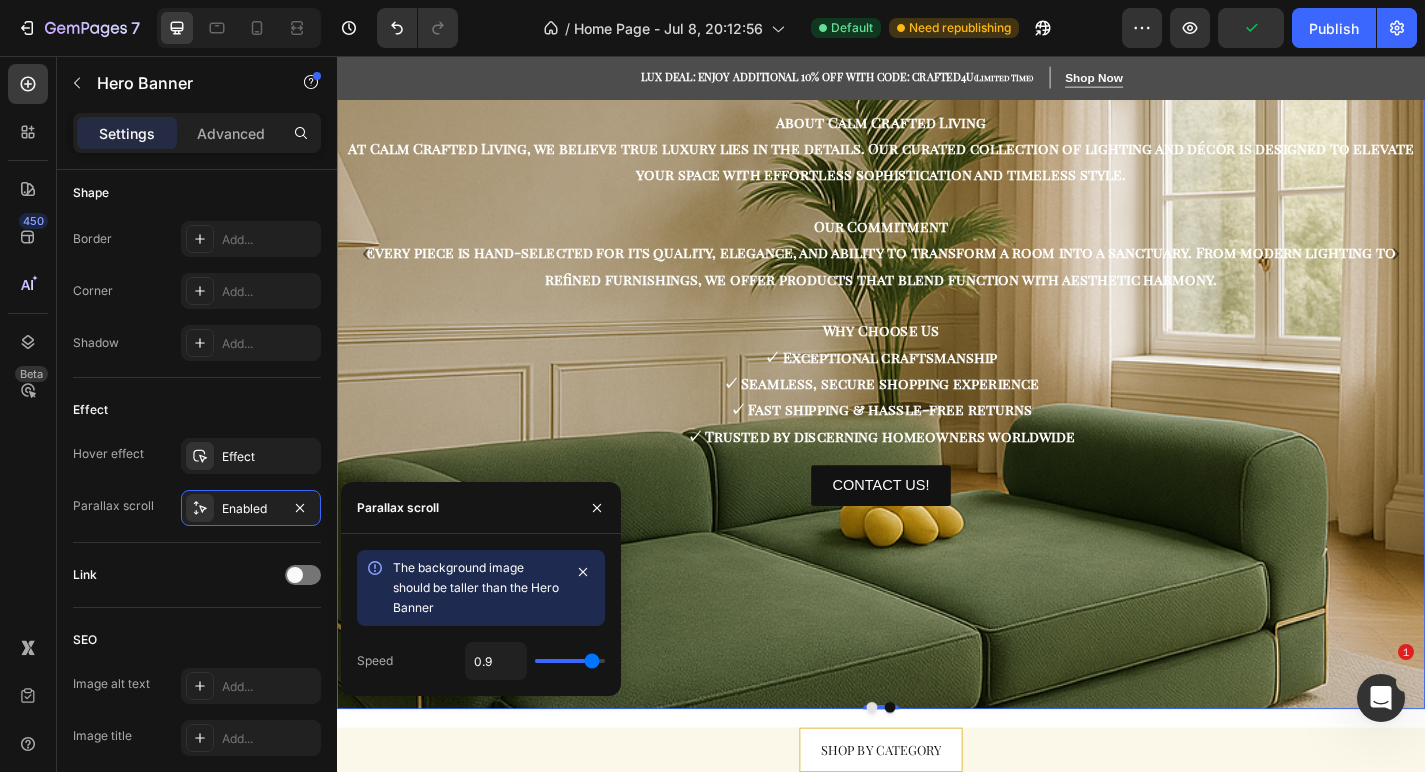 type on "1" 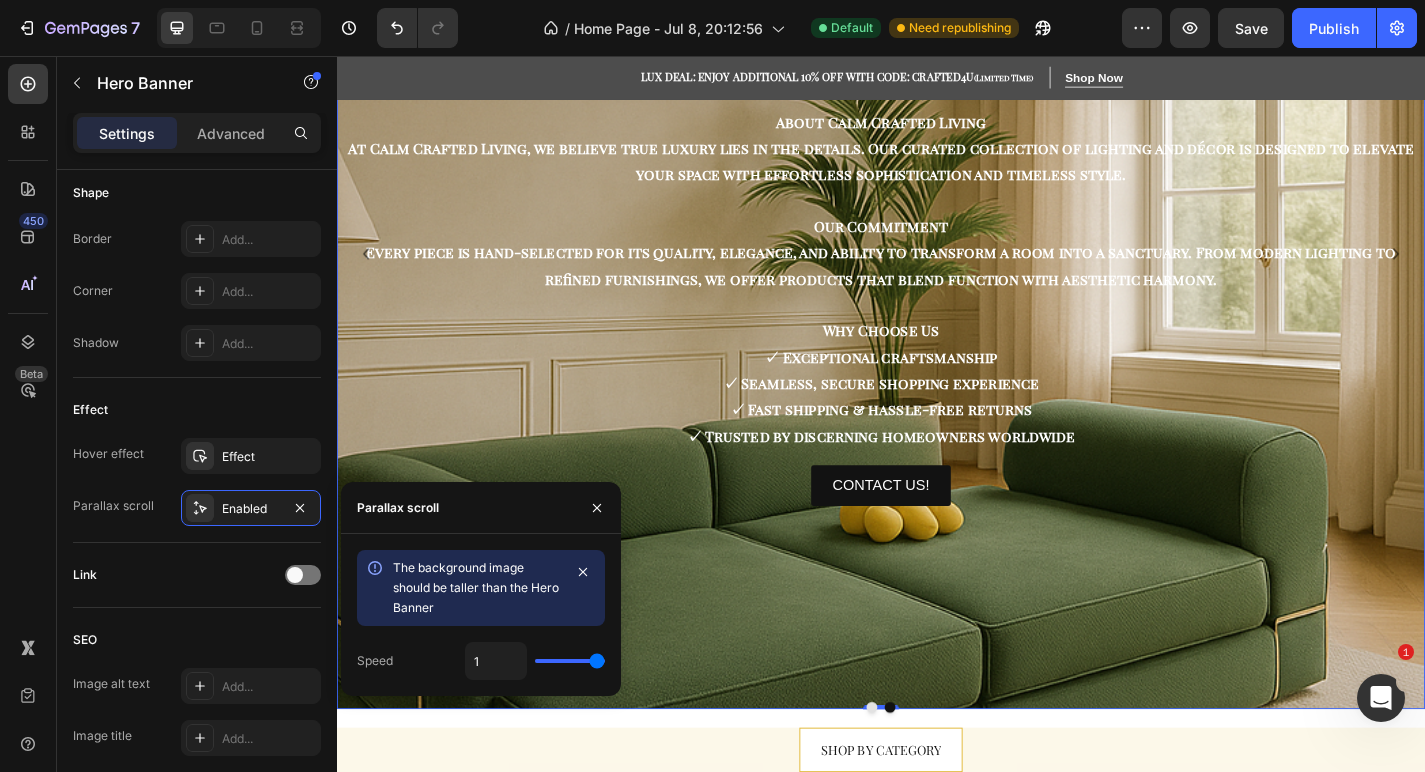 drag, startPoint x: 570, startPoint y: 660, endPoint x: 621, endPoint y: 658, distance: 51.0392 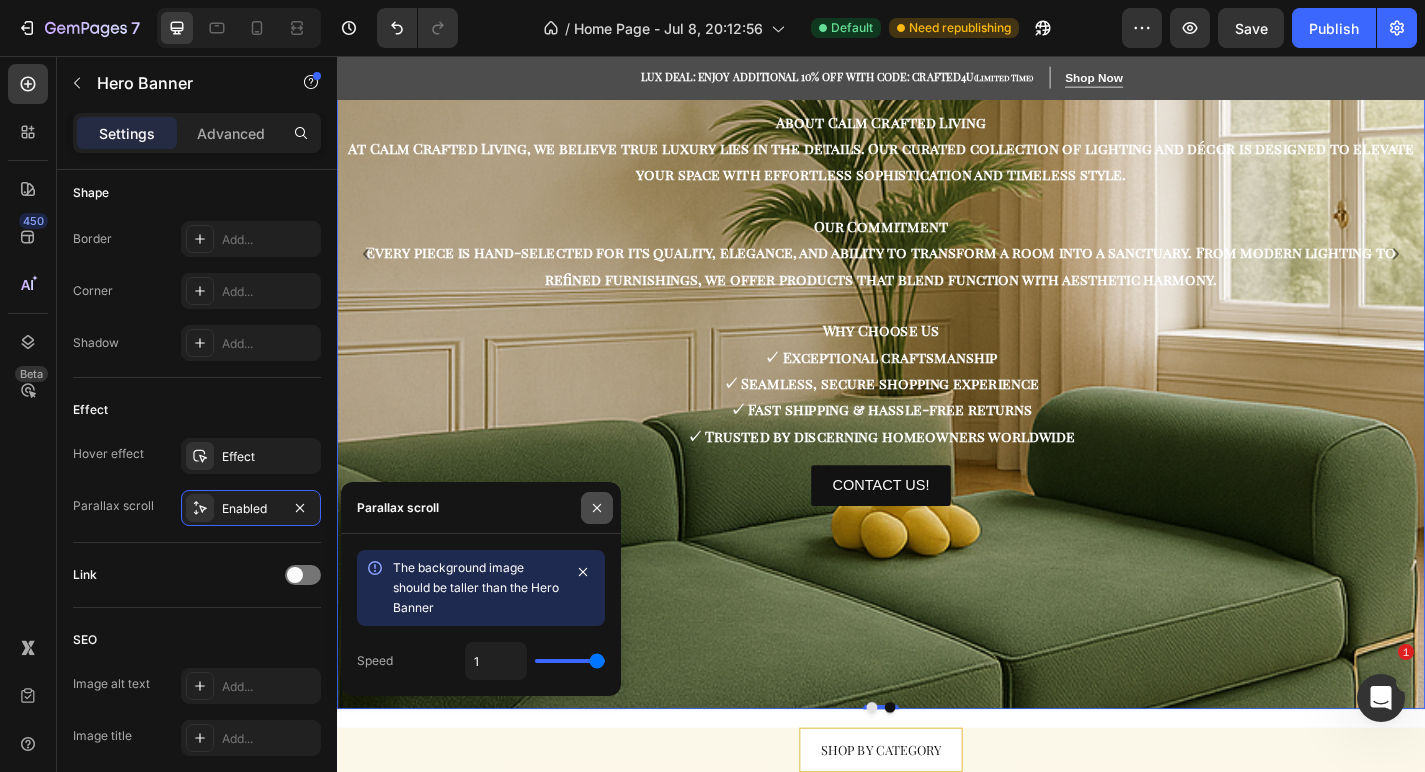 click at bounding box center [597, 508] 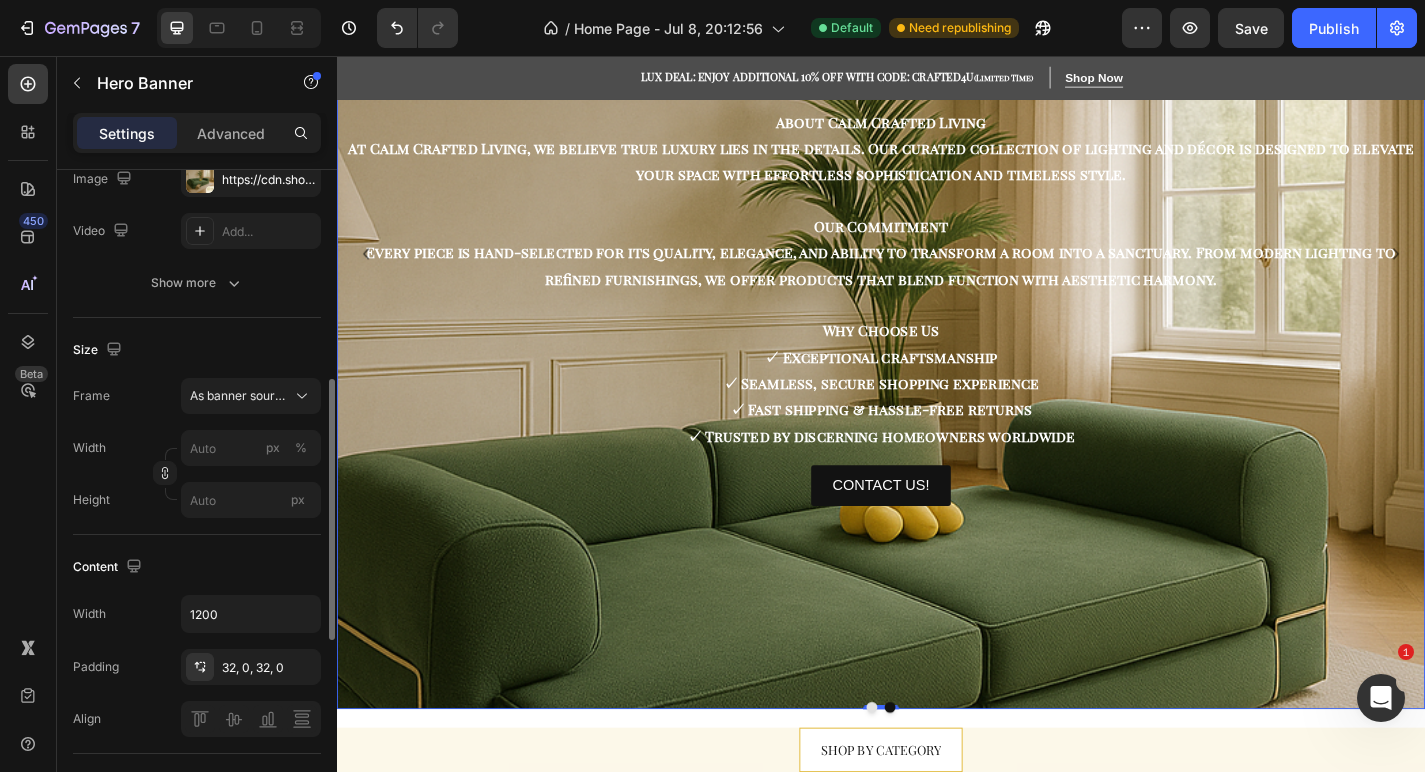scroll, scrollTop: 0, scrollLeft: 0, axis: both 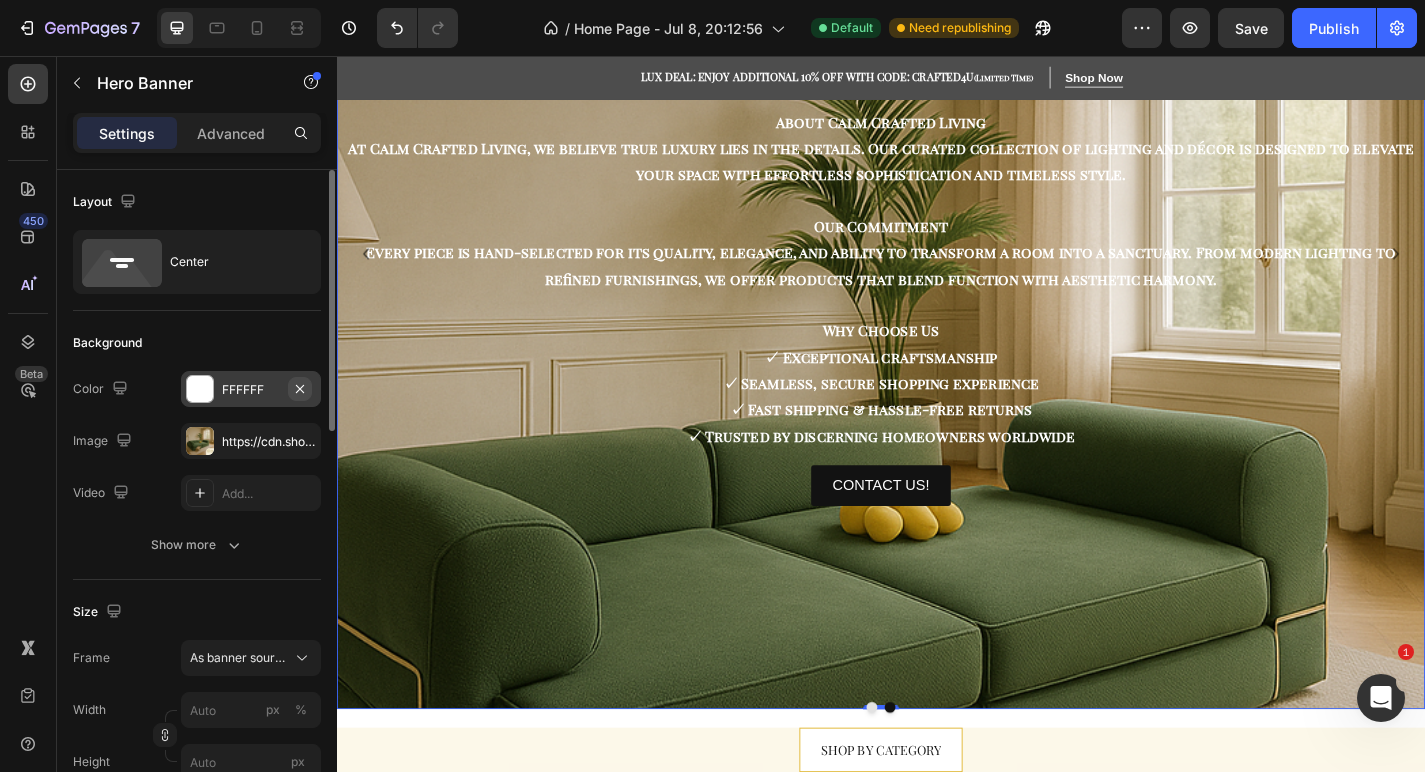 click 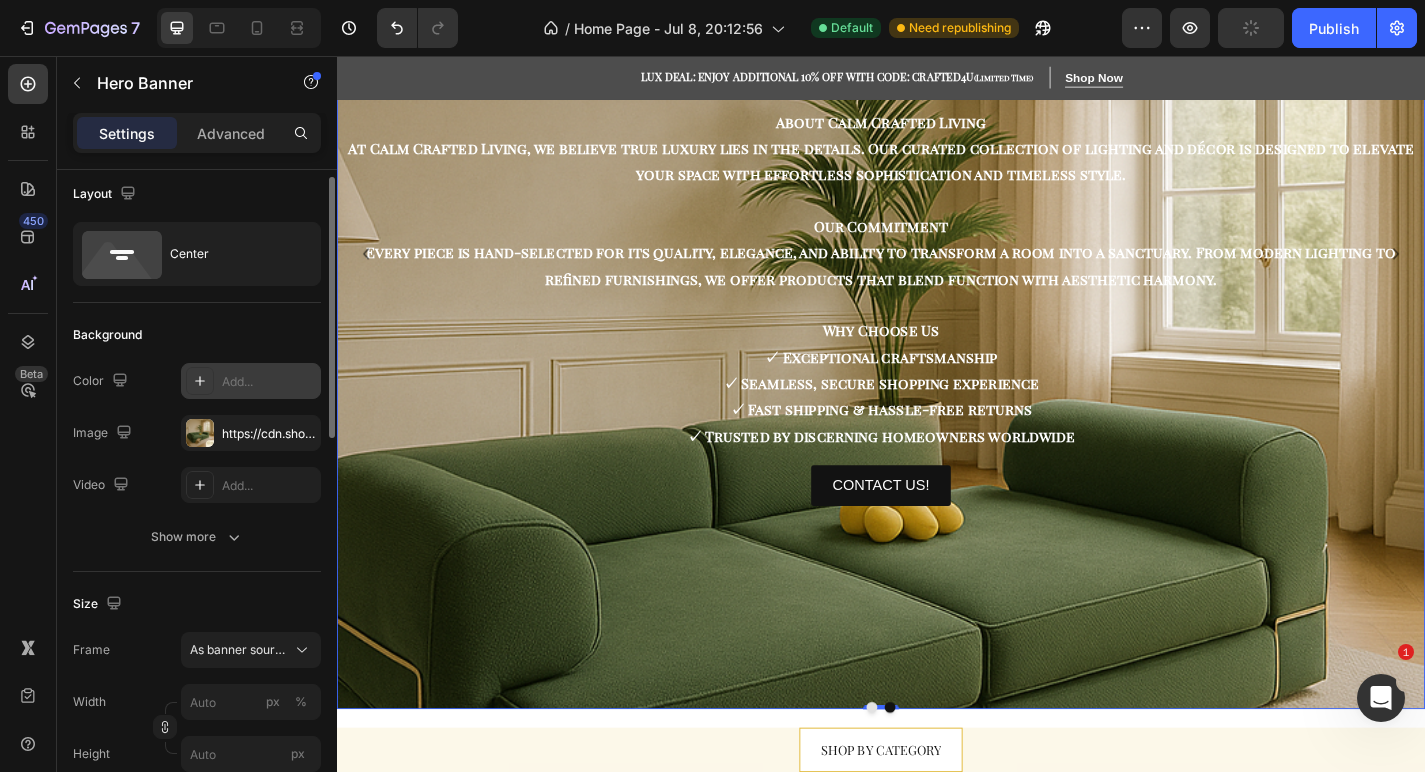 scroll, scrollTop: 0, scrollLeft: 0, axis: both 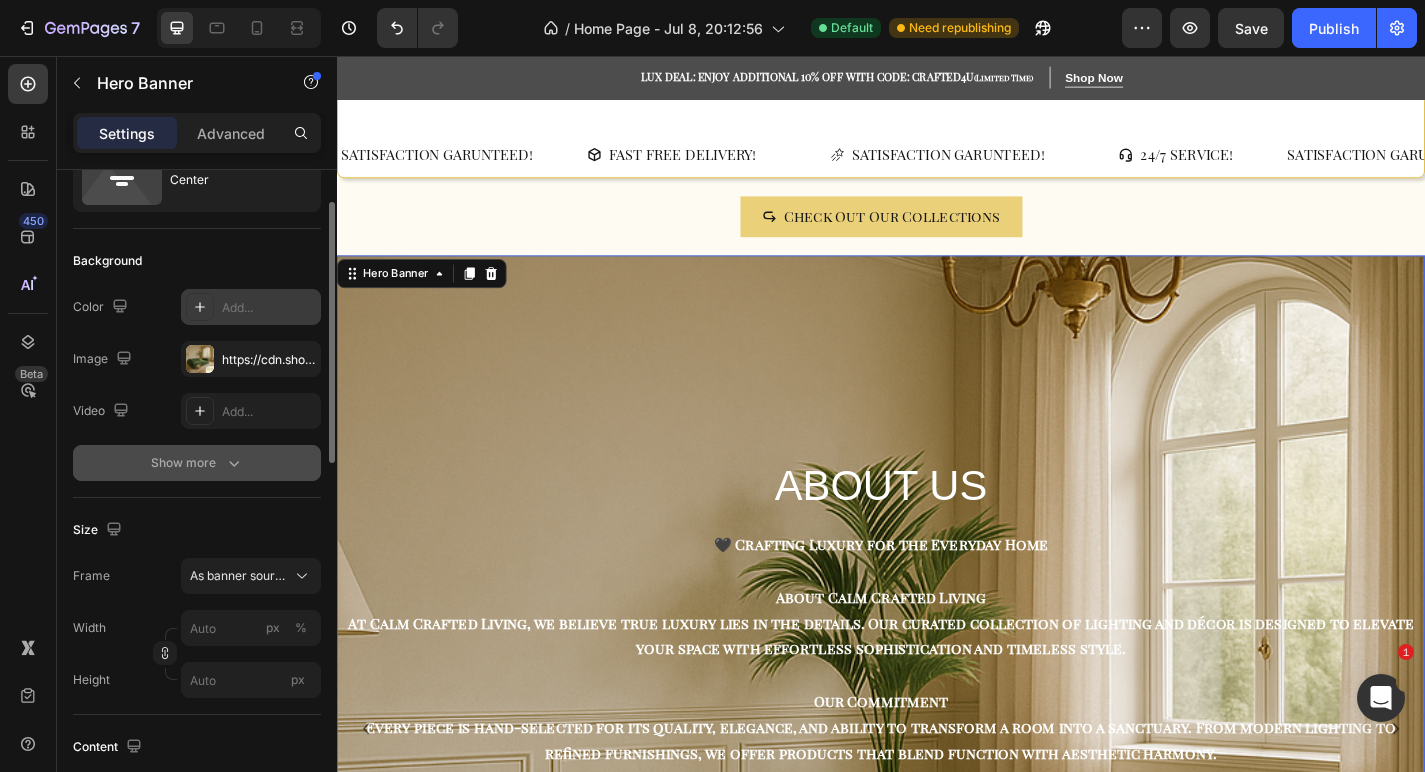 click on "Show more" at bounding box center [197, 463] 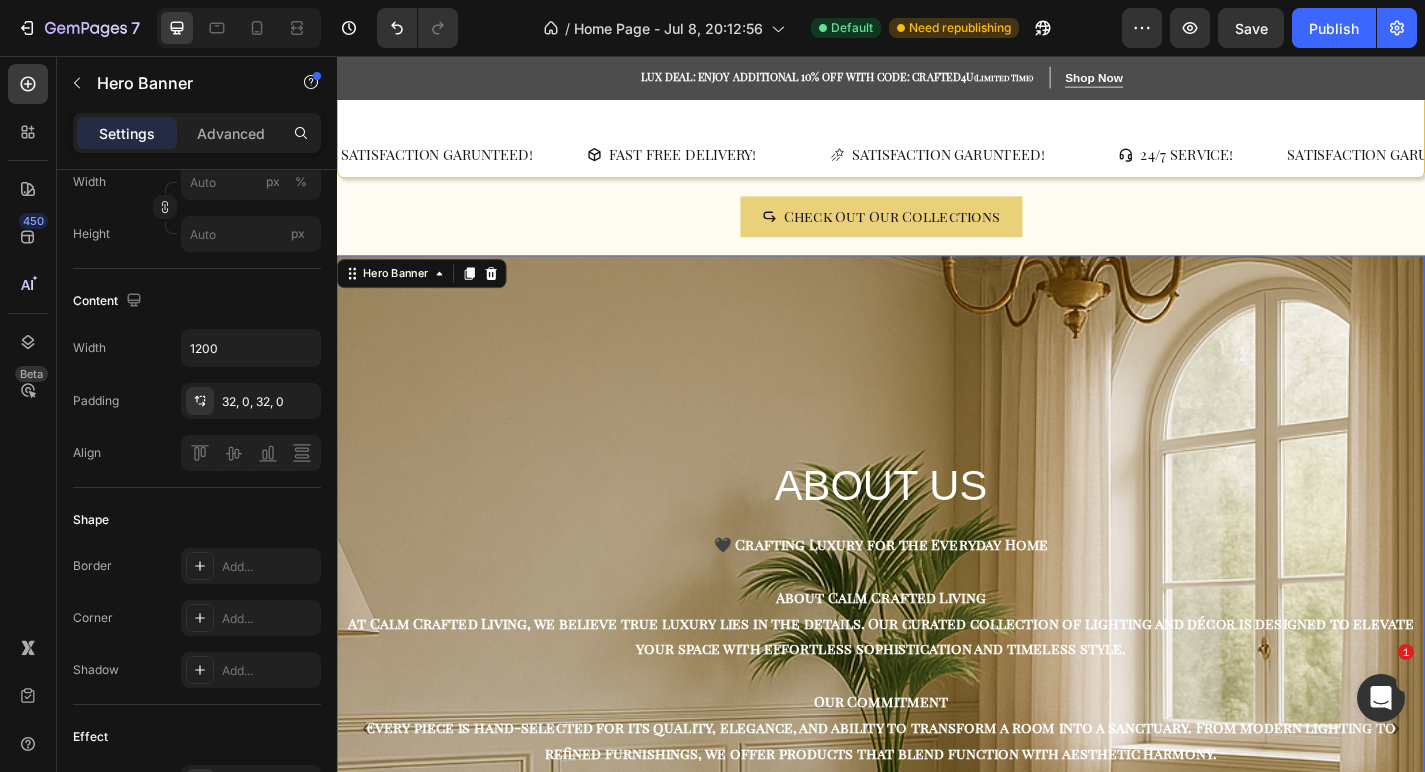 scroll, scrollTop: 0, scrollLeft: 0, axis: both 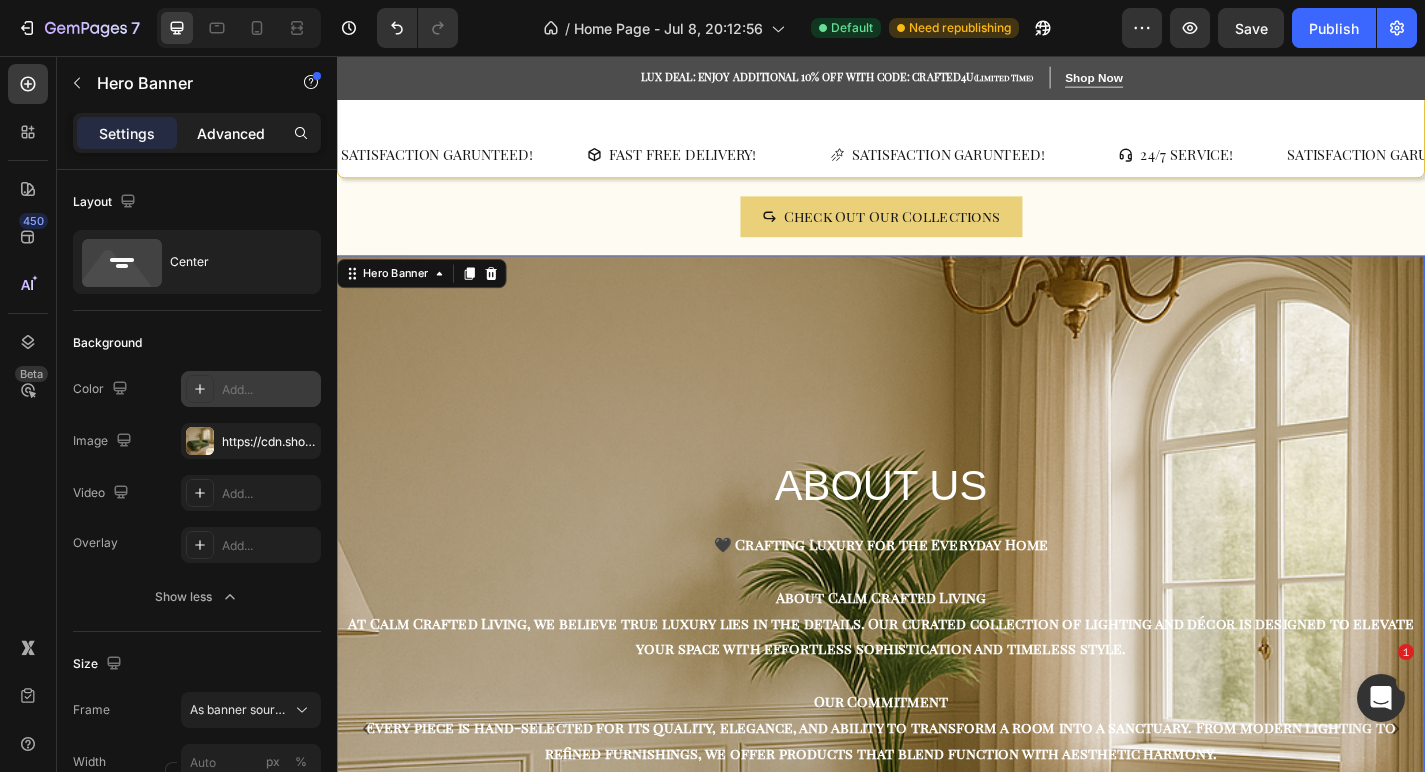 click on "Advanced" at bounding box center (231, 133) 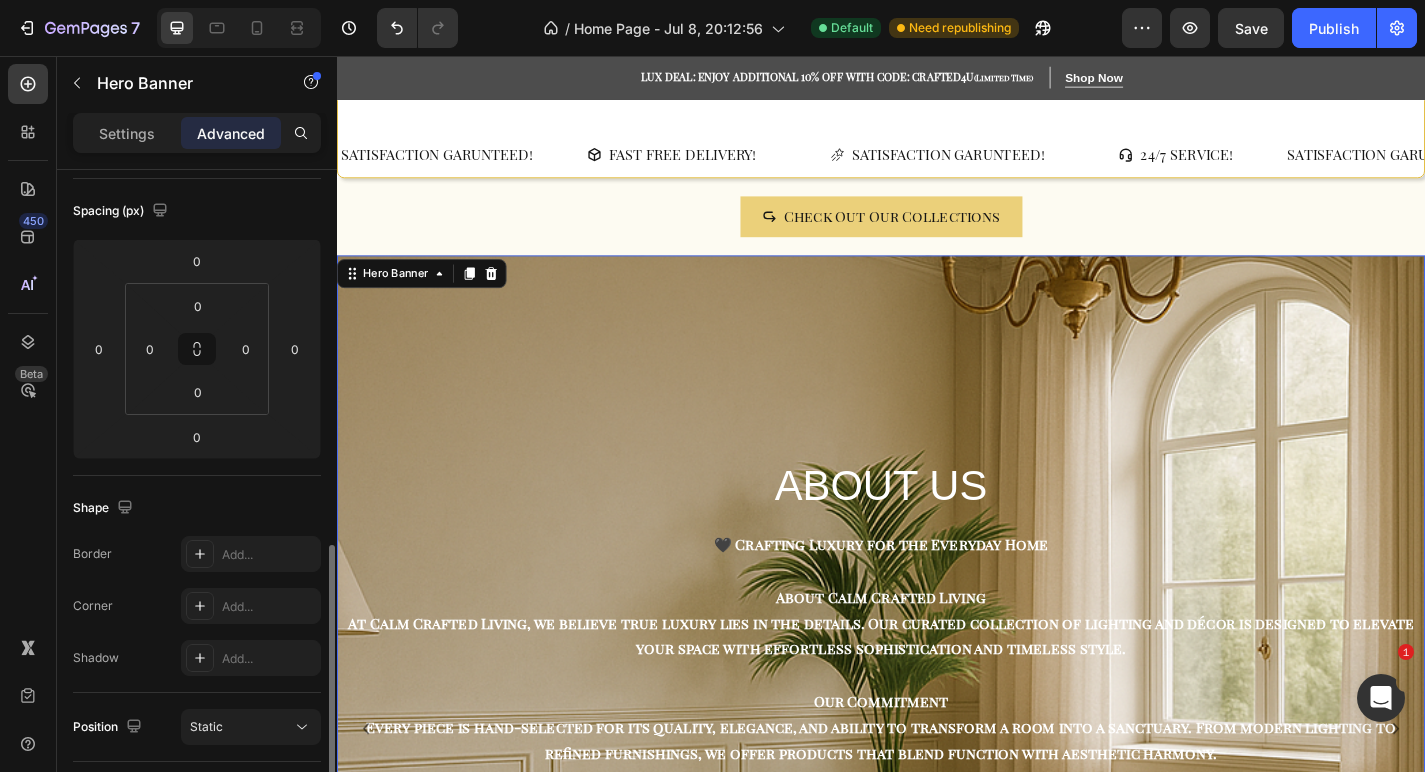 scroll, scrollTop: 0, scrollLeft: 0, axis: both 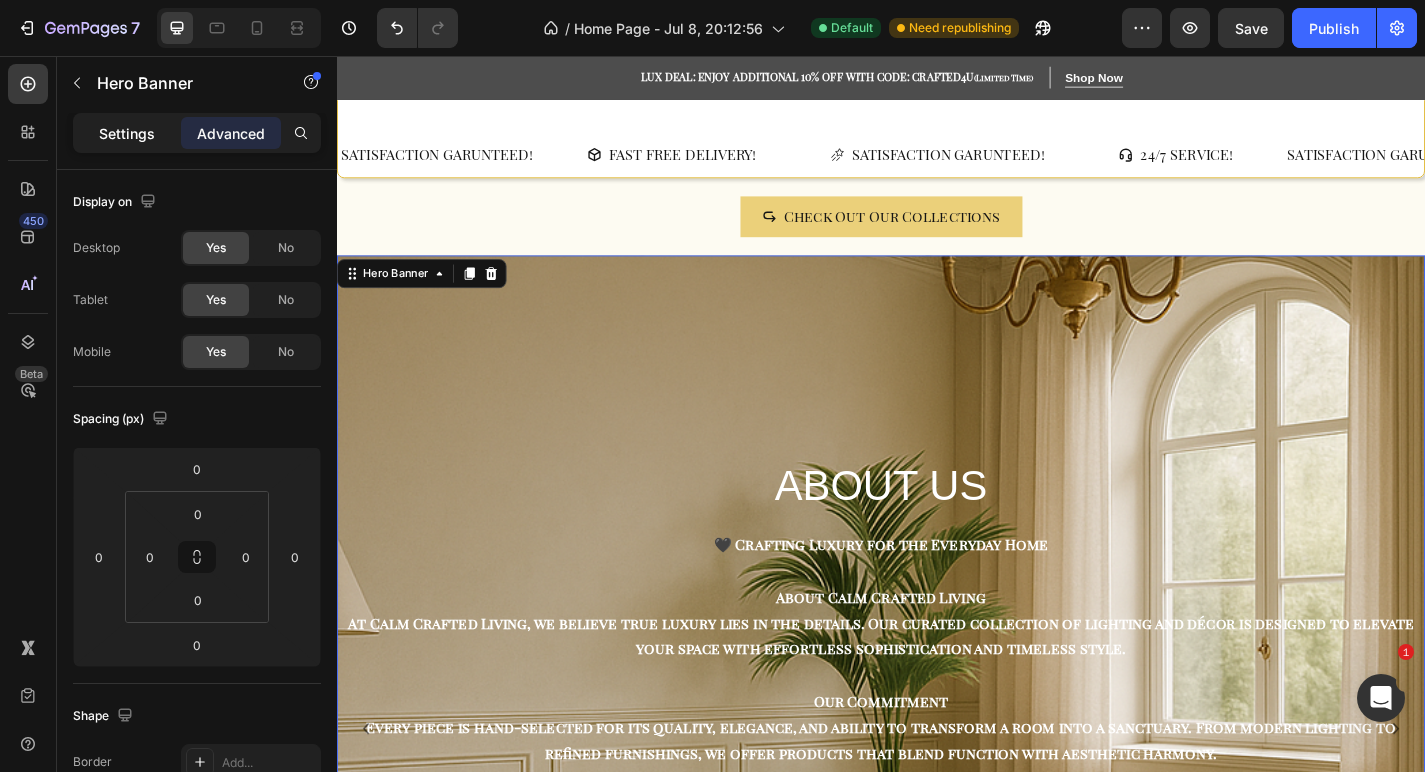 click on "Settings" at bounding box center (127, 133) 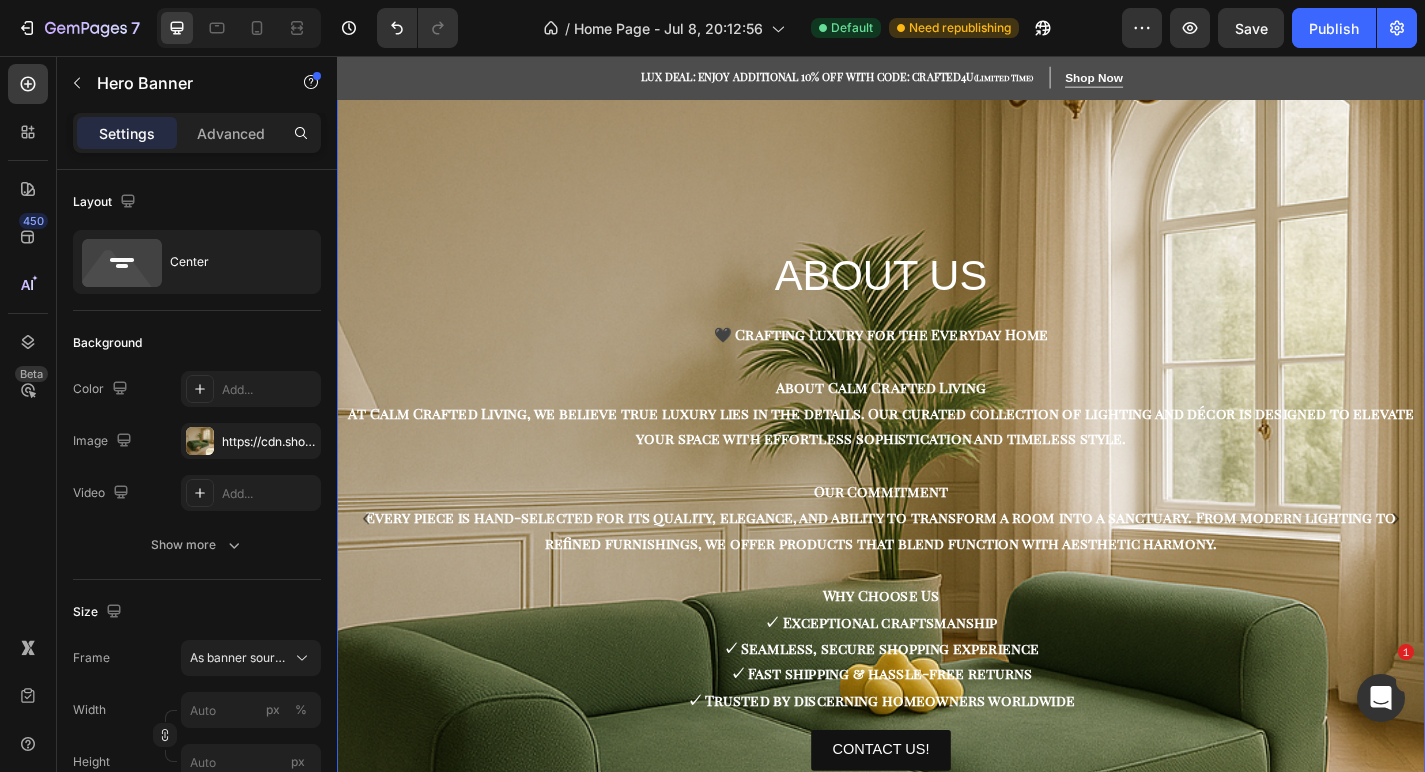 scroll, scrollTop: 731, scrollLeft: 0, axis: vertical 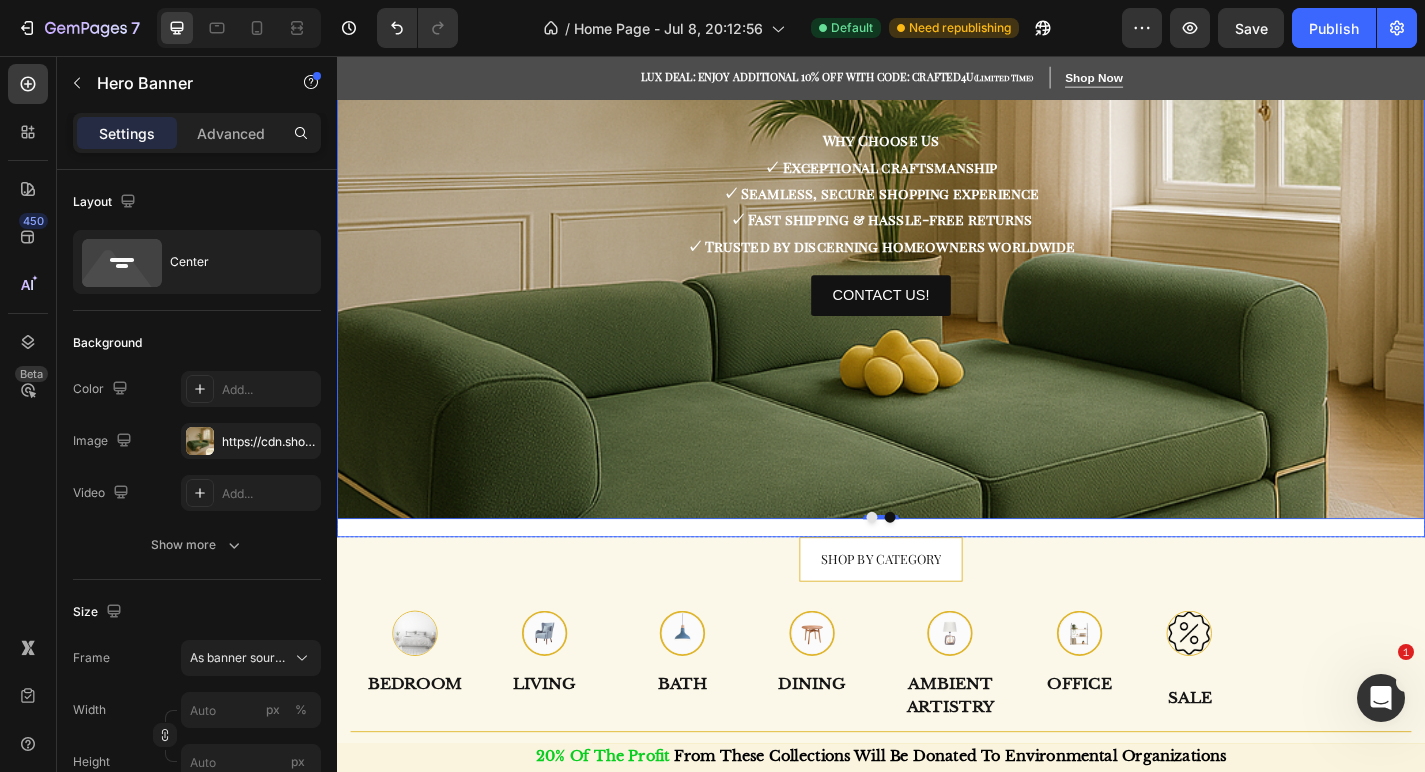 click at bounding box center [927, 565] 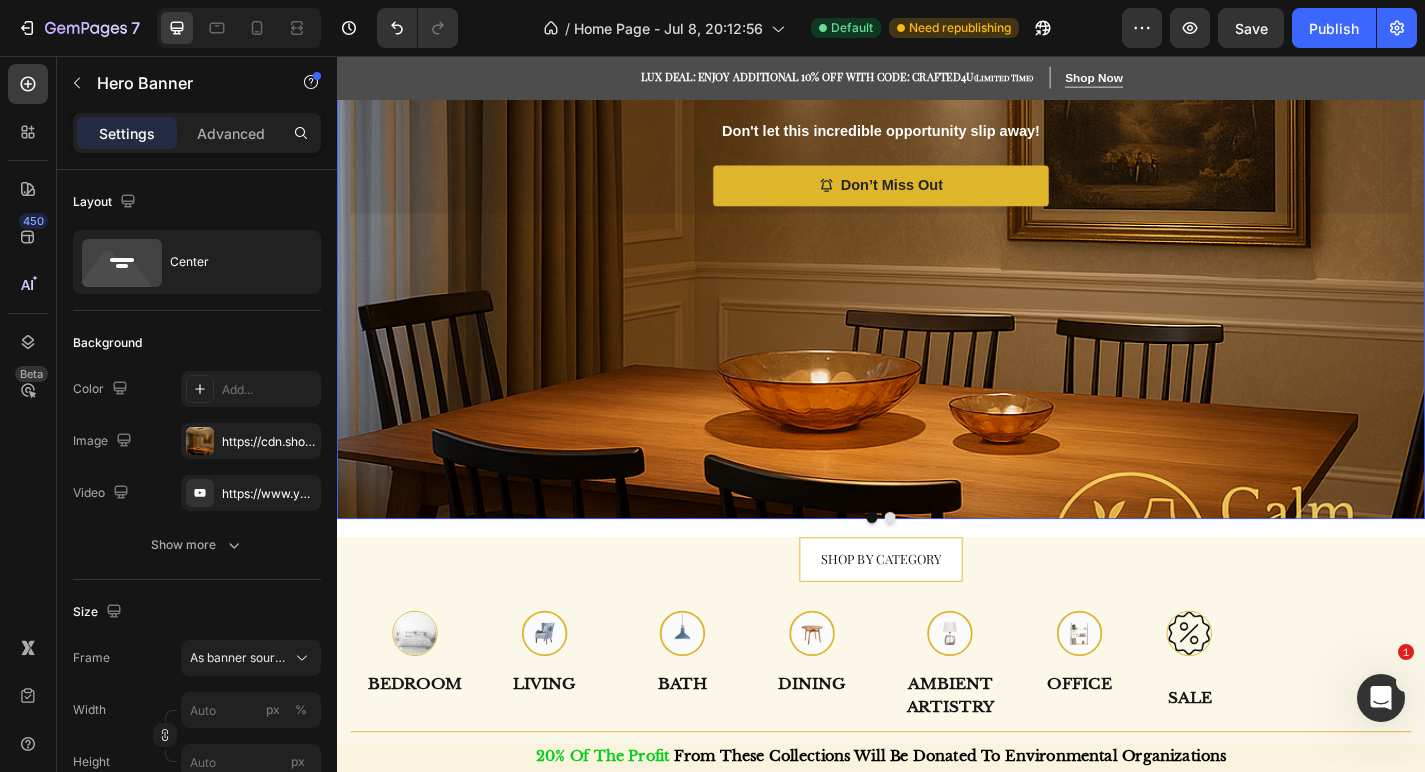click at bounding box center [937, 55] 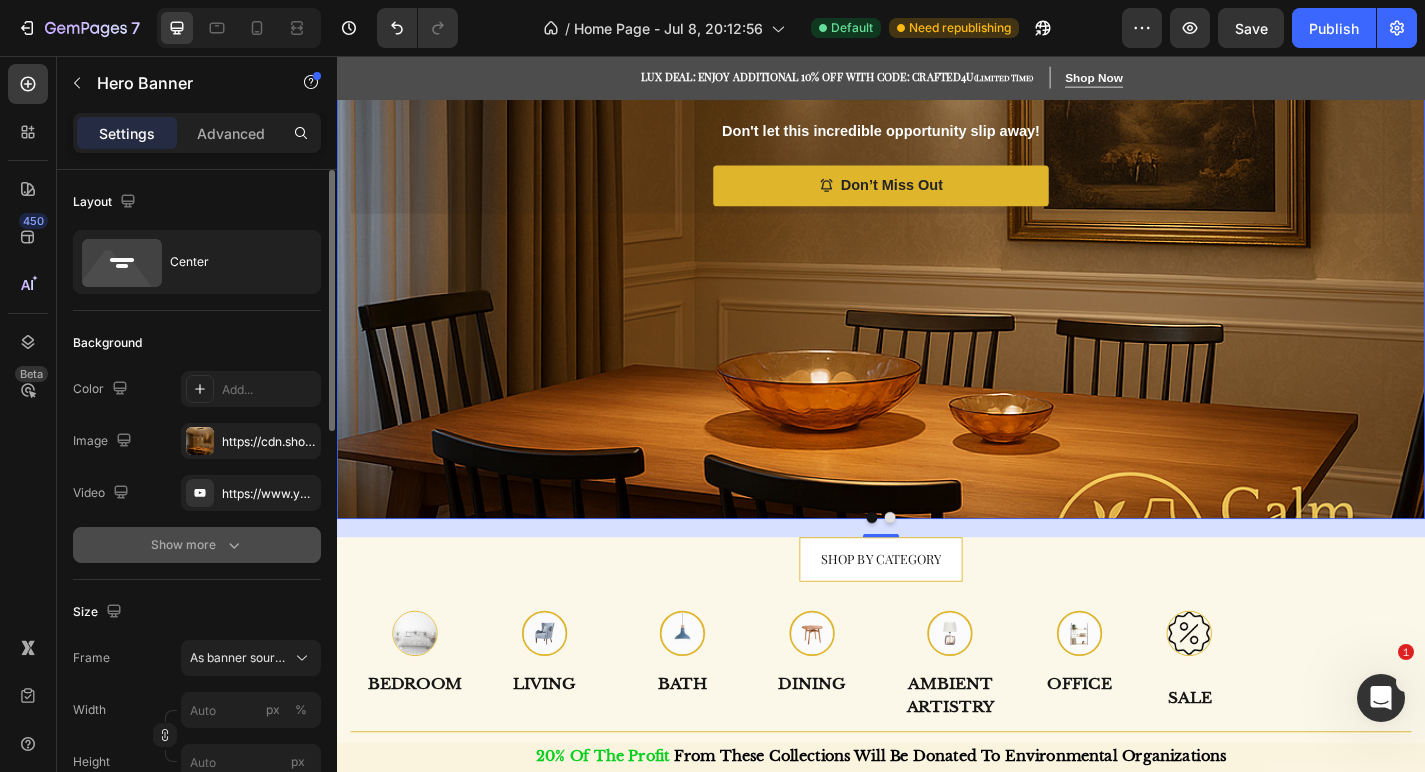 click 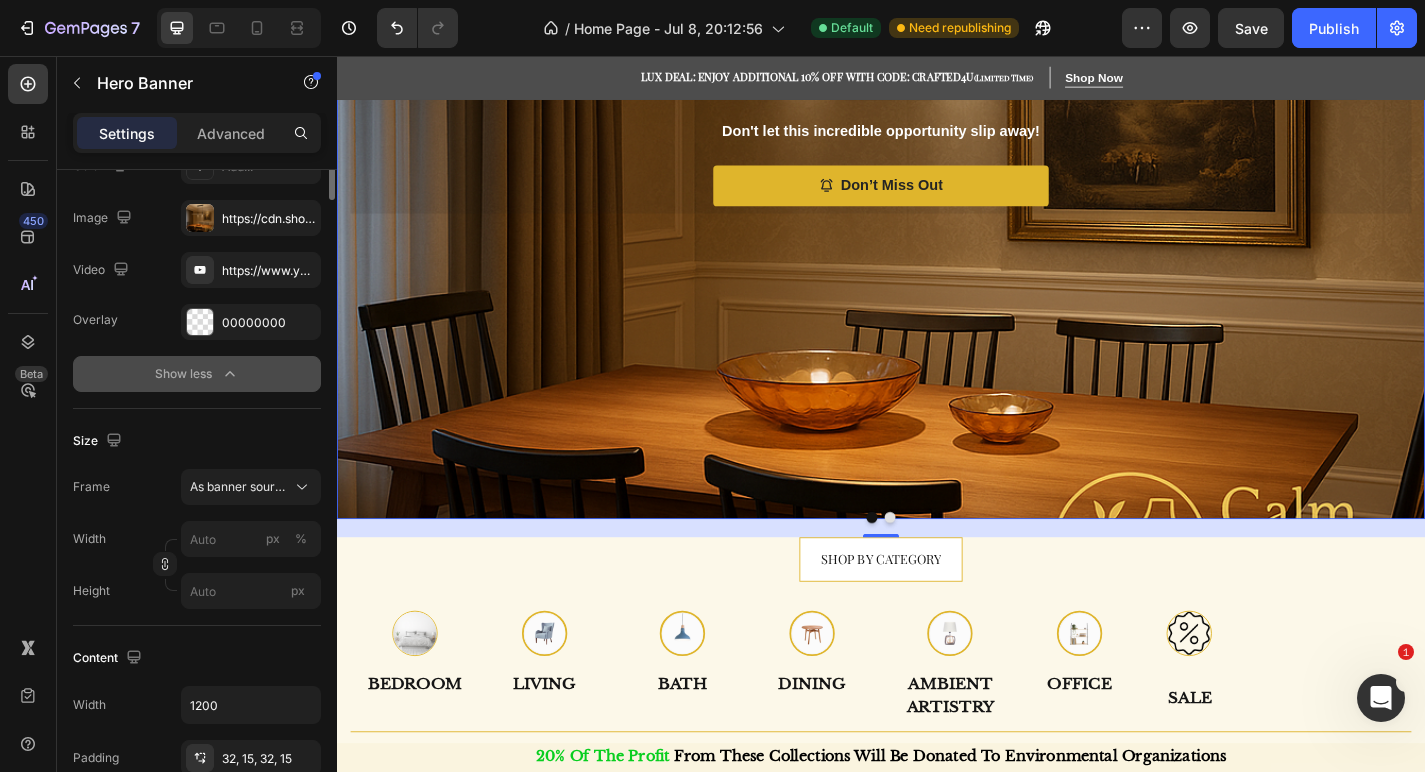 scroll, scrollTop: 0, scrollLeft: 0, axis: both 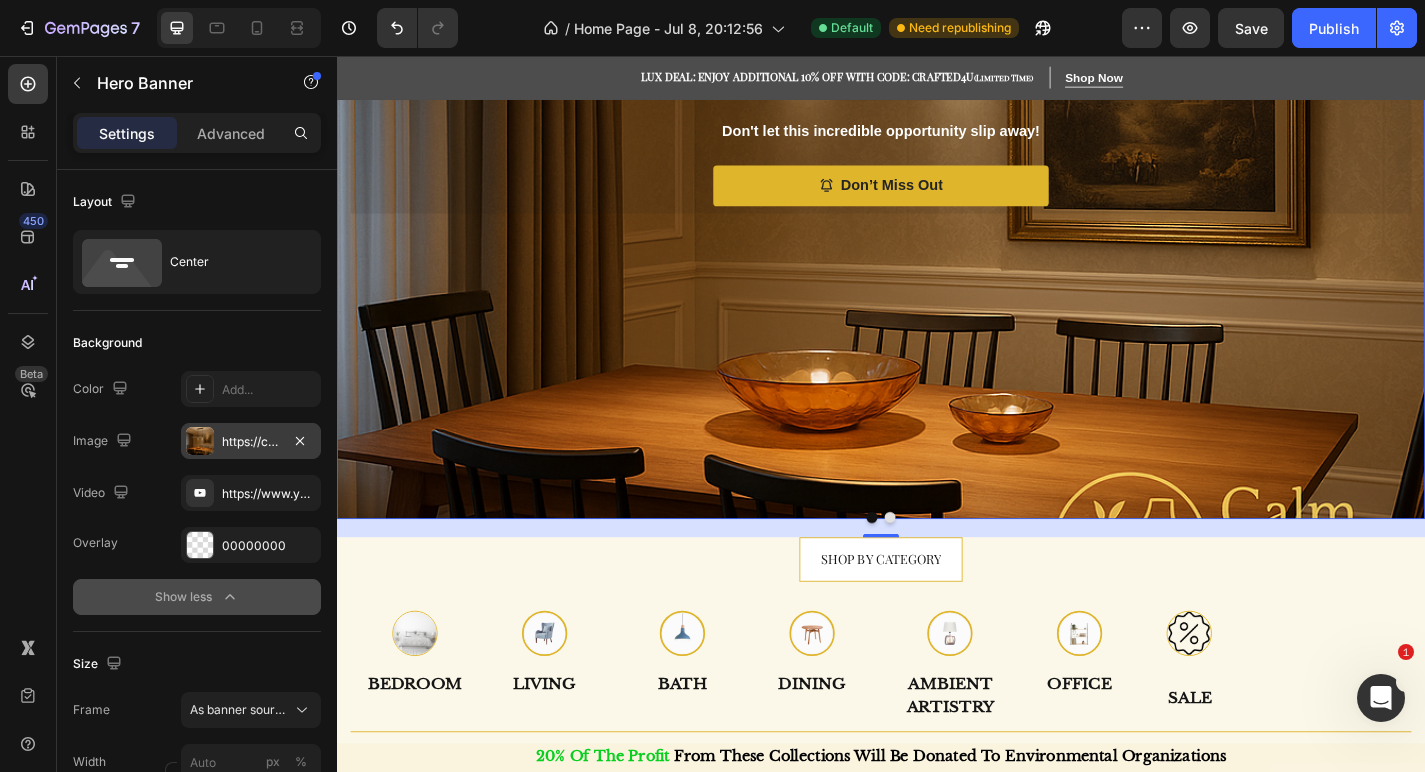 click on "https://cdn.shopify.com/s/files/1/0765/9077/6534/files/gempages_574608981599716581-d514b1ff-b937-4a7e-8831-35d2d2e456c9.png" at bounding box center (251, 442) 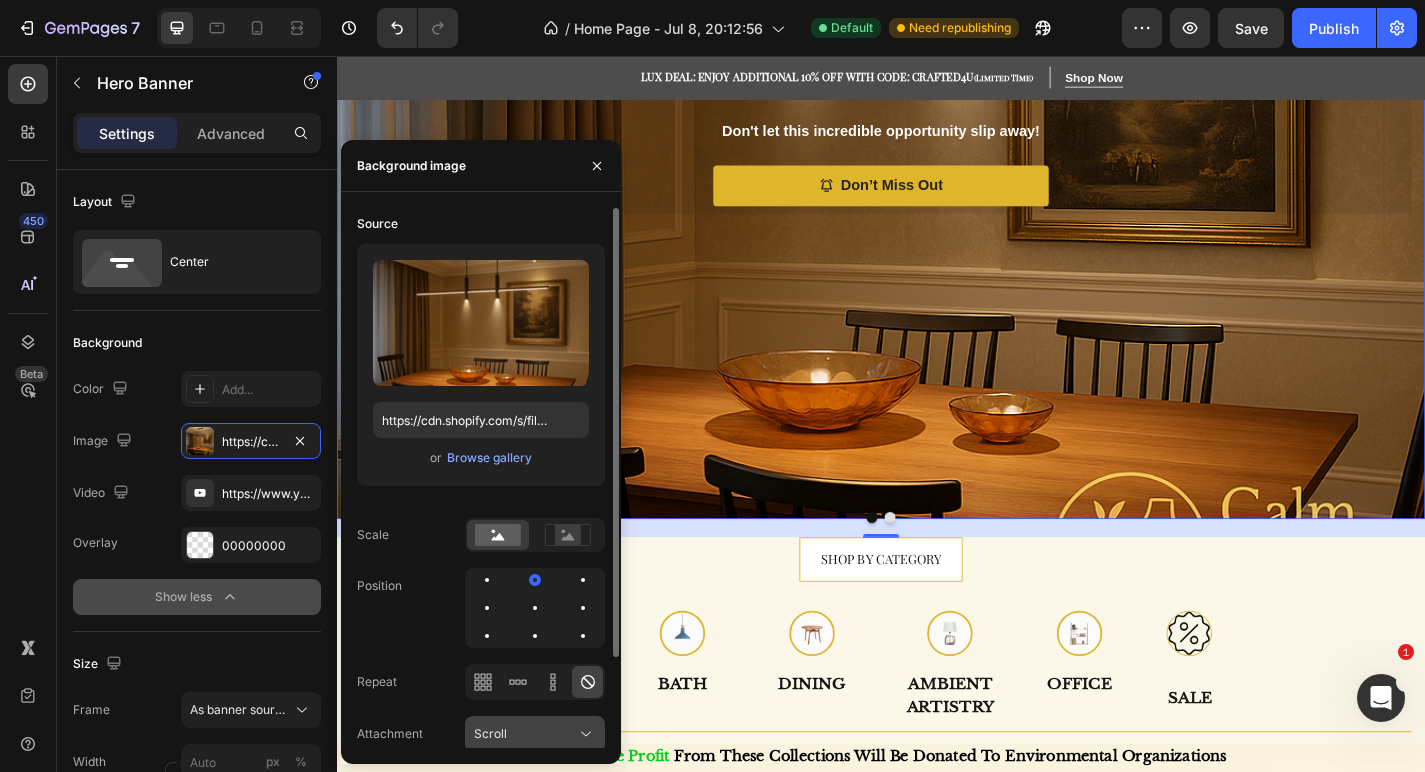 click on "Scroll" at bounding box center [525, 734] 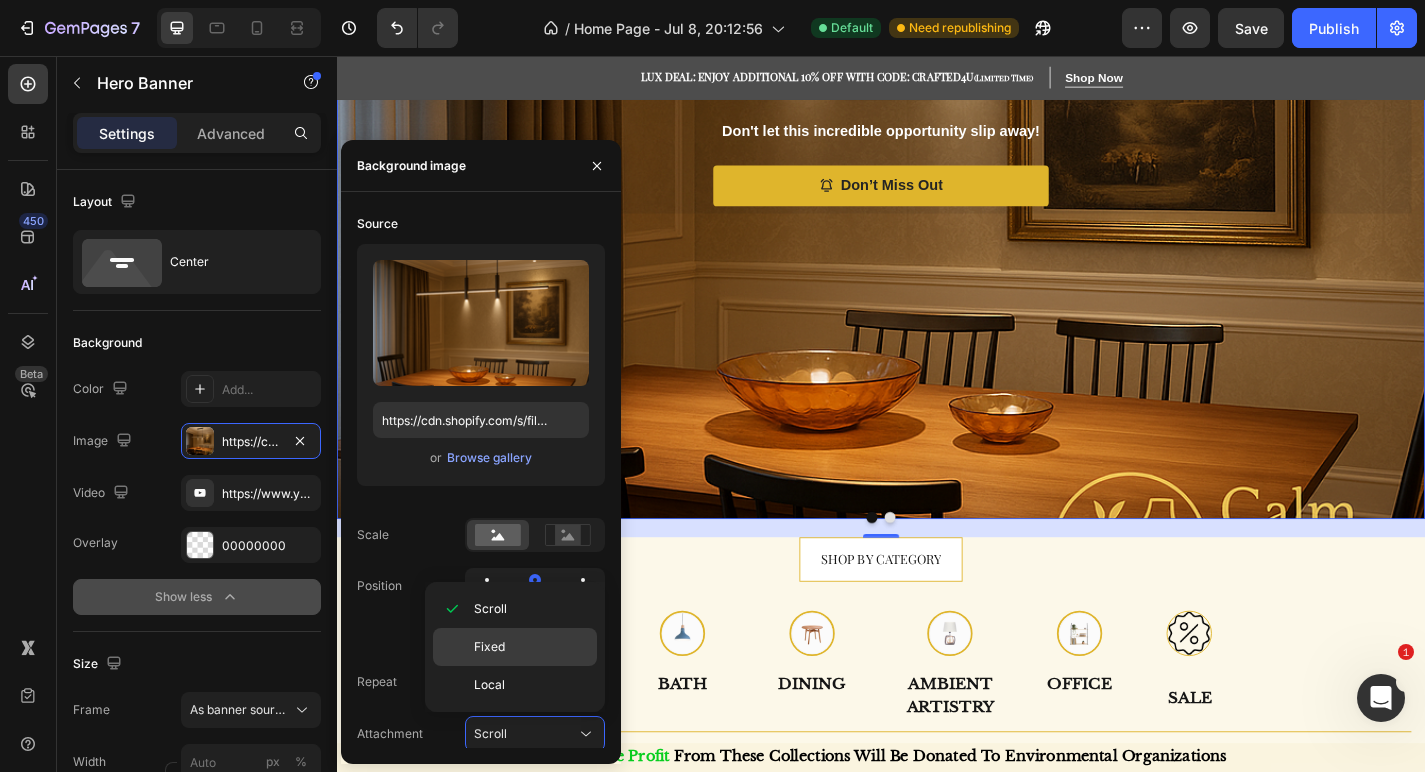 click on "Fixed" at bounding box center (489, 647) 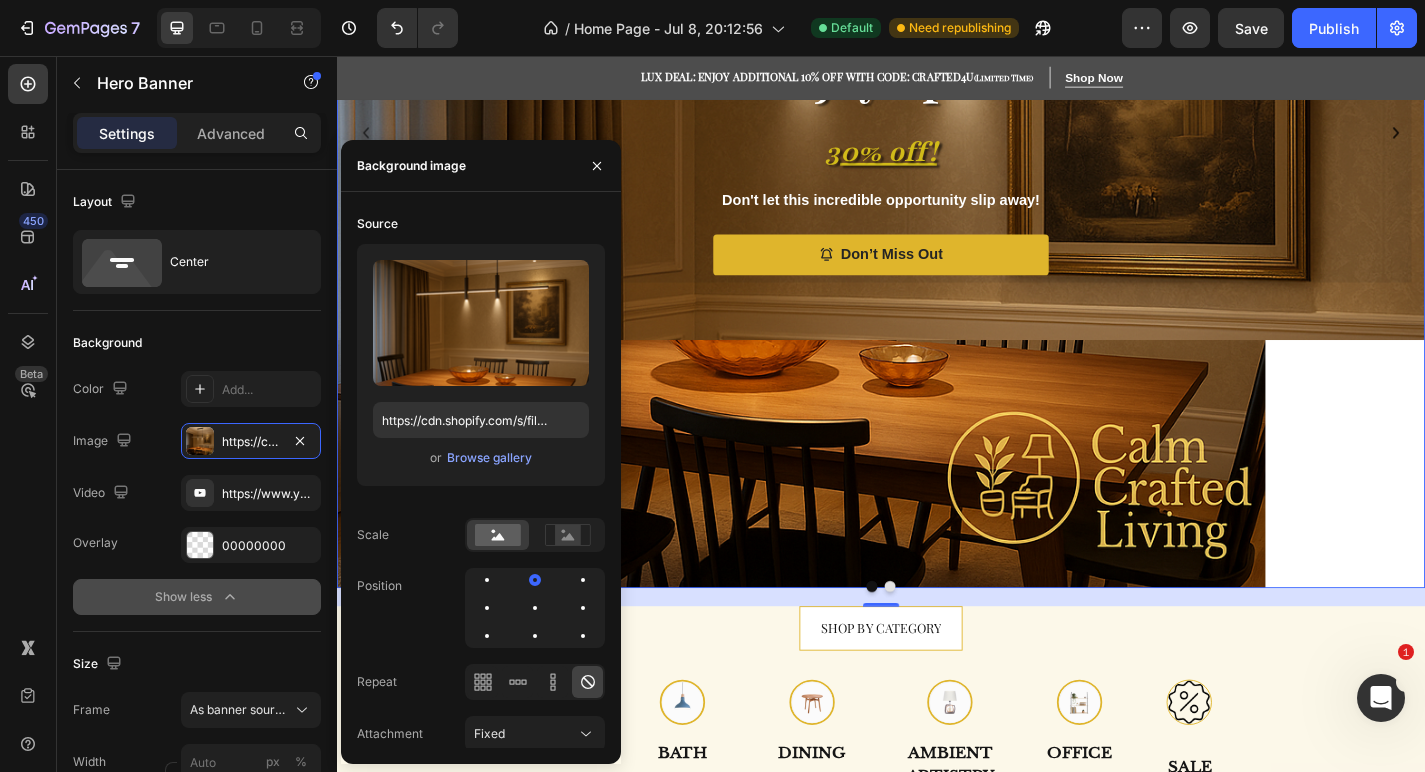 scroll, scrollTop: 661, scrollLeft: 0, axis: vertical 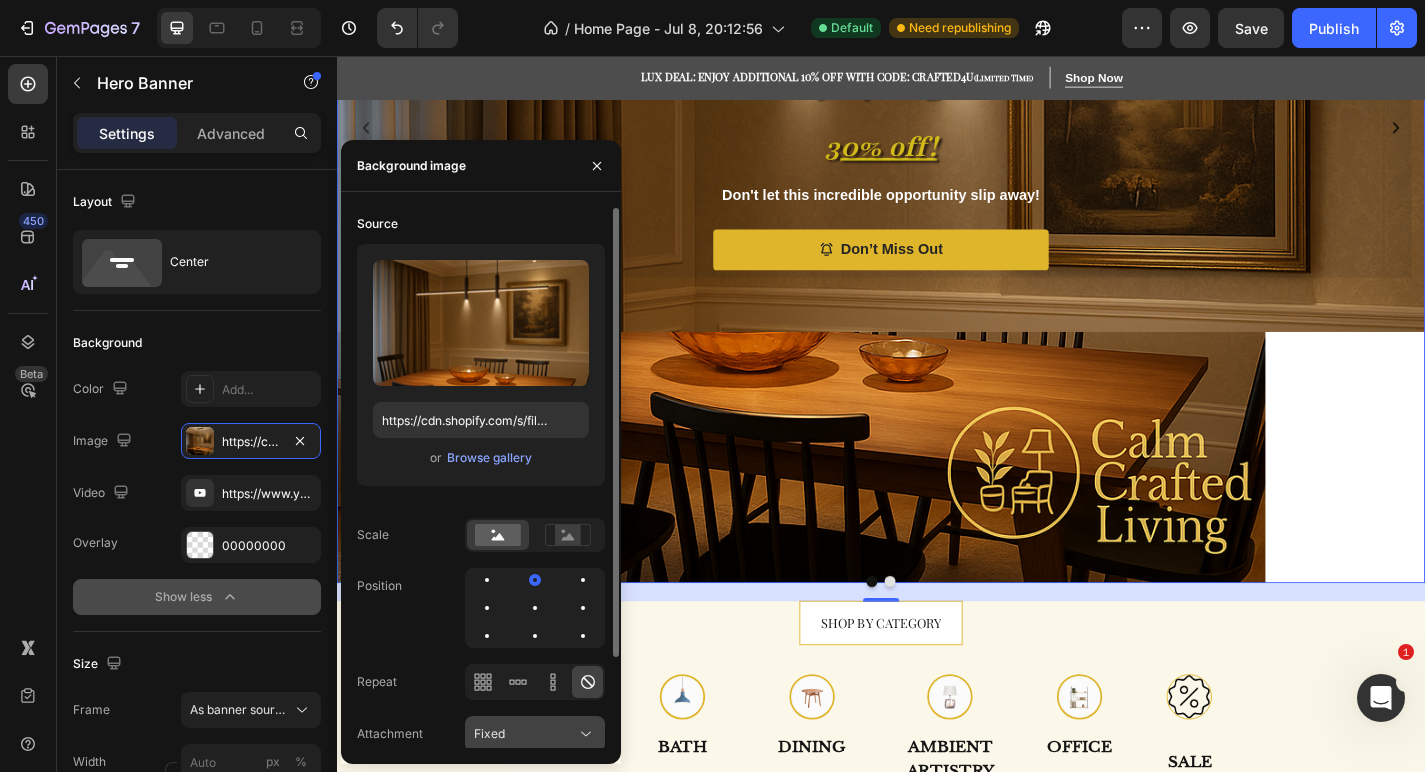 click on "Fixed" at bounding box center [525, 734] 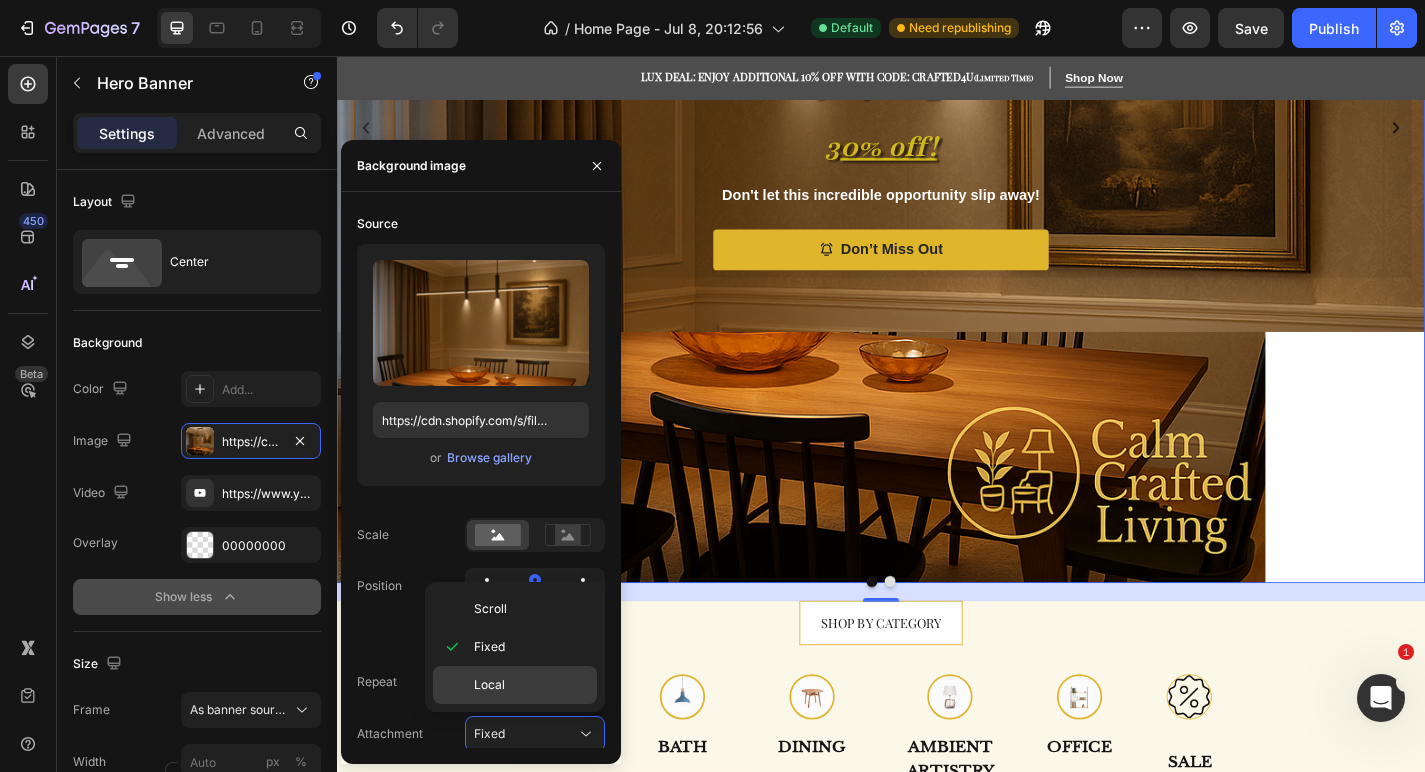 click on "Local" at bounding box center [489, 685] 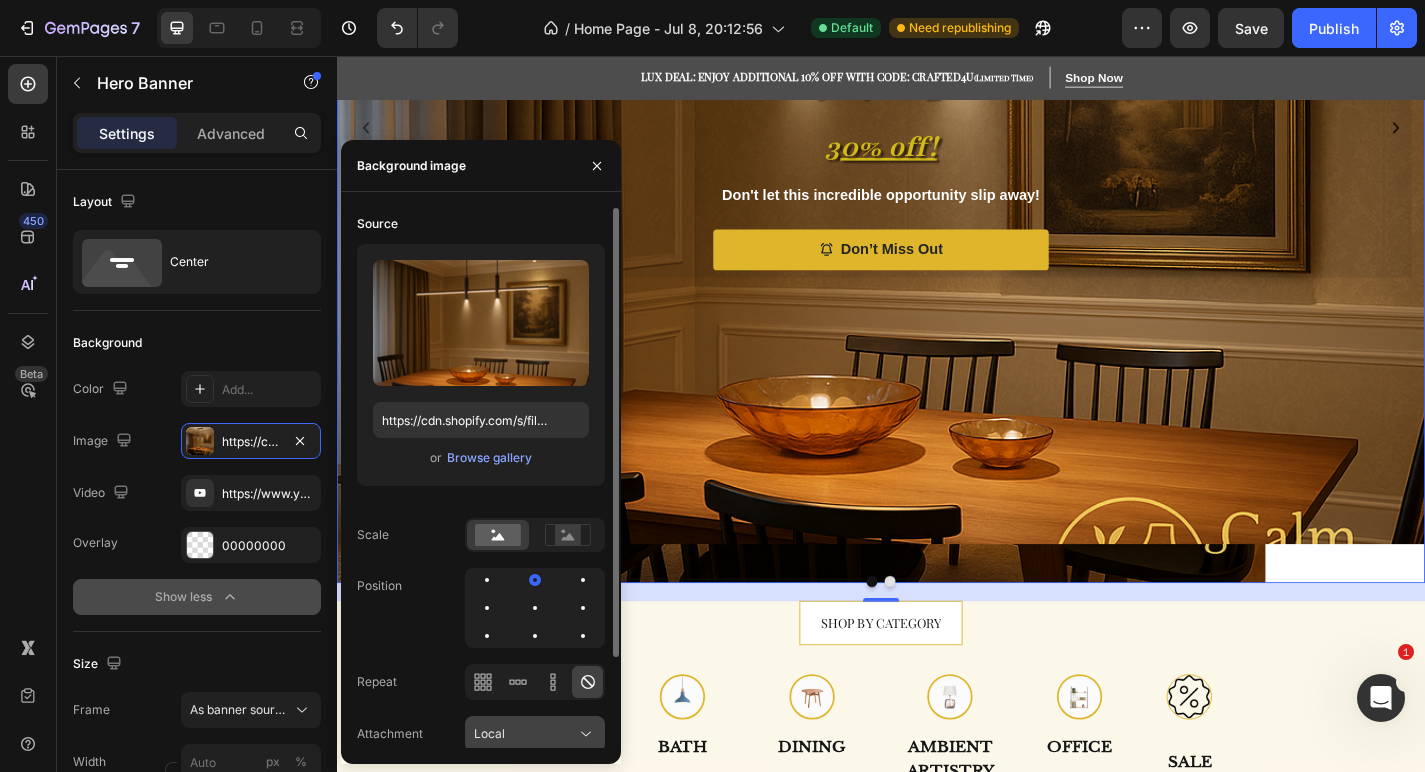 click on "Local" at bounding box center [525, 734] 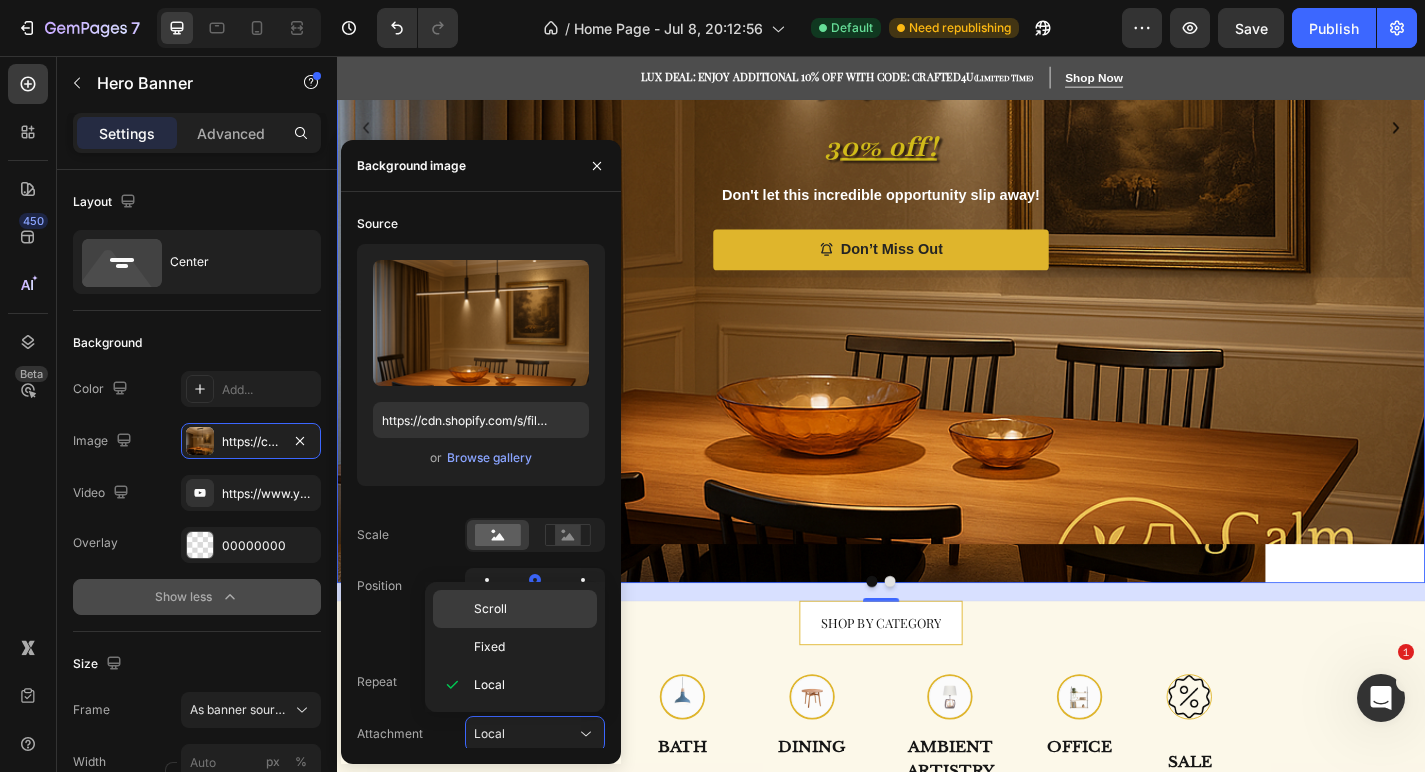 click on "Scroll" at bounding box center [531, 609] 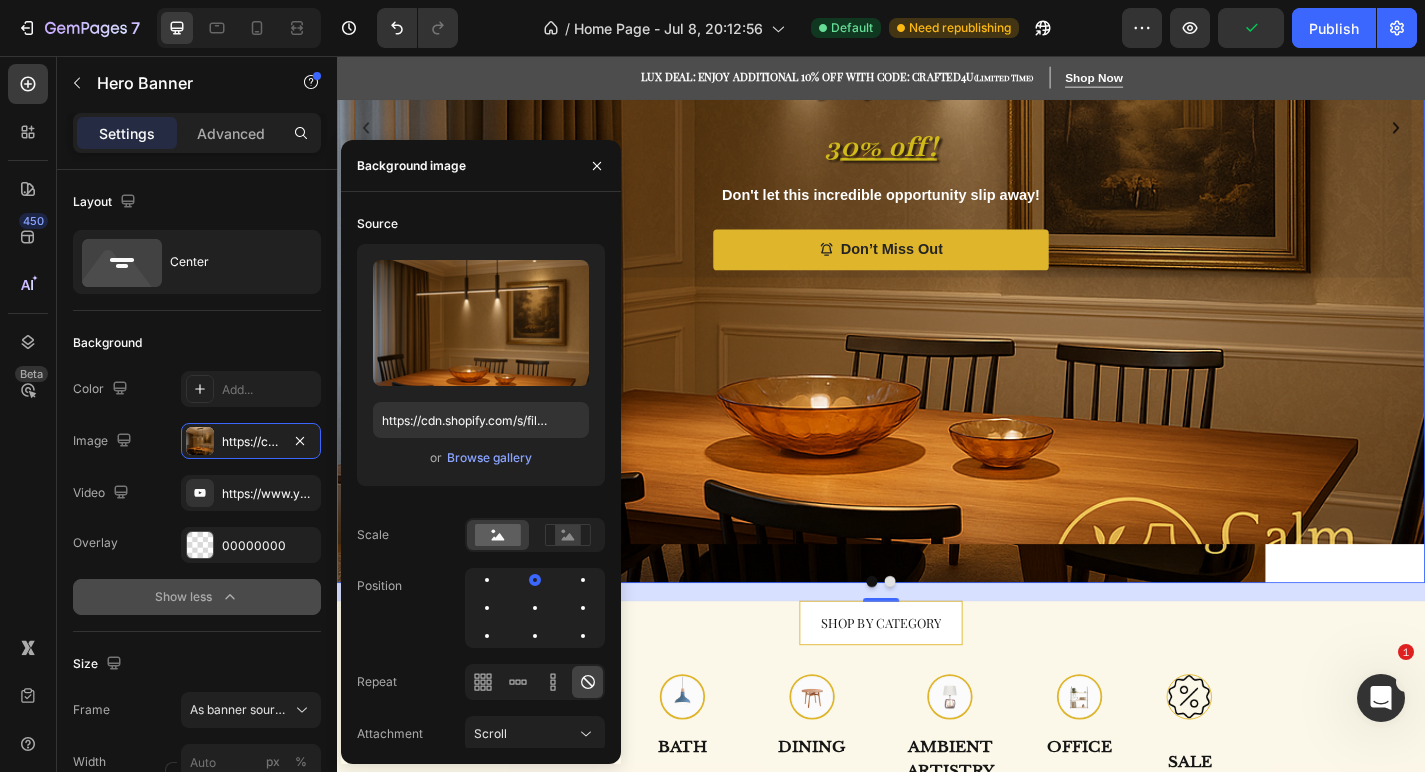click on "Source Upload Image https://cdn.shopify.com/s/files/1/0765/9077/6534/files/gempages_574608981599716581-d514b1ff-b937-4a7e-8831-35d2d2e456c9.png or  Browse gallery  Scale Position Repeat Attachment Scroll Optimize LCP Preload Yes No" at bounding box center (481, 478) 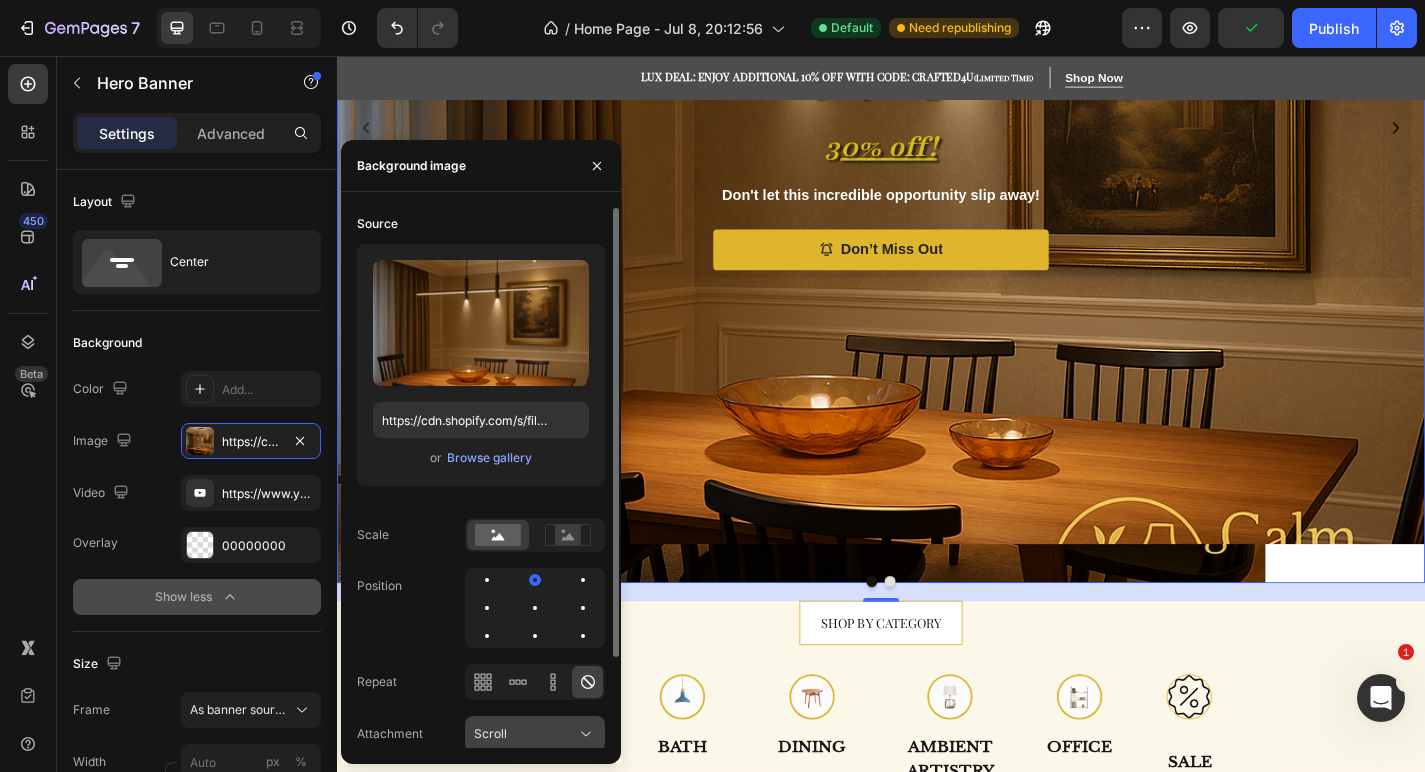 click on "Scroll" at bounding box center (525, 734) 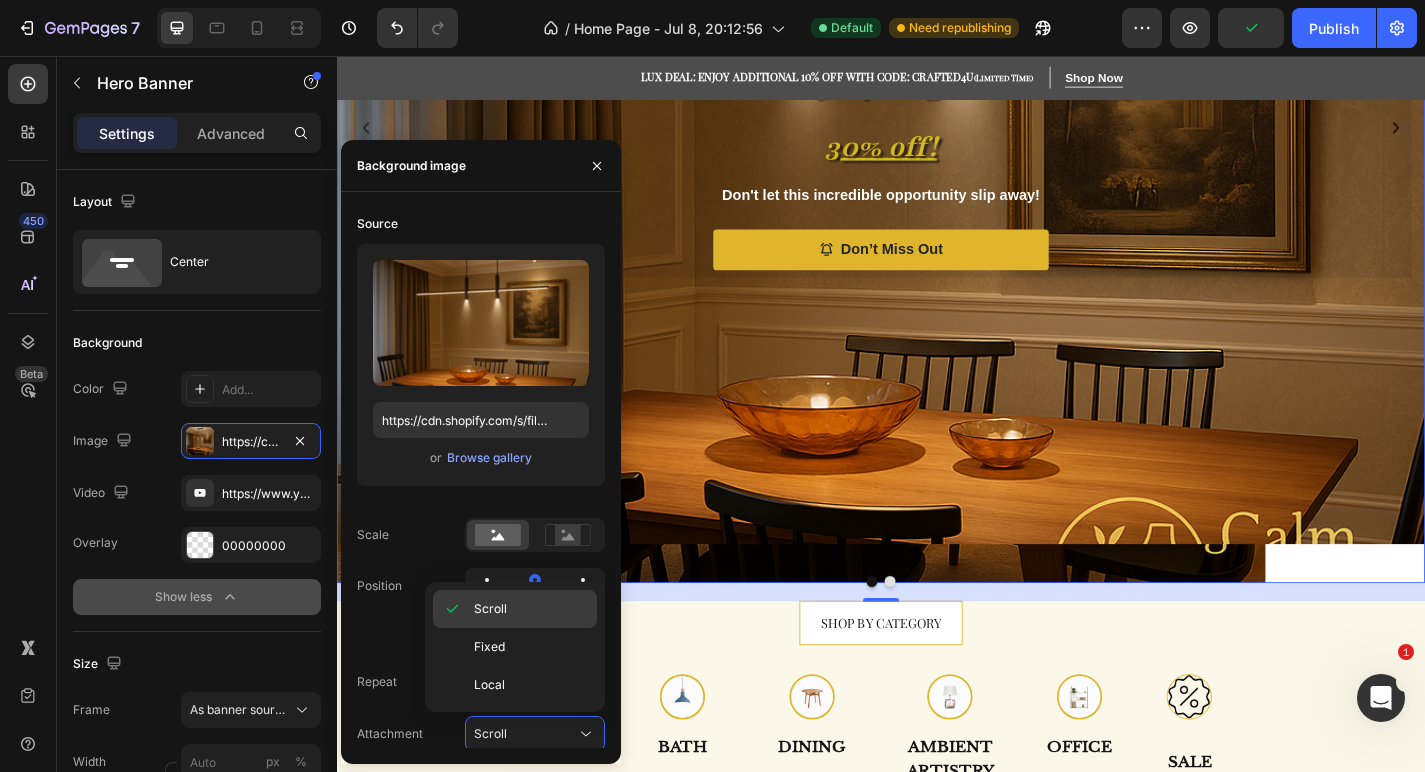 click on "Scroll" at bounding box center (531, 609) 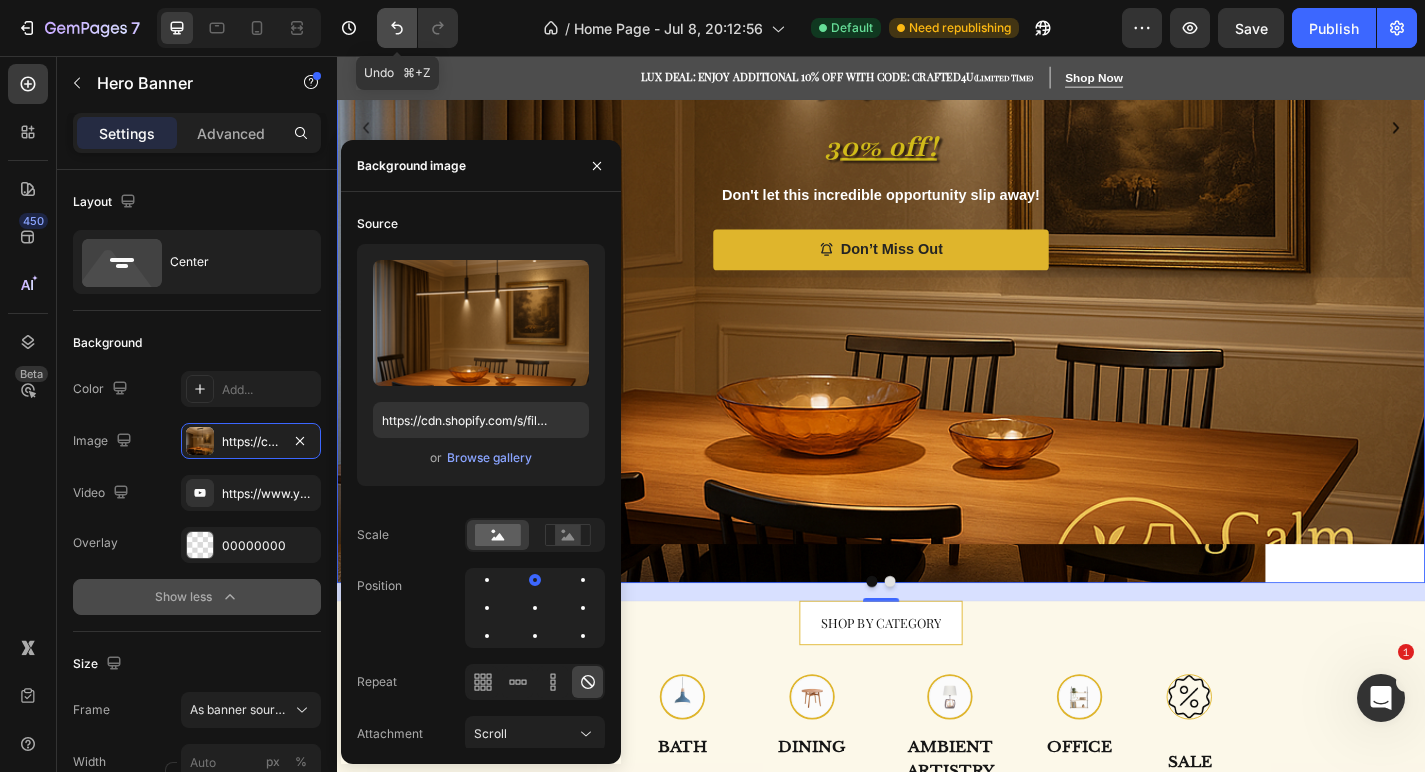 click 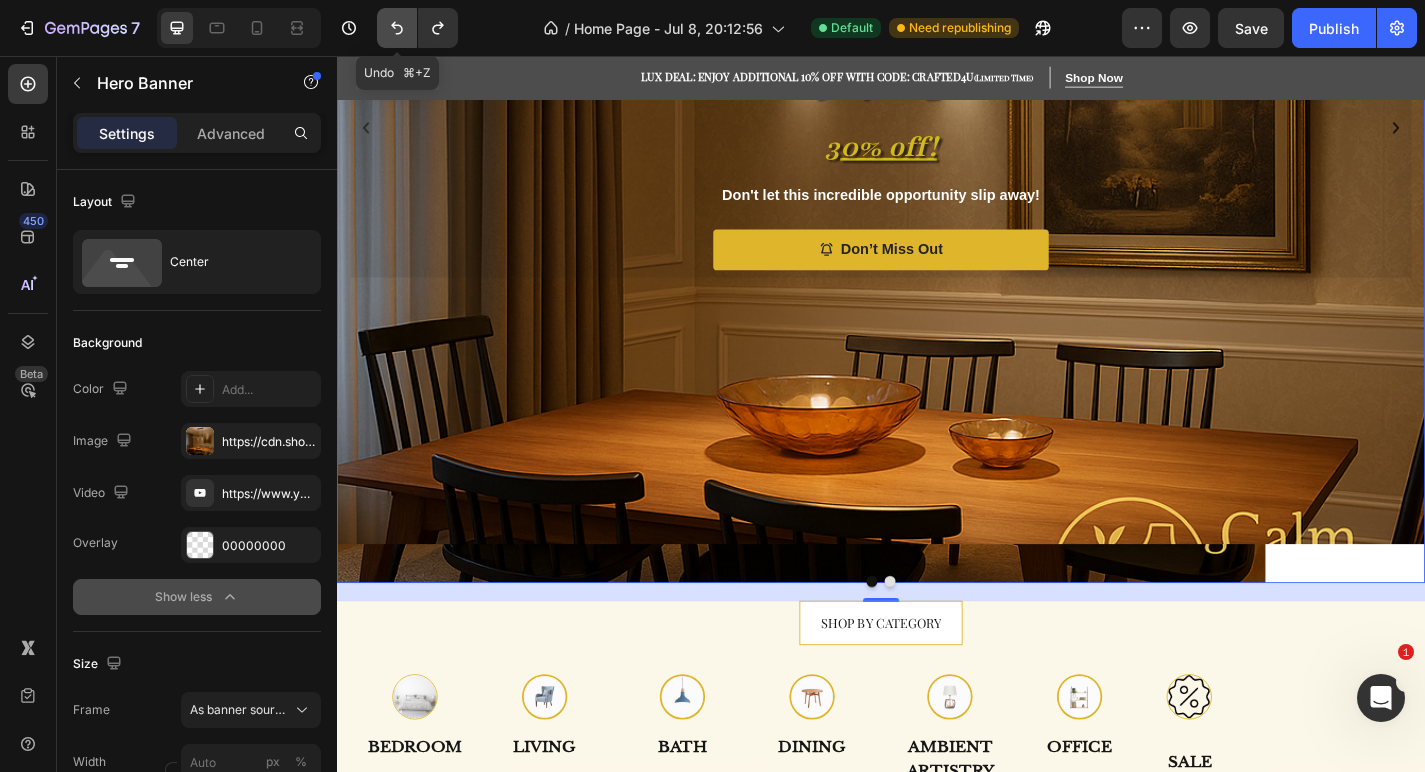 click 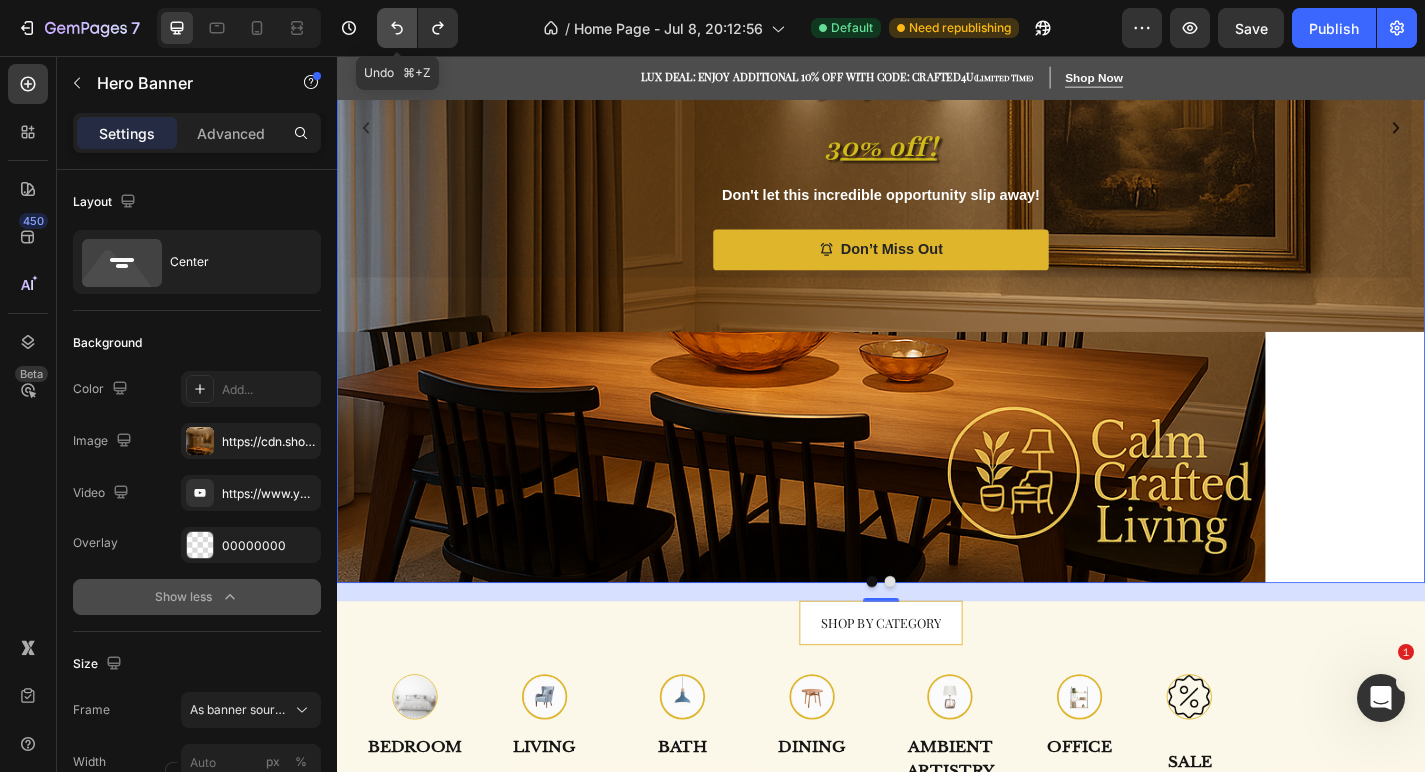 click 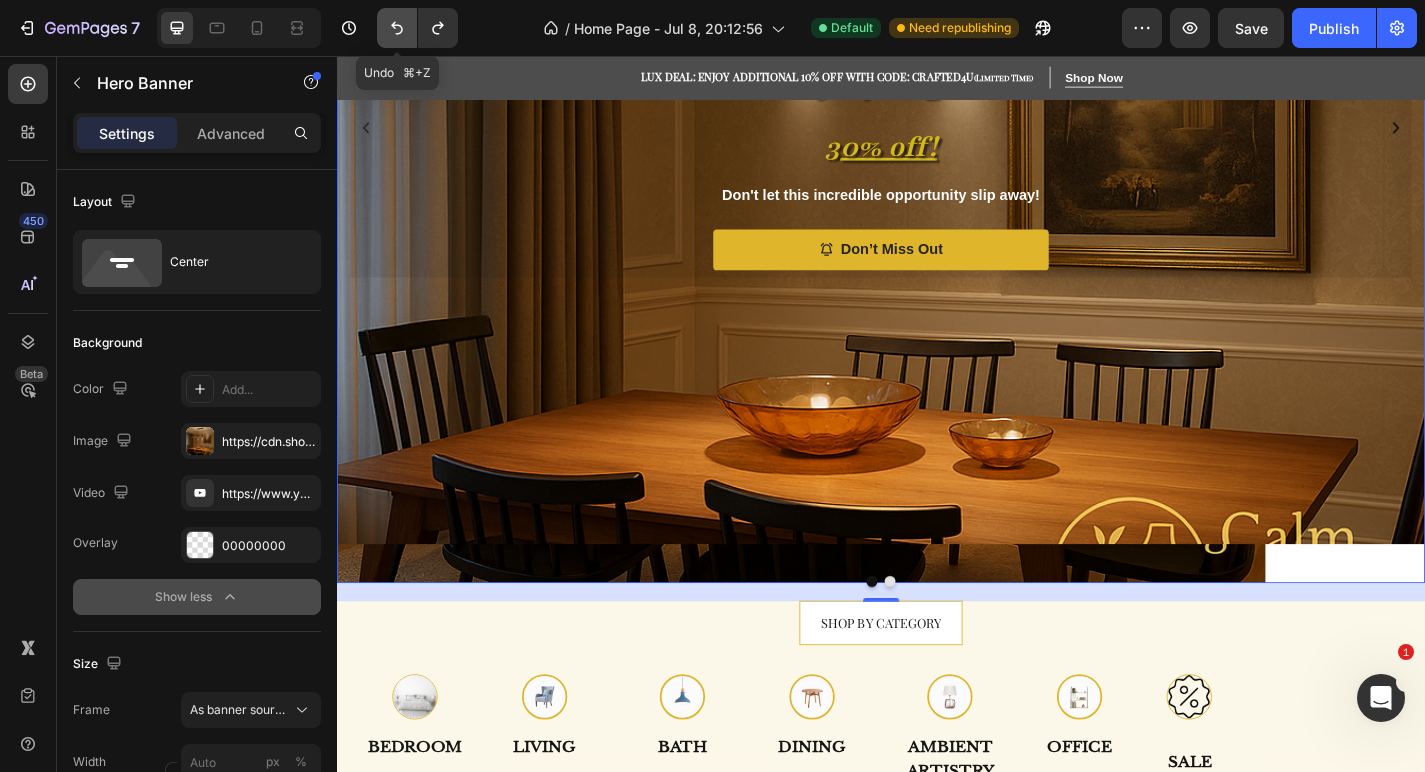 click 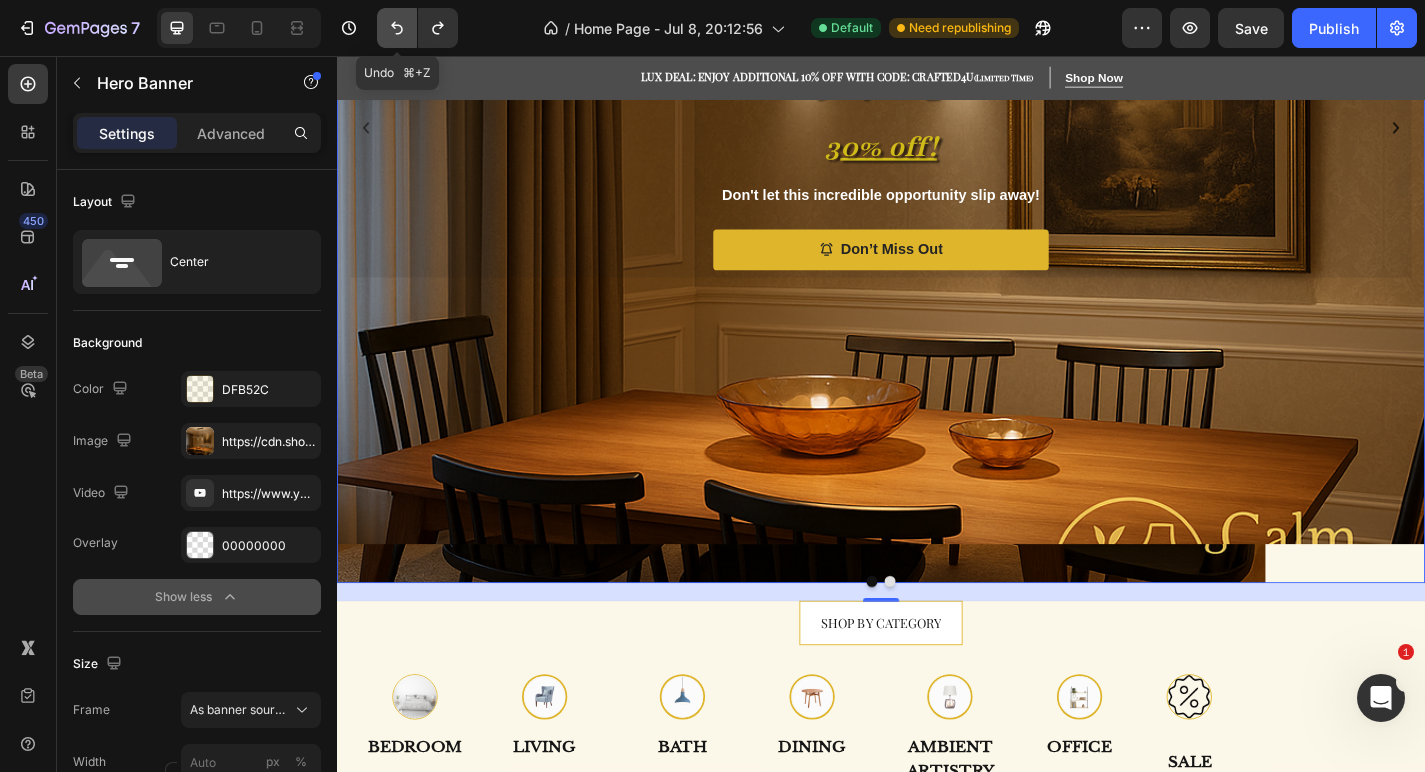 click 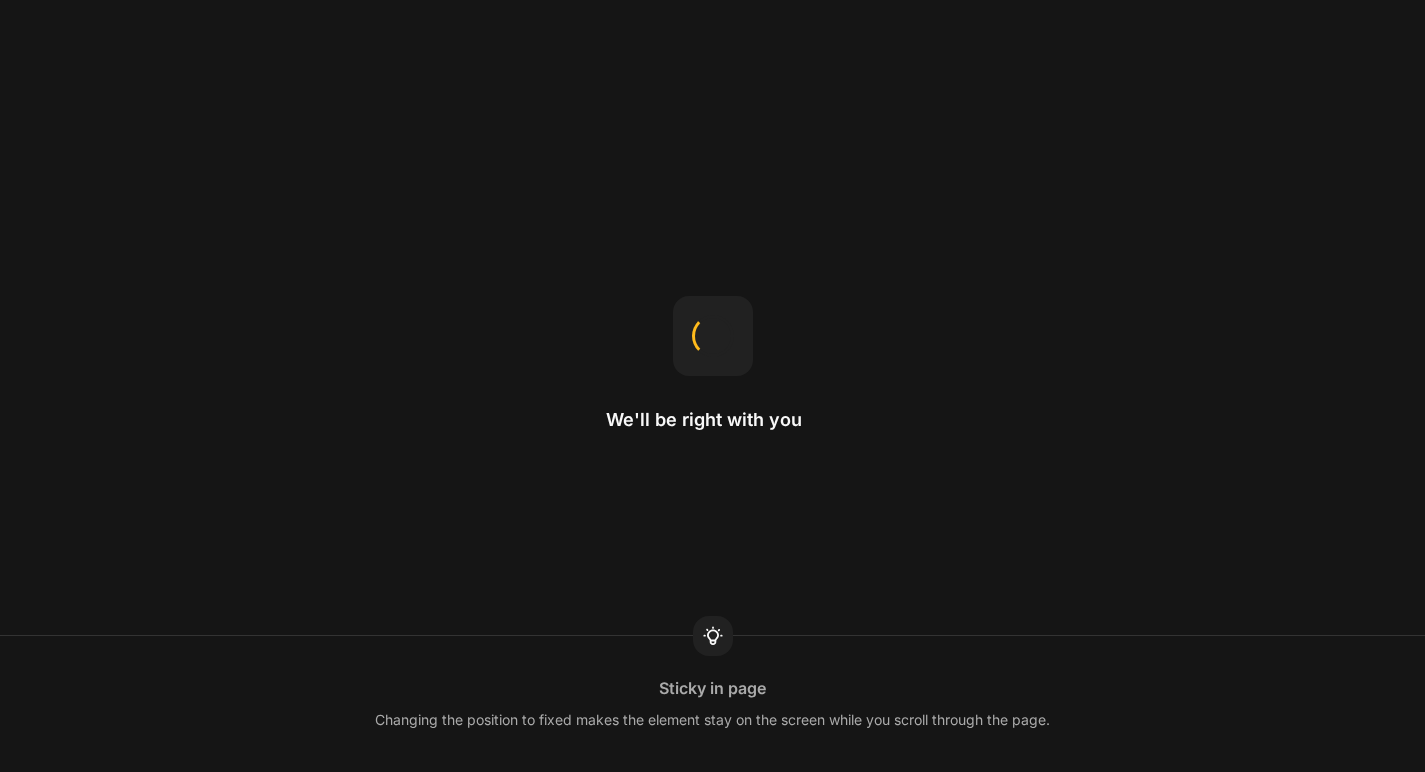 scroll, scrollTop: 0, scrollLeft: 0, axis: both 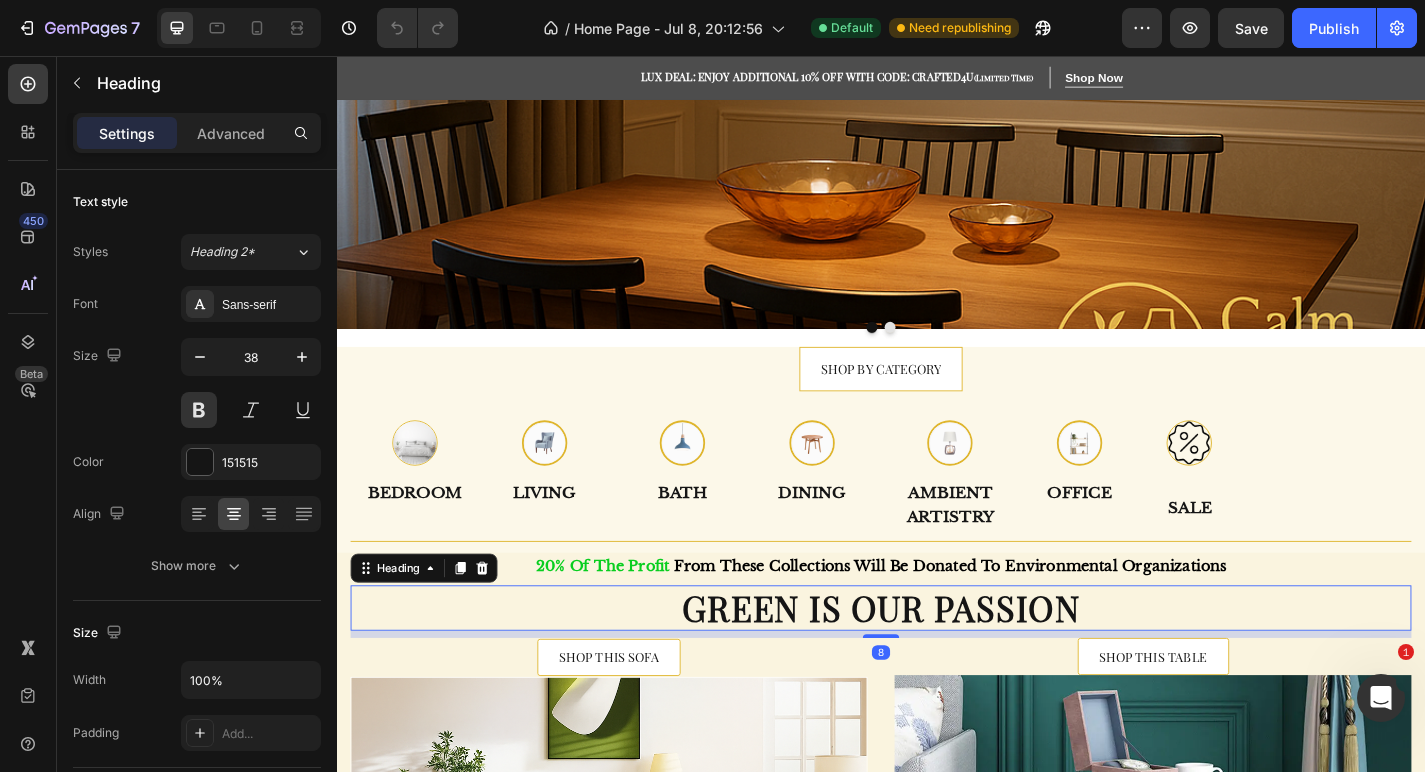 click on "Green is our passion" at bounding box center (937, 665) 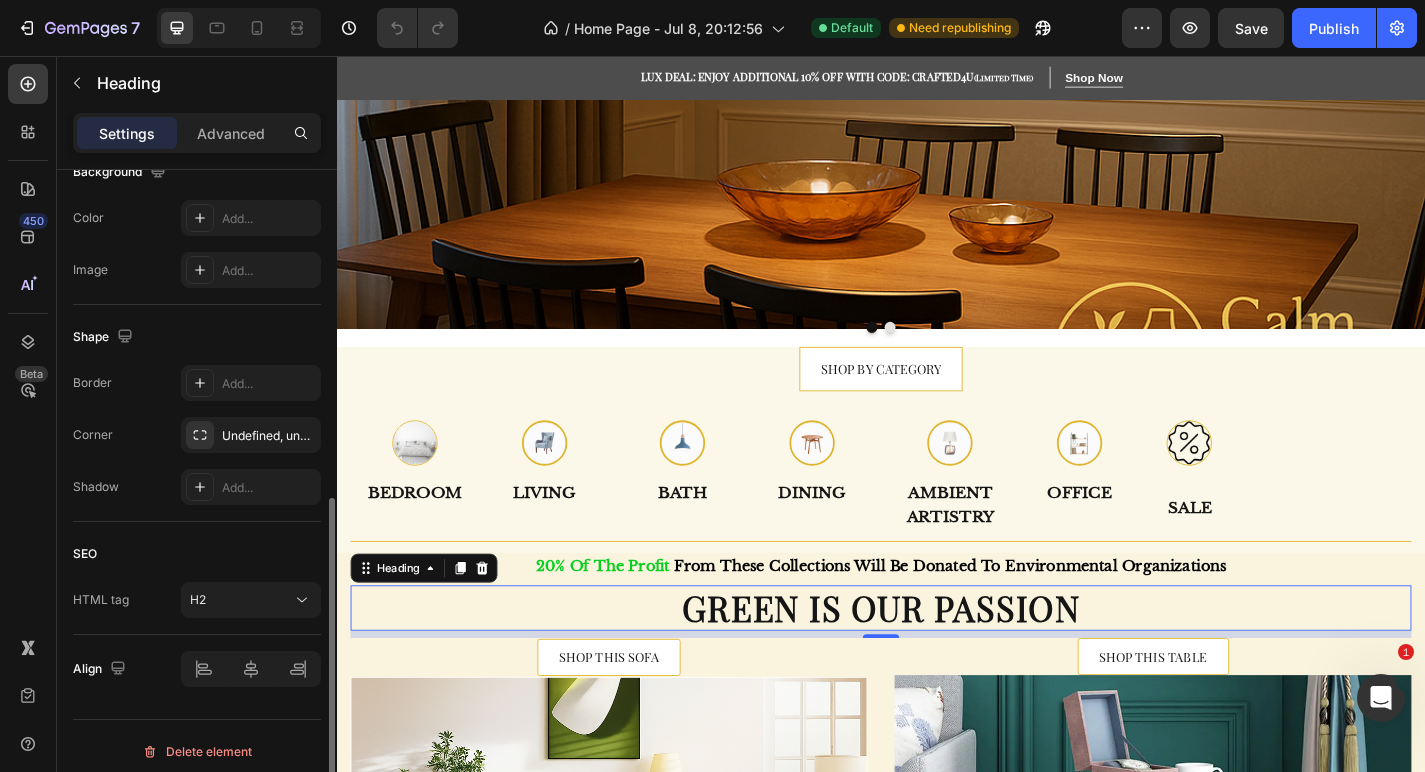 scroll, scrollTop: 639, scrollLeft: 0, axis: vertical 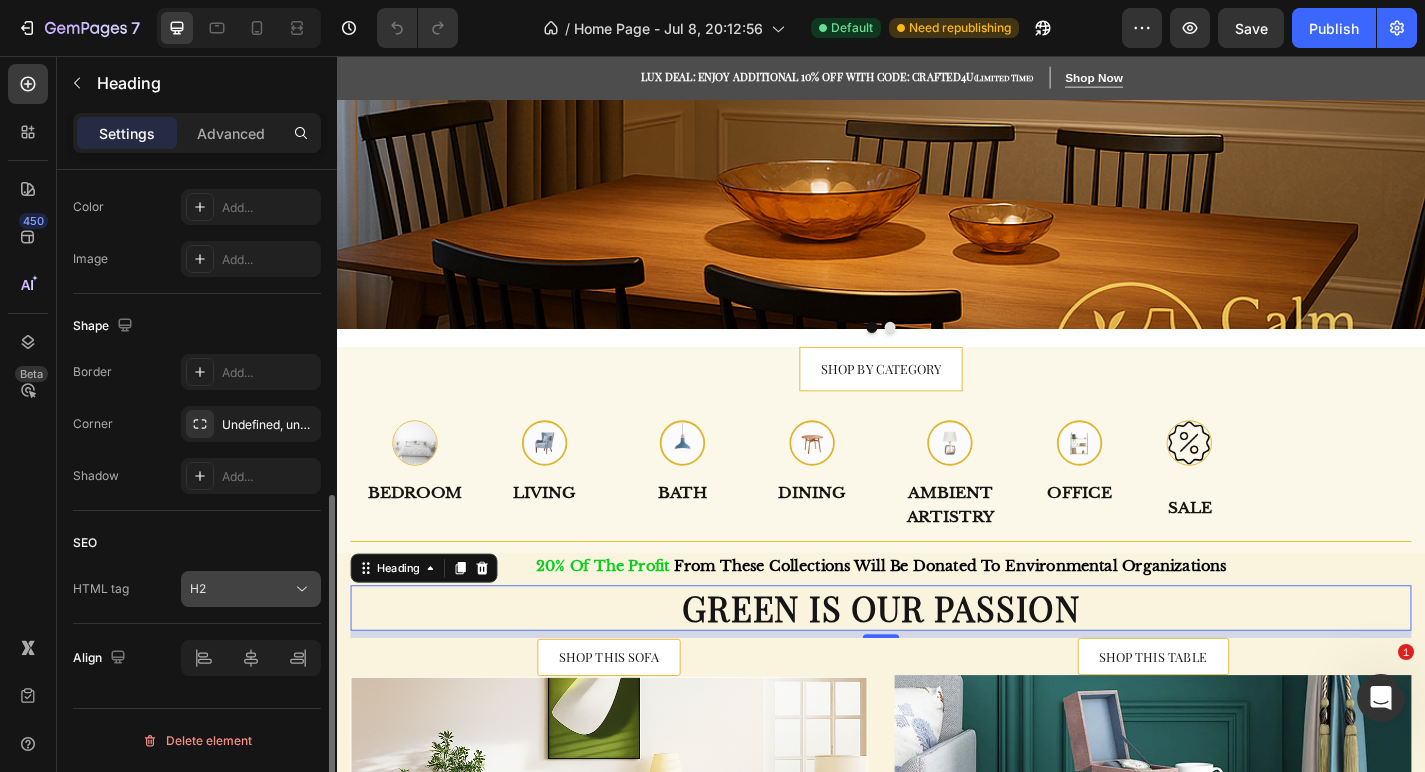 click on "H2" at bounding box center [241, 589] 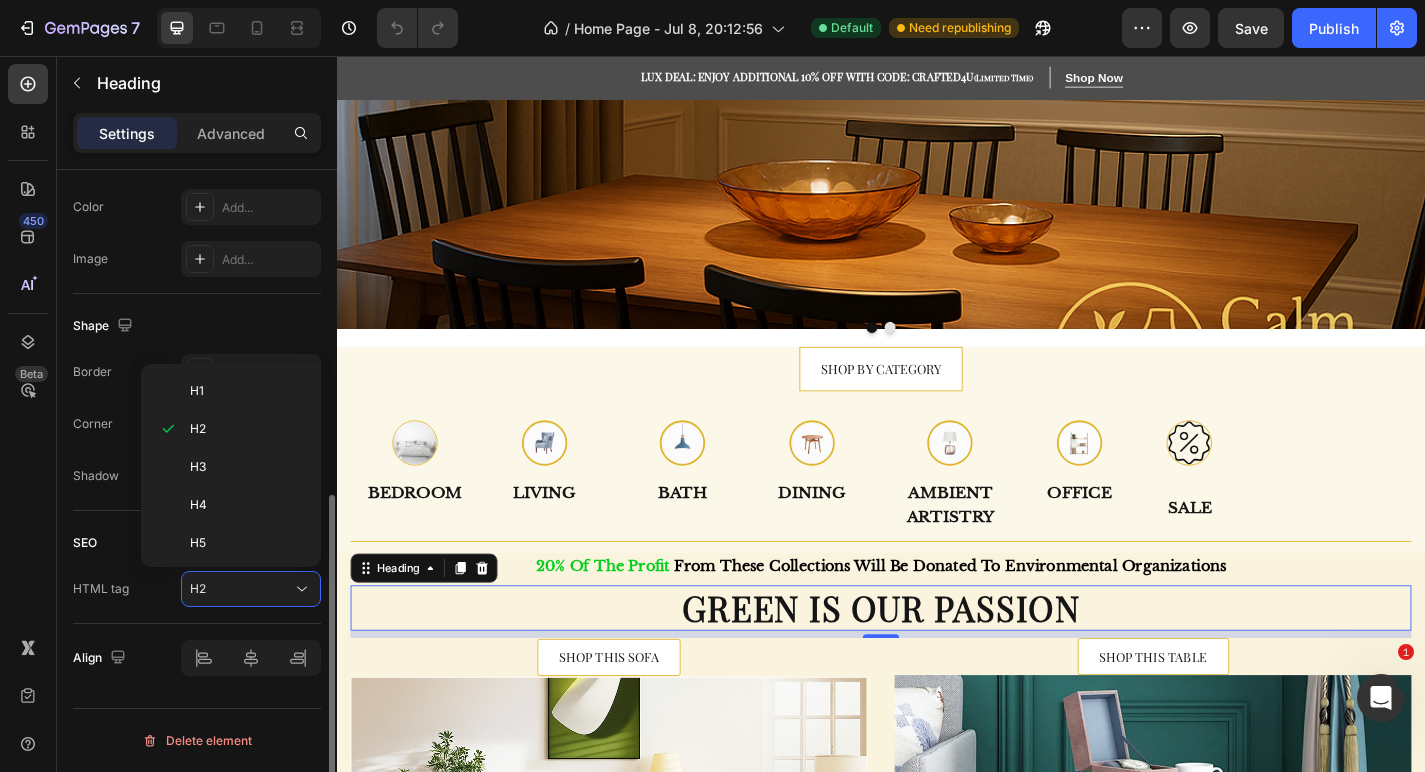 click on "SEO HTML tag H2" 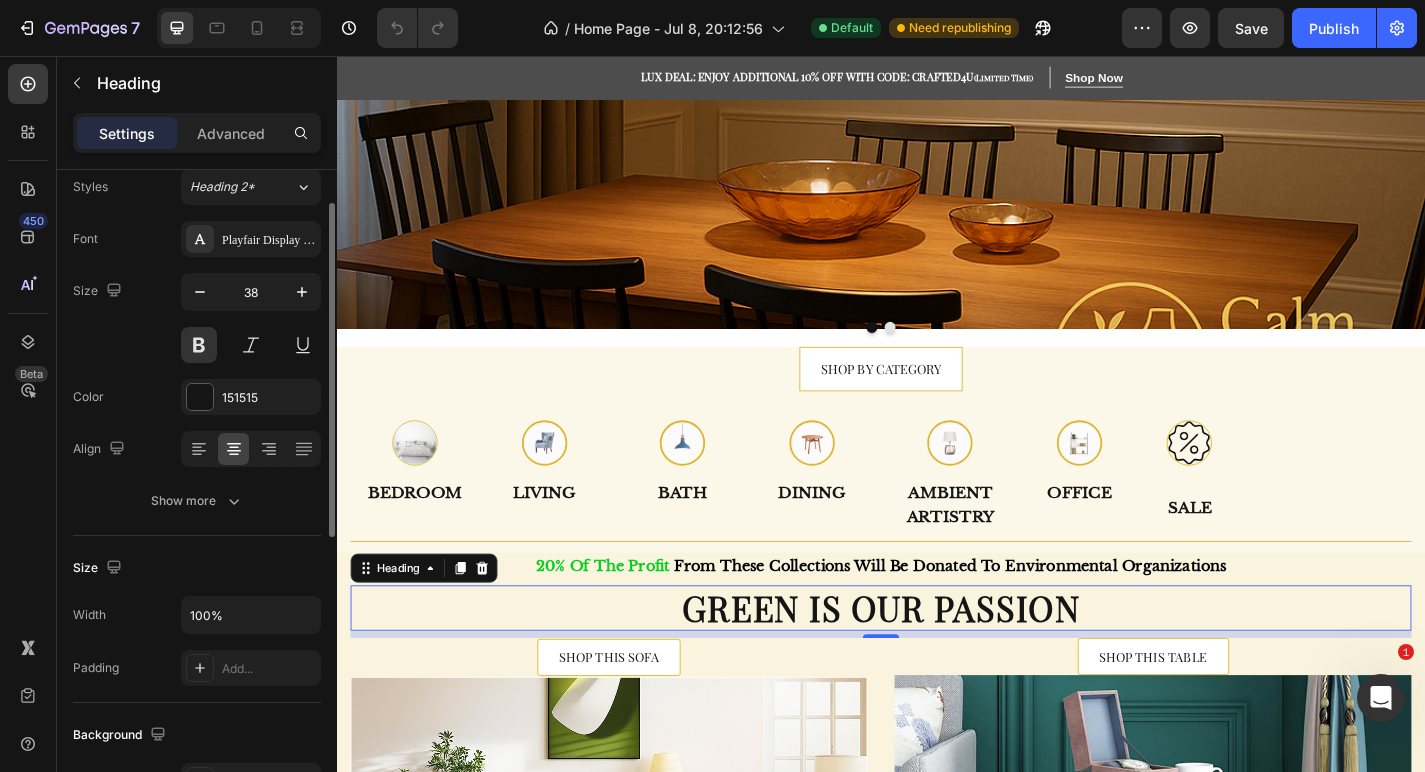scroll, scrollTop: 0, scrollLeft: 0, axis: both 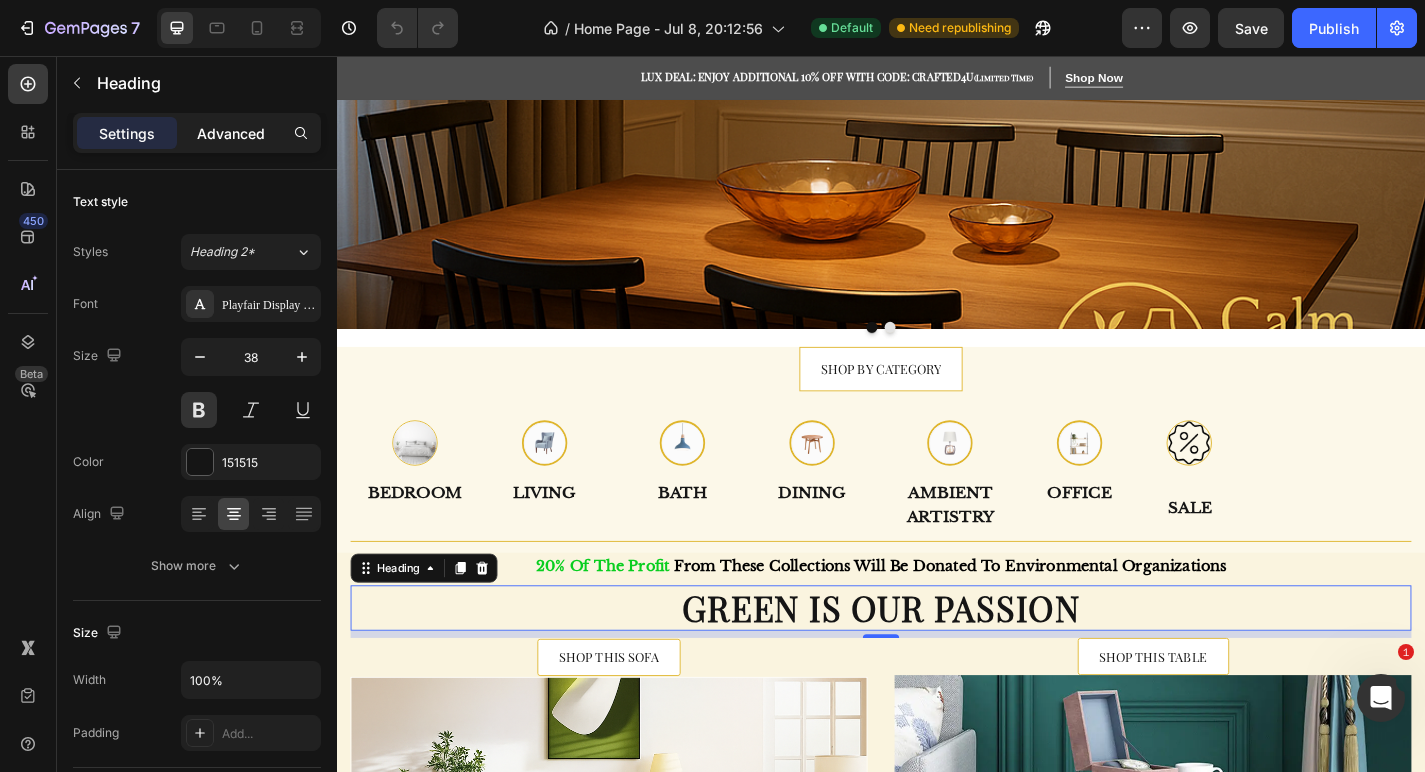 click on "Advanced" at bounding box center [231, 133] 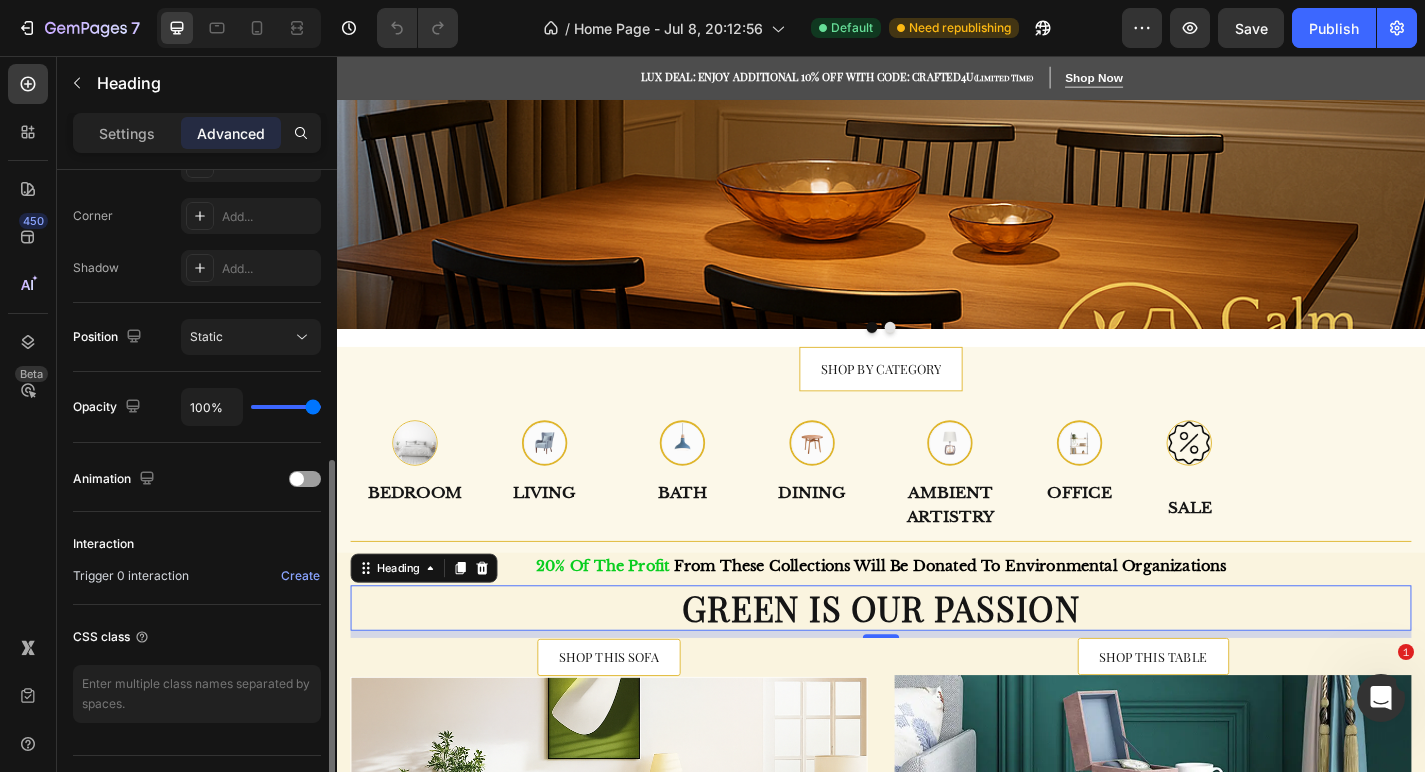 scroll, scrollTop: 589, scrollLeft: 0, axis: vertical 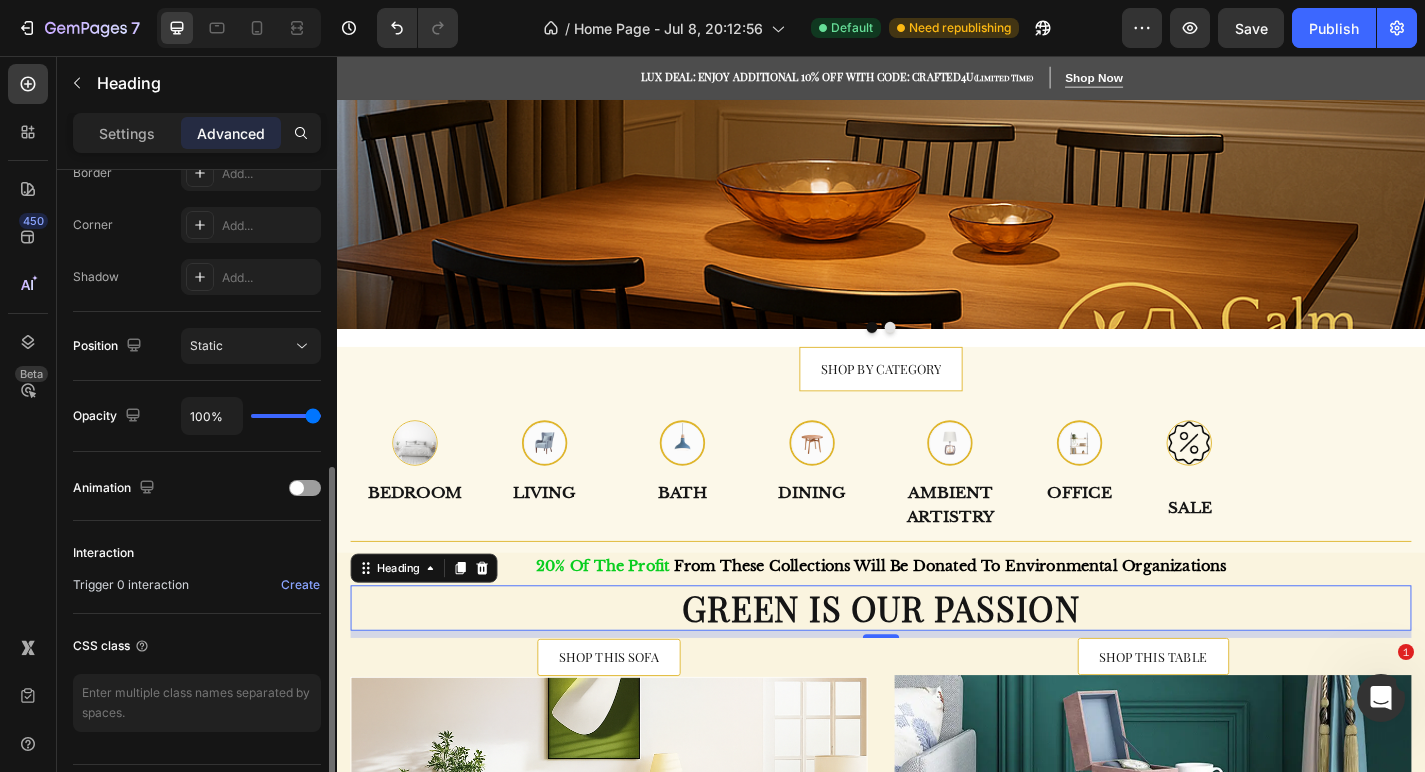 type on "94%" 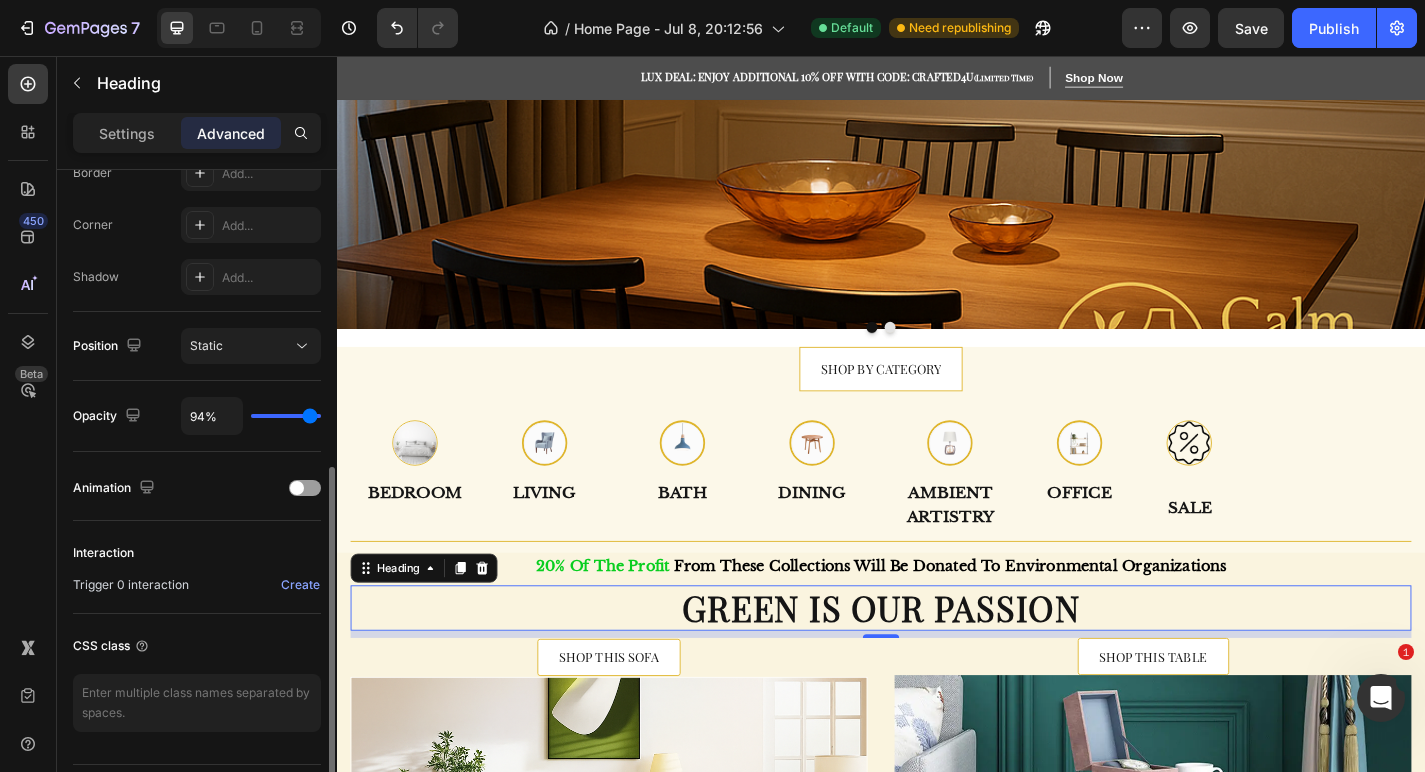 type on "92%" 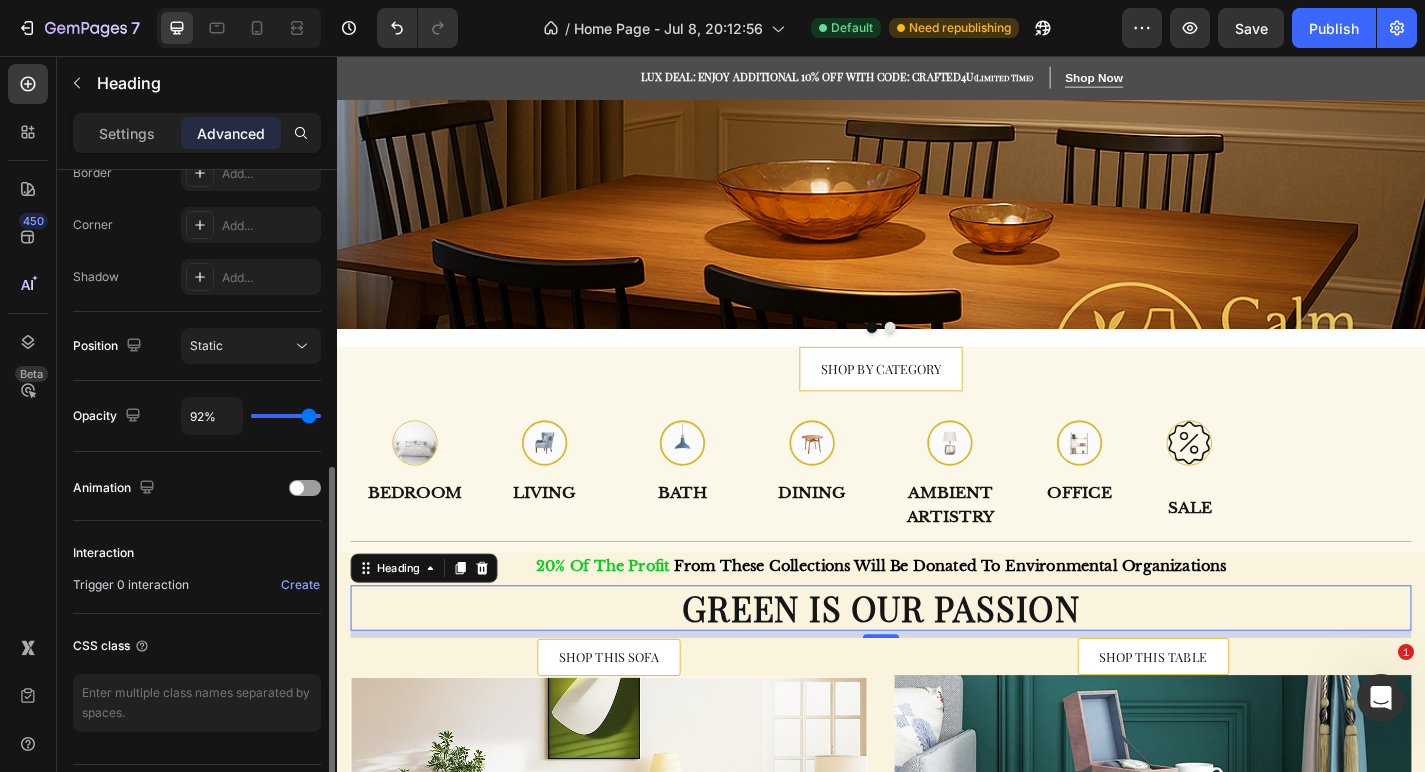 type on "90%" 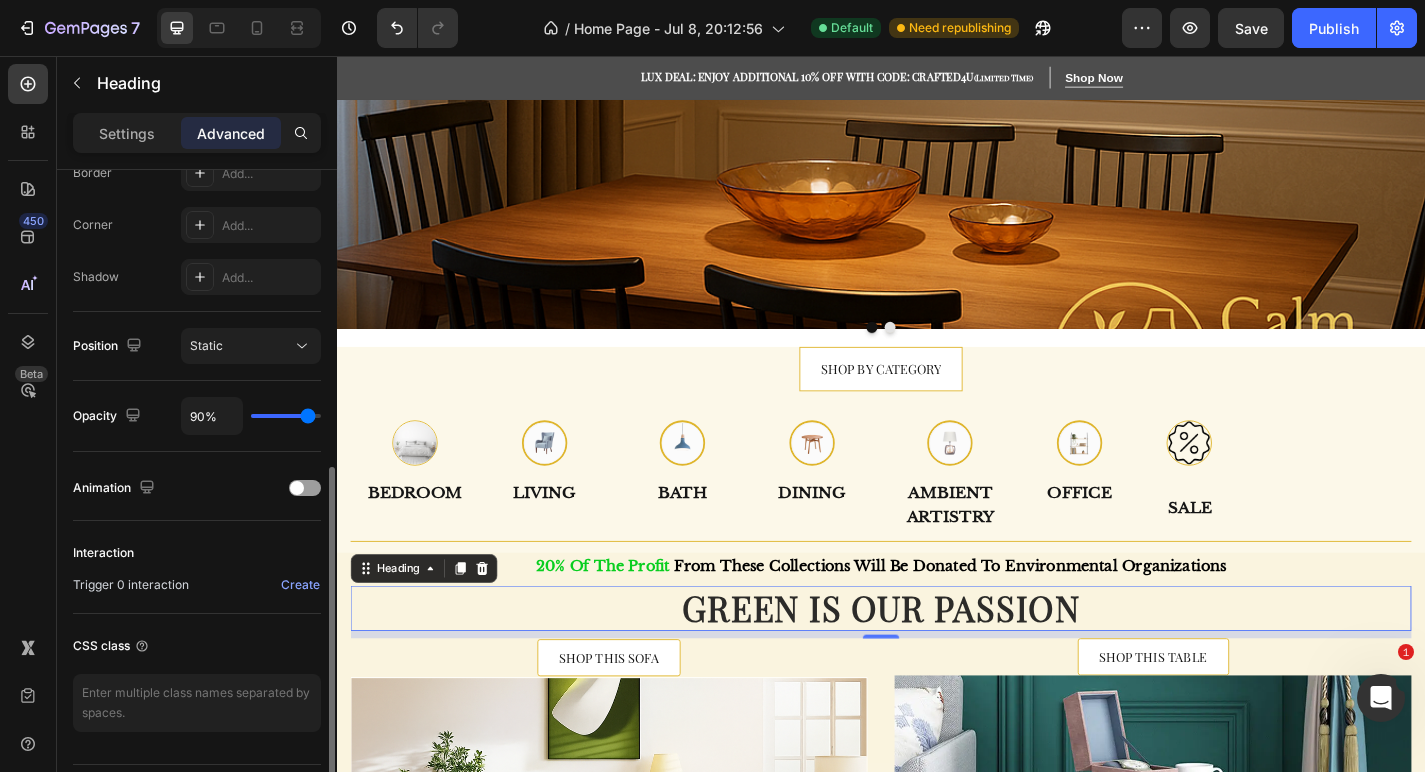 type on "89%" 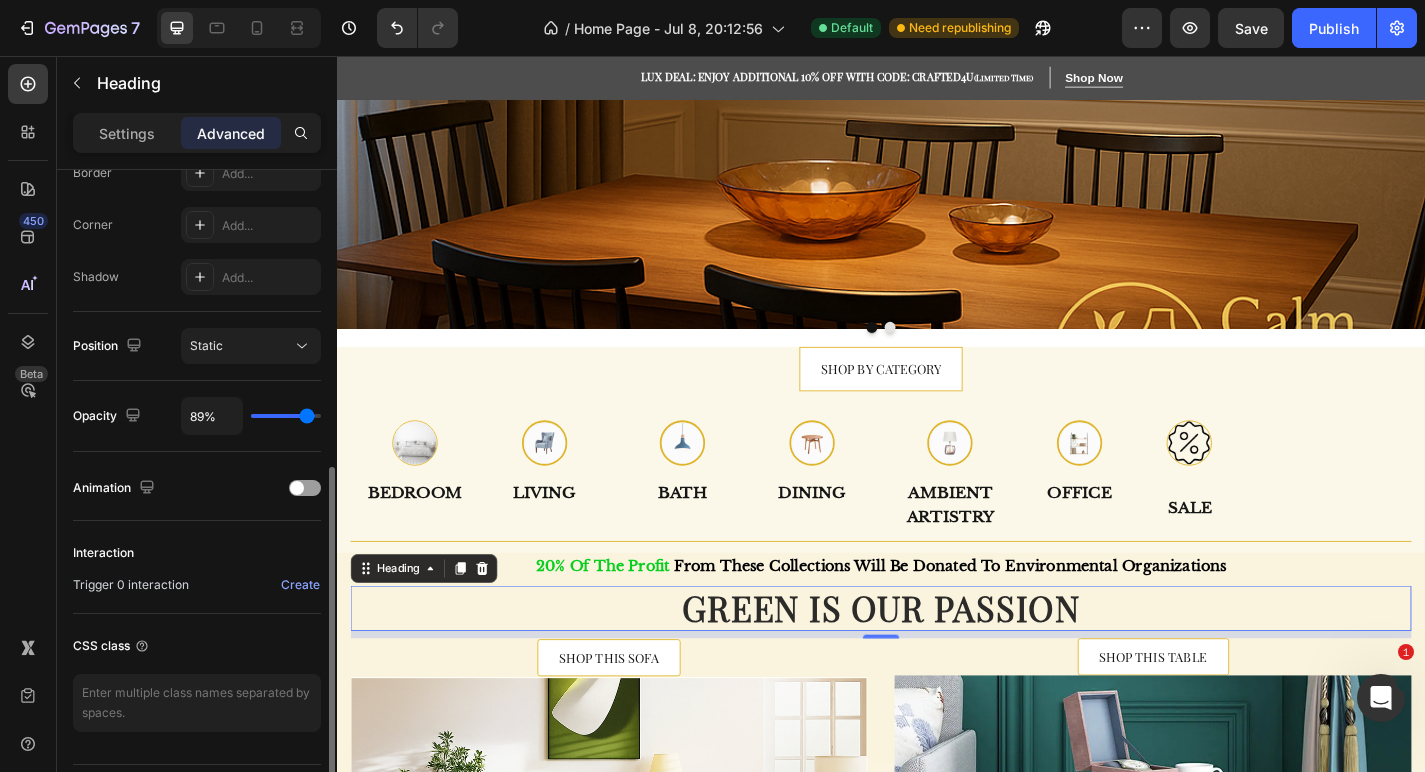 type on "87%" 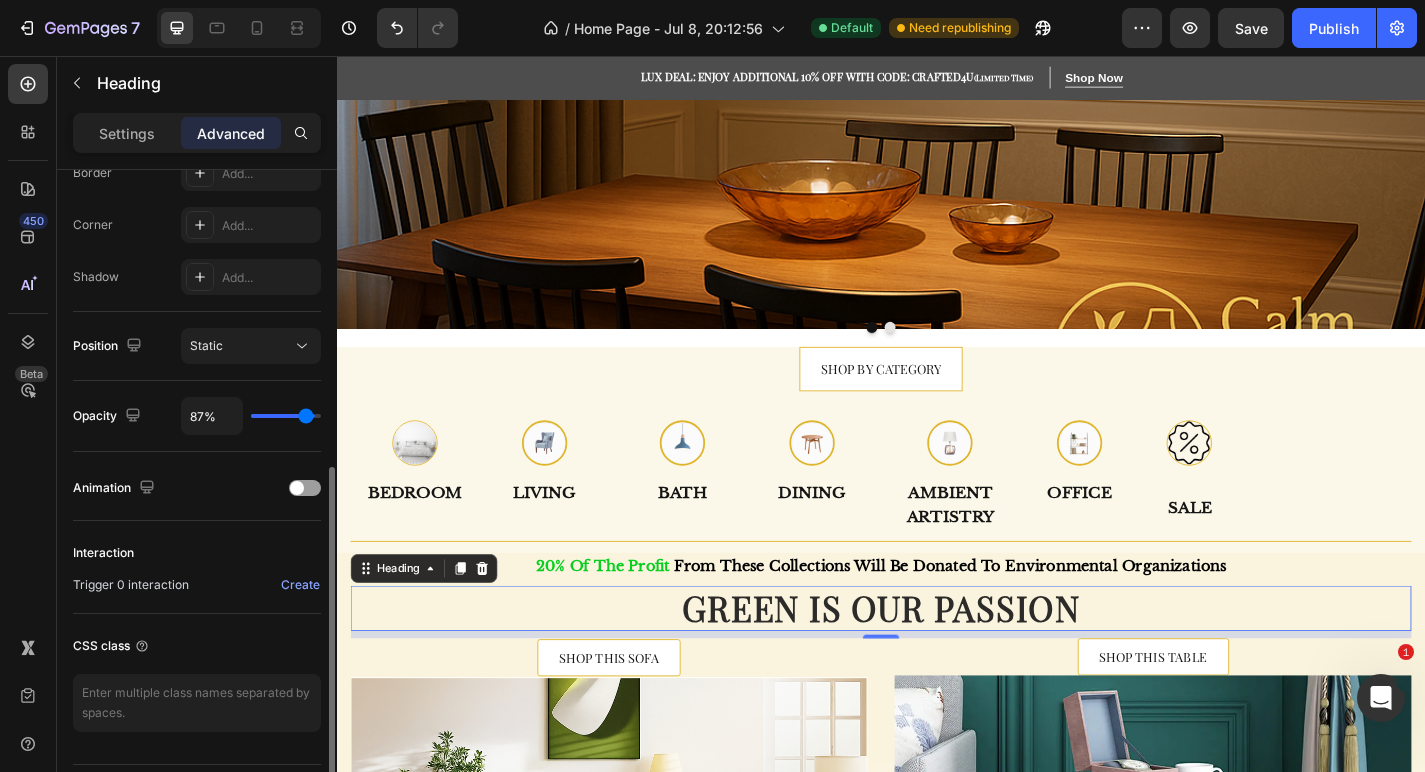 type on "85%" 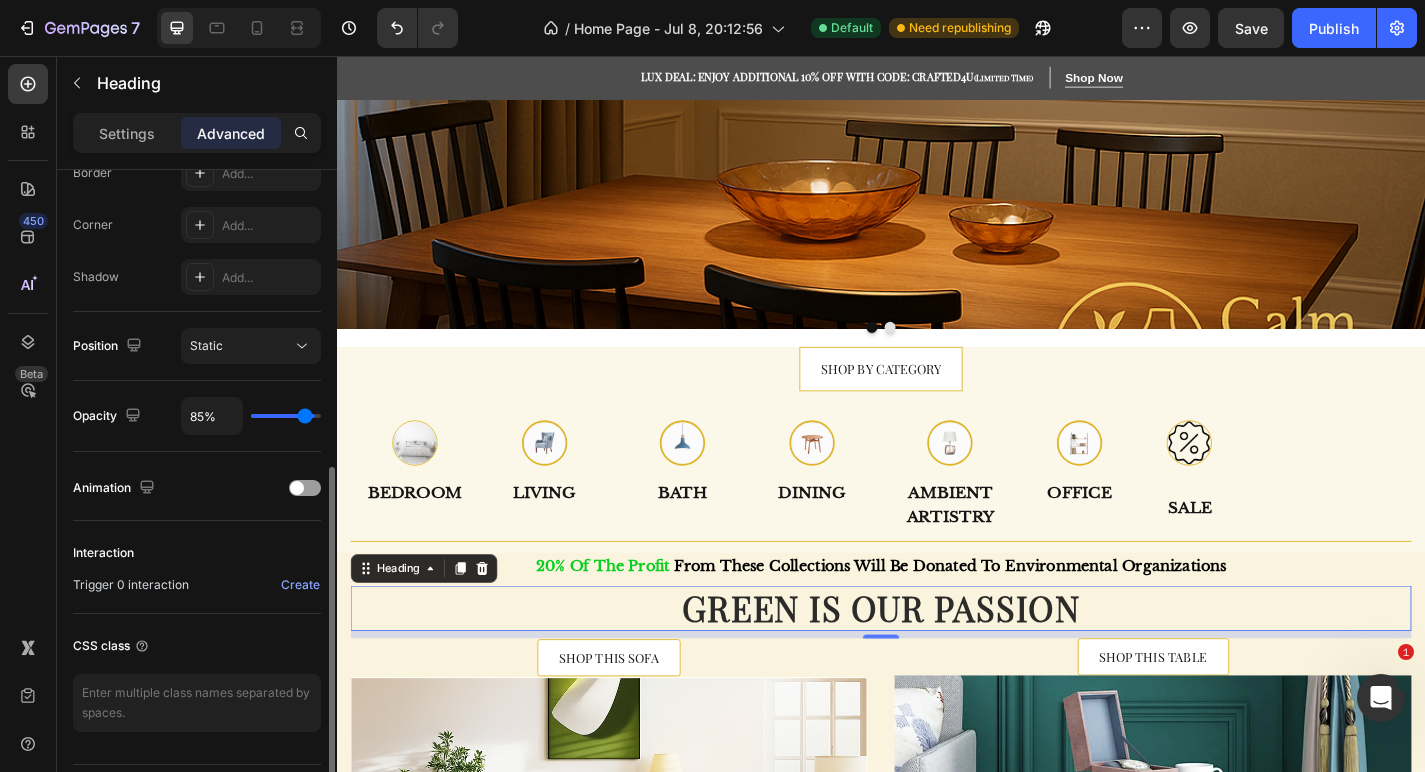 type on "83%" 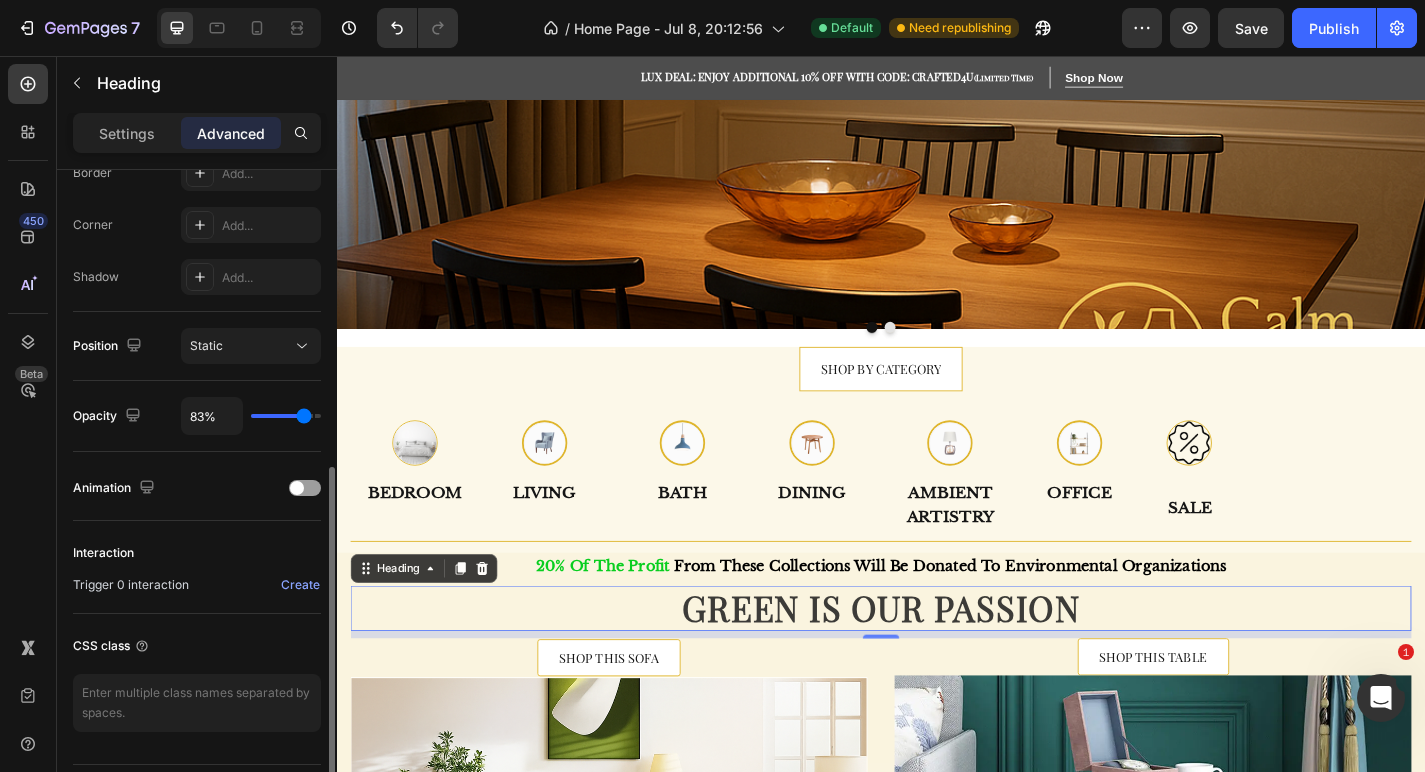 type on "82%" 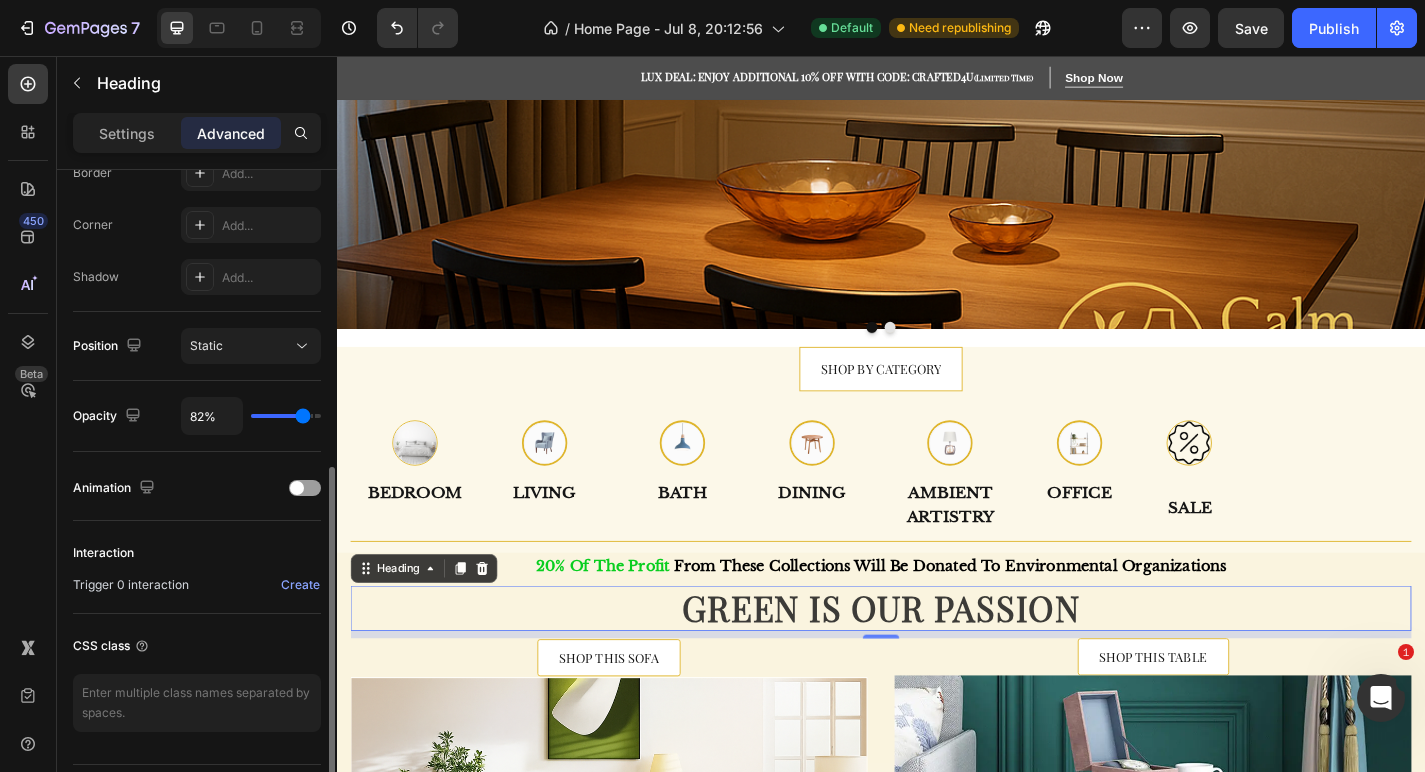 type on "78%" 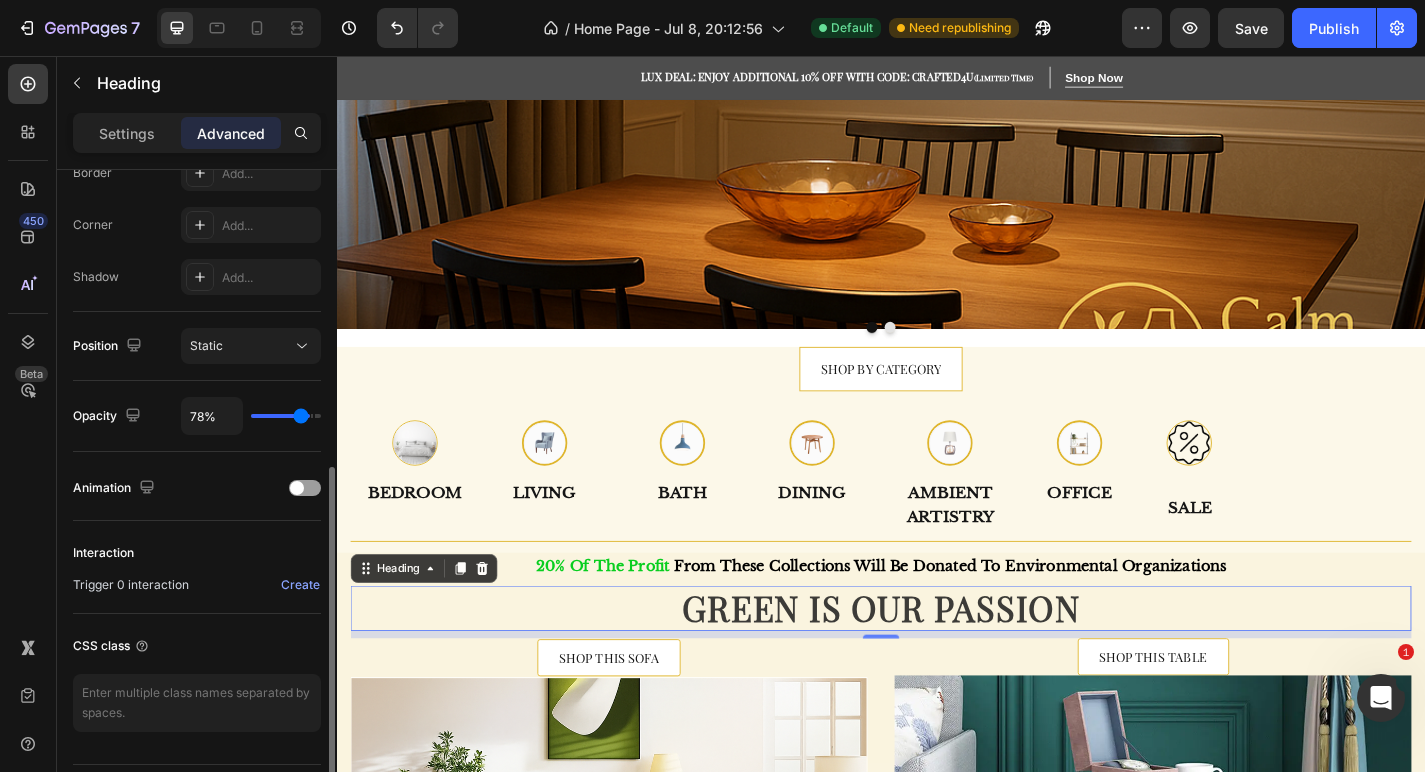 type on "76%" 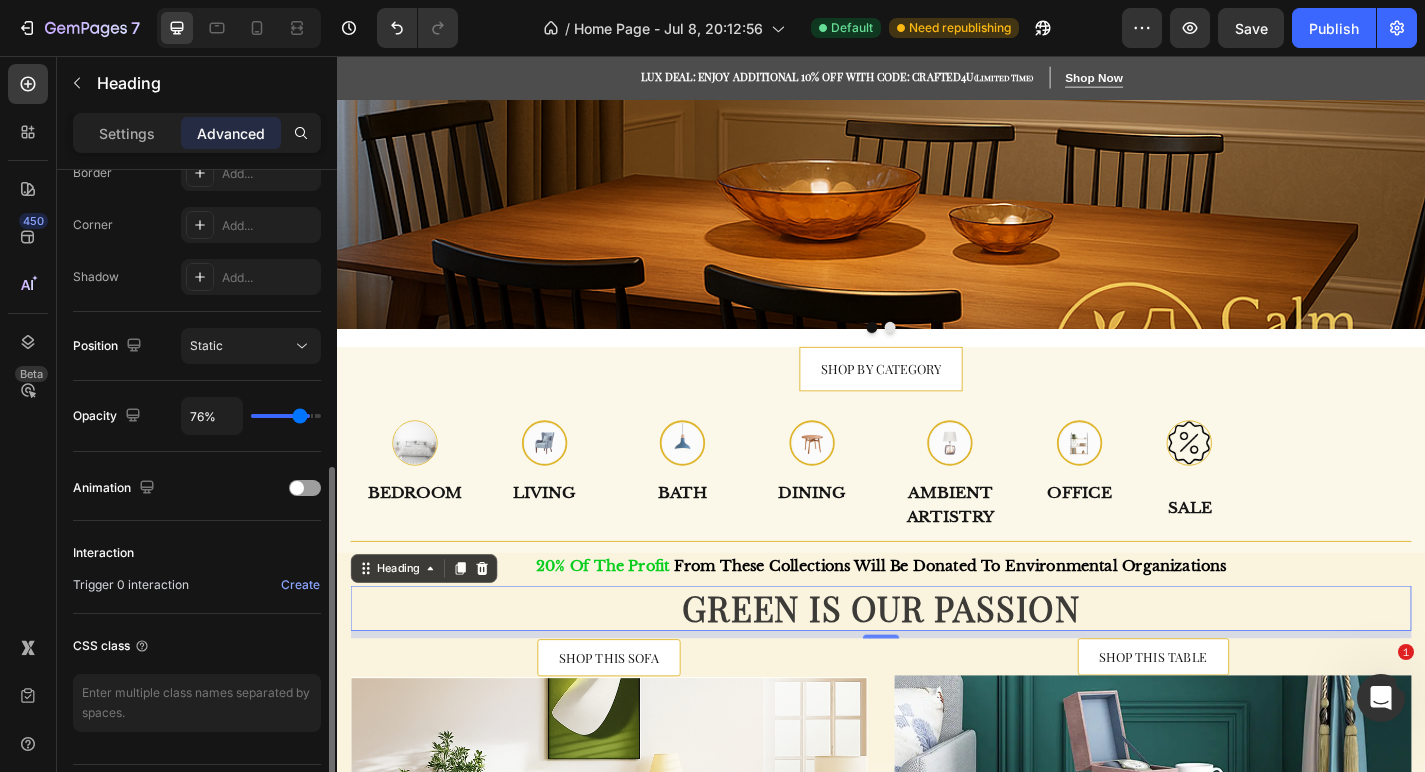 type on "73%" 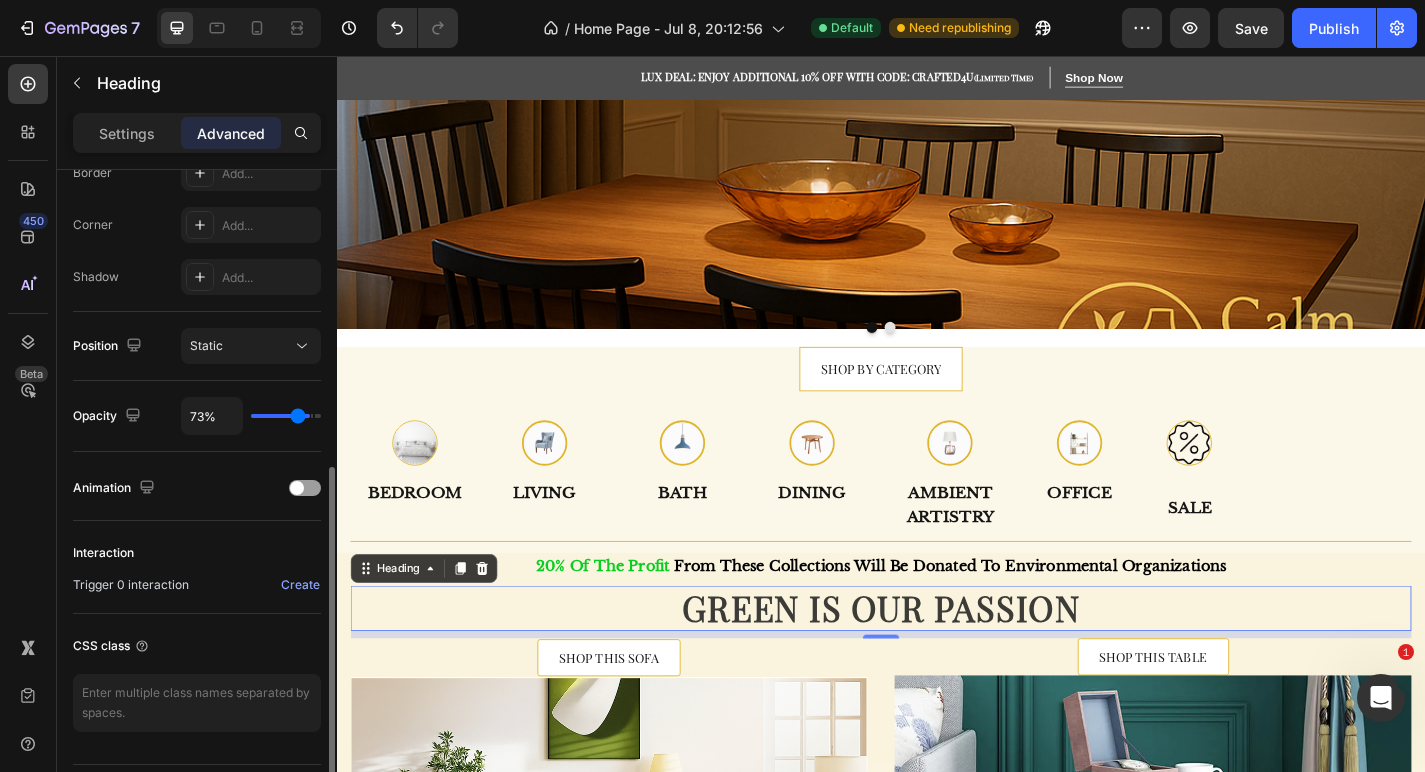 type on "71%" 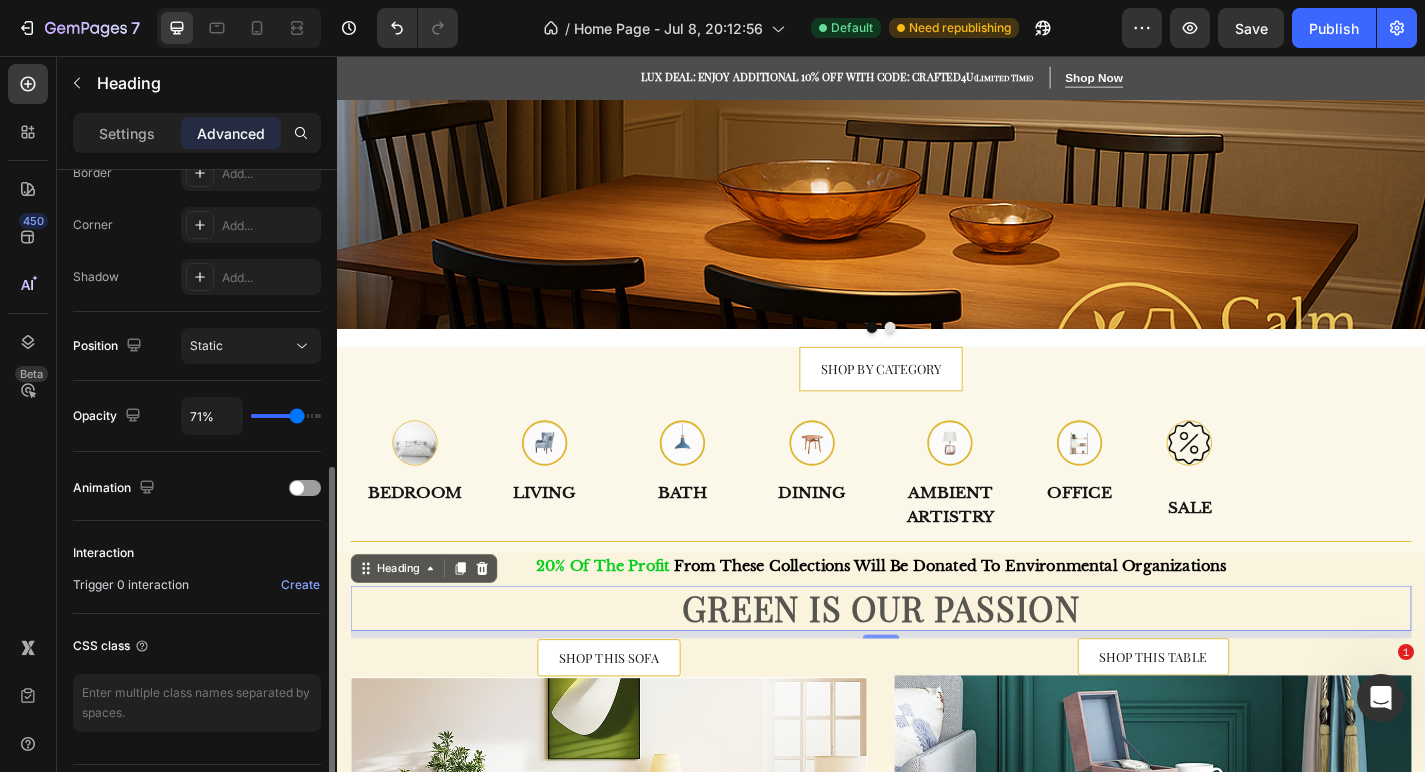 type on "69%" 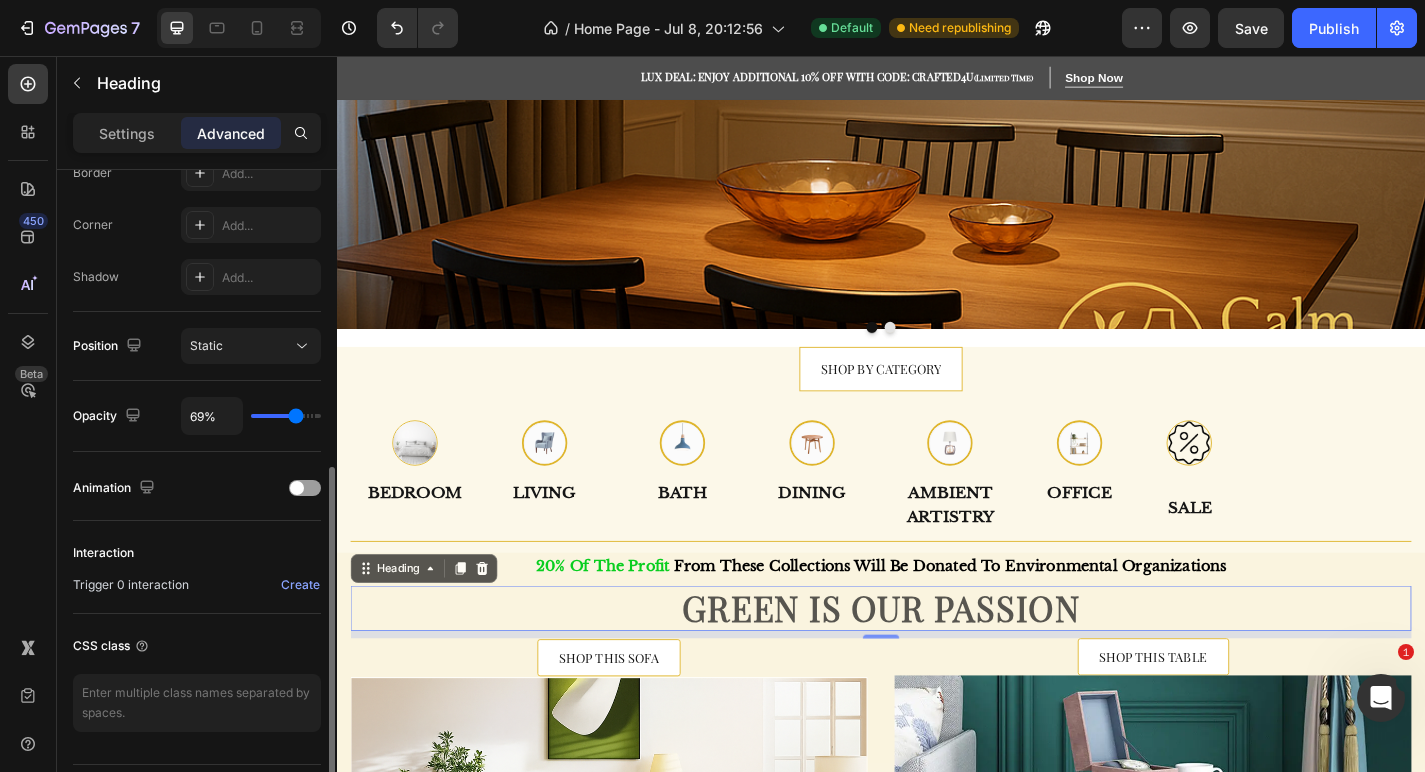 type on "68%" 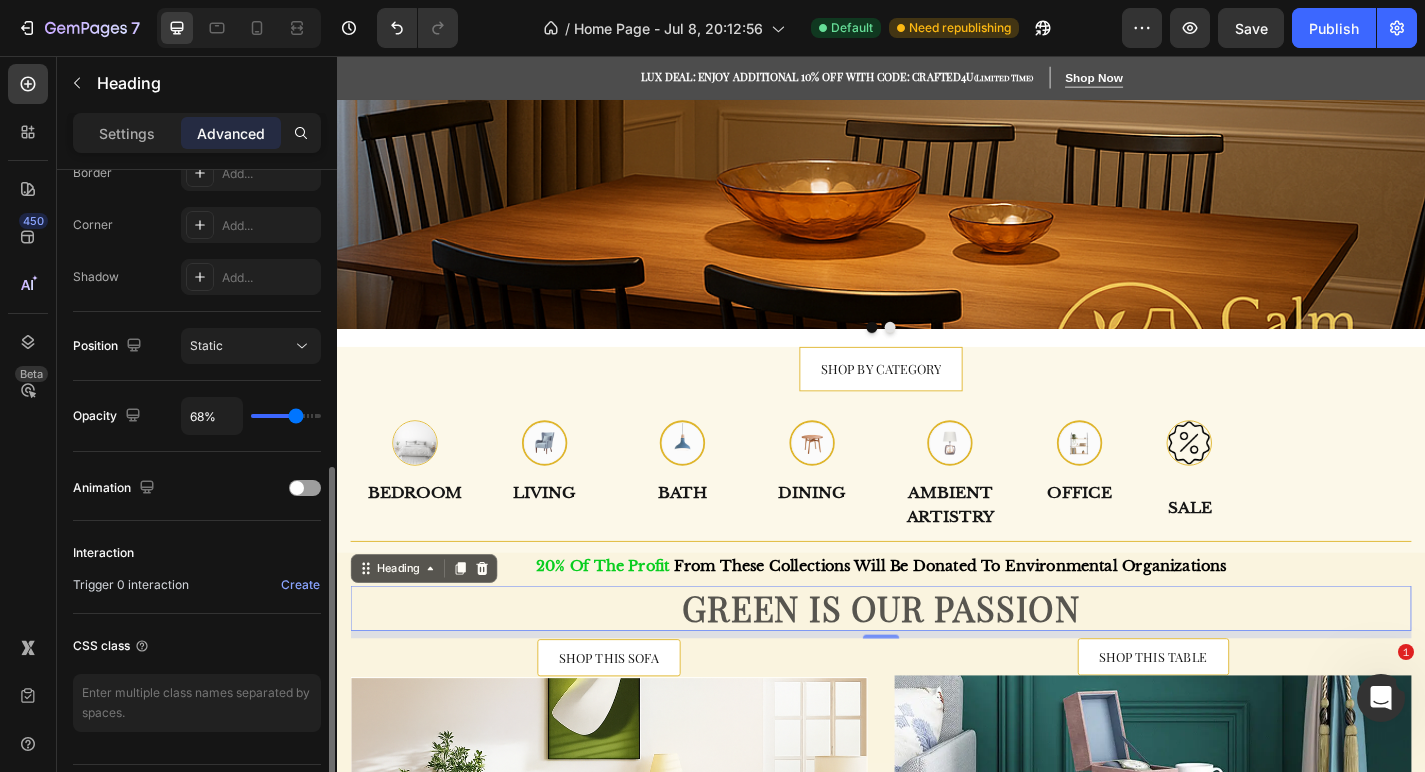 type on "66%" 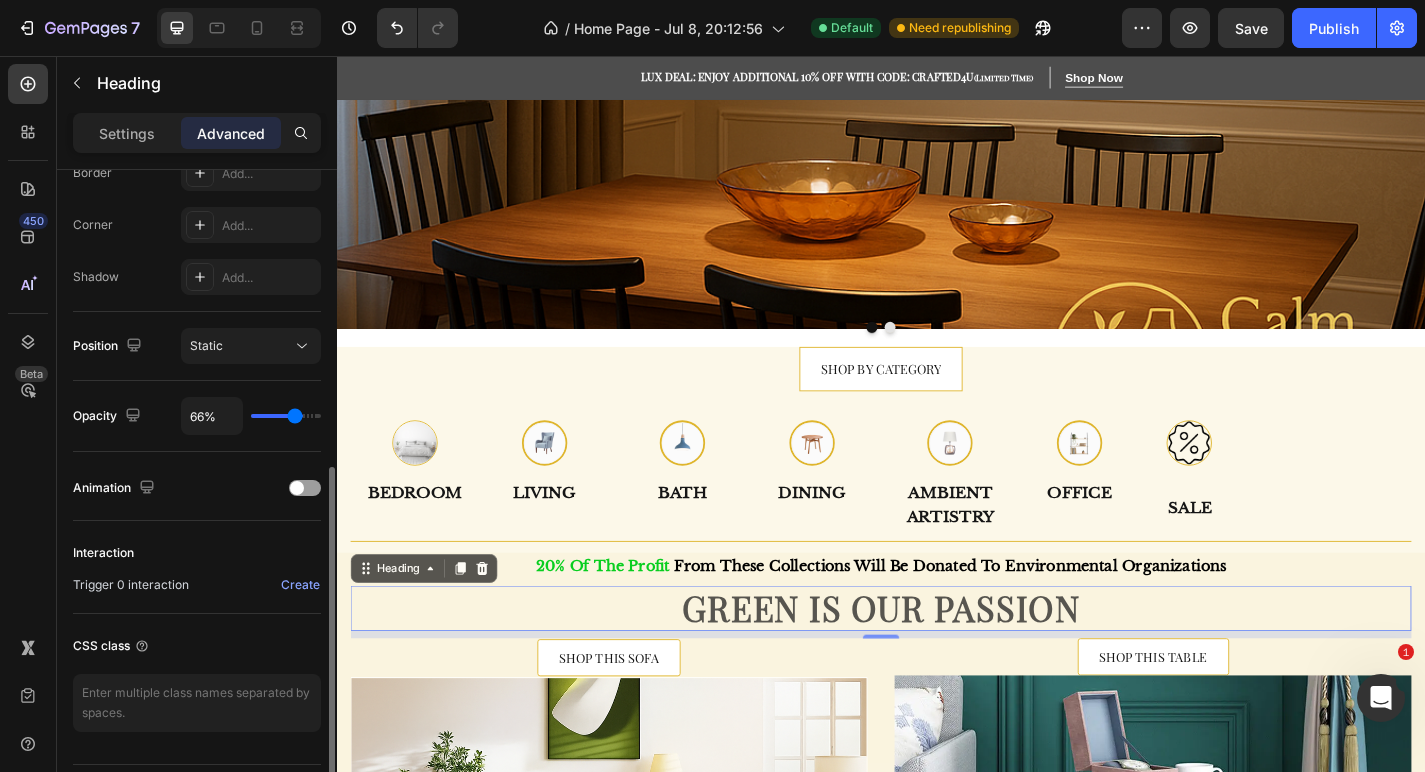 type on "64%" 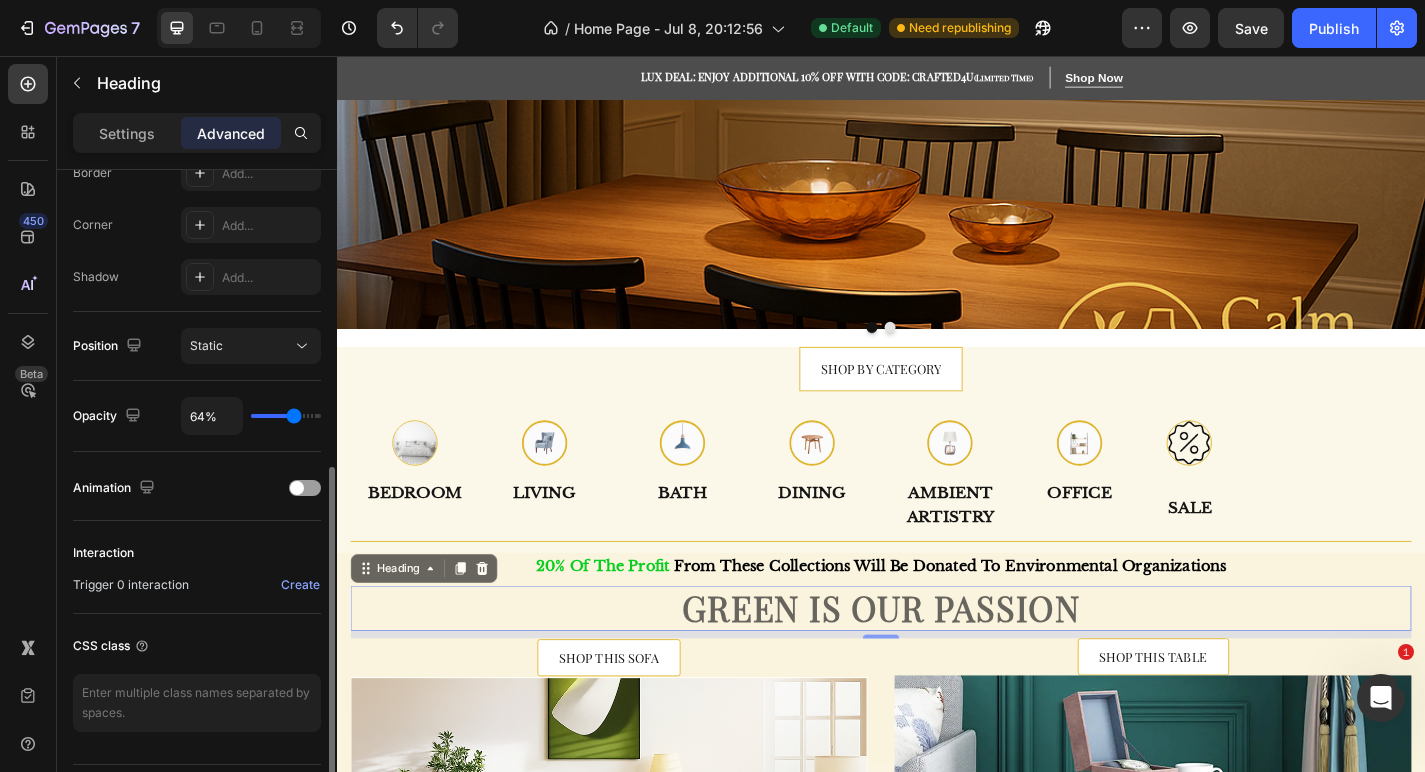 type on "66%" 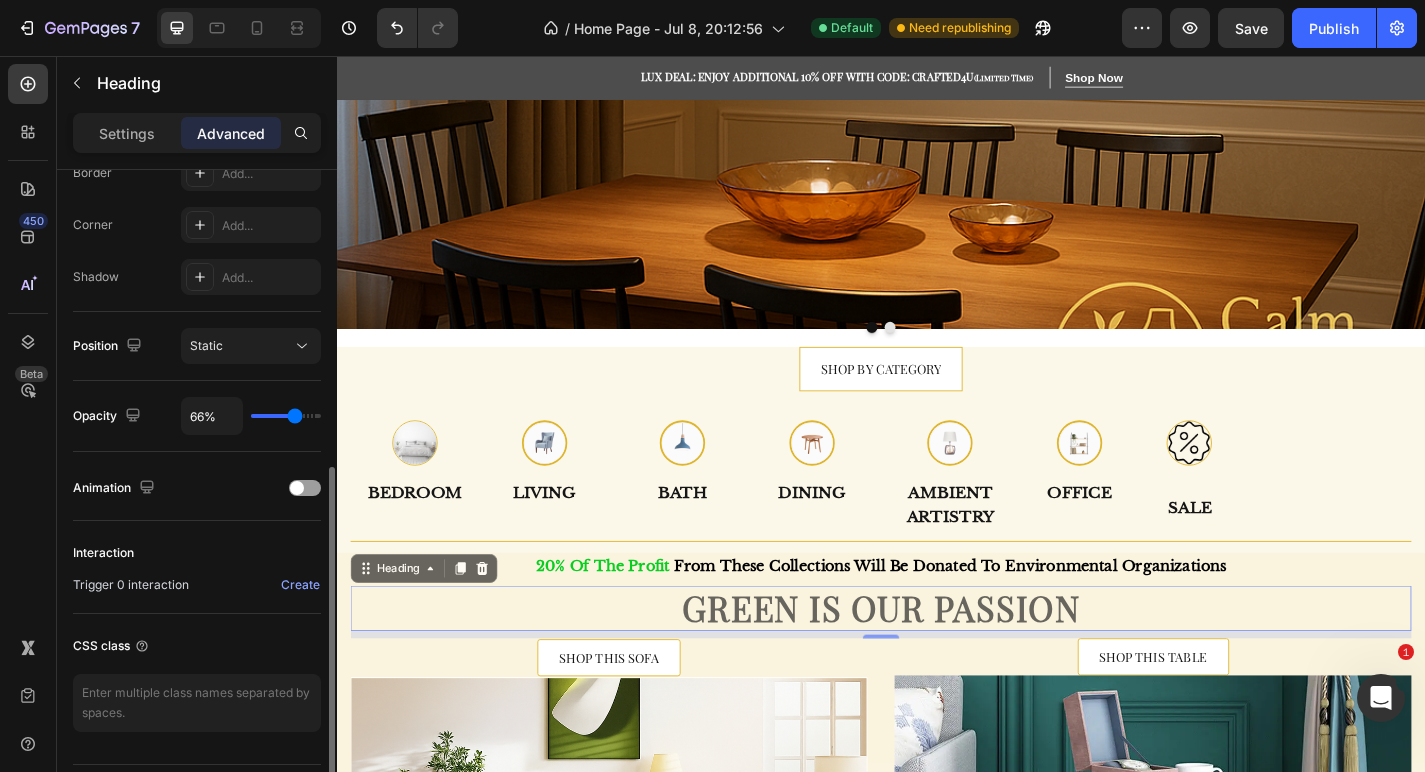 type on "68%" 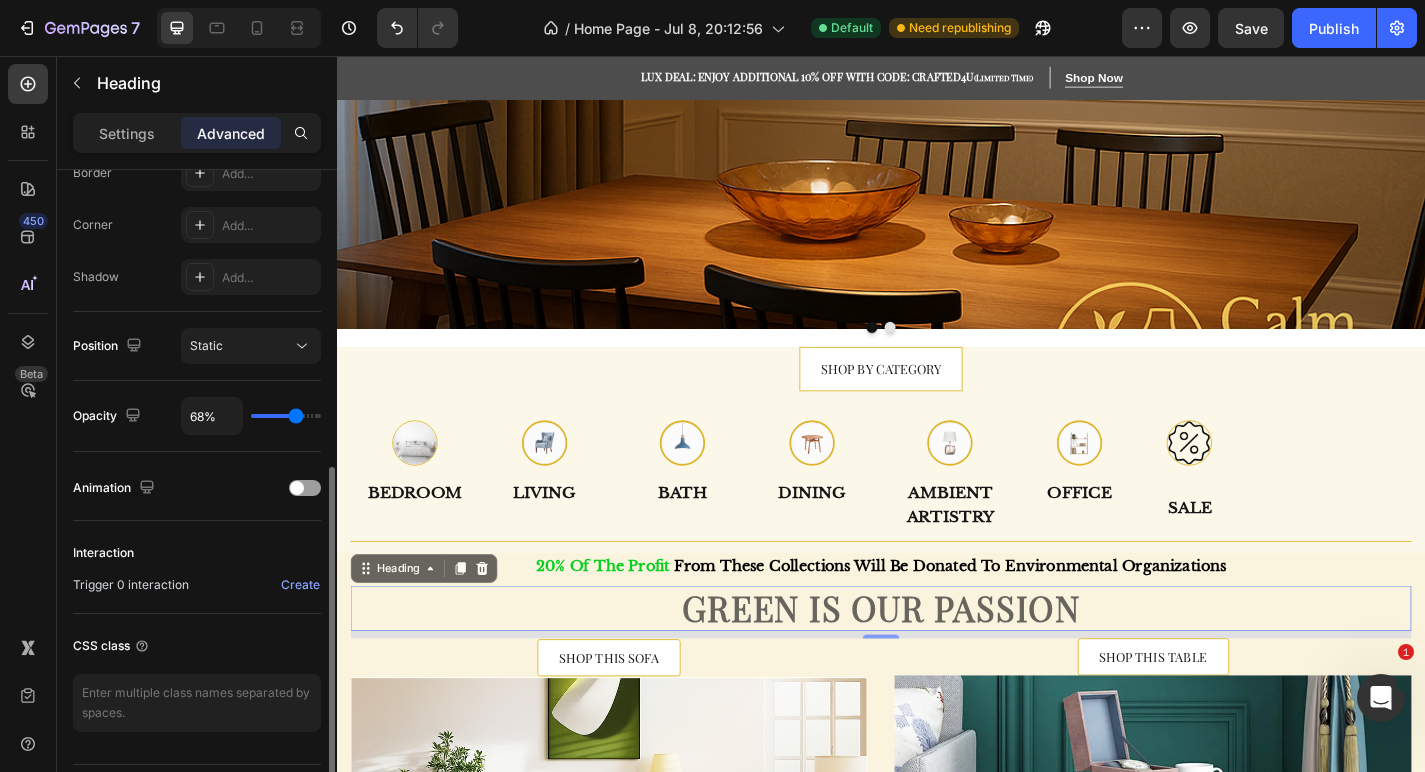 type on "71%" 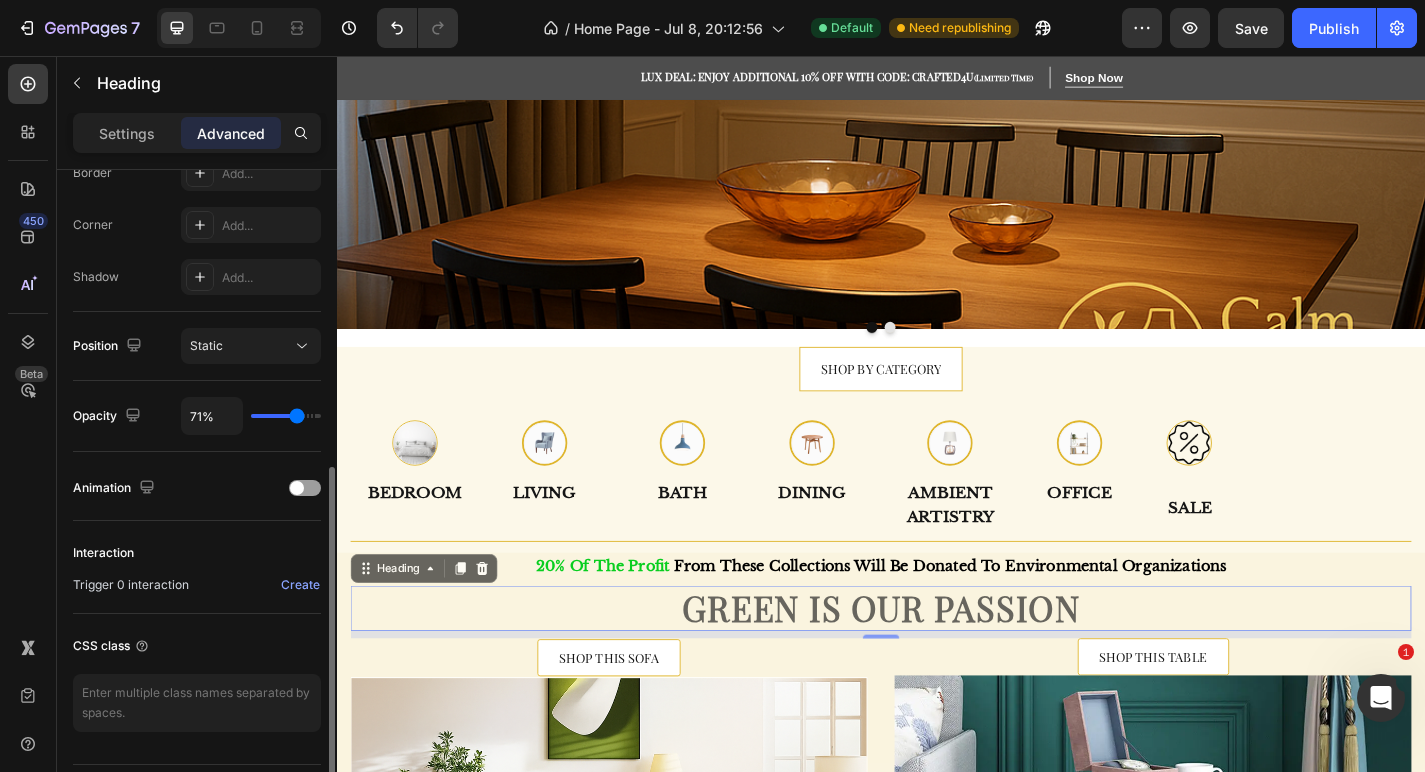 type on "73%" 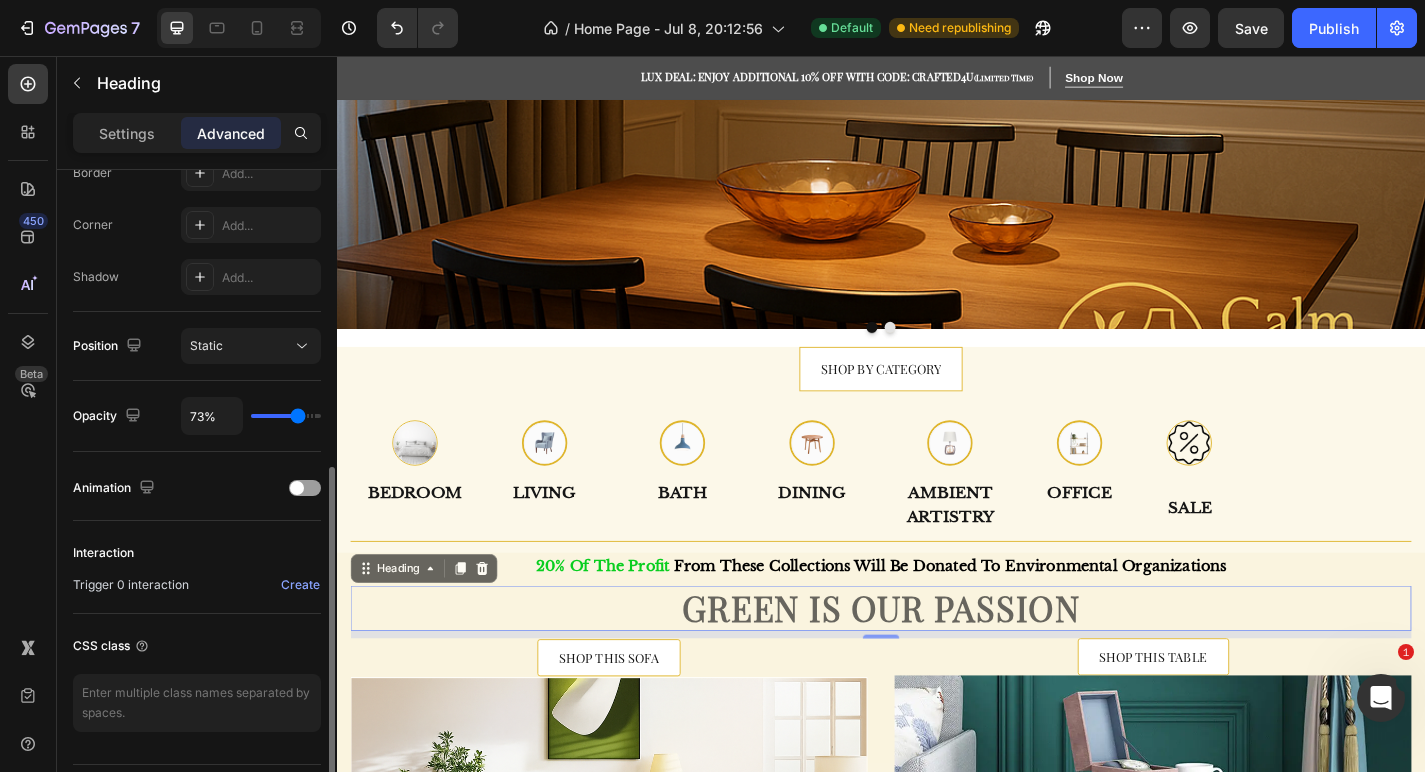 type on "75%" 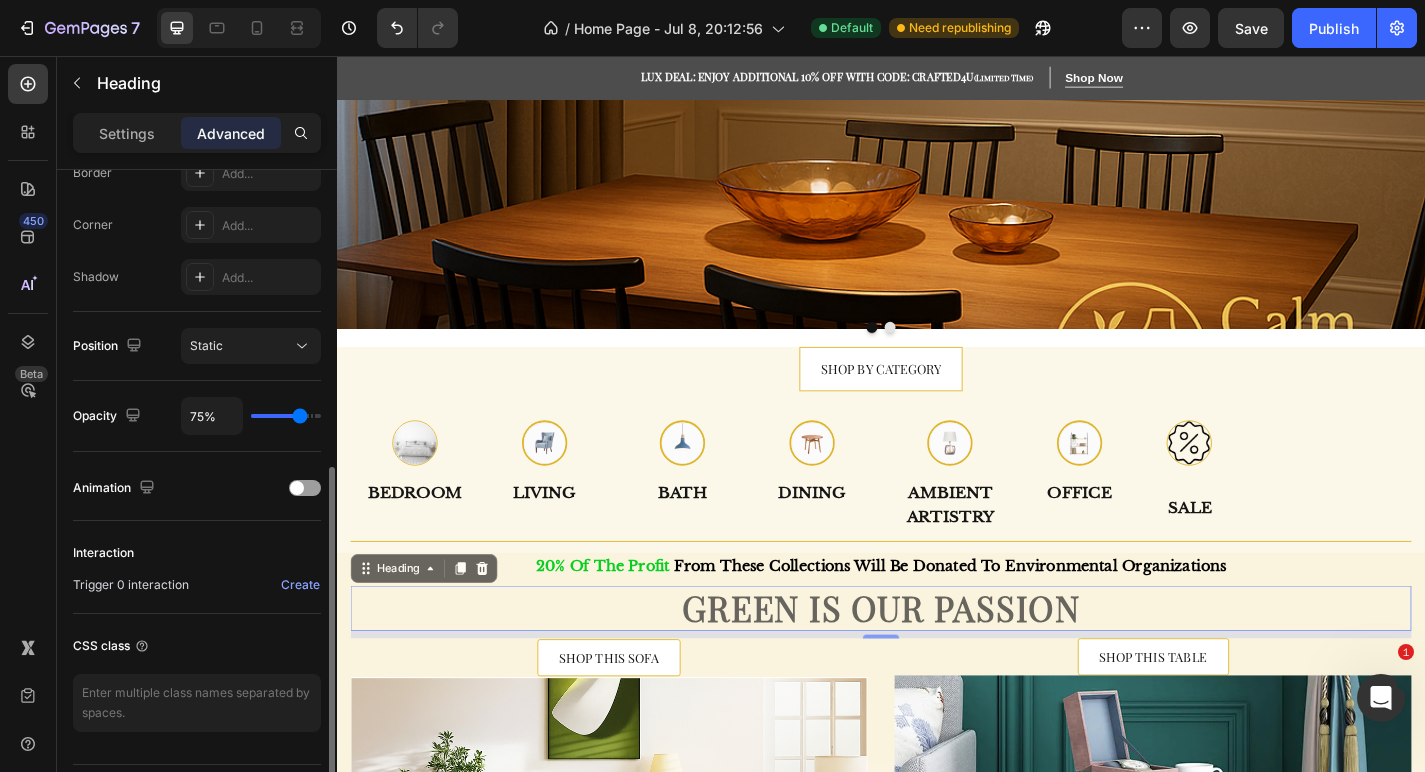 type on "76%" 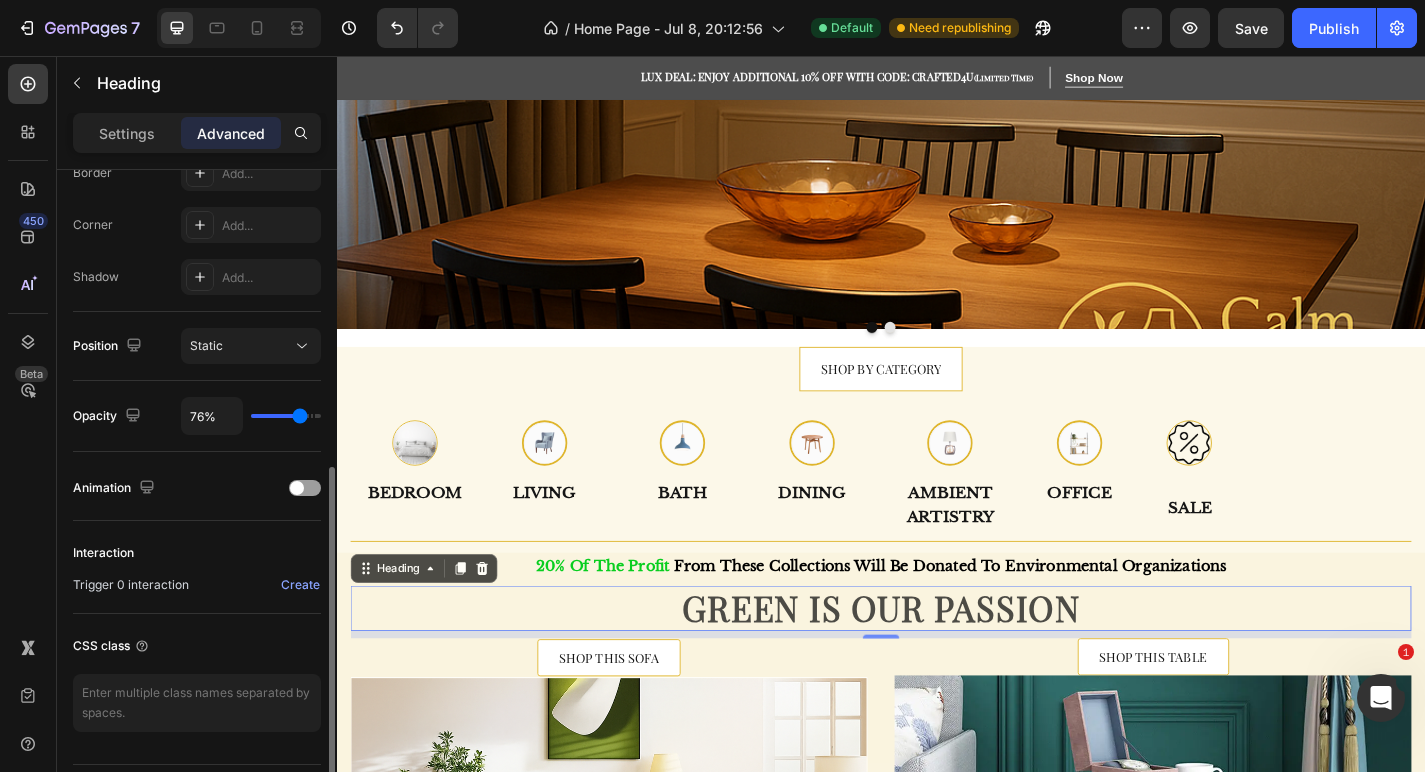 type on "78%" 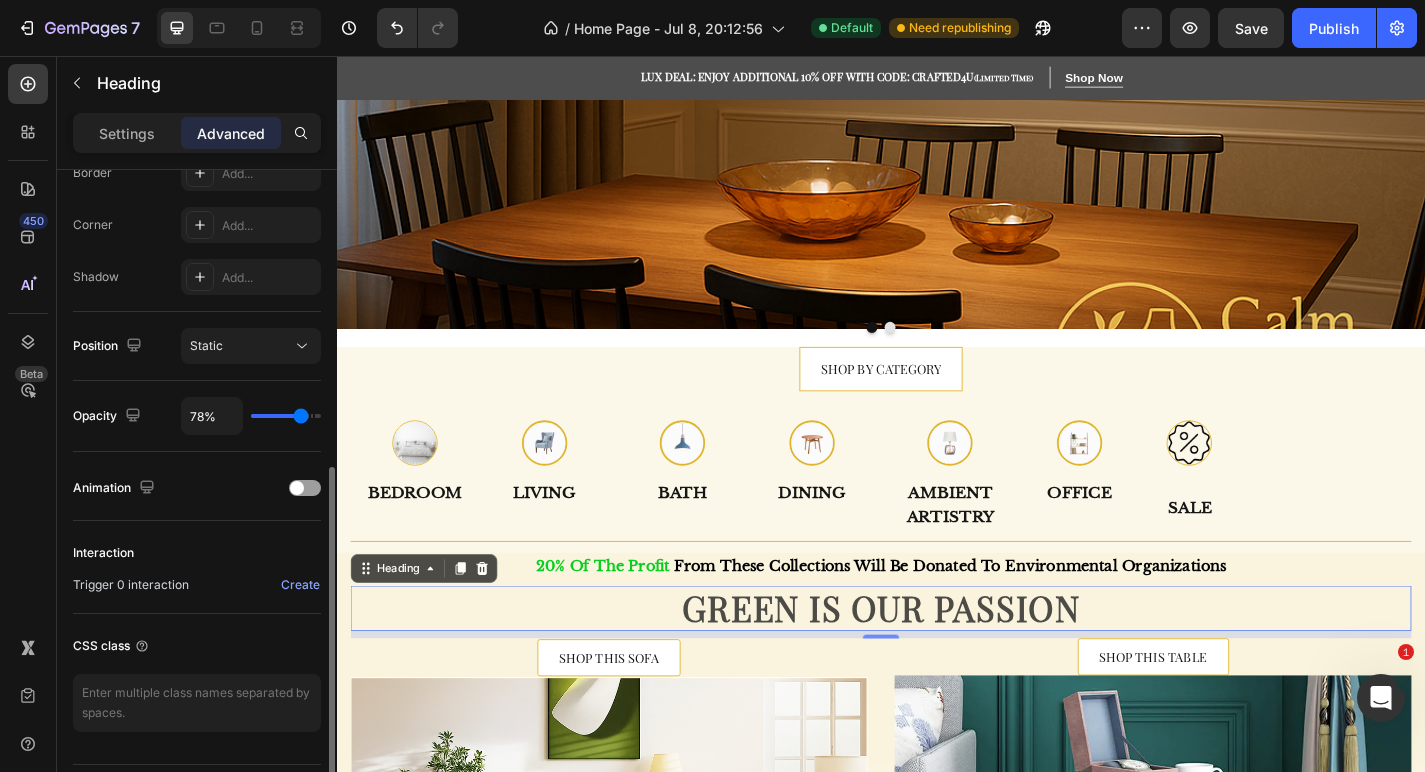 type on "82%" 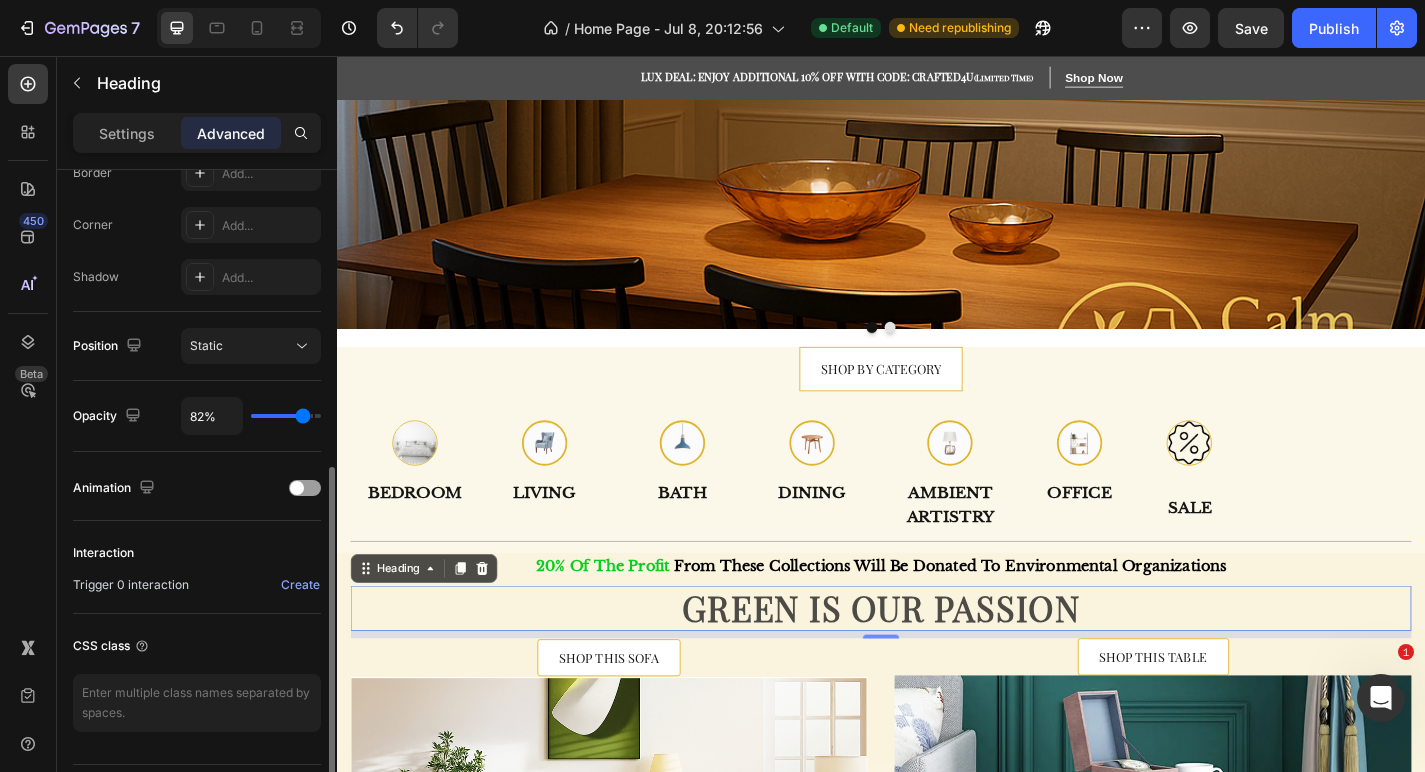 type on "83%" 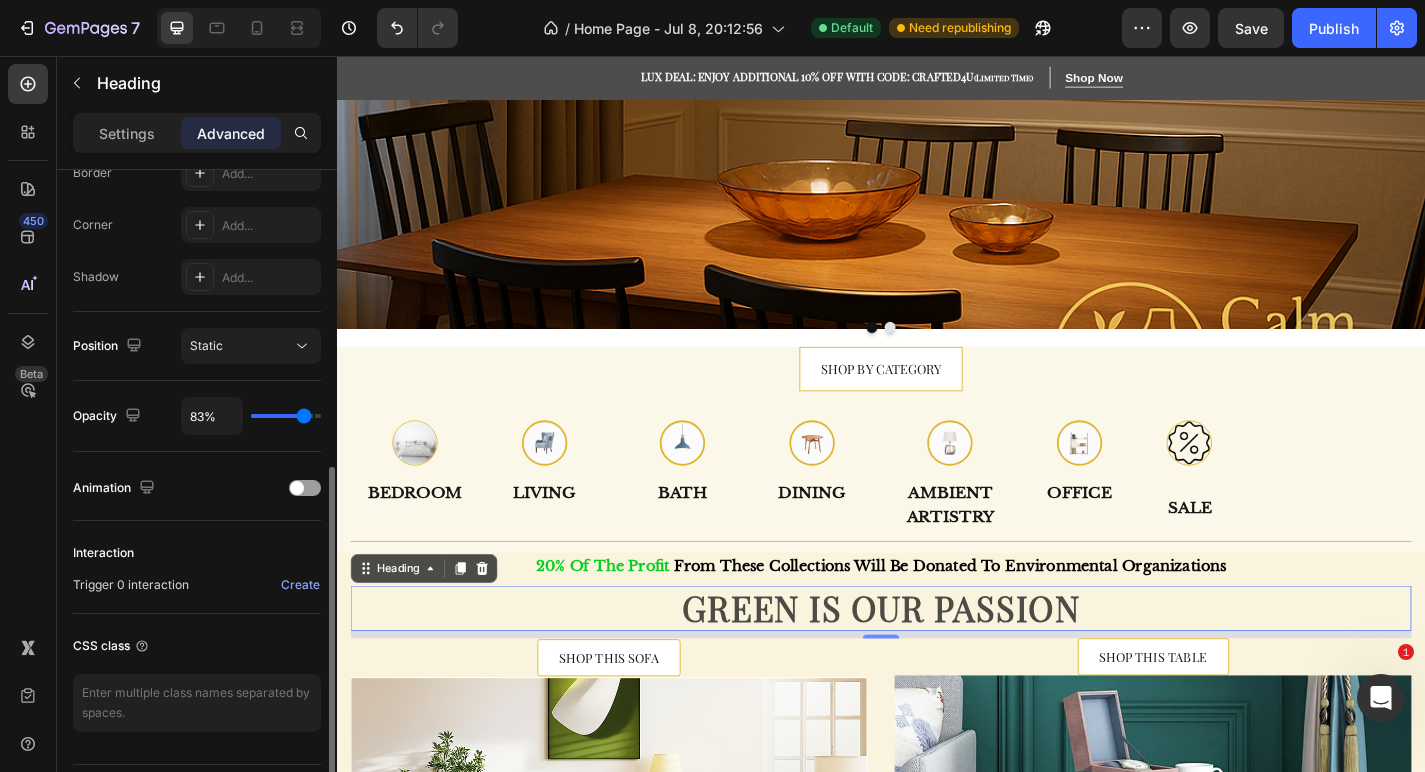 type on "85%" 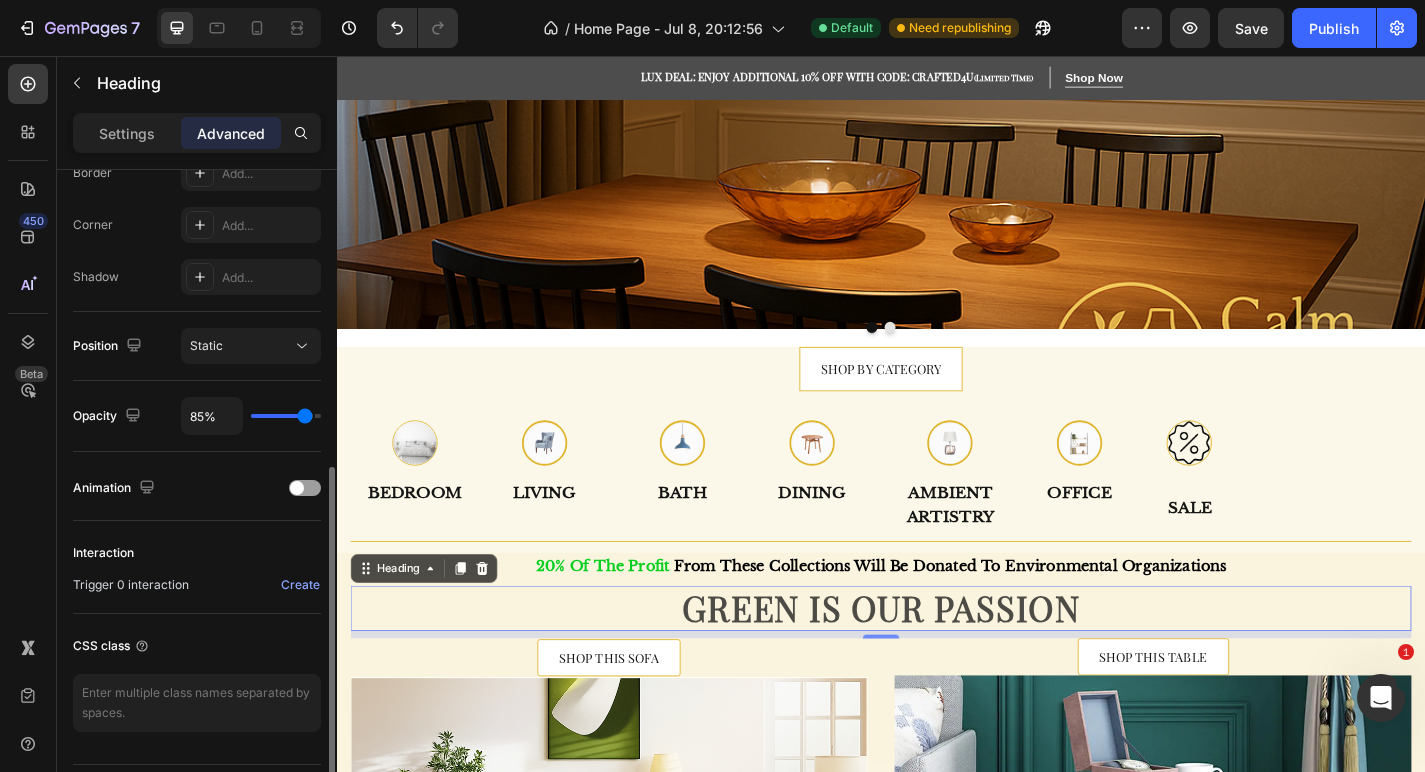 type on "87%" 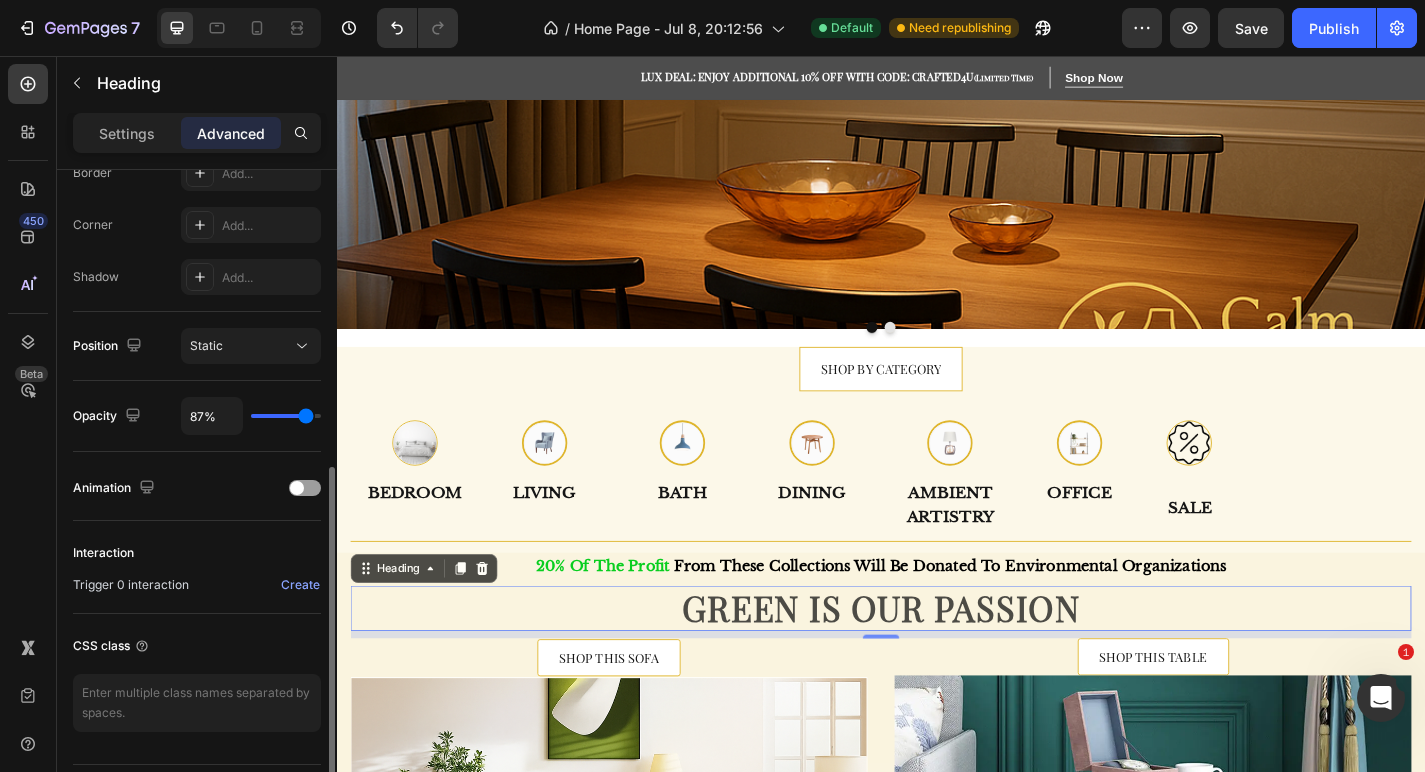 type on "89%" 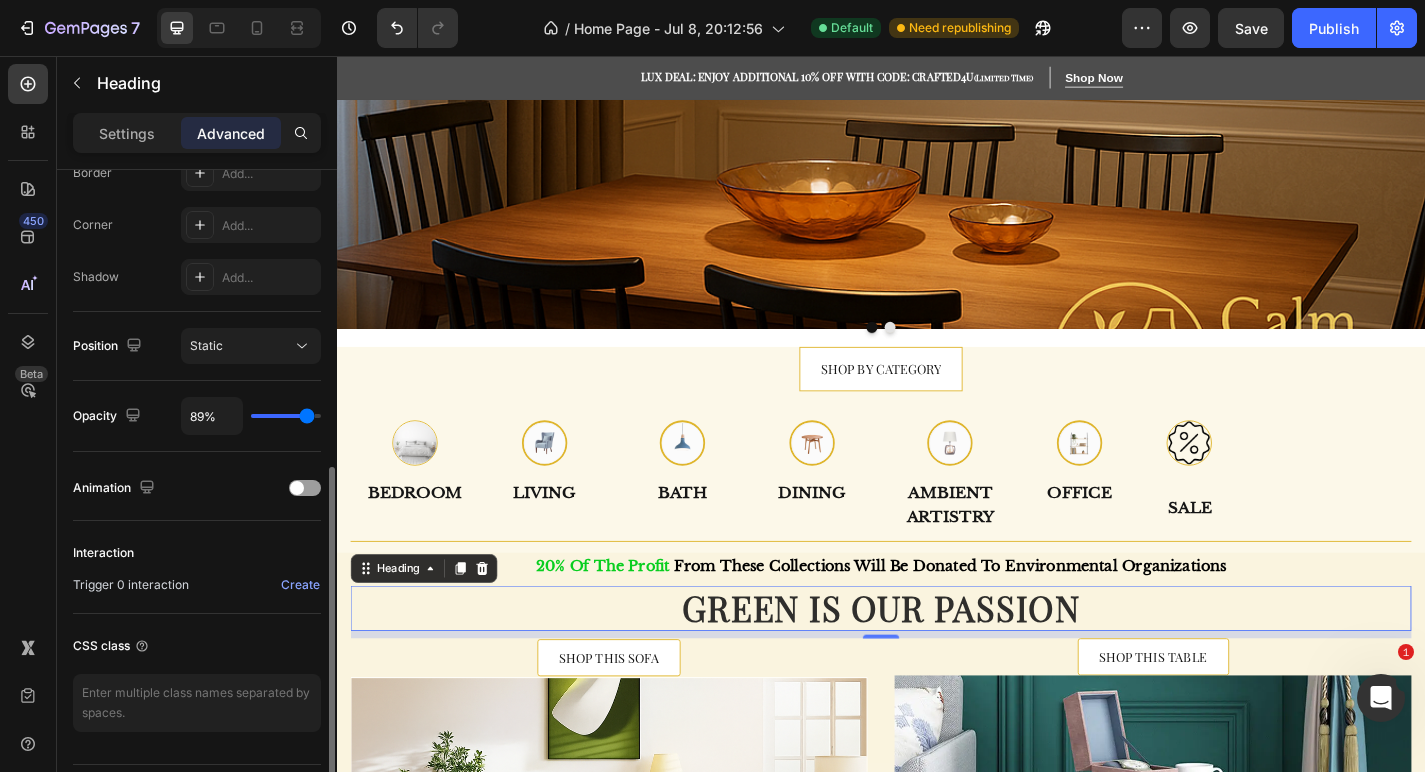 type on "87%" 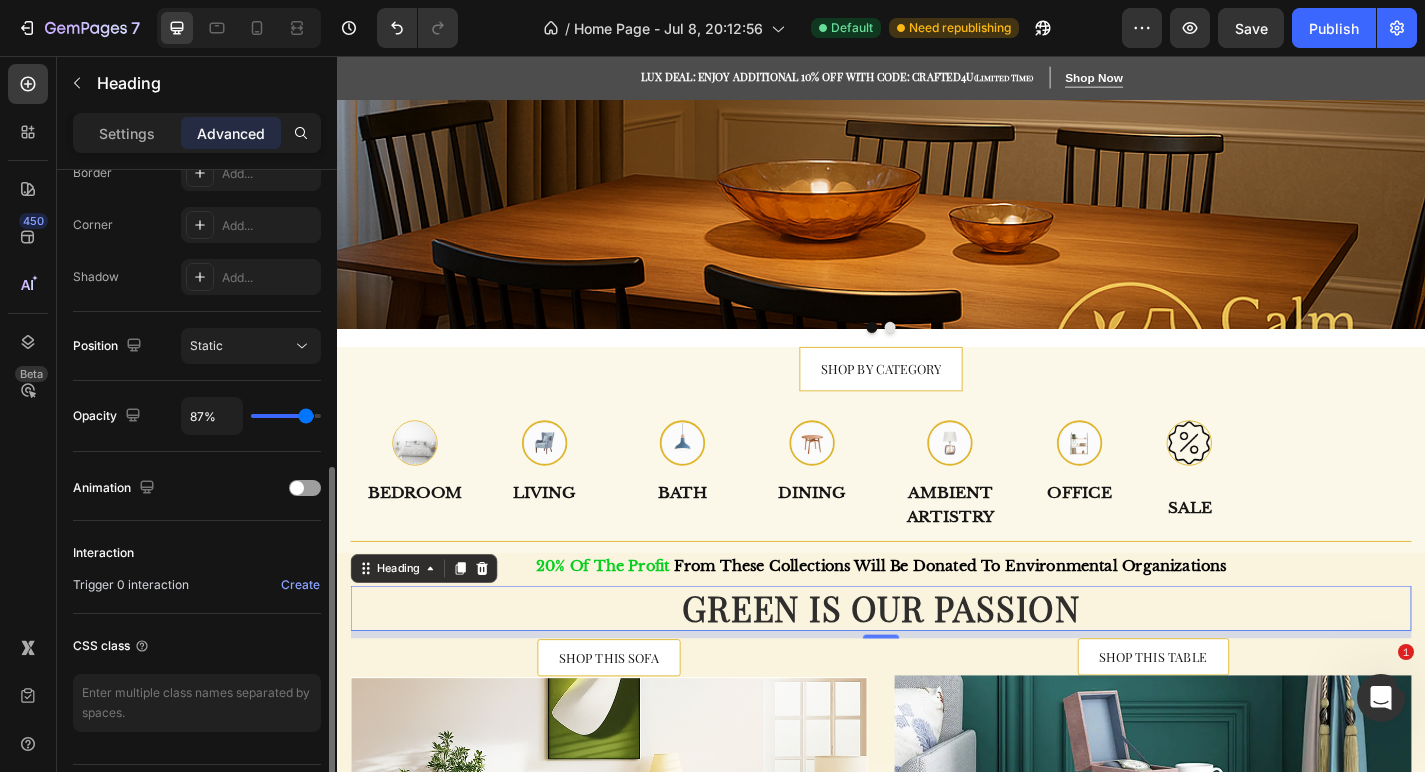 type on "85%" 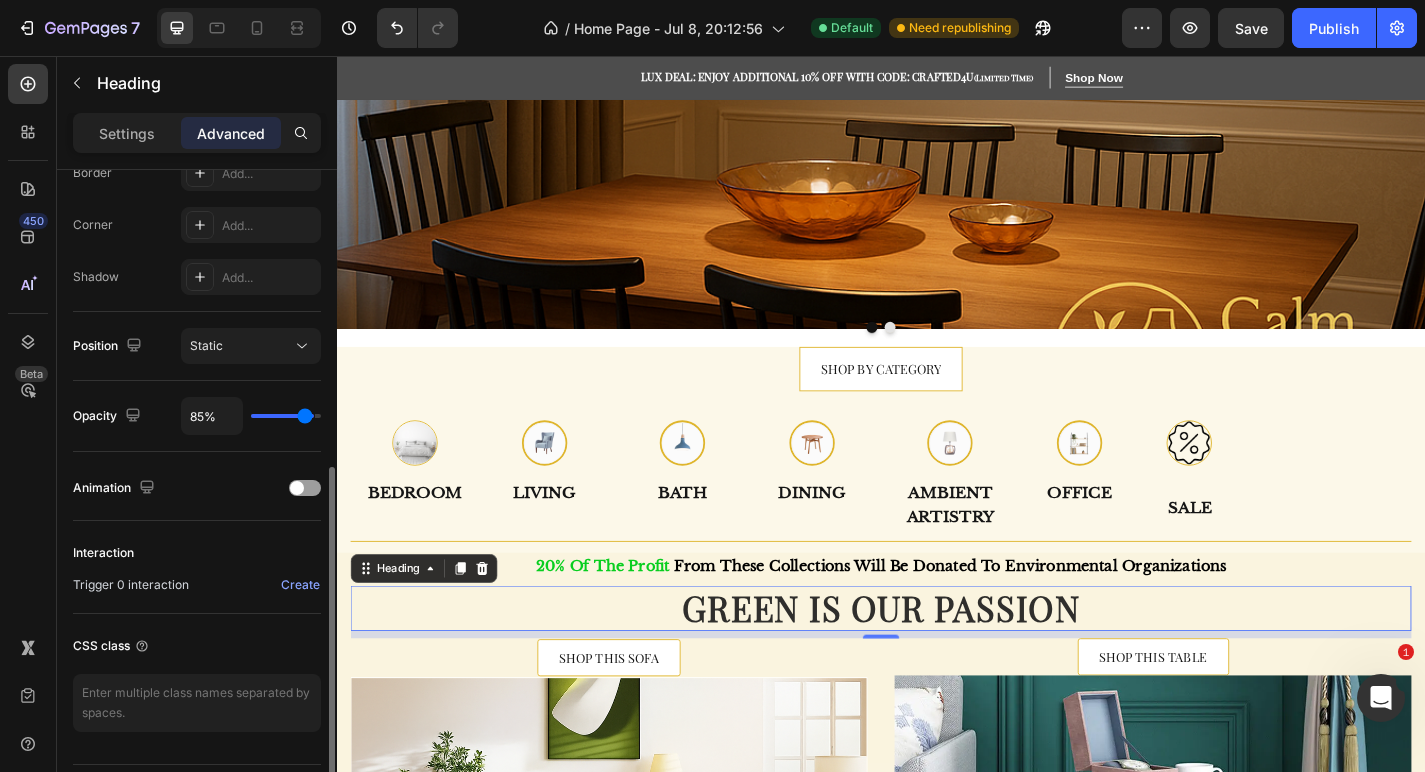 type on "83%" 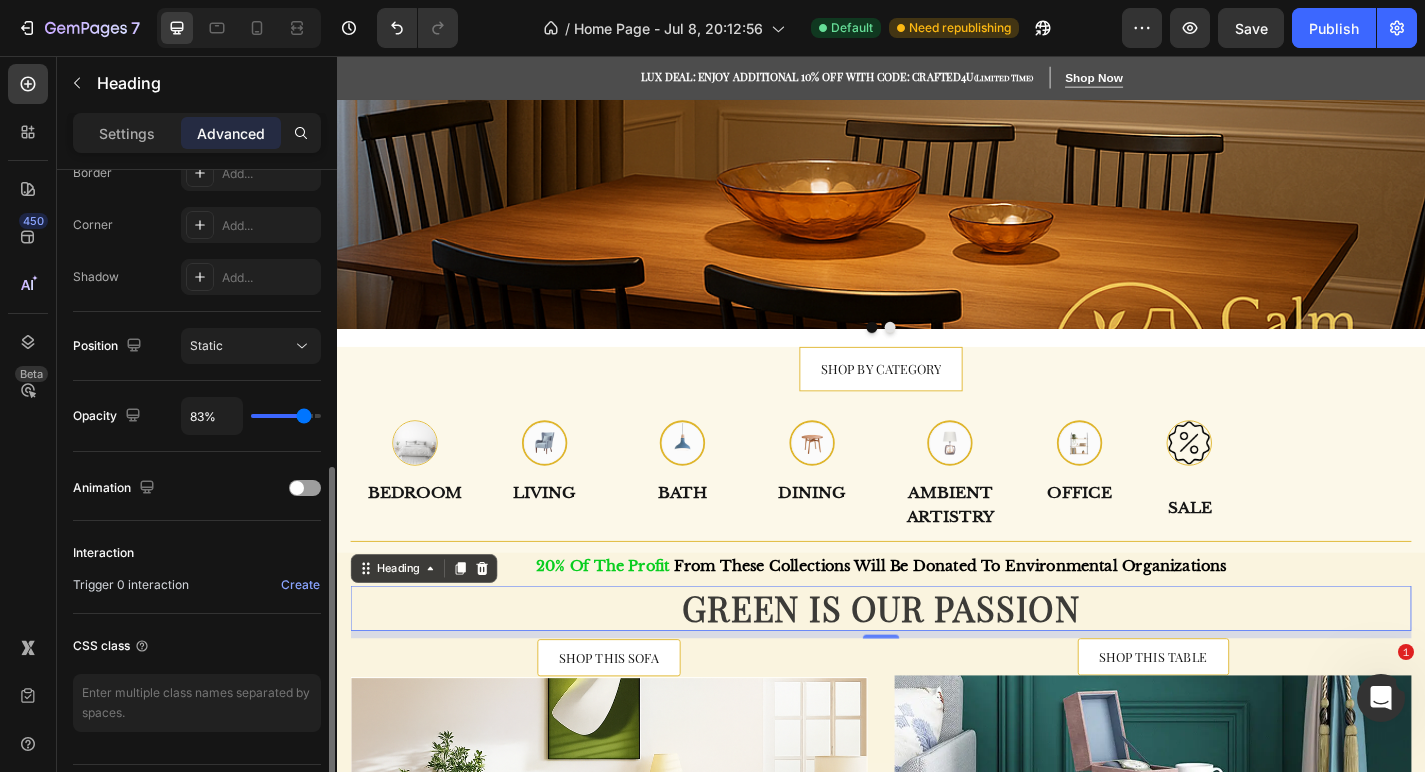 type on "82%" 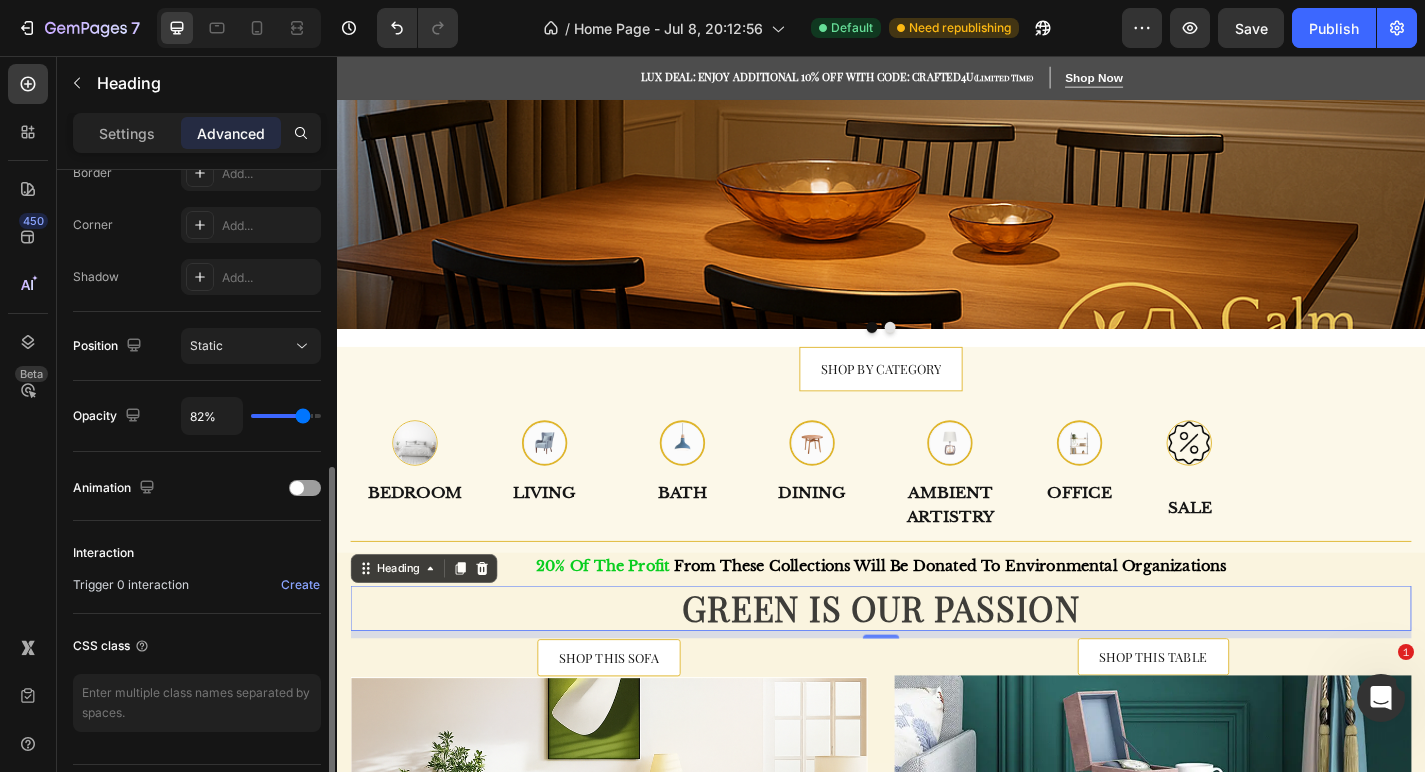 type on "83%" 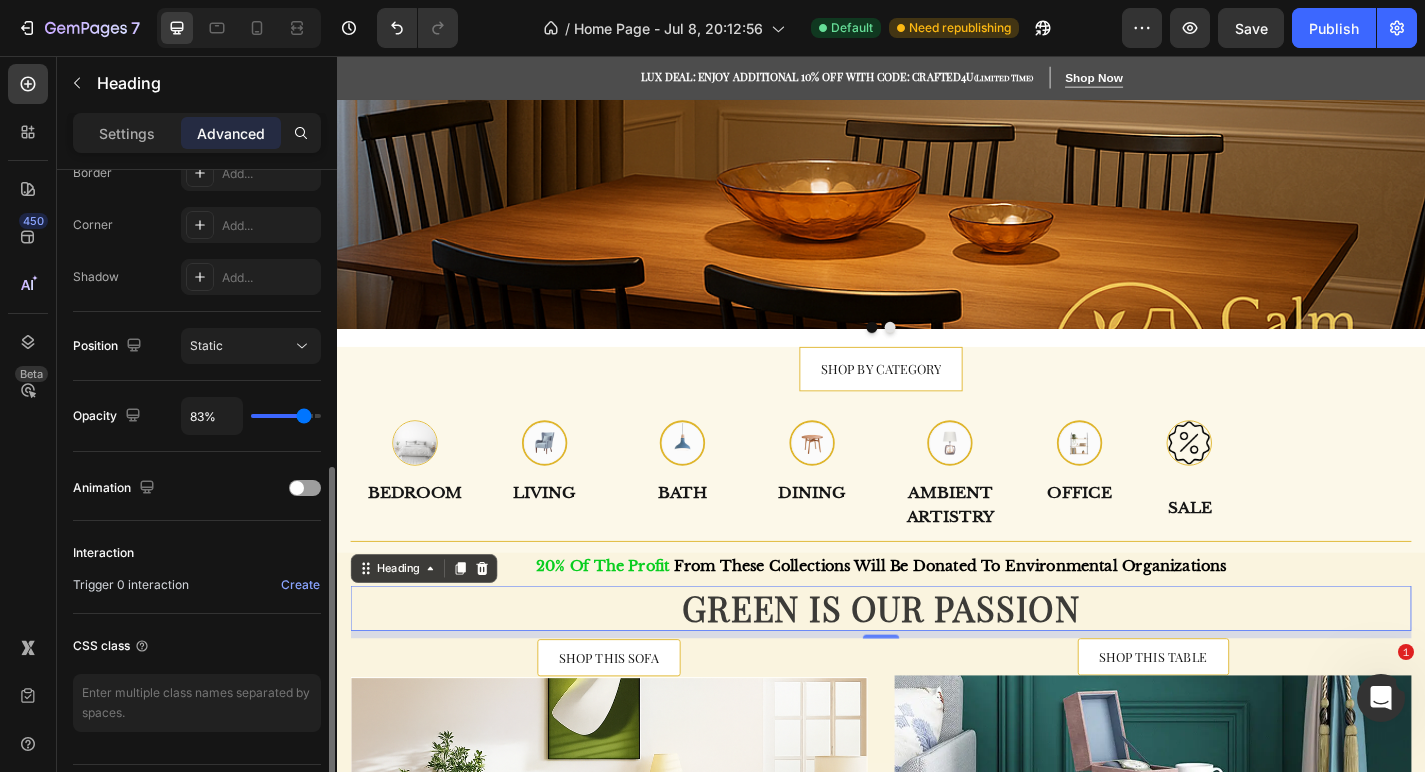 type on "87%" 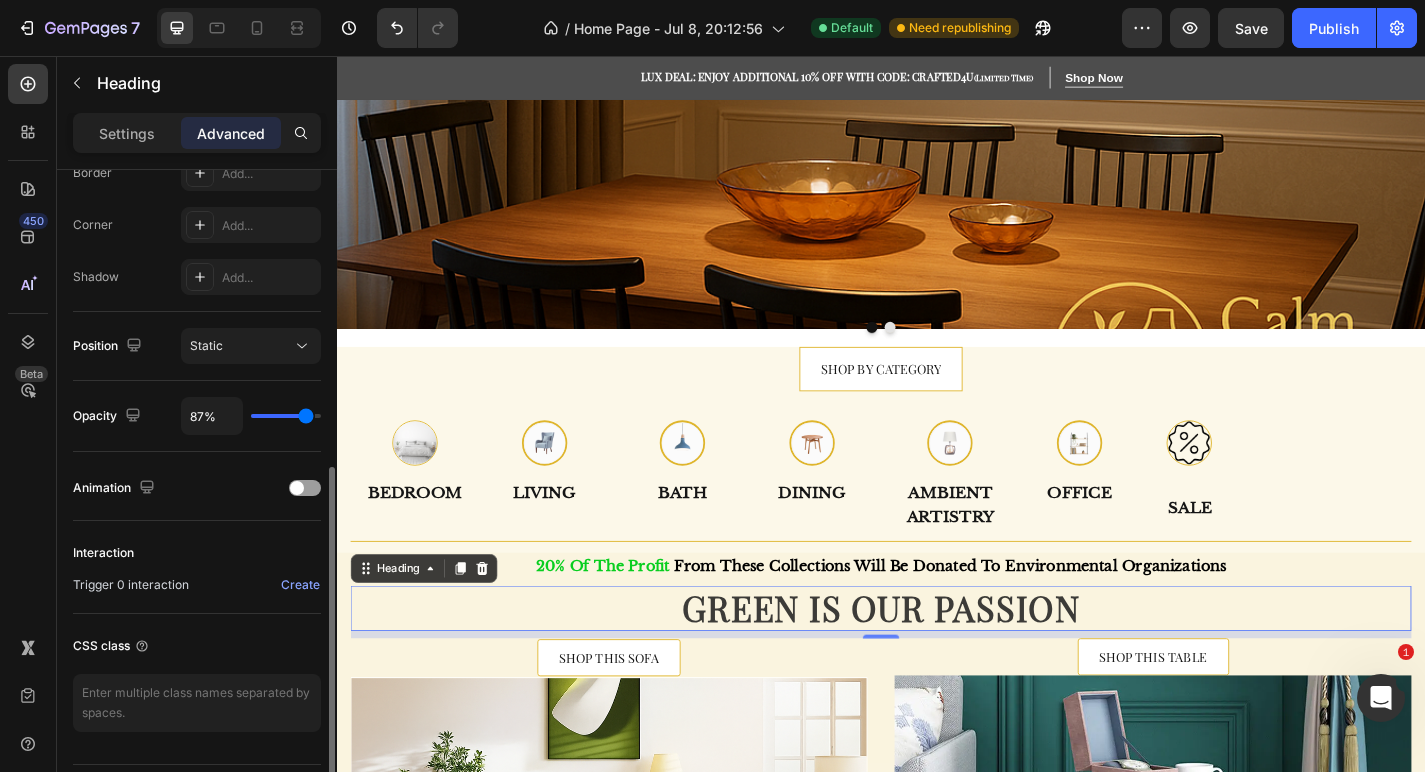 type on "89%" 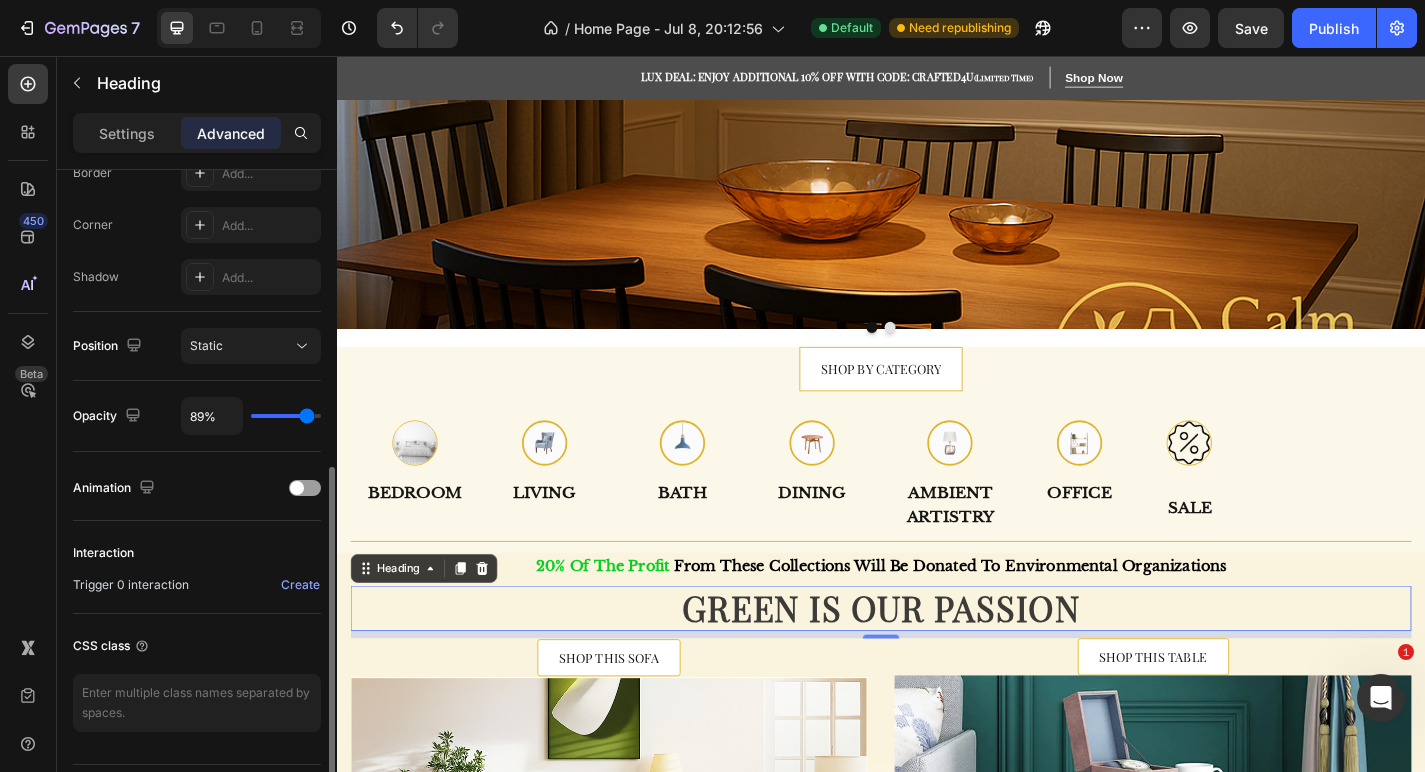 type on "92%" 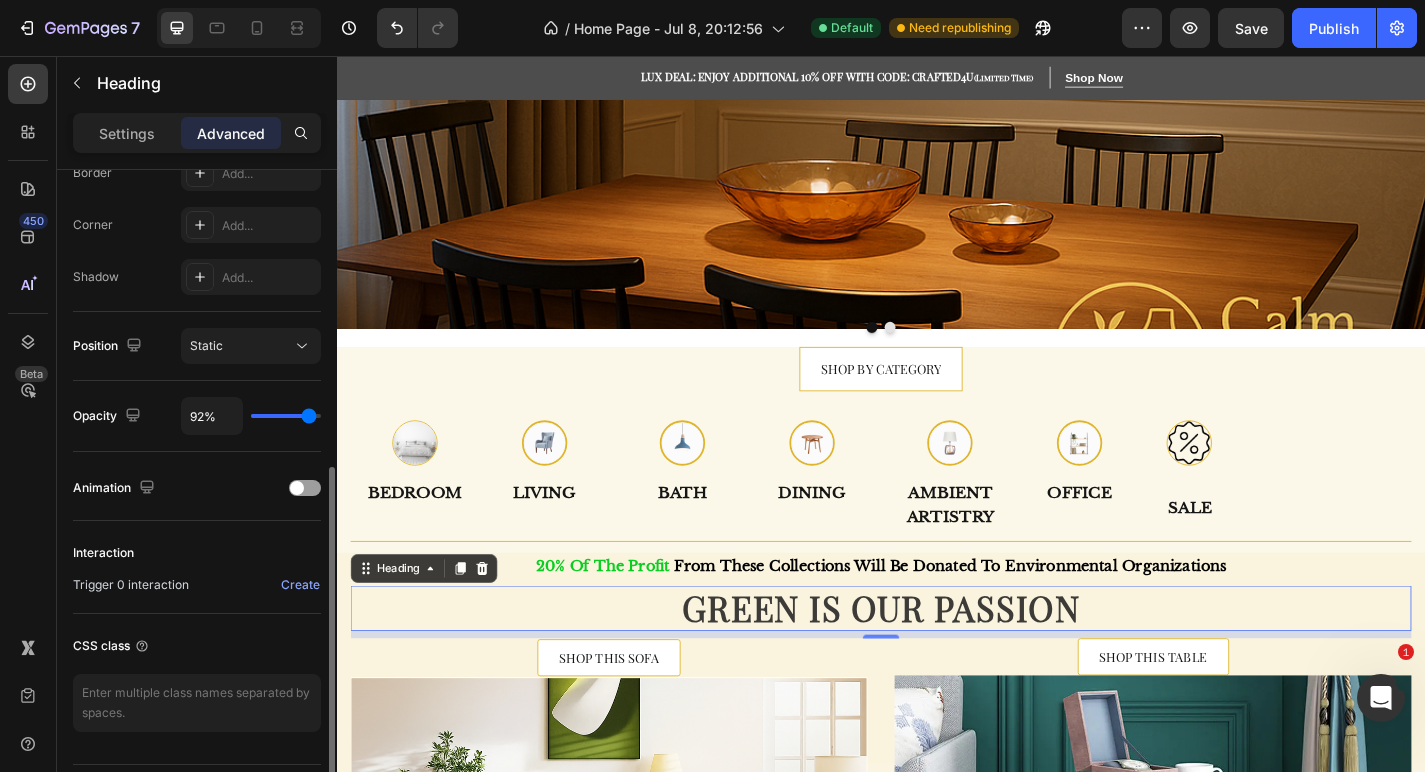 type on "96%" 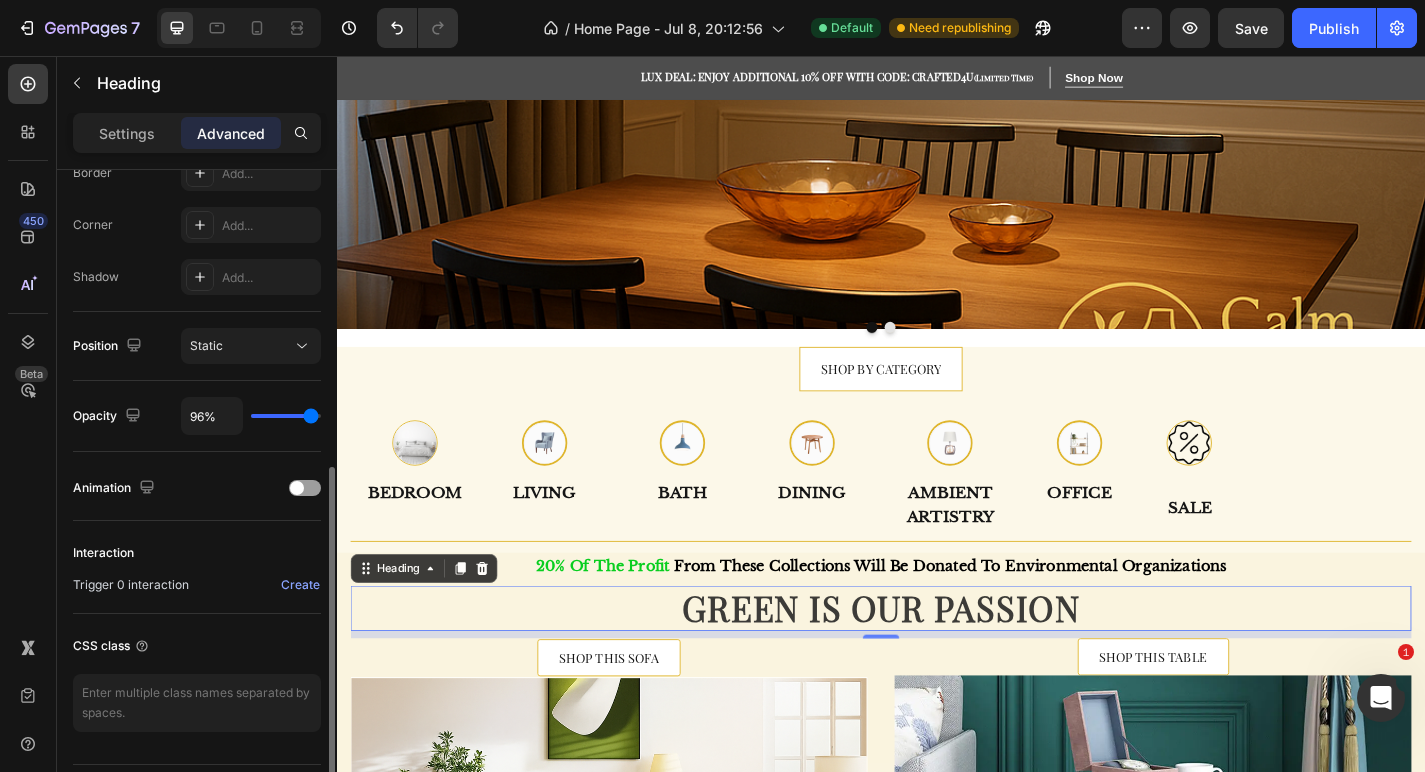 type on "99%" 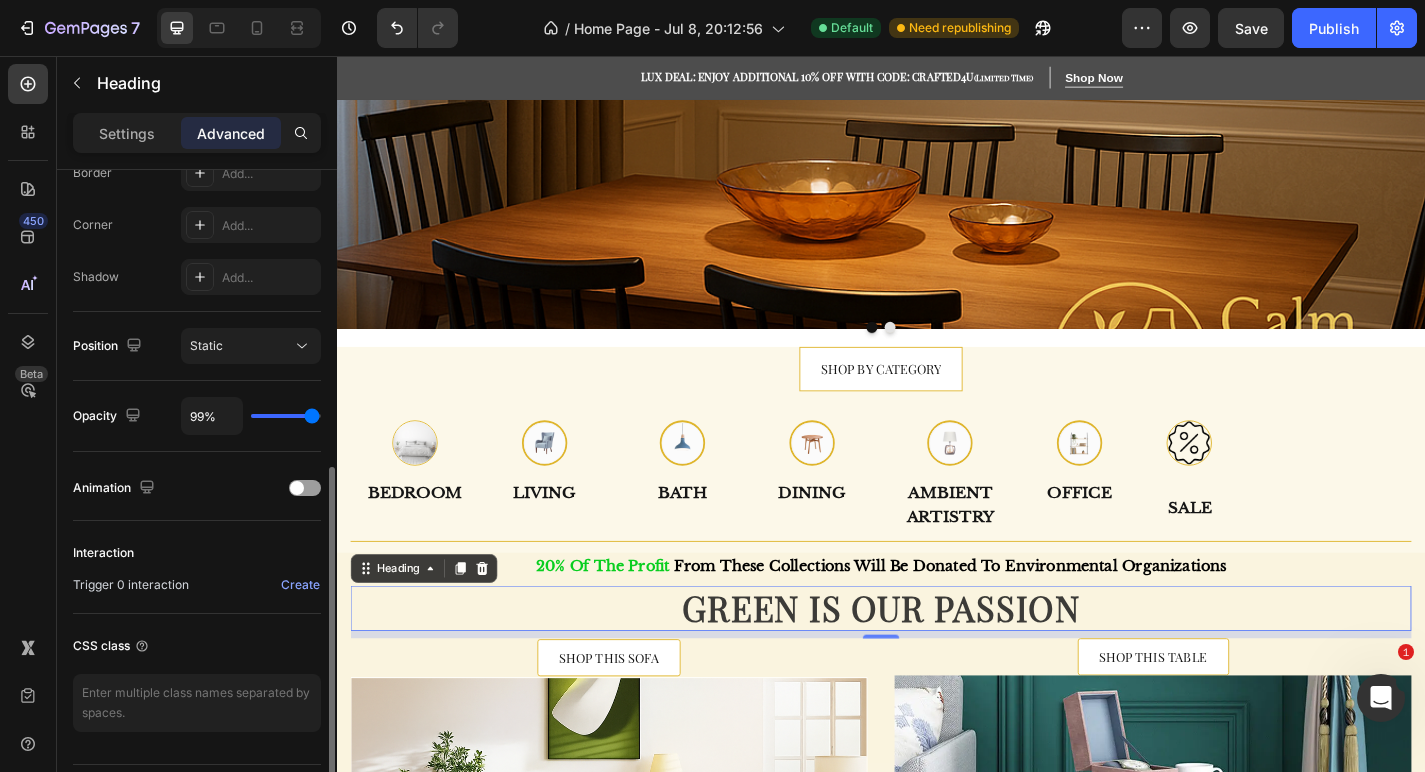 type on "100%" 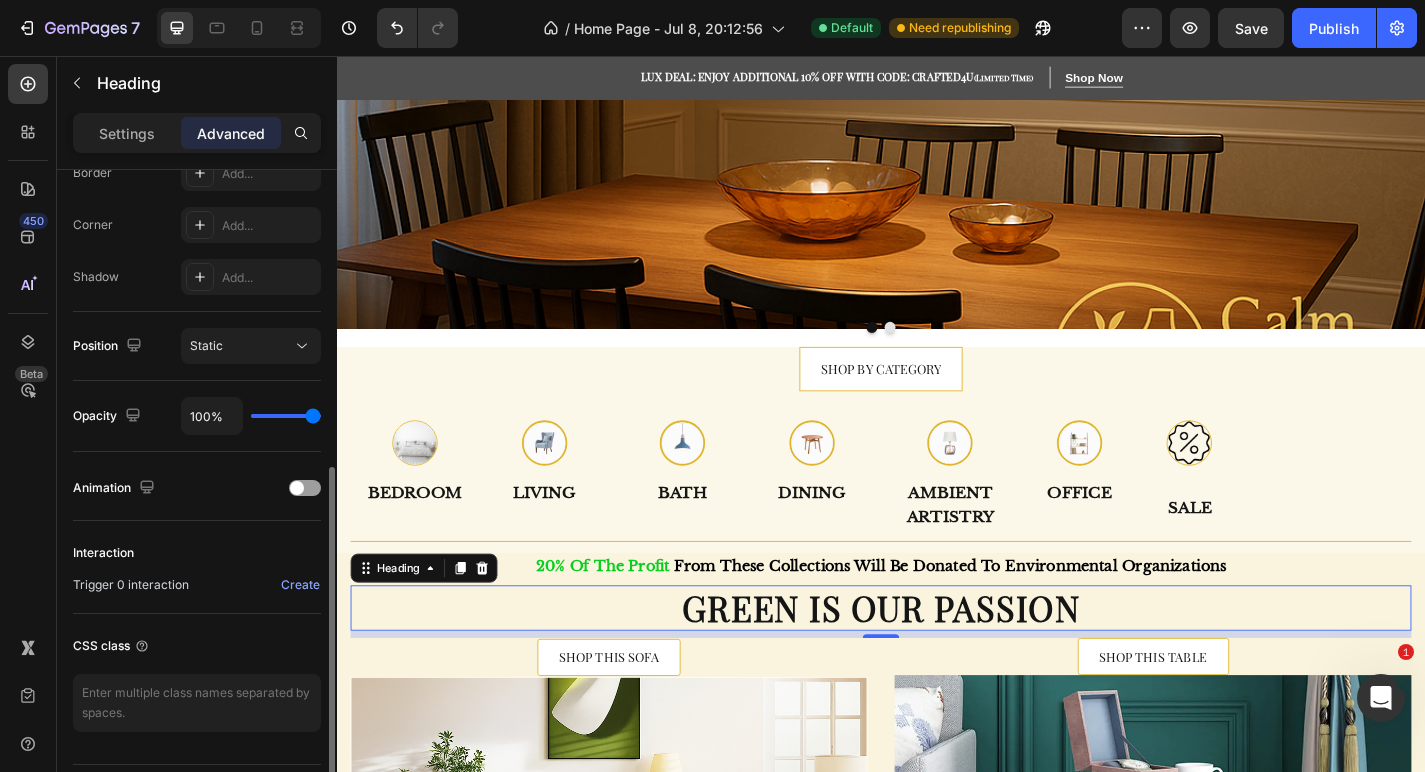 drag, startPoint x: 310, startPoint y: 408, endPoint x: 328, endPoint y: 408, distance: 18 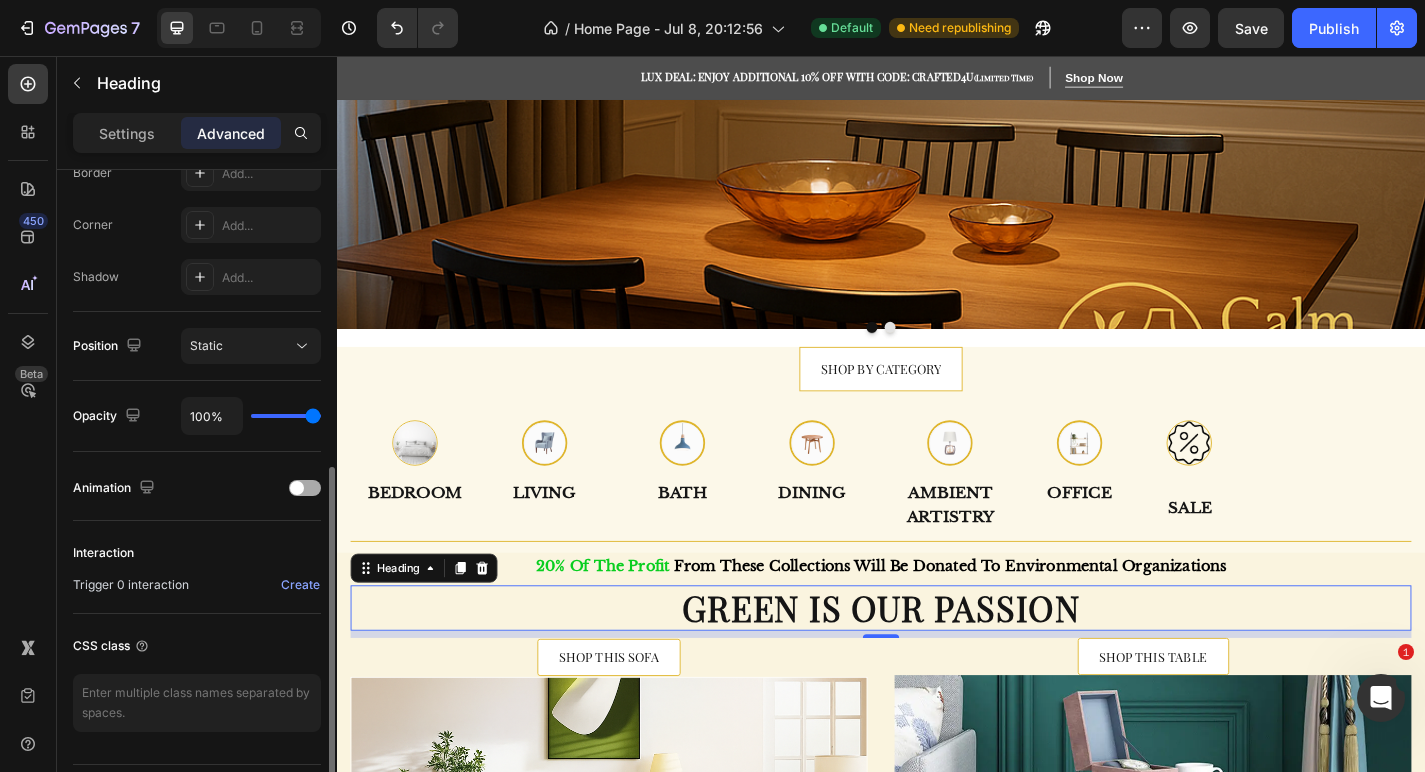 click on "Animation" at bounding box center [197, 488] 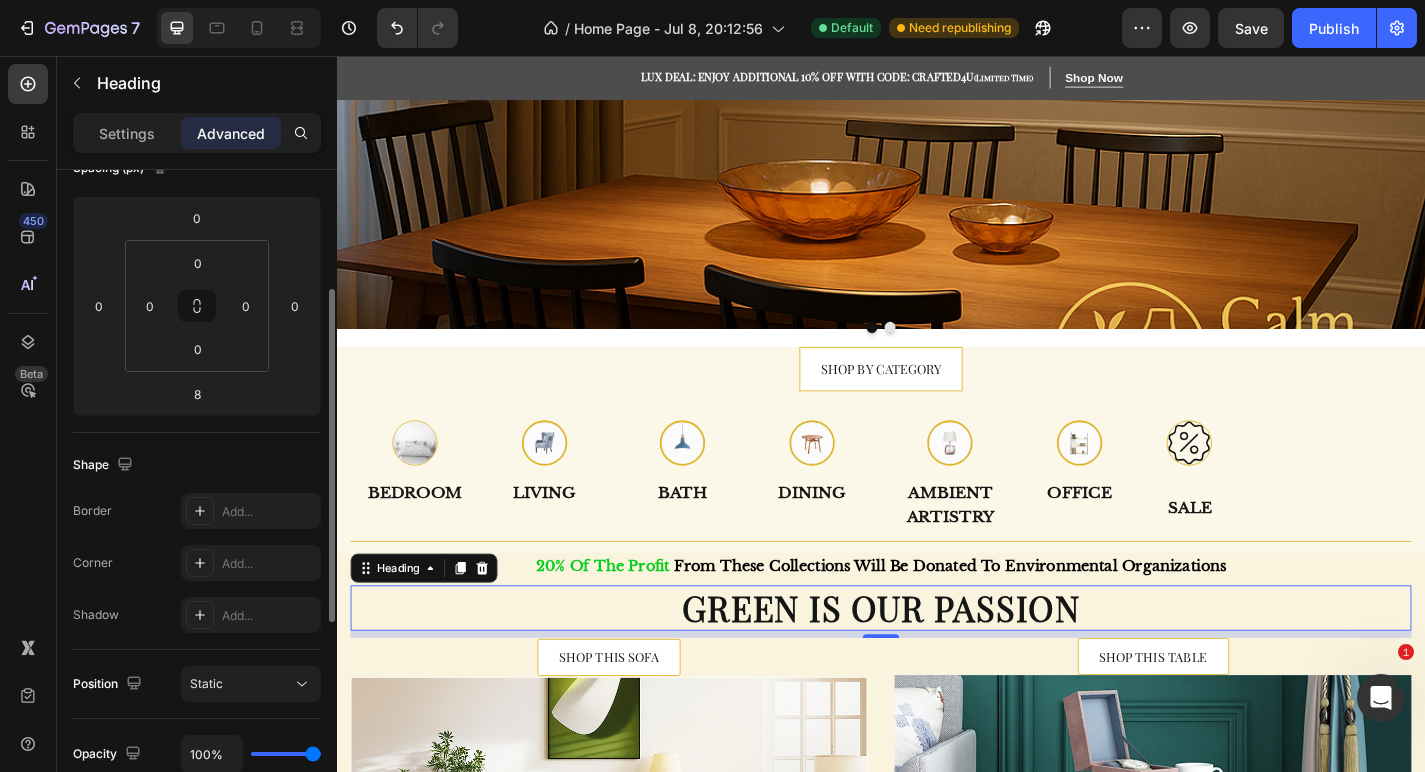 scroll, scrollTop: 0, scrollLeft: 0, axis: both 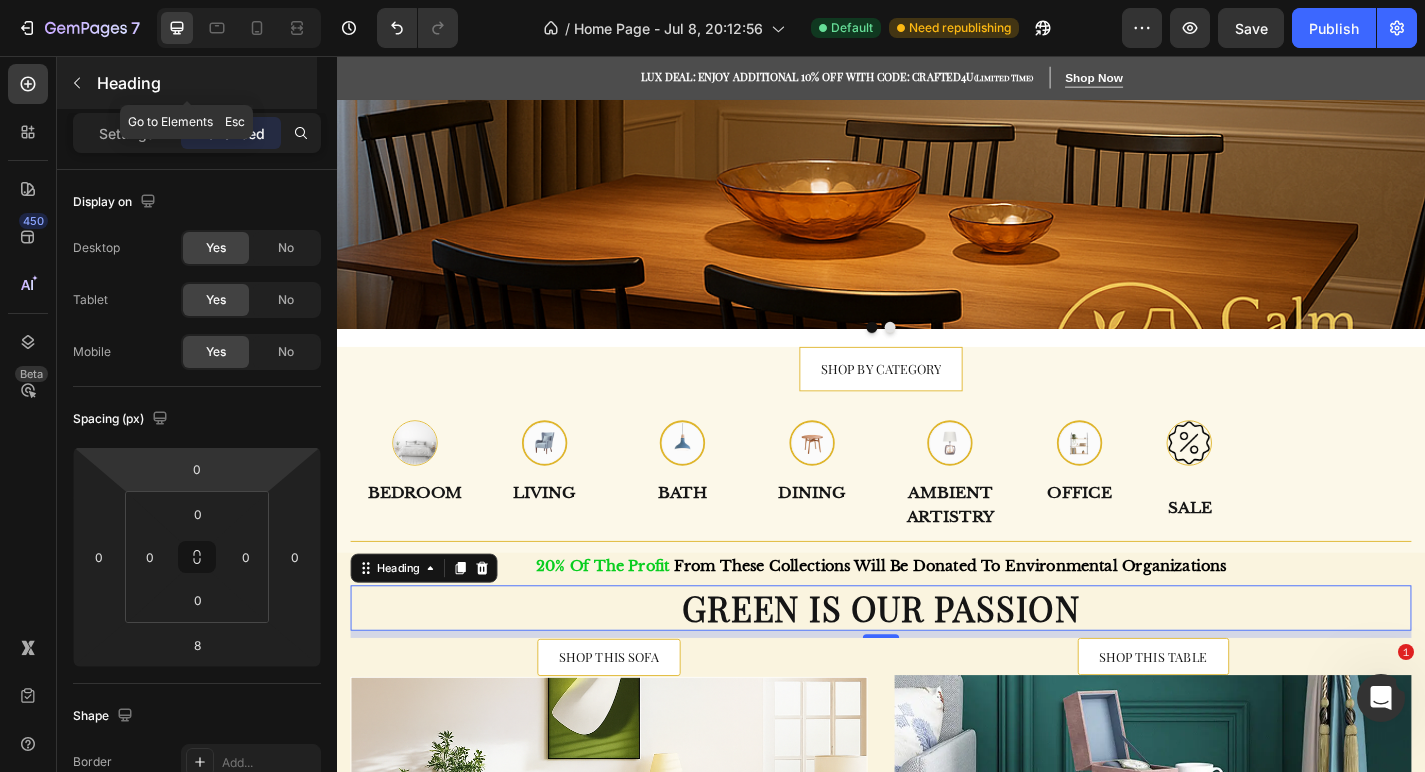 click 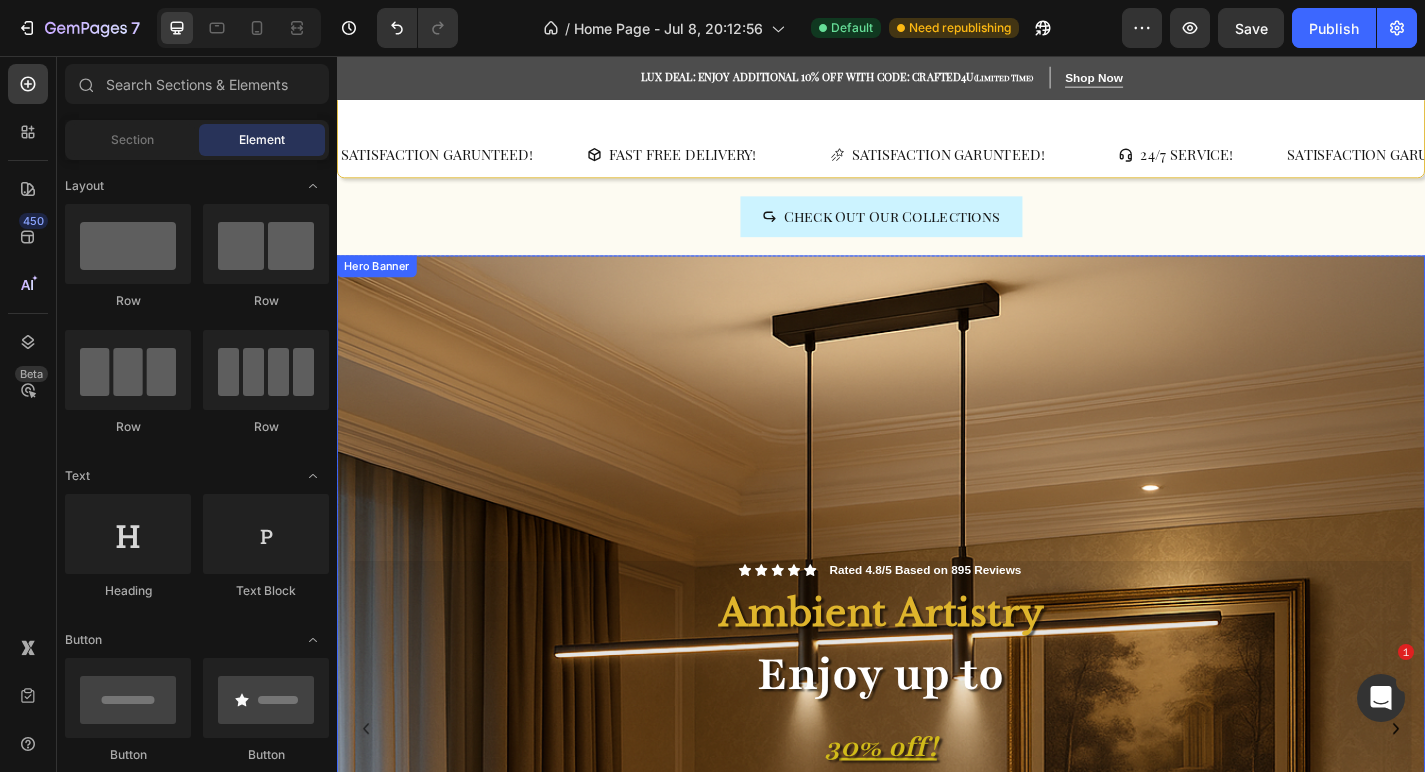 scroll, scrollTop: 0, scrollLeft: 0, axis: both 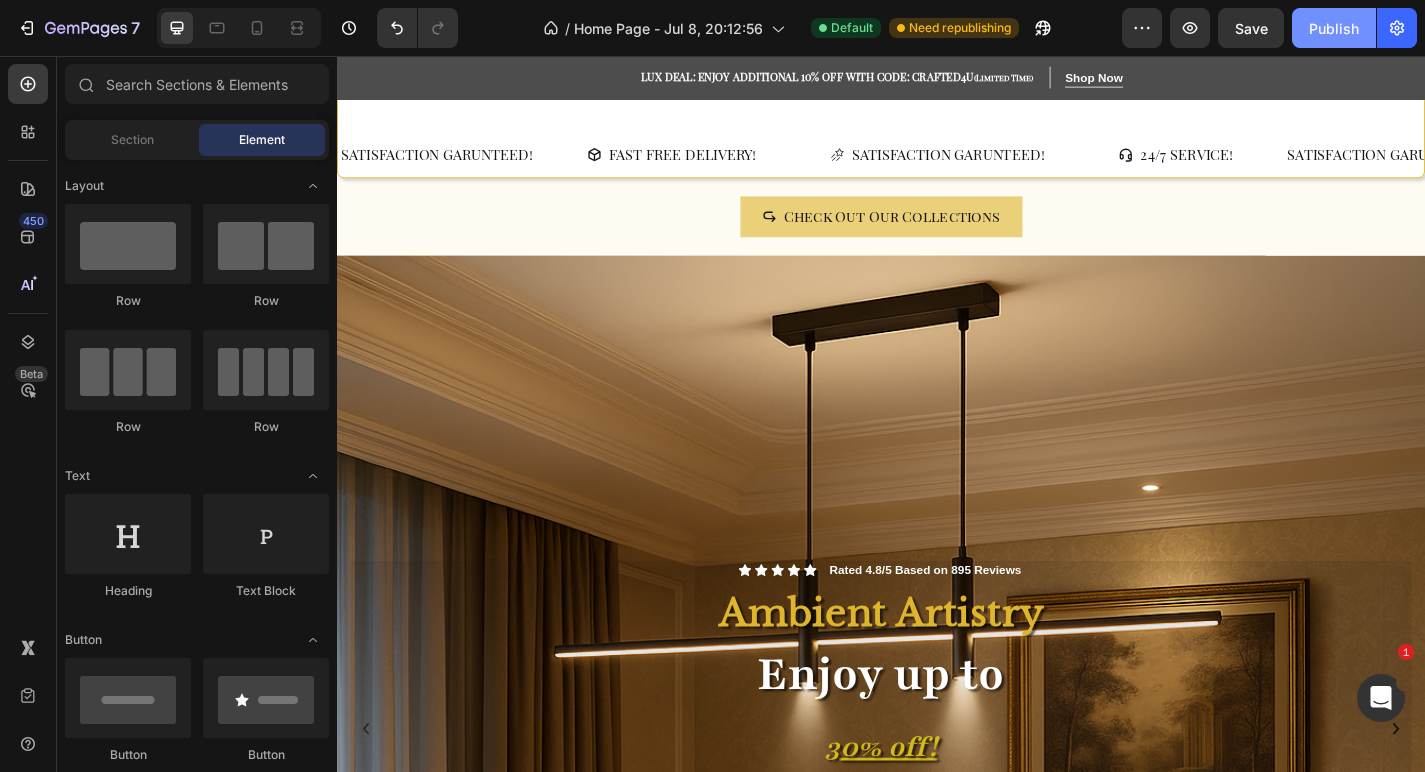 click on "Publish" 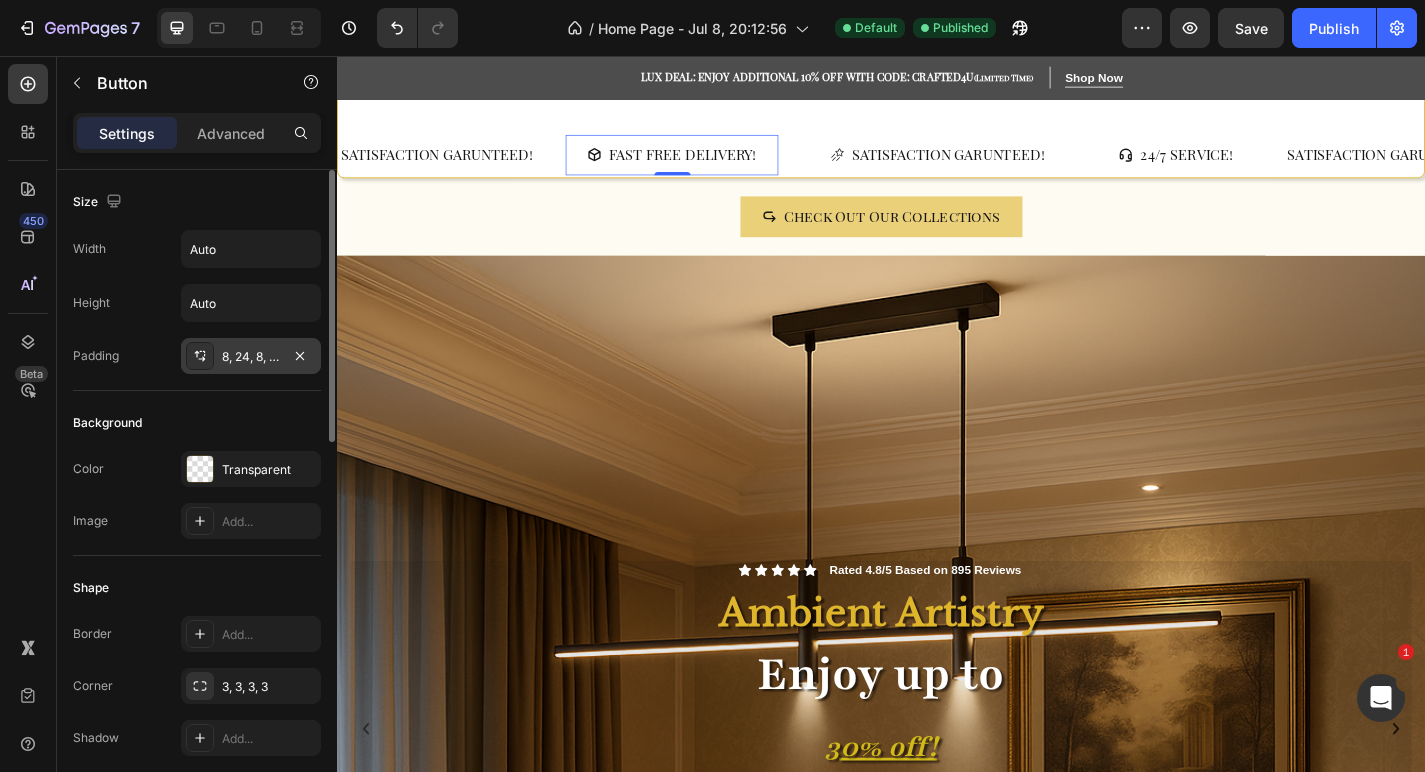 click on "8, 24, 8, 24" at bounding box center (251, 357) 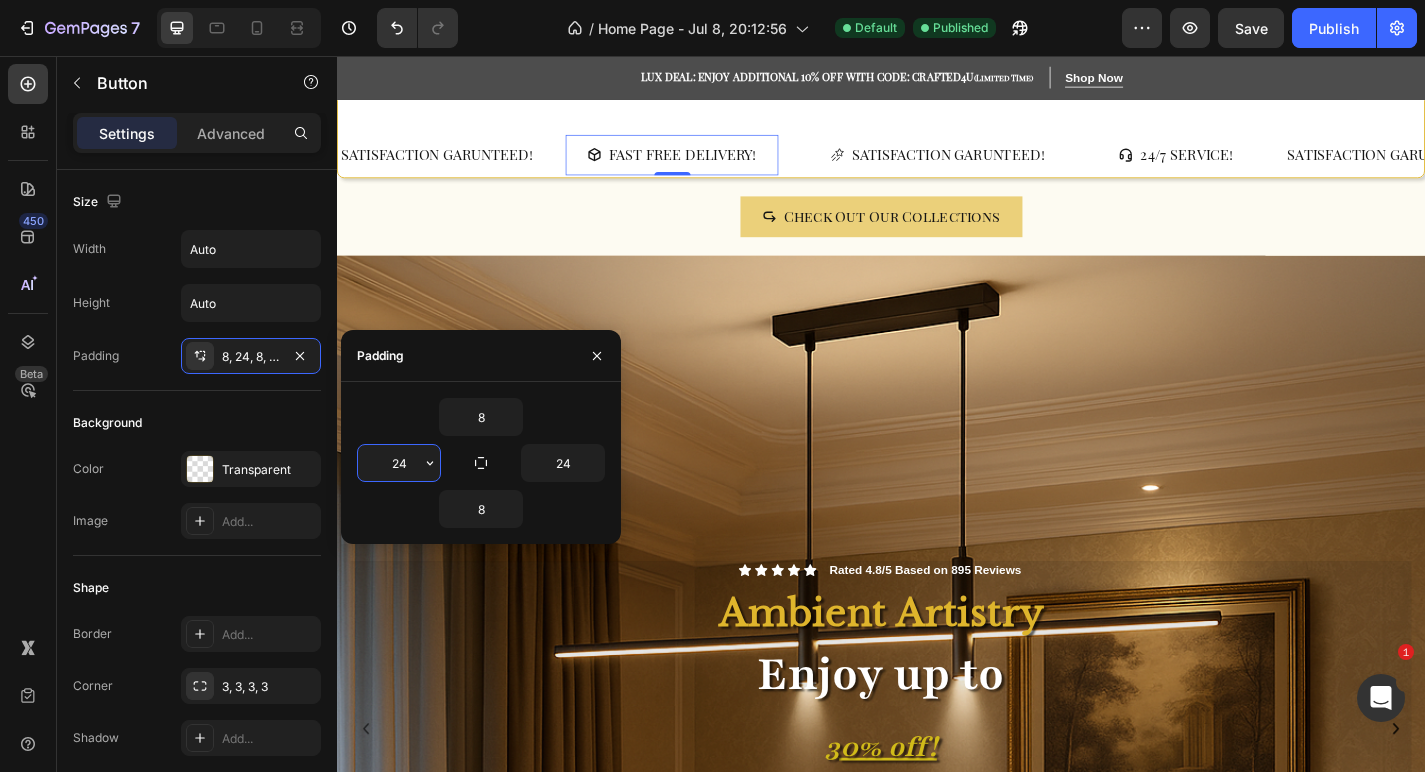 click on "24" at bounding box center [399, 463] 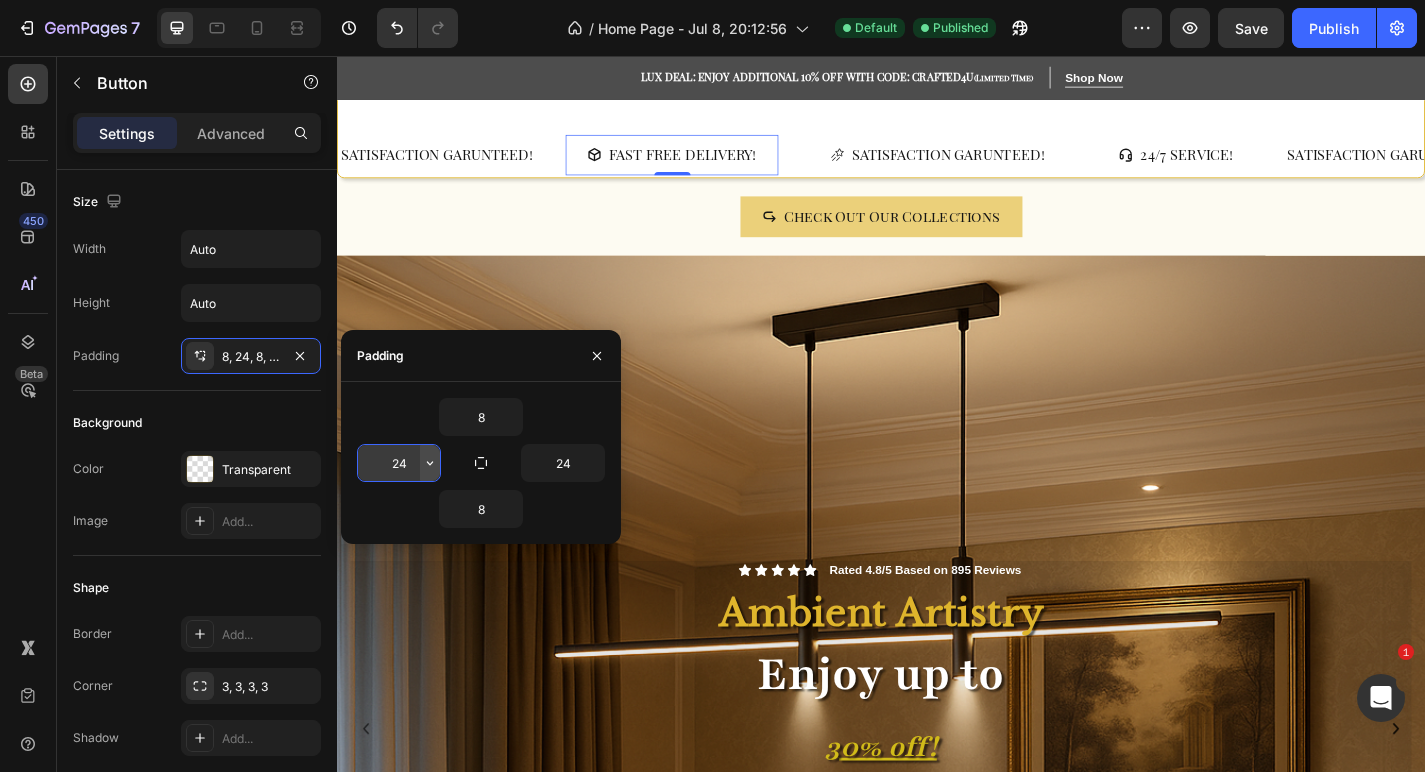 click 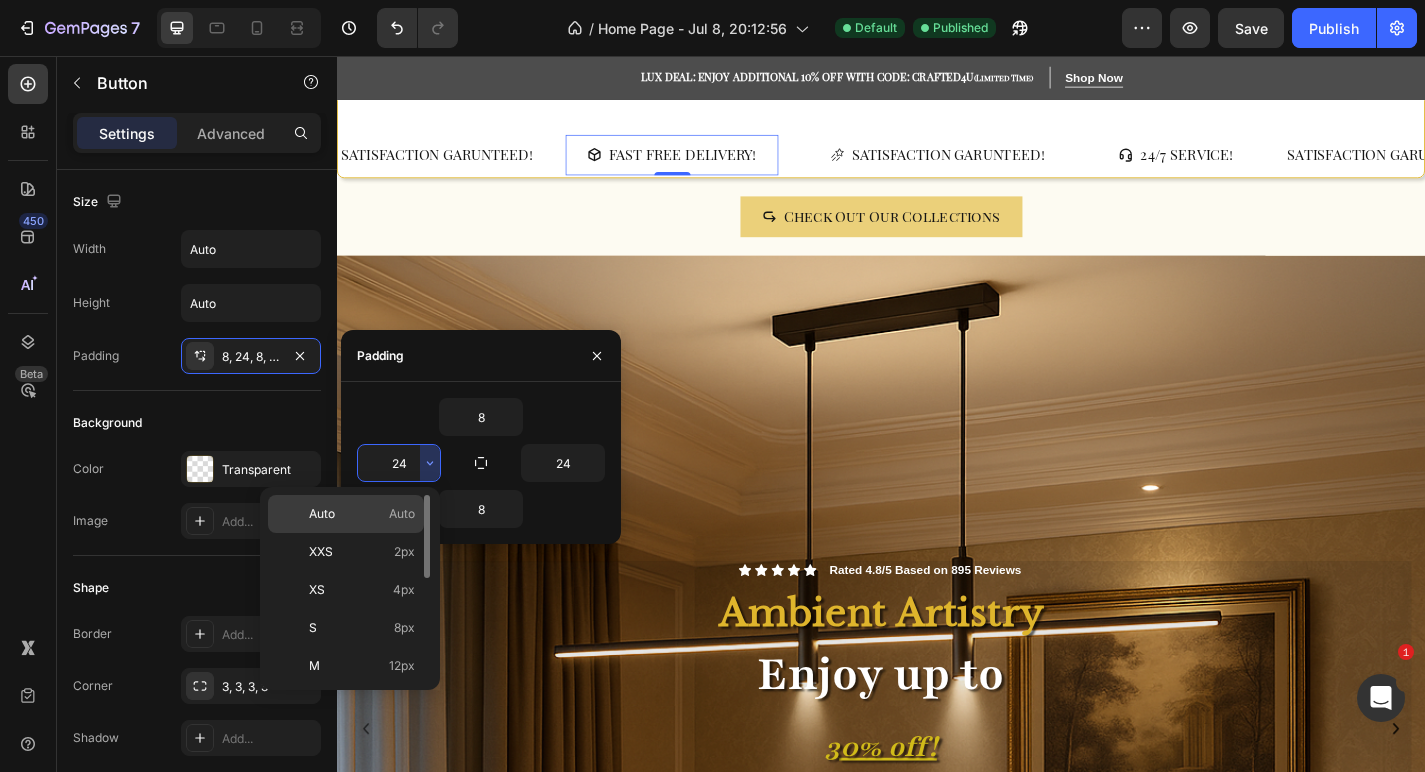 click on "Auto Auto" 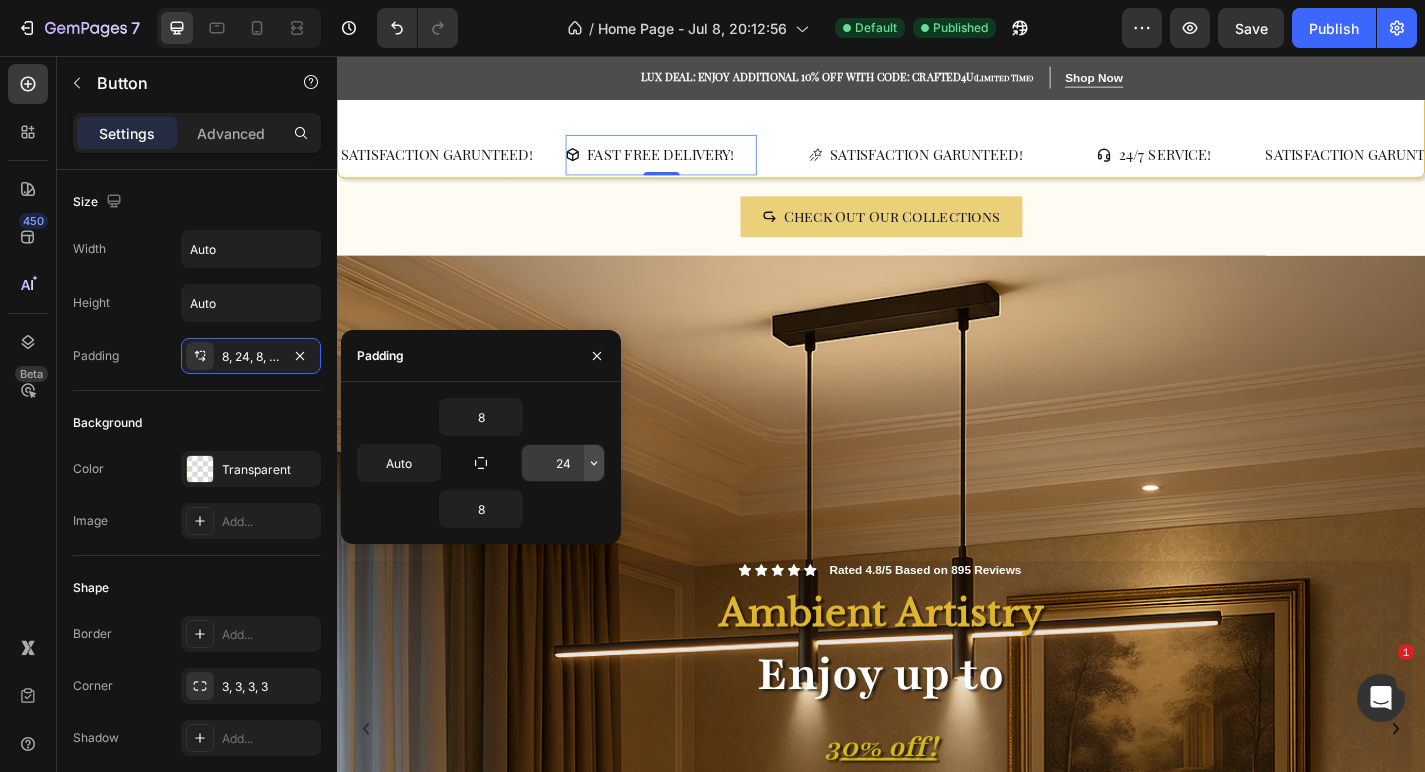 click 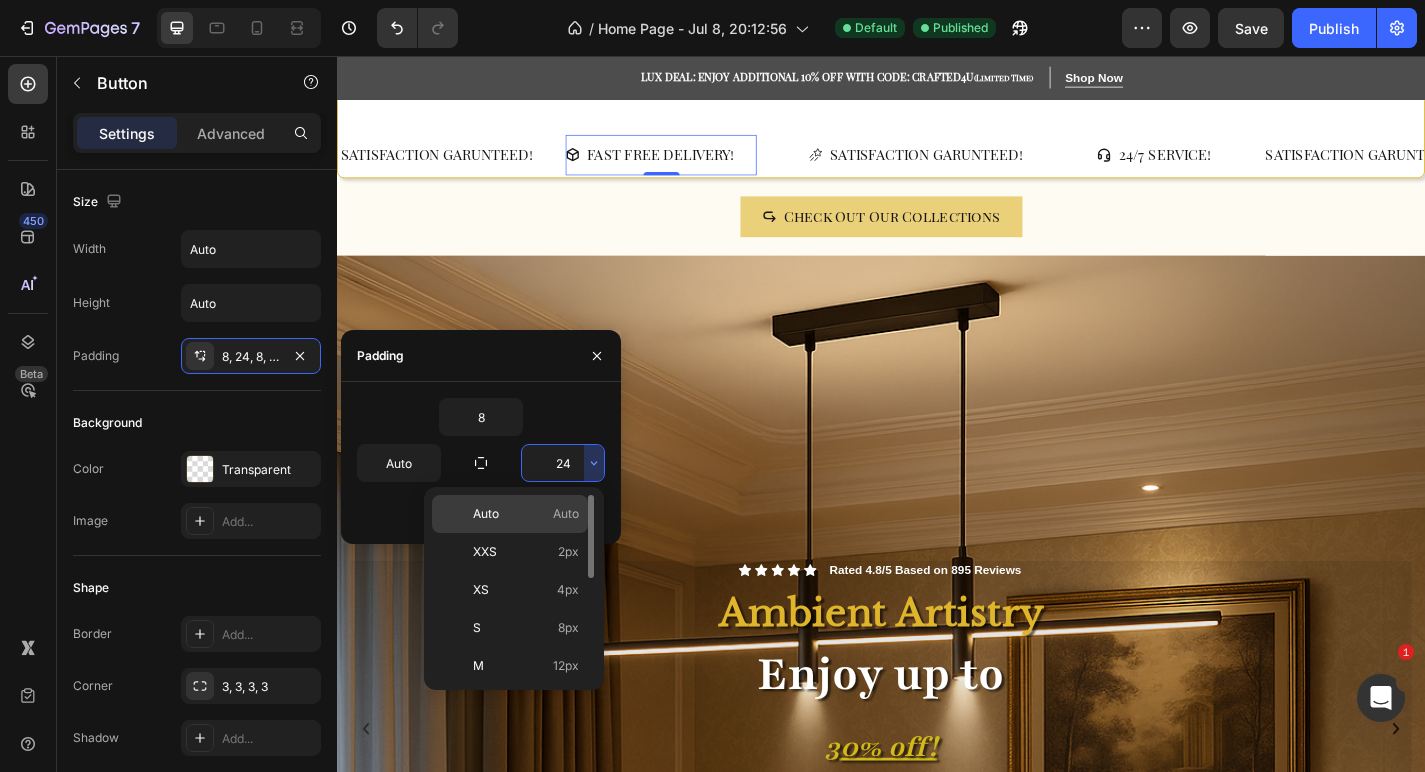 click on "Auto Auto" 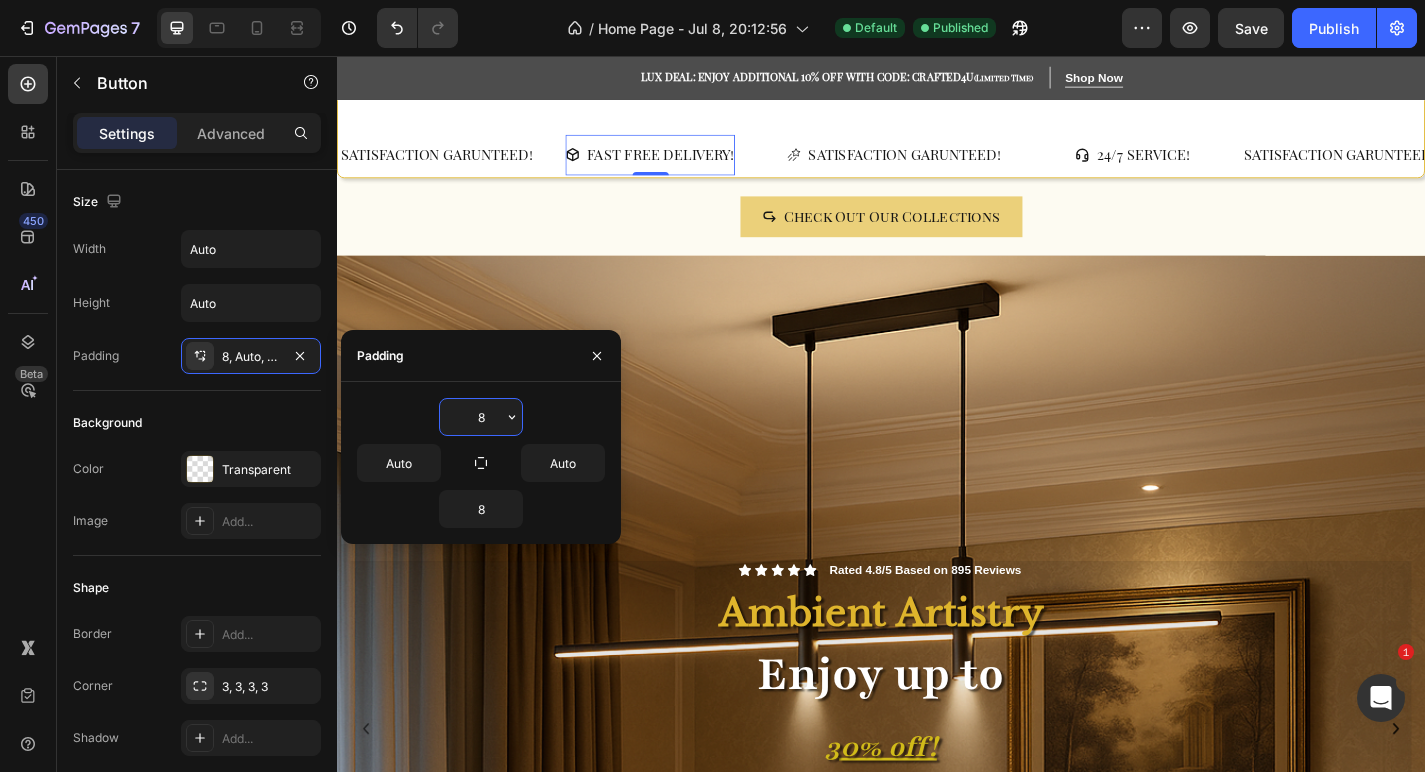 click on "8" at bounding box center (481, 417) 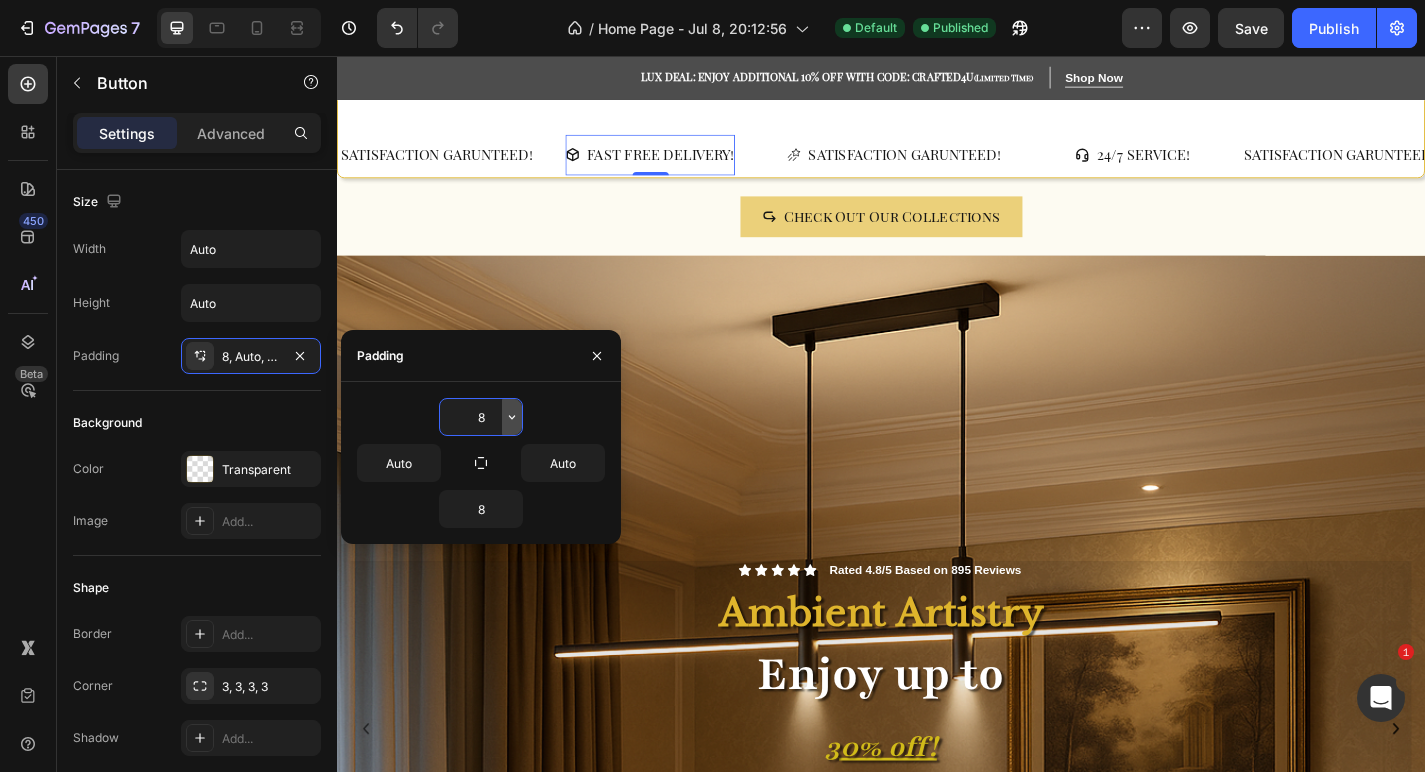 click 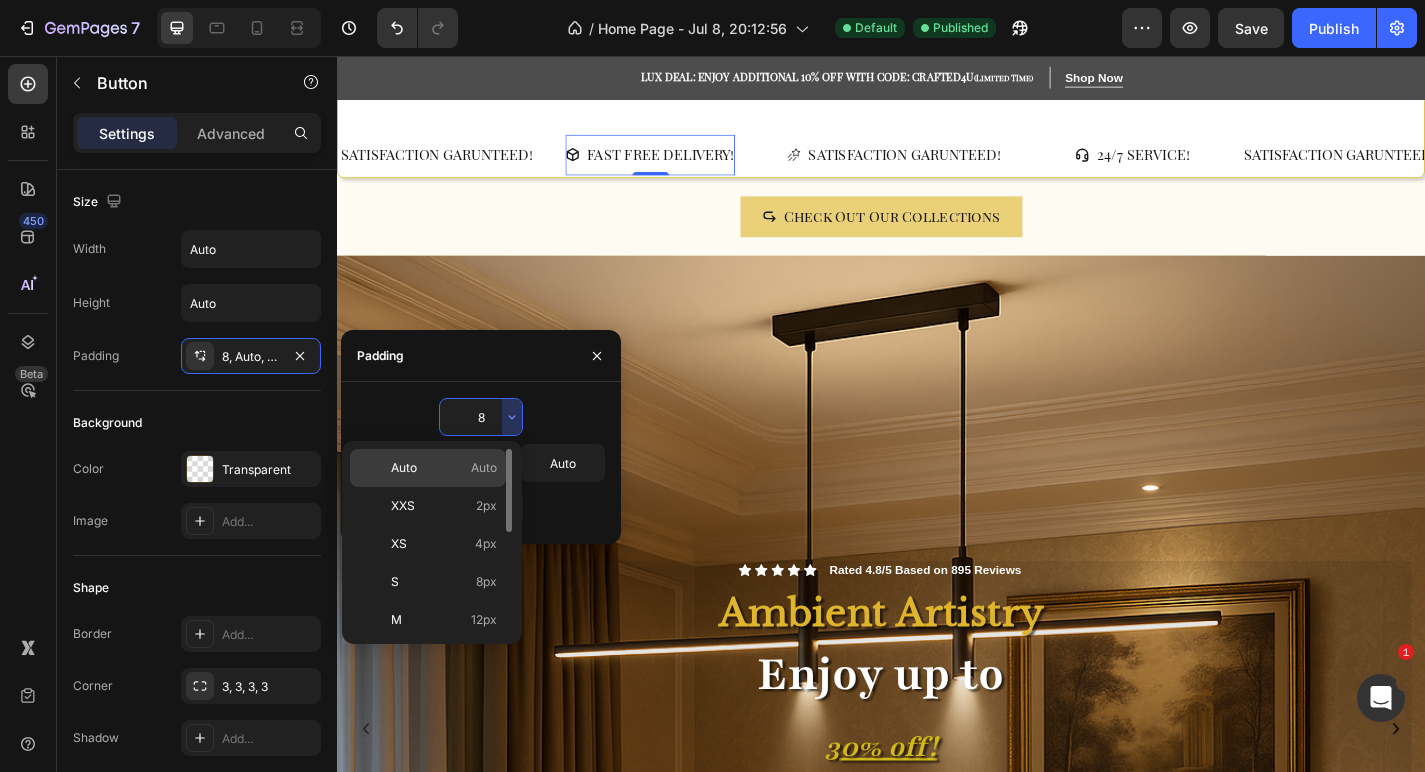 click on "Auto" at bounding box center [484, 468] 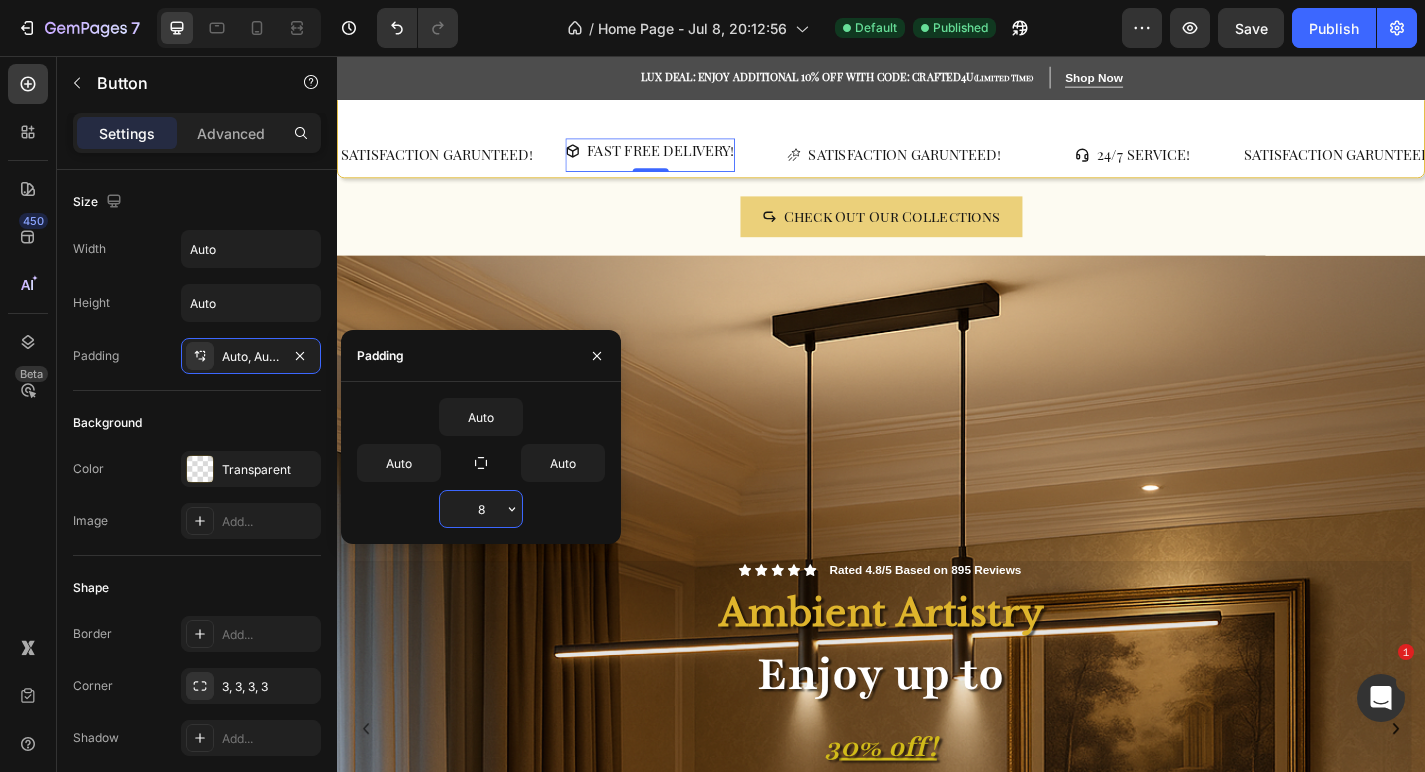 click on "8" at bounding box center [481, 509] 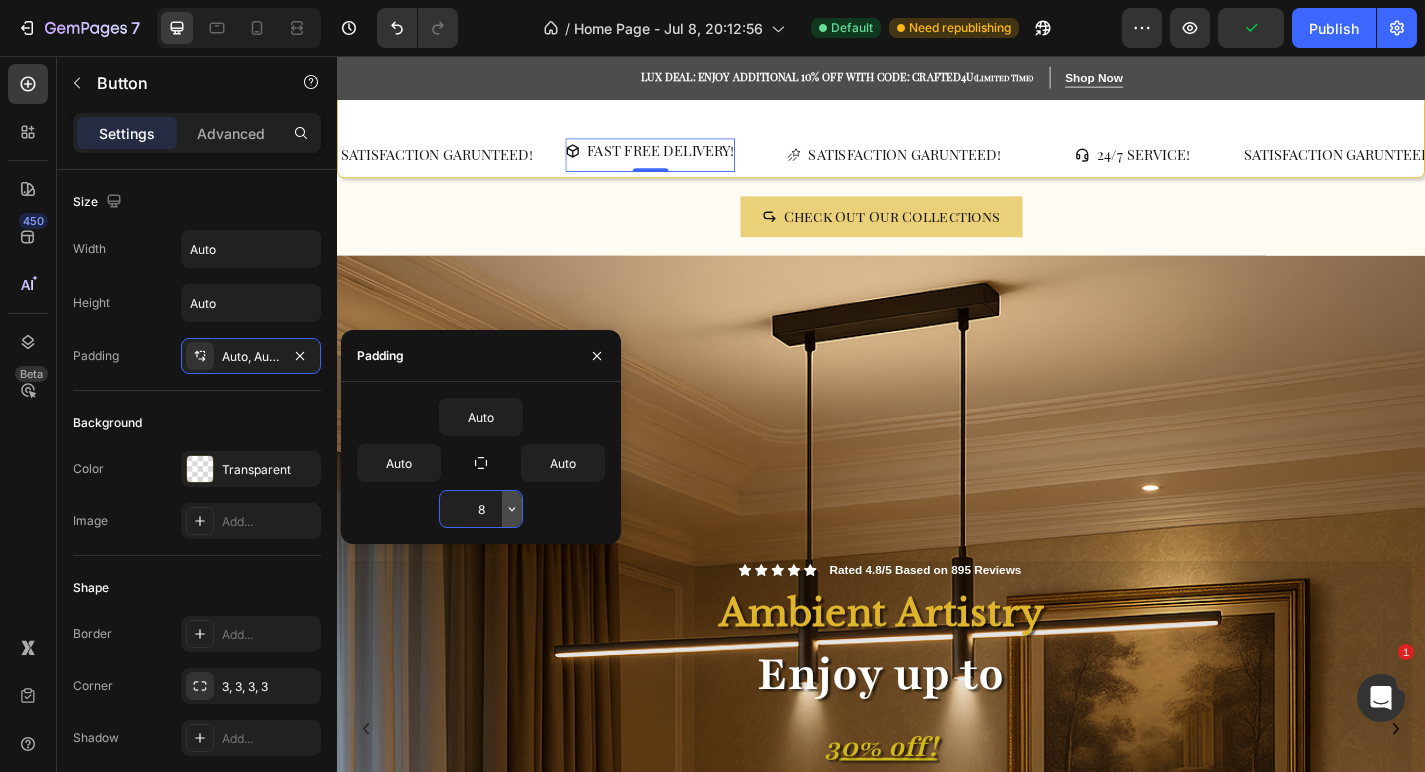 click 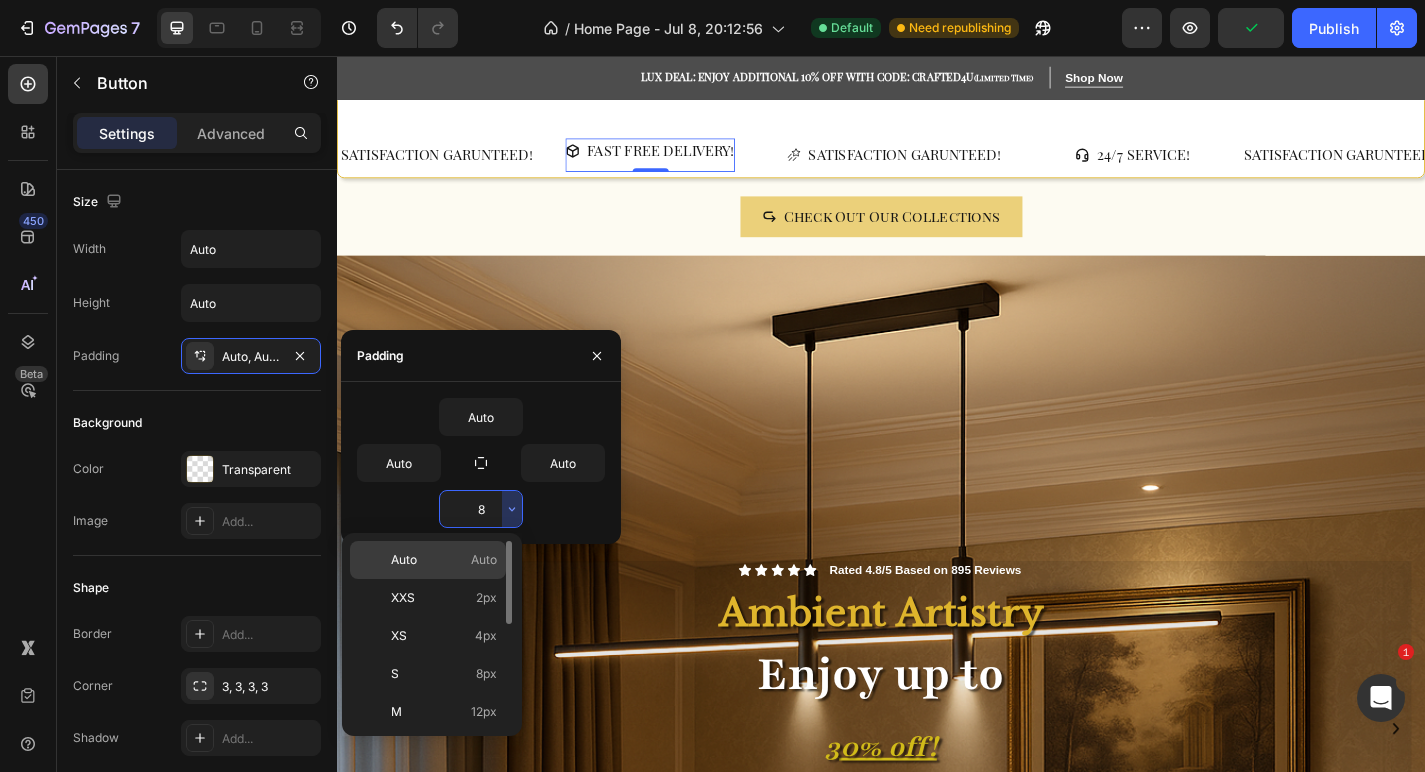 click on "Auto" at bounding box center (484, 560) 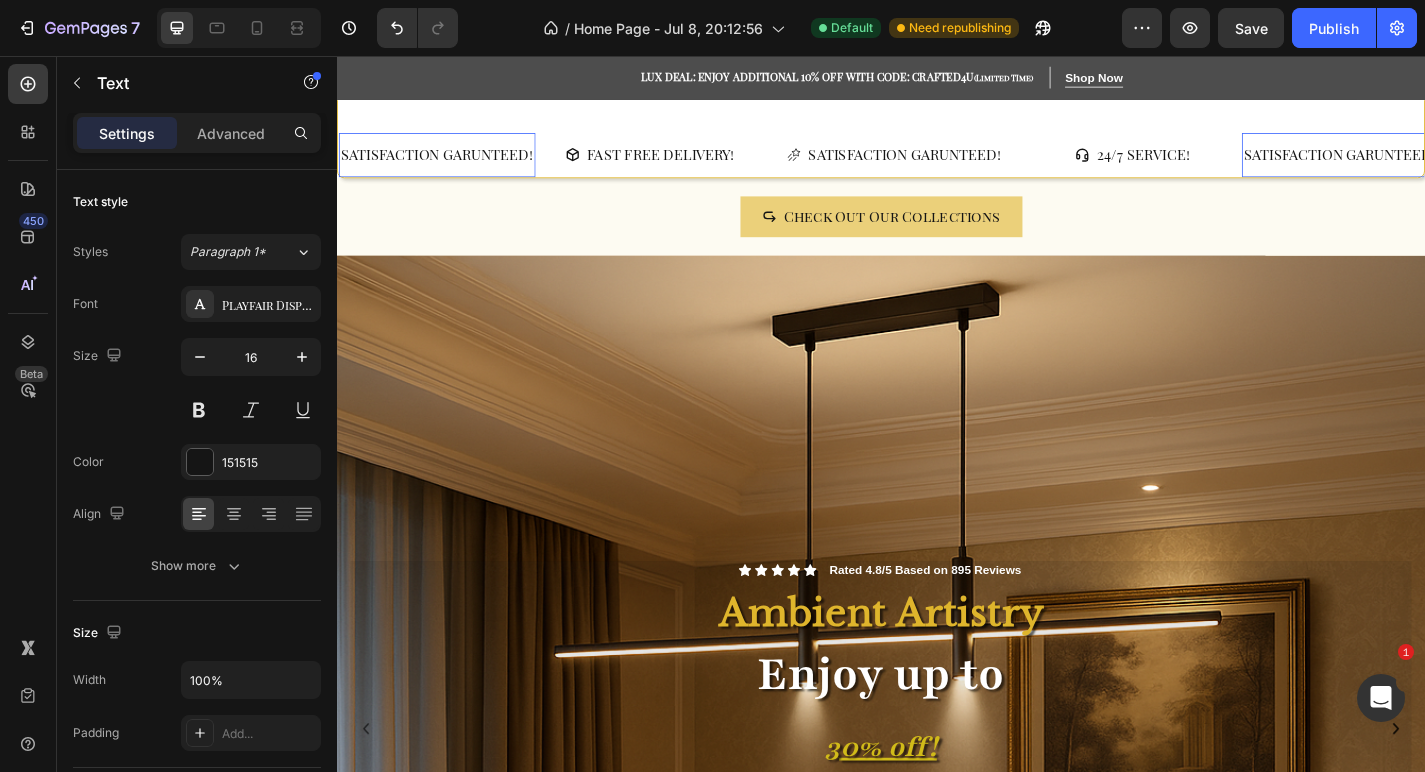 click on "SATISFACTION GARUNTEED!" at bounding box center [447, 165] 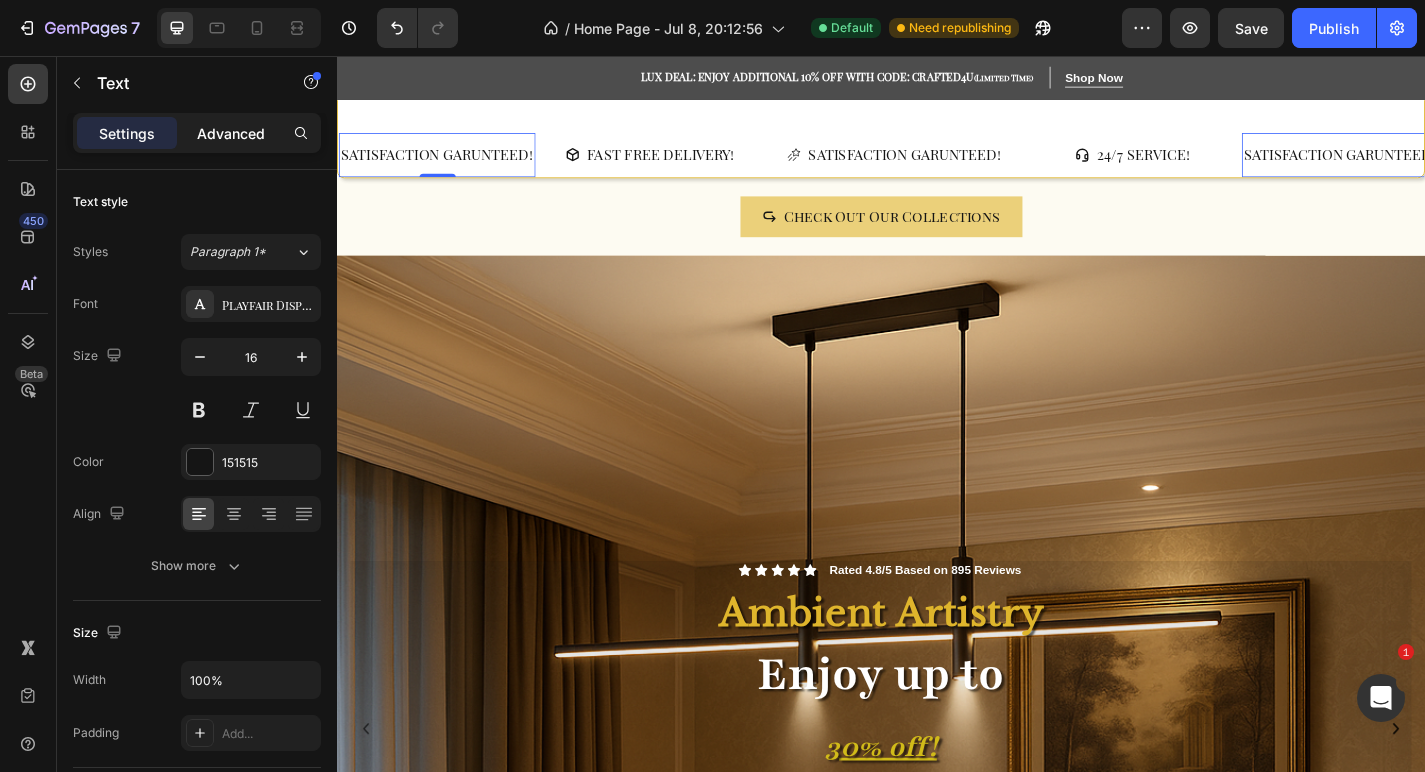 click on "Advanced" at bounding box center (231, 133) 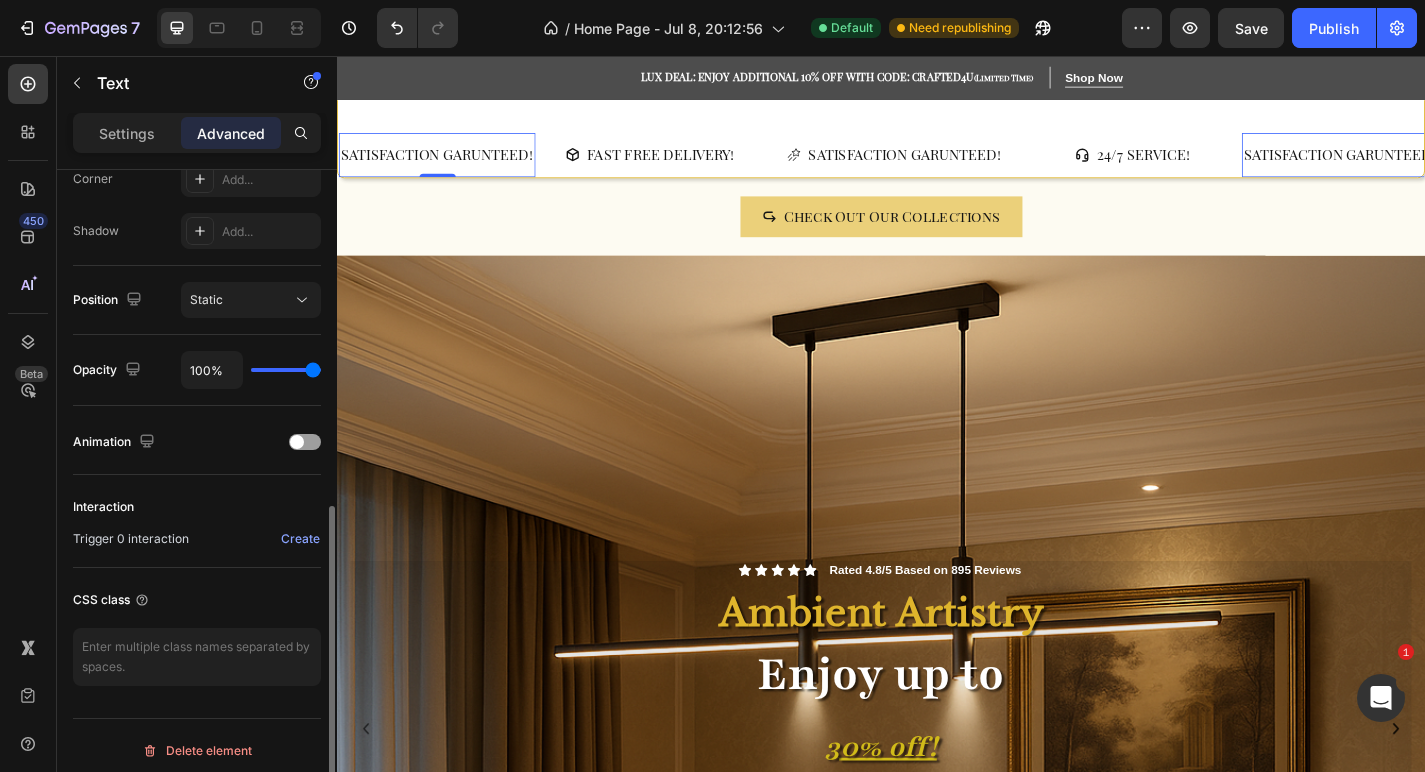 scroll, scrollTop: 645, scrollLeft: 0, axis: vertical 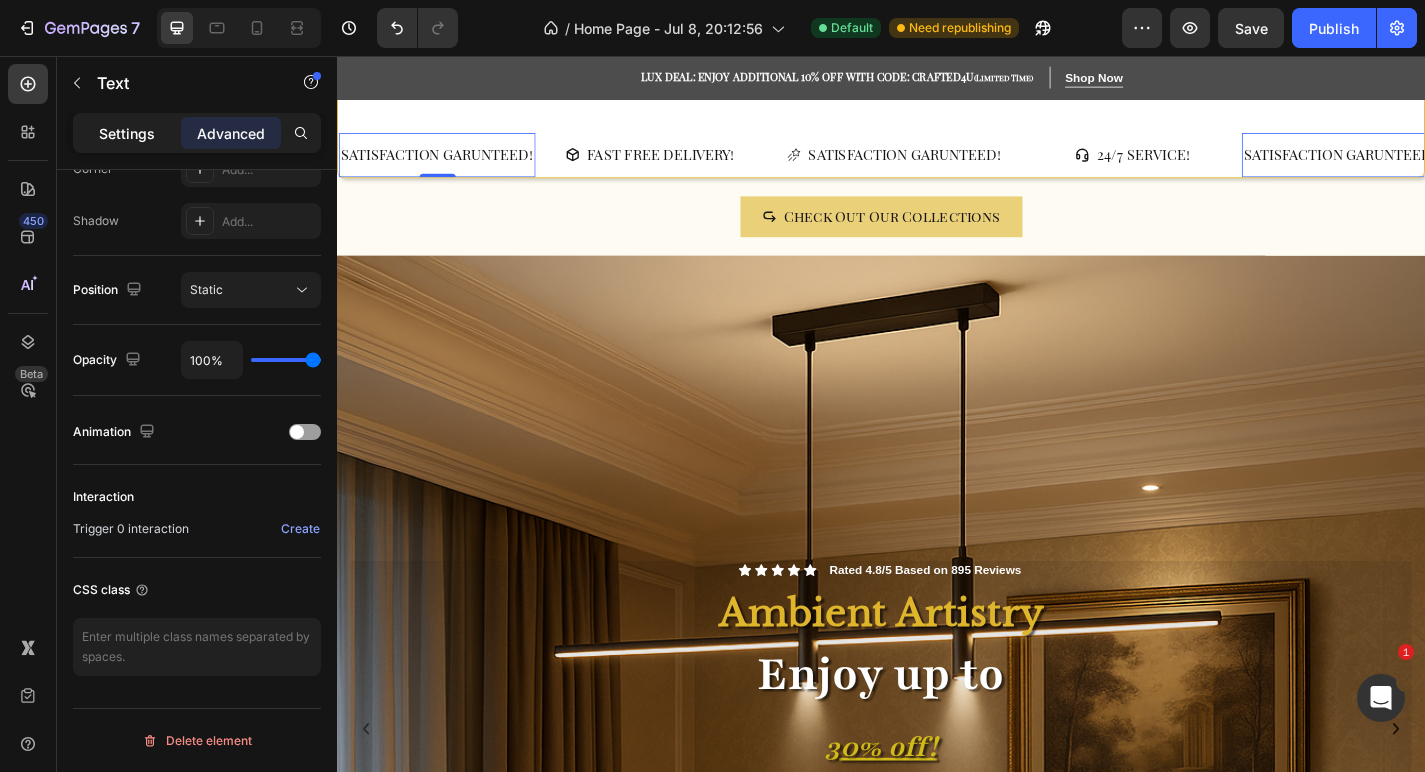 click on "Settings" 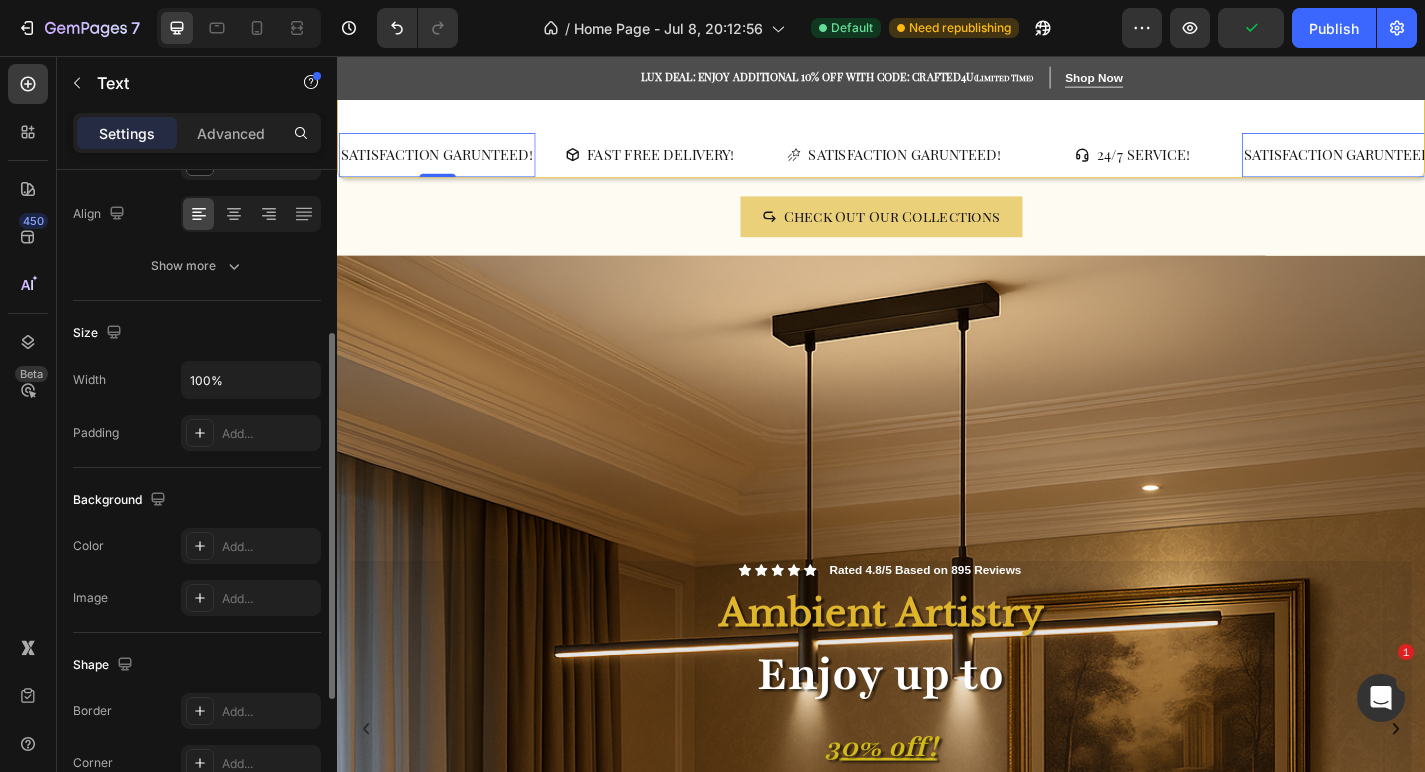 scroll, scrollTop: 298, scrollLeft: 0, axis: vertical 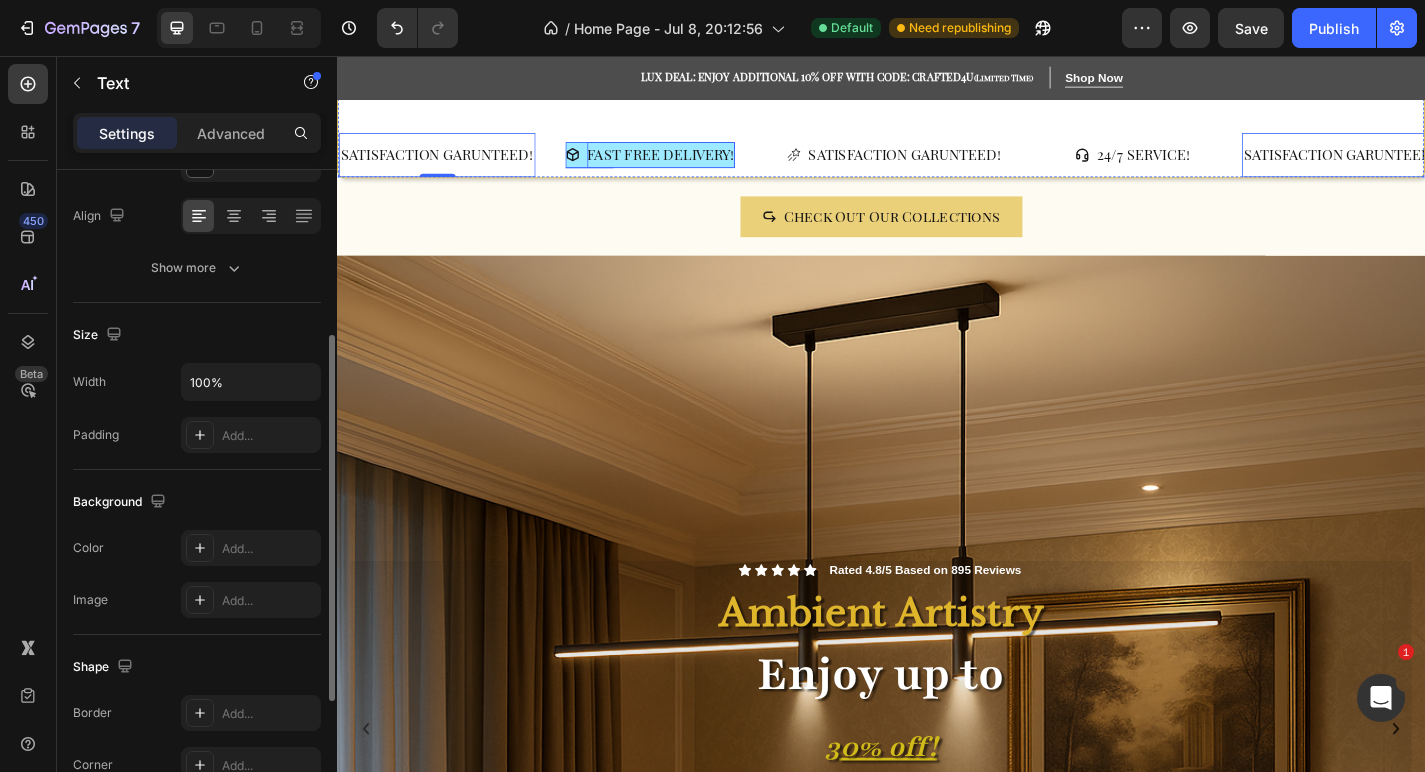 click on "FAST FREE DELIVERY!" at bounding box center (694, 165) 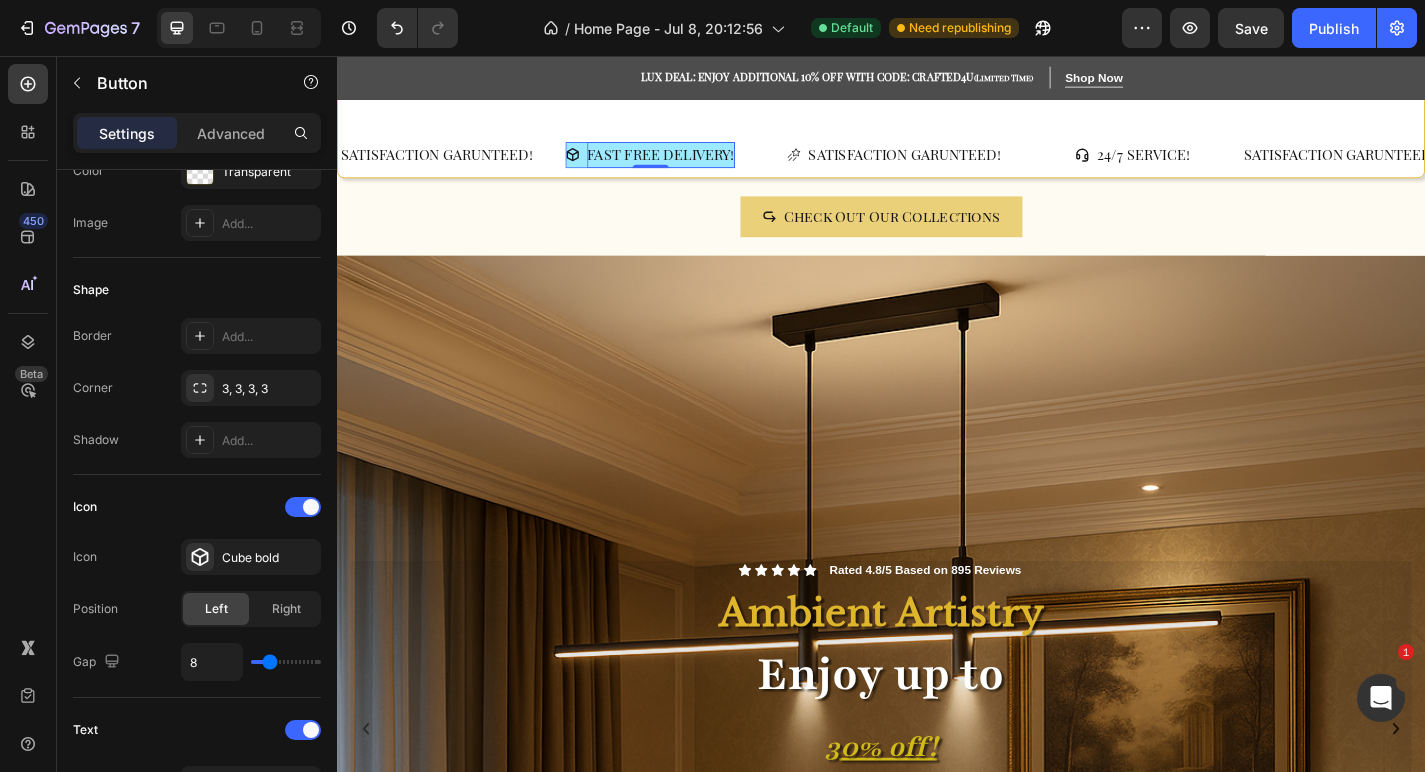 scroll, scrollTop: 0, scrollLeft: 0, axis: both 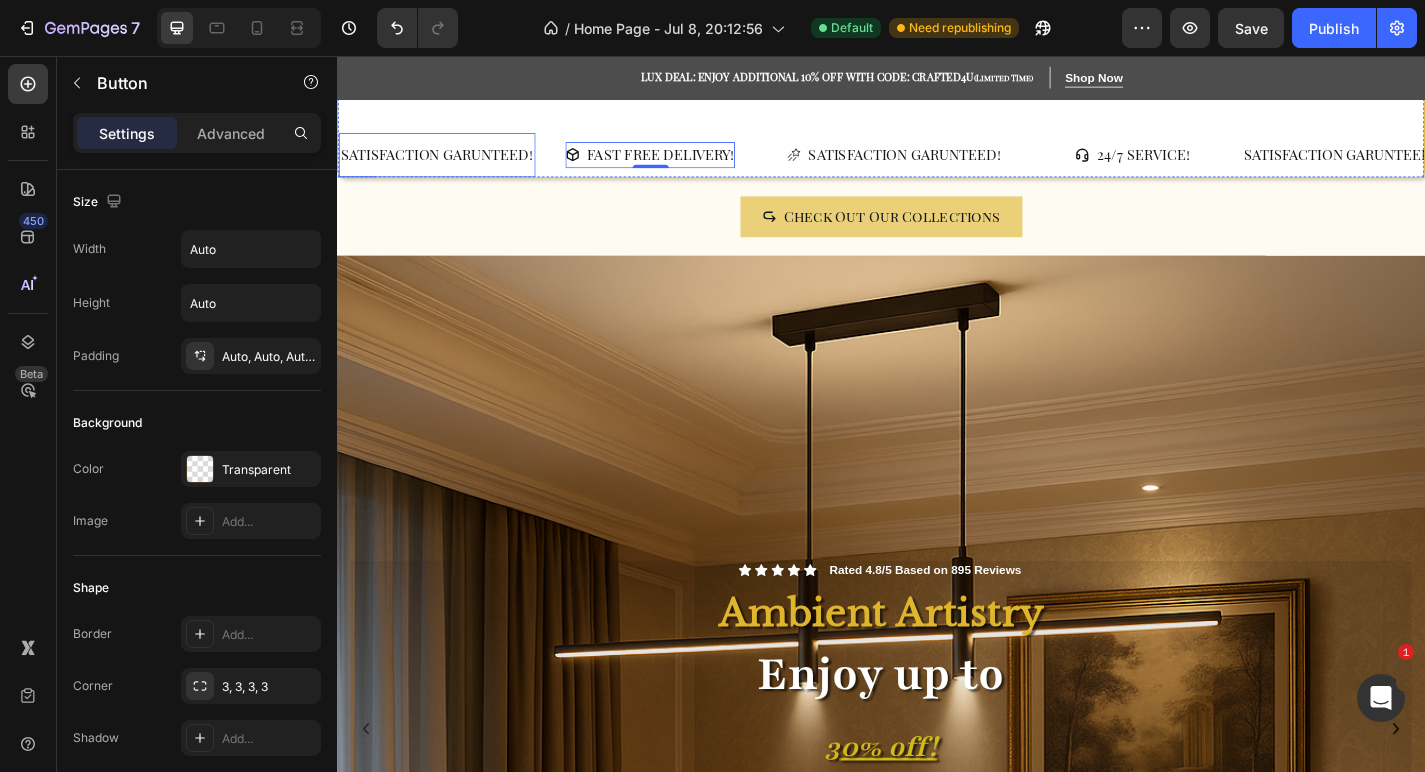 click on "SATISFACTION GARUNTEED!" at bounding box center [447, 165] 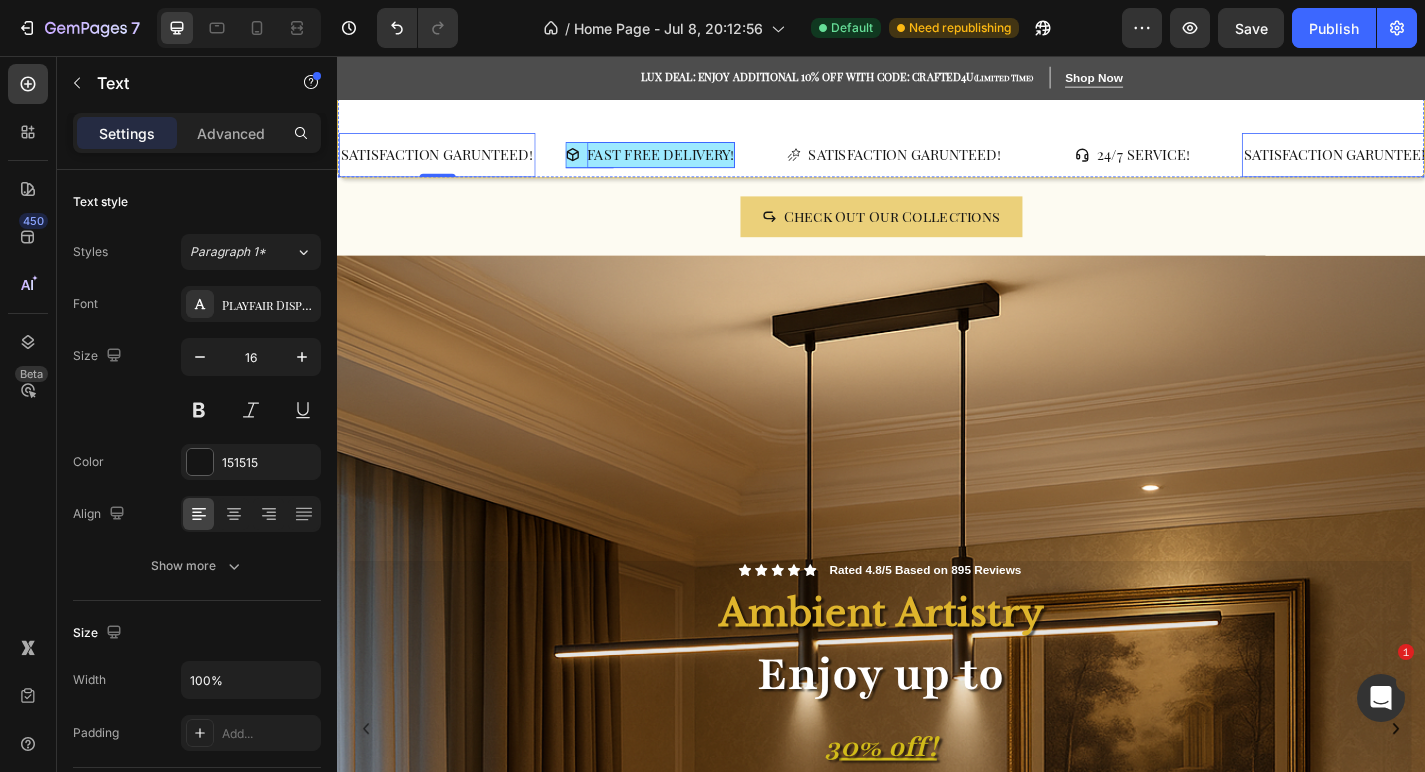 click on "FAST FREE DELIVERY!" at bounding box center (694, 165) 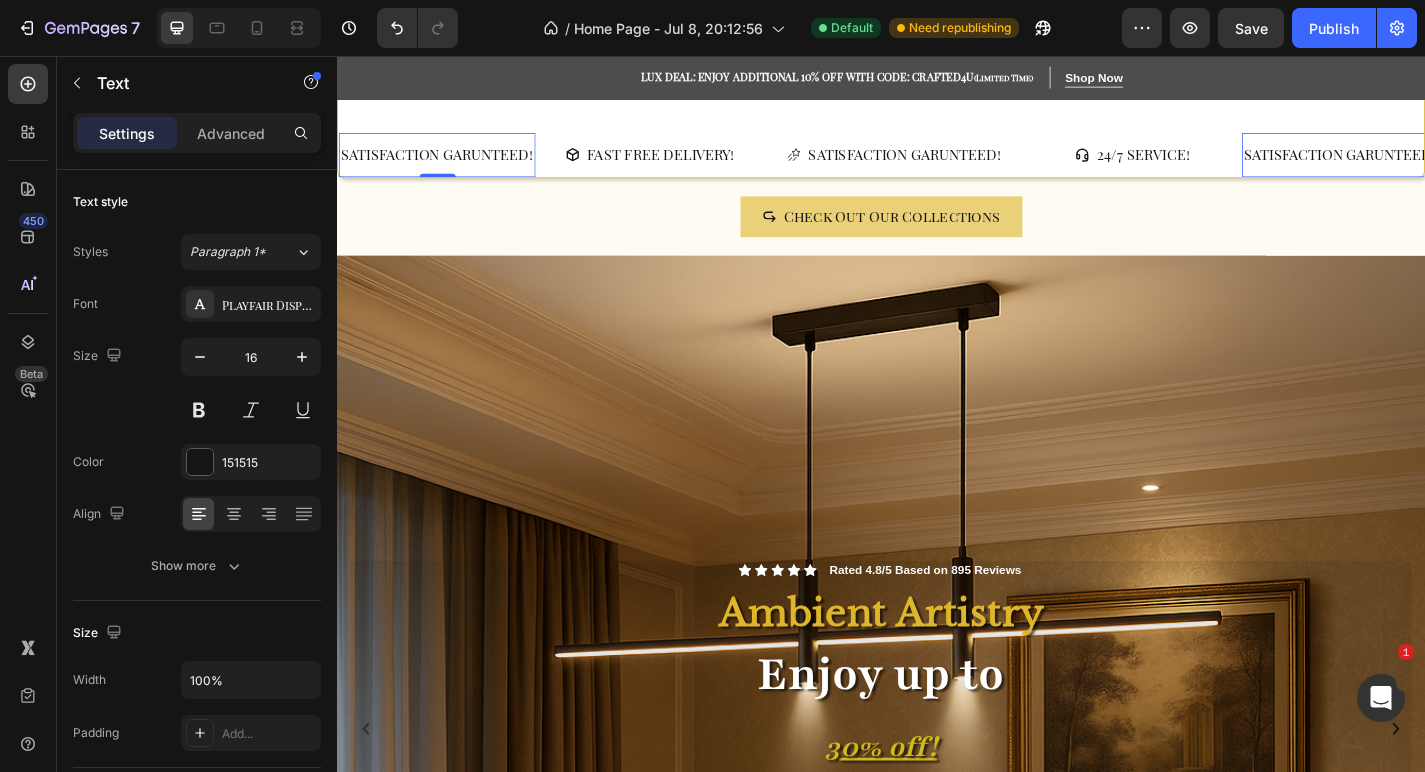click on "SATISFACTION GARUNTEED!" at bounding box center (447, 165) 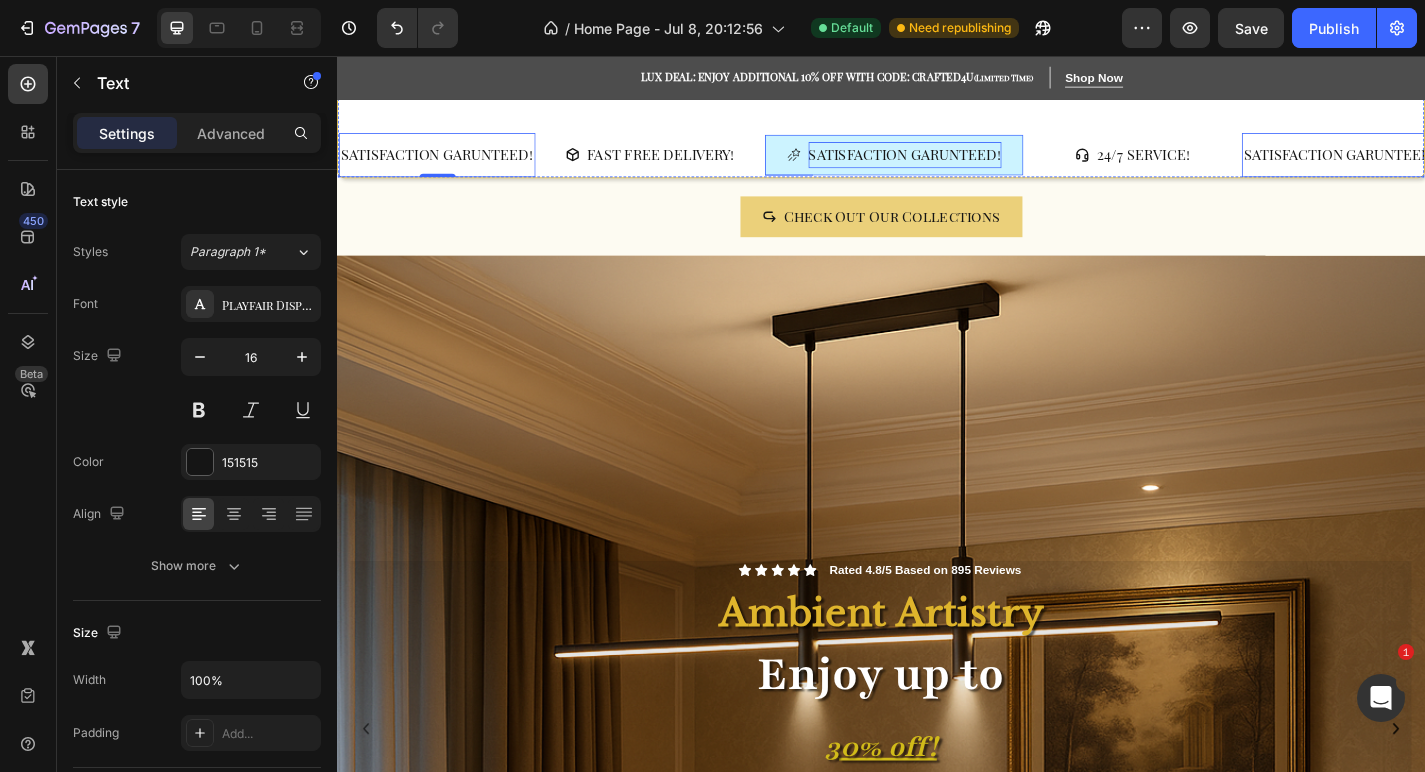 click on "SATISFACTION GARUNTEED!" at bounding box center [963, 165] 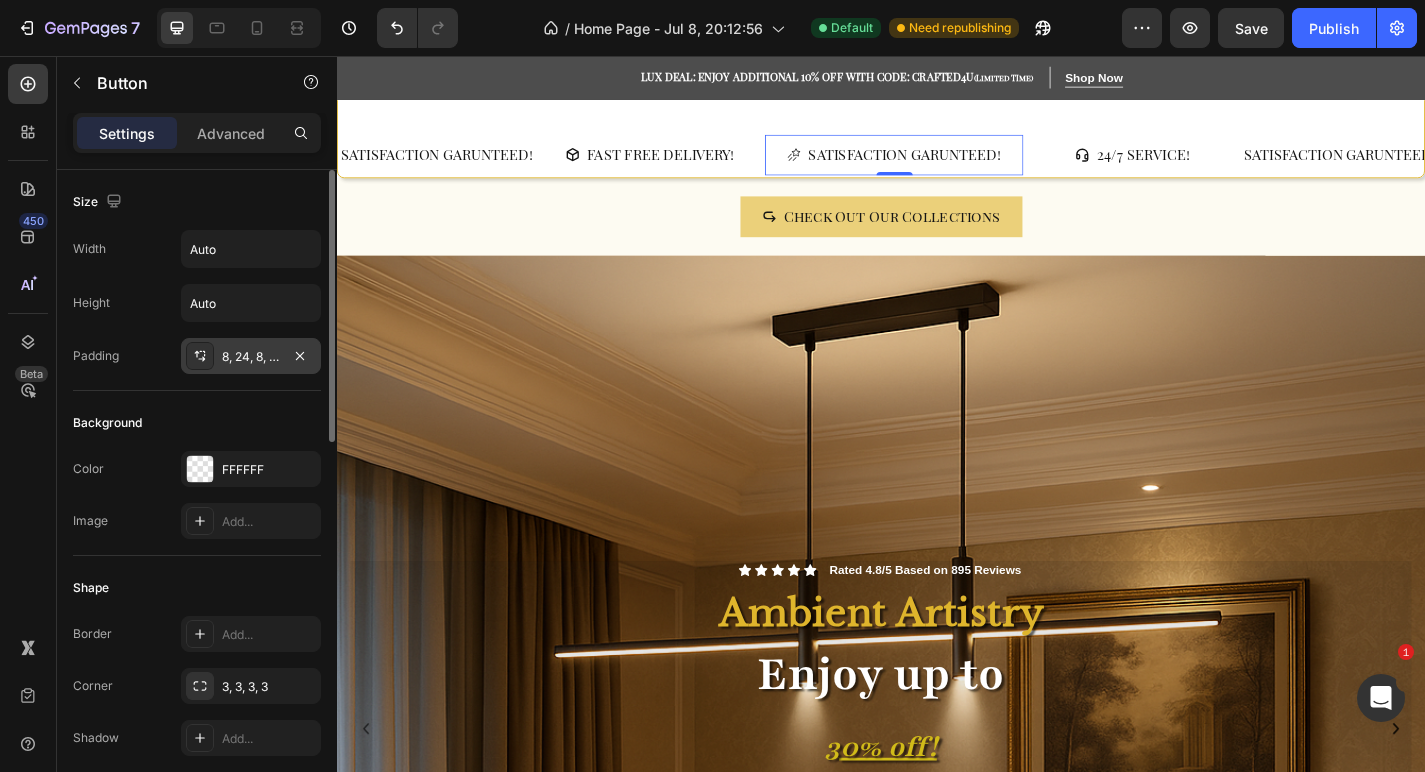 click on "8, 24, 8, 24" at bounding box center [251, 357] 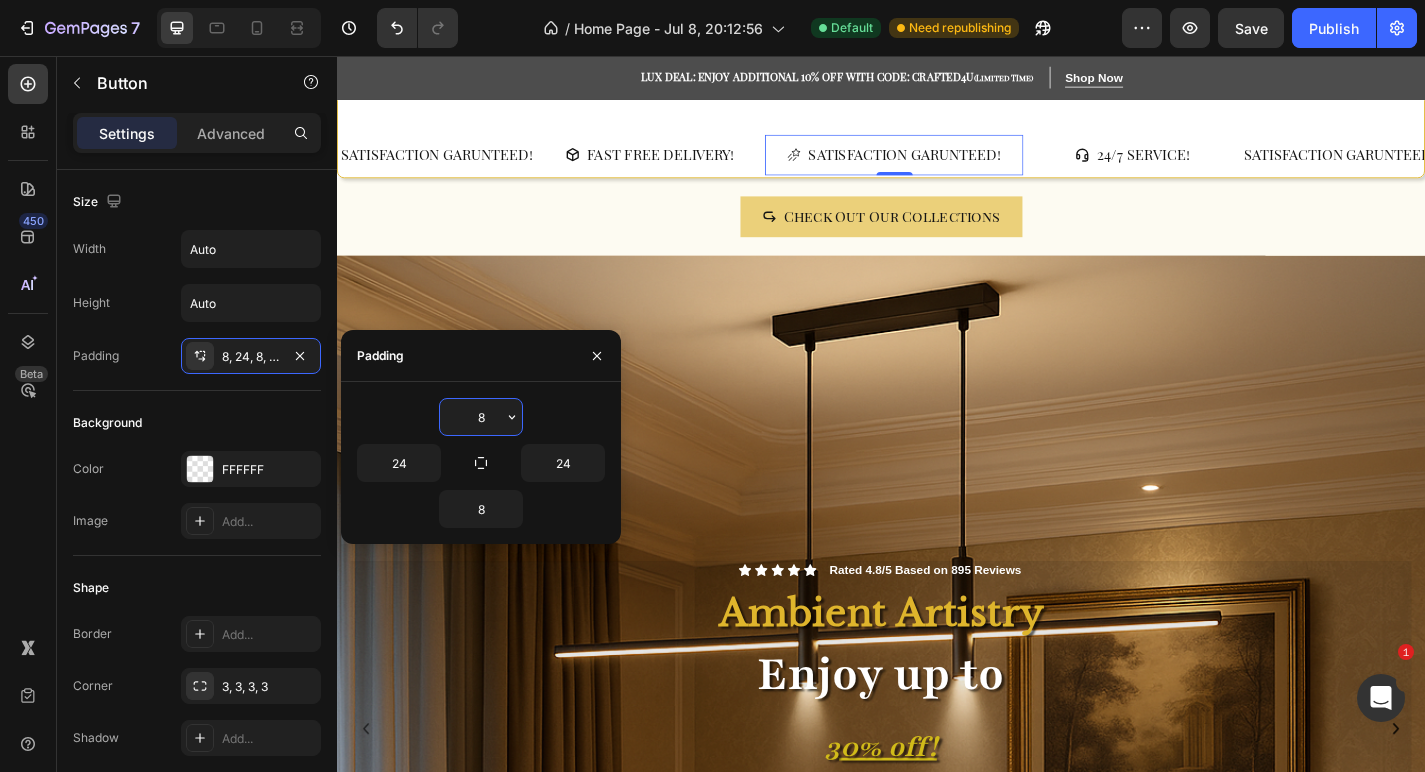 click on "8" at bounding box center [481, 417] 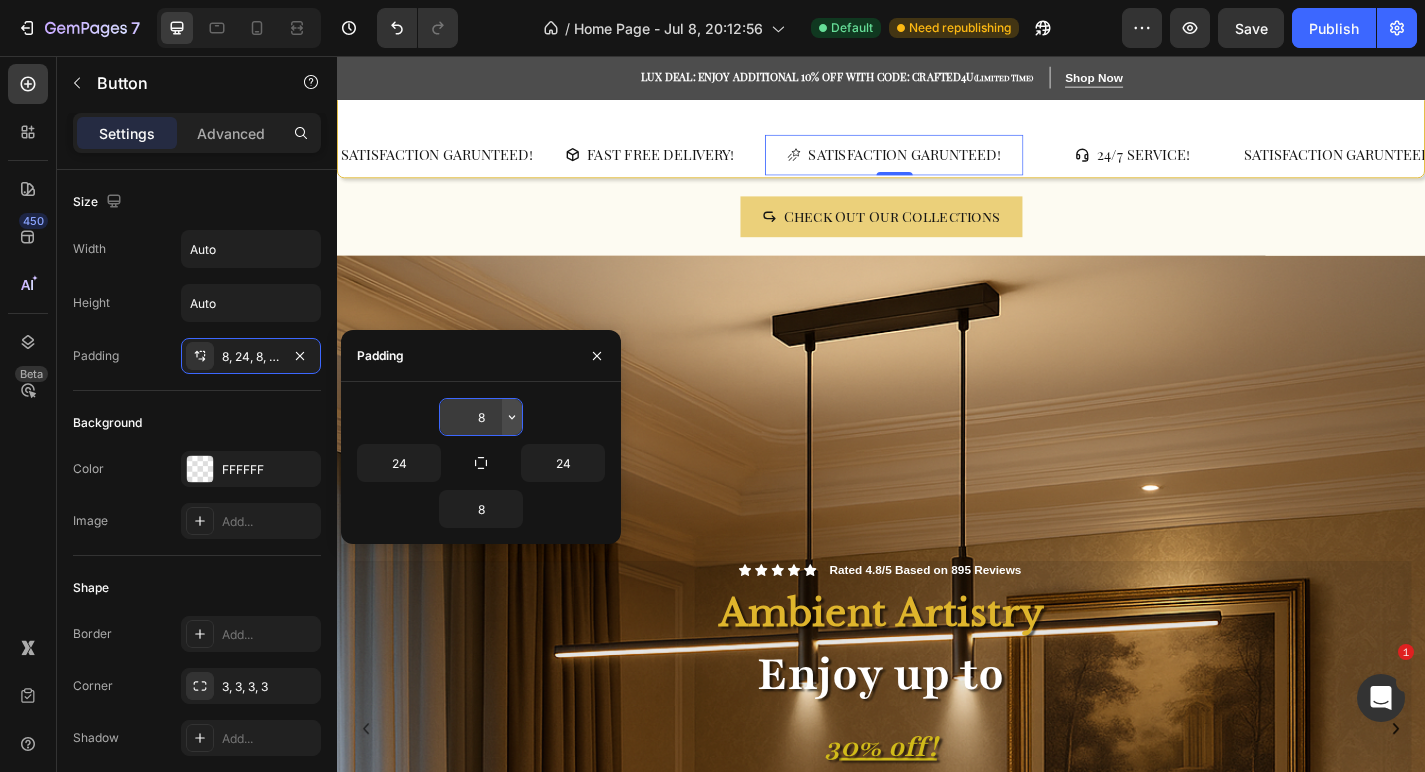 click 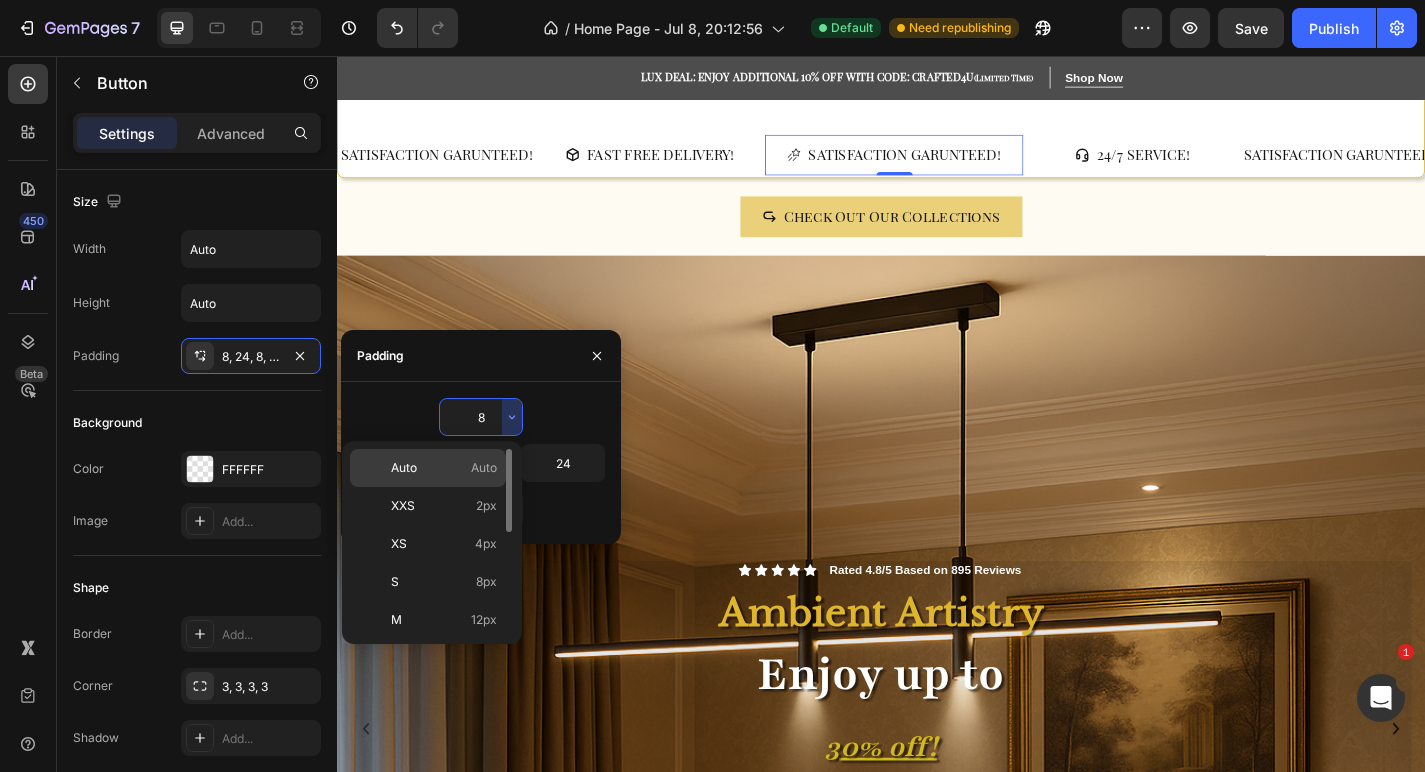 click on "Auto" at bounding box center [484, 468] 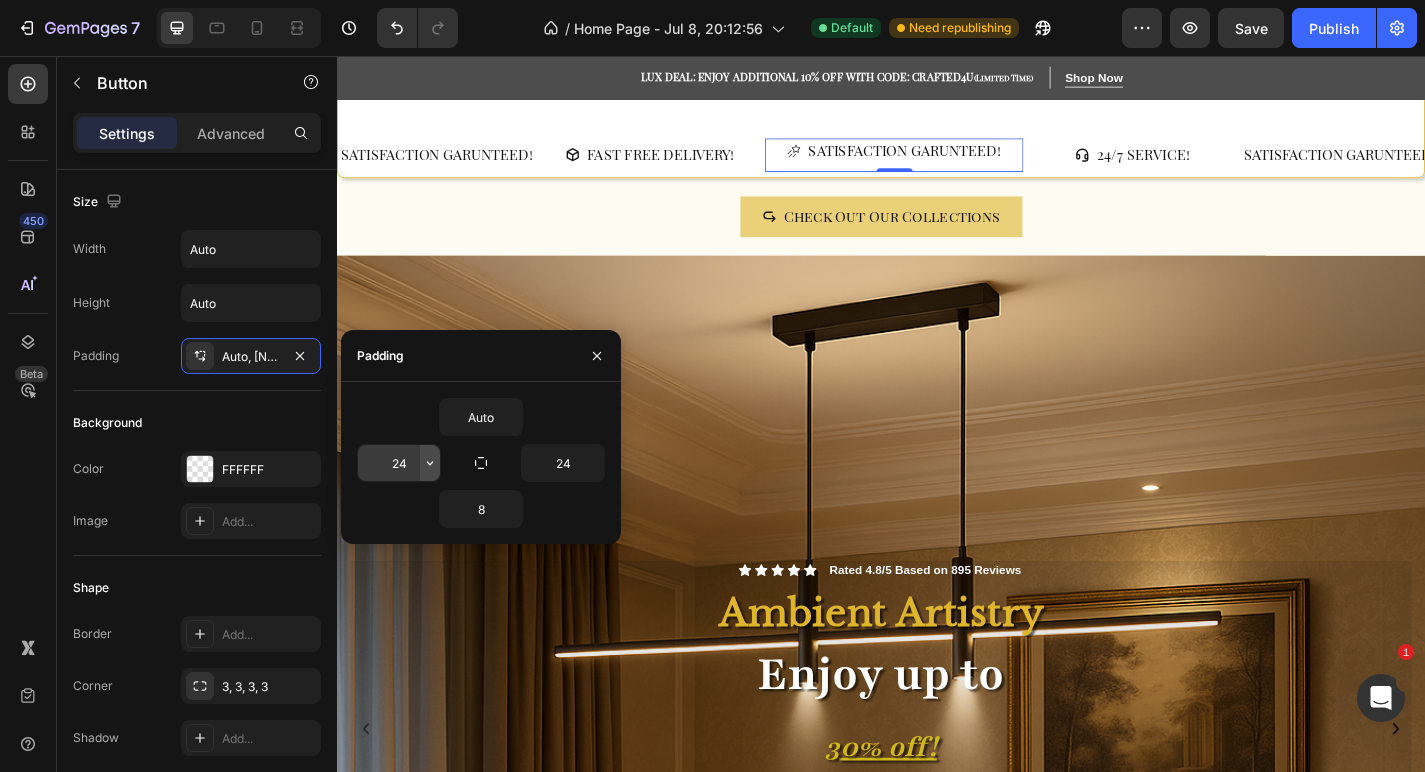 click 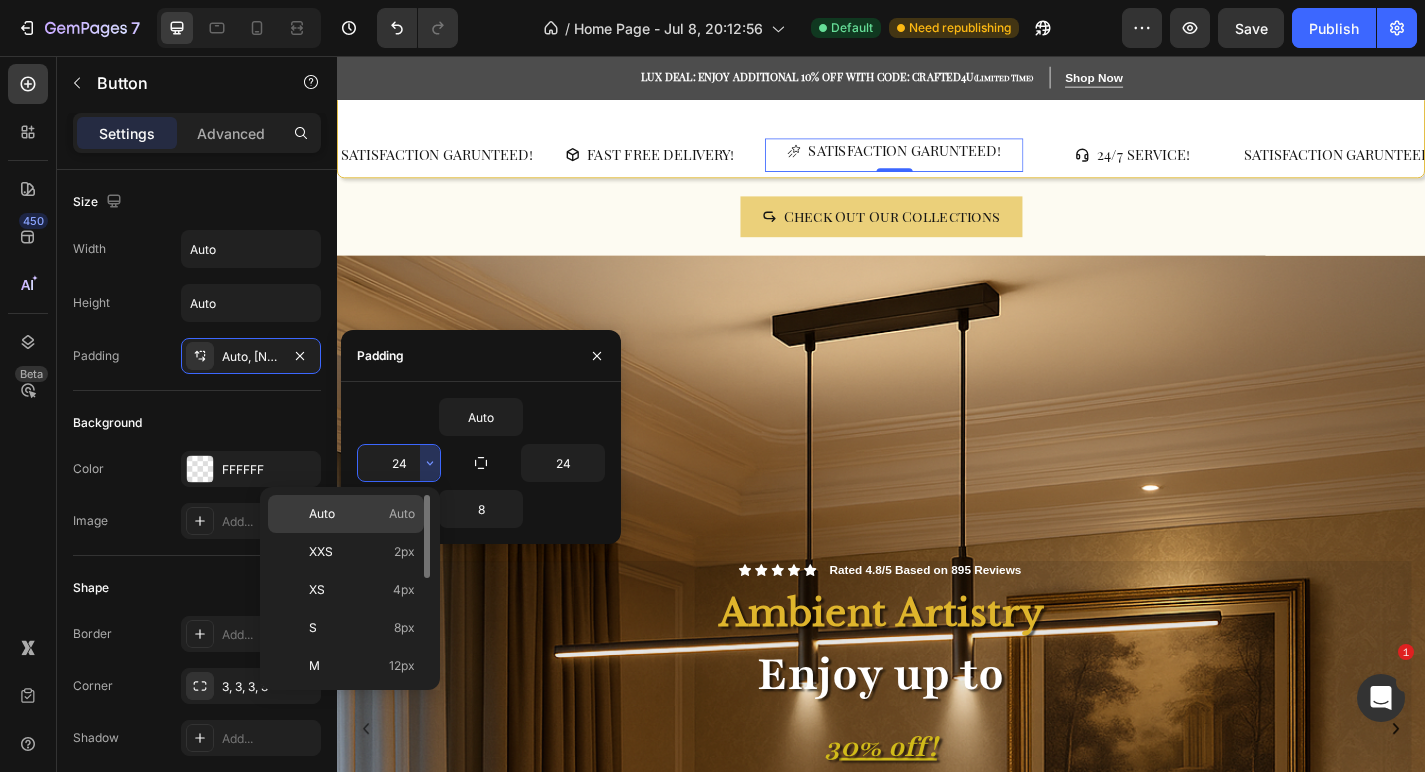 click on "Auto" at bounding box center (402, 514) 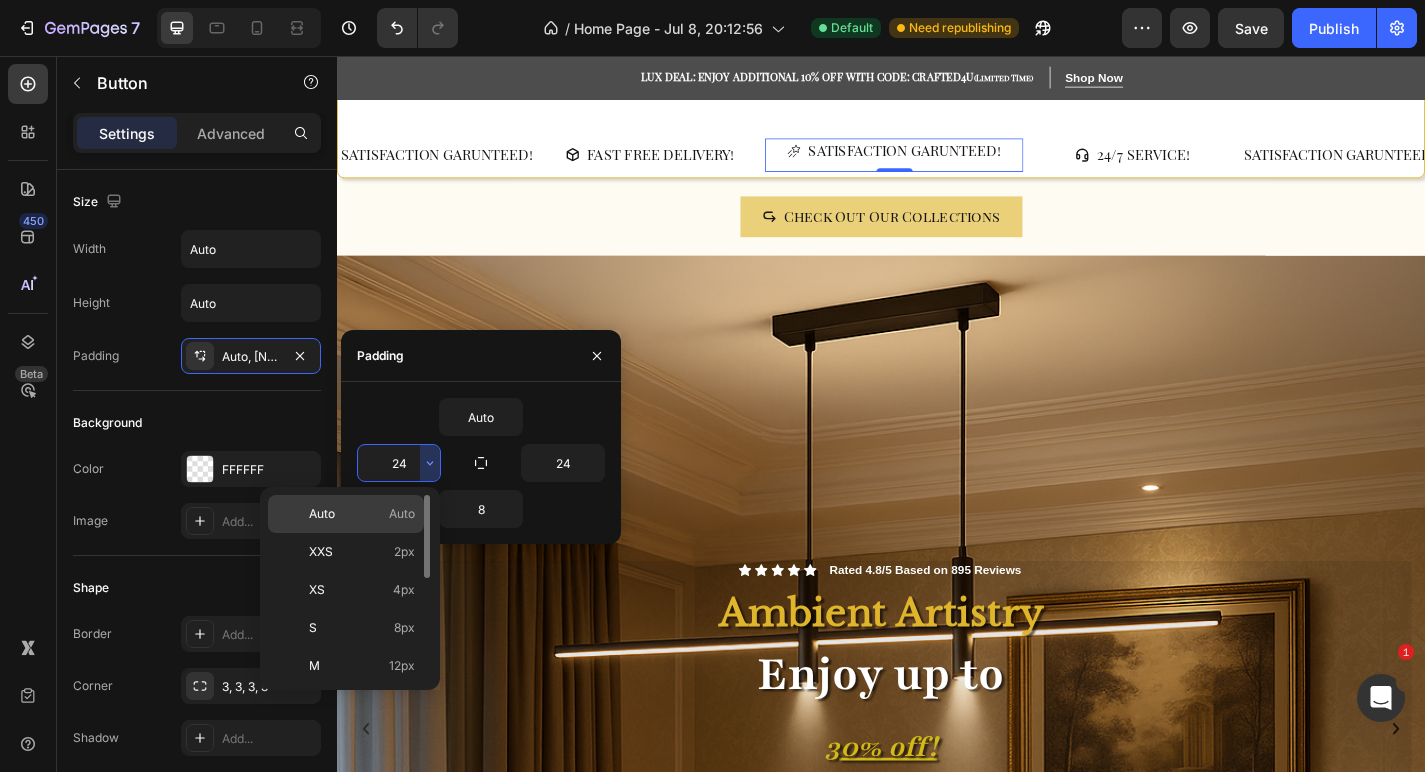 type on "Auto" 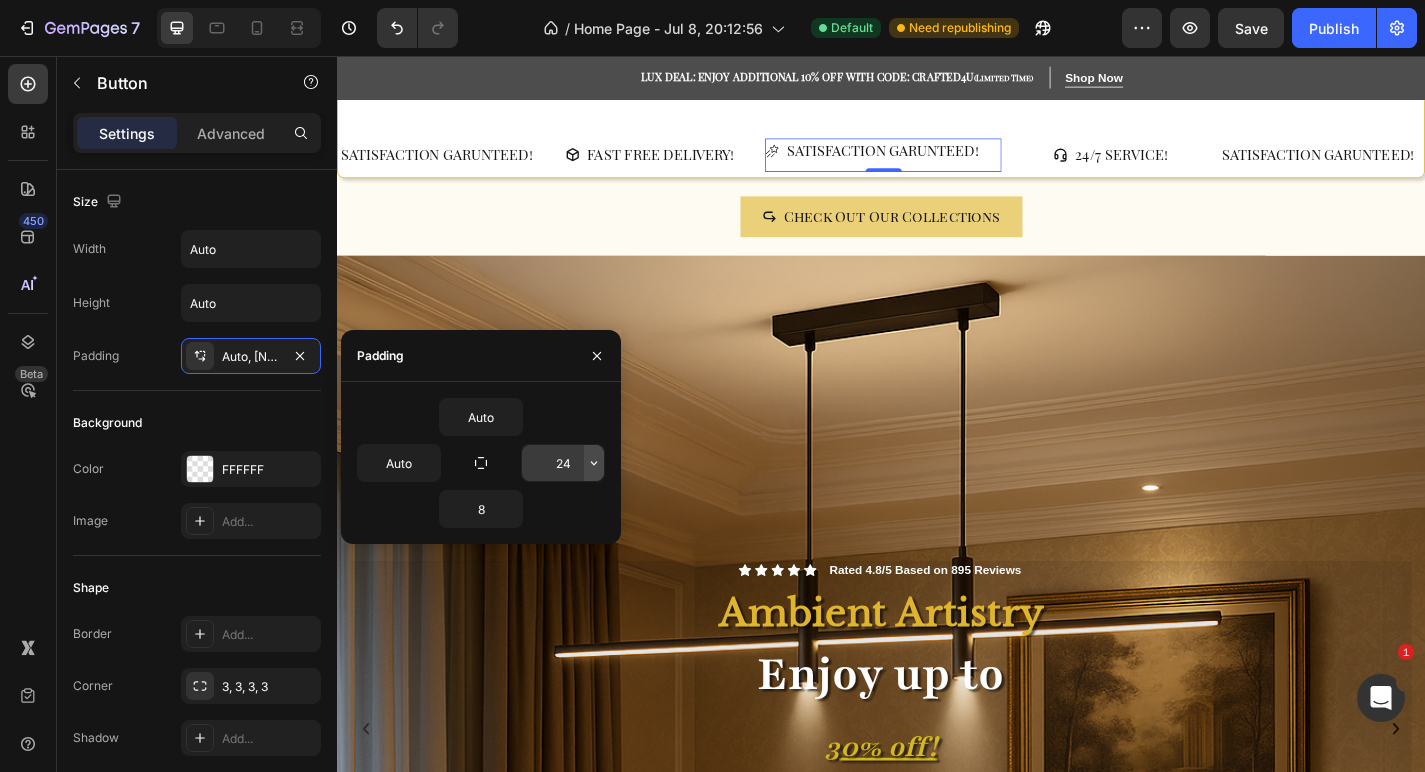 click 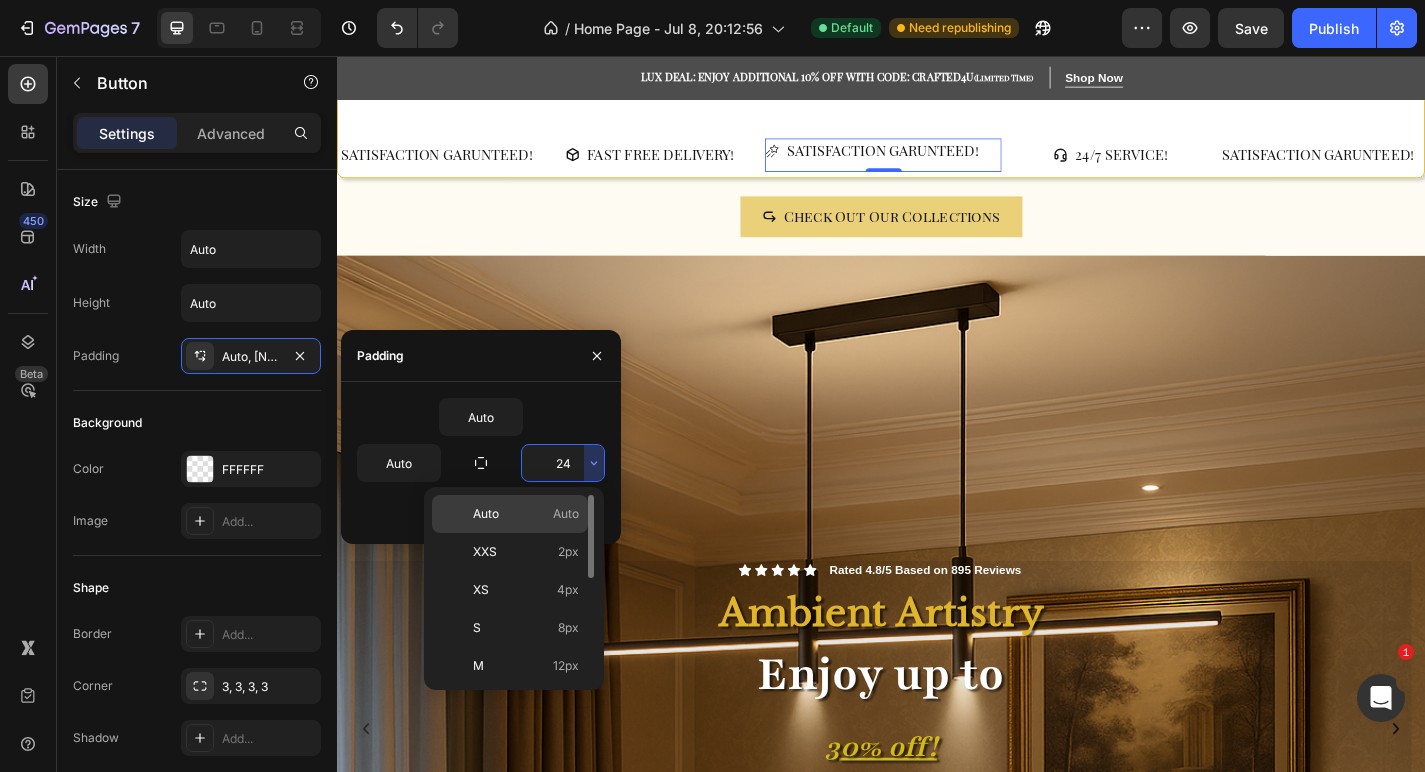click on "Auto Auto" at bounding box center (526, 514) 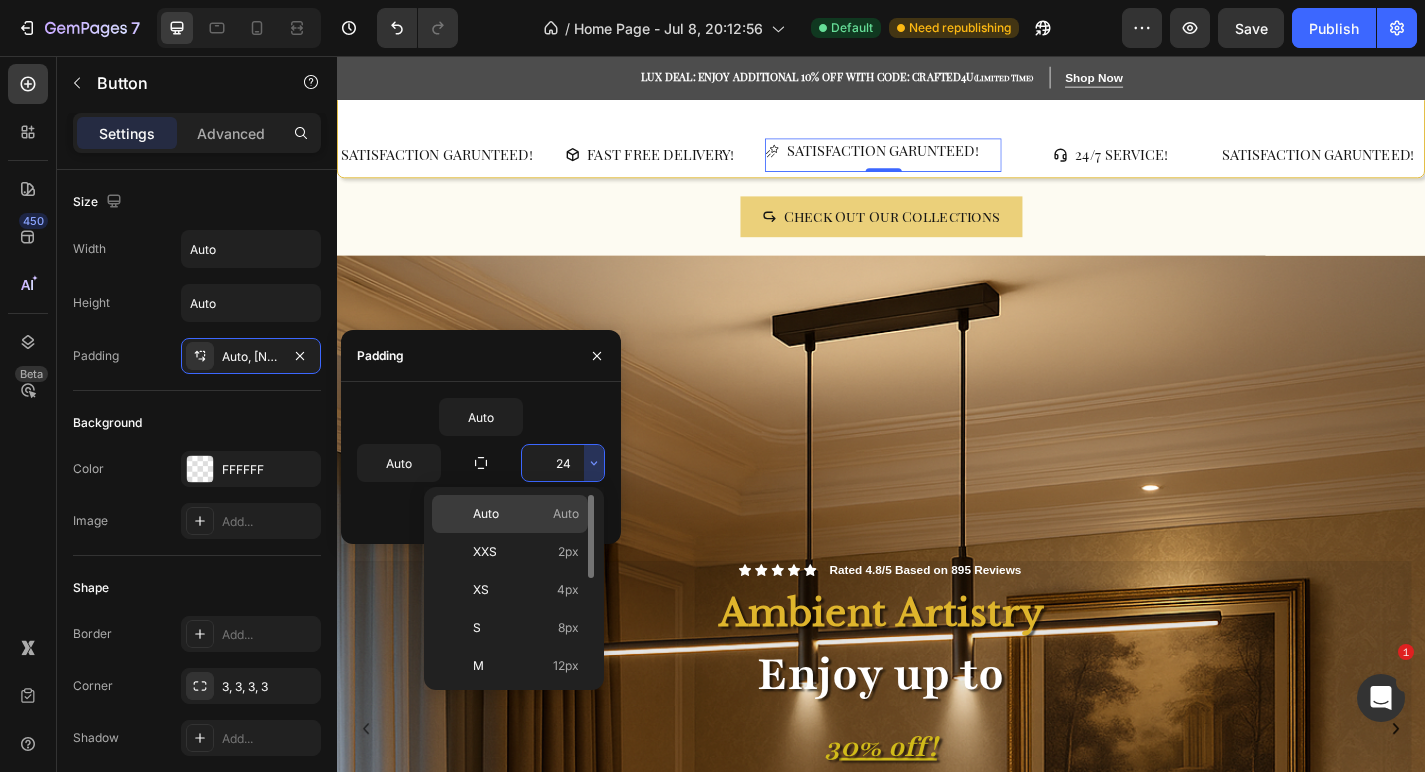 type on "Auto" 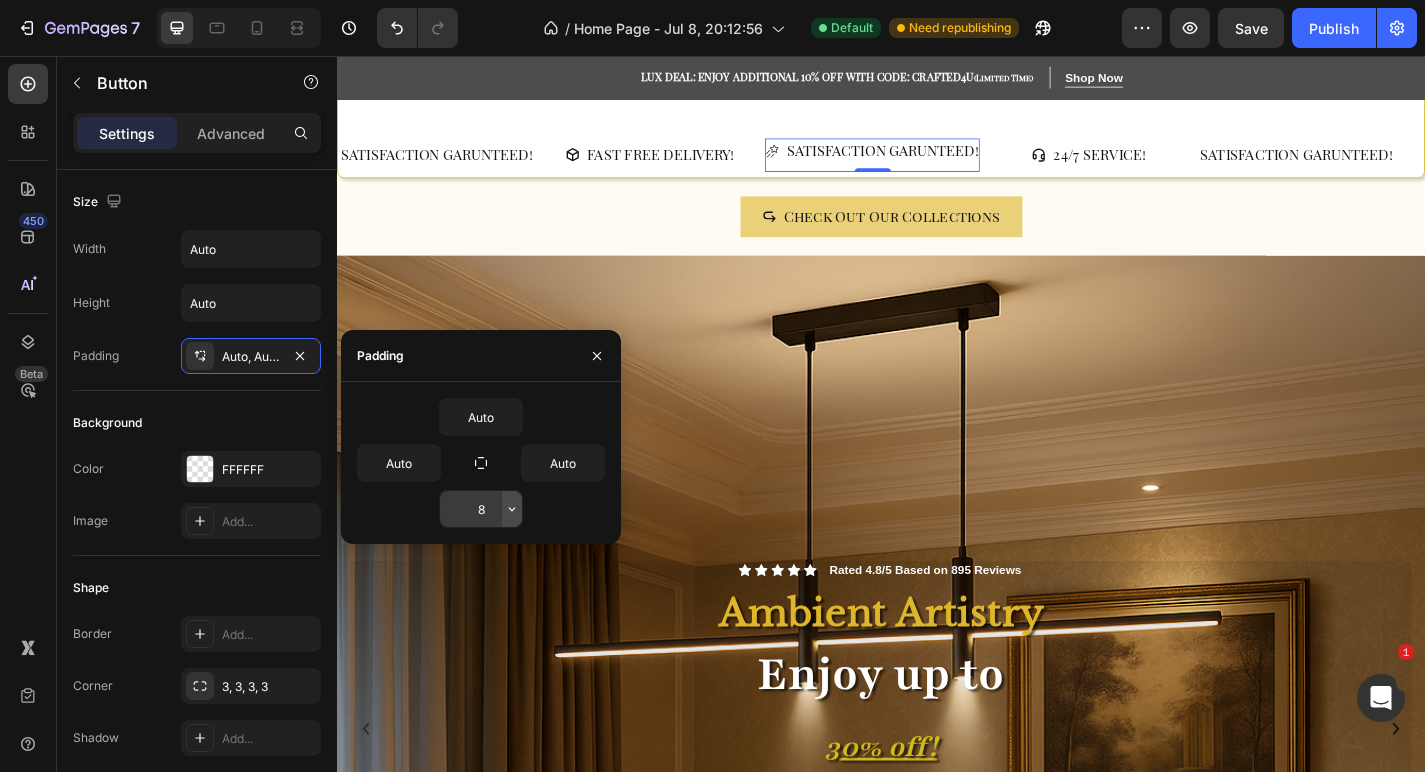 click 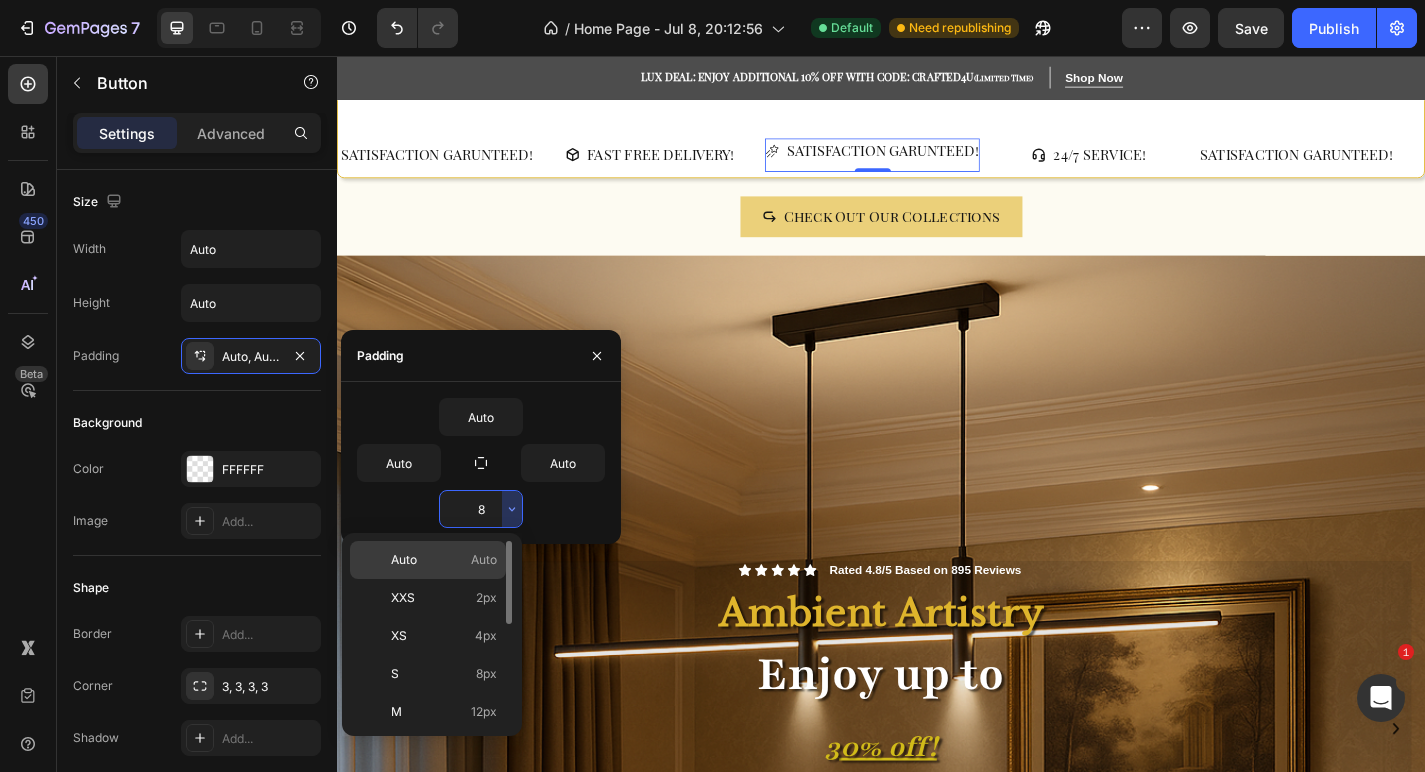 click on "Auto Auto" at bounding box center (444, 560) 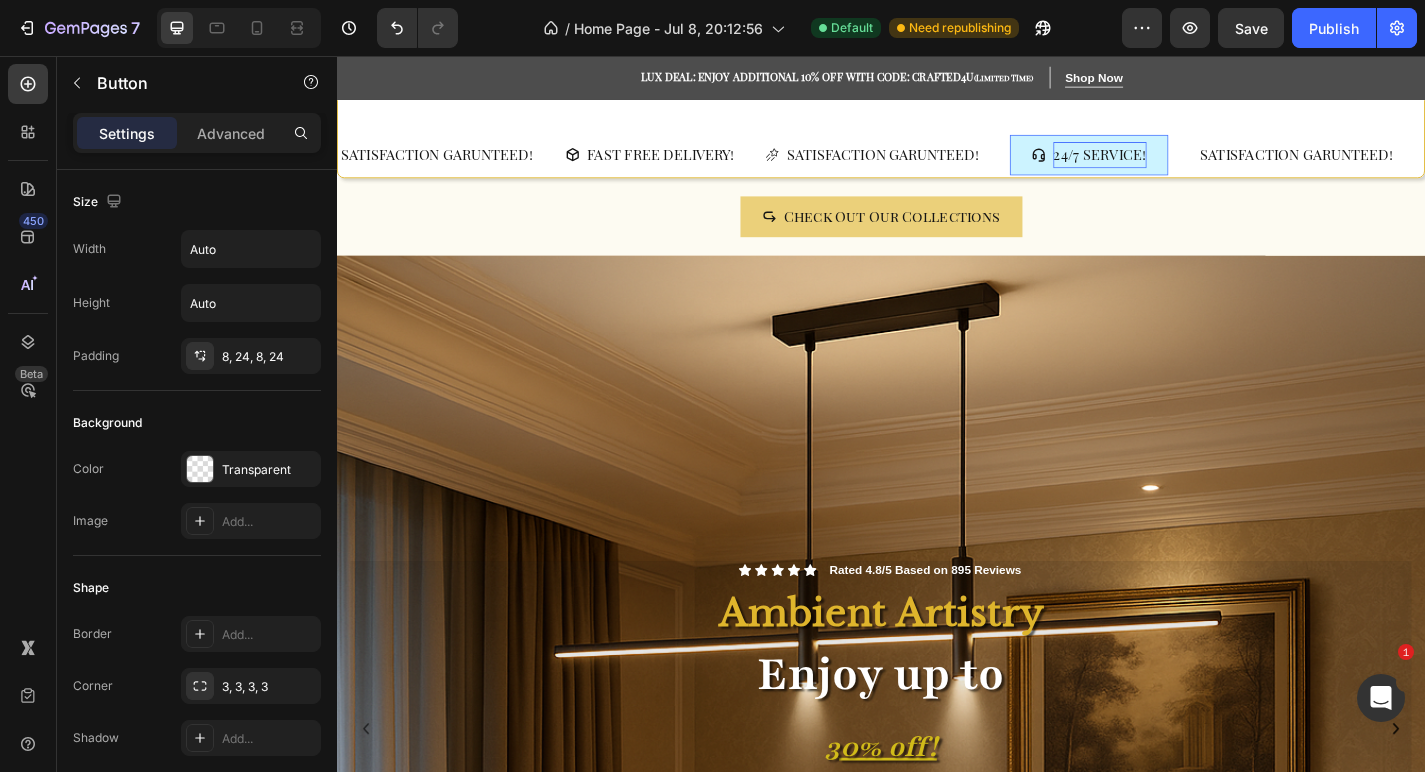 click on "24/7 SERVICE!" at bounding box center [1178, 165] 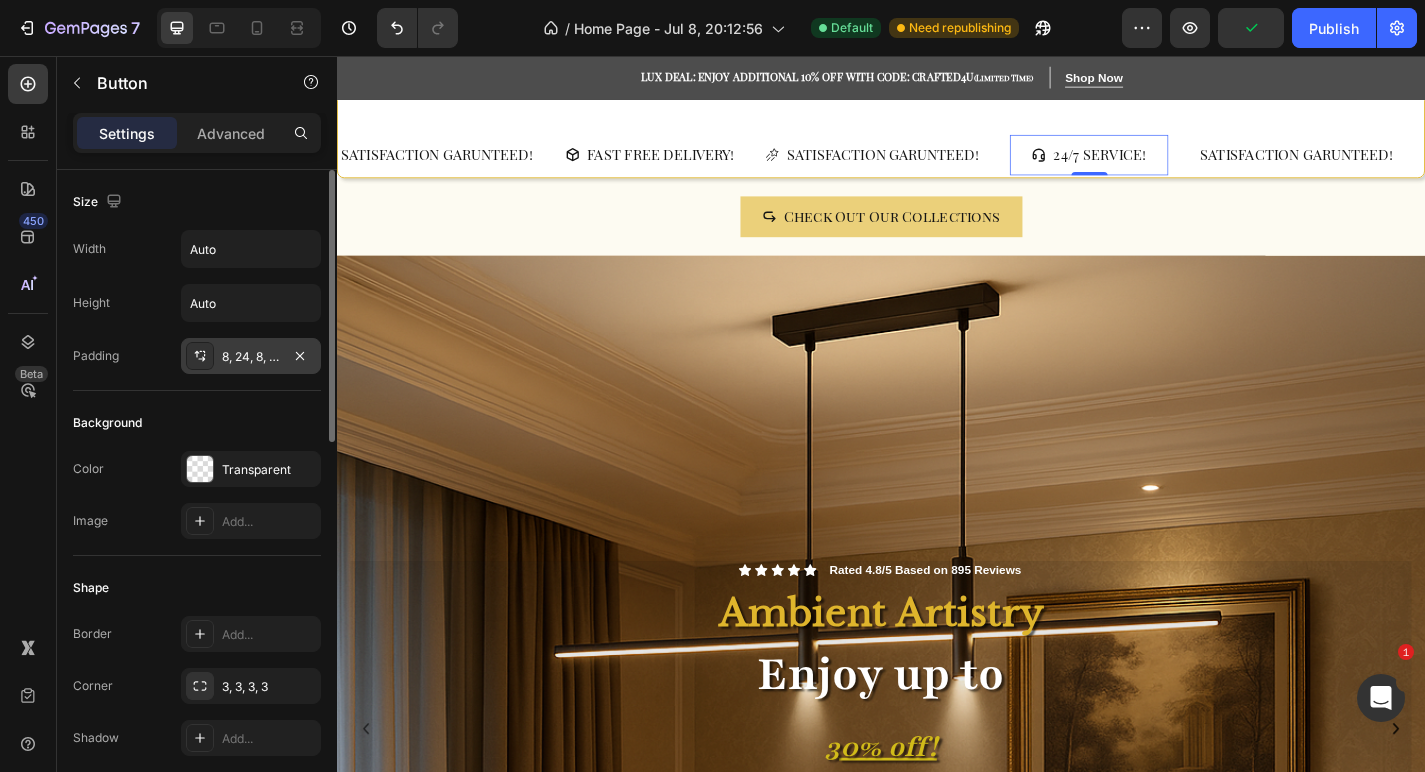 click on "8, 24, 8, 24" at bounding box center (251, 357) 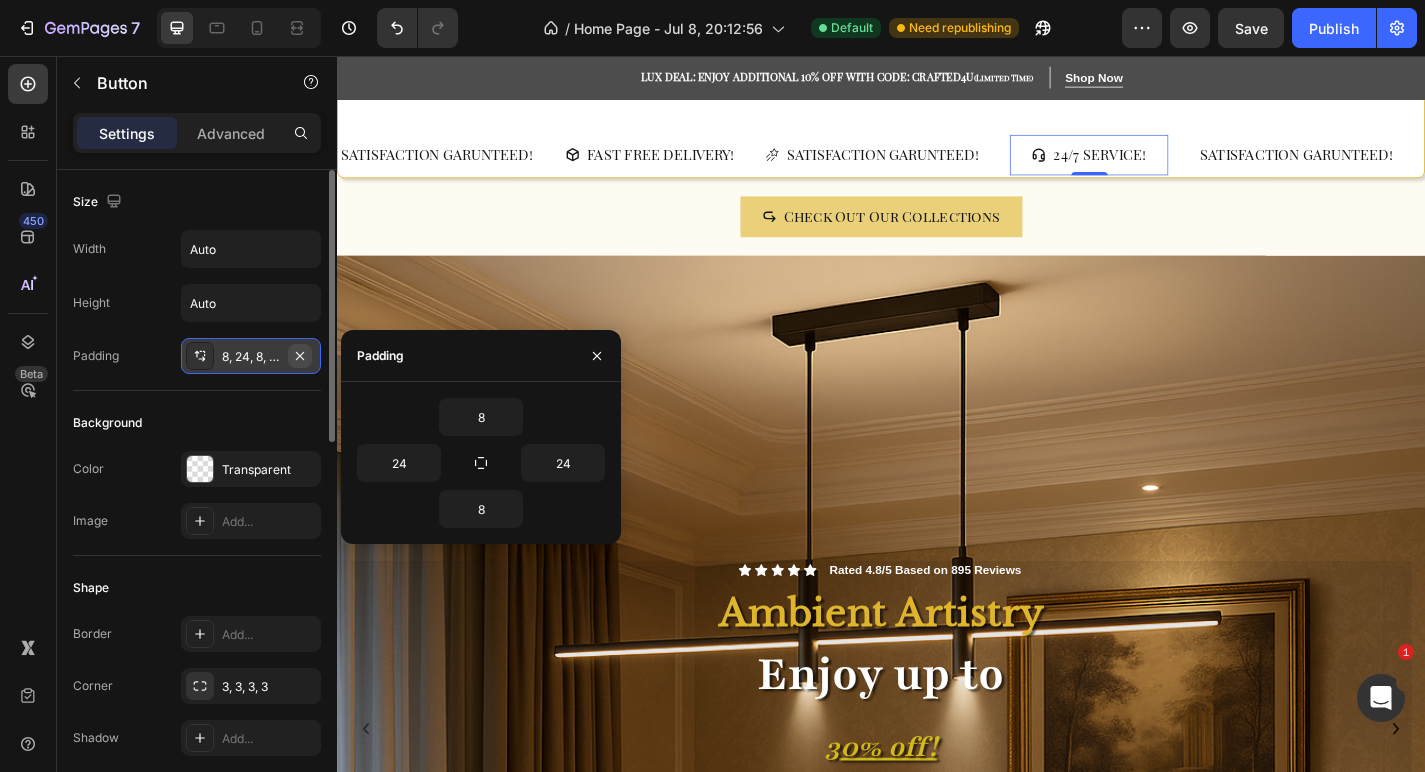 click 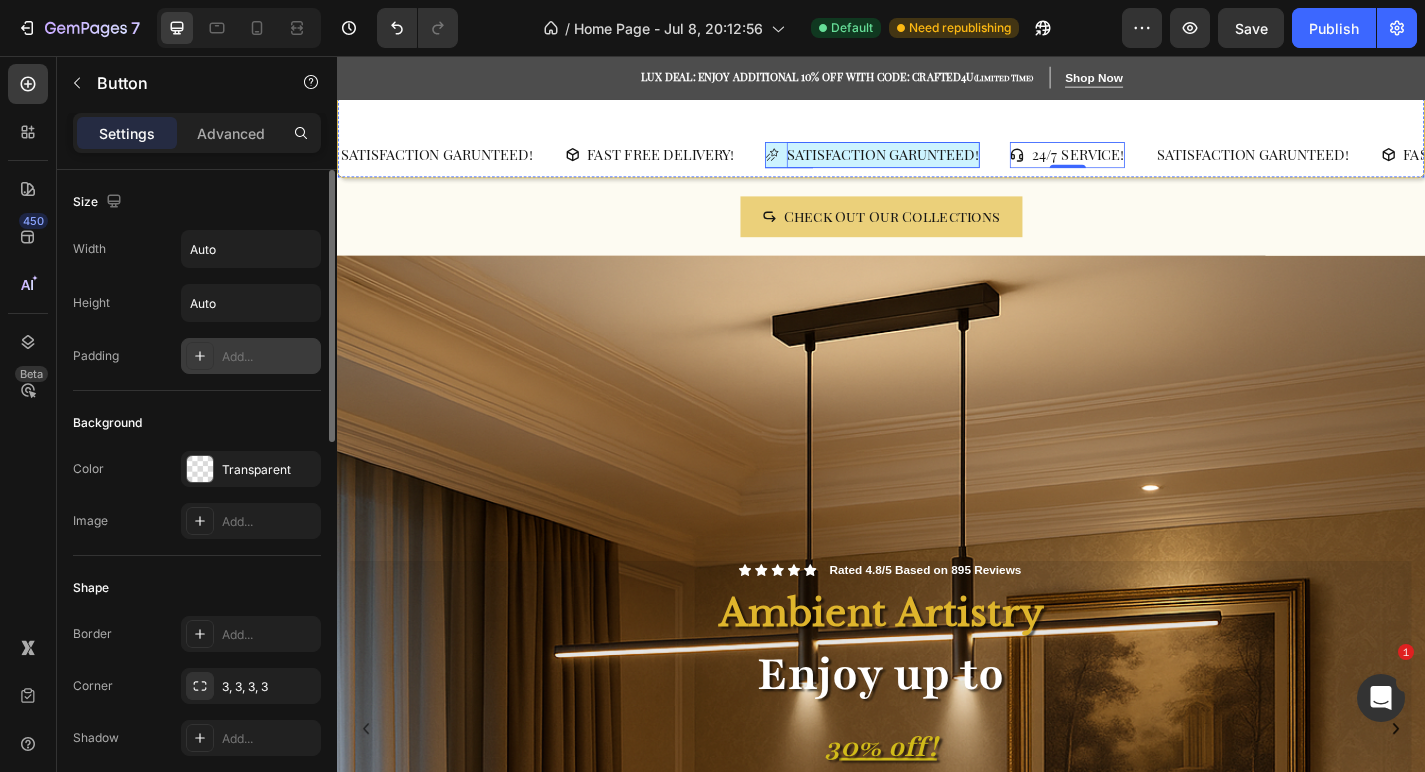 click on "SATISFACTION GARUNTEED!" at bounding box center (939, 165) 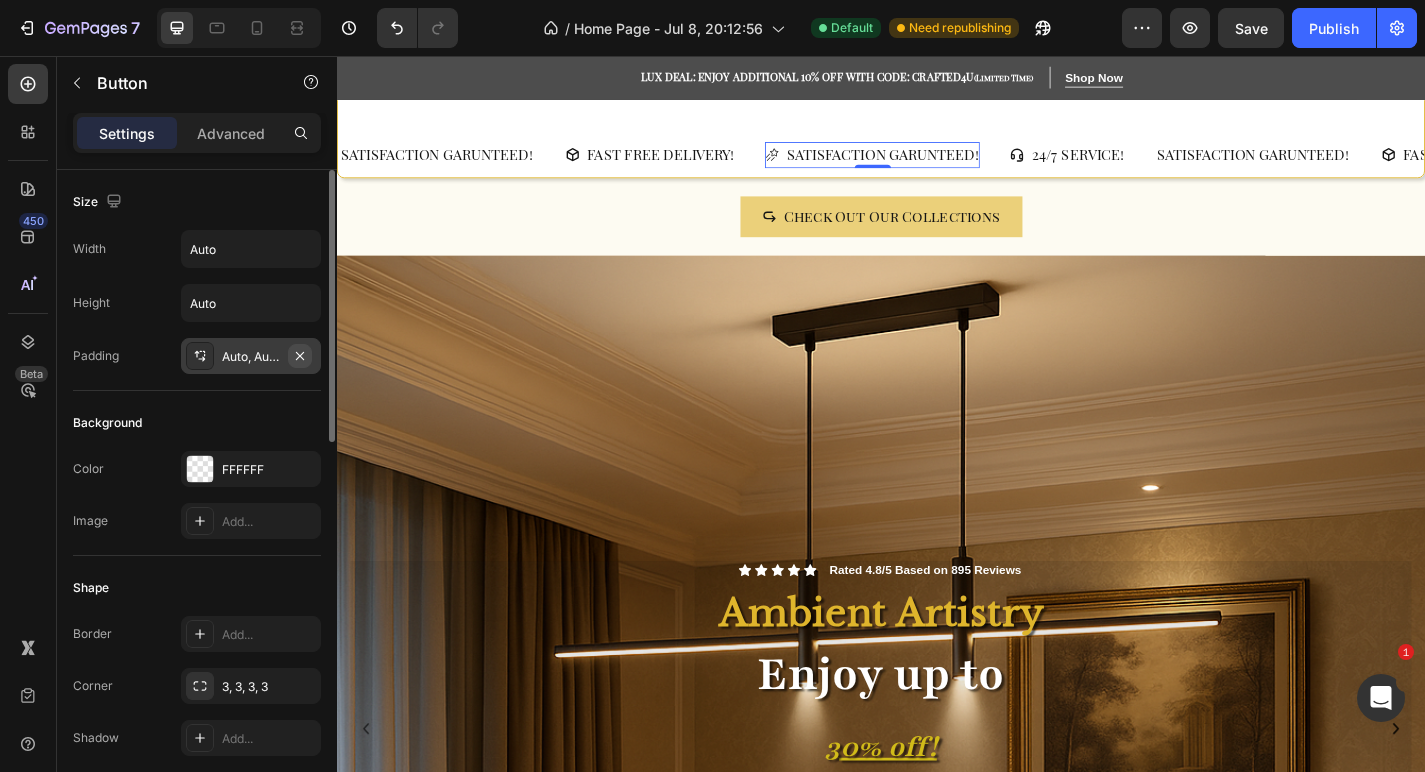 click 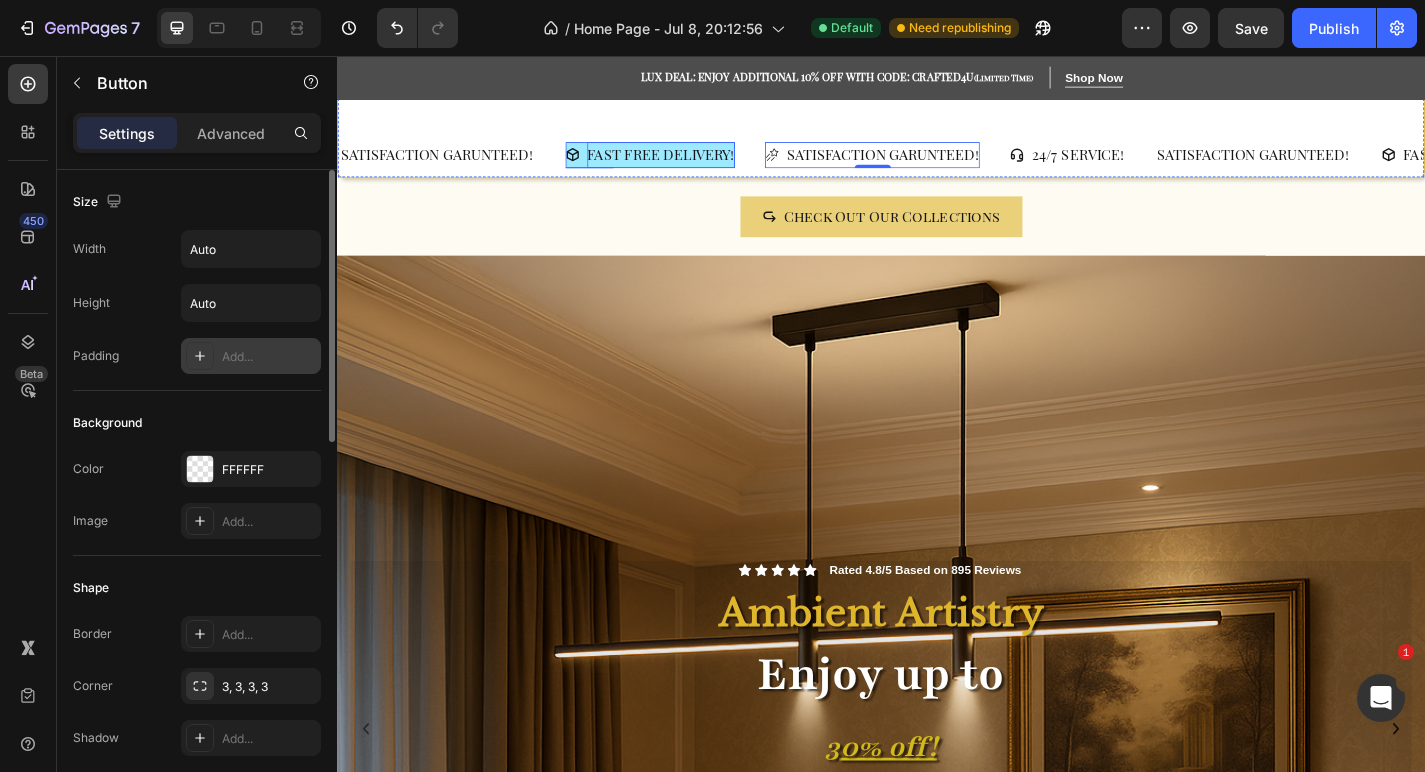 click on "FAST FREE DELIVERY!" at bounding box center (694, 165) 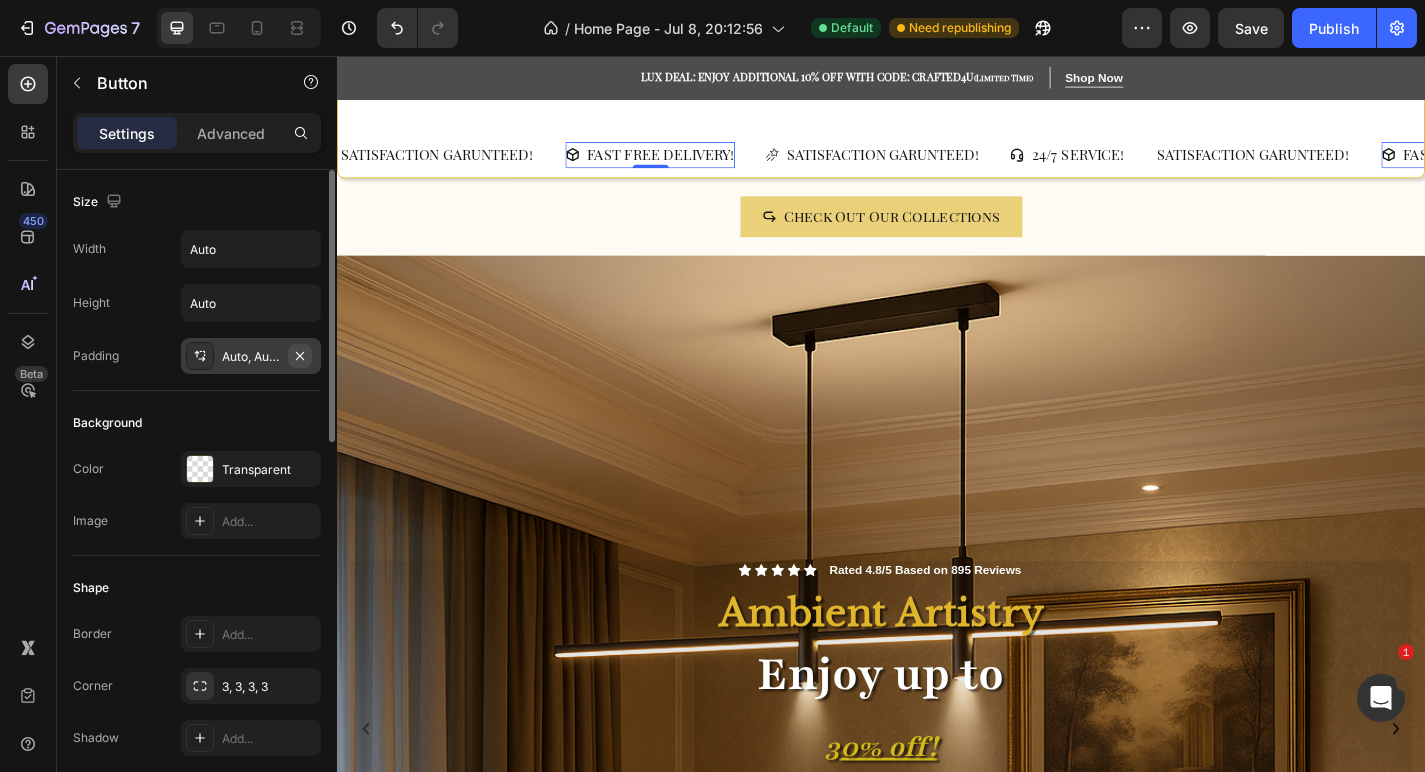 click 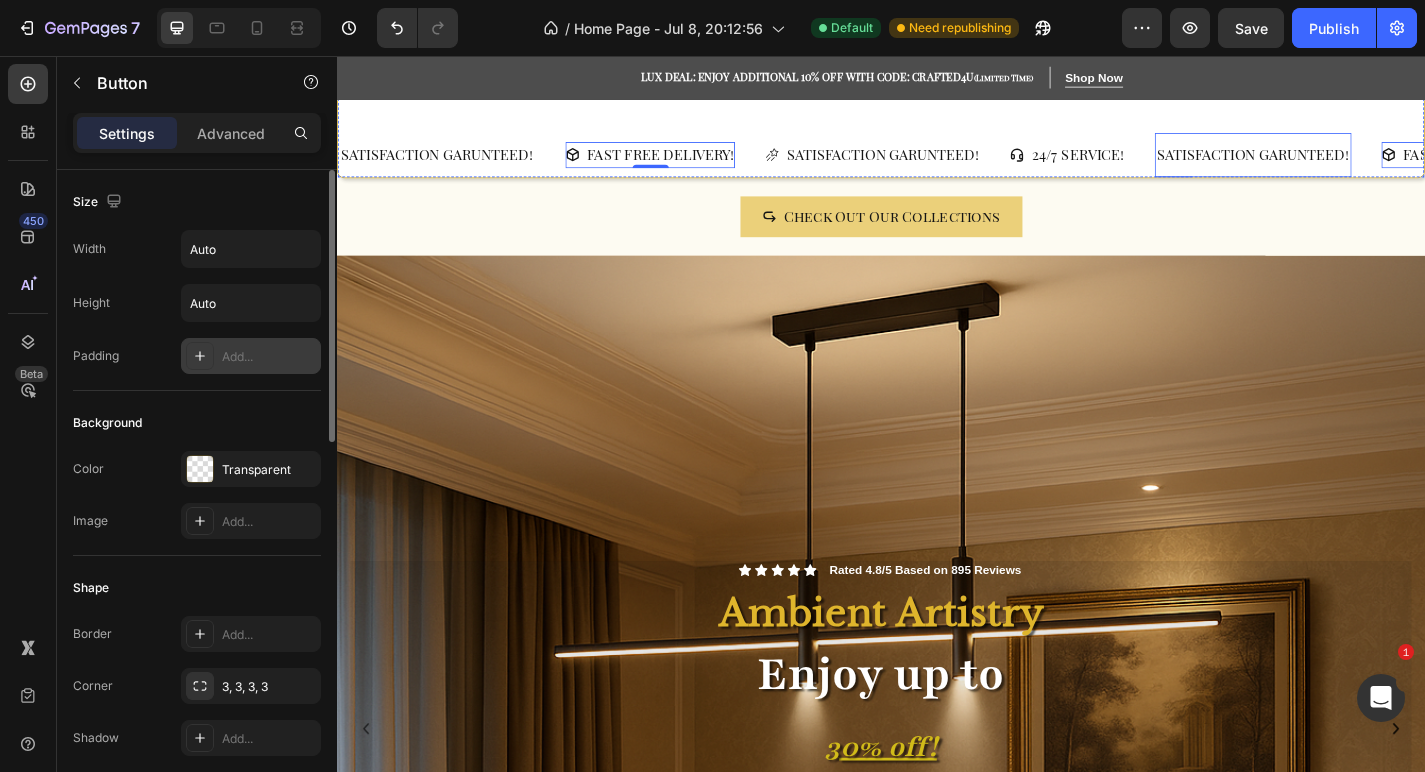 click on "SATISFACTION GARUNTEED!" at bounding box center (1347, 165) 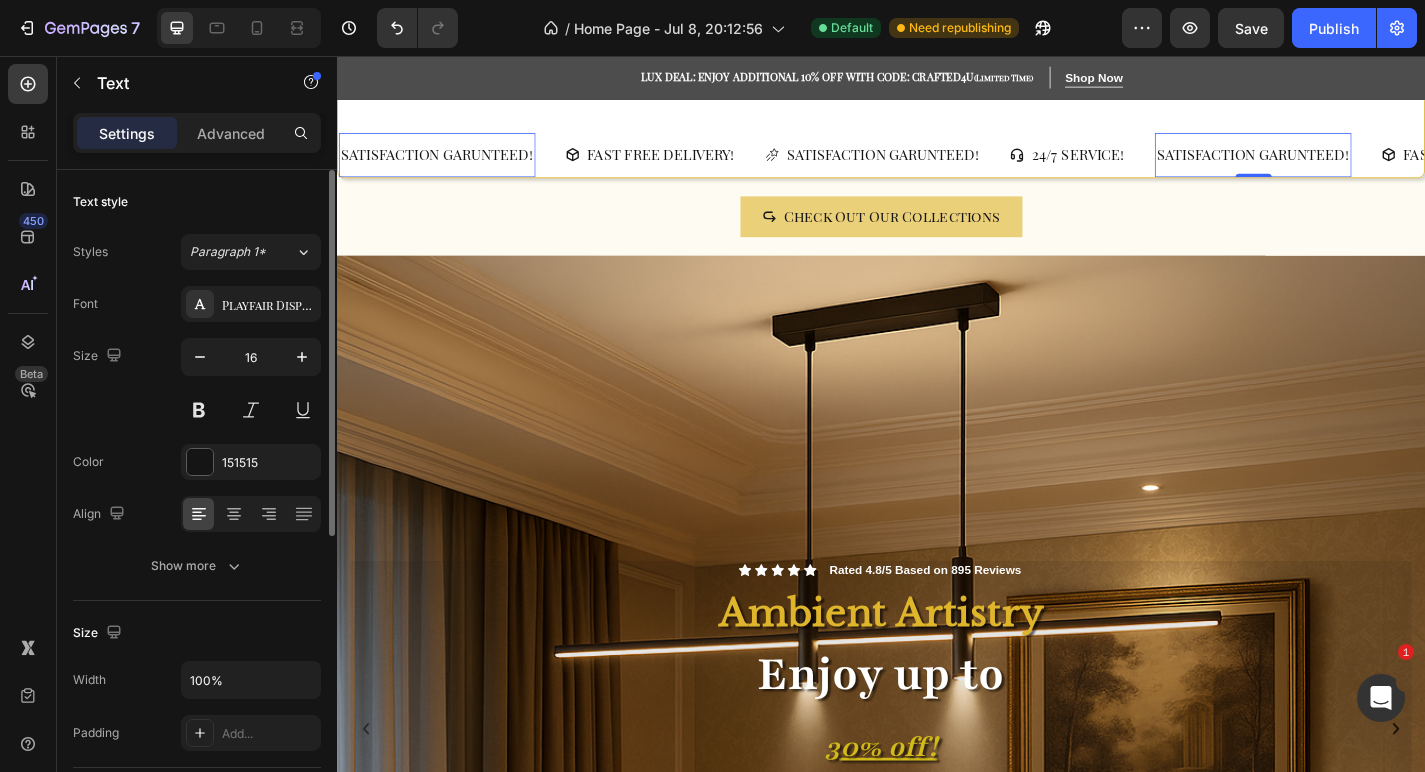 scroll, scrollTop: 0, scrollLeft: 0, axis: both 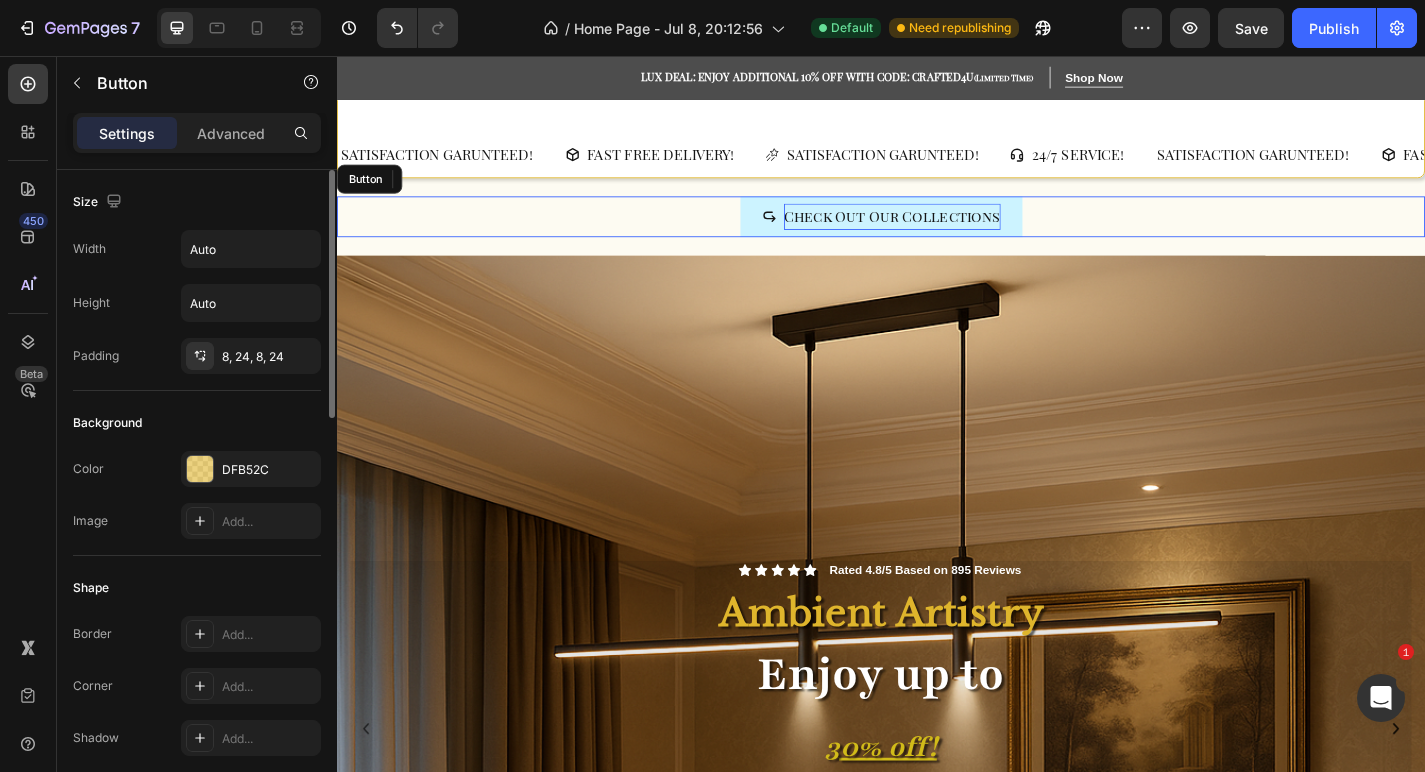 click on "Check Out Our Collections" at bounding box center (949, 233) 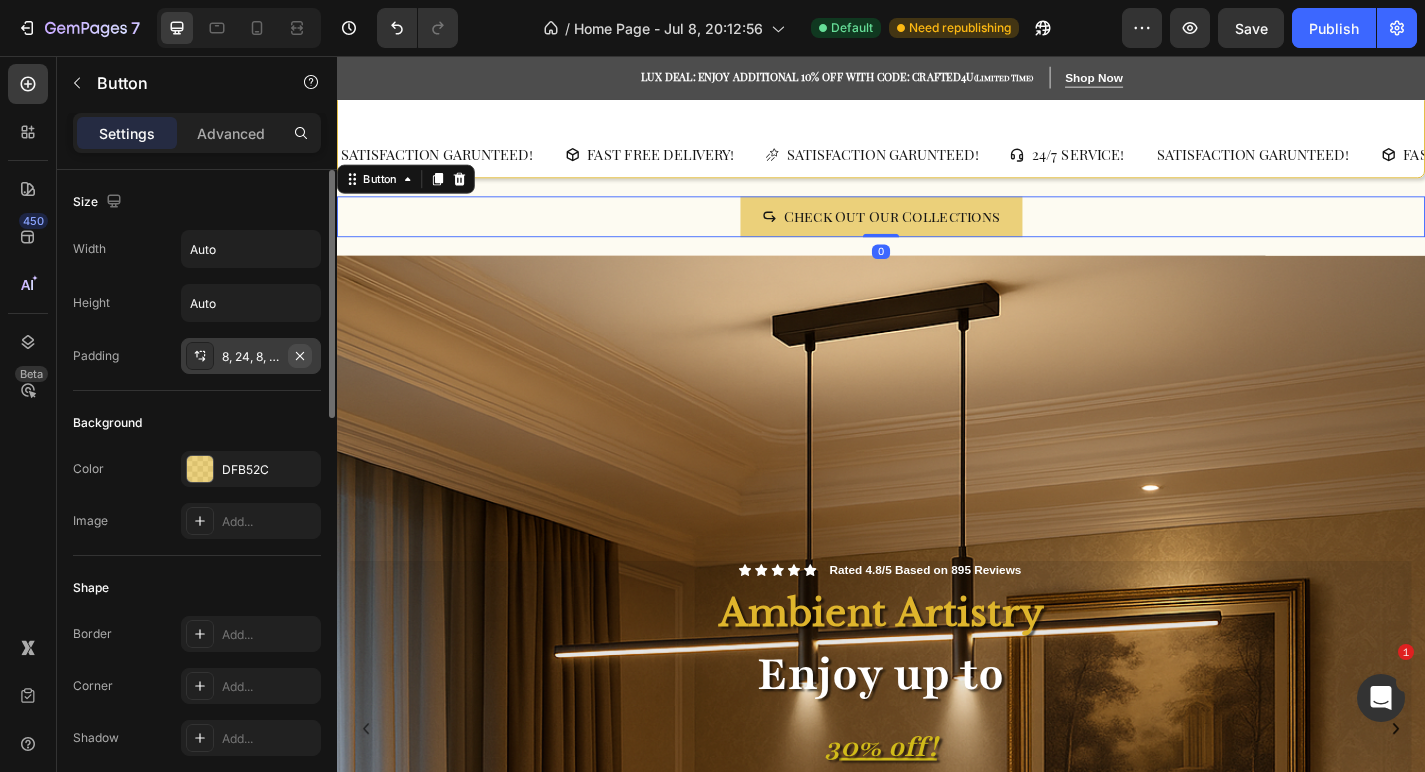 click 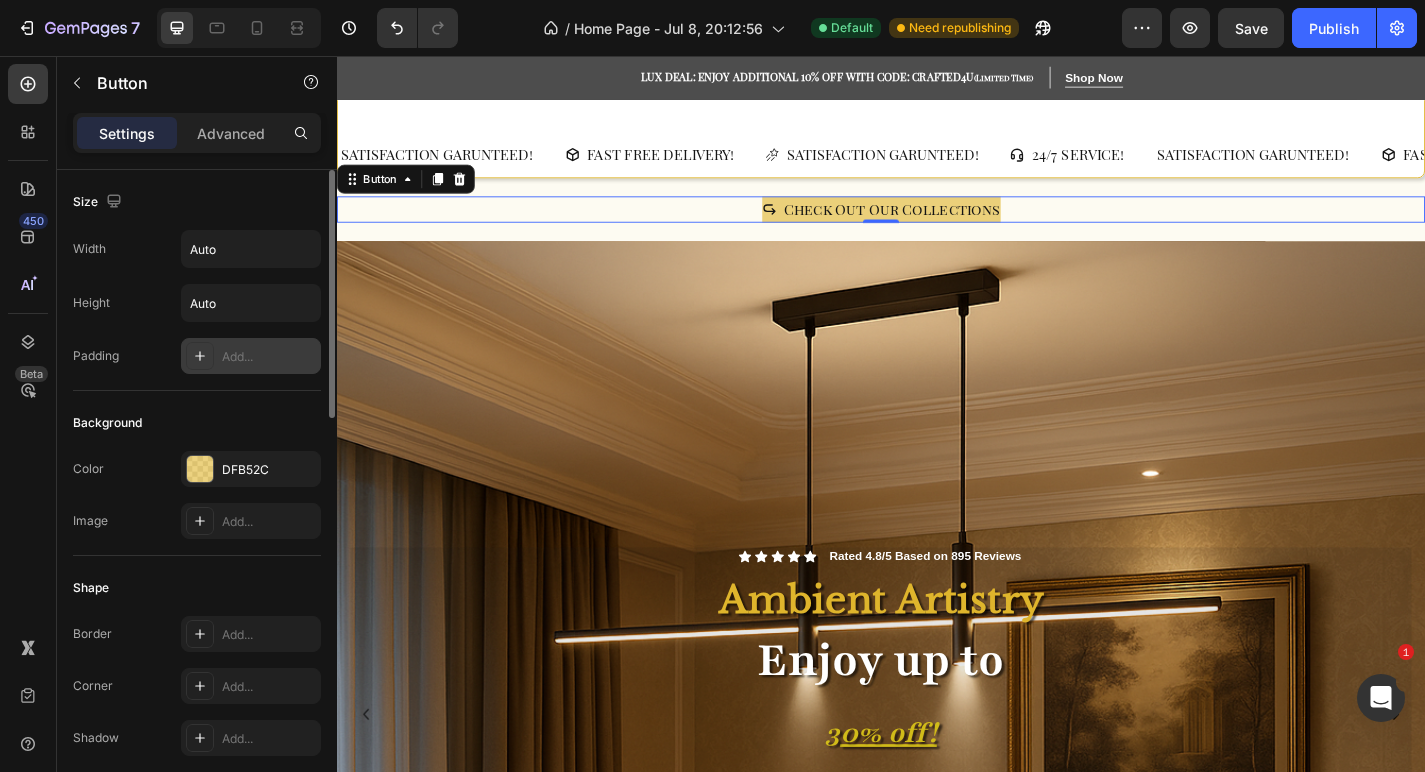 click on "Check Out Our Collections Button   0" at bounding box center [937, 225] 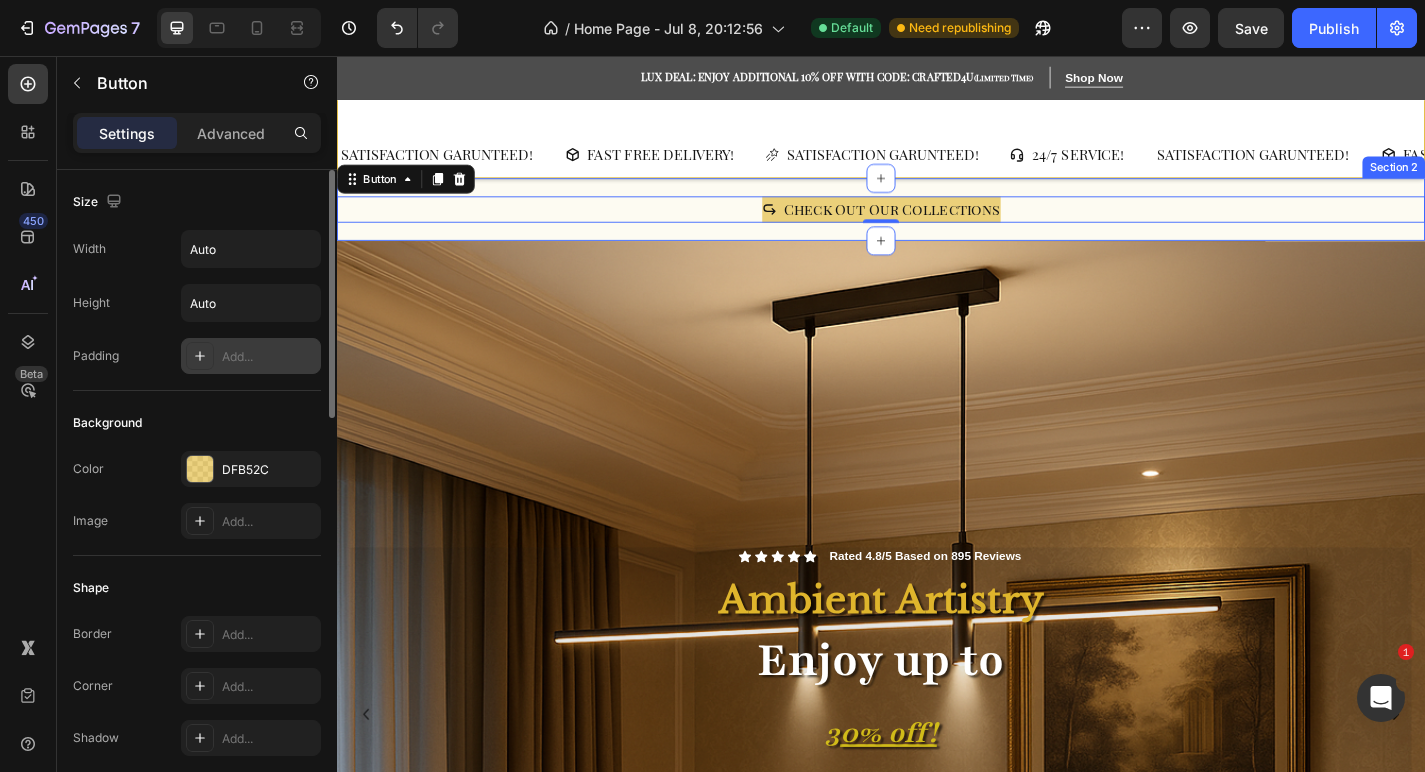 click on "Check Out Our Collections Button   0 Section 2" at bounding box center [937, 225] 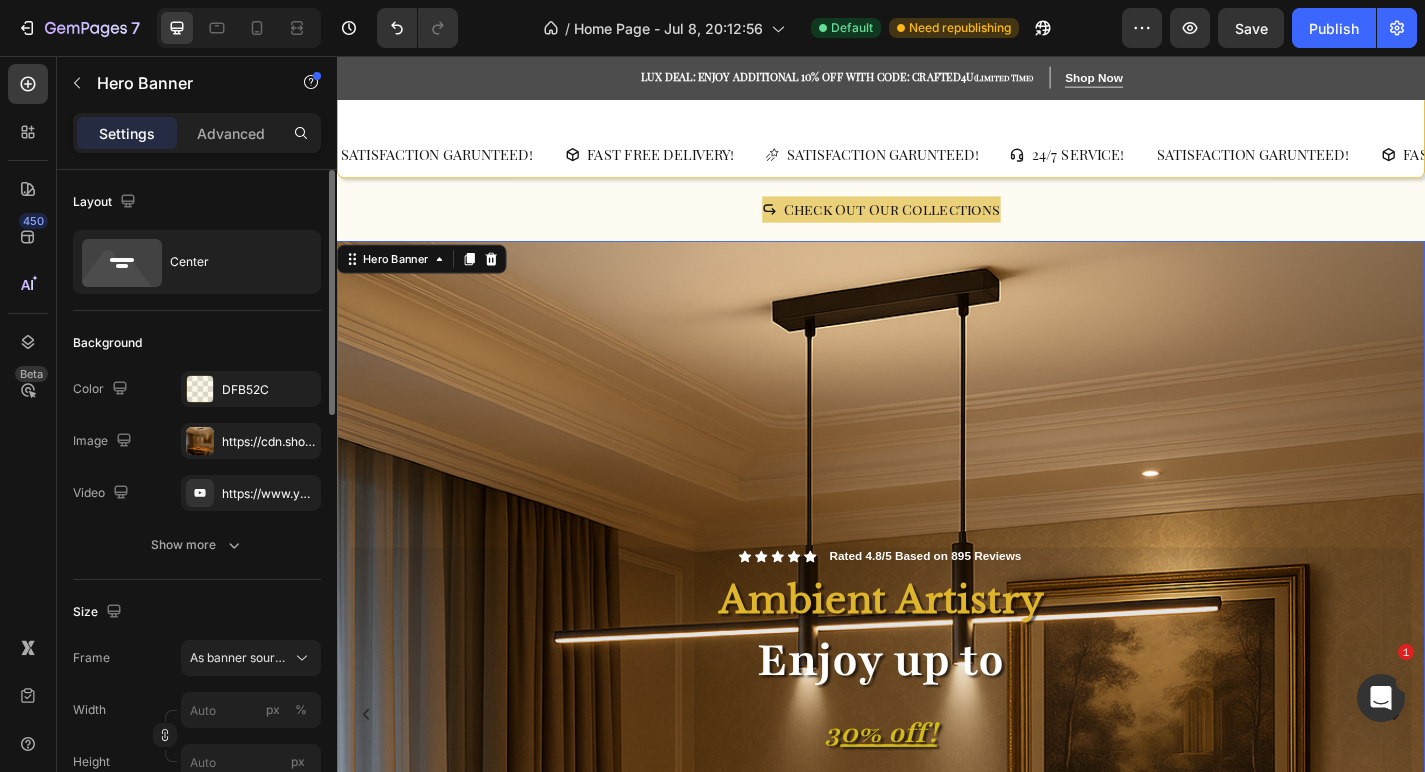 click at bounding box center (937, 772) 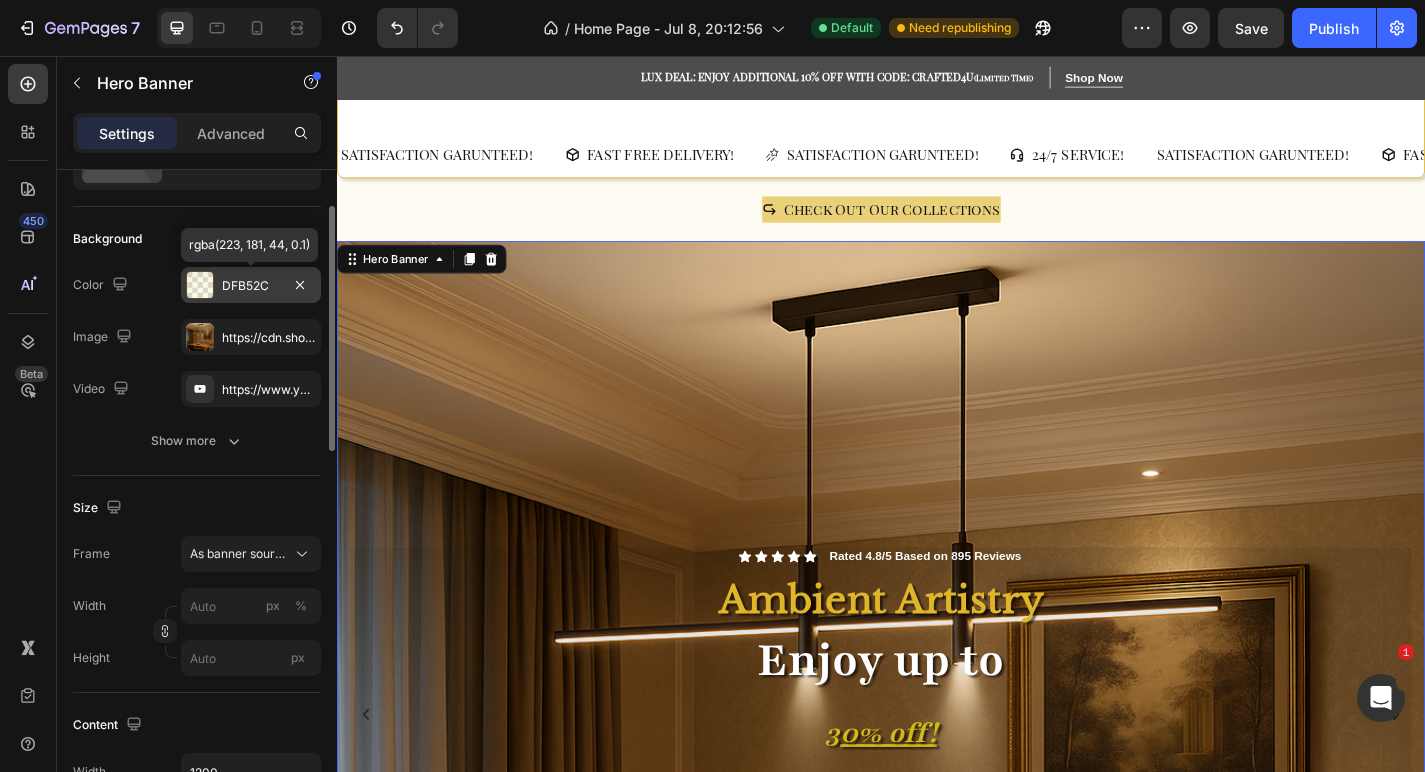 scroll, scrollTop: 105, scrollLeft: 0, axis: vertical 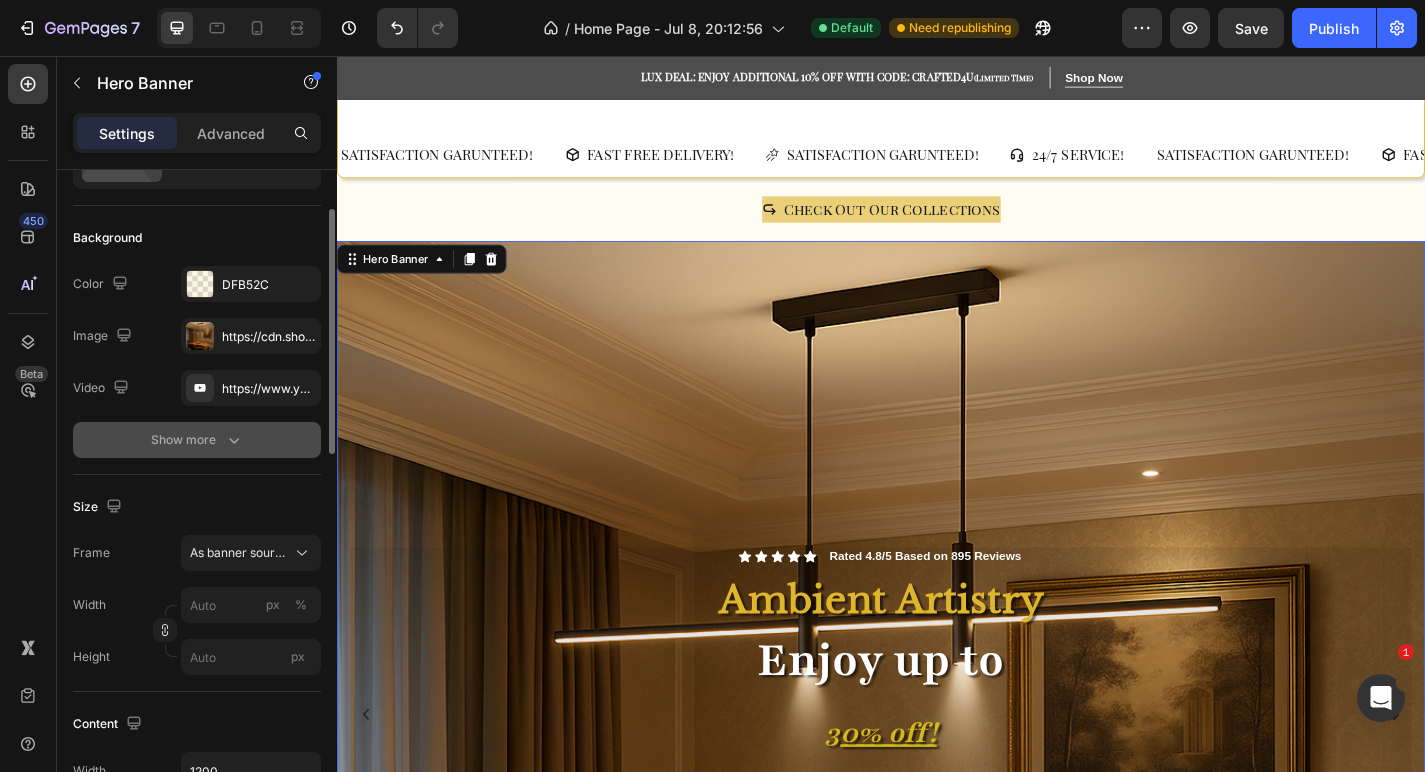 click on "Show more" at bounding box center (197, 440) 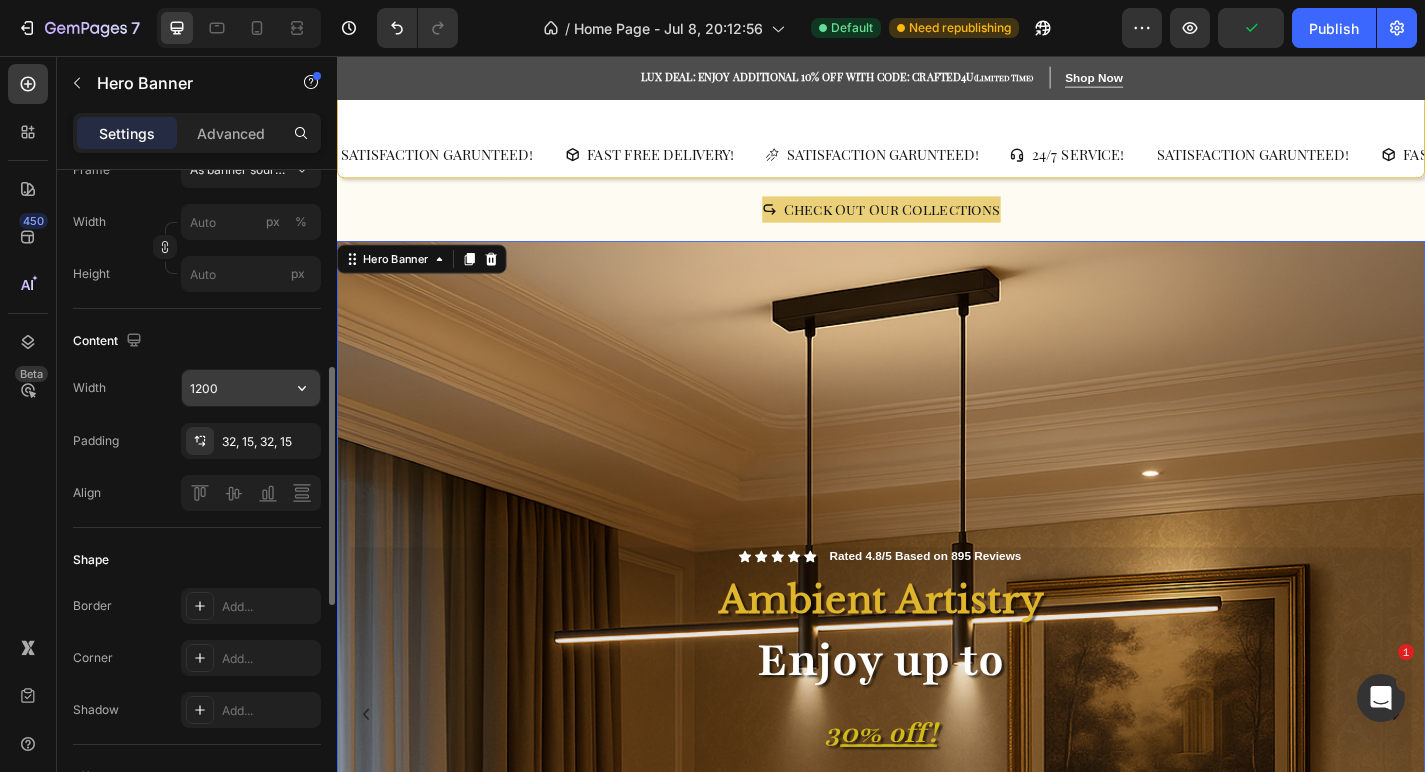 scroll, scrollTop: 541, scrollLeft: 0, axis: vertical 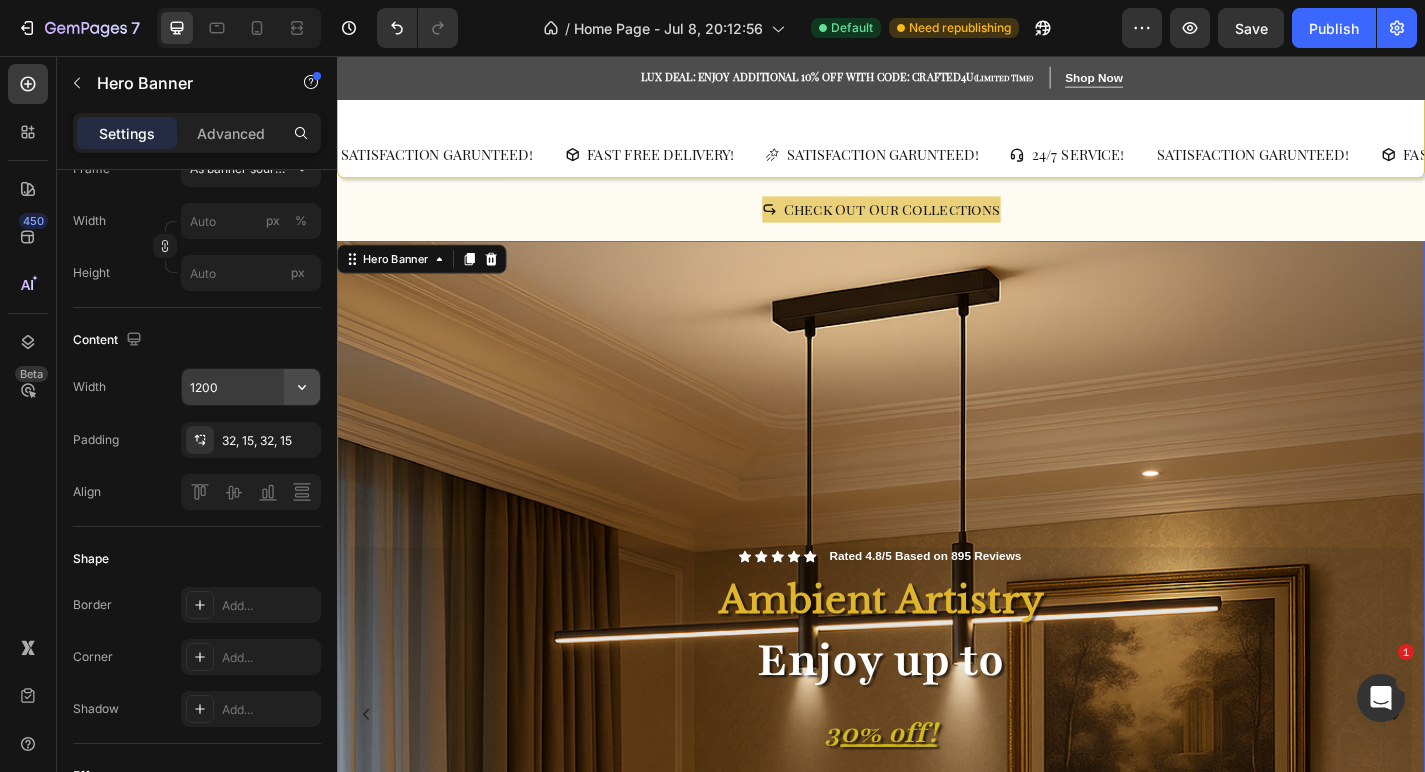 click 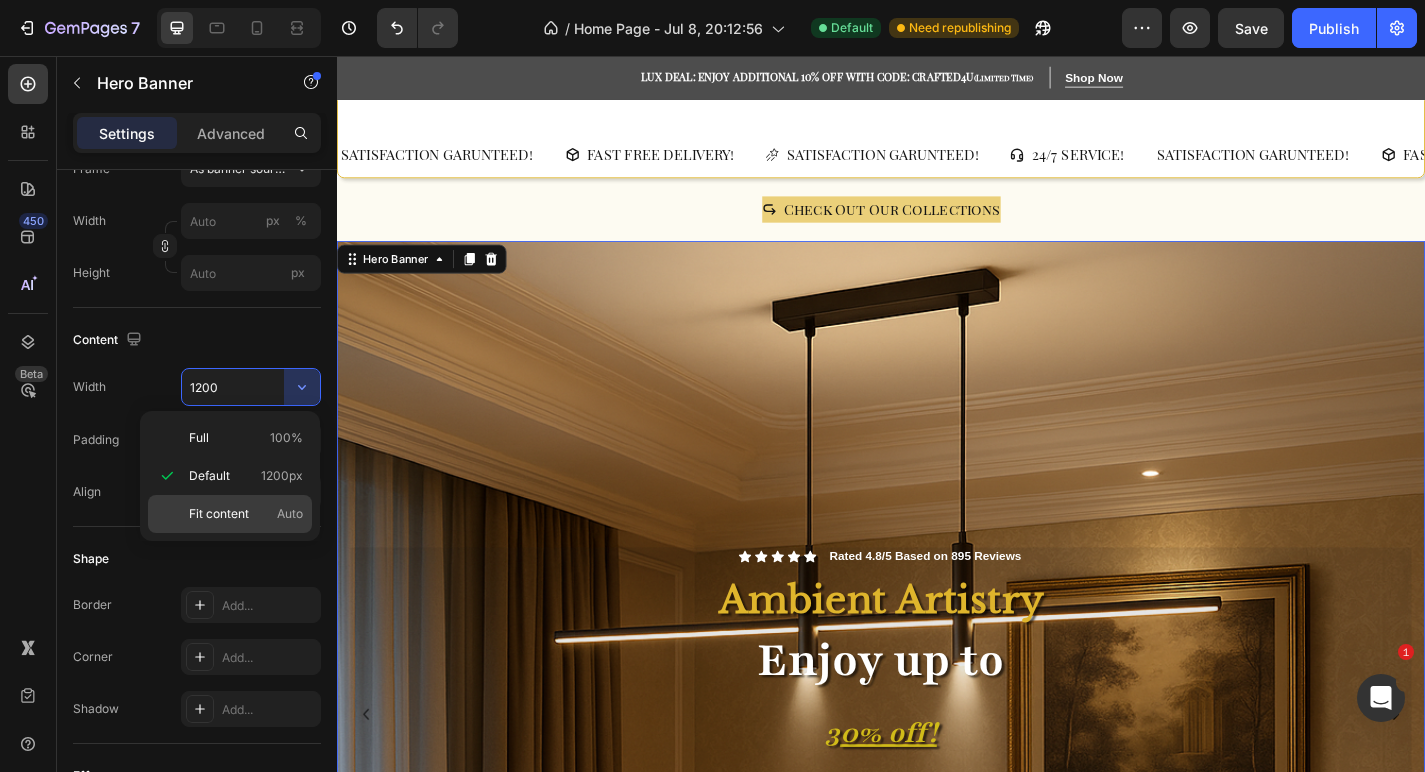 click on "Fit content Auto" at bounding box center (246, 514) 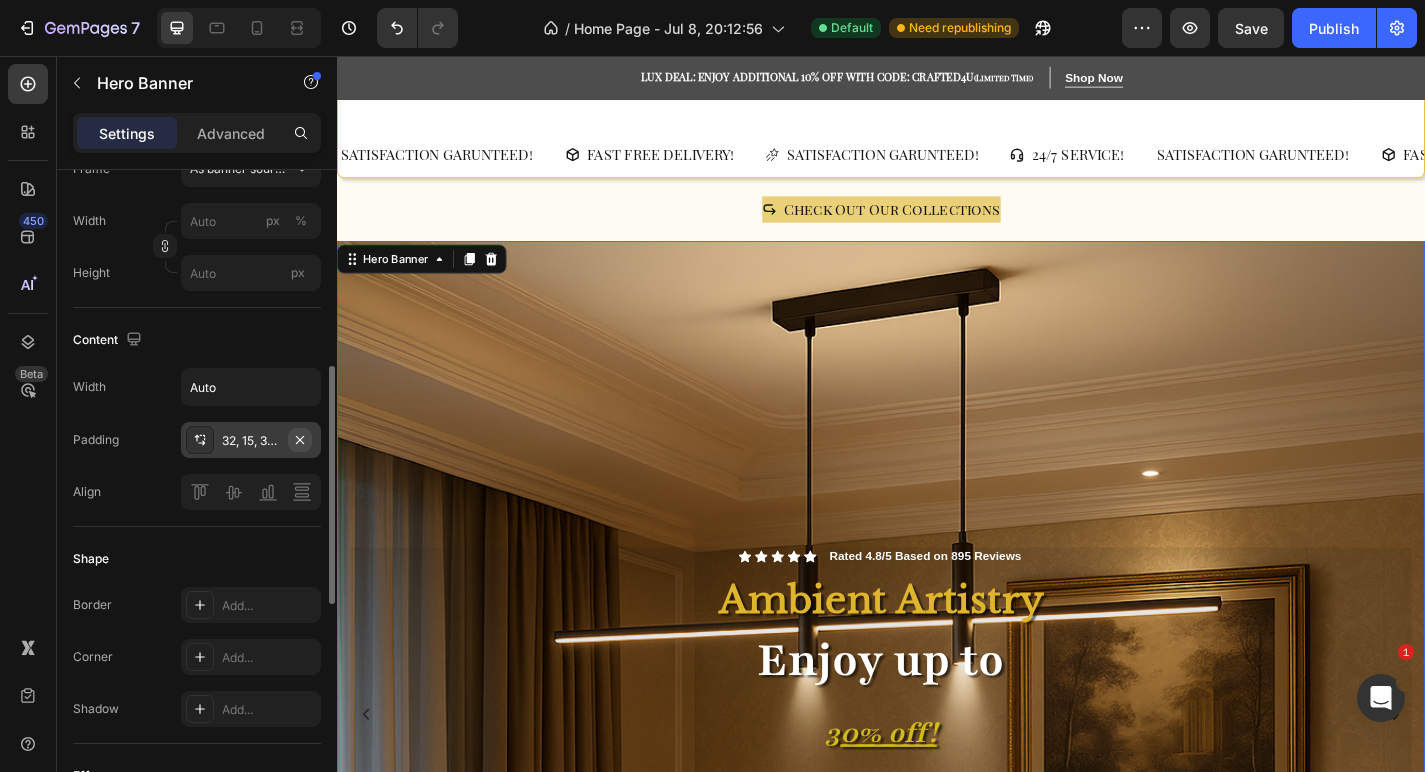 click 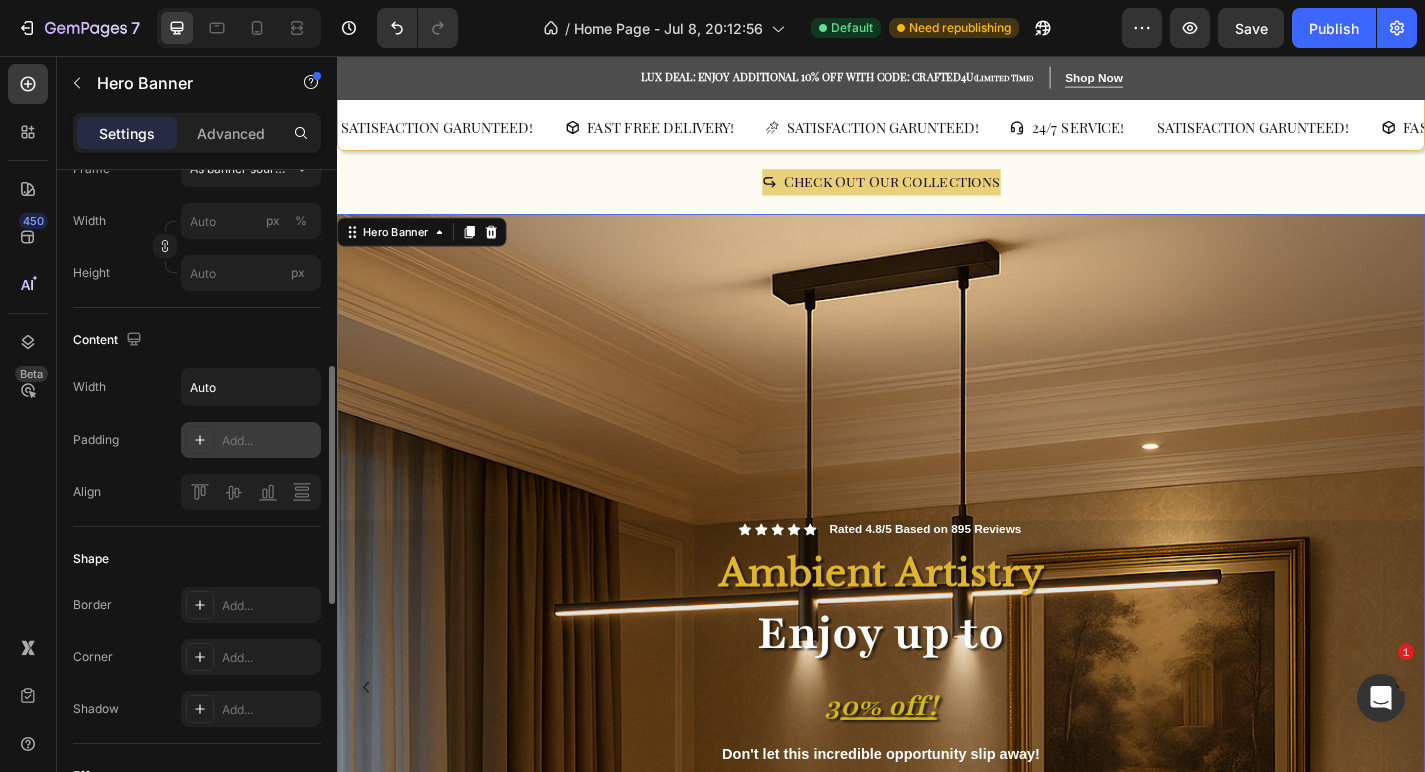 scroll, scrollTop: 34, scrollLeft: 0, axis: vertical 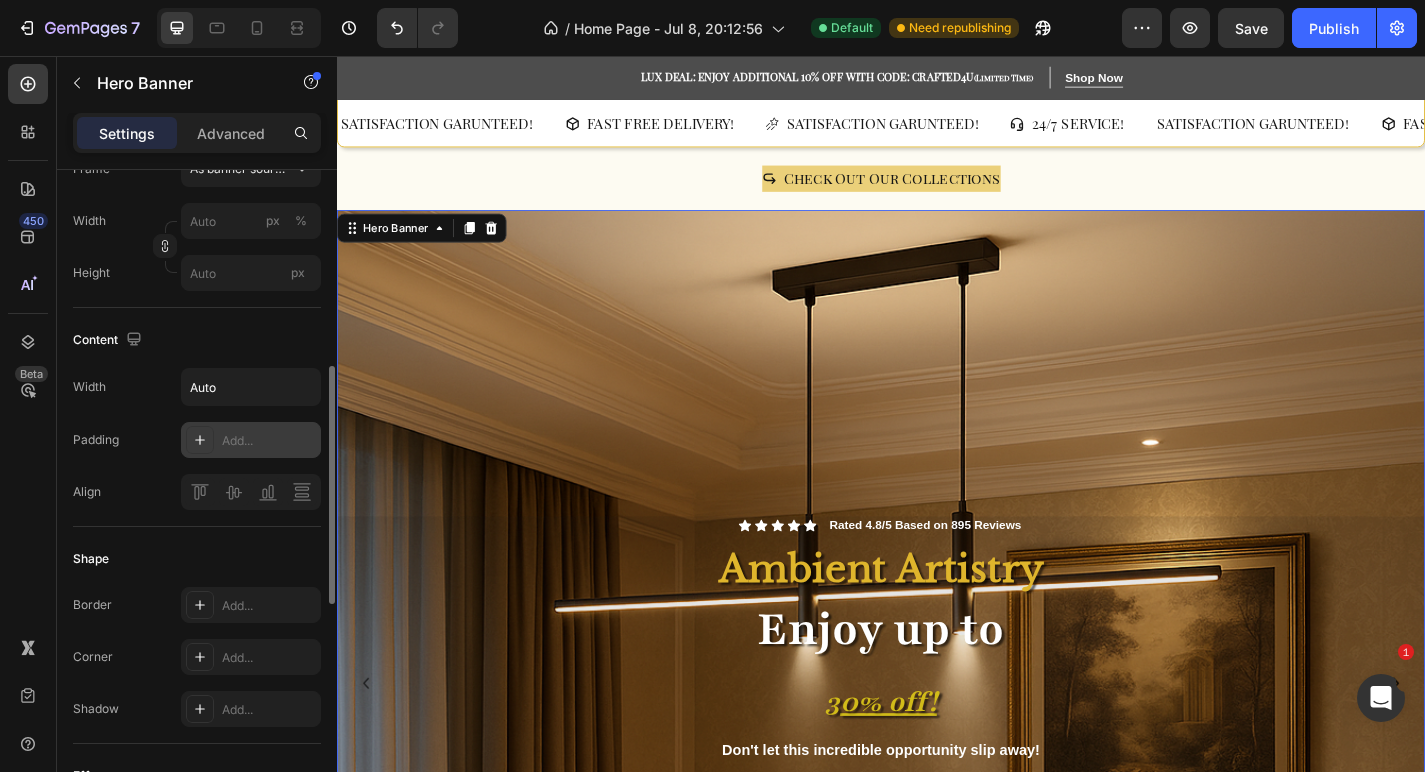 click at bounding box center (937, 738) 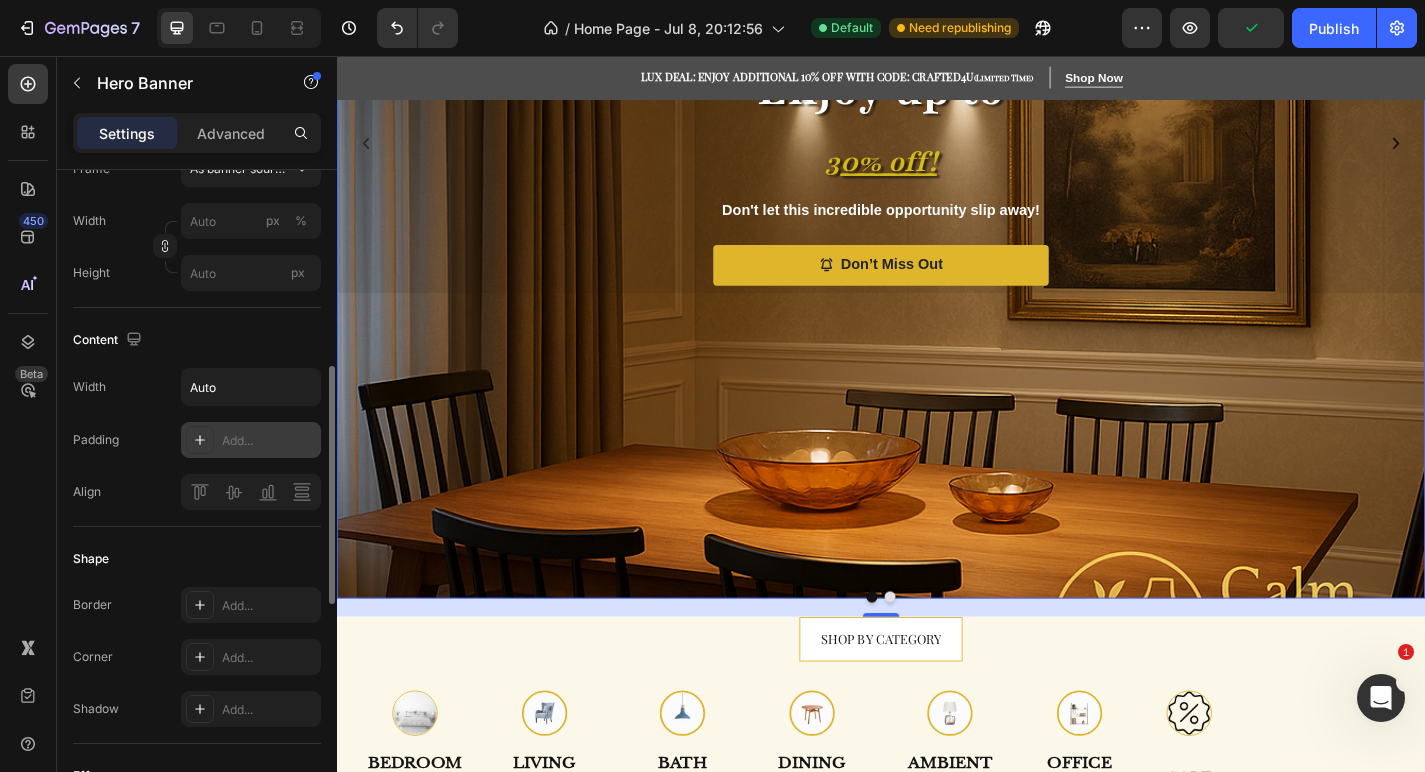 scroll, scrollTop: 633, scrollLeft: 0, axis: vertical 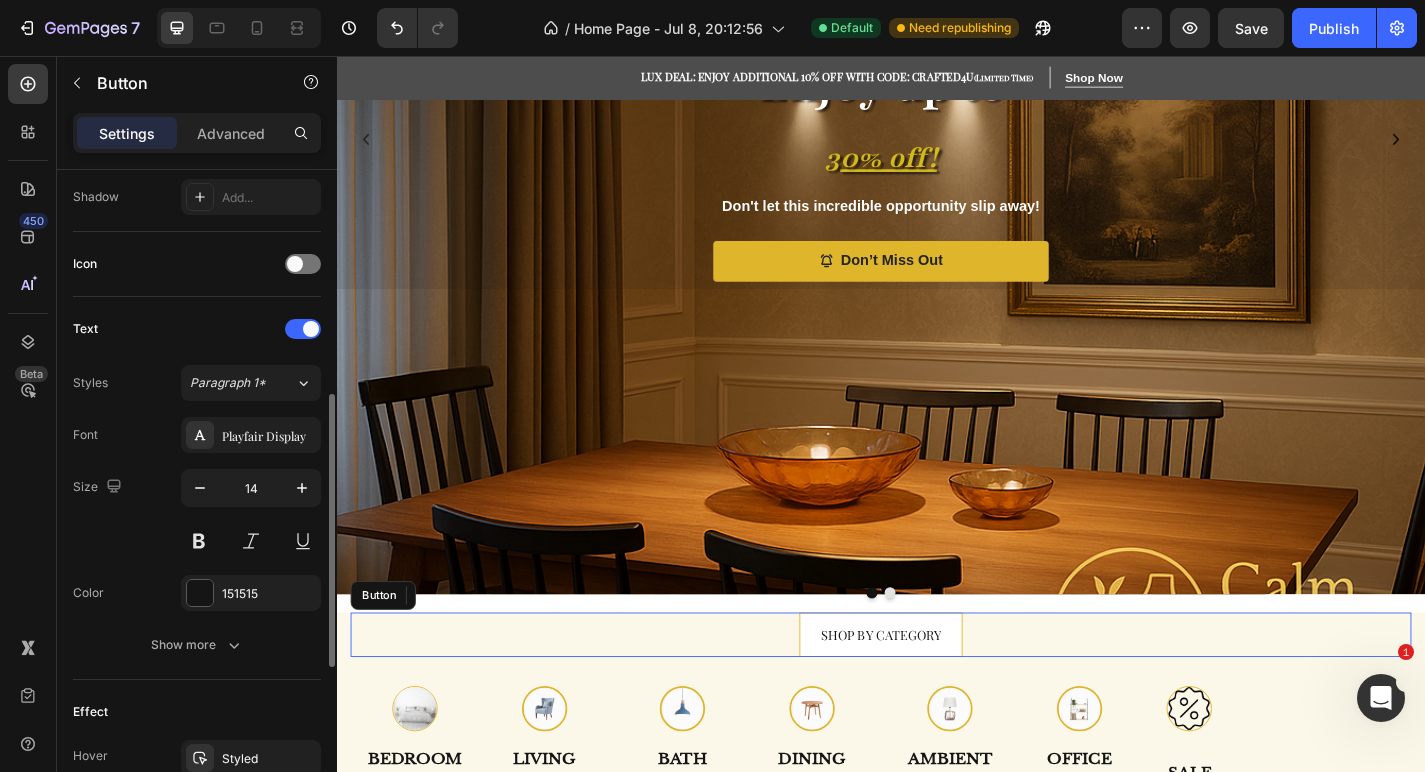 click on "SHOP BY CATEGORY Button" at bounding box center [937, 694] 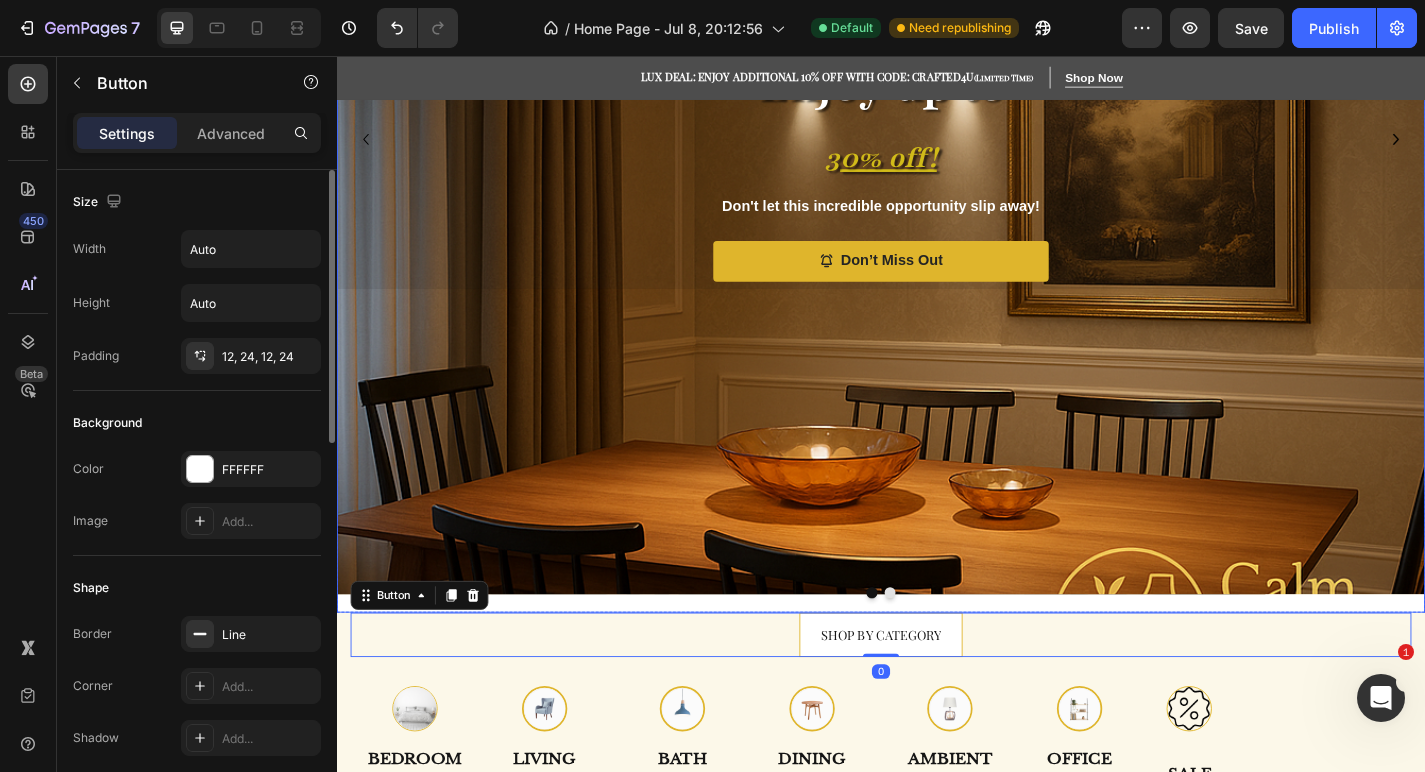 click at bounding box center (947, 648) 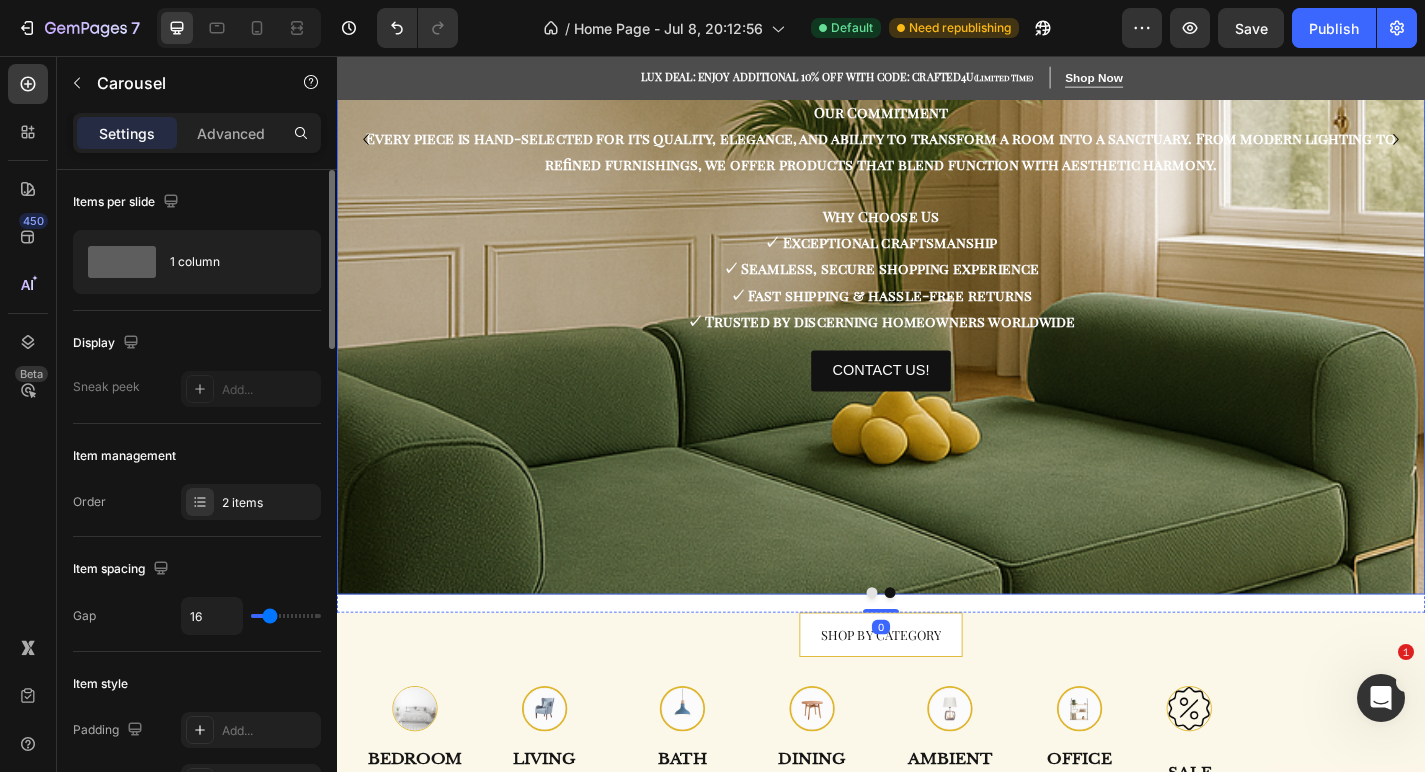 click at bounding box center (937, 401) 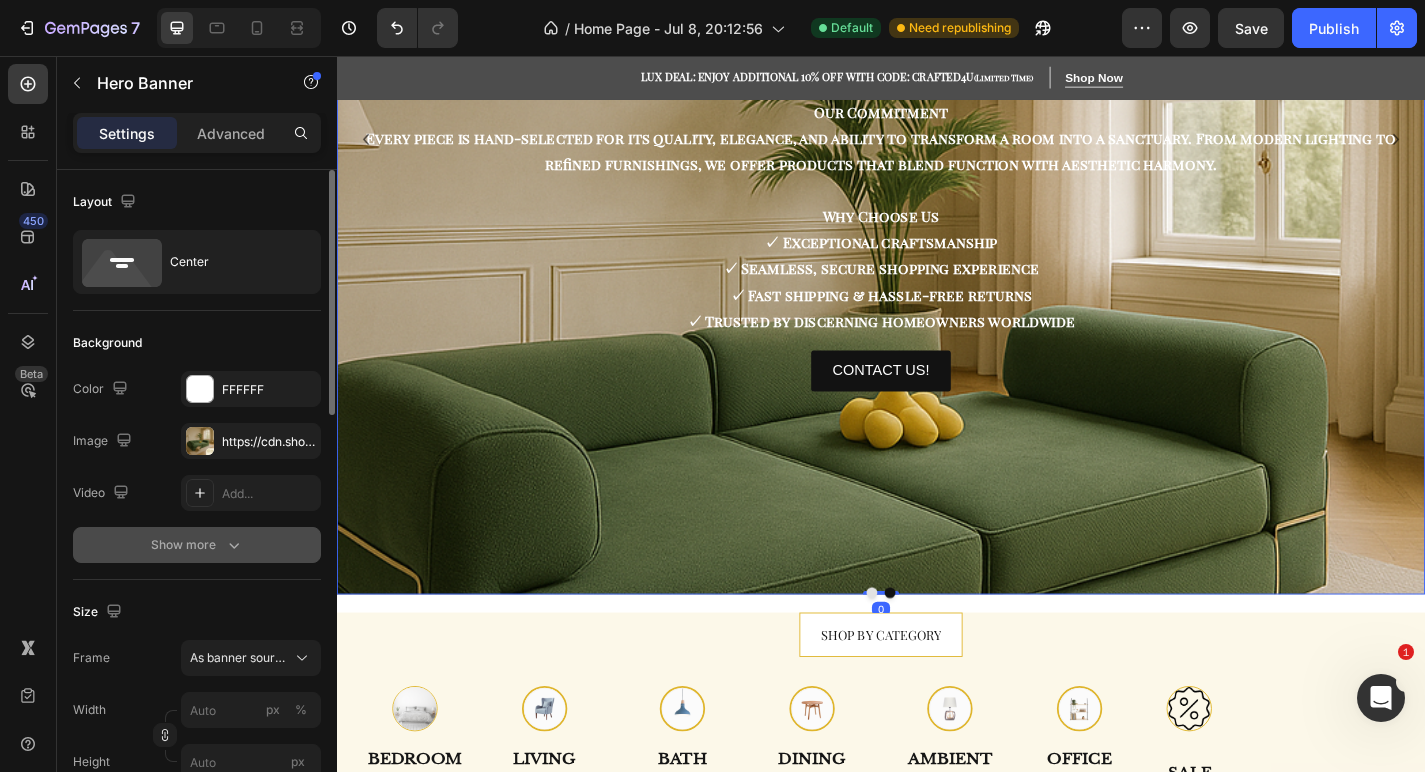 click on "Show more" at bounding box center (197, 545) 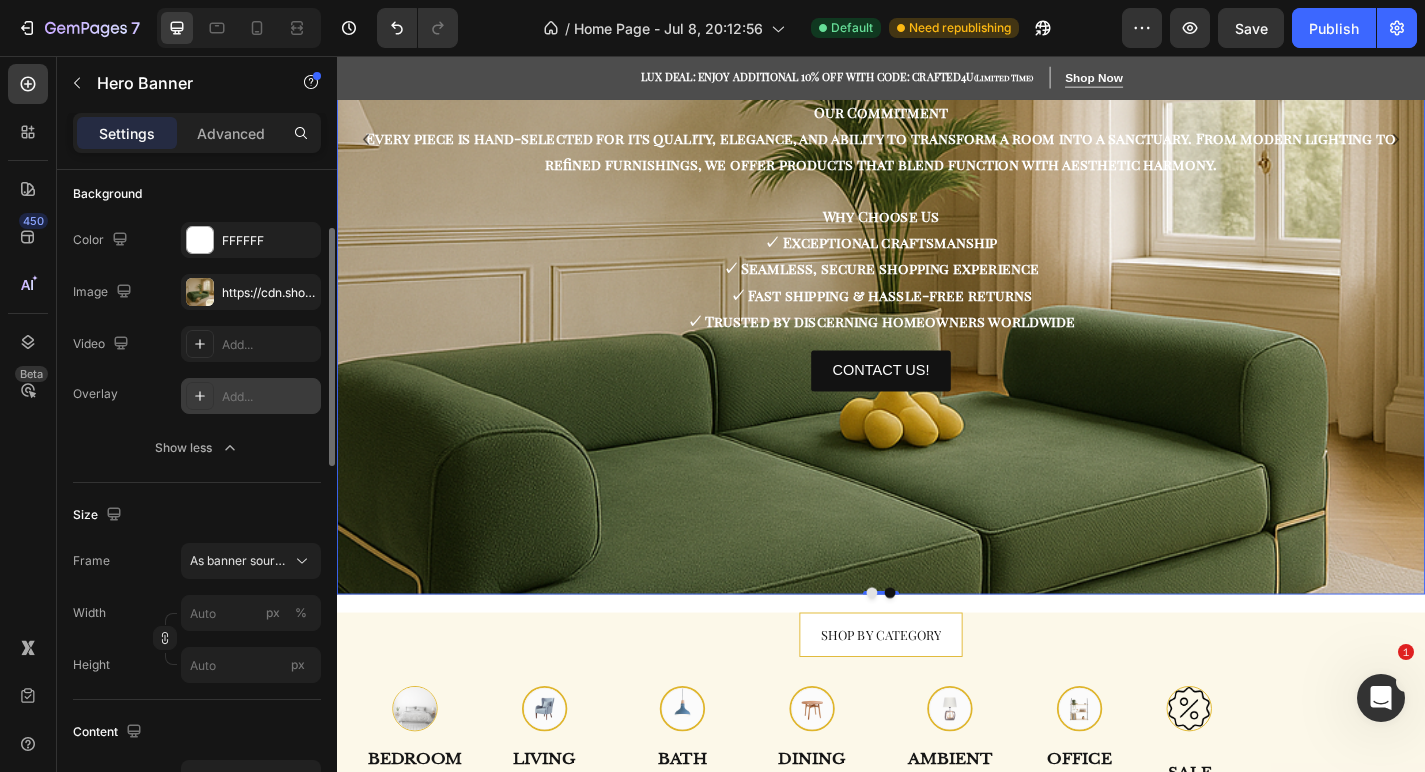 scroll, scrollTop: 156, scrollLeft: 0, axis: vertical 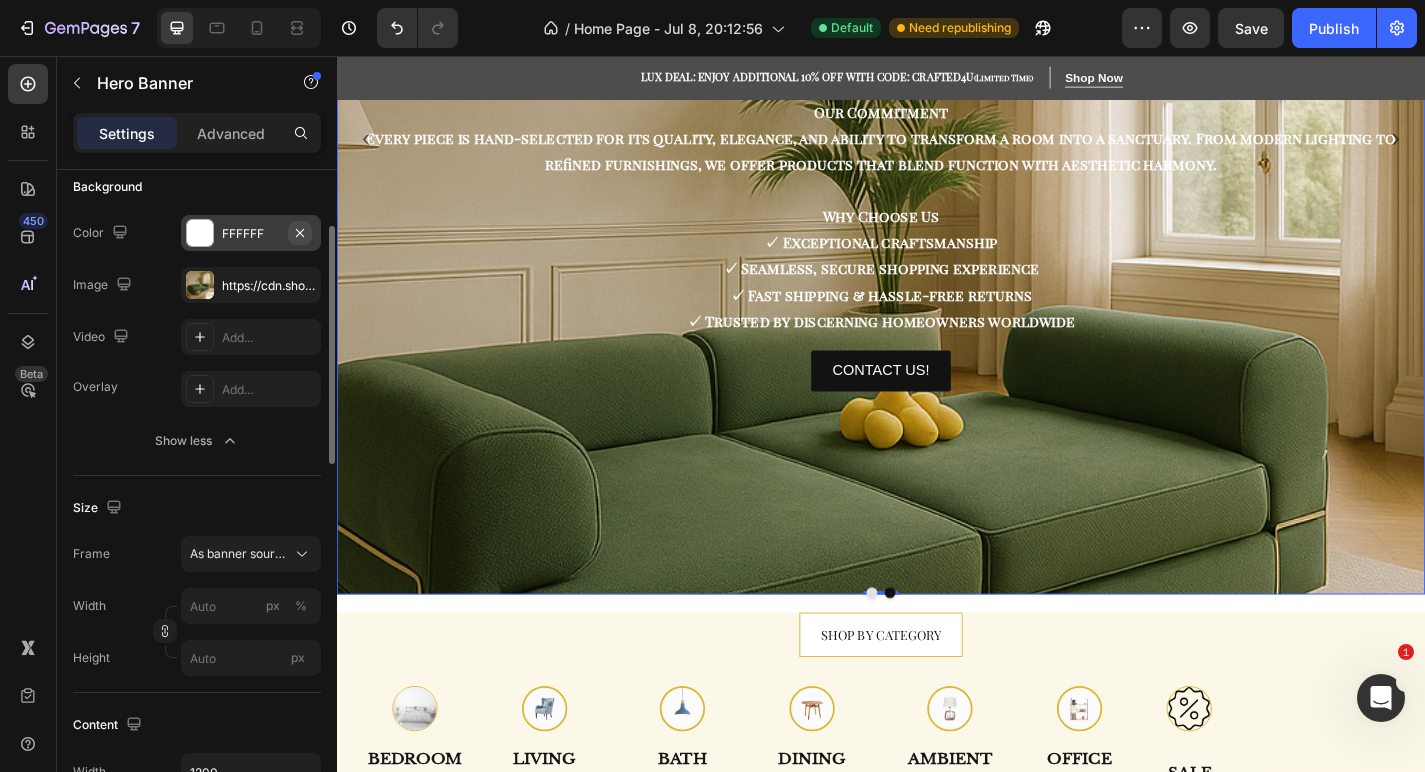 click 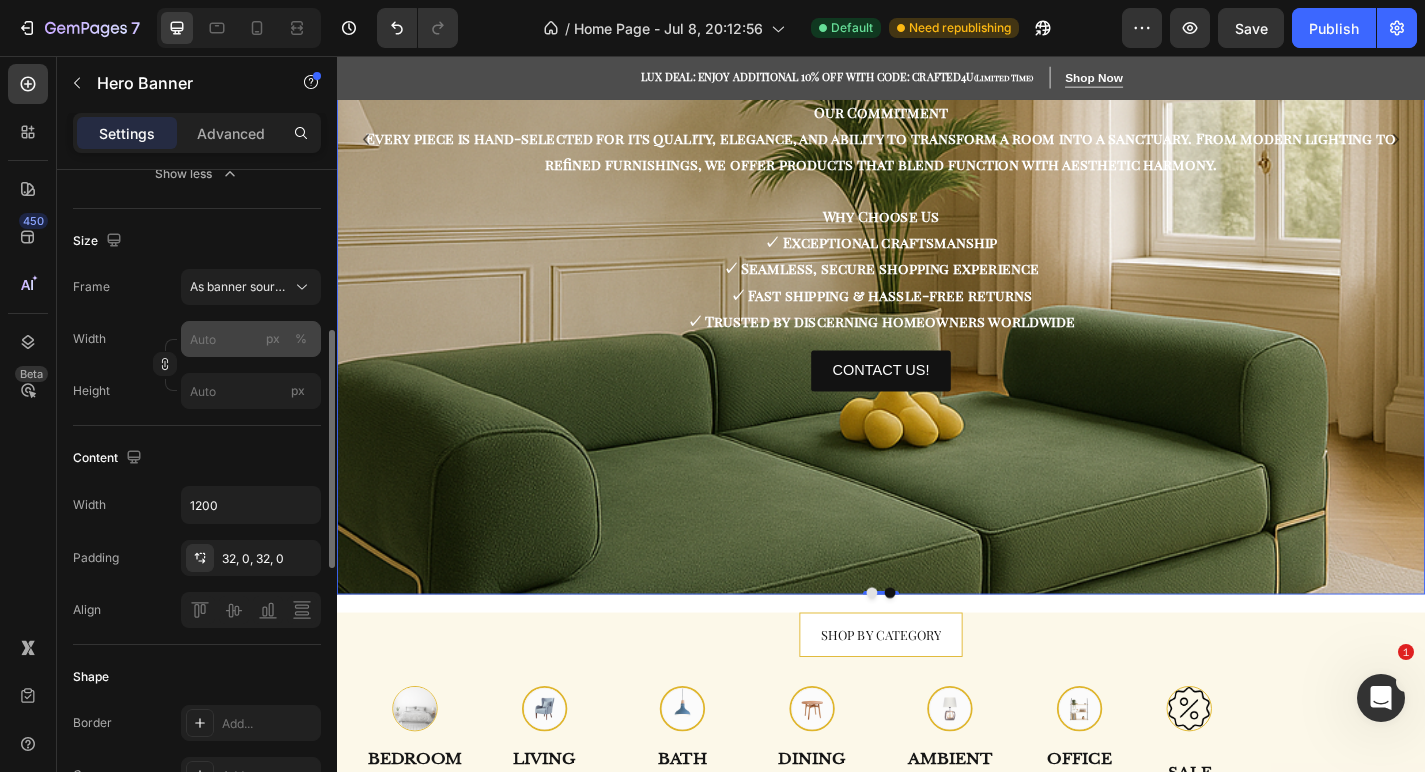 scroll, scrollTop: 428, scrollLeft: 0, axis: vertical 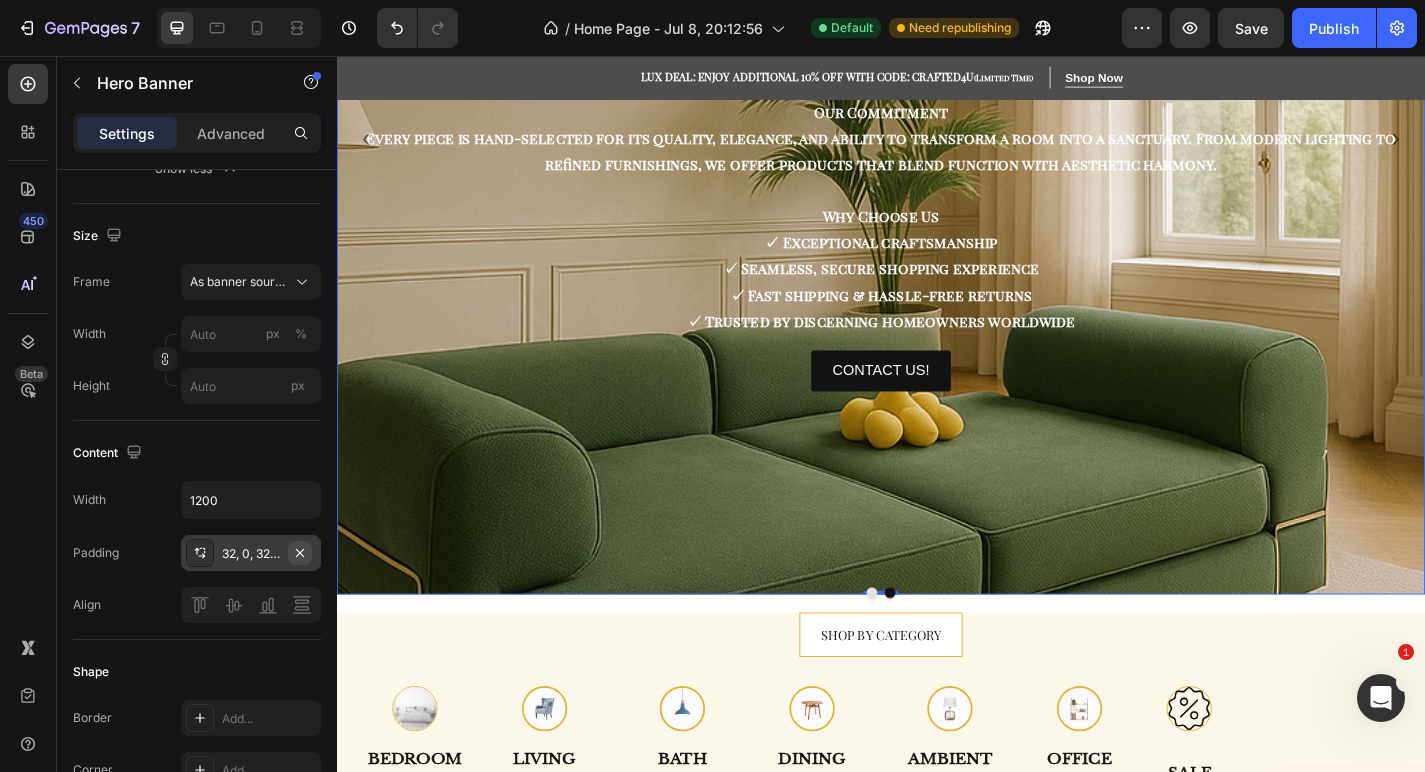 click 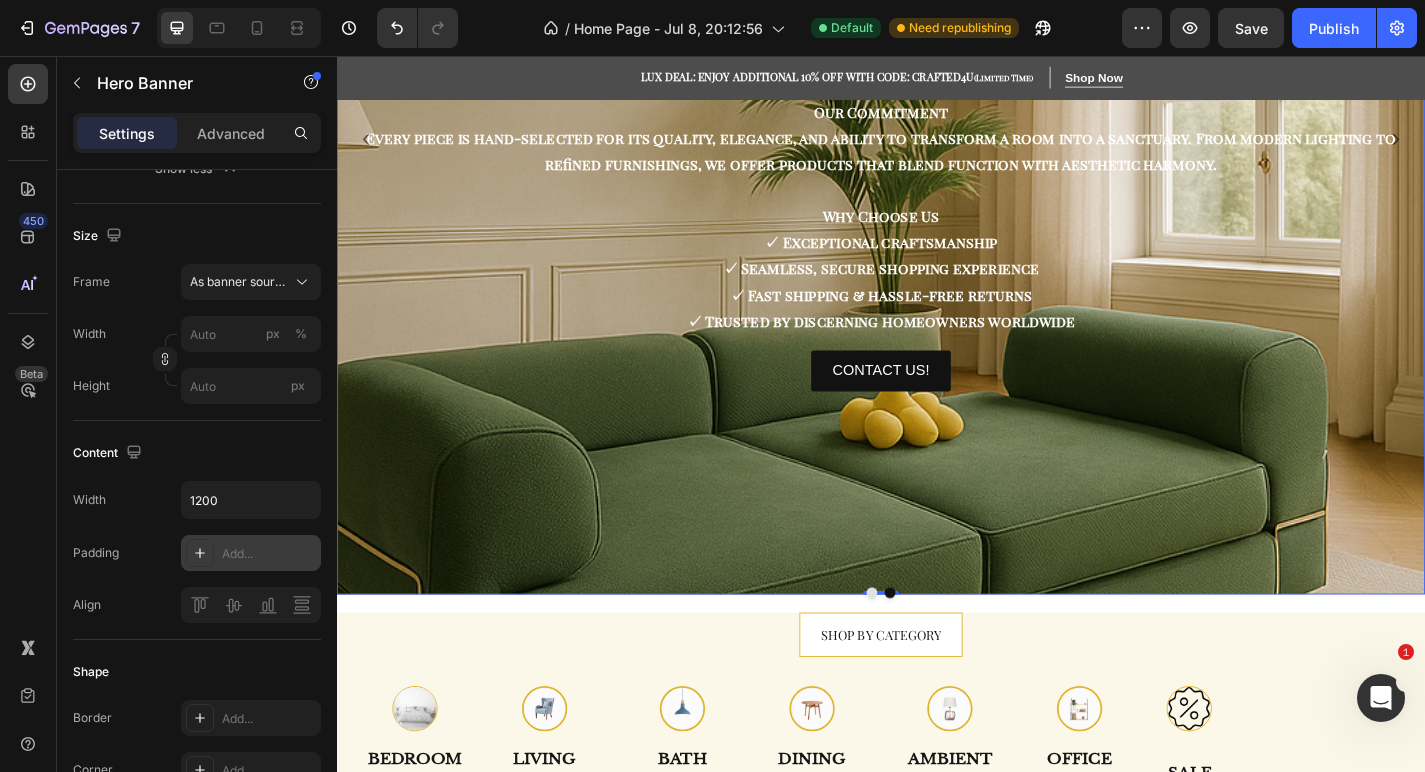 click on "Align" at bounding box center (197, 605) 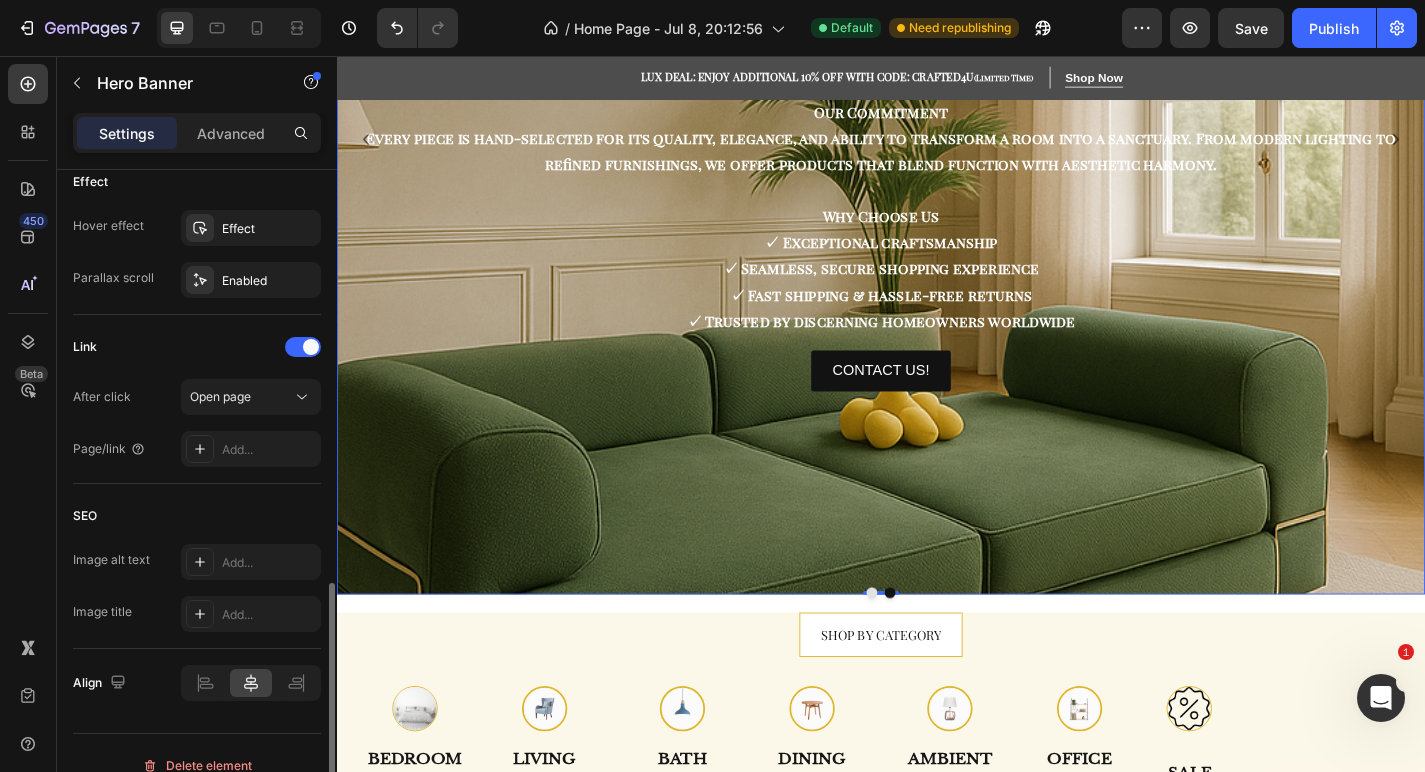 scroll, scrollTop: 1136, scrollLeft: 0, axis: vertical 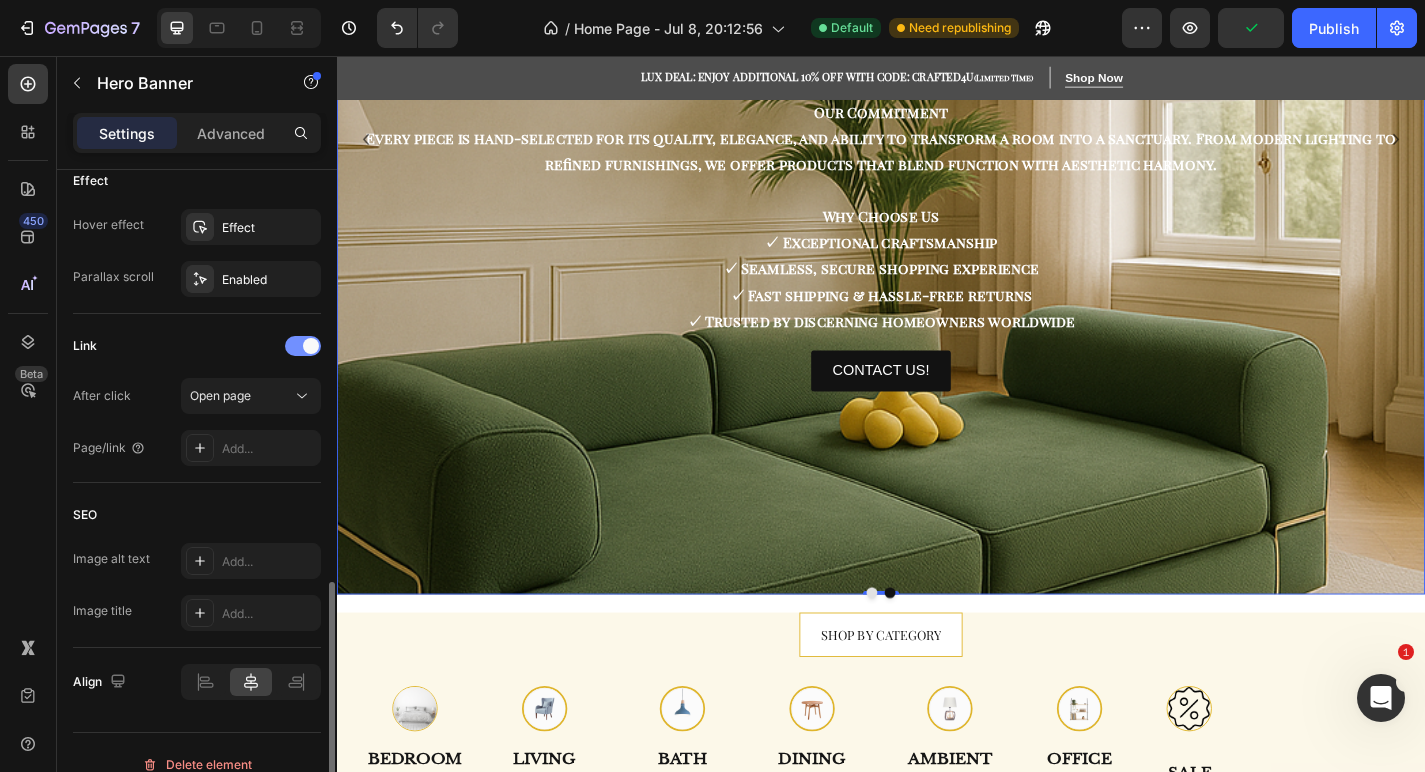 click at bounding box center (303, 346) 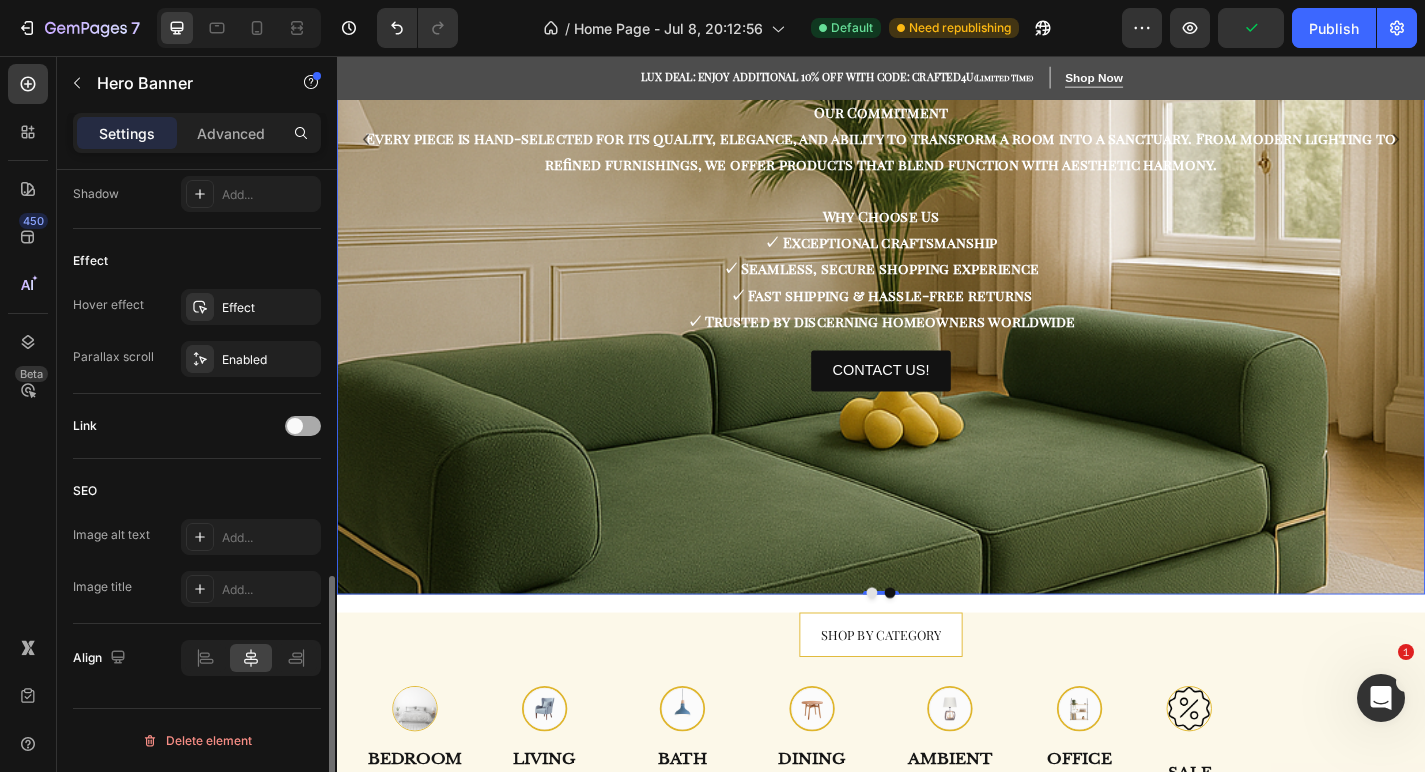 scroll, scrollTop: 1056, scrollLeft: 0, axis: vertical 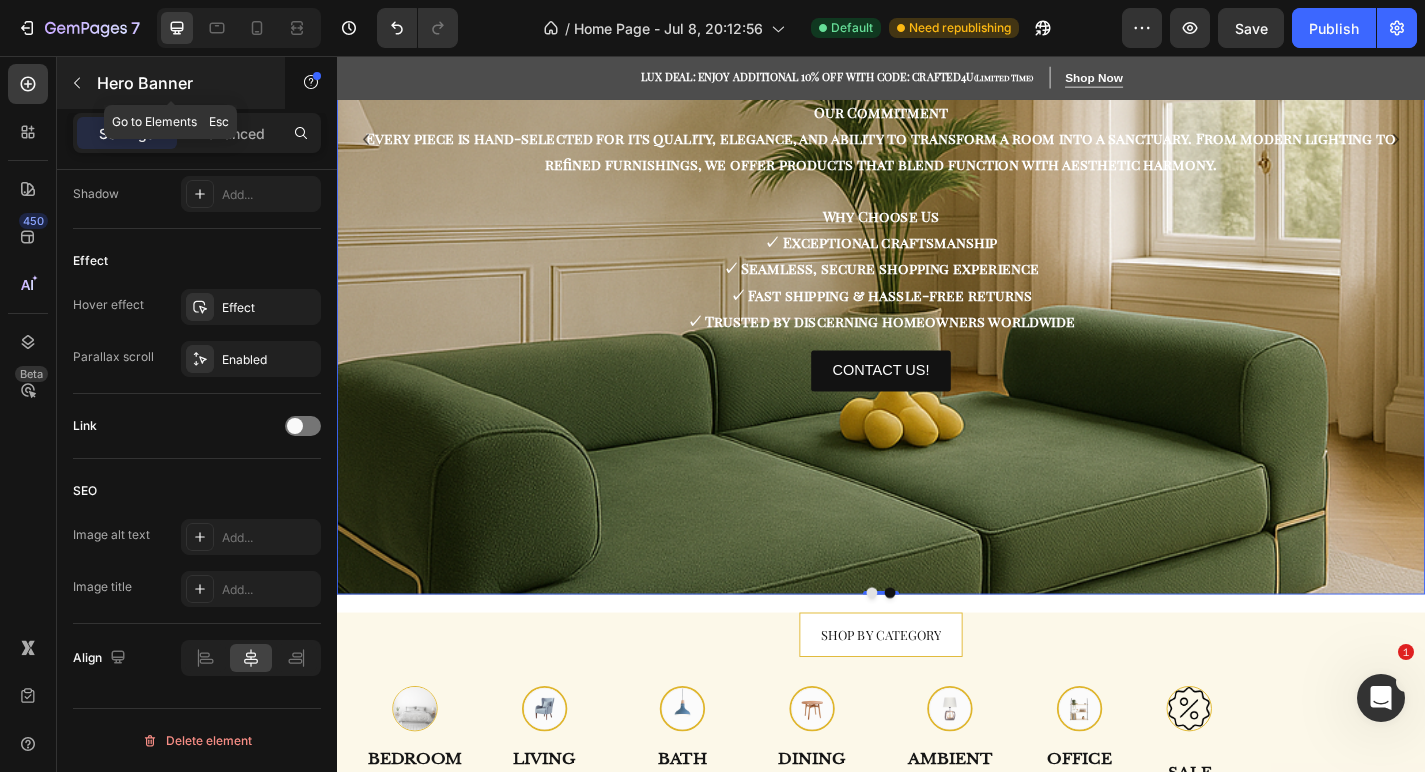 click 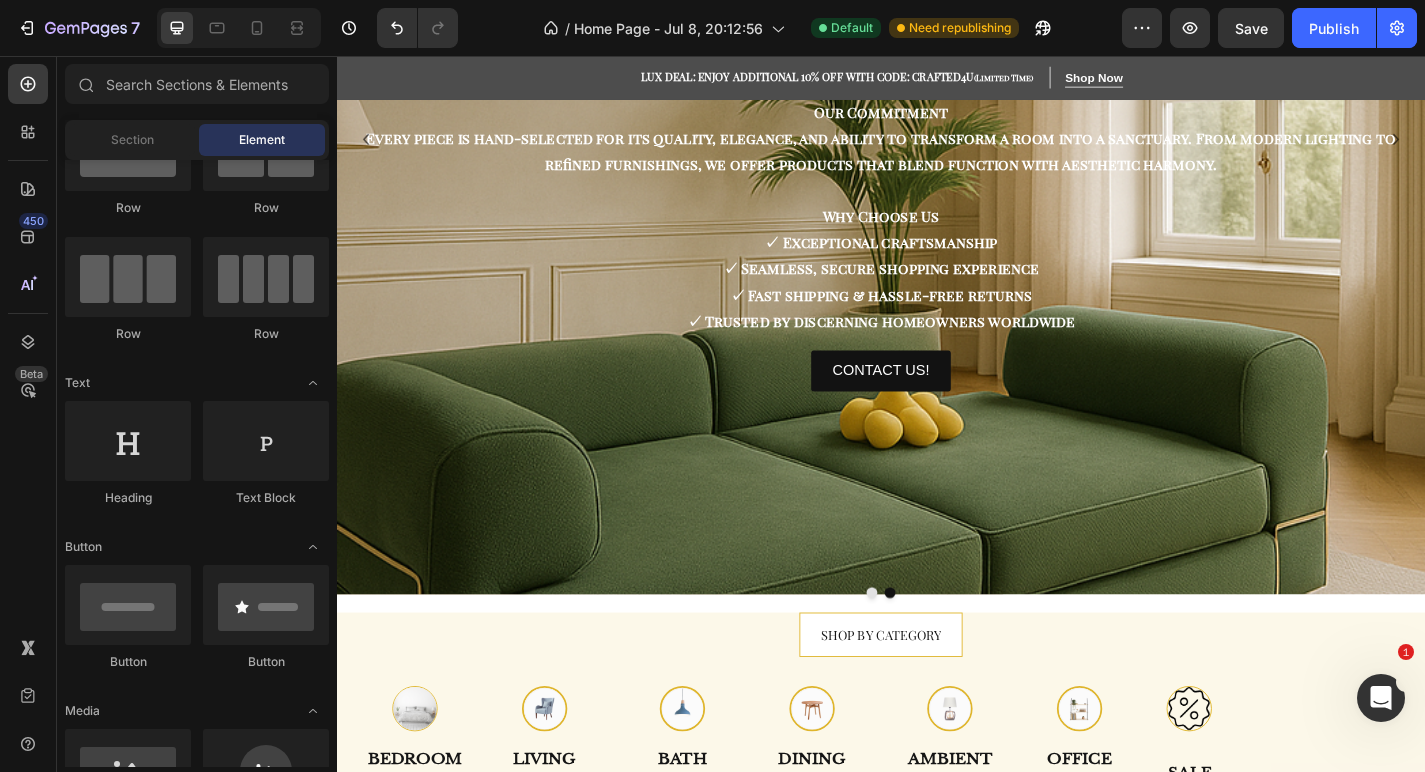 scroll, scrollTop: 0, scrollLeft: 0, axis: both 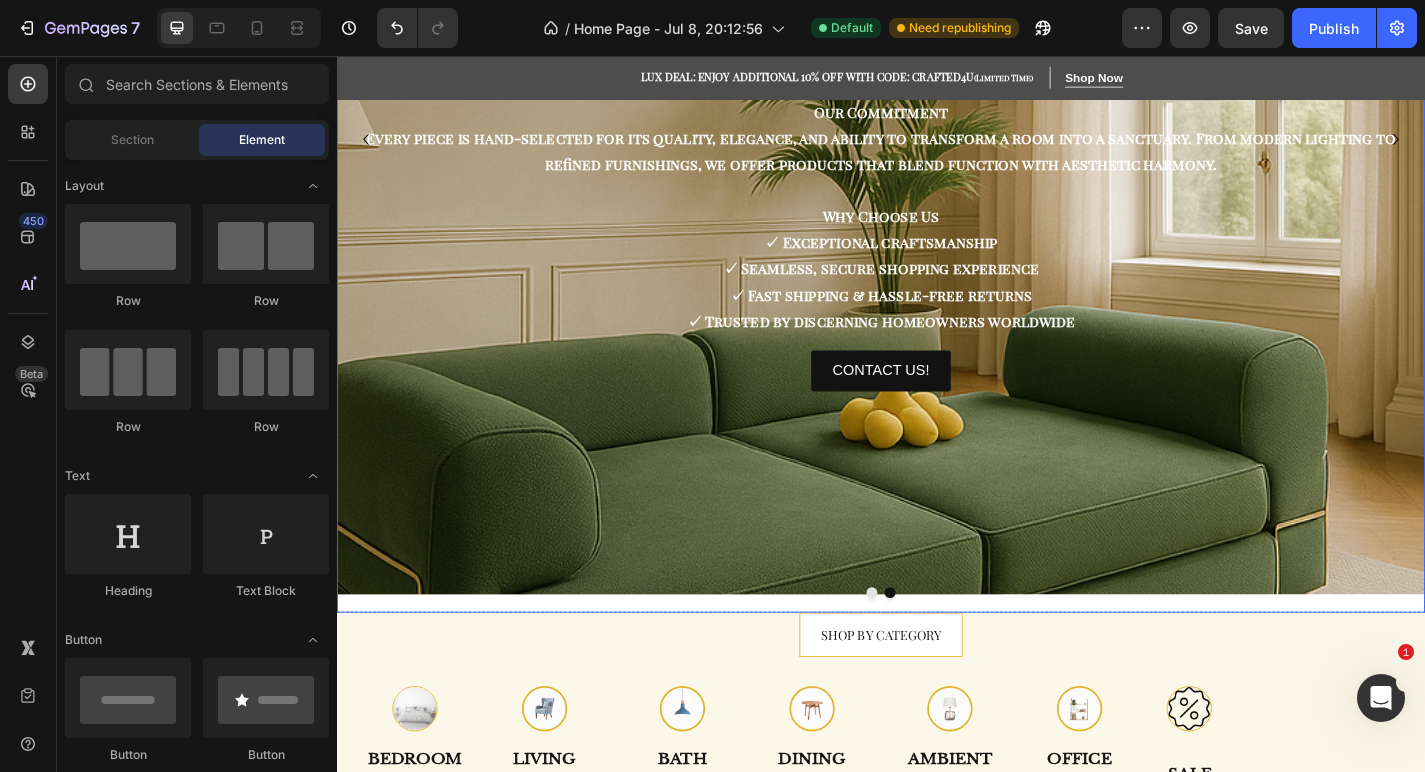 click at bounding box center [927, 648] 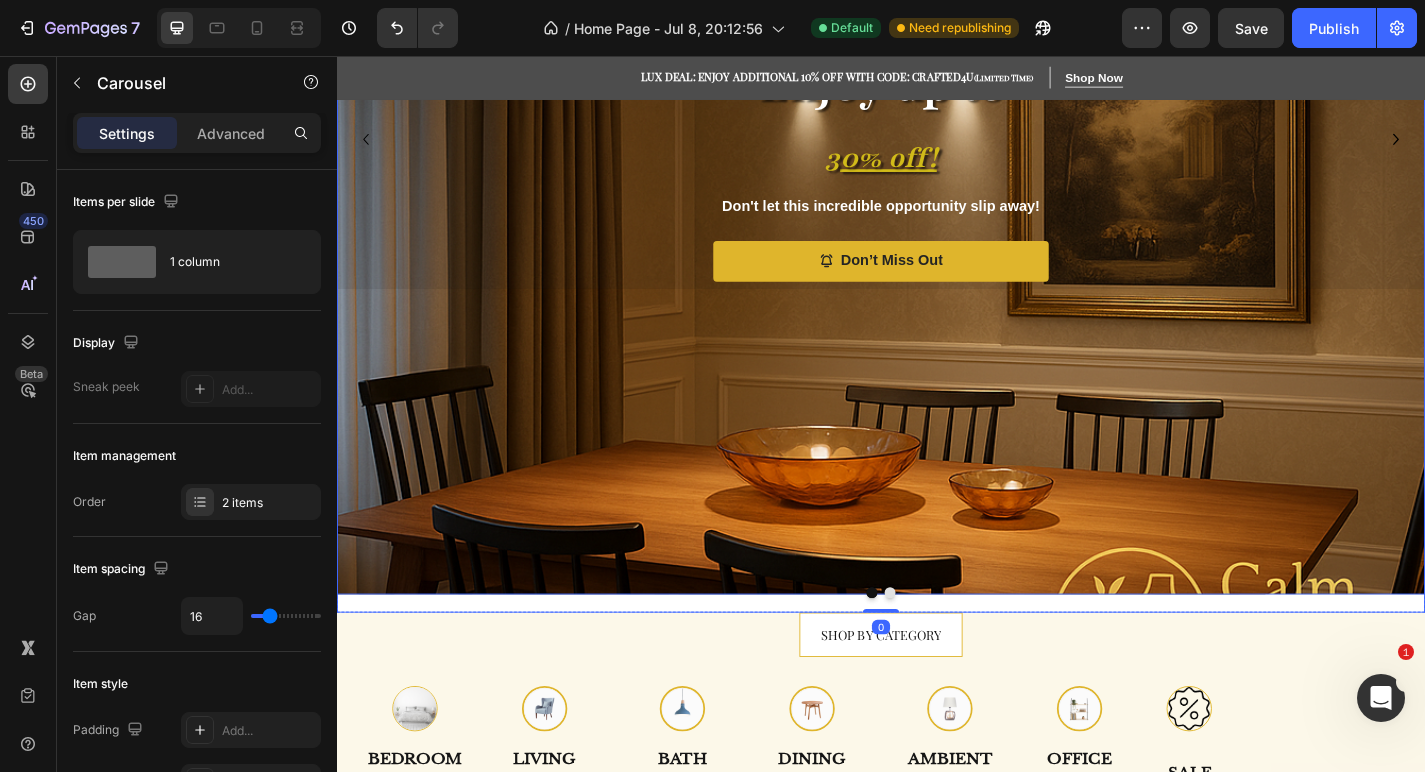 click at bounding box center (937, 138) 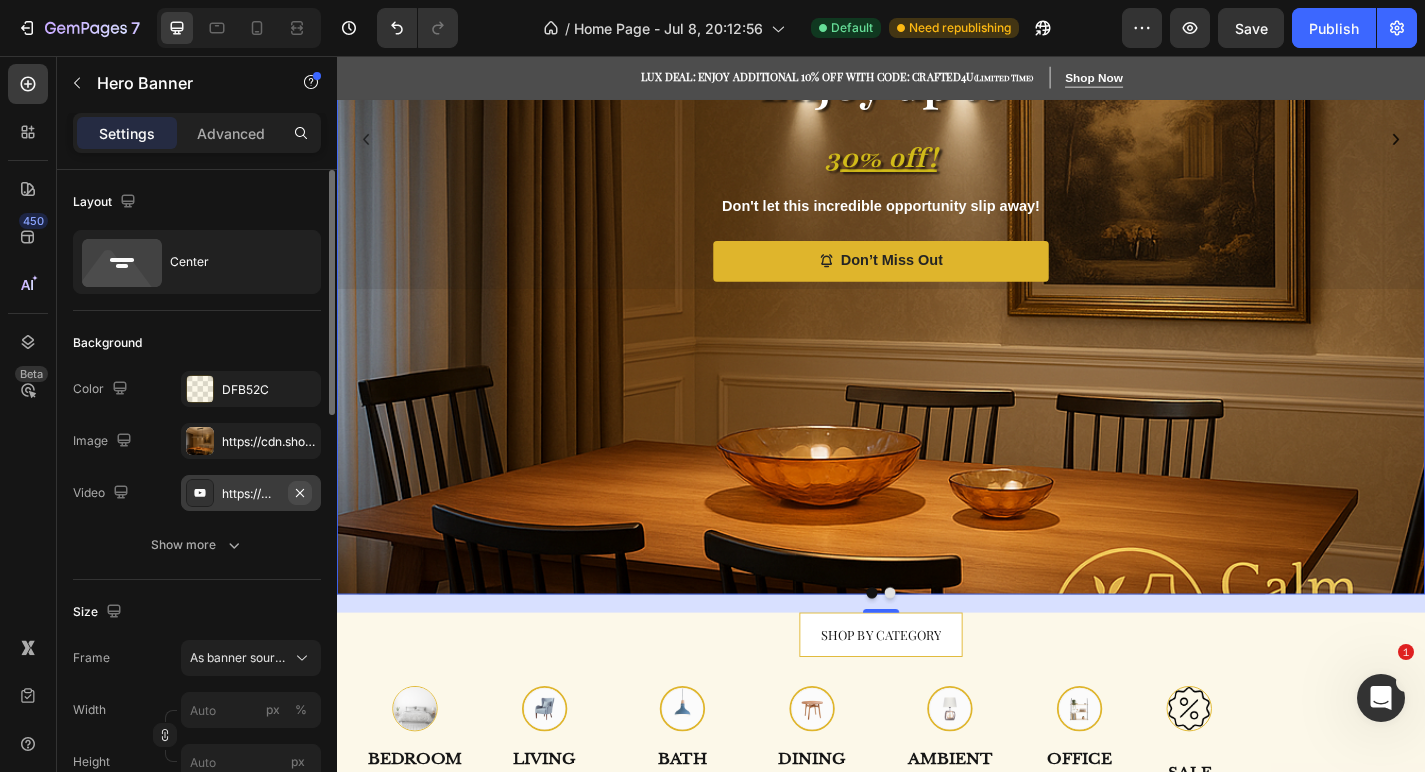 click 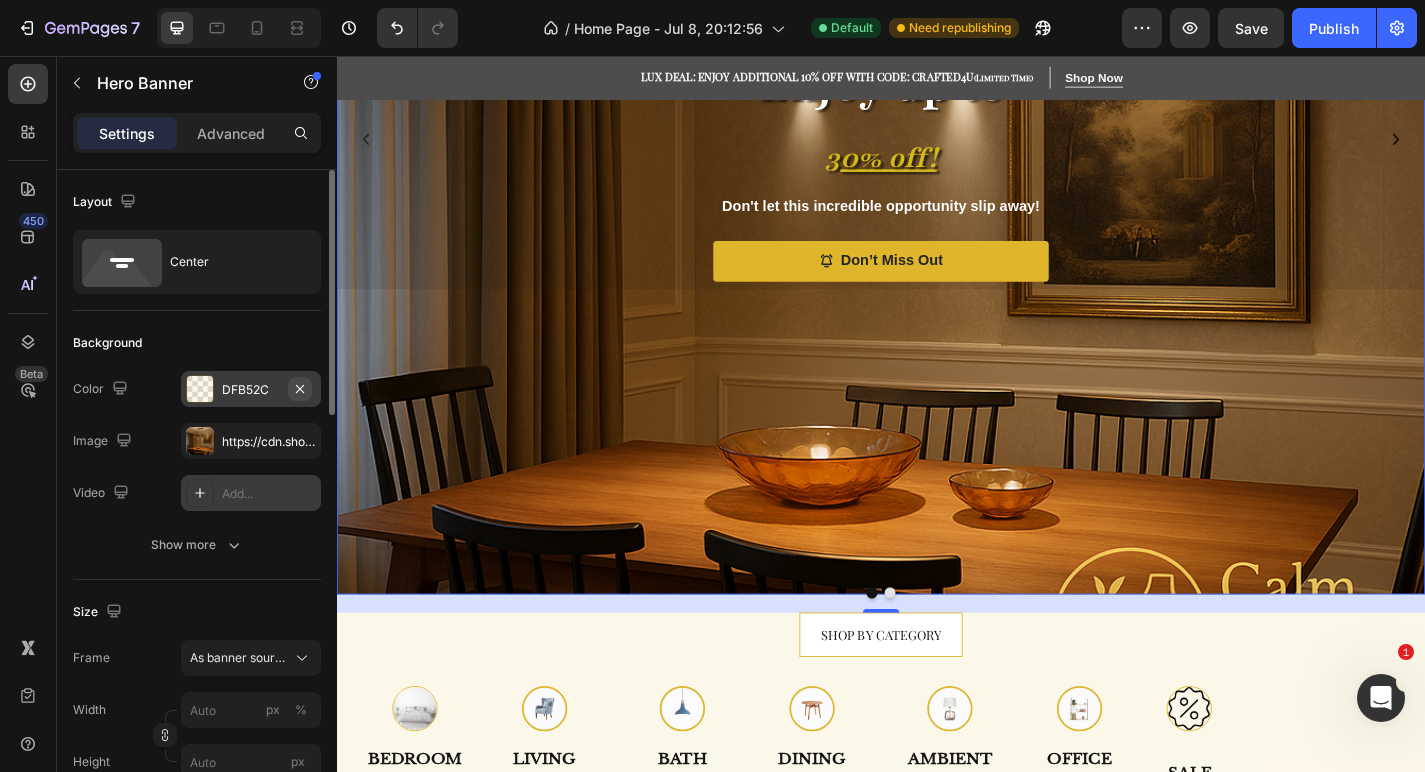 click 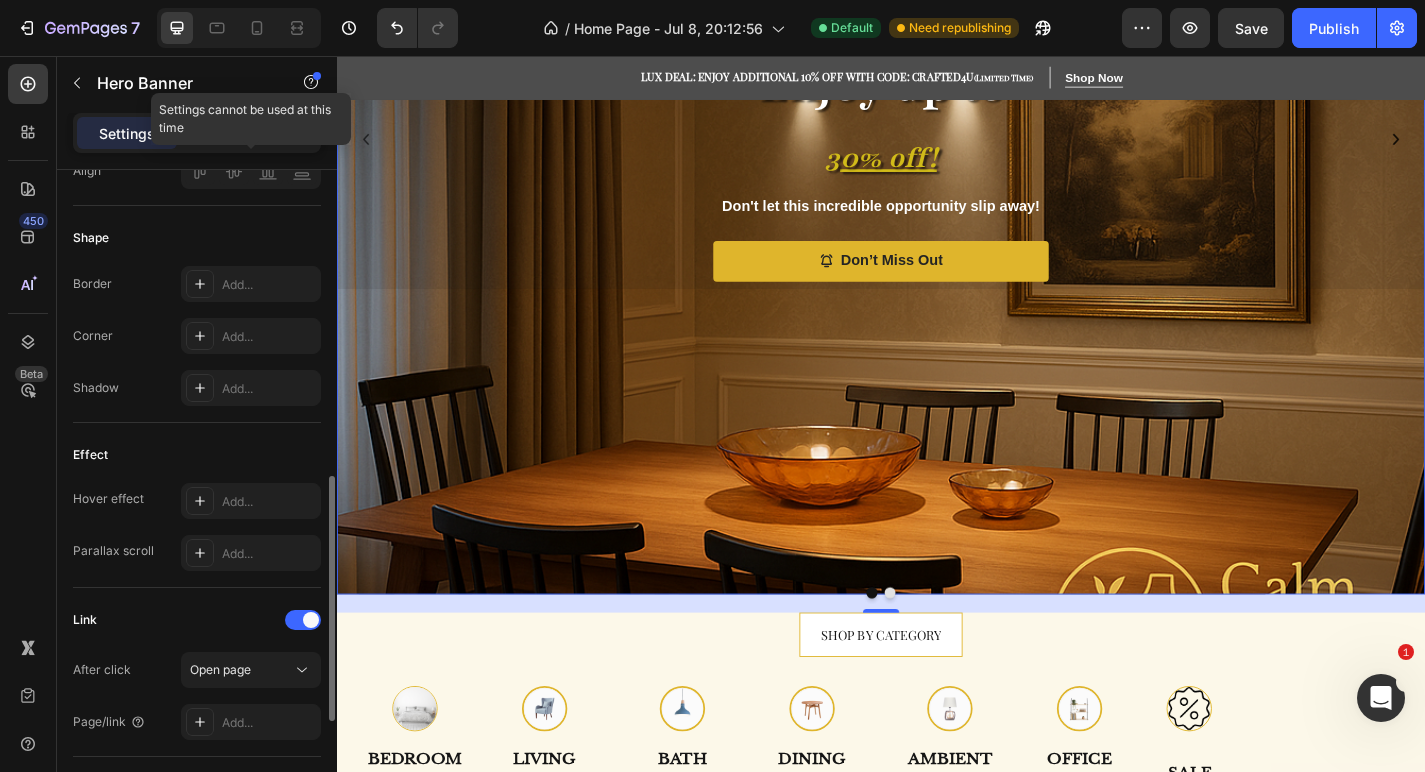 scroll, scrollTop: 830, scrollLeft: 0, axis: vertical 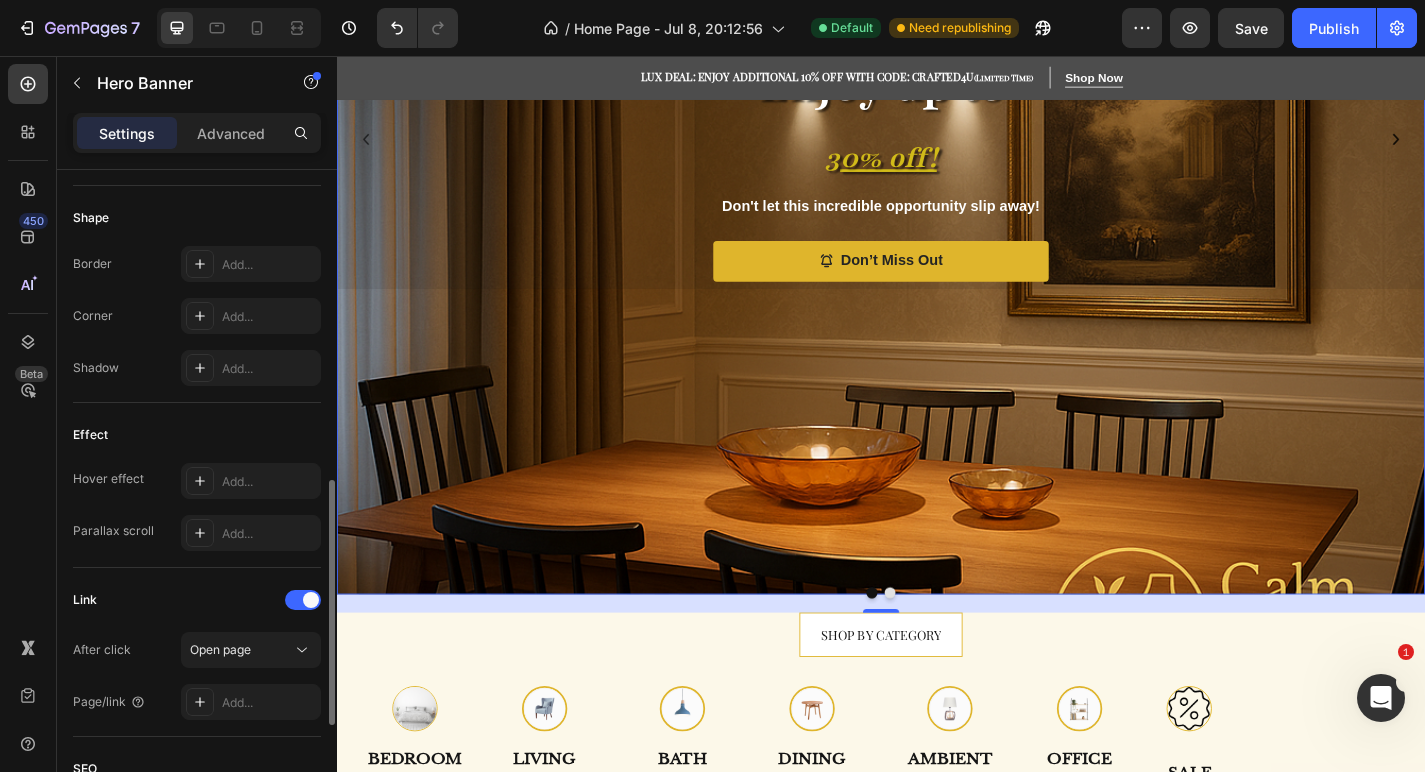 click on "Link" at bounding box center [197, 600] 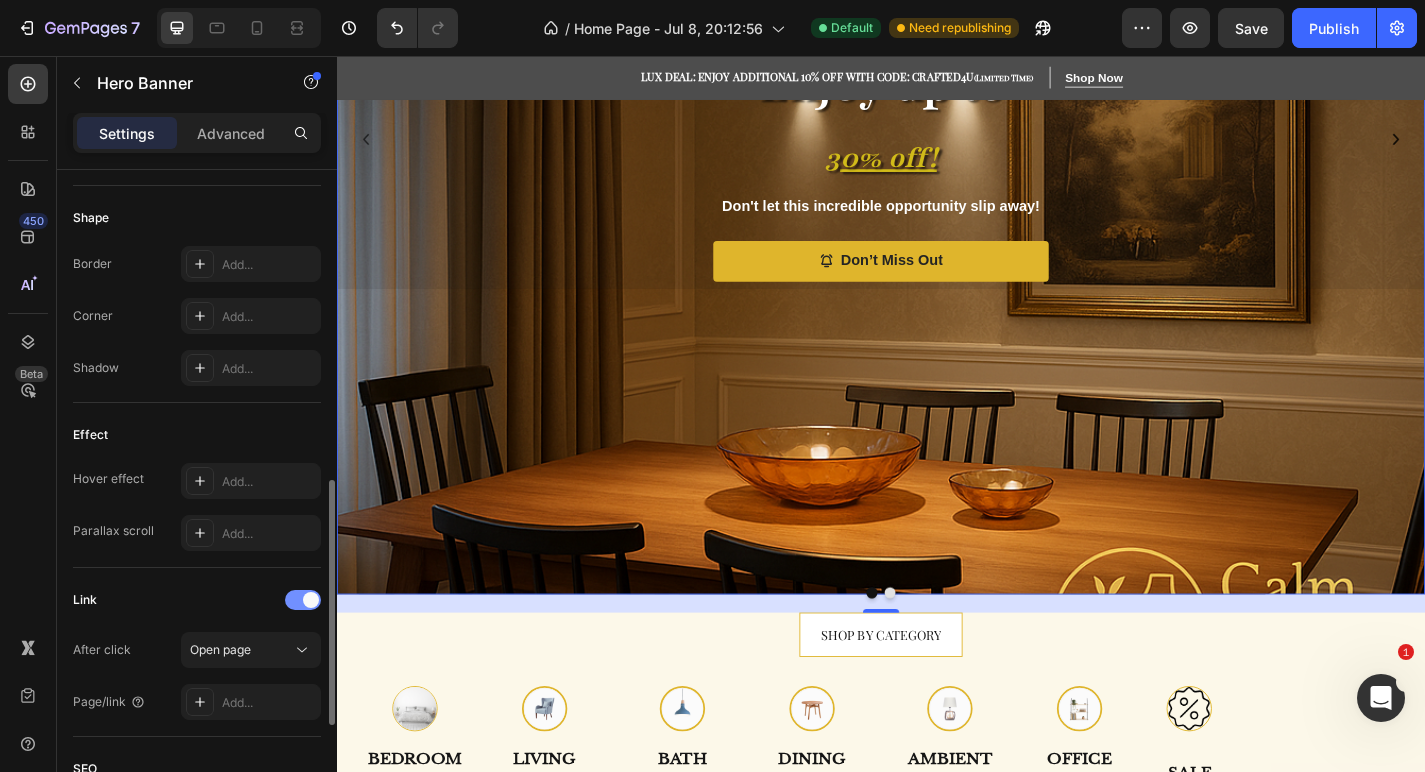 click at bounding box center [311, 600] 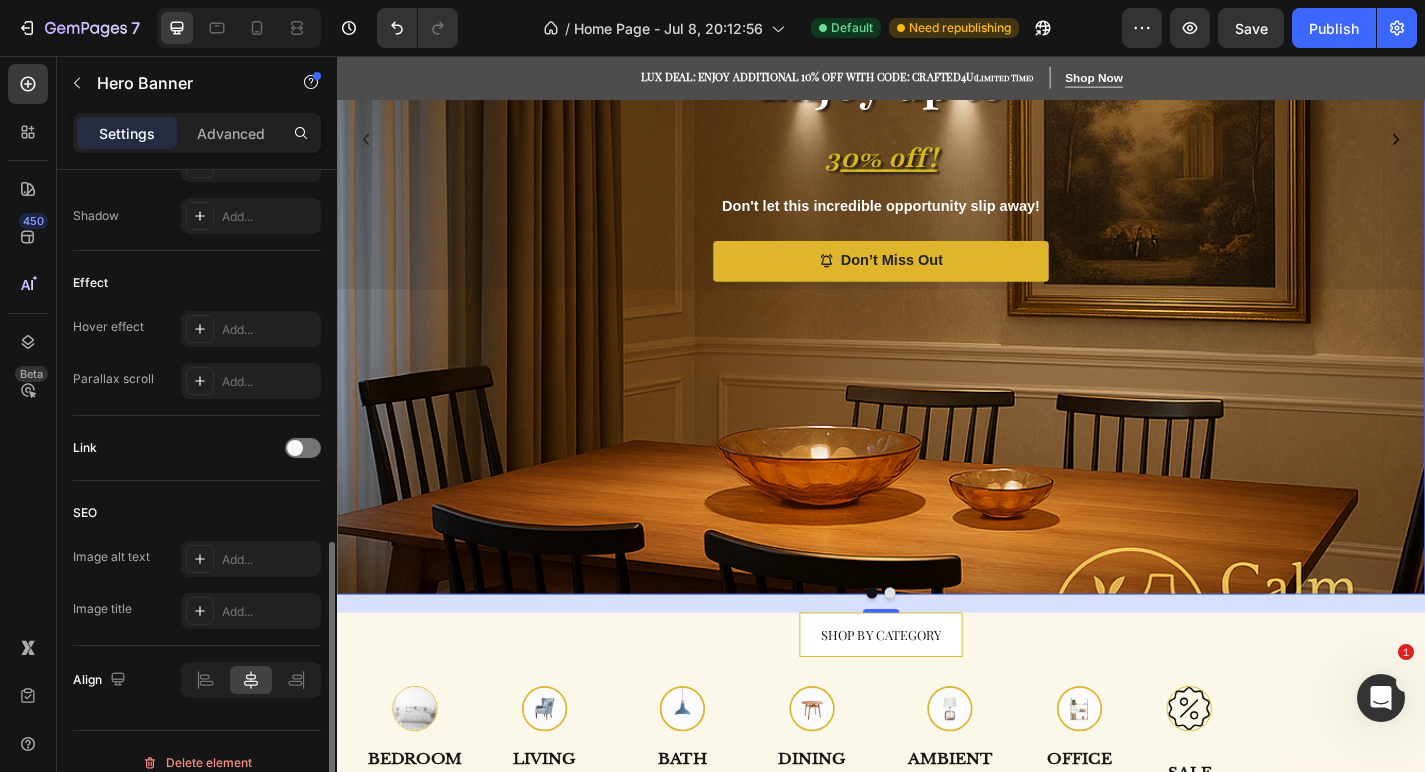 scroll, scrollTop: 1004, scrollLeft: 0, axis: vertical 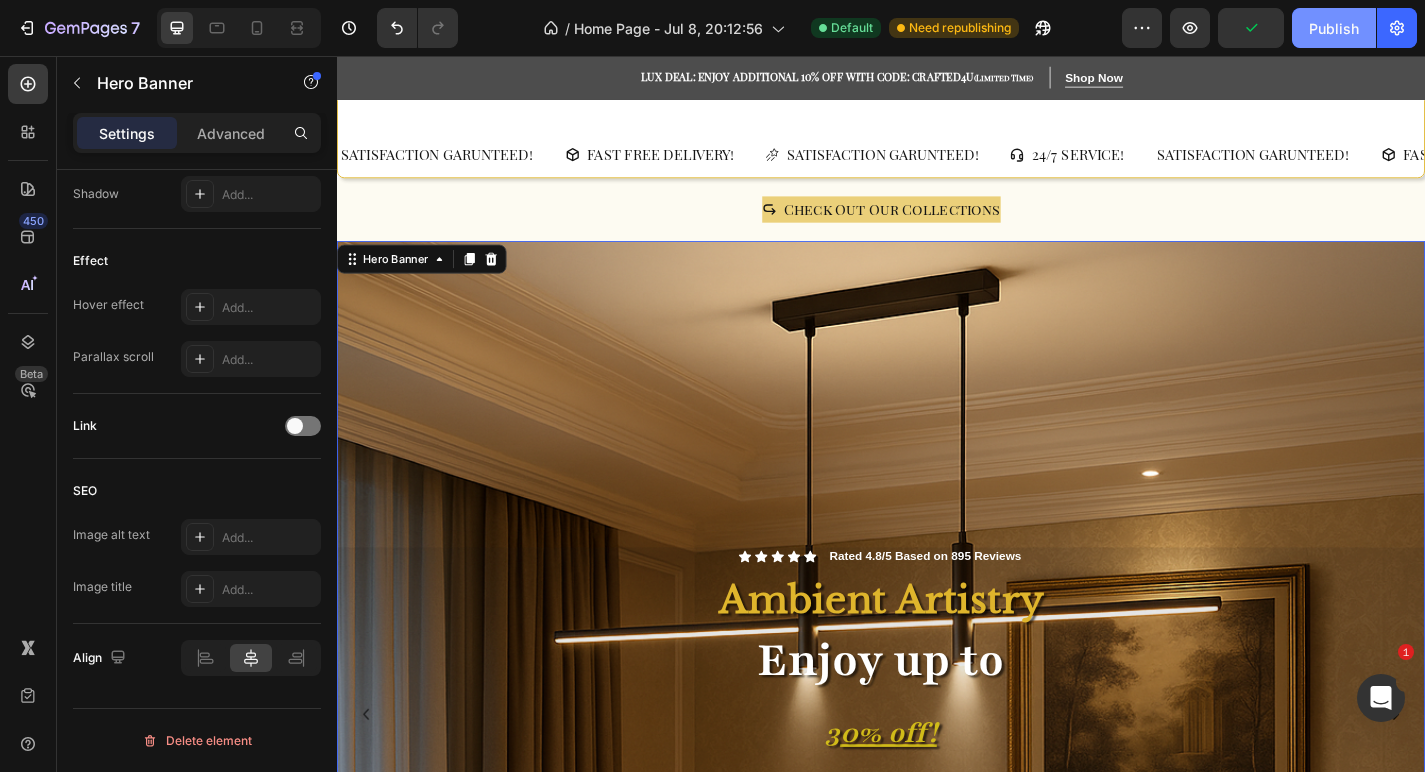 click on "Publish" at bounding box center [1334, 28] 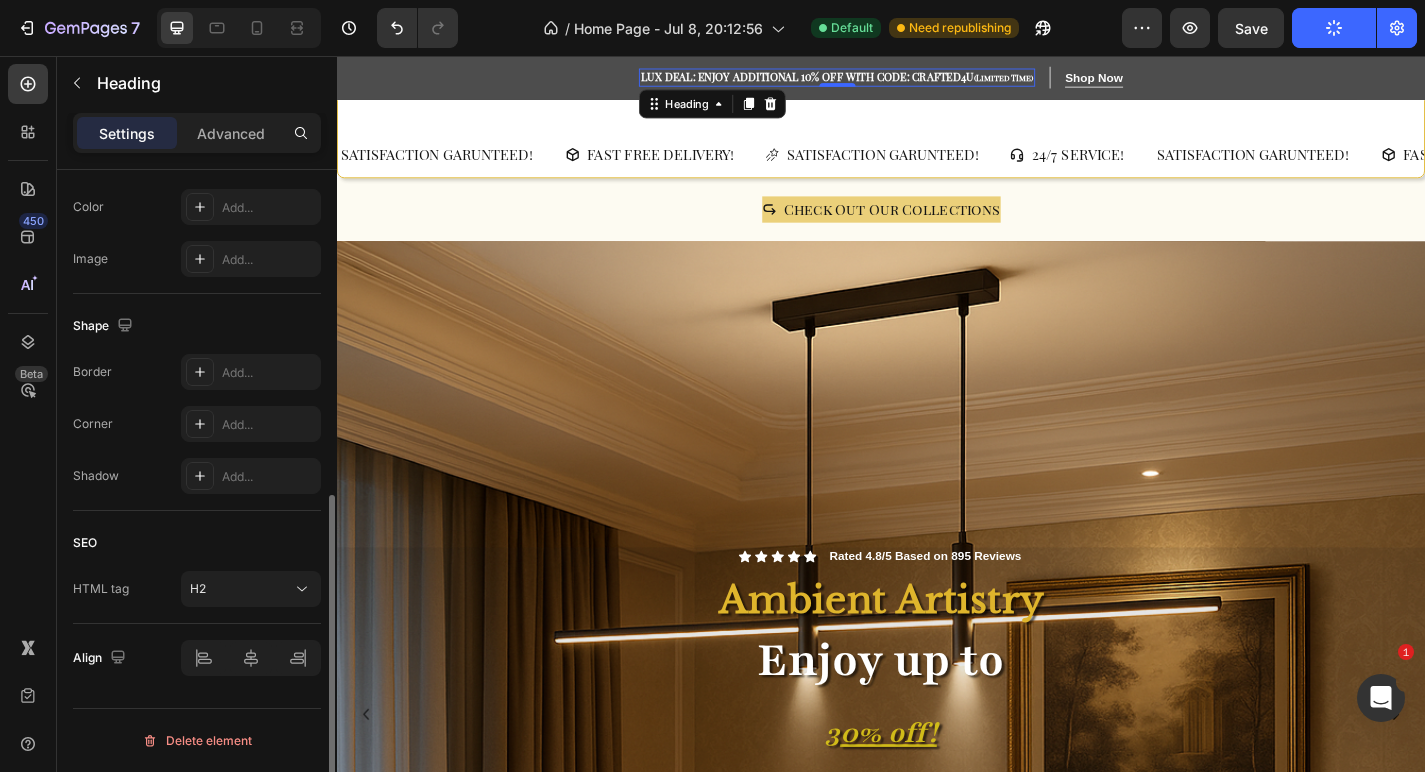 scroll, scrollTop: 0, scrollLeft: 0, axis: both 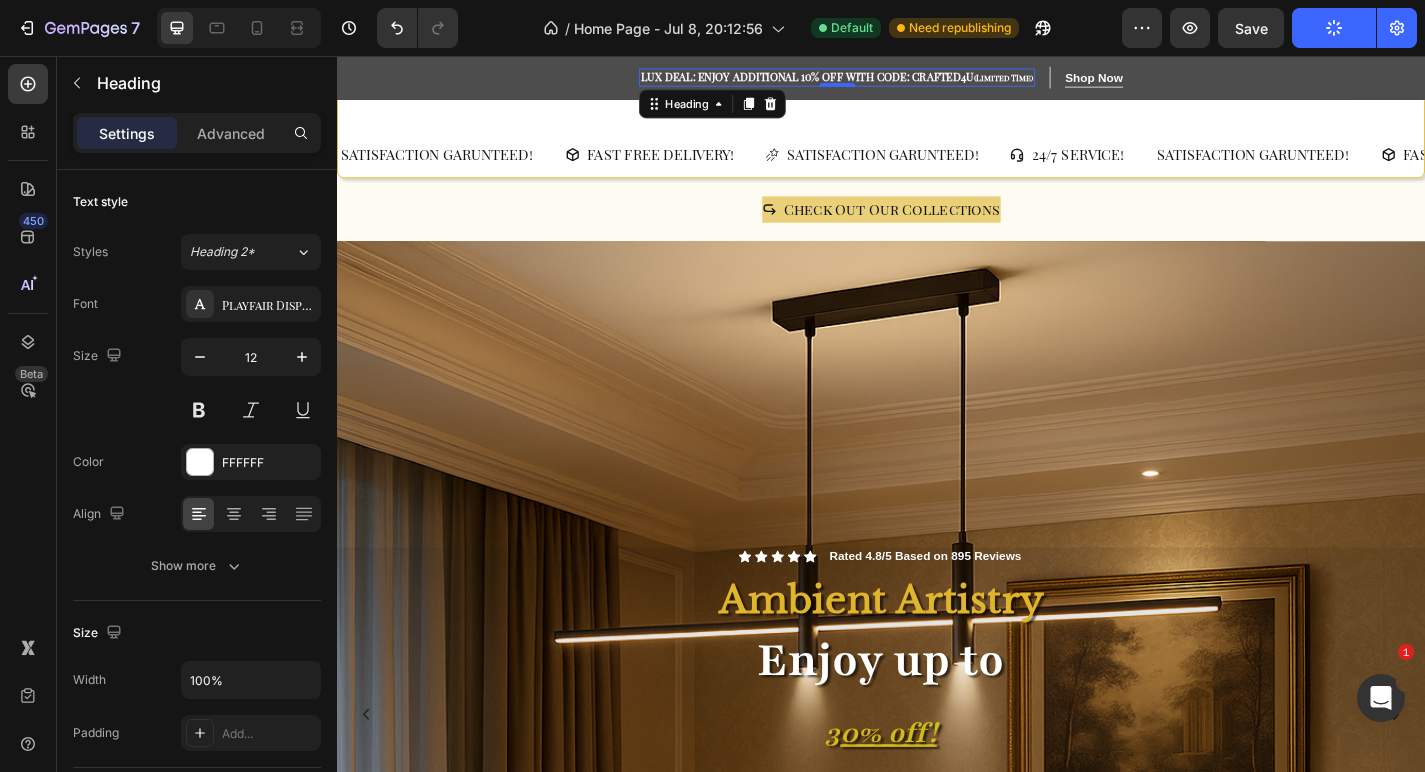 click on "(Limited TIme)" at bounding box center (1072, 80) 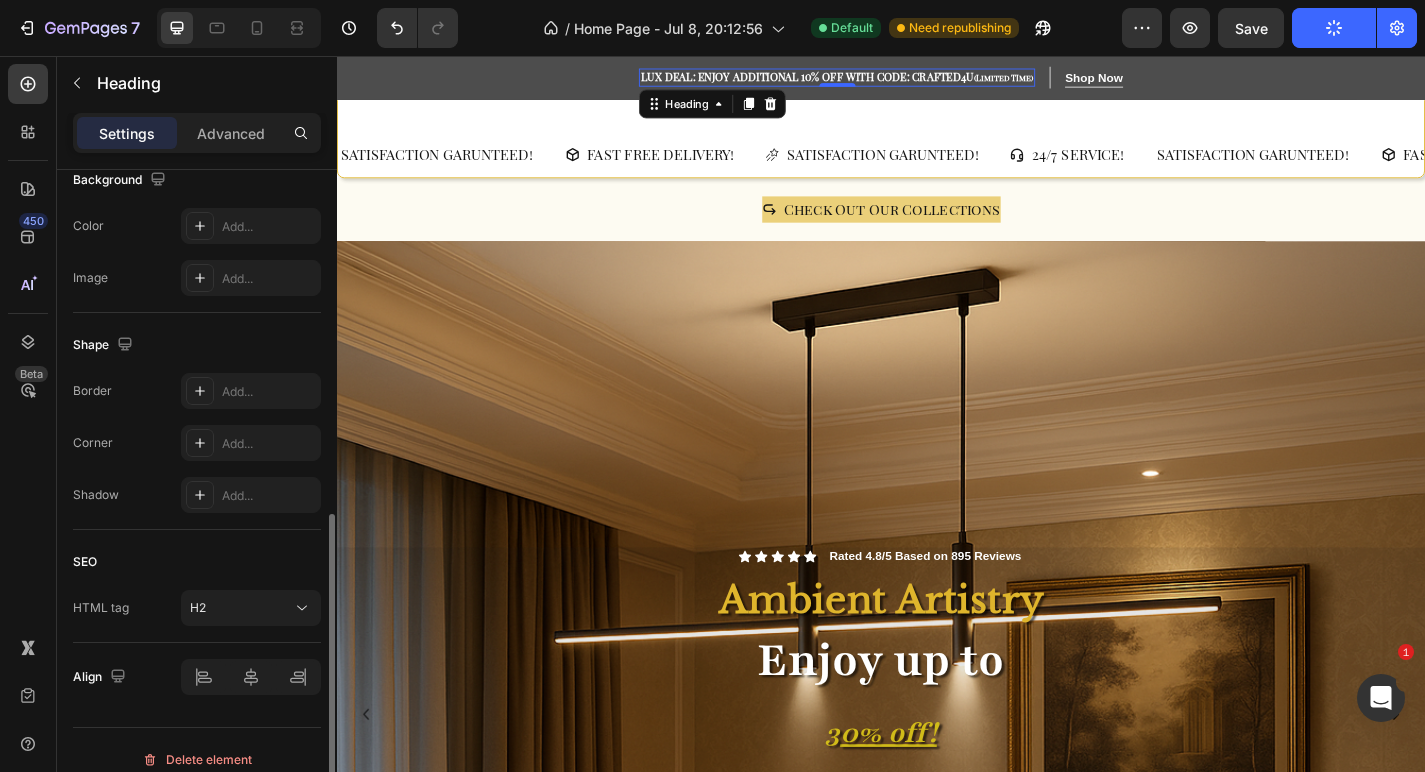 scroll, scrollTop: 639, scrollLeft: 0, axis: vertical 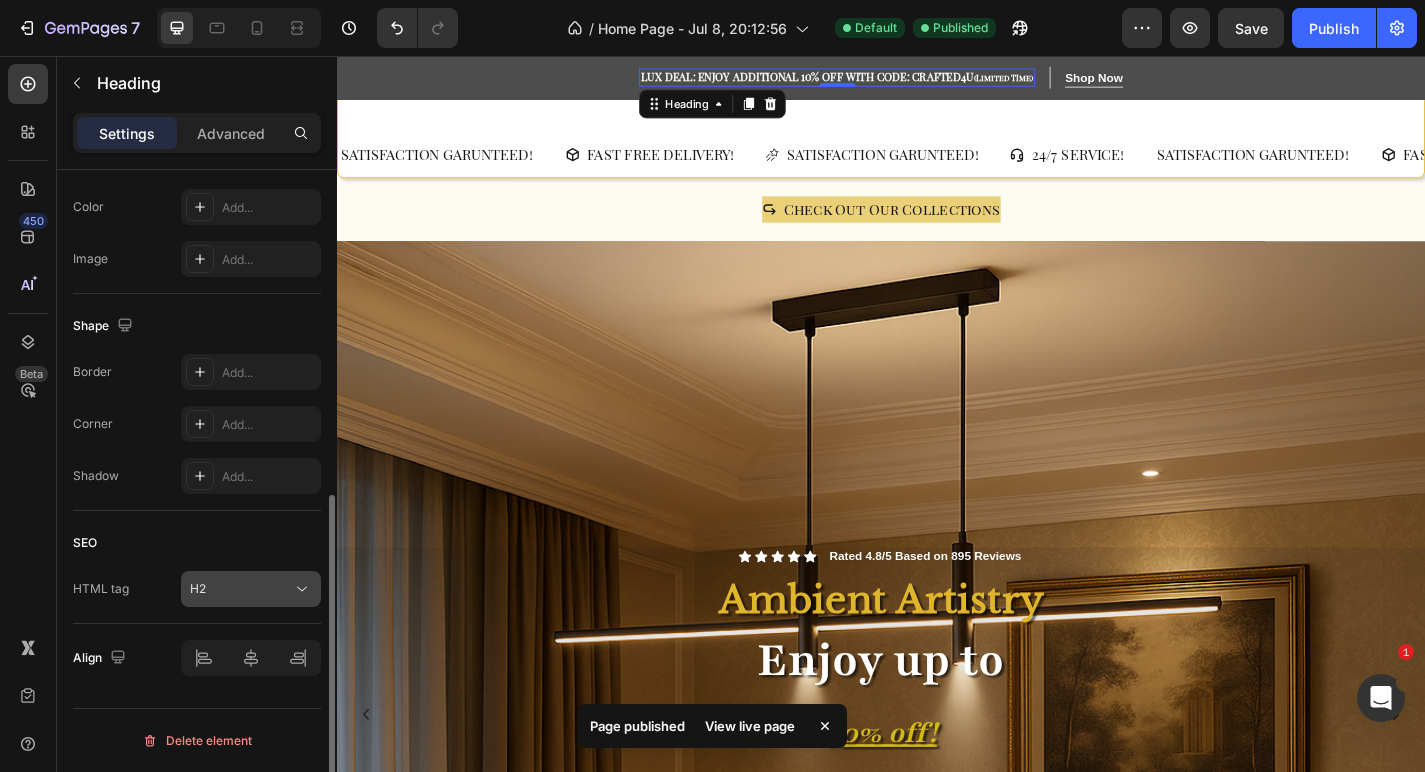 click on "H2" at bounding box center (241, 589) 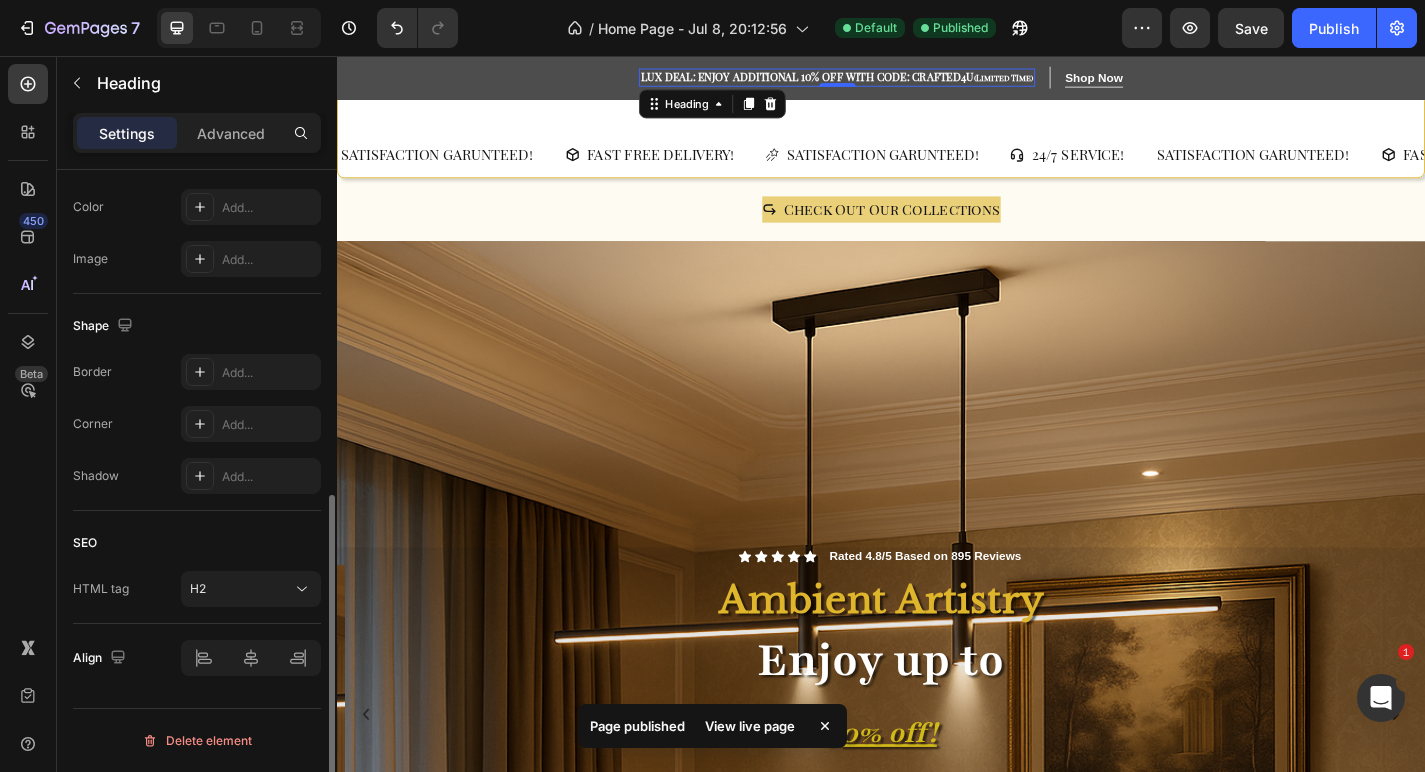 click on "HTML tag H2" at bounding box center (197, 589) 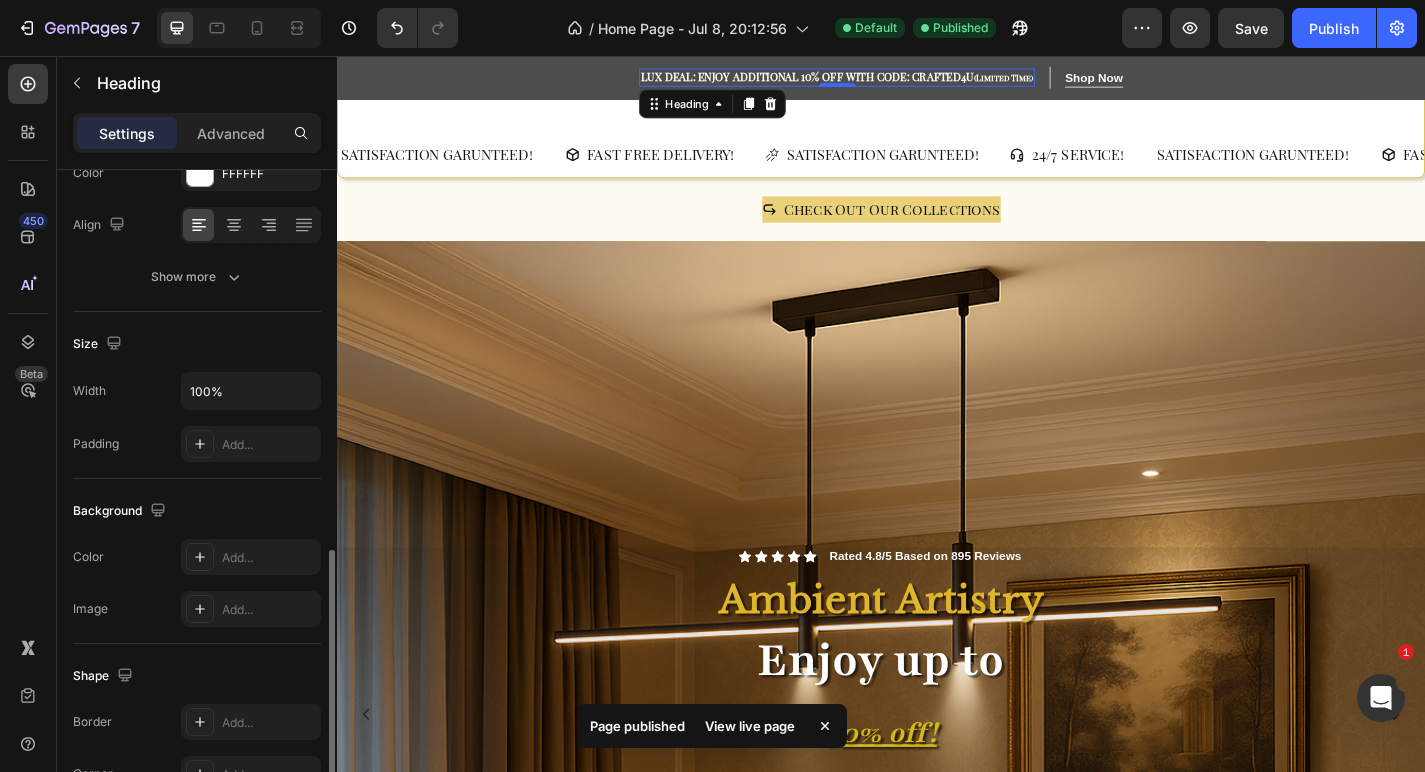 scroll, scrollTop: 0, scrollLeft: 0, axis: both 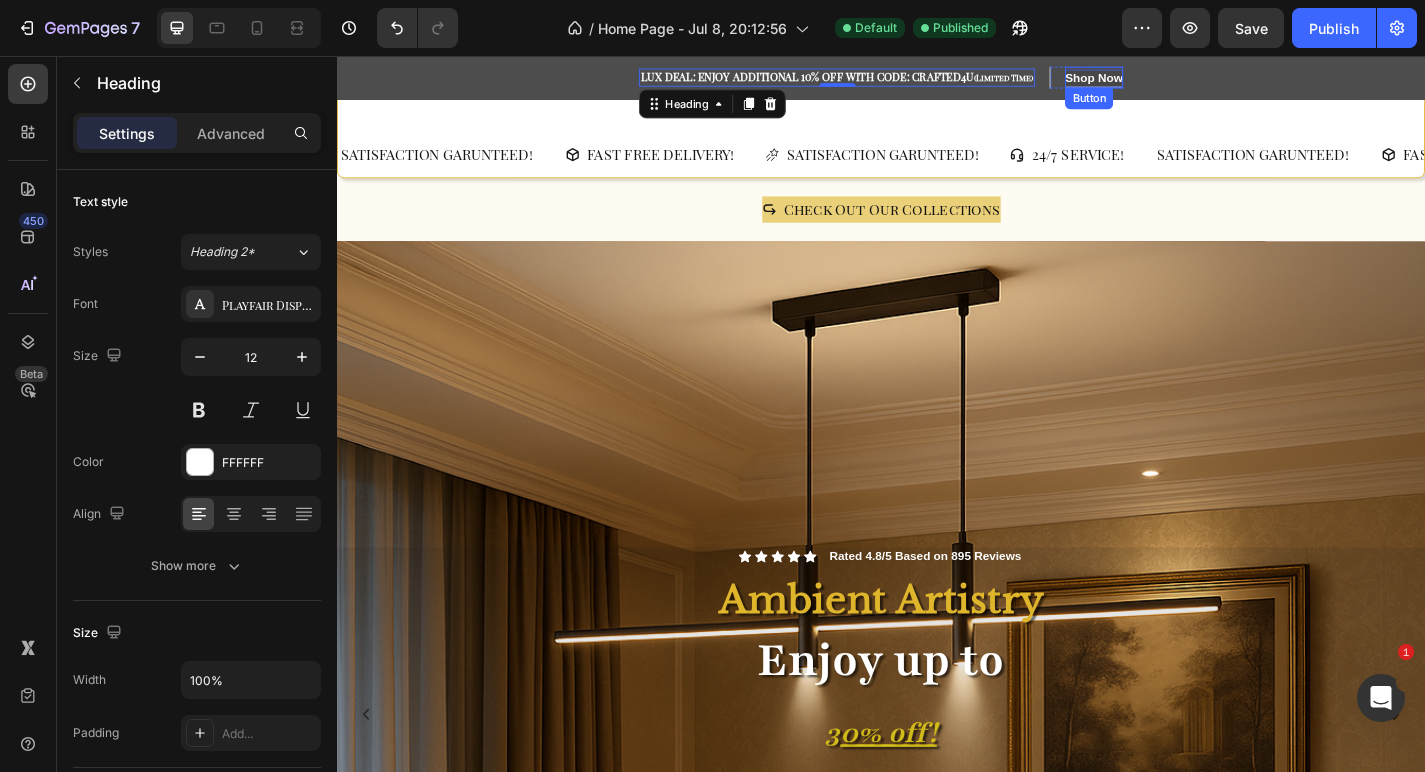 click on "Shop Now" at bounding box center [1172, 81] 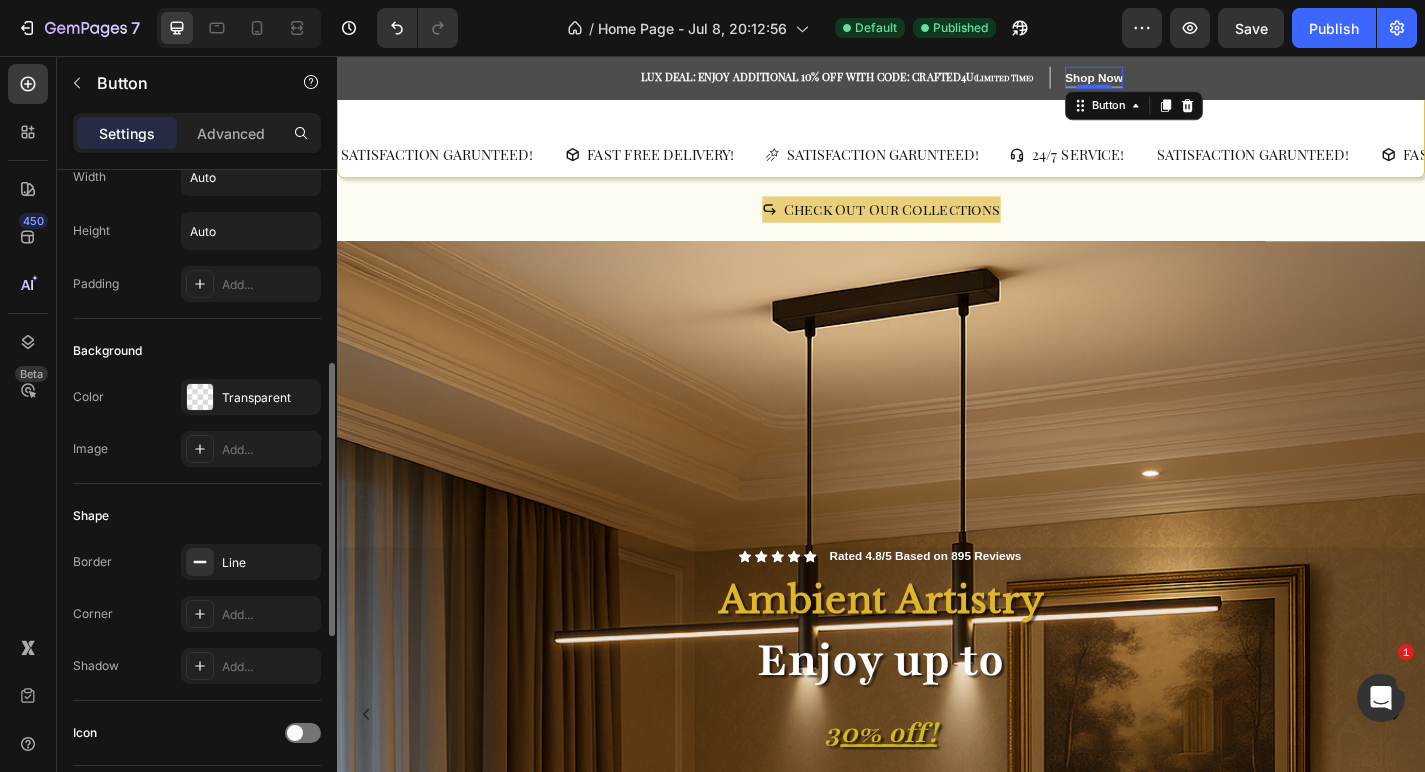 scroll, scrollTop: 0, scrollLeft: 0, axis: both 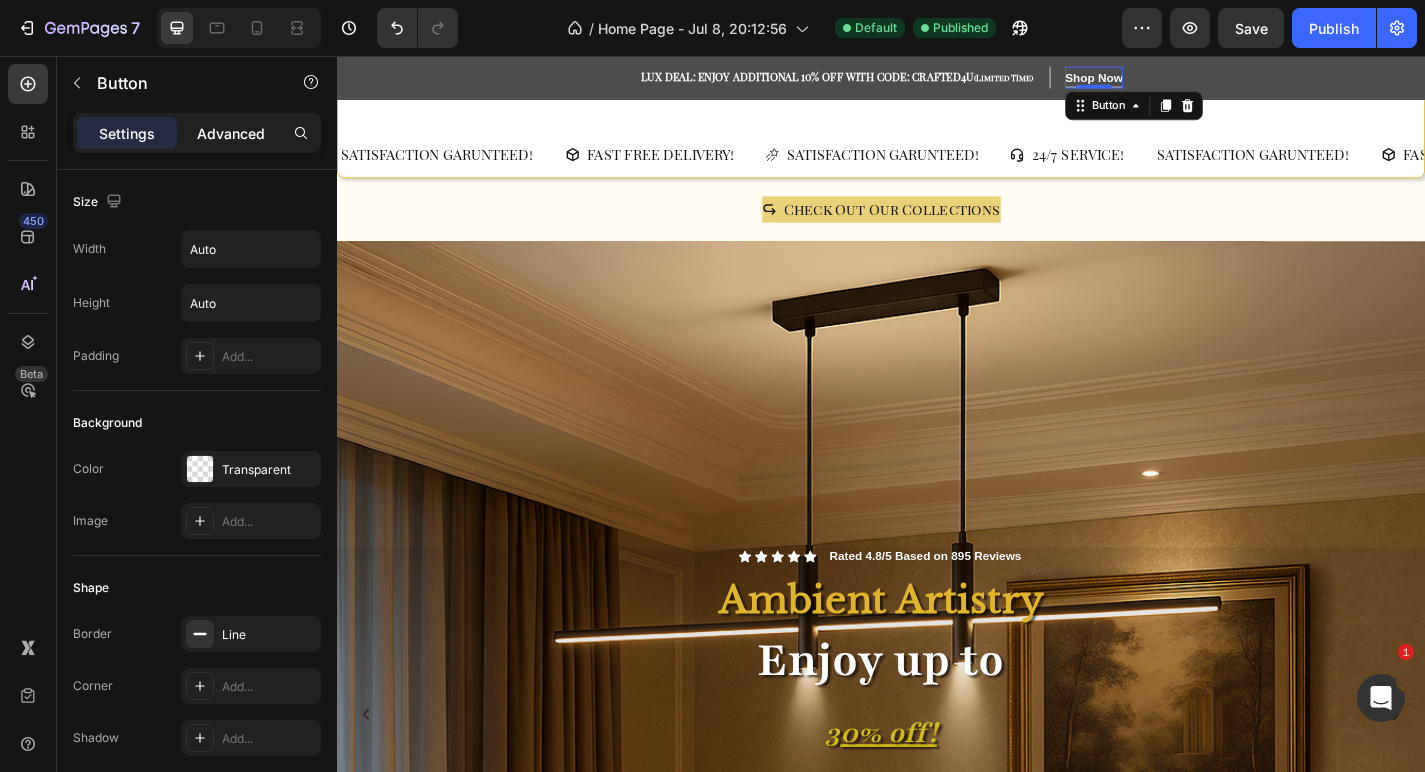 click on "Advanced" at bounding box center (231, 133) 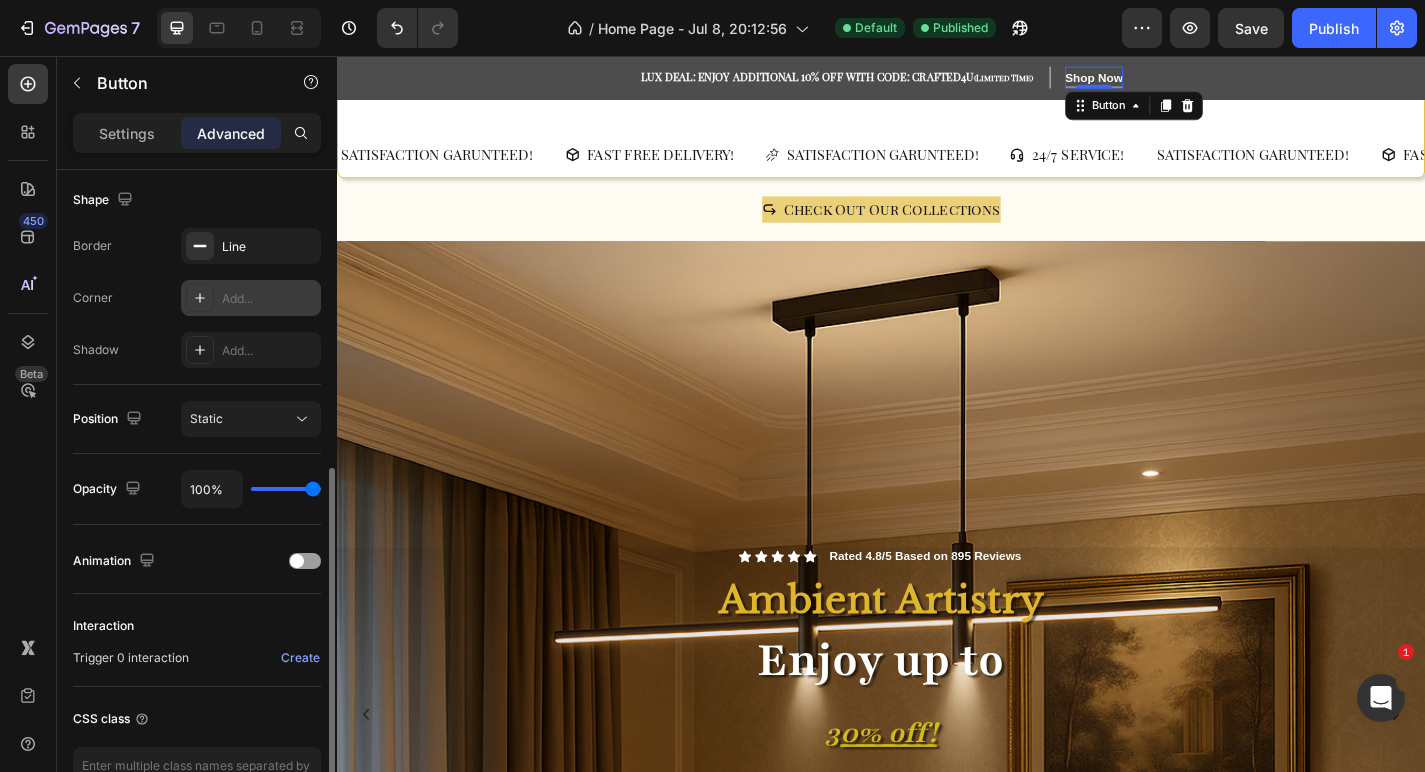 scroll, scrollTop: 645, scrollLeft: 0, axis: vertical 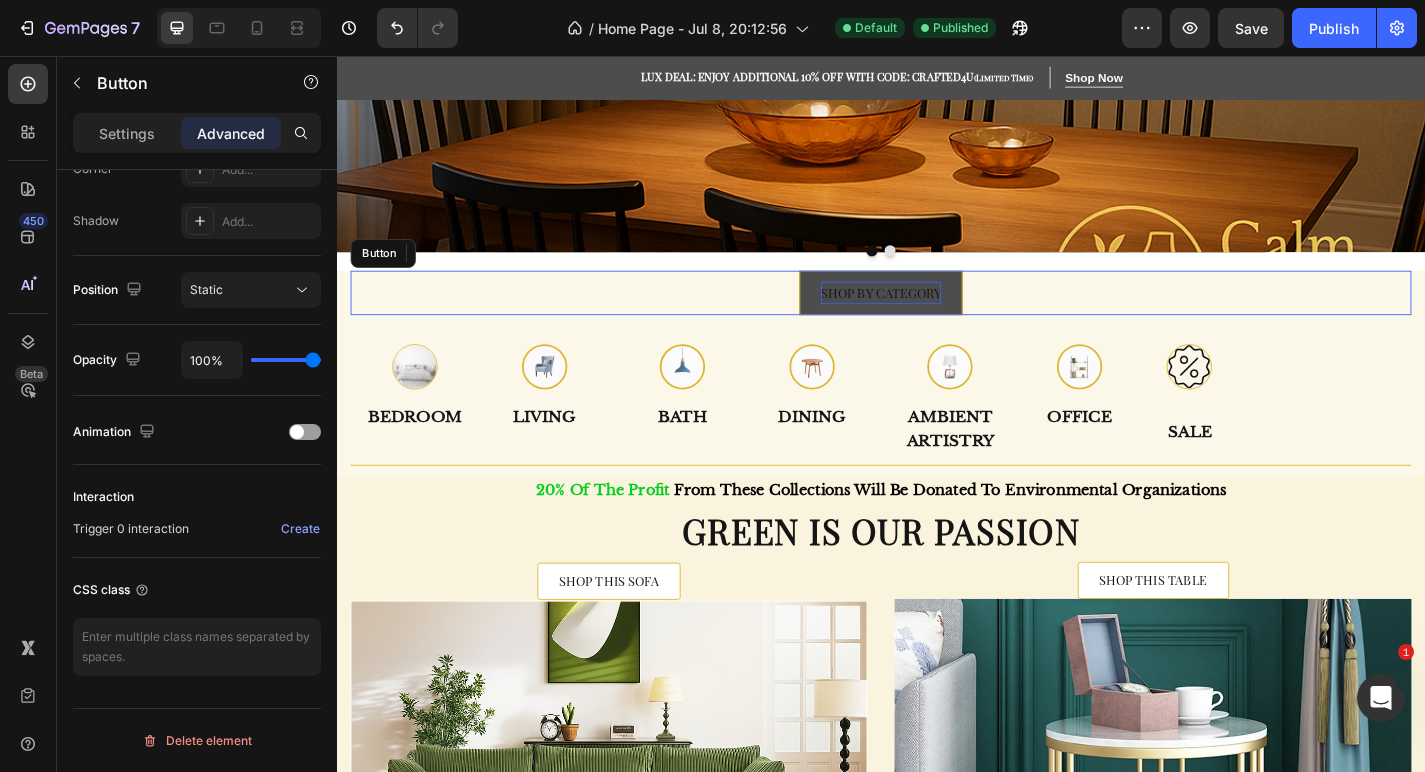 click on "SHOP BY CATEGORY" at bounding box center (937, 317) 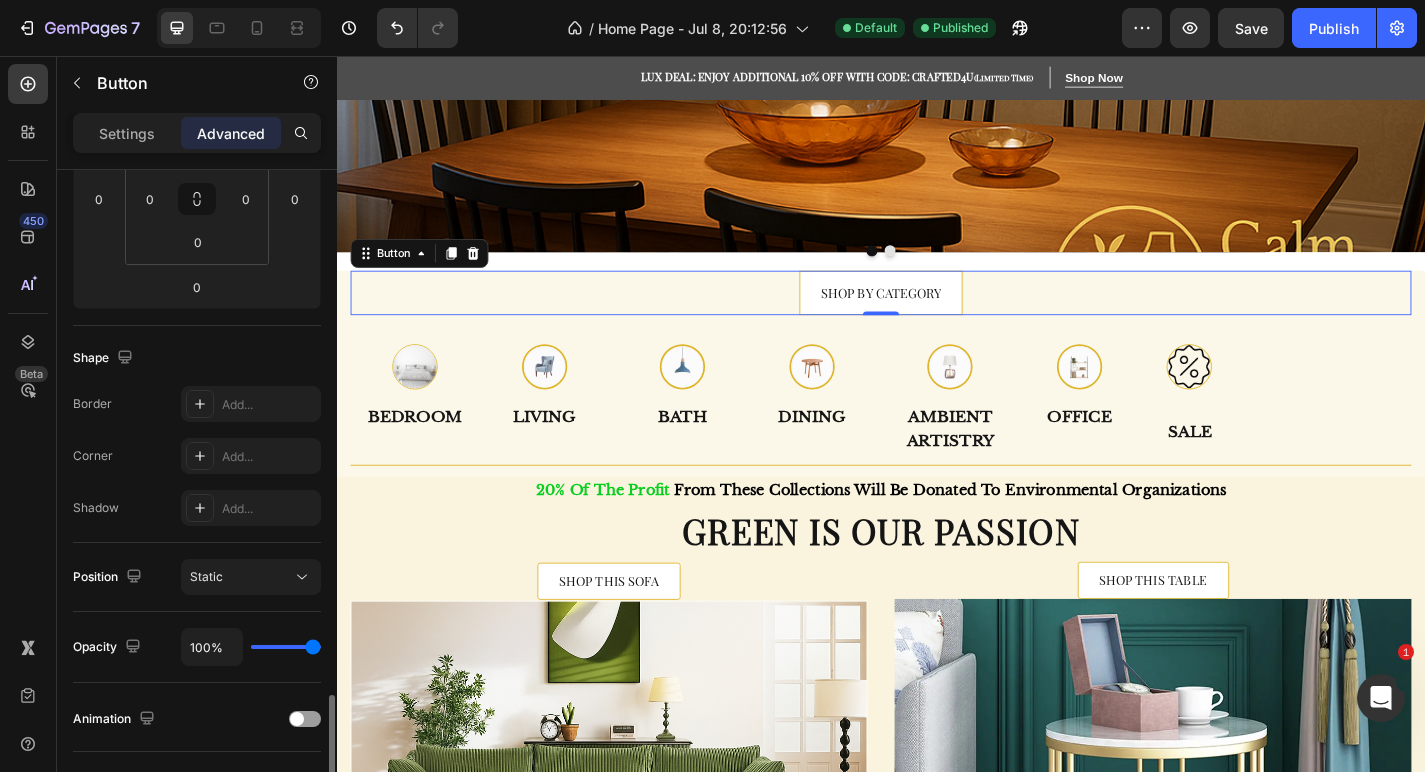 scroll, scrollTop: 587, scrollLeft: 0, axis: vertical 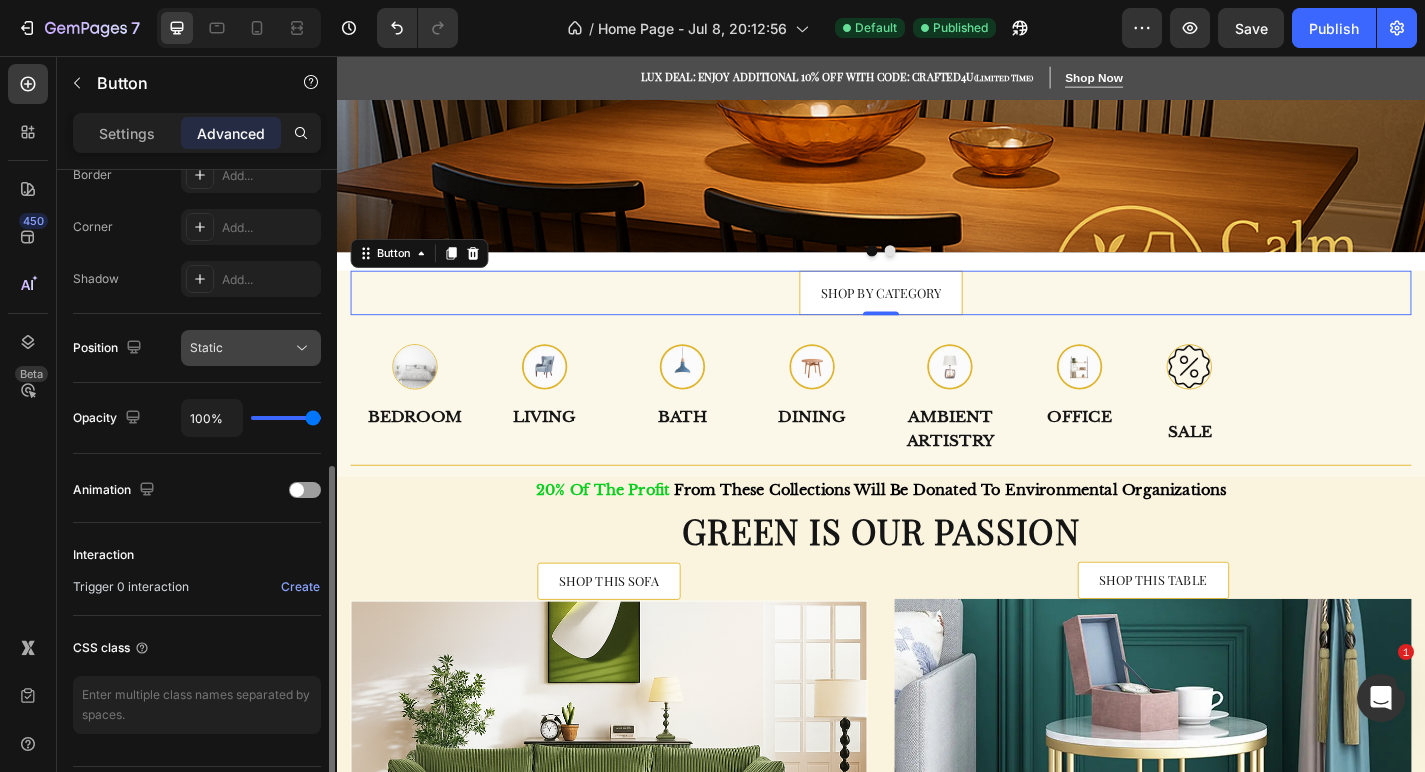 click on "Static" at bounding box center [241, 348] 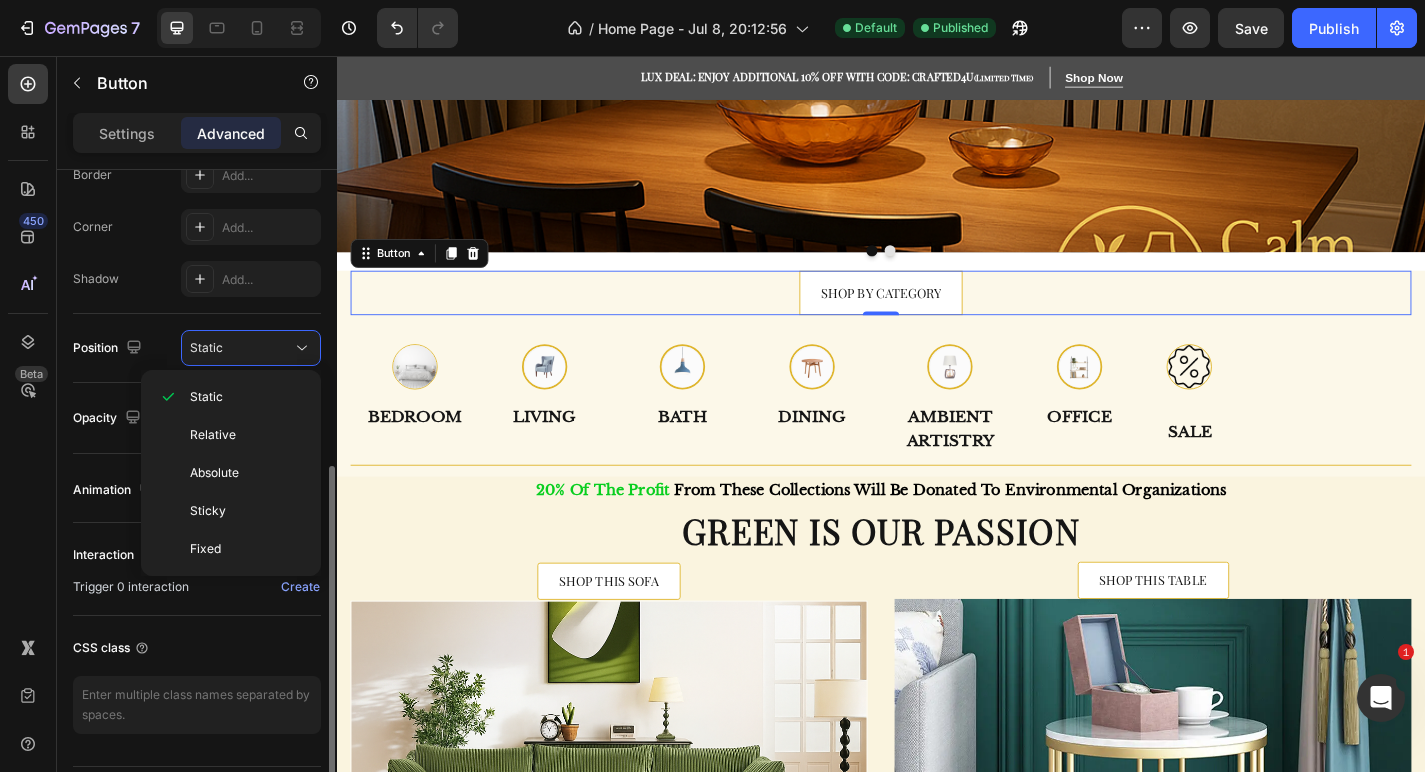 click on "Position Static" at bounding box center [197, 348] 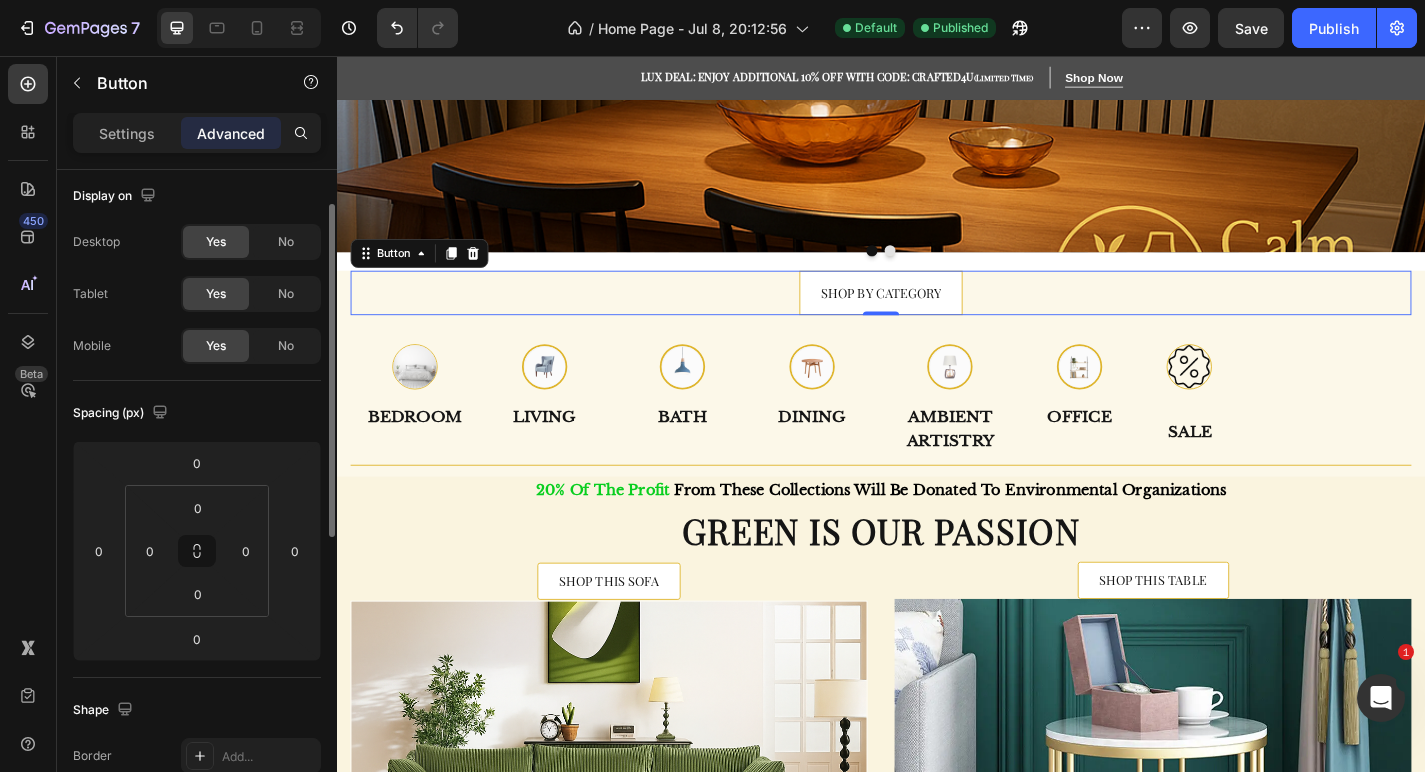 scroll, scrollTop: 0, scrollLeft: 0, axis: both 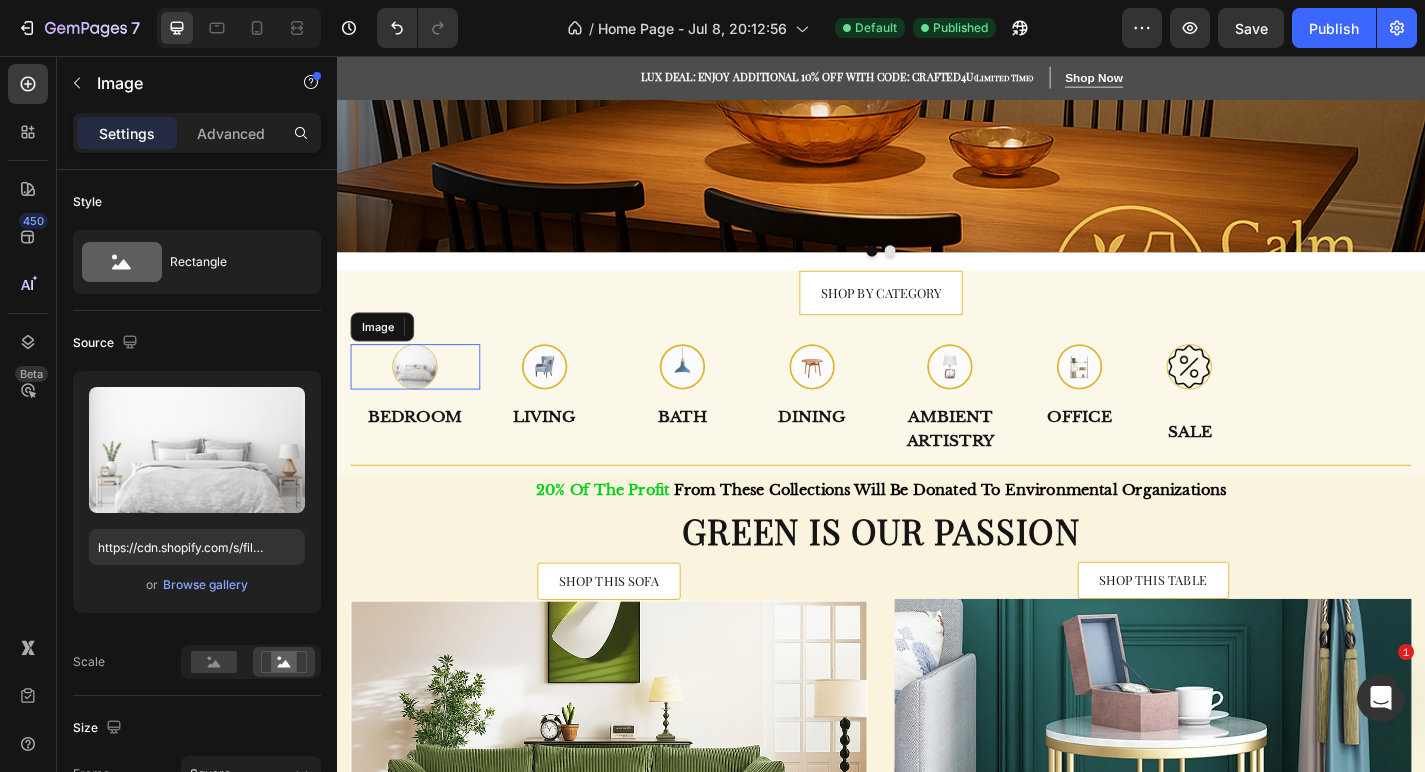 click at bounding box center [423, 399] 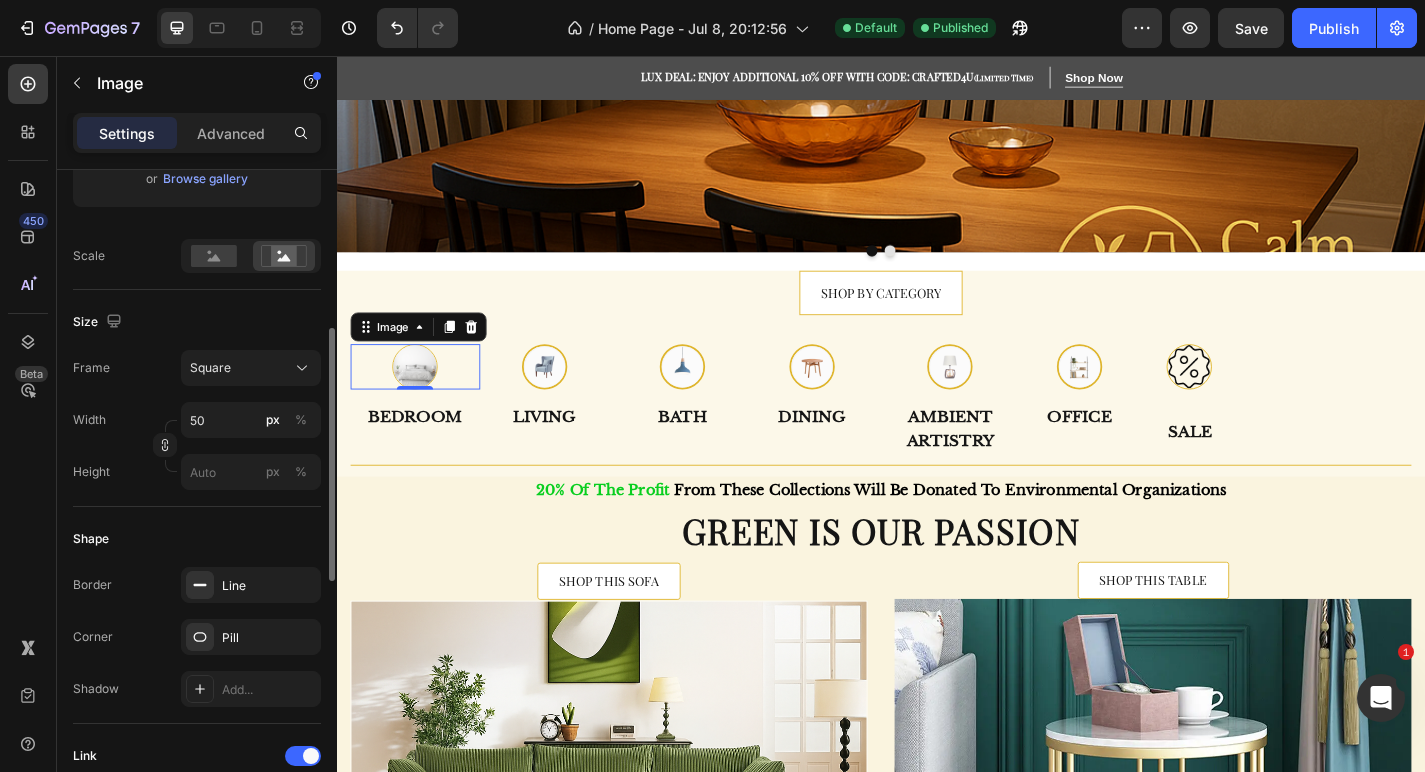 scroll, scrollTop: 416, scrollLeft: 0, axis: vertical 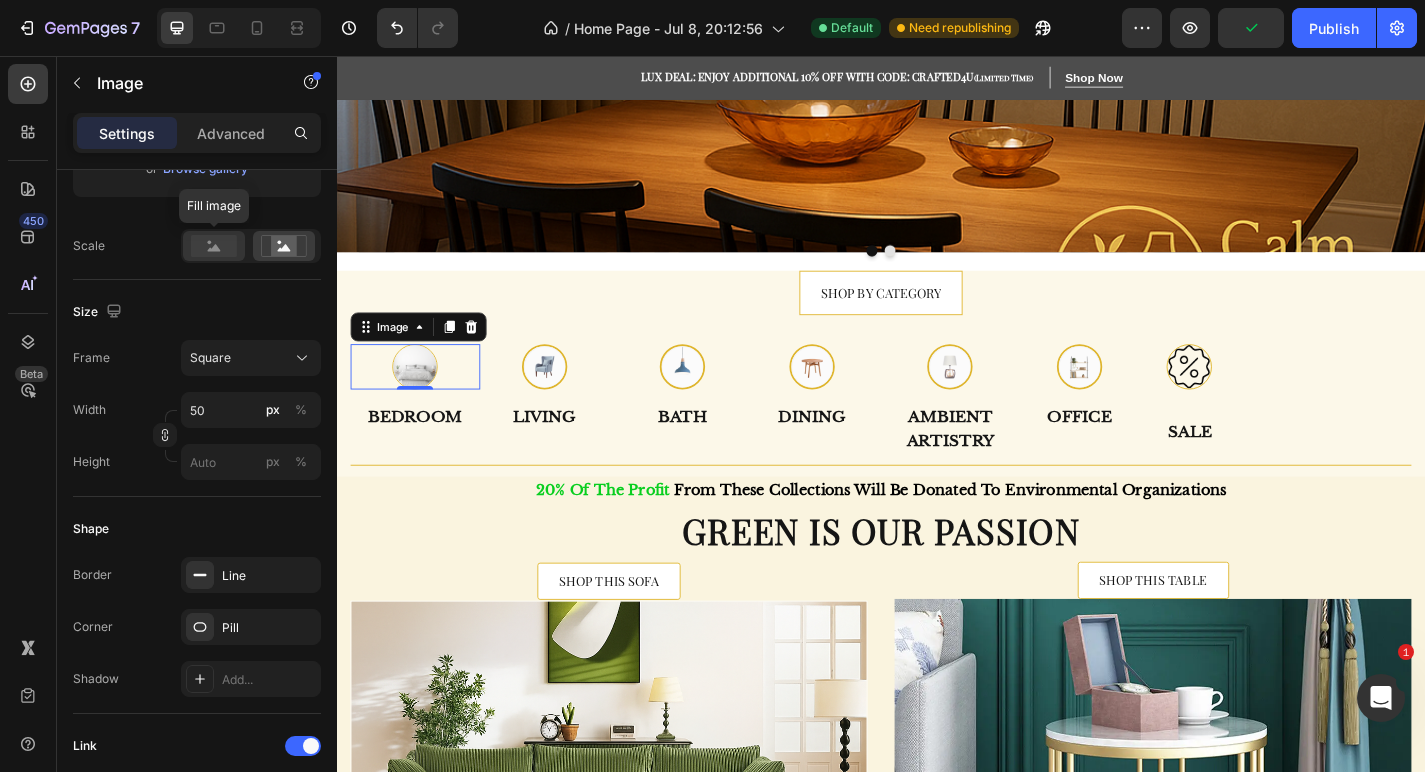 click 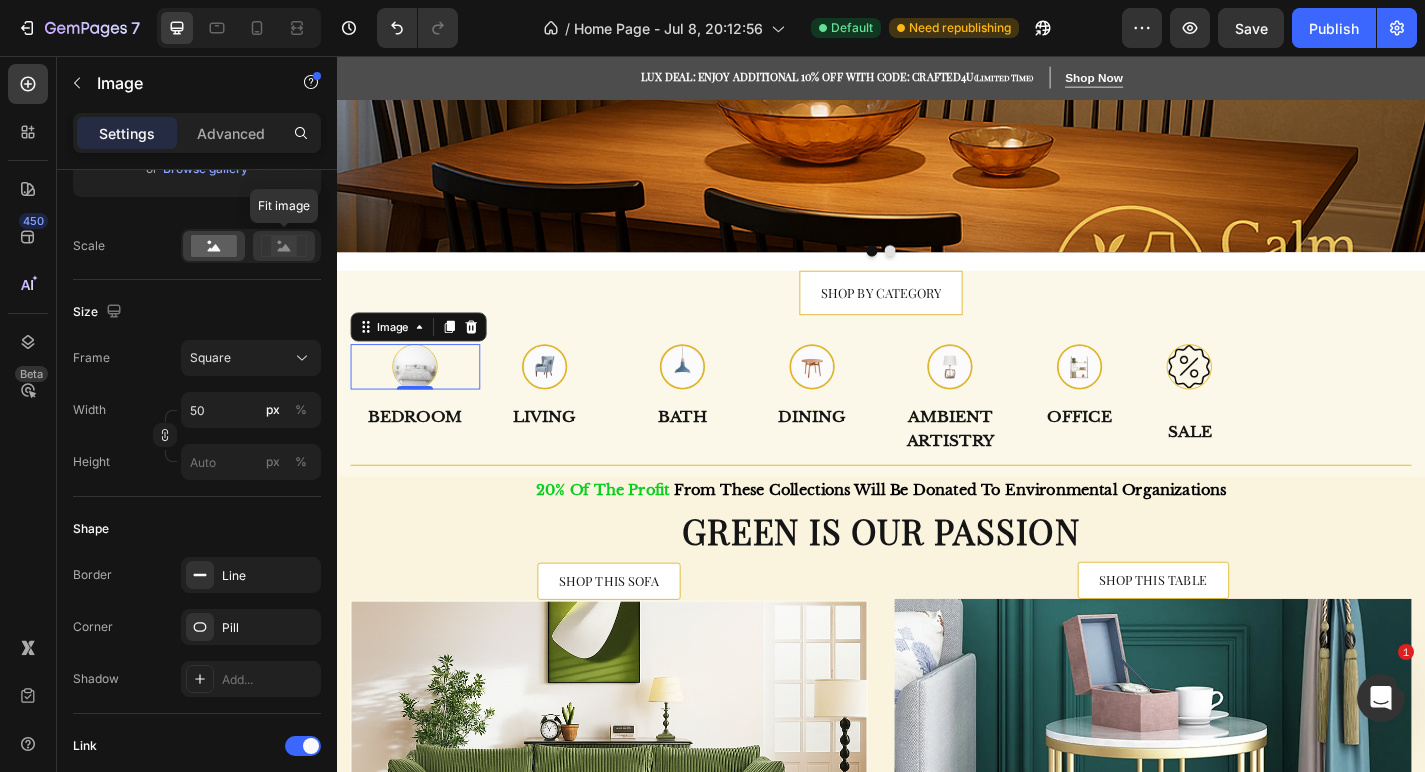 click 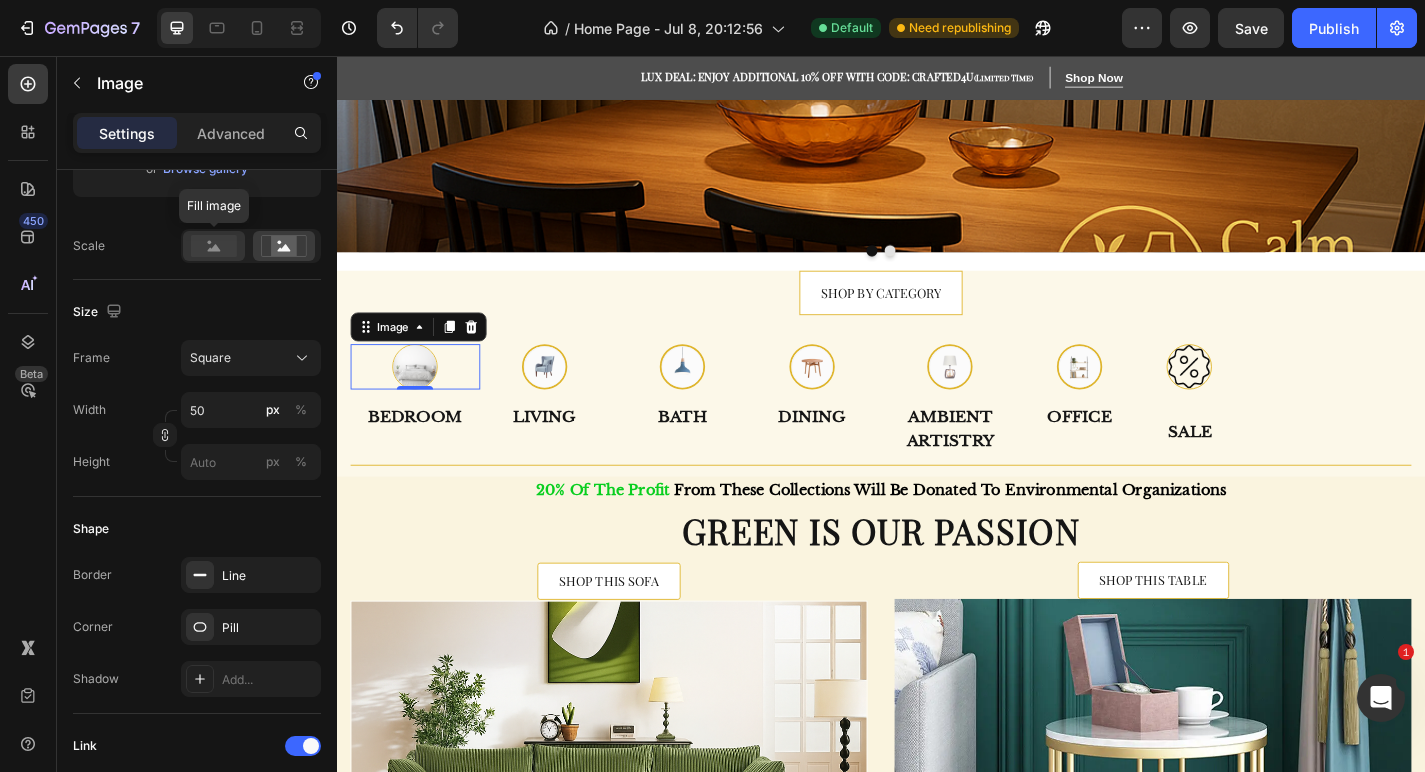 click 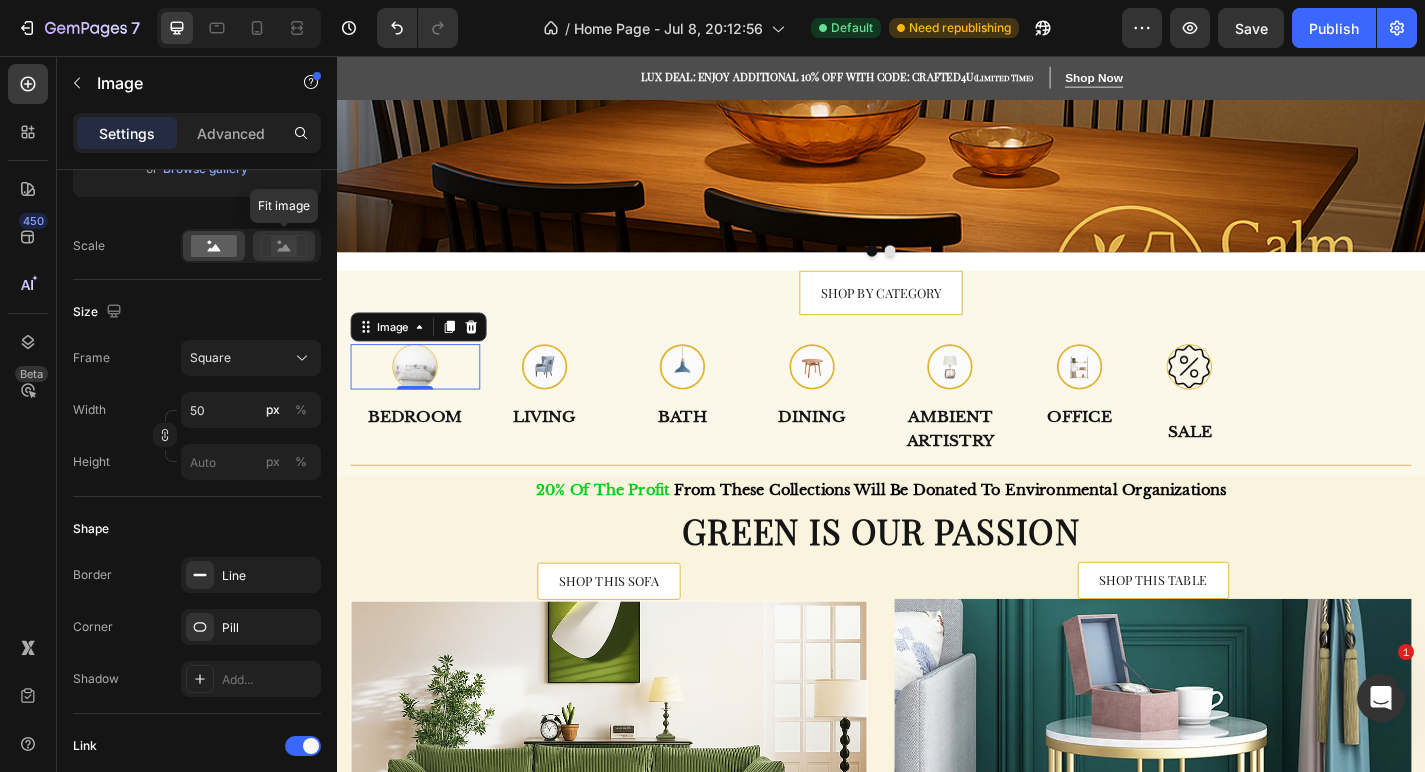 click 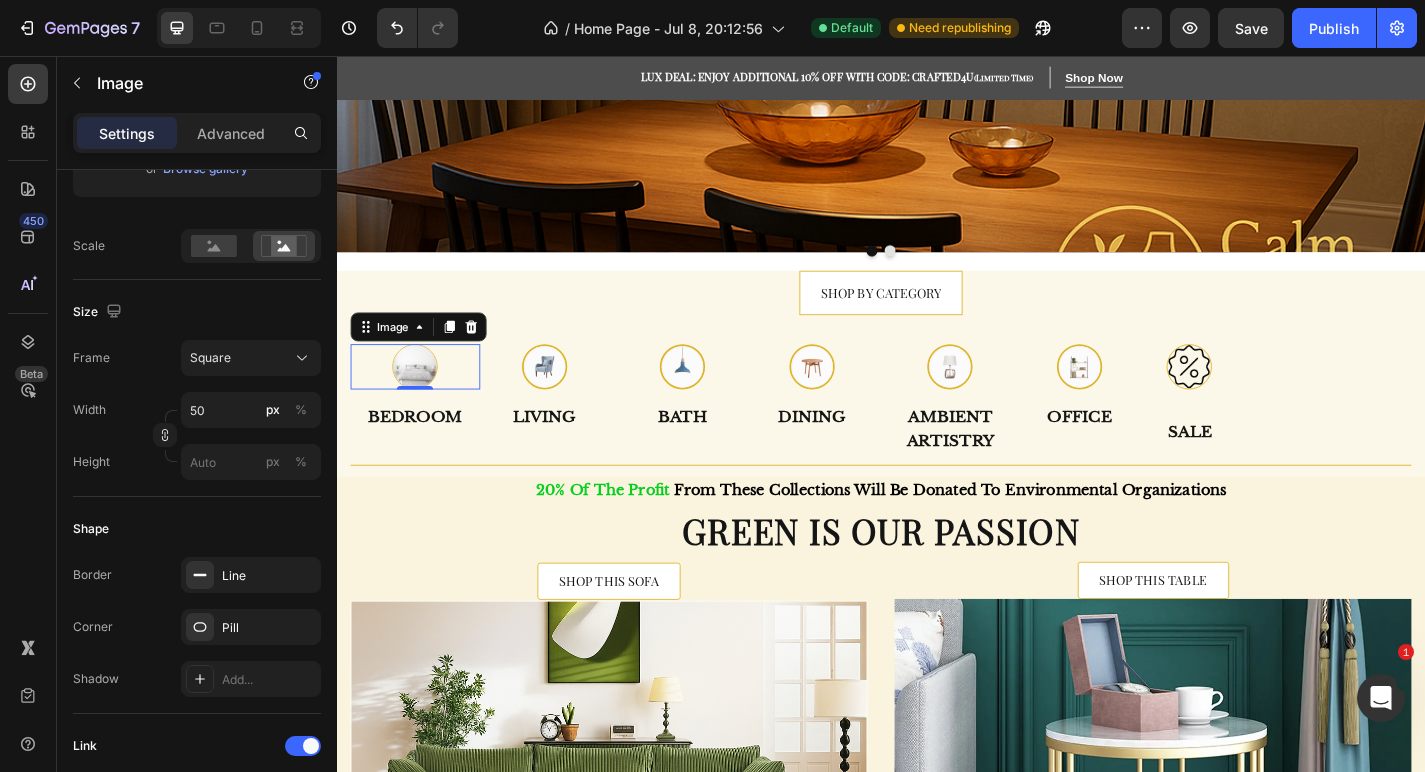 click on "Size" at bounding box center (197, 312) 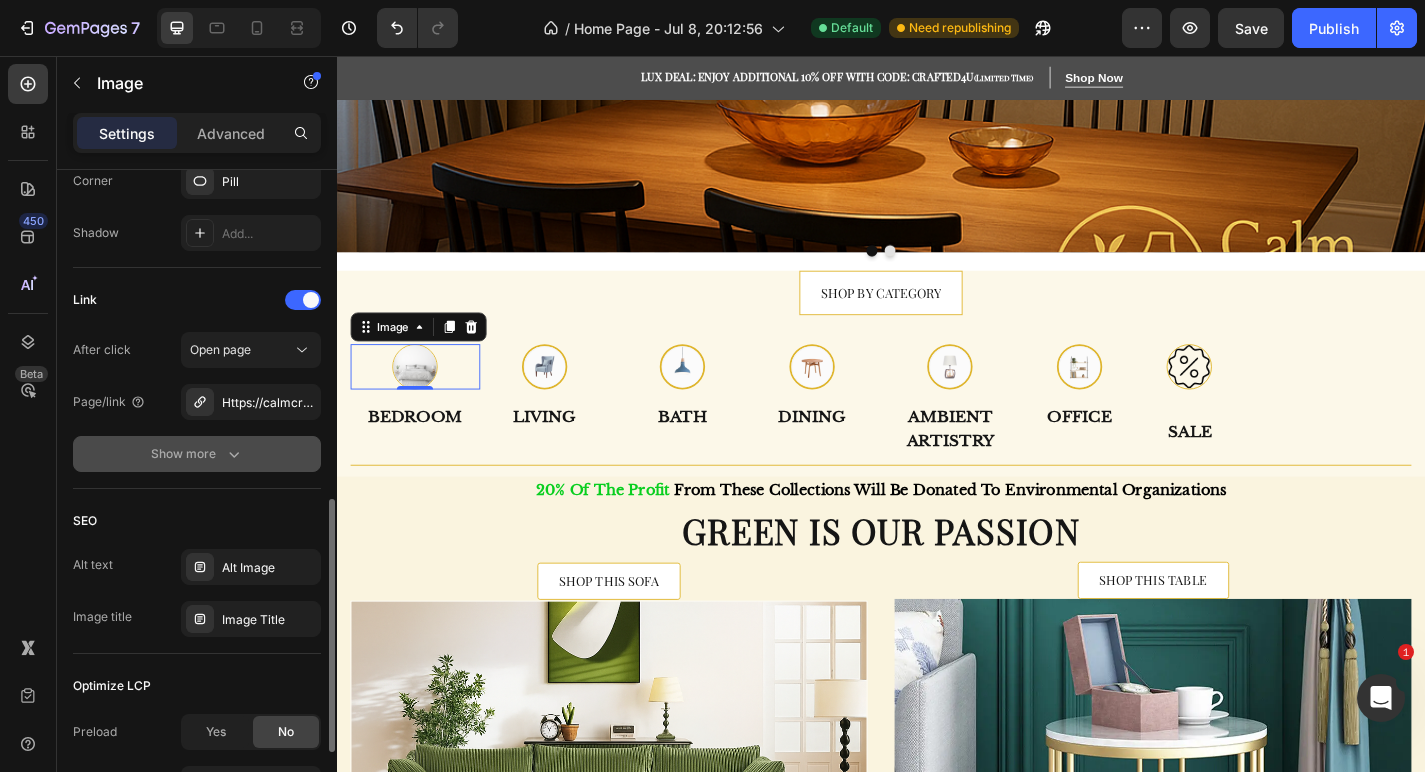 scroll, scrollTop: 862, scrollLeft: 0, axis: vertical 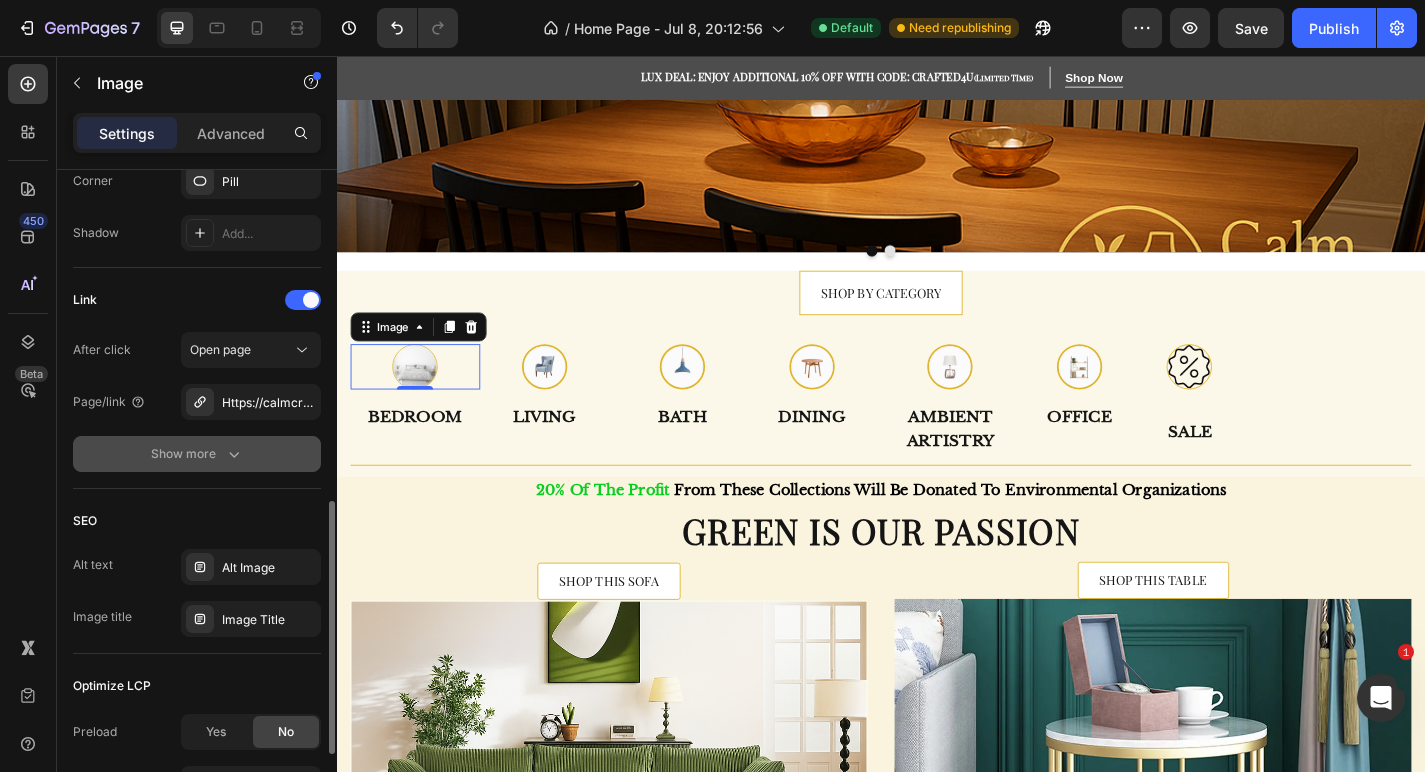 click on "Show more" 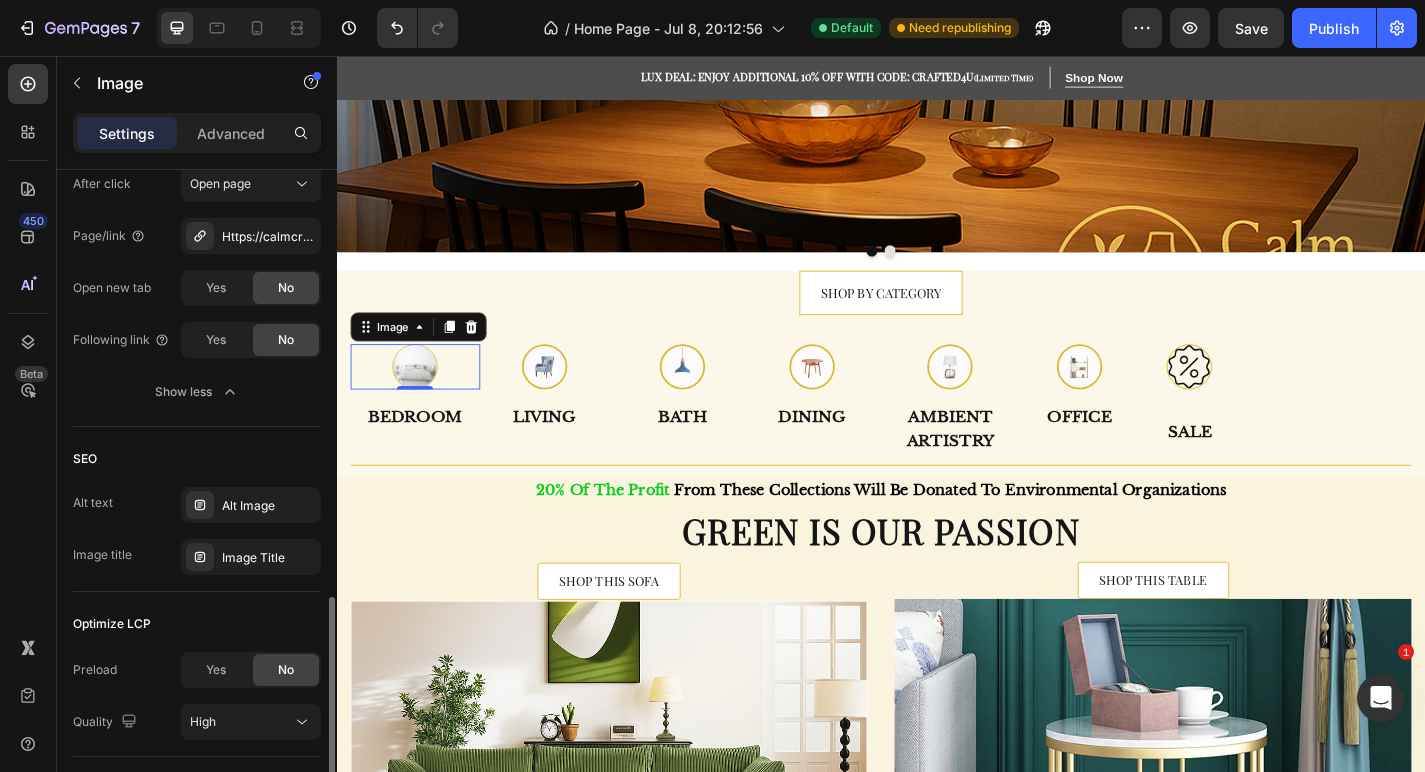 scroll, scrollTop: 1023, scrollLeft: 0, axis: vertical 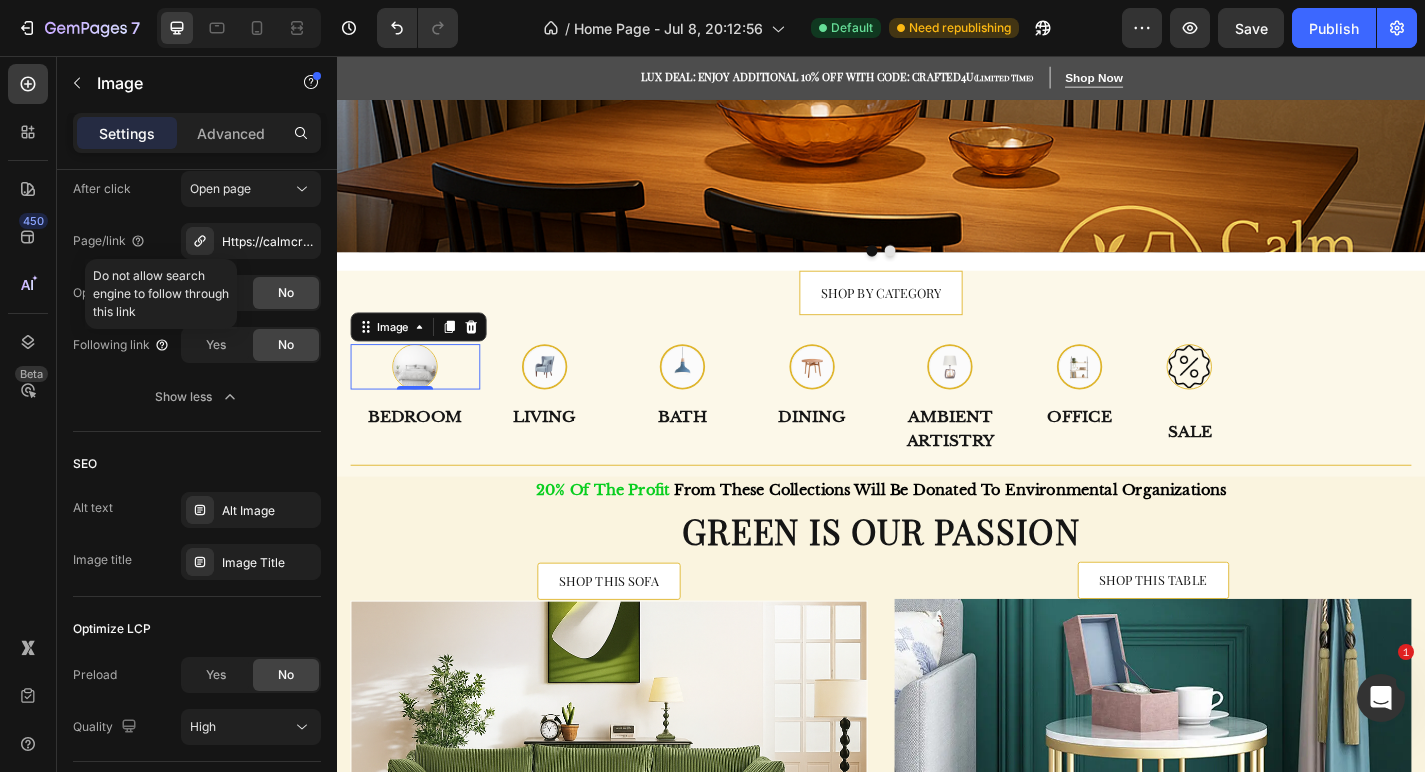 click 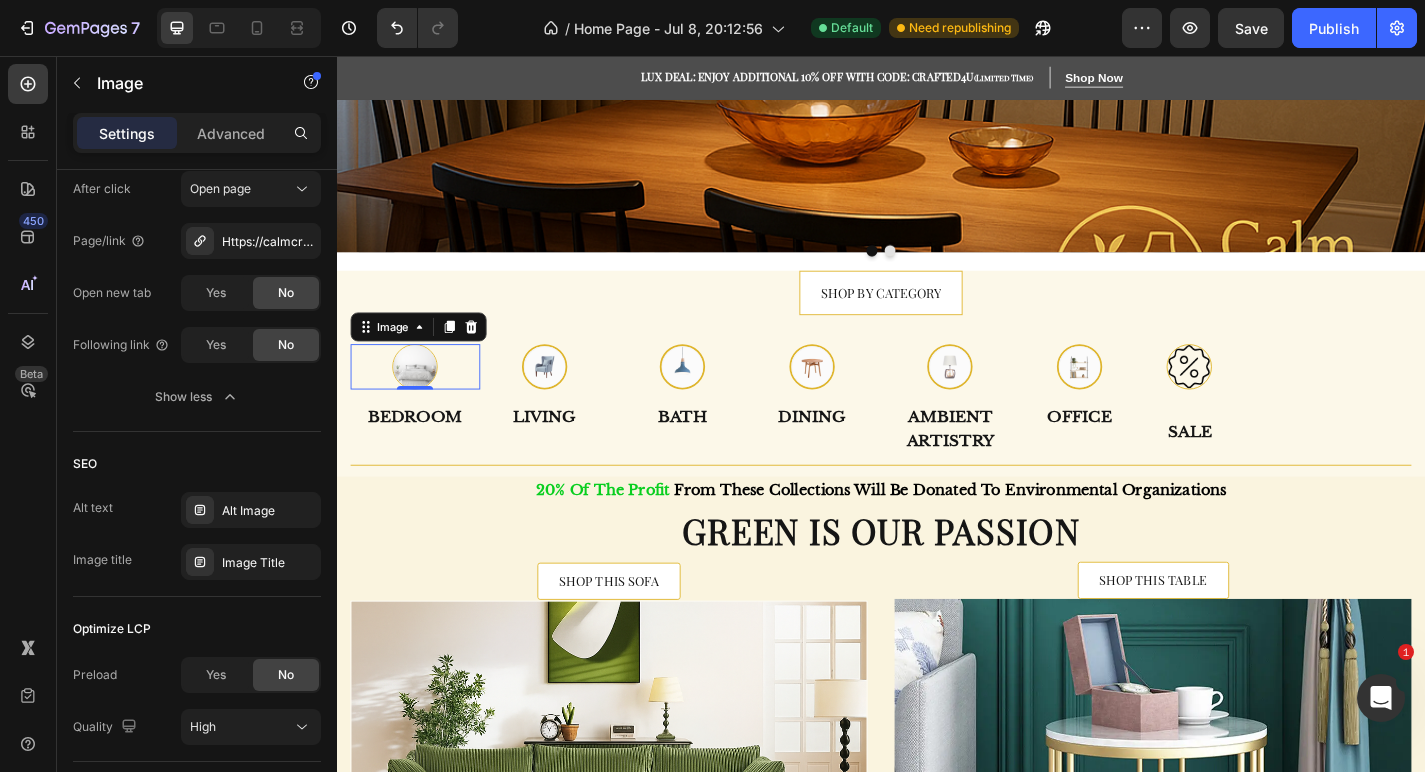 click on "7  Version history  /  Home Page - Jul 8, 20:12:56 Default Need republishing Preview  Save   Publish" 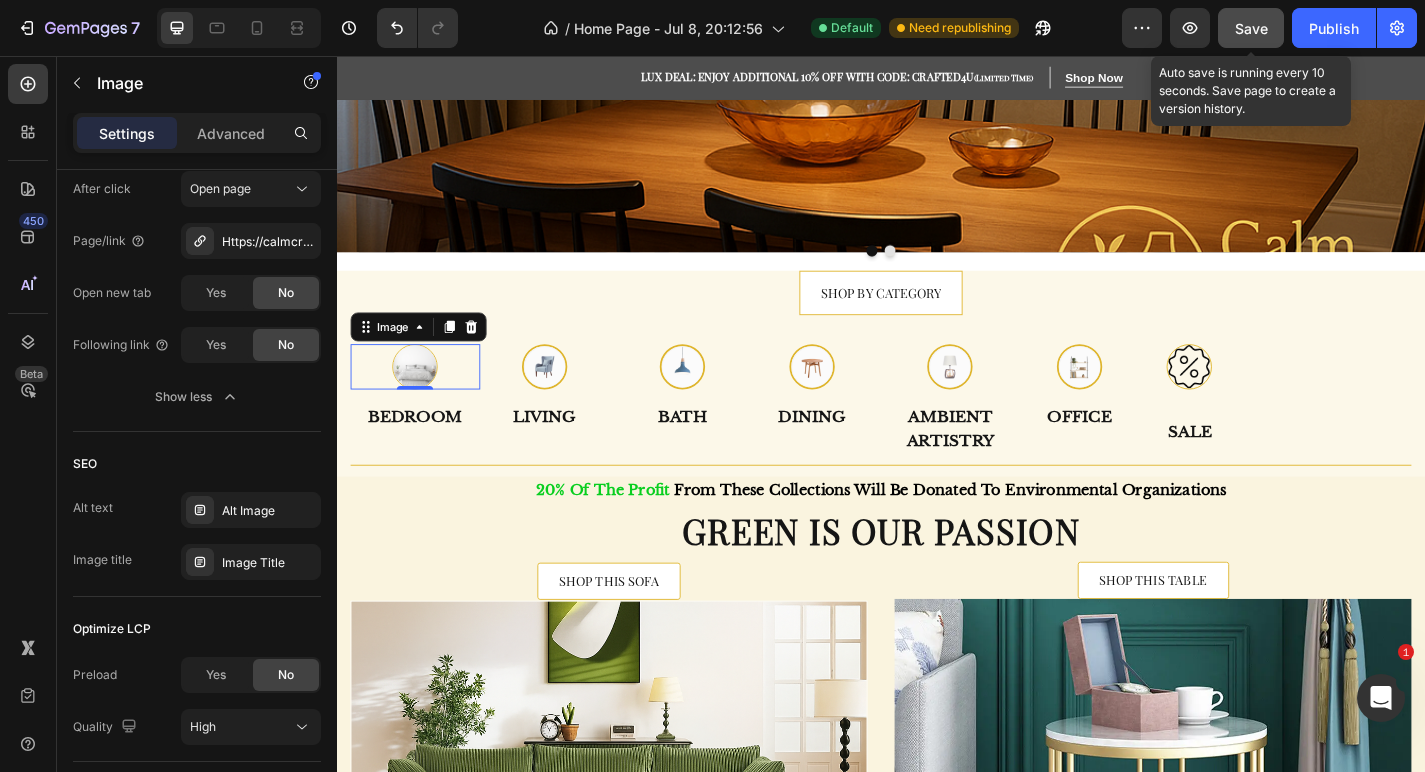 click on "Save" at bounding box center [1251, 28] 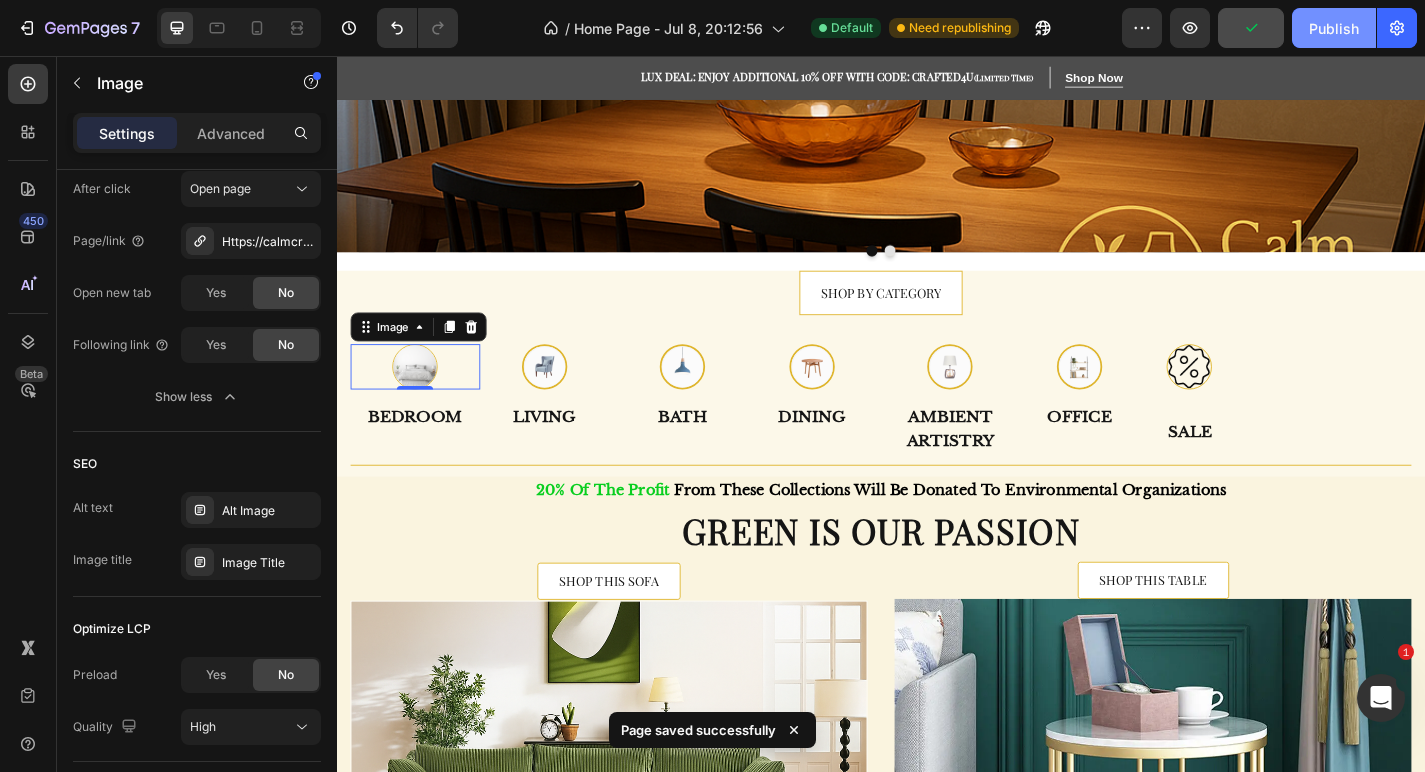 click on "Publish" at bounding box center [1334, 28] 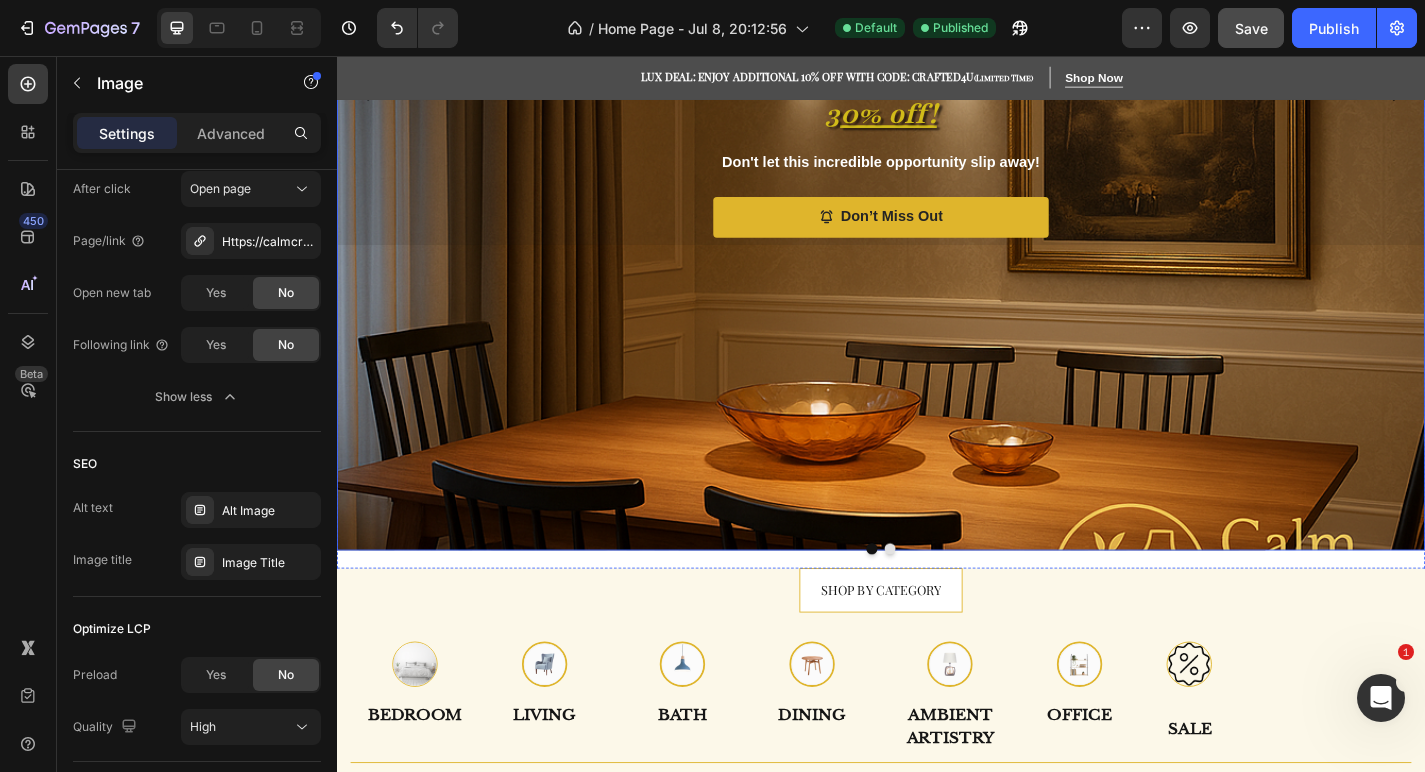 scroll, scrollTop: 827, scrollLeft: 0, axis: vertical 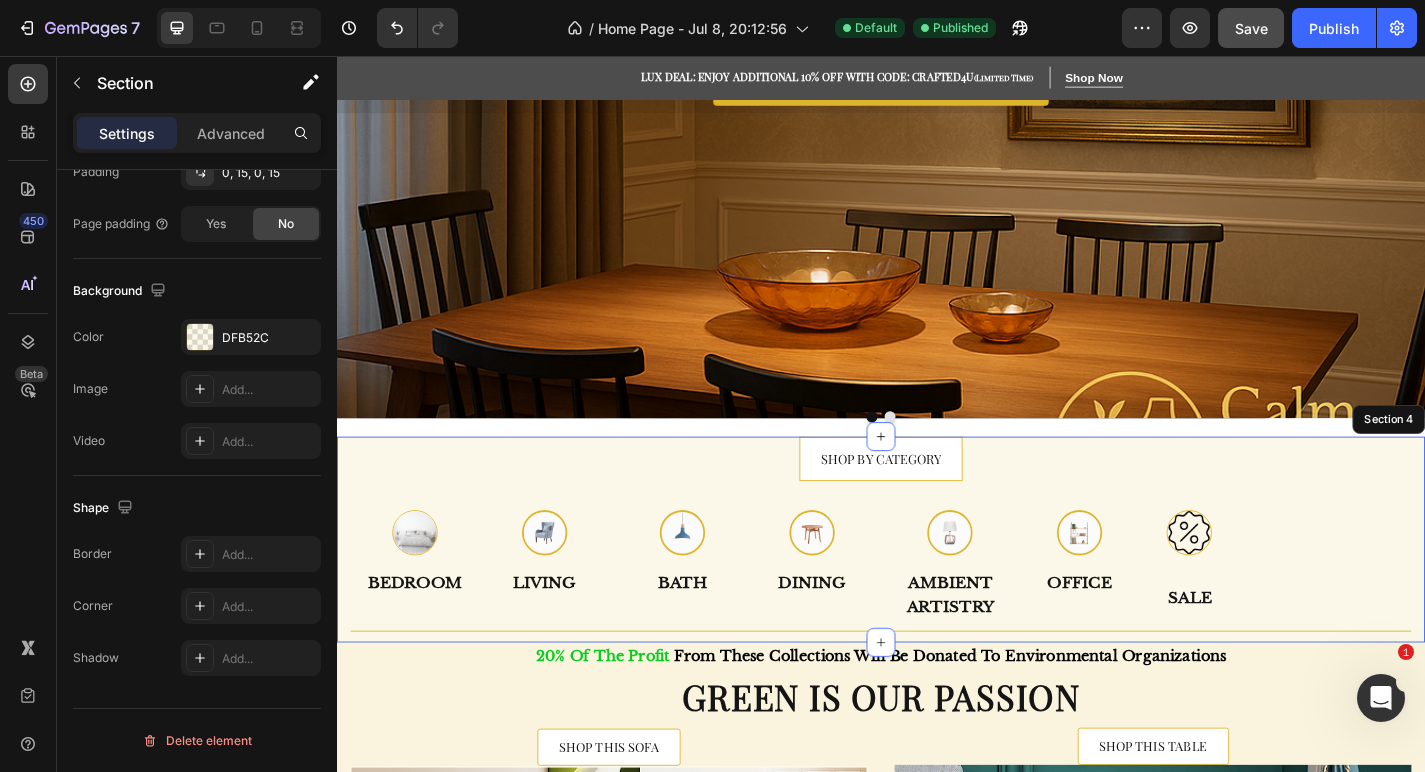 click on "SHOP BY CATEGORY Button Row Image Bedroom Text Image Living Text Row Image Bath Text Image Dining Text Row Image Ambient artistry Text Image Office Text Row Image Sale Text Row Row                Title Line" at bounding box center [937, 589] 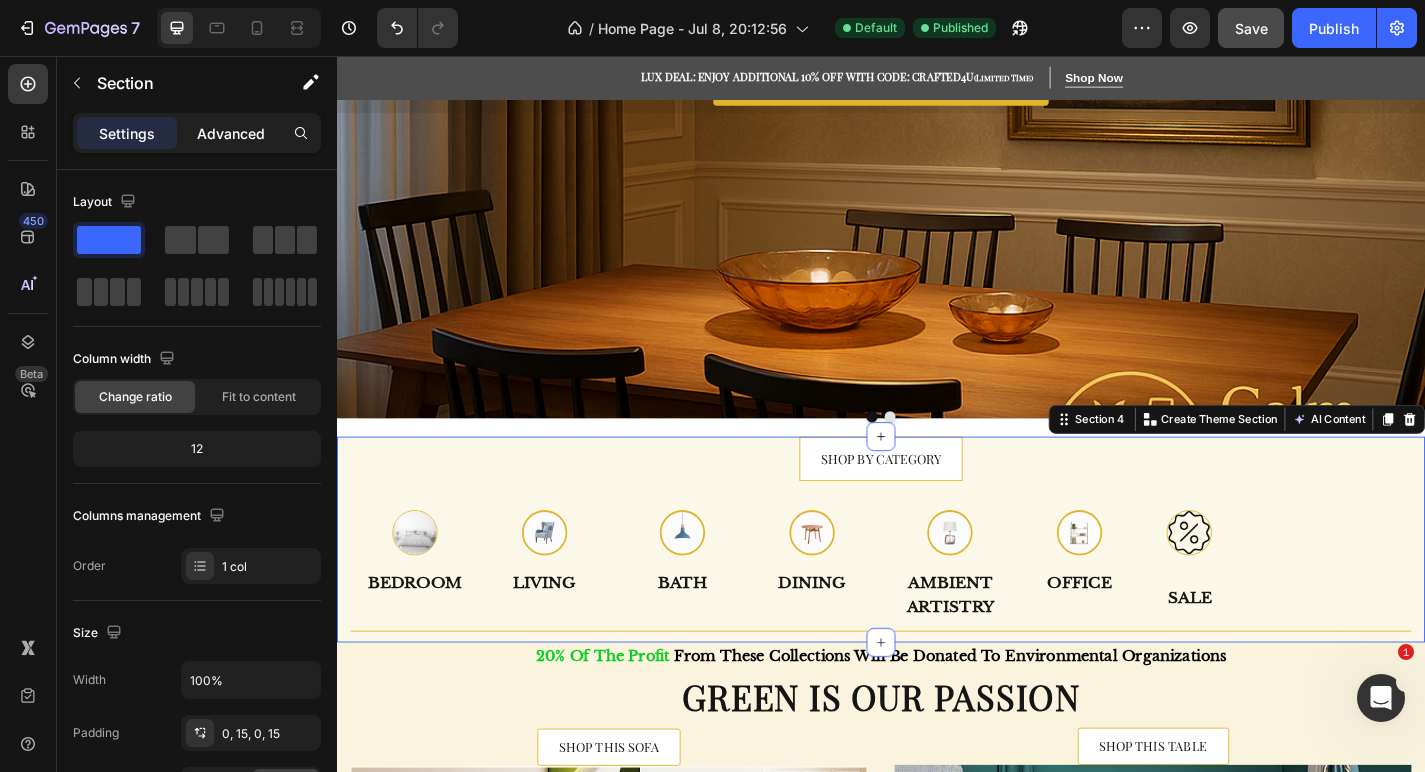 click on "Advanced" at bounding box center [231, 133] 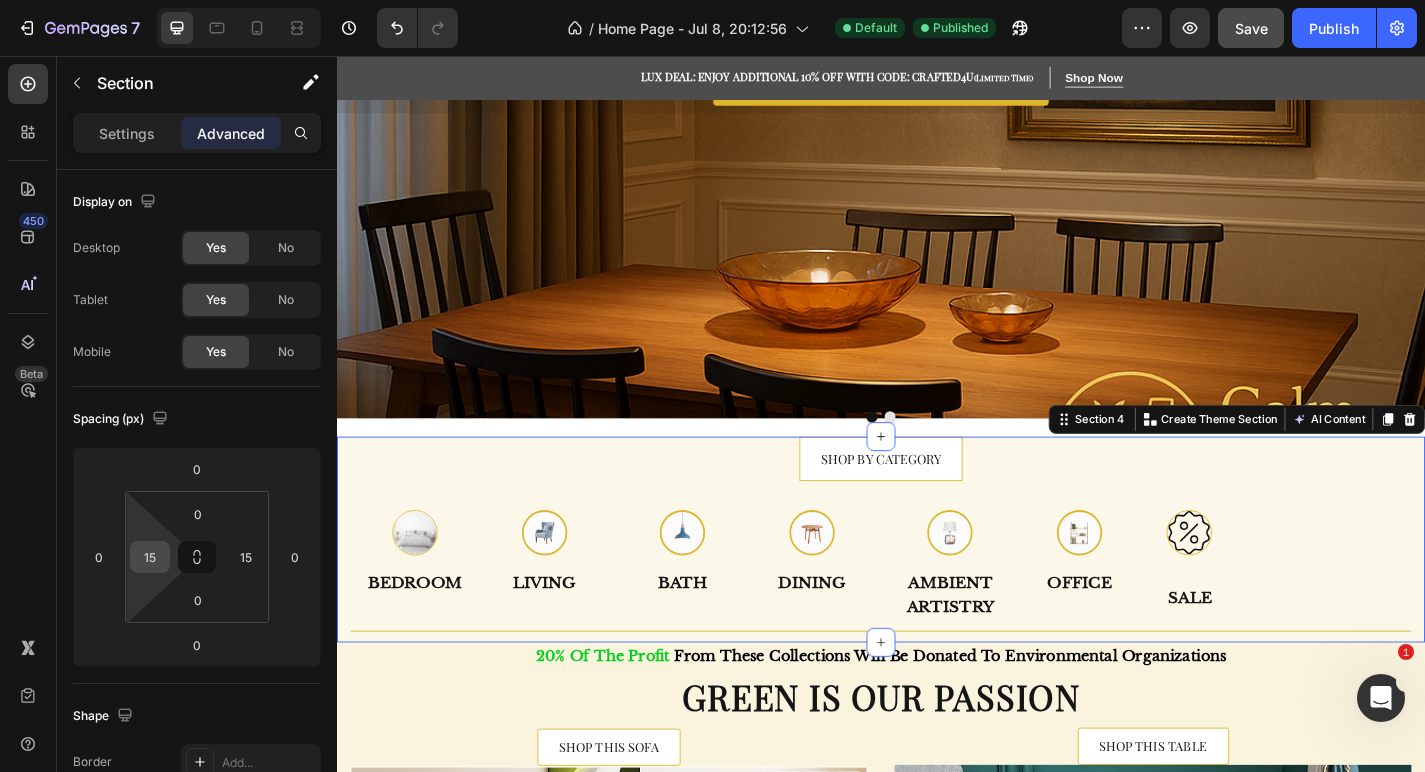 click on "15" at bounding box center [150, 557] 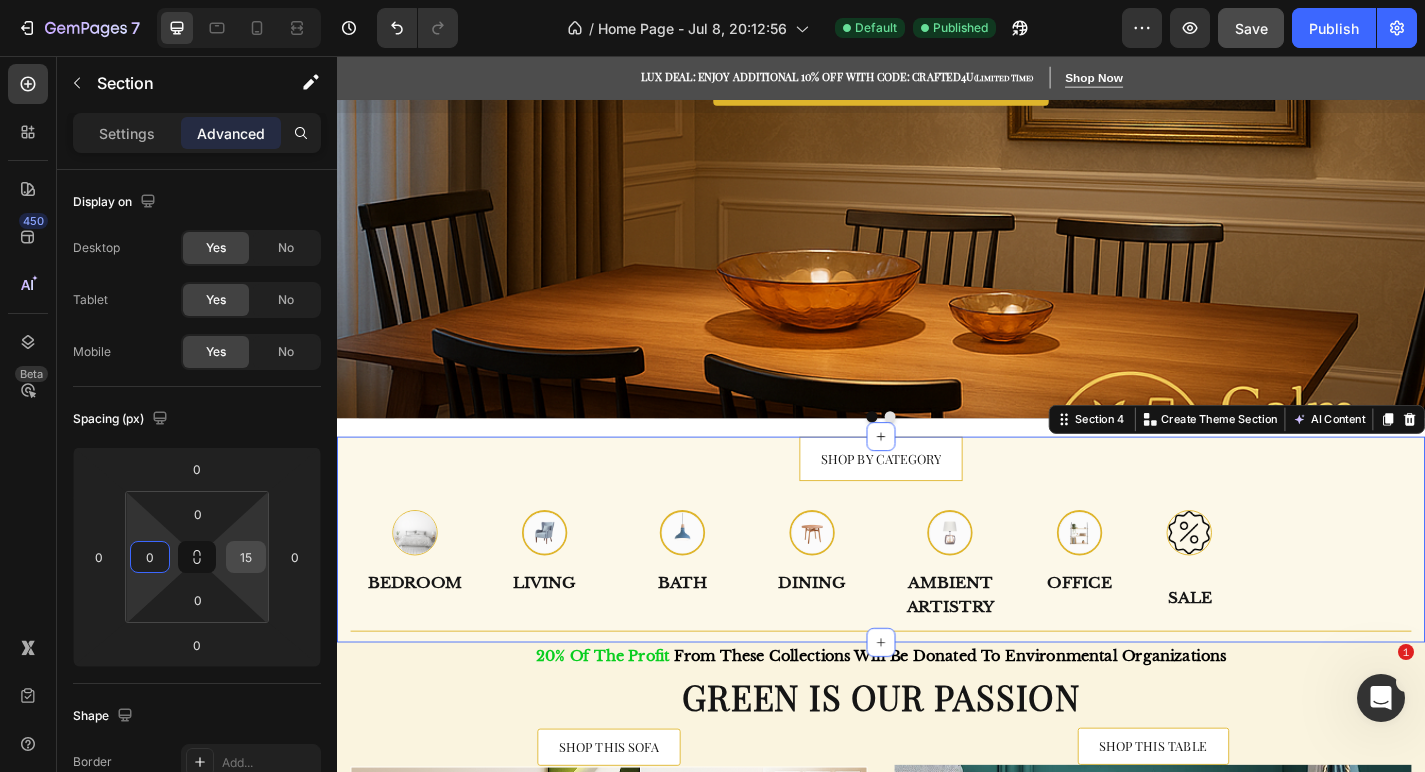type on "0" 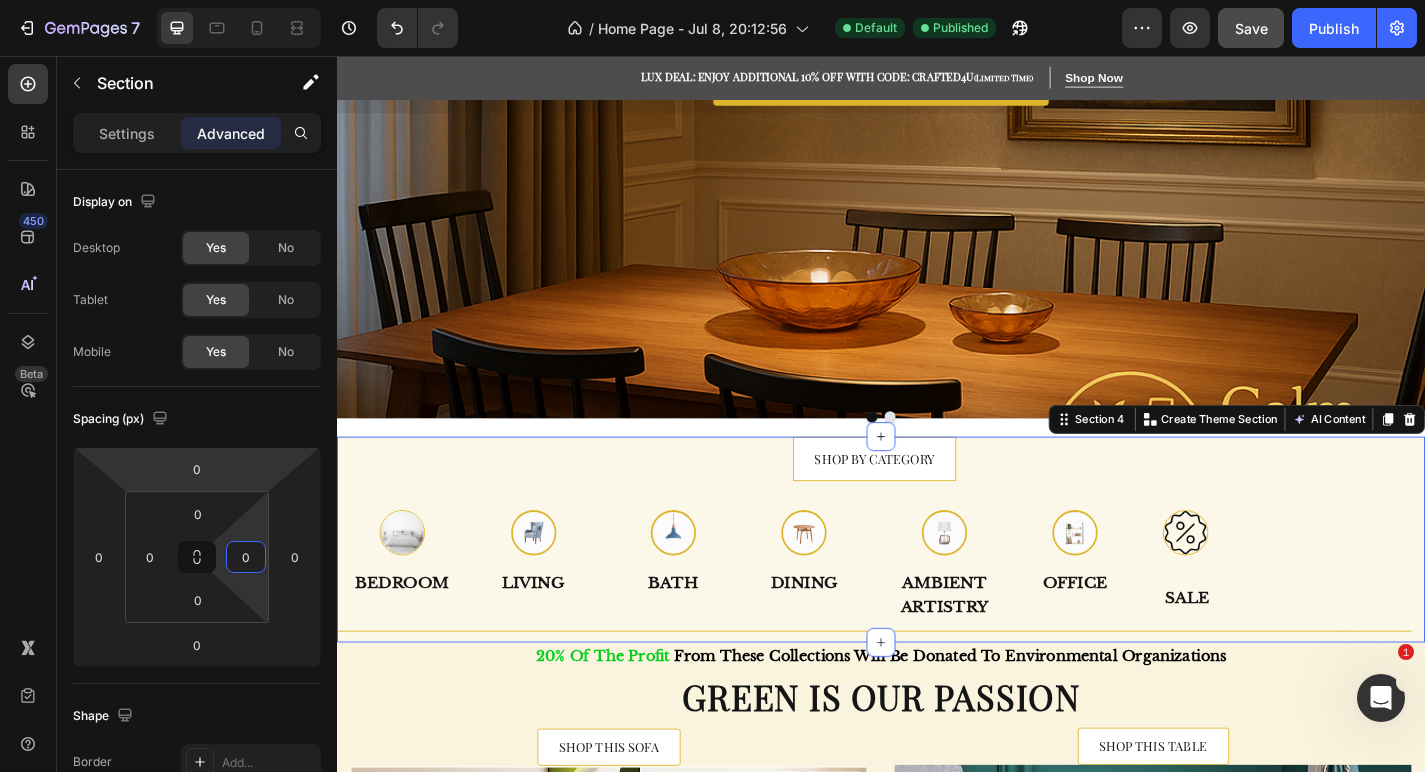 type on "0" 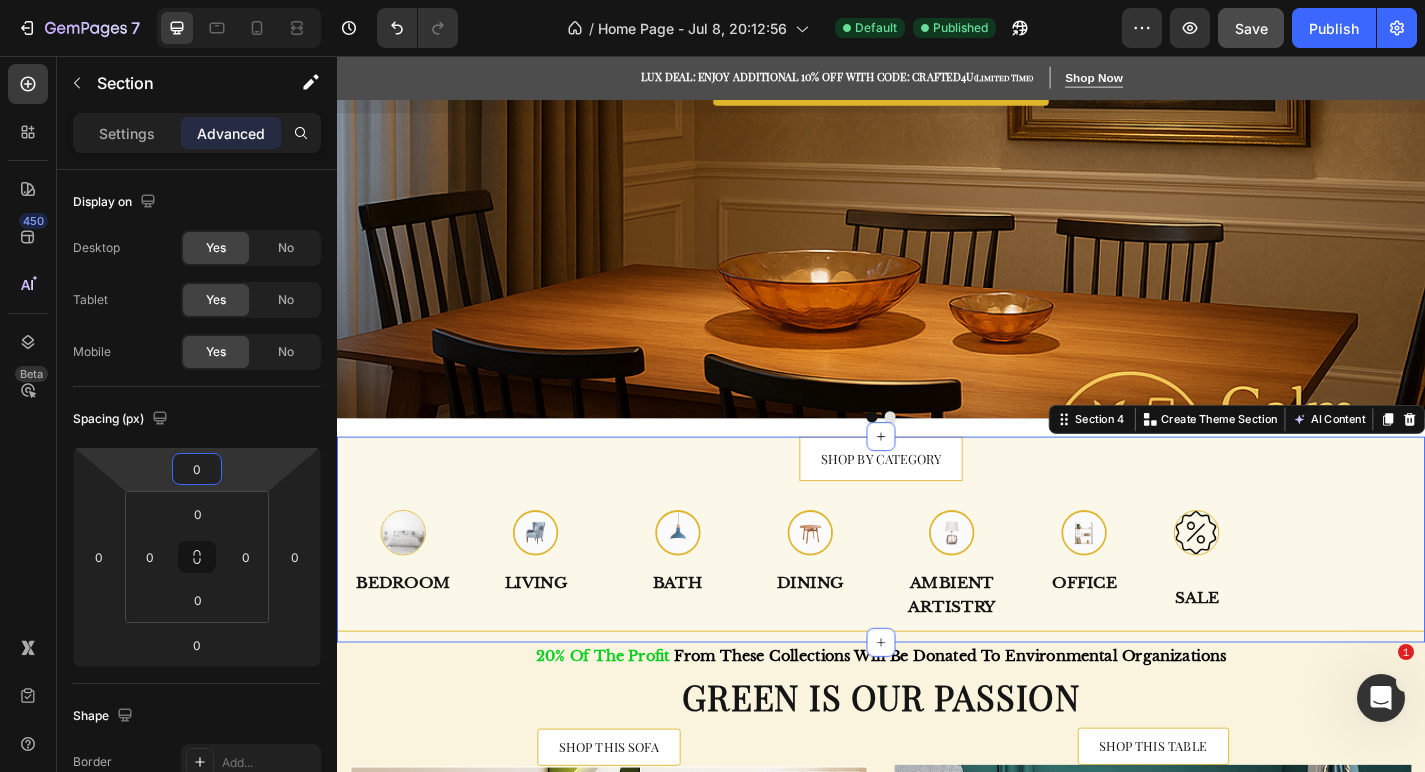 click on "7  Version history  /  Home Page - Jul 8, 20:12:56 Default Published Preview  Save   Publish  450 Beta Sections(18) Elements(83) Section Element Hero Section Product Detail Brands Trusted Badges Guarantee Product Breakdown How to use Testimonials Compare Bundle FAQs Social Proof Brand Story Product List Collection Blog List Contact Sticky Add to Cart Custom Footer Browse Library 450 Layout
Row
Row
Row
Row Text
Heading
Text Block Button
Button
Button Media
Image
Image" at bounding box center (712, 0) 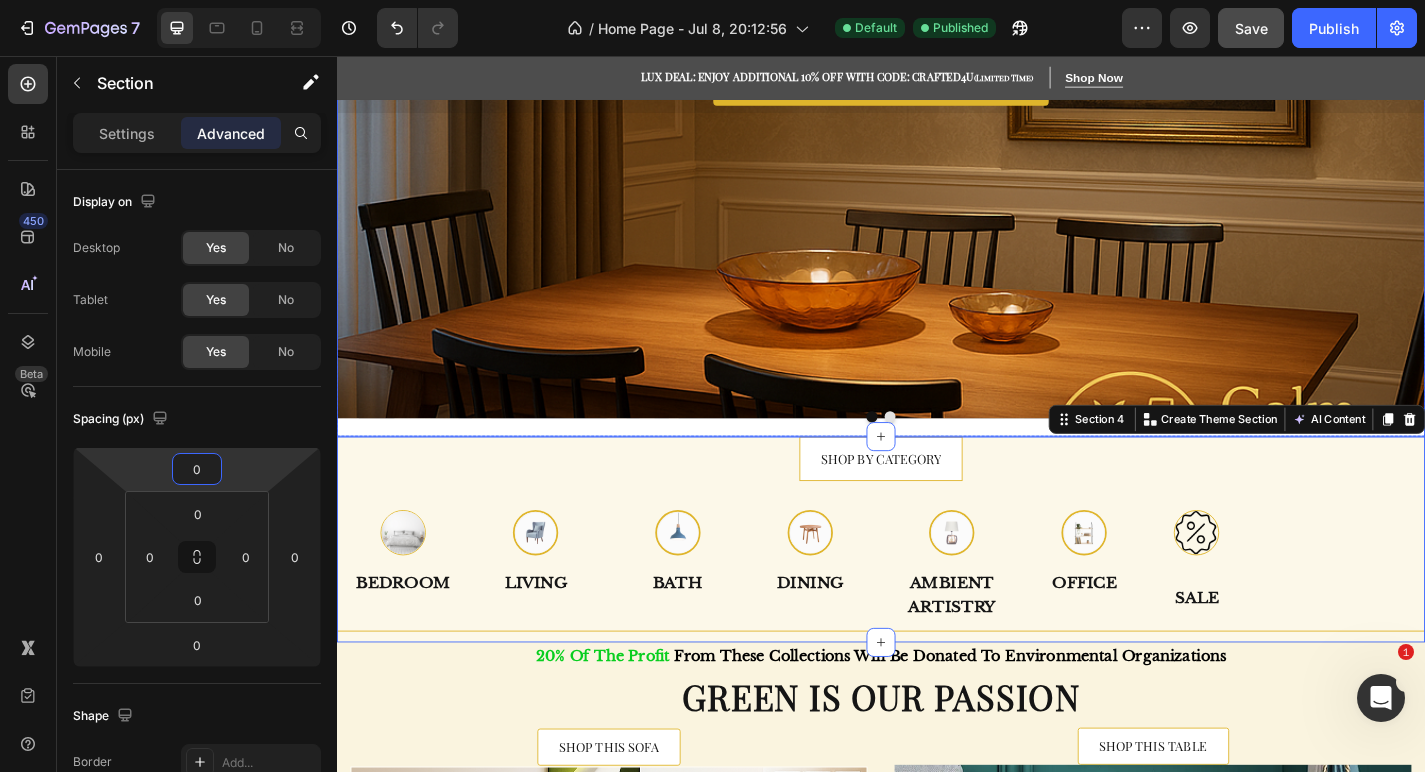 click at bounding box center [937, 454] 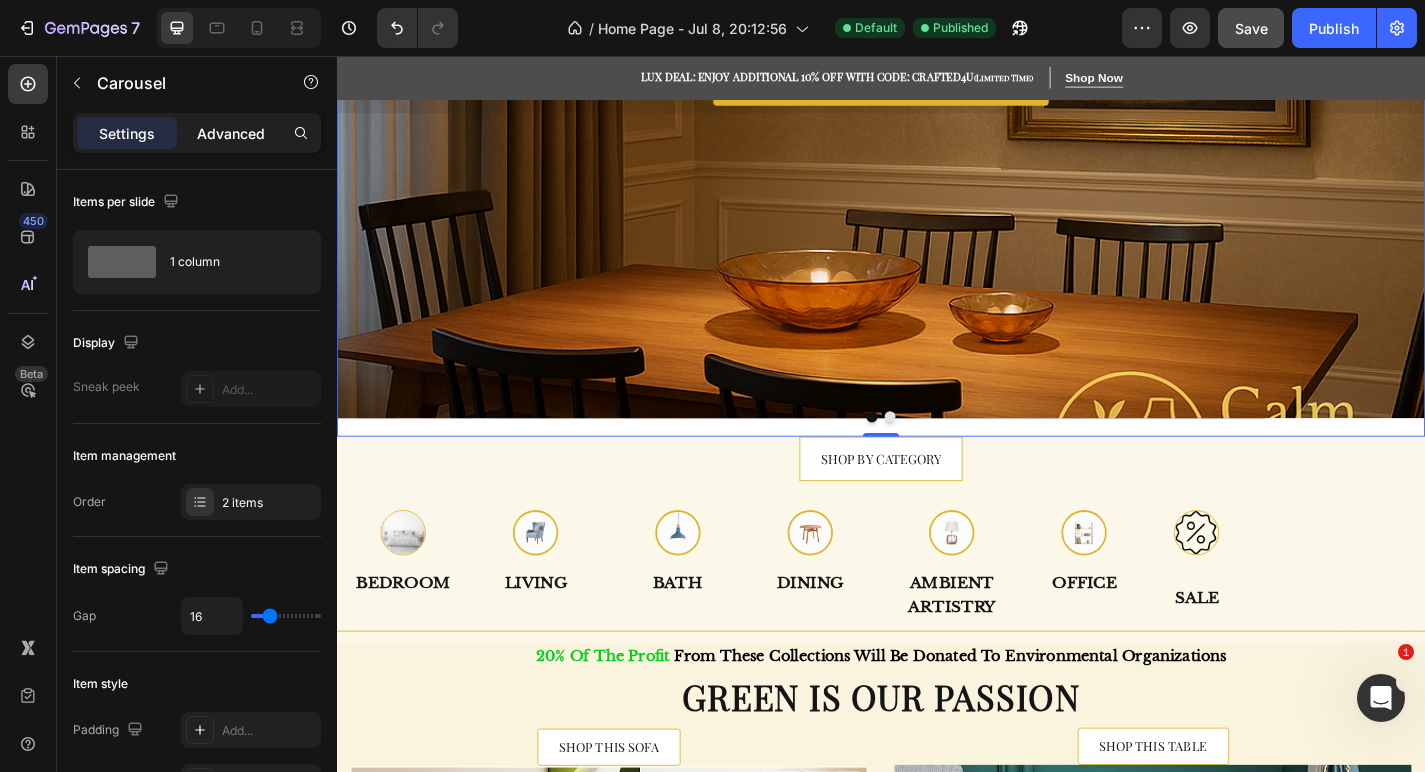 click on "Advanced" at bounding box center [231, 133] 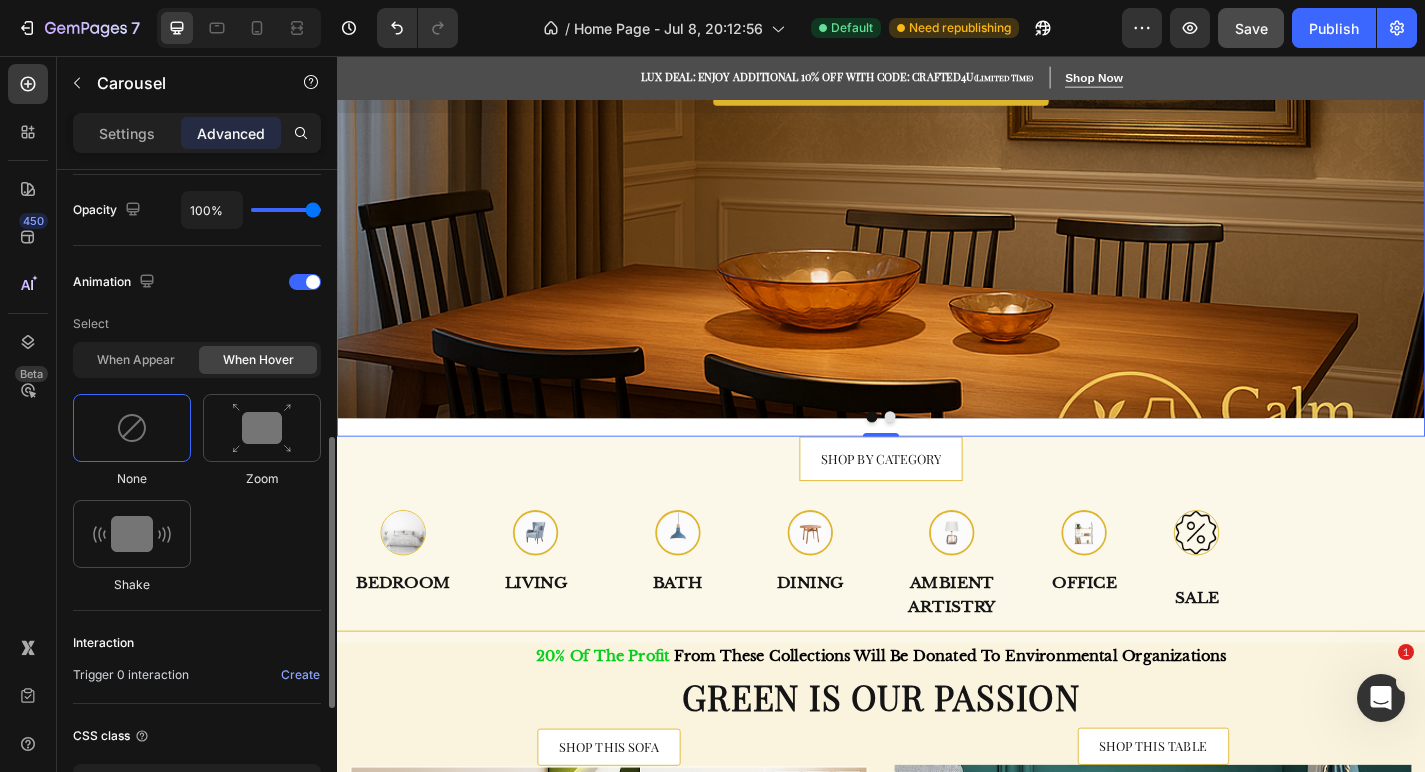 scroll, scrollTop: 926, scrollLeft: 0, axis: vertical 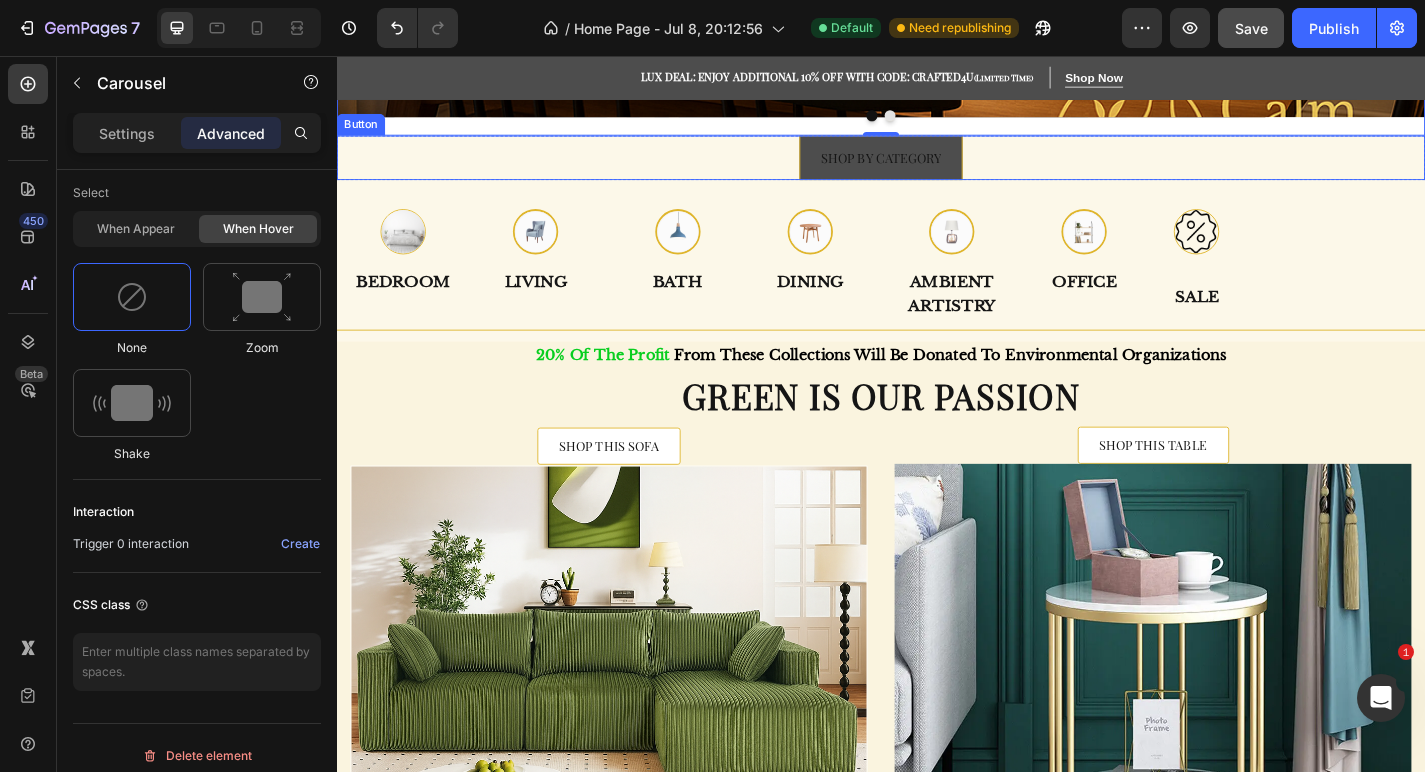 click on "SHOP BY CATEGORY" at bounding box center [937, 168] 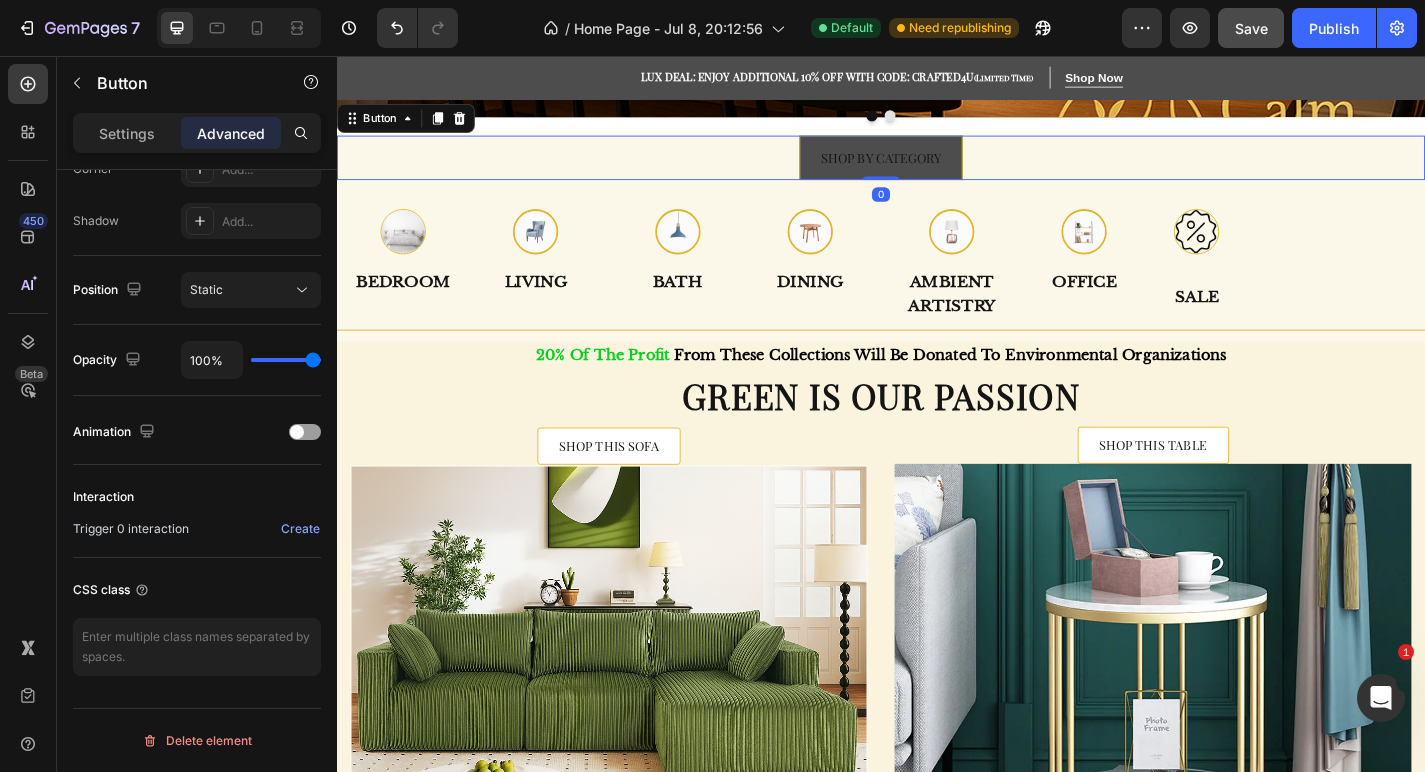 scroll, scrollTop: 0, scrollLeft: 0, axis: both 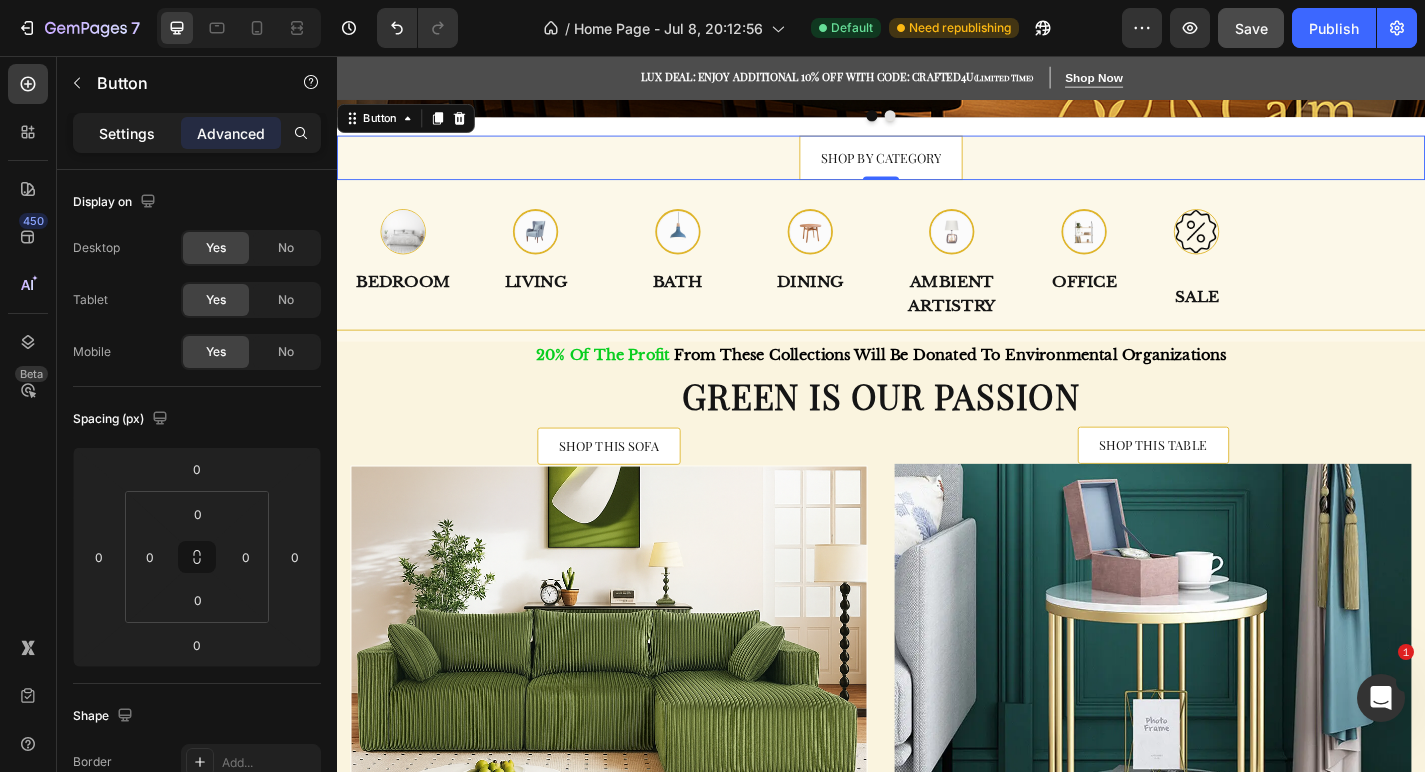 click on "Settings" at bounding box center [127, 133] 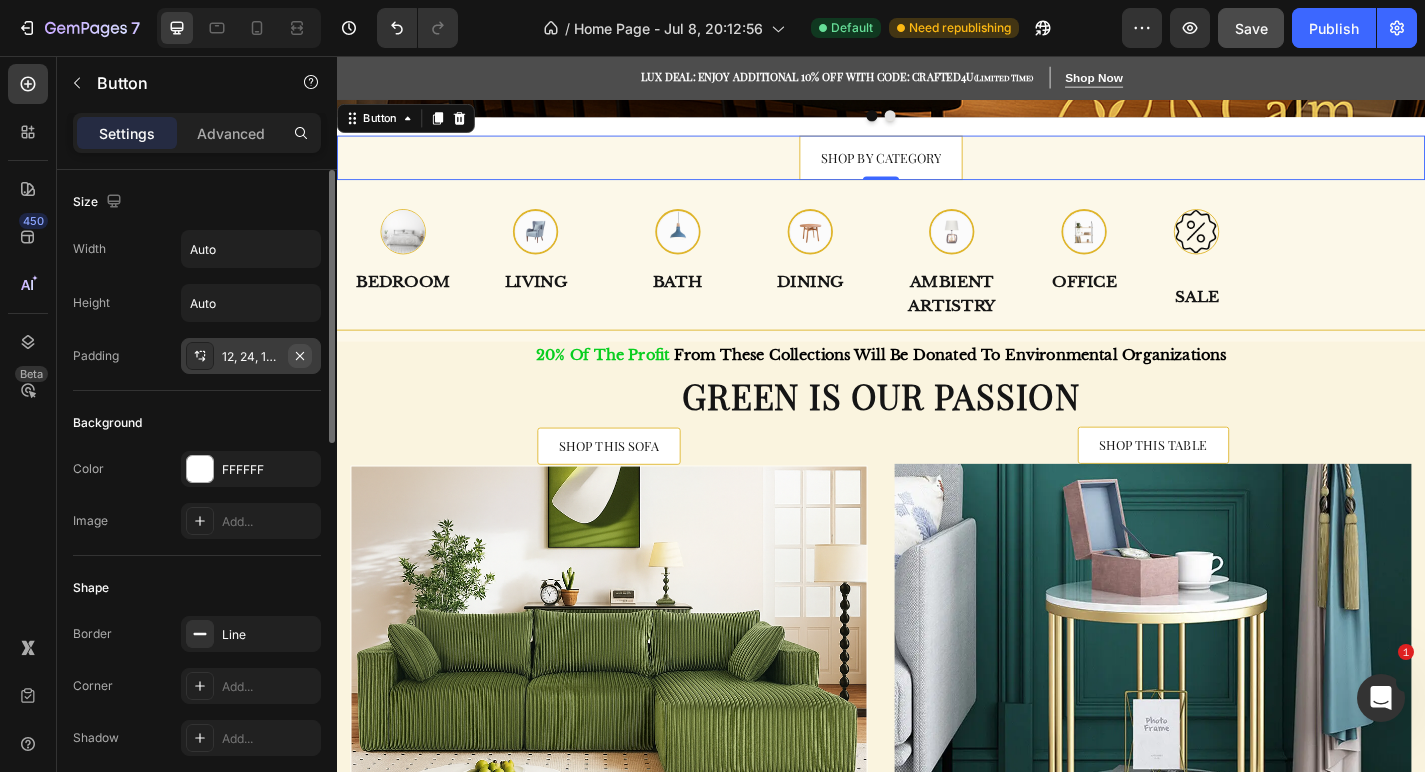 click 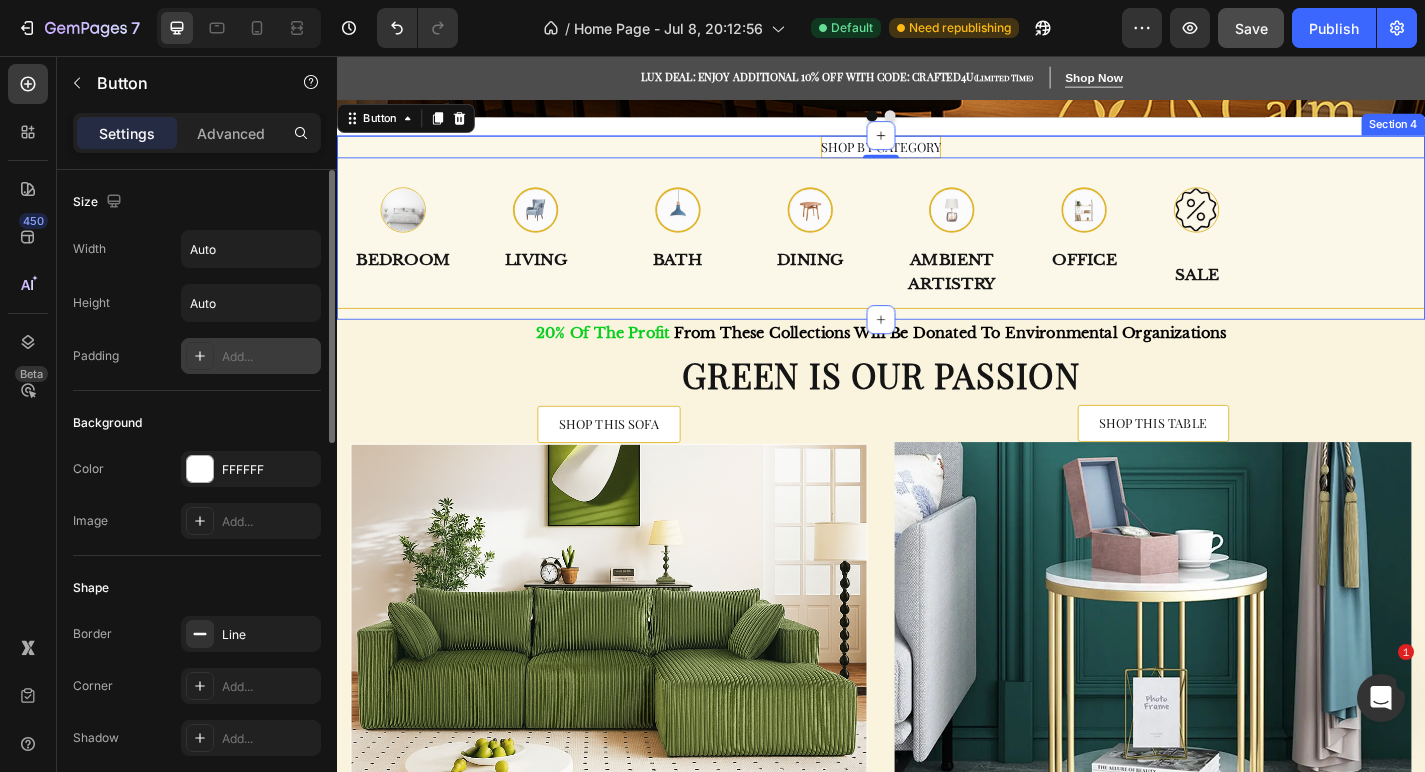 click on "SHOP BY CATEGORY Button   0 Row Image Bedroom Text Image Living Text Row Image Bath Text Image Dining Text Row Image Ambient artistry Text Image Office Text Row Image Sale Text Row Row                Title Line" at bounding box center [937, 245] 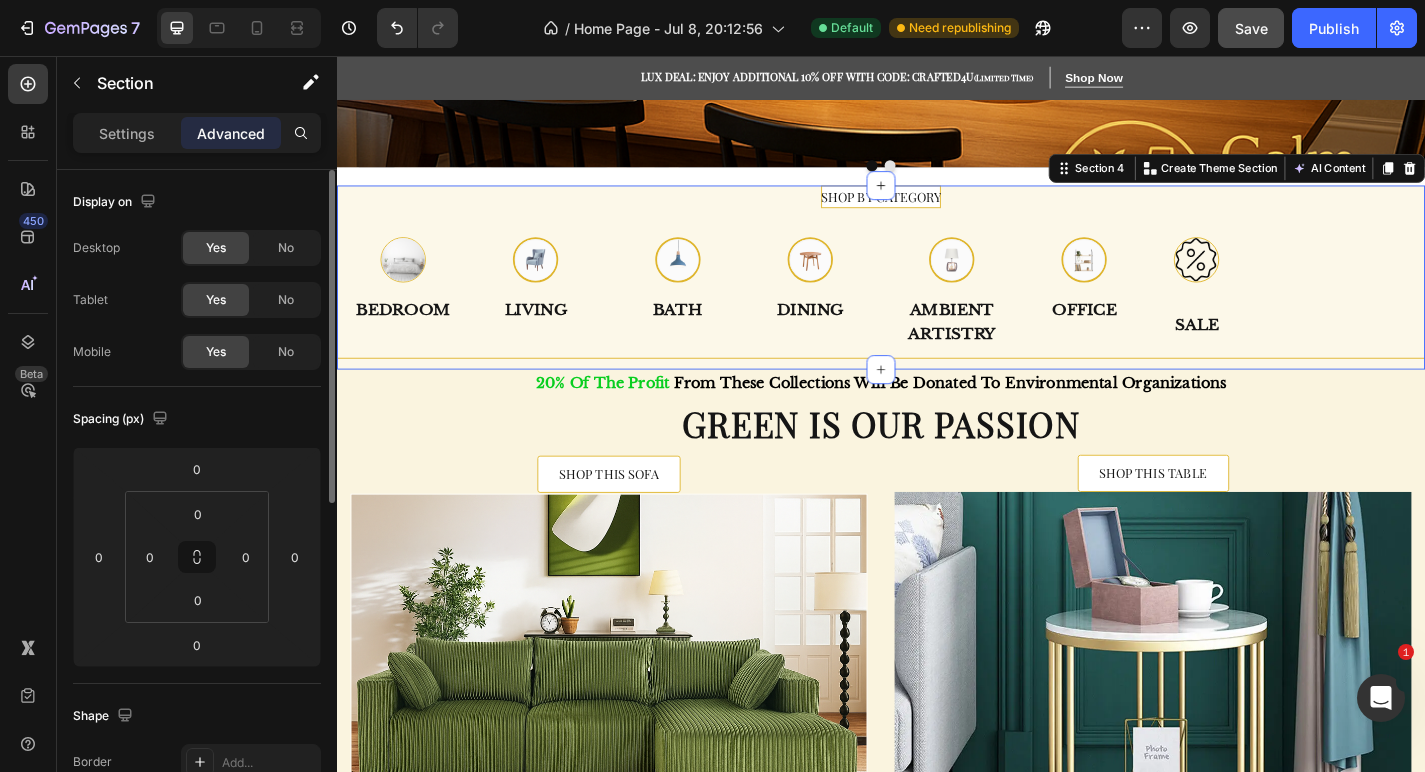 scroll, scrollTop: 1101, scrollLeft: 0, axis: vertical 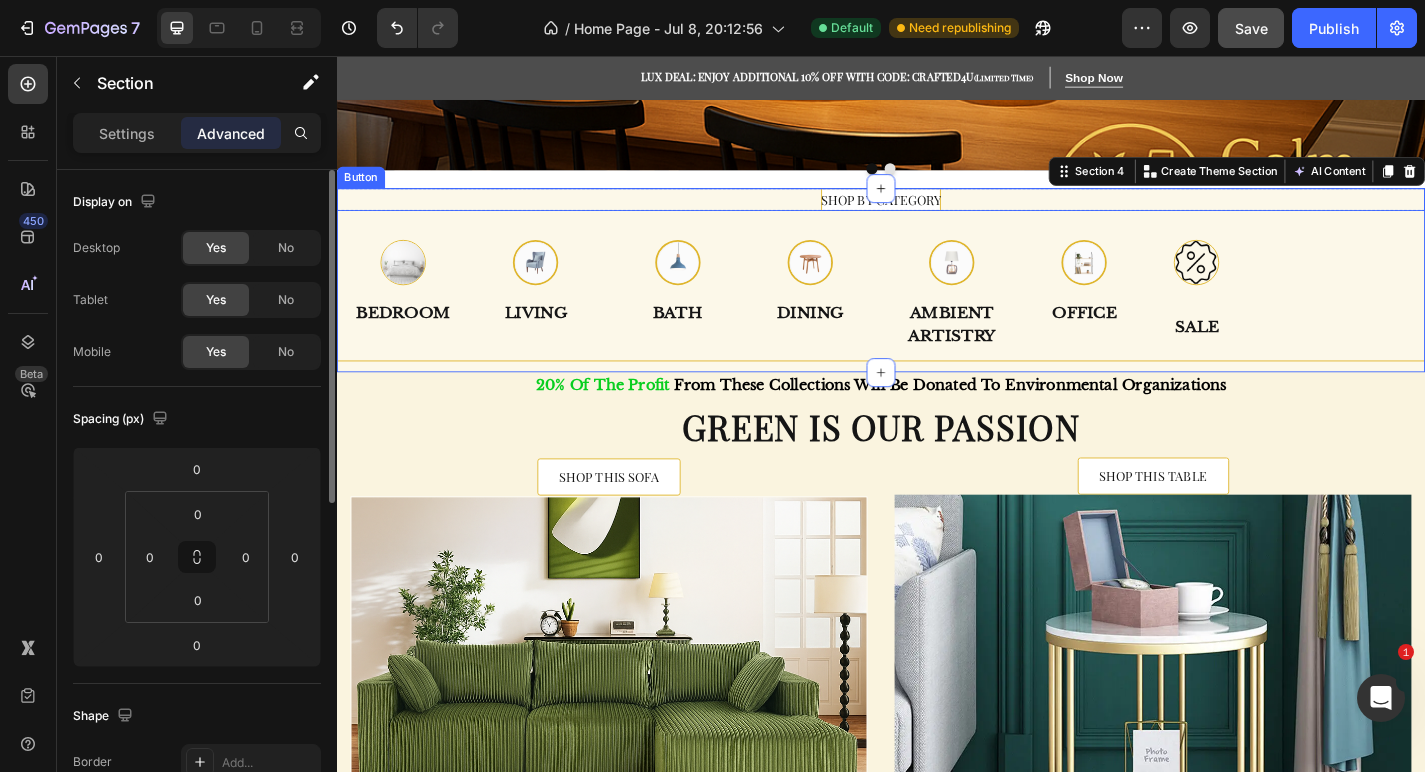 click on "SHOP BY CATEGORY Button" at bounding box center [937, 214] 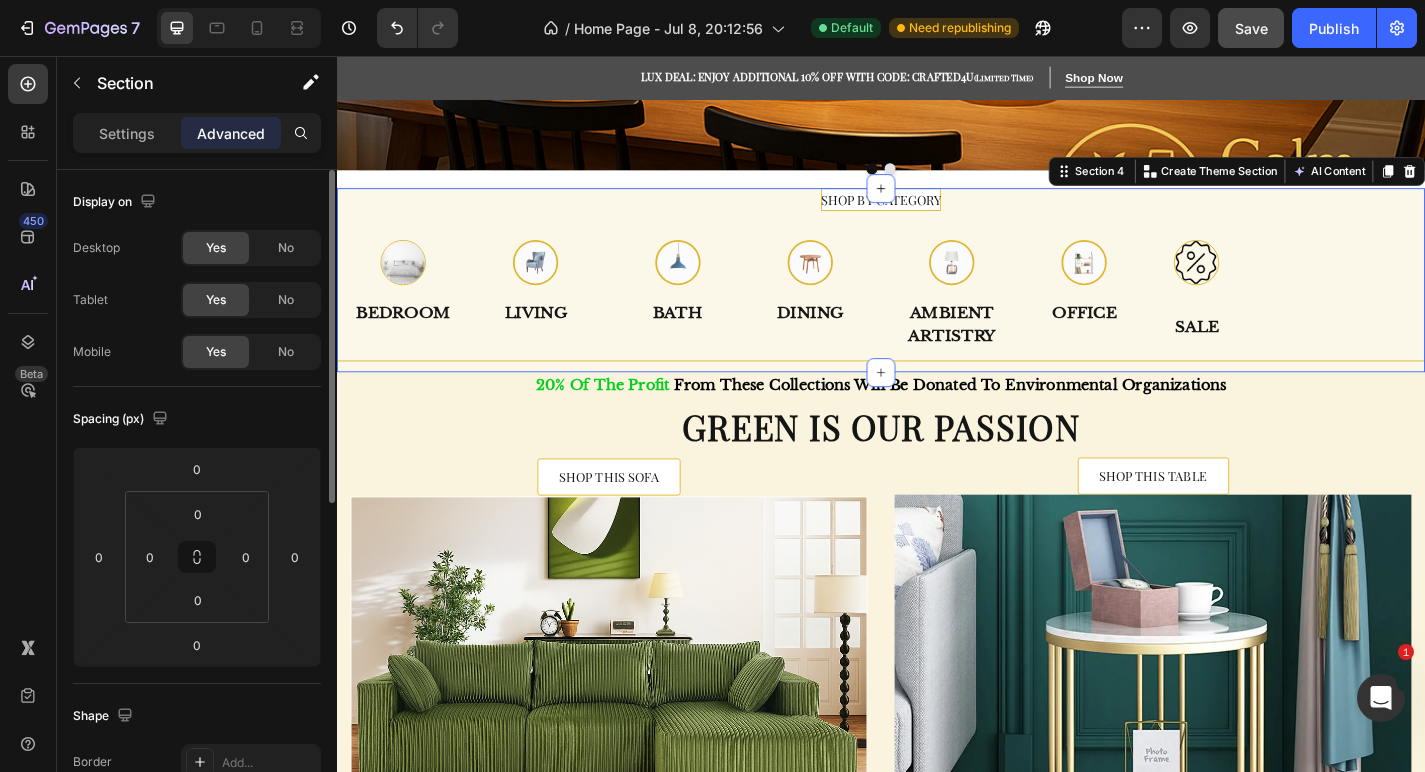 click on "SHOP BY CATEGORY Button Row Image Bedroom Text Image Living Text Row Image Bath Text Image Dining Text Row Image Ambient artistry Text Image Office Text Row Image Sale Text Row Row                Title Line" at bounding box center (937, 303) 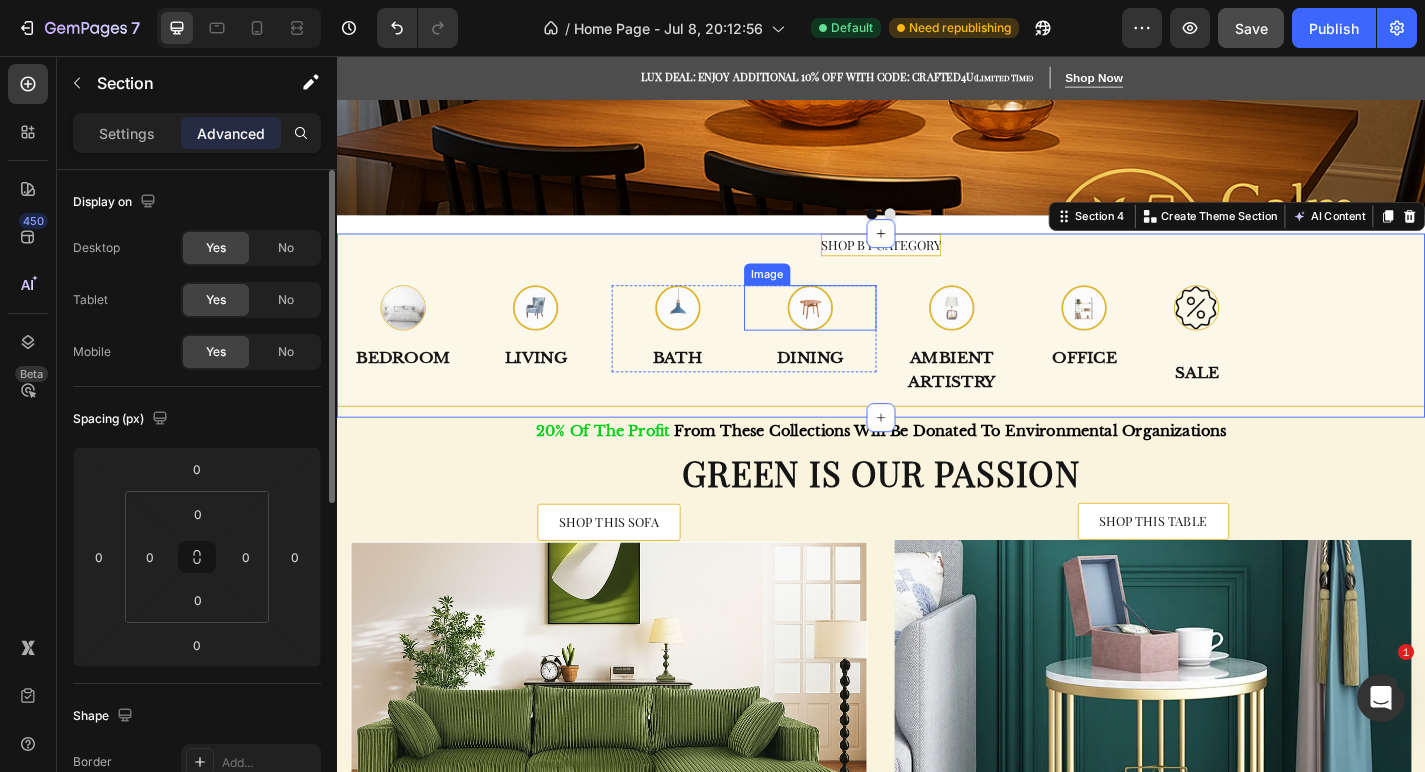 scroll, scrollTop: 1049, scrollLeft: 0, axis: vertical 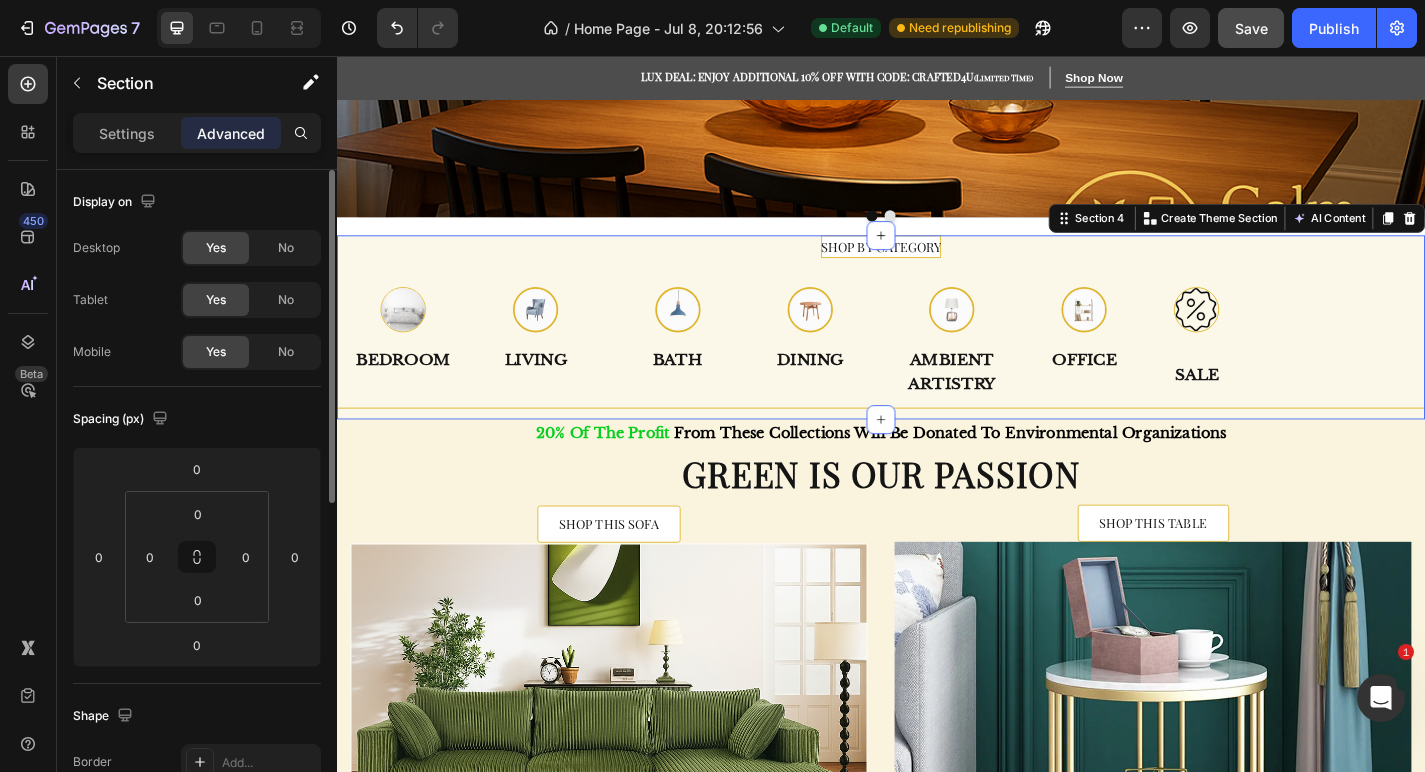click on "SHOP BY CATEGORY Button Row Image Bedroom Text Image Living Text Row Image Bath Text Image Dining Text Row Image Ambient artistry Text Image Office Text Row Image Sale Text Row Row                Title Line" at bounding box center (937, 355) 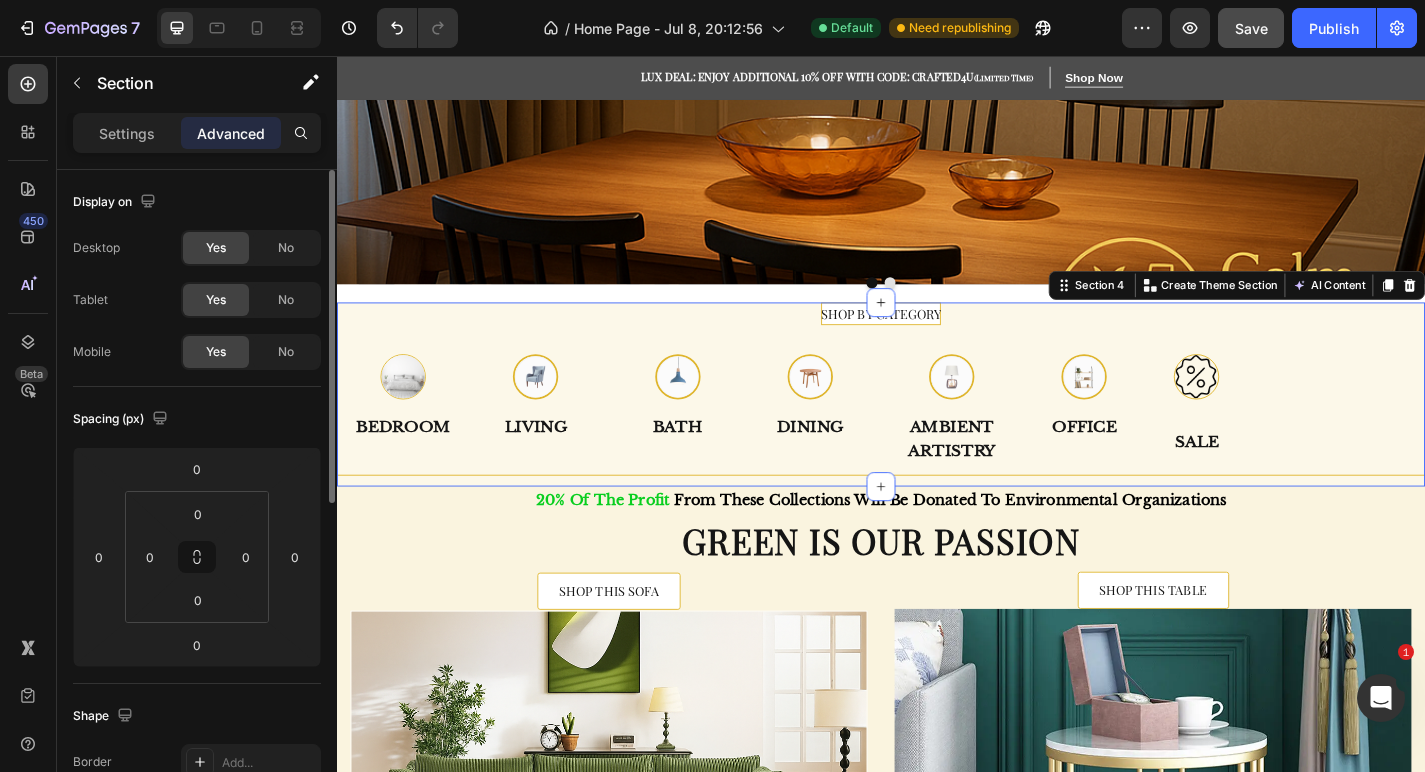 scroll, scrollTop: 973, scrollLeft: 0, axis: vertical 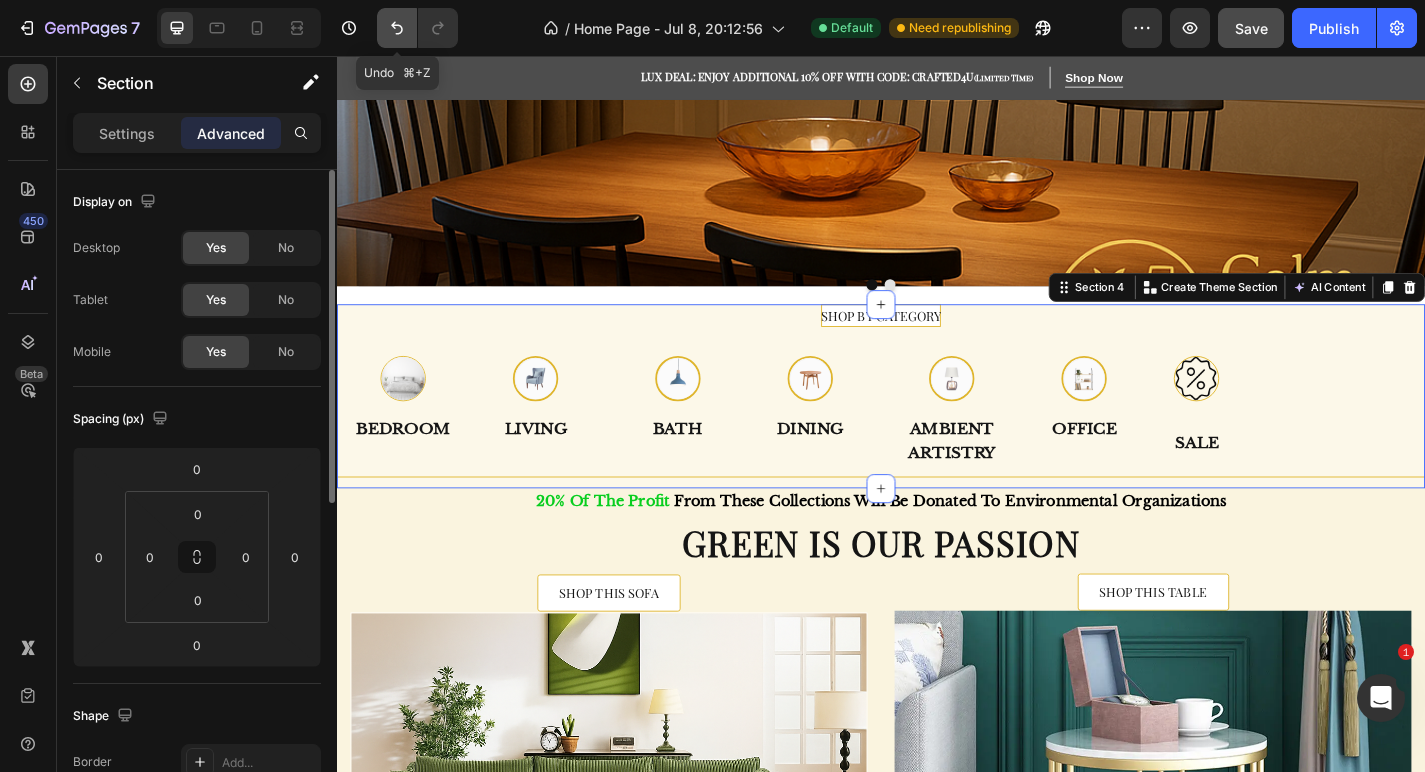 click 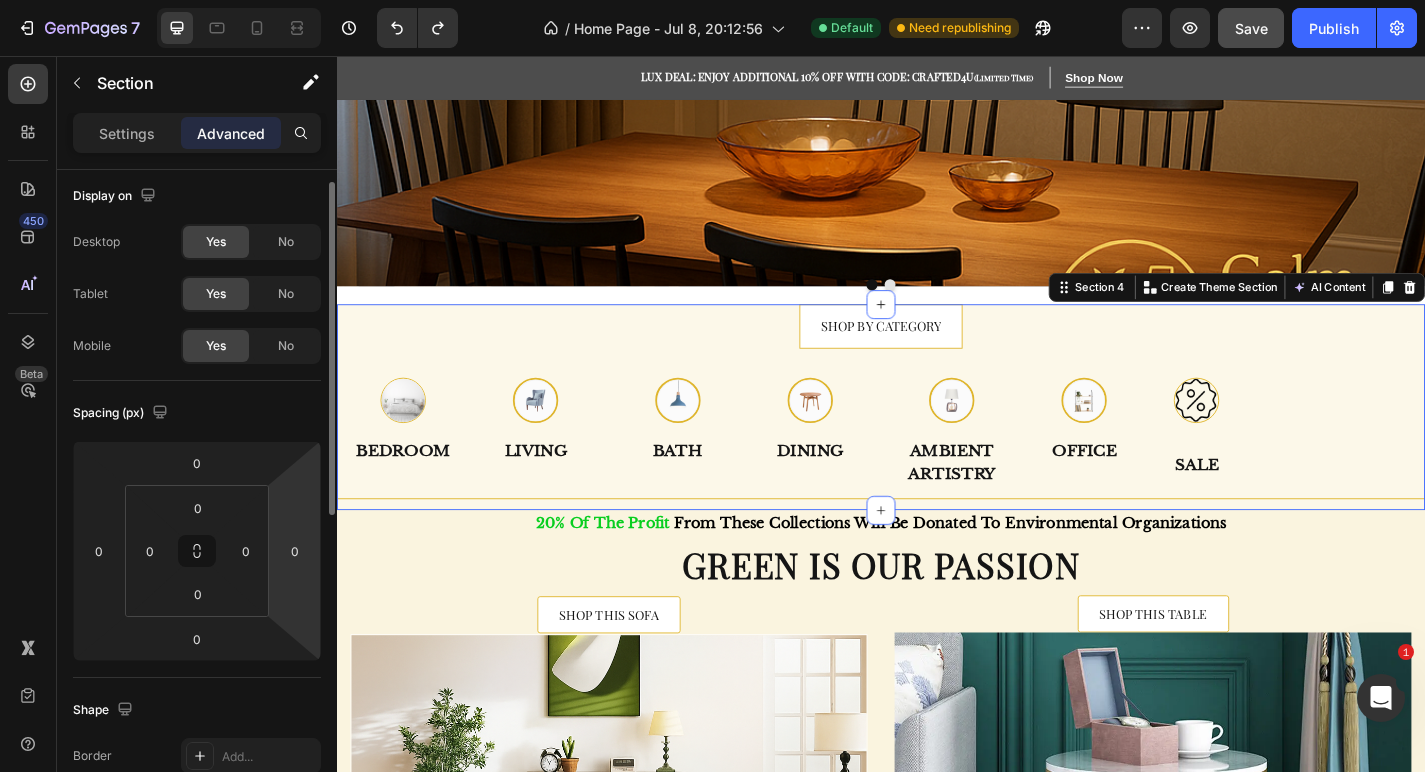scroll, scrollTop: 0, scrollLeft: 0, axis: both 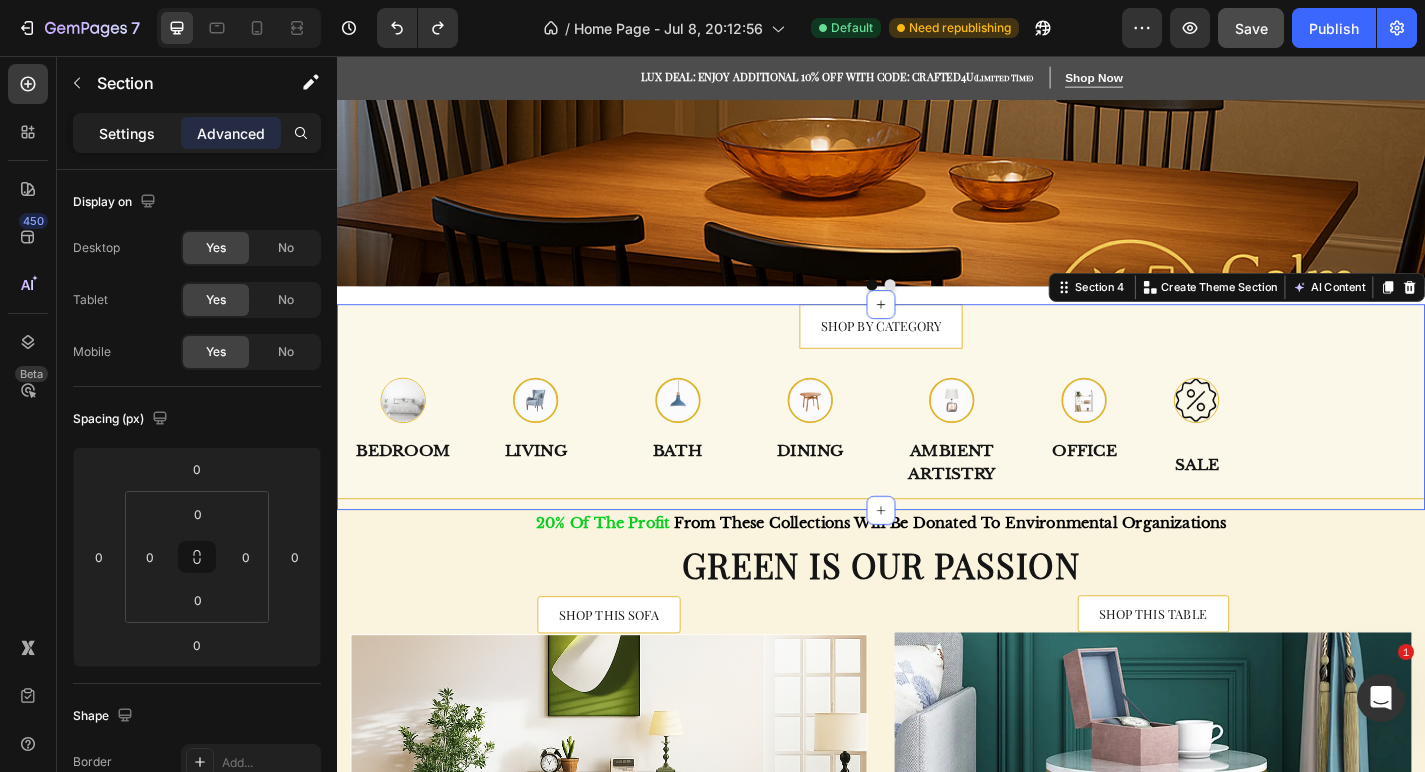 click on "Settings" 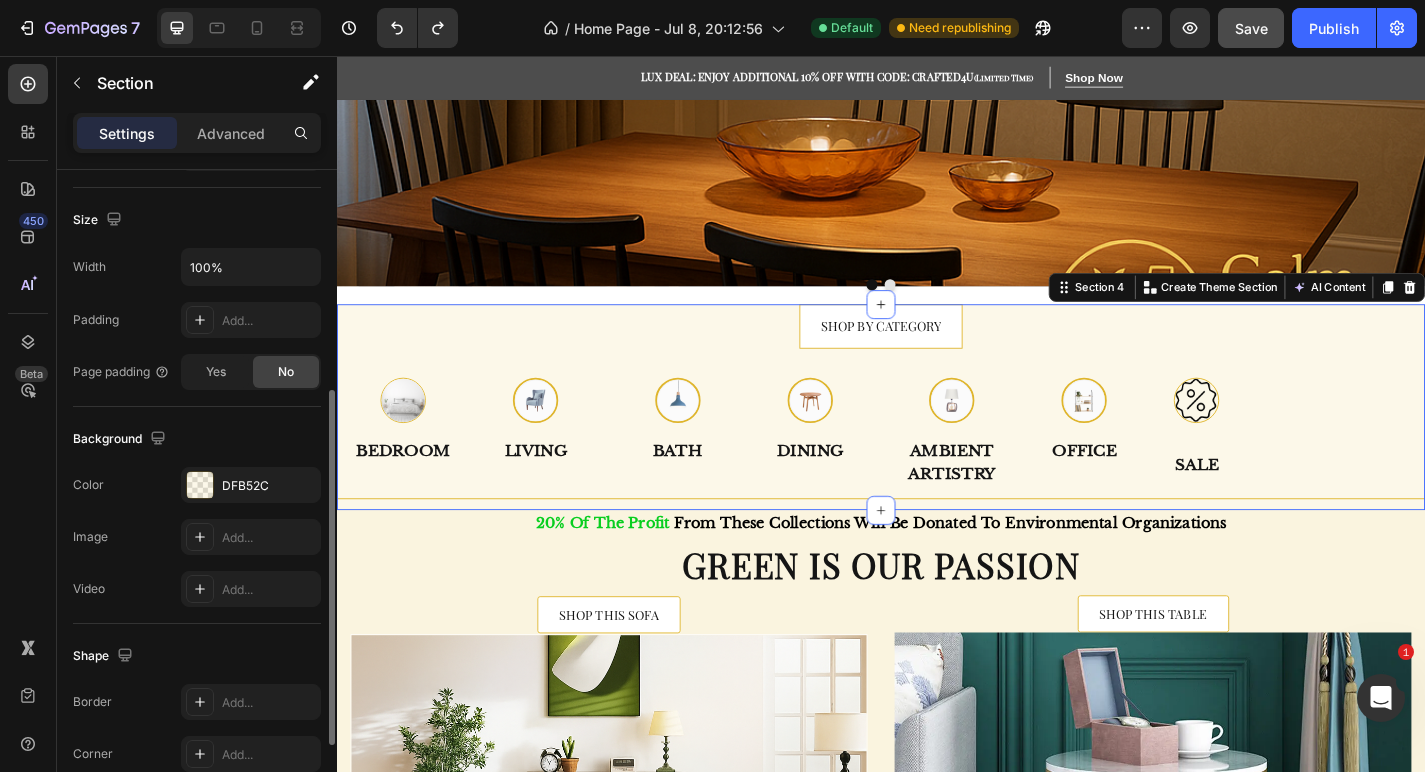 scroll, scrollTop: 411, scrollLeft: 0, axis: vertical 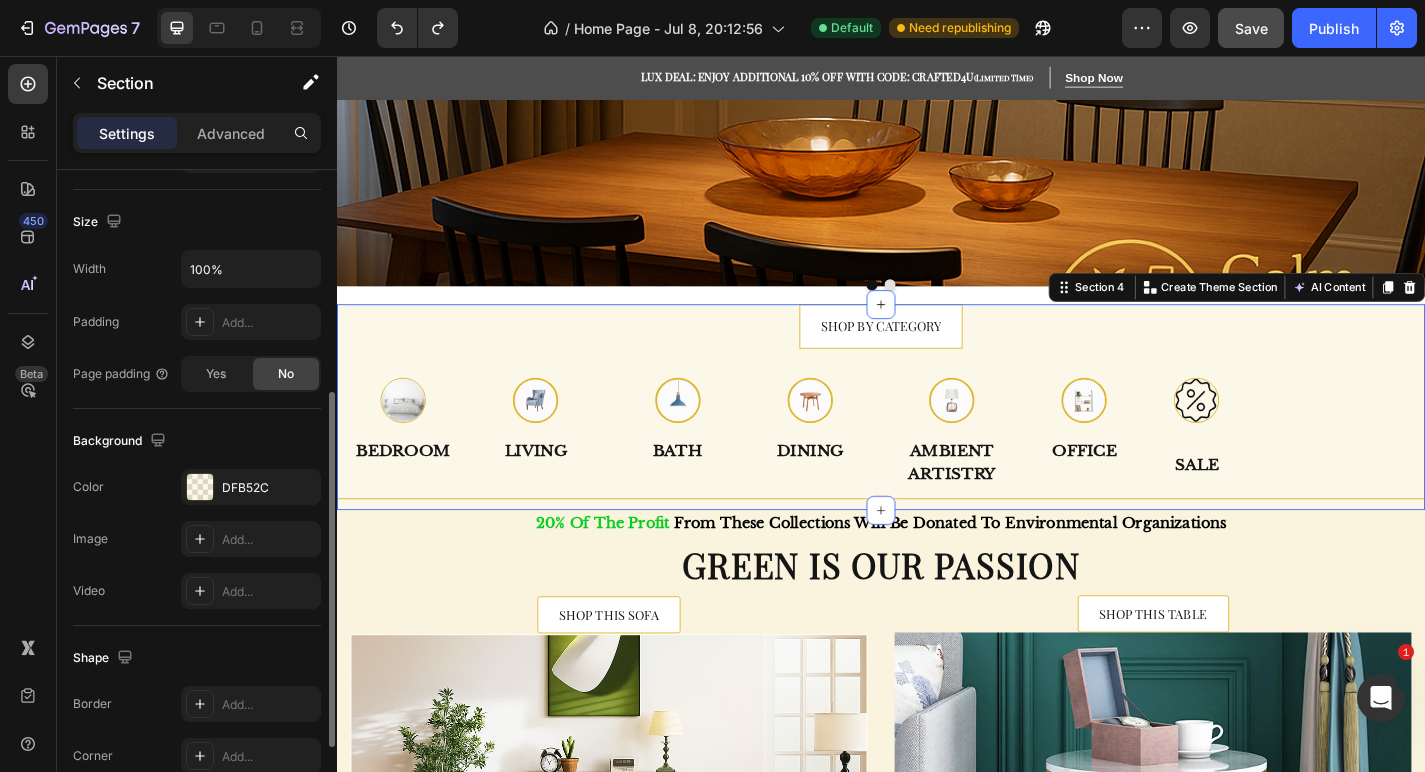 click on "Background The changes might be hidden by  the video. Color DFB52C Image Add... Video Add..." 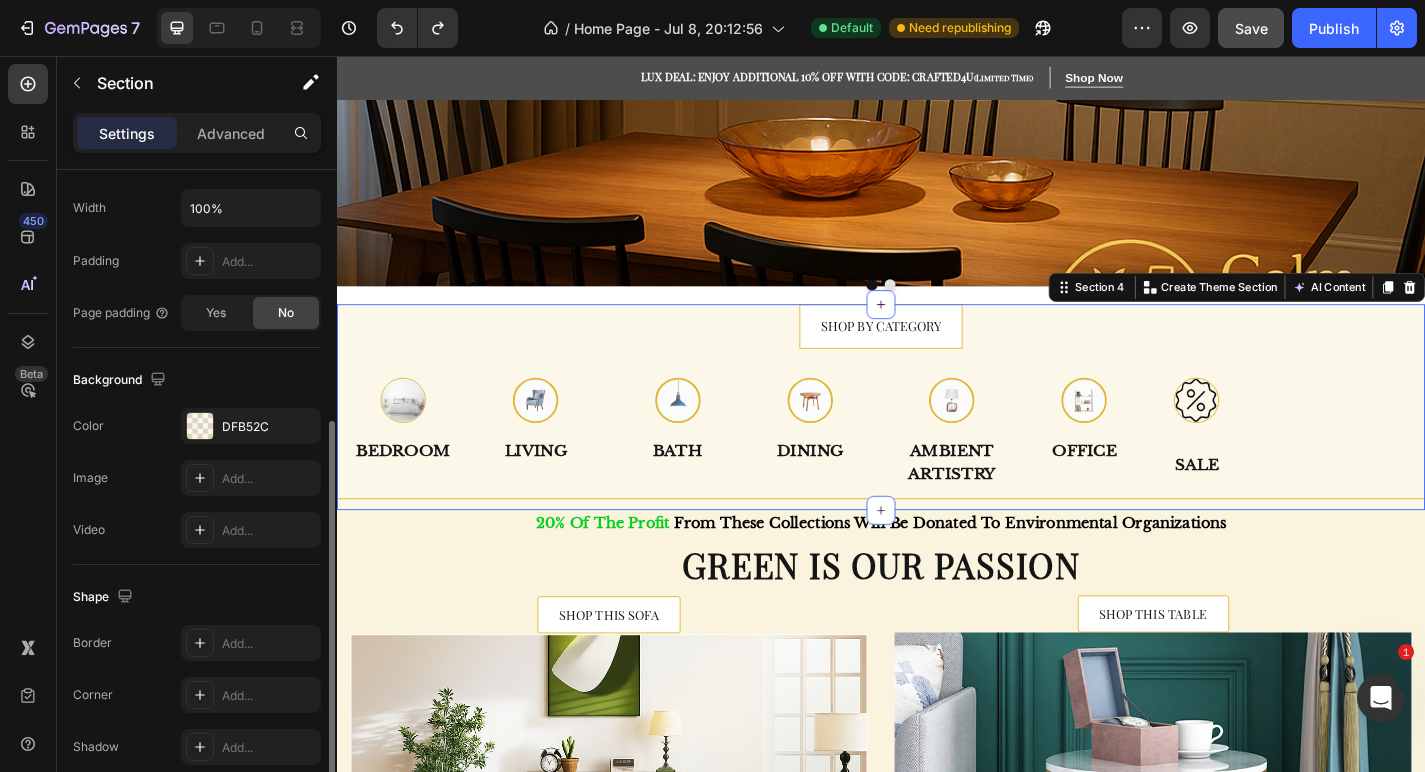 scroll, scrollTop: 473, scrollLeft: 0, axis: vertical 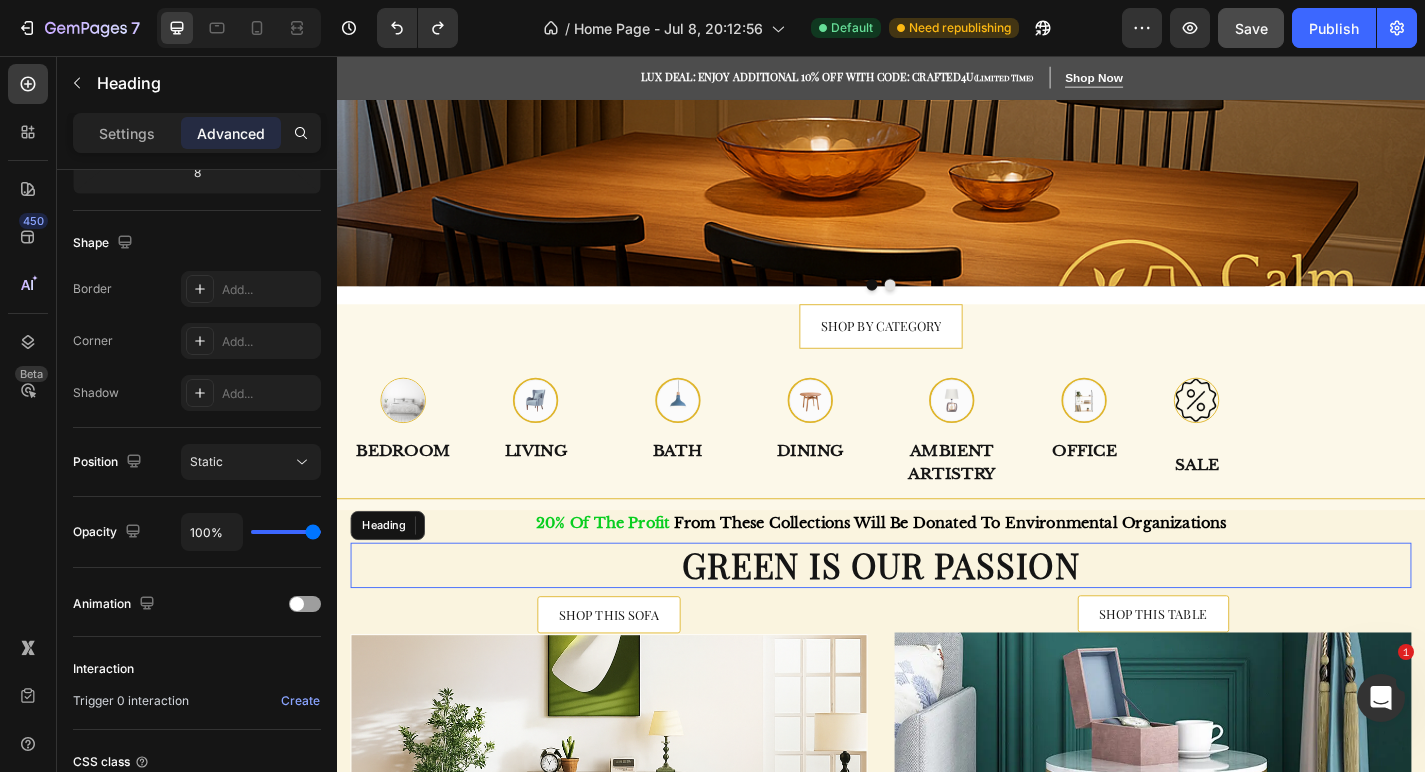click on "Green is our passion" at bounding box center (937, 618) 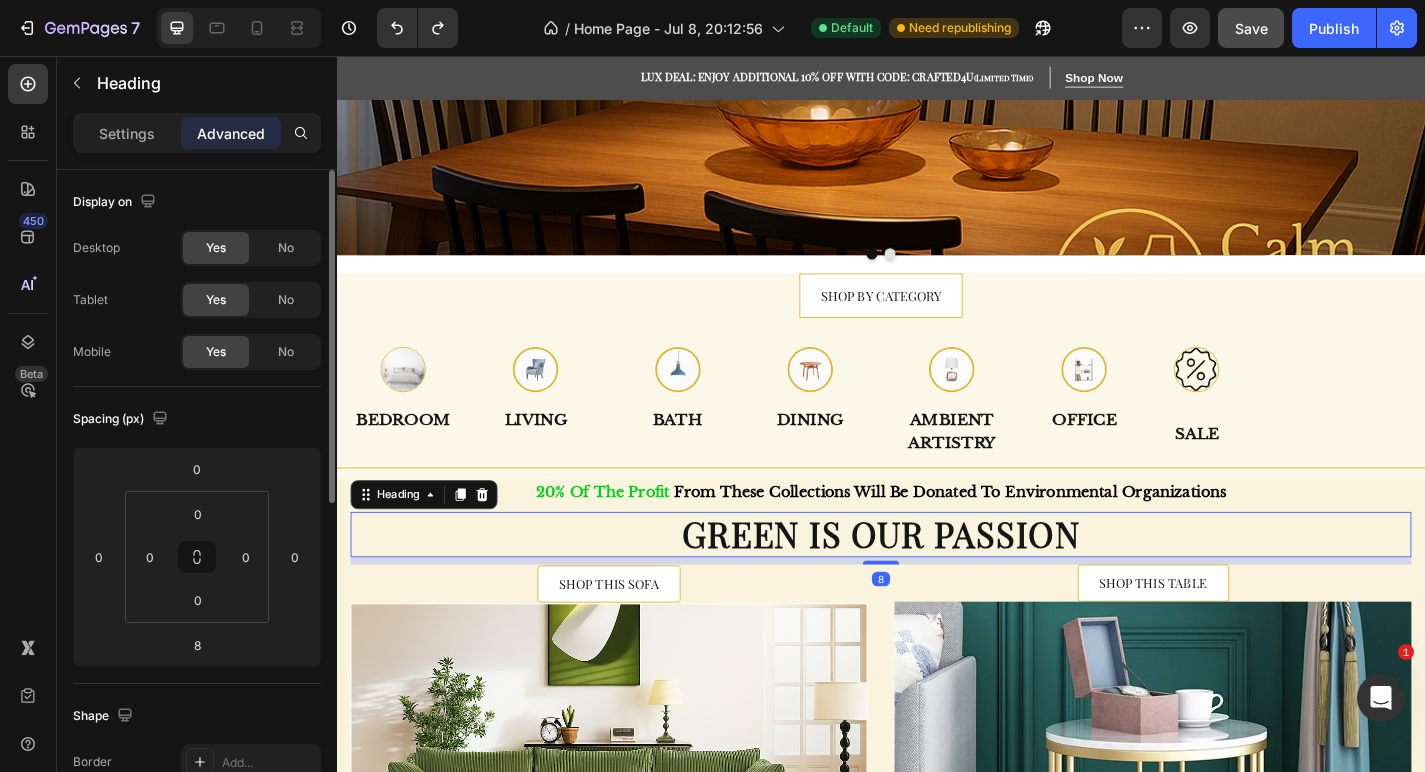 scroll, scrollTop: 1052, scrollLeft: 0, axis: vertical 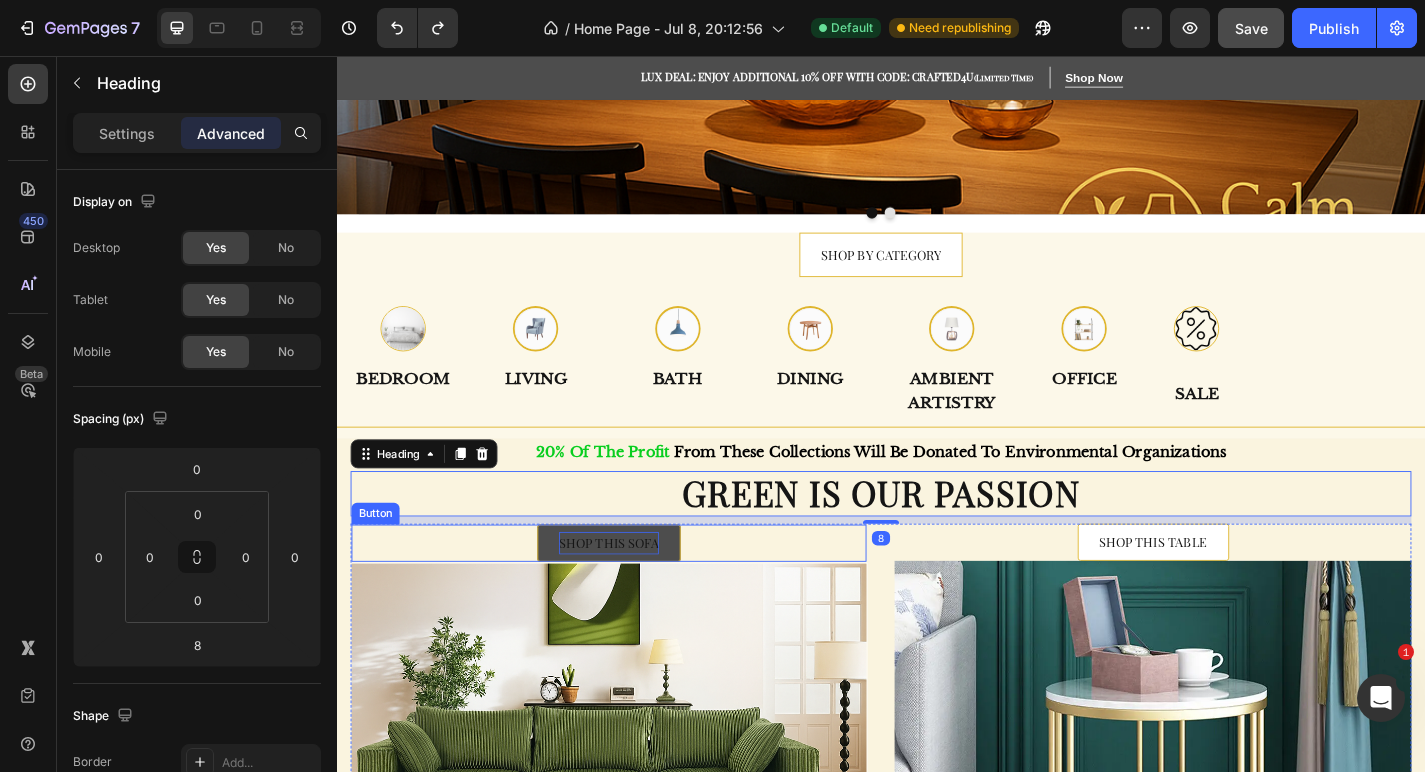 click on "SHOP THIS SOFA" at bounding box center (637, 593) 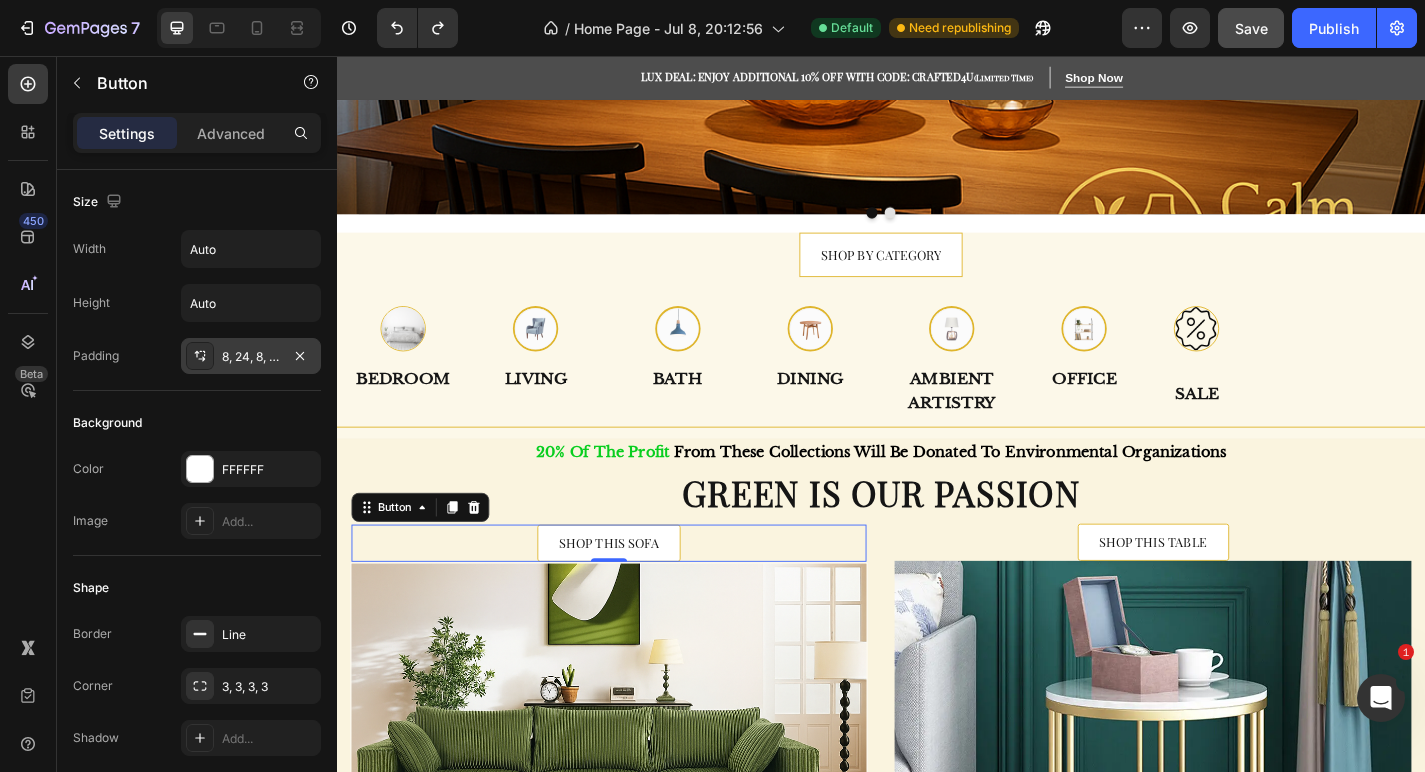 click on "8, 24, 8, 24" at bounding box center [251, 357] 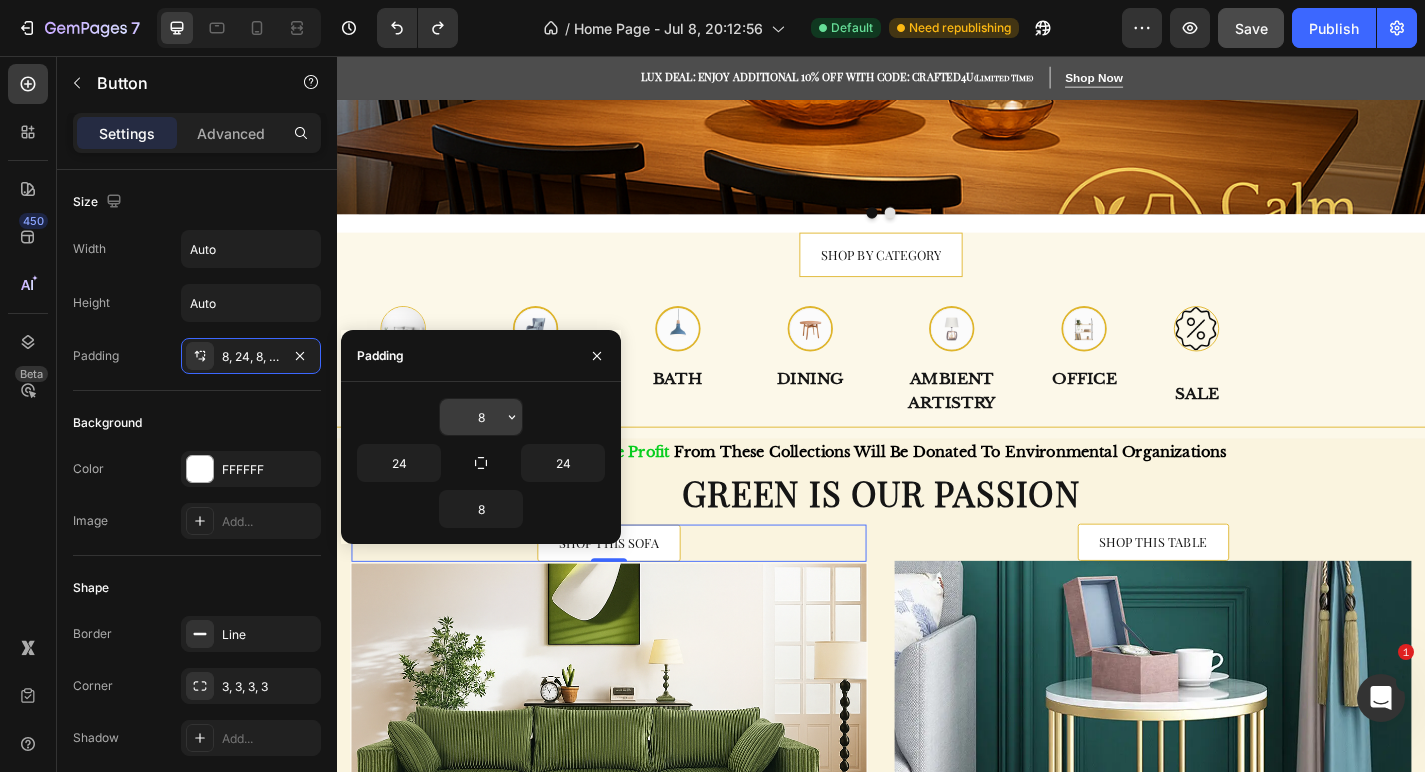 click on "8" at bounding box center (481, 417) 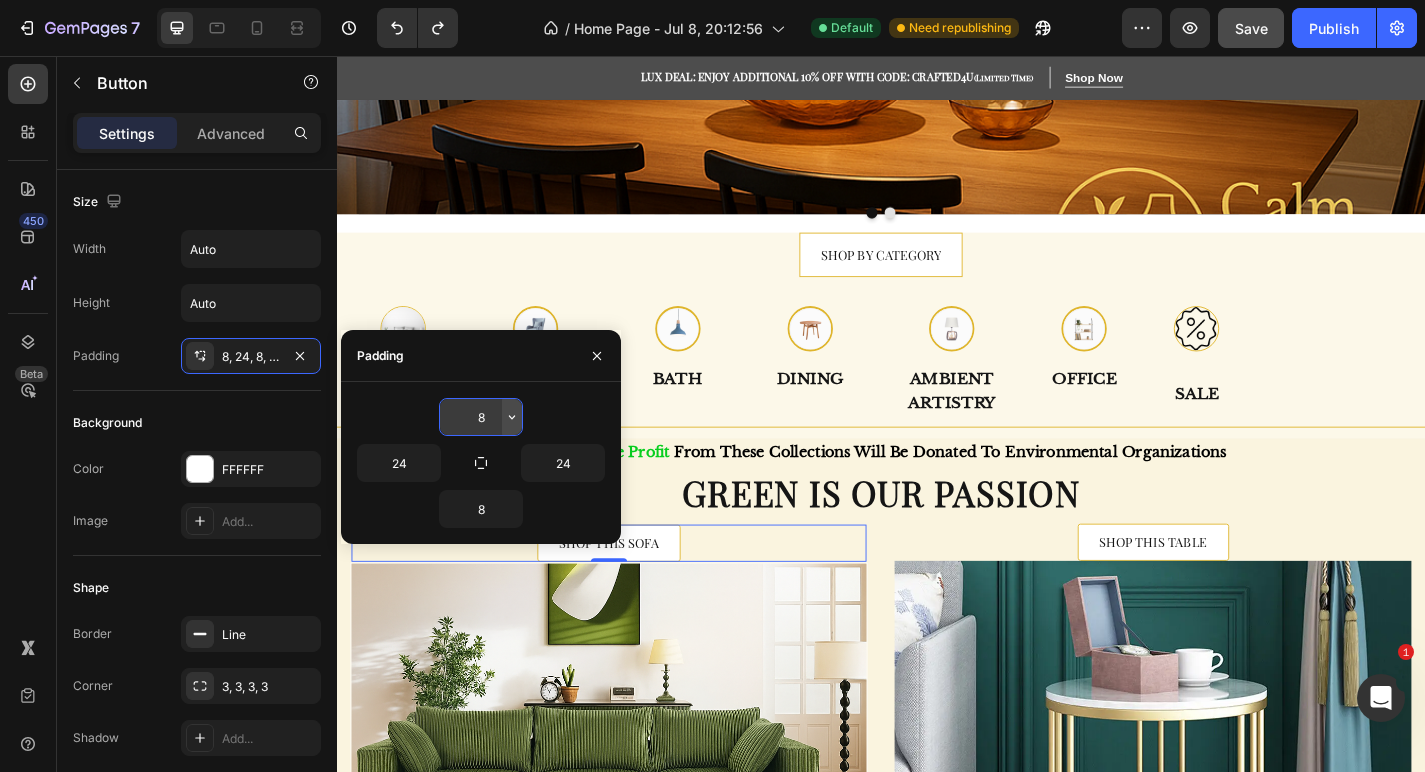 click 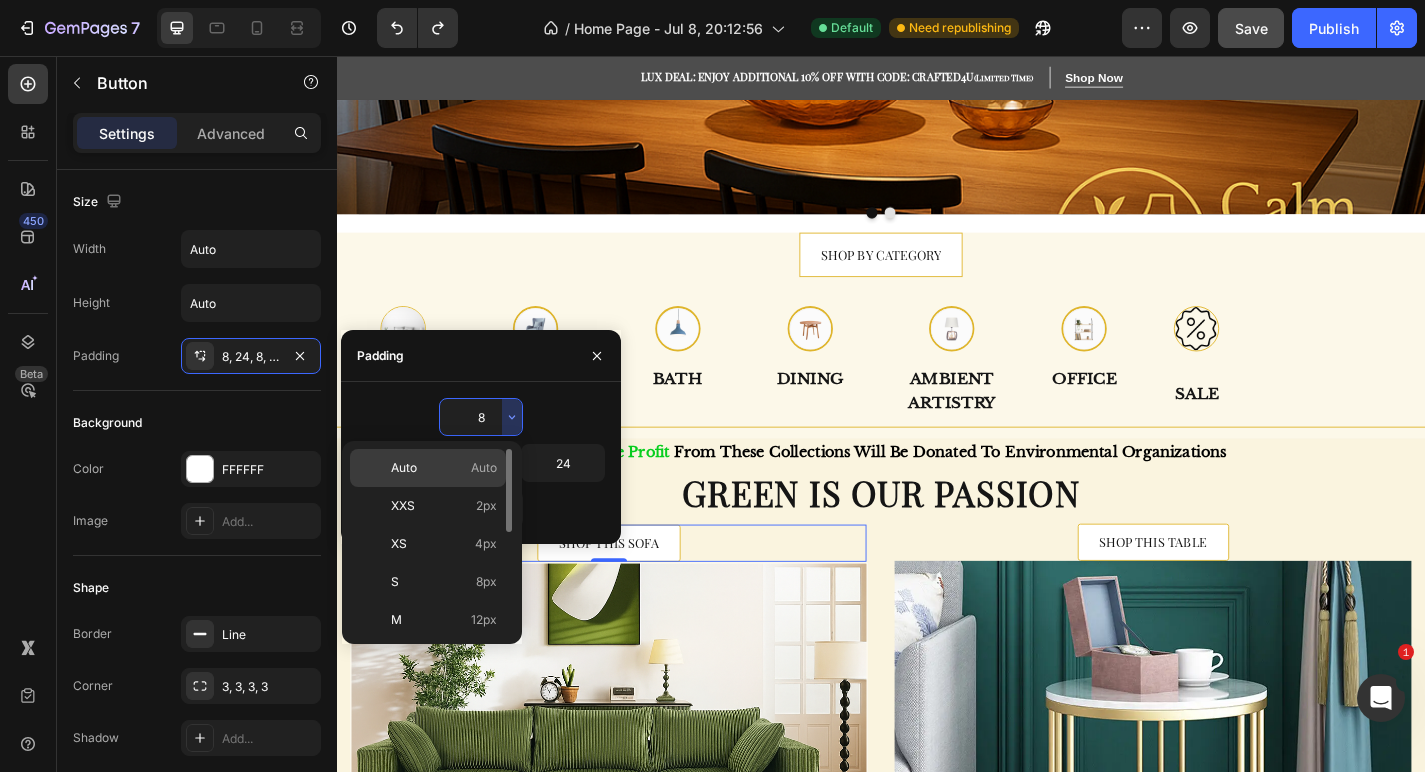 click on "Auto" at bounding box center [484, 468] 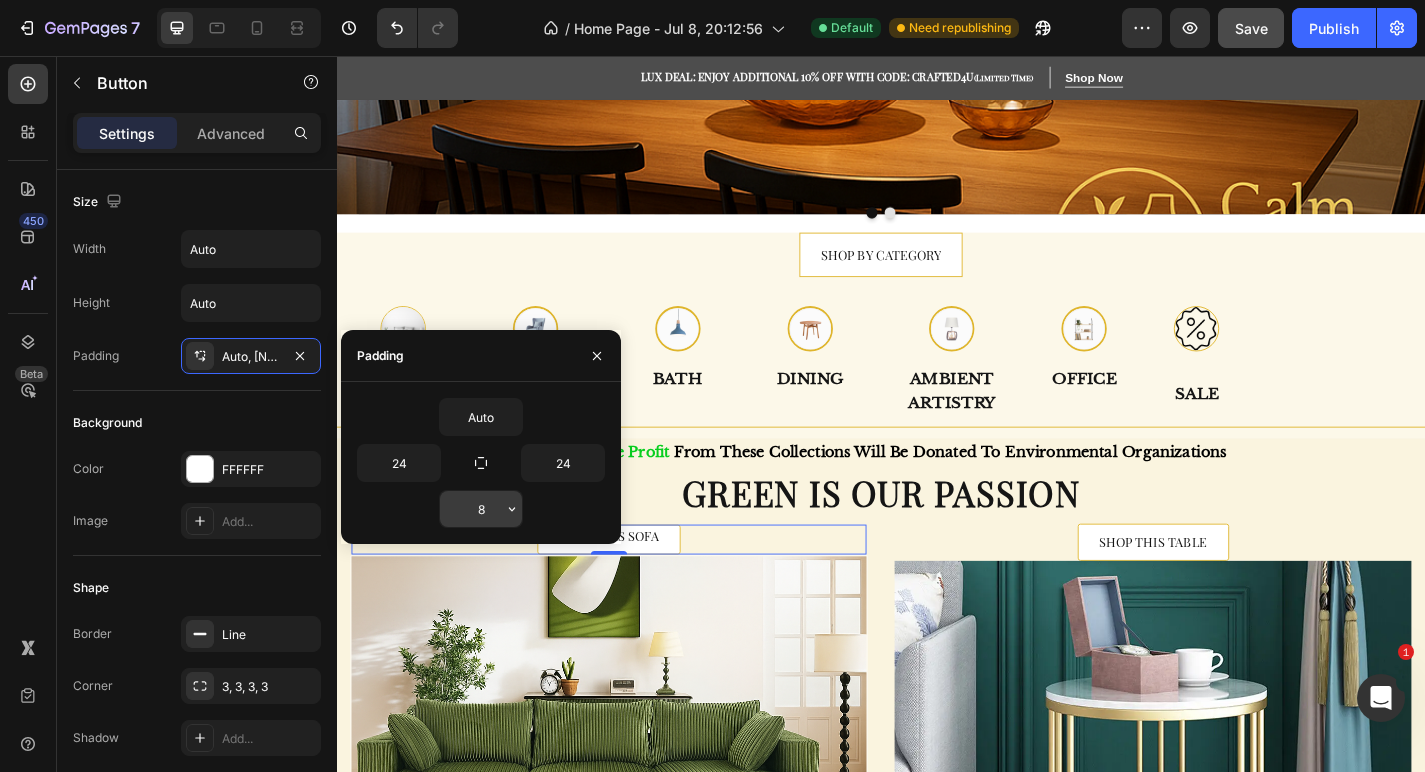 click on "8" at bounding box center [481, 509] 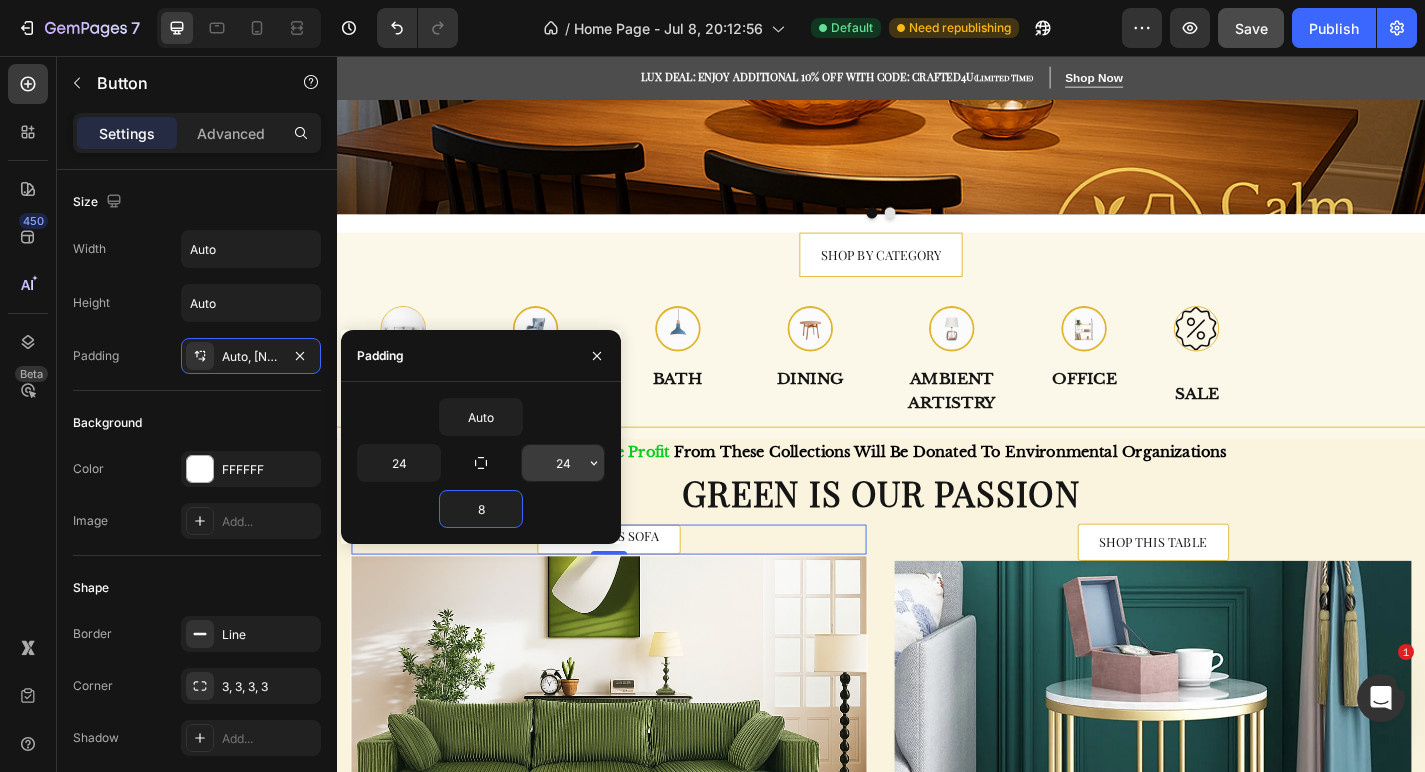 click on "24" at bounding box center (563, 463) 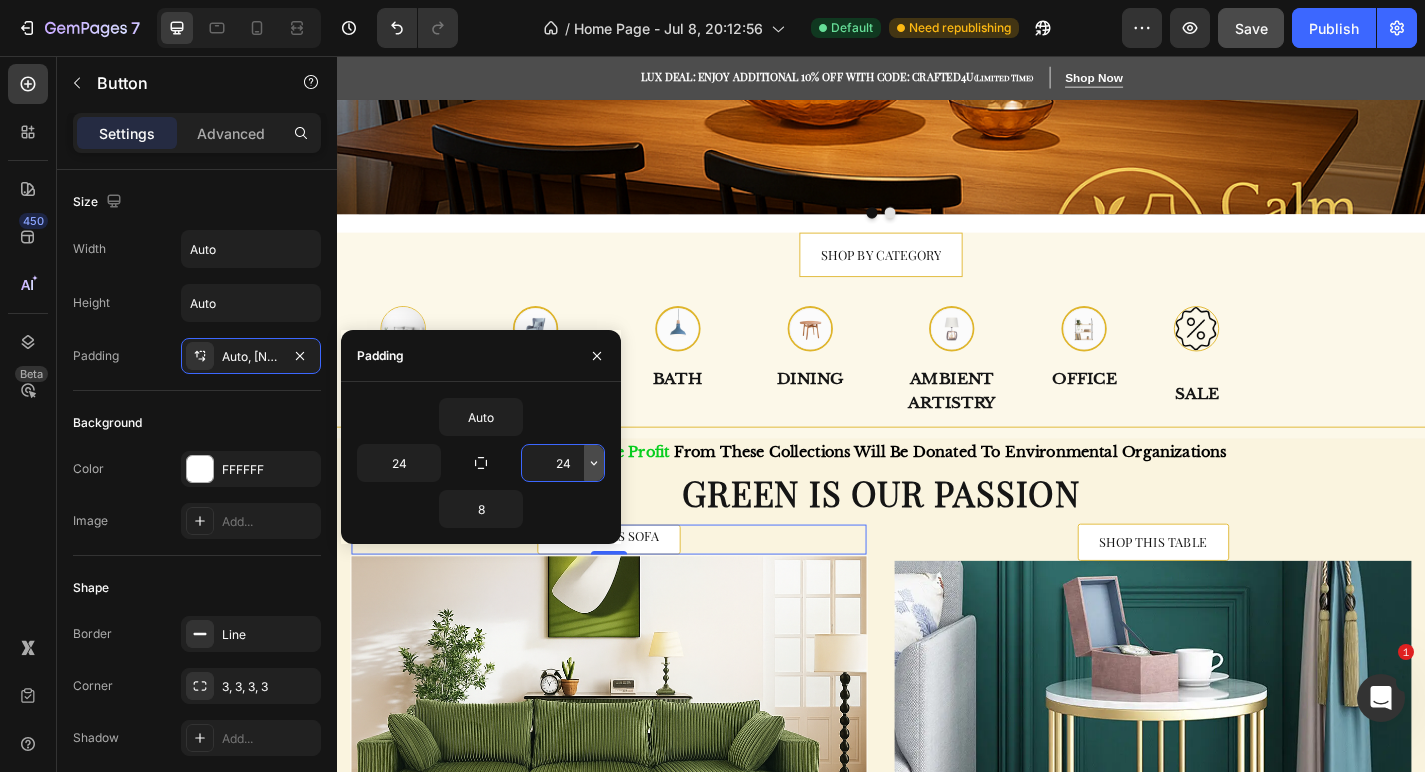 click 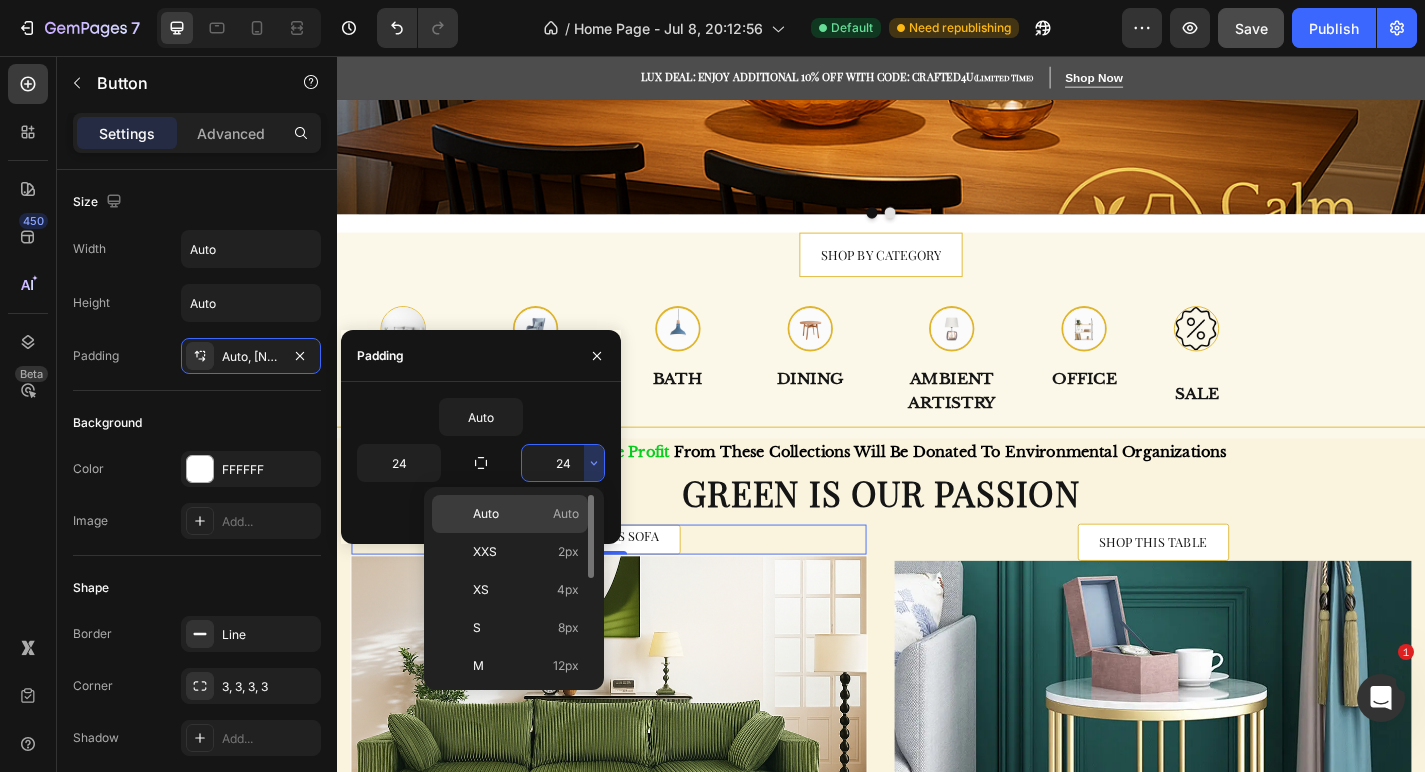 click on "Auto Auto" at bounding box center [526, 514] 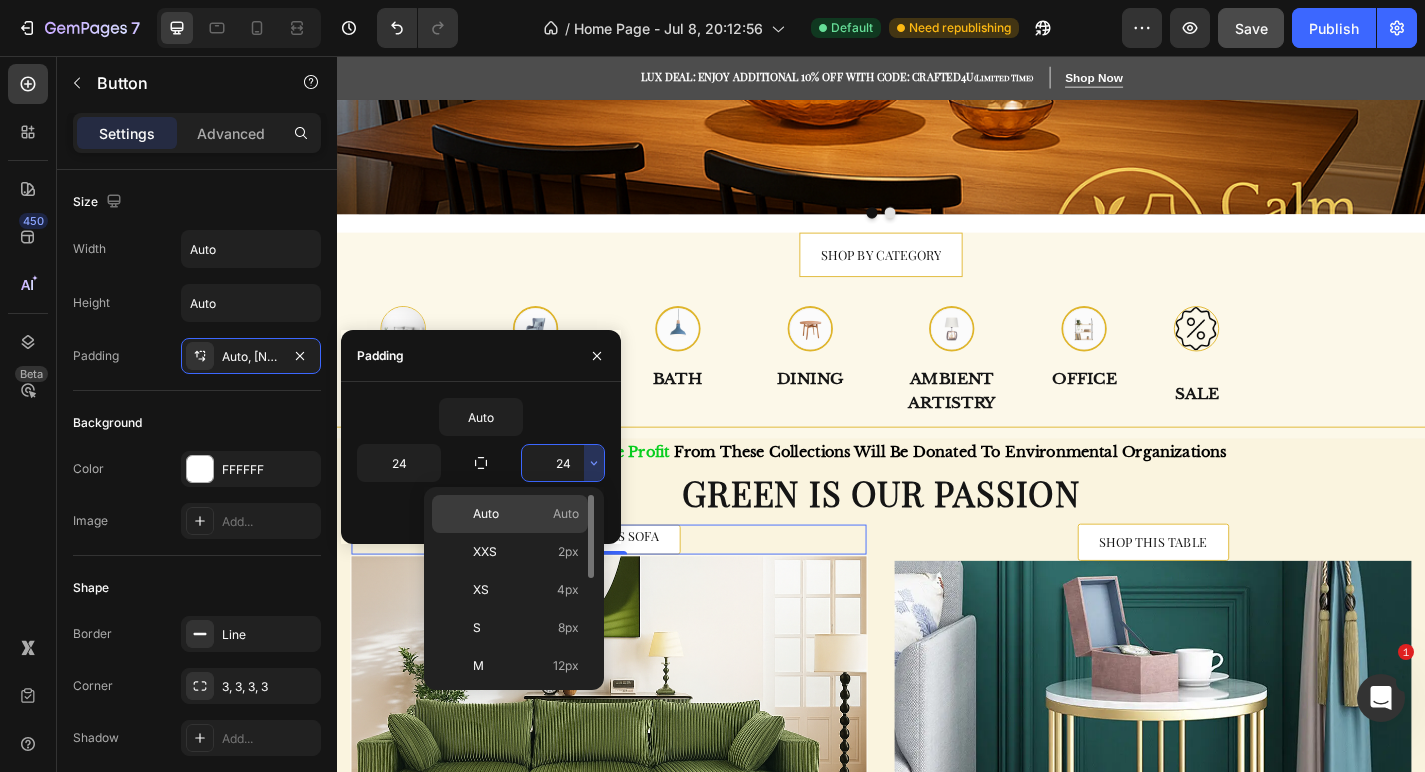 type on "Auto" 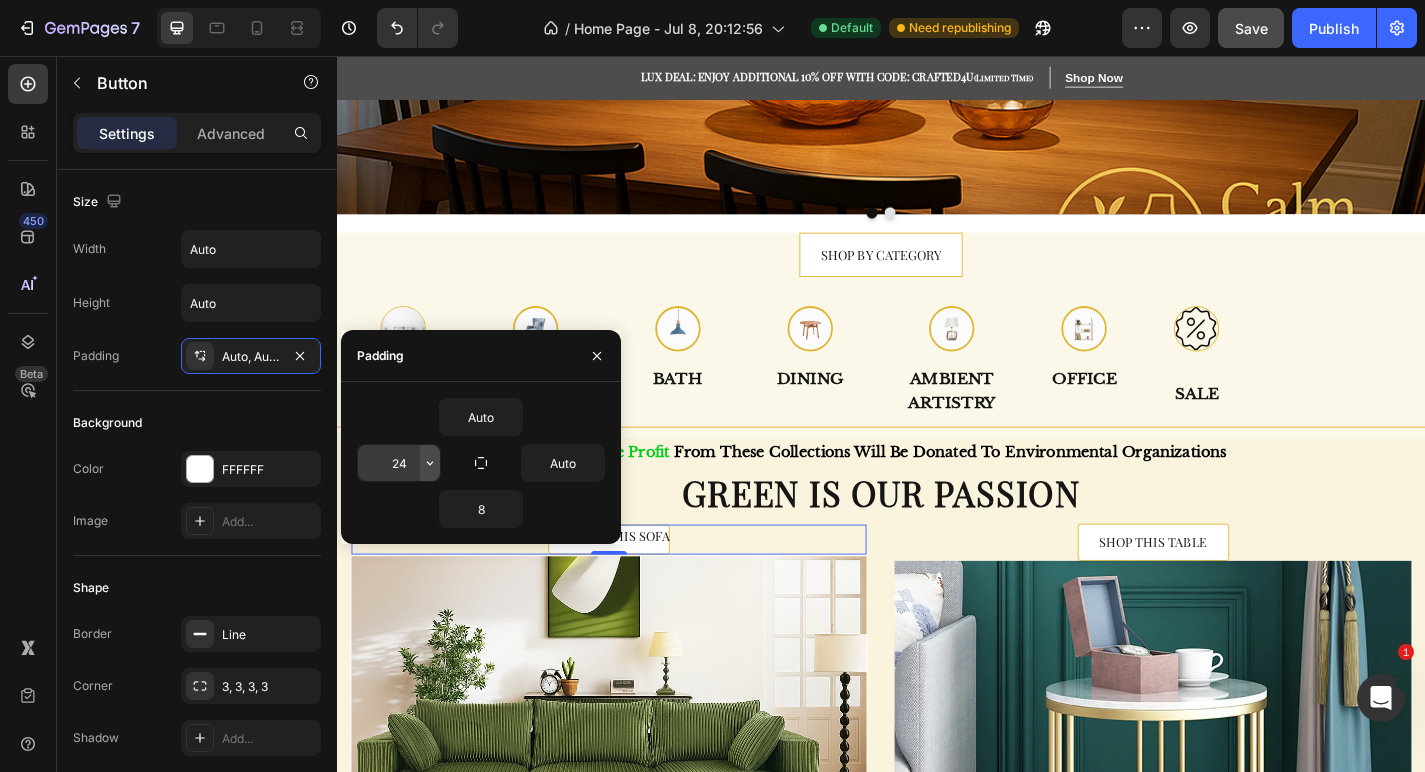 click 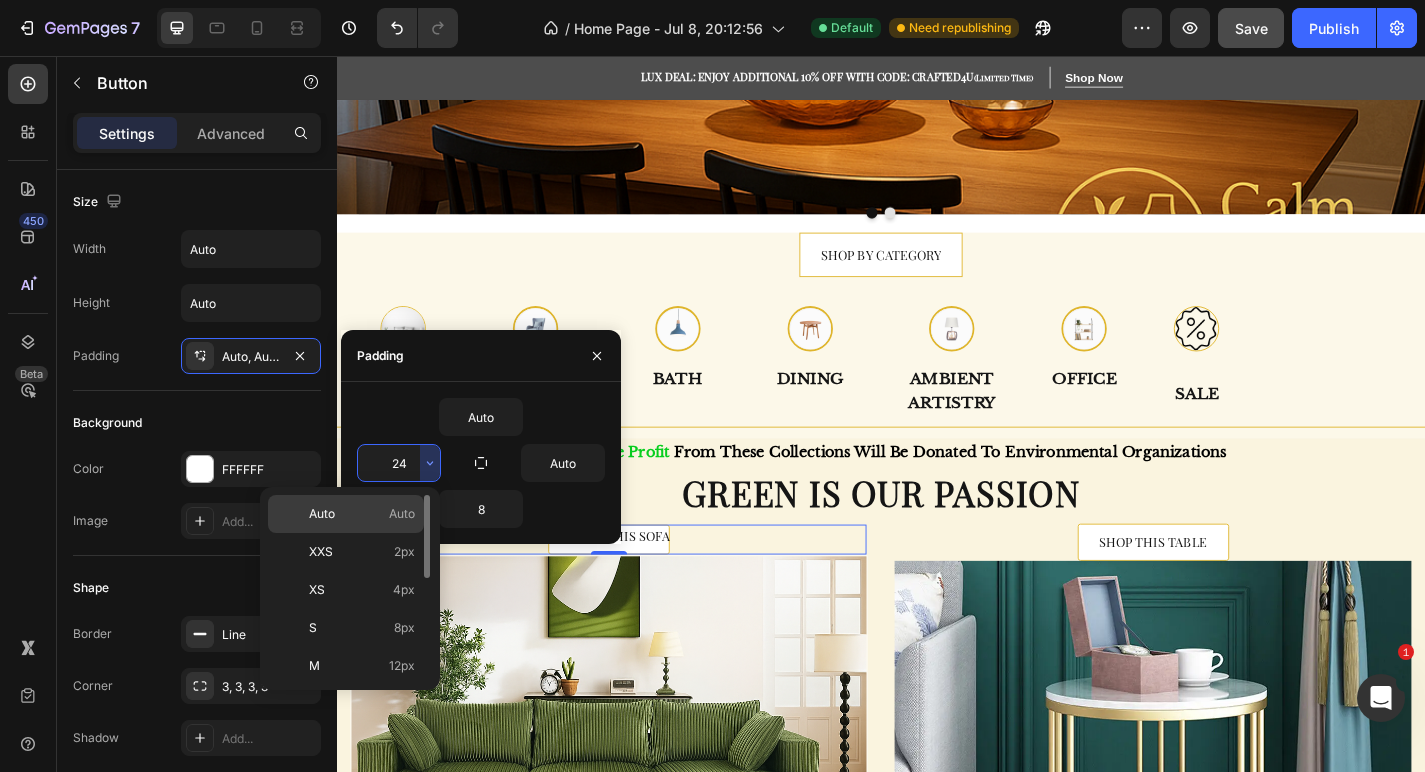 click on "Auto" at bounding box center (402, 514) 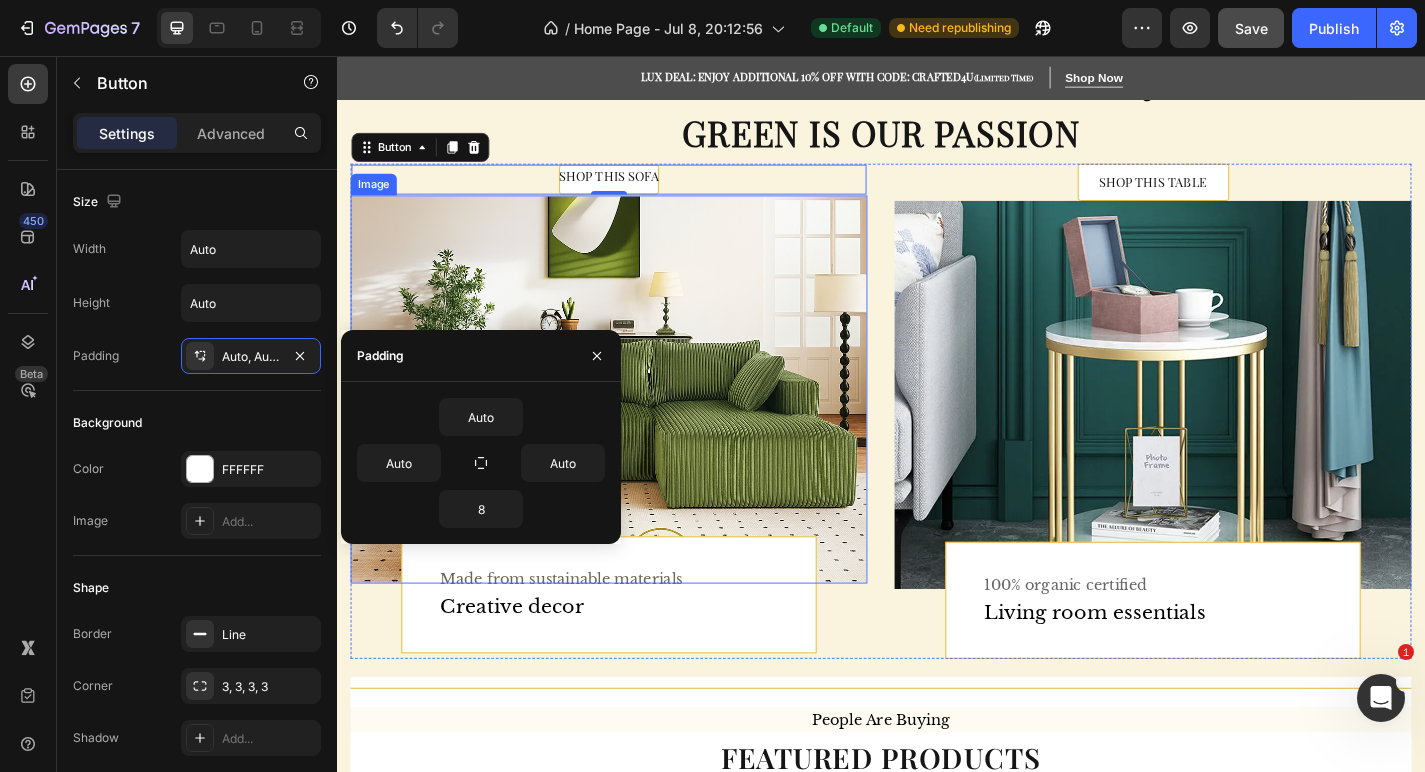 scroll, scrollTop: 1432, scrollLeft: 0, axis: vertical 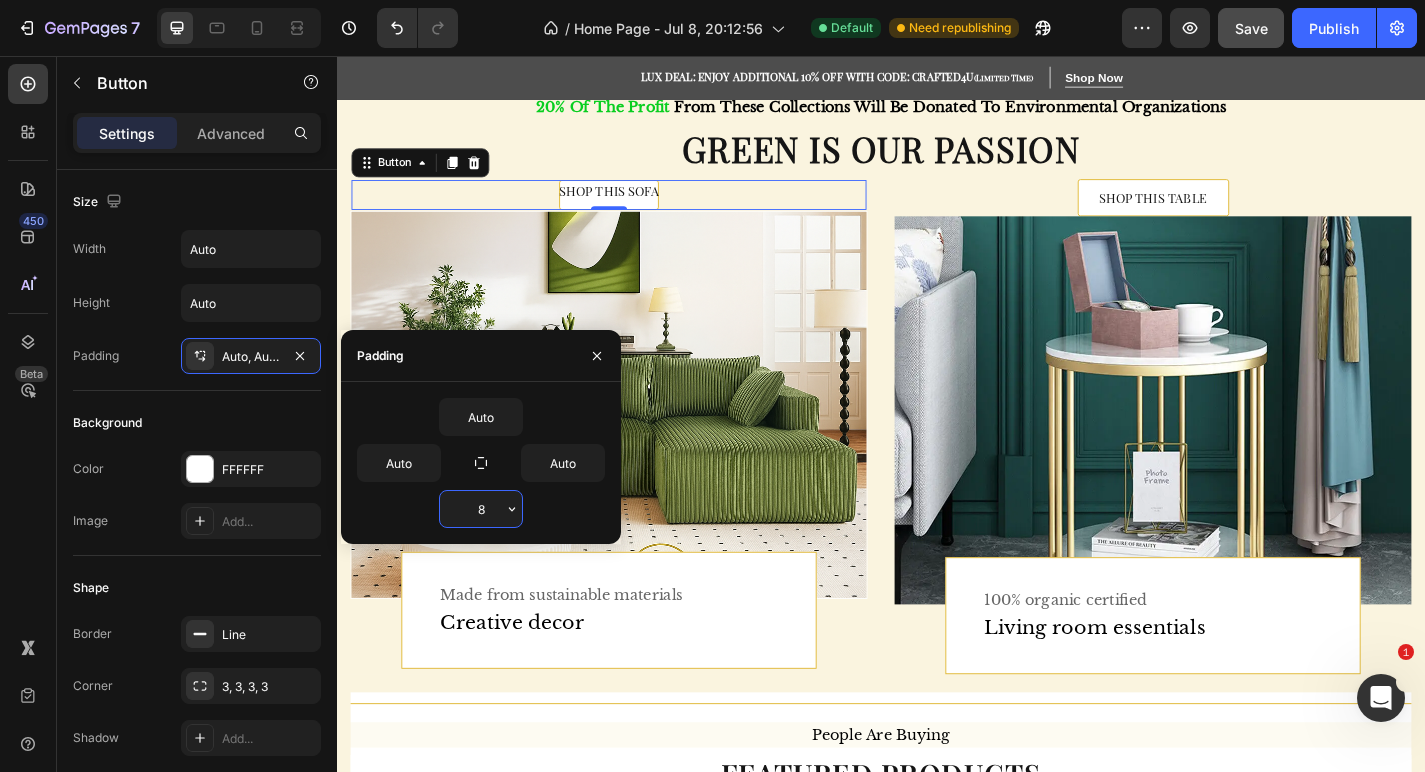 click on "8" at bounding box center [481, 509] 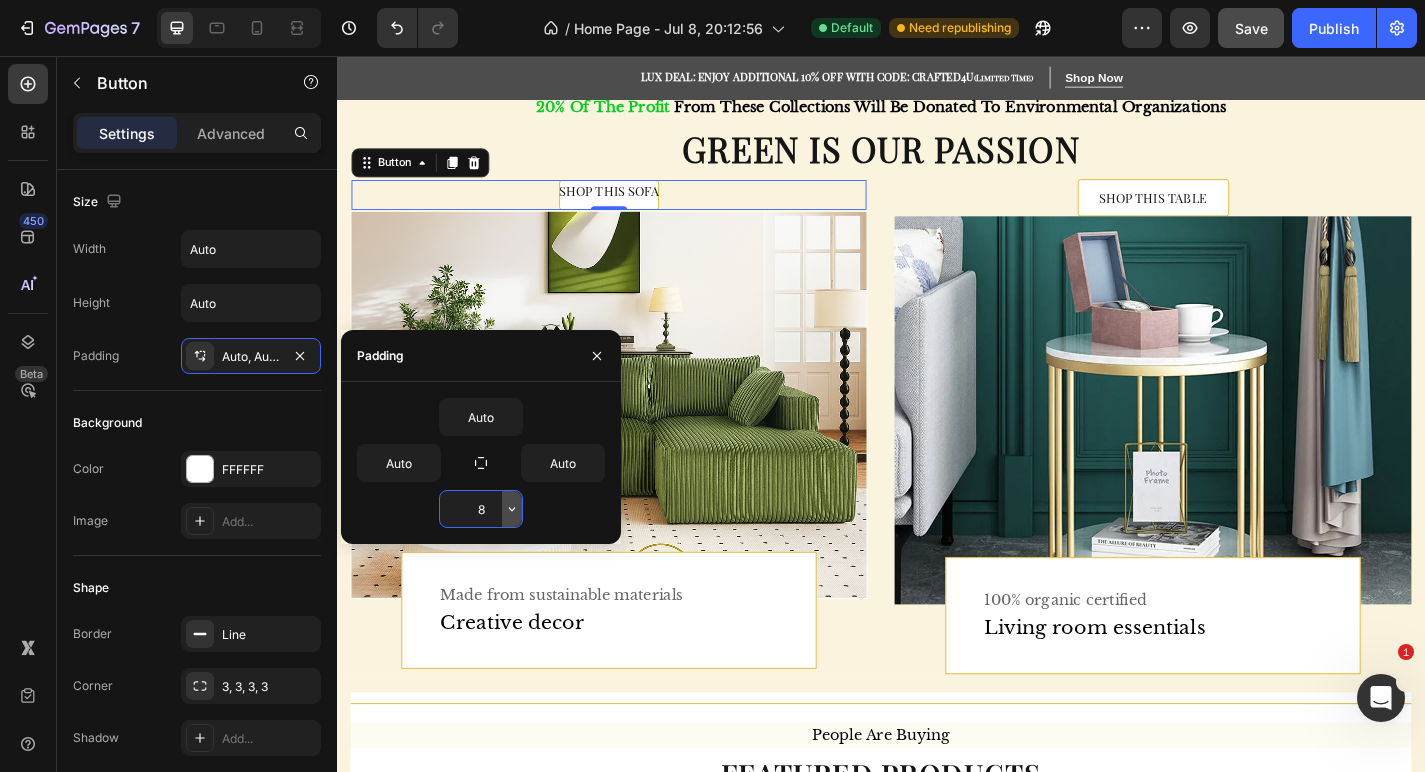 click 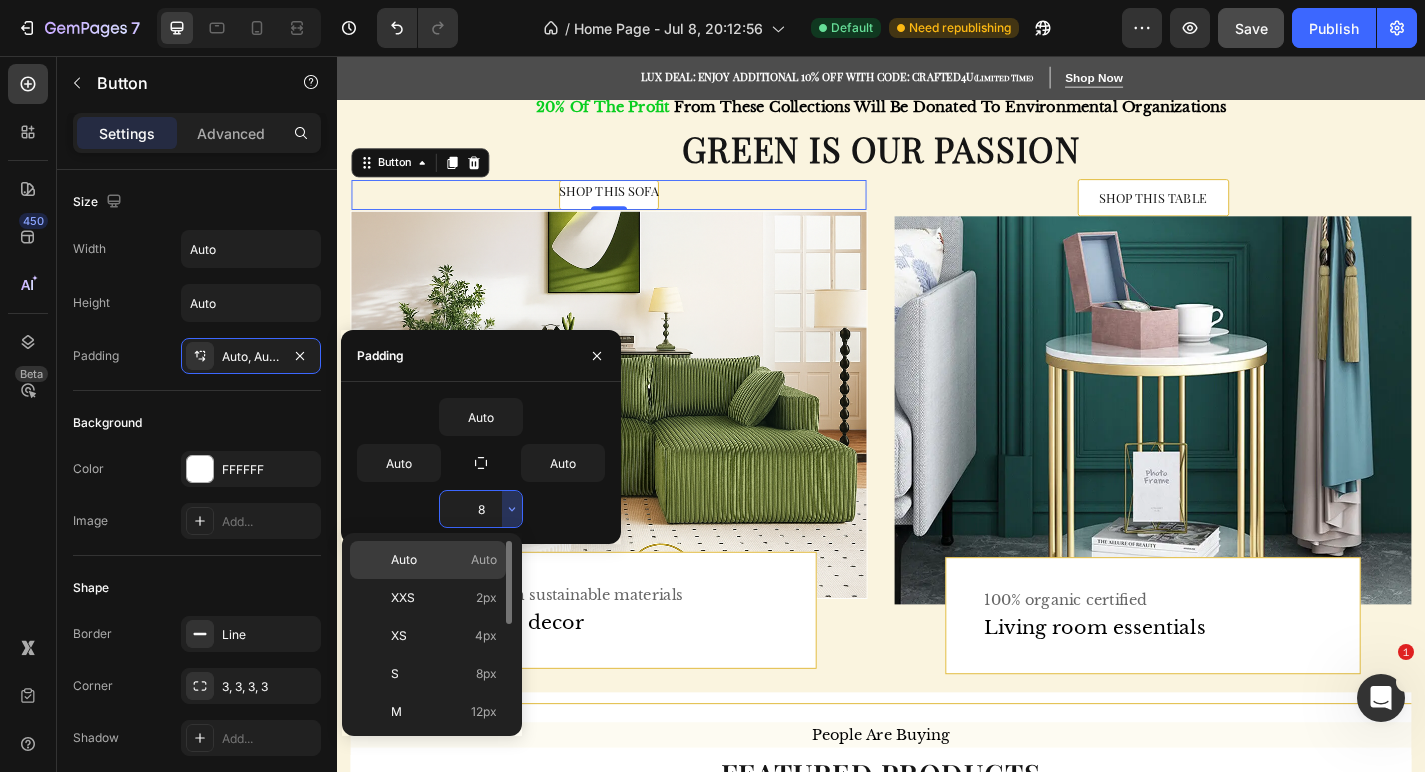 click on "Auto" at bounding box center [484, 560] 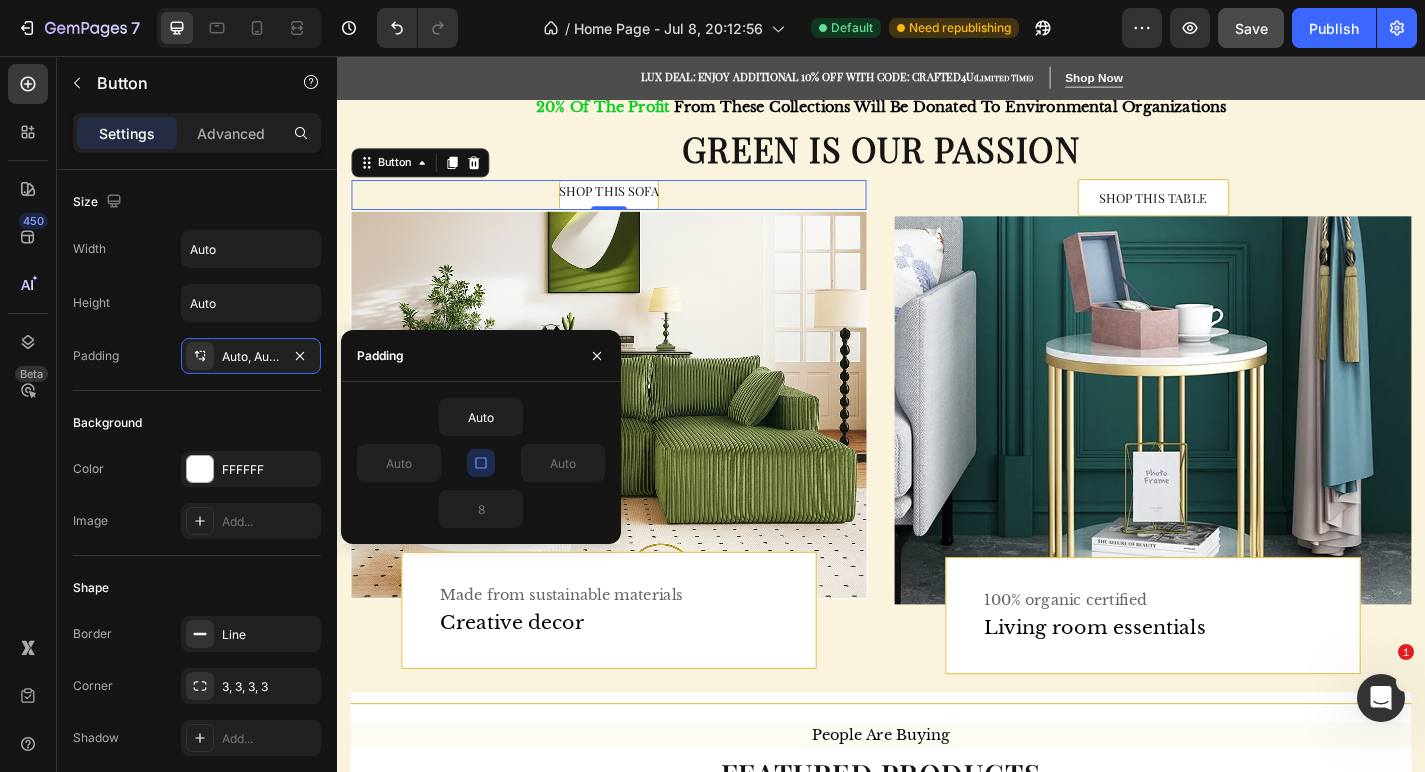 type on "Auto" 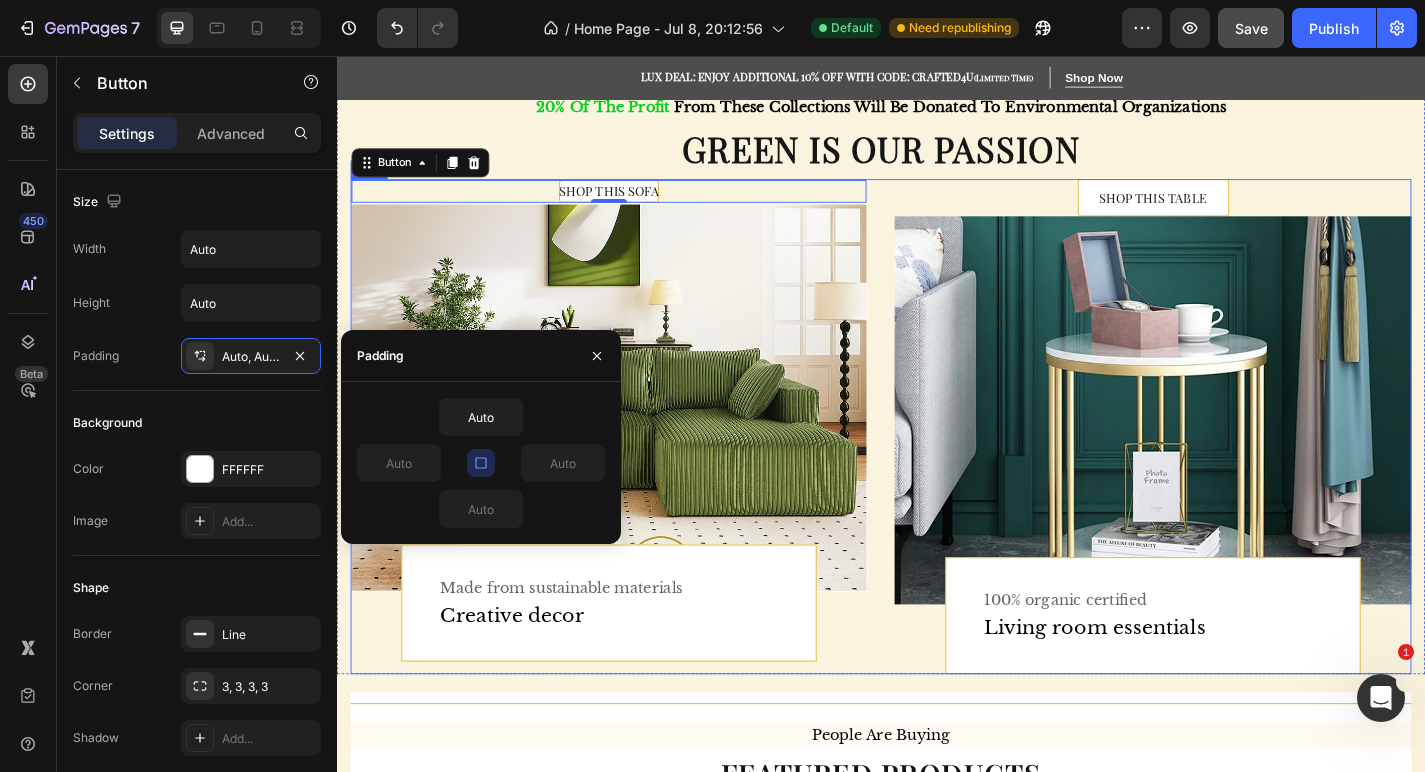 click on "SHOP THIS SOFA Button   0 Image Made from sustainable materials Text Creative decor Text Row Row SHOP THIS TABLE Button Image 100% organic certified Text Living room essentials Text Row Row Row" at bounding box center (937, 465) 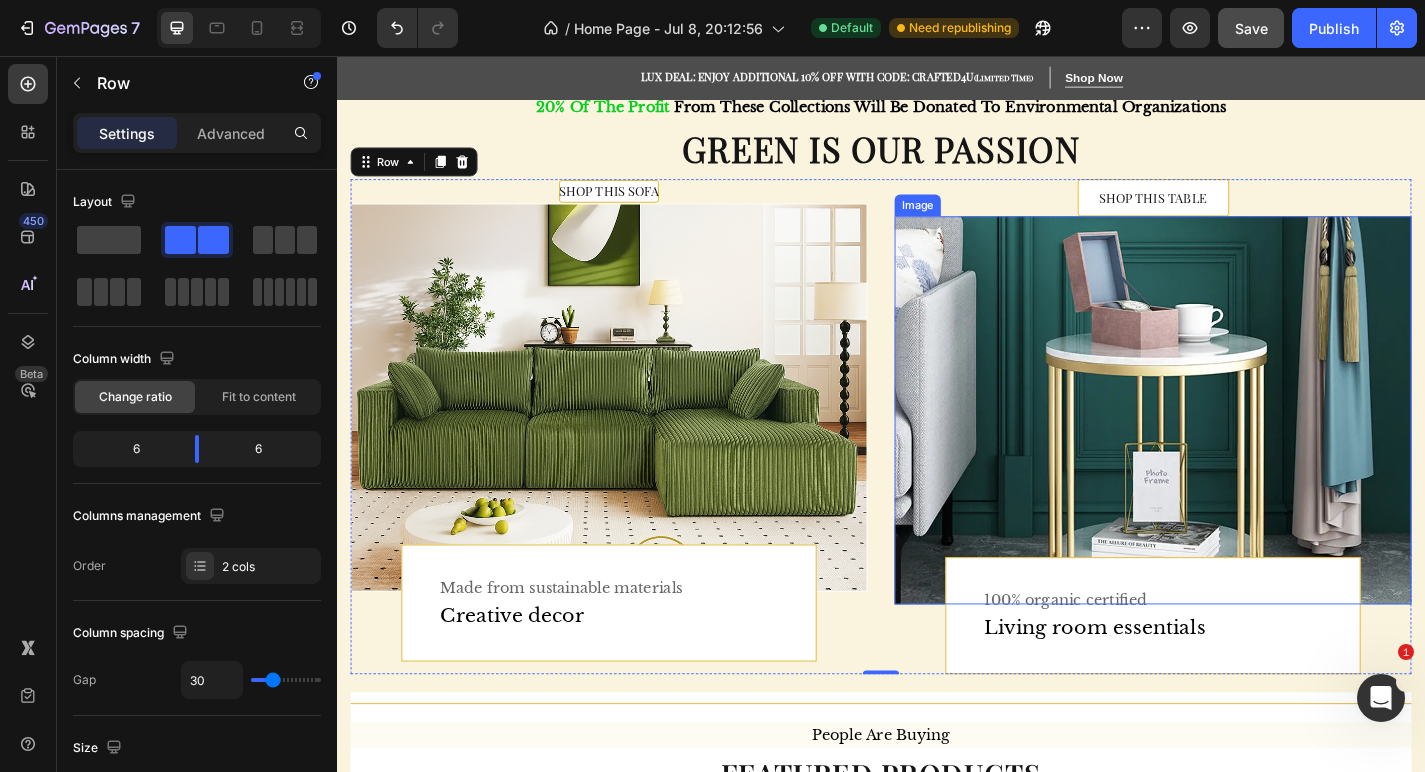 click at bounding box center (1237, 447) 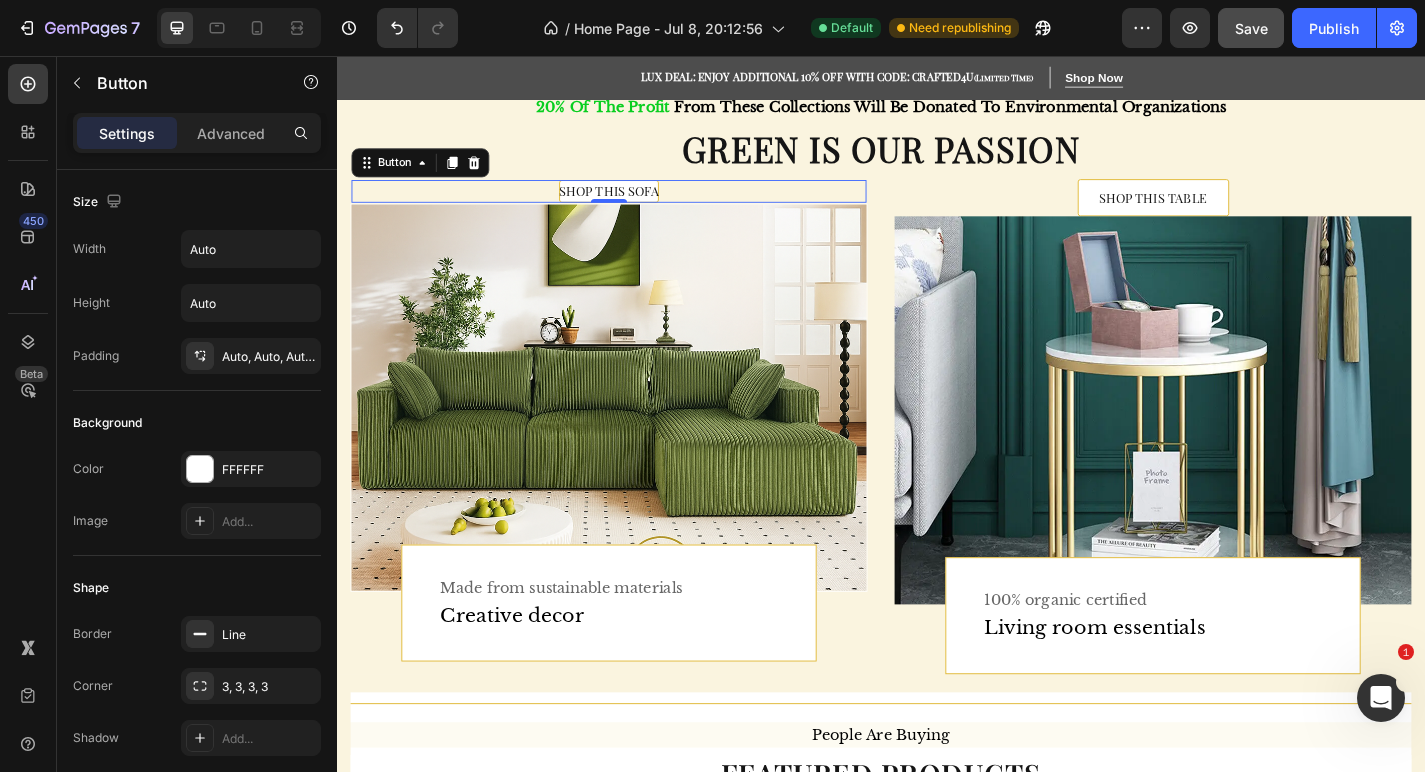 click on "SHOP THIS SOFA Button   0" at bounding box center (637, 205) 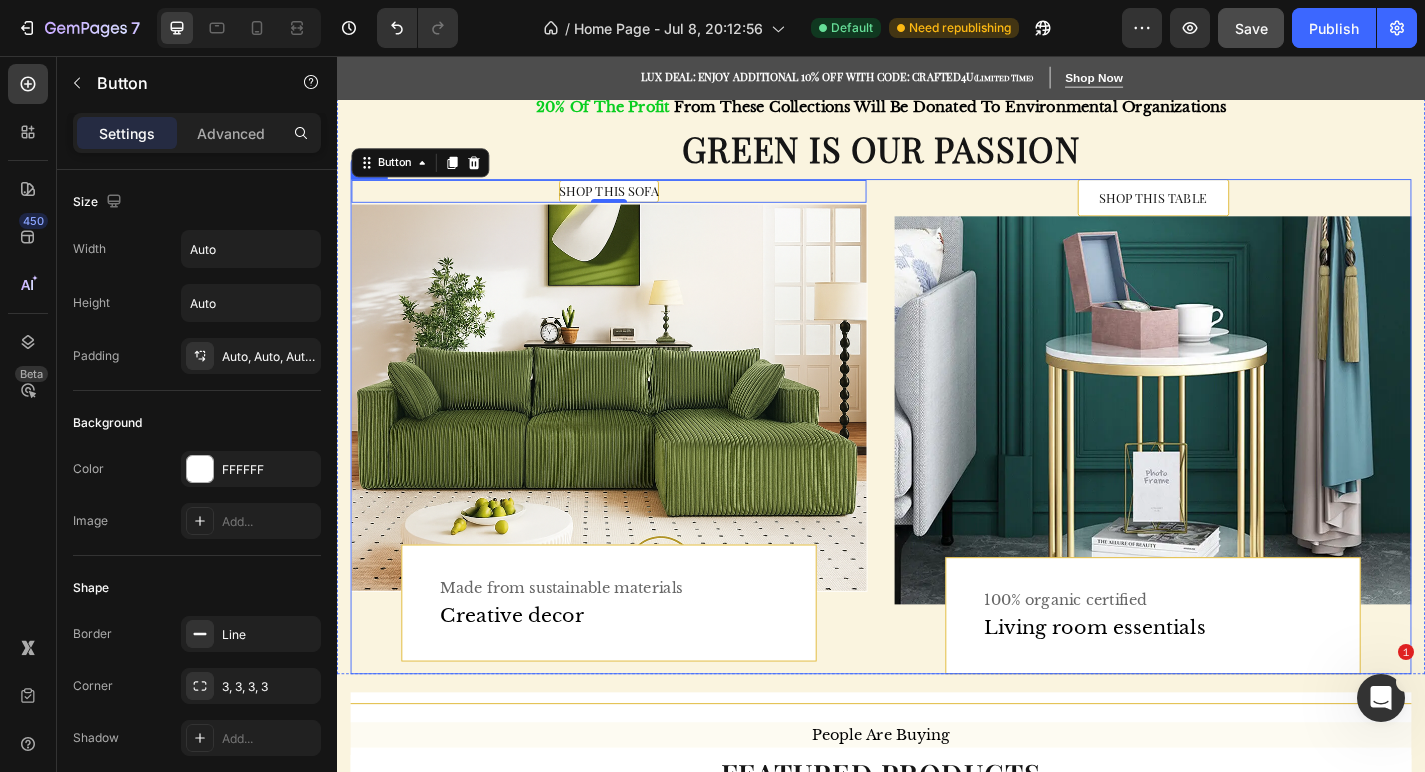 click on "SHOP THIS SOFA Button   0 Image Made from sustainable materials Text Creative decor Text Row Row SHOP THIS TABLE Button Image 100% organic certified Text Living room essentials Text Row Row Row" at bounding box center (937, 465) 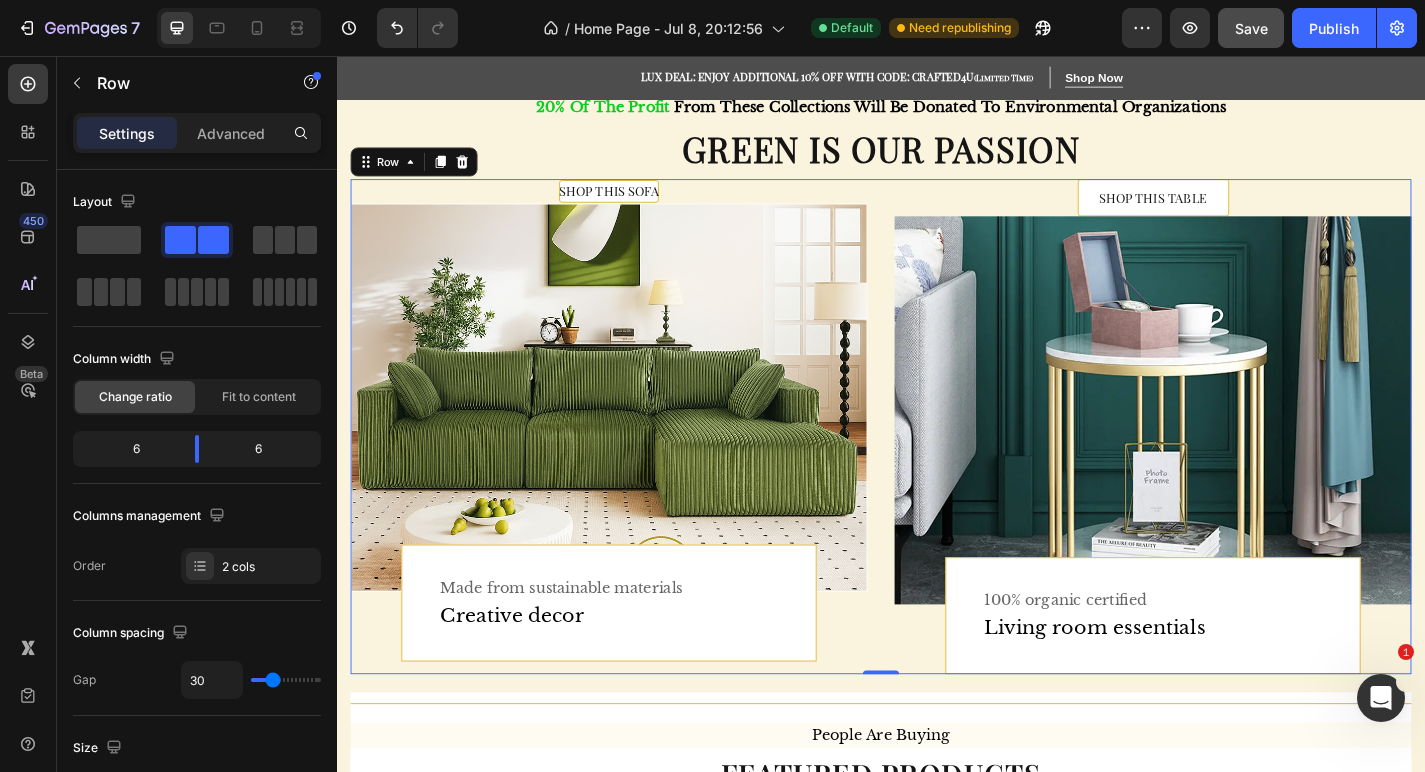 click on "SHOP THIS SOFA Button Image Made from sustainable materials Text Creative decor Text Row Row SHOP THIS TABLE Button Image 100% organic certified Text Living room essentials Text Row Row Row   0" at bounding box center [937, 465] 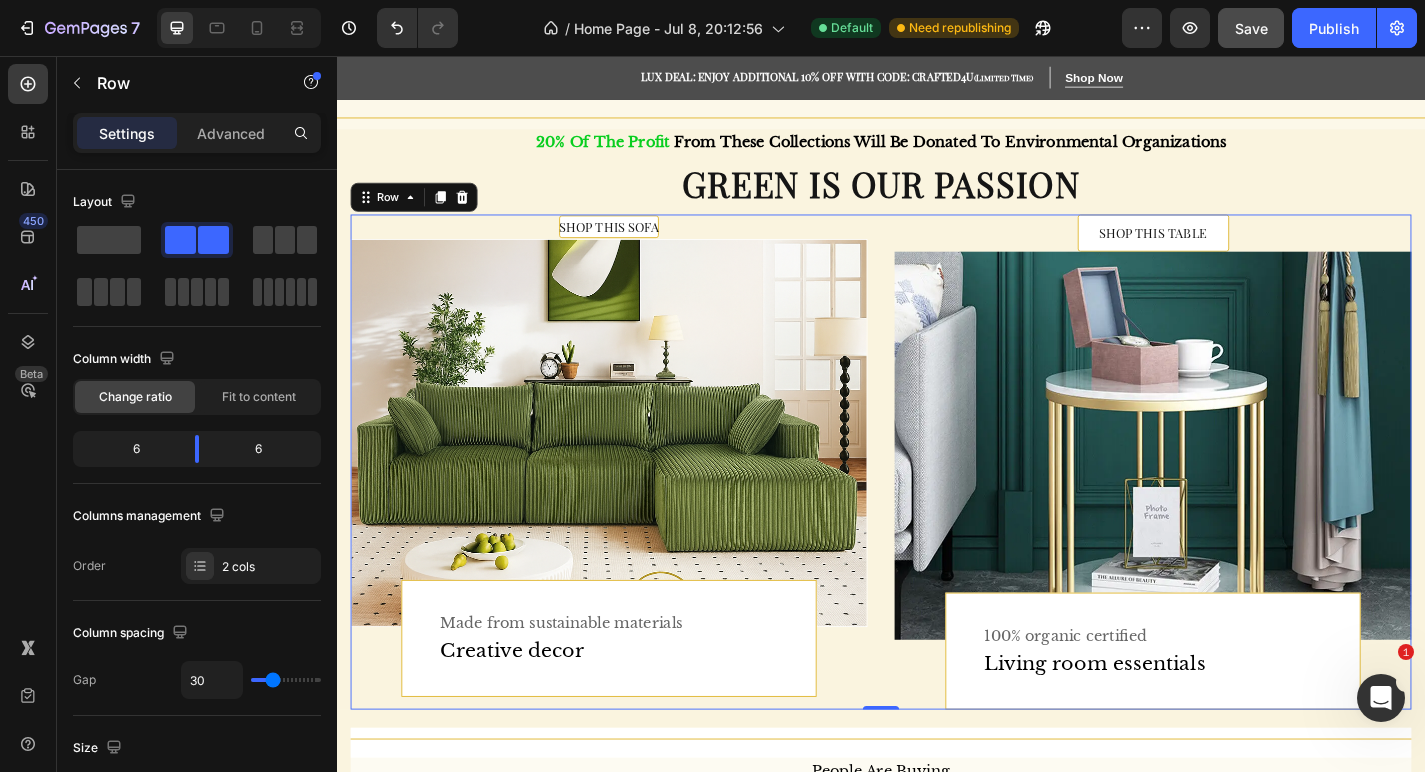 scroll, scrollTop: 1441, scrollLeft: 0, axis: vertical 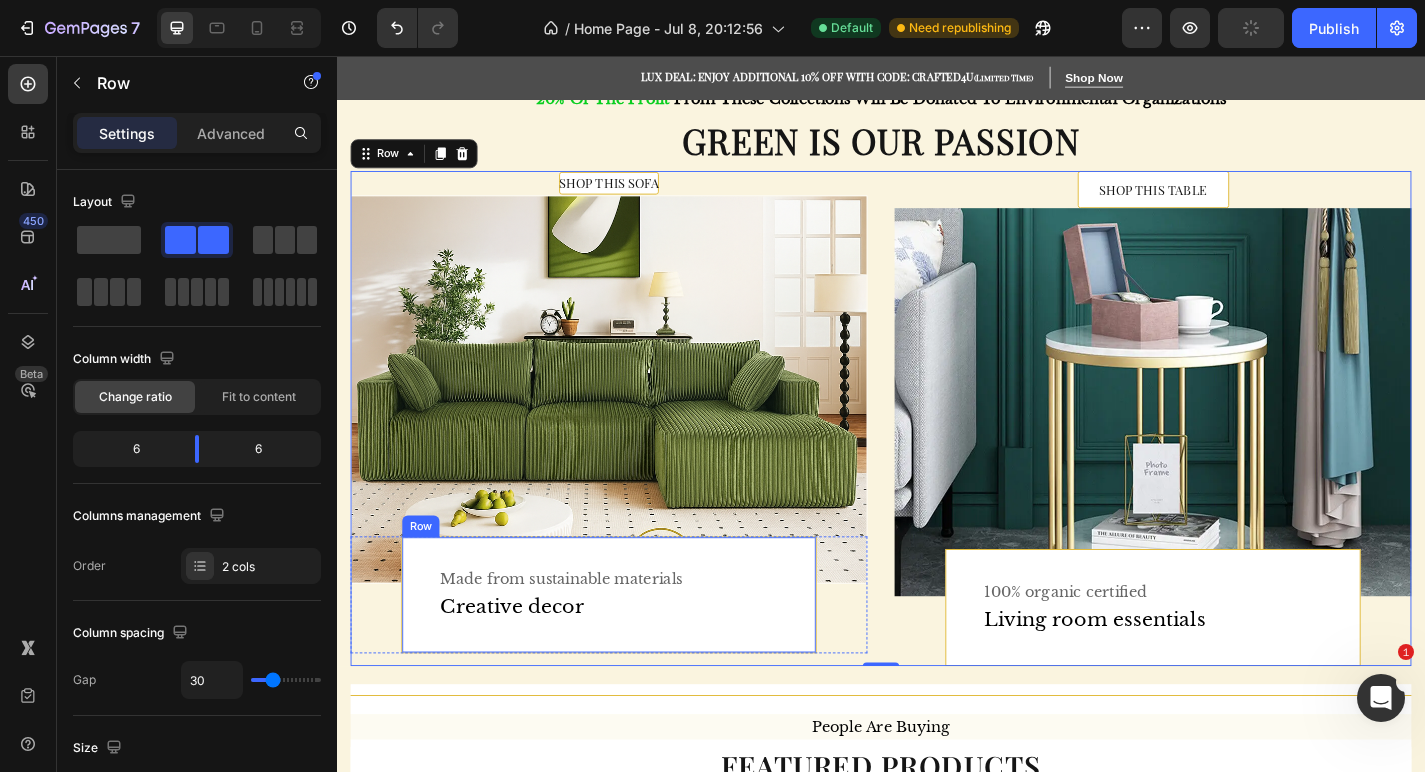 click on "Made from sustainable materials Text Creative decor Text Row" at bounding box center [637, 651] 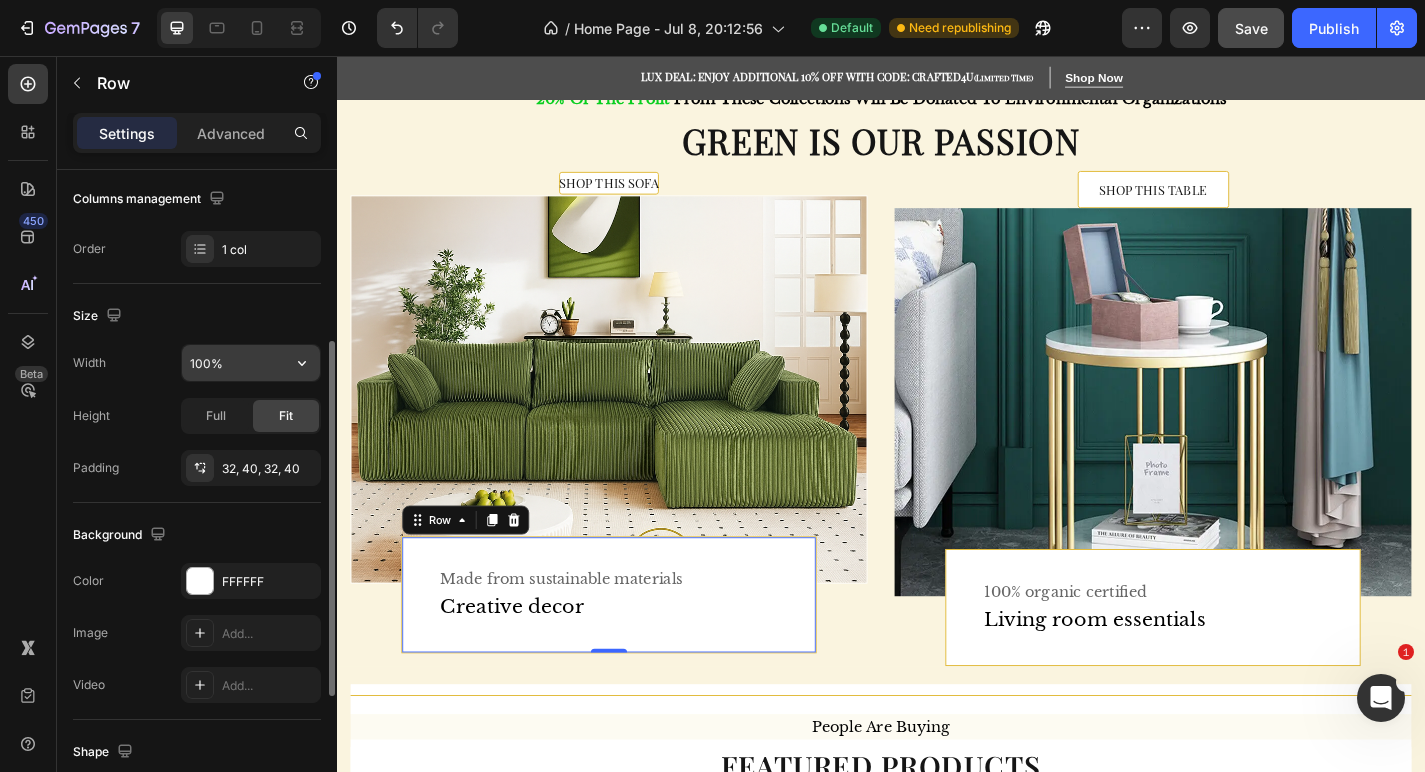 scroll, scrollTop: 322, scrollLeft: 0, axis: vertical 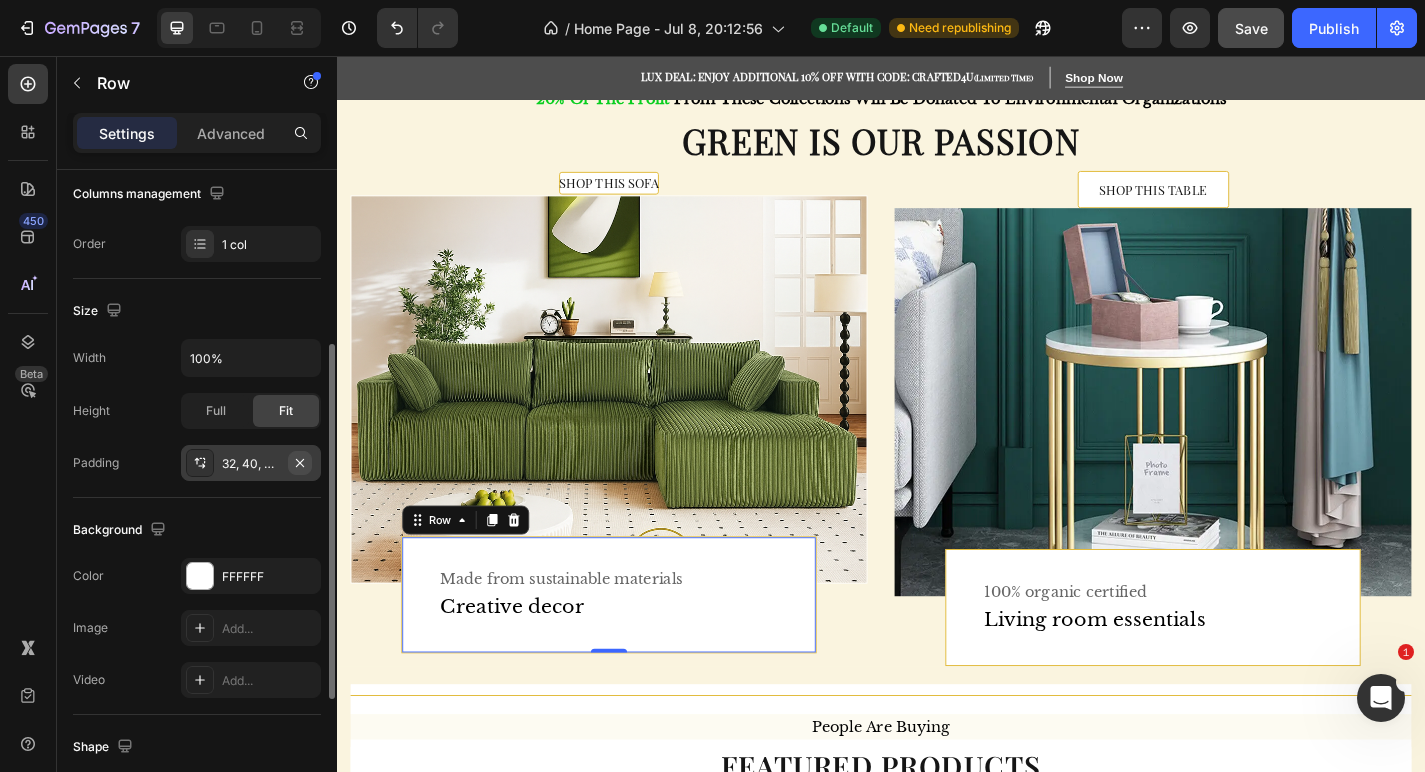 click 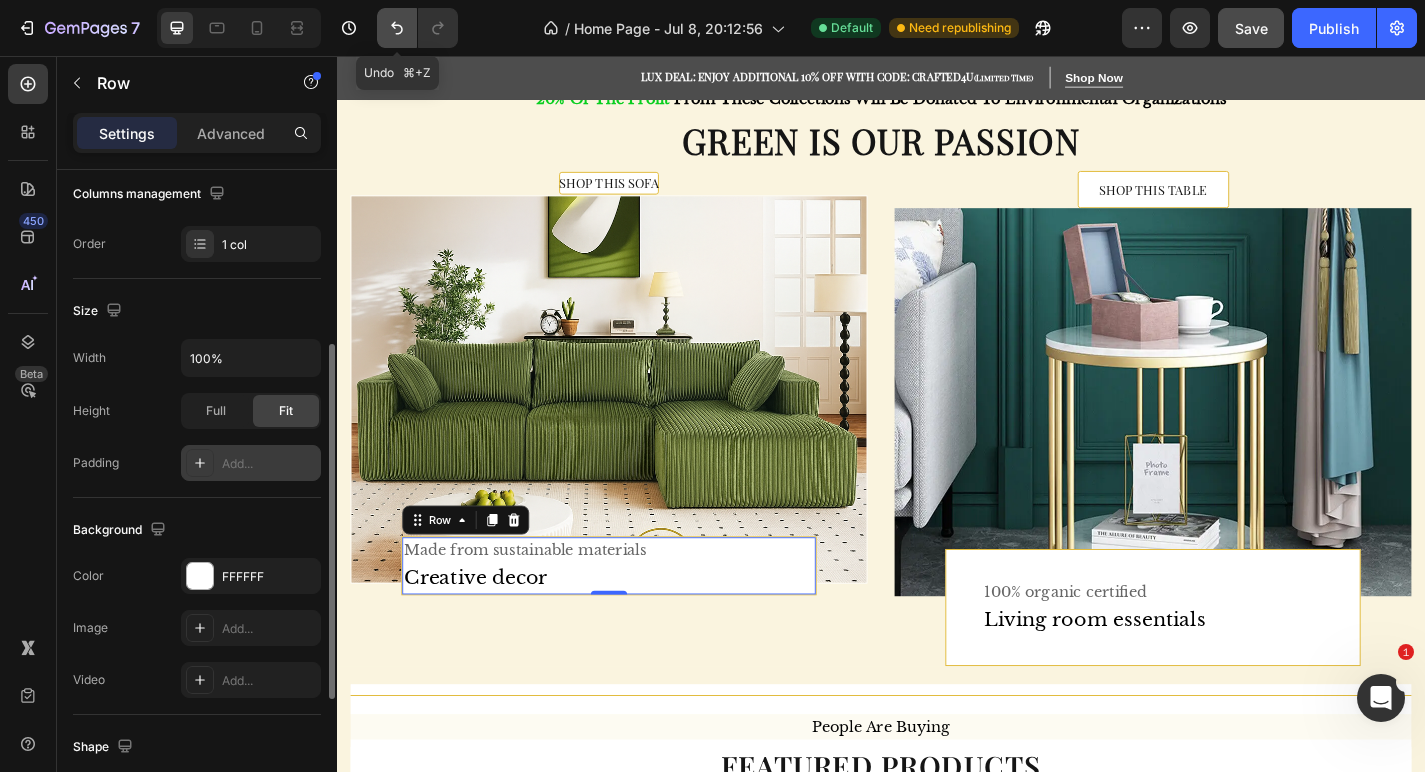 click 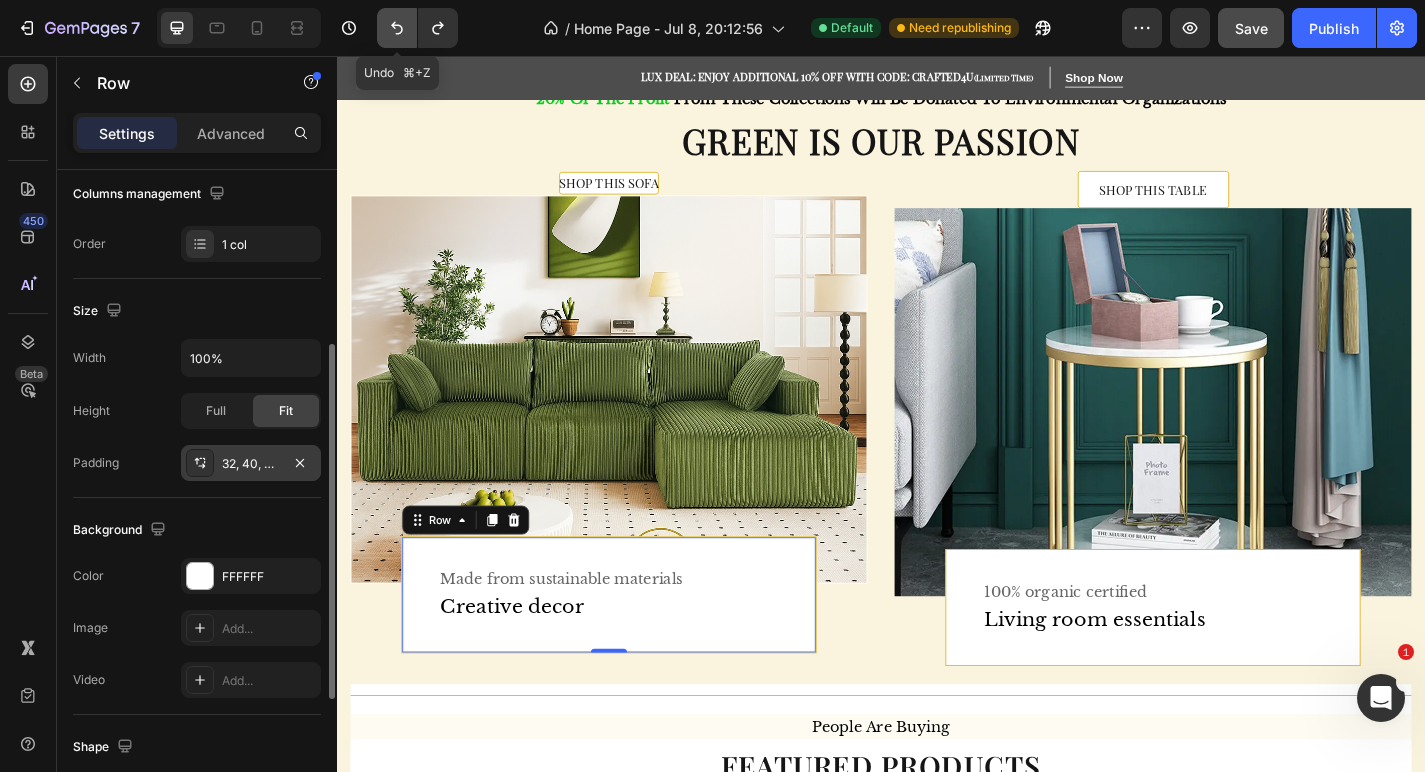 click 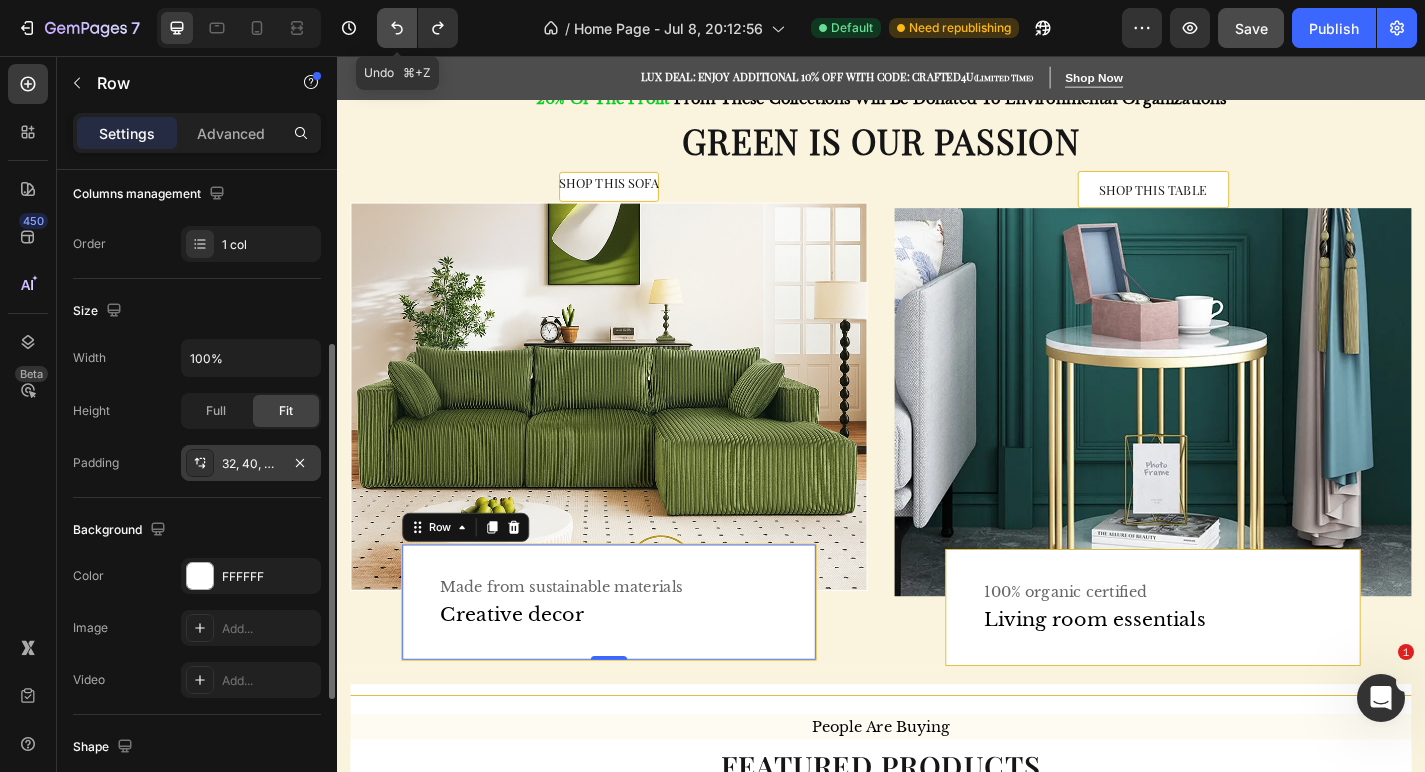 click 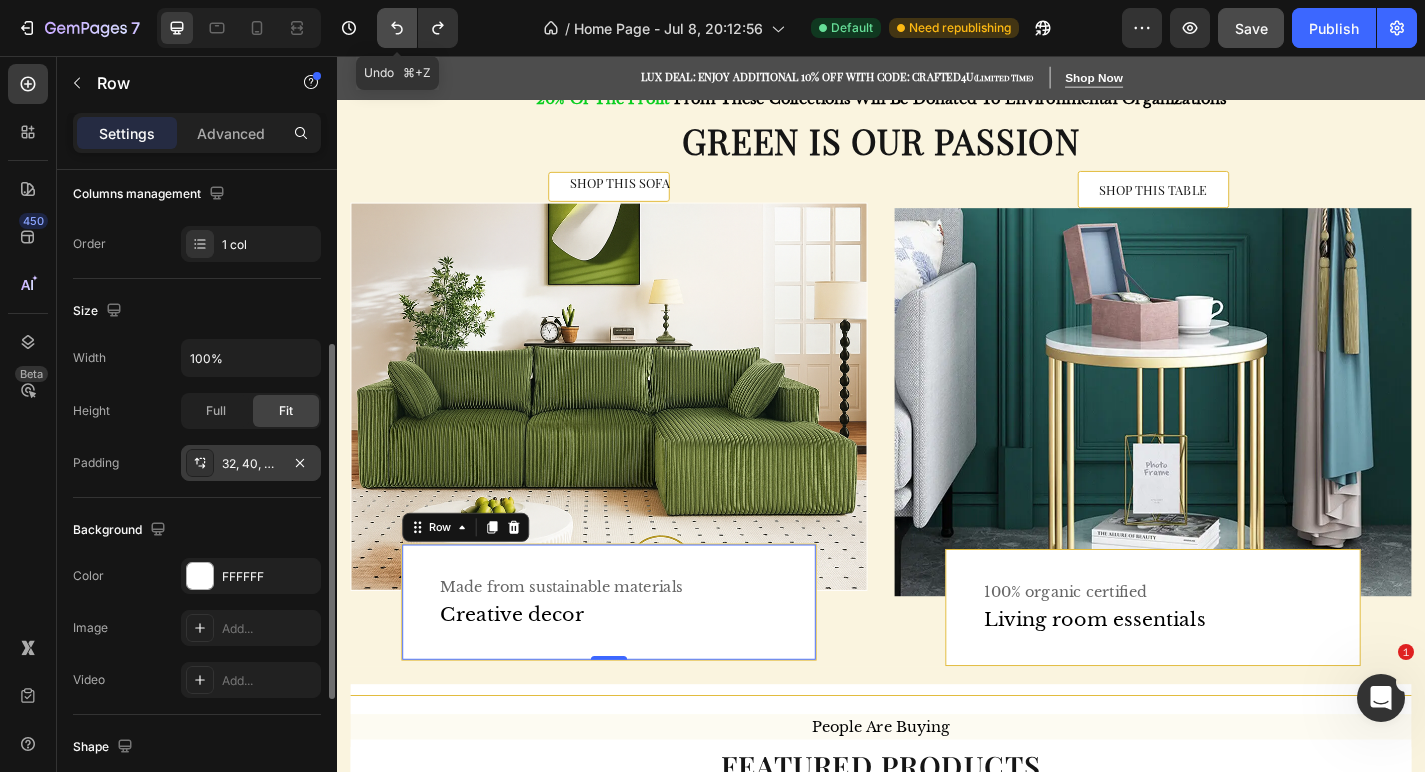 click 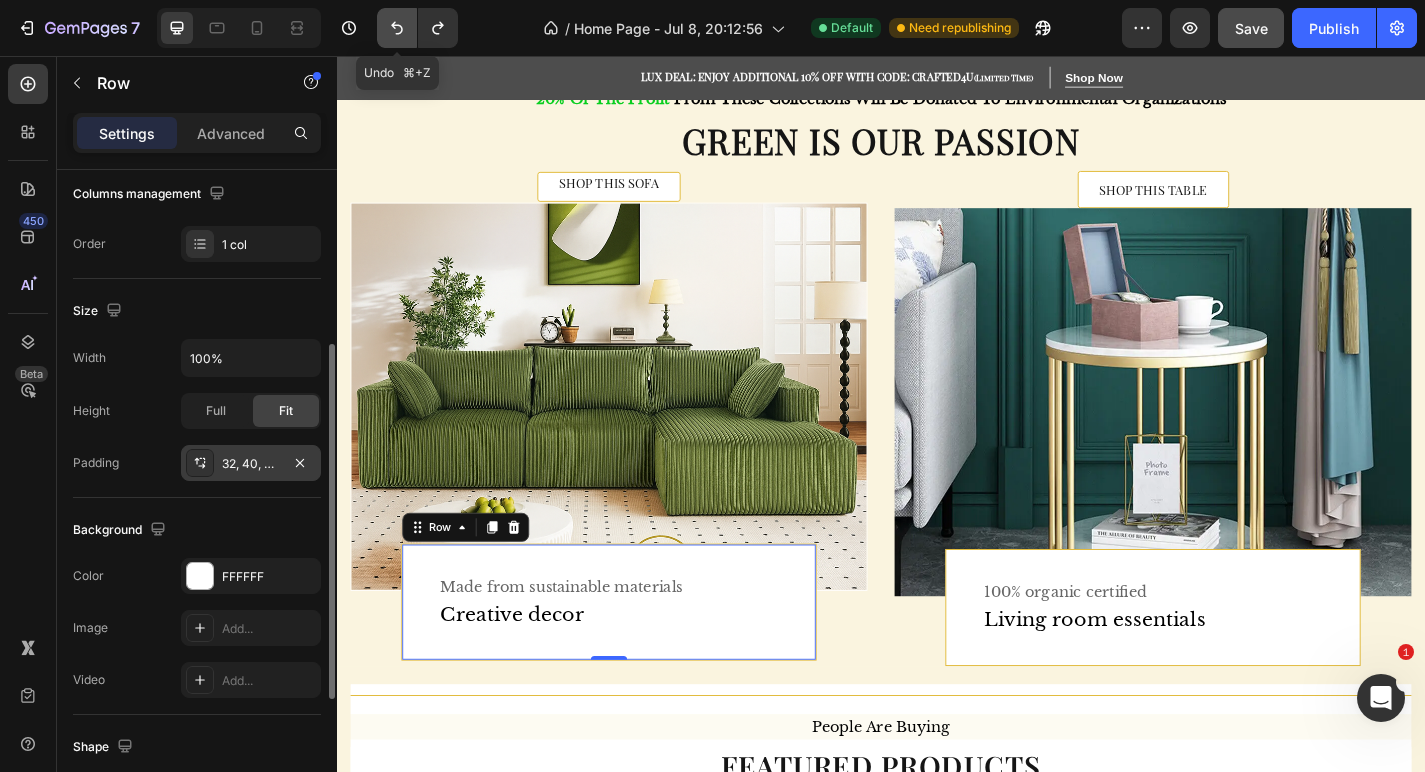 click 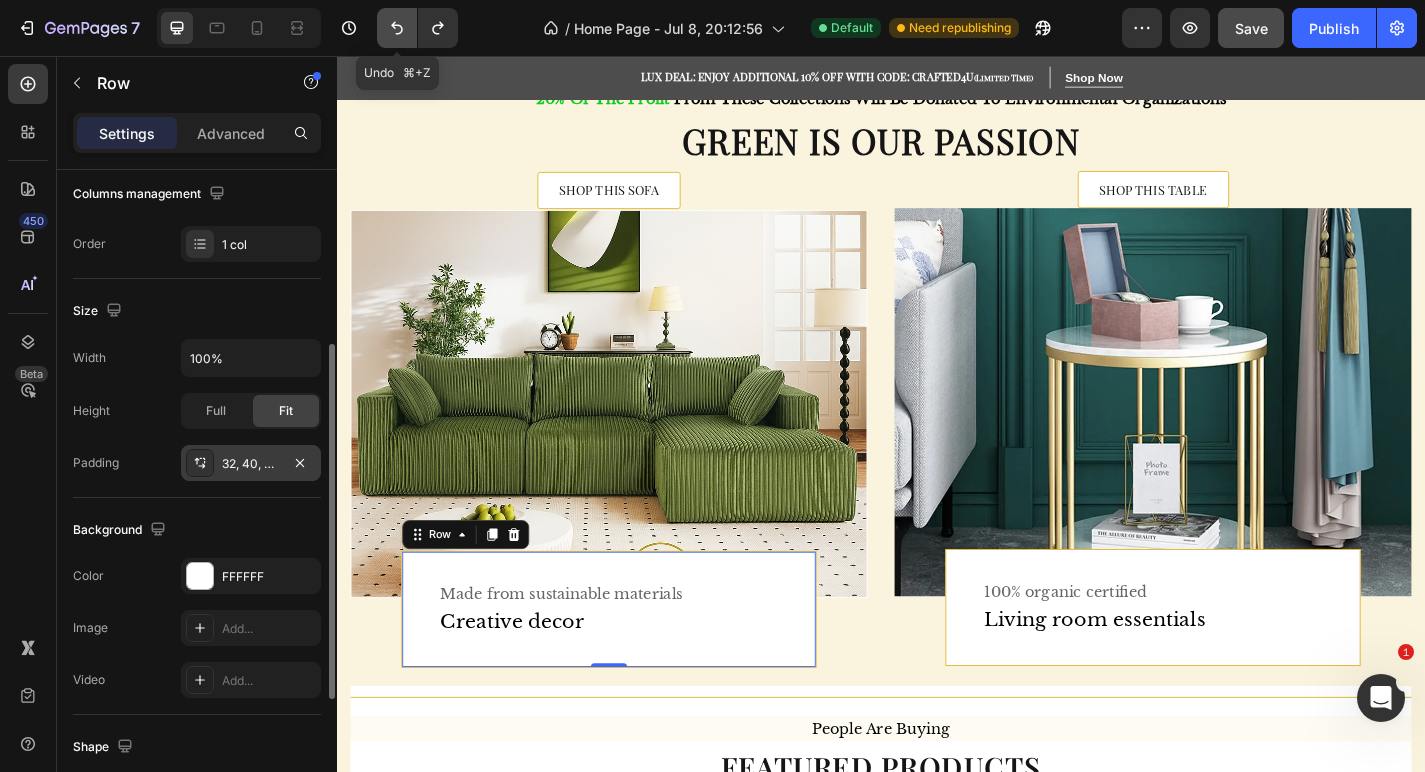 click 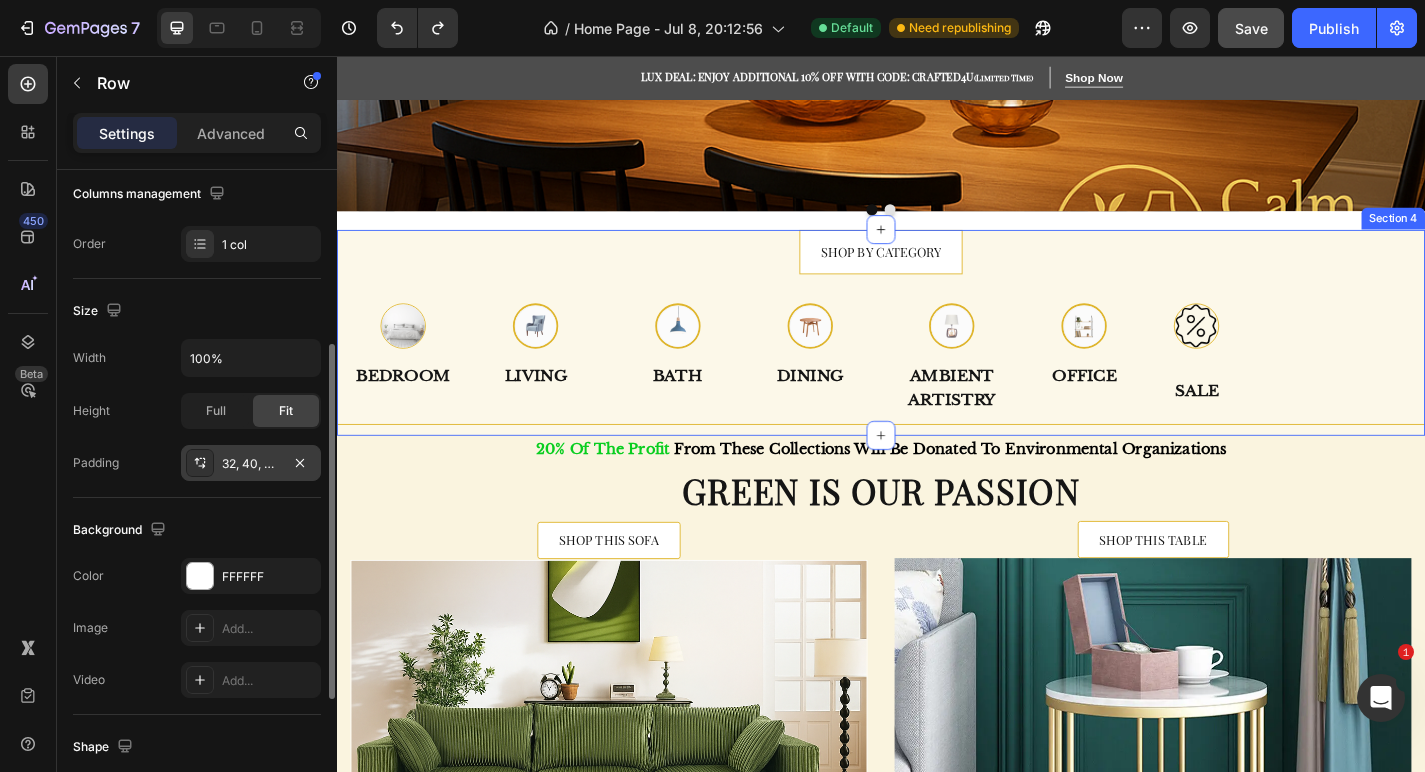 scroll, scrollTop: 1014, scrollLeft: 0, axis: vertical 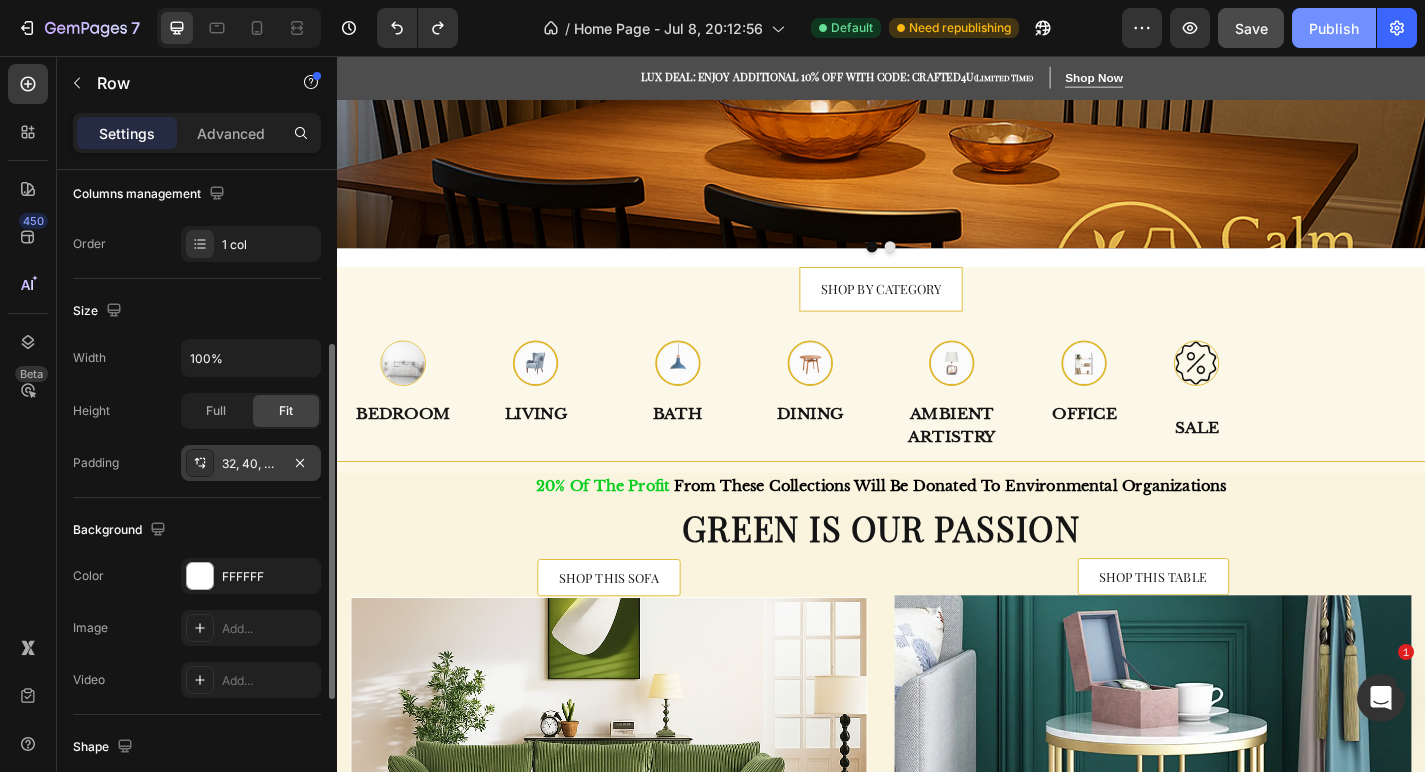 click on "Publish" at bounding box center (1334, 28) 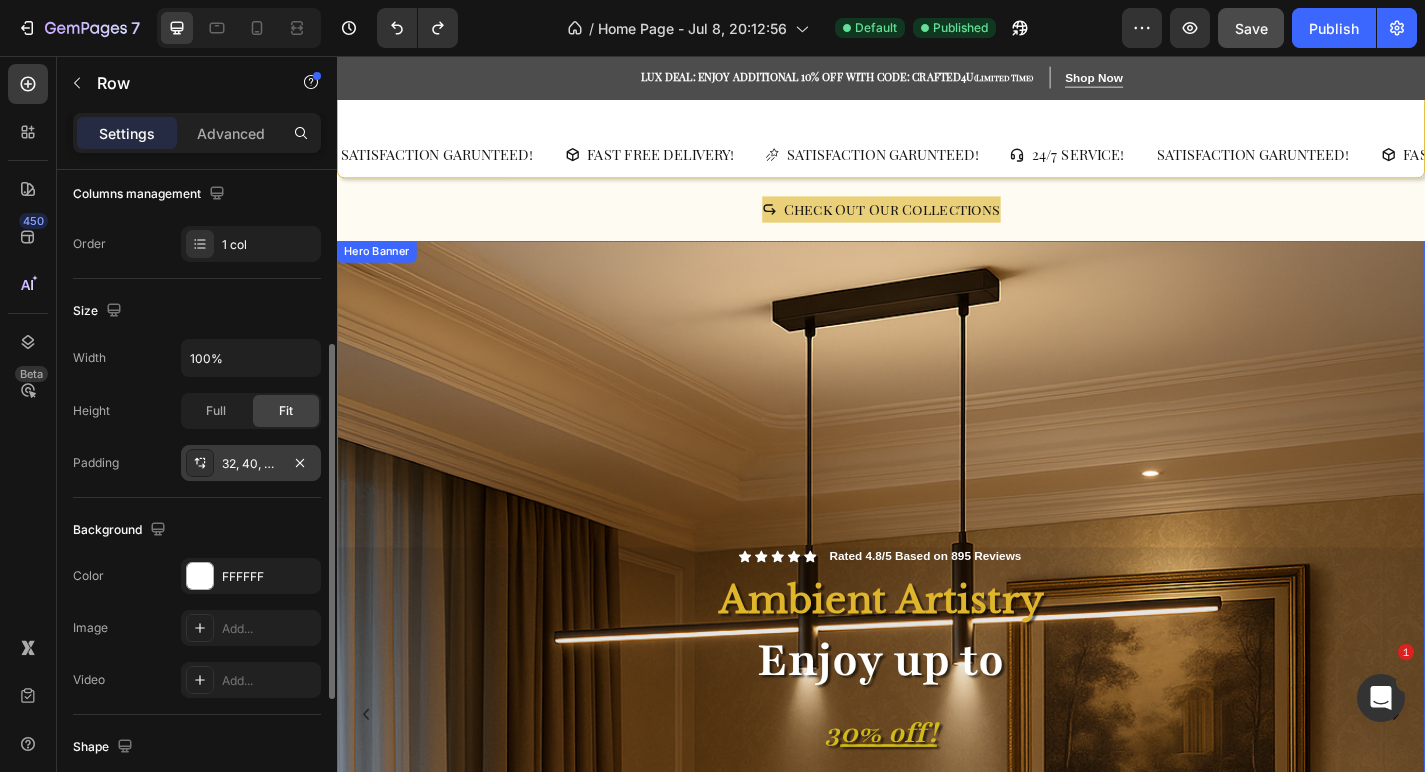 scroll, scrollTop: 0, scrollLeft: 0, axis: both 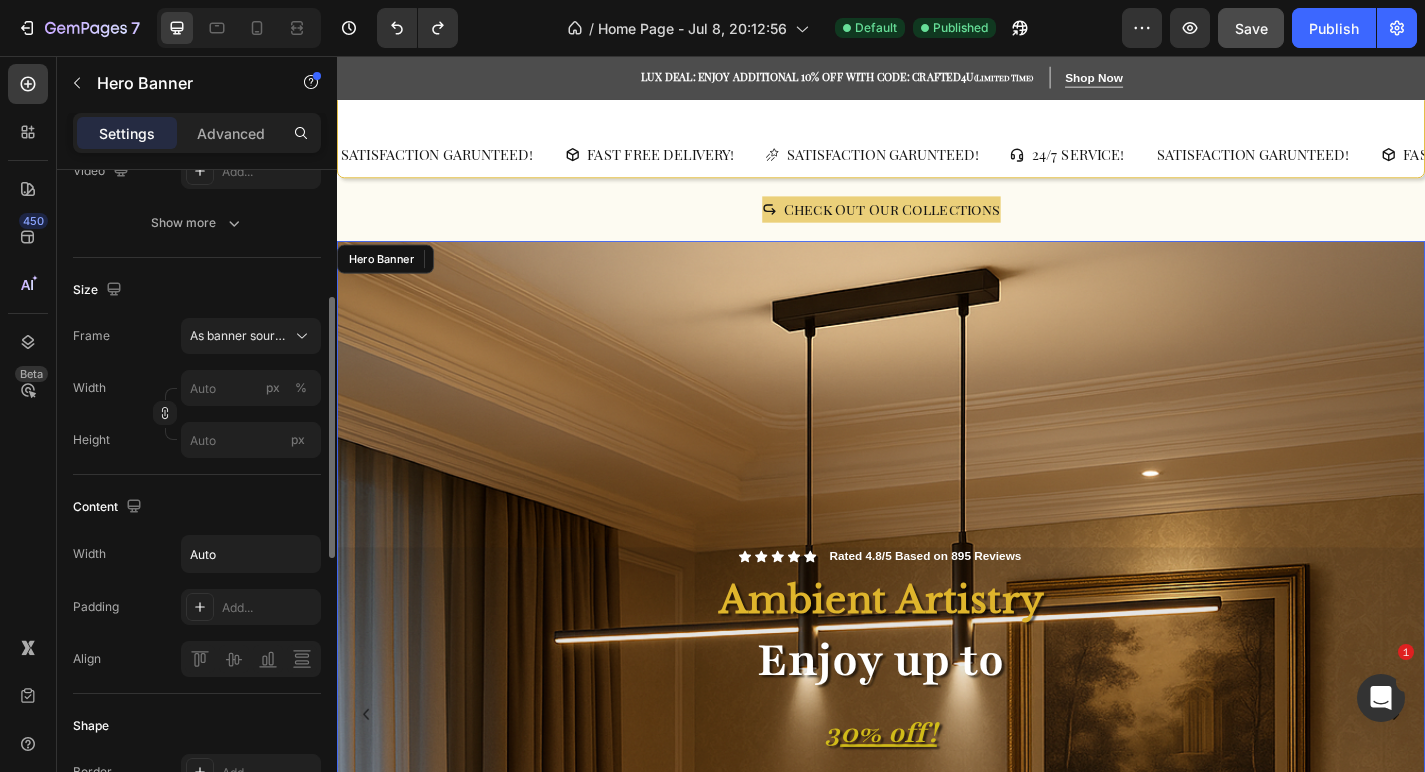 click at bounding box center [937, 772] 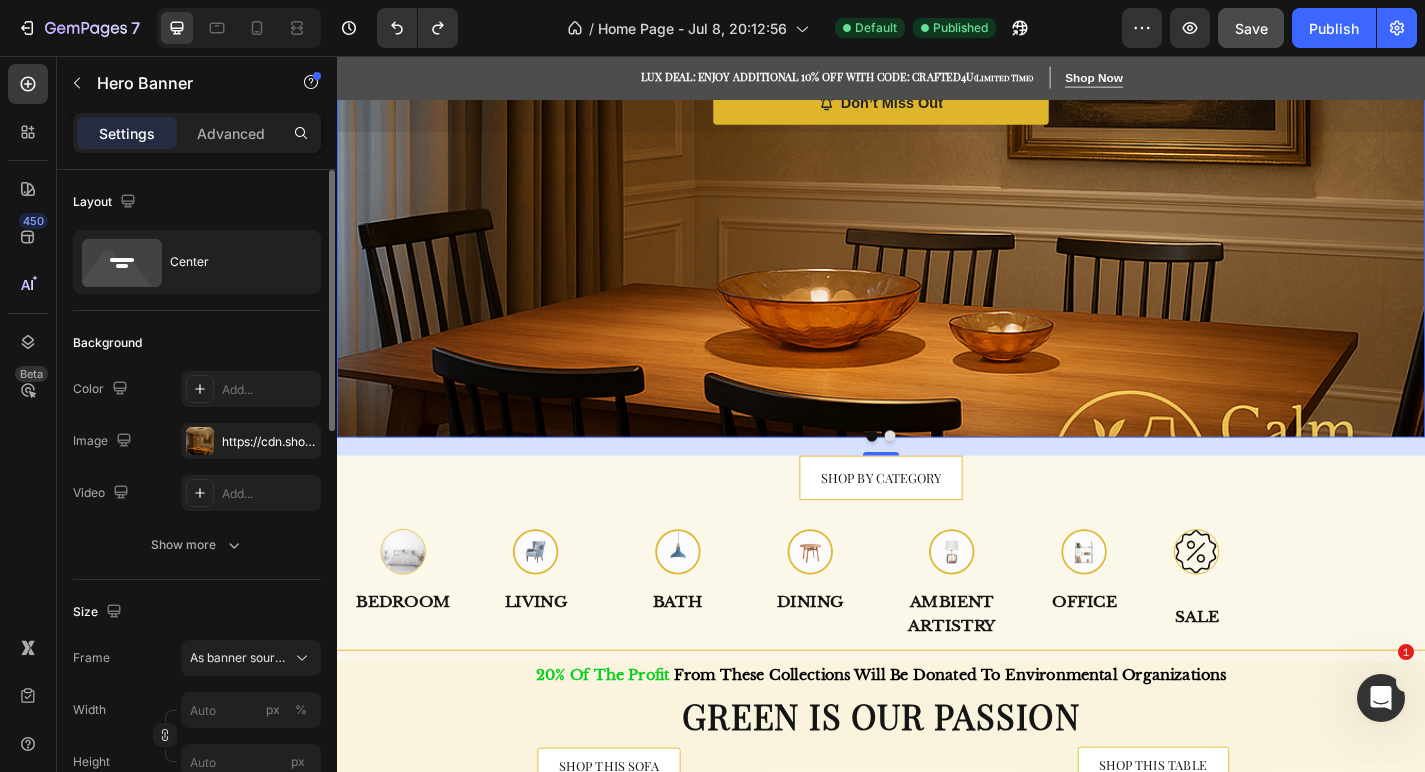 scroll, scrollTop: 900, scrollLeft: 0, axis: vertical 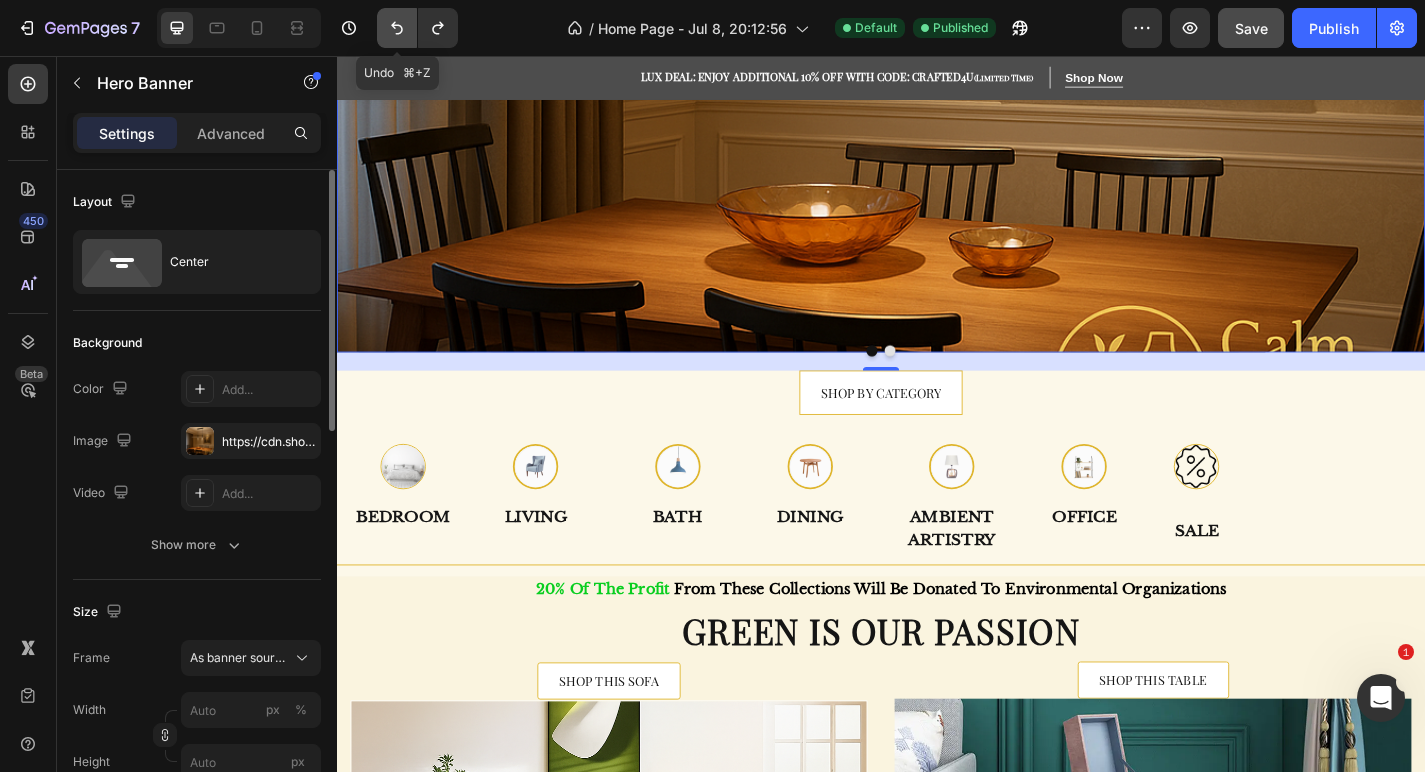 click 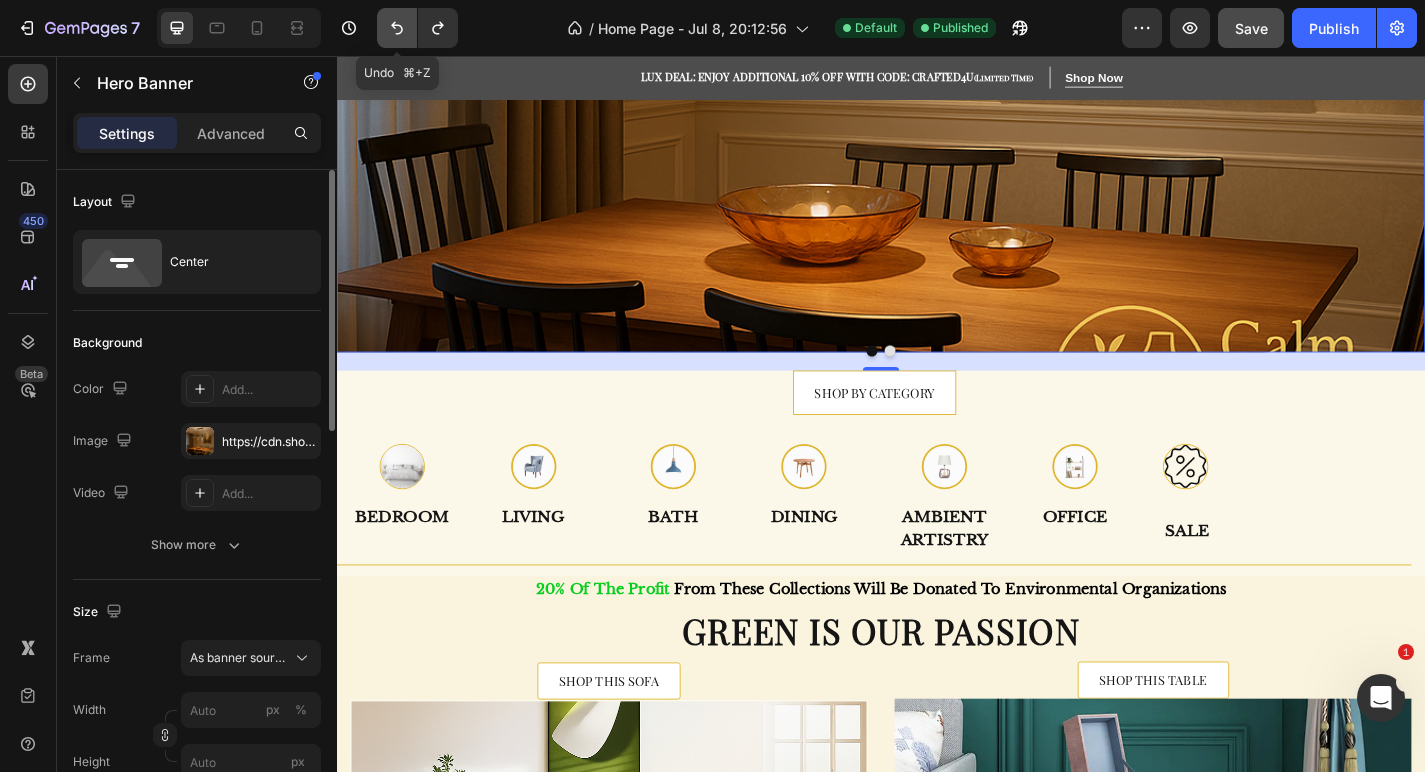 click 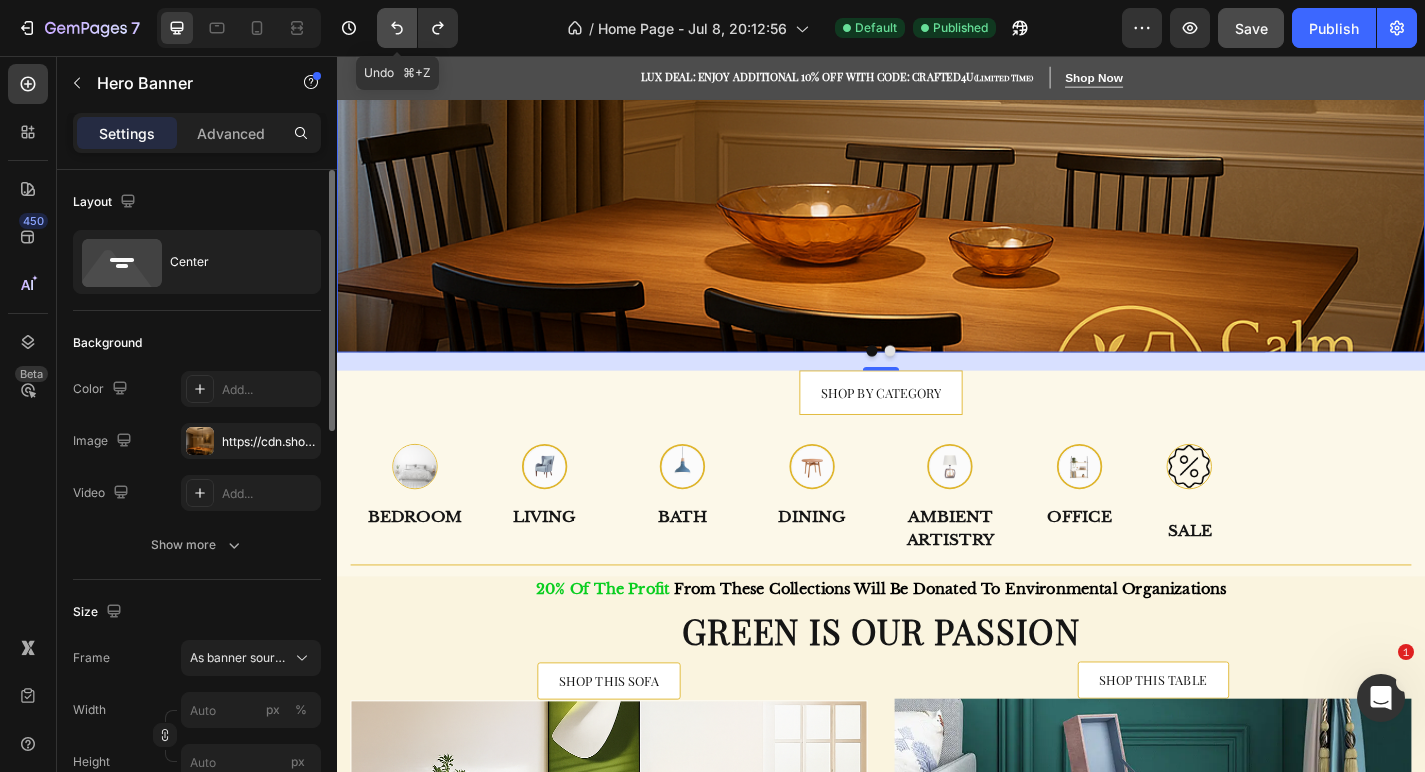 click 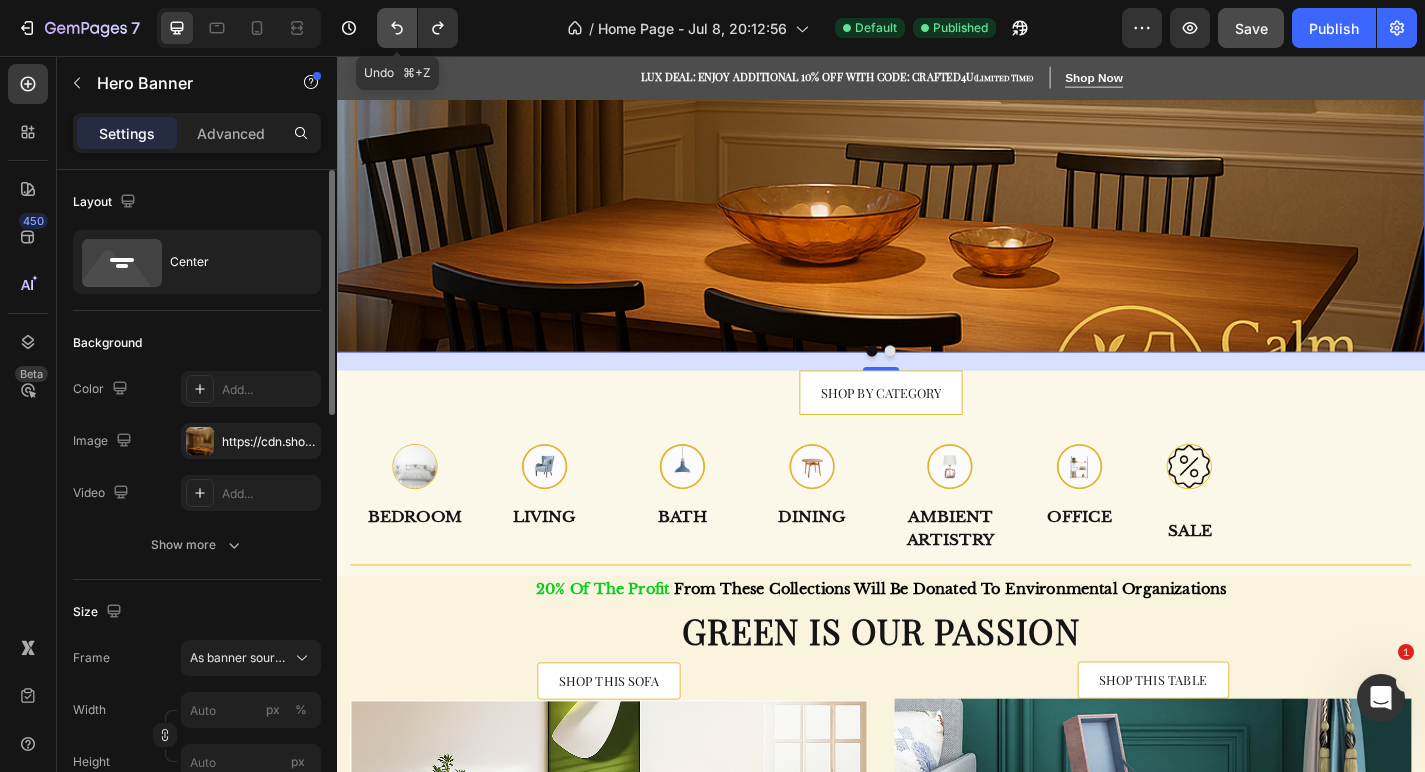 click 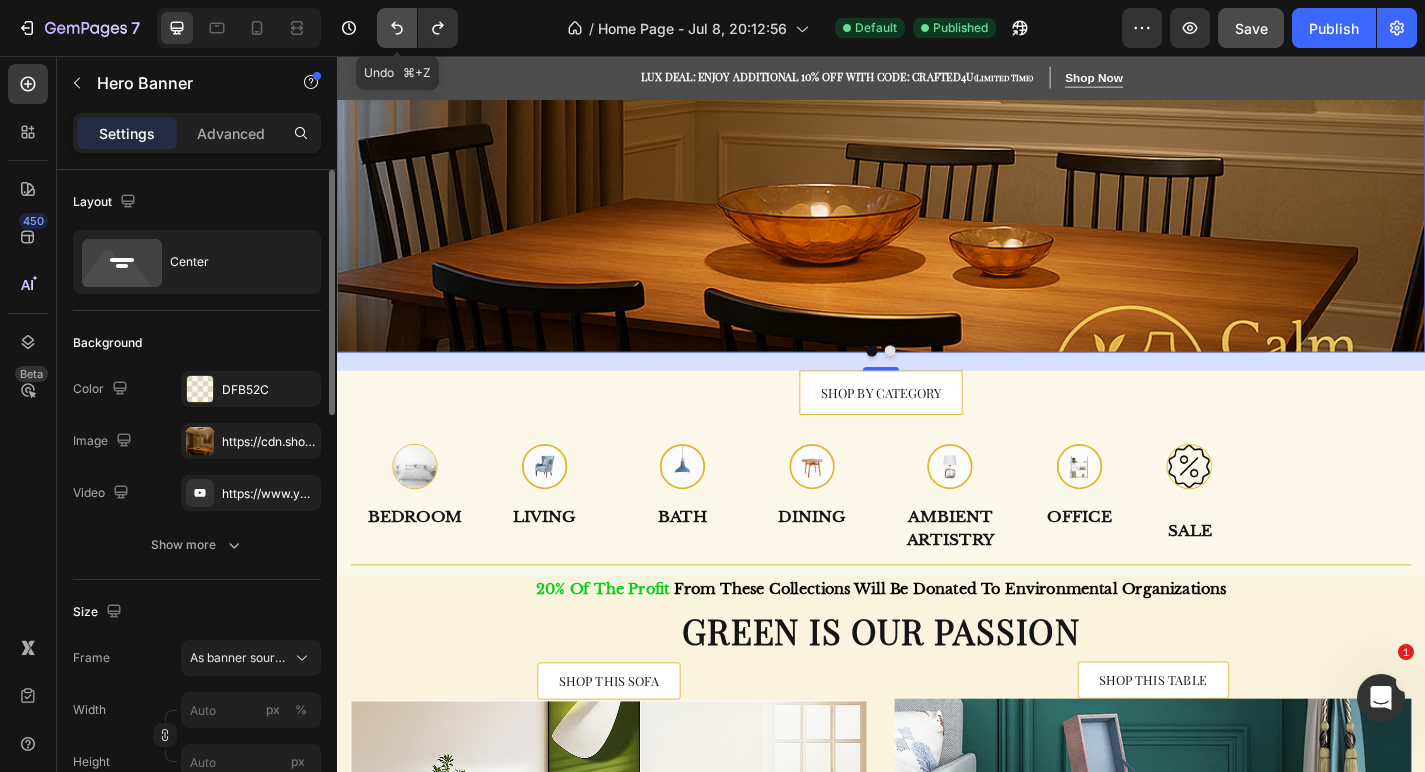 click 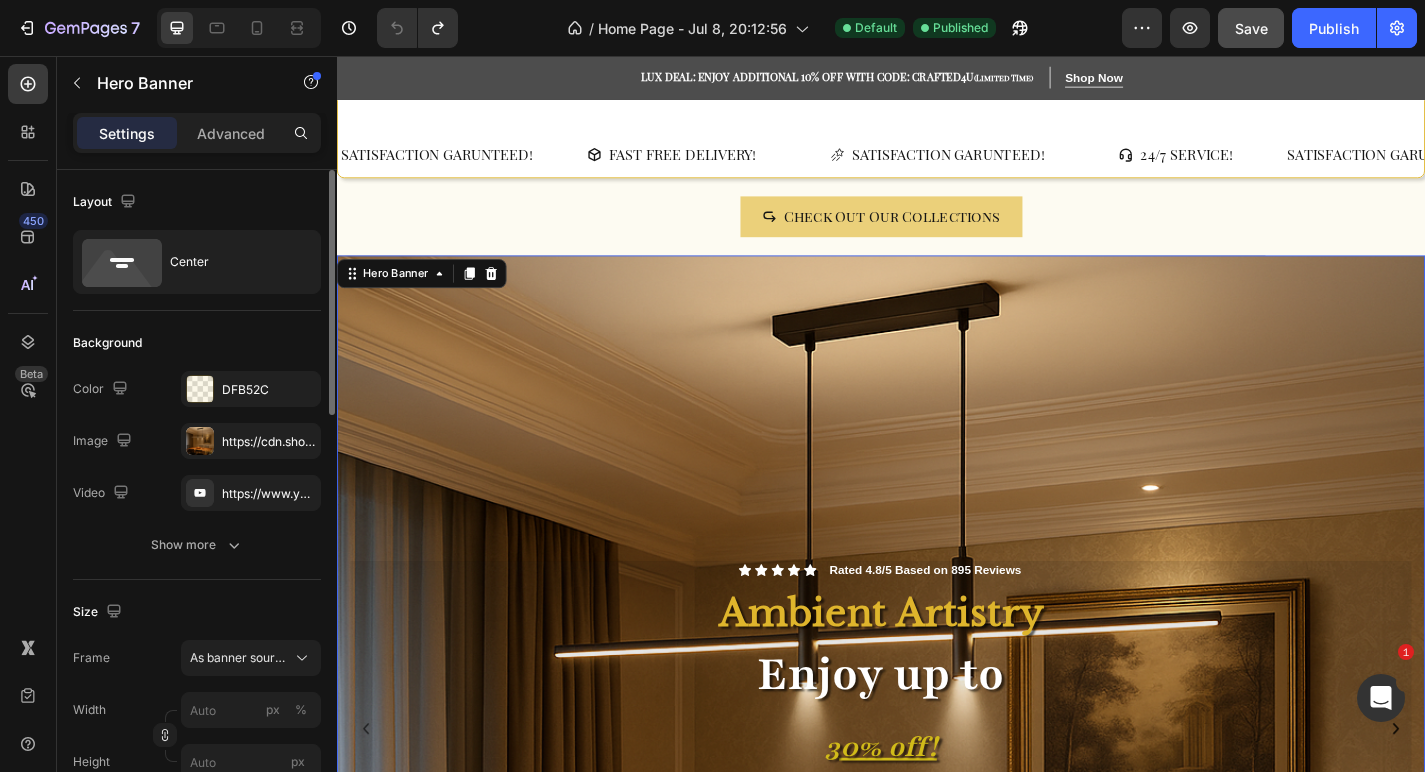 scroll, scrollTop: 0, scrollLeft: 0, axis: both 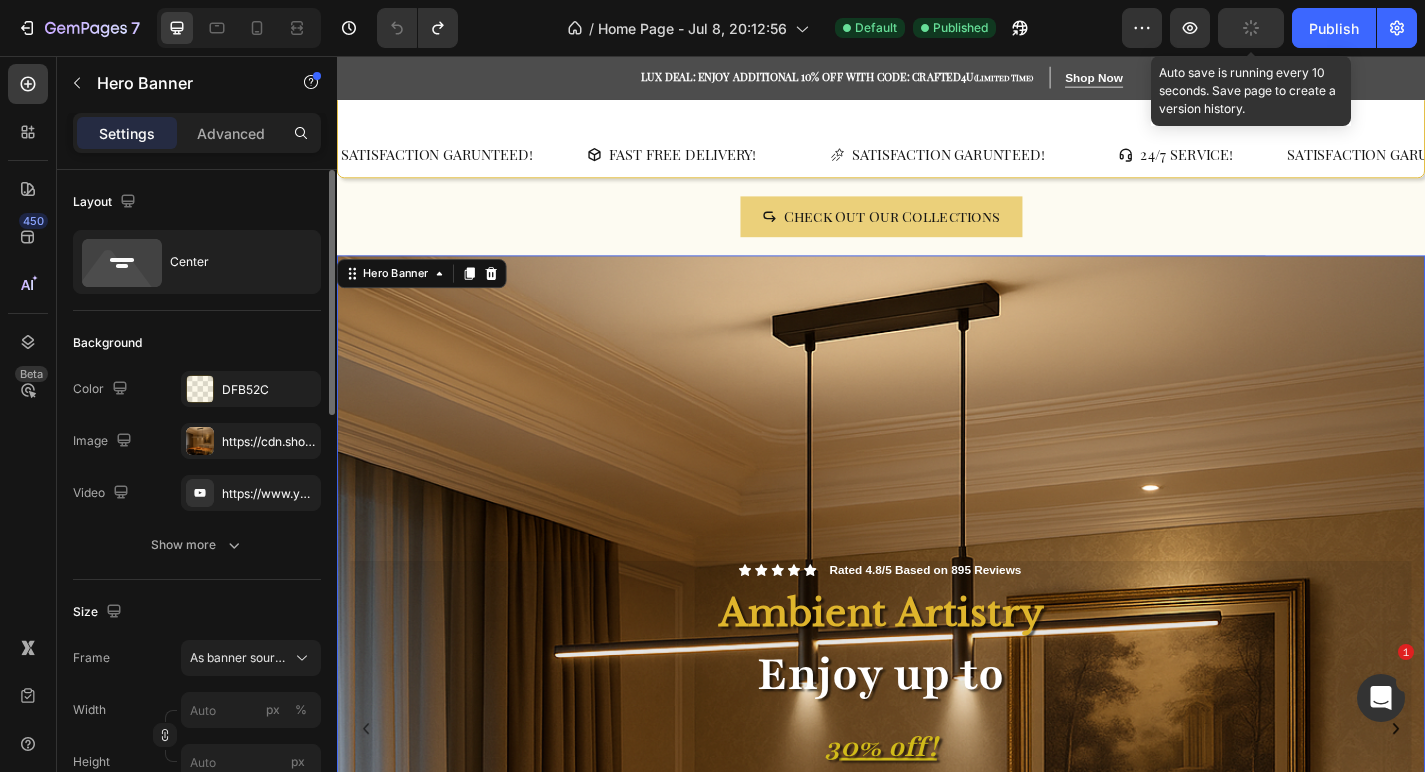 click 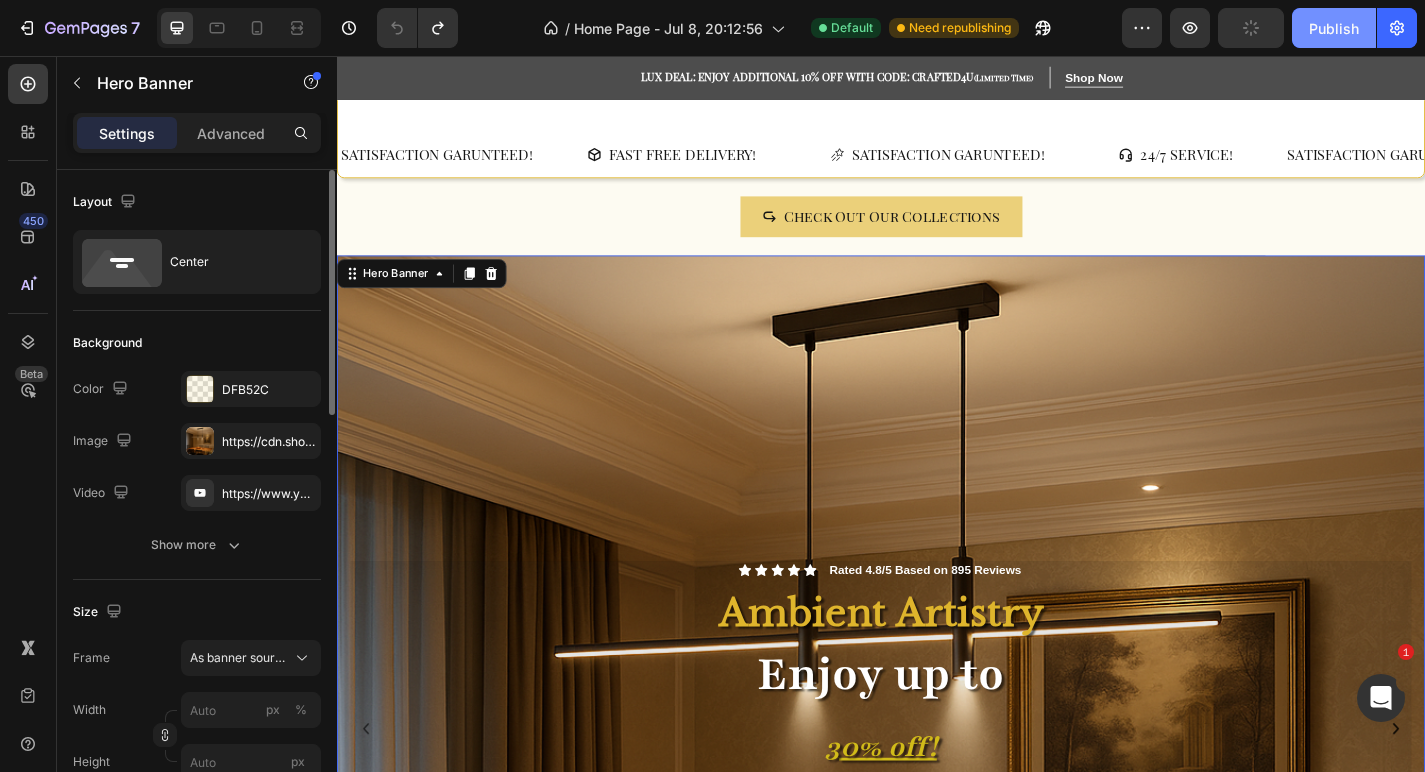 click on "Publish" at bounding box center [1334, 28] 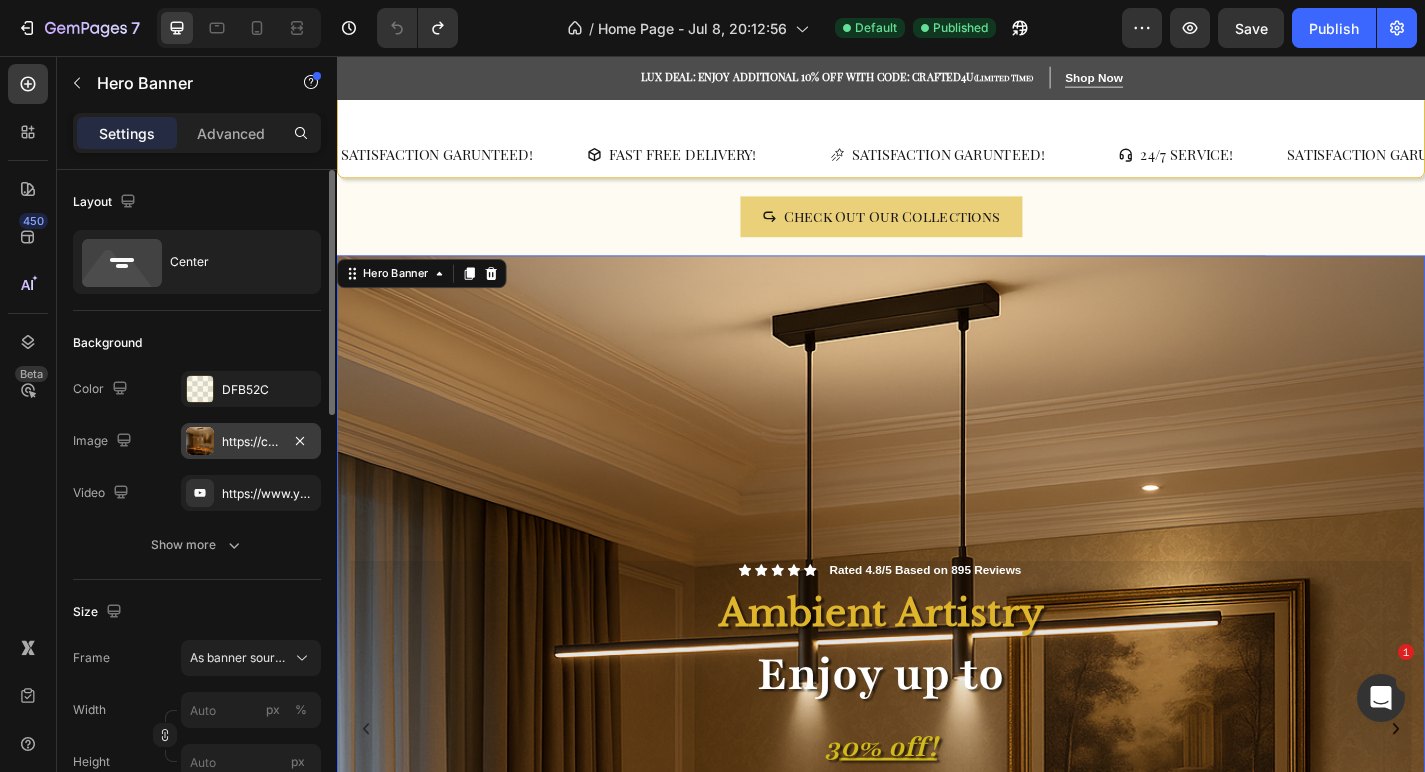 click on "https://cdn.shopify.com/s/files/1/0765/9077/6534/files/gempages_574608981599716581-d514b1ff-b937-4a7e-8831-35d2d2e456c9.png" at bounding box center [251, 442] 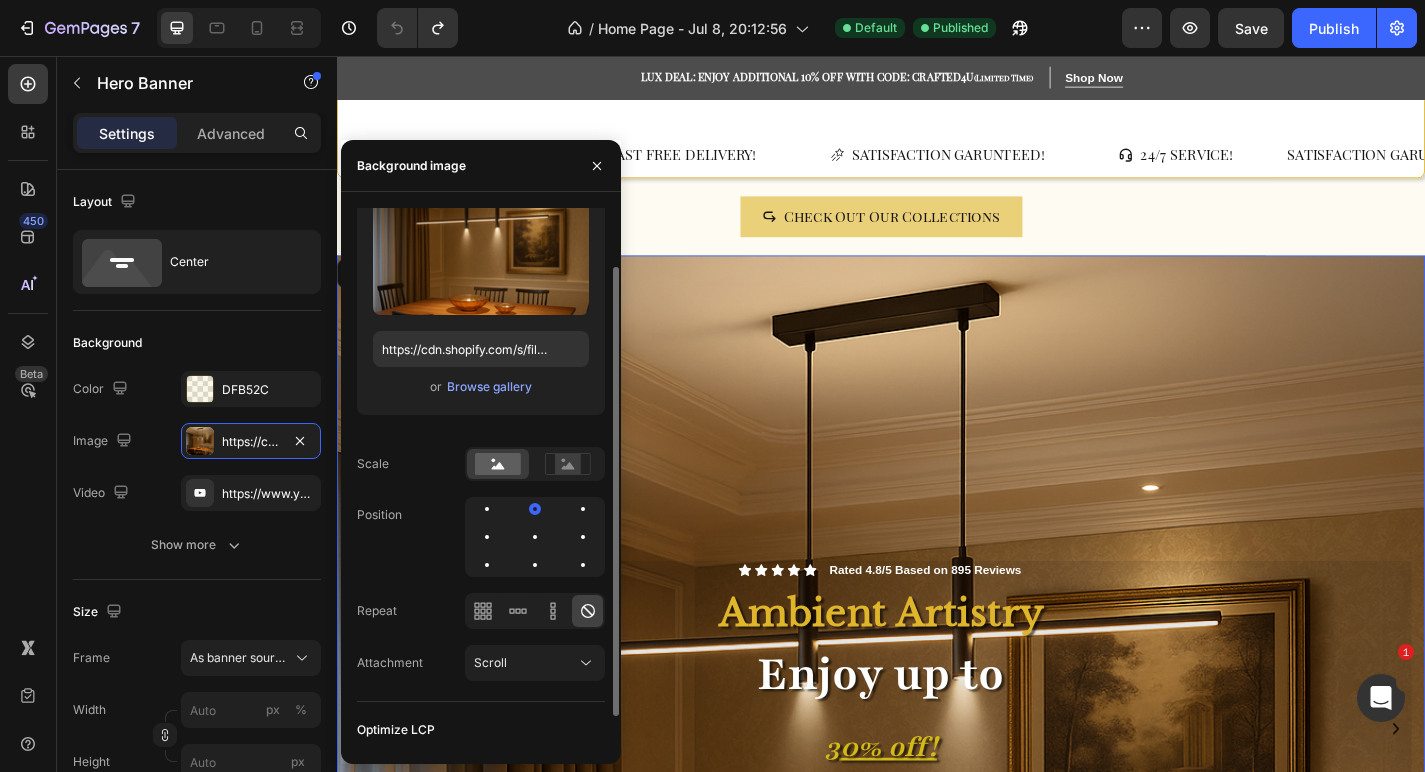 scroll, scrollTop: 109, scrollLeft: 0, axis: vertical 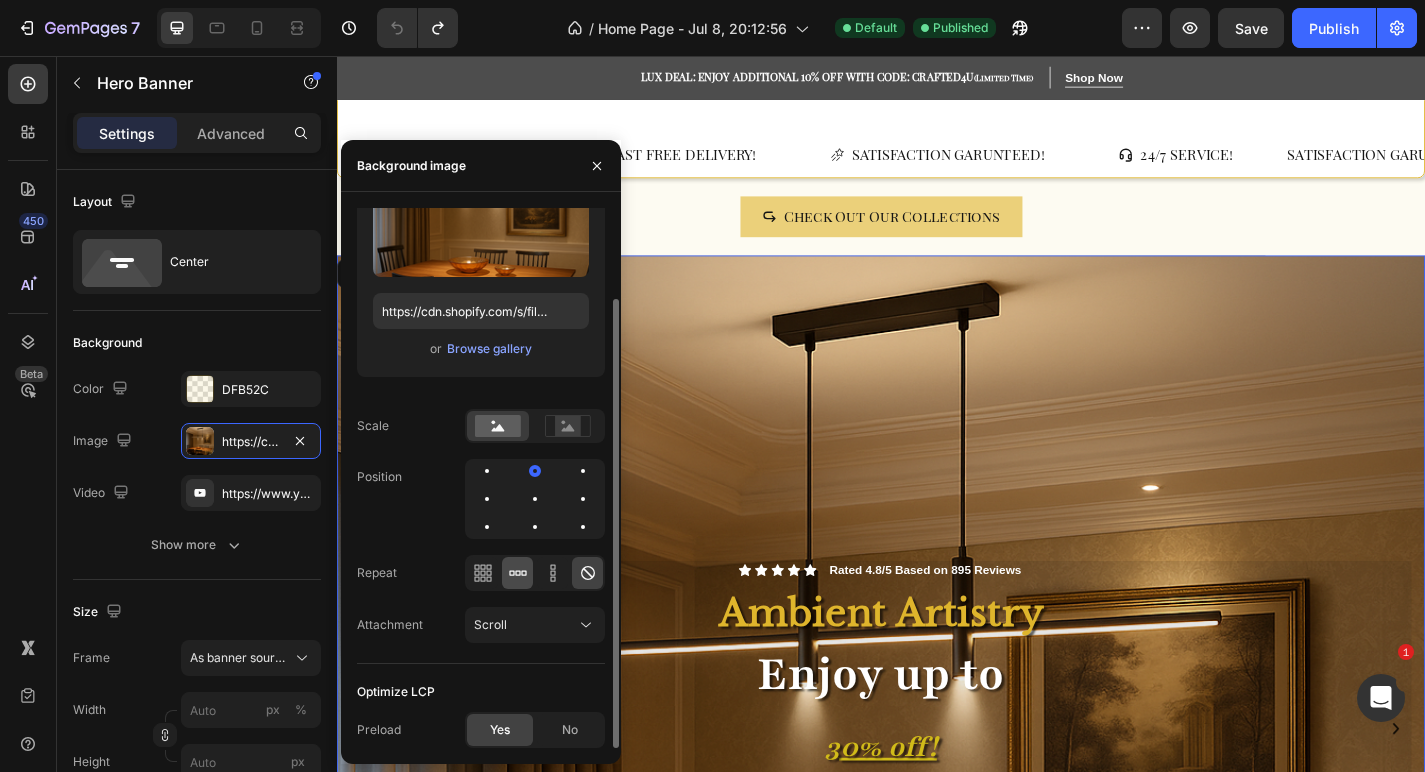 click 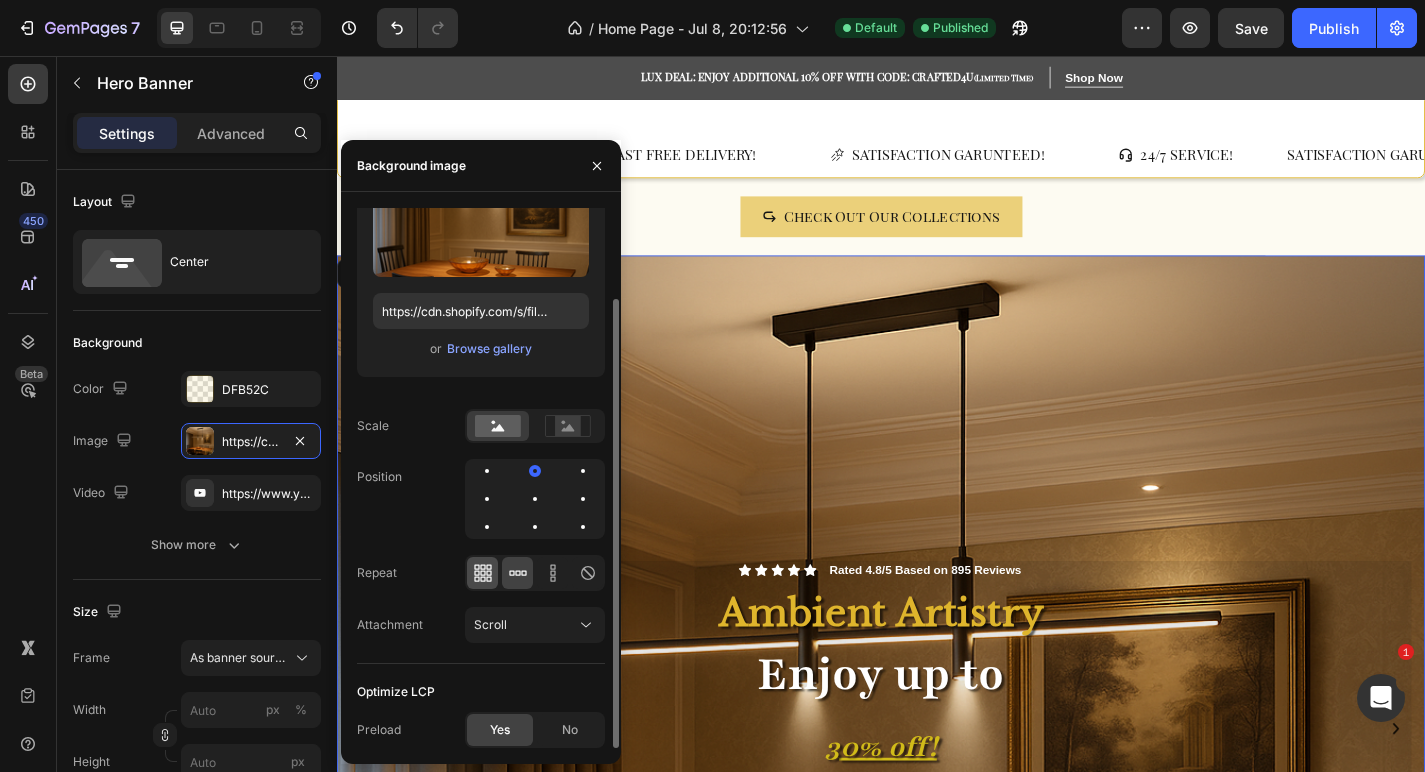 click 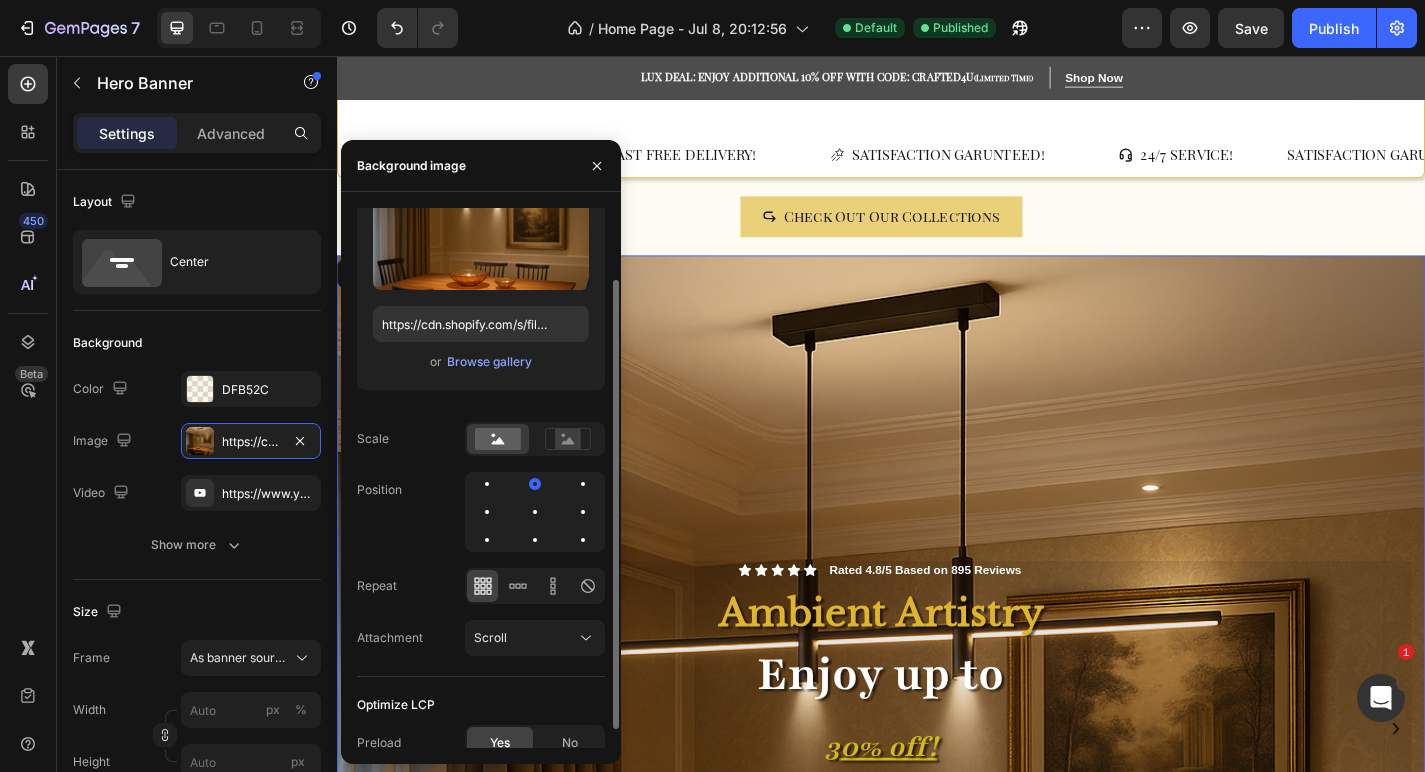 scroll, scrollTop: 89, scrollLeft: 0, axis: vertical 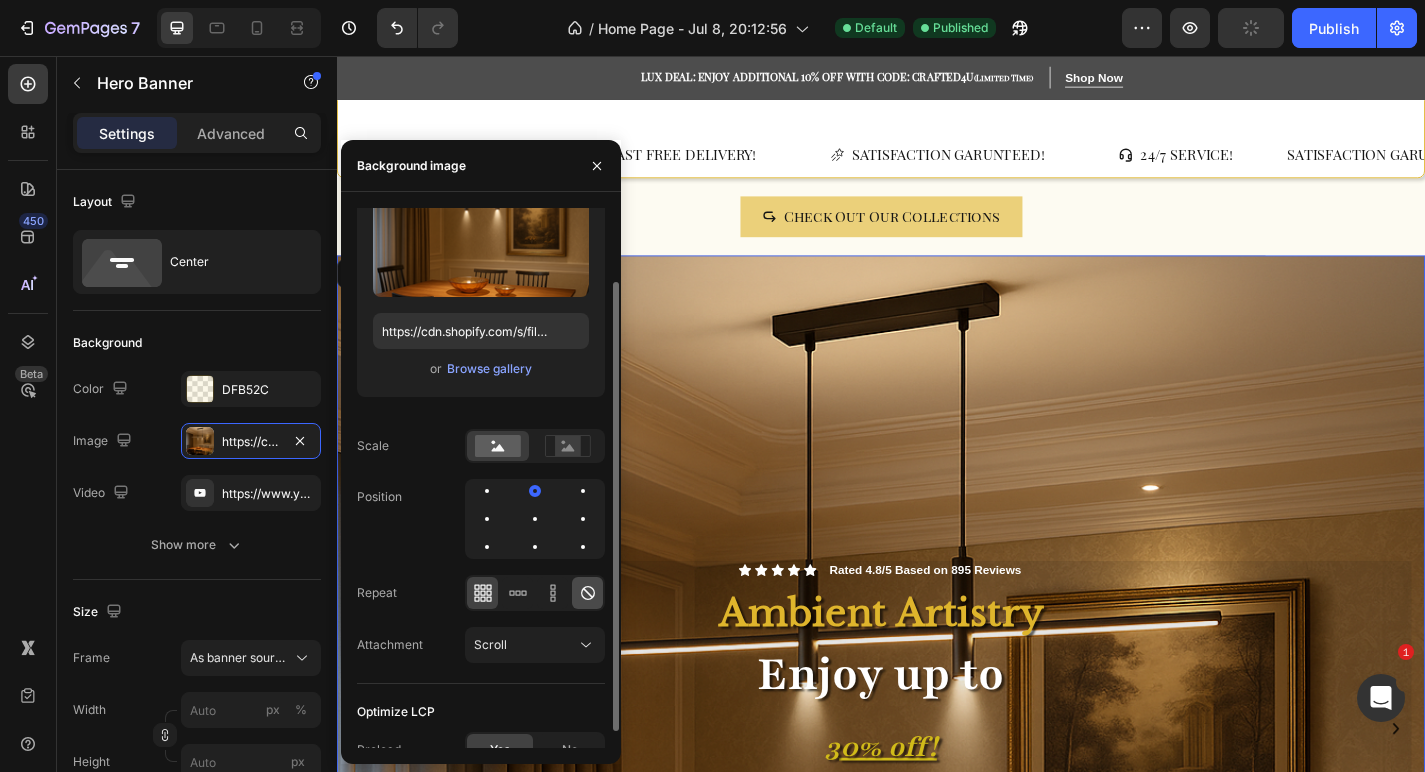click 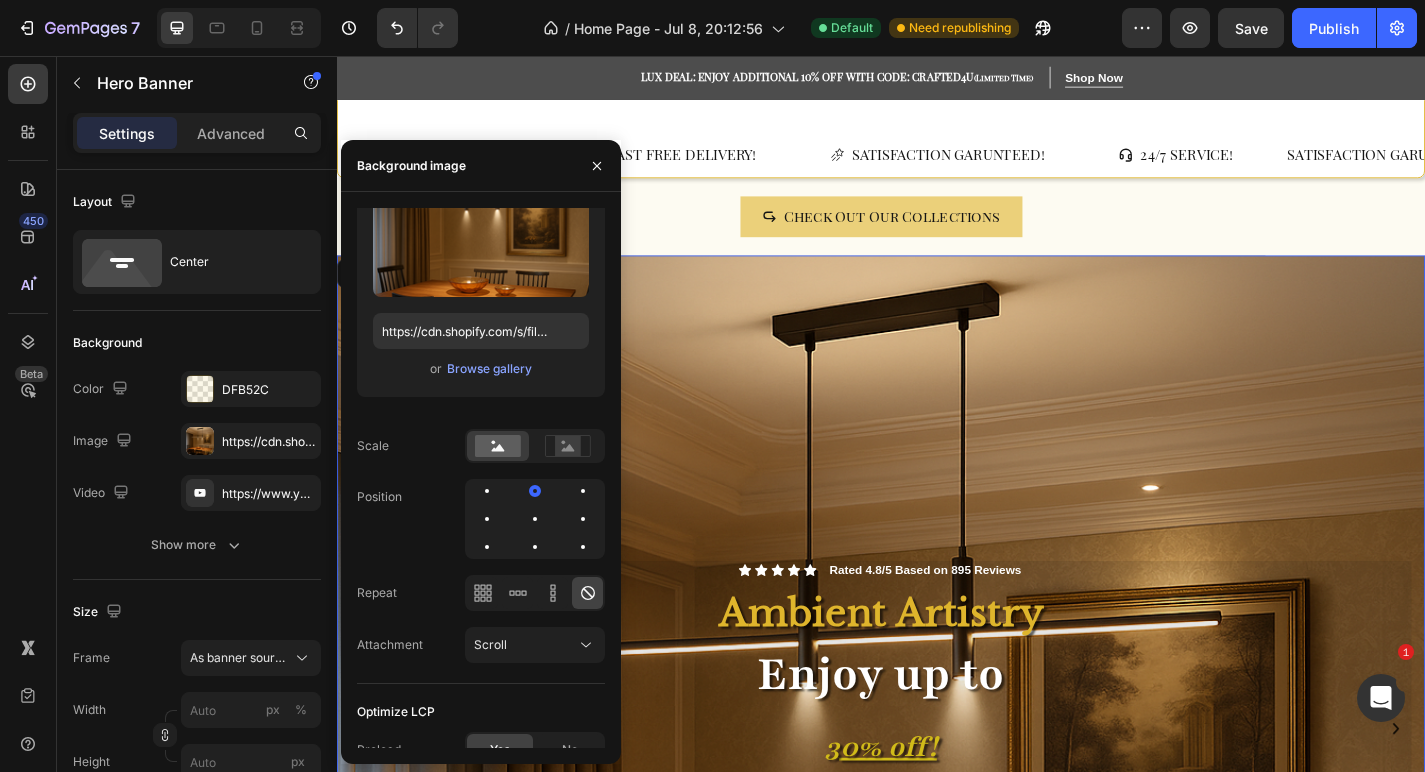 click at bounding box center (937, 788) 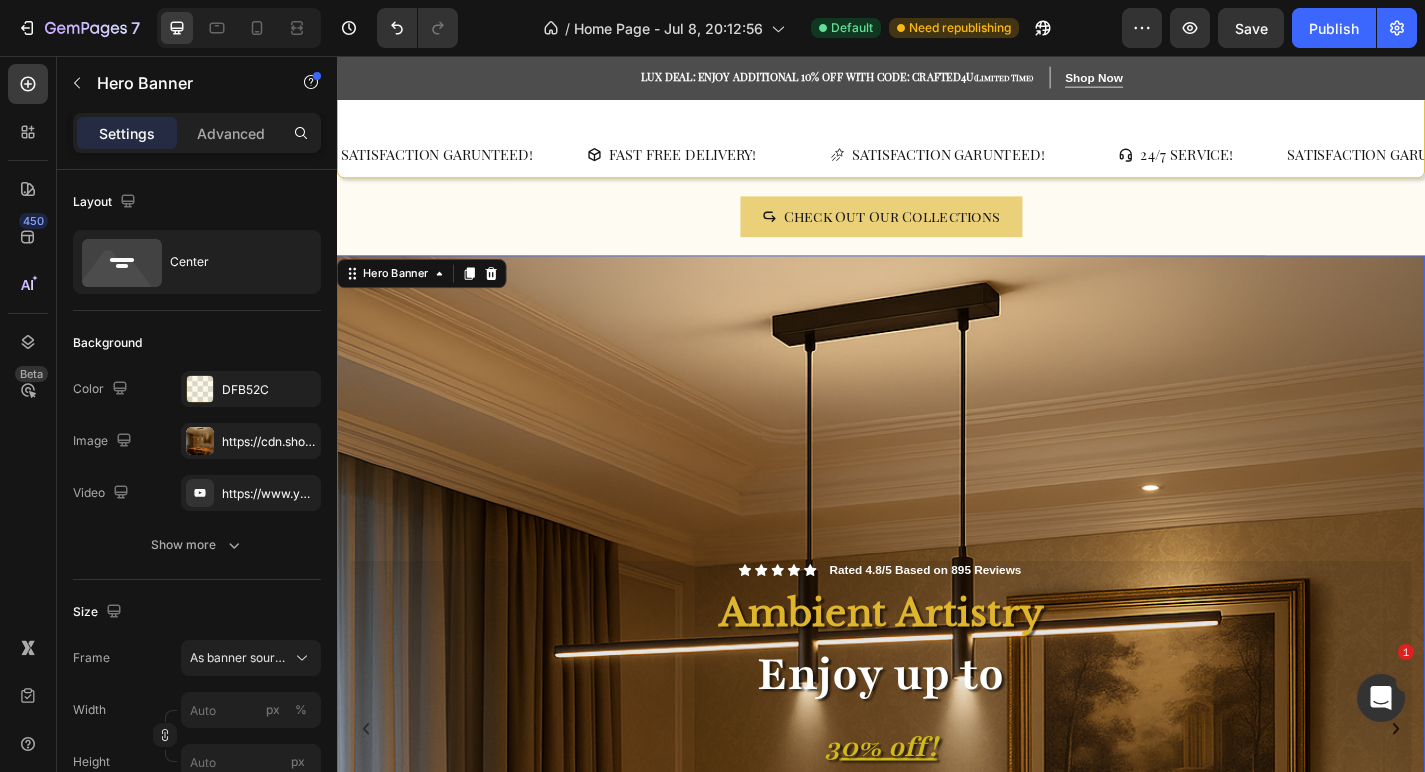 click at bounding box center [937, 788] 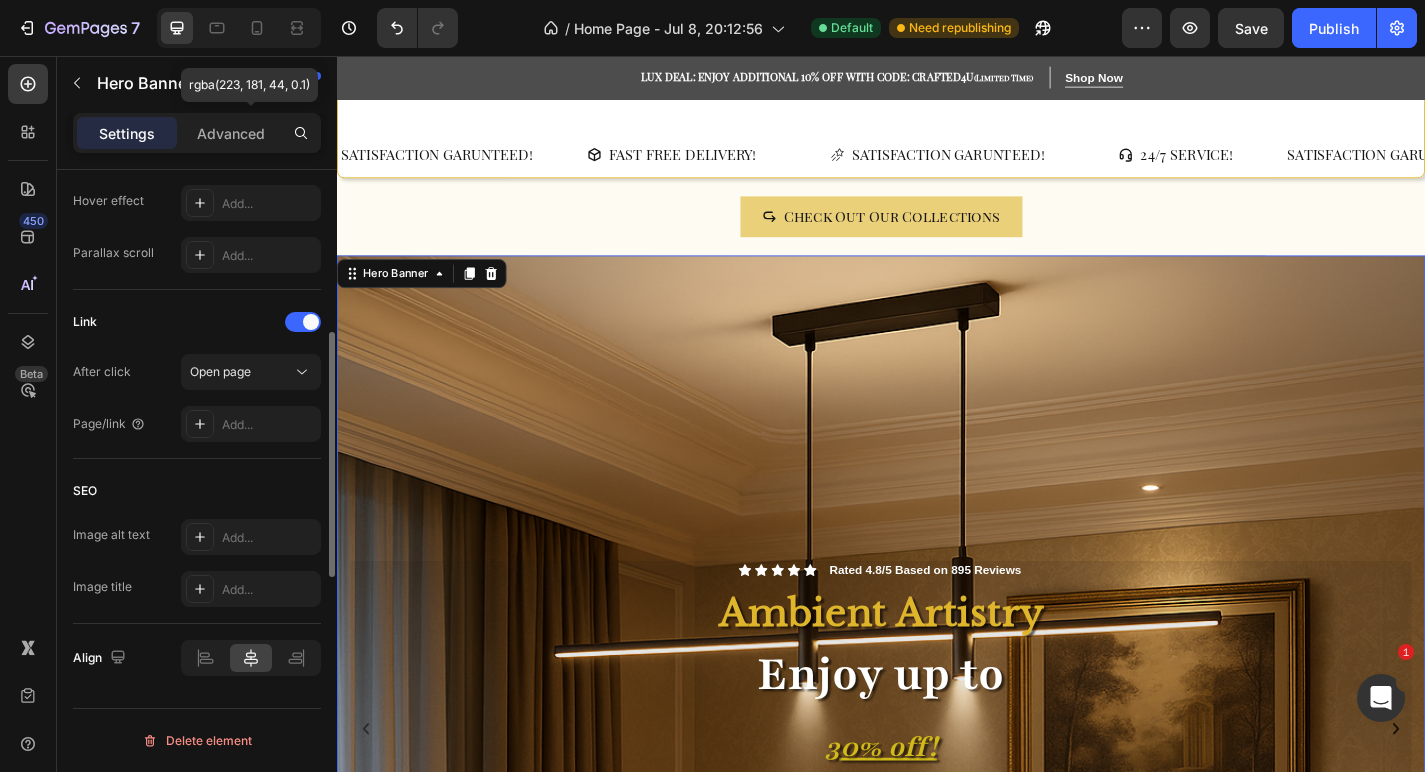 scroll, scrollTop: 1108, scrollLeft: 0, axis: vertical 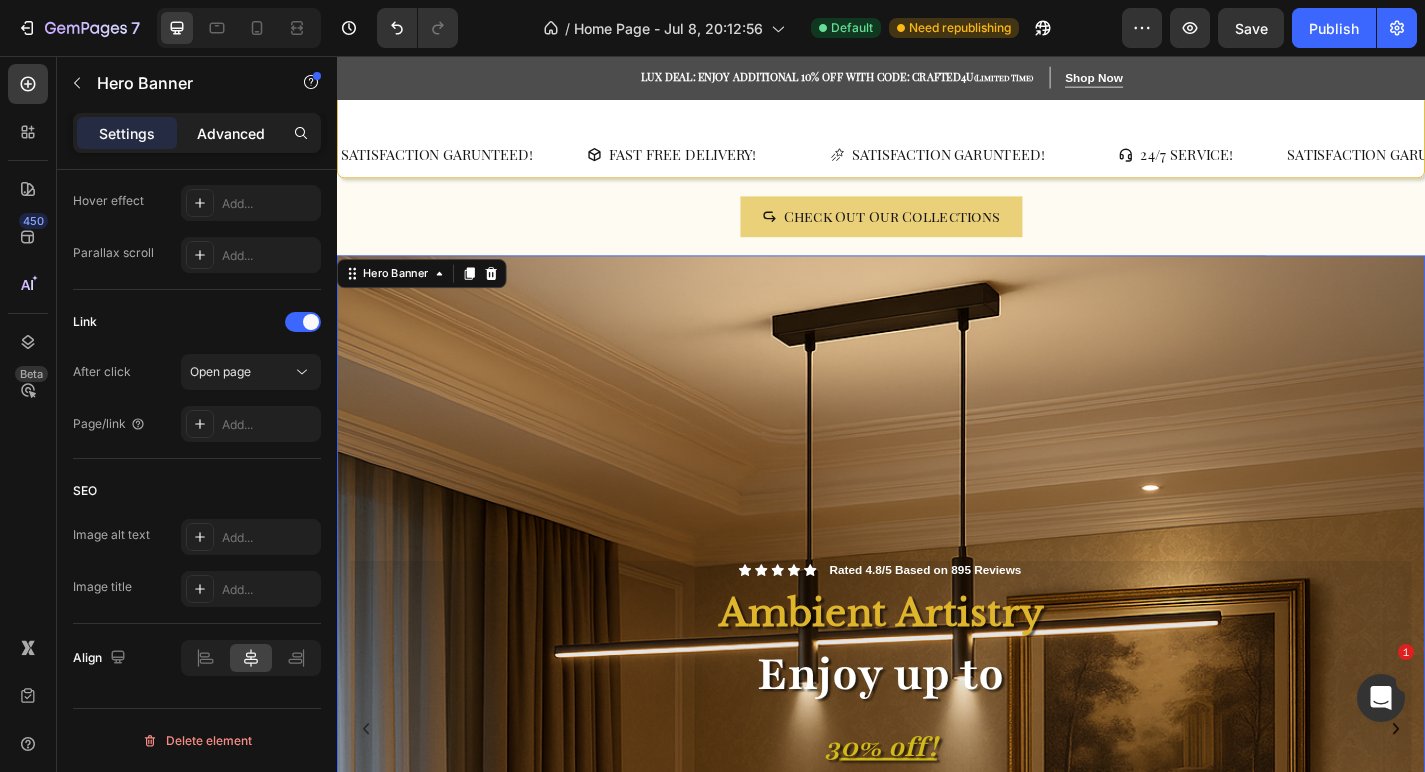 click on "Advanced" at bounding box center [231, 133] 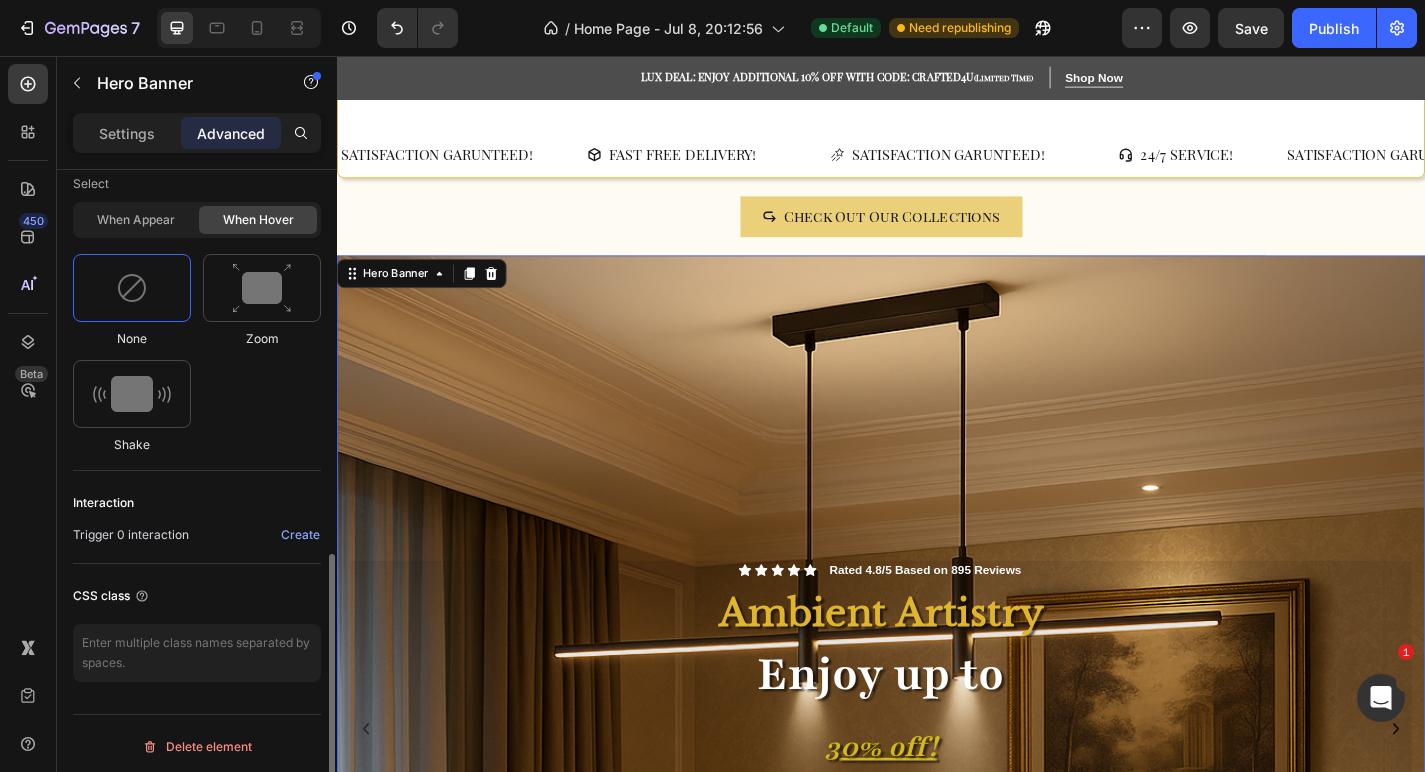 scroll, scrollTop: 934, scrollLeft: 0, axis: vertical 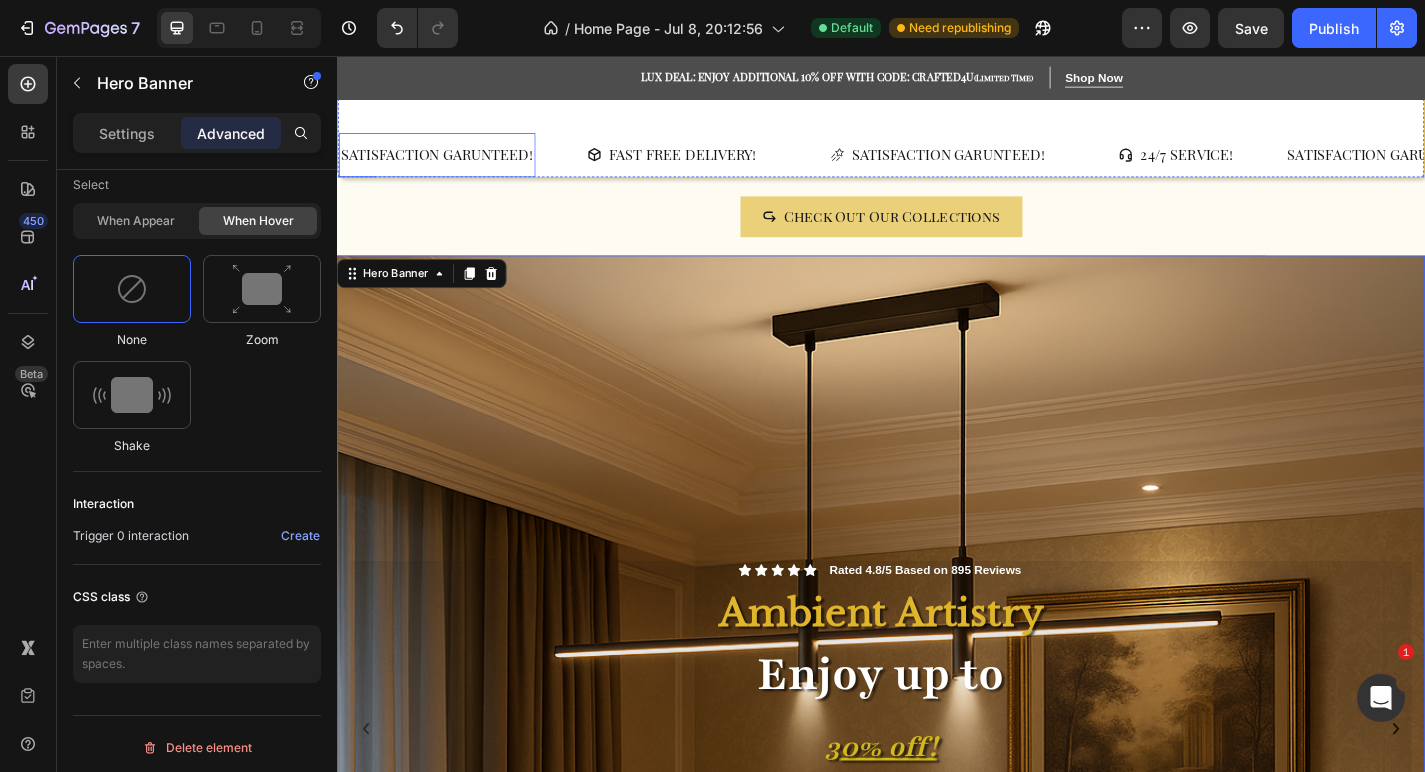 click on "SATISFACTION GARUNTEED!" at bounding box center [447, 165] 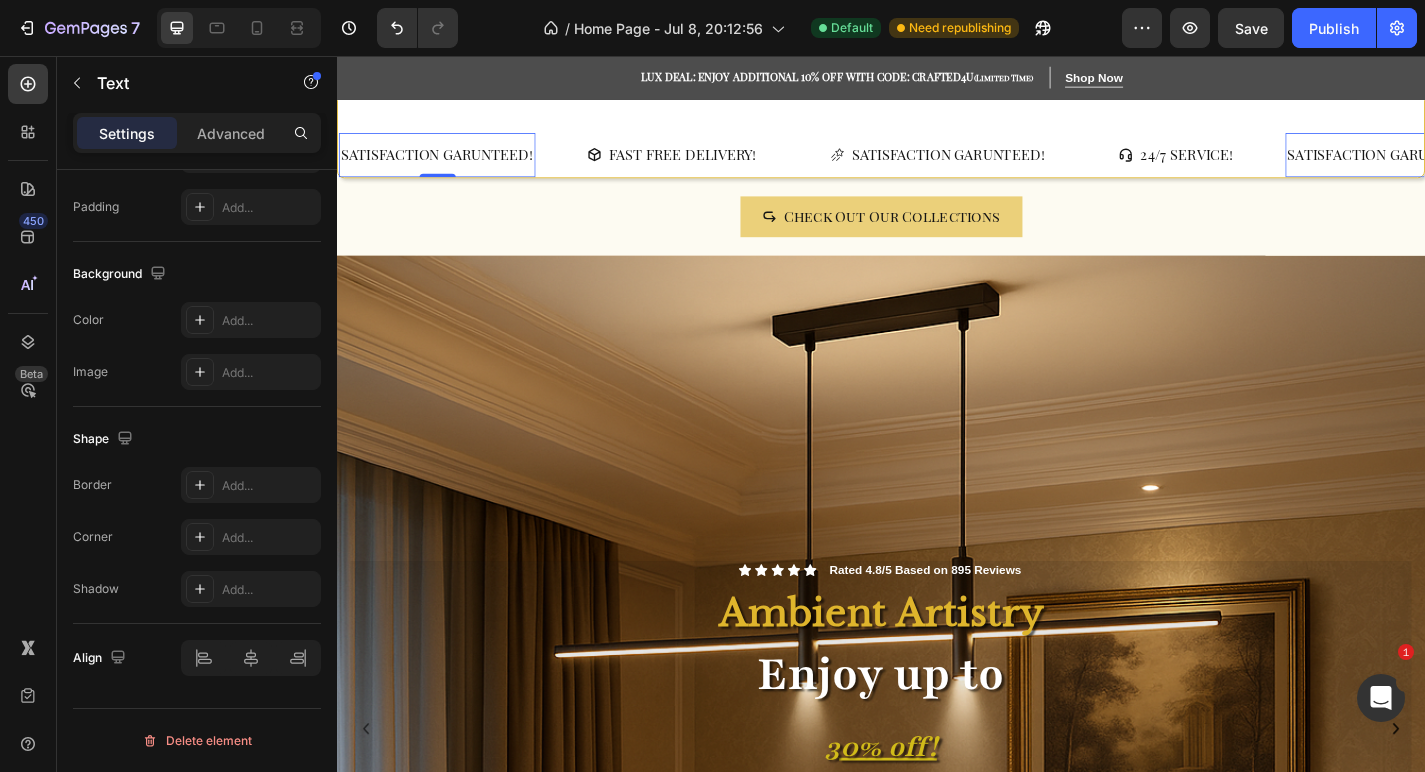 scroll, scrollTop: 0, scrollLeft: 0, axis: both 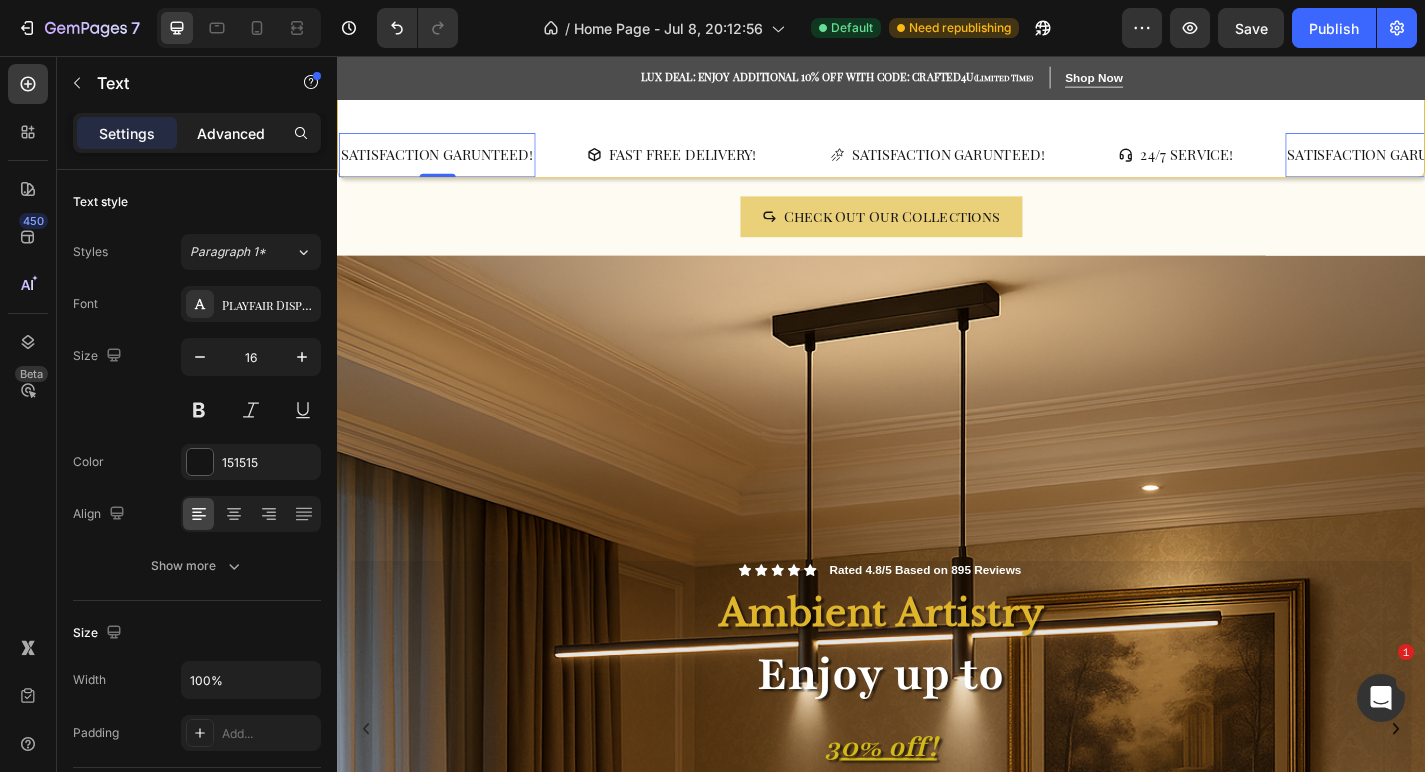 click on "Advanced" at bounding box center (231, 133) 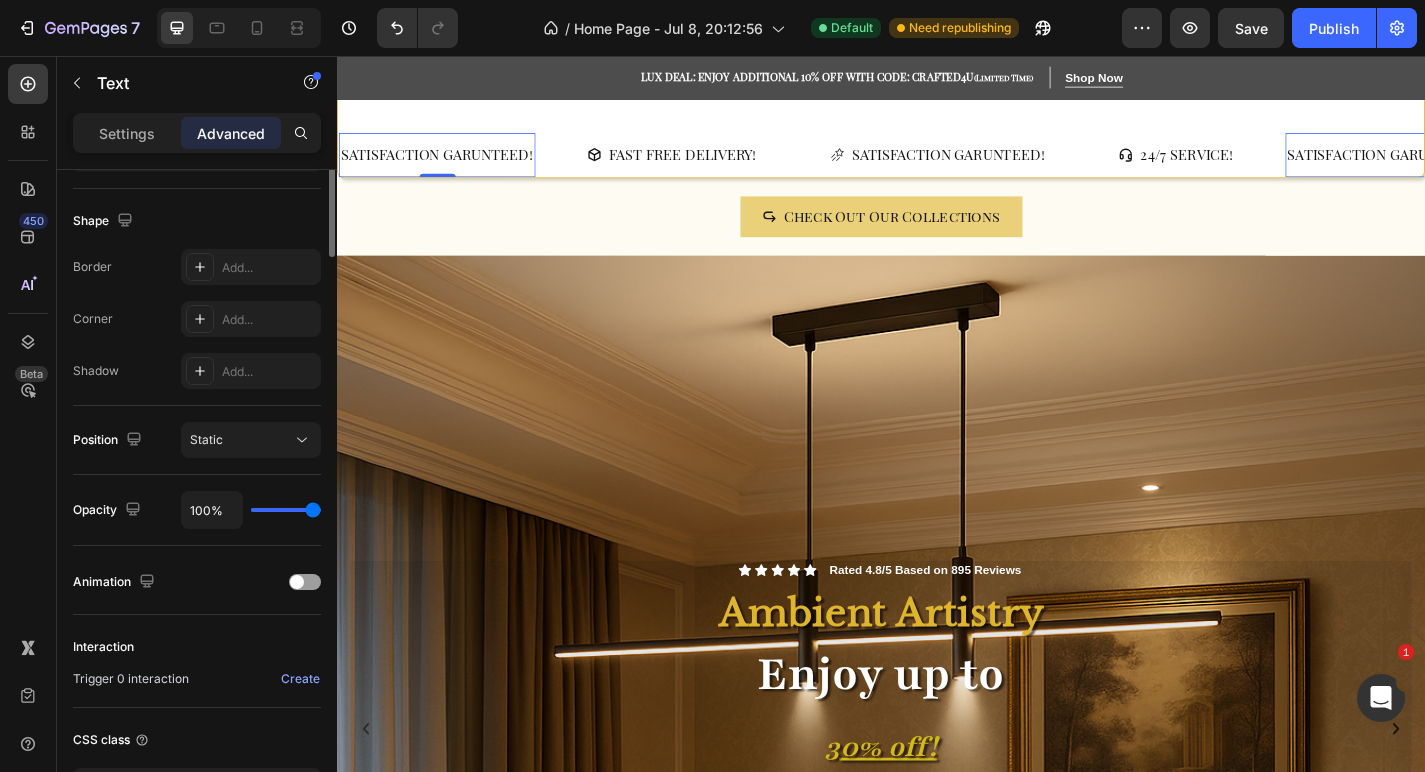 scroll, scrollTop: 645, scrollLeft: 0, axis: vertical 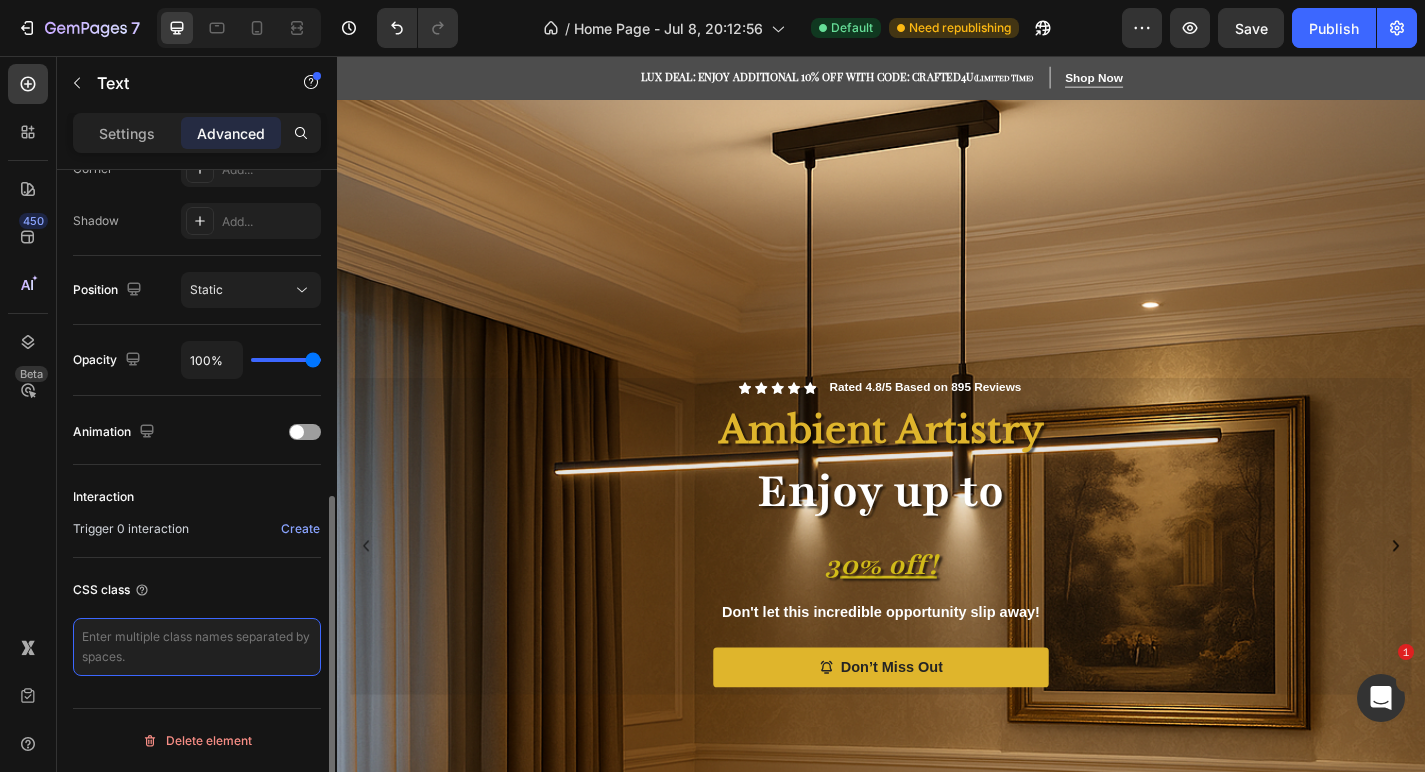 click at bounding box center (197, 647) 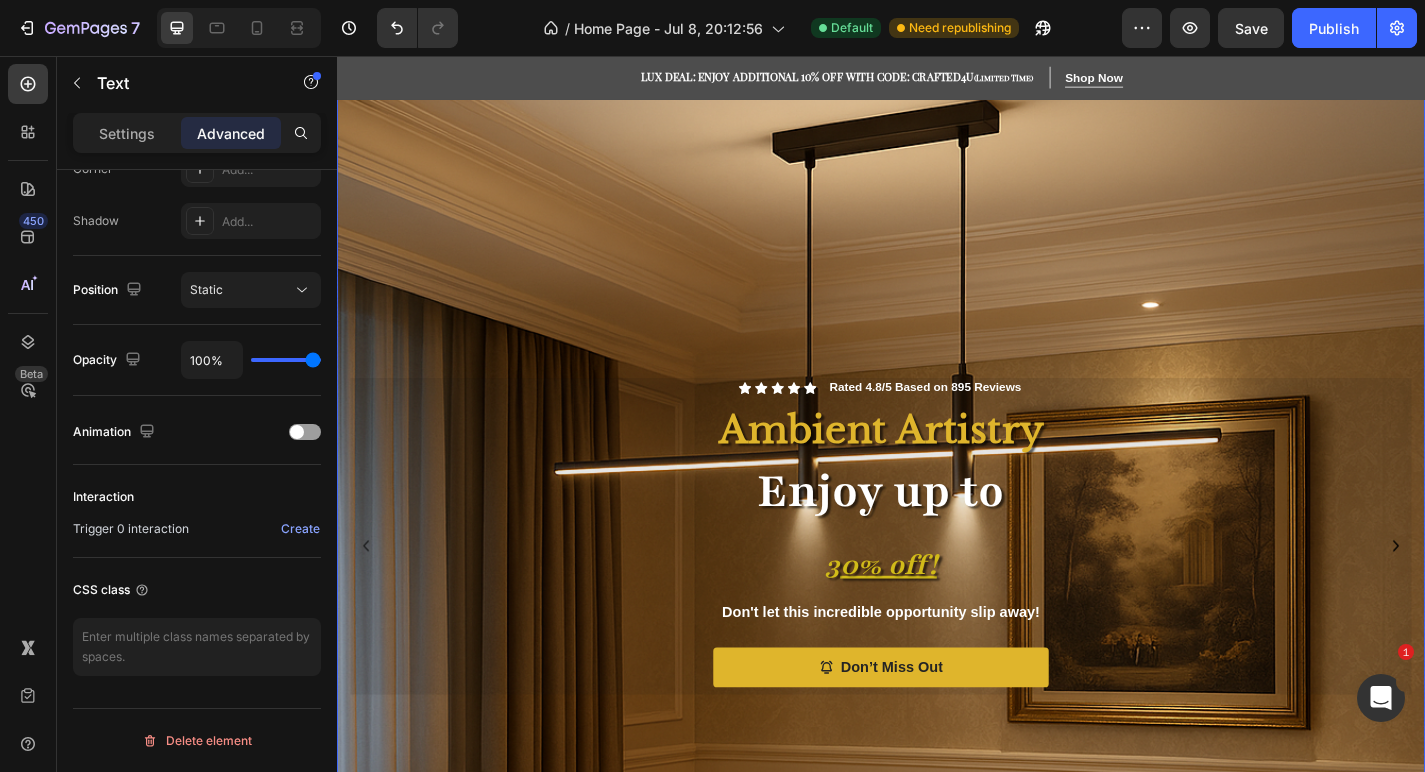 click at bounding box center (937, 586) 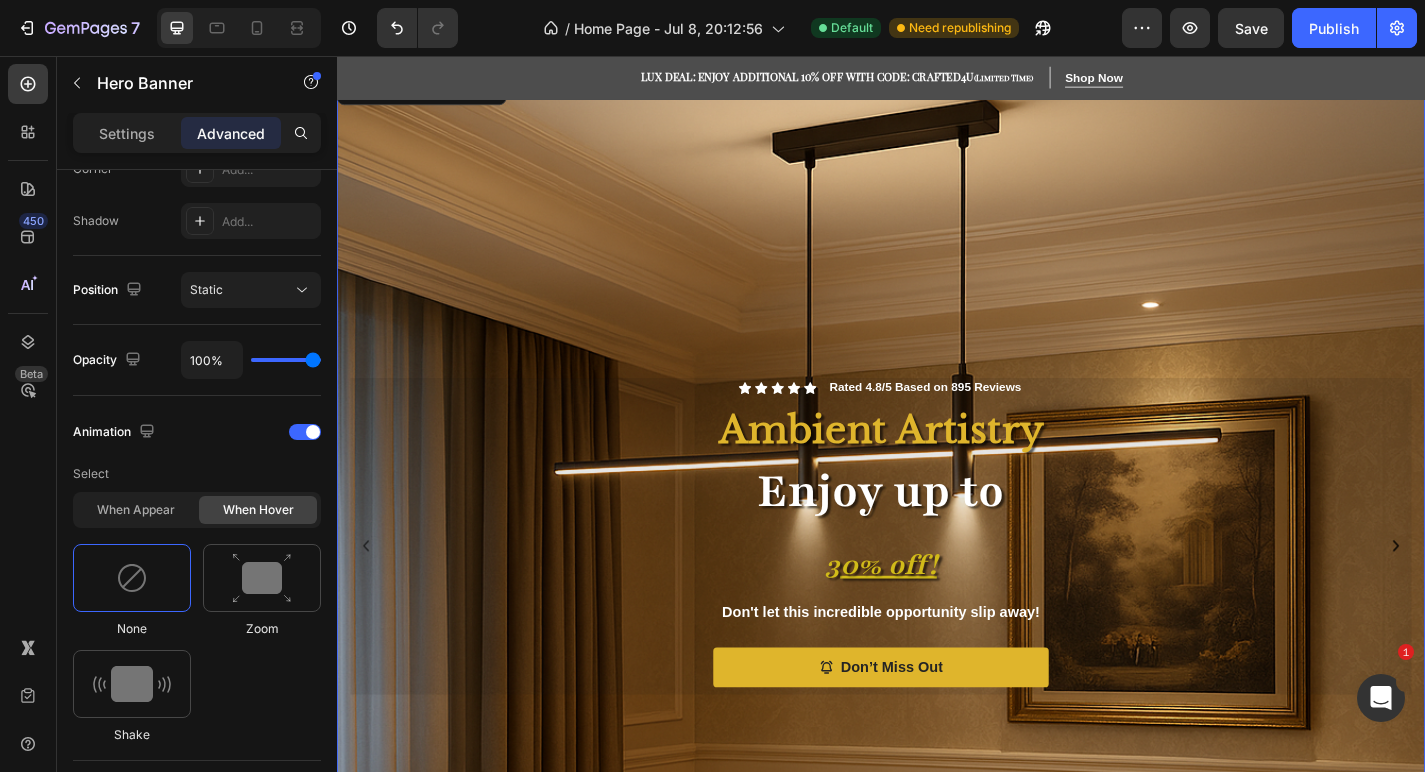 scroll, scrollTop: 0, scrollLeft: 0, axis: both 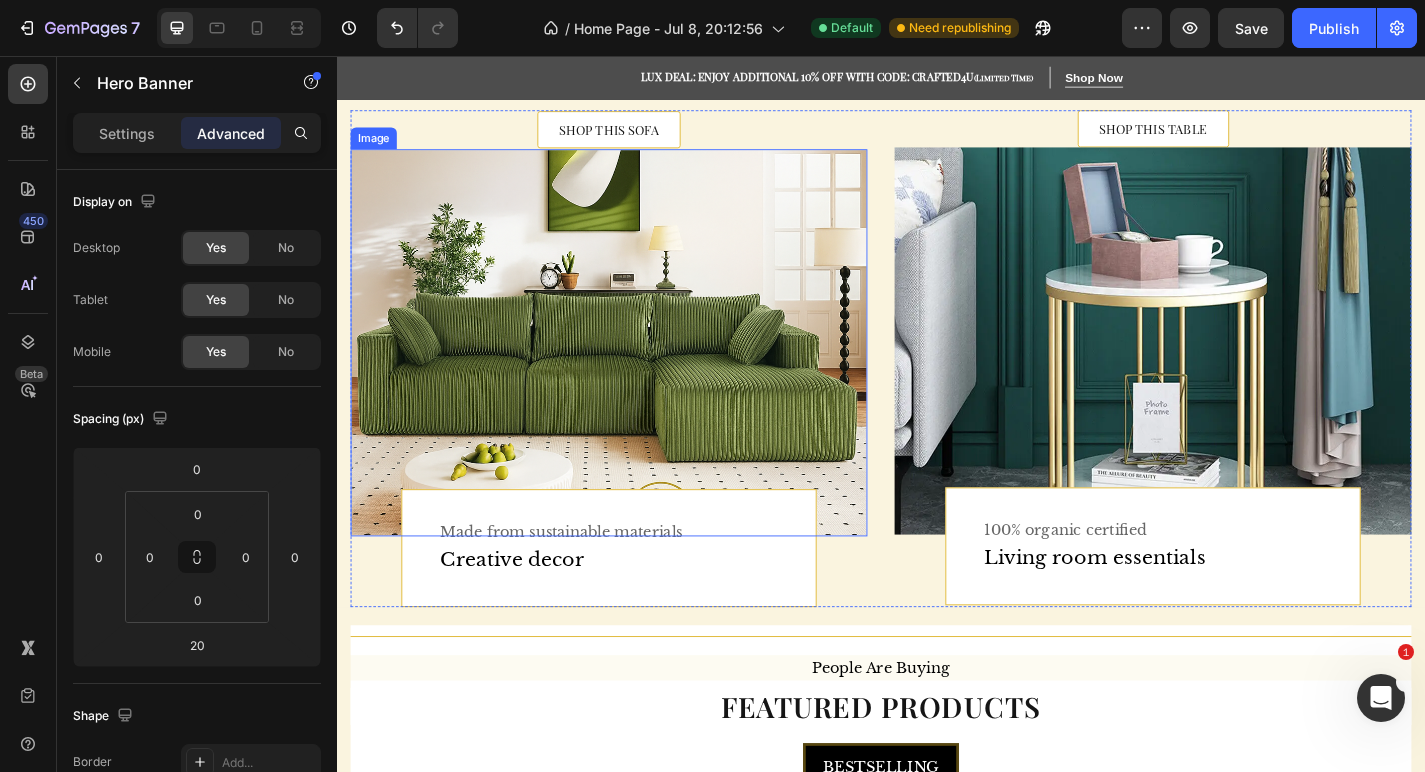click at bounding box center (637, 373) 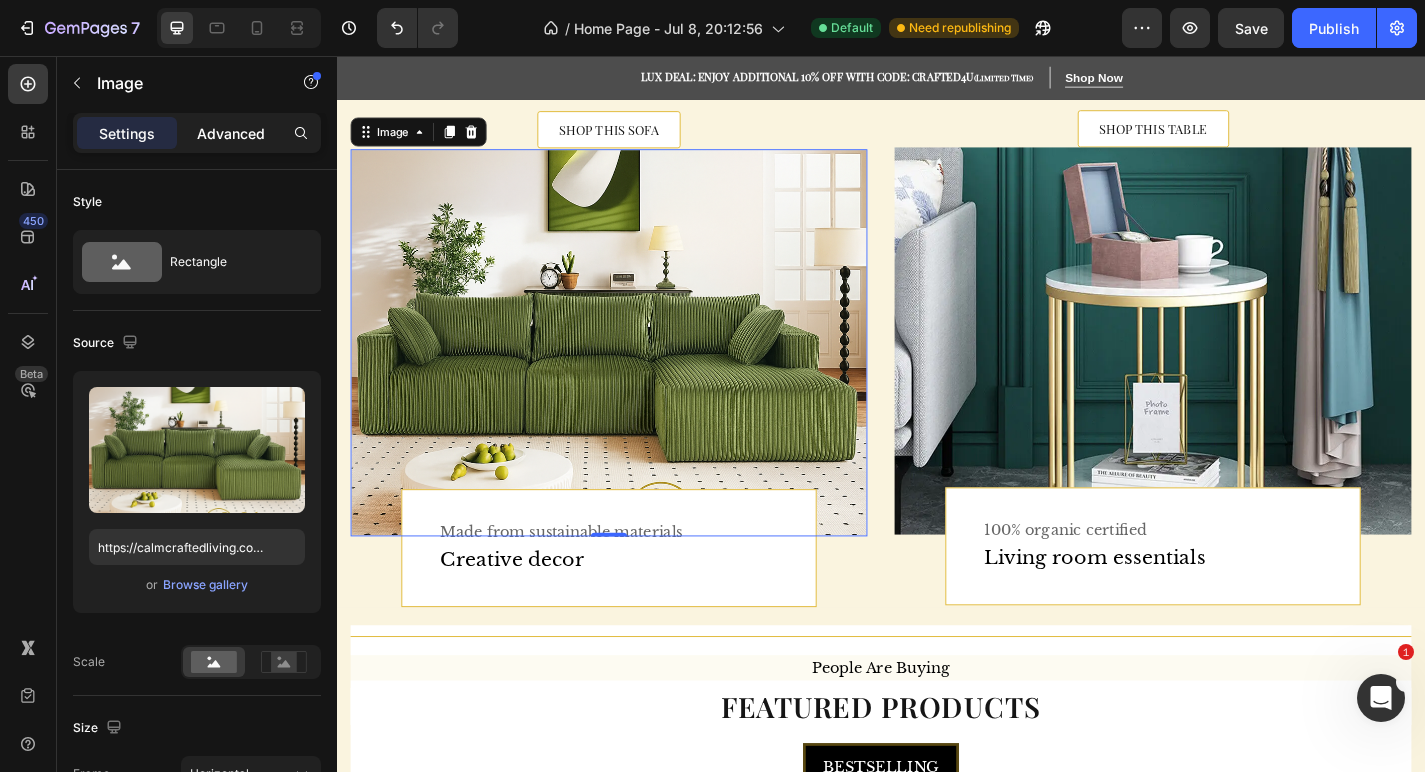 click on "Advanced" 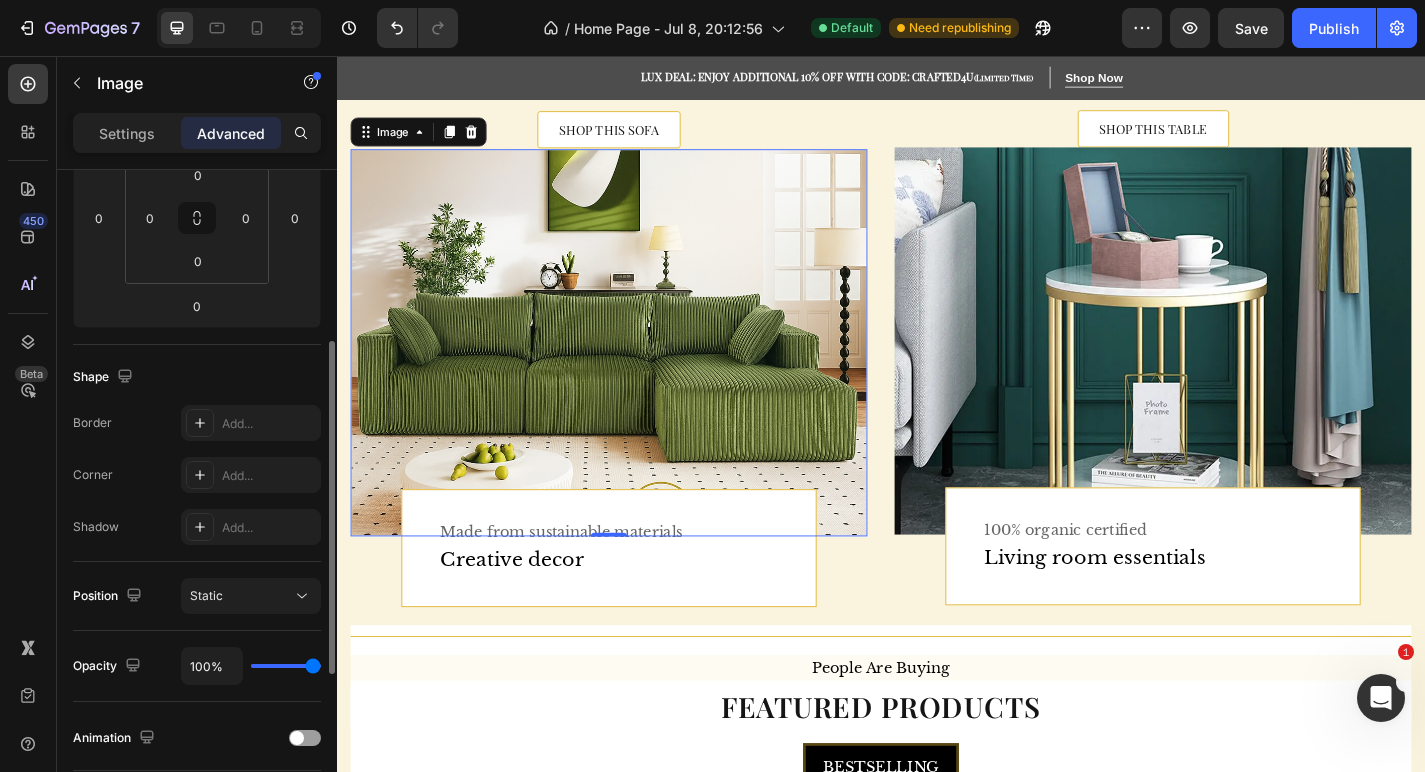 scroll, scrollTop: 645, scrollLeft: 0, axis: vertical 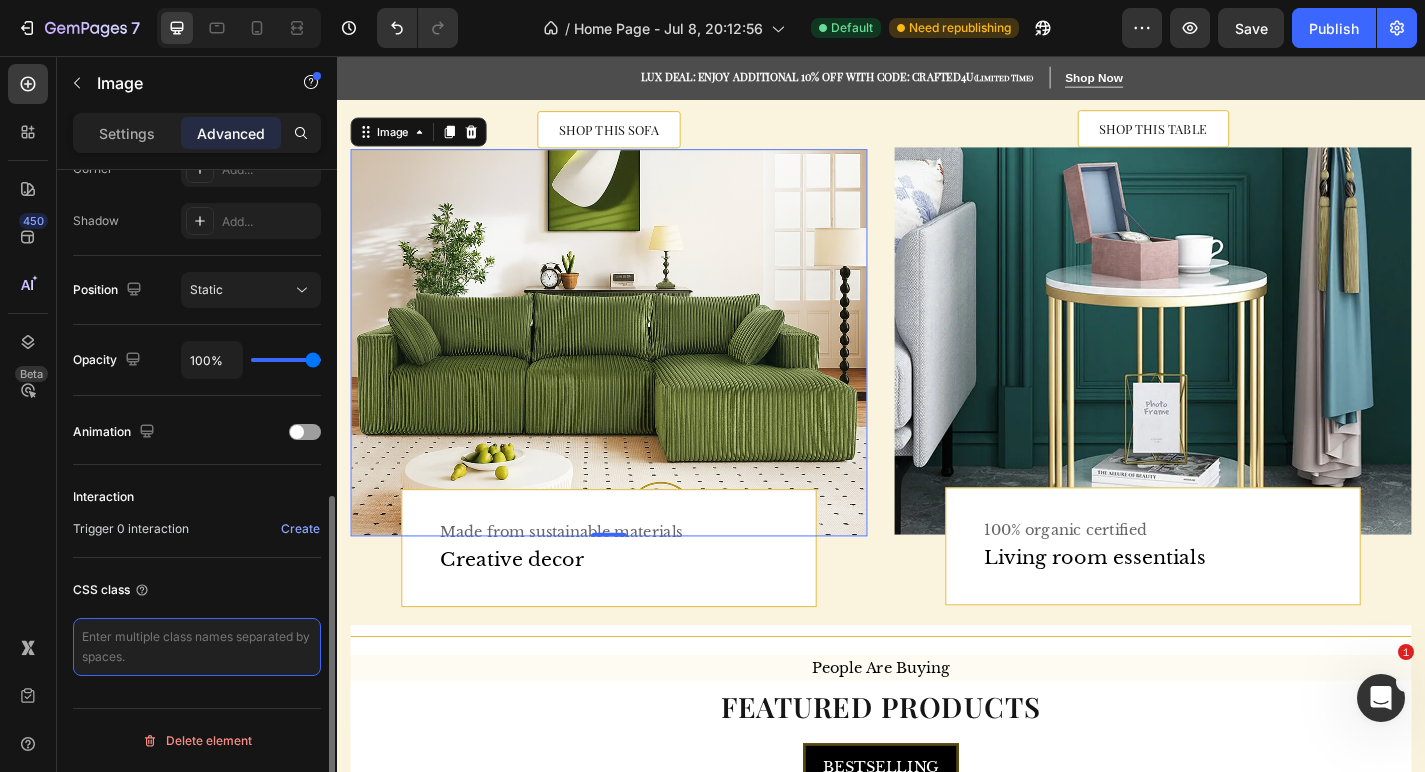 click at bounding box center (197, 647) 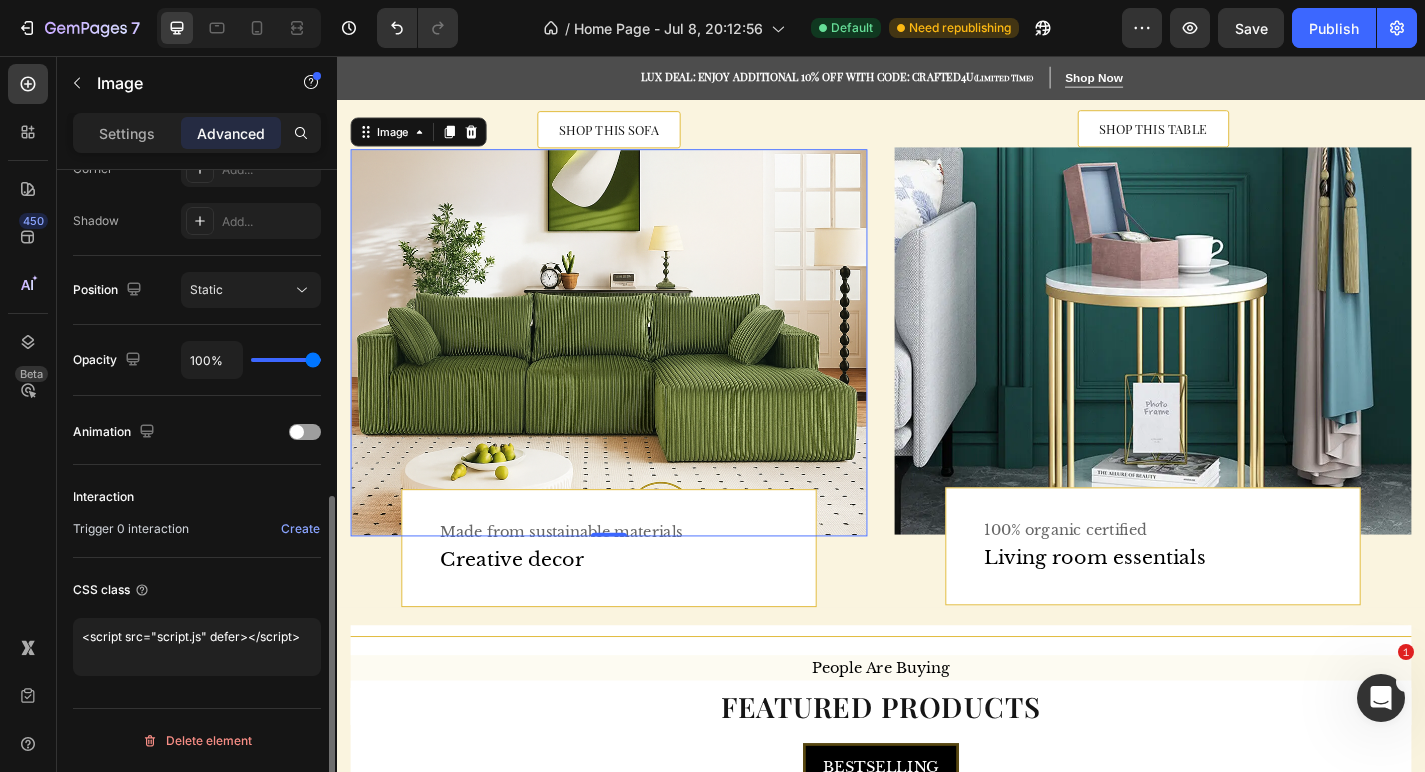 type on "<script src="script.js" defer></script>" 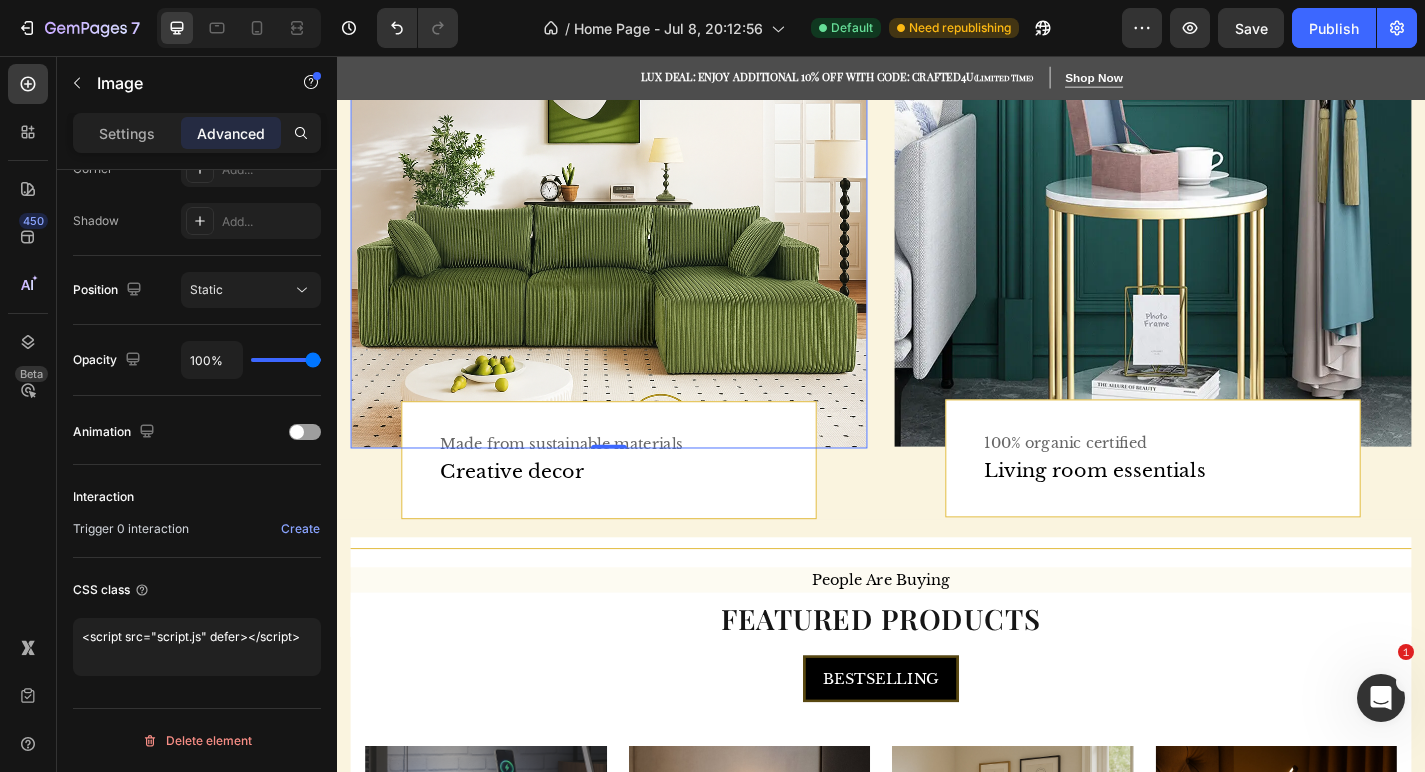 scroll, scrollTop: 1625, scrollLeft: 0, axis: vertical 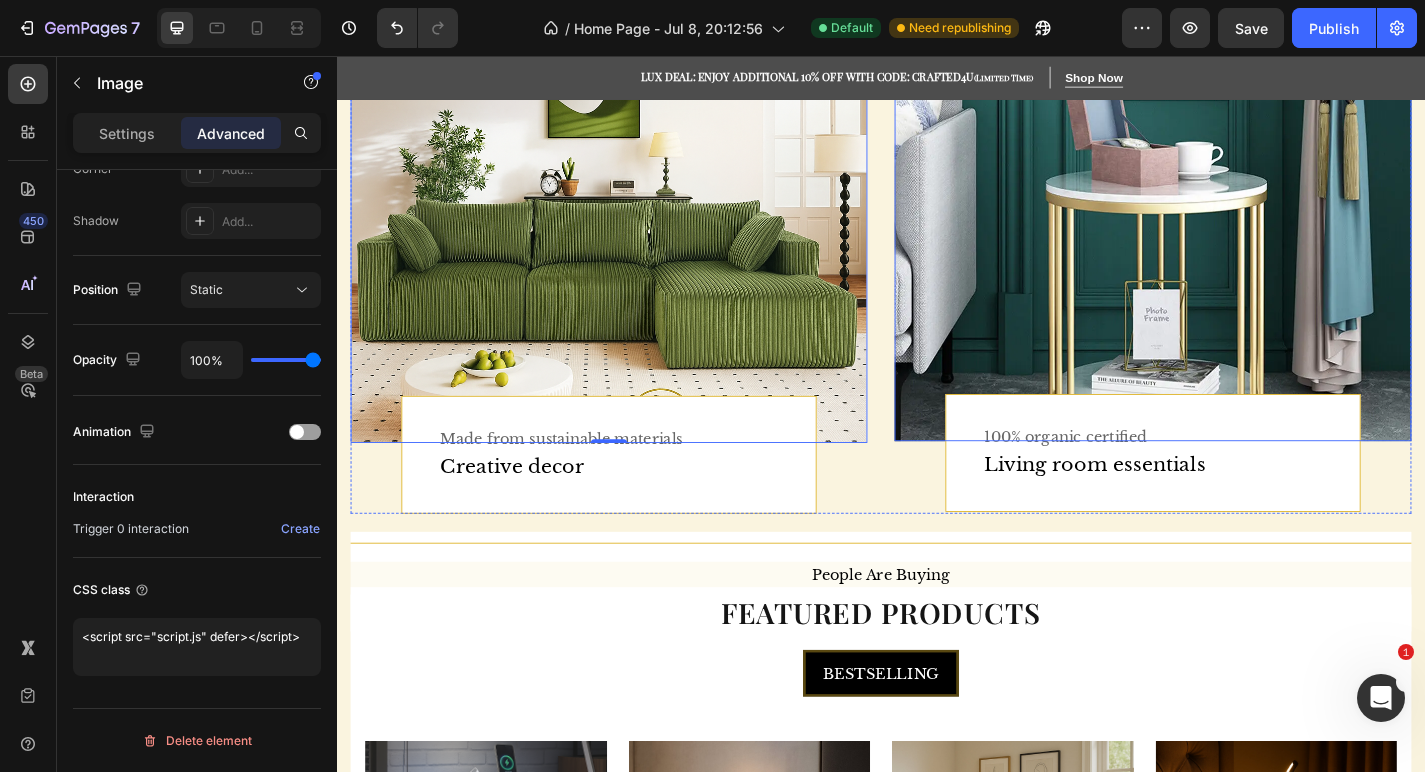 click at bounding box center (1237, 268) 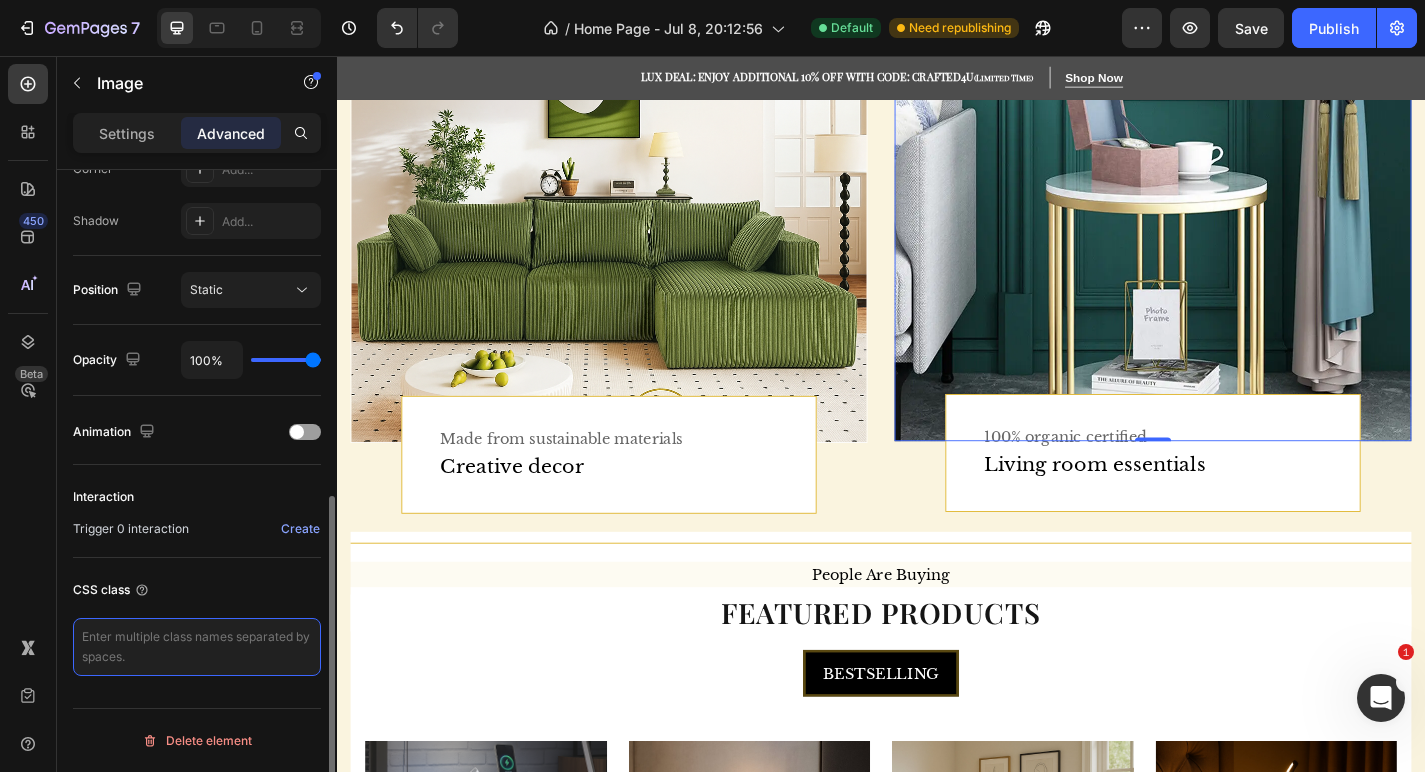 click at bounding box center (197, 647) 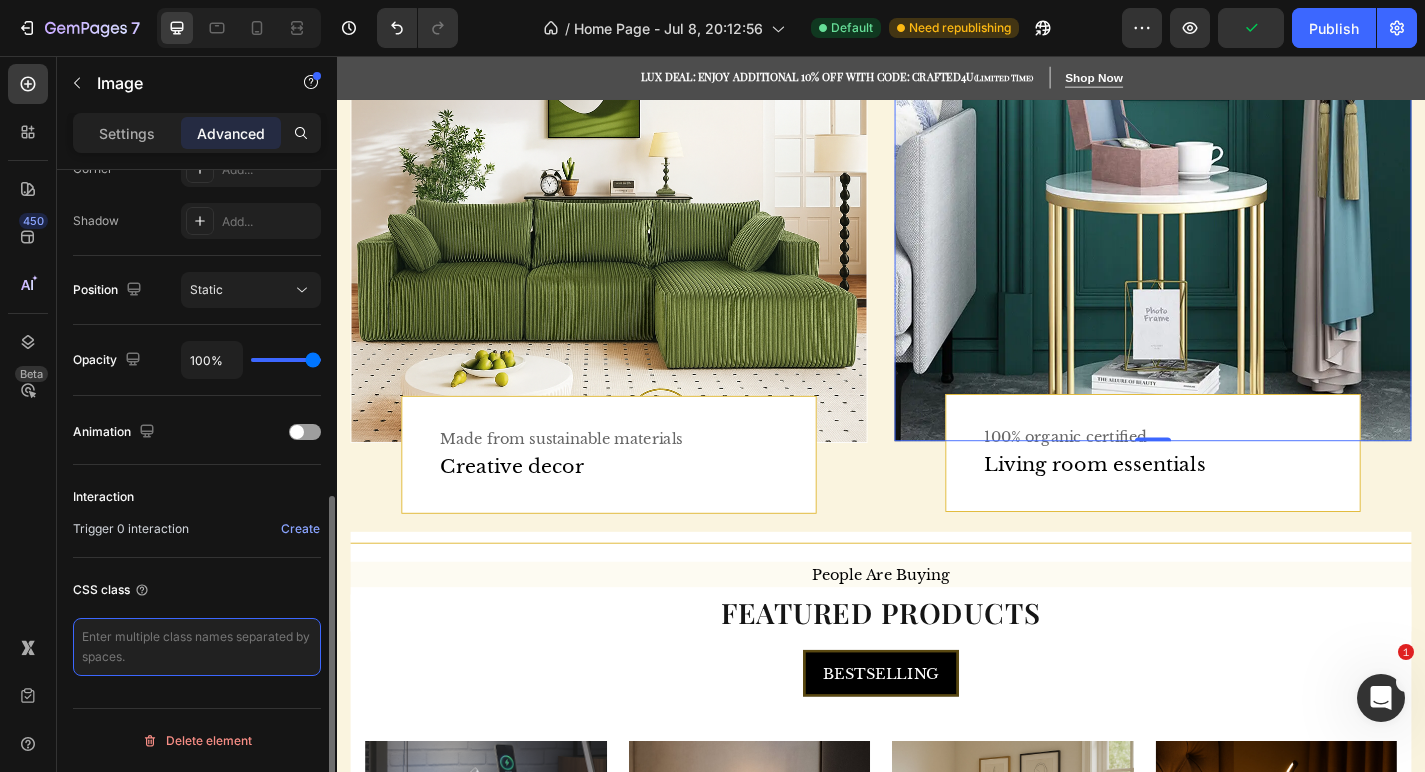 paste on "<script src="script.js" defer></script>" 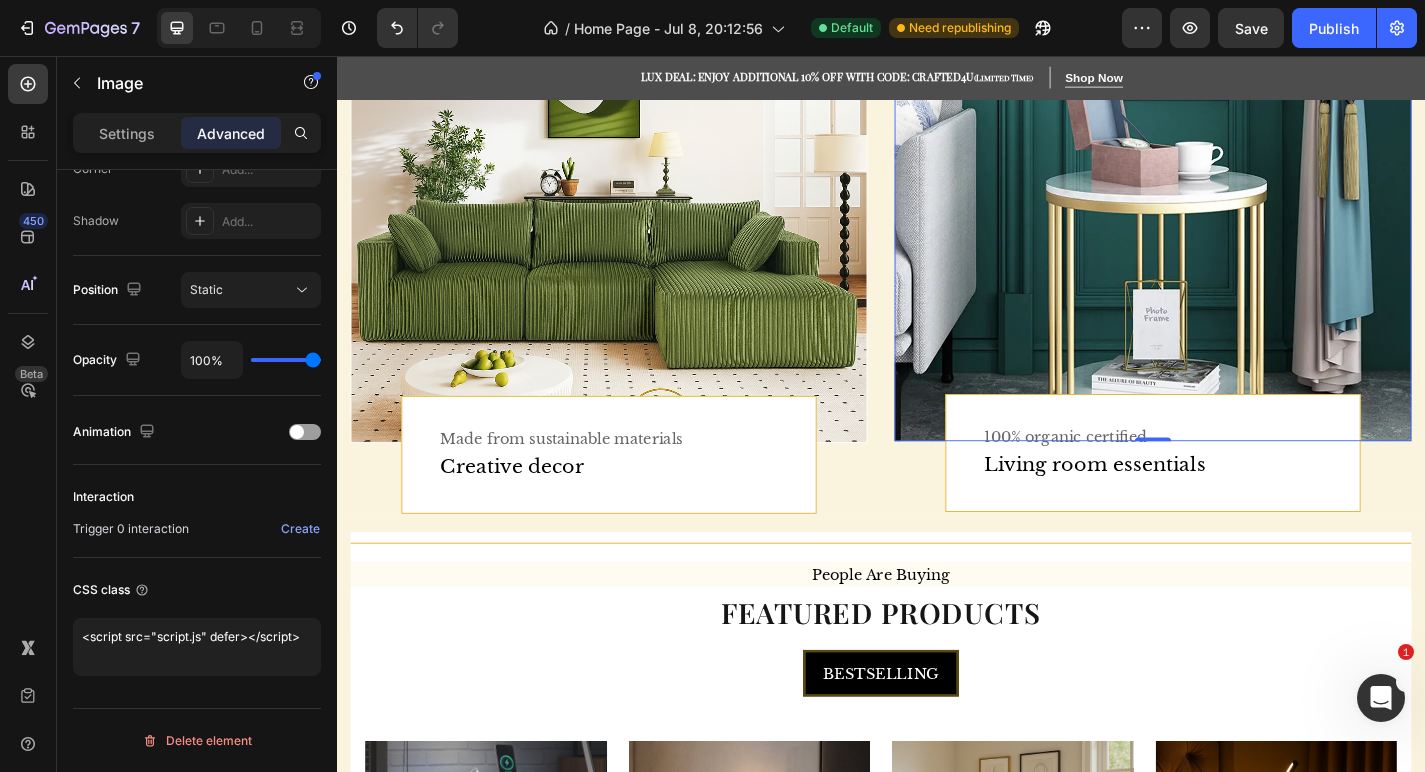 click on "Featured products" at bounding box center [937, 670] 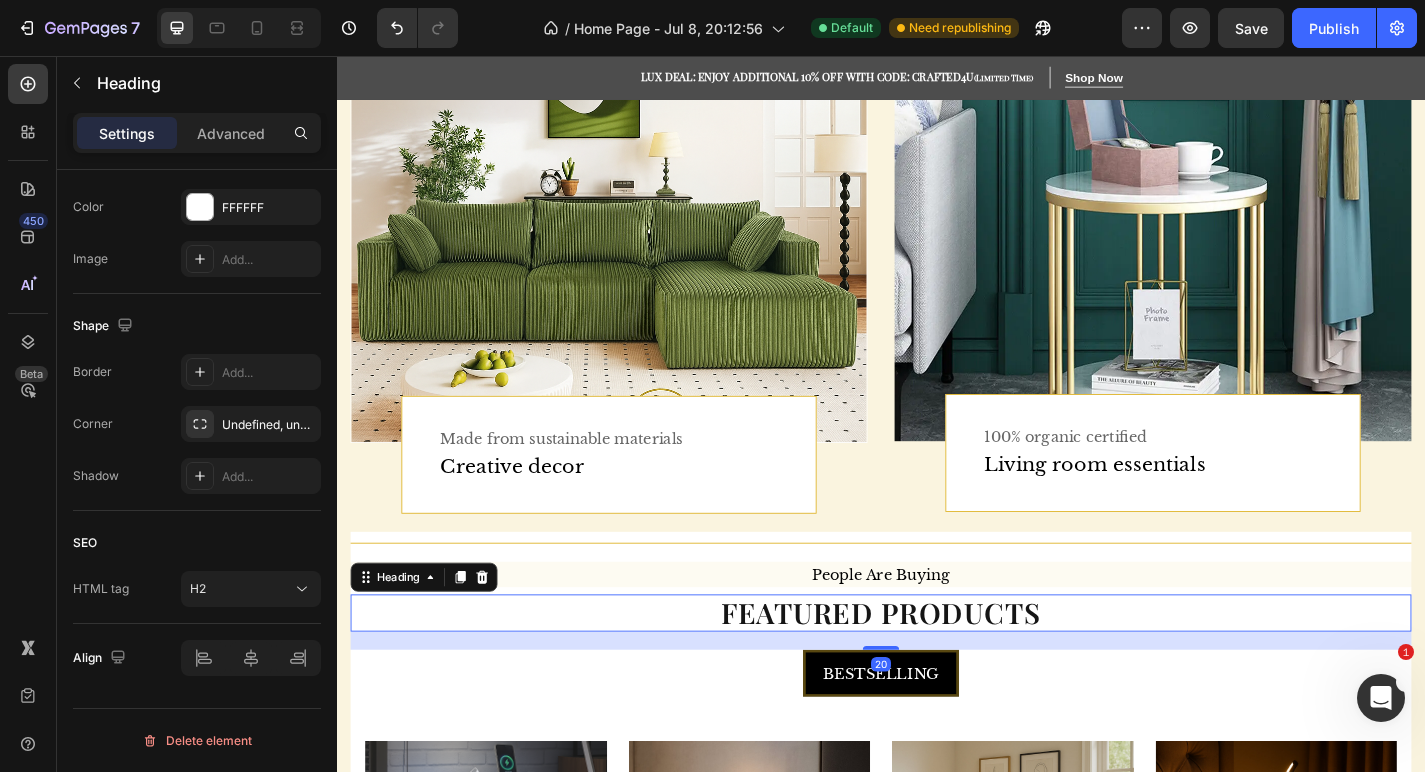 scroll, scrollTop: 0, scrollLeft: 0, axis: both 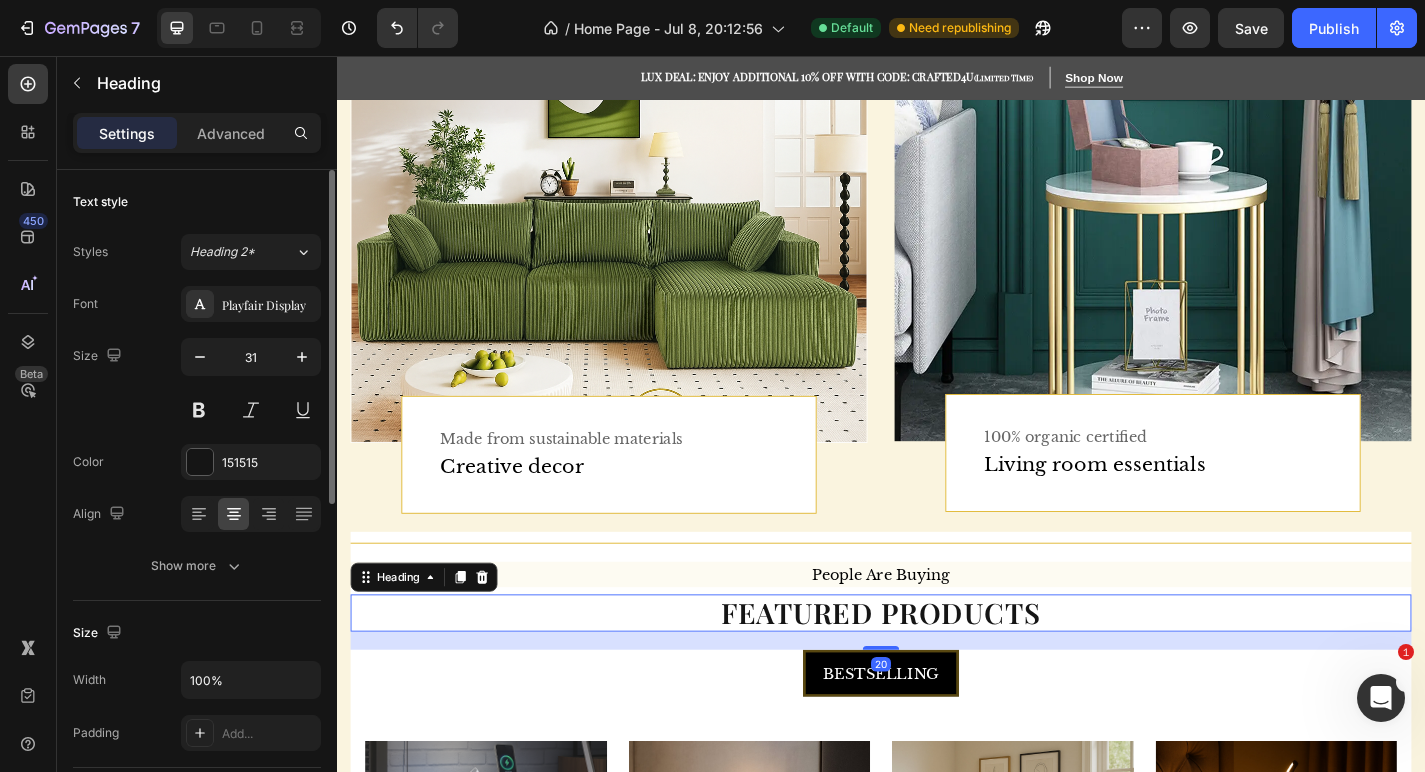 click on "Size" at bounding box center [197, 633] 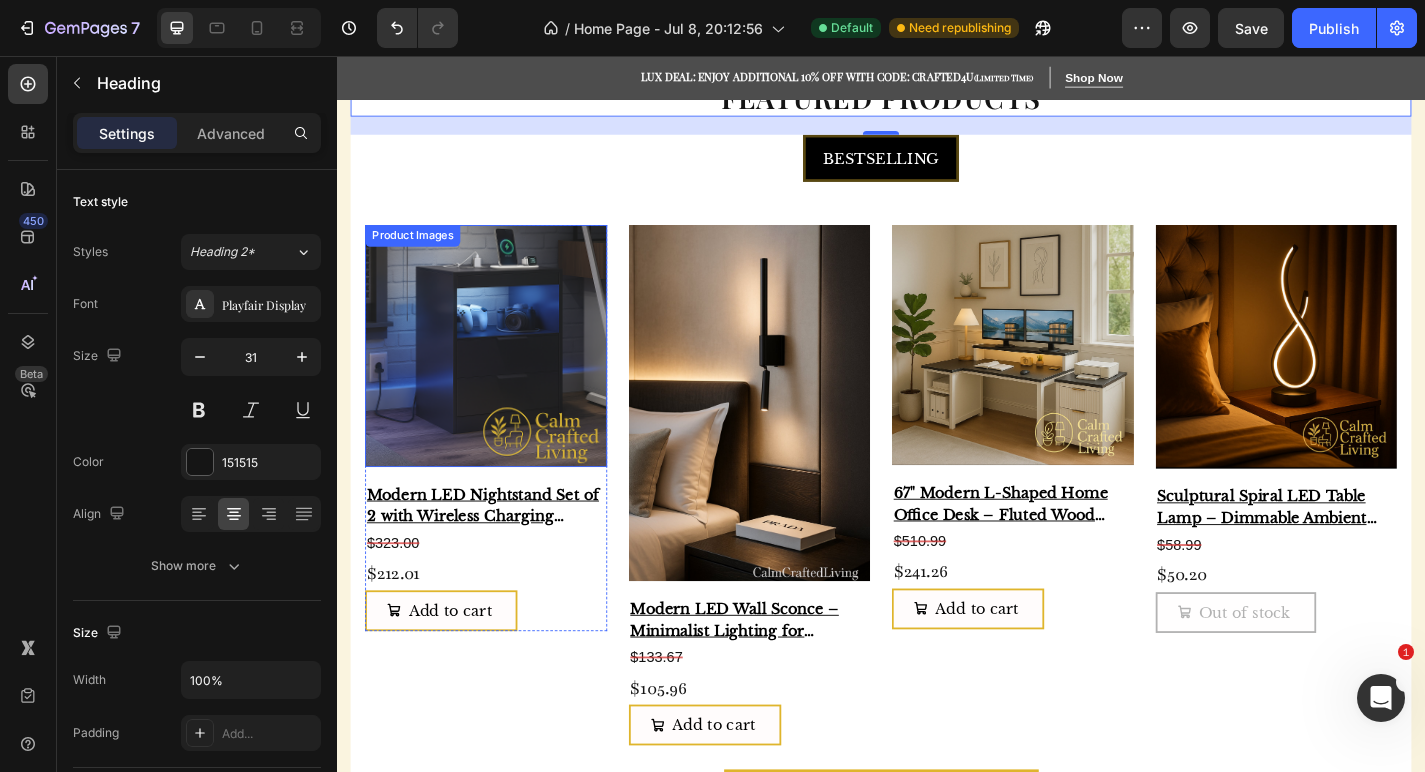 scroll, scrollTop: 2215, scrollLeft: 0, axis: vertical 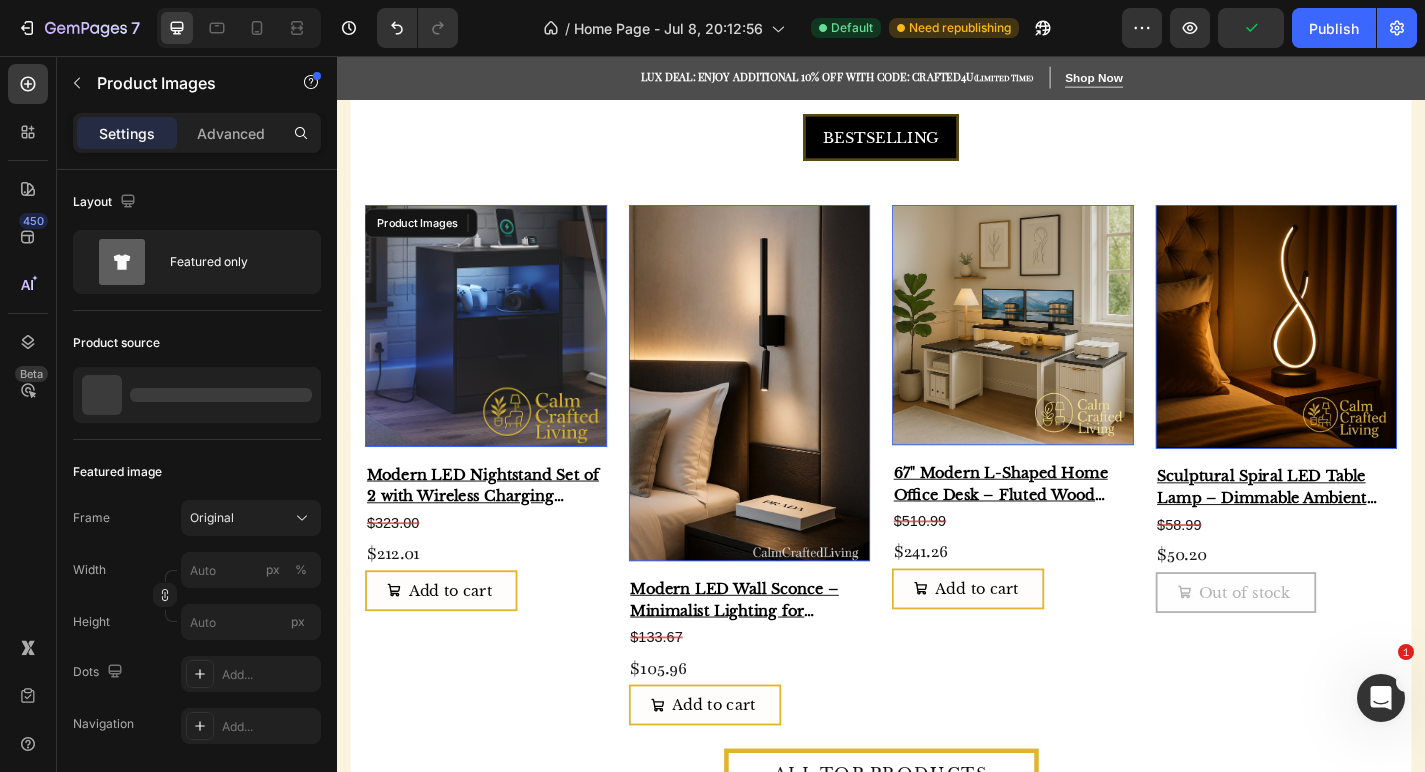 click at bounding box center [501, 353] 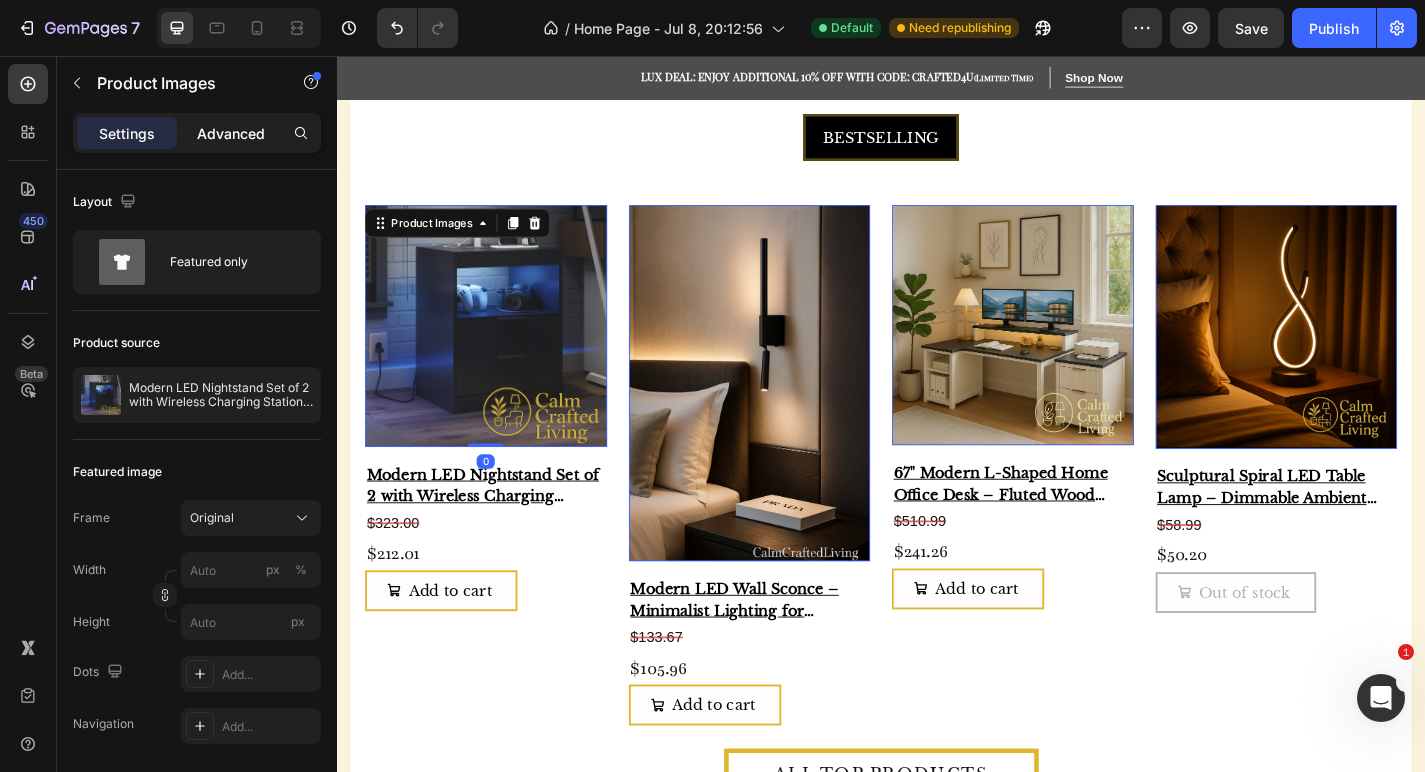 click on "Advanced" at bounding box center (231, 133) 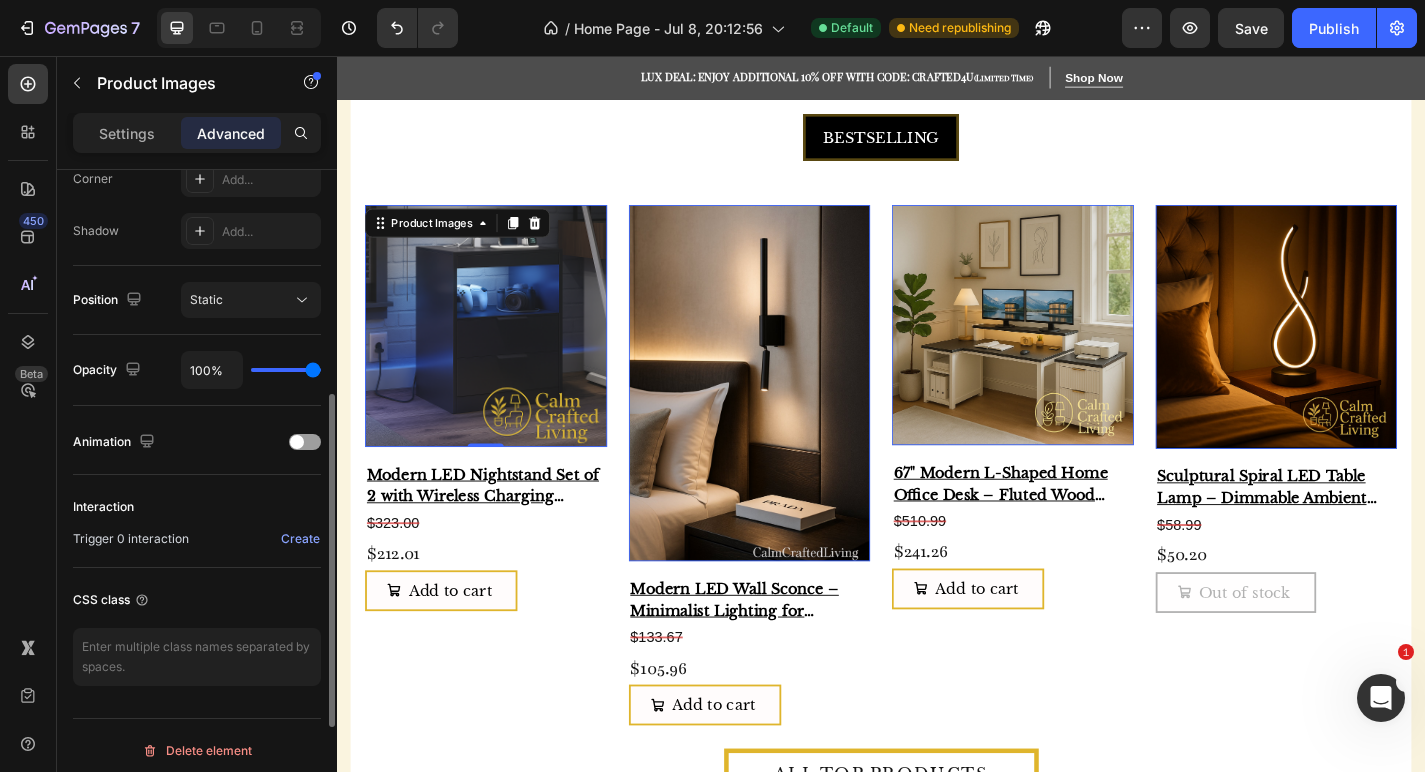 scroll, scrollTop: 645, scrollLeft: 0, axis: vertical 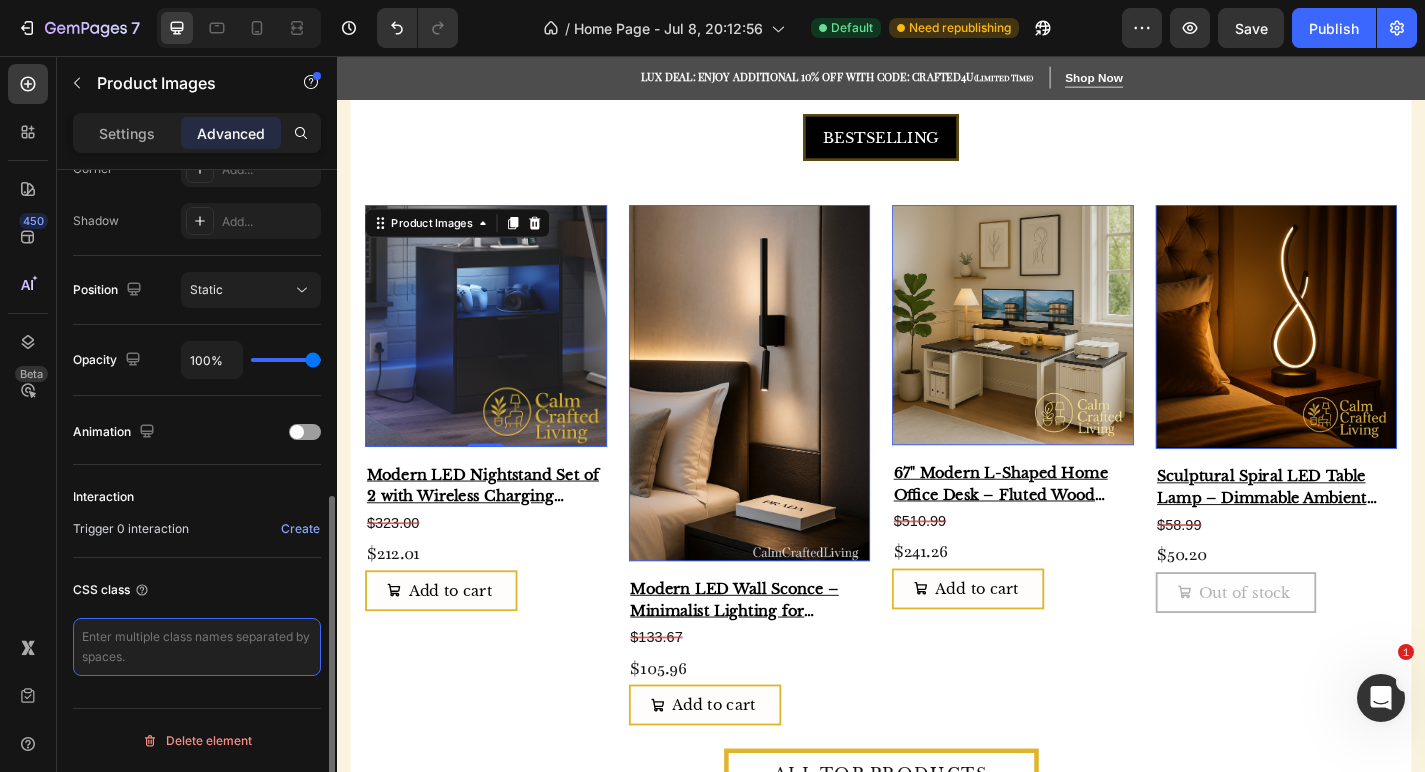 click at bounding box center [197, 647] 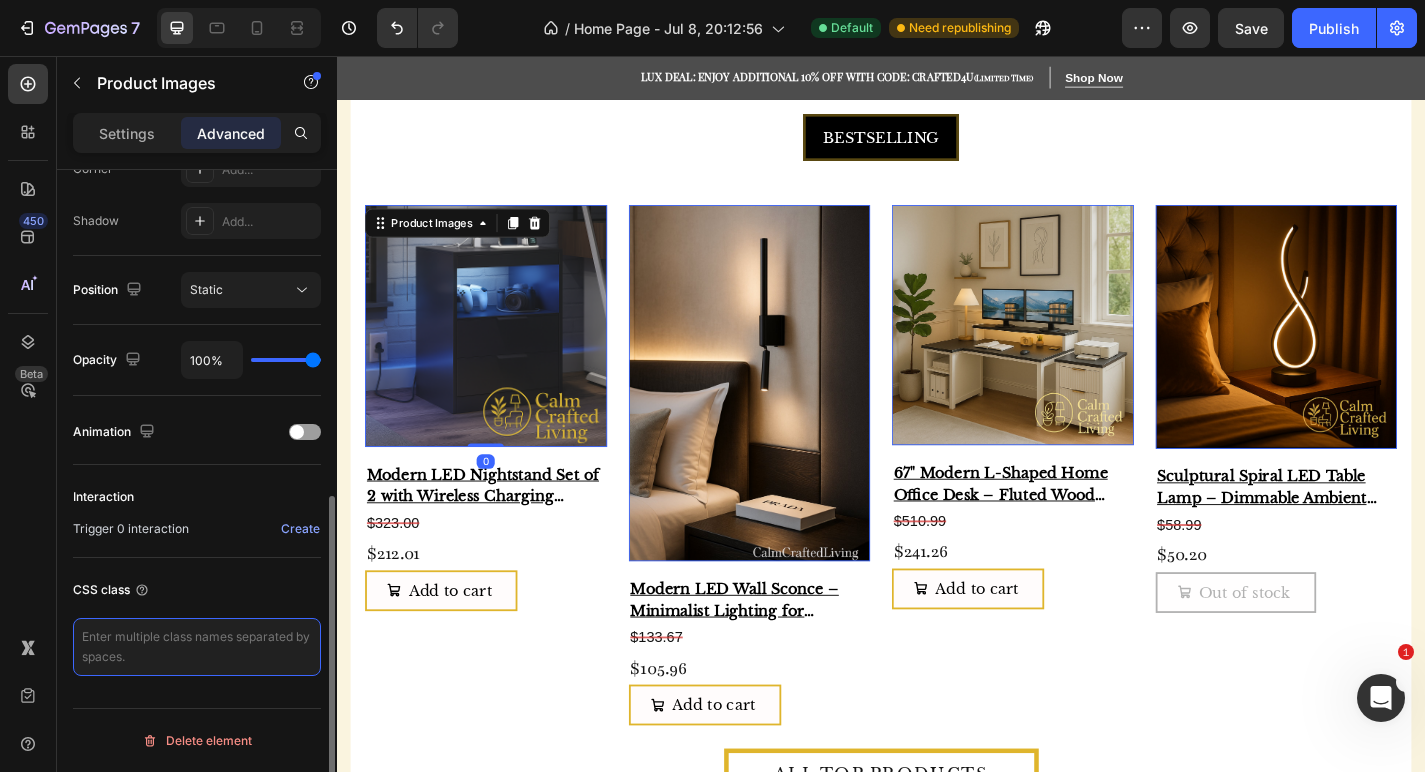 paste on "<script src="script.js" defer></script>" 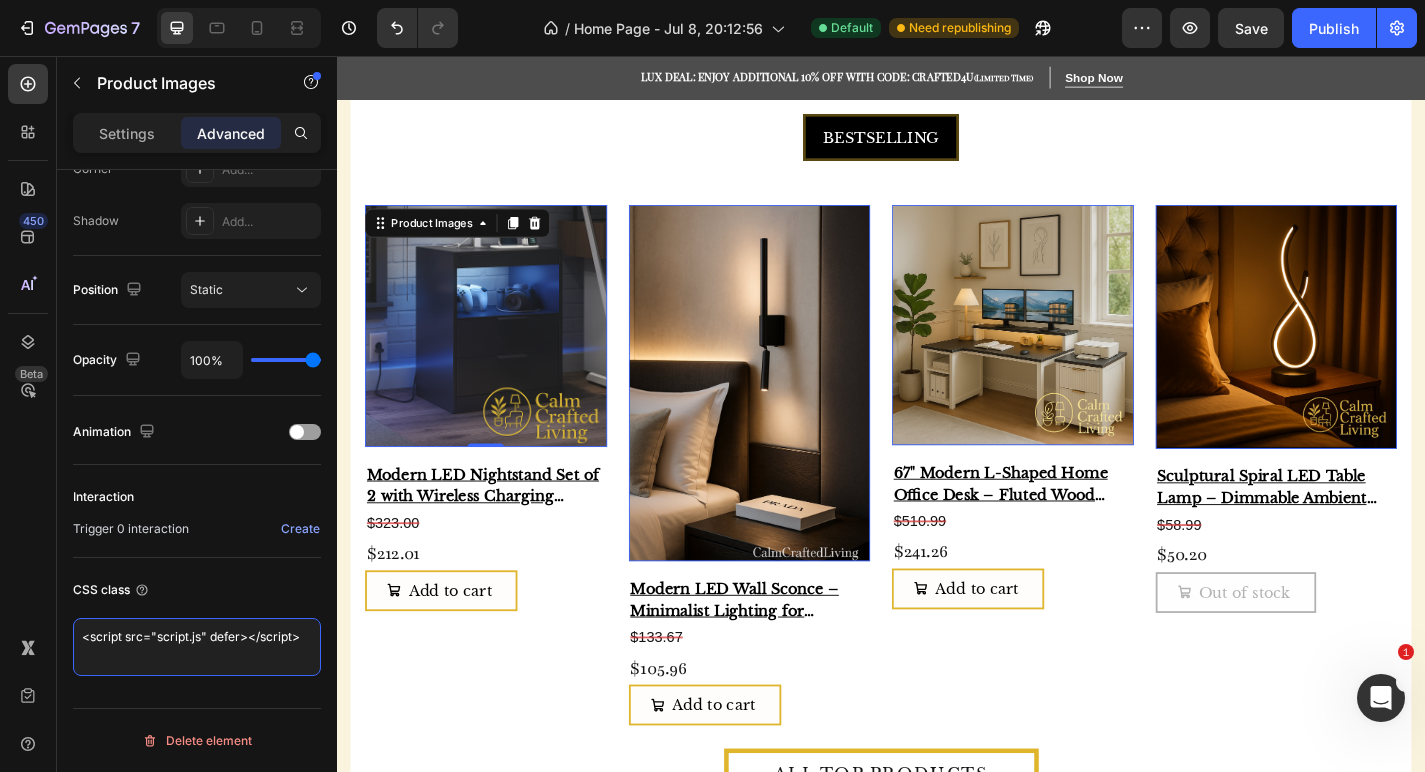 type on "<script src="script.js" defer></script>" 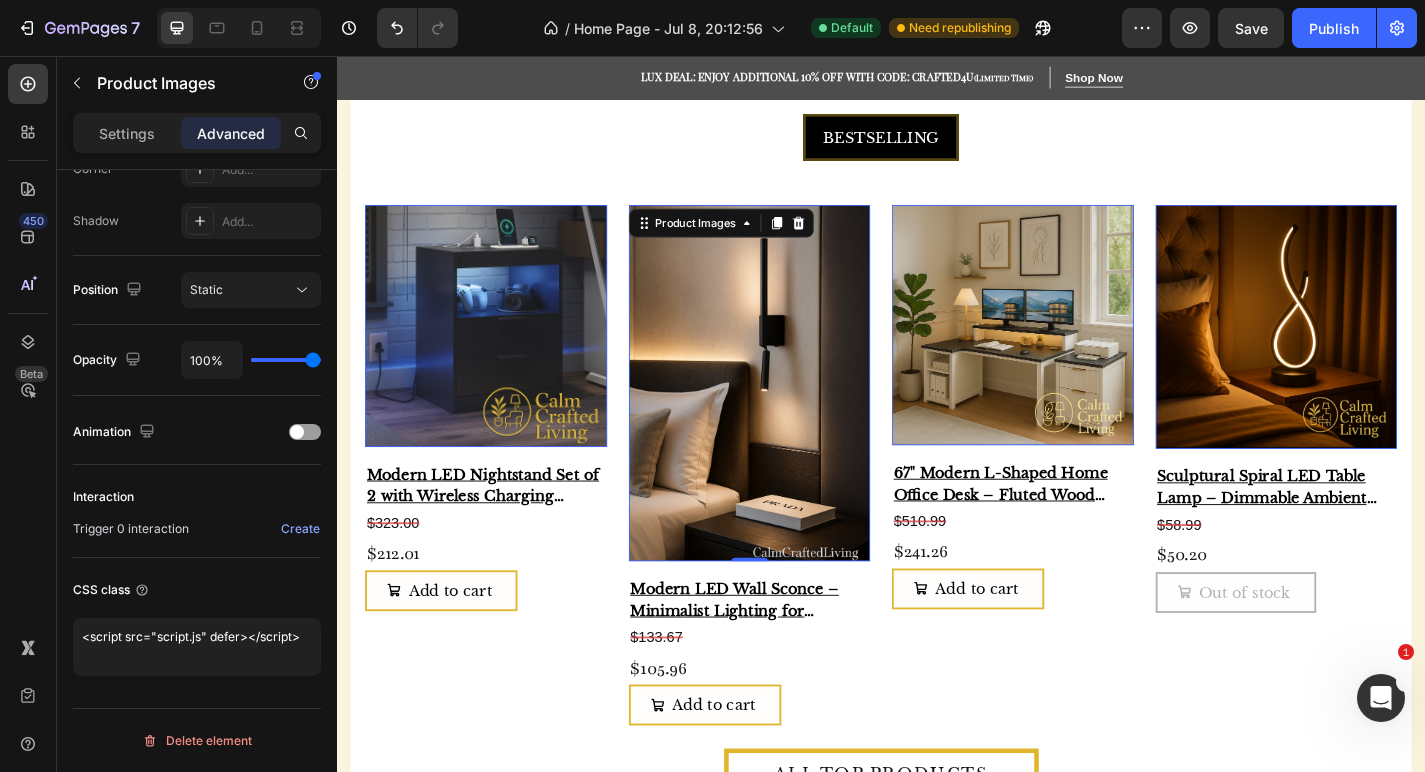 click at bounding box center [792, 416] 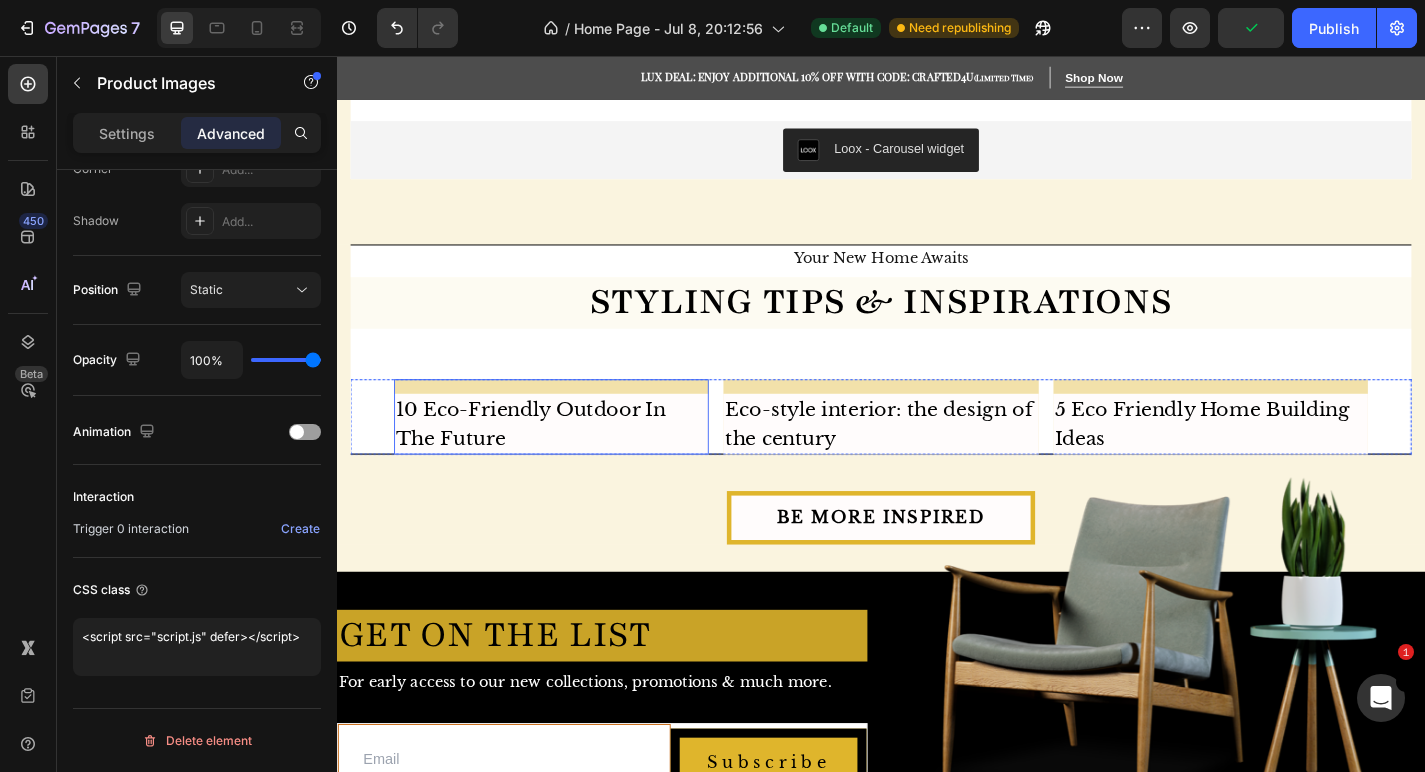 scroll, scrollTop: 3608, scrollLeft: 0, axis: vertical 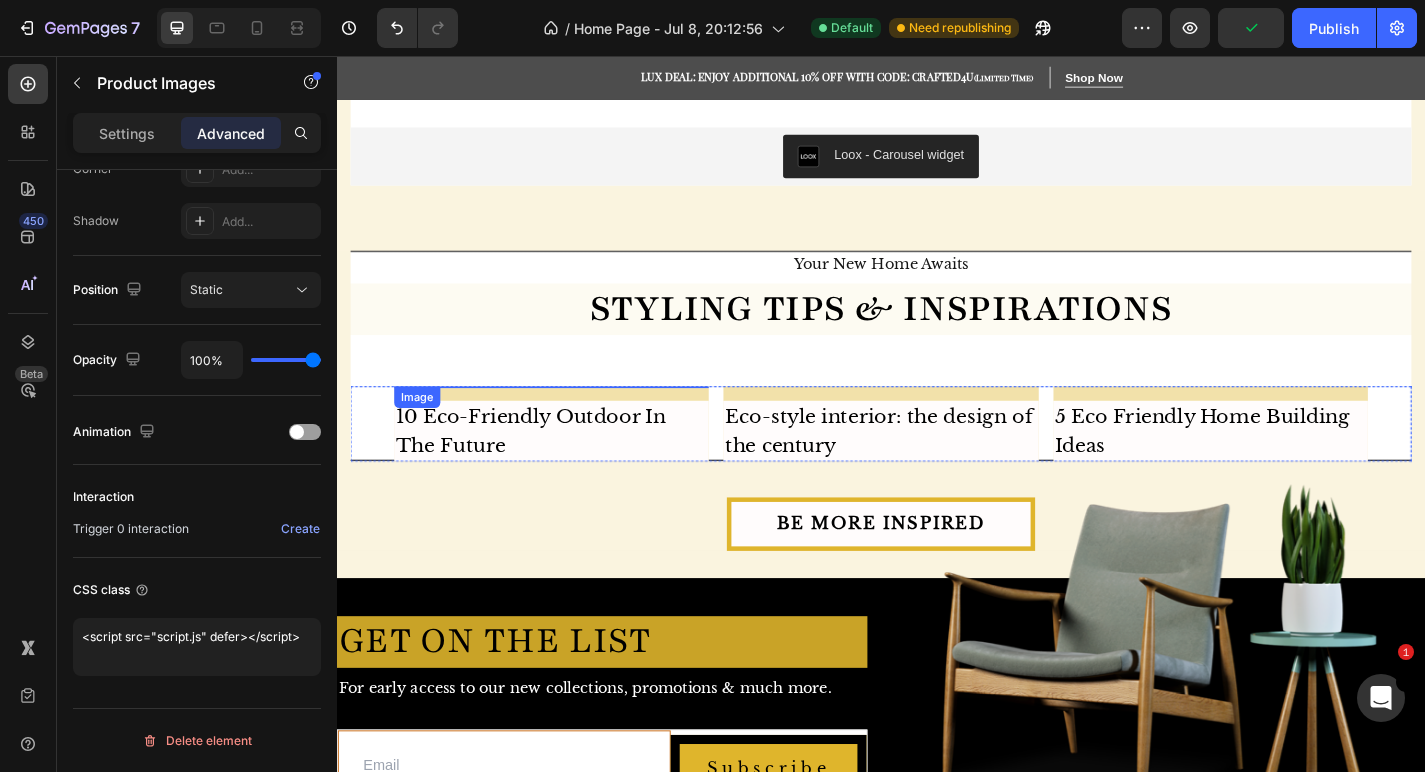 click at bounding box center [573, 420] 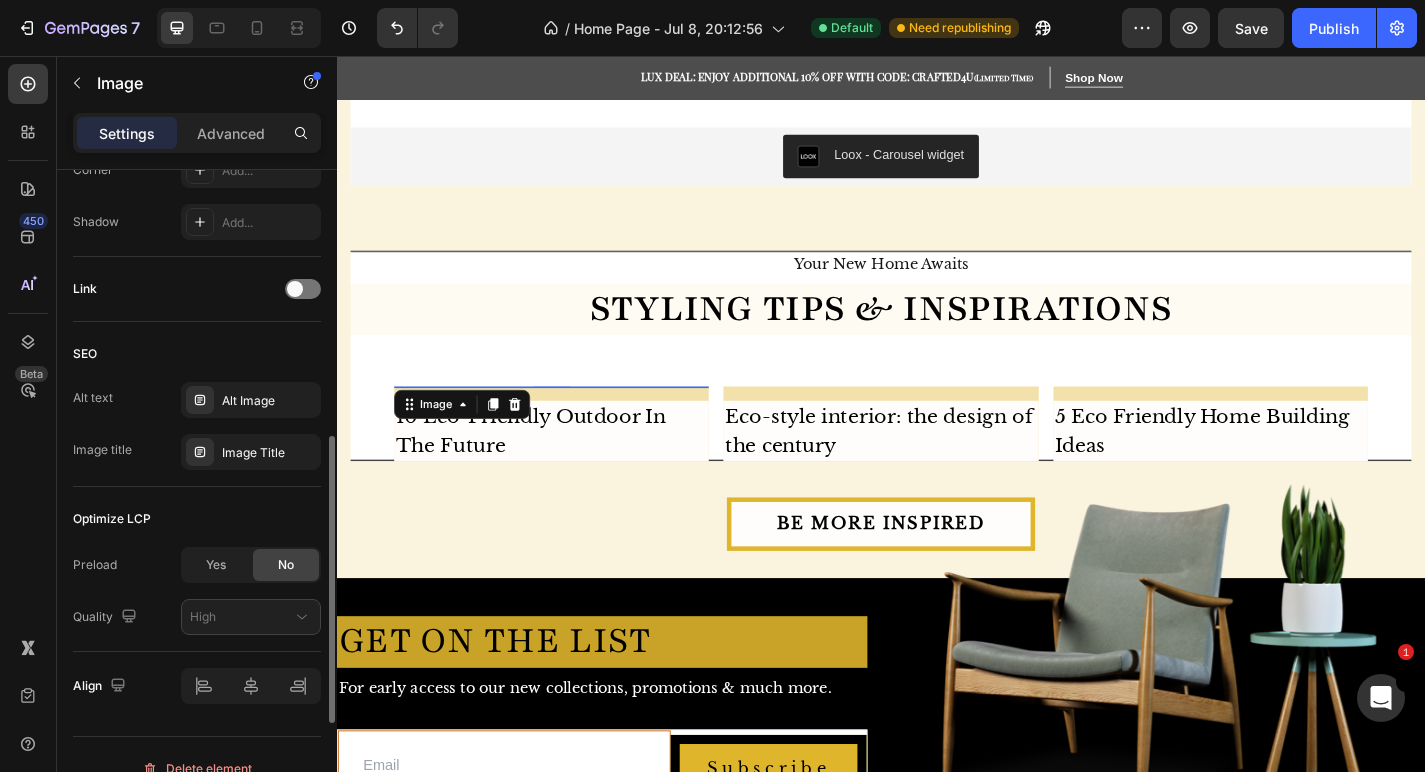 scroll, scrollTop: 851, scrollLeft: 0, axis: vertical 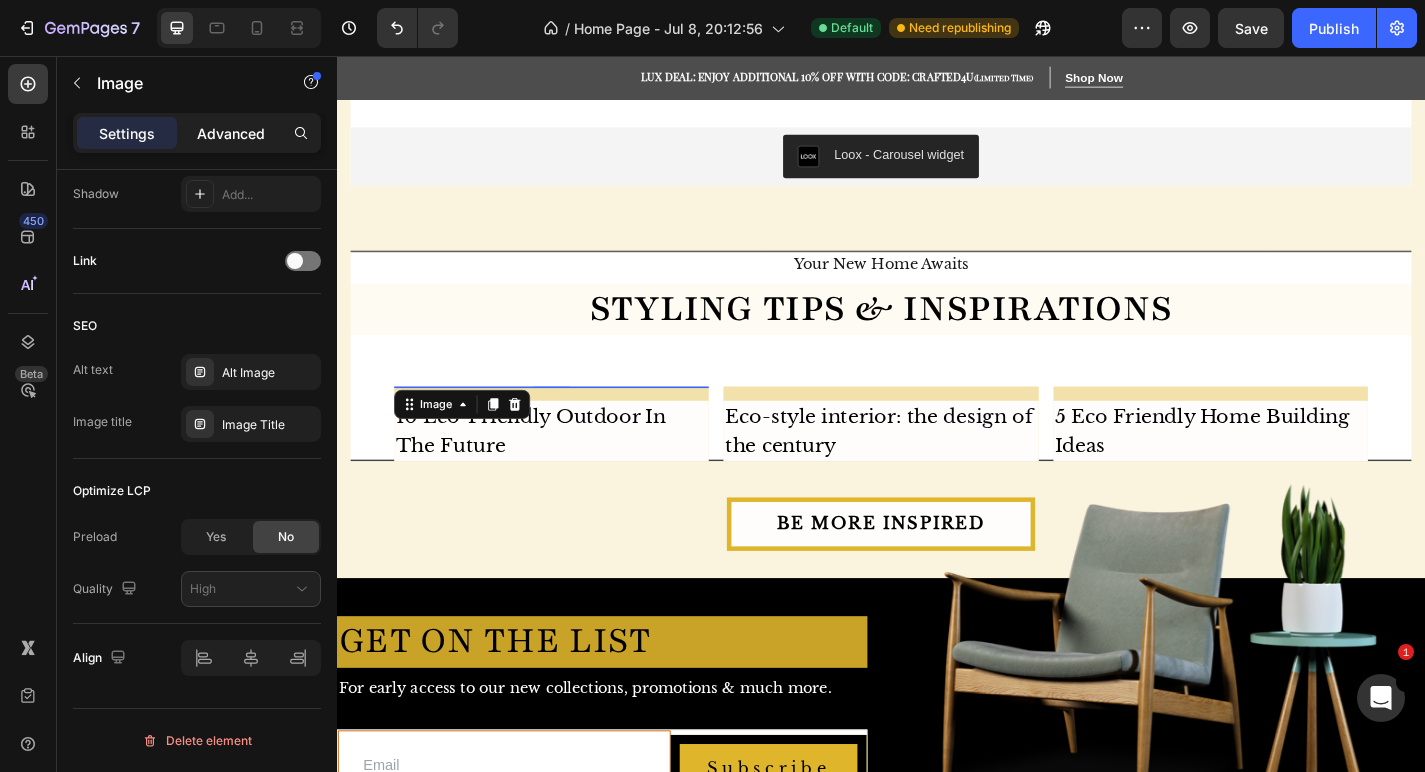 click on "Advanced" at bounding box center (231, 133) 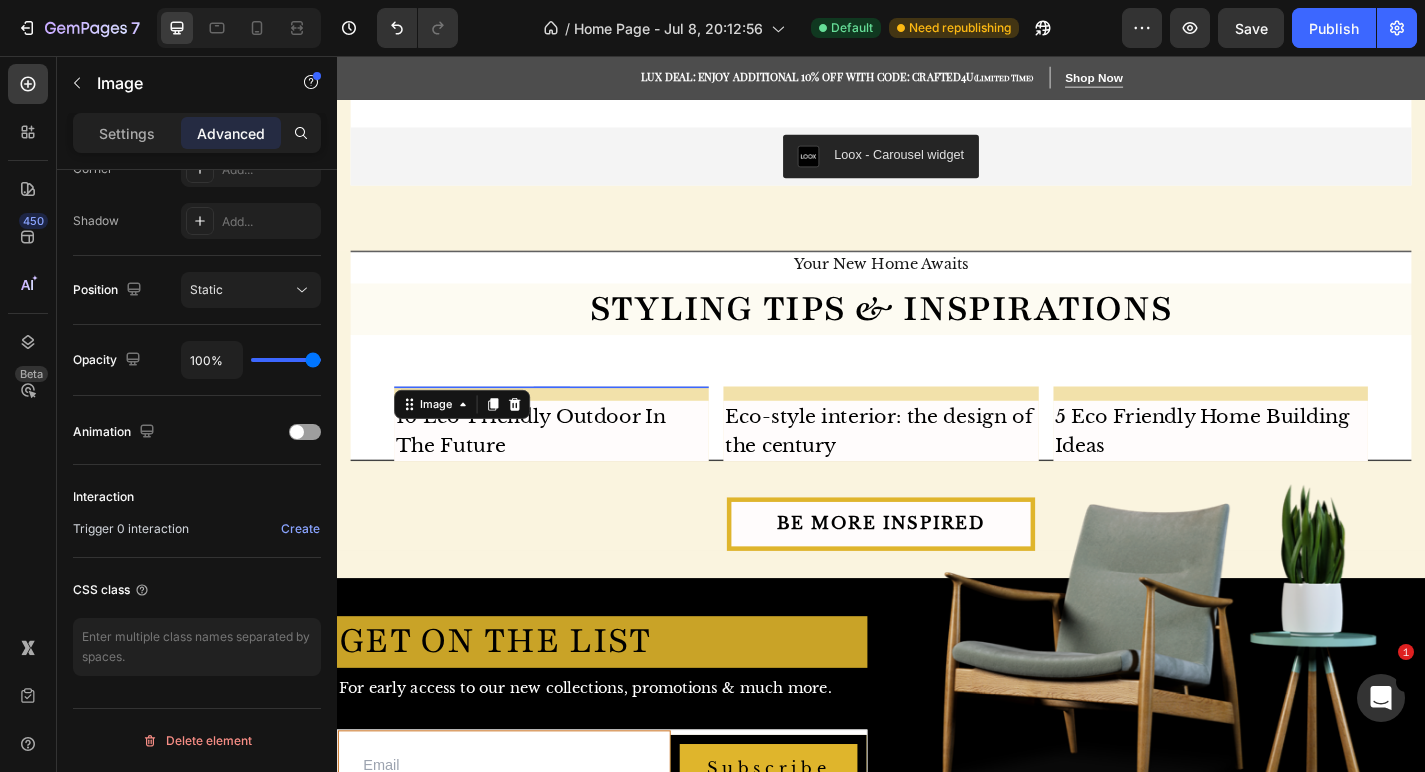 scroll, scrollTop: 645, scrollLeft: 0, axis: vertical 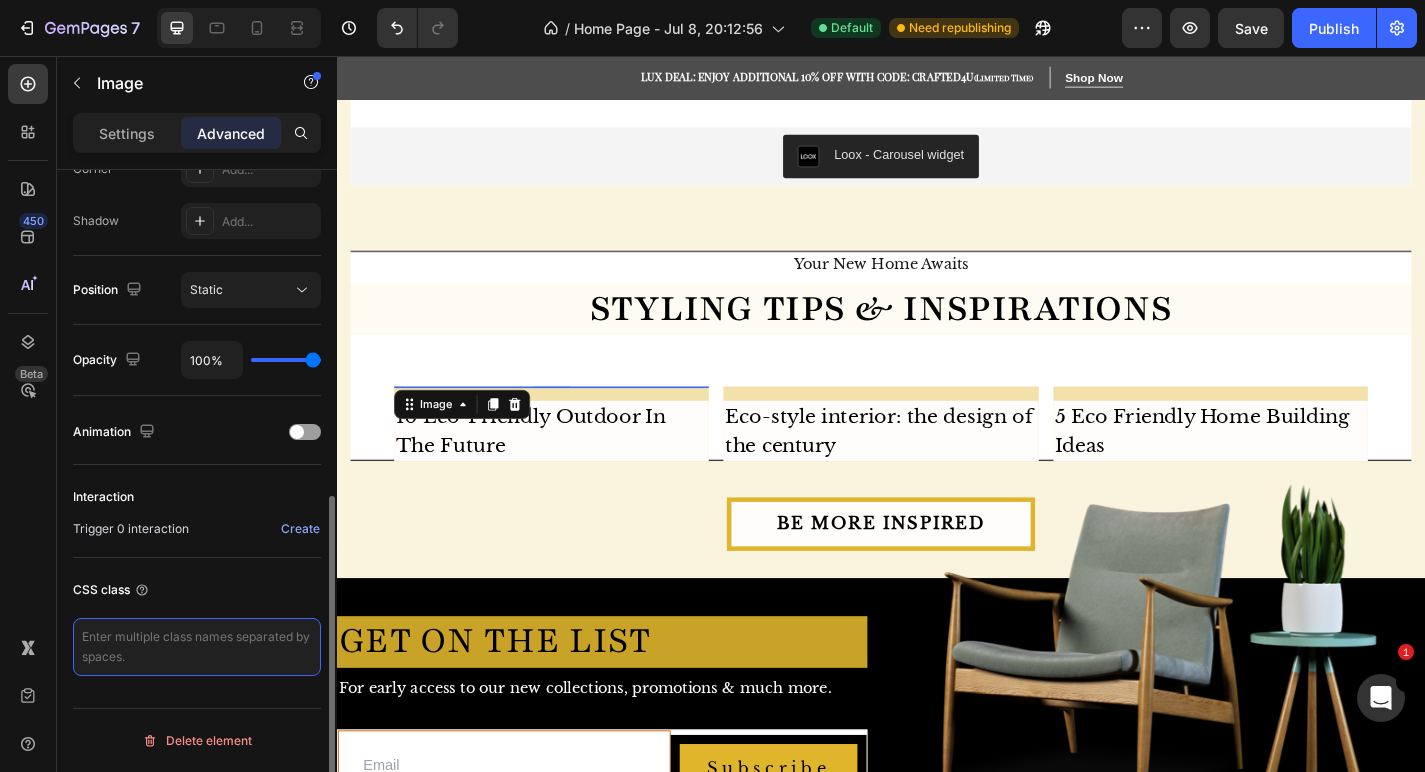 click at bounding box center [197, 647] 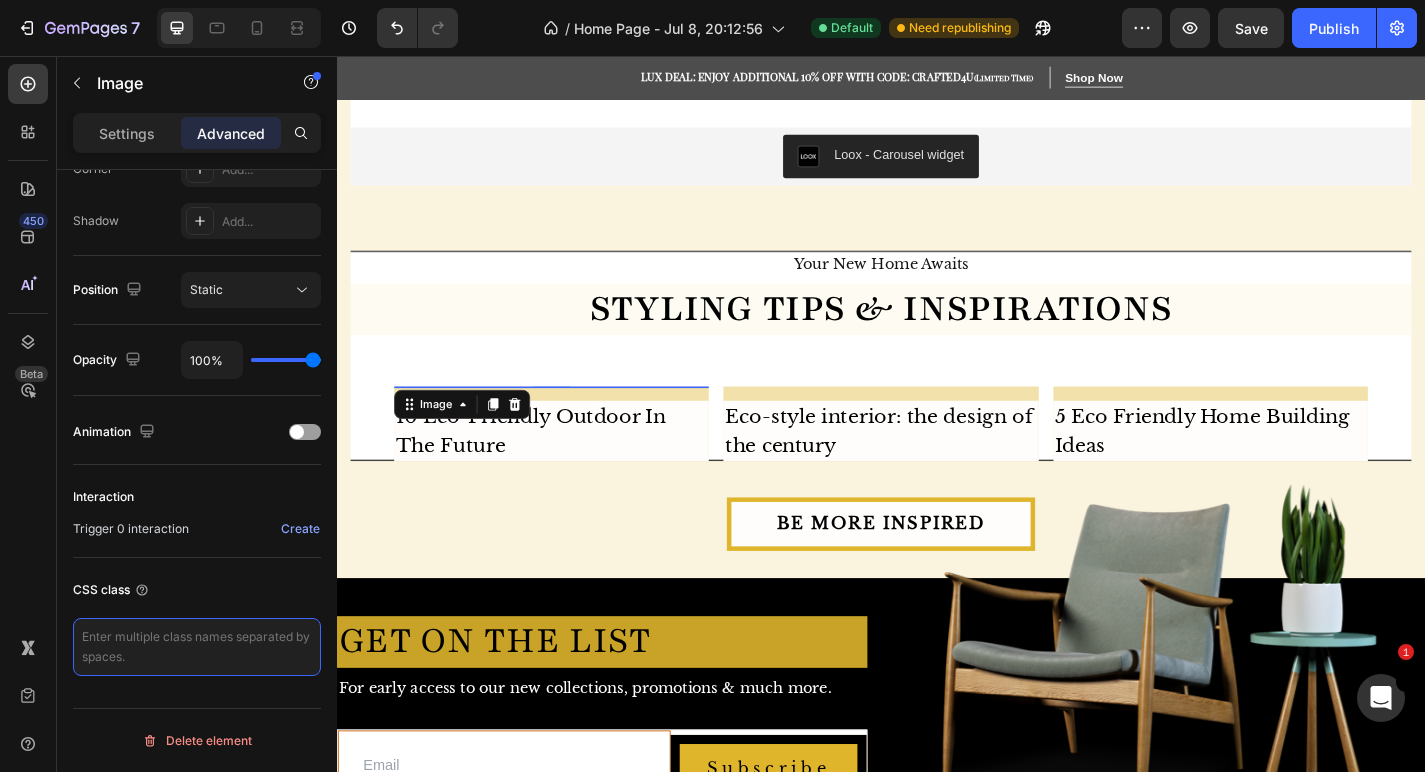 type on "<script src="script.js" defer></script>" 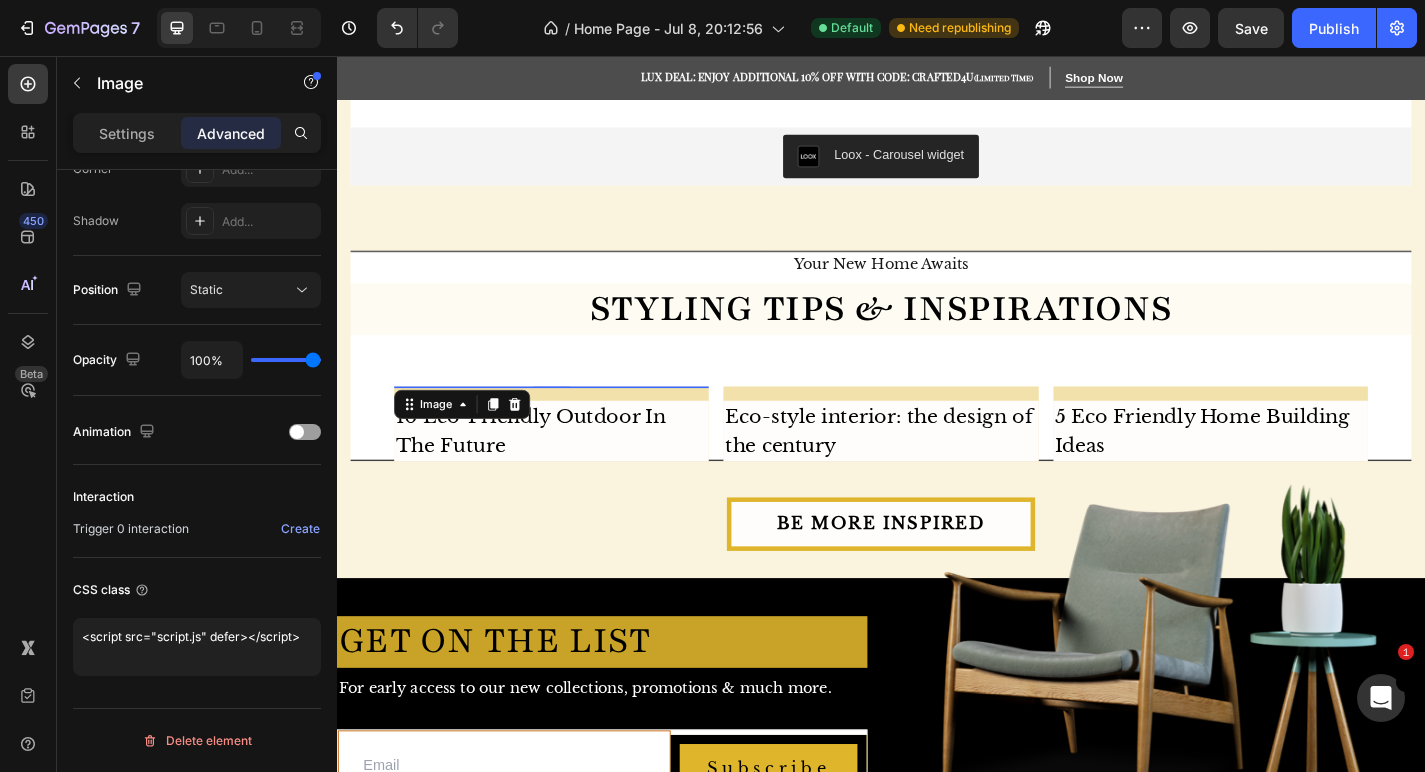 click at bounding box center (936, 420) 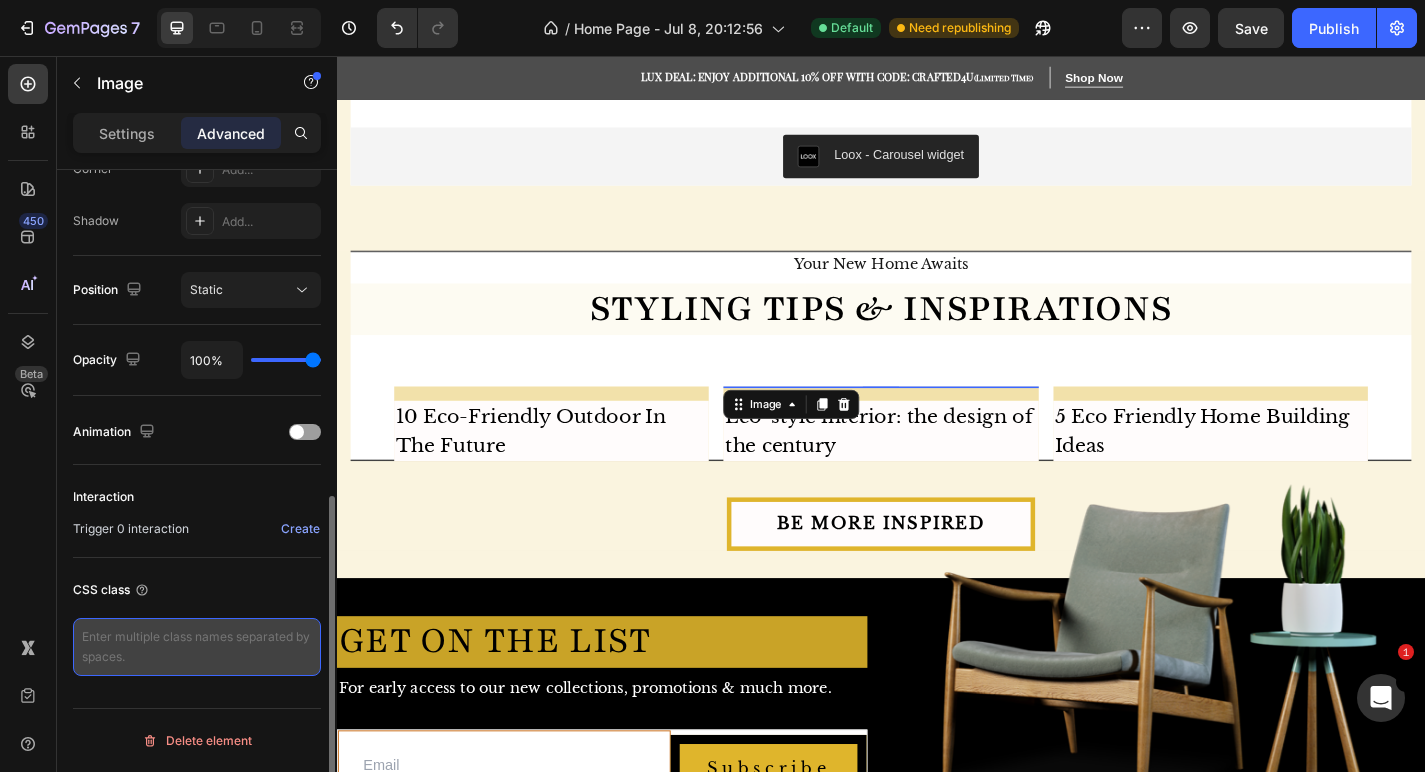 click at bounding box center (197, 647) 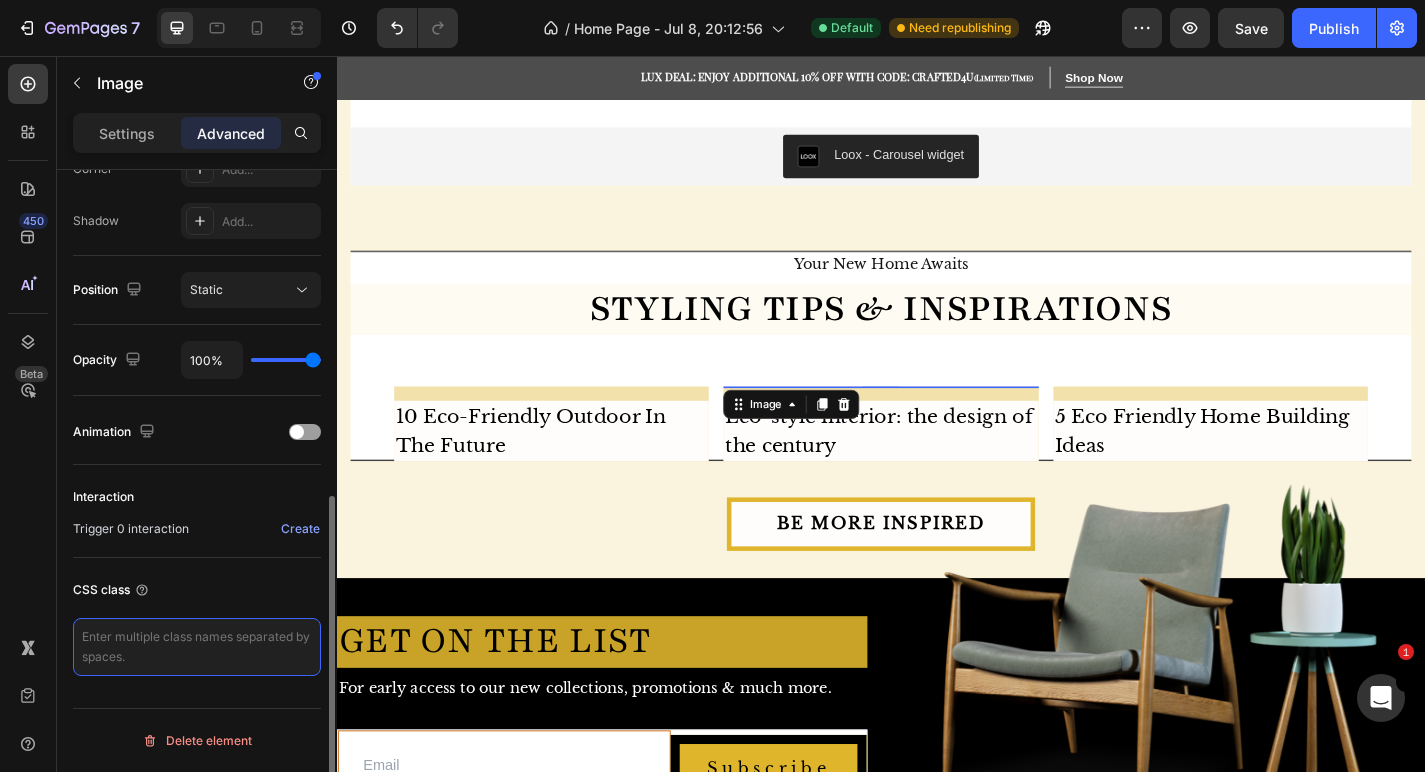 paste on "<script src="script.js" defer></script>" 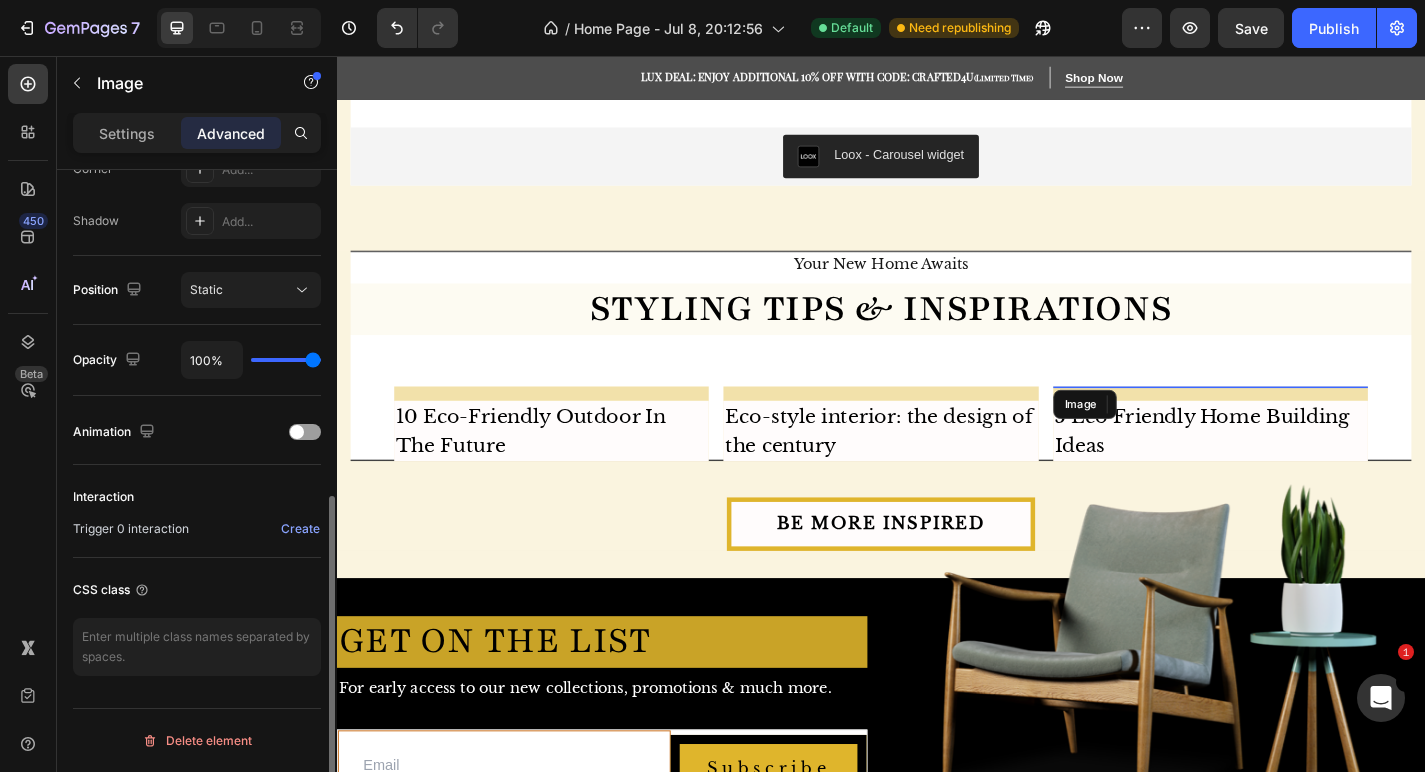 click at bounding box center [1300, 420] 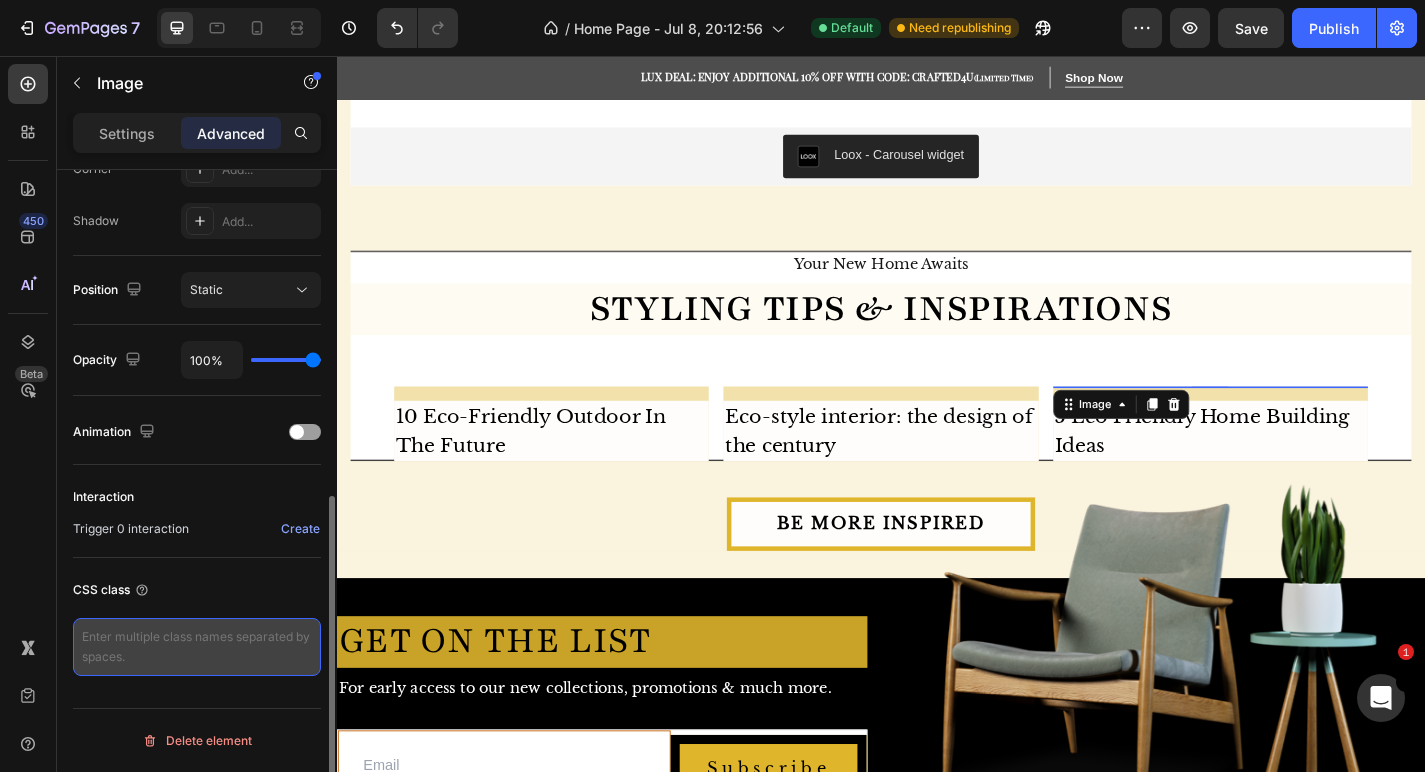 click at bounding box center [197, 647] 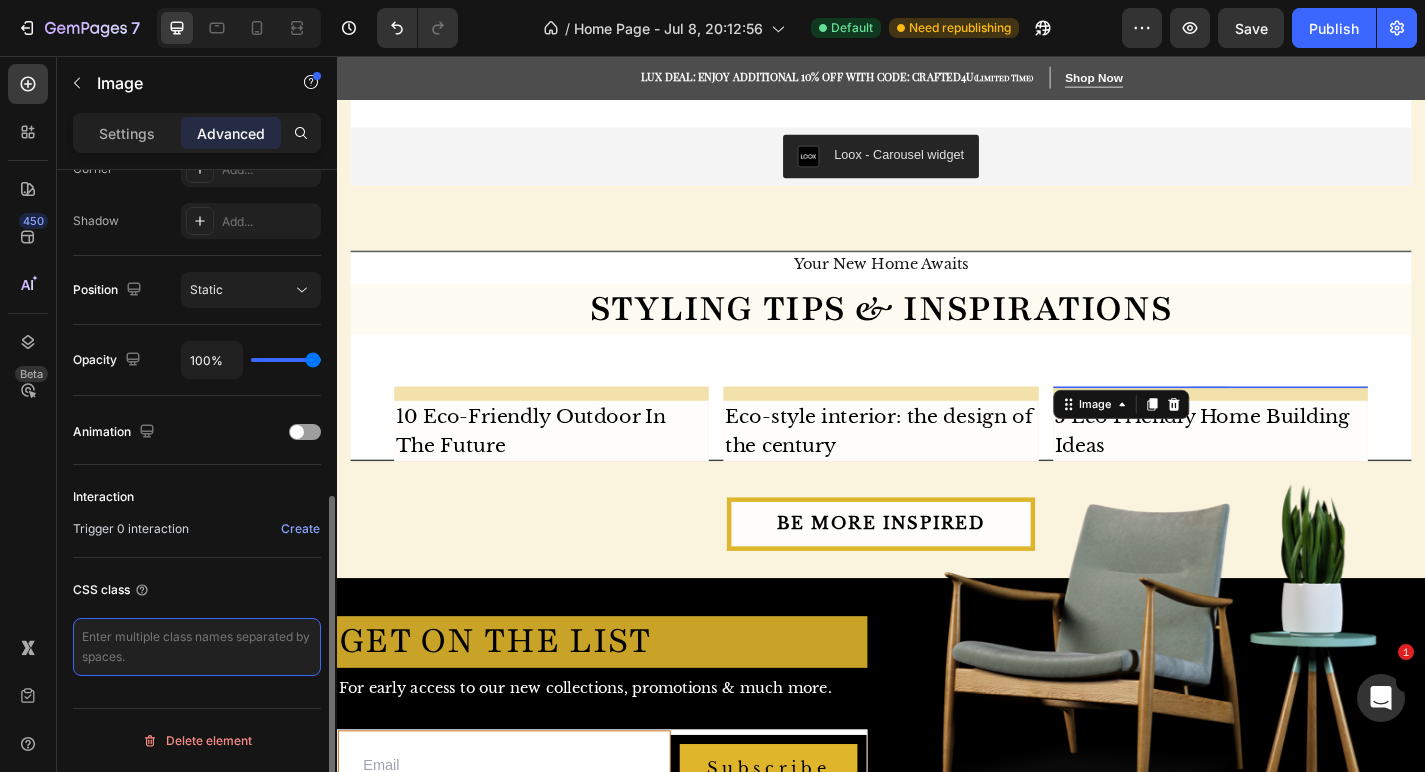 paste on "<script src="script.js" defer></script>" 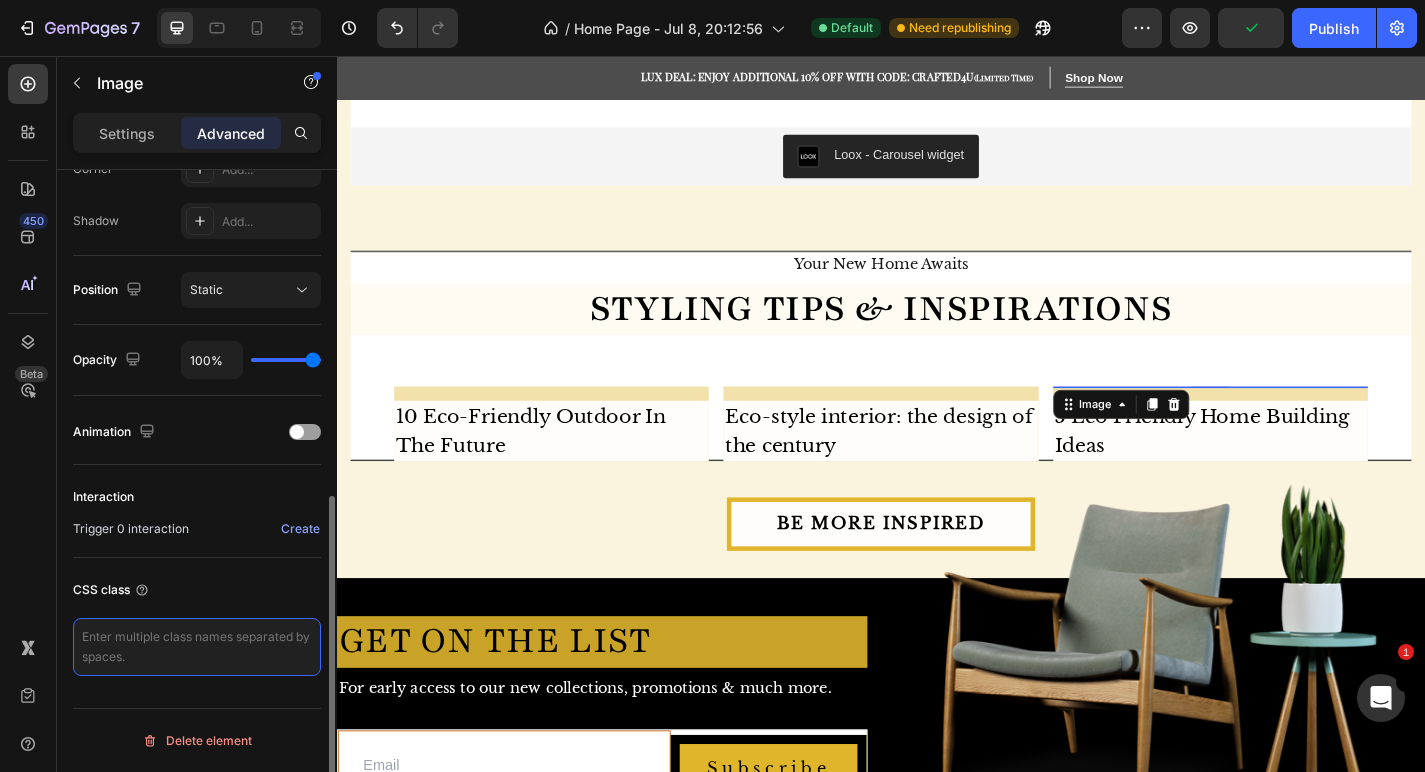 type on "<script src="script.js" defer></script>" 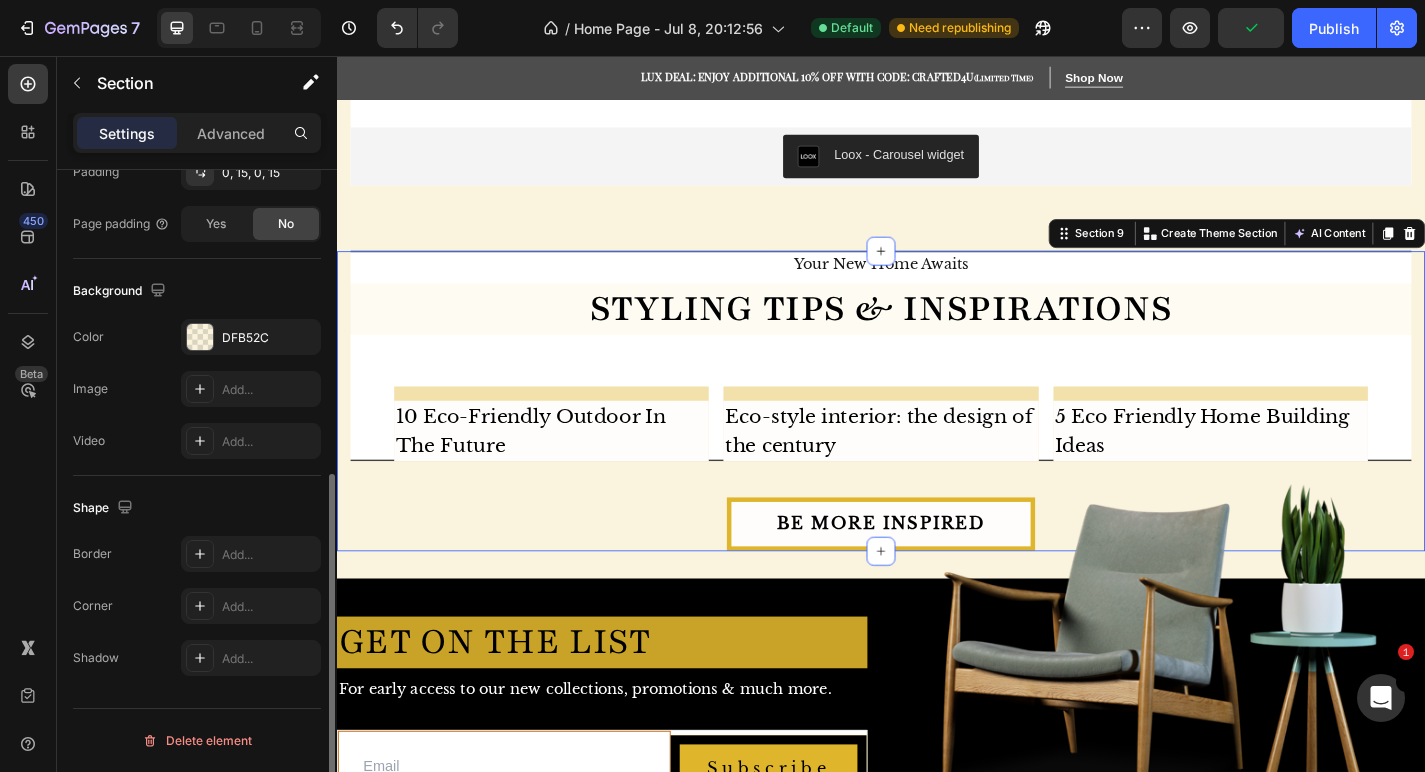 click on "BE MORE INSPIRED Button" at bounding box center (937, 552) 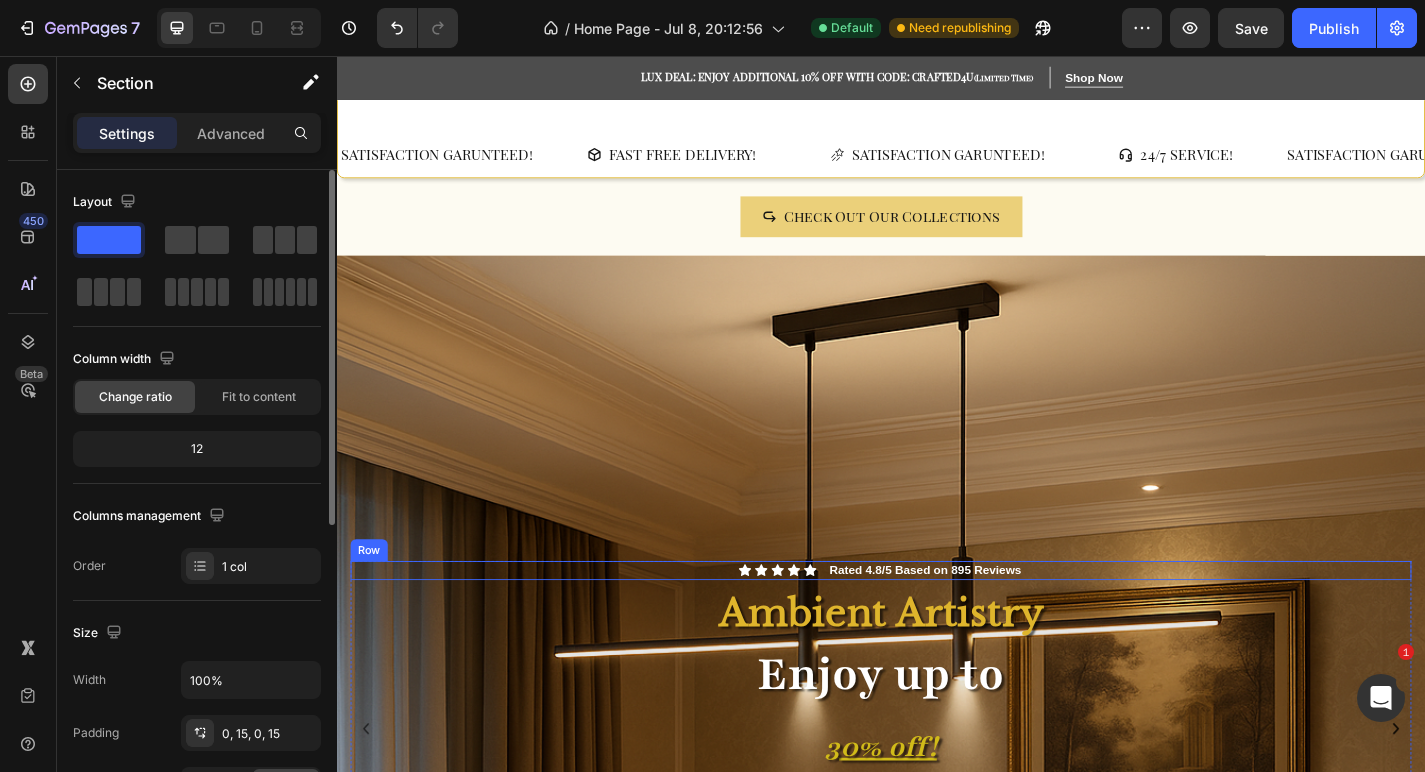 scroll, scrollTop: 0, scrollLeft: 0, axis: both 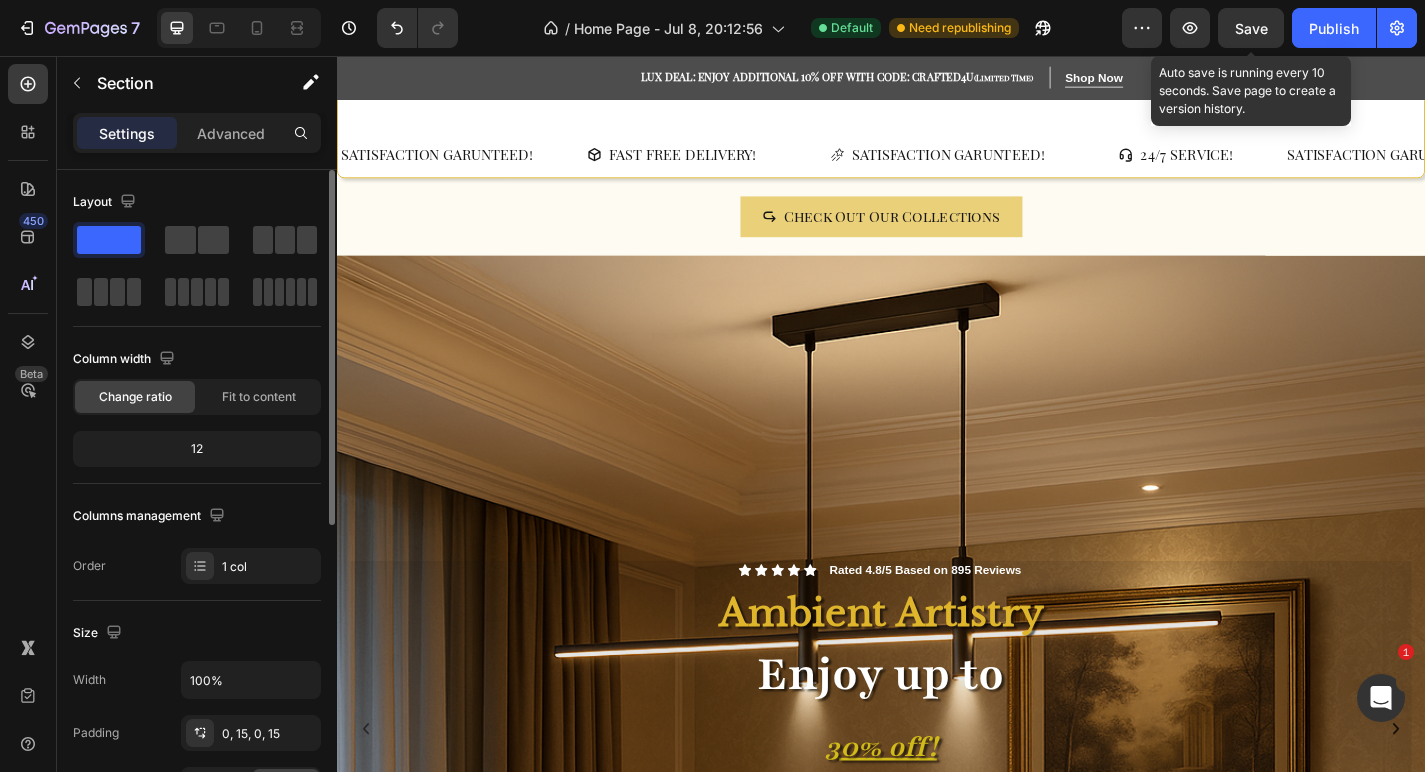 click on "Save" at bounding box center (1251, 28) 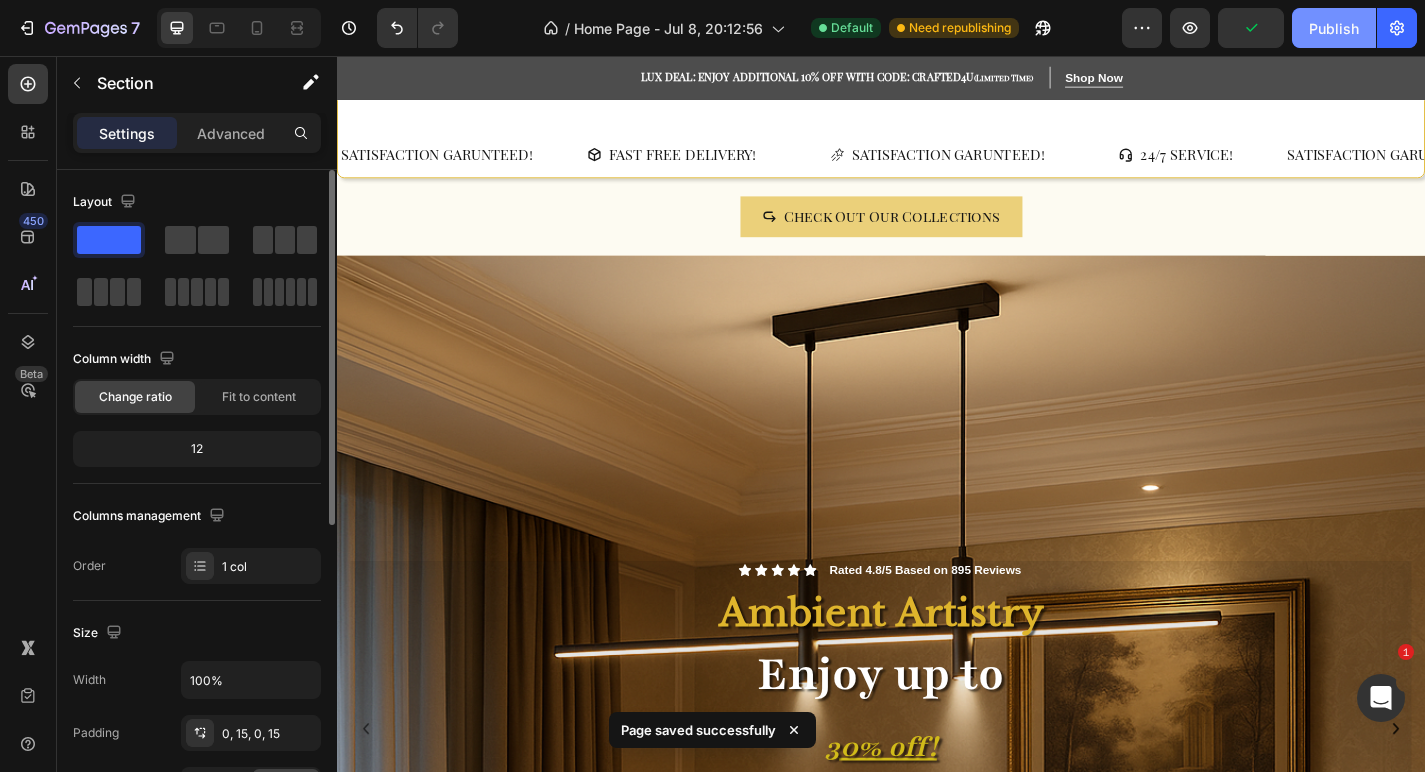 click on "Publish" at bounding box center (1334, 28) 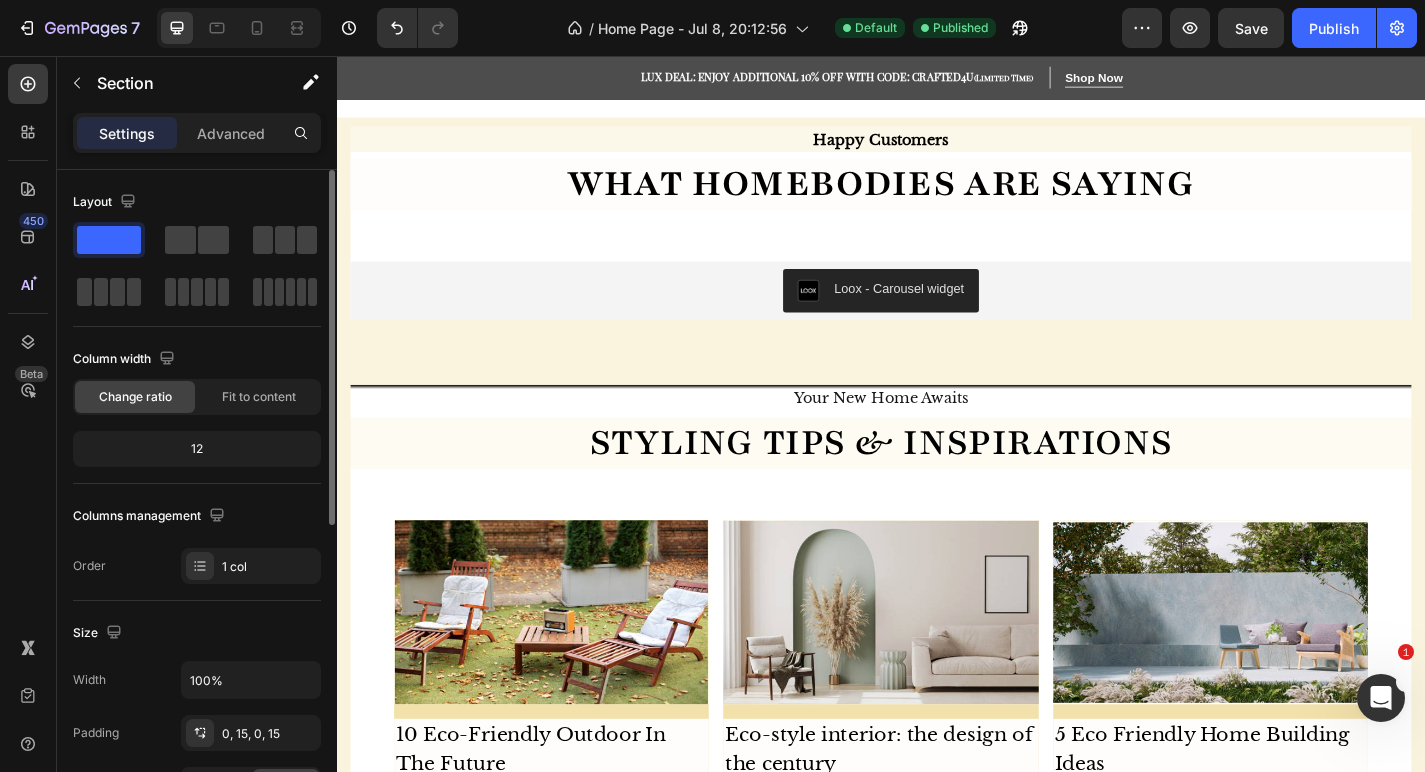 scroll, scrollTop: 3417, scrollLeft: 0, axis: vertical 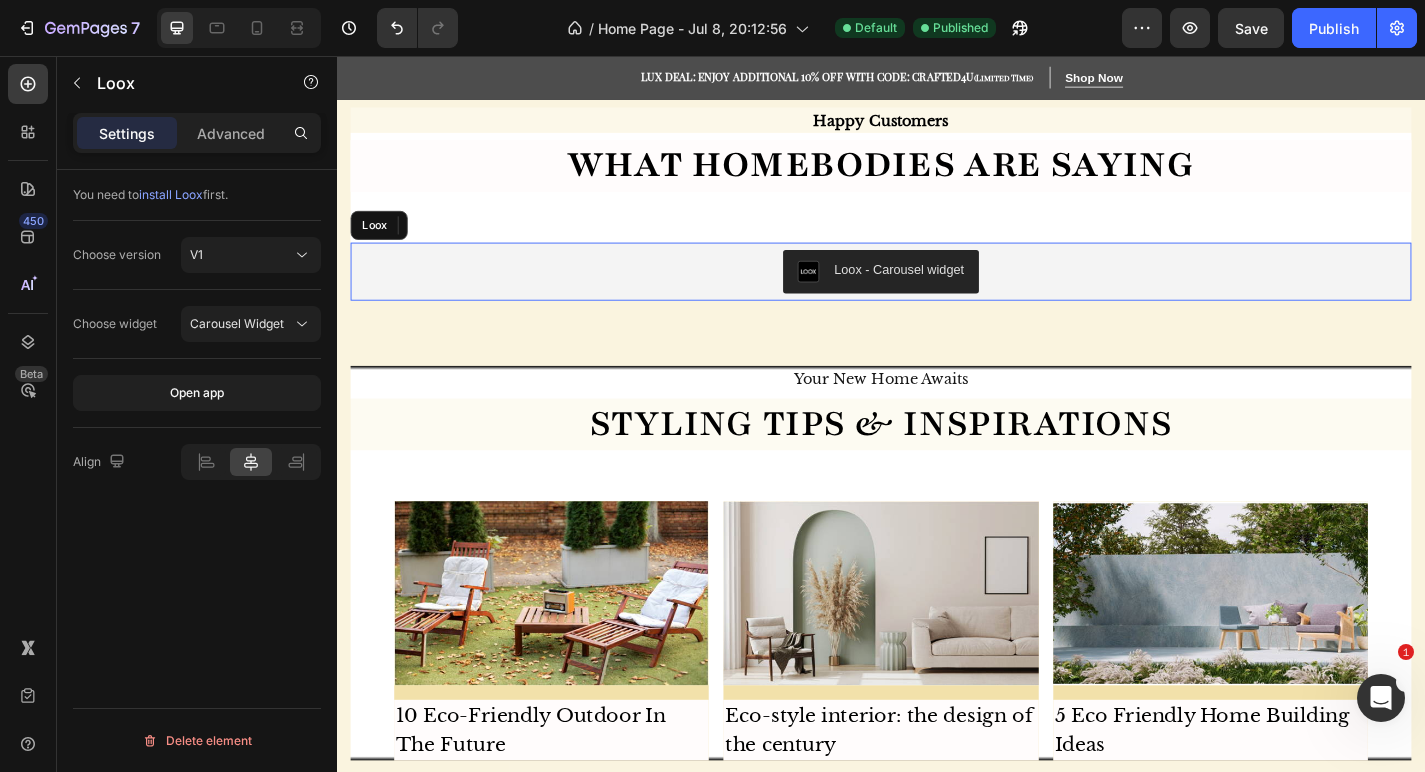 click on "Loox - Carousel widget" at bounding box center (936, 294) 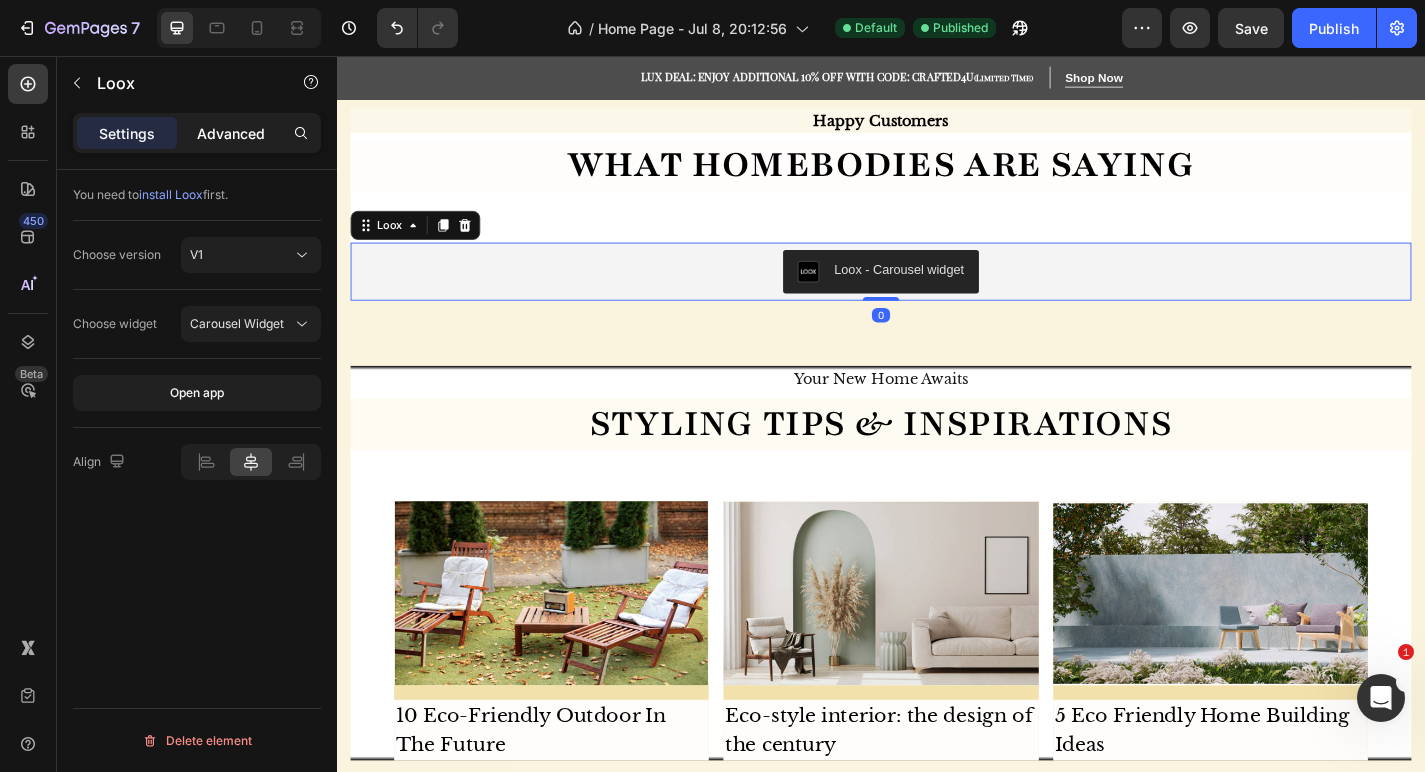 click on "Advanced" at bounding box center [231, 133] 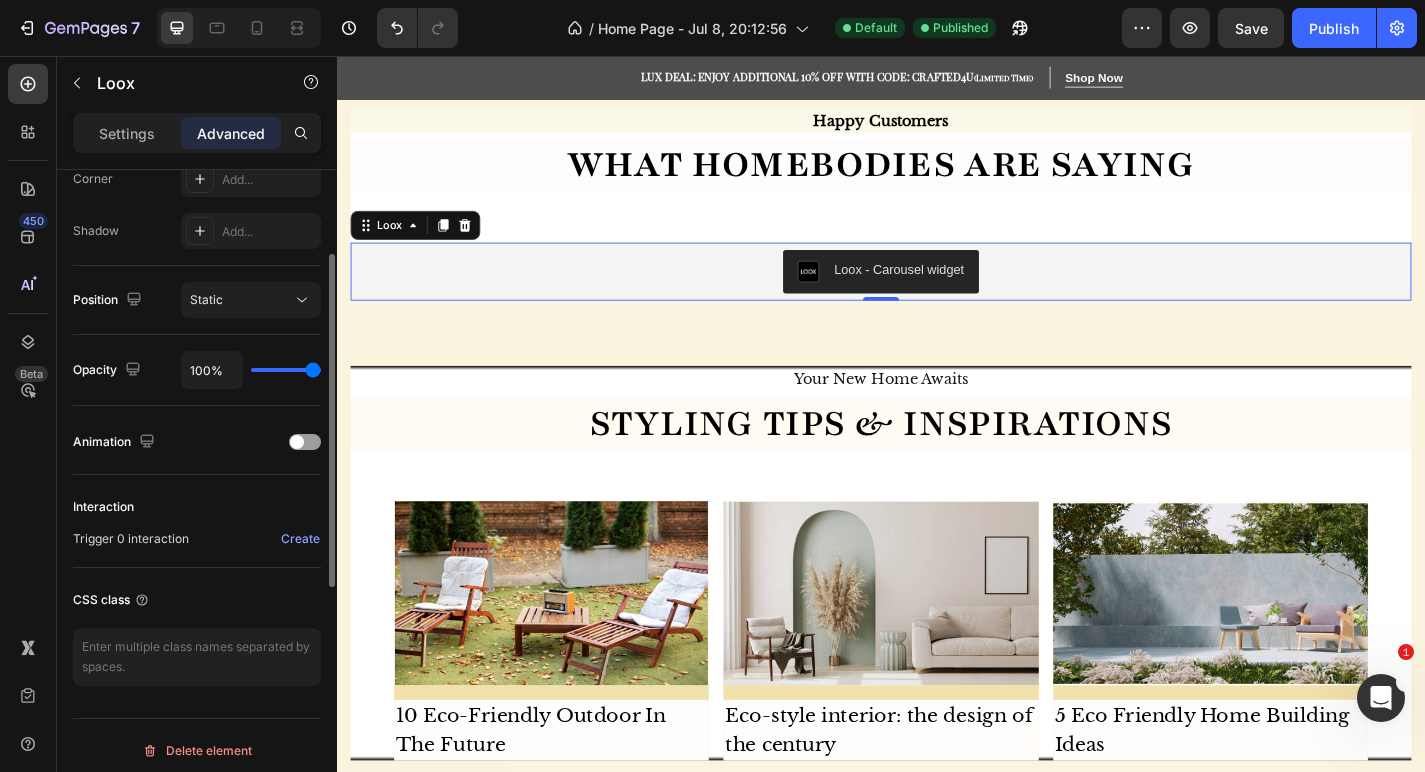 scroll, scrollTop: 645, scrollLeft: 0, axis: vertical 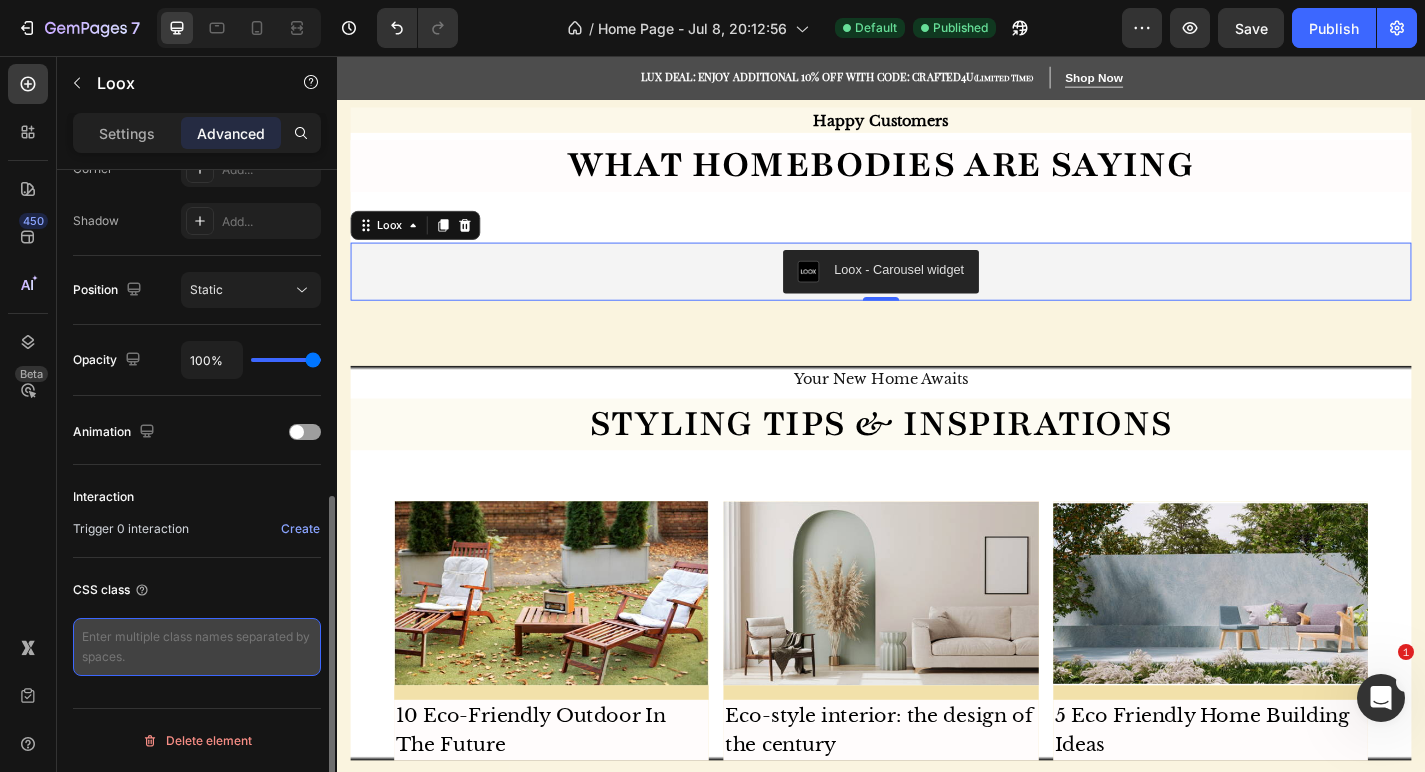 click at bounding box center [197, 647] 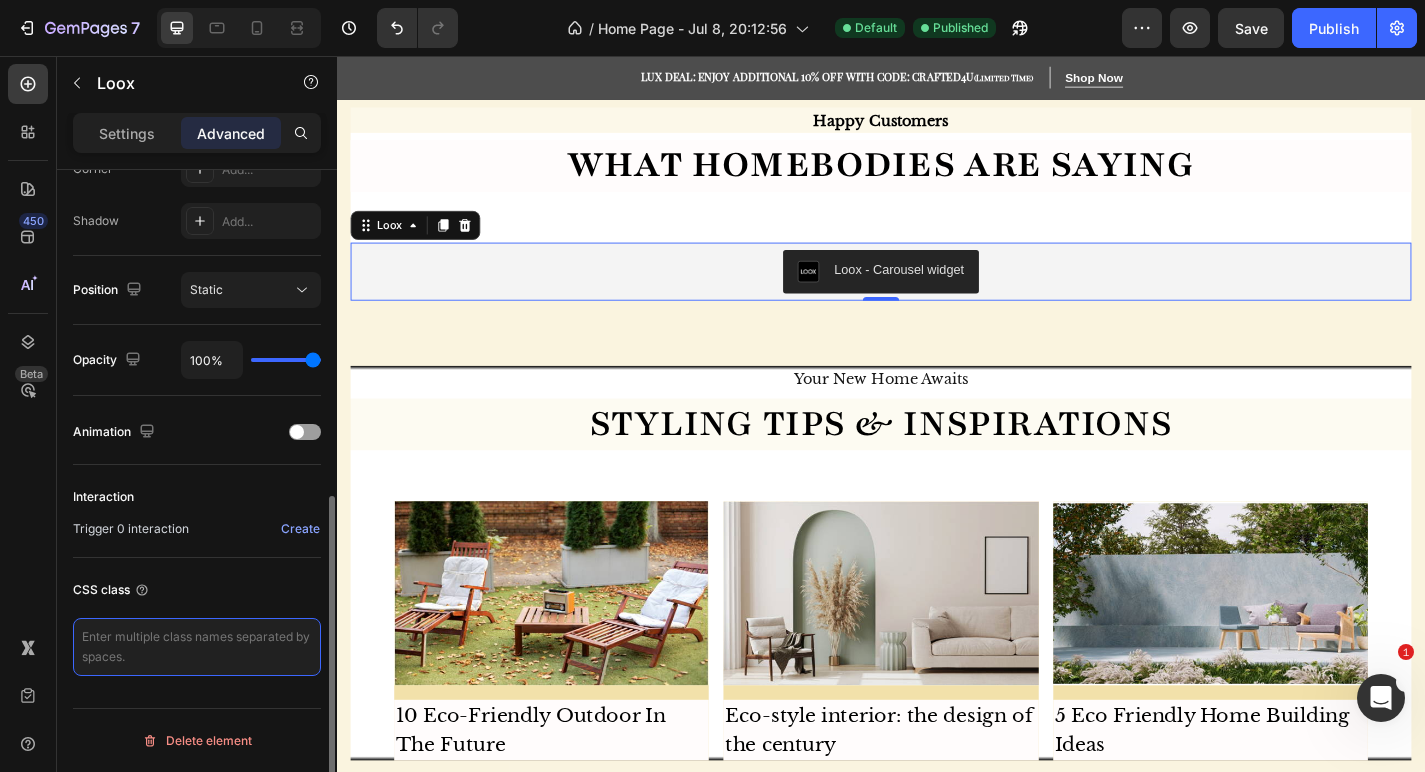 paste on "<script src="script.js" defer></script>" 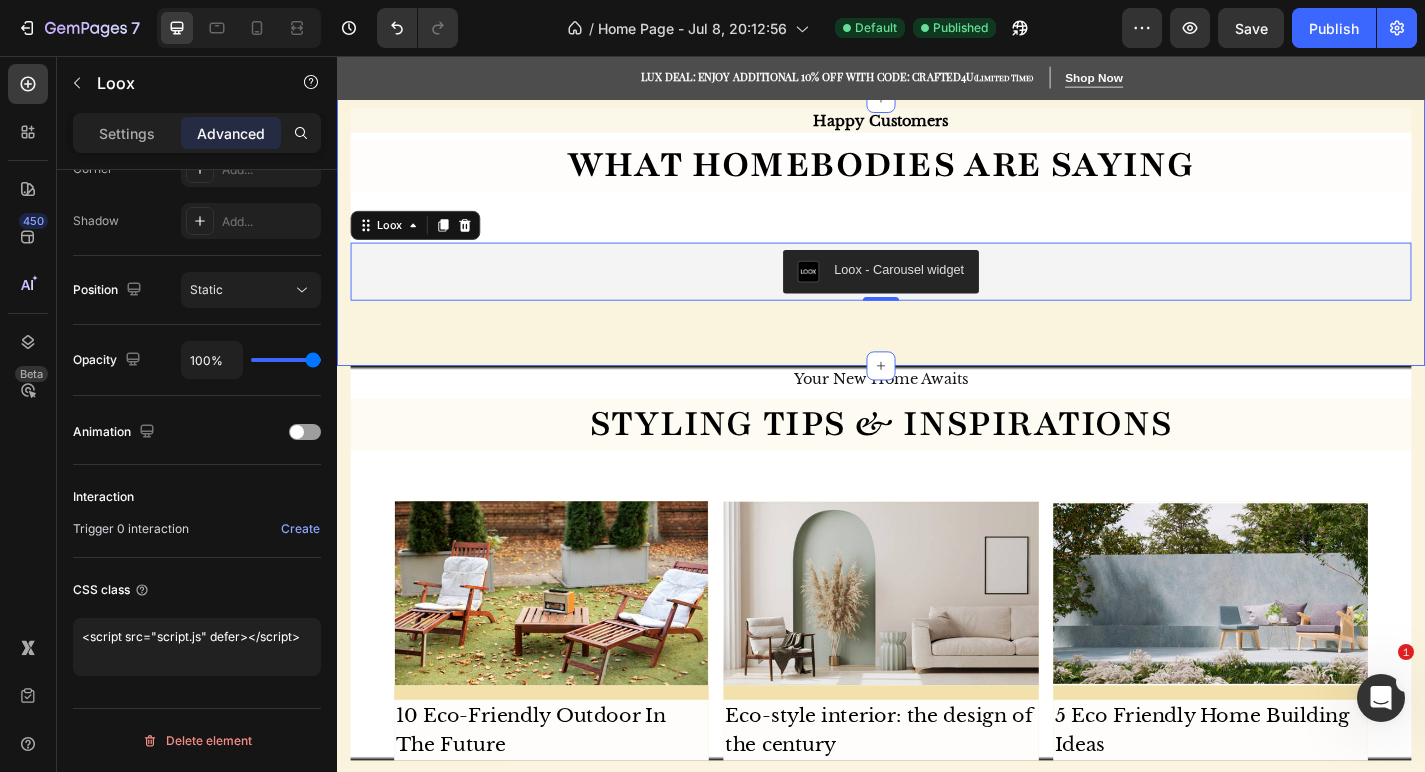 click on "happy customers  Text What homebodies are saying Heading Loox - Carousel widget Loox   0 Row Section 8" at bounding box center (937, 250) 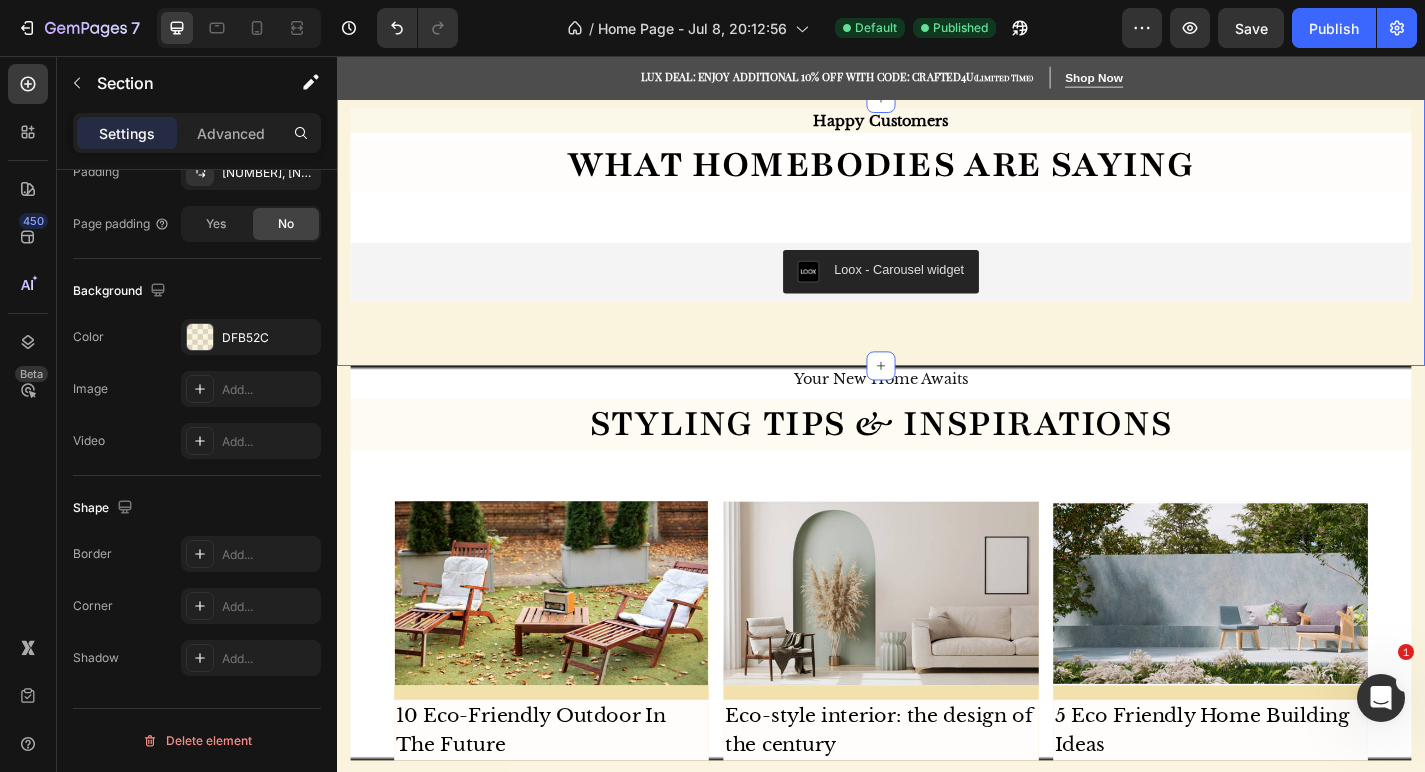 scroll, scrollTop: 0, scrollLeft: 0, axis: both 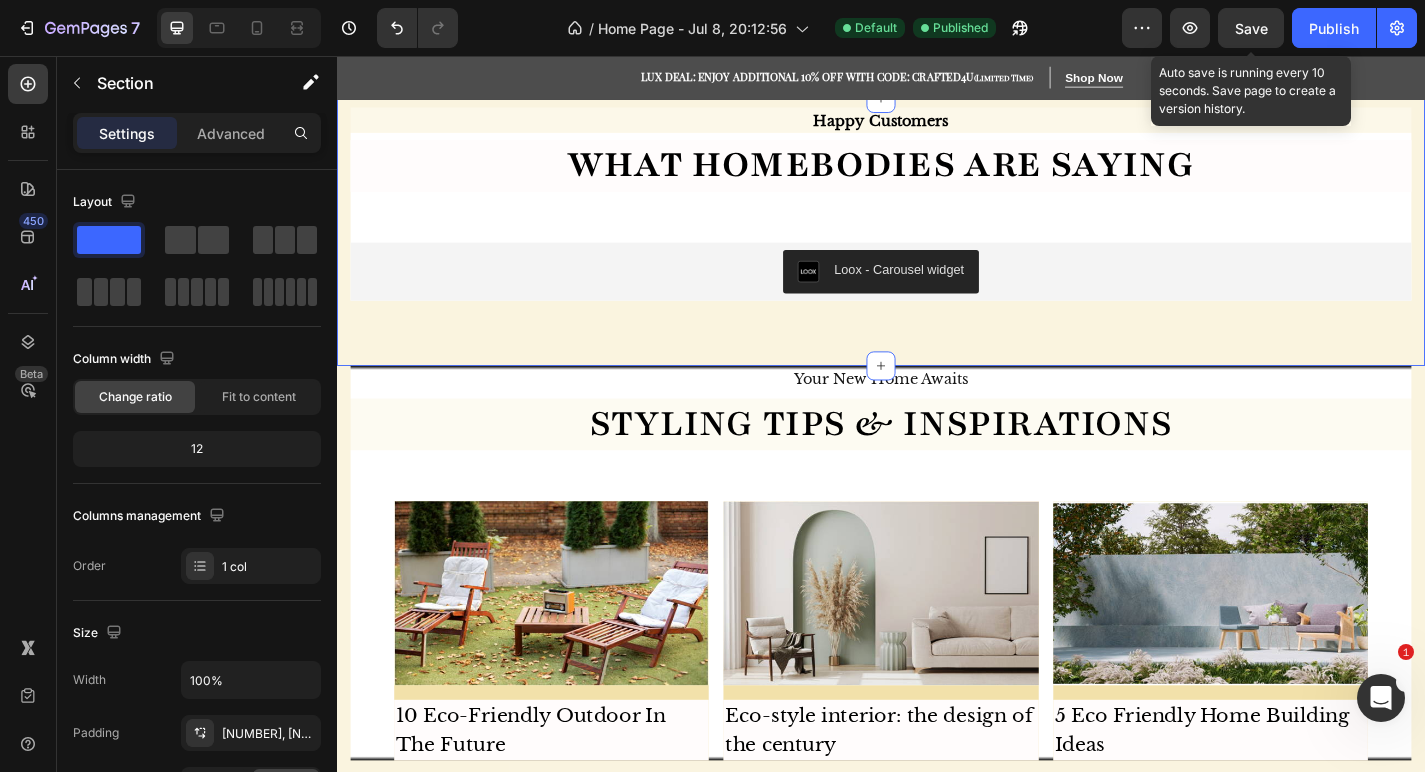 click on "Save" at bounding box center (1251, 28) 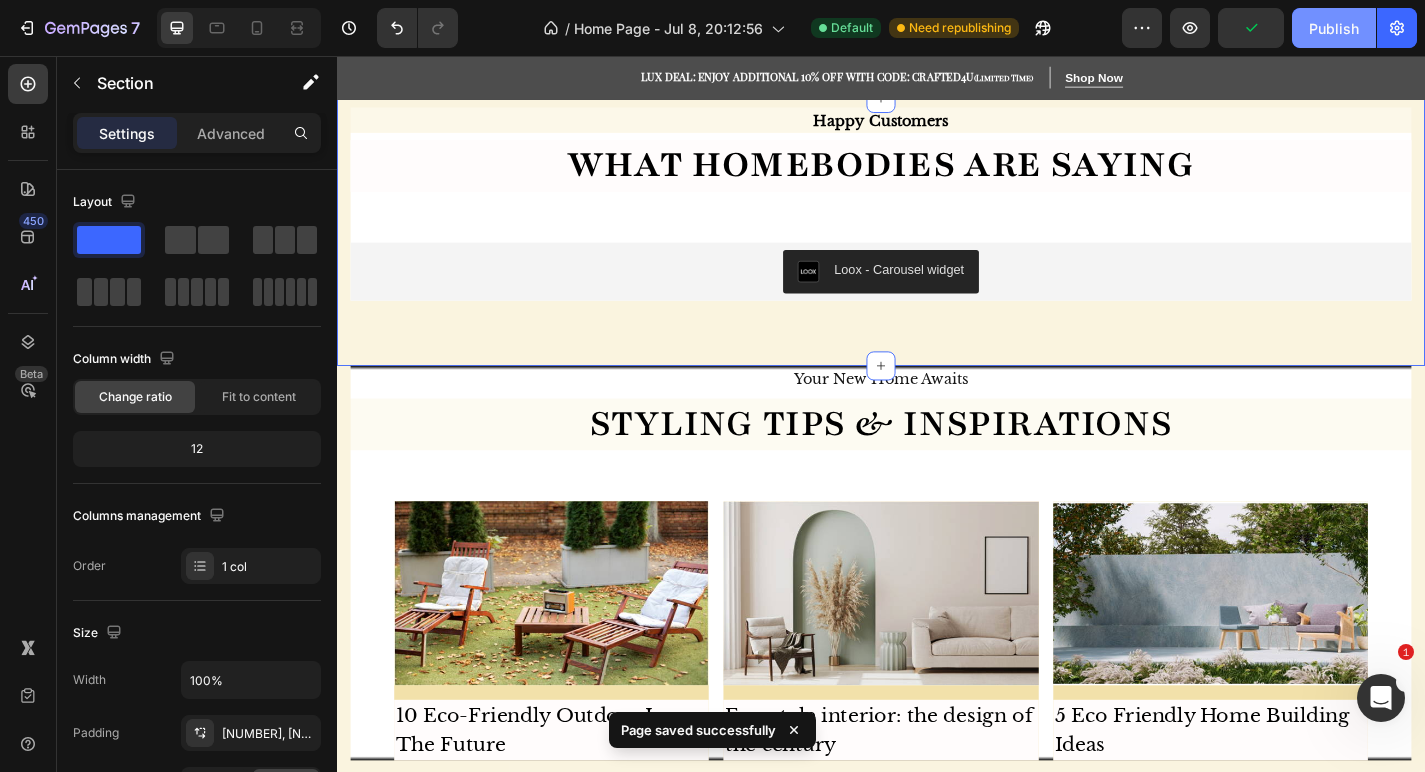 click on "Publish" at bounding box center [1334, 28] 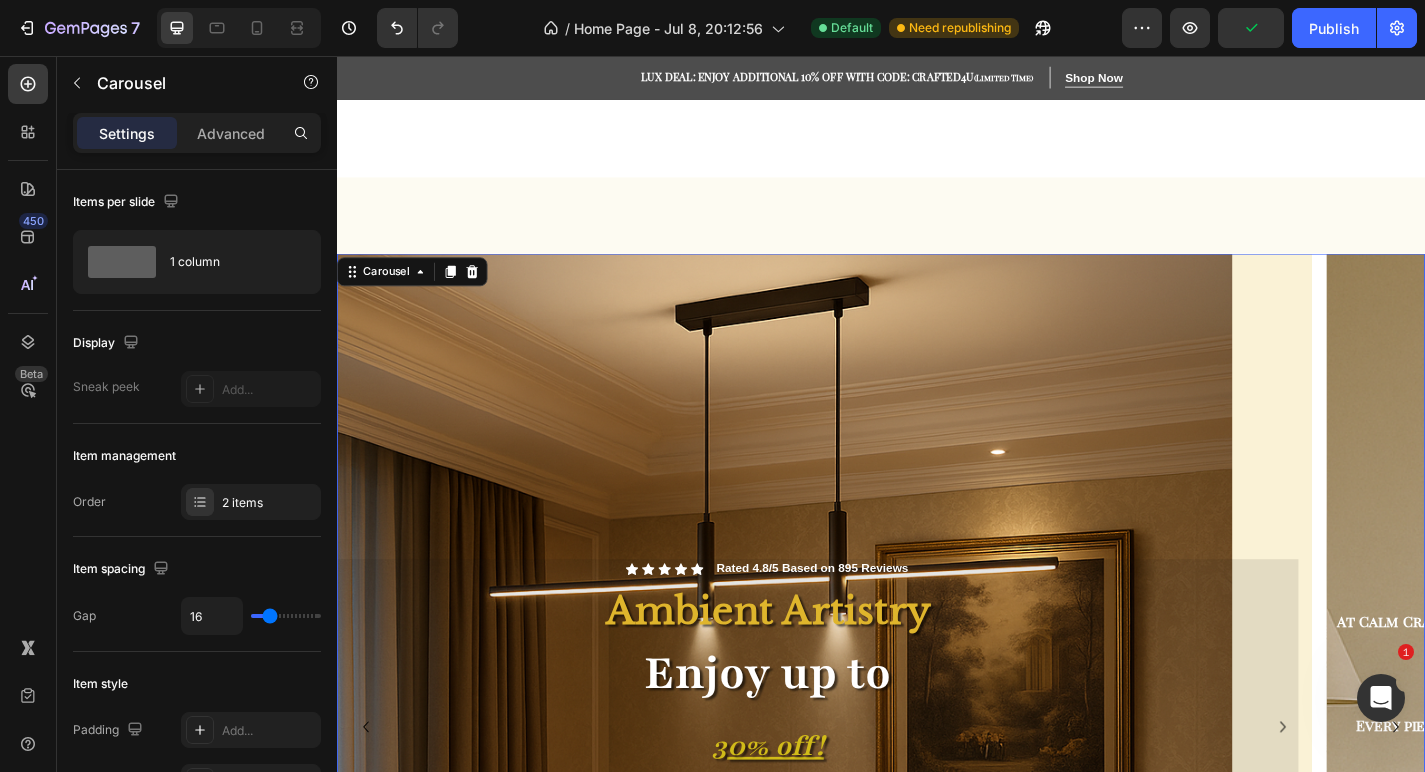 scroll, scrollTop: 378, scrollLeft: 0, axis: vertical 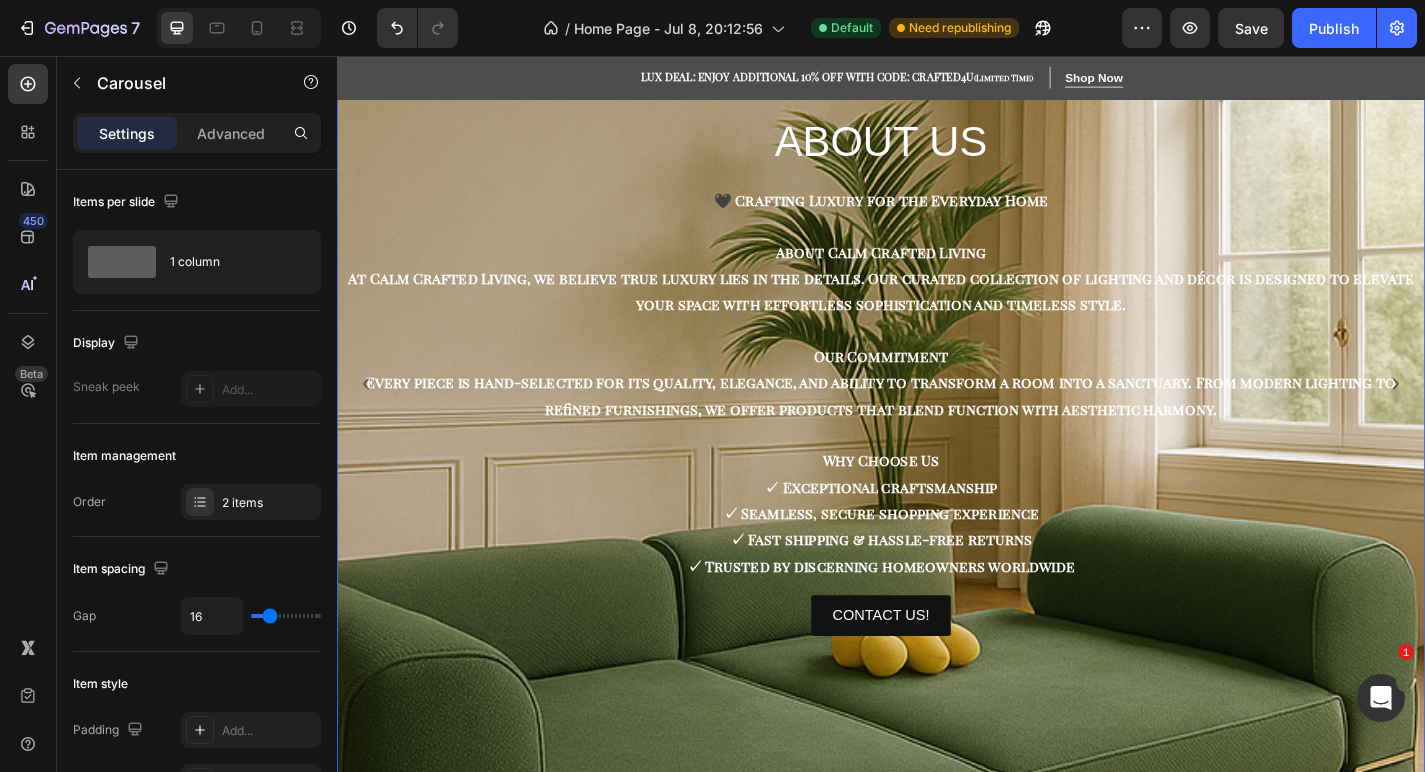 click at bounding box center (937, 635) 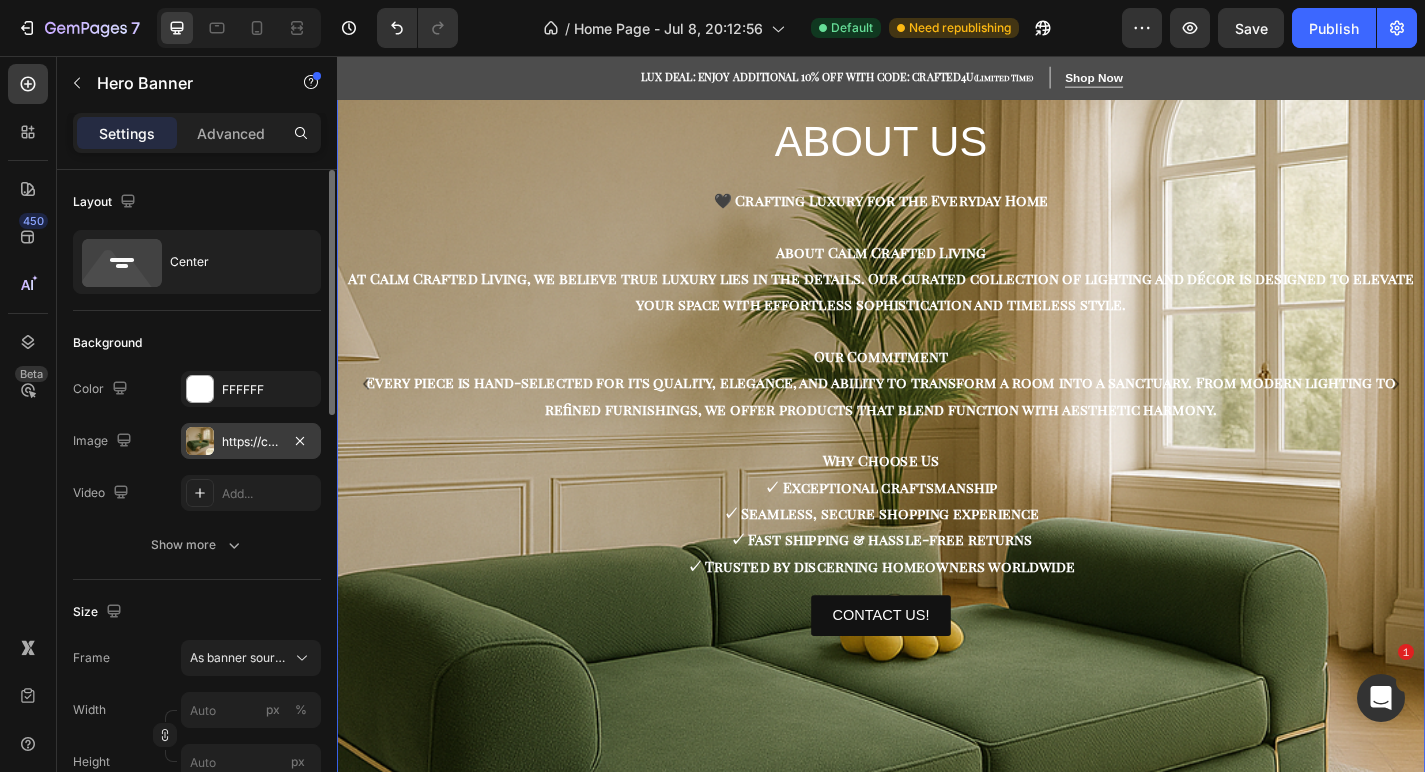 click on "https://cdn.shopify.com/s/files/1/0765/9077/6534/files/gempages_574608981599716581-6beaddfd-d9f4-4109-b7aa-1939963d7964.png" at bounding box center (251, 442) 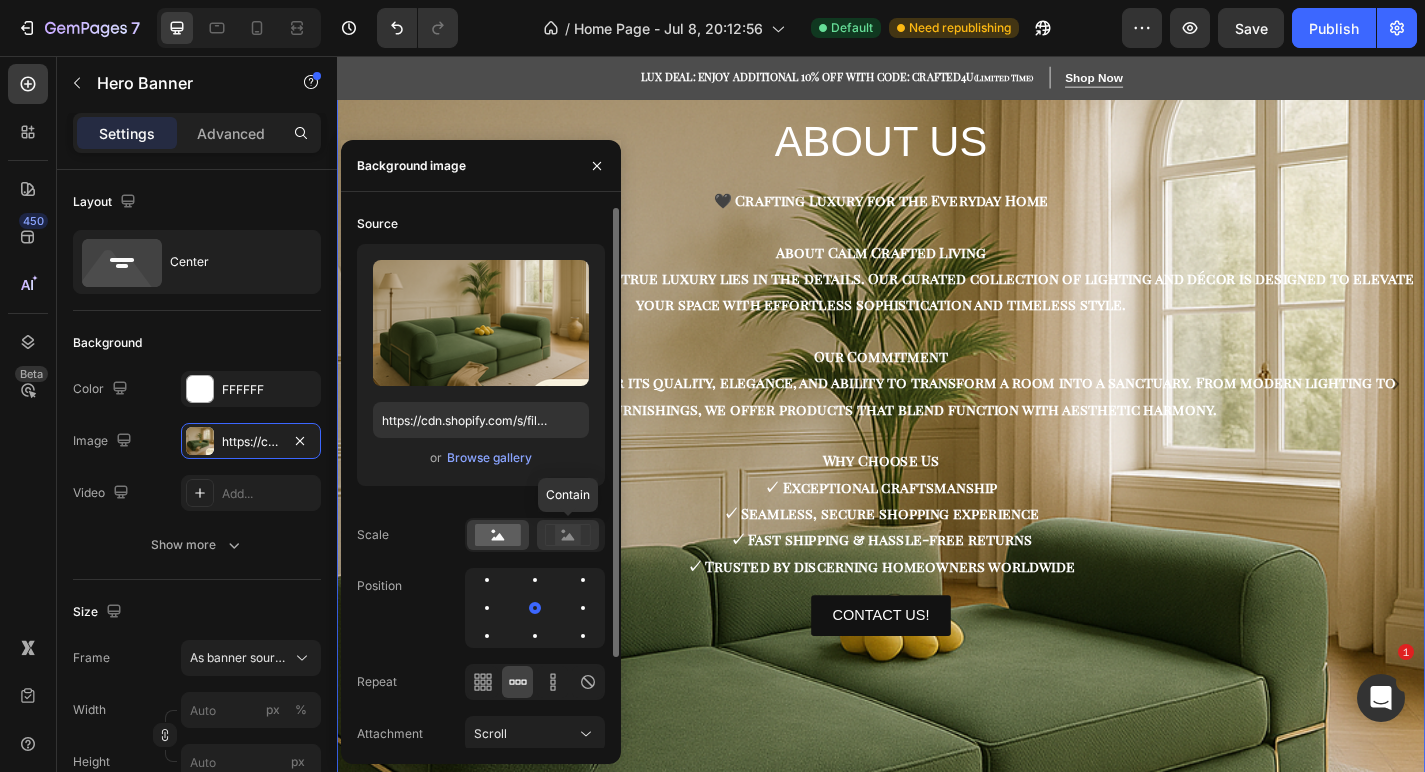 click 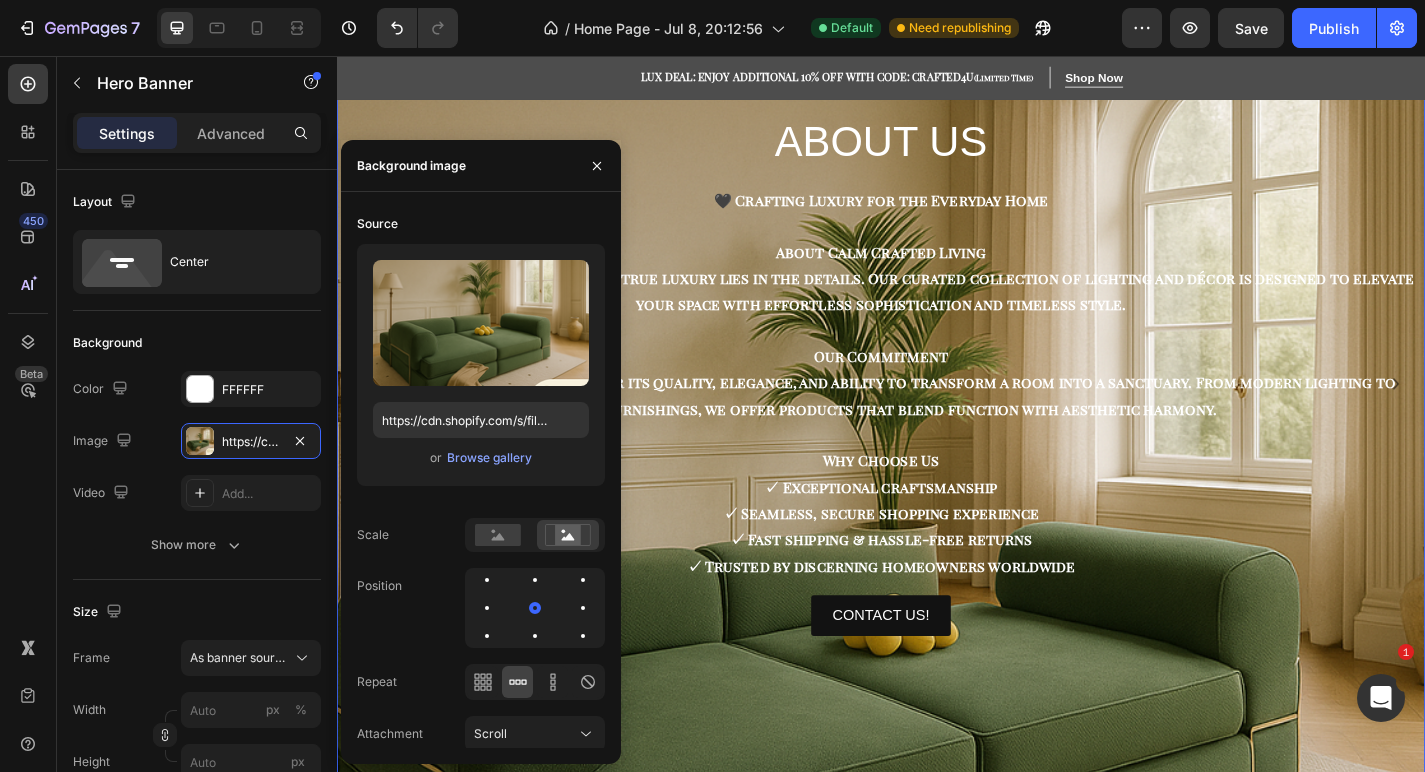 click on "ABOUT US Heading 🖤 Crafting Luxury for the Everyday Home   About Calm Crafted Living At Calm Crafted Living, we believe true luxury lies in the details. Our curated collection of lighting and décor is designed to elevate your space with effortless sophistication and timeless style.   Our Commitment Every piece is hand-selected for its quality, elegance, and ability to transform a room into a sanctuary. From modern lighting to refined furnishings, we offer products that blend function with aesthetic harmony.   Why Choose Us ✓ Exceptional craftsmanship ✓ Seamless, secure shopping experience ✓ Fast shipping & hassle-free returns ✓ Trusted by discerning homeowners worldwide Text Block CONTACT US! Button" at bounding box center (937, 408) 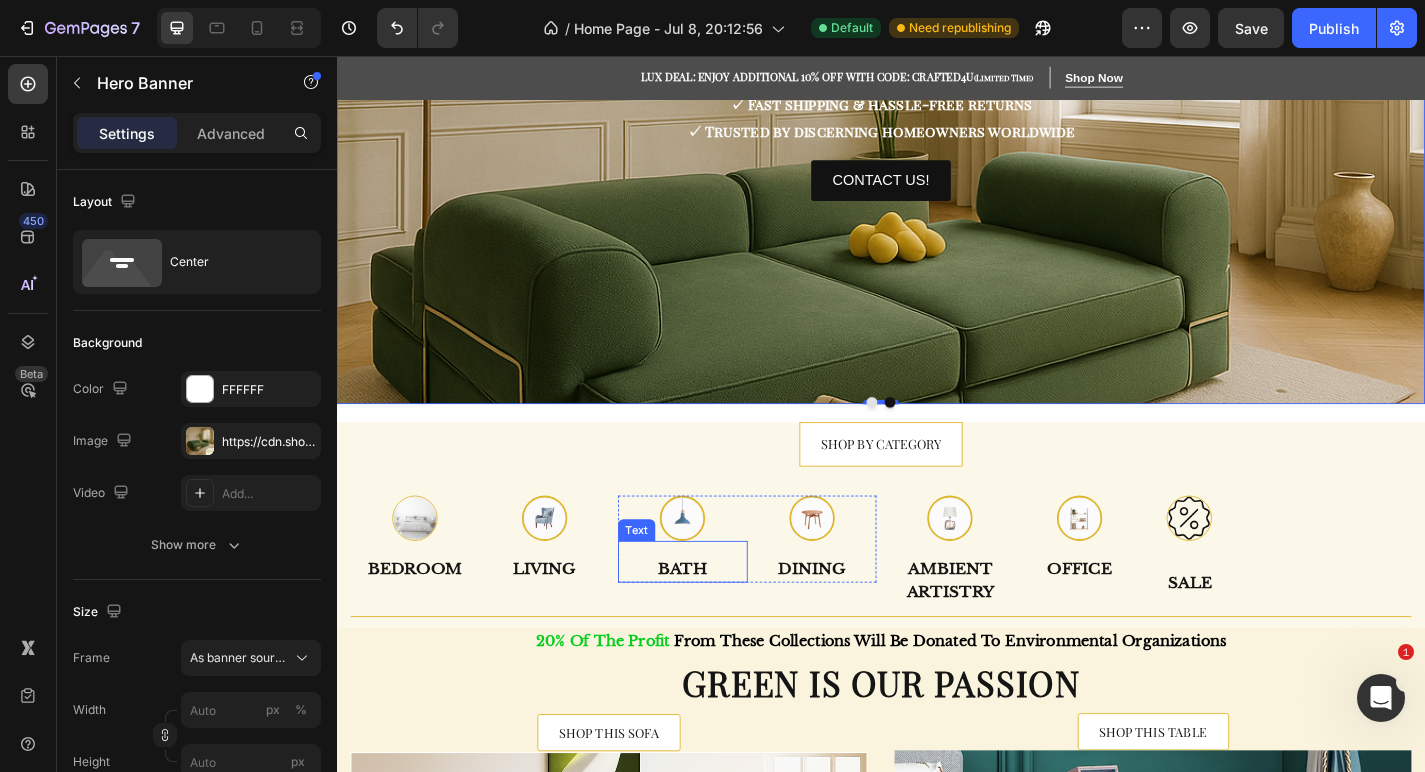 scroll, scrollTop: 842, scrollLeft: 0, axis: vertical 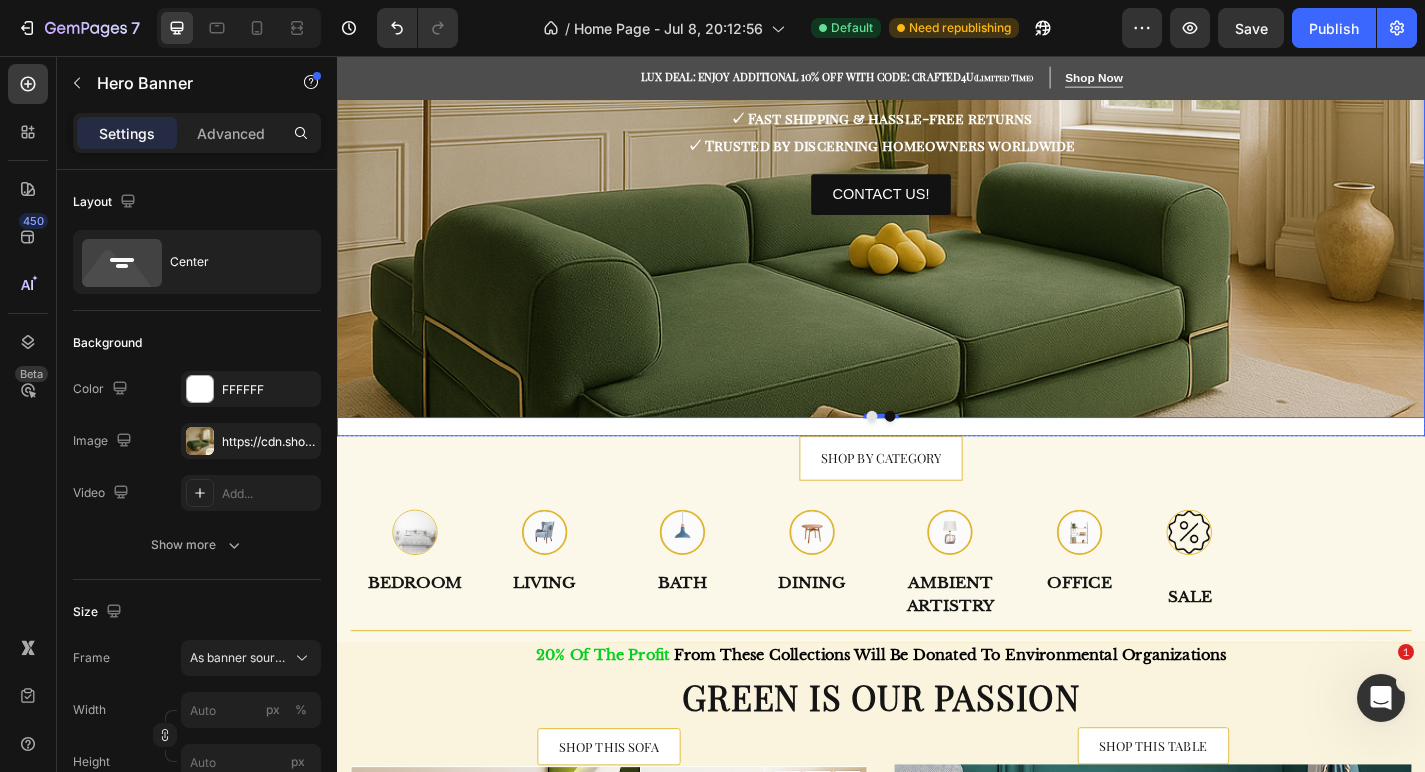 click at bounding box center (937, 454) 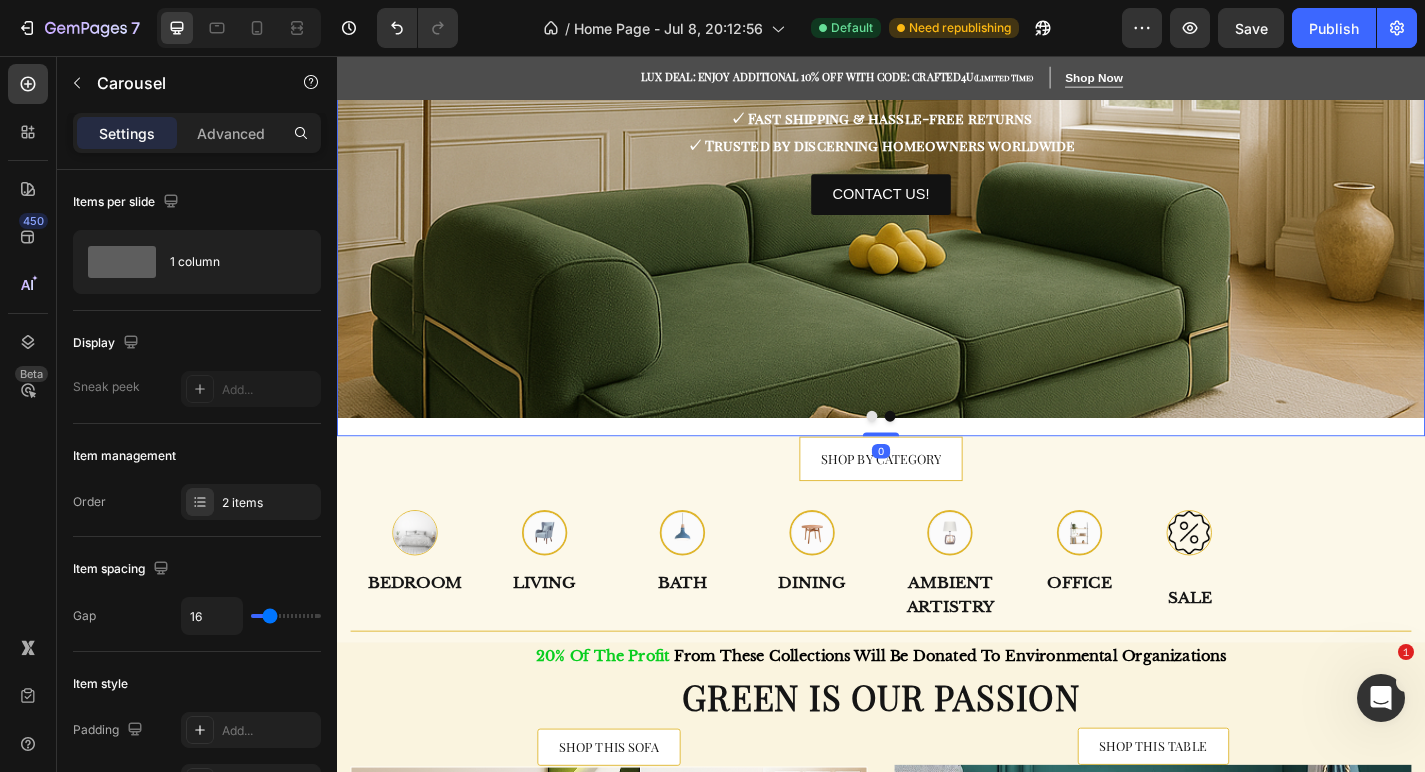 click at bounding box center [927, 454] 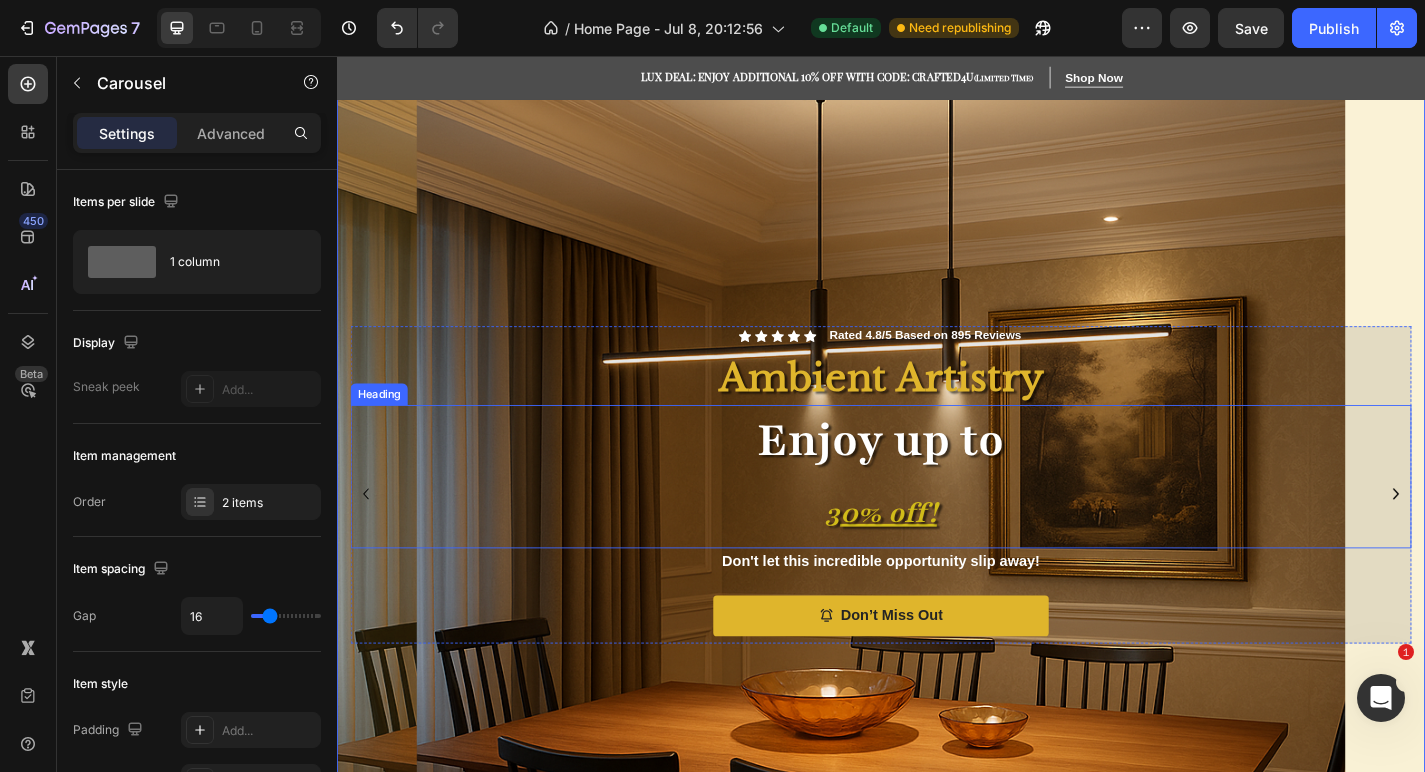 scroll, scrollTop: 222, scrollLeft: 0, axis: vertical 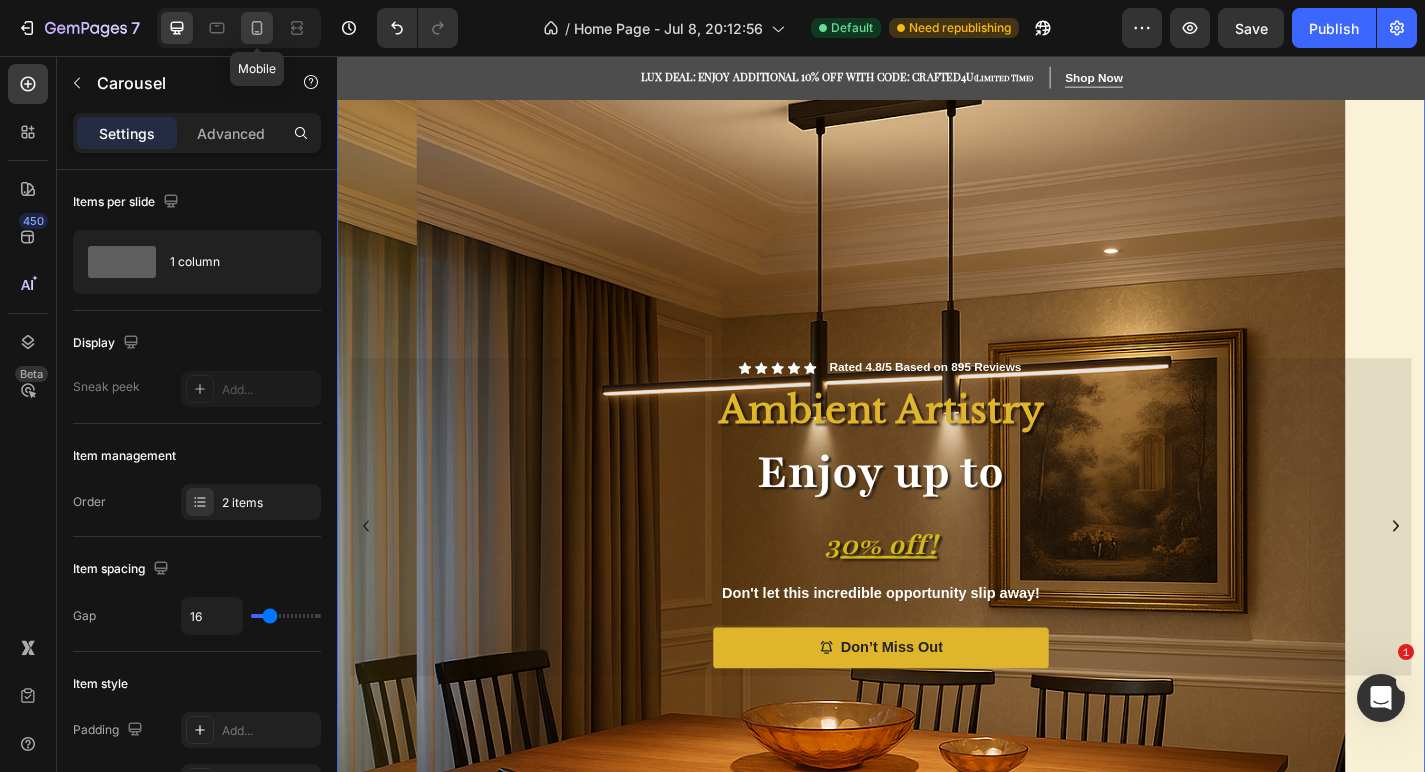 click 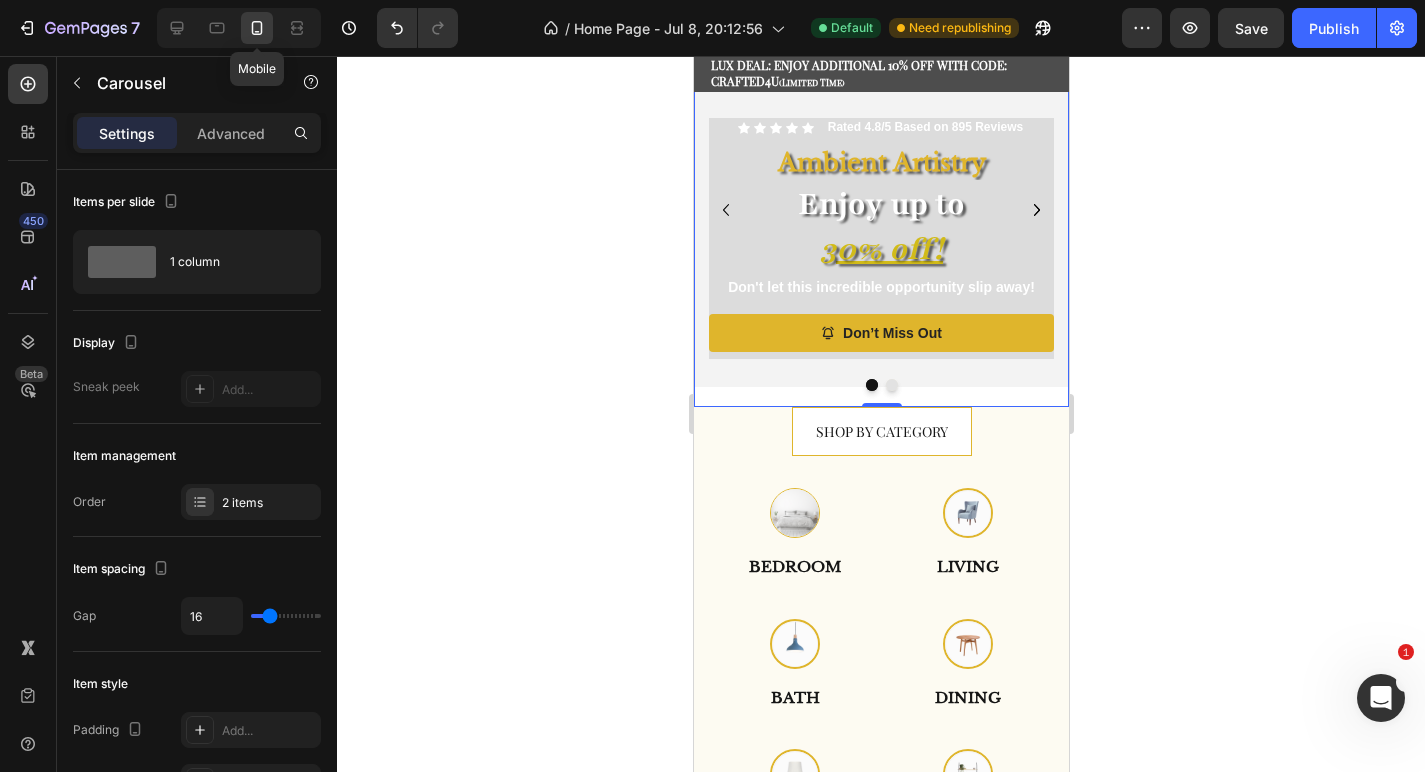 scroll, scrollTop: 108, scrollLeft: 0, axis: vertical 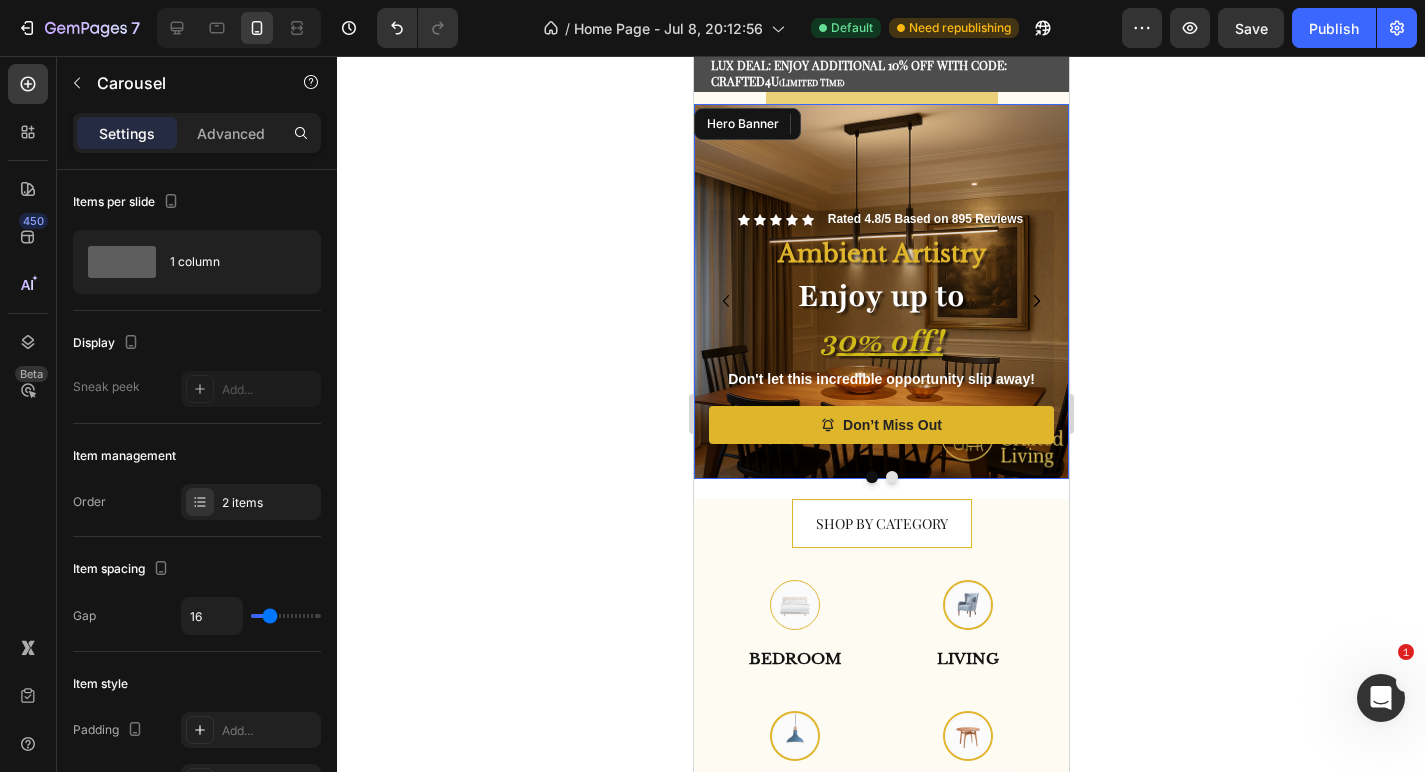 click on "Icon Icon Icon Icon Icon Icon List Rated 4.8/5 Based on 895 Reviews Text Block Row Ambient Artistry Text Block Enjoy up to 30% off! Heading Don't let this incredible opportunity slip away!  Text Block
Don’t Miss Out Button Row" at bounding box center [880, 330] 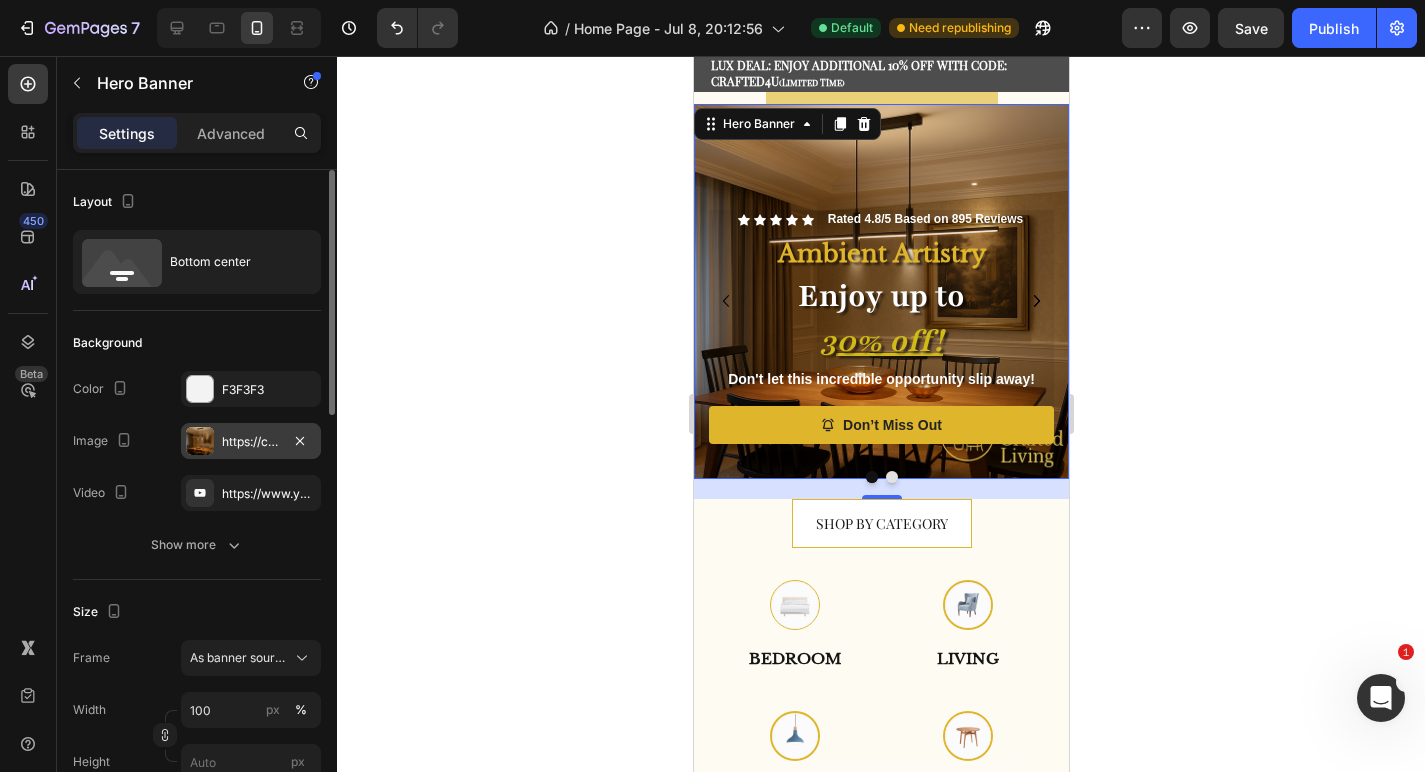click on "https://cdn.shopify.com/s/files/1/0765/9077/6534/files/gempages_574608981599716581-d514b1ff-b937-4a7e-8831-35d2d2e456c9.png" at bounding box center (251, 442) 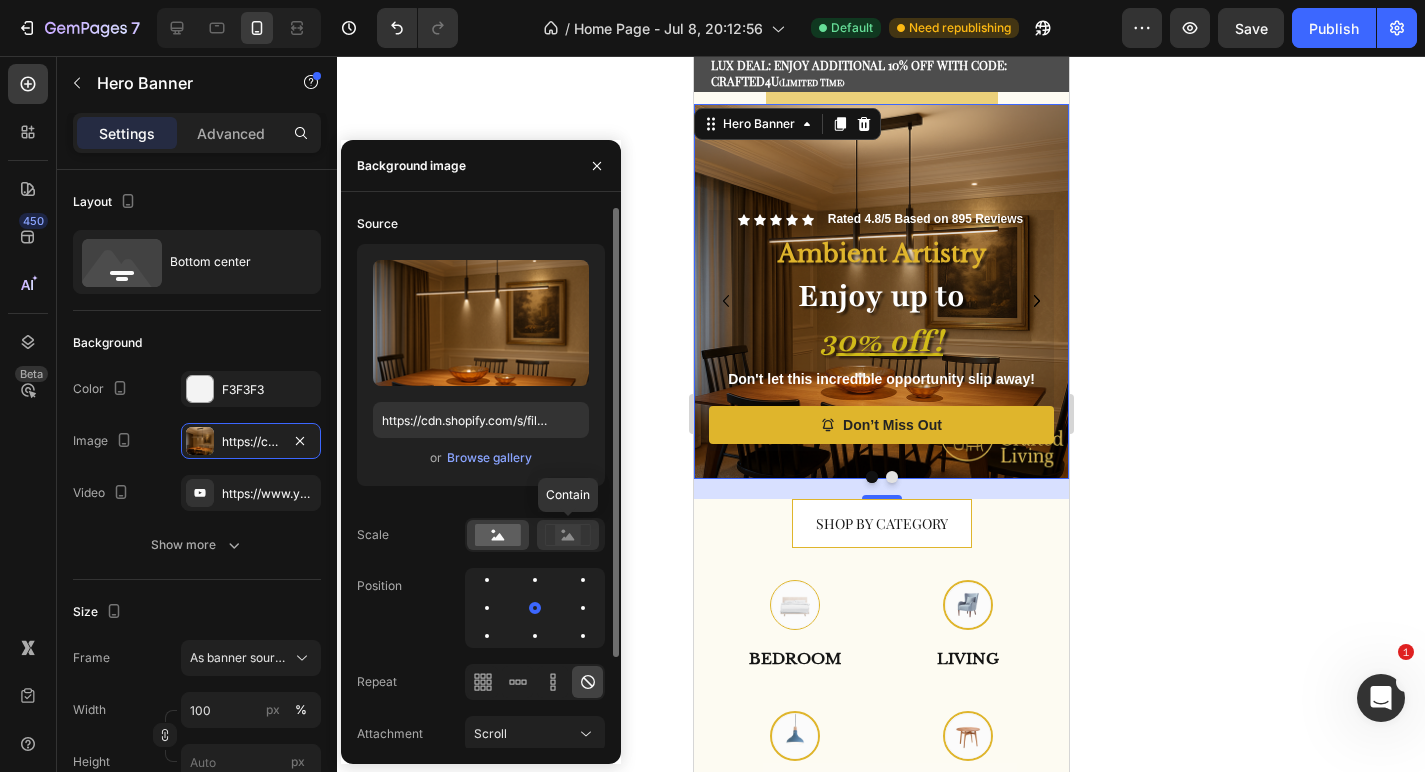 click 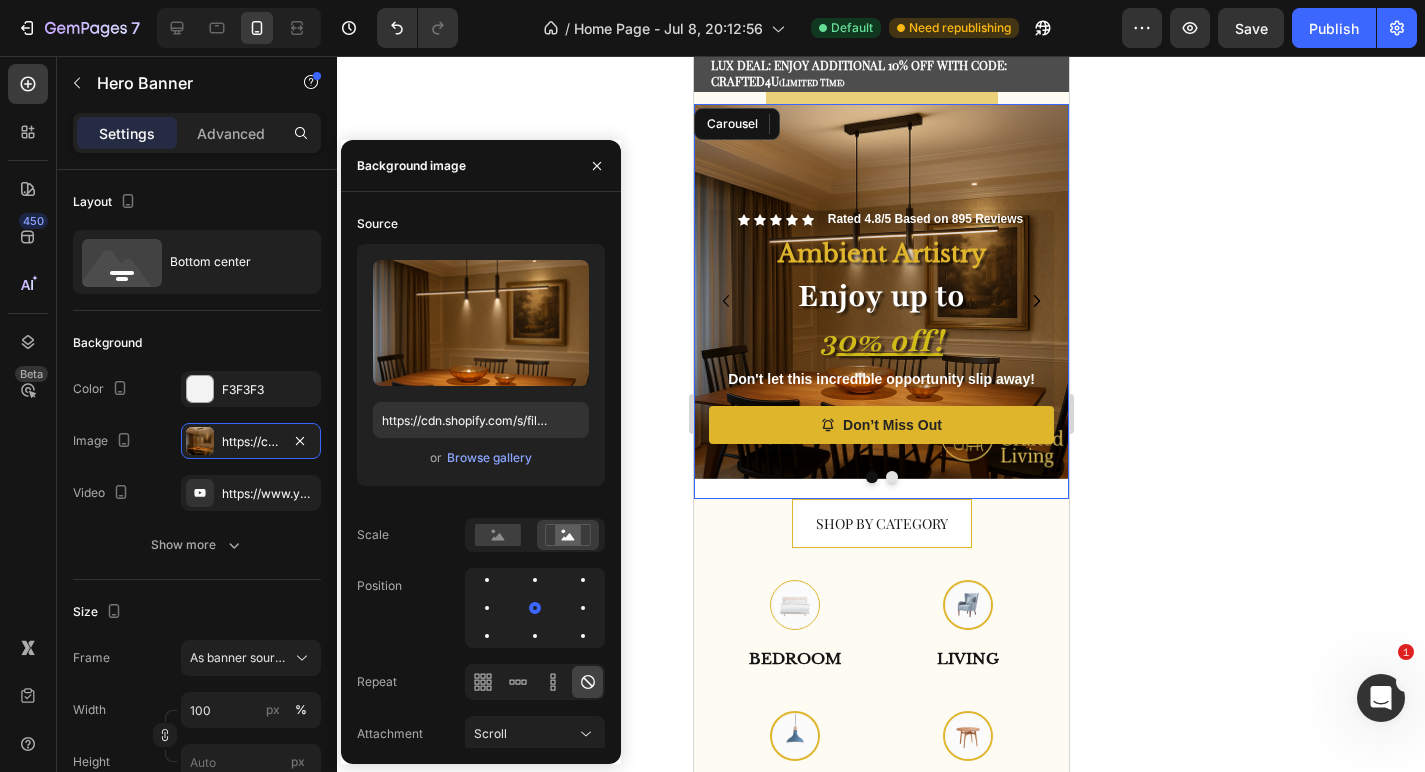 click at bounding box center [891, 477] 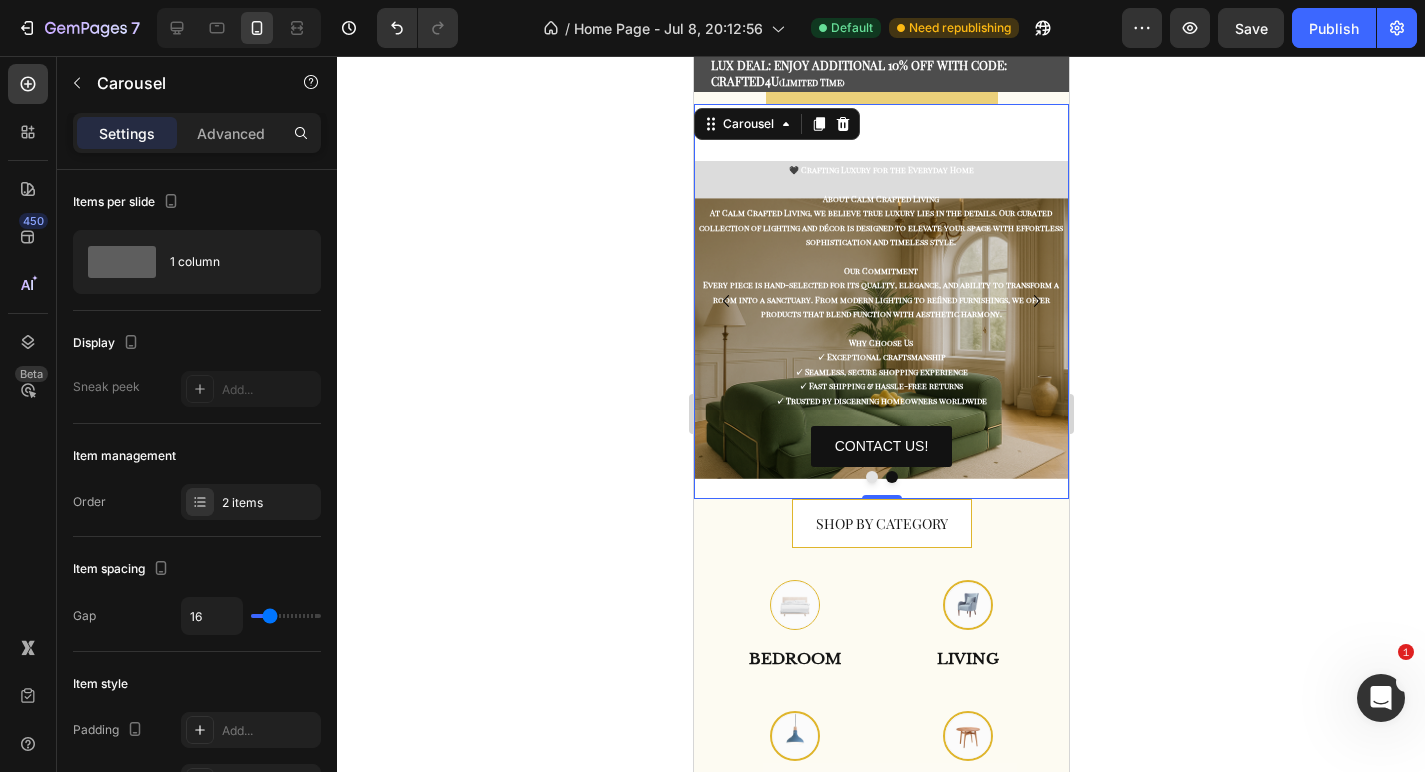 click at bounding box center (871, 477) 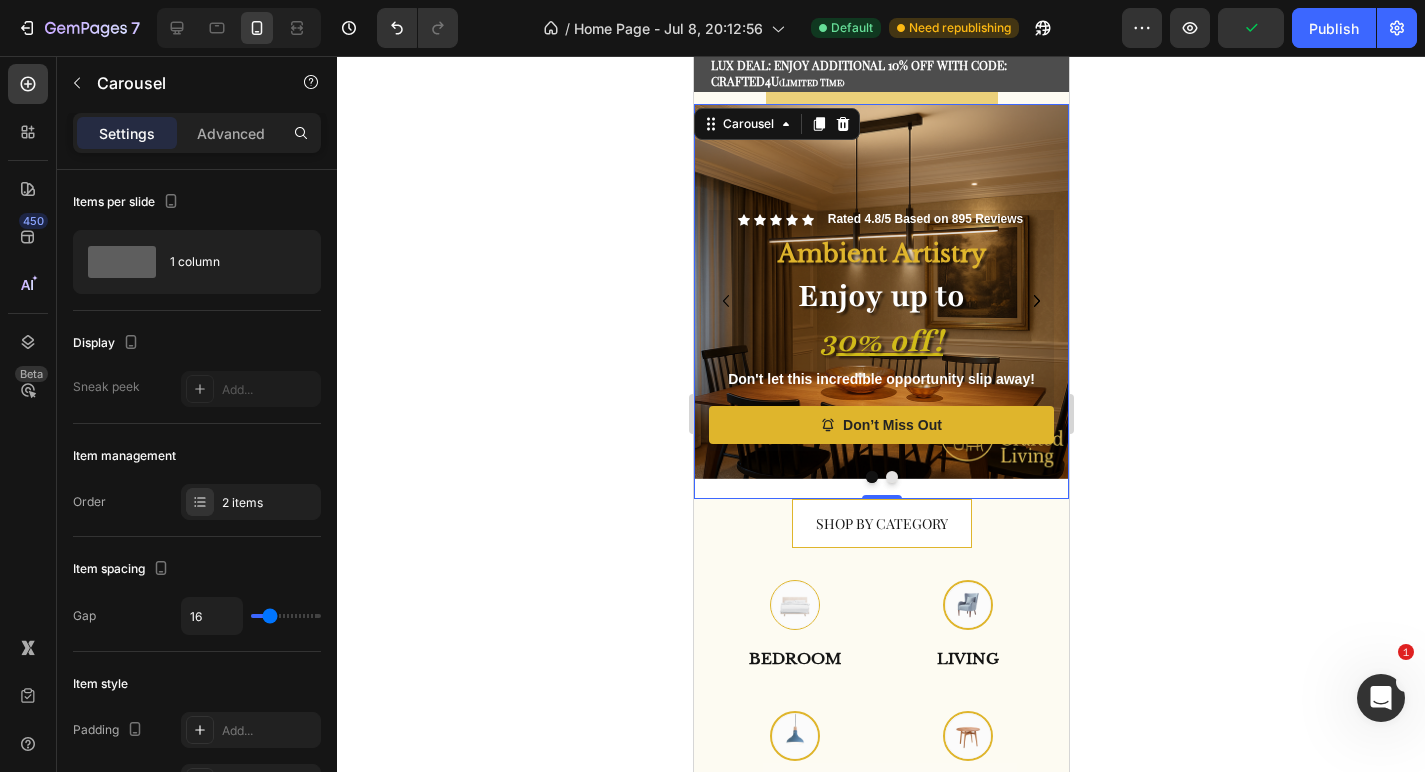 click at bounding box center (891, 477) 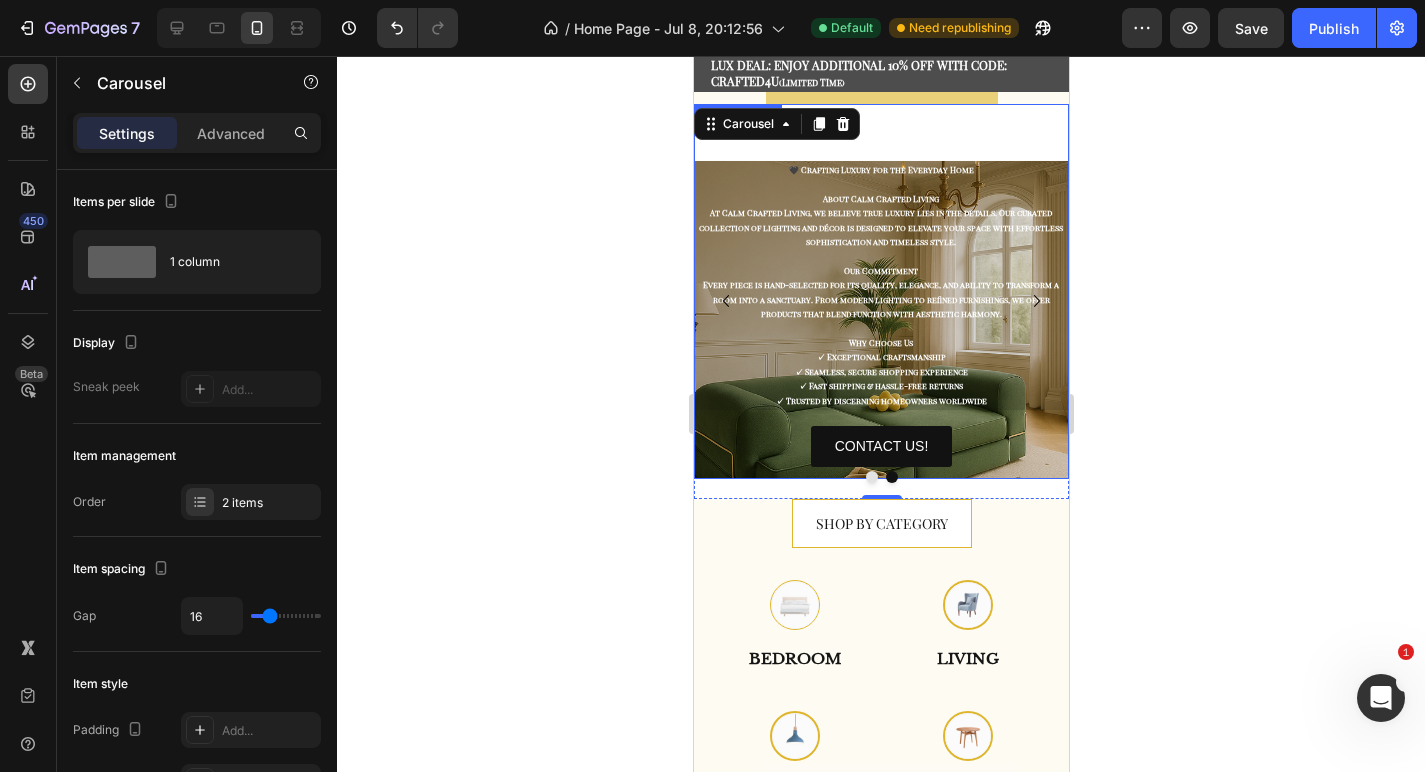 click on "ABOUT US Heading 🖤 Crafting Luxury for the Everyday Home   About Calm Crafted Living At Calm Crafted Living, we believe true luxury lies in the details. Our curated collection of lighting and décor is designed to elevate your space with effortless sophistication and timeless style.   Our Commitment Every piece is hand-selected for its quality, elegance, and ability to transform a room into a sanctuary. From modern lighting to refined furnishings, we offer products that blend function with aesthetic harmony.   Why Choose Us ✓ Exceptional craftsmanship ✓ Seamless, secure shopping experience ✓ Fast shipping & hassle-free returns ✓ Trusted by discerning homeowners worldwide Text Block CONTACT US! Button" at bounding box center (880, 291) 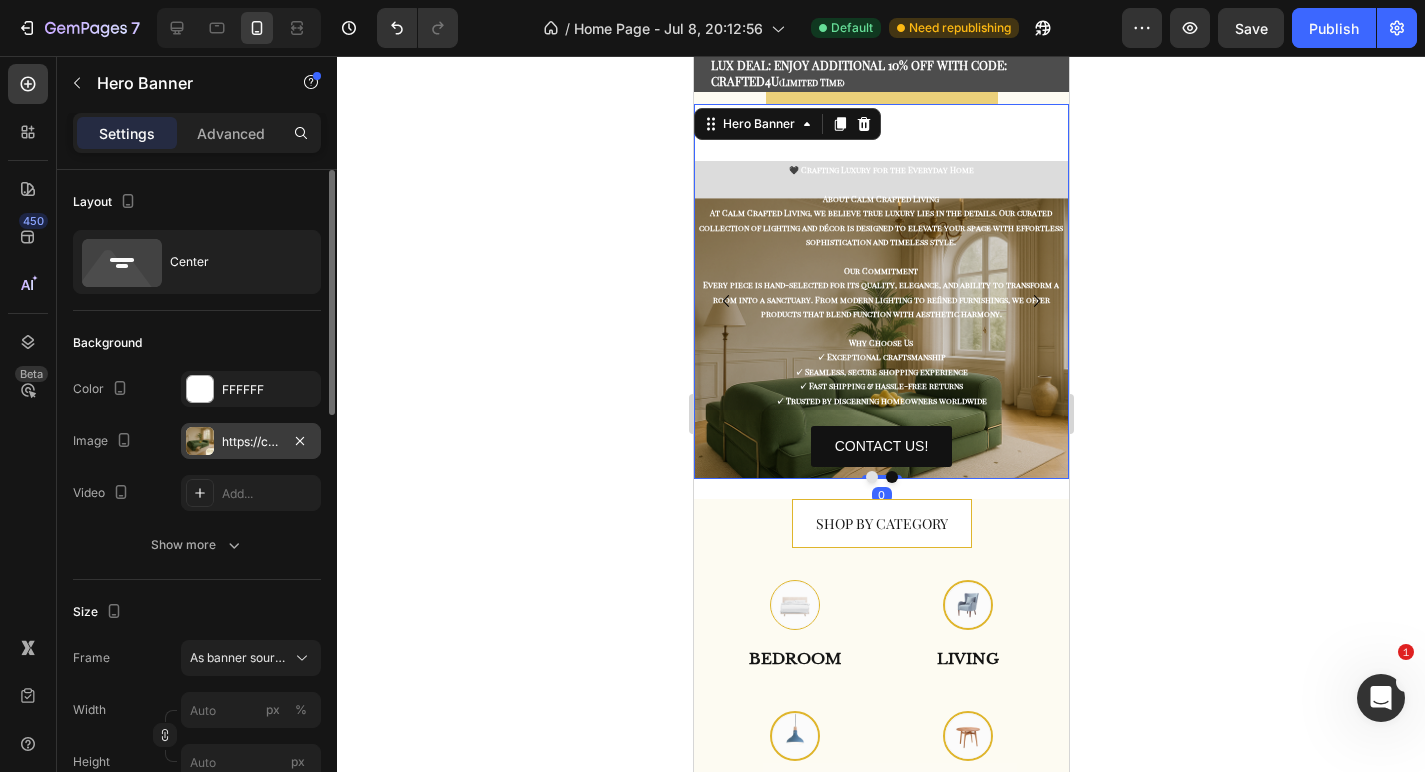 click on "https://cdn.shopify.com/s/files/1/0765/9077/6534/files/gempages_574608981599716581-6beaddfd-d9f4-4109-b7aa-1939963d7964.png" at bounding box center (251, 441) 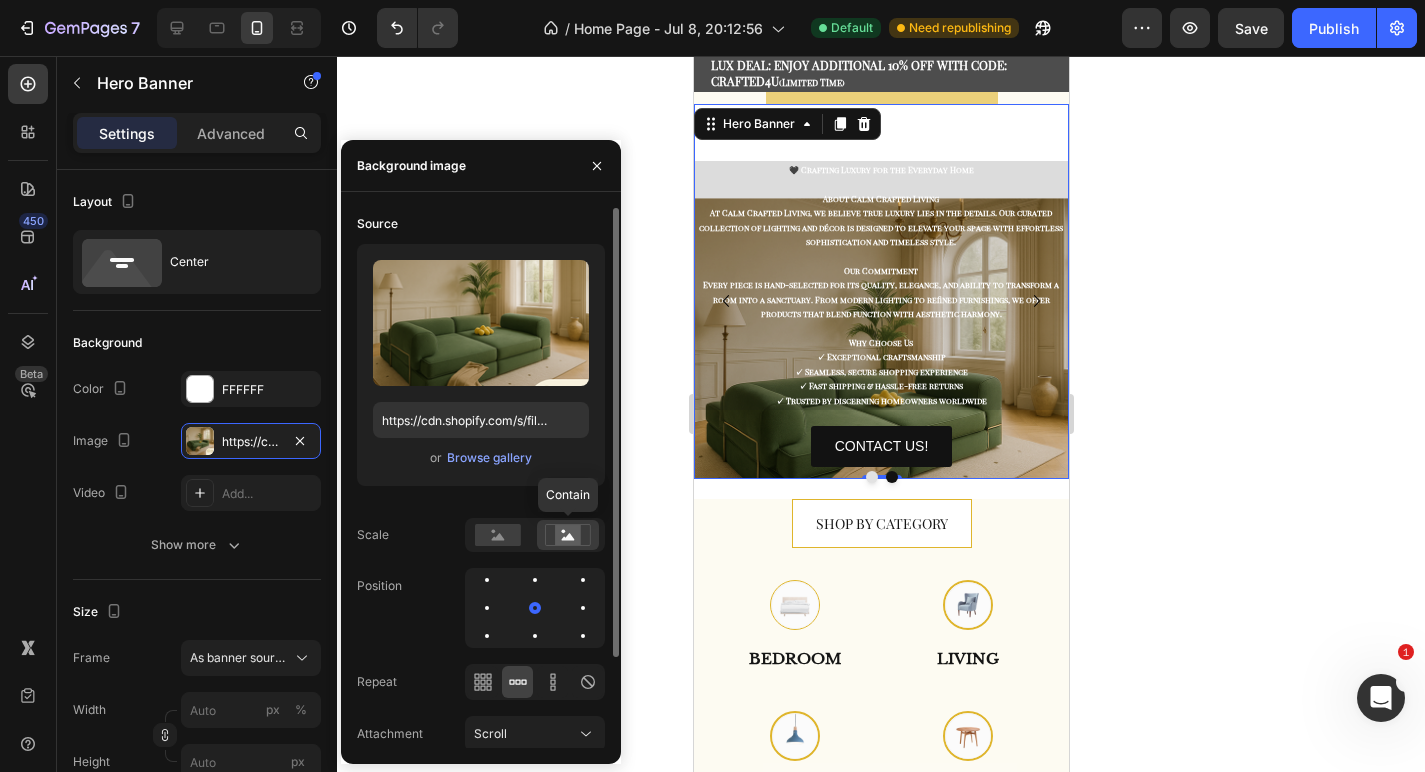 click 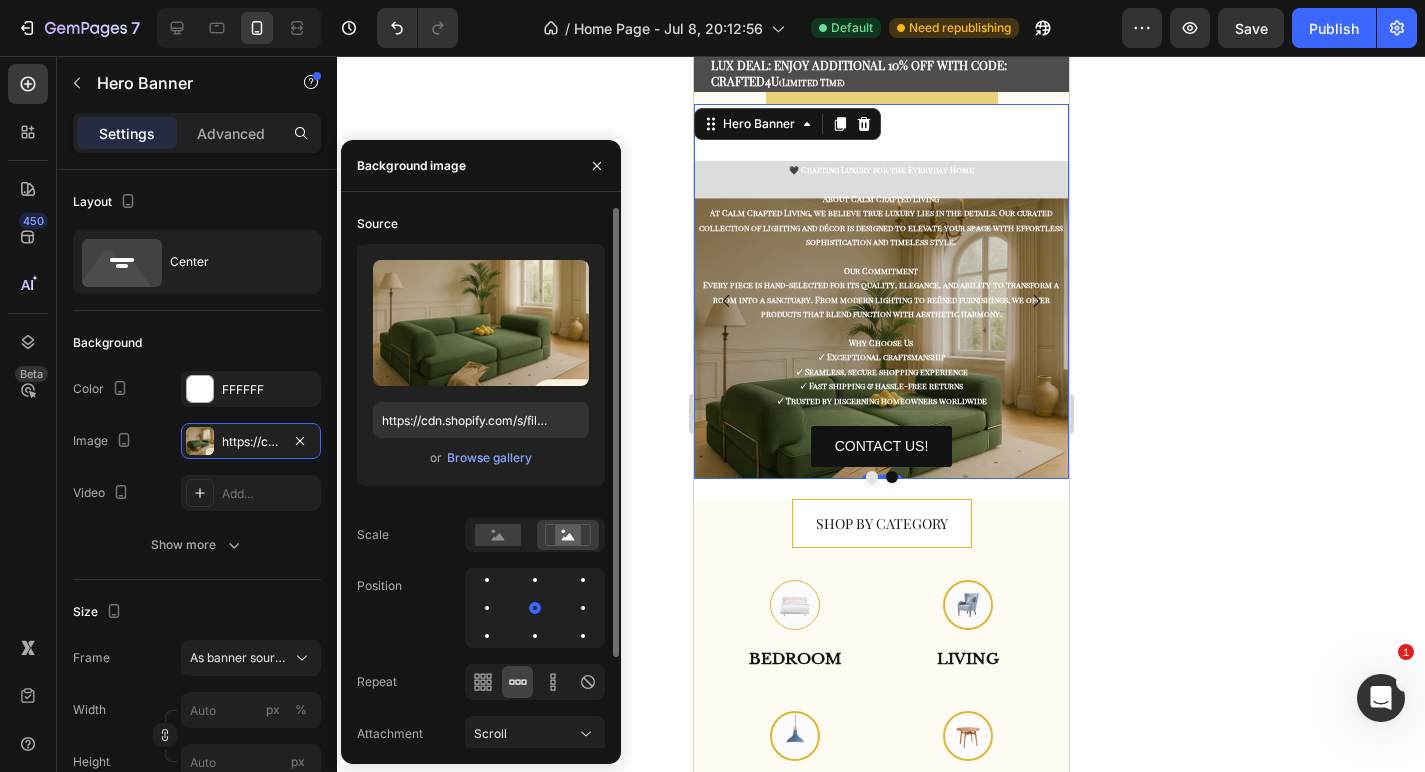 click on "Scale" at bounding box center (481, 535) 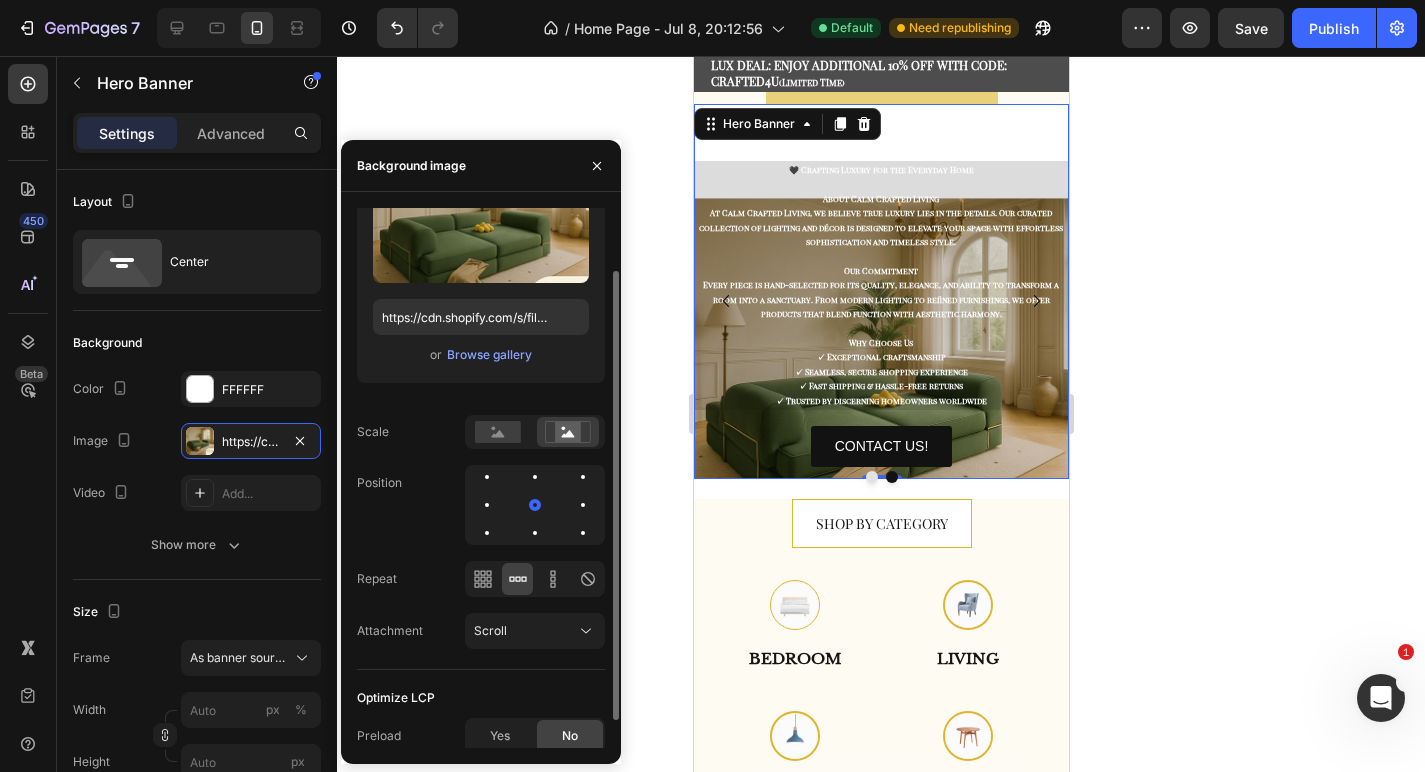 scroll, scrollTop: 109, scrollLeft: 0, axis: vertical 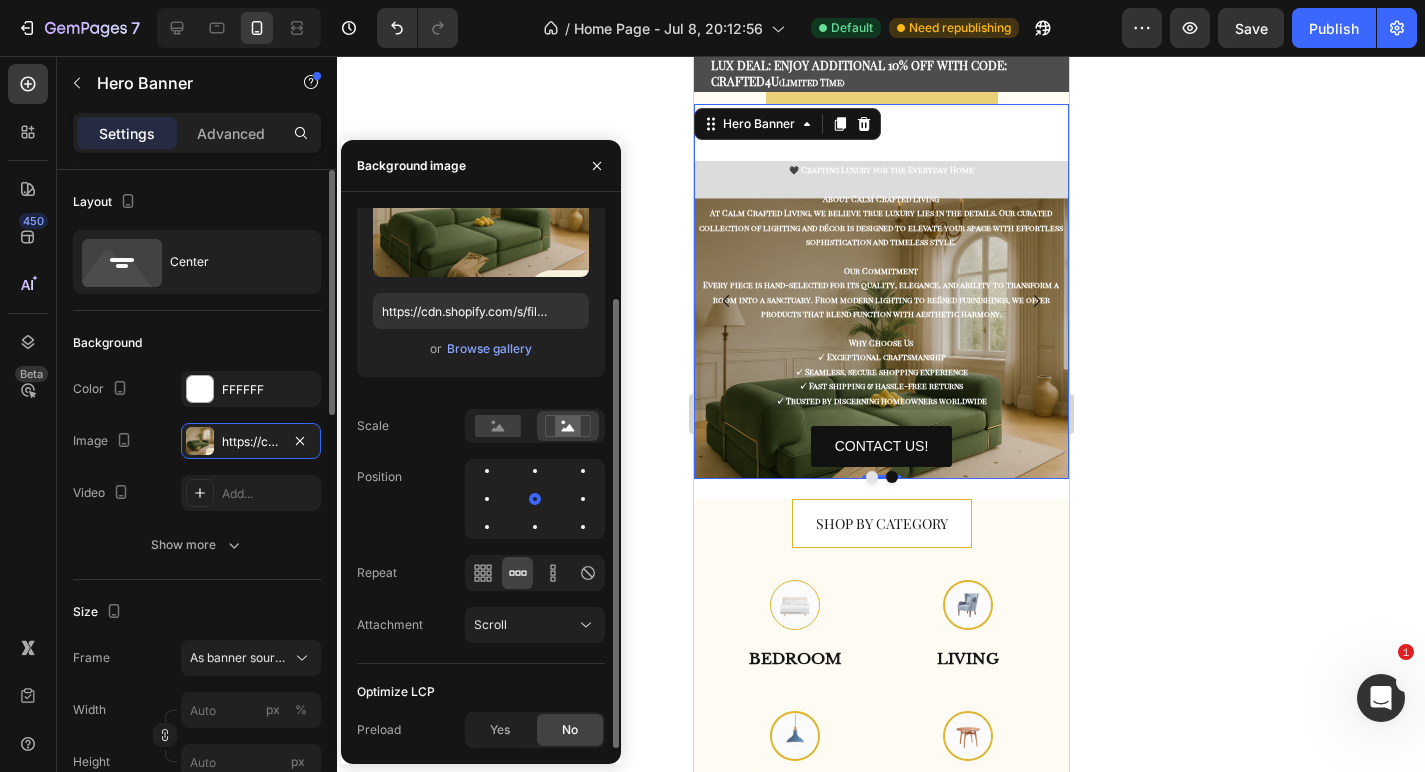 click on "Background The changes might be hidden by the image and the video. Color FFFFFF Image https://cdn.shopify.com/s/files/1/0765/9077/6534/files/gempages_574608981599716581-6beaddfd-d9f4-4109-b7aa-1939963d7964.png Video Add... Show more" 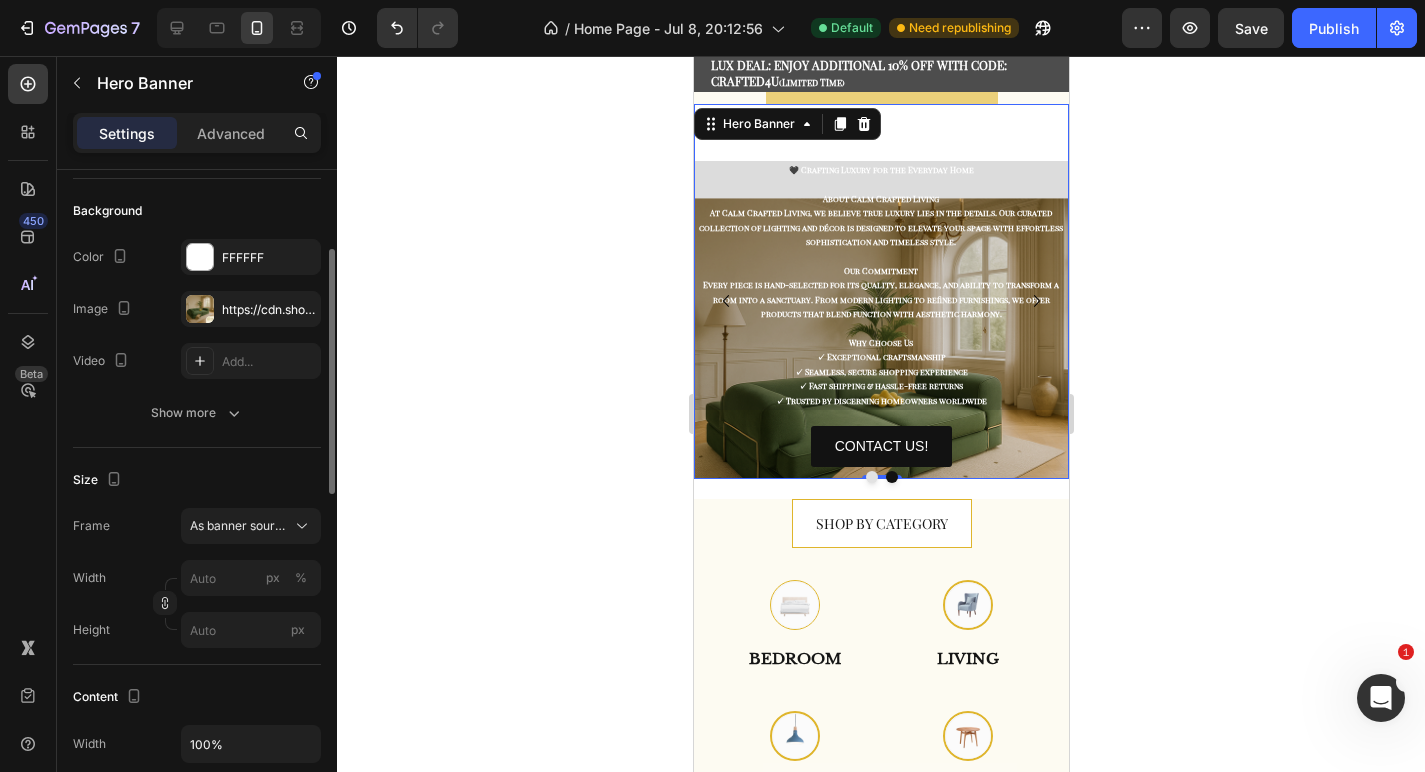 scroll, scrollTop: 161, scrollLeft: 0, axis: vertical 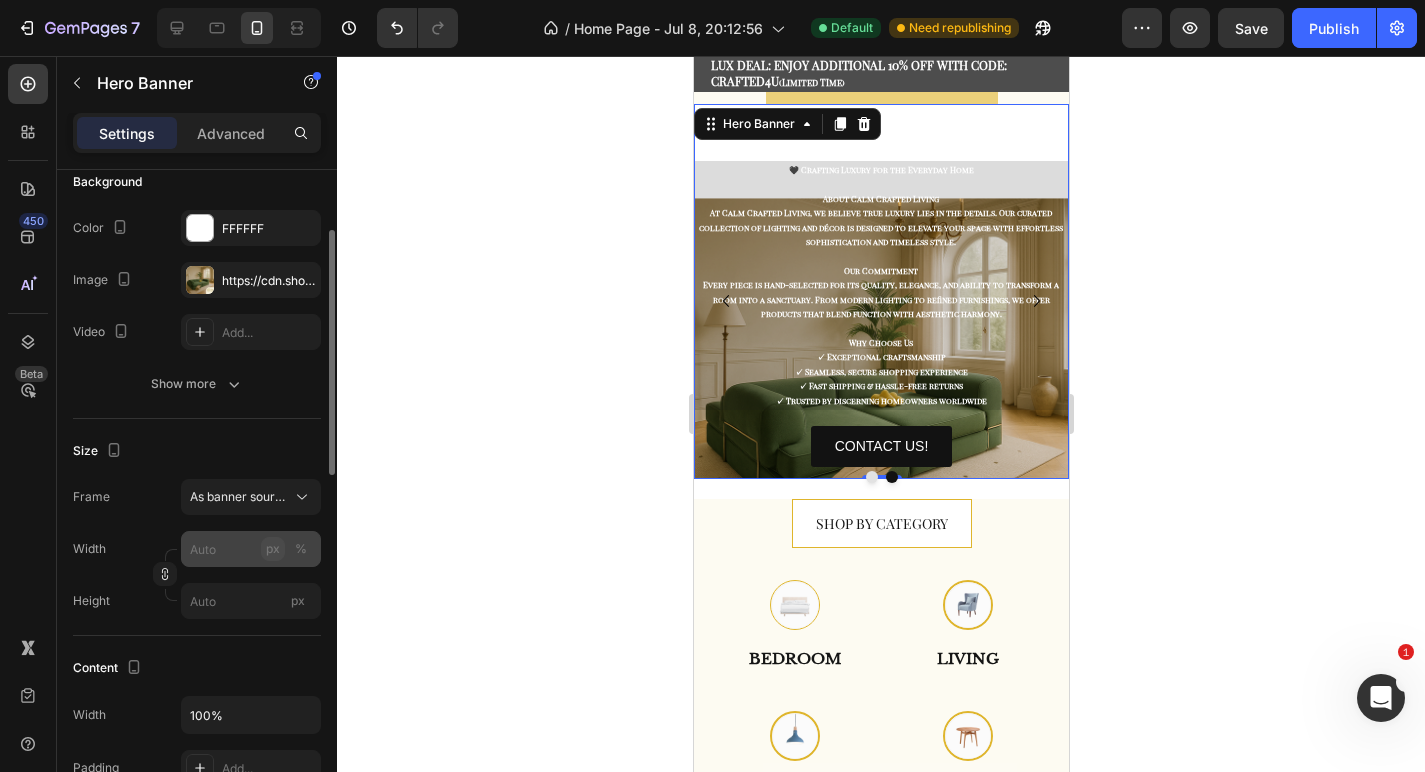 click on "px" at bounding box center [273, 549] 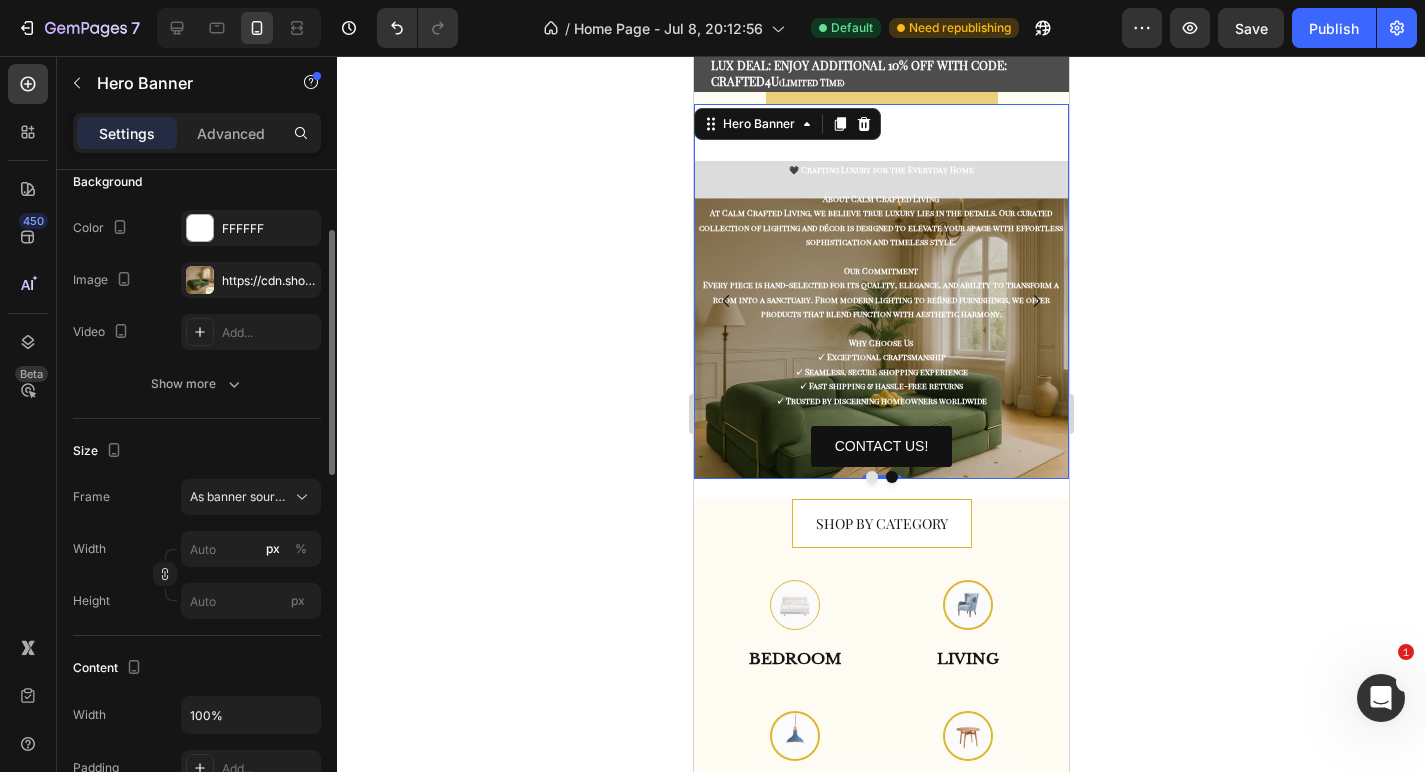 click on "Width px % Height px" at bounding box center (197, 575) 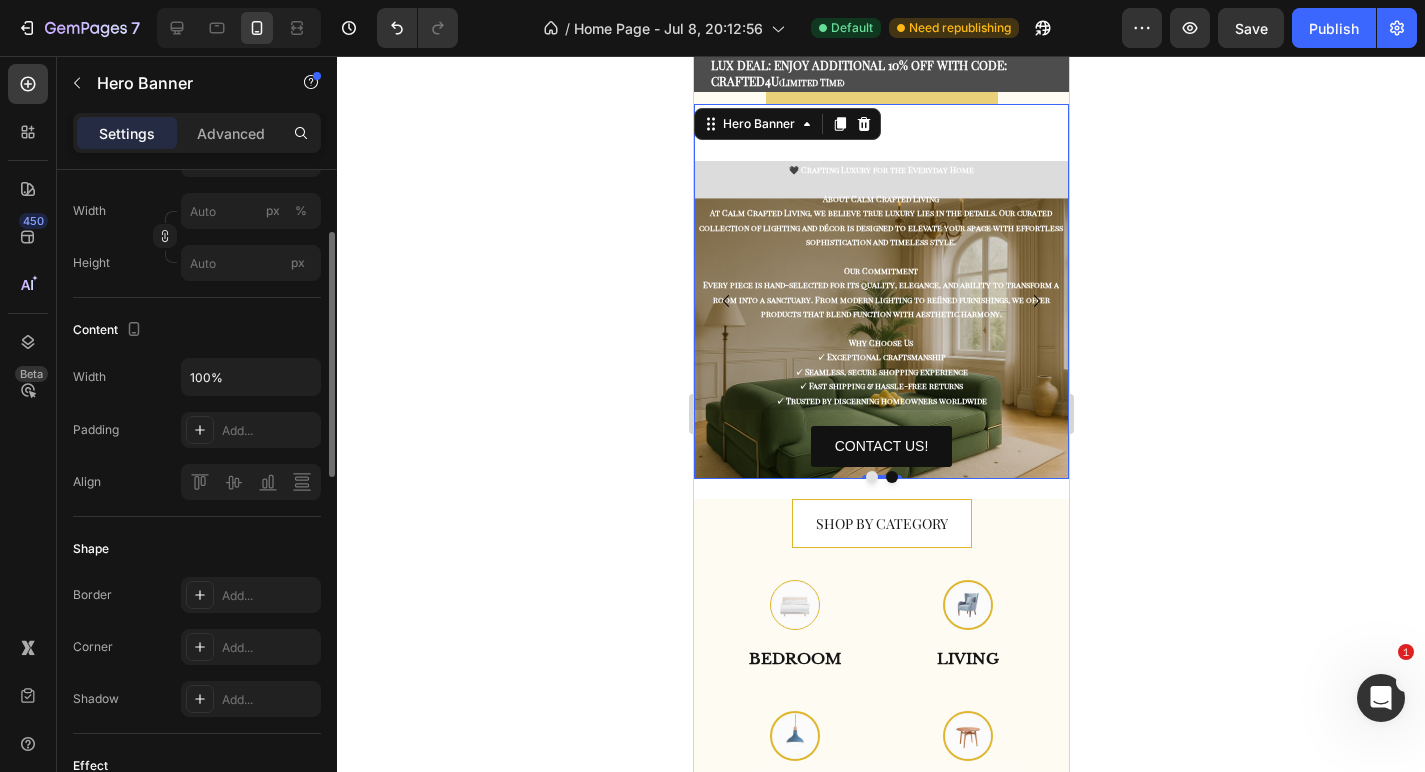 scroll, scrollTop: 0, scrollLeft: 0, axis: both 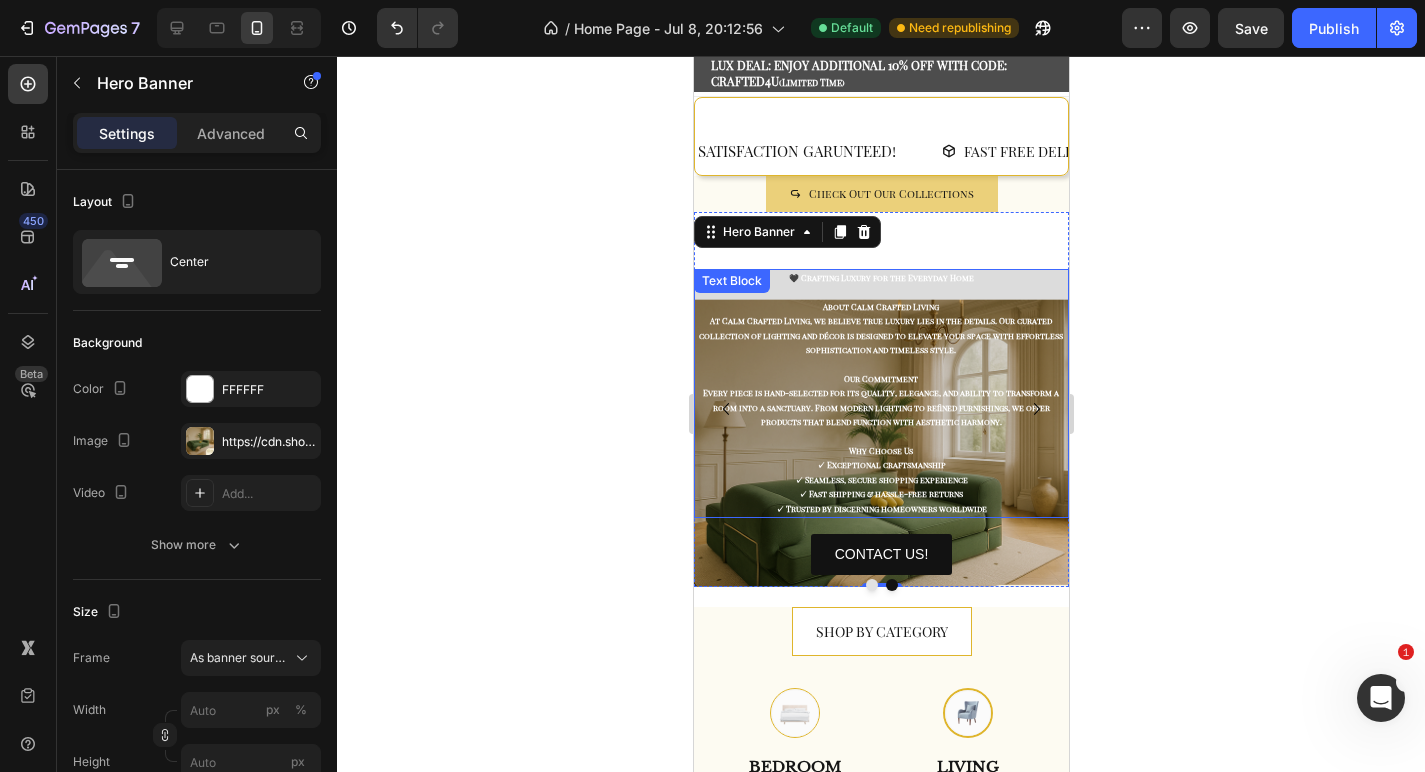 click 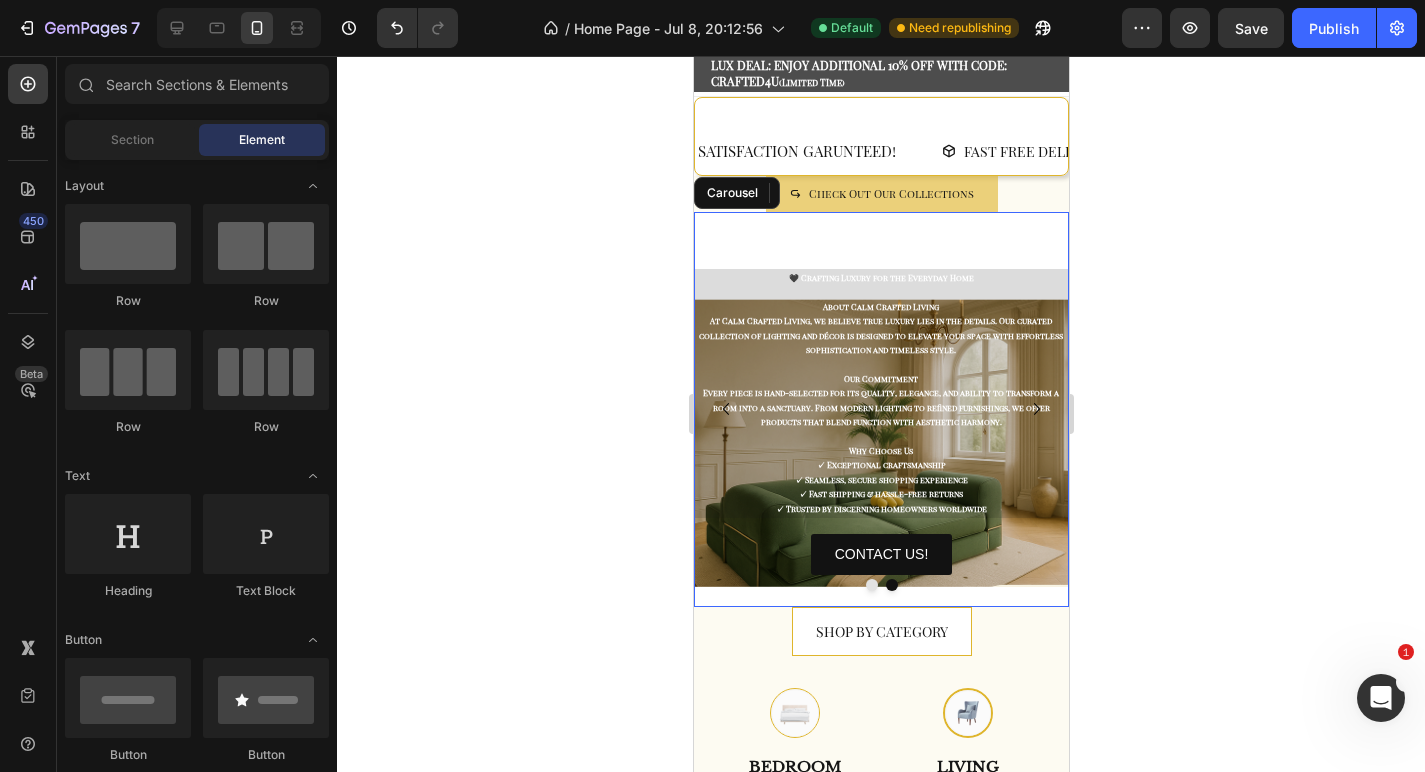 click at bounding box center (871, 585) 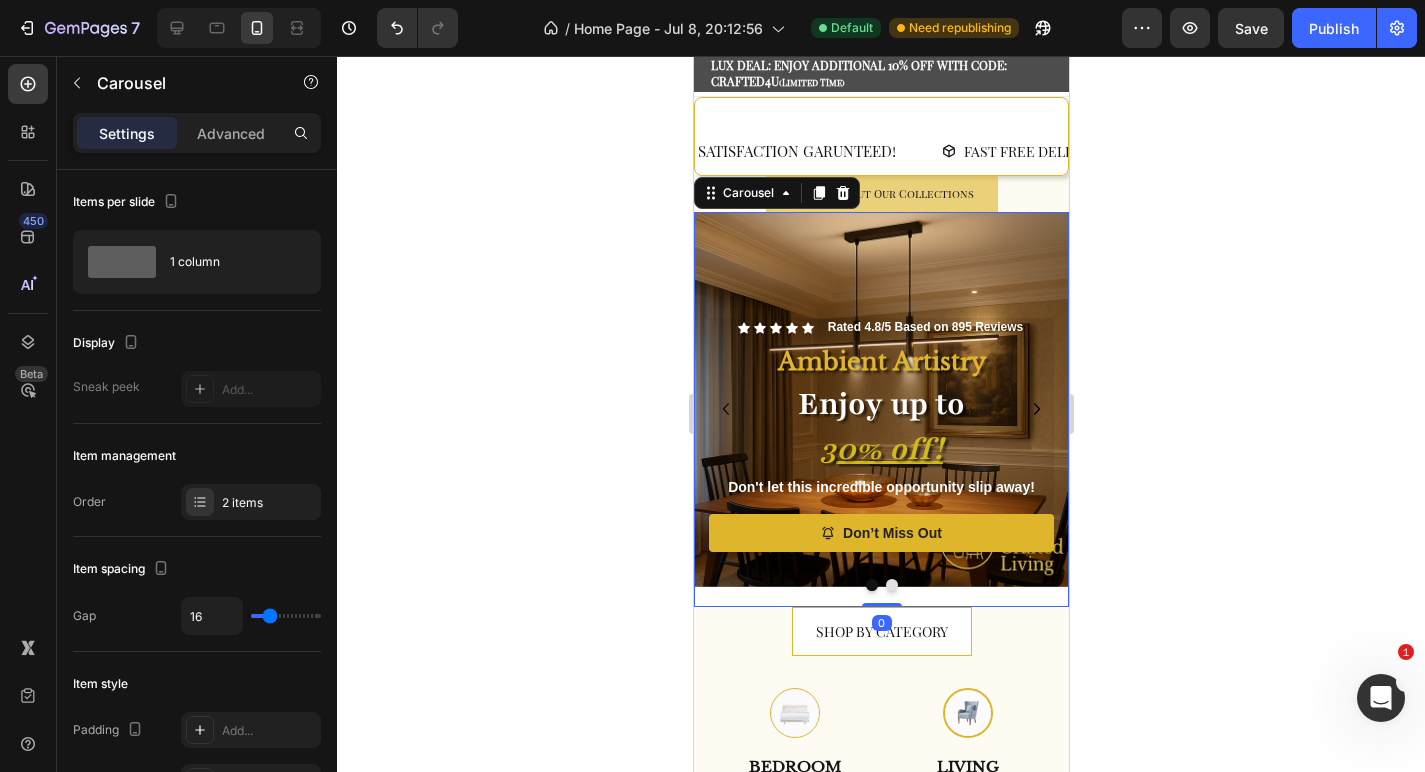 click at bounding box center [891, 585] 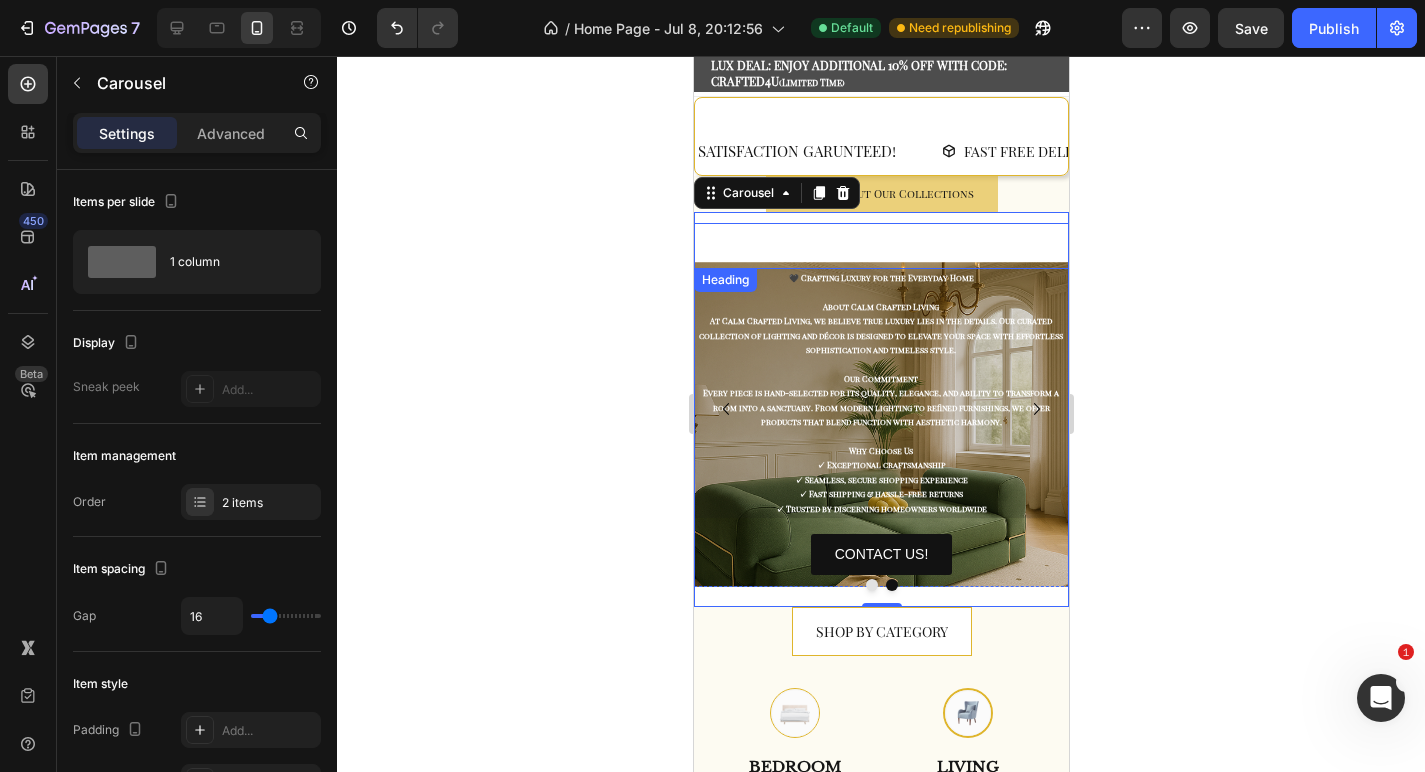 click on "ABOUT US" at bounding box center [880, 246] 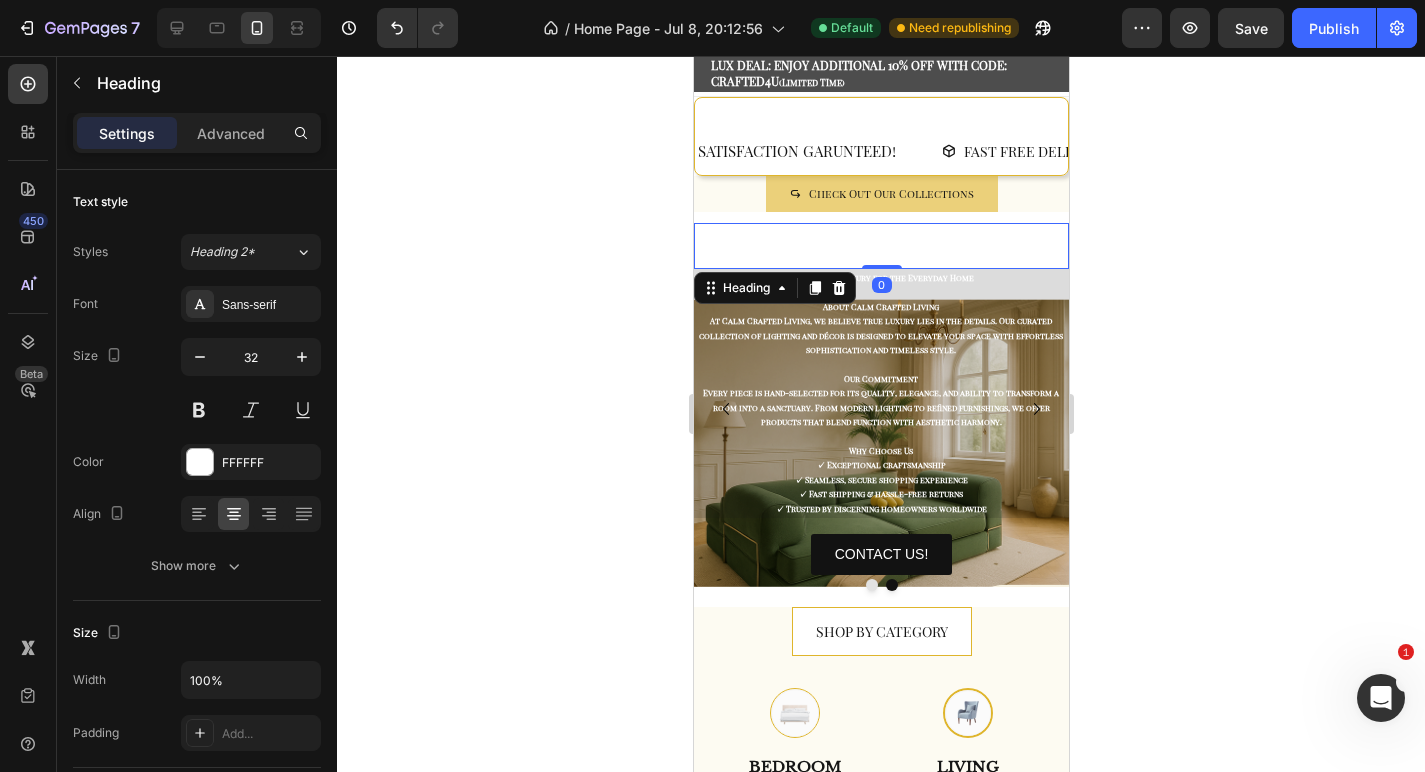 click 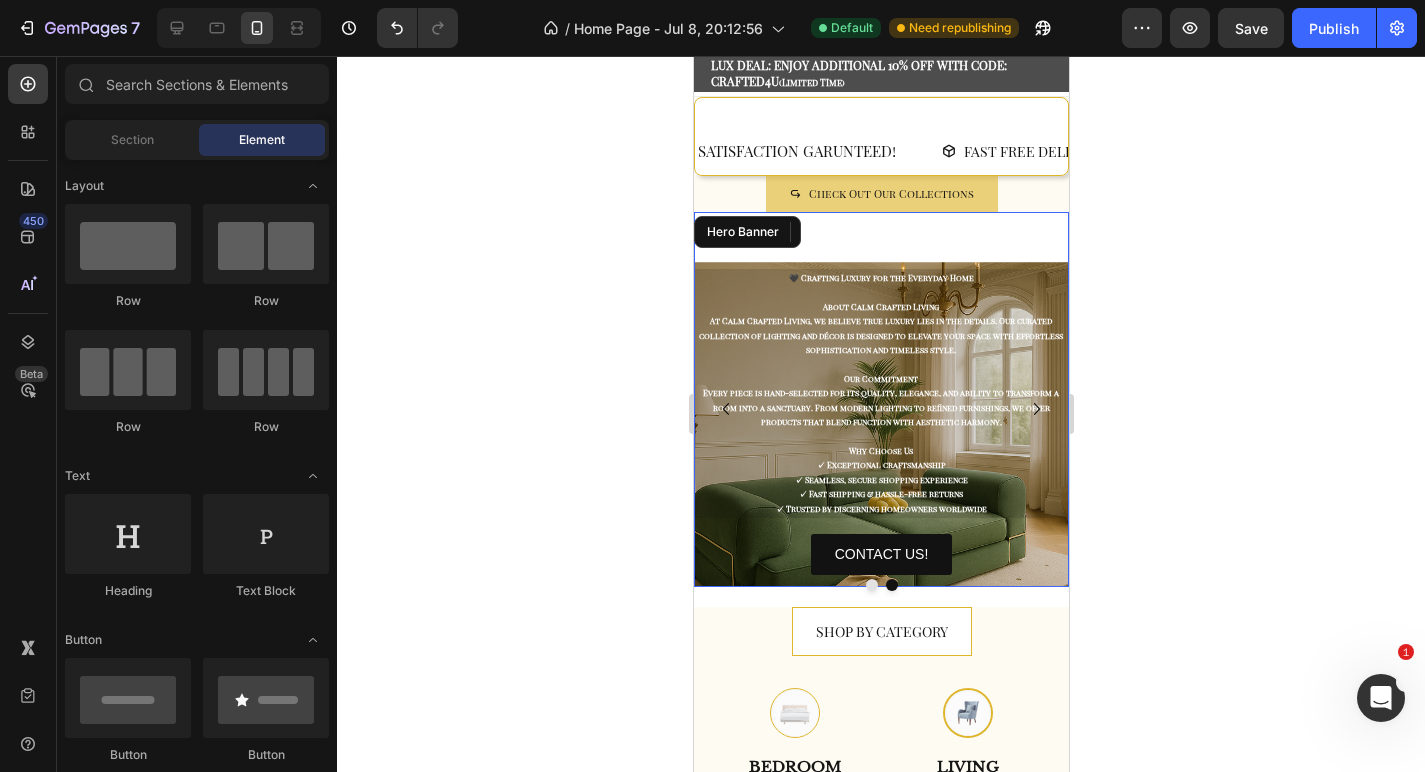 click on "ABOUT US Heading 🖤 Crafting Luxury for the Everyday Home   About Calm Crafted Living At Calm Crafted Living, we believe true luxury lies in the details. Our curated collection of lighting and décor is designed to elevate your space with effortless sophistication and timeless style.   Our Commitment Every piece is hand-selected for its quality, elegance, and ability to transform a room into a sanctuary. From modern lighting to refined furnishings, we offer products that blend function with aesthetic harmony.   Why Choose Us ✓ Exceptional craftsmanship ✓ Seamless, secure shopping experience ✓ Fast shipping & hassle-free returns ✓ Trusted by discerning homeowners worldwide Text Block CONTACT US! Button" at bounding box center [880, 399] 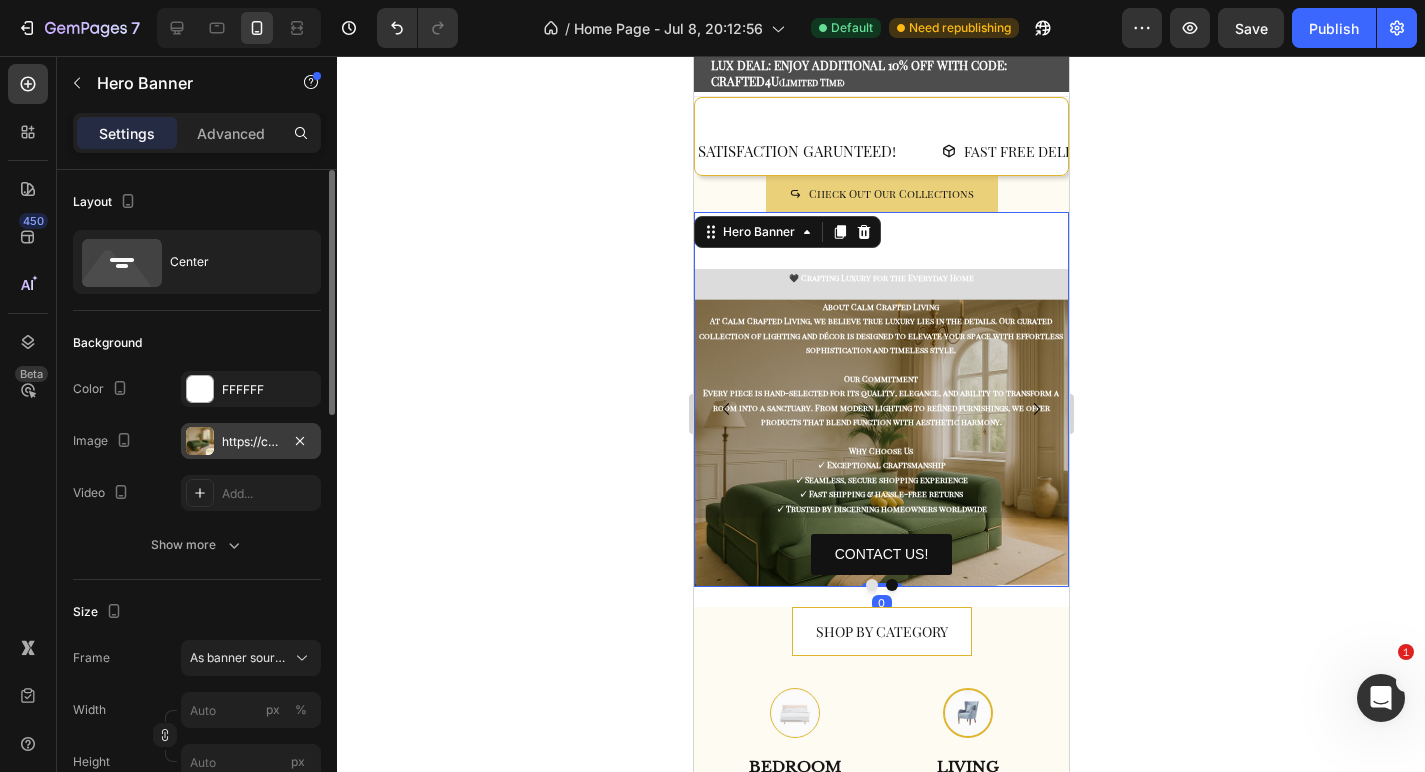 click on "https://cdn.shopify.com/s/files/1/0765/9077/6534/files/gempages_574608981599716581-6beaddfd-d9f4-4109-b7aa-1939963d7964.png" at bounding box center [251, 442] 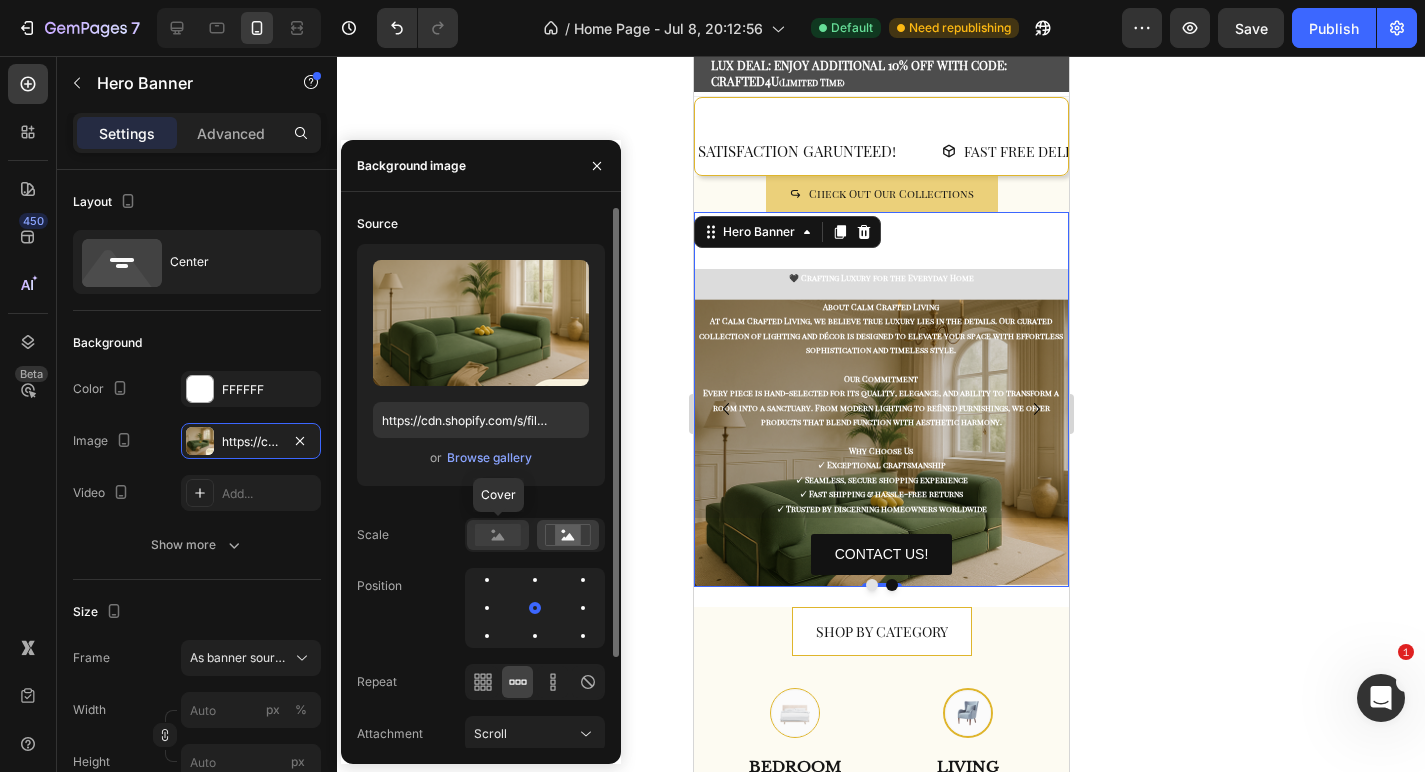 click 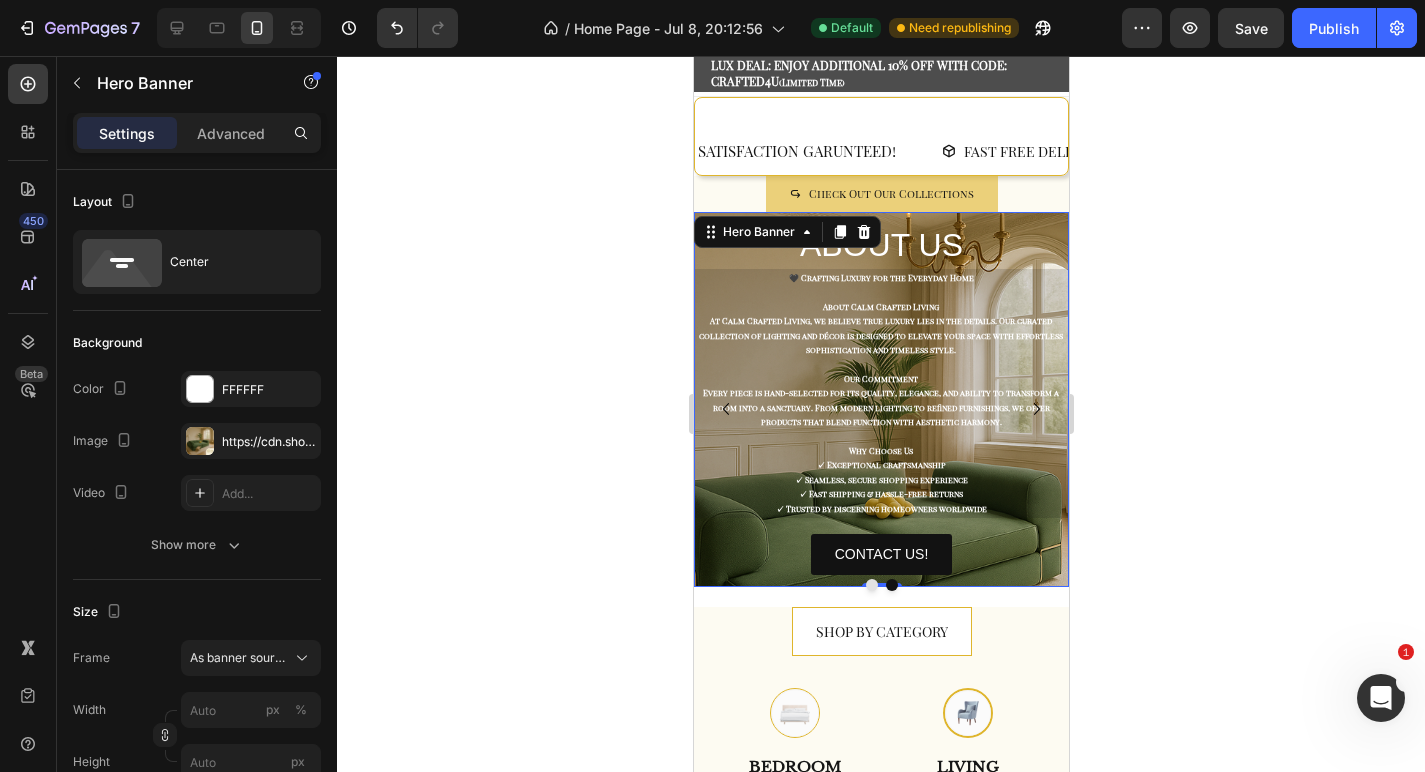 click 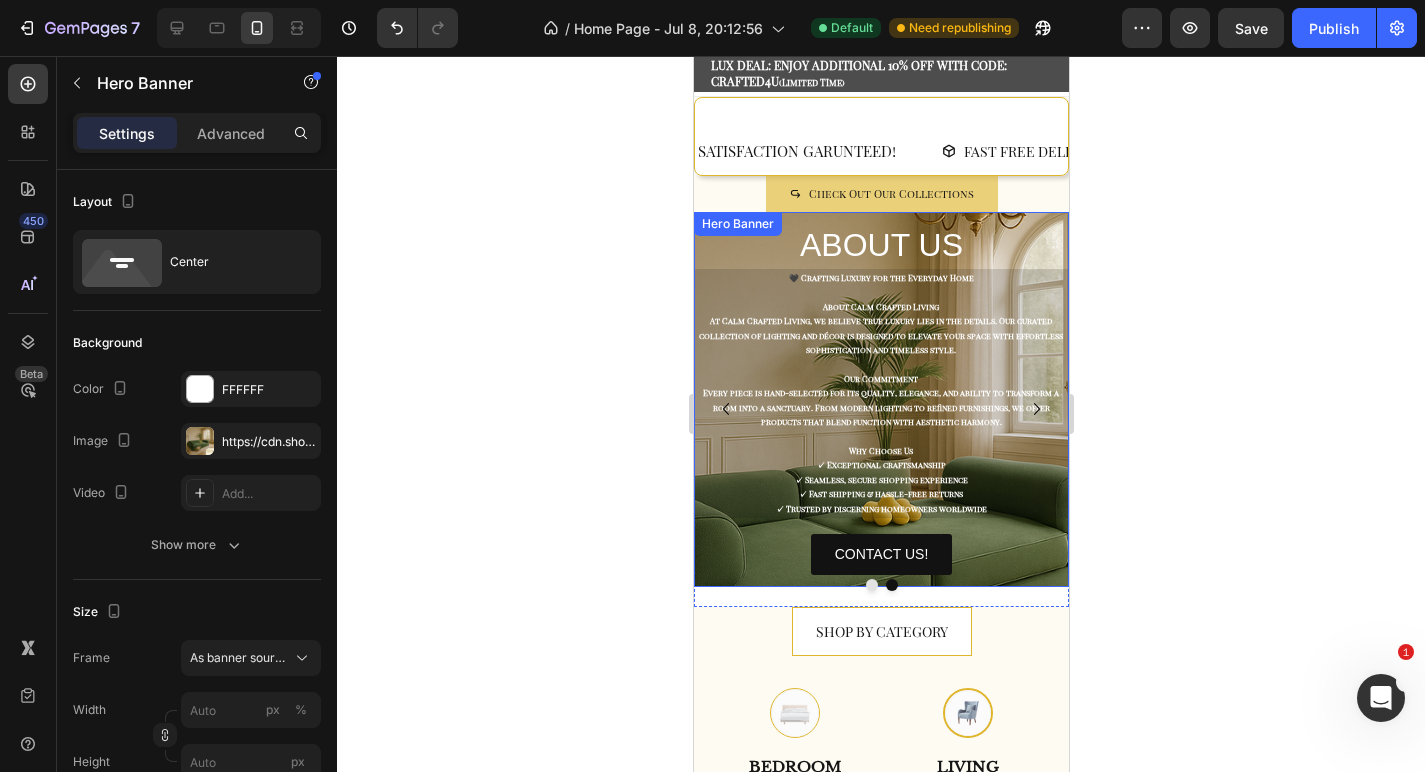 click on "ABOUT US Heading 🖤 Crafting Luxury for the Everyday Home   About Calm Crafted Living At Calm Crafted Living, we believe true luxury lies in the details. Our curated collection of lighting and décor is designed to elevate your space with effortless sophistication and timeless style.   Our Commitment Every piece is hand-selected for its quality, elegance, and ability to transform a room into a sanctuary. From modern lighting to refined furnishings, we offer products that blend function with aesthetic harmony.   Why Choose Us ✓ Exceptional craftsmanship ✓ Seamless, secure shopping experience ✓ Fast shipping & hassle-free returns ✓ Trusted by discerning homeowners worldwide Text Block CONTACT US! Button" at bounding box center [880, 399] 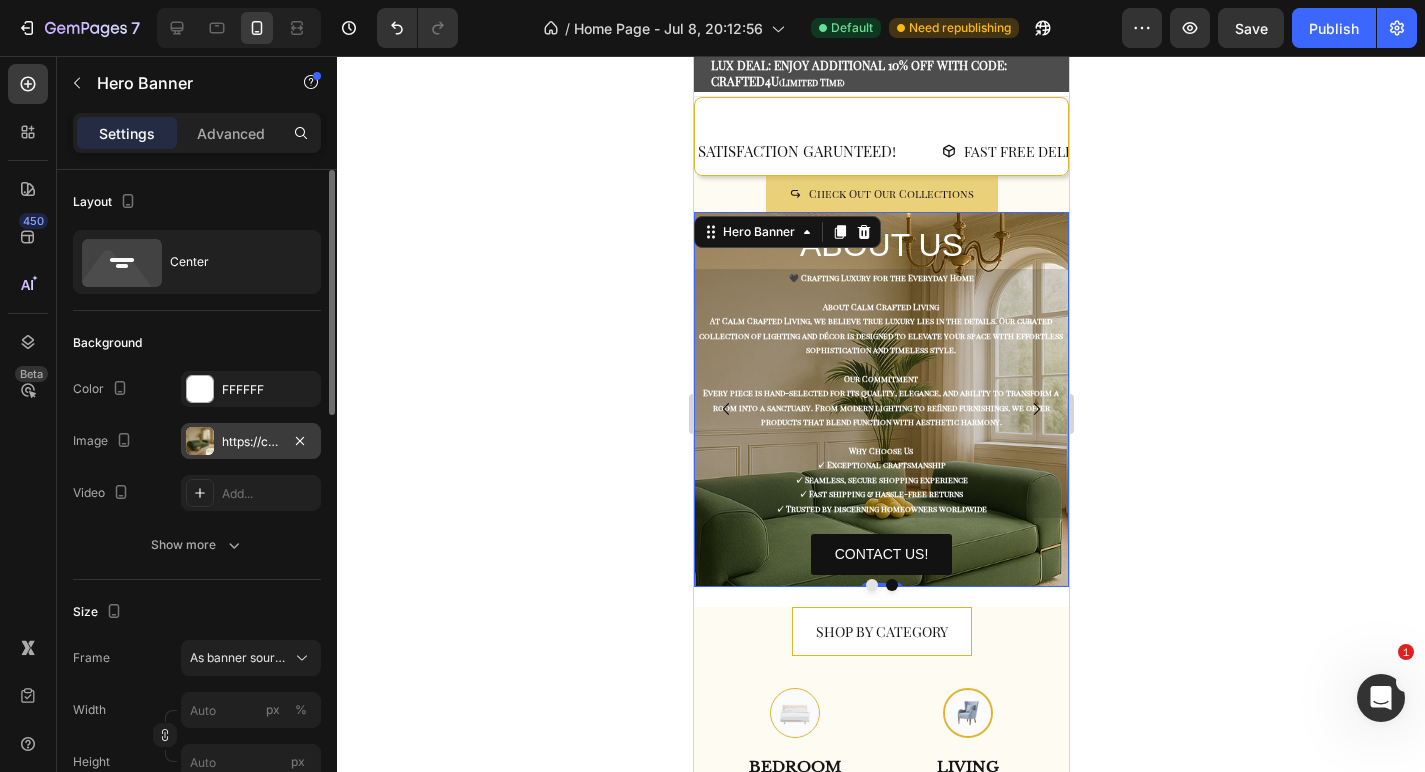 click on "https://cdn.shopify.com/s/files/1/0765/9077/6534/files/gempages_574608981599716581-6beaddfd-d9f4-4109-b7aa-1939963d7964.png" at bounding box center [251, 442] 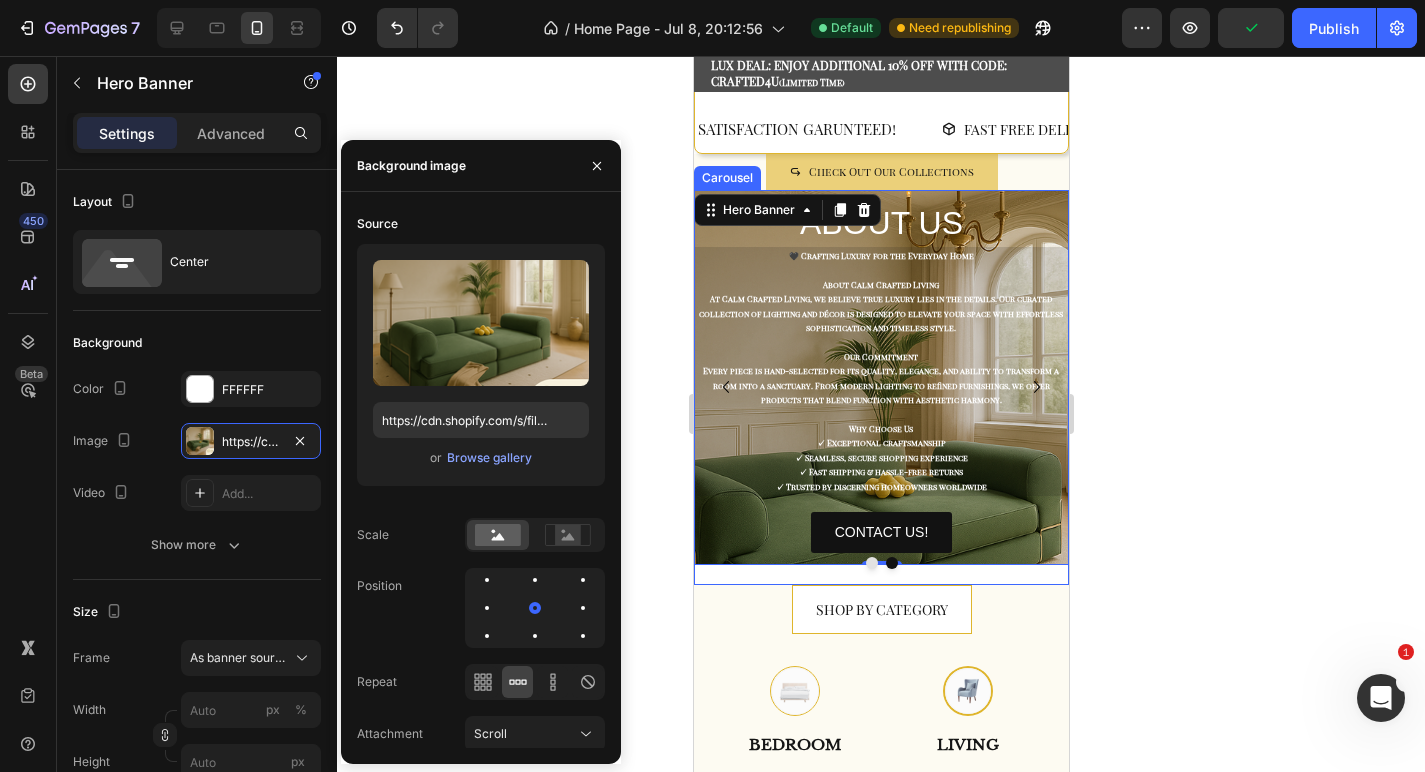 scroll, scrollTop: 21, scrollLeft: 0, axis: vertical 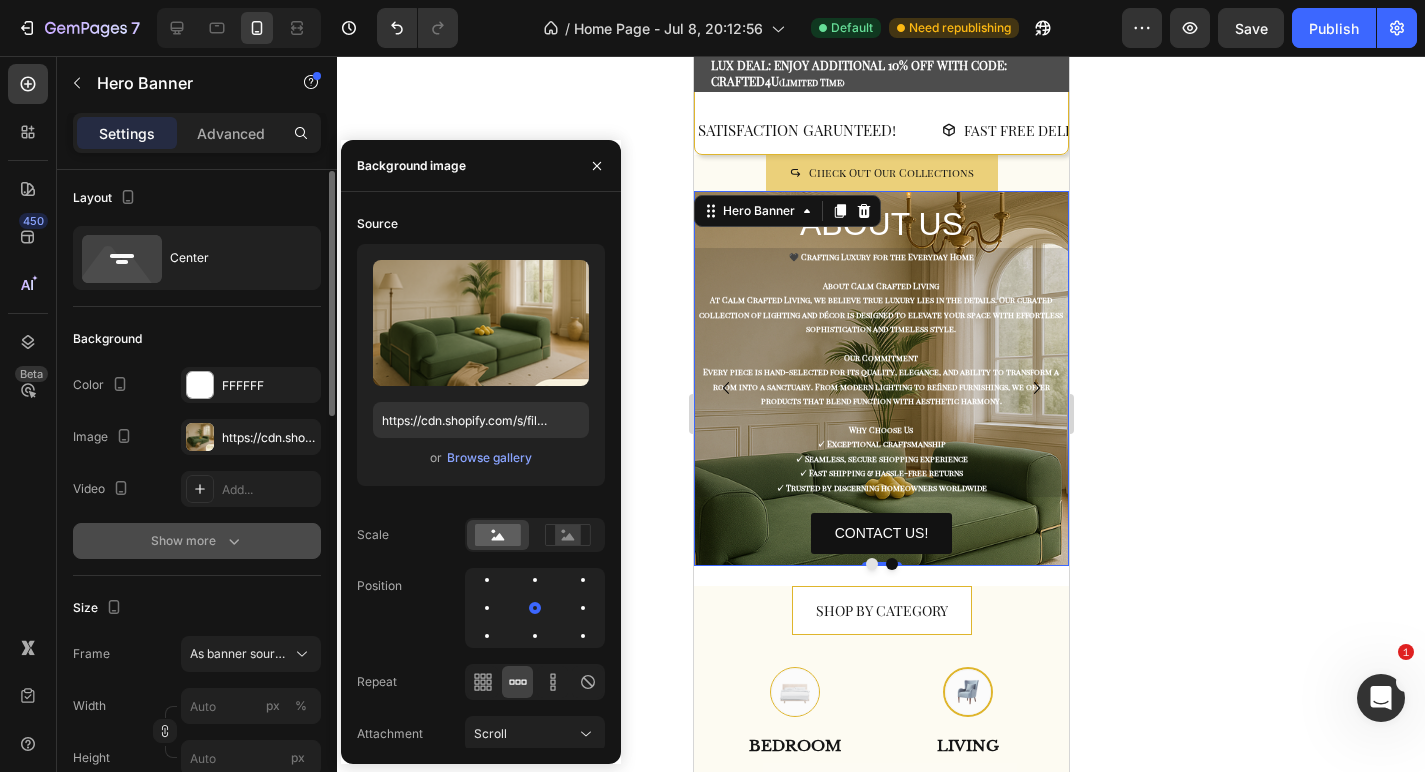 click on "Background The changes might be hidden by the image and the video. Color FFFFFF Image https://cdn.shopify.com/s/files/1/0765/9077/6534/files/gempages_574608981599716581-6beaddfd-d9f4-4109-b7aa-1939963d7964.png Video Add... Show more" 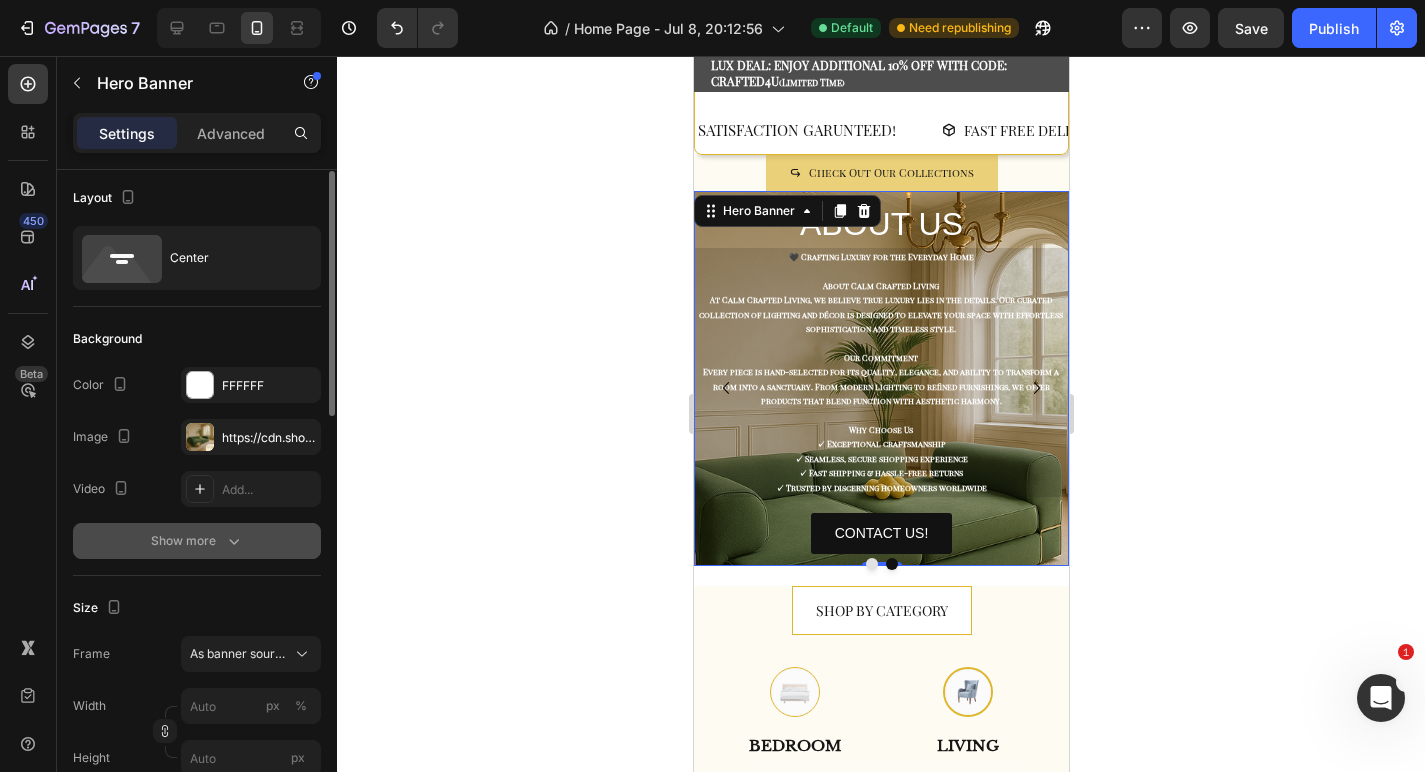 click 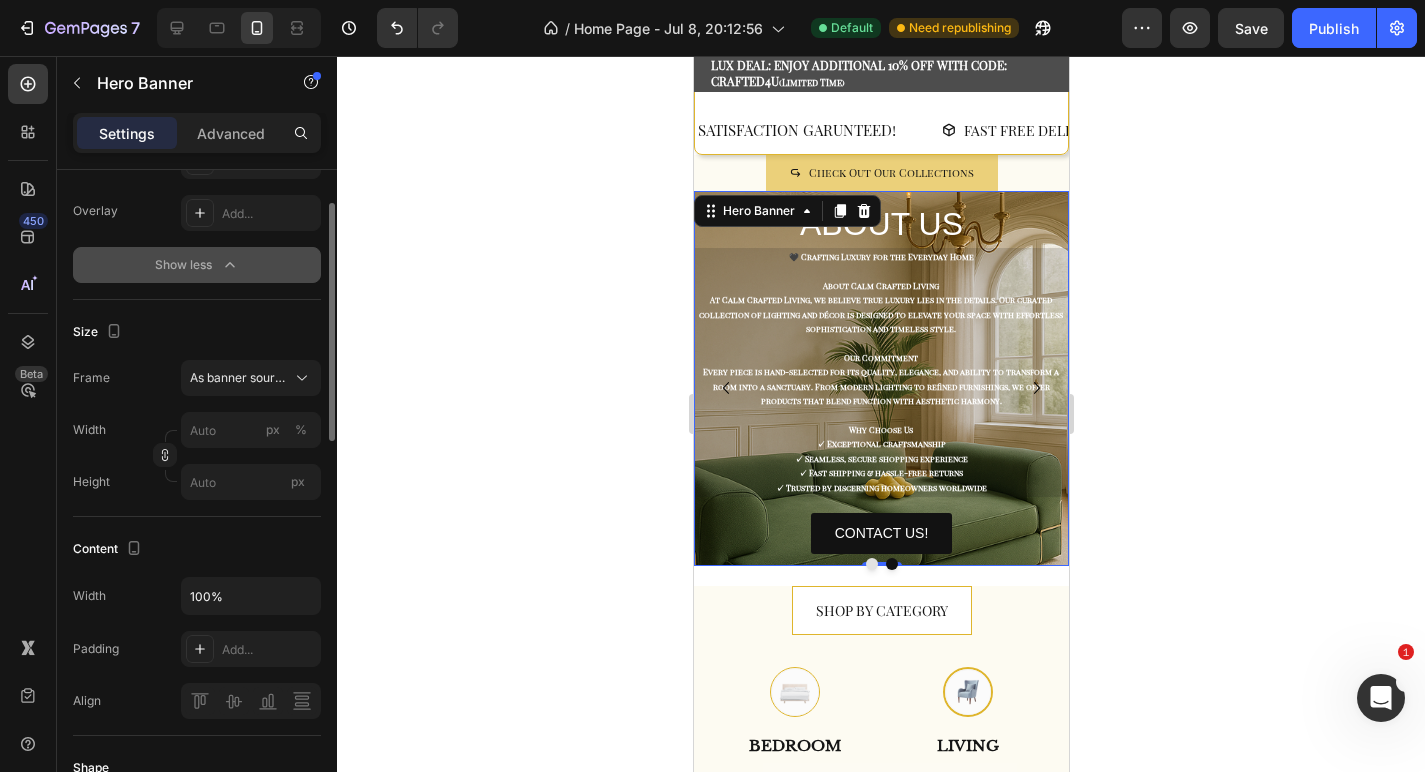 scroll, scrollTop: 371, scrollLeft: 0, axis: vertical 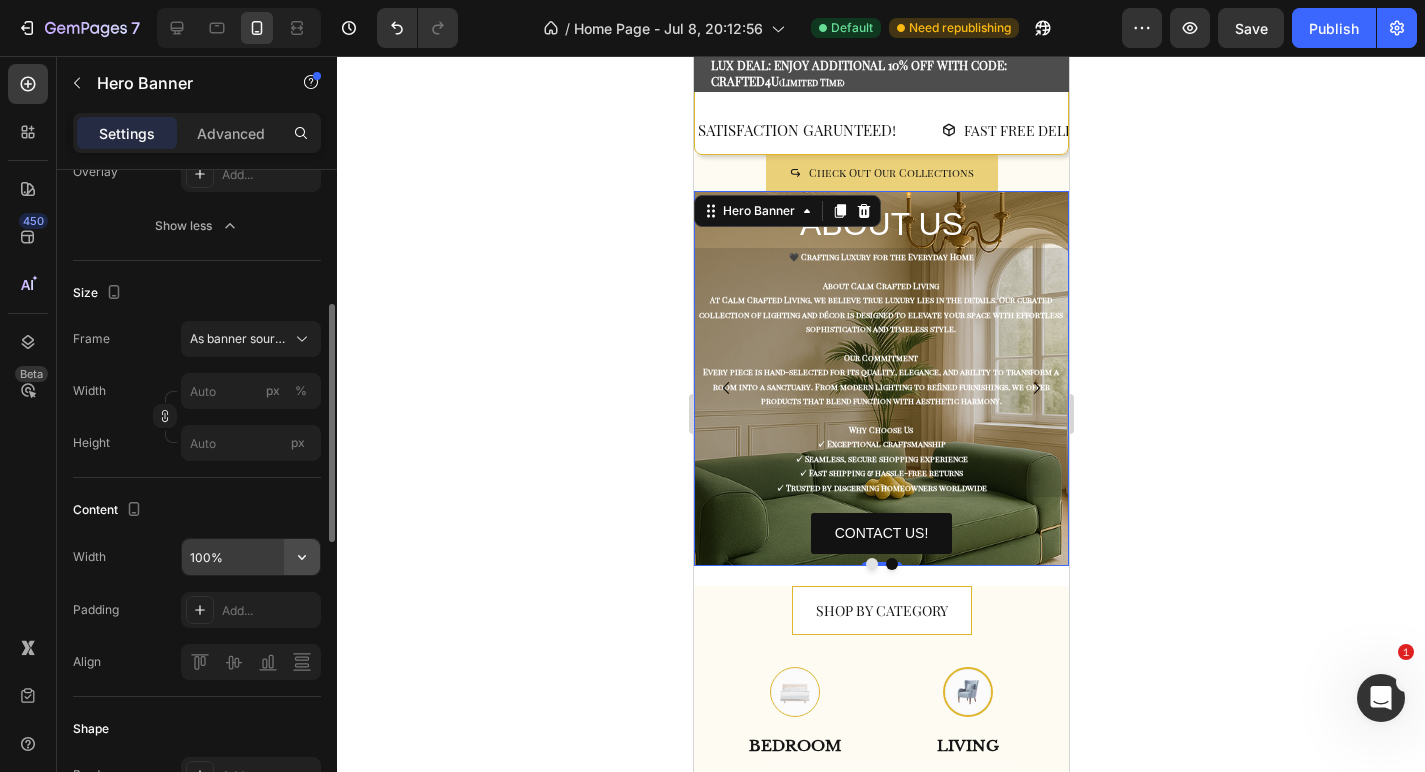 click 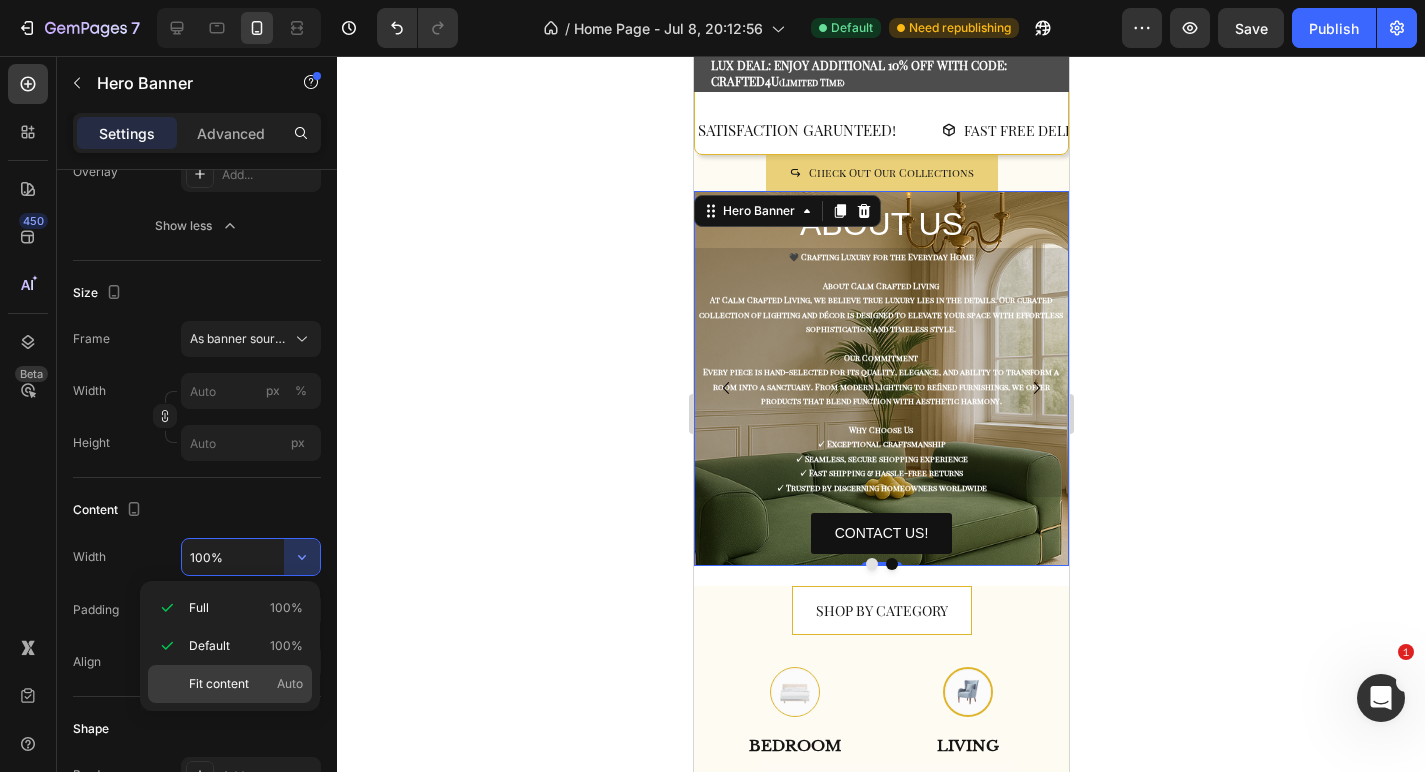 click on "Fit content" at bounding box center (219, 684) 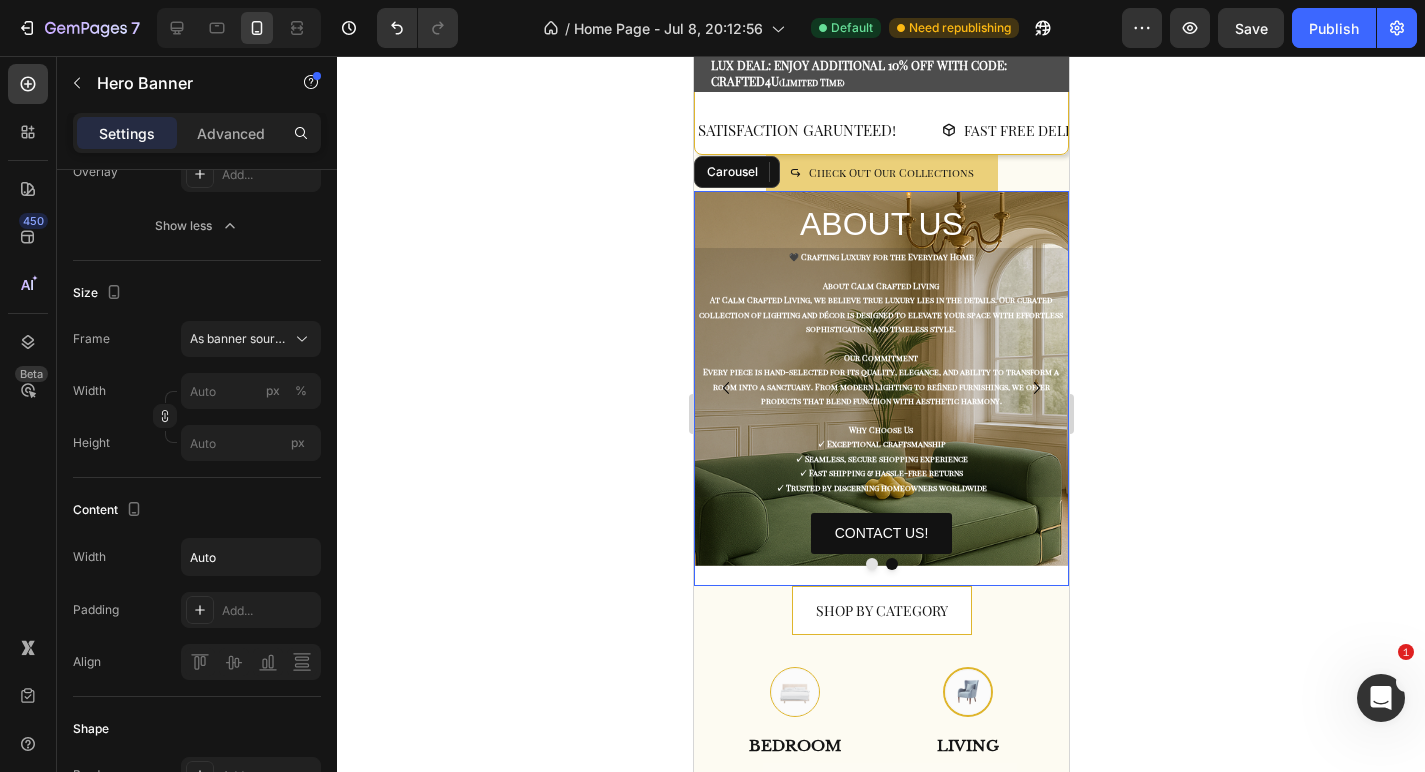click 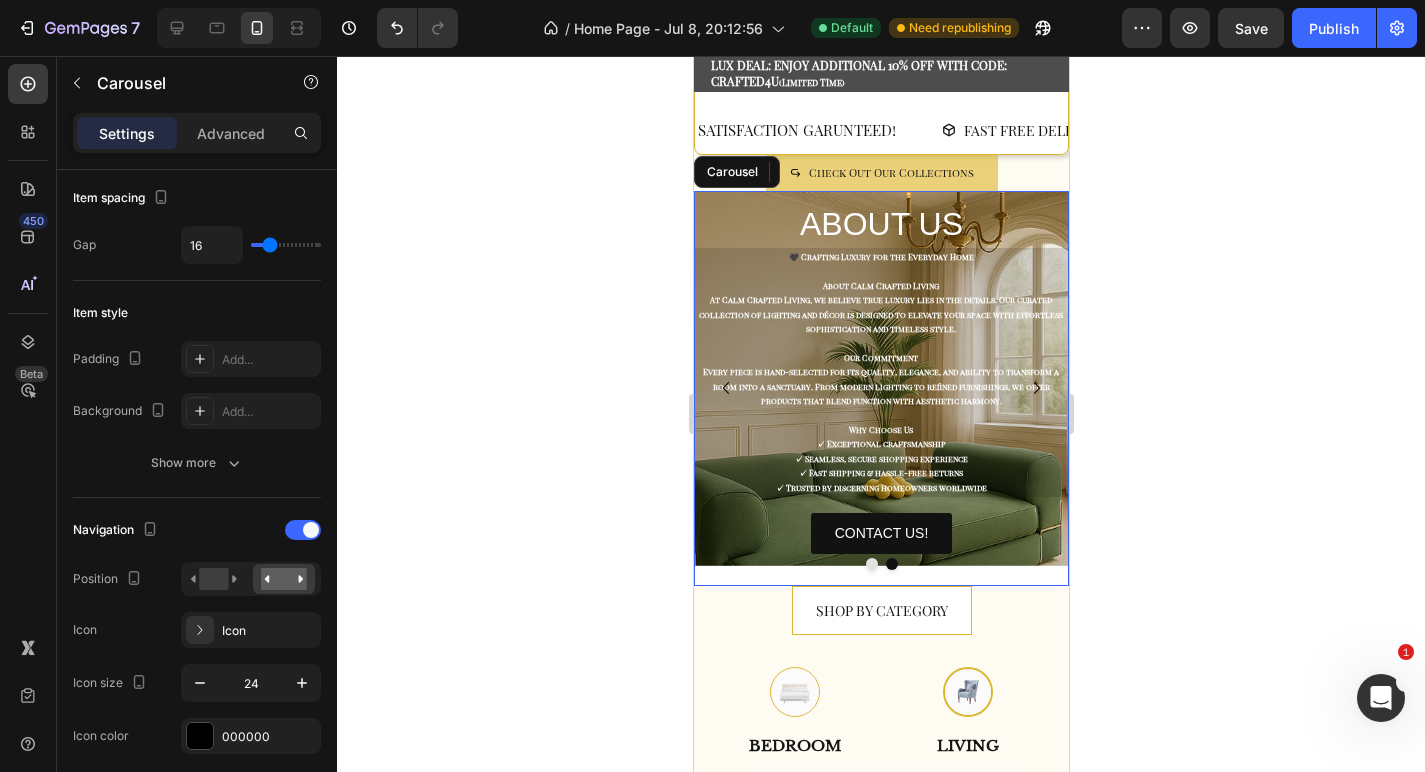 scroll, scrollTop: 0, scrollLeft: 0, axis: both 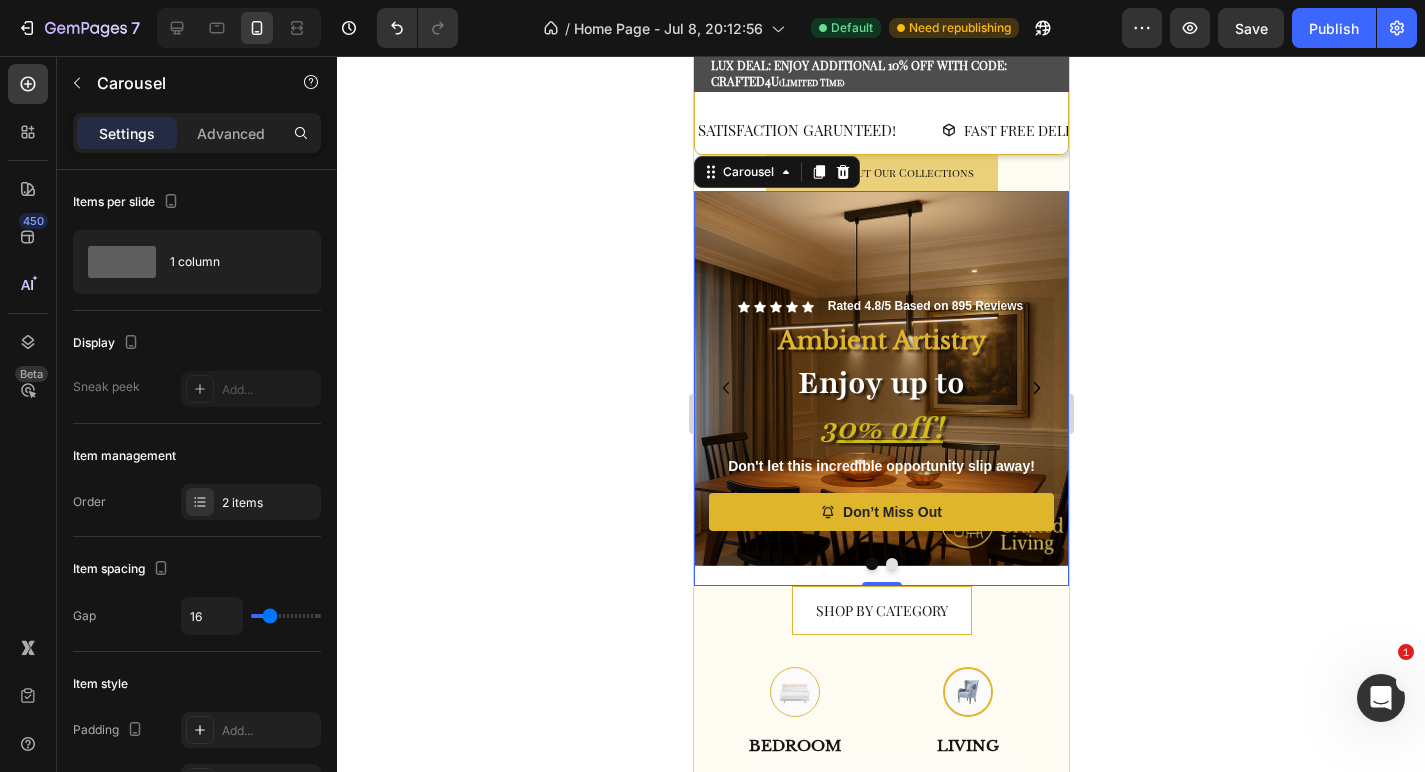 click at bounding box center [725, 388] 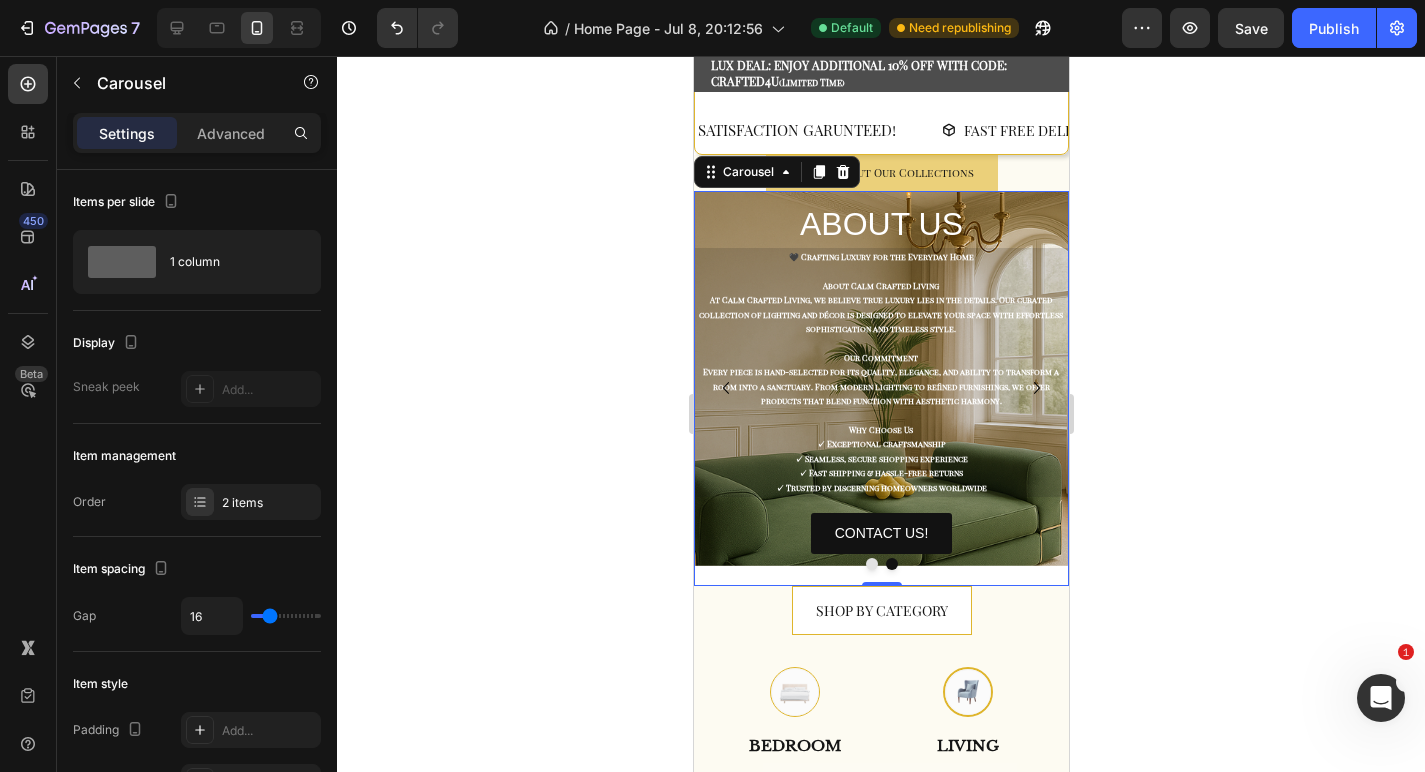 click at bounding box center (871, 564) 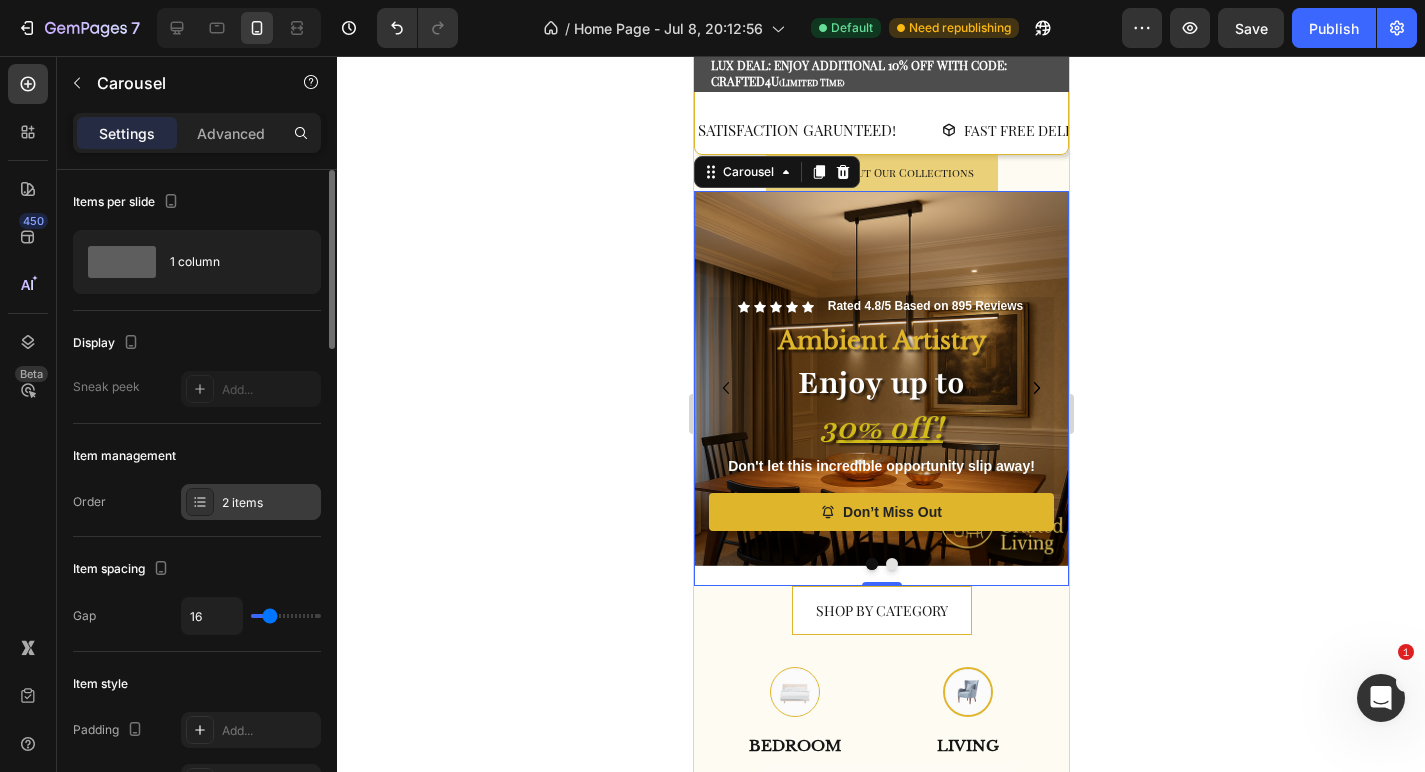 click on "2 items" at bounding box center (269, 503) 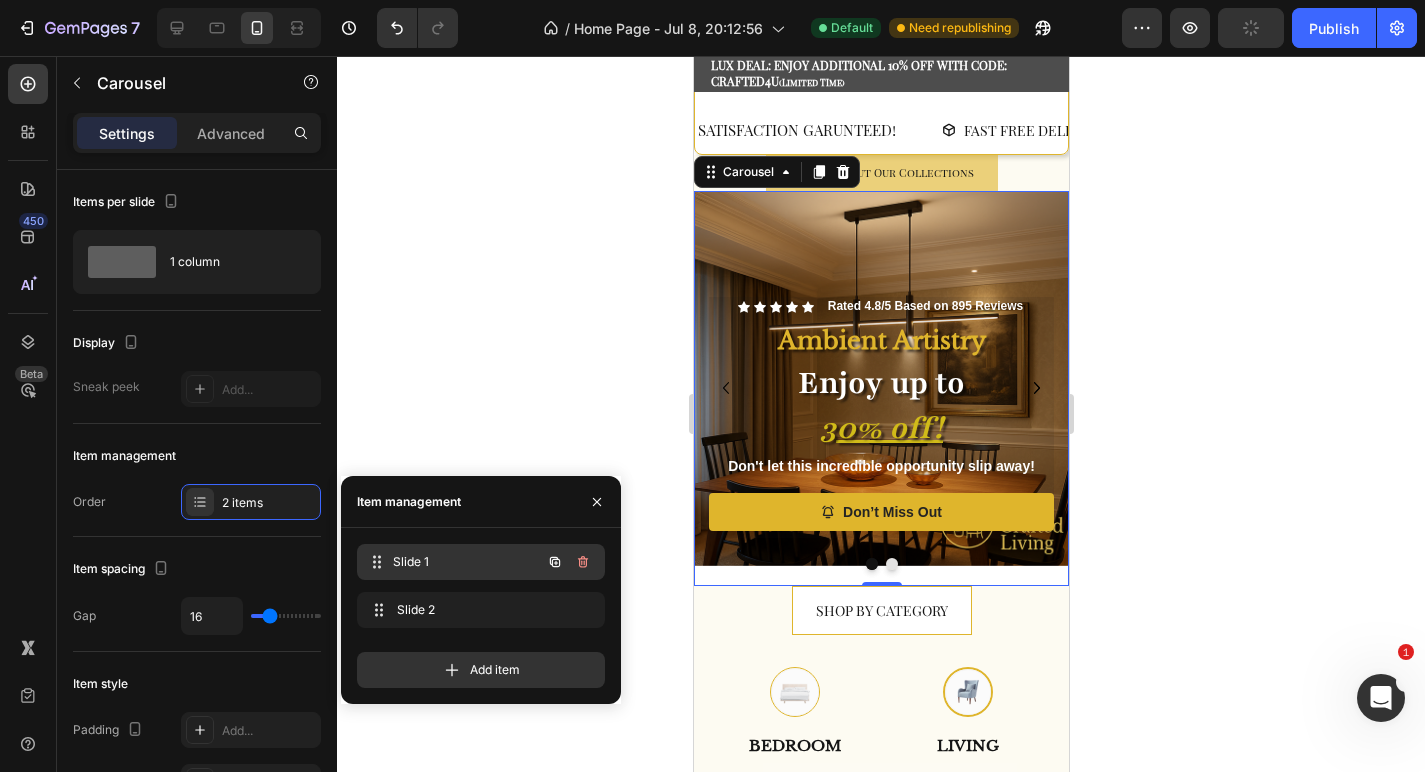 click on "Slide 1" at bounding box center [467, 562] 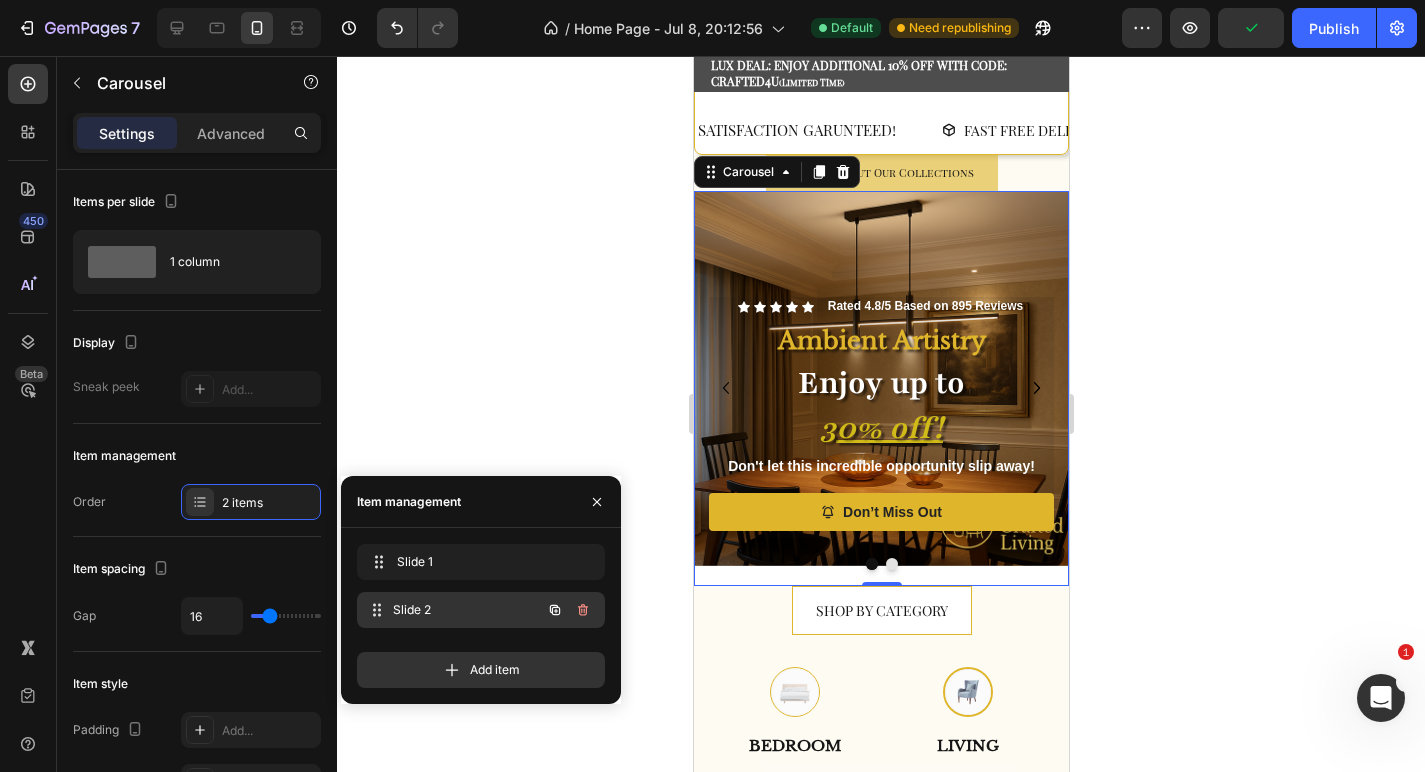click on "Slide 2 Slide 2" at bounding box center [481, 610] 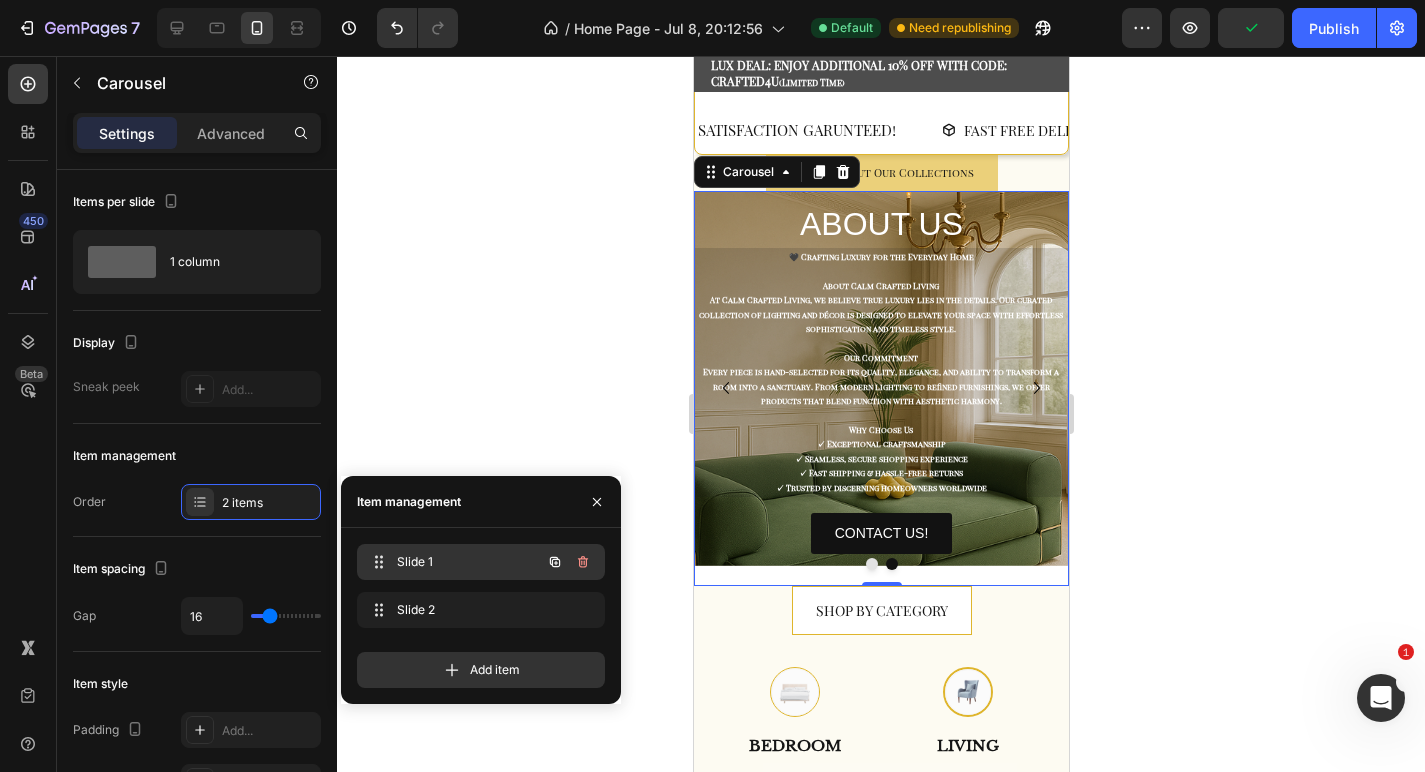 click on "Slide 1 Slide 1" at bounding box center (481, 562) 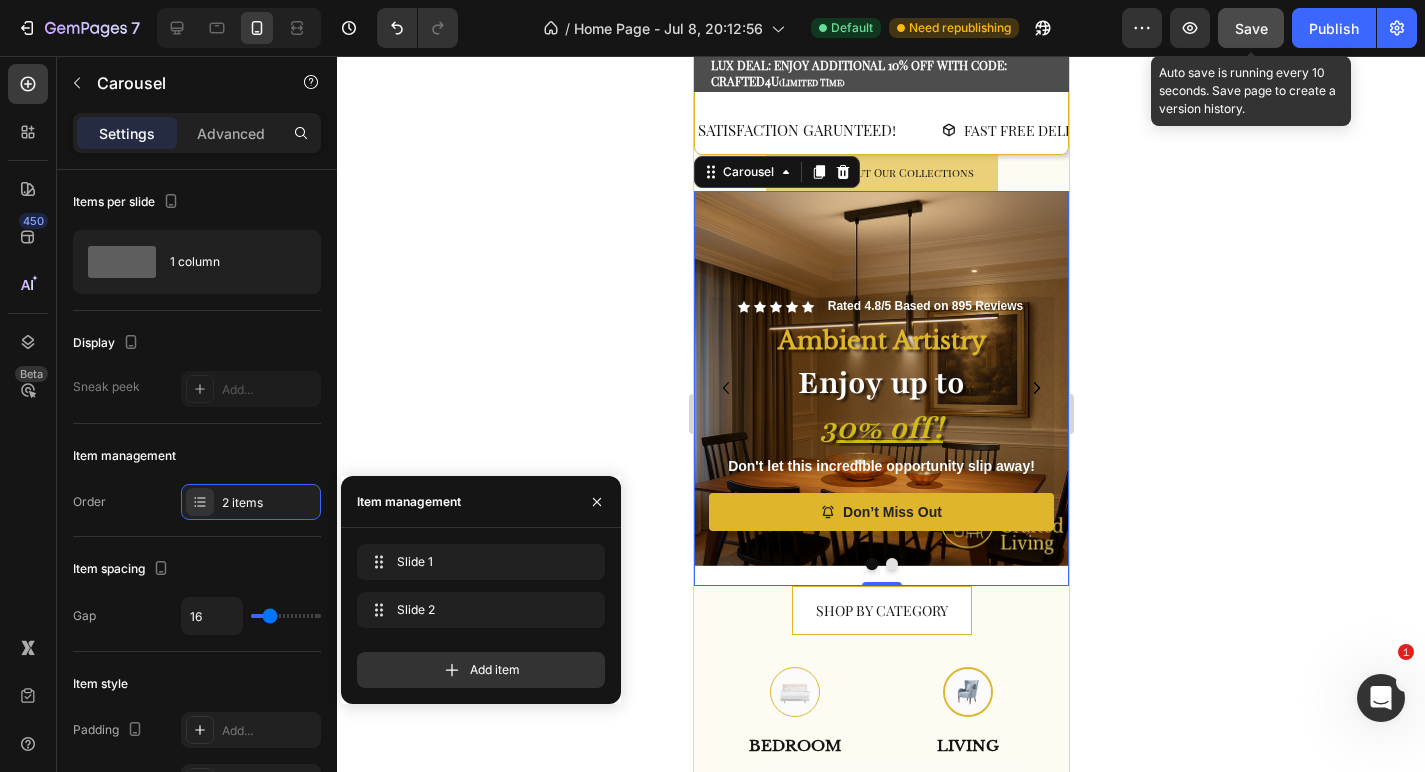 click on "Save" at bounding box center (1251, 28) 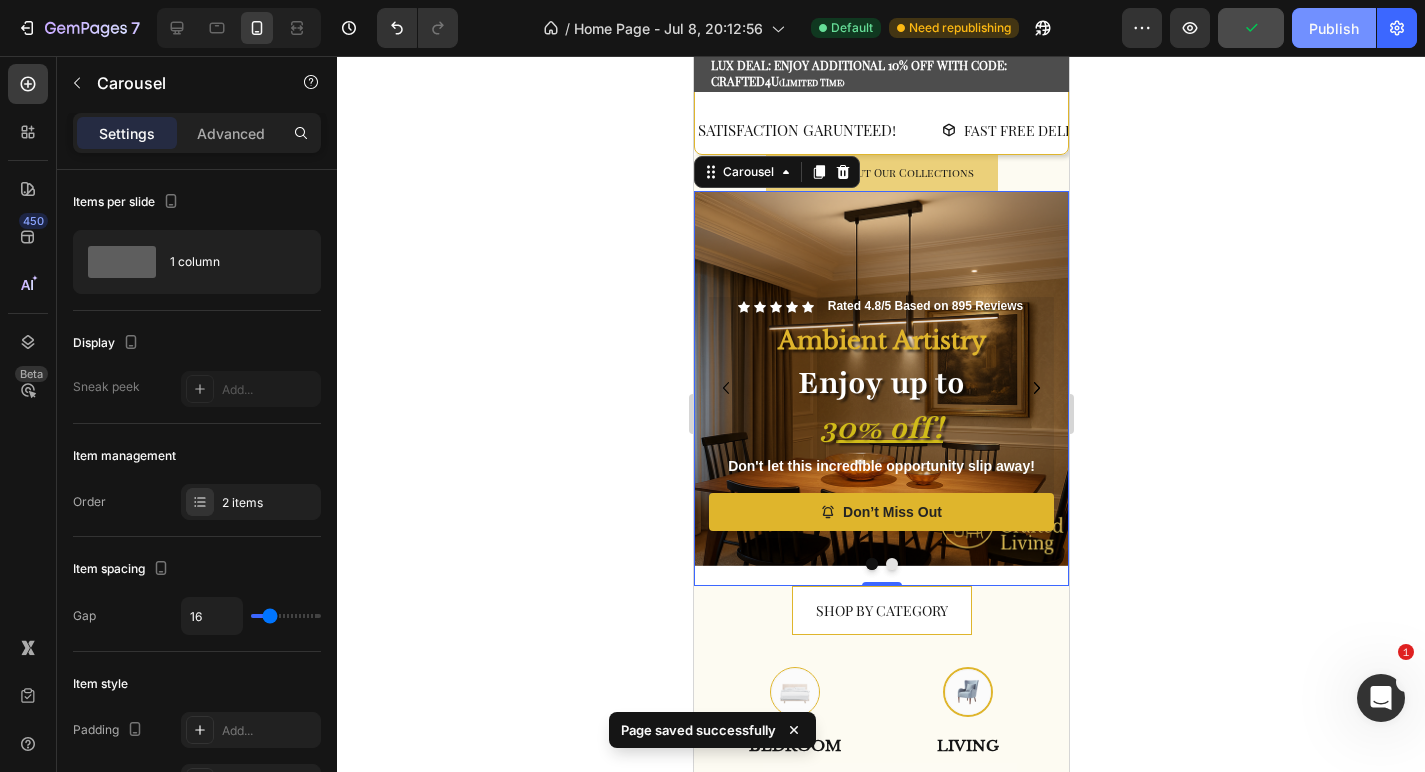 click on "Publish" at bounding box center [1334, 28] 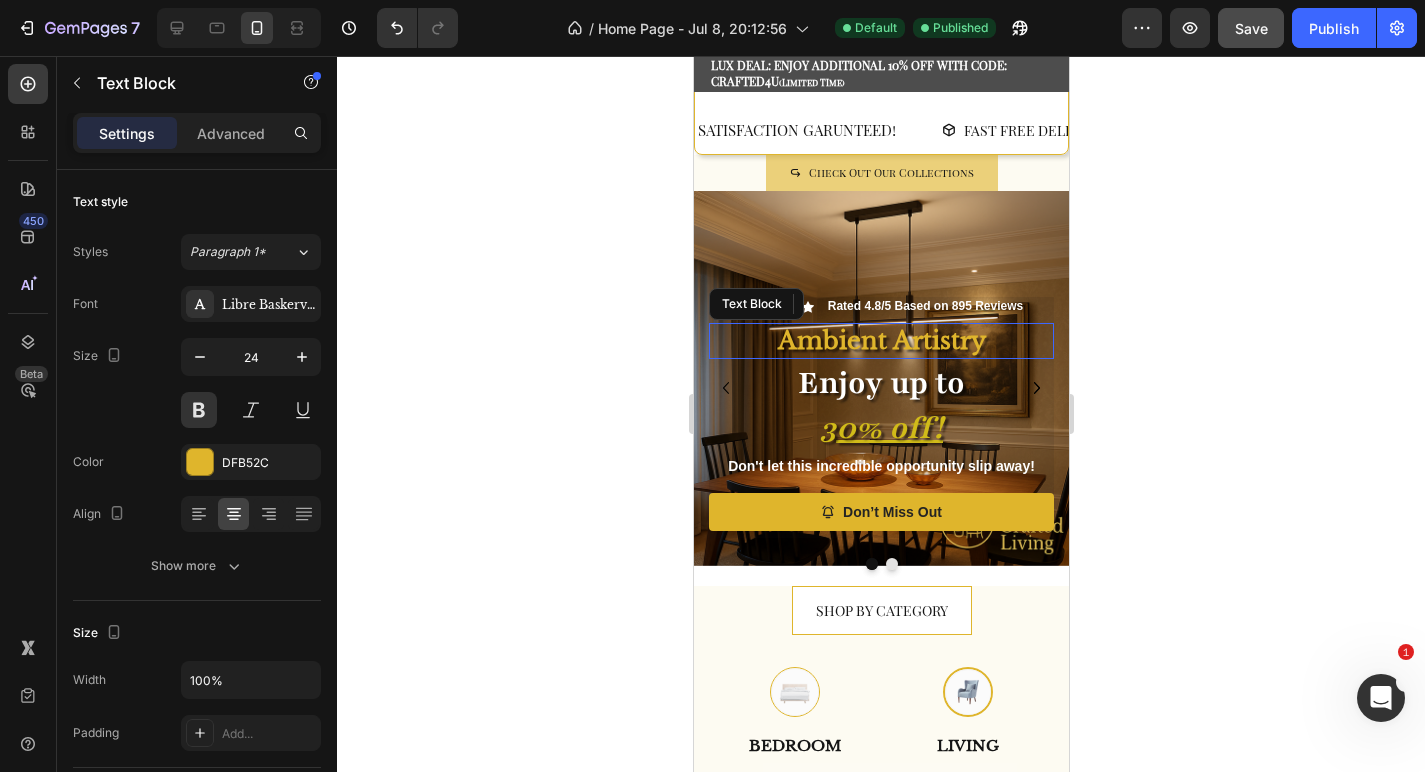 click on "Ambient Artistry" at bounding box center (880, 340) 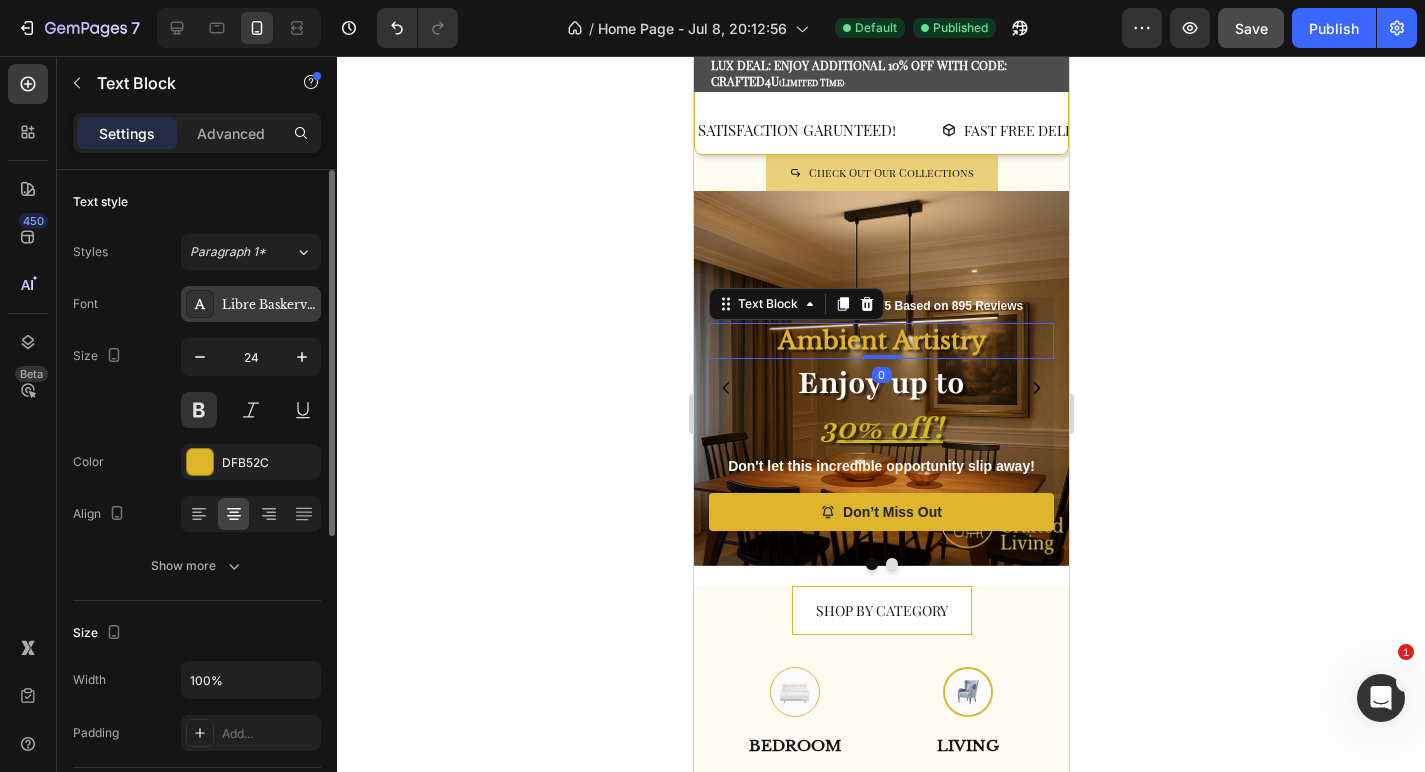 click on "Libre Baskerville" at bounding box center (269, 305) 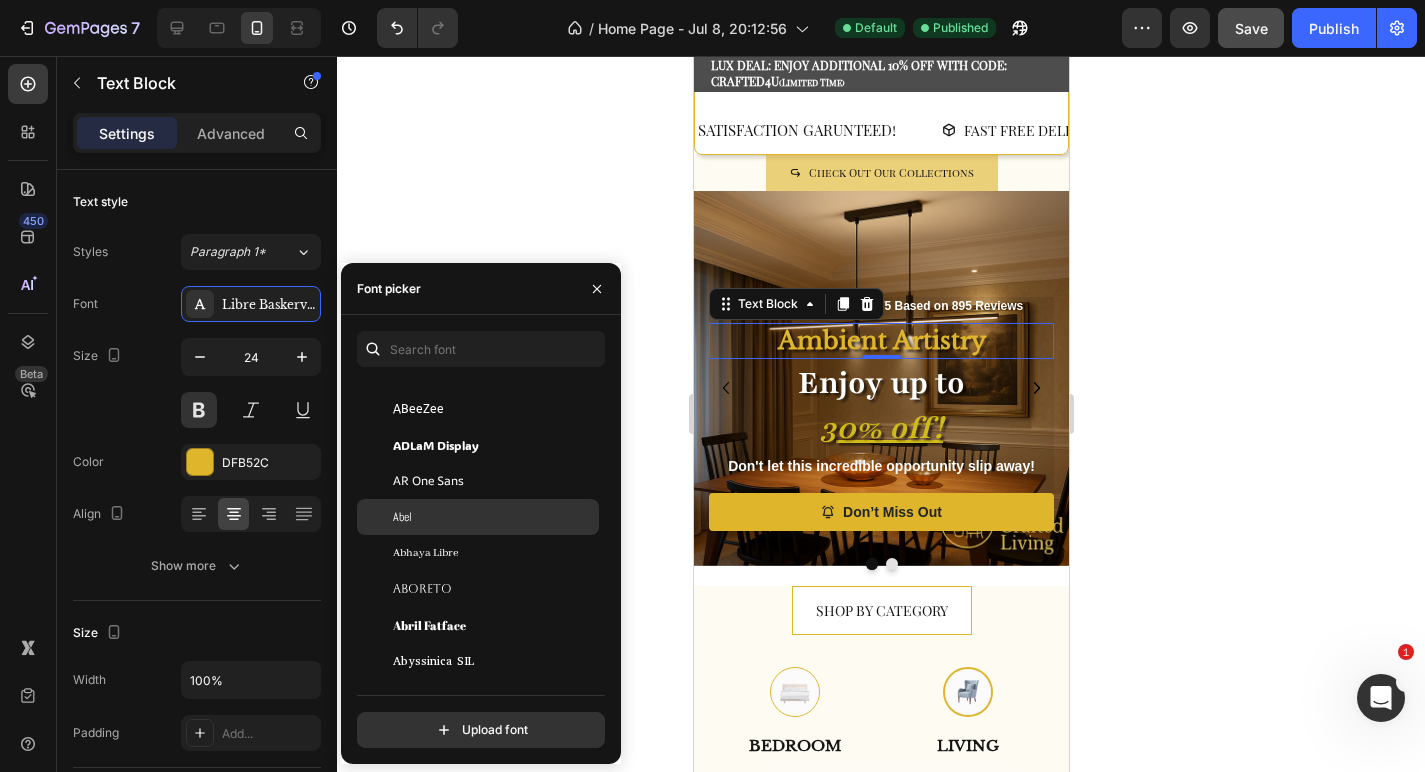 scroll, scrollTop: 151, scrollLeft: 0, axis: vertical 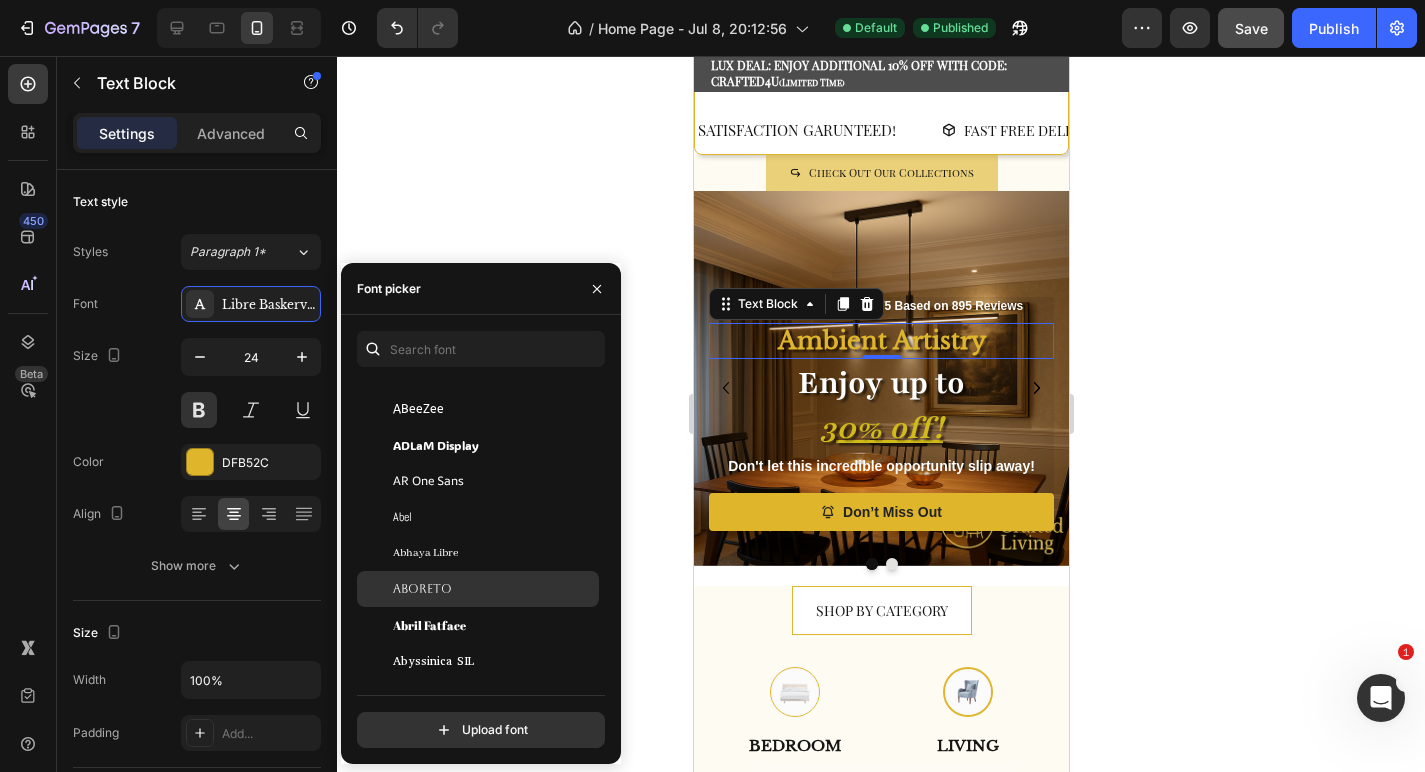 click on "Aboreto" 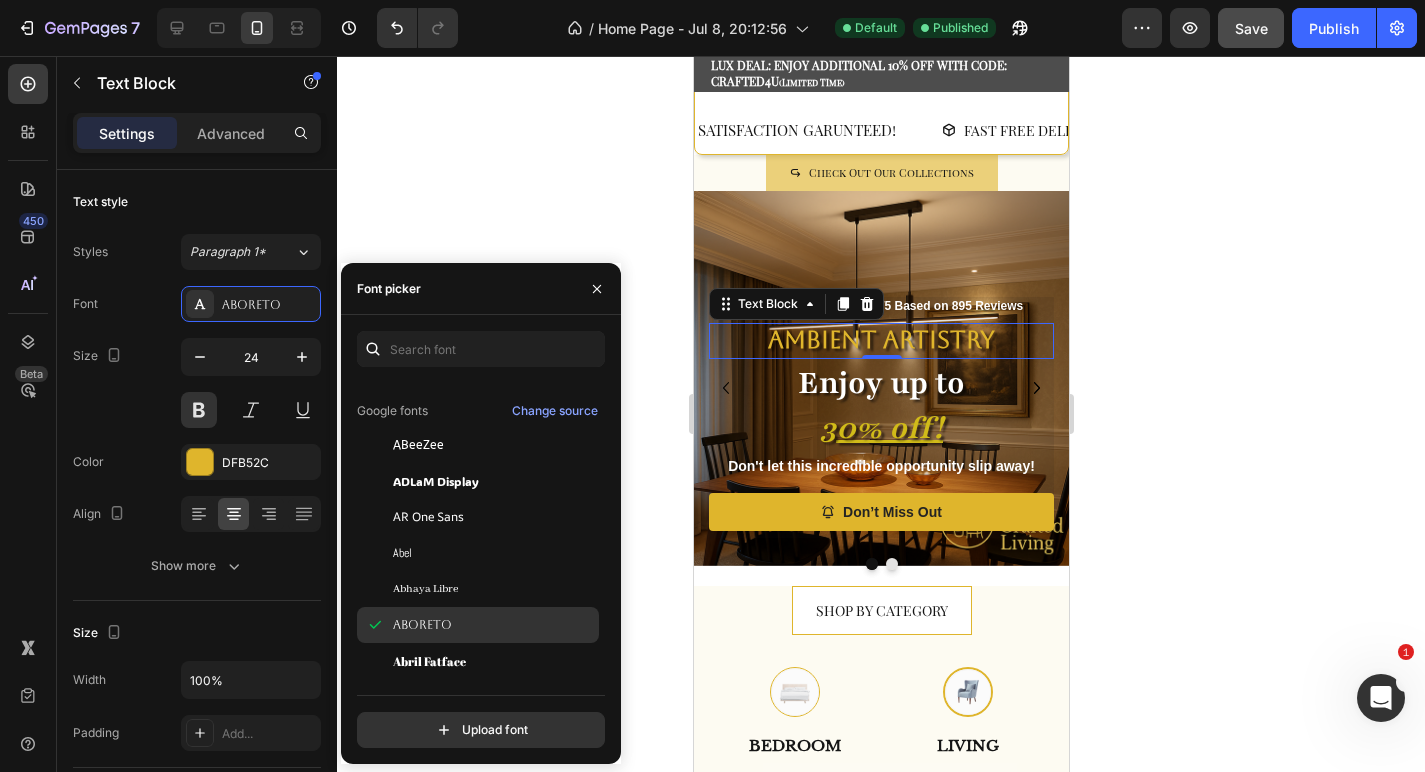 click on "Aboreto" 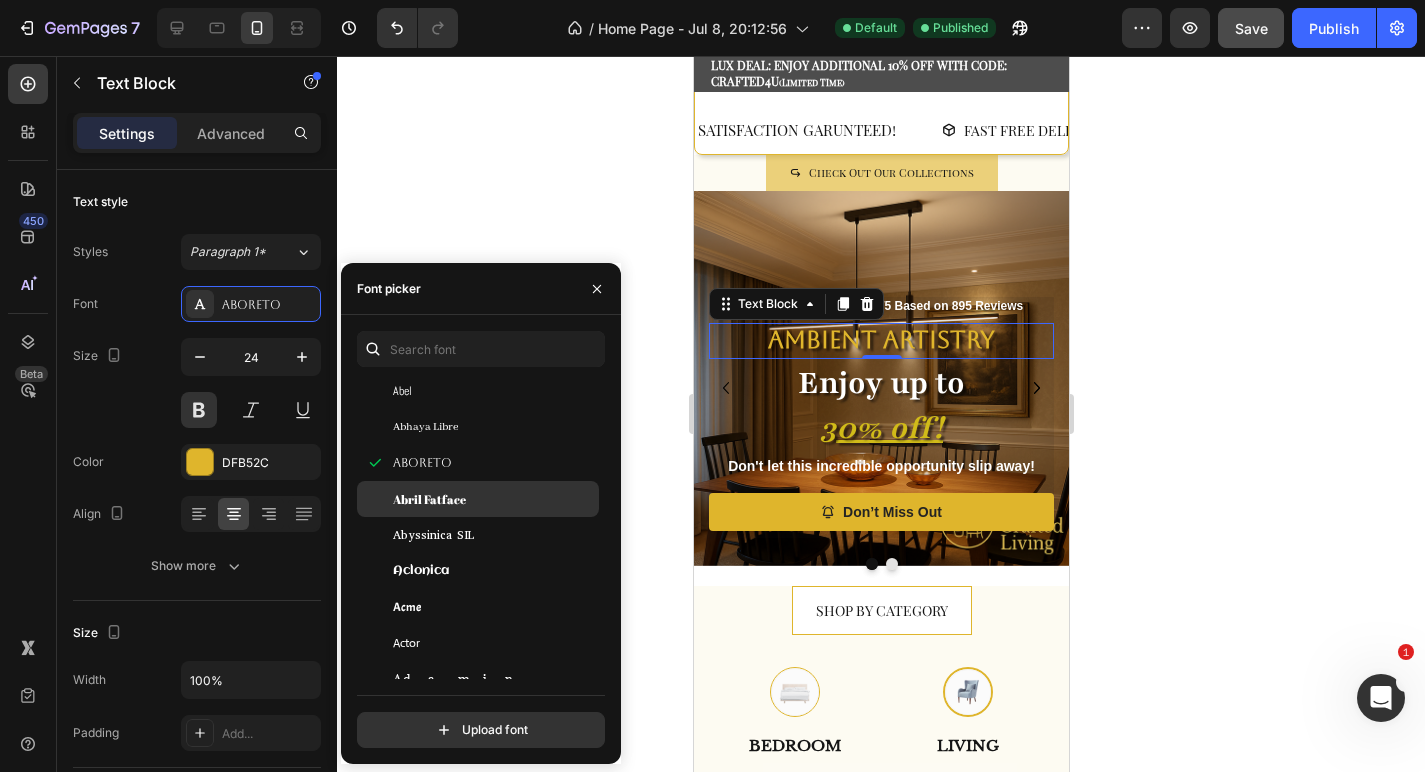 scroll, scrollTop: 315, scrollLeft: 0, axis: vertical 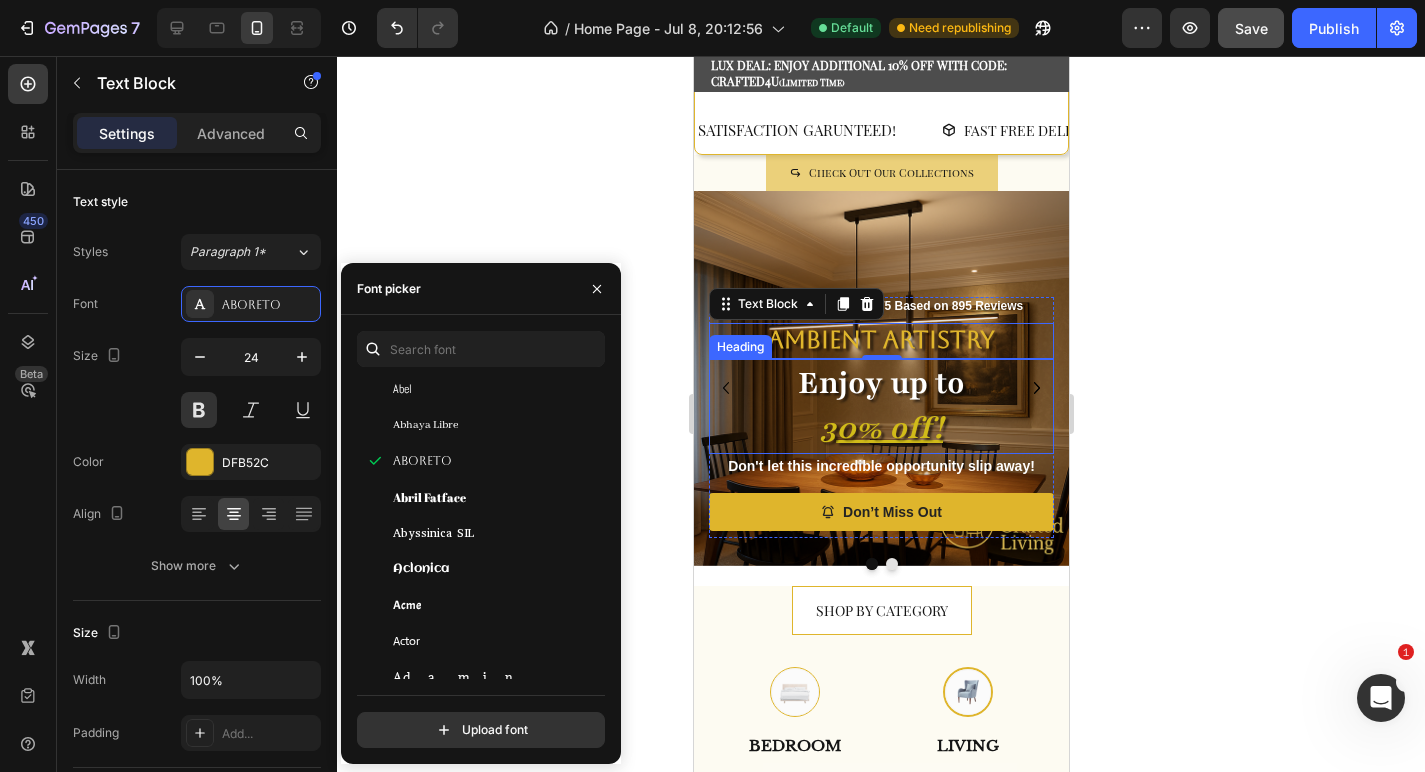 click on "Enjoy up to 30% off!" at bounding box center [880, 406] 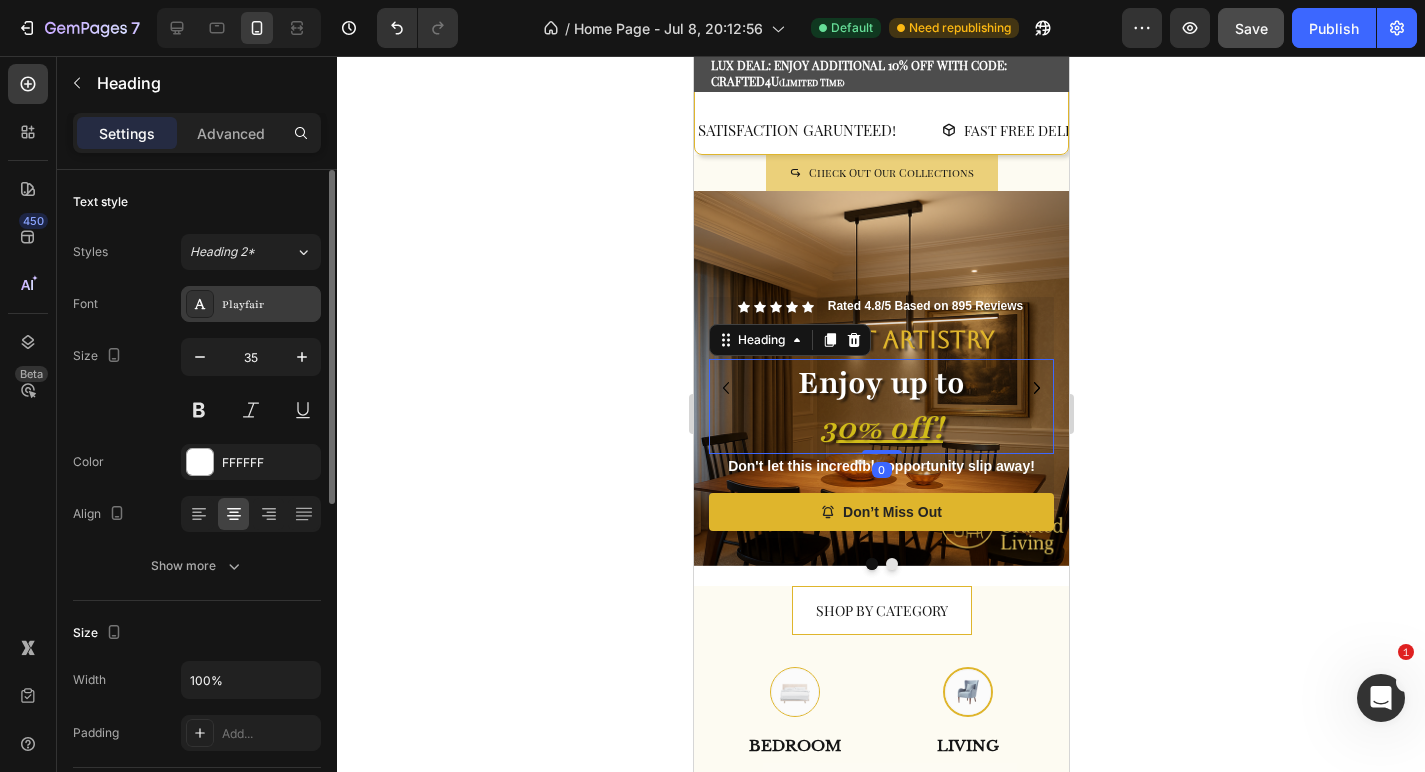 click on "Playfair" at bounding box center (269, 305) 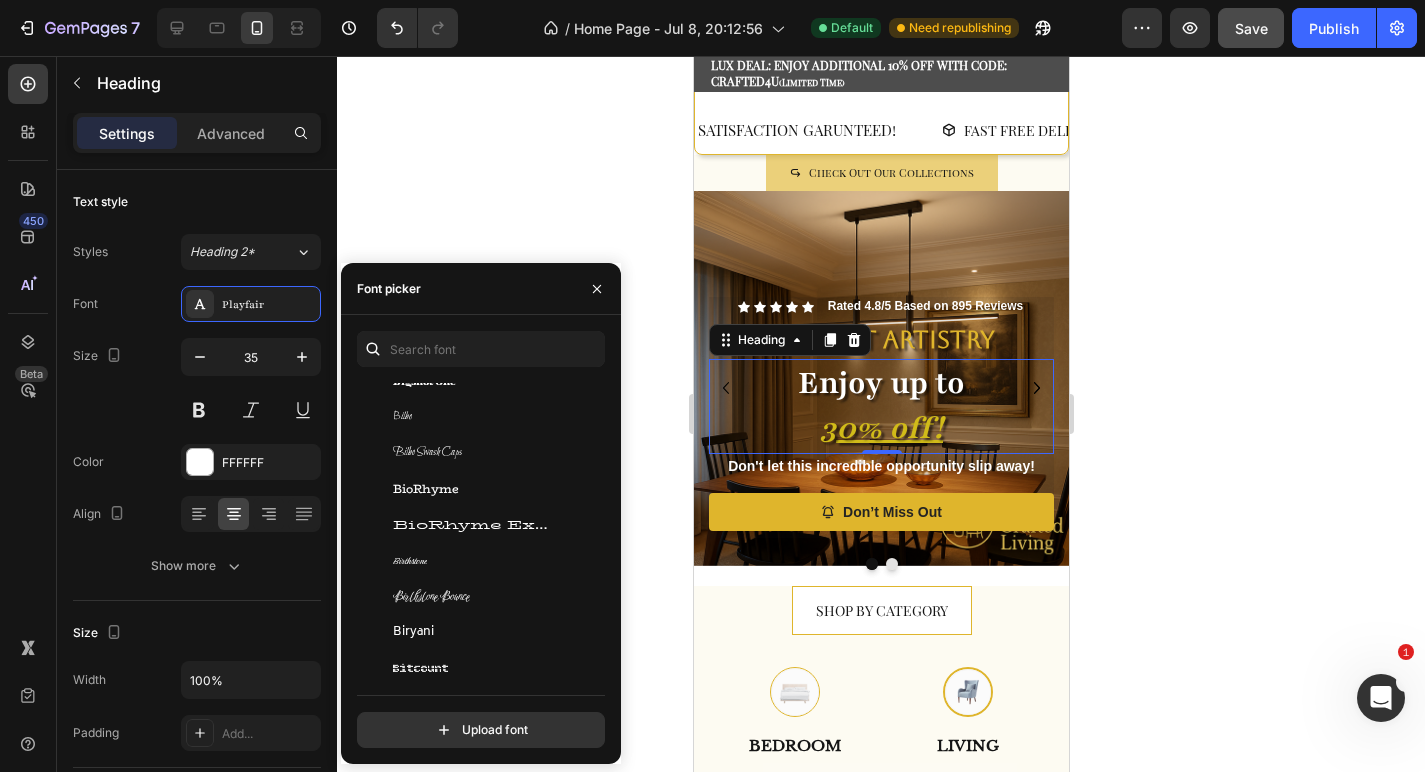 scroll, scrollTop: 7545, scrollLeft: 0, axis: vertical 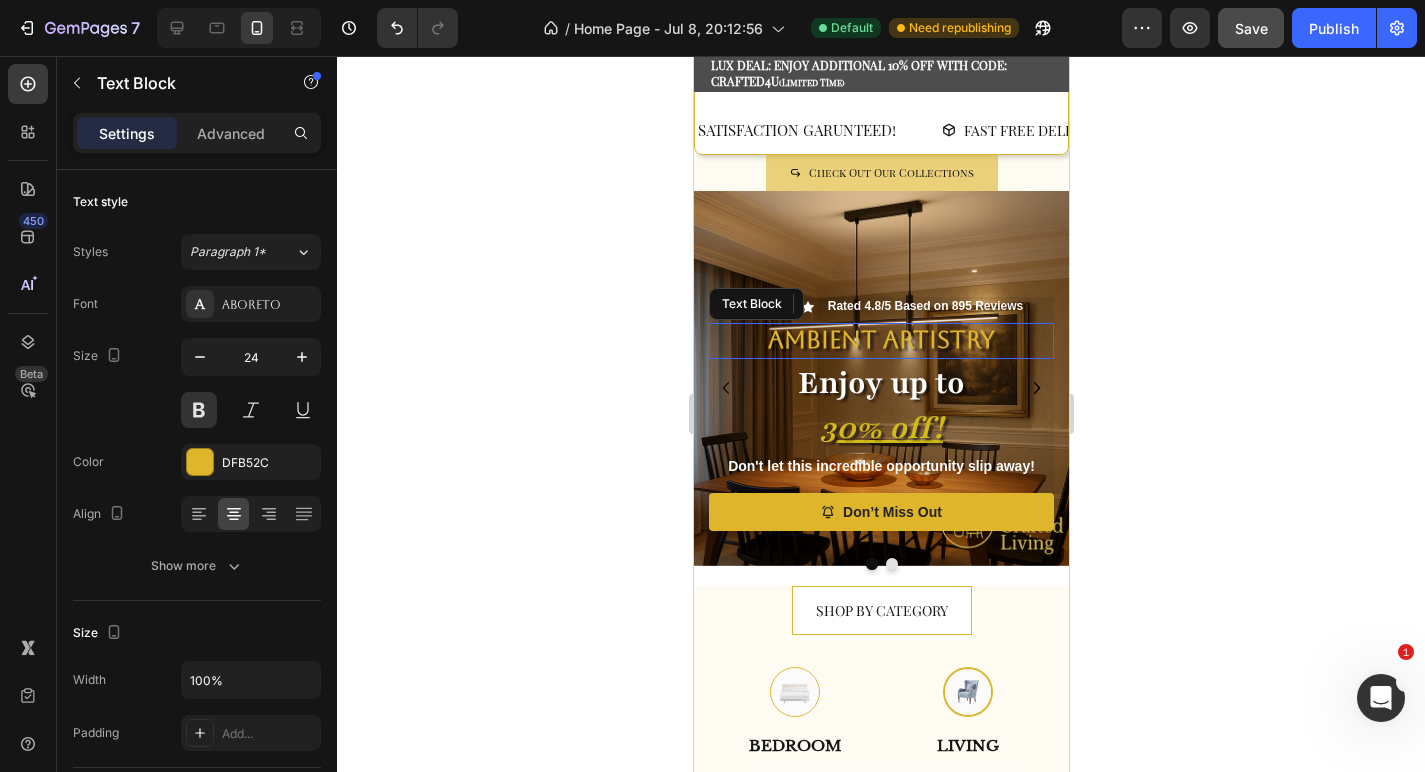 click on "Ambient Artistry" at bounding box center (880, 340) 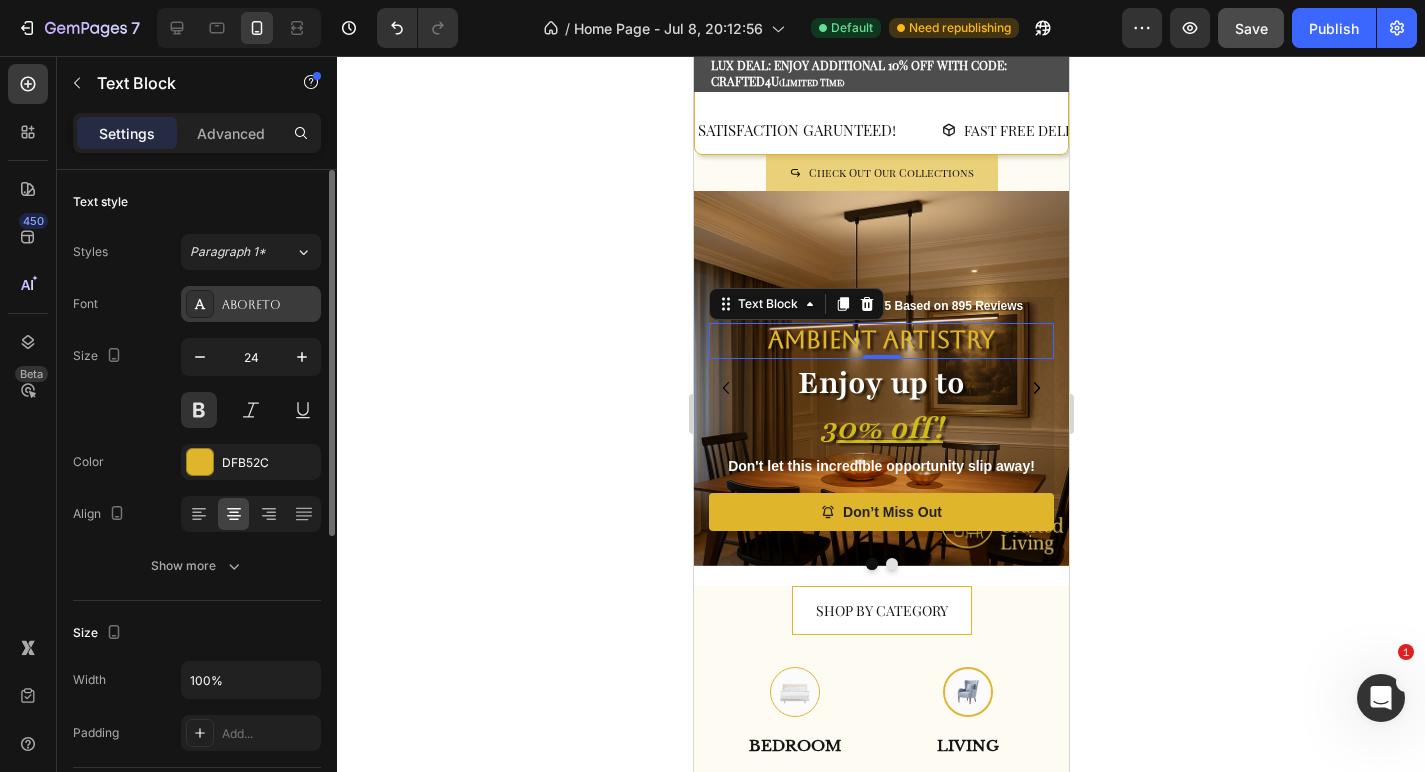 click on "Aboreto" at bounding box center [251, 304] 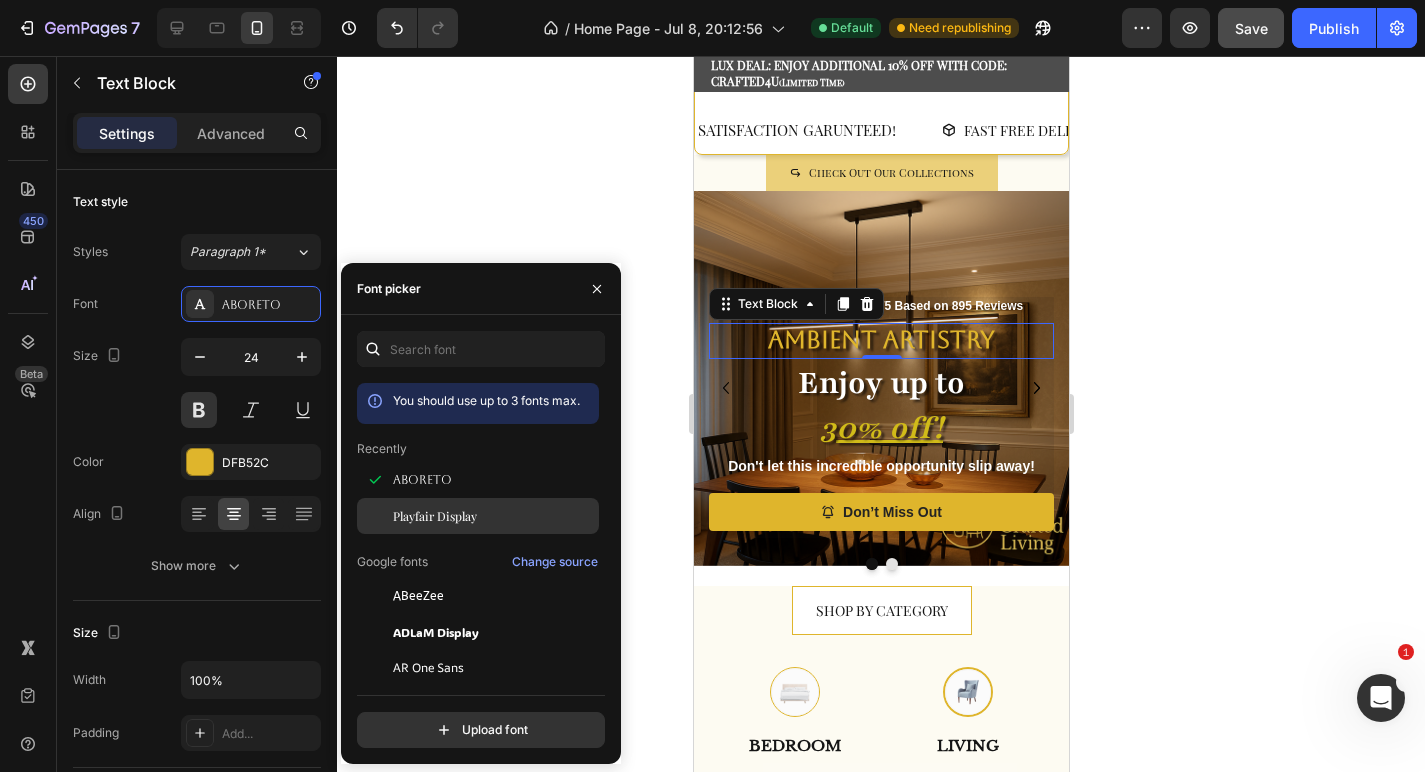 click on "Playfair Display" 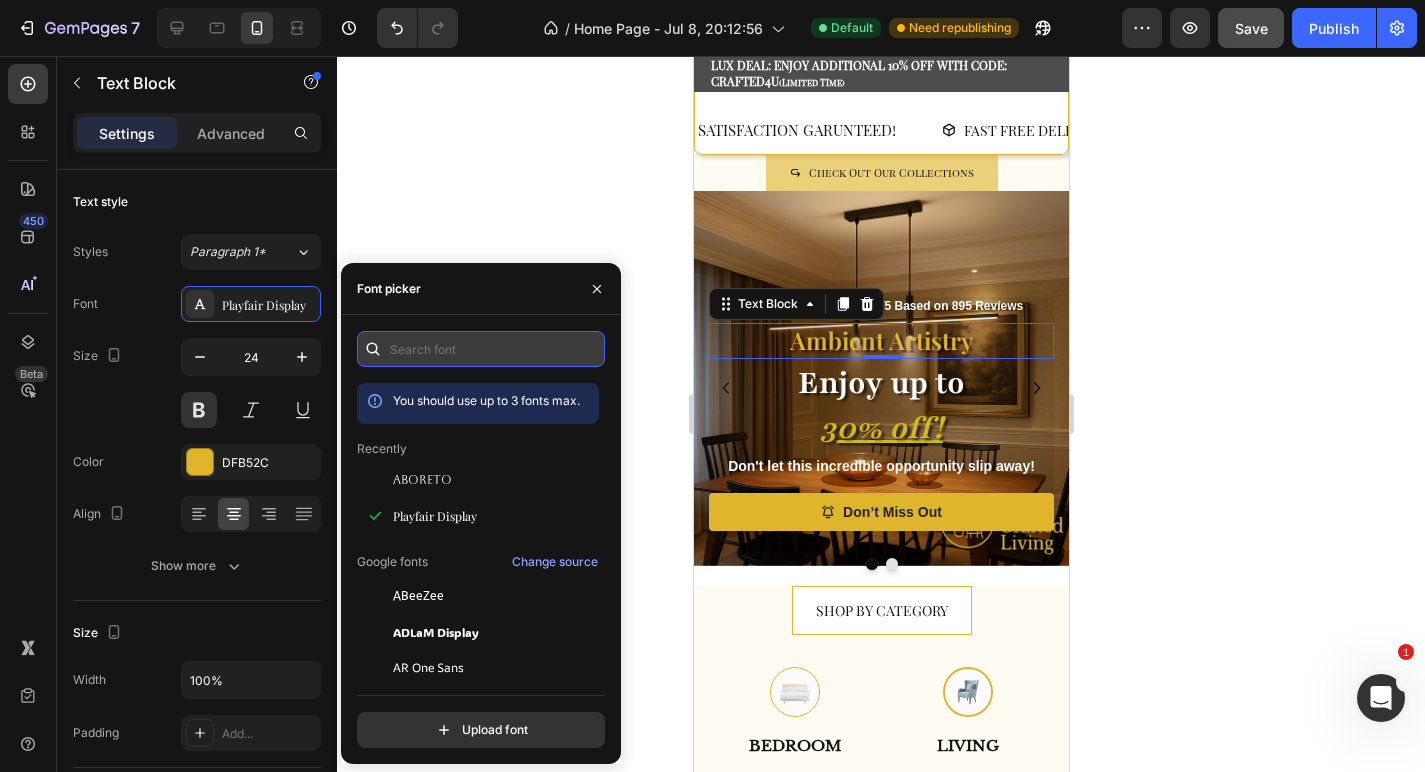 click at bounding box center [481, 349] 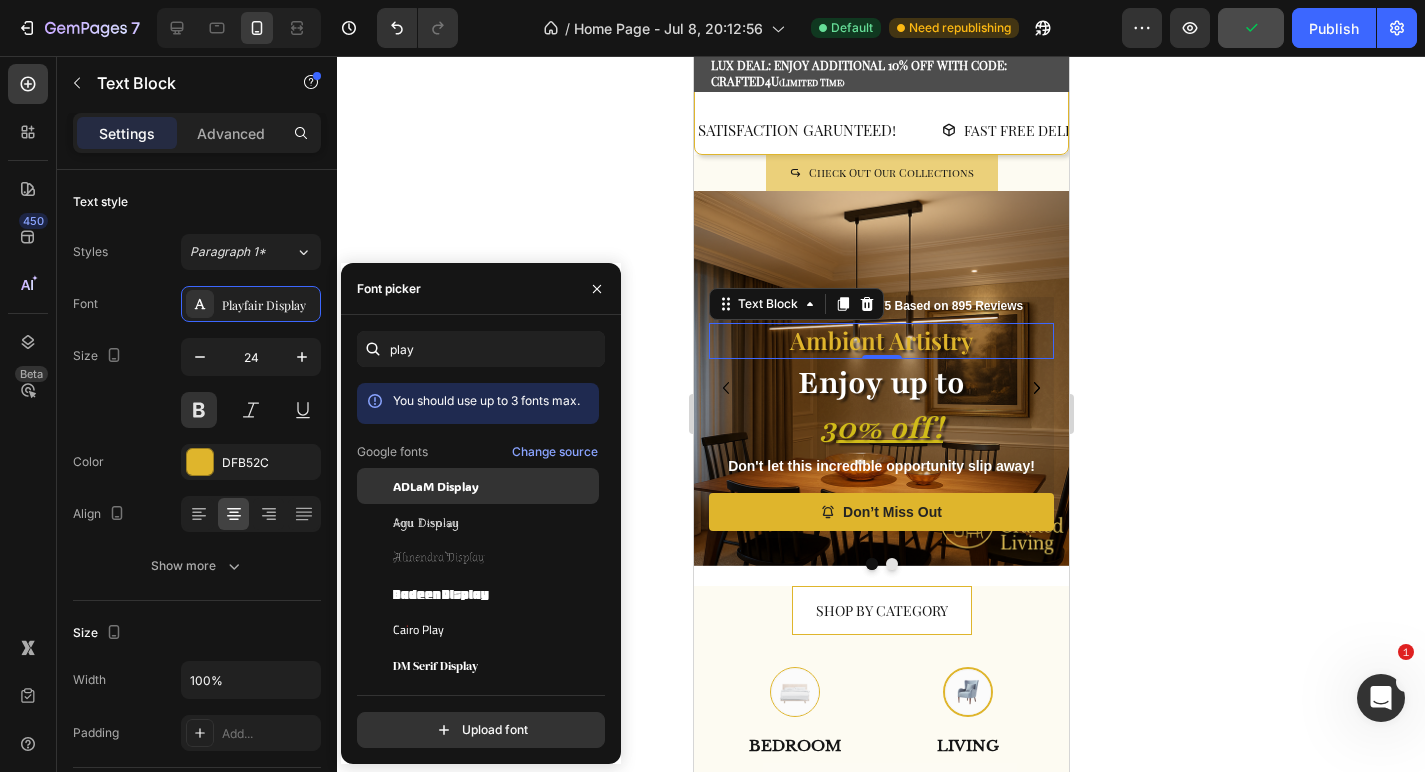 drag, startPoint x: 491, startPoint y: 703, endPoint x: 500, endPoint y: 498, distance: 205.19746 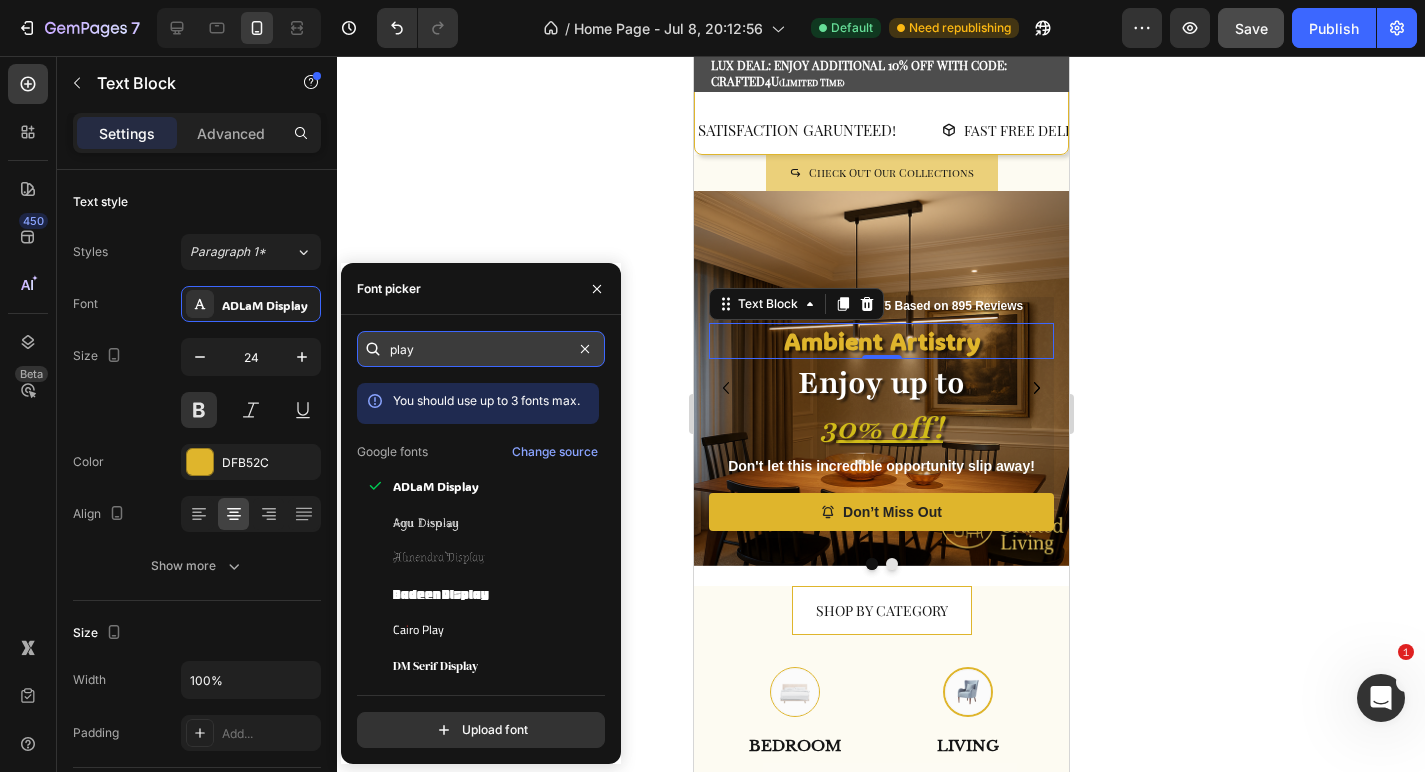 click on "play" at bounding box center [481, 349] 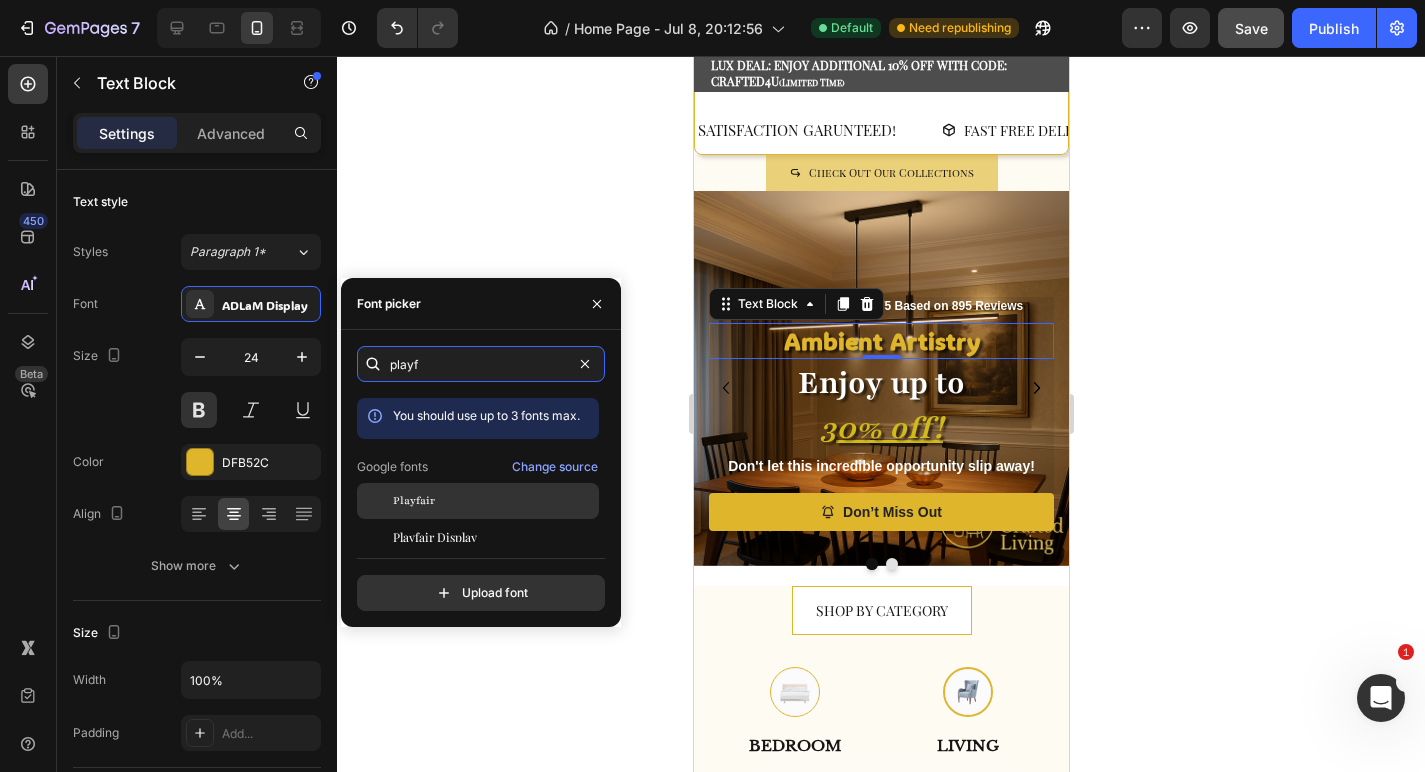 type on "playf" 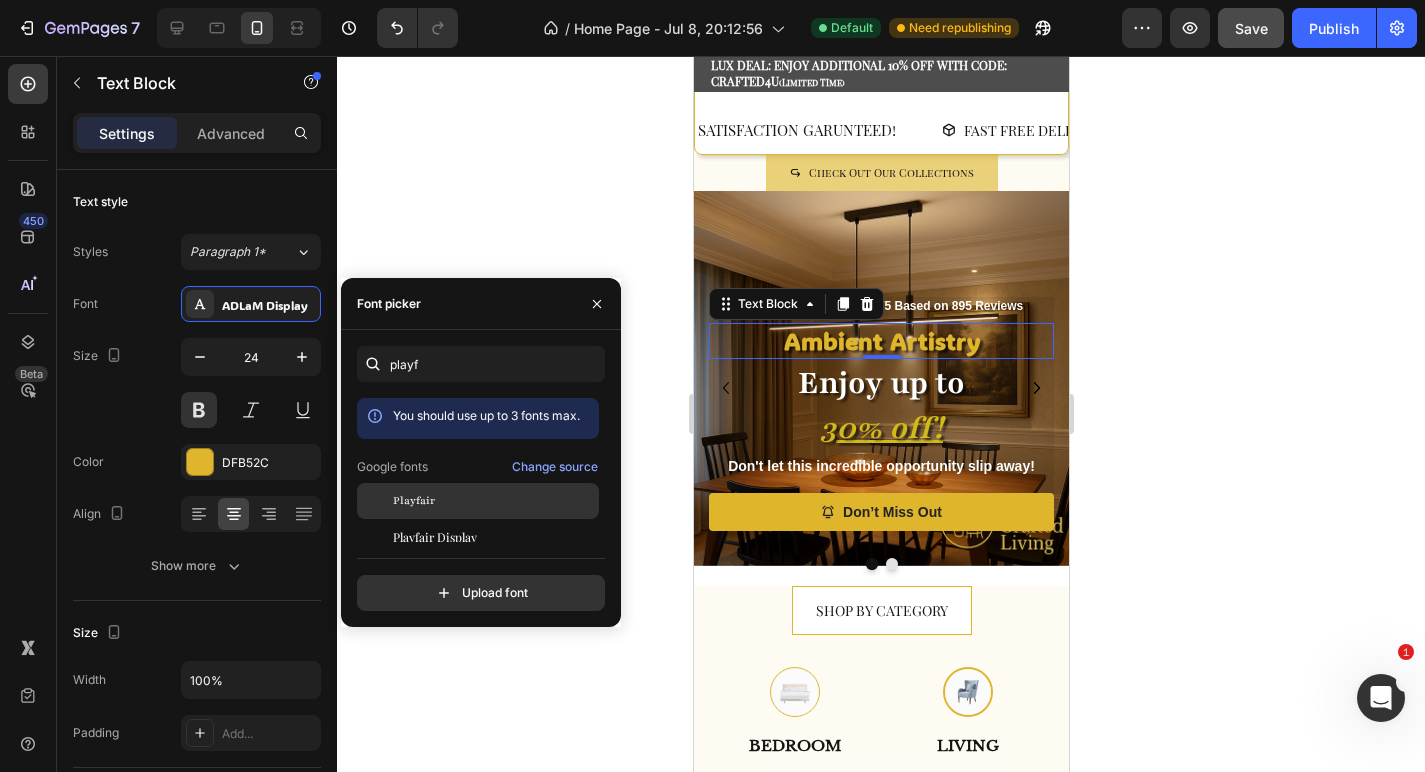 click on "Playfair" 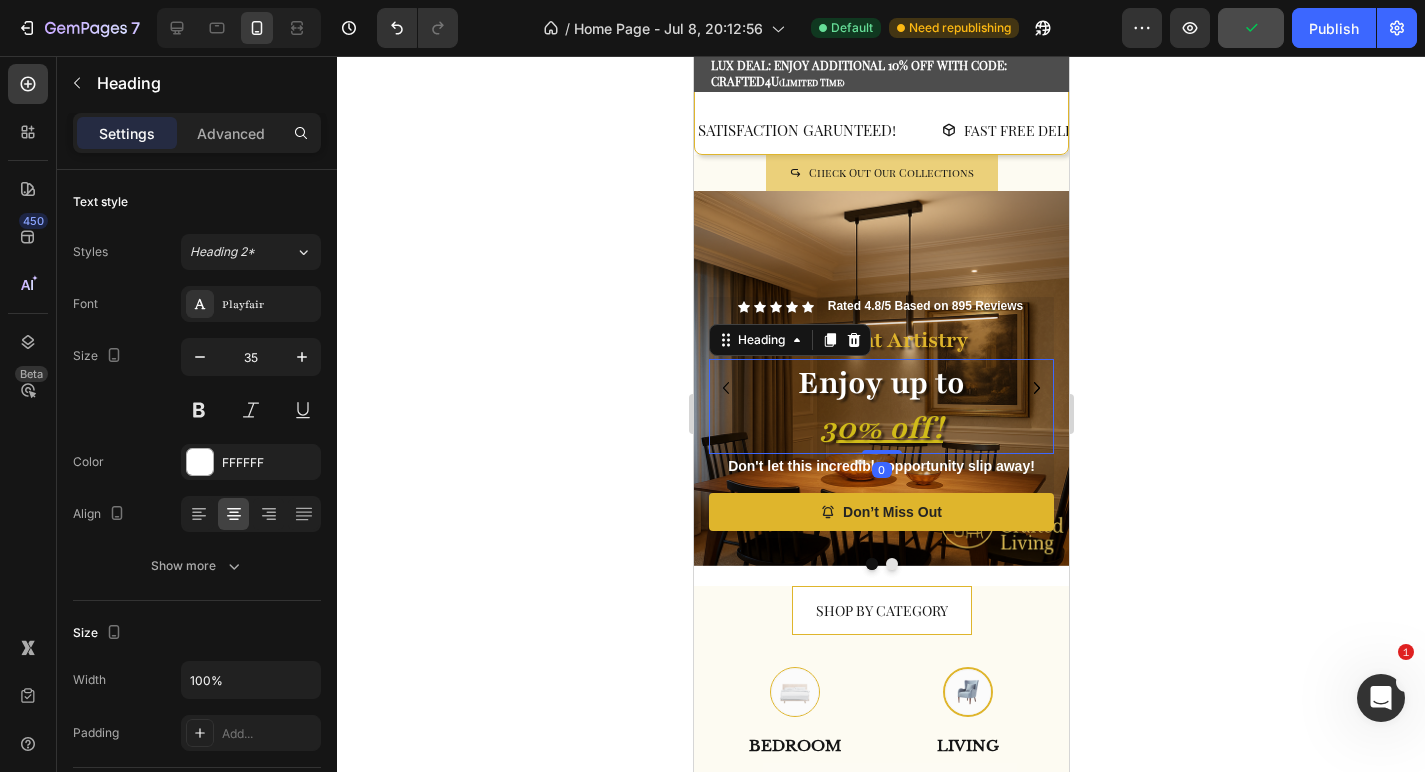 click on "Enjoy up to 30% off!" at bounding box center [880, 406] 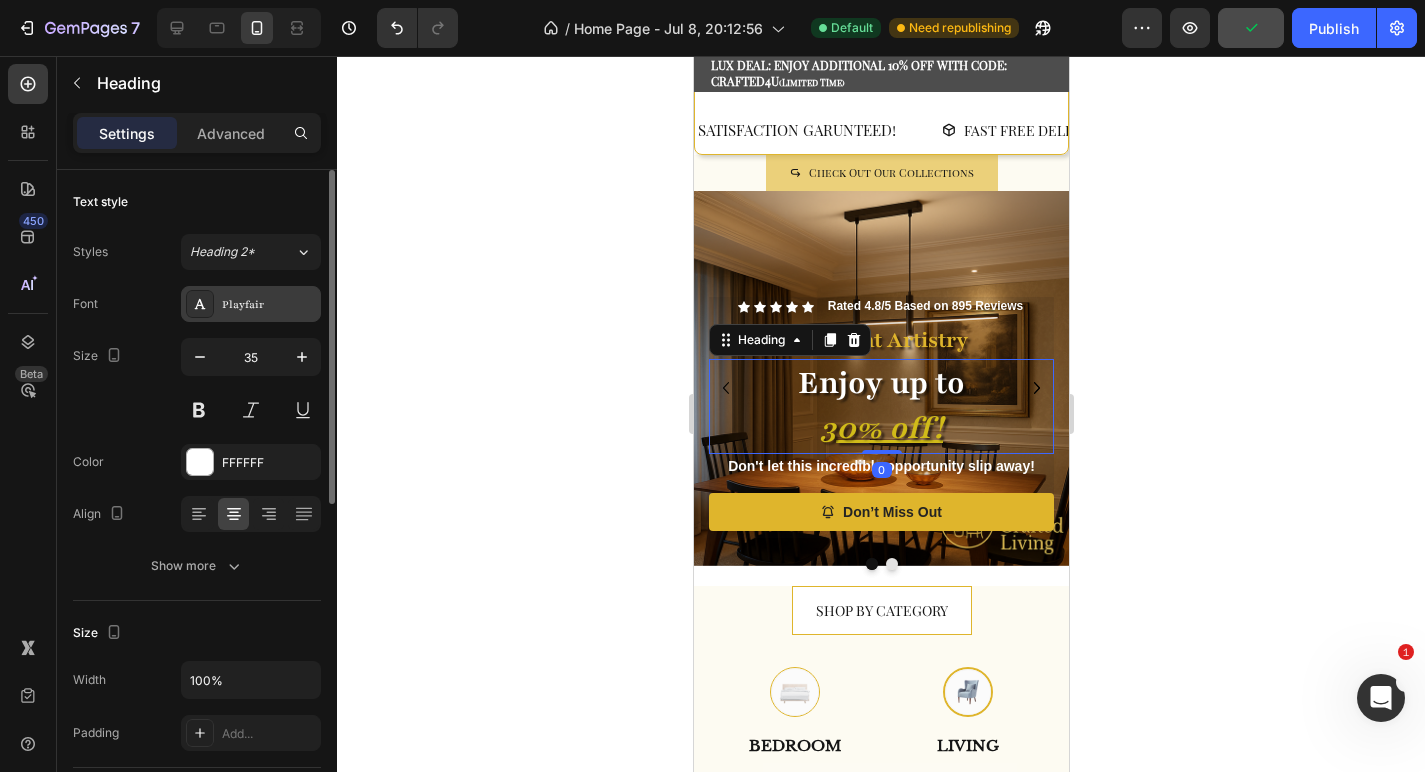 click on "Playfair" at bounding box center (269, 305) 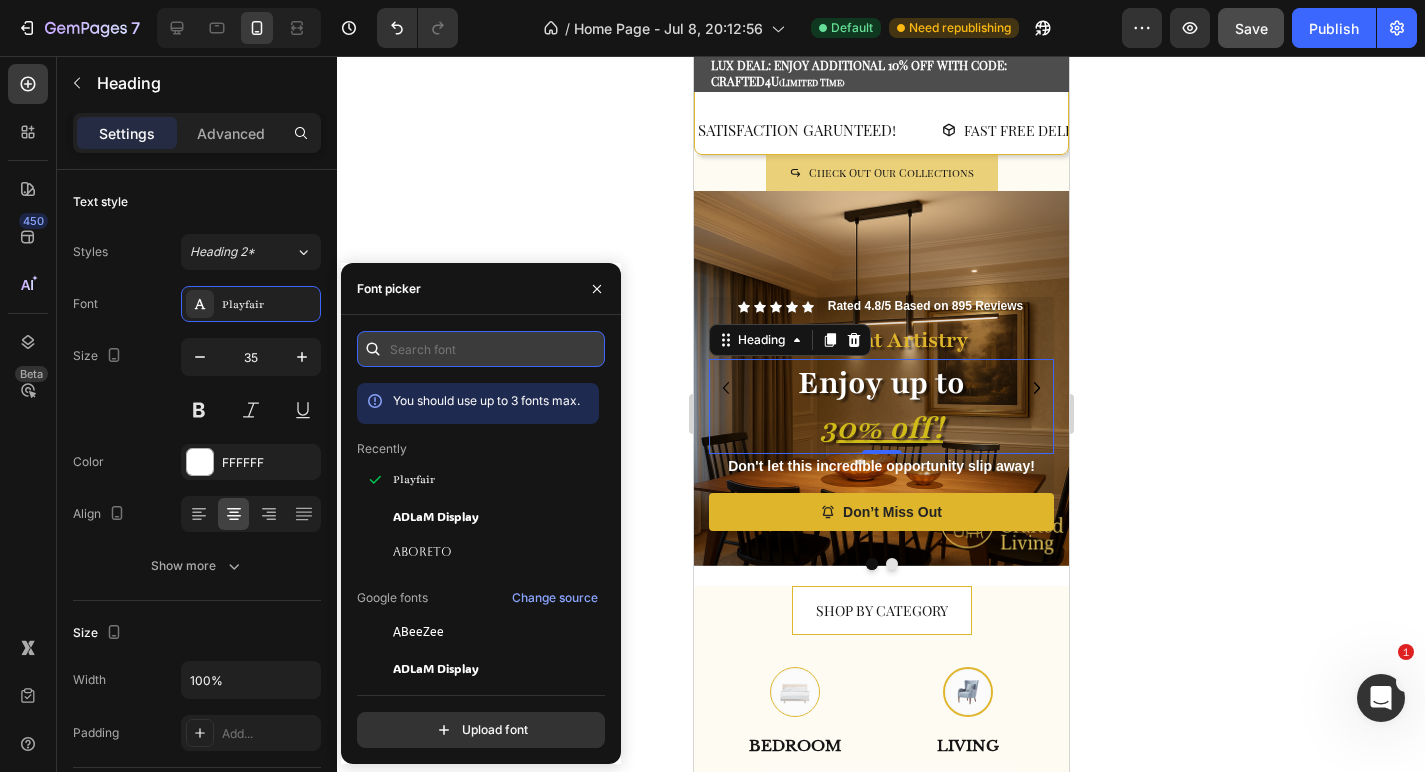 click at bounding box center [481, 349] 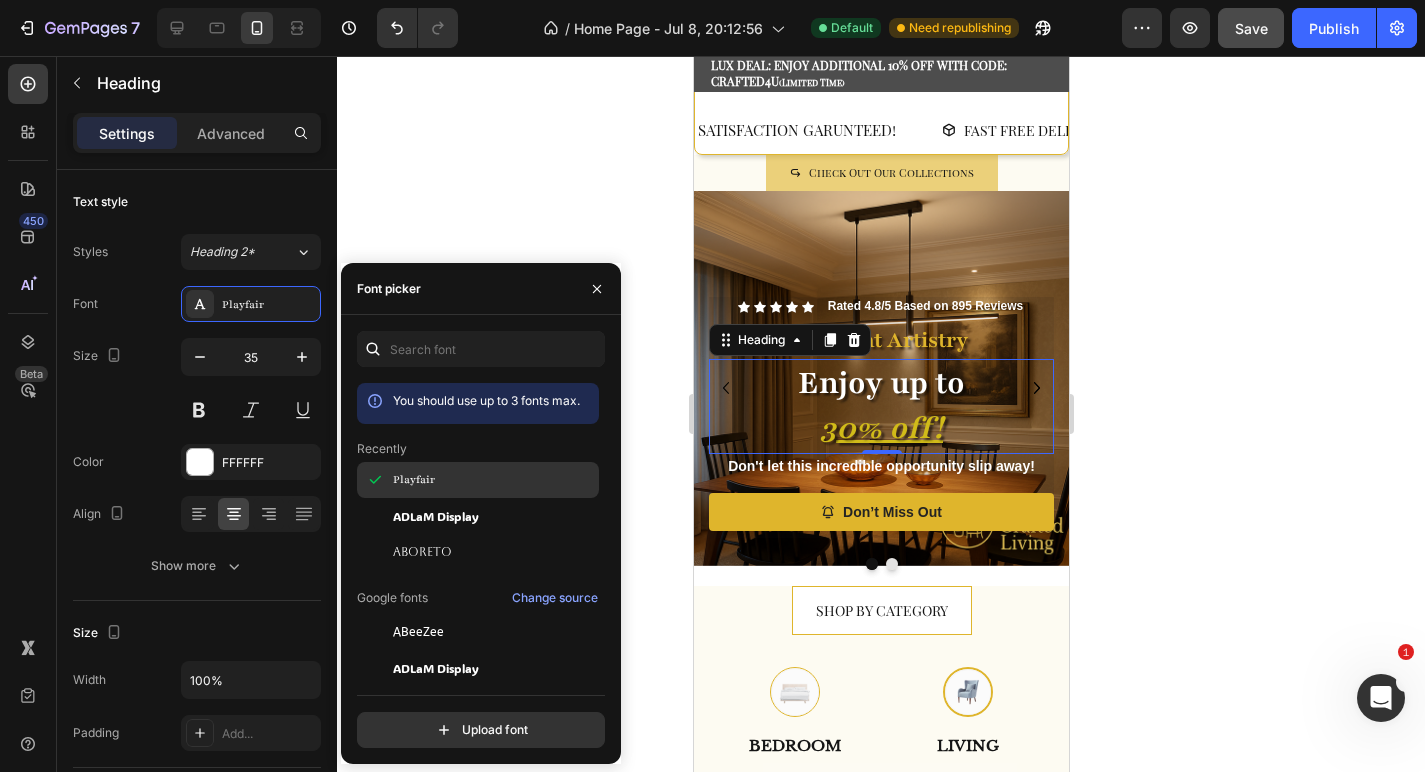 click on "Playfair" at bounding box center [494, 480] 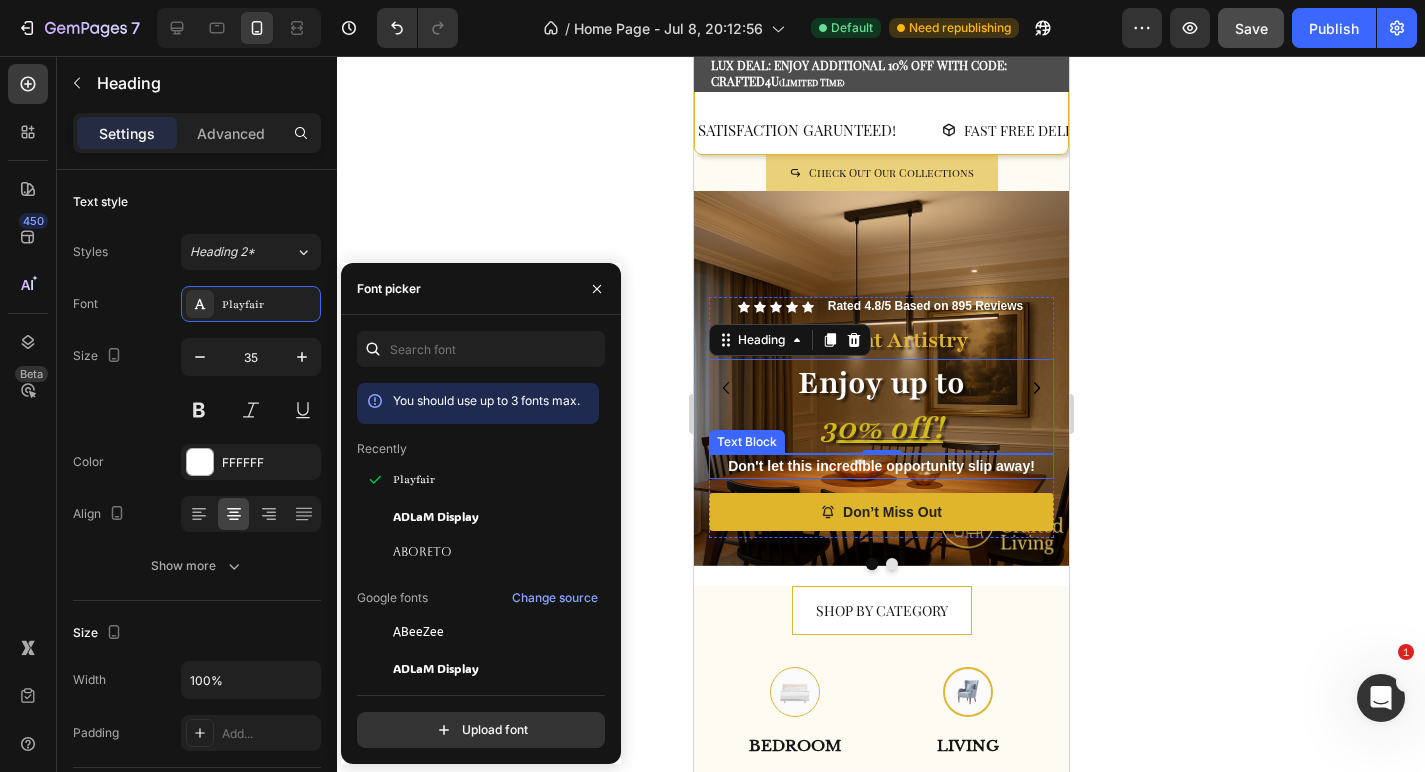 click on "Don't let this incredible opportunity slip away!" at bounding box center (880, 466) 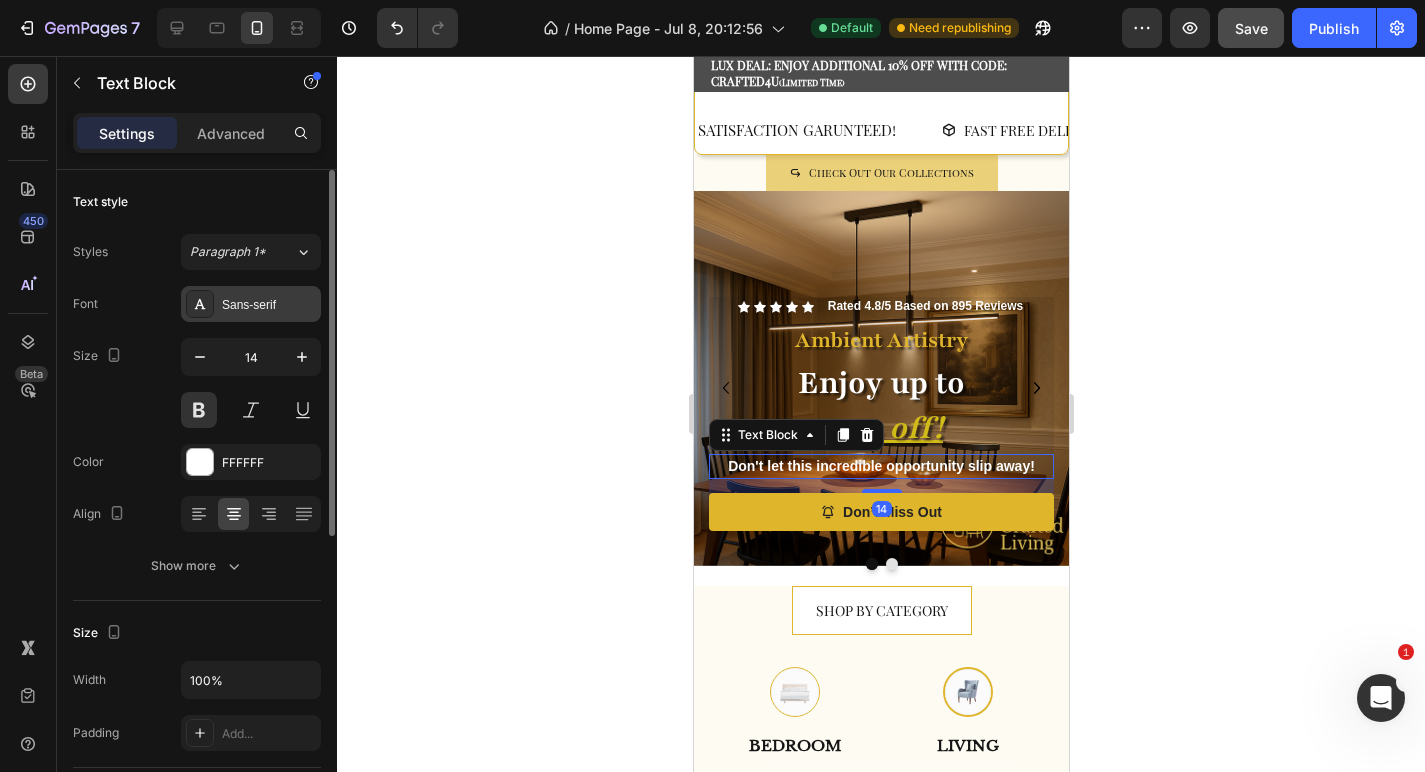 click on "Sans-serif" at bounding box center [269, 305] 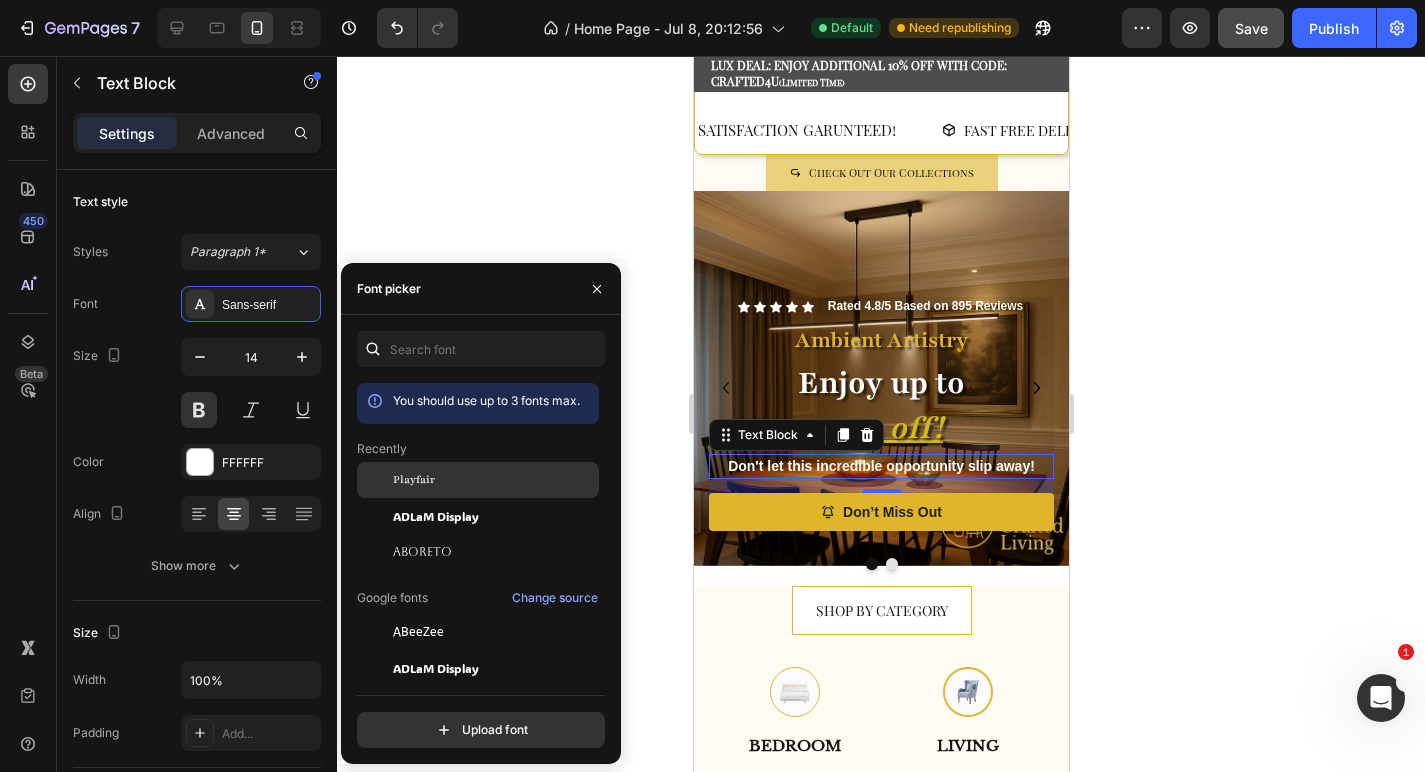 click on "Playfair" at bounding box center (414, 480) 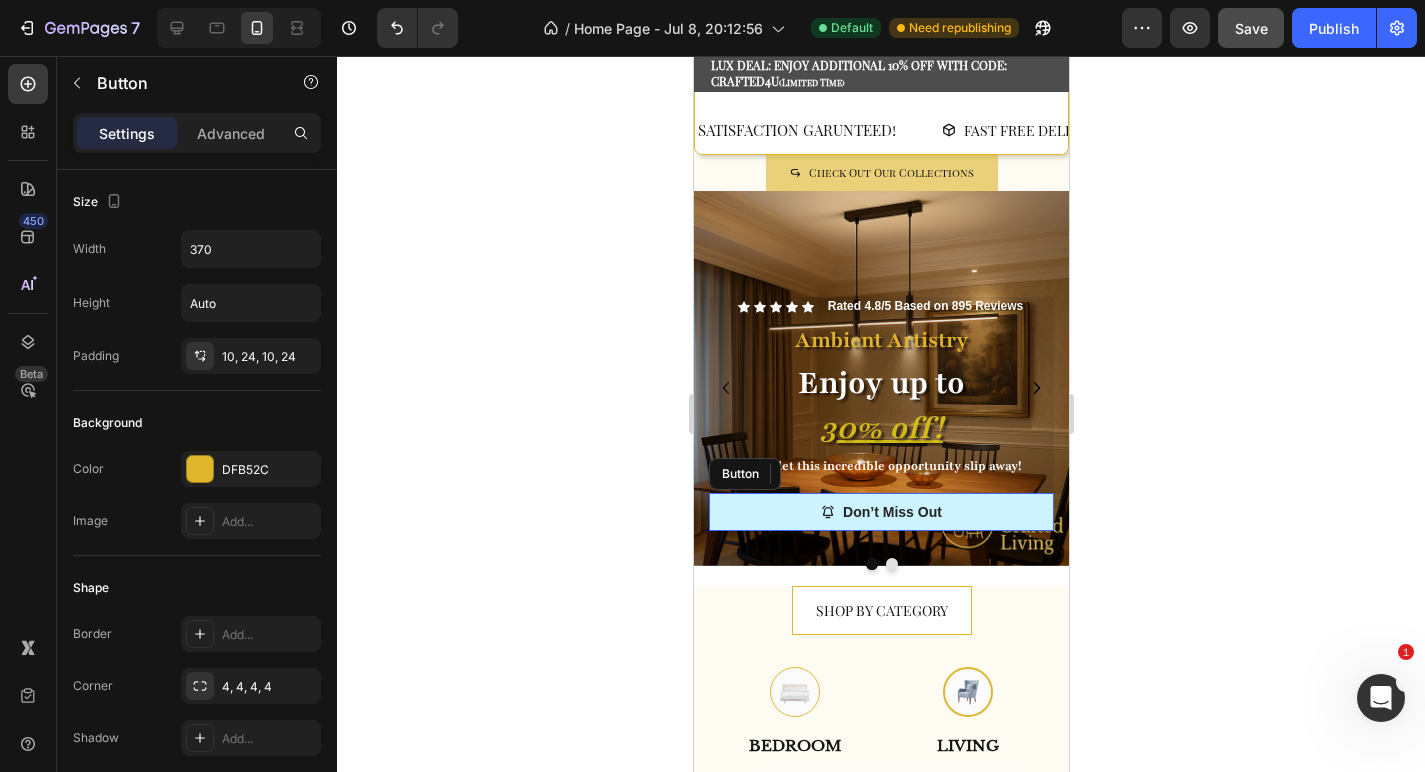 click on "Don’t Miss Out" at bounding box center [880, 512] 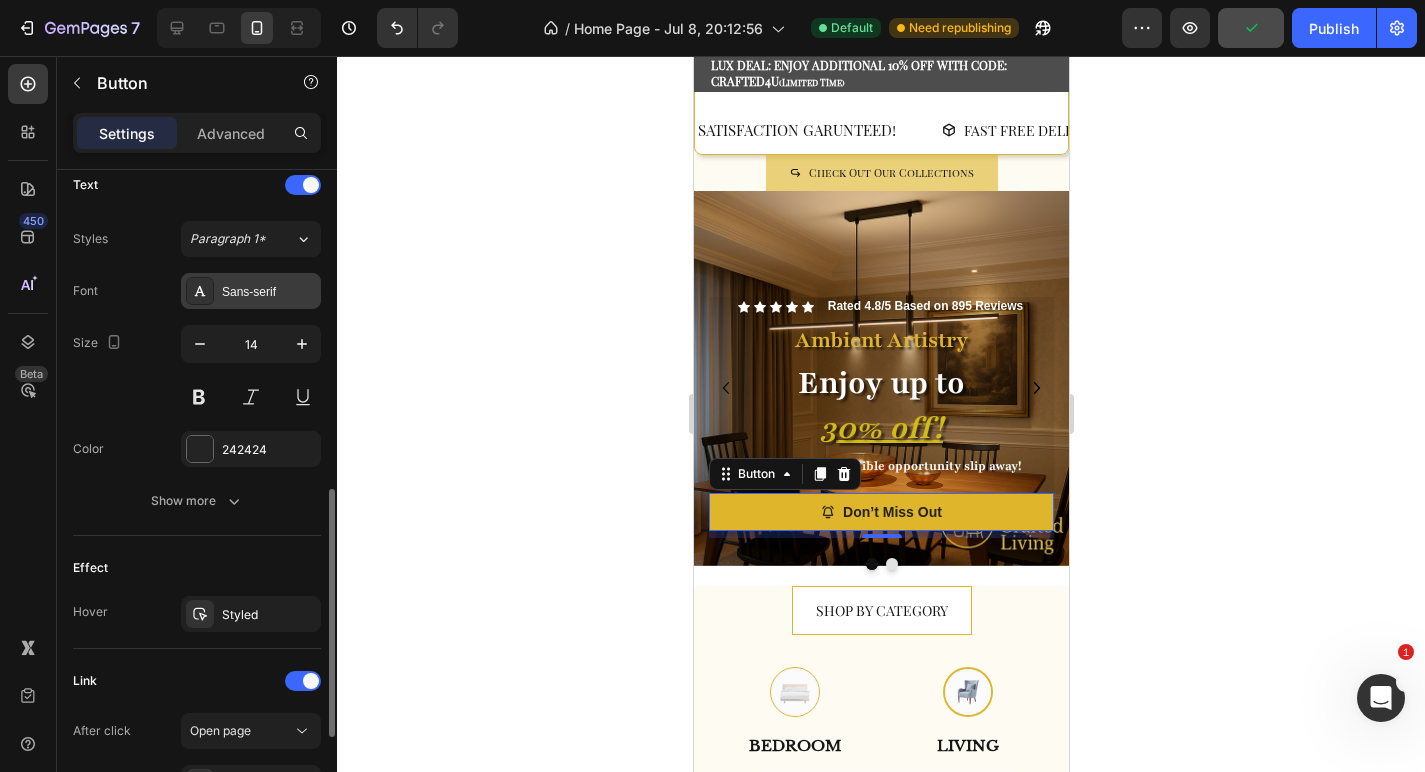 scroll, scrollTop: 844, scrollLeft: 0, axis: vertical 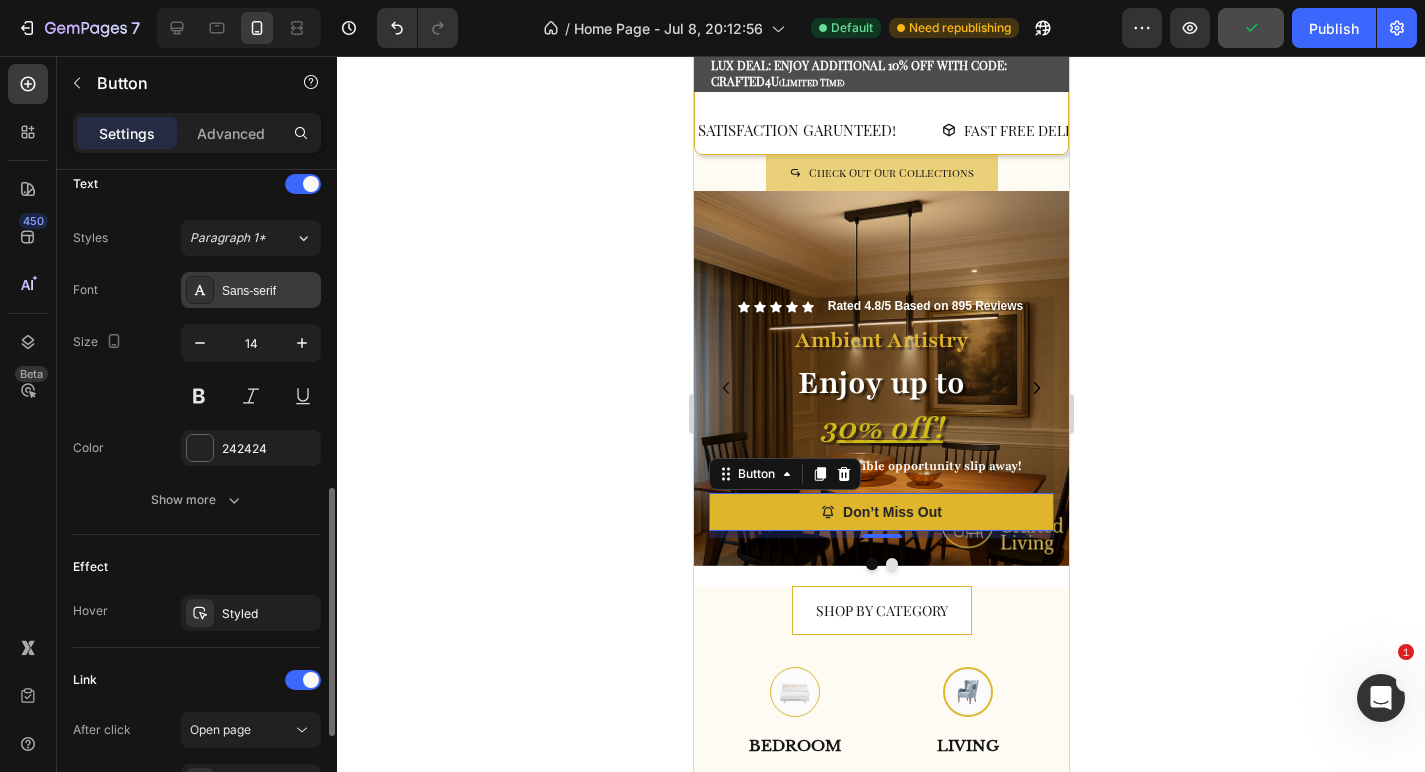 click on "Sans-serif" at bounding box center [269, 291] 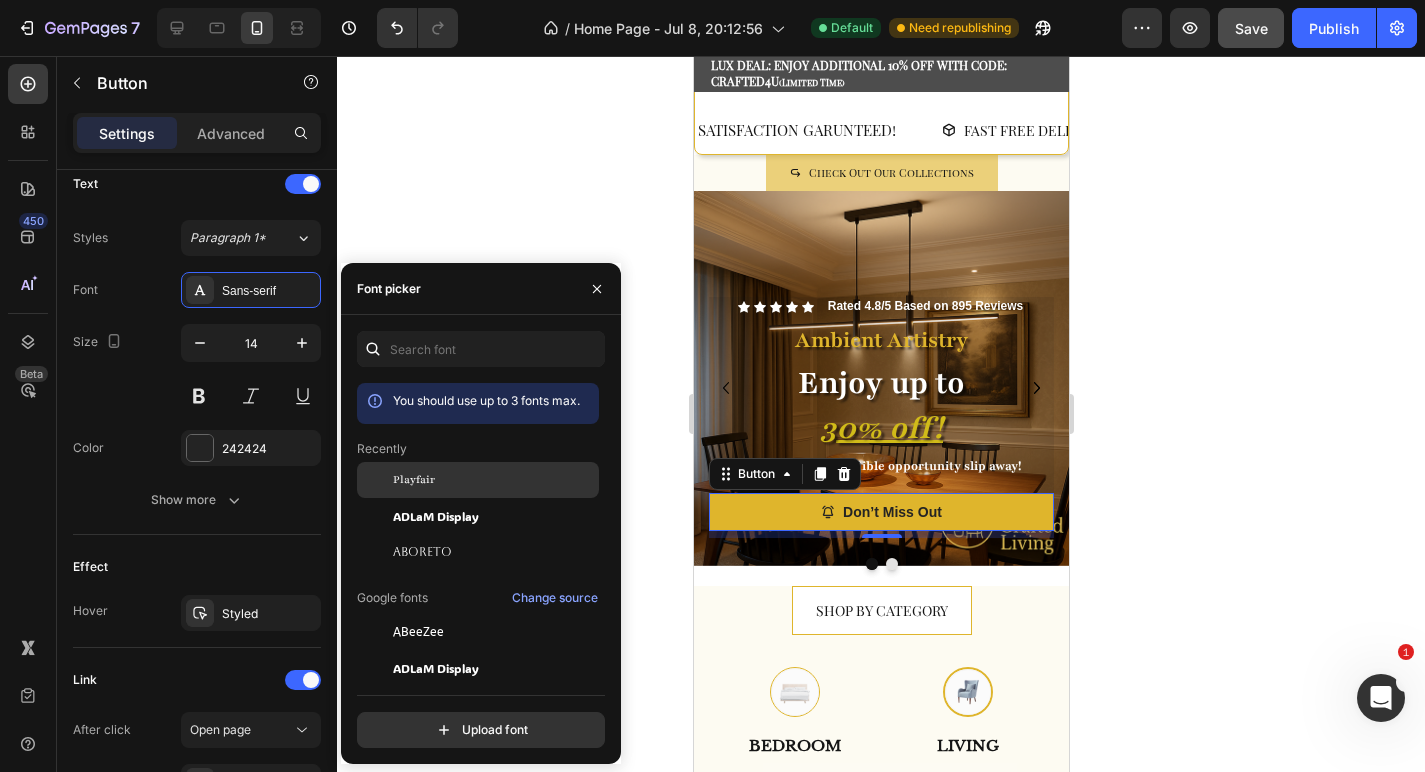 click on "Playfair" at bounding box center (494, 480) 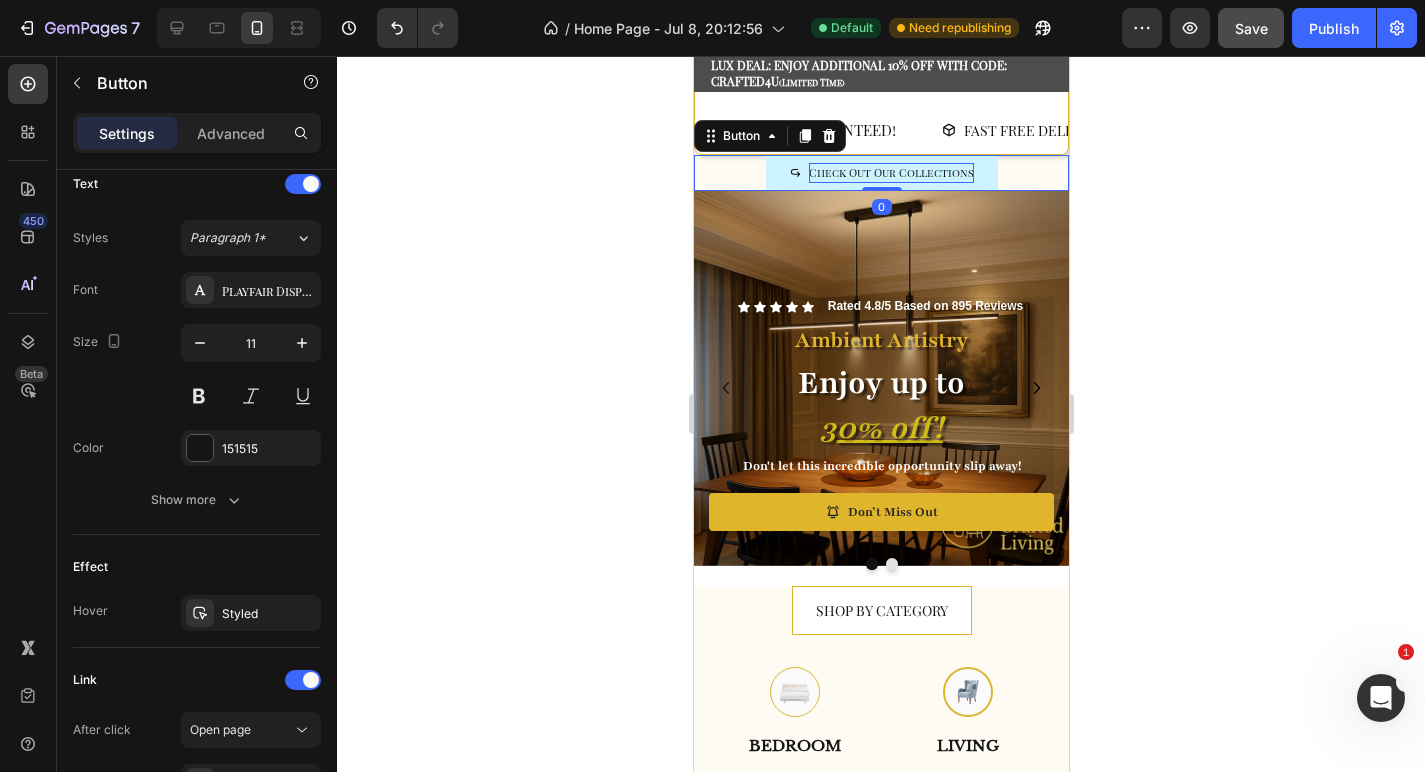 click on "Check Out Our Collections" at bounding box center [890, 173] 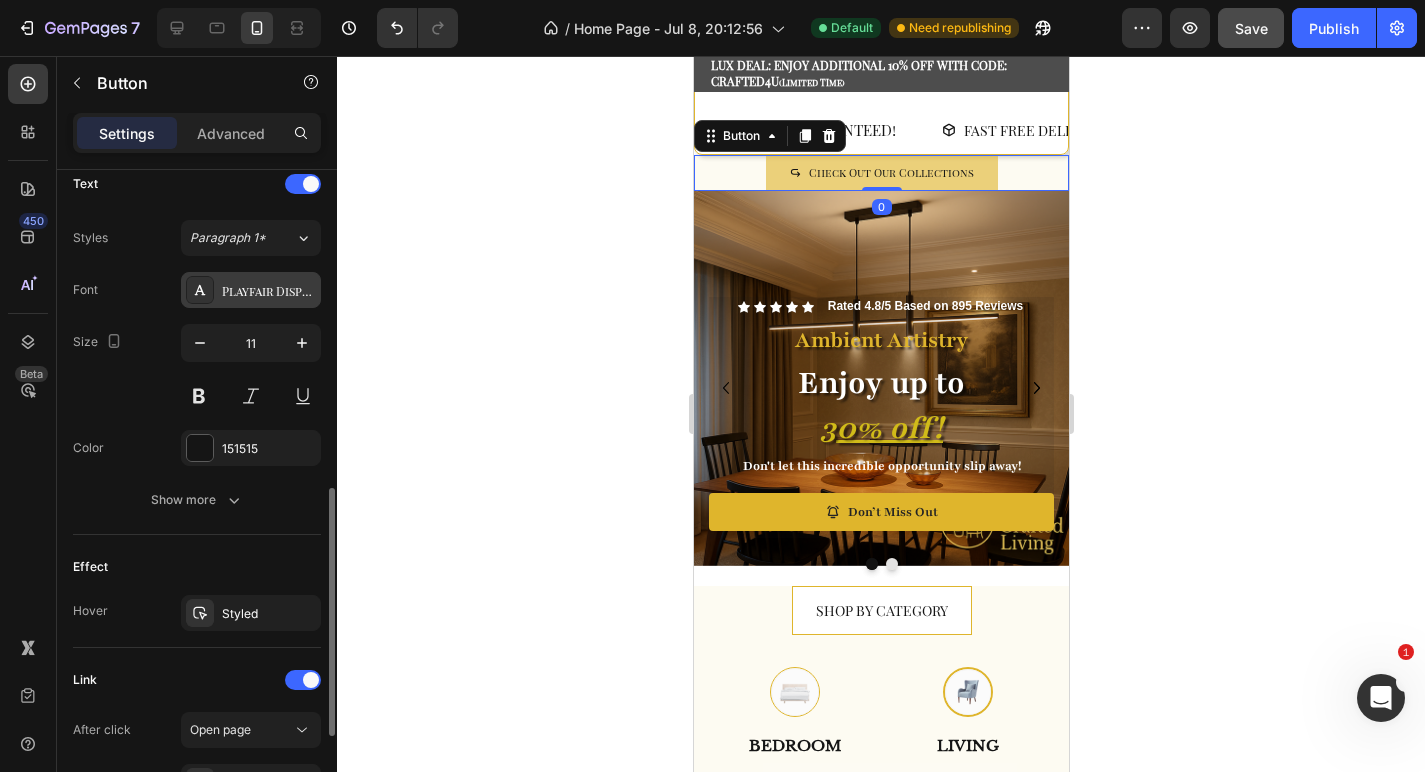 click on "Playfair Display SC" at bounding box center (269, 291) 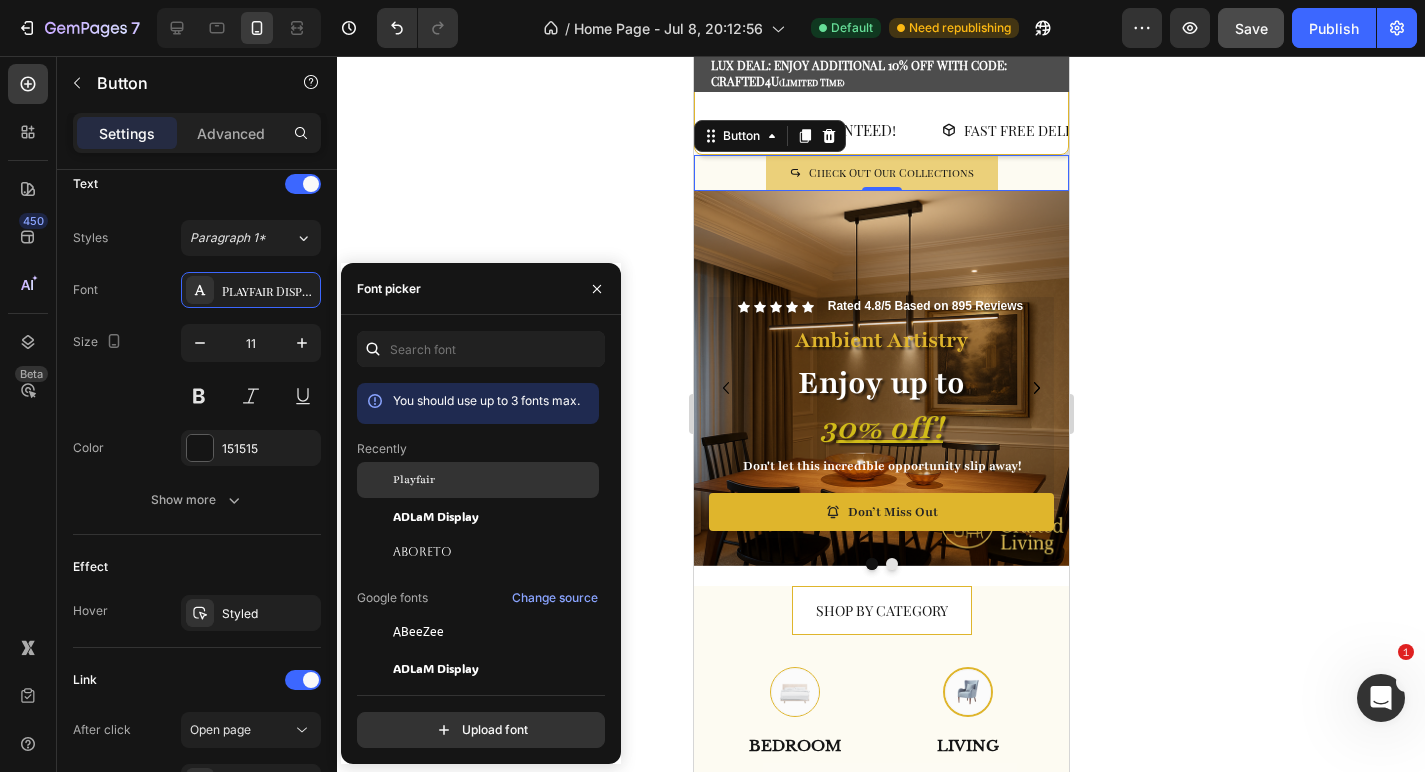 click on "Playfair" at bounding box center [494, 480] 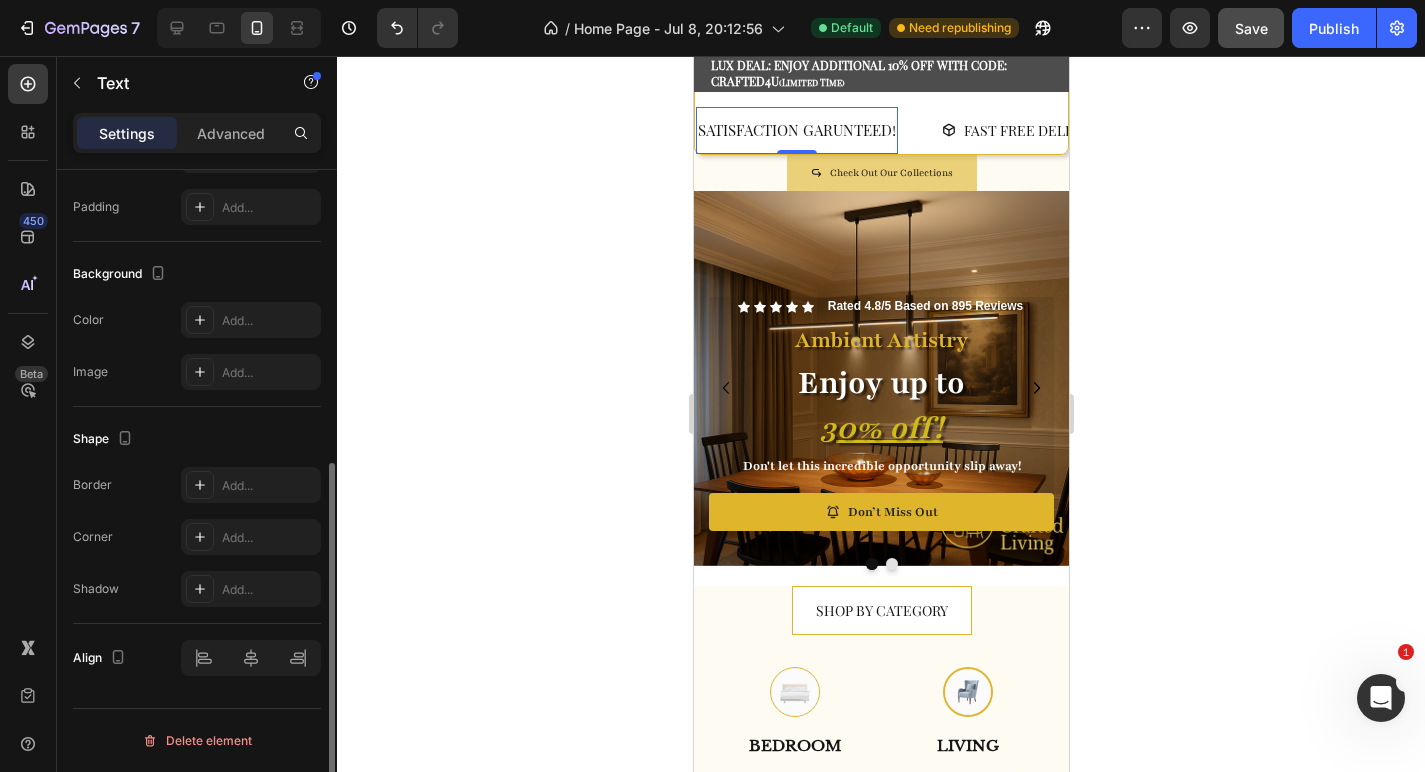 click on "SATISFACTION GARUNTEED!" at bounding box center (796, 130) 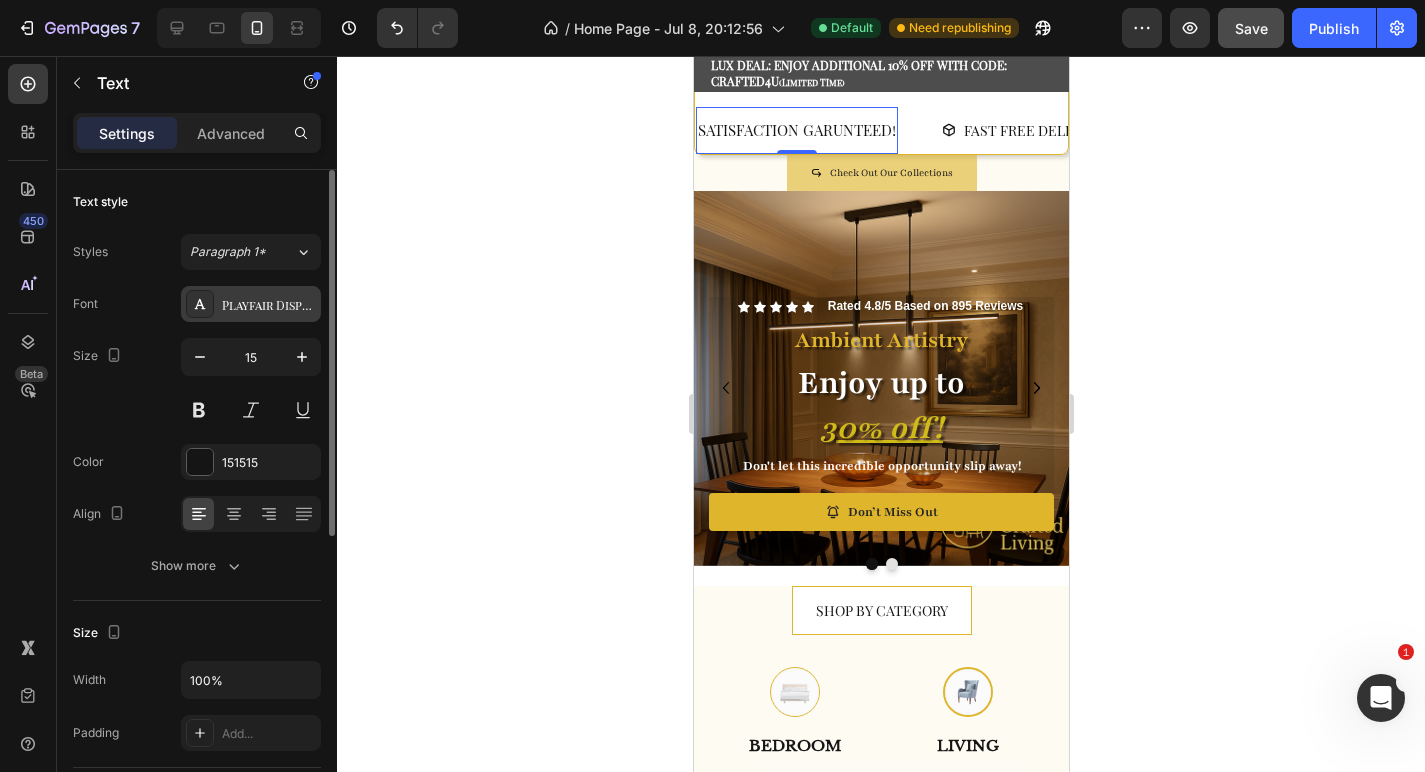 click on "Playfair Display SC" at bounding box center (269, 305) 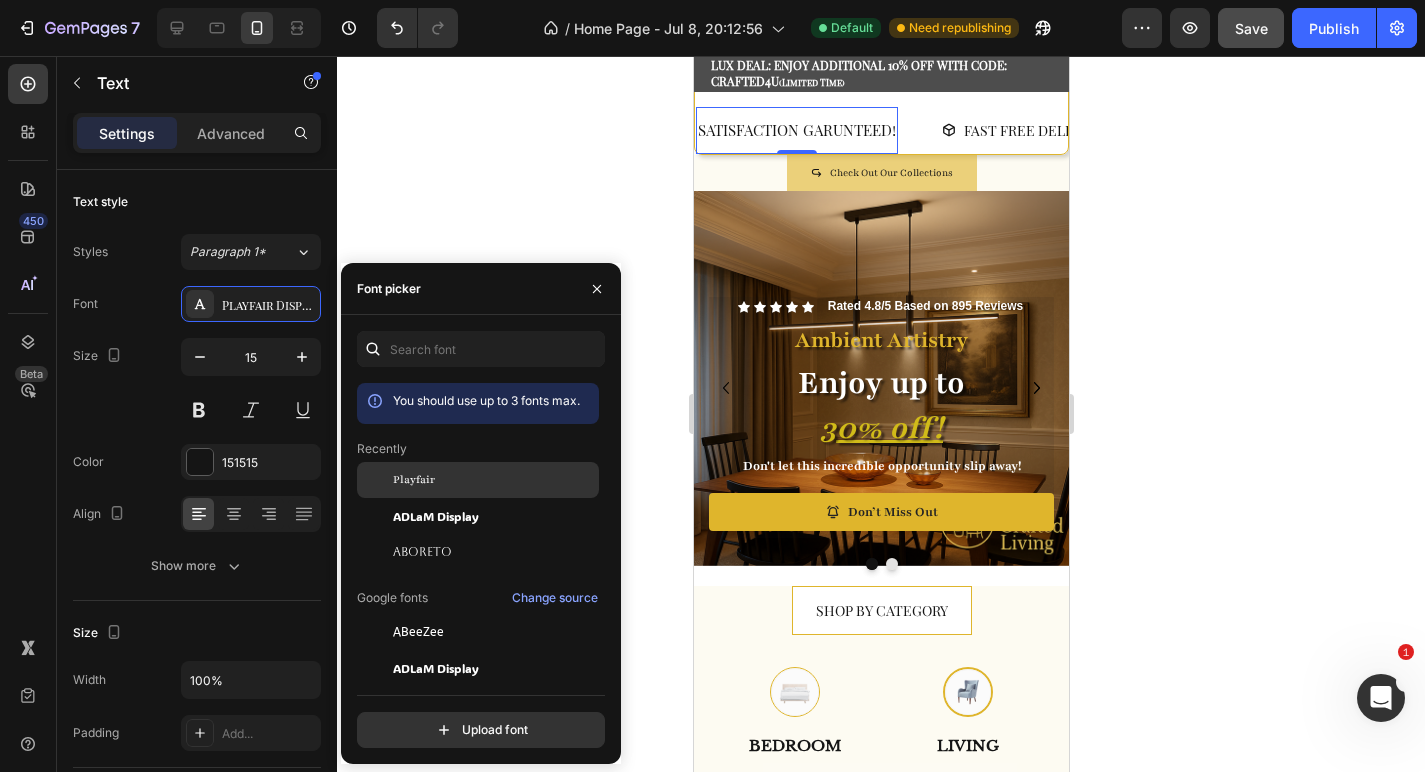 click on "Playfair" at bounding box center [494, 480] 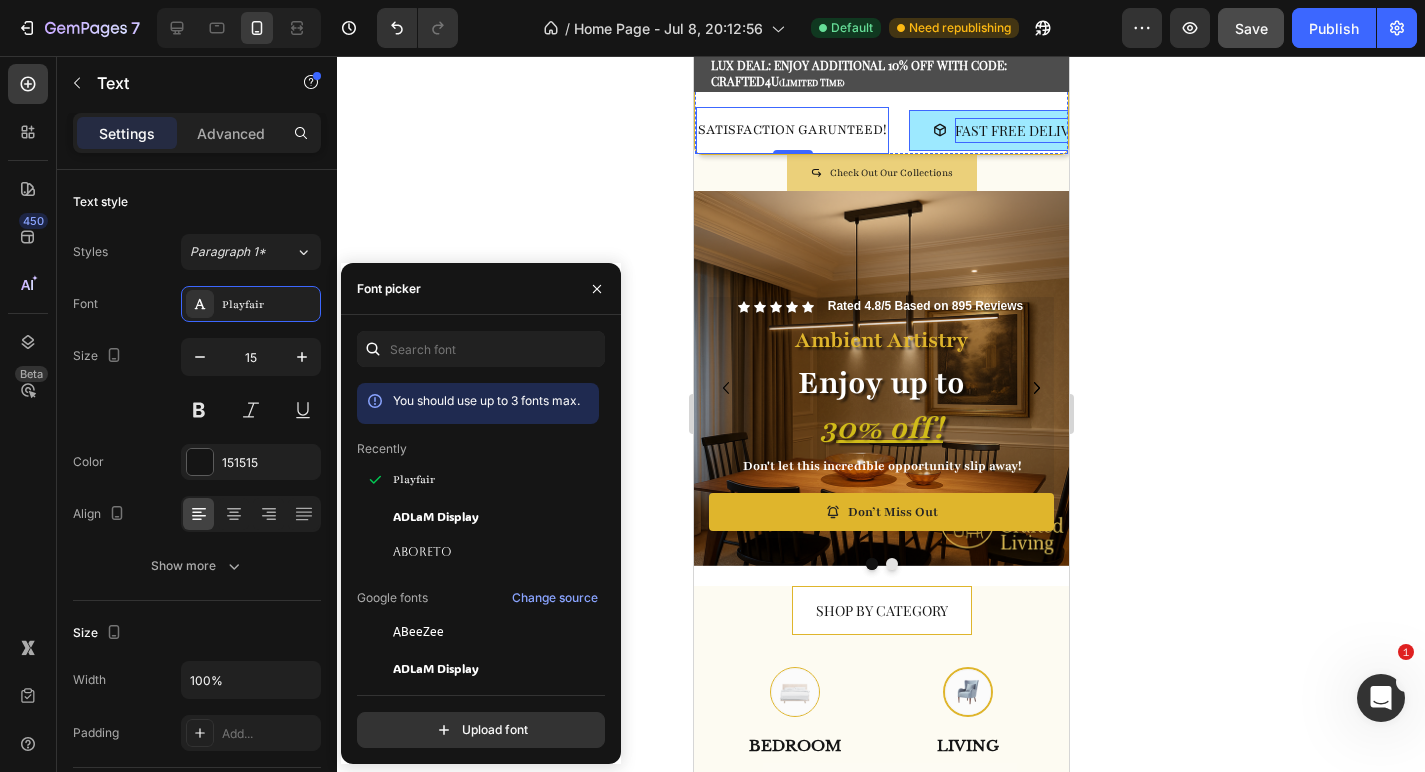 click on "FAST FREE DELIVERY!" at bounding box center [1026, 130] 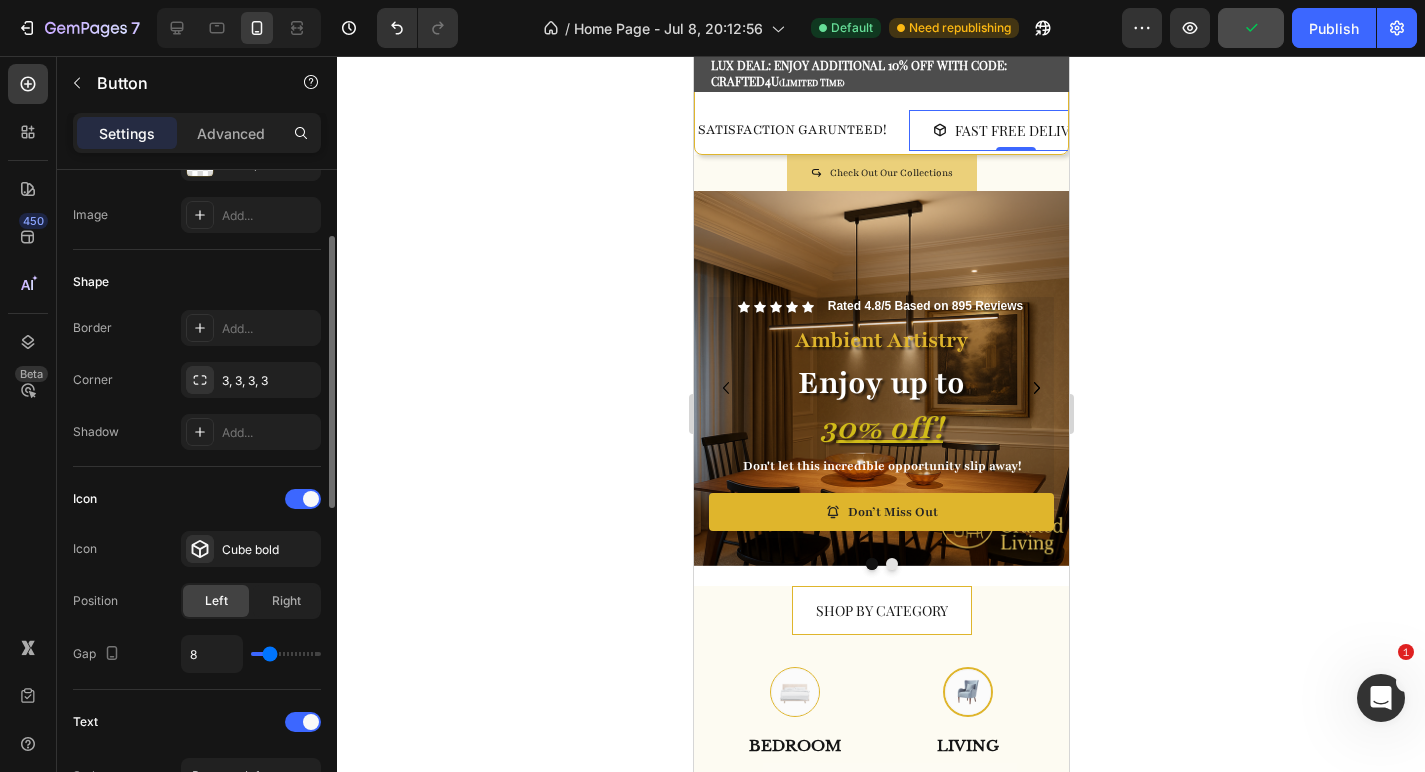 scroll, scrollTop: 628, scrollLeft: 0, axis: vertical 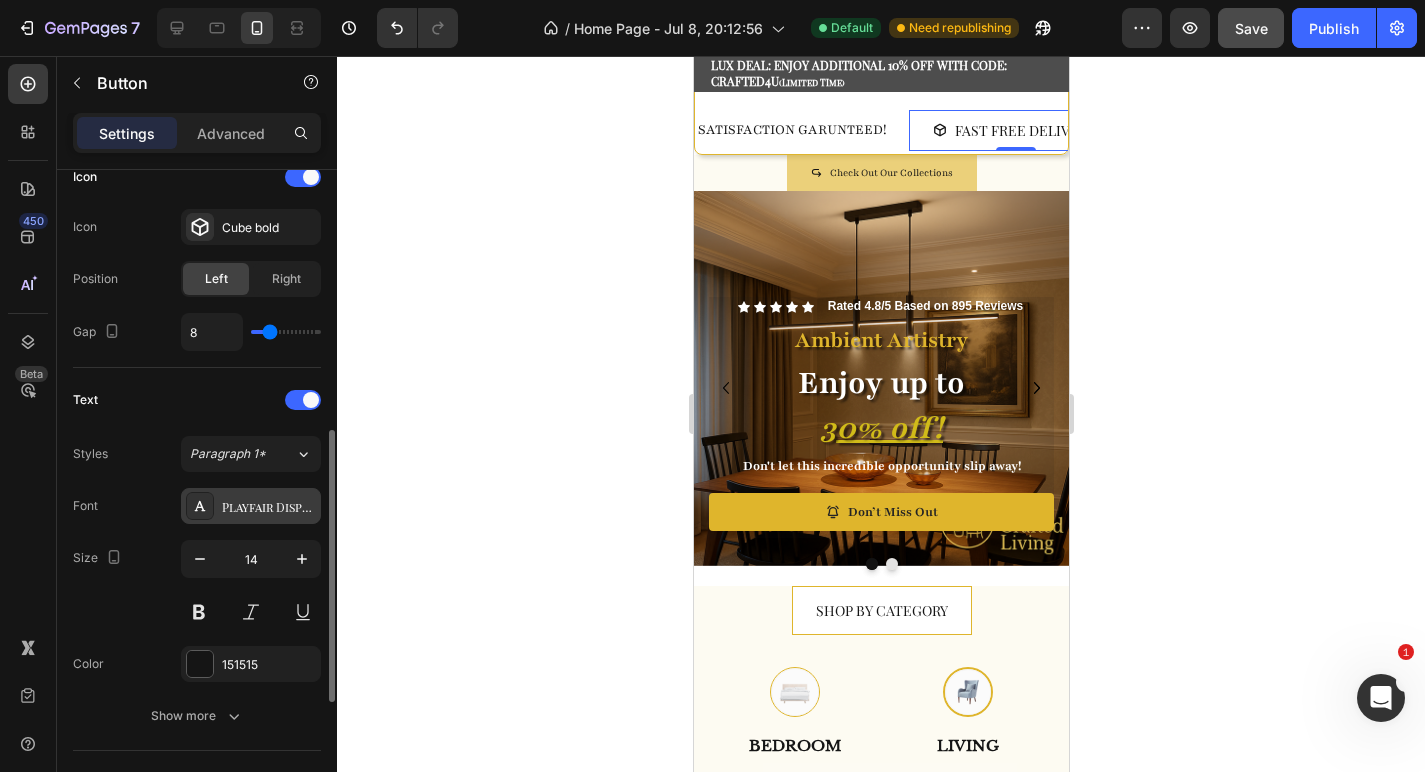 click on "Playfair Display SC" at bounding box center [269, 507] 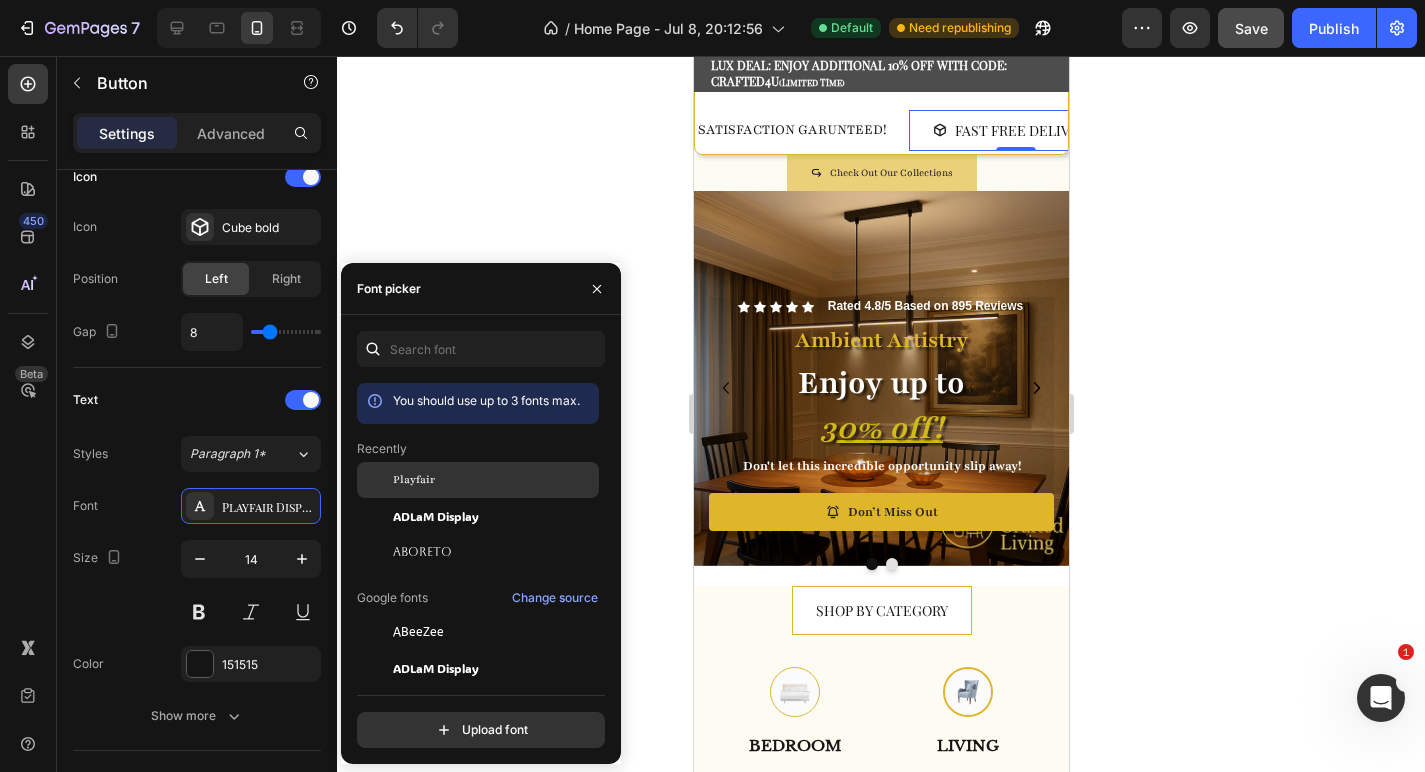 click on "Playfair" at bounding box center (414, 480) 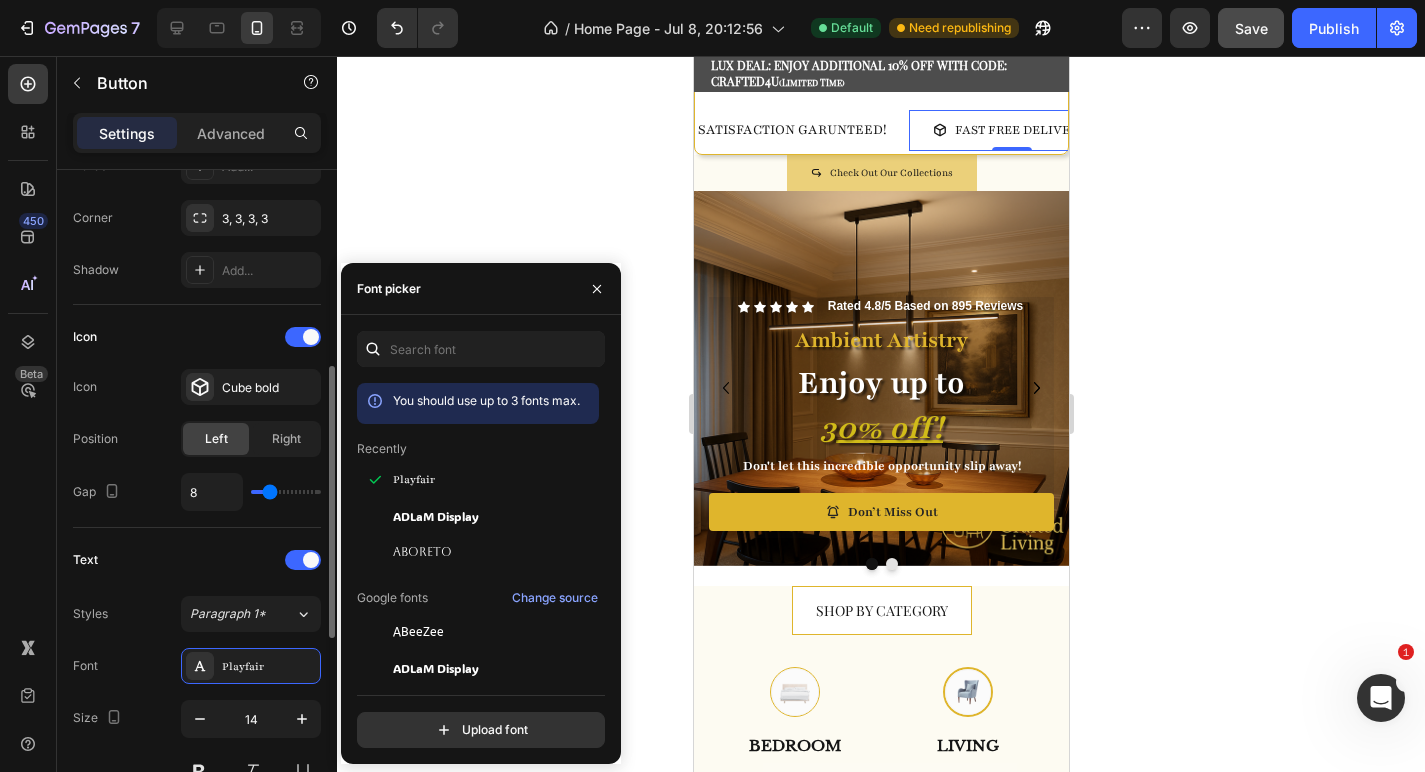 scroll, scrollTop: 470, scrollLeft: 0, axis: vertical 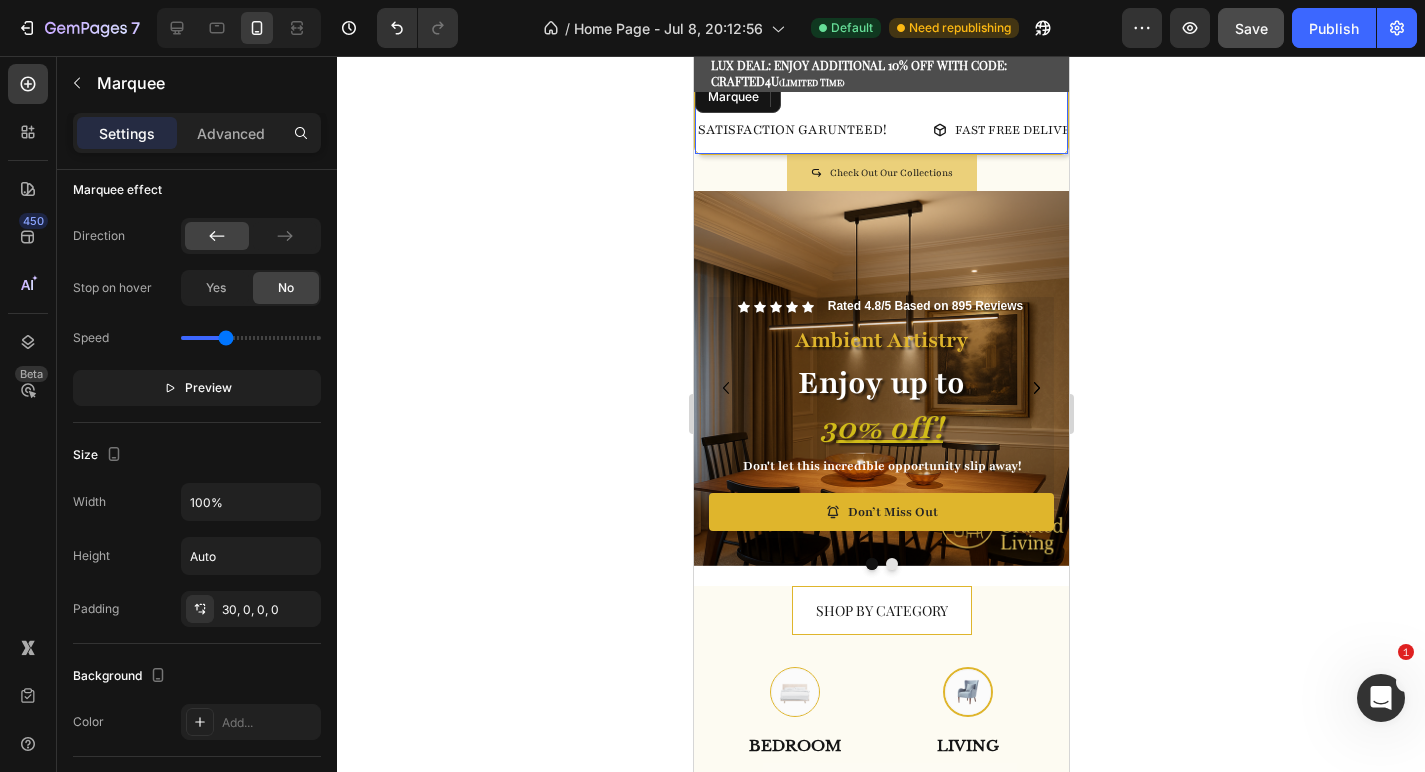 click on "SATISFACTION GARUNTEED! Text
FAST FREE DELIVERY! Button   0
SATISFACTION GARUNTEED! Button
24/7 SERVICE! Button SATISFACTION GARUNTEED! Text
FAST FREE DELIVERY! Button   0
SATISFACTION GARUNTEED! Button
24/7 SERVICE! Button Marquee" at bounding box center (880, 115) 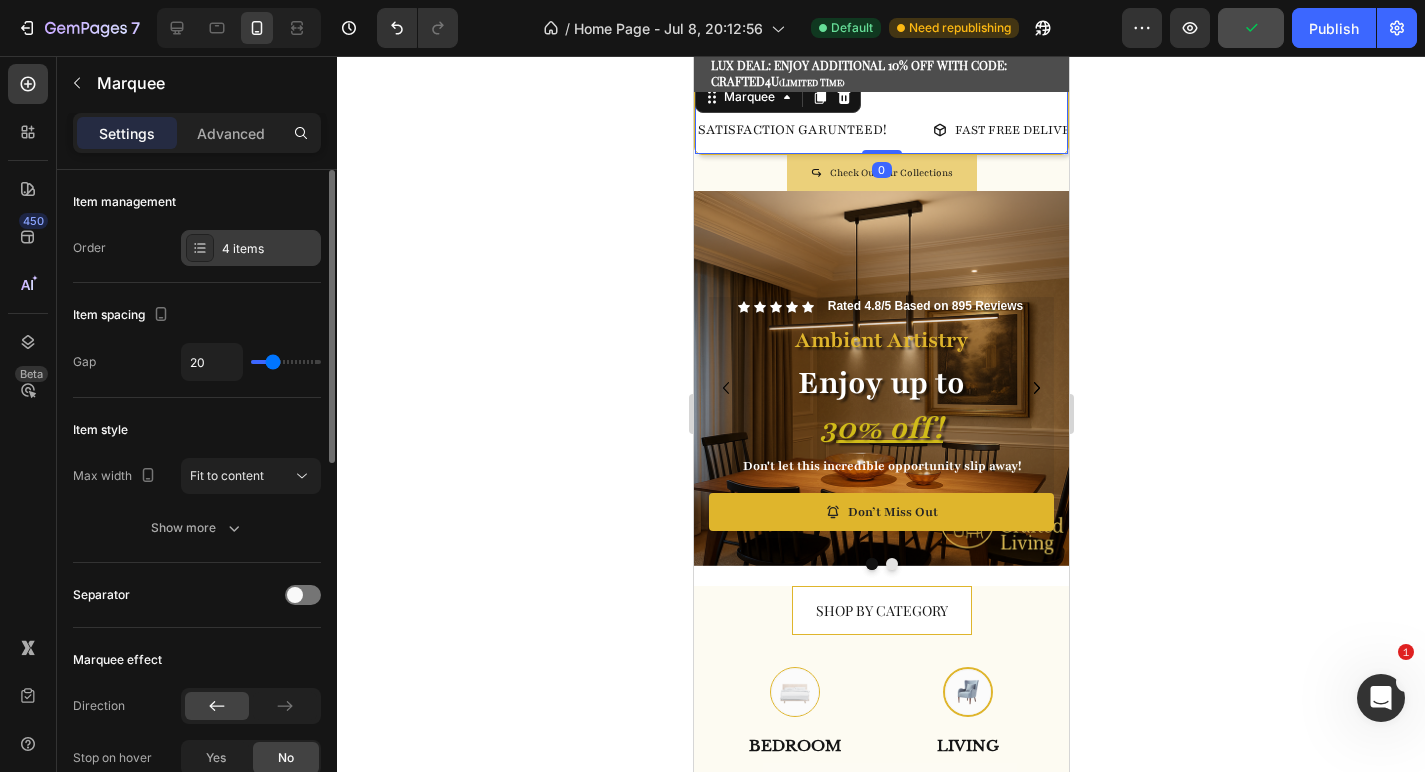 click on "4 items" at bounding box center (251, 248) 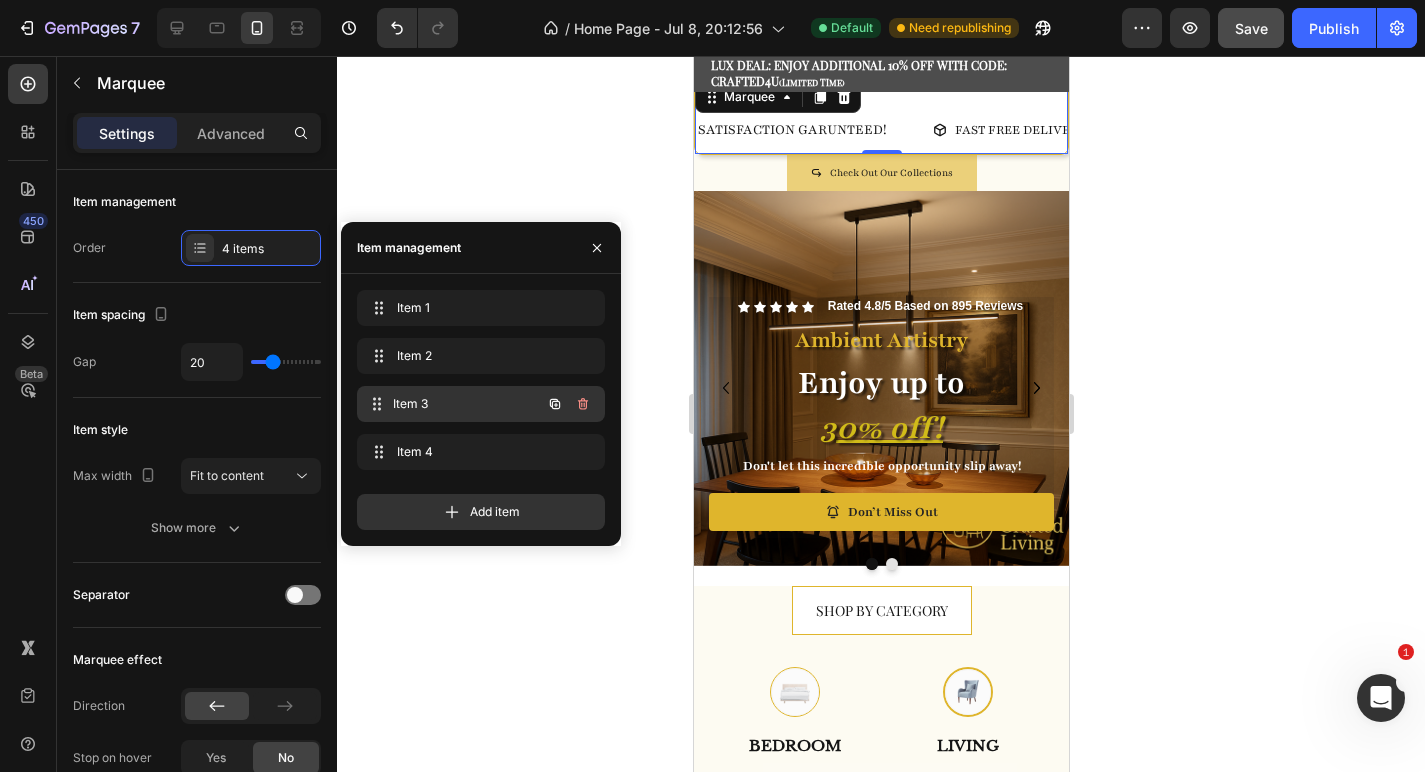 click on "Item 3" at bounding box center (467, 404) 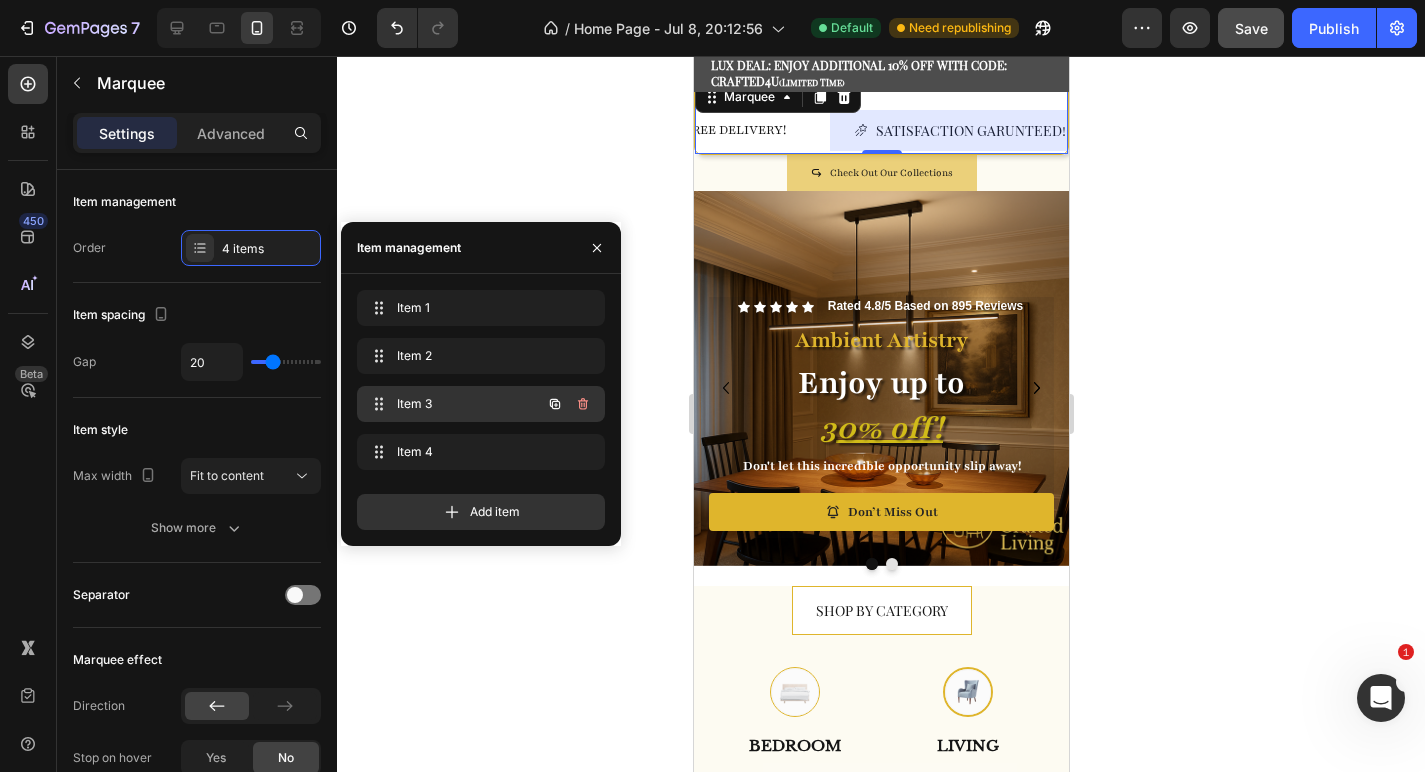 scroll, scrollTop: 0, scrollLeft: 379, axis: horizontal 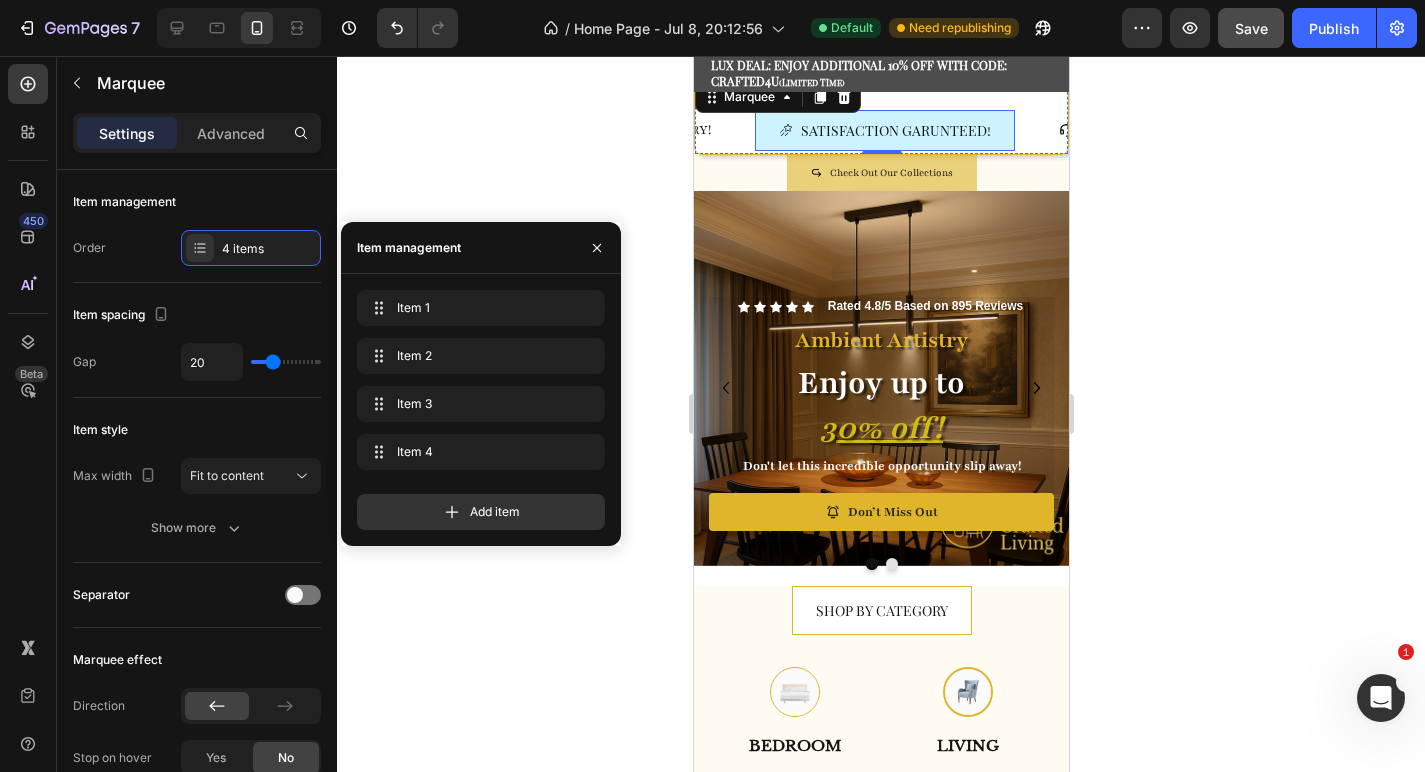 click on "SATISFACTION GARUNTEED!" at bounding box center [884, 130] 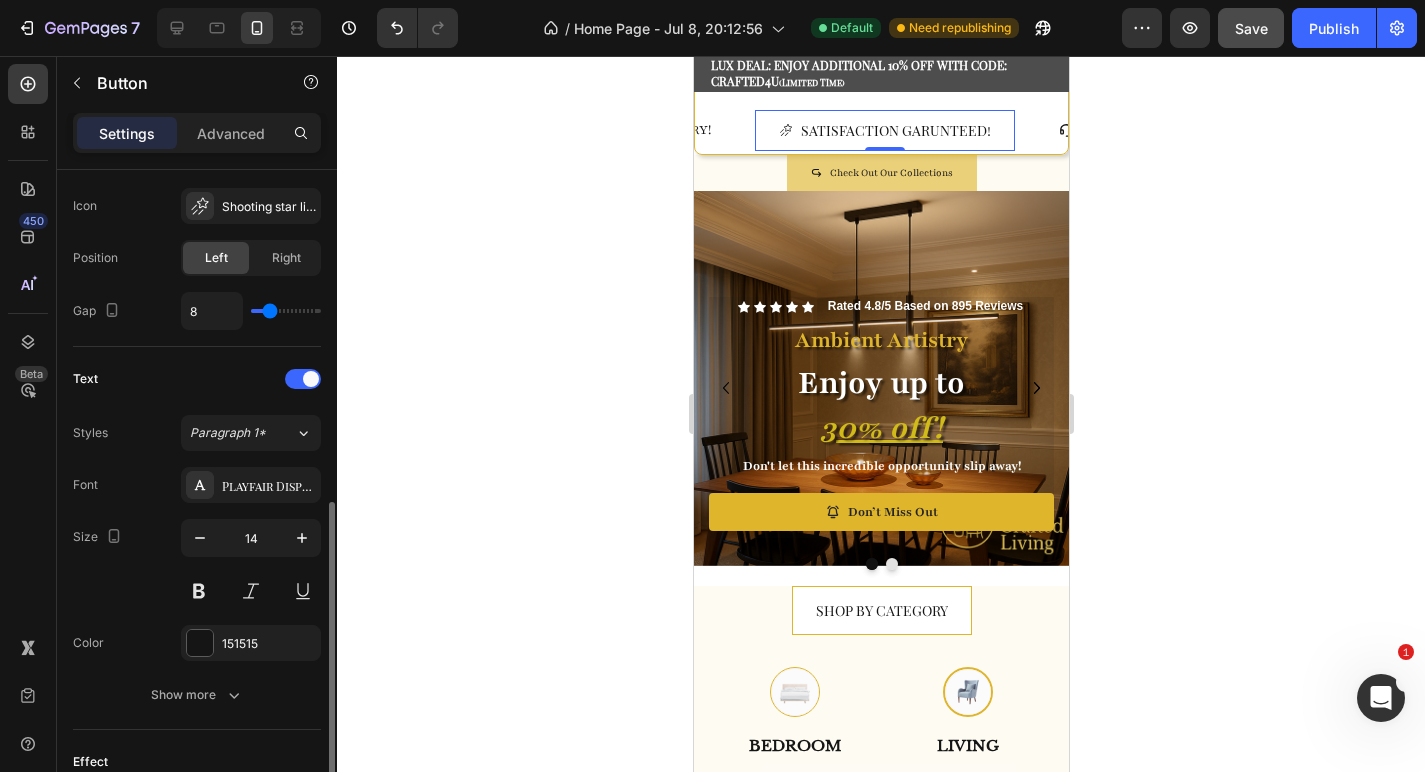 scroll, scrollTop: 766, scrollLeft: 0, axis: vertical 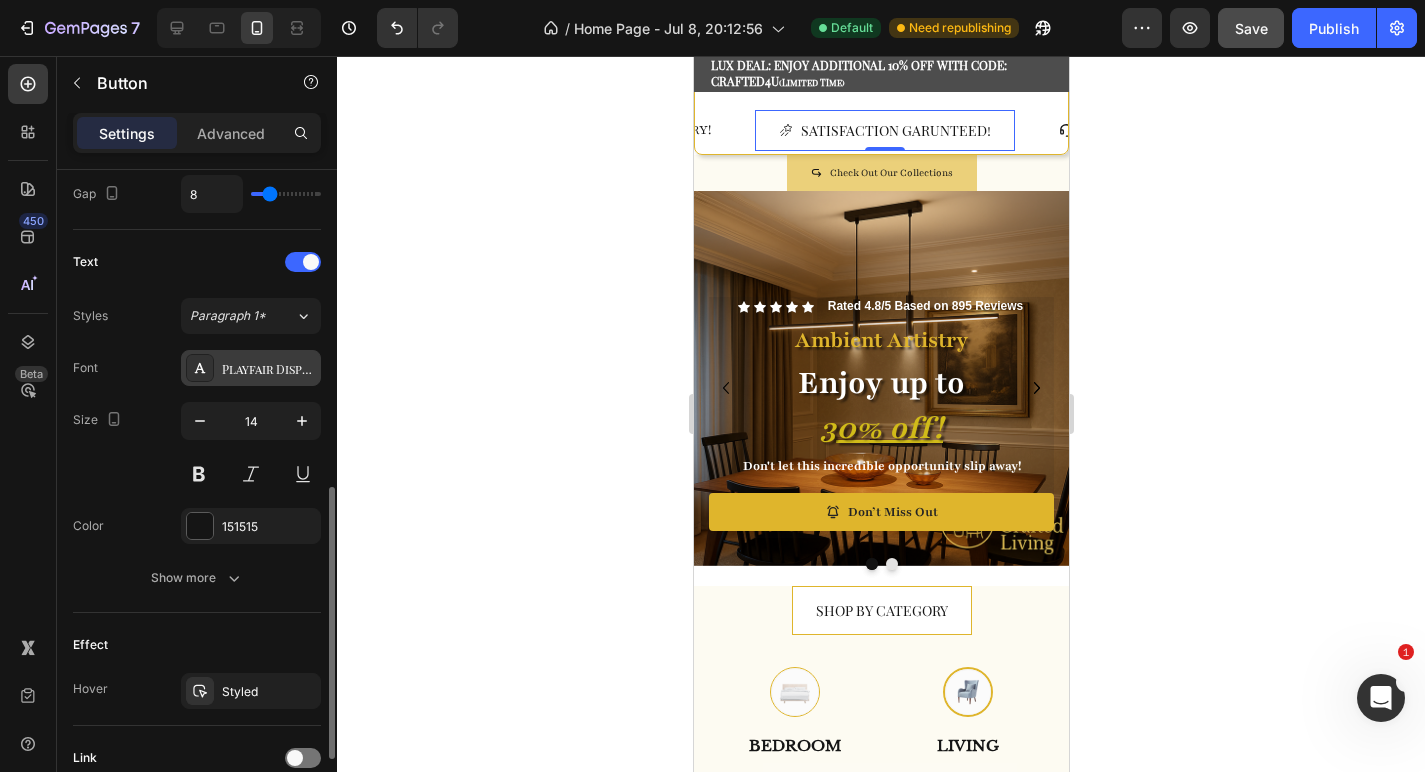 click on "Playfair Display SC" at bounding box center [269, 369] 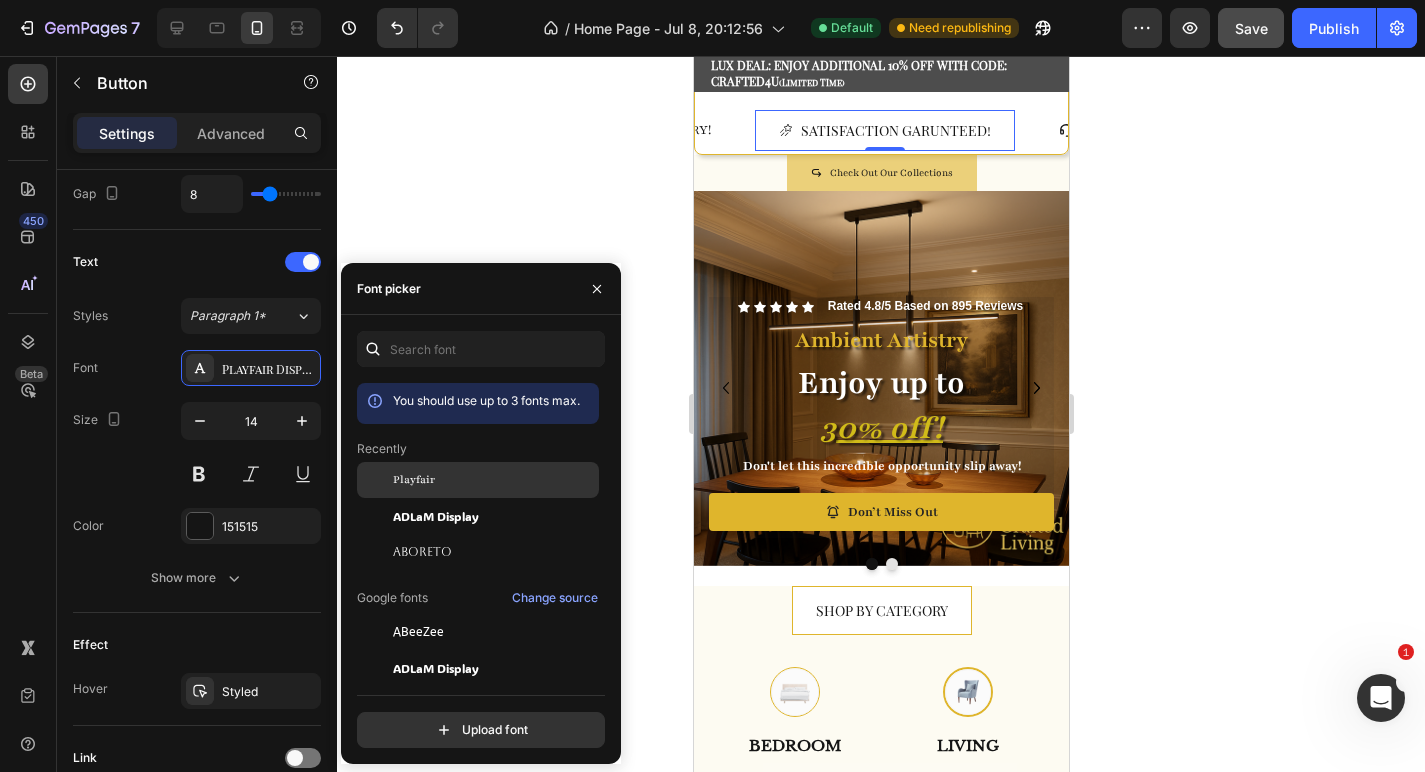 click on "Playfair" at bounding box center (414, 480) 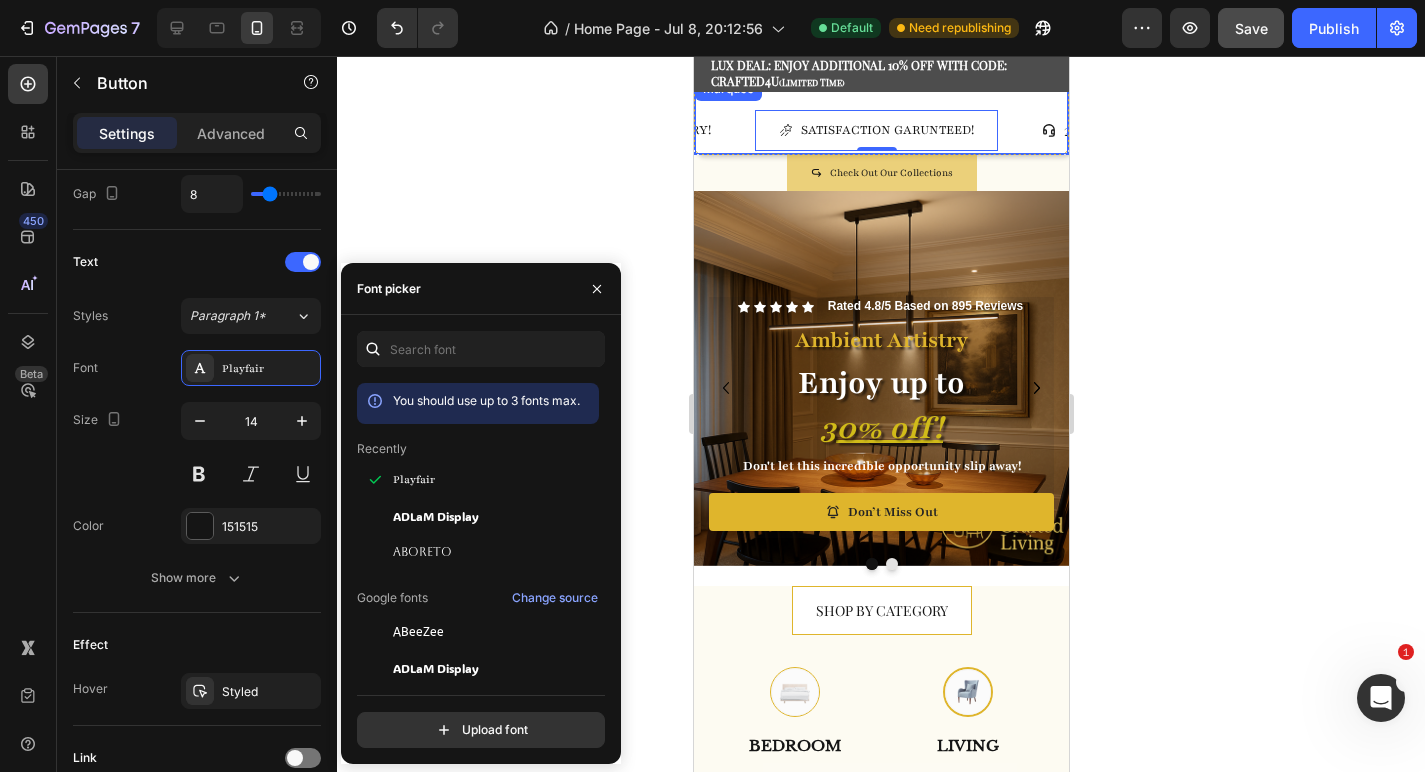 click on "Marquee" at bounding box center [727, 89] 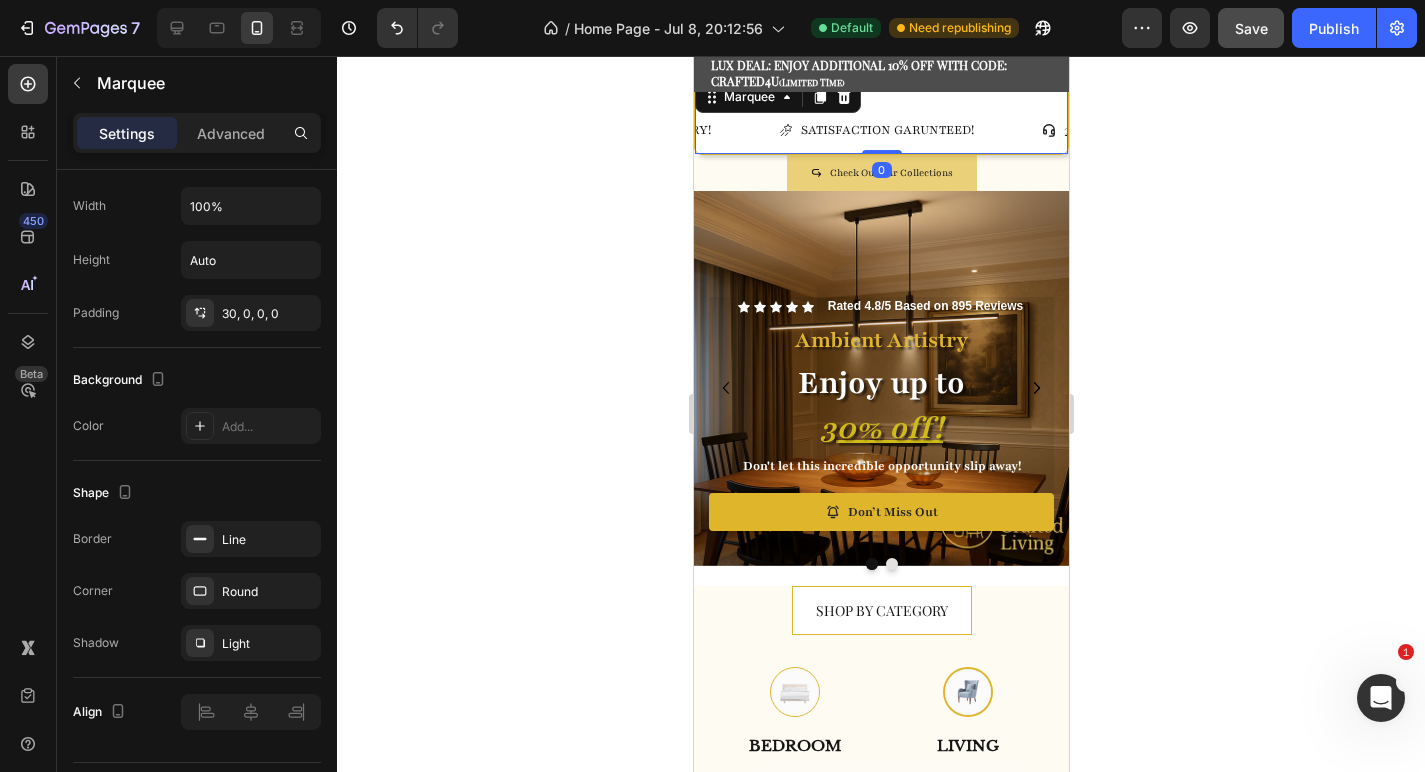 scroll, scrollTop: 0, scrollLeft: 0, axis: both 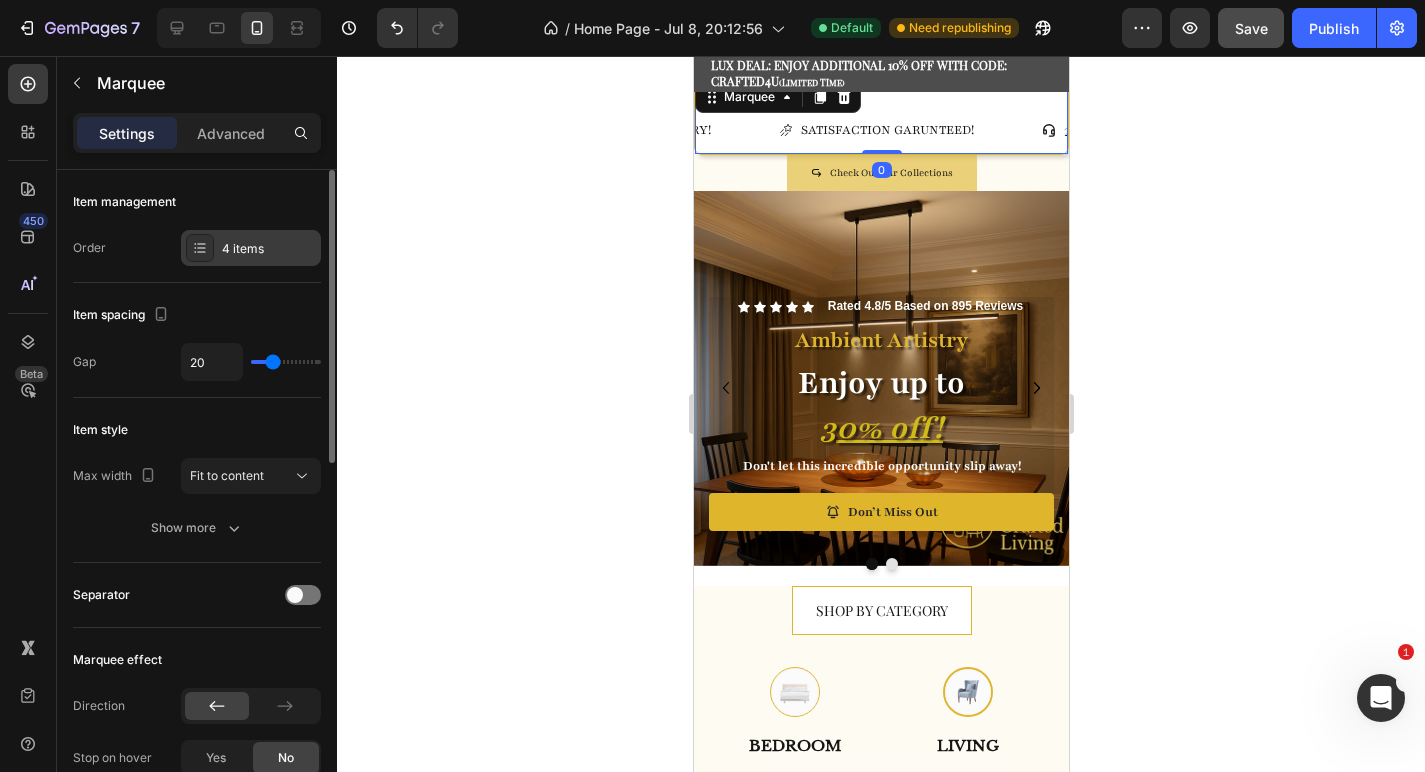 click on "4 items" at bounding box center (269, 249) 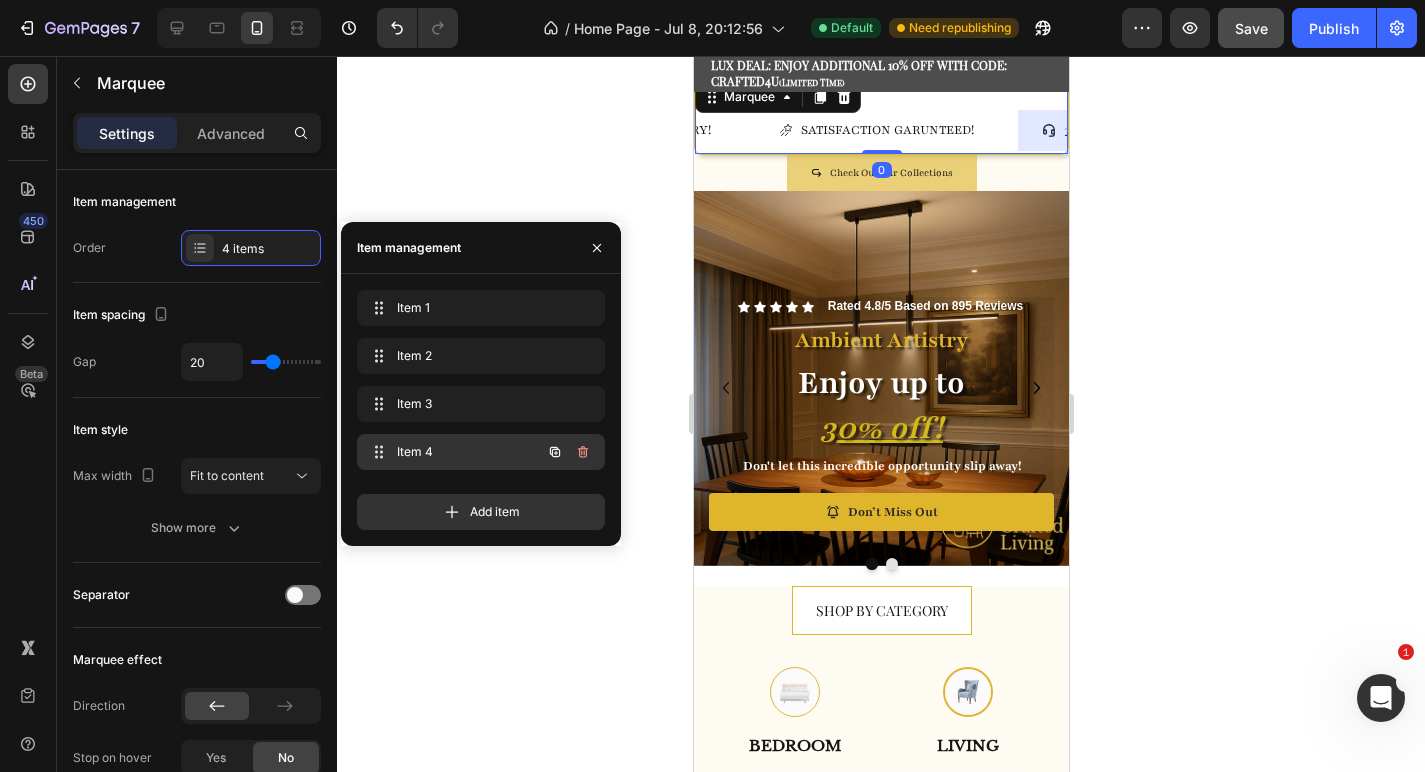 click on "Item 4" at bounding box center (453, 452) 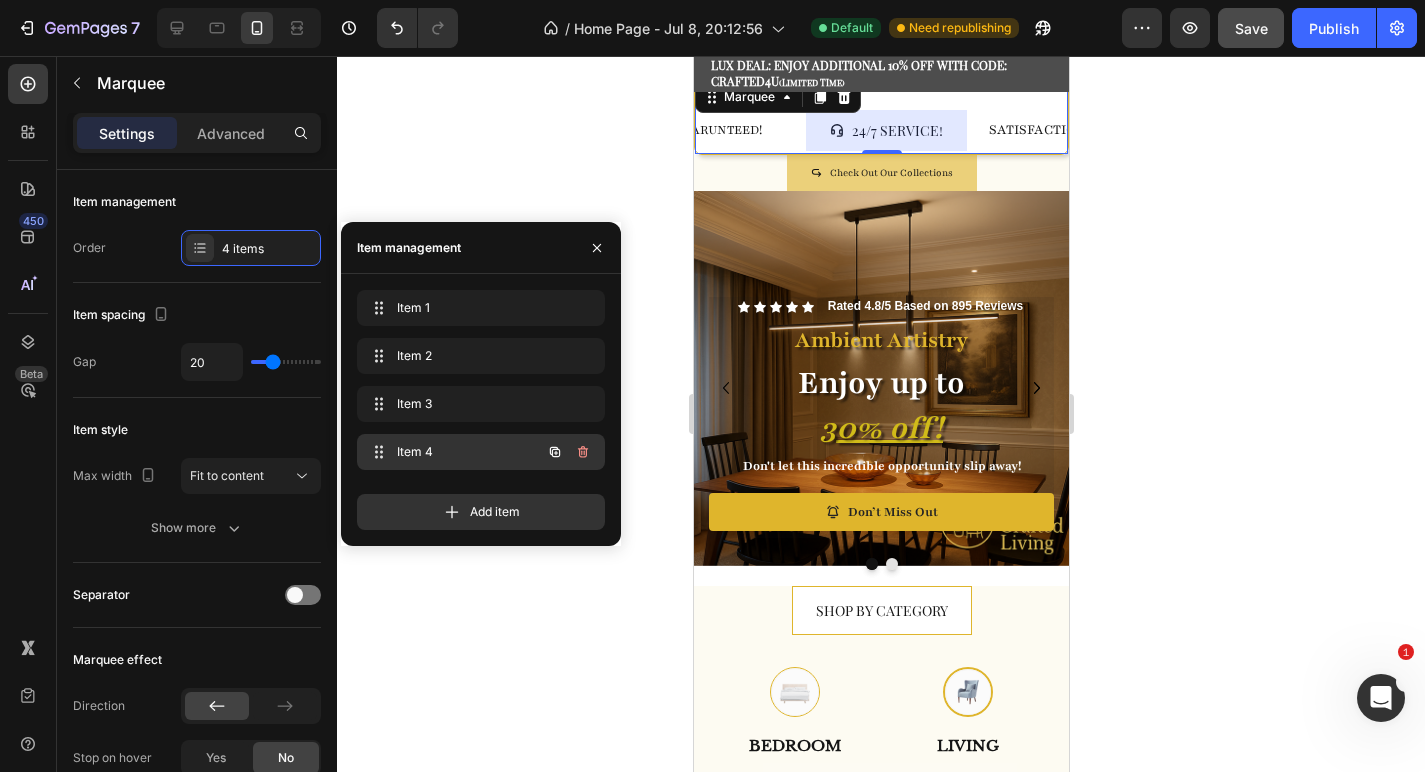 scroll, scrollTop: 0, scrollLeft: 595, axis: horizontal 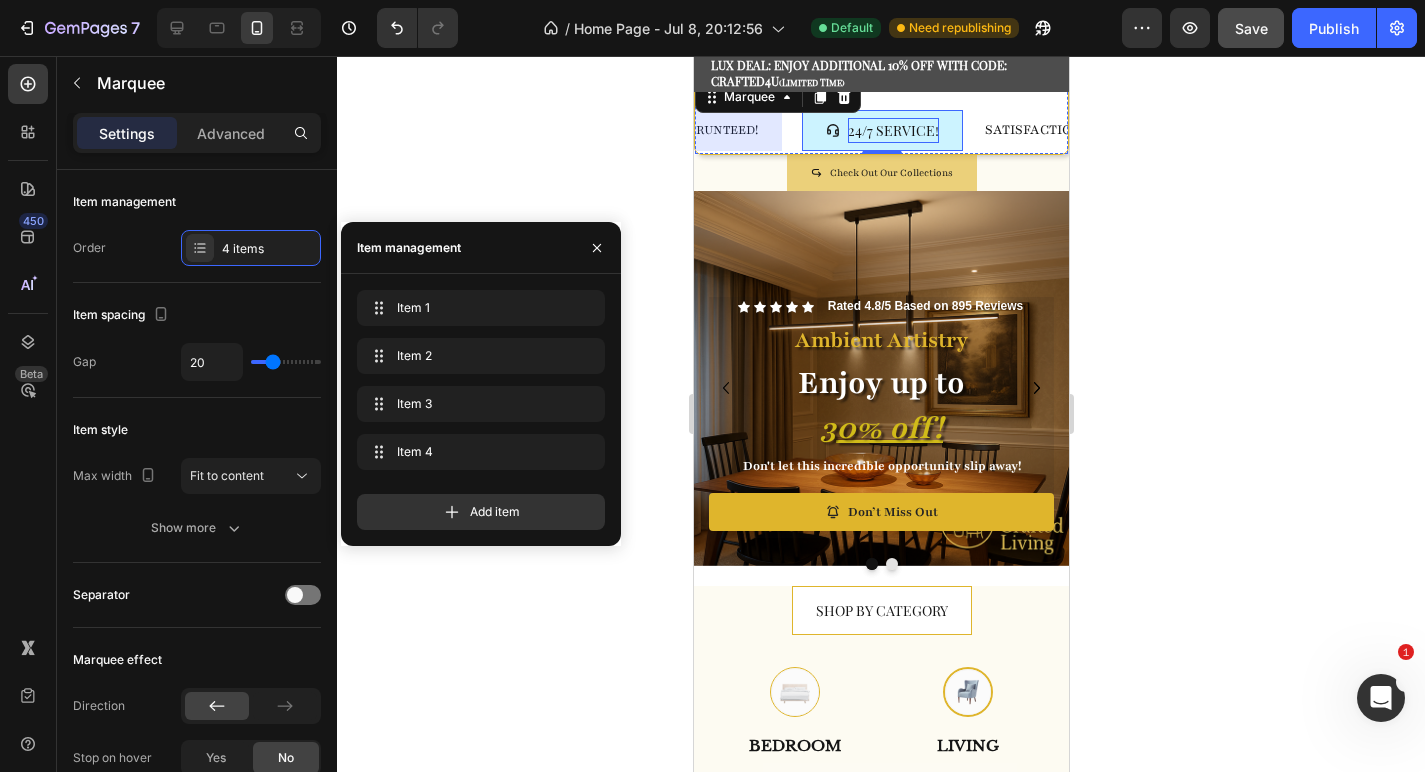 click on "24/7 SERVICE!" at bounding box center [892, 130] 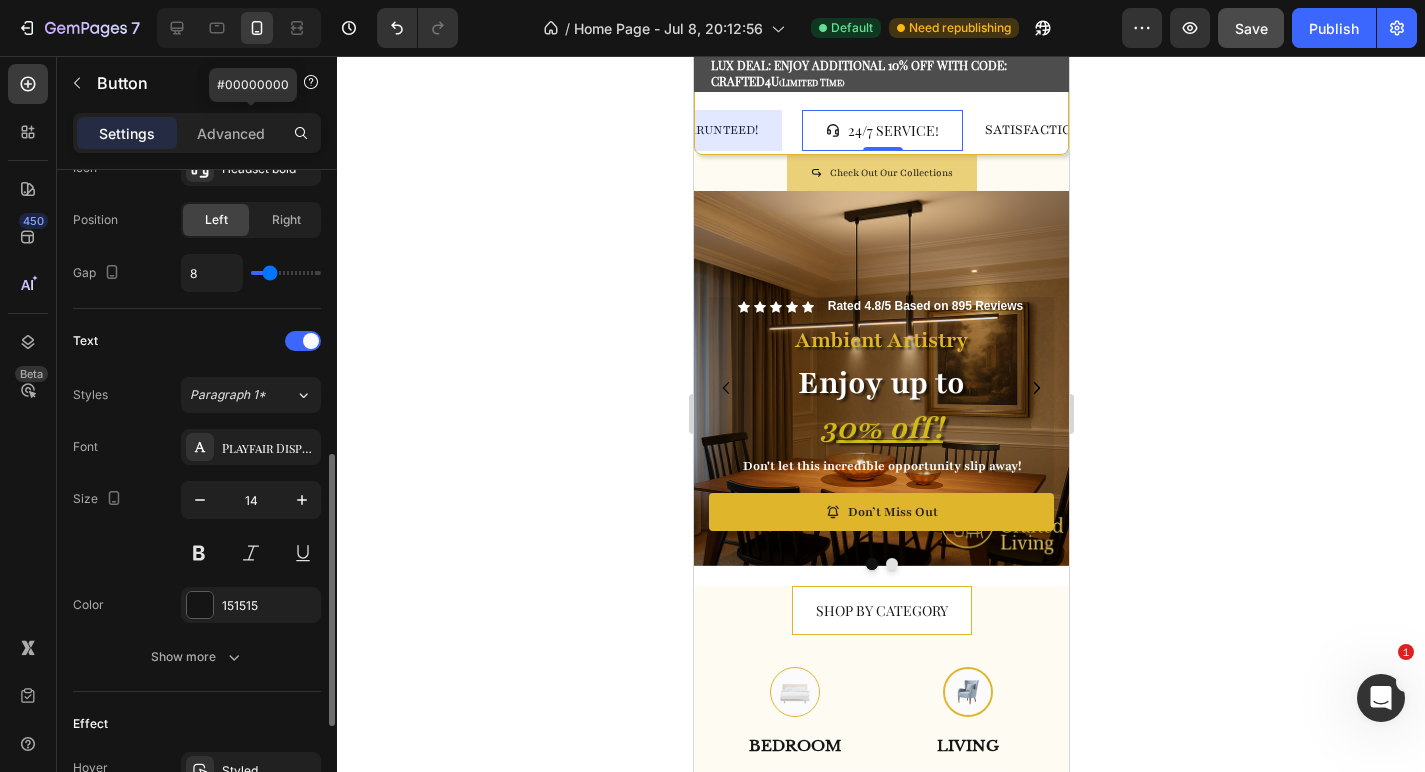 scroll, scrollTop: 731, scrollLeft: 0, axis: vertical 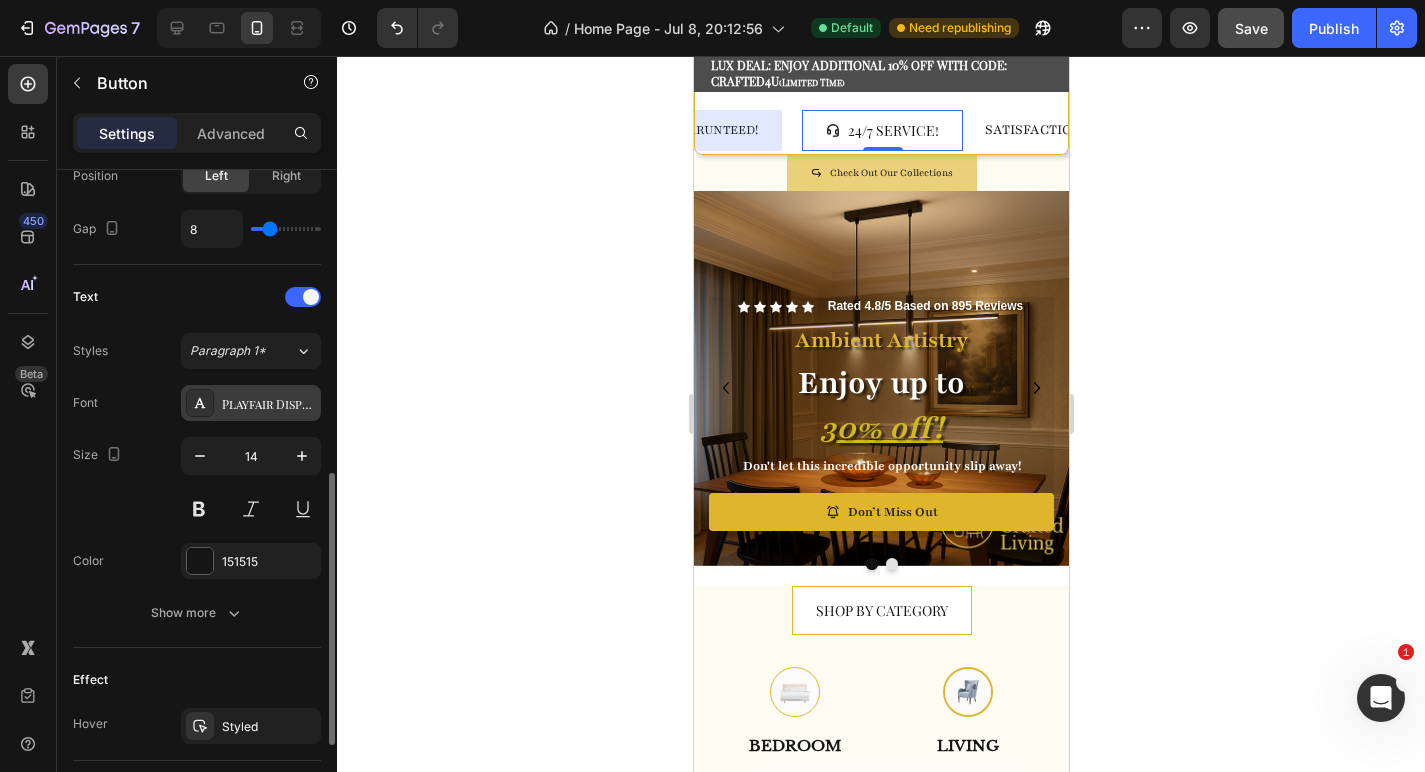 click on "Playfair Display SC" at bounding box center (269, 404) 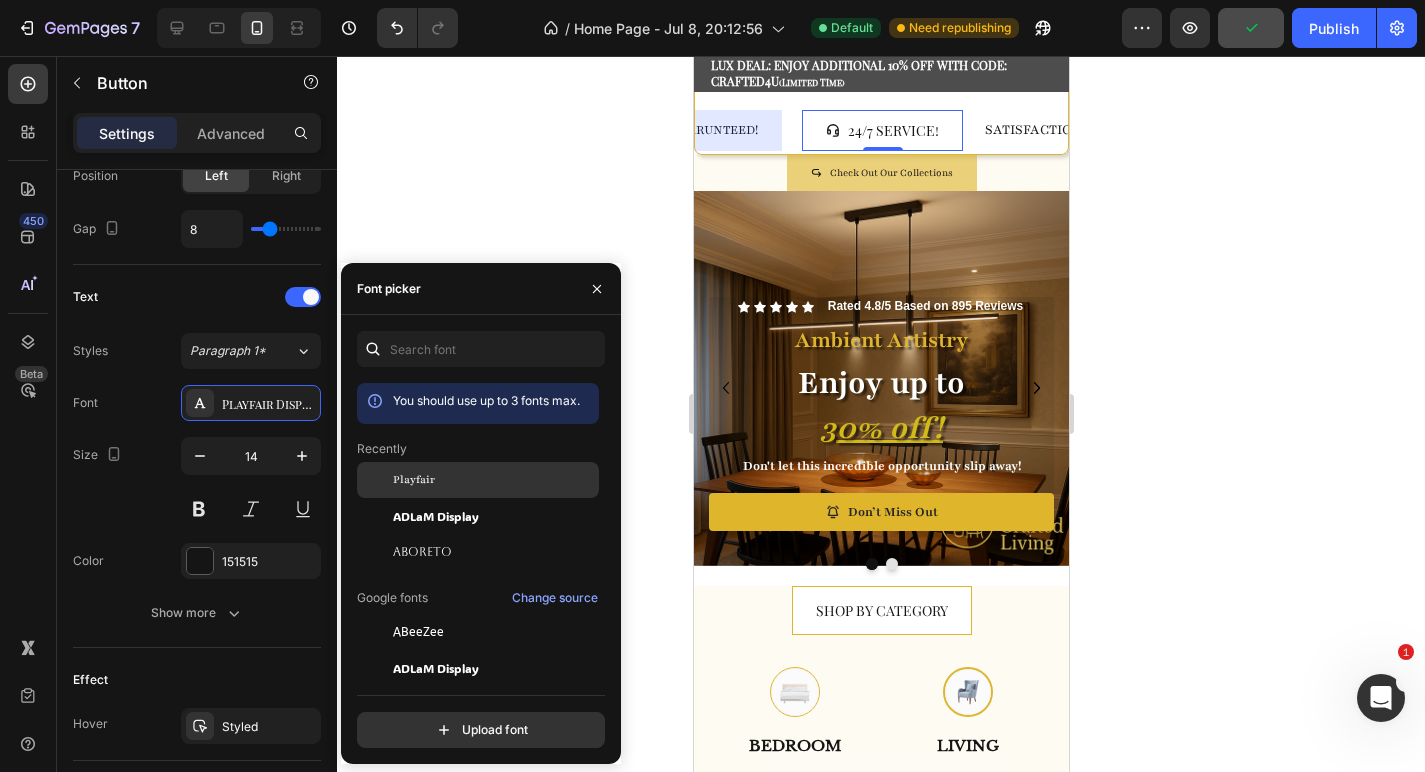 click on "Playfair" 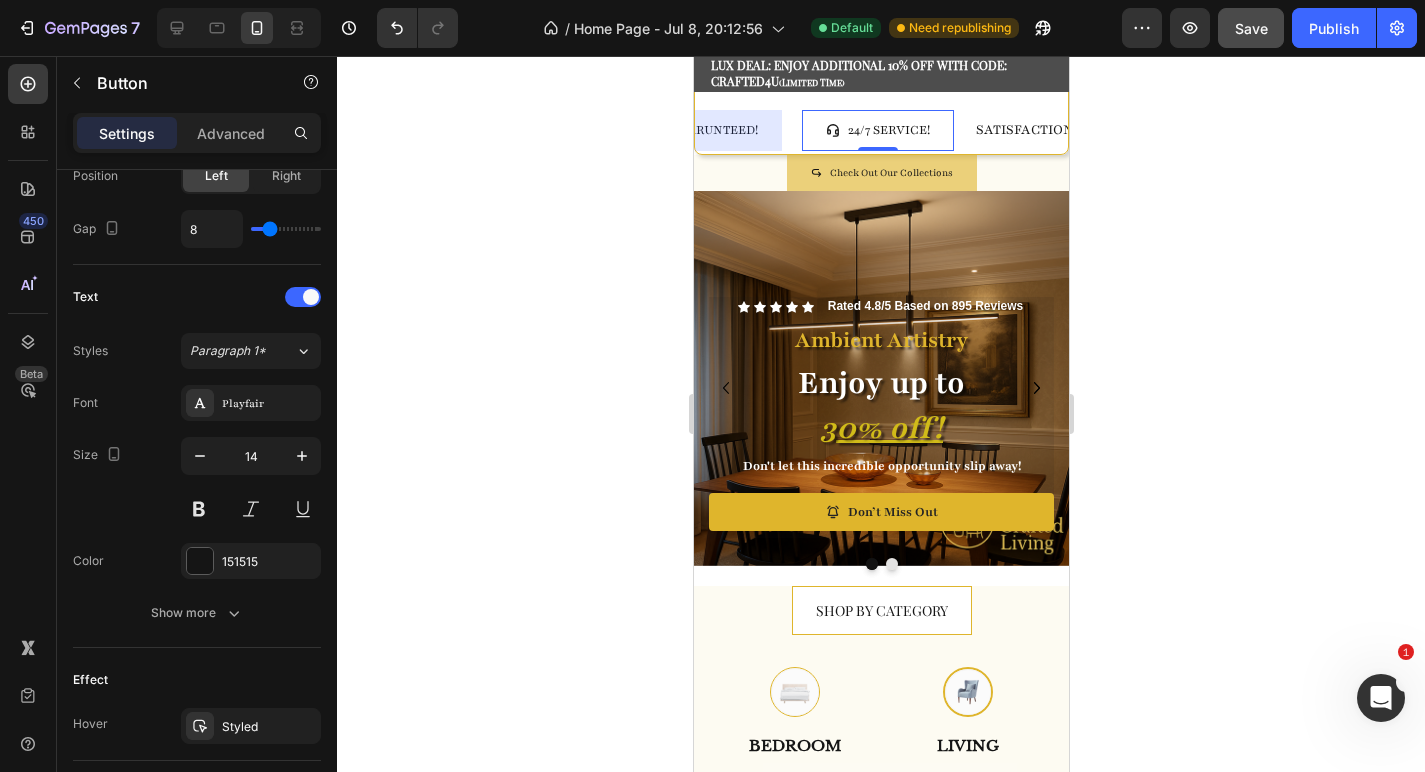 click 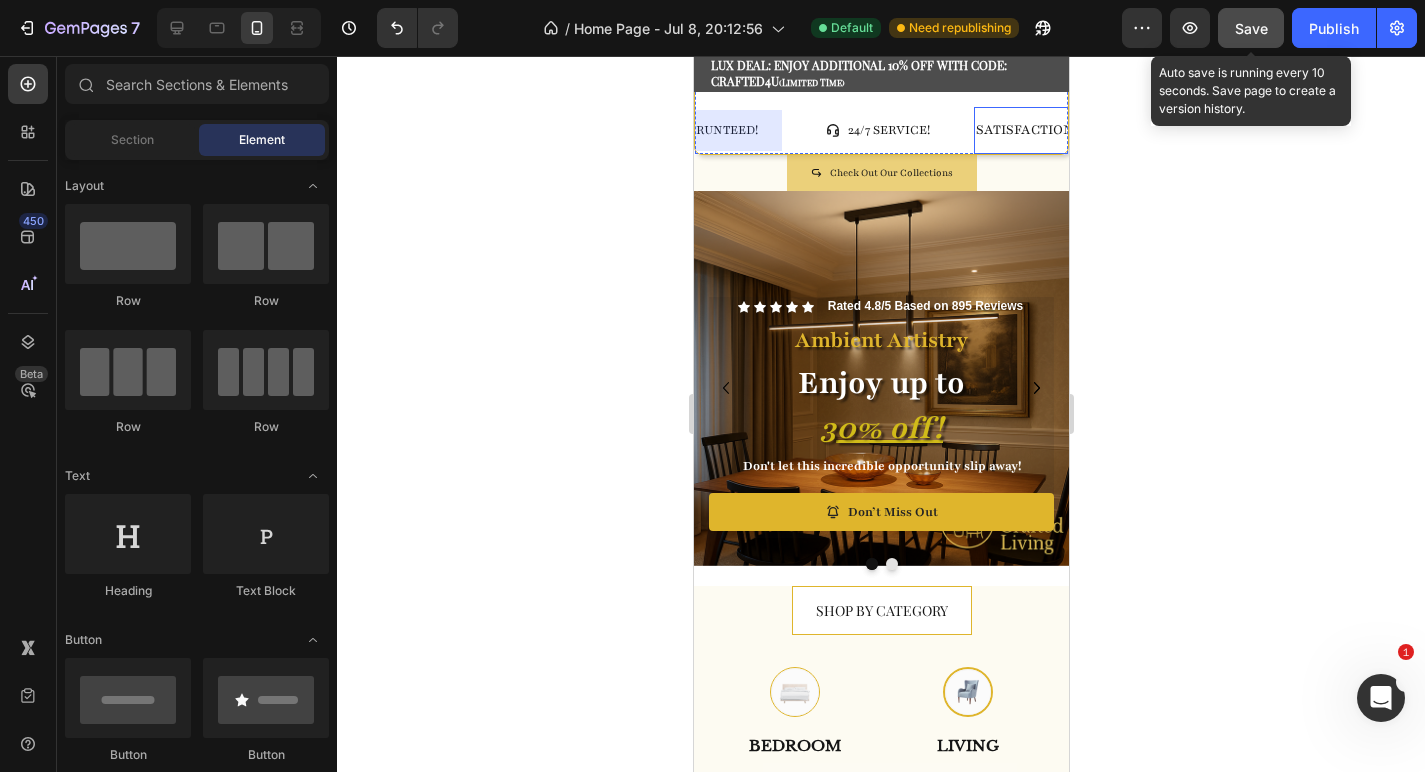 click on "Save" at bounding box center (1251, 28) 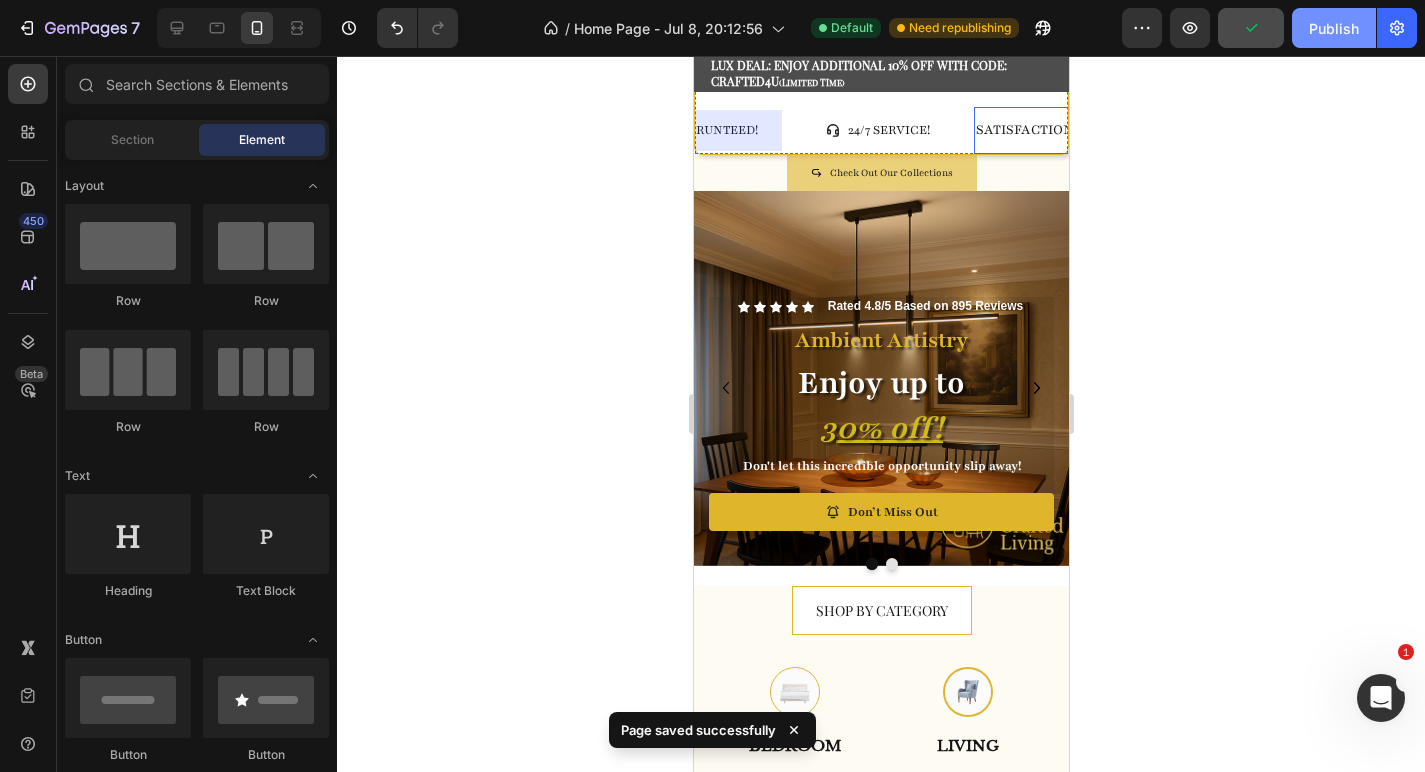 click on "Publish" at bounding box center (1334, 28) 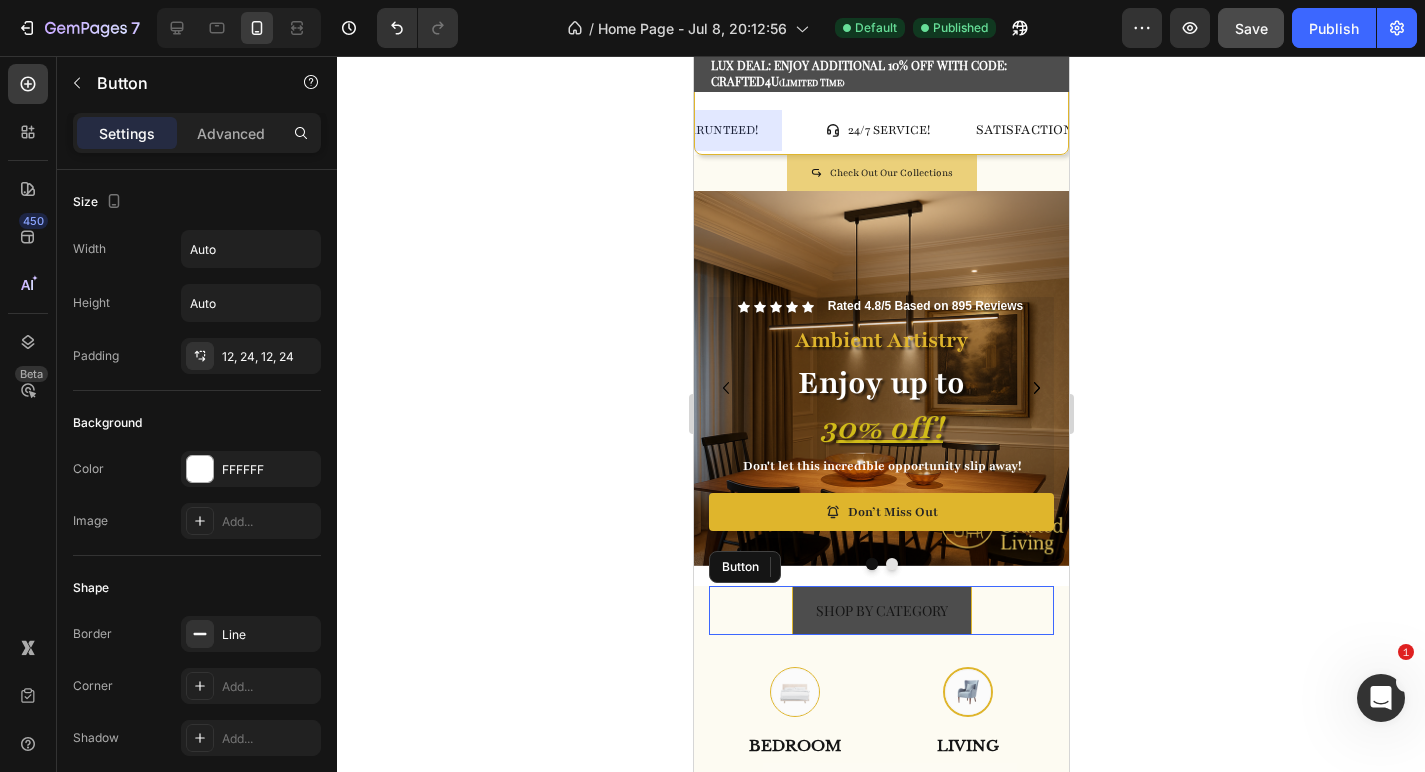 click on "SHOP BY CATEGORY" at bounding box center [881, 610] 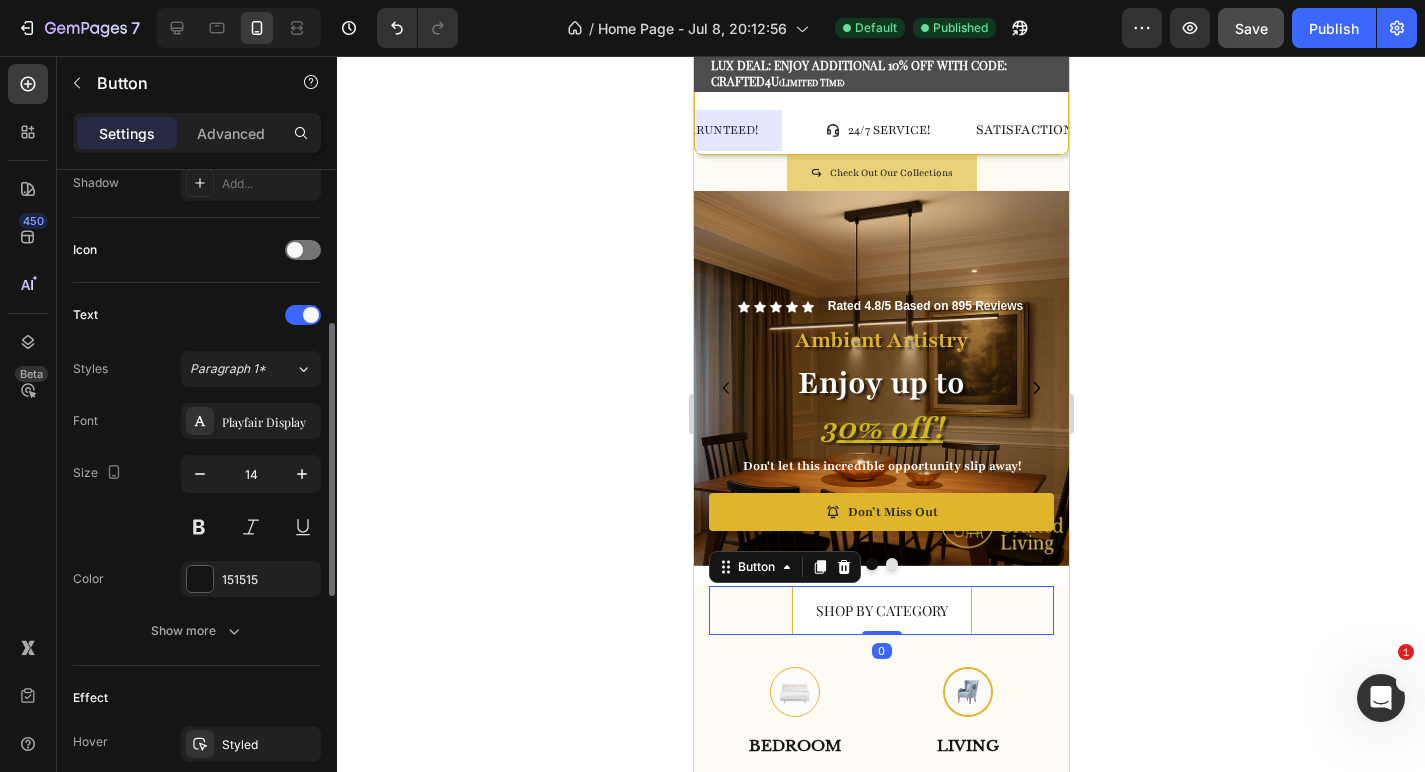 scroll, scrollTop: 574, scrollLeft: 0, axis: vertical 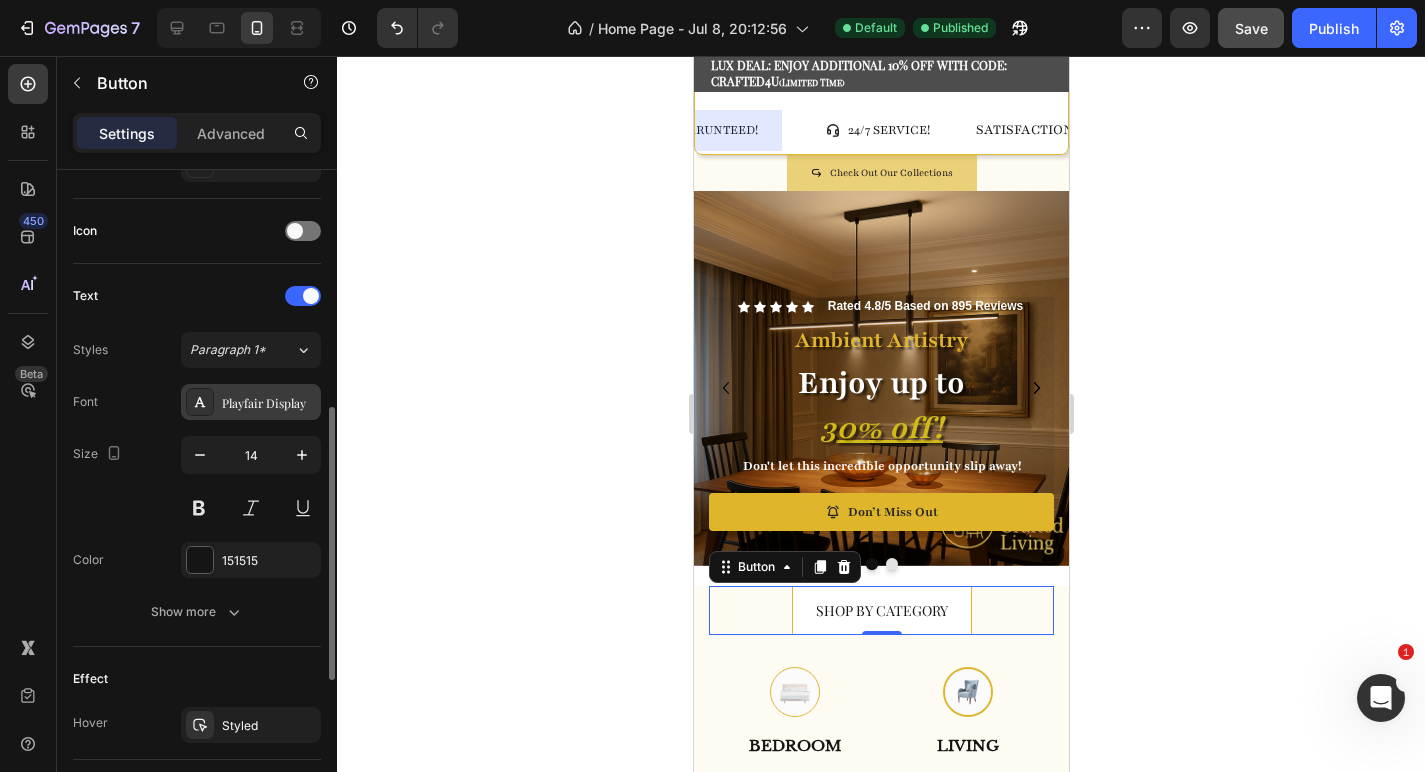 click on "Playfair Display" at bounding box center [269, 403] 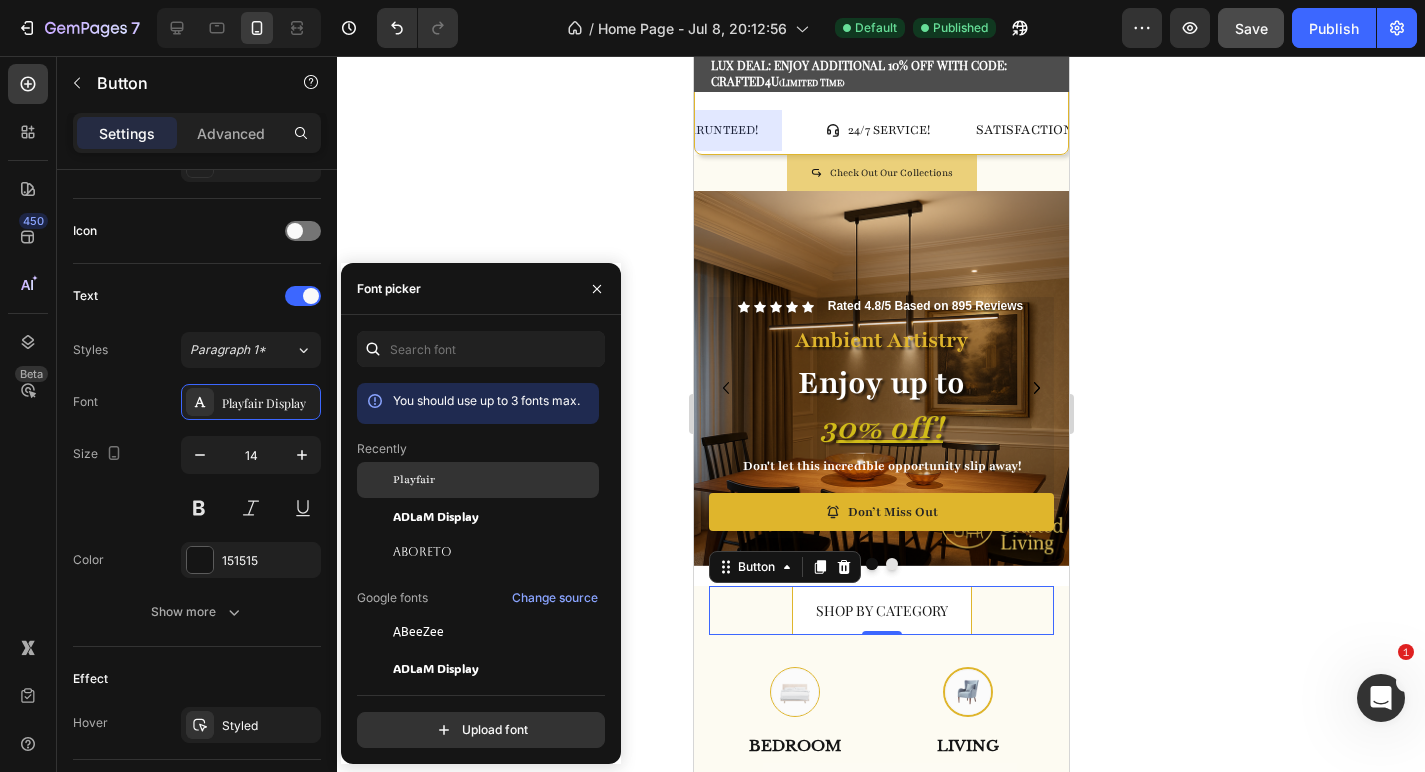 click on "Playfair" at bounding box center (494, 480) 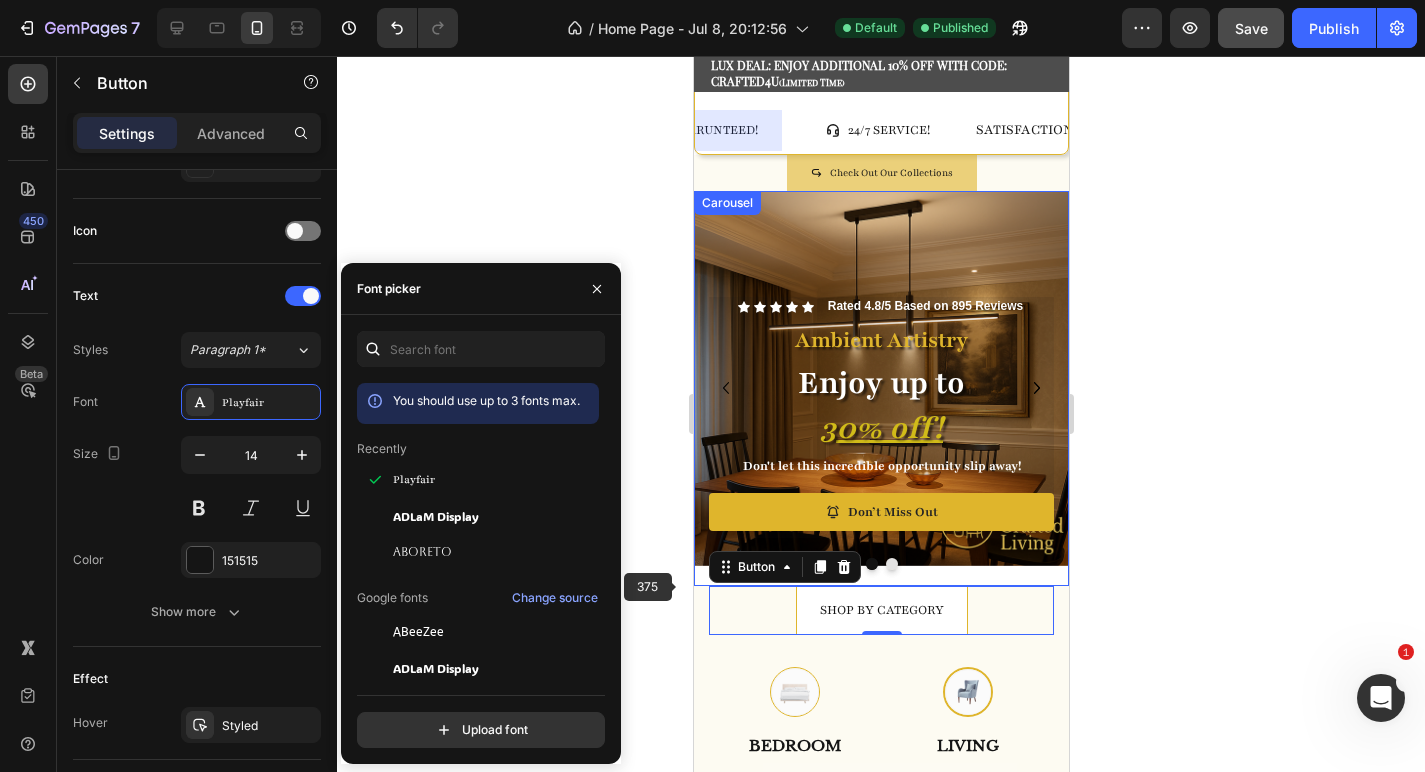 click 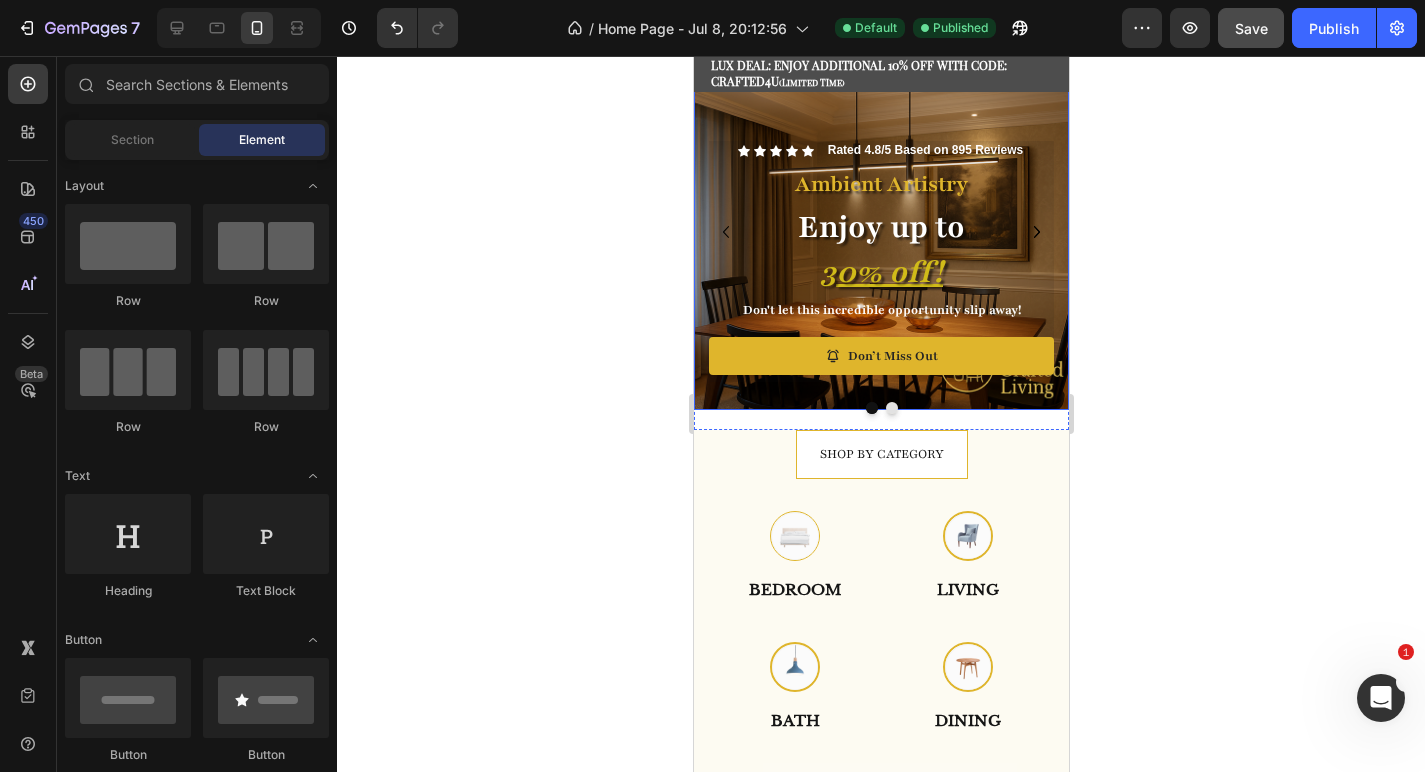 scroll, scrollTop: 192, scrollLeft: 0, axis: vertical 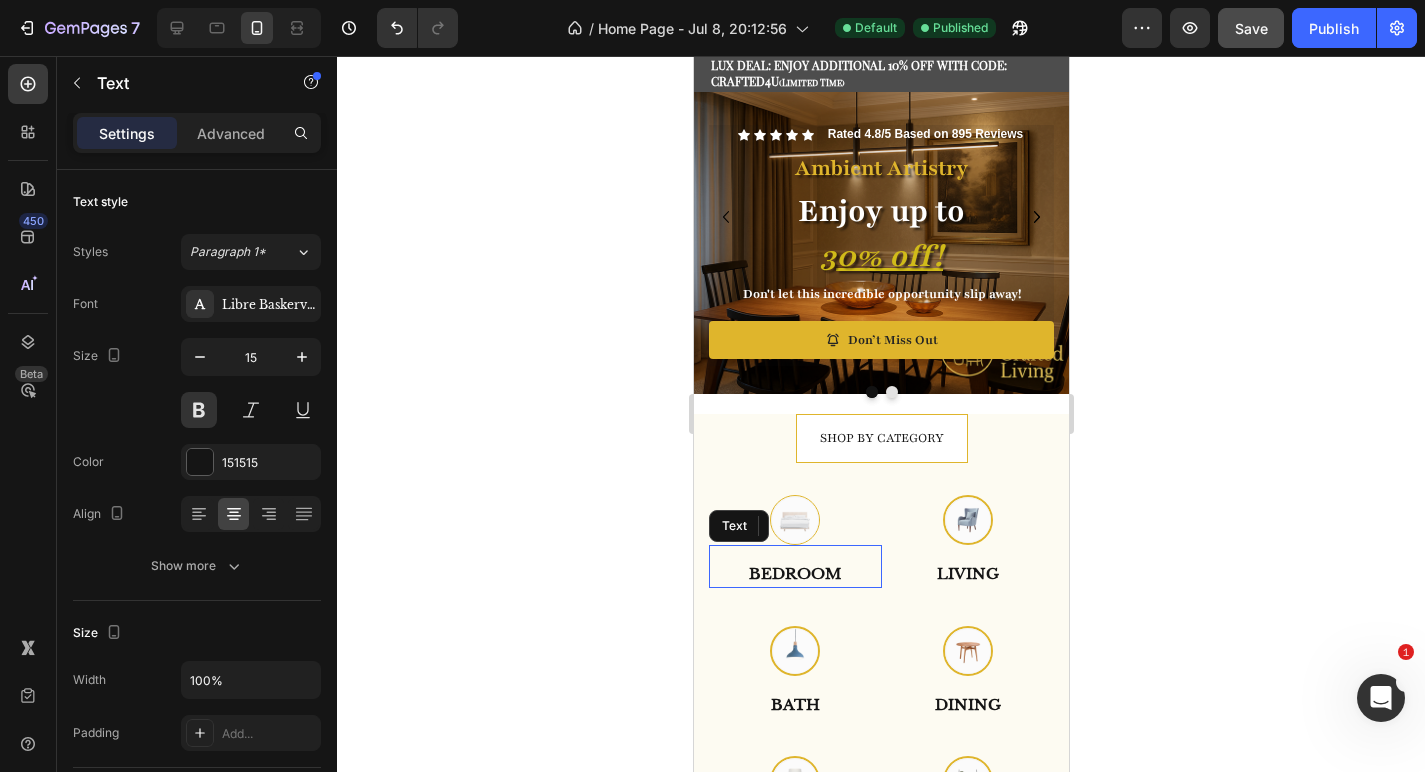 click on "Bedroom" at bounding box center [794, 574] 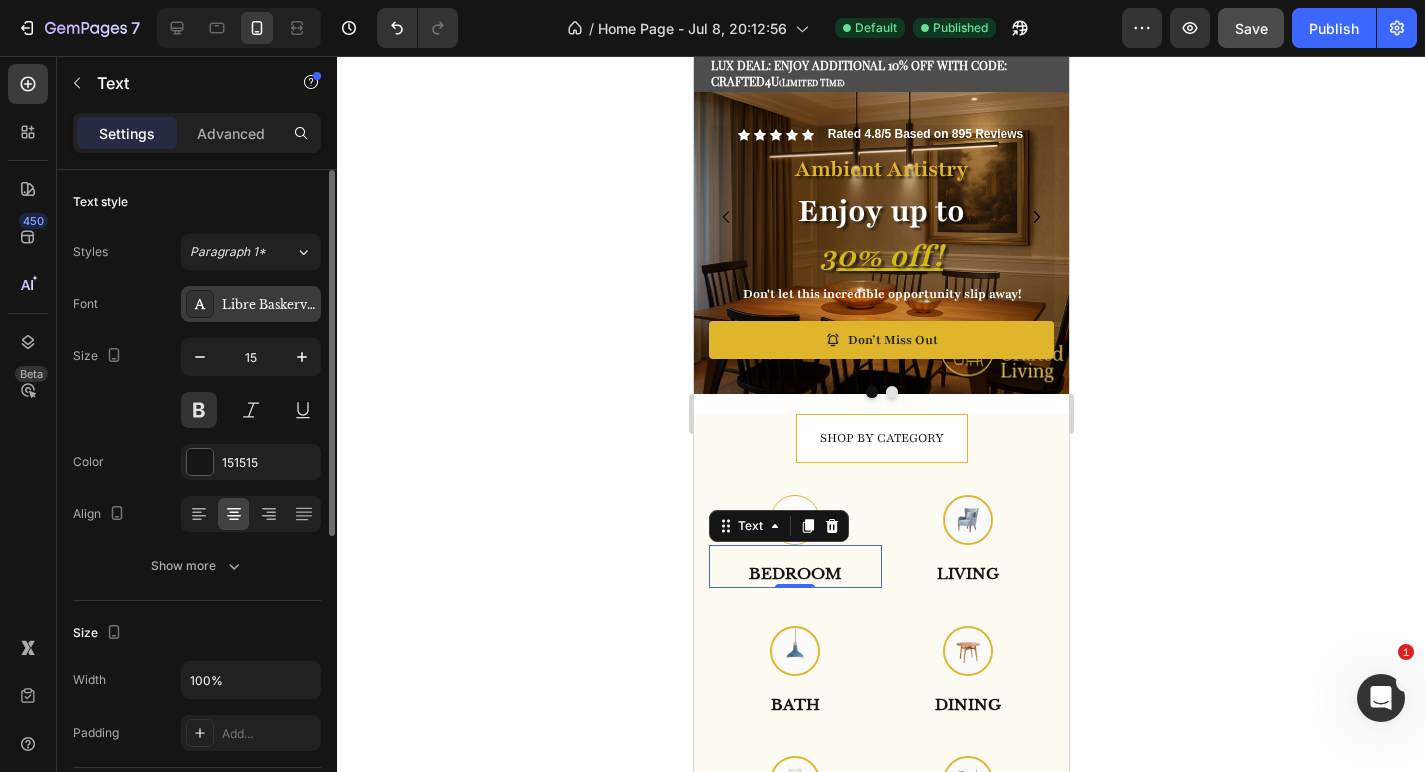 click on "Libre Baskerville" at bounding box center (269, 305) 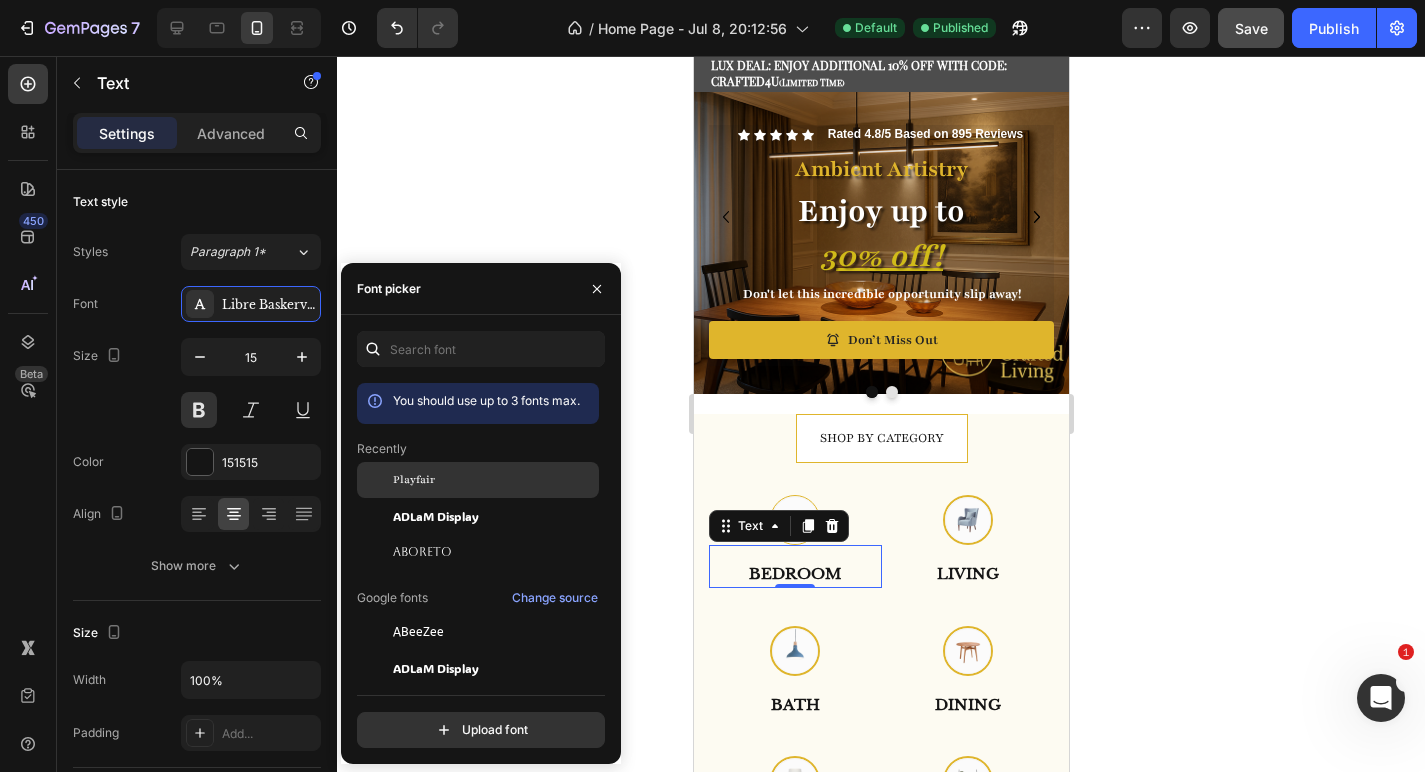 click on "Playfair" at bounding box center [494, 480] 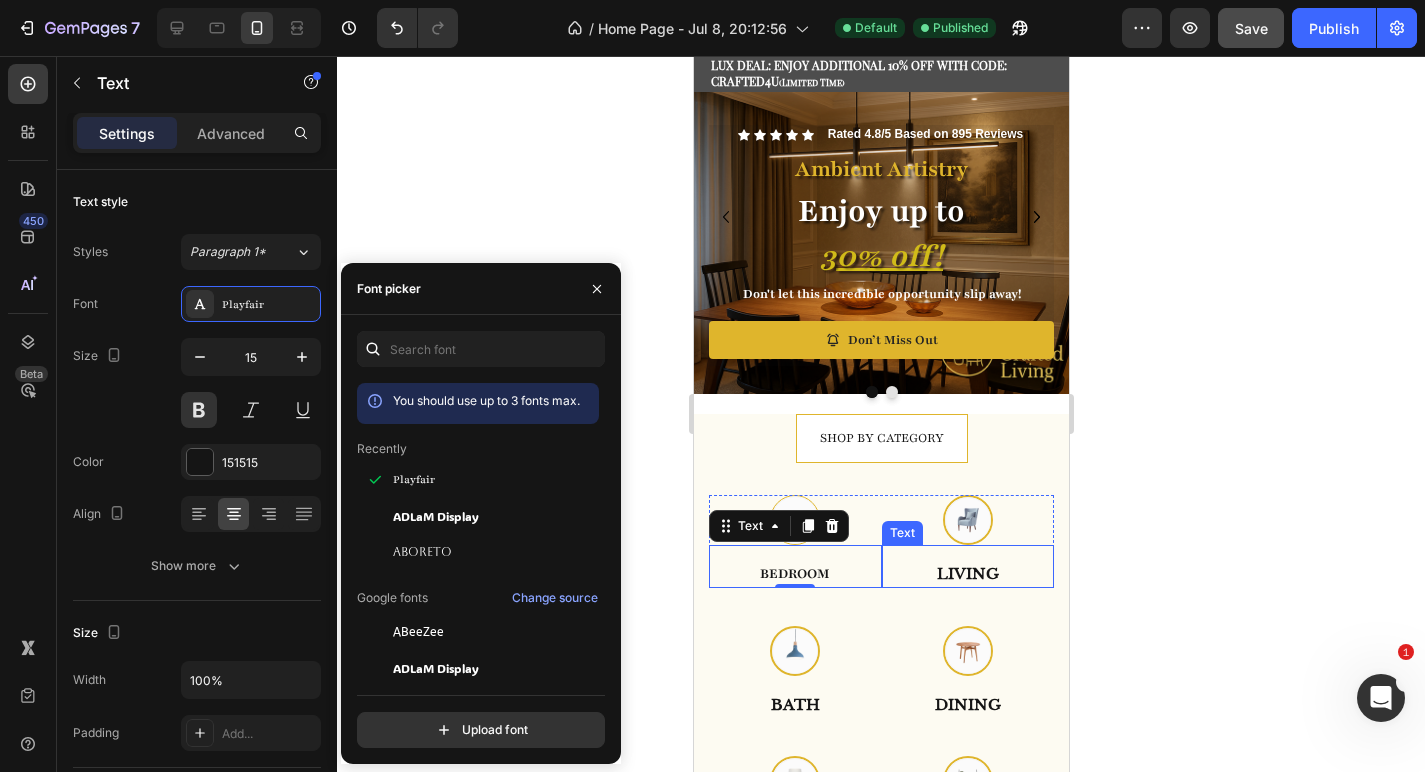 click on "Living" at bounding box center (967, 574) 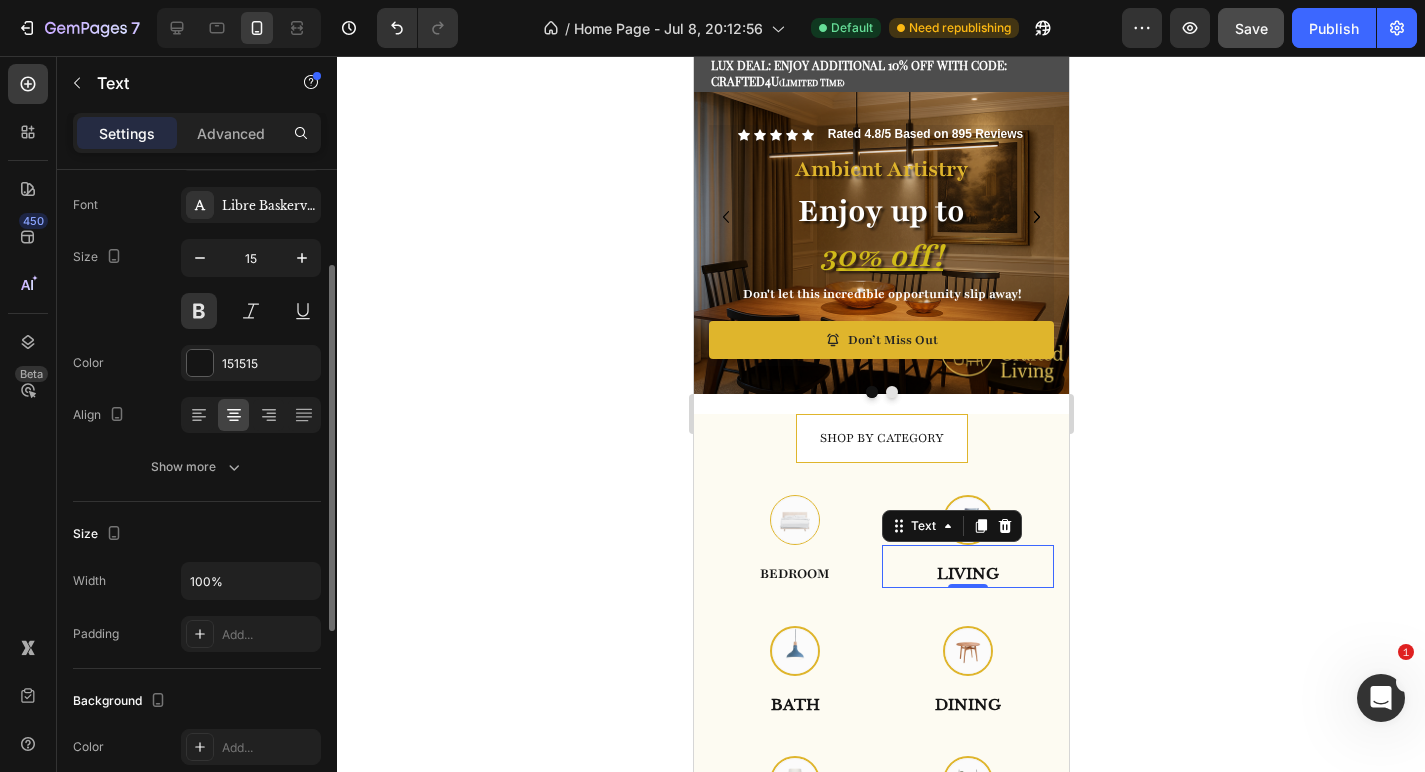 scroll, scrollTop: 0, scrollLeft: 0, axis: both 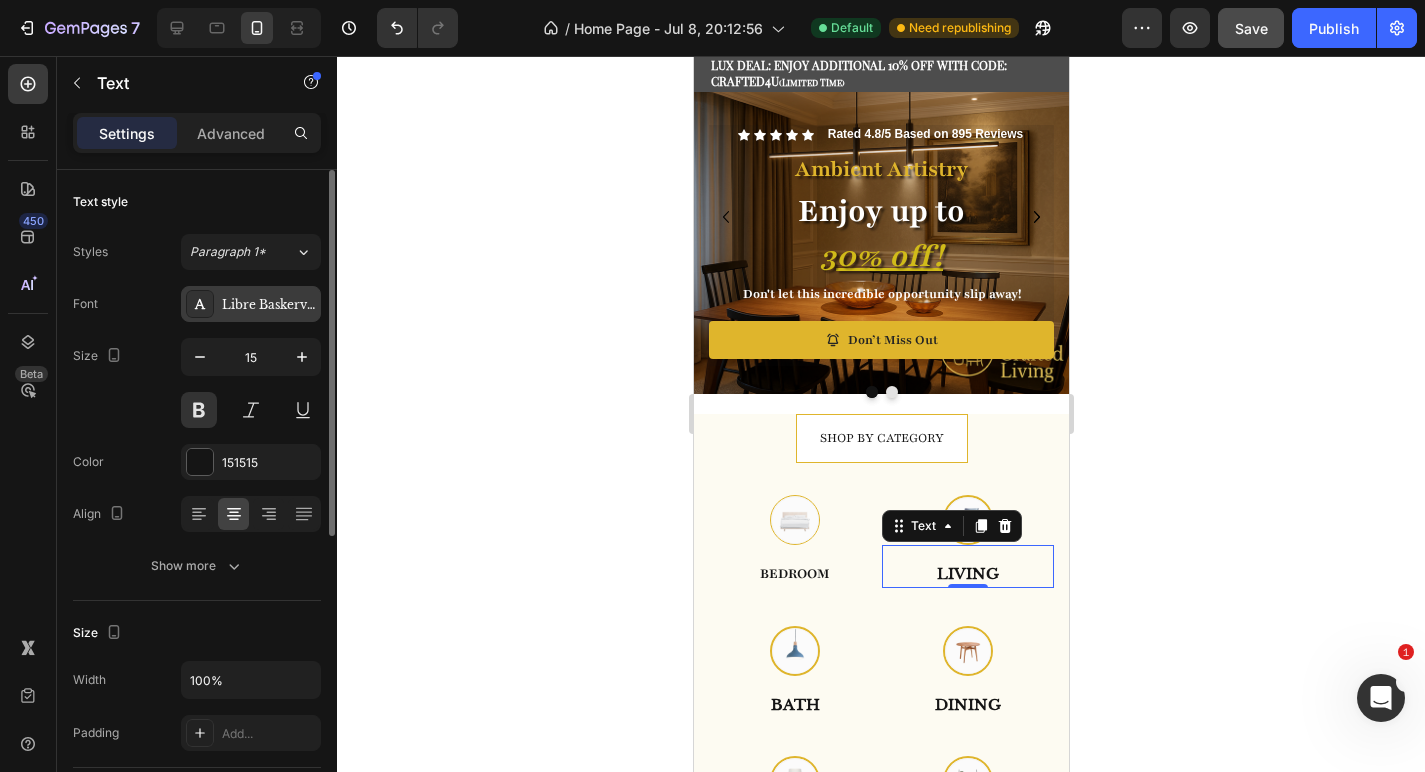 click on "Libre Baskerville" at bounding box center (251, 304) 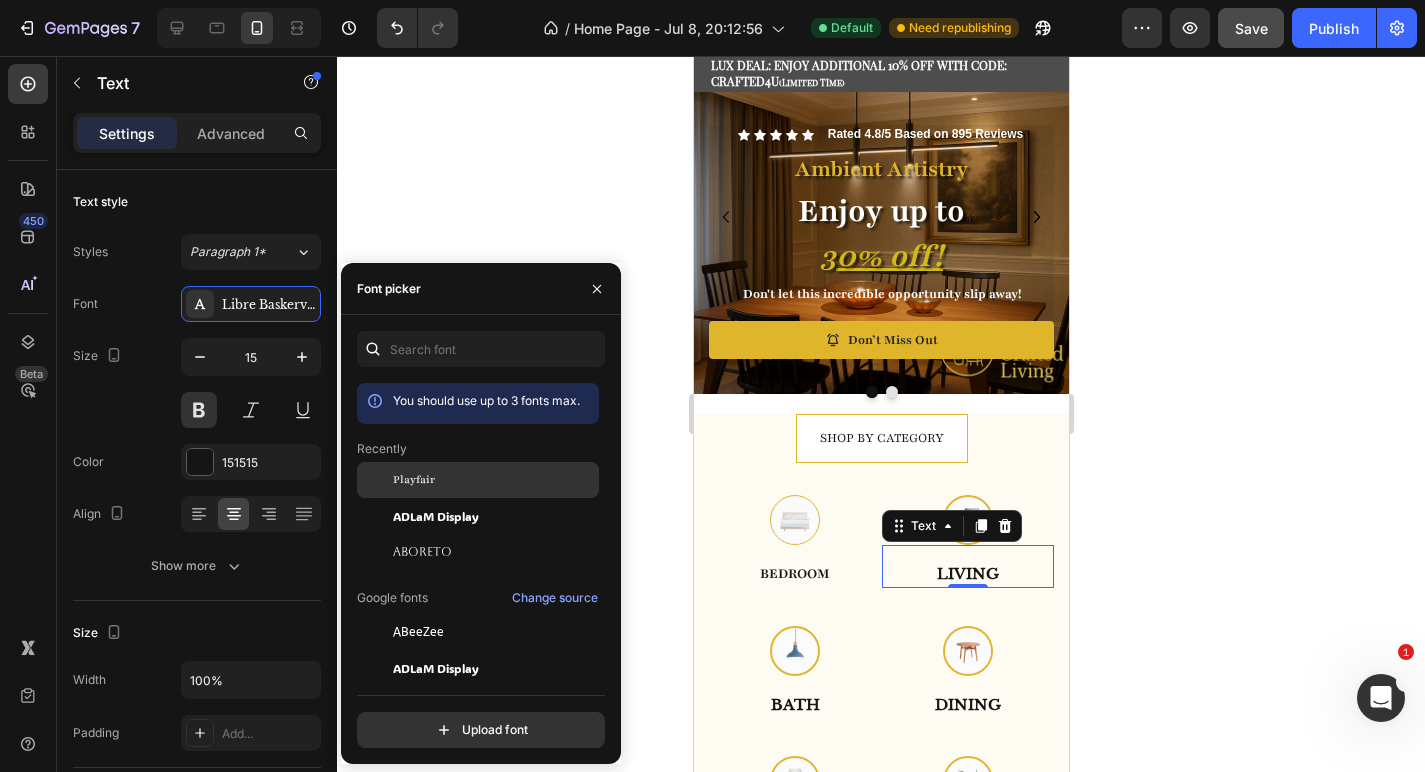 click on "Playfair" at bounding box center (494, 480) 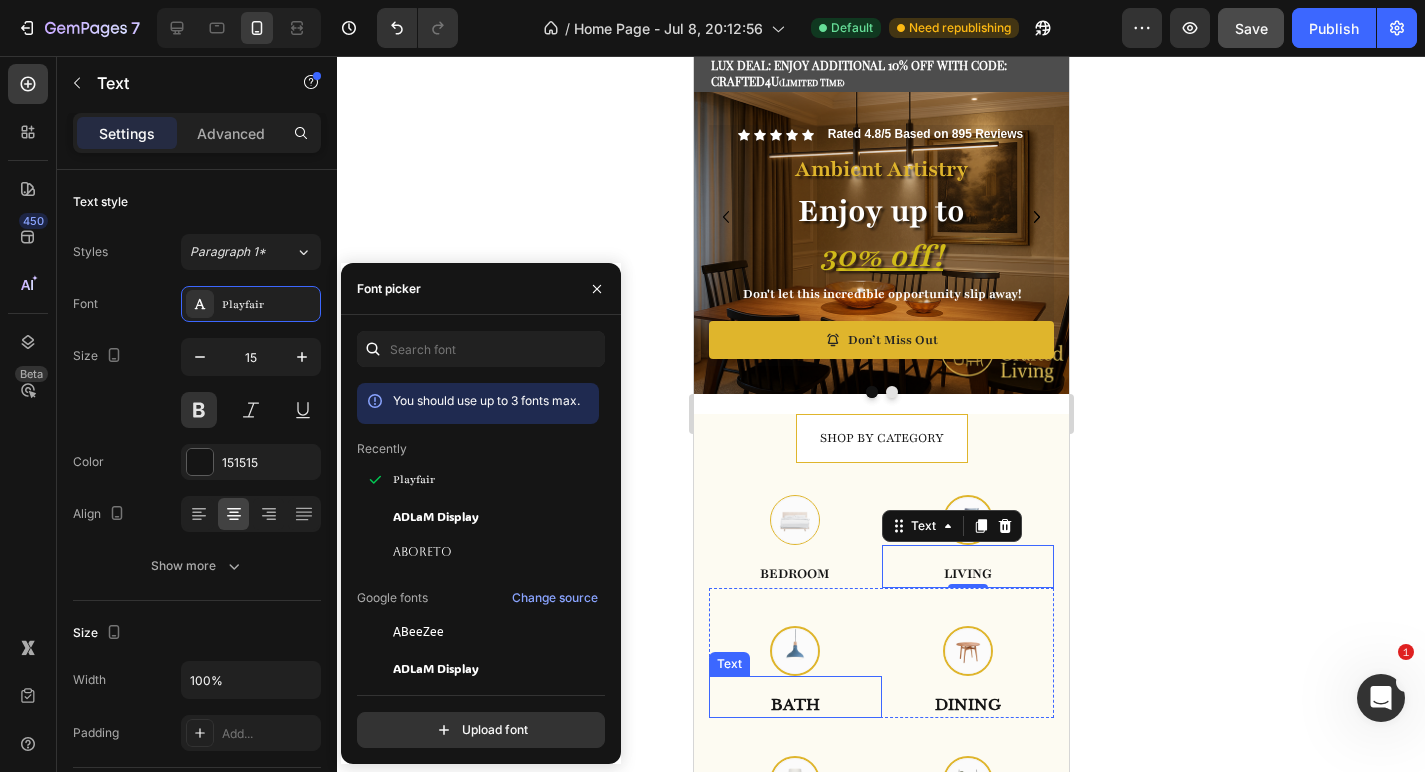 click on "Bath" at bounding box center [794, 705] 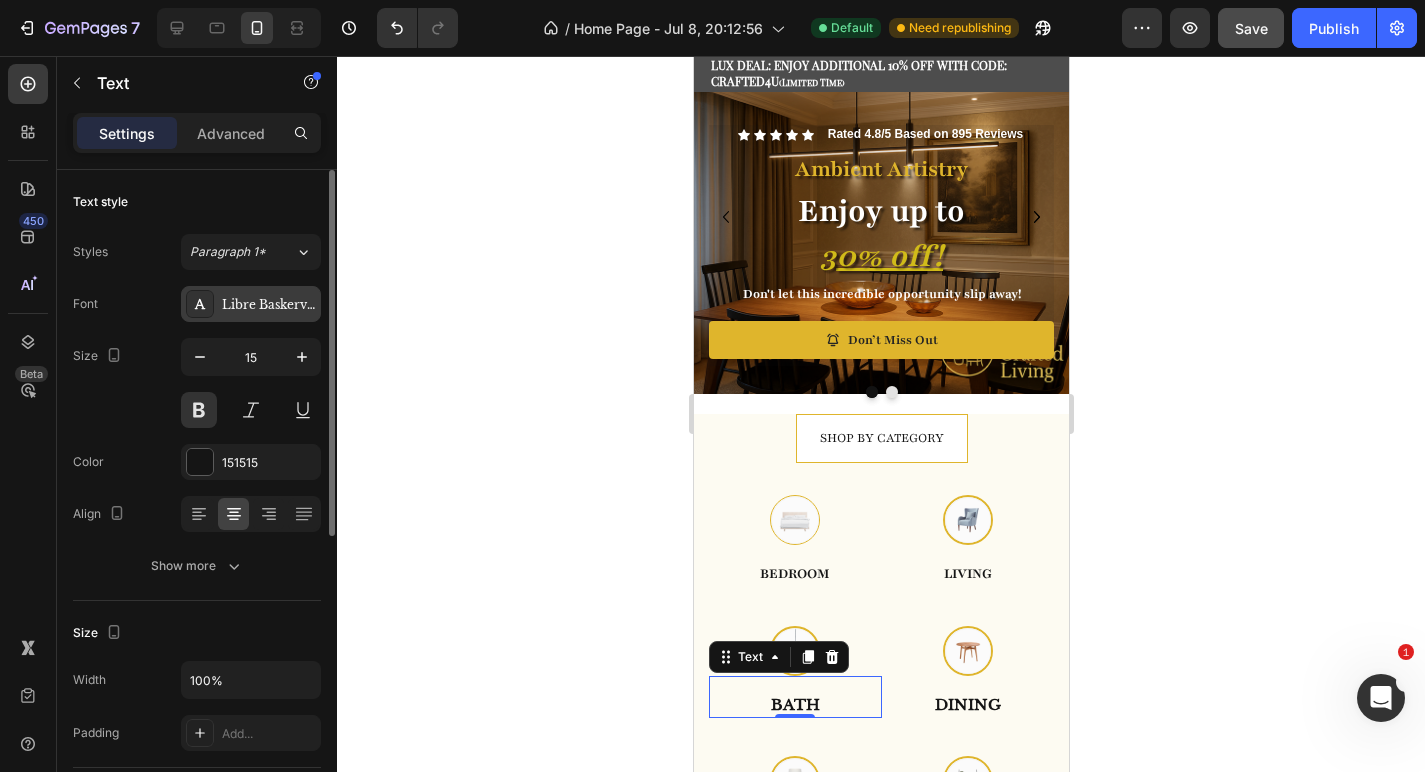 click on "Libre Baskerville" at bounding box center [251, 304] 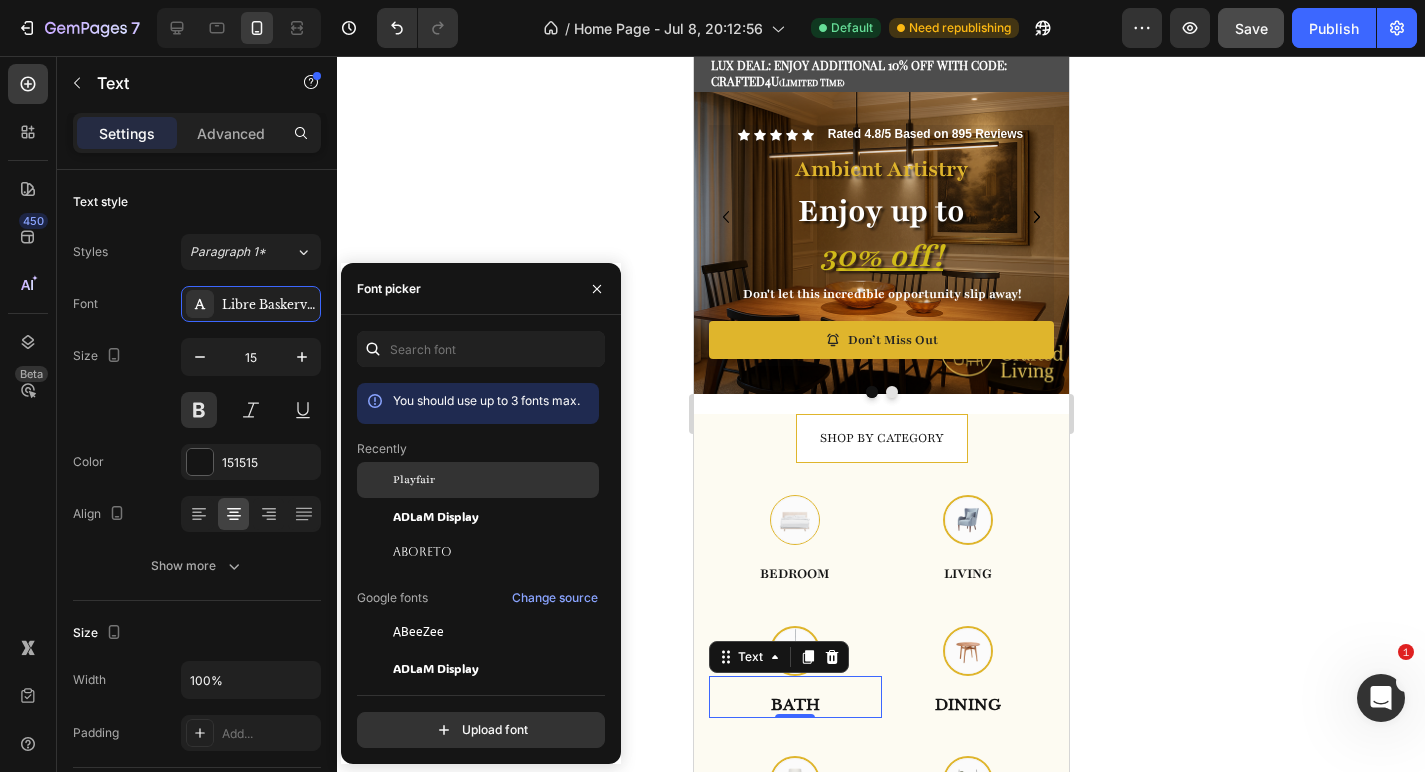 click on "Playfair" at bounding box center (494, 480) 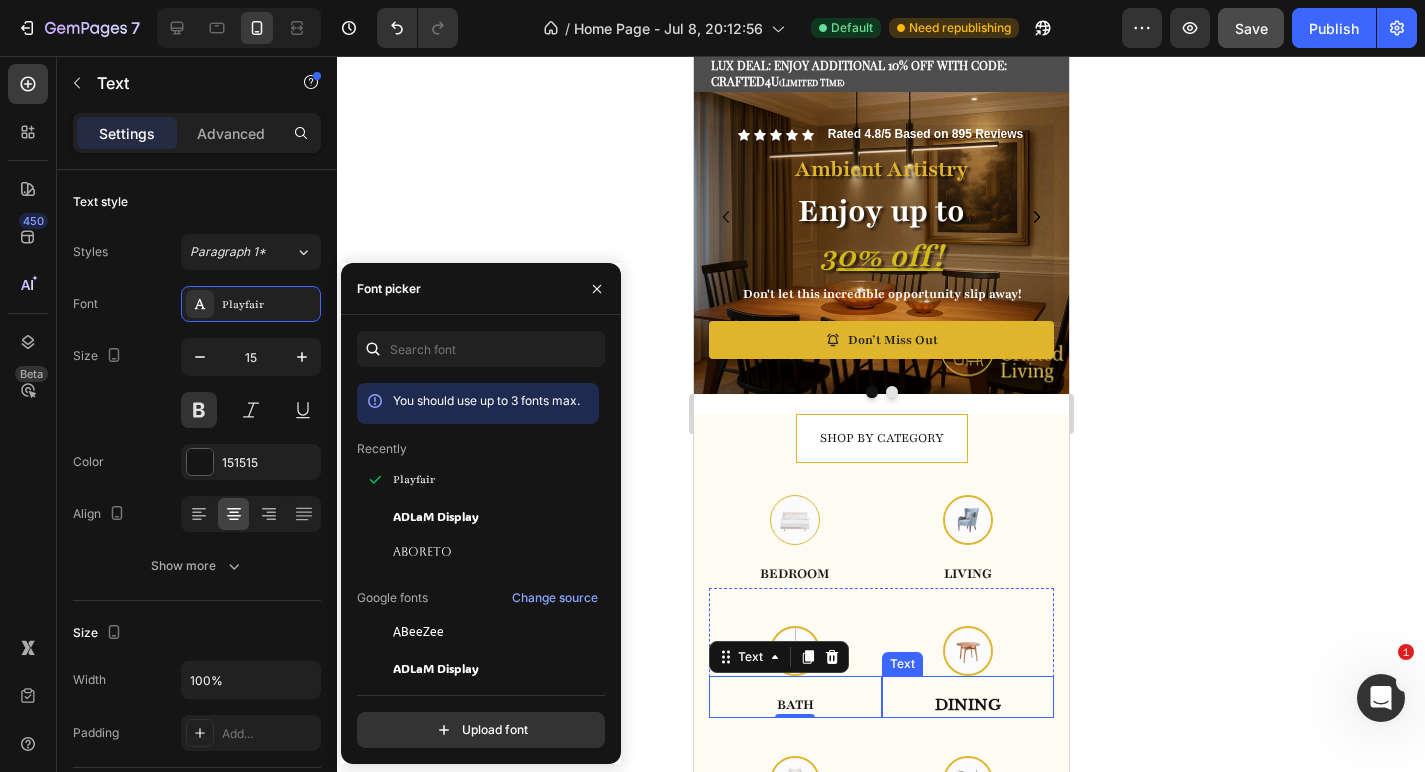 click on "Dining" at bounding box center (967, 705) 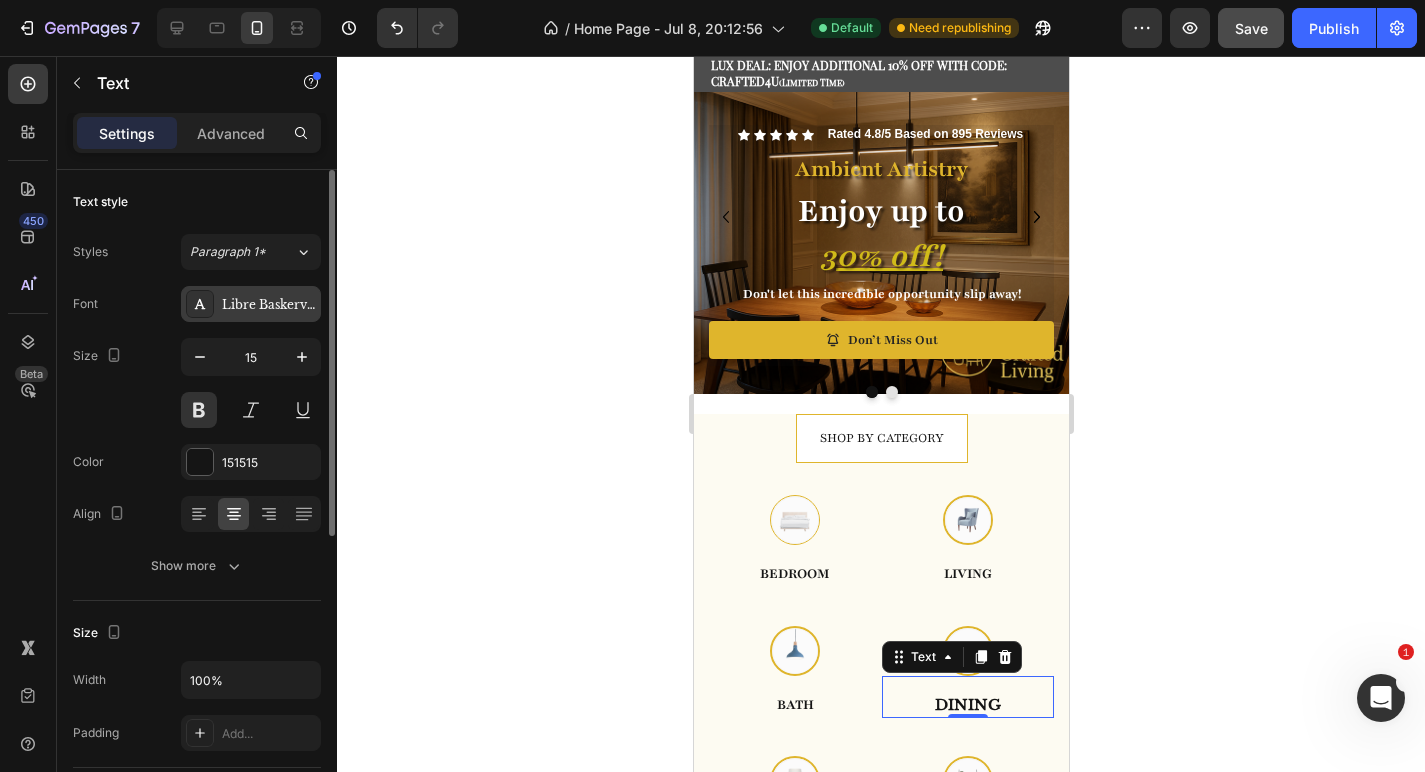 click on "Libre Baskerville" at bounding box center [251, 304] 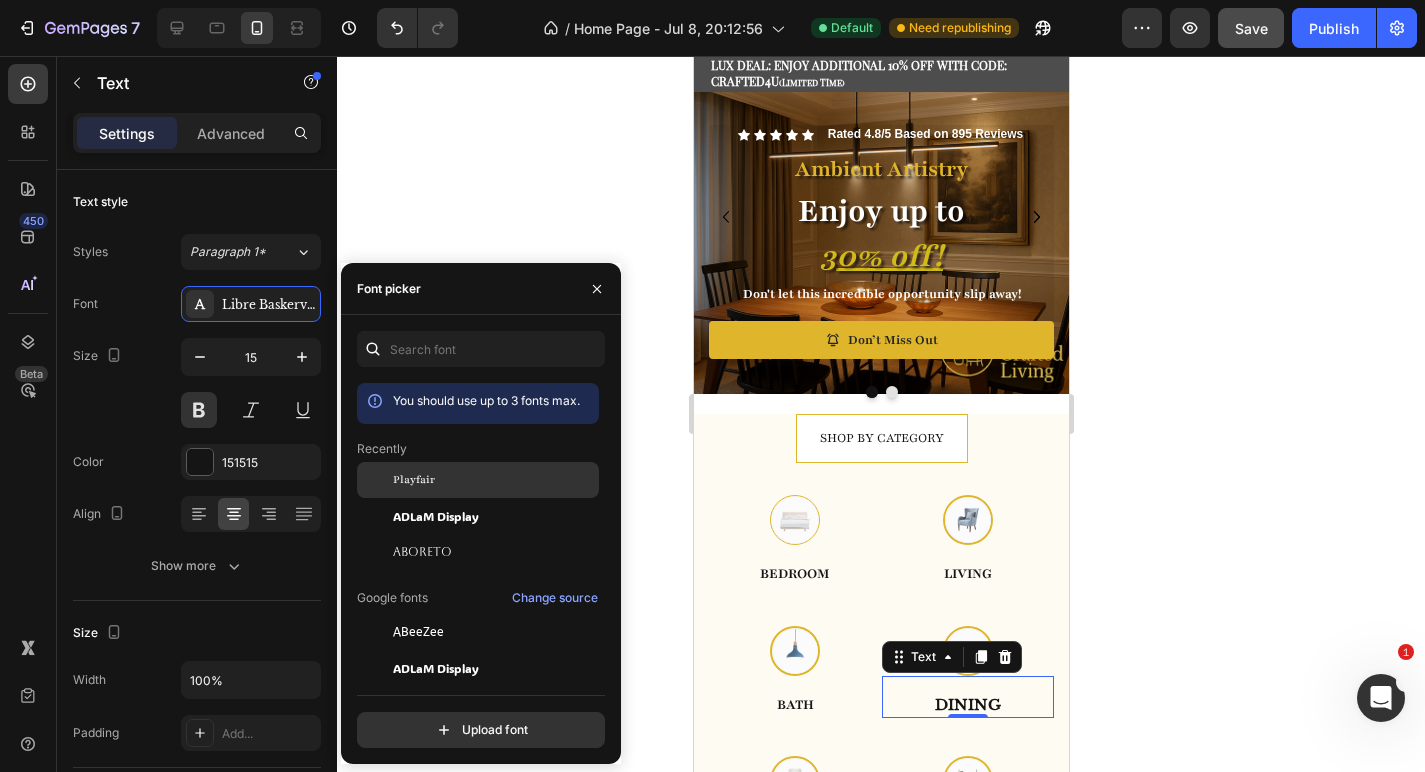 click on "Playfair" at bounding box center (494, 480) 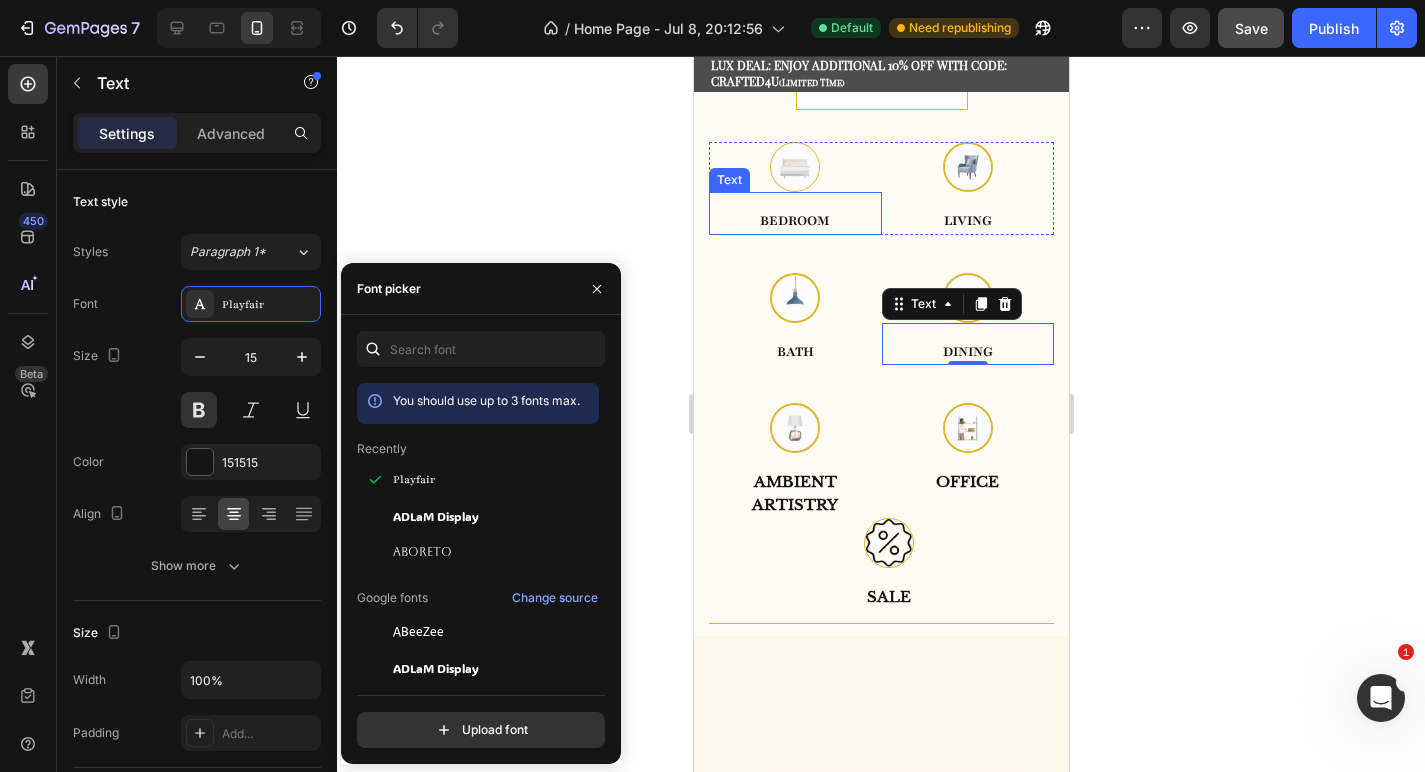 scroll, scrollTop: 620, scrollLeft: 0, axis: vertical 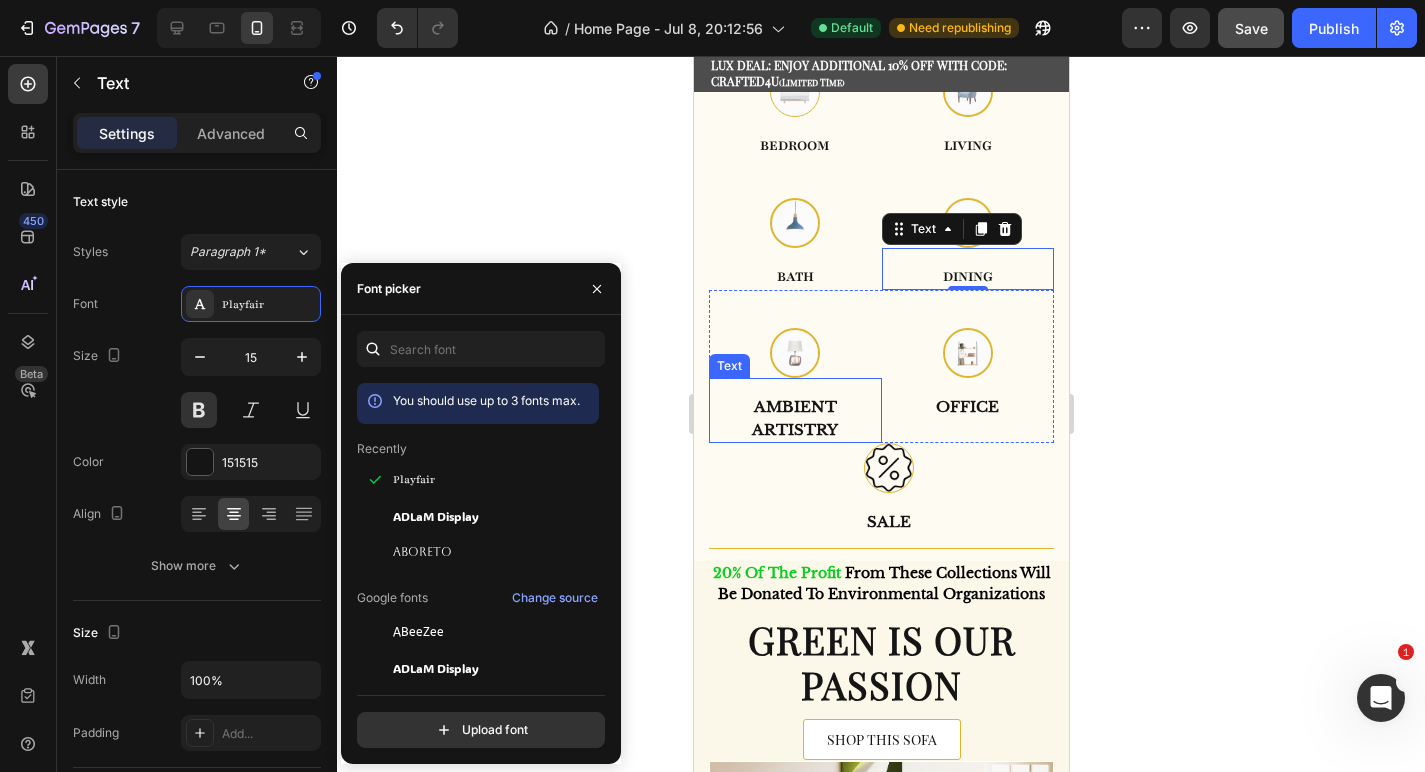 click on "Ambient artistry" at bounding box center [794, 418] 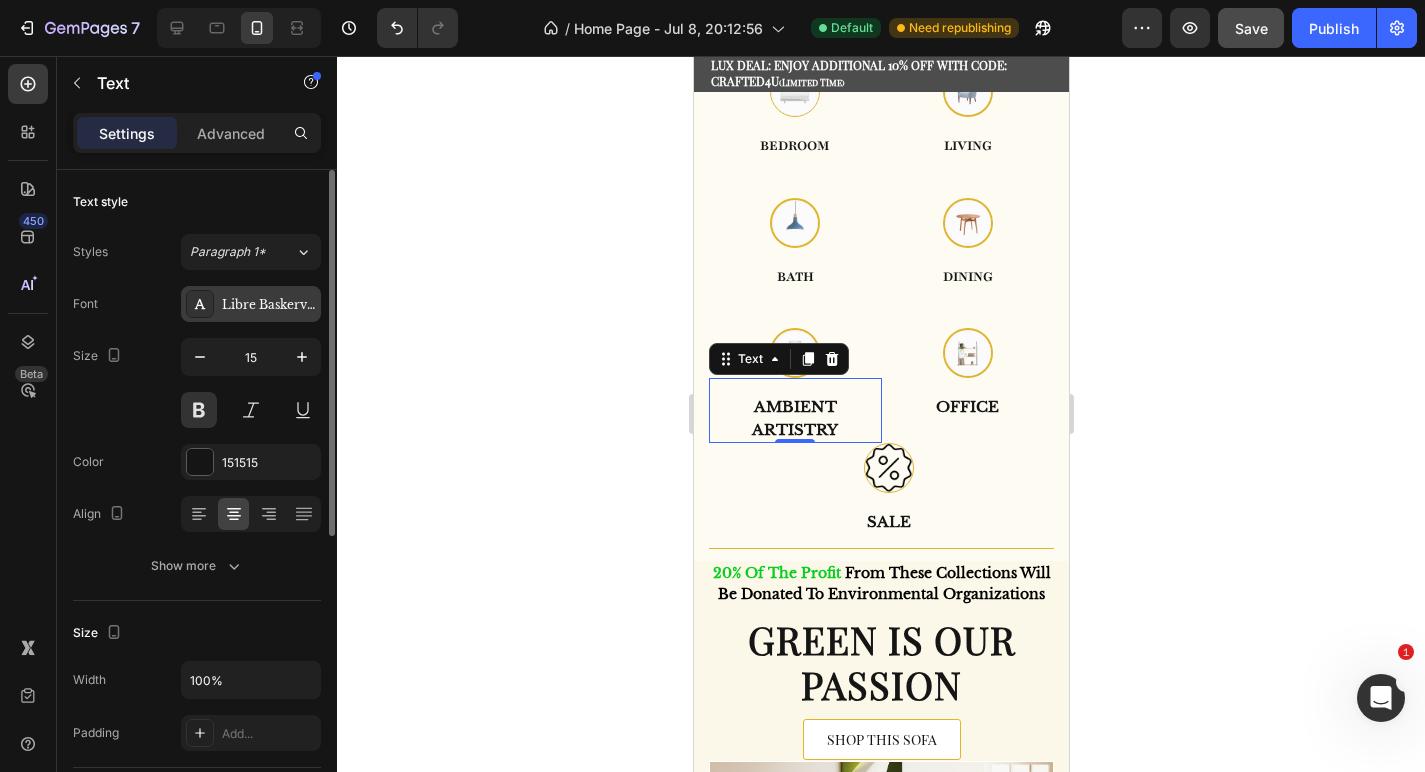 click on "Libre Baskerville" at bounding box center (269, 305) 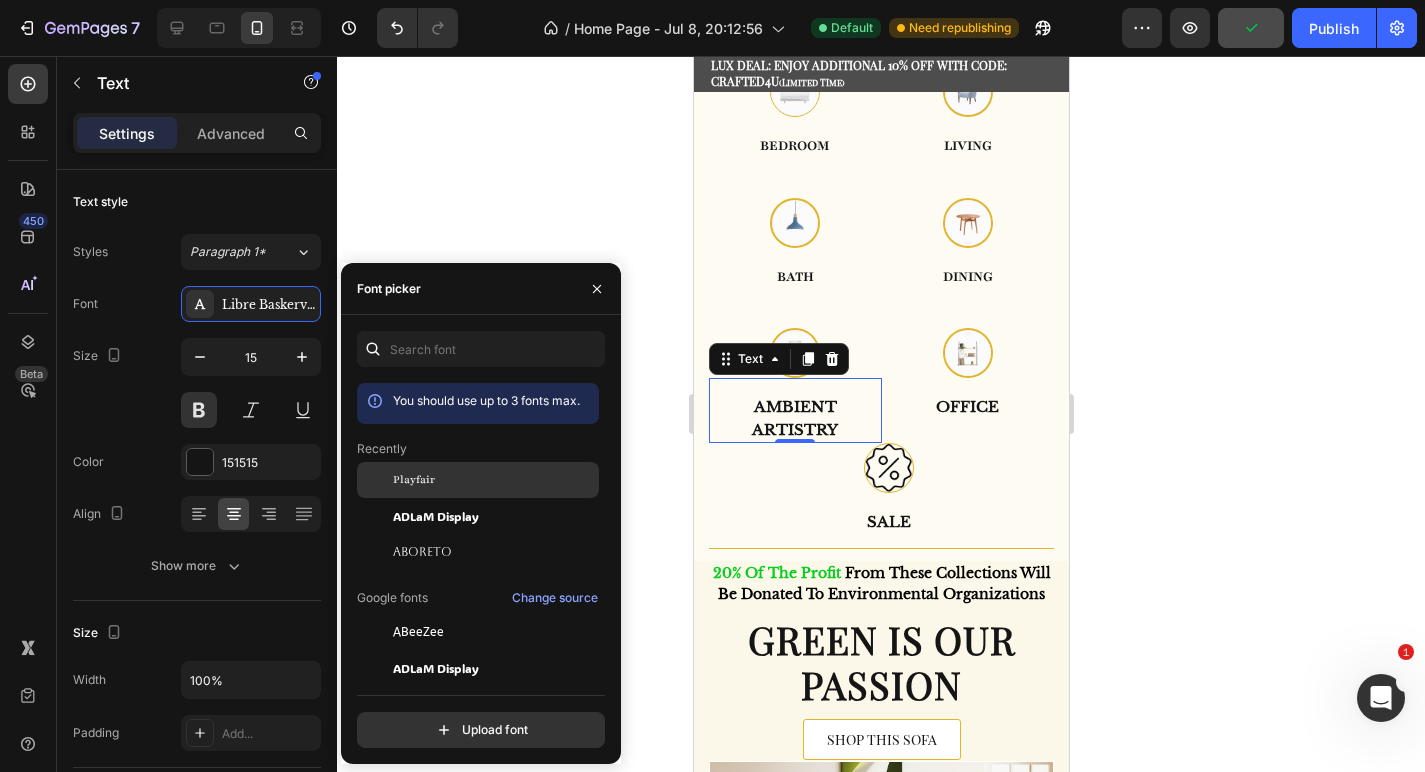 click on "Playfair" at bounding box center (494, 480) 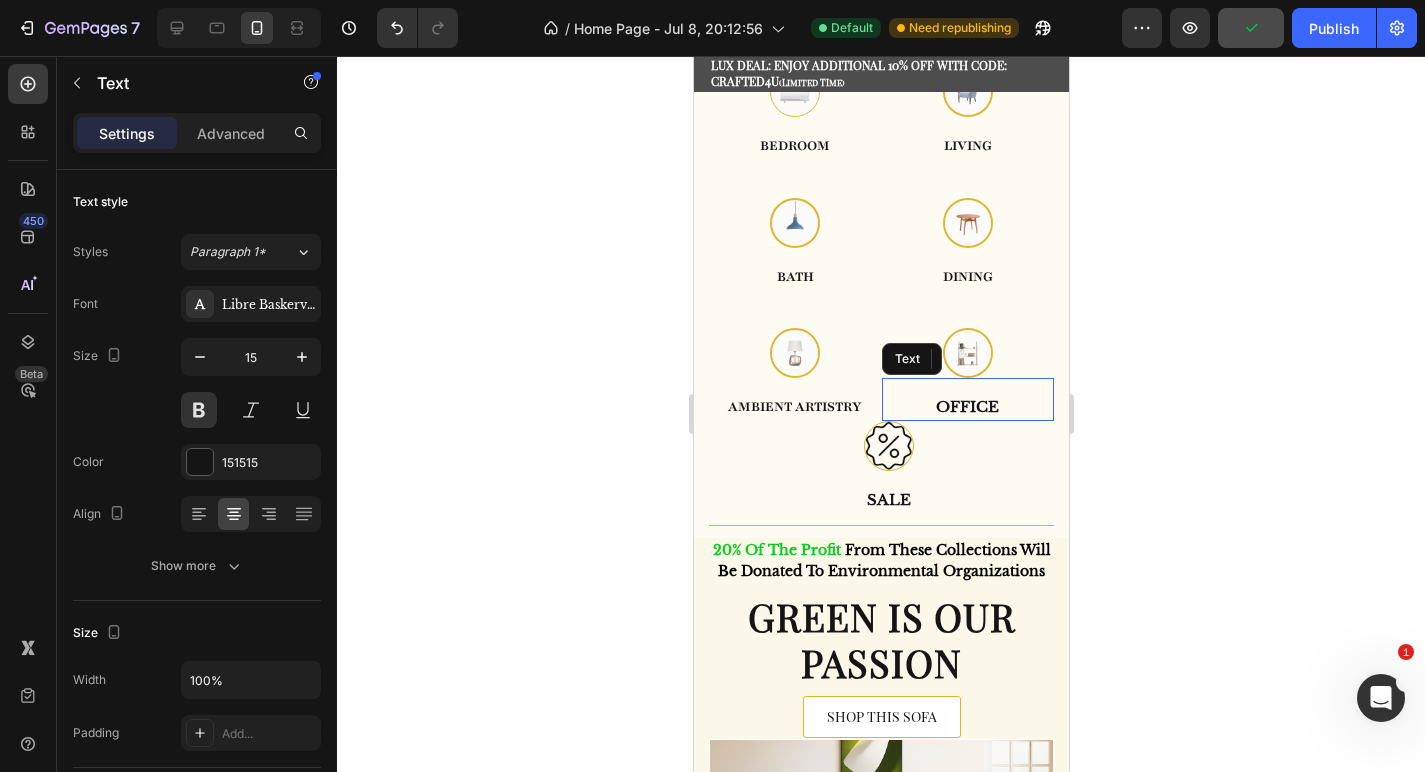 click on "Office" at bounding box center [967, 407] 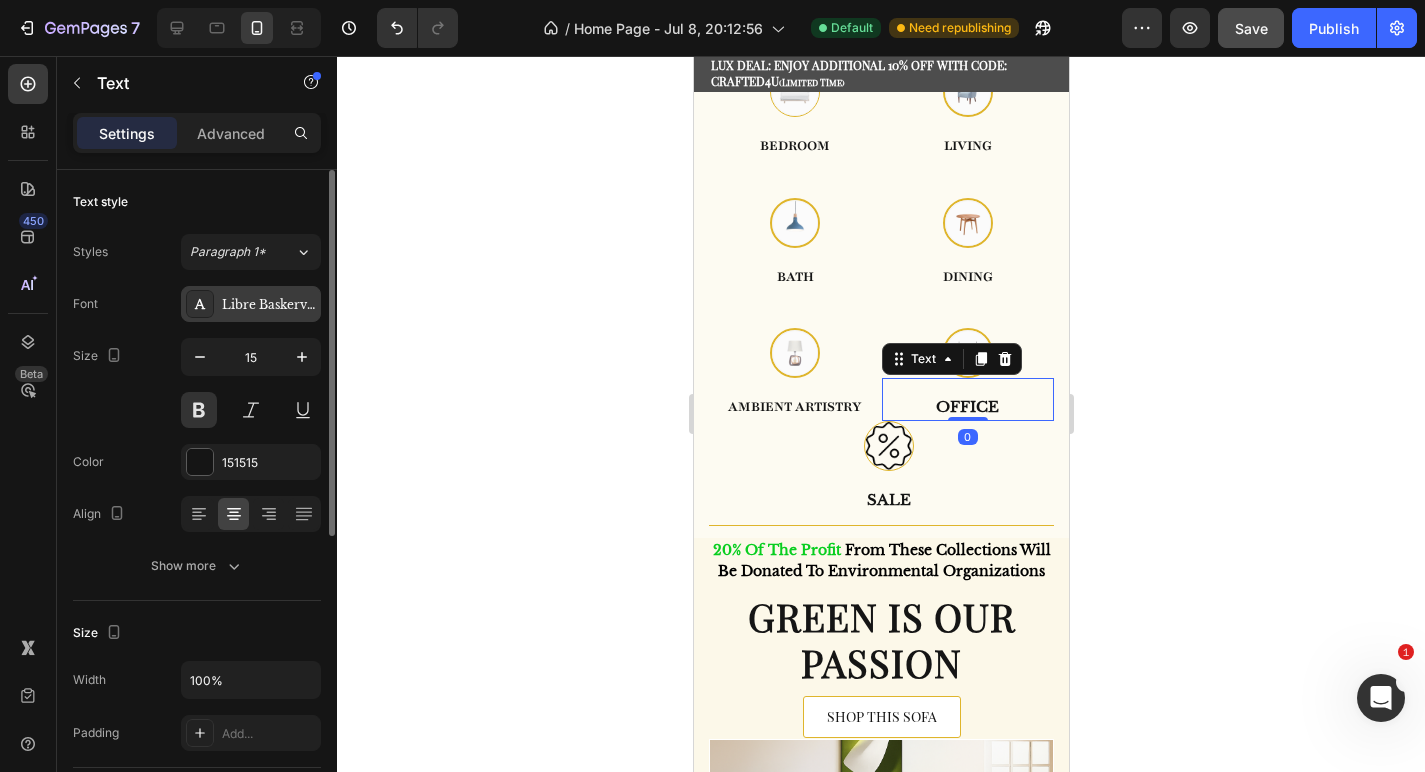 click on "Libre Baskerville" at bounding box center [269, 305] 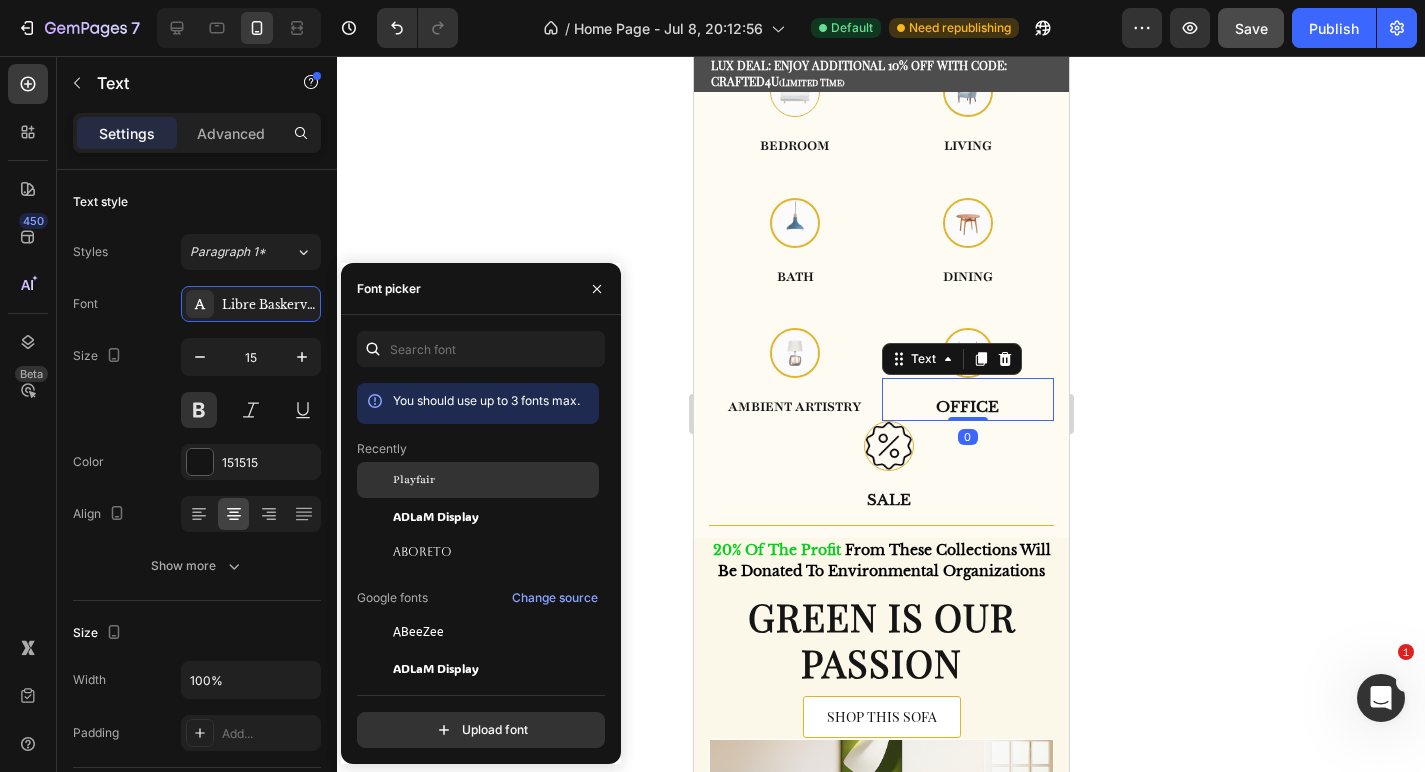 click on "Playfair" at bounding box center [414, 480] 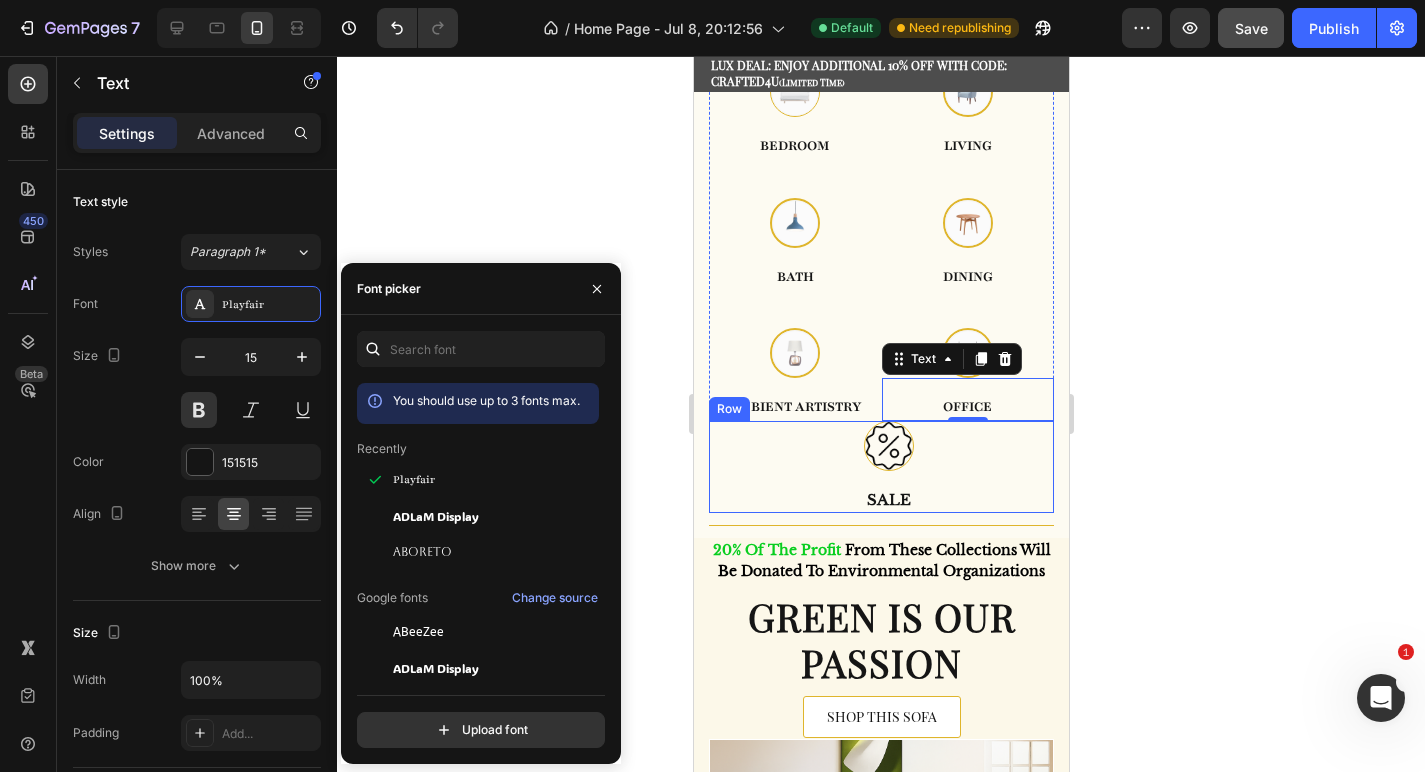click on "Image Sale Text" at bounding box center [888, 467] 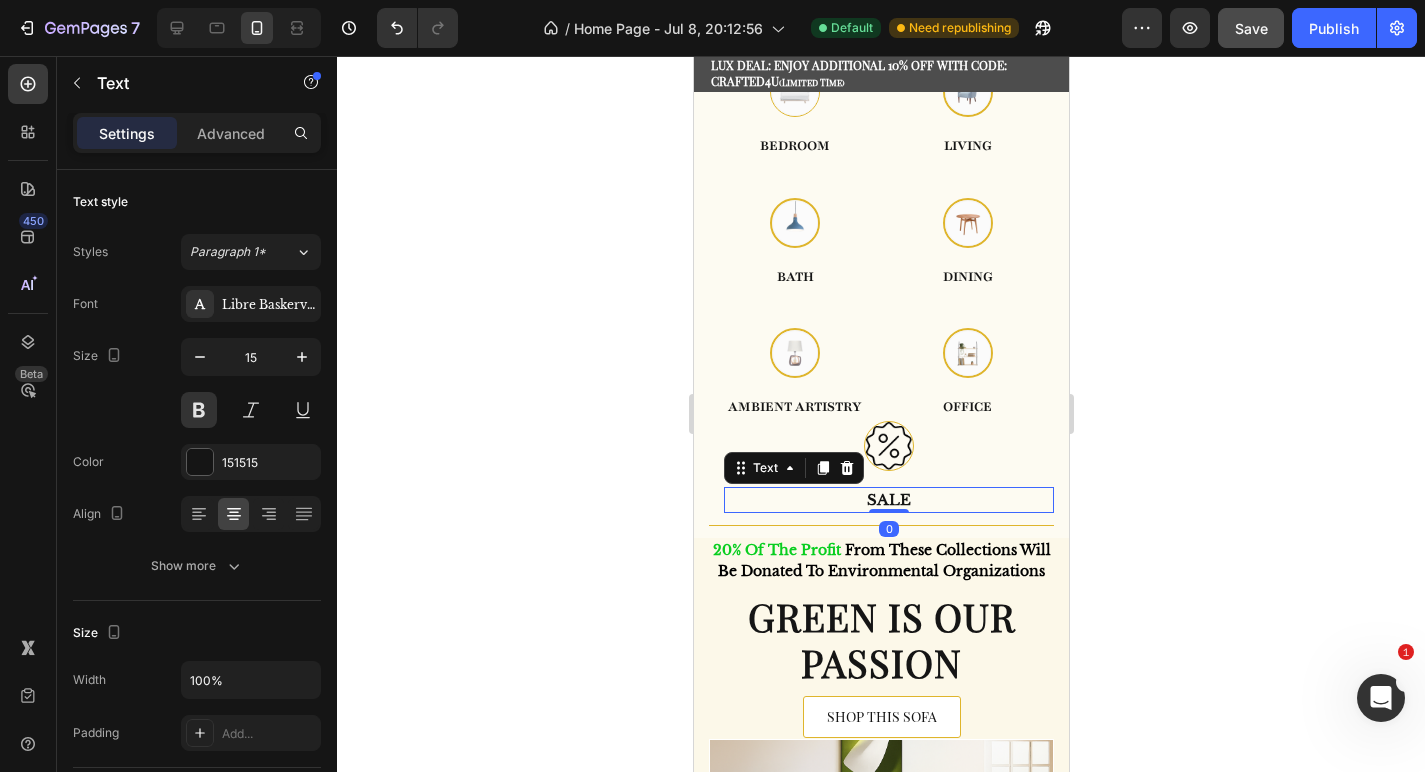 click on "Sale" at bounding box center (888, 500) 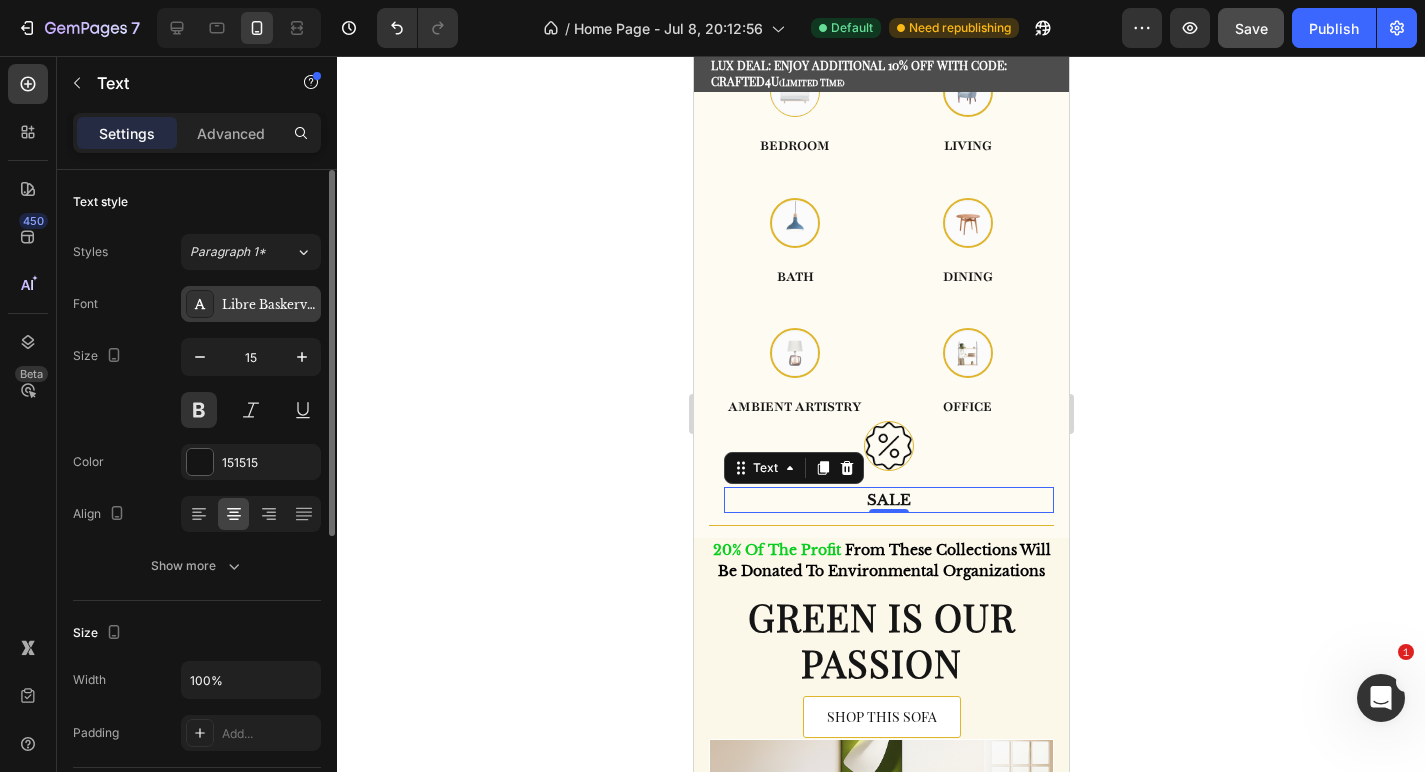 click on "Libre Baskerville" at bounding box center [269, 305] 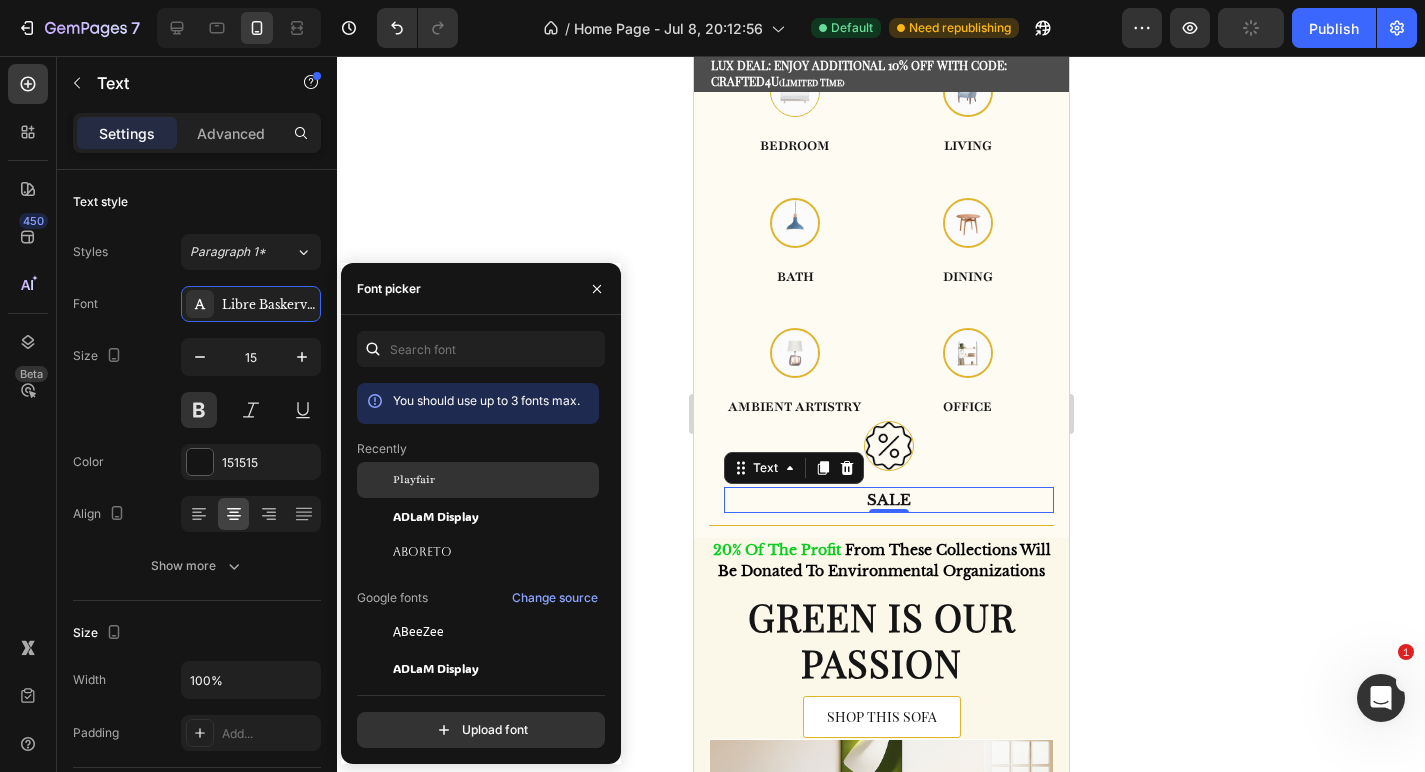 click on "Playfair" at bounding box center (494, 480) 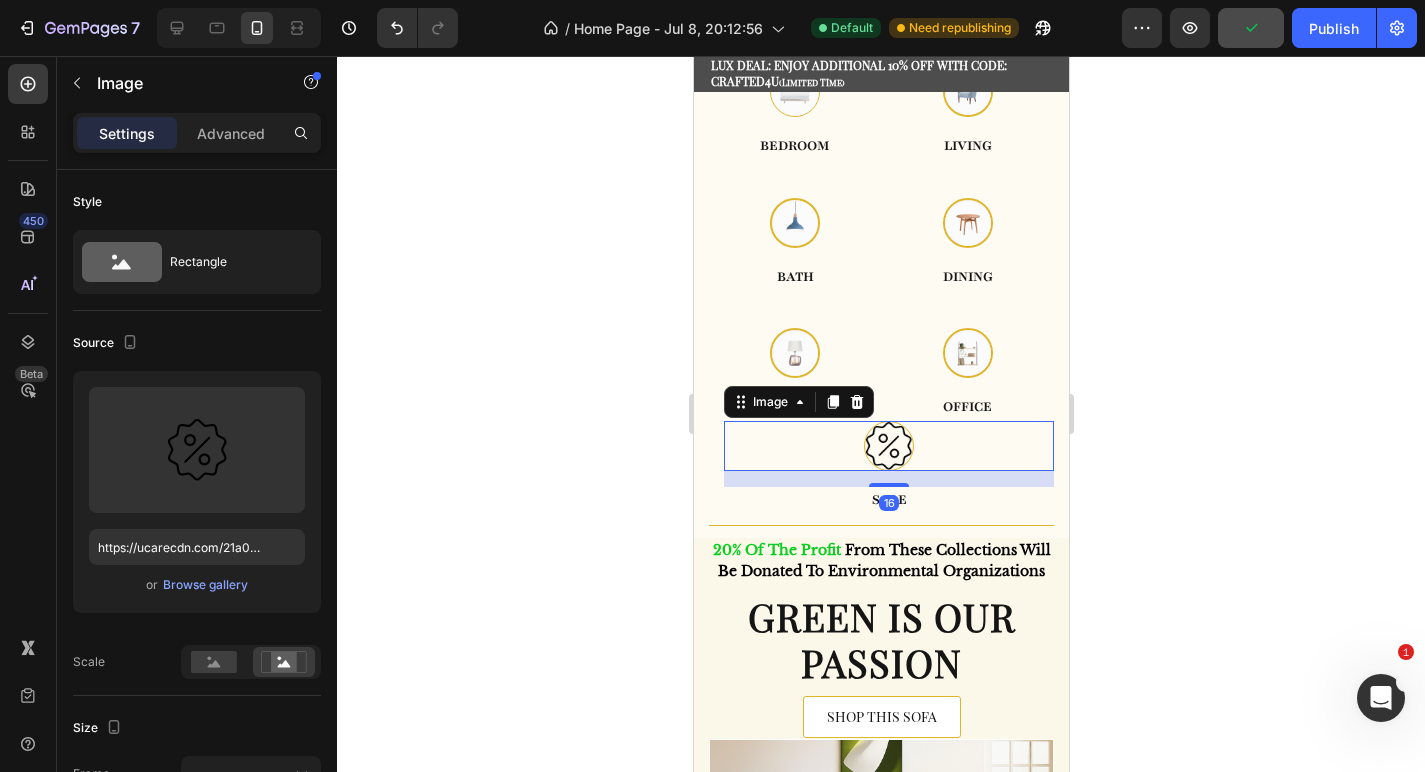 click at bounding box center (888, 446) 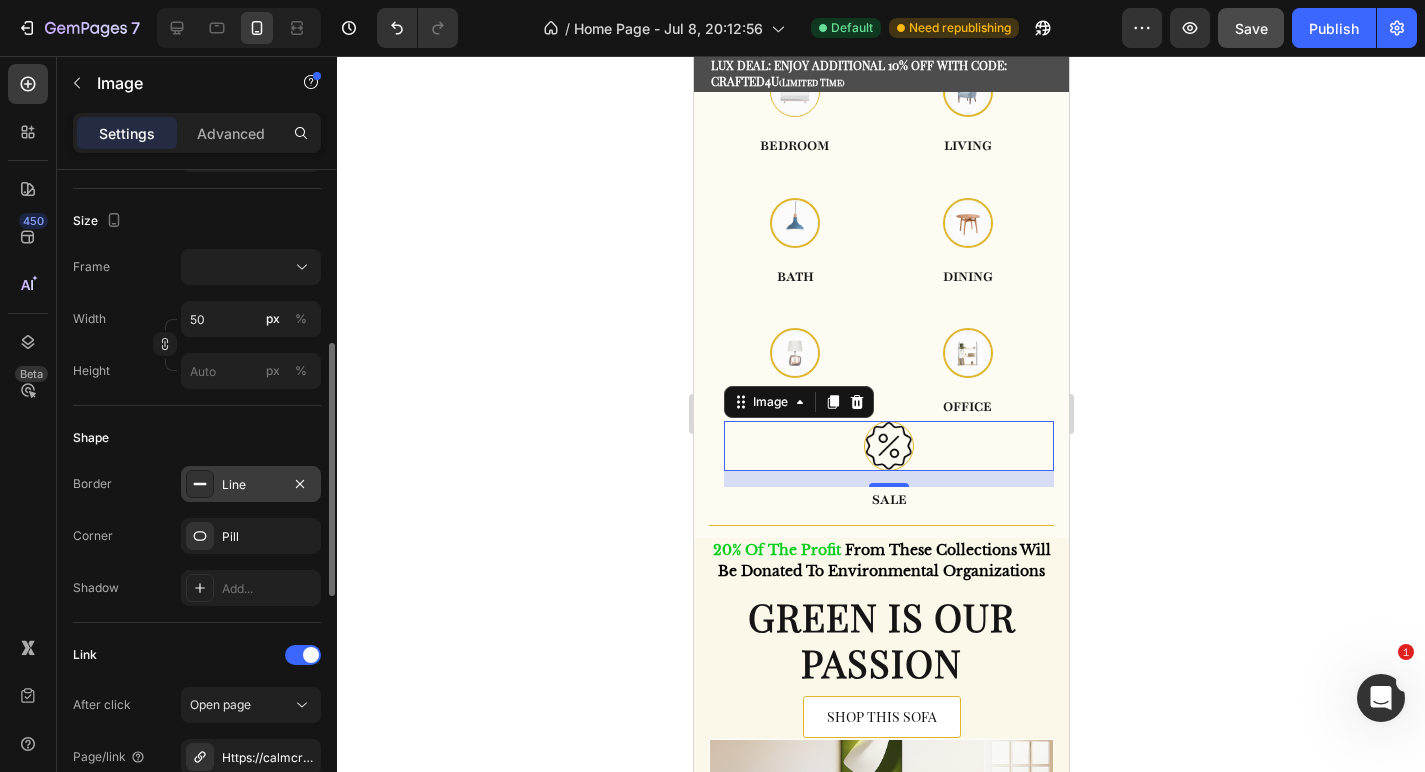 scroll, scrollTop: 492, scrollLeft: 0, axis: vertical 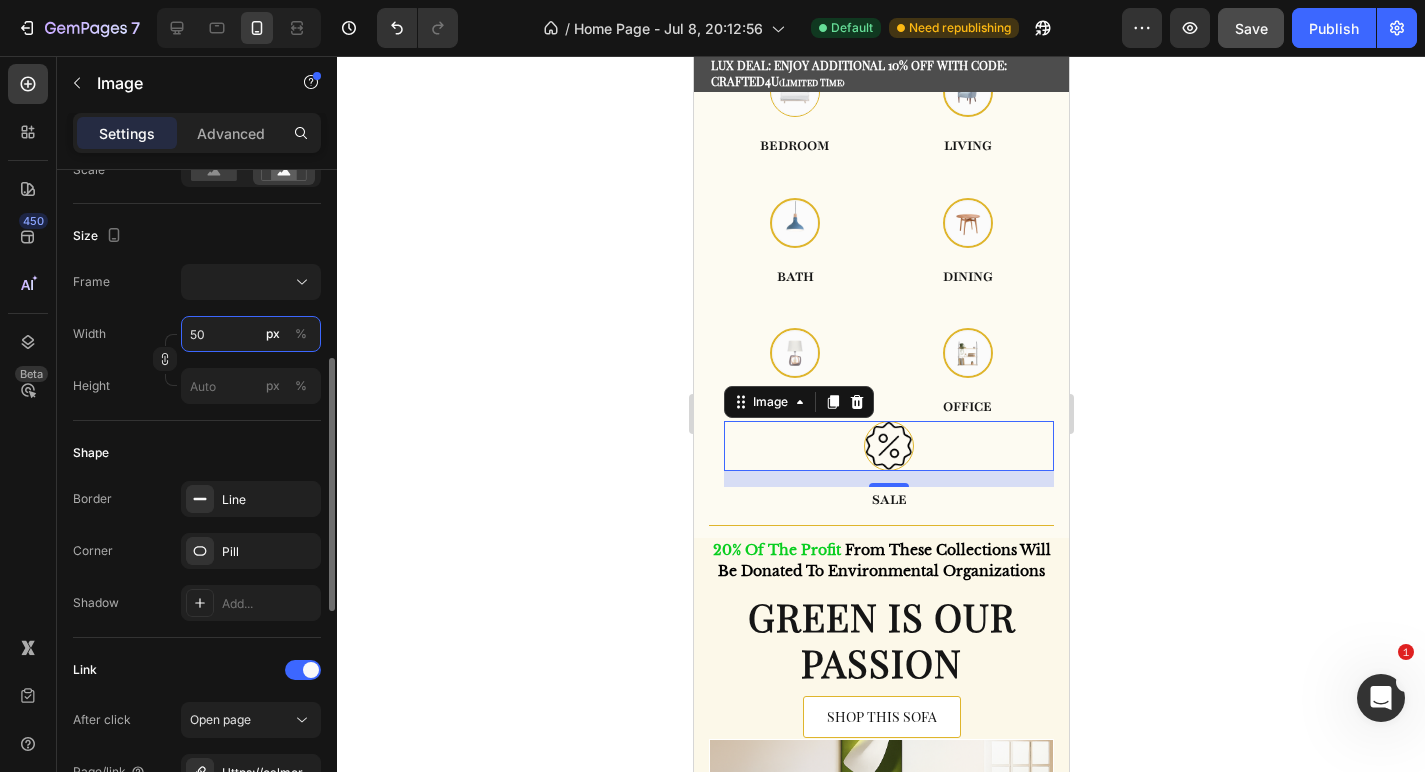 click on "50" at bounding box center [251, 334] 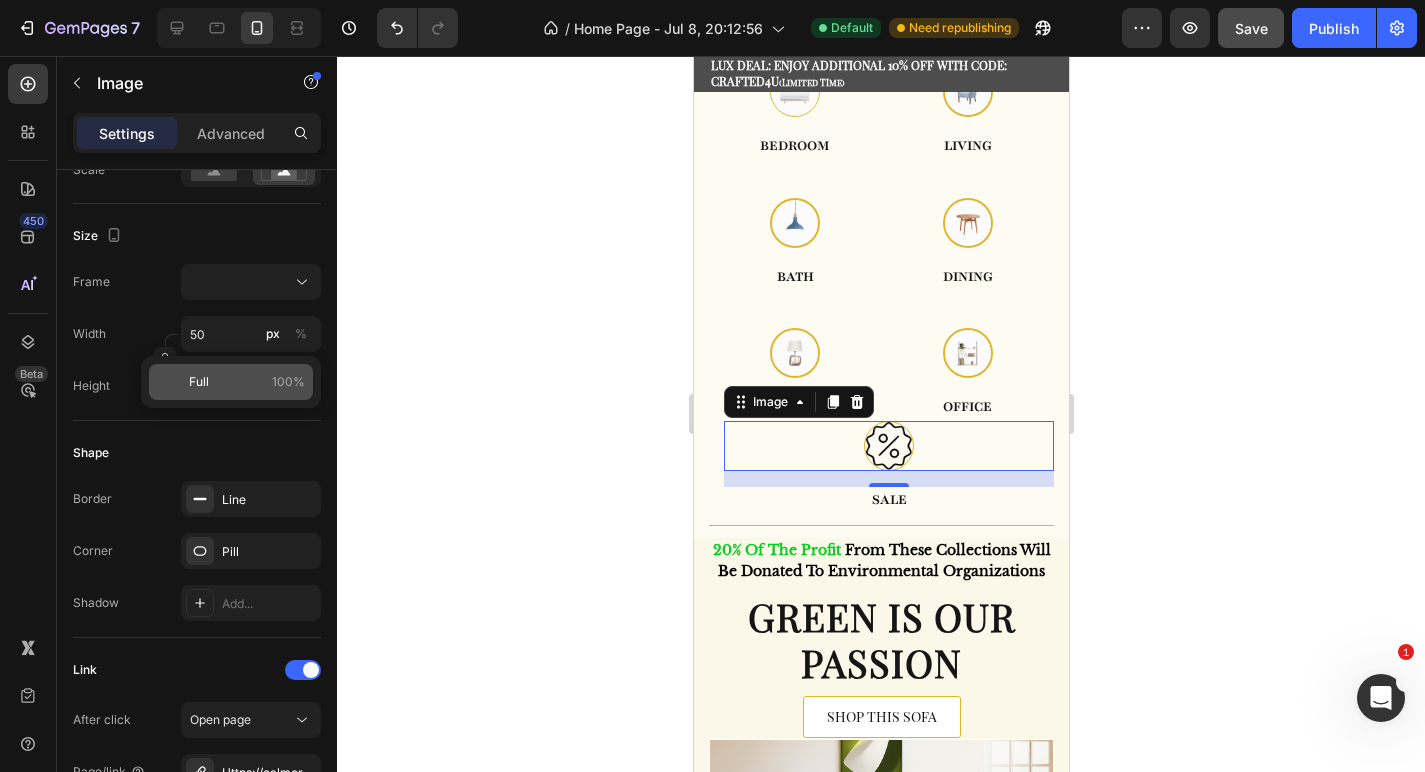 click on "Full 100%" at bounding box center [247, 382] 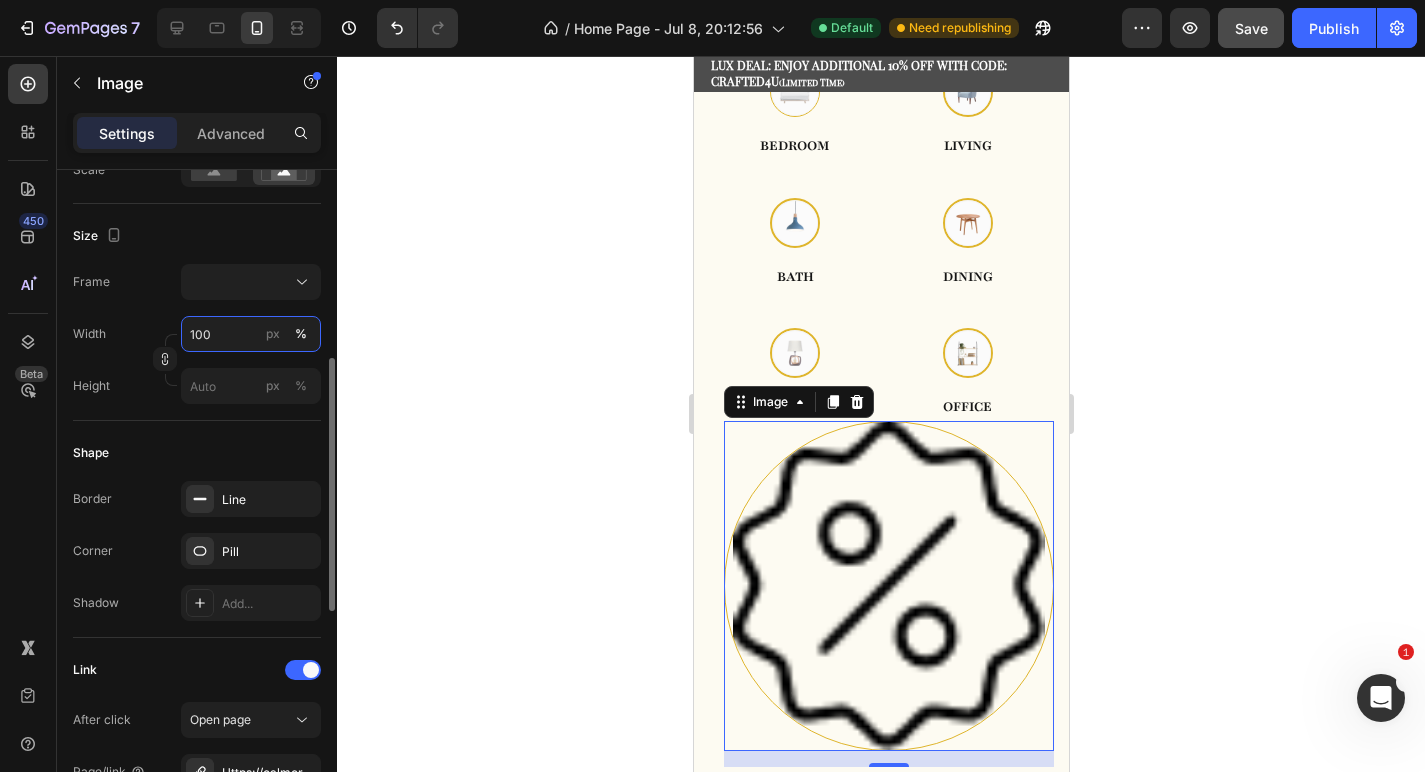 click on "100" at bounding box center (251, 334) 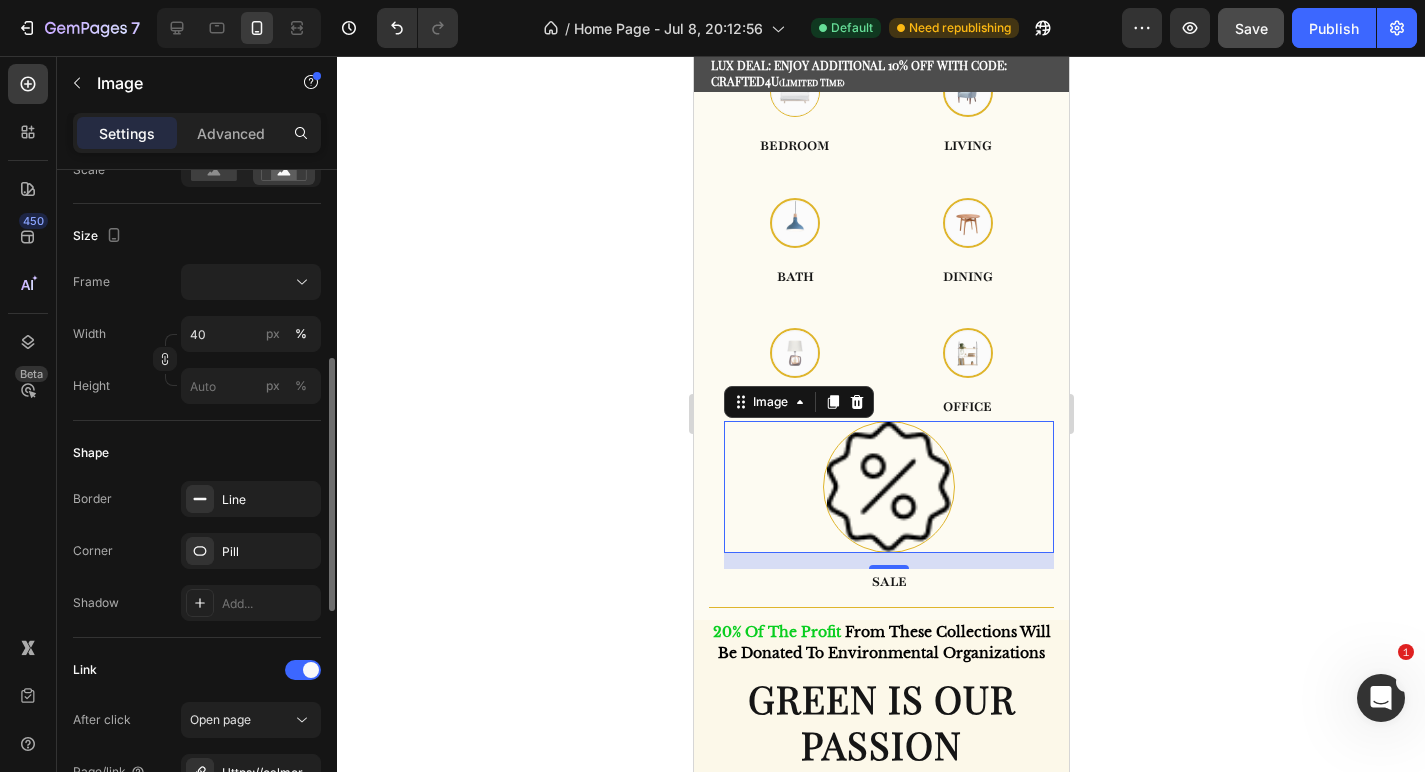 click on "Size Frame Width 40 px % Height px %" 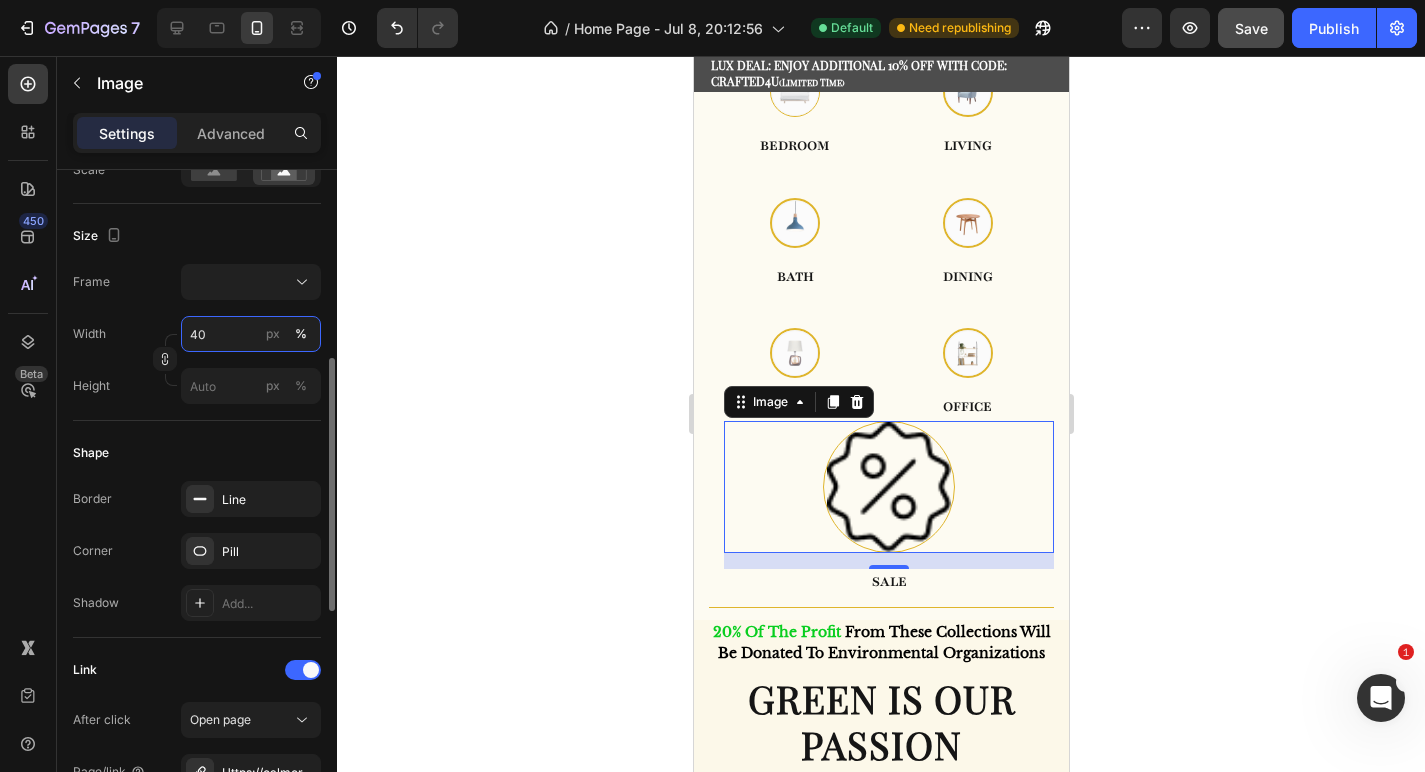 click on "40" at bounding box center (251, 334) 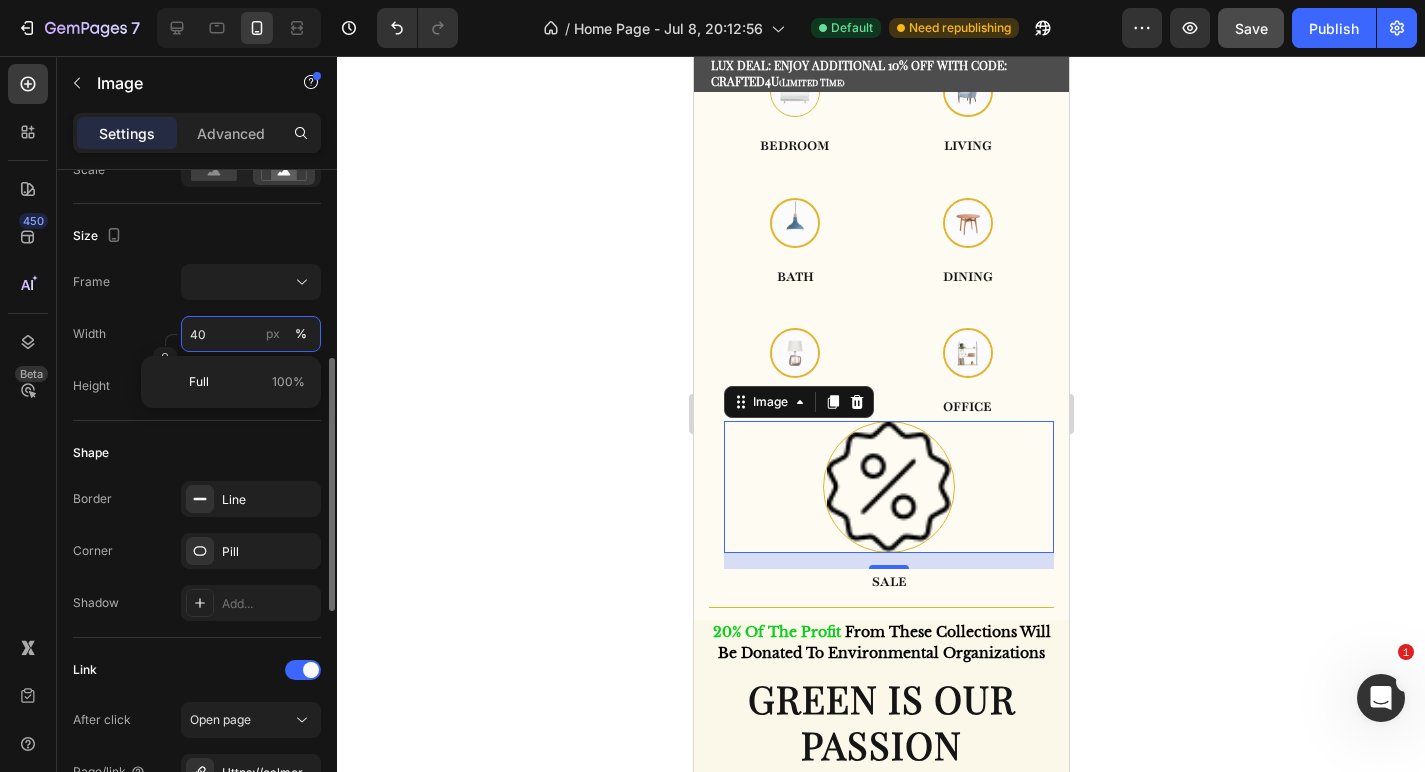 click on "40" at bounding box center (251, 334) 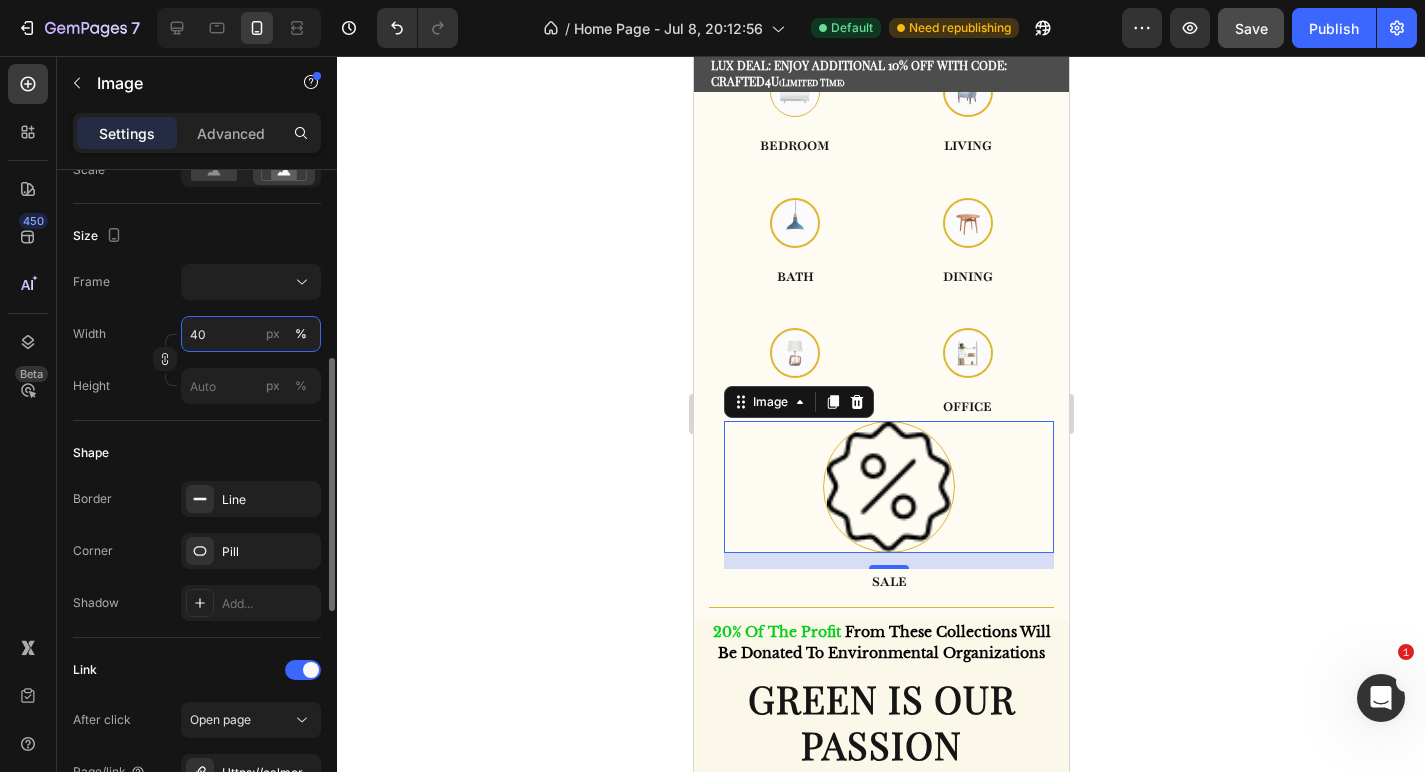 drag, startPoint x: 232, startPoint y: 336, endPoint x: 176, endPoint y: 335, distance: 56.008926 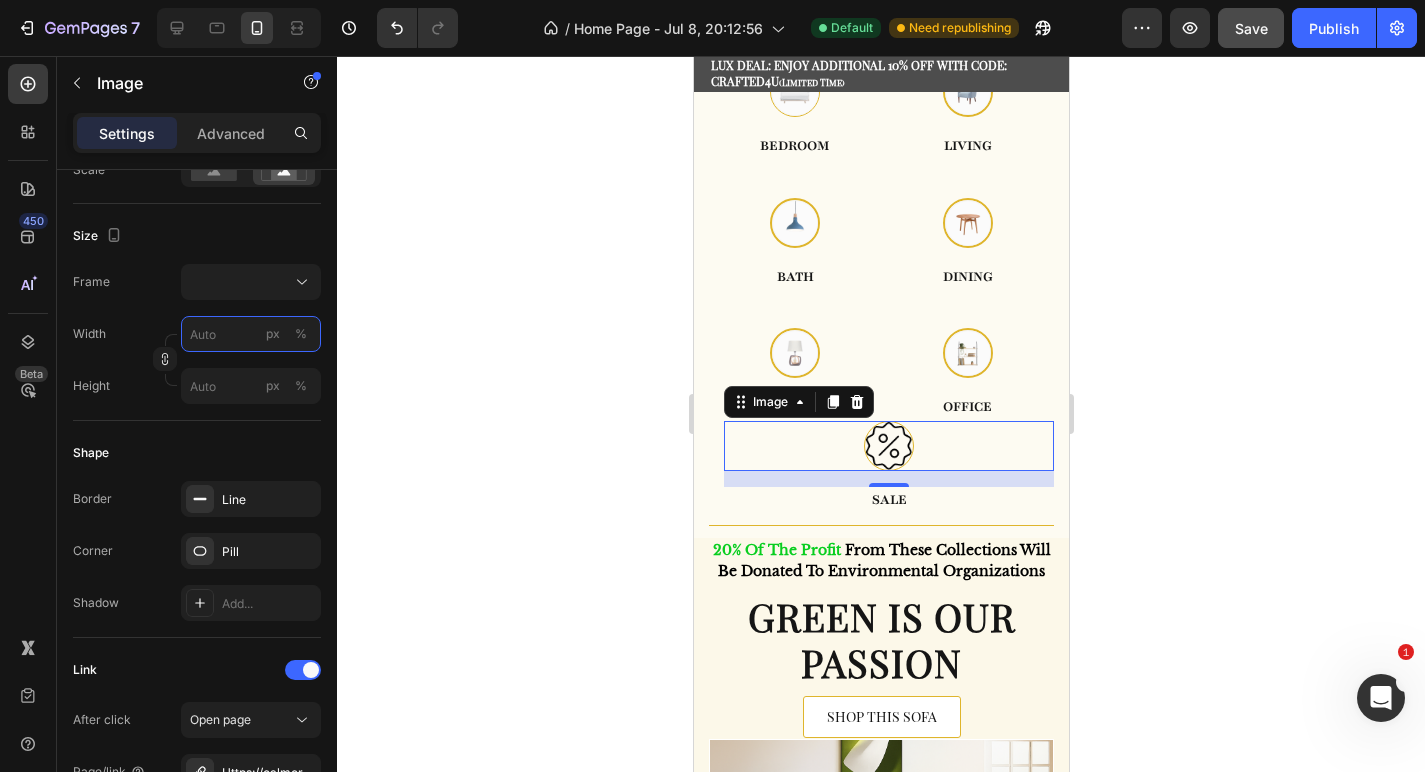 type 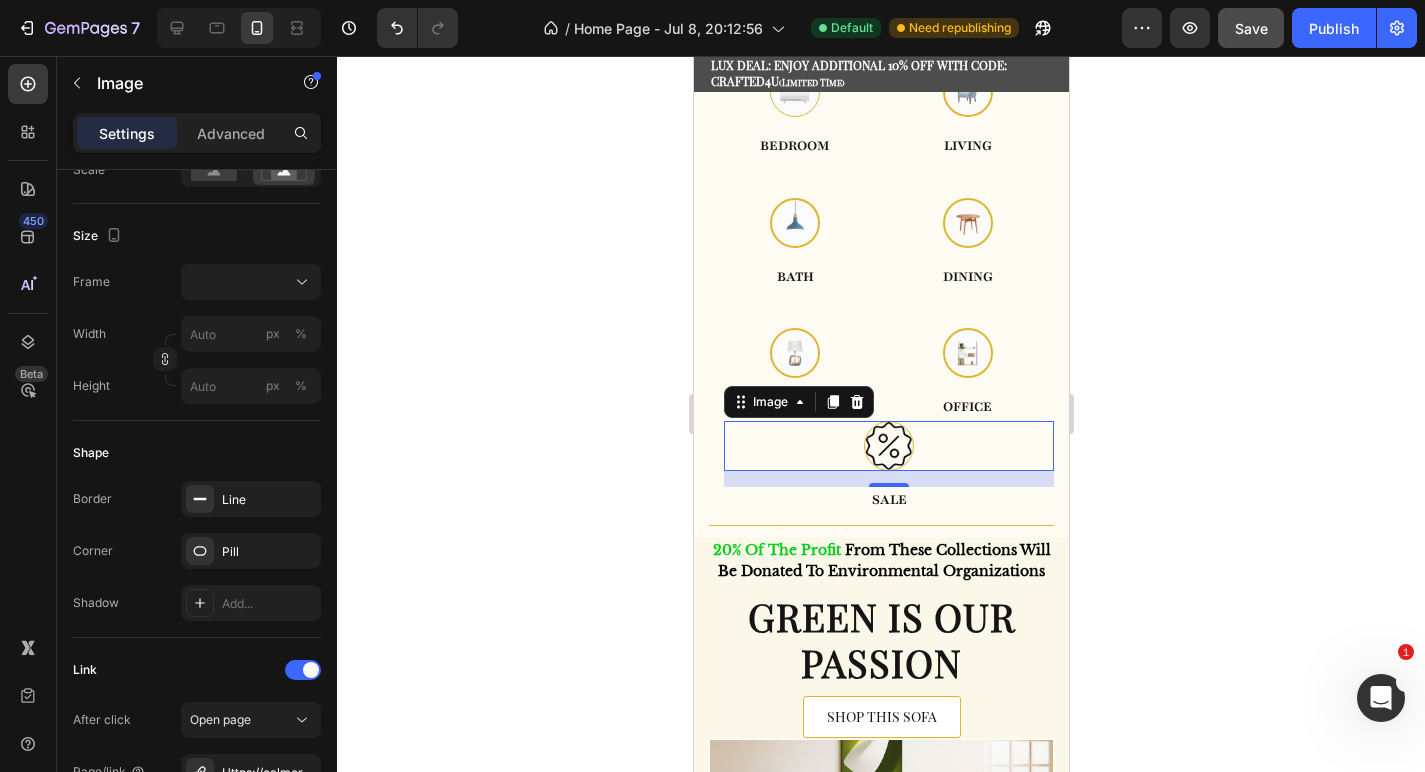 click 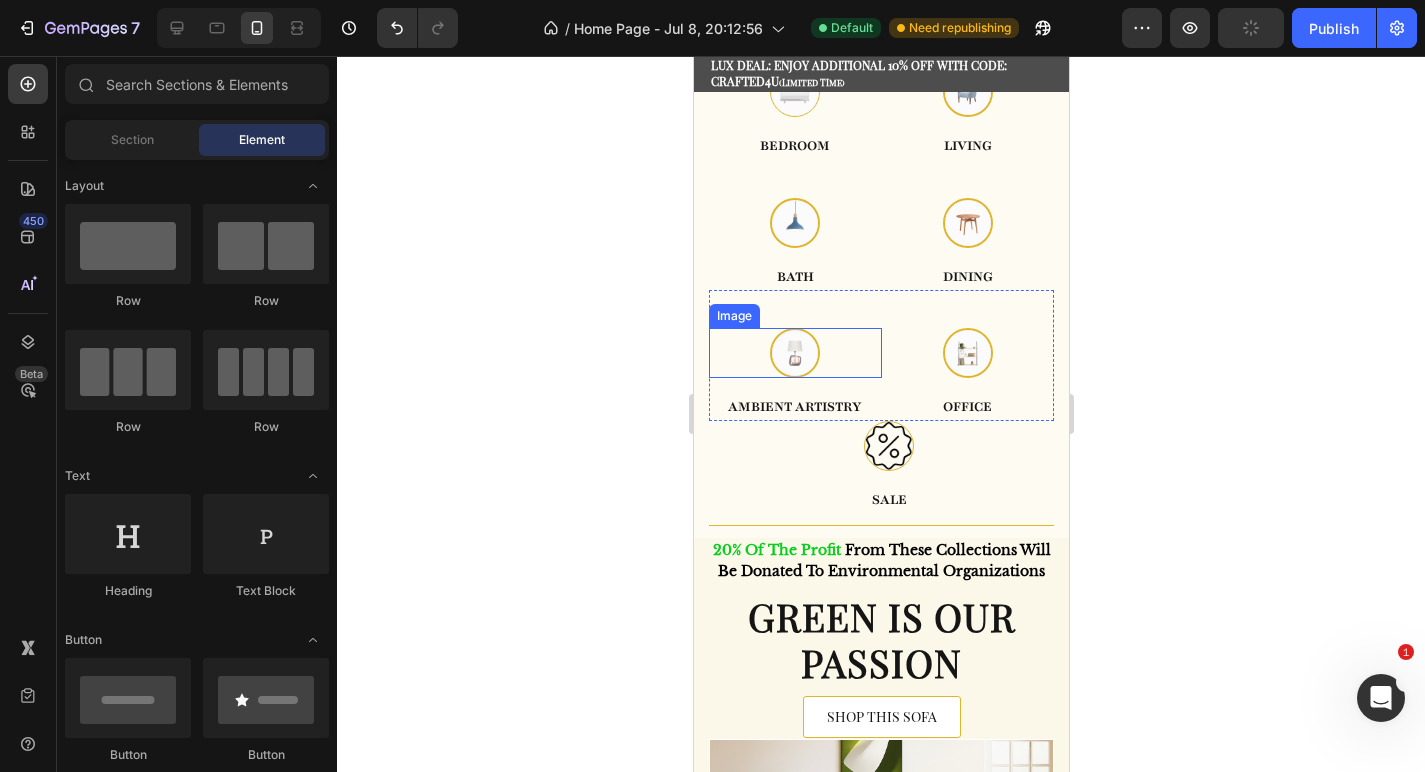 click at bounding box center (794, 353) 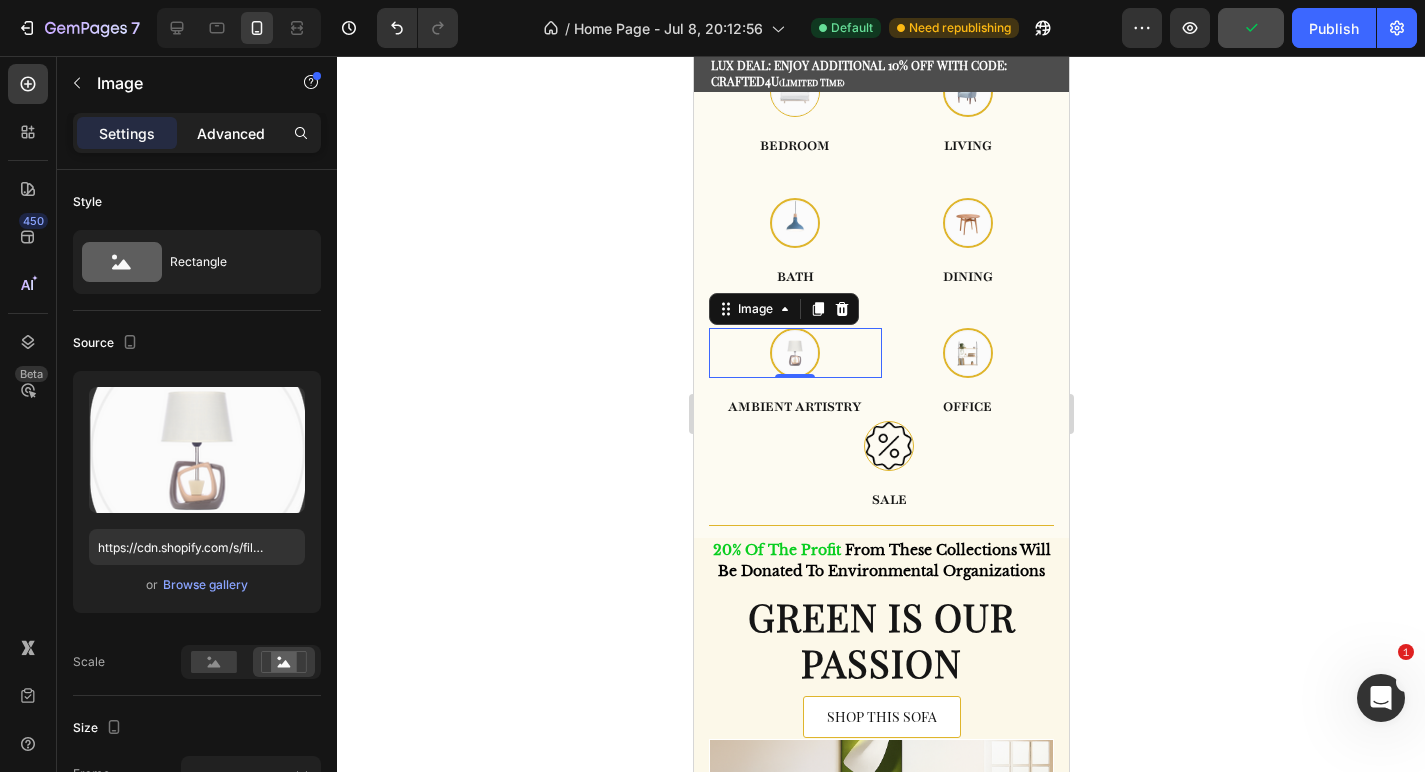 click on "Advanced" 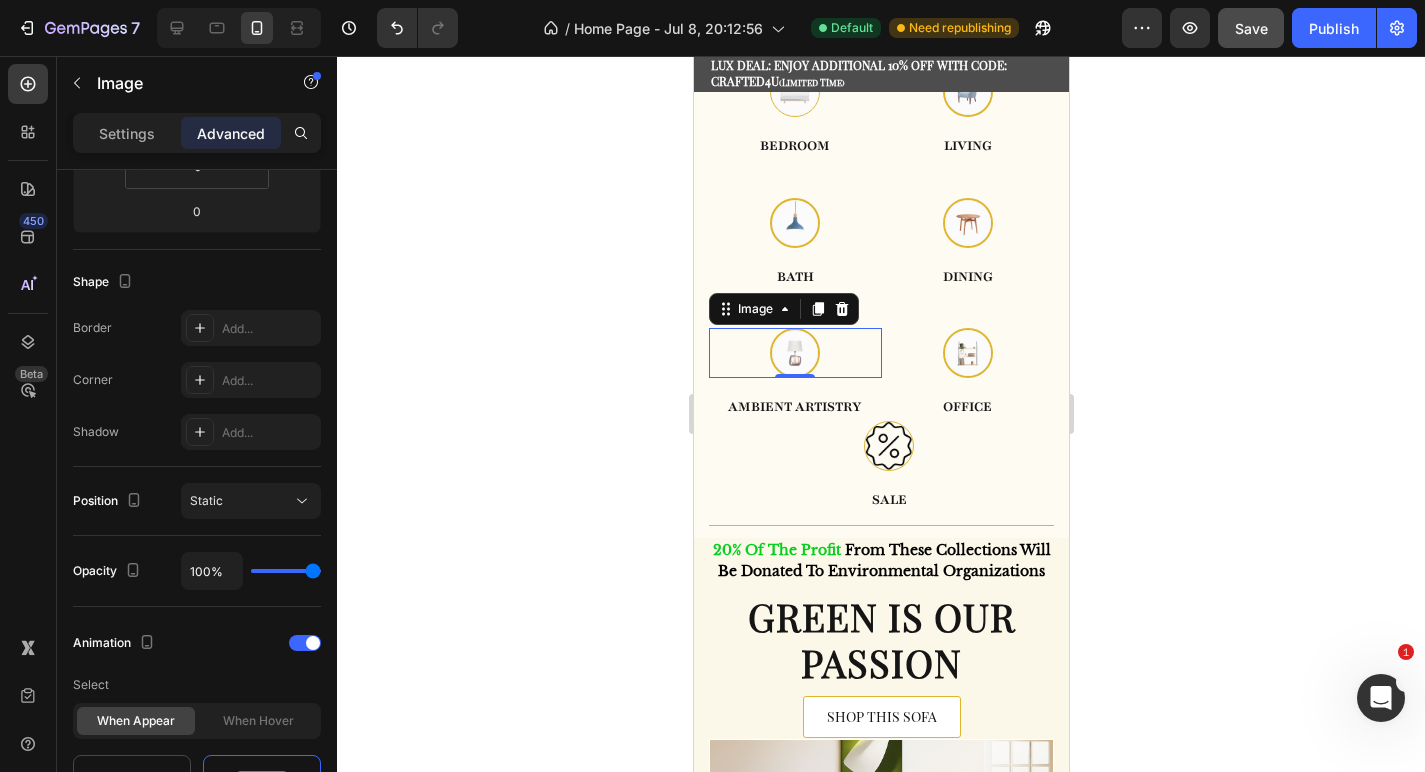 scroll, scrollTop: 0, scrollLeft: 0, axis: both 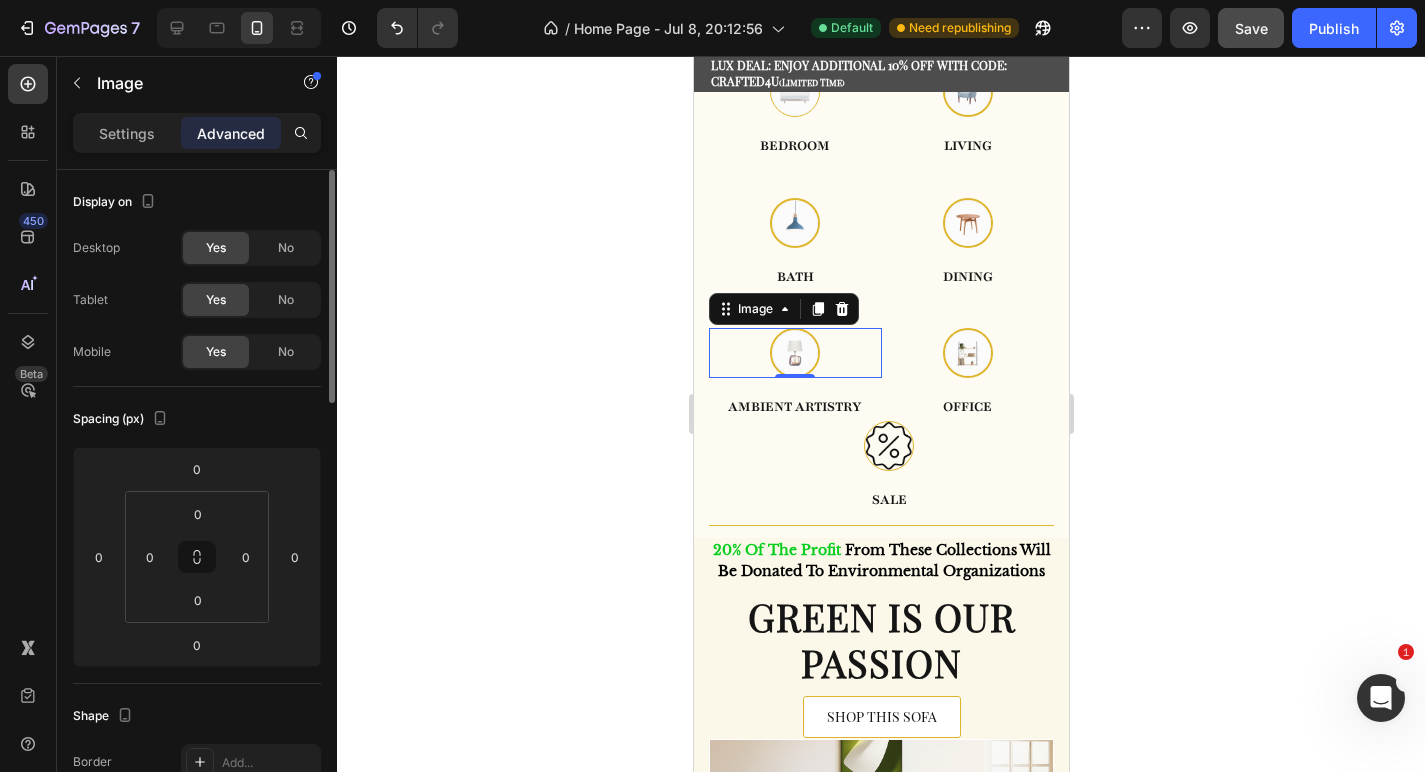 click on "Settings Advanced" at bounding box center [197, 133] 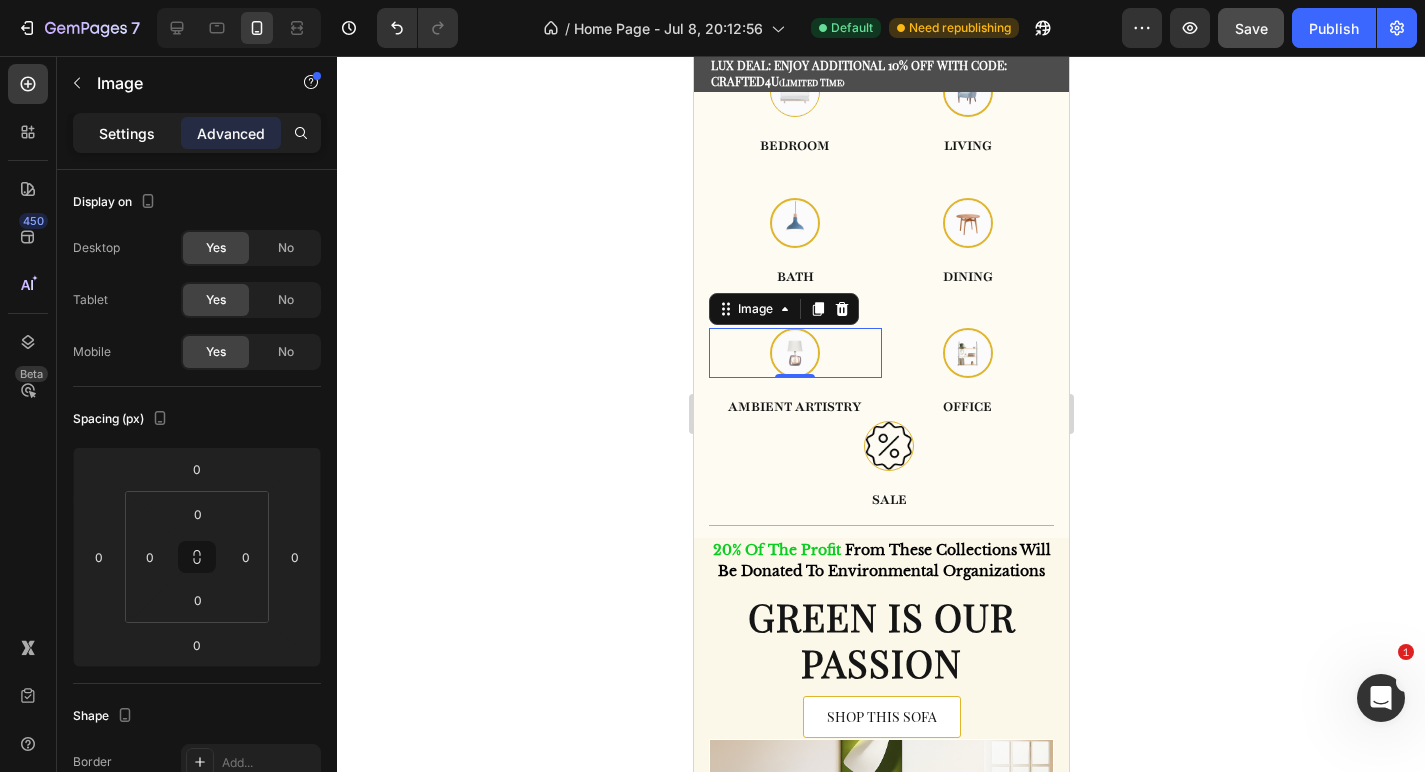 click on "Settings" at bounding box center [127, 133] 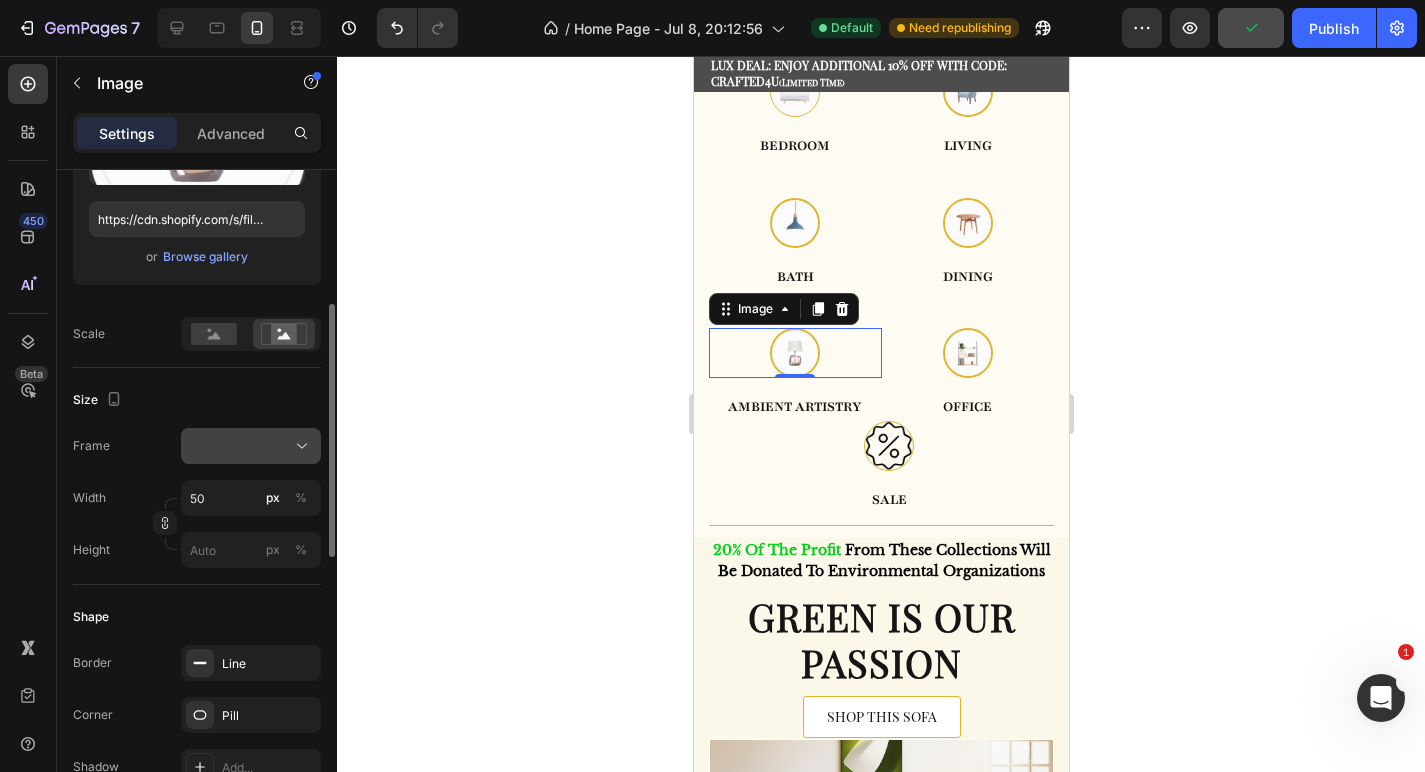 scroll, scrollTop: 334, scrollLeft: 0, axis: vertical 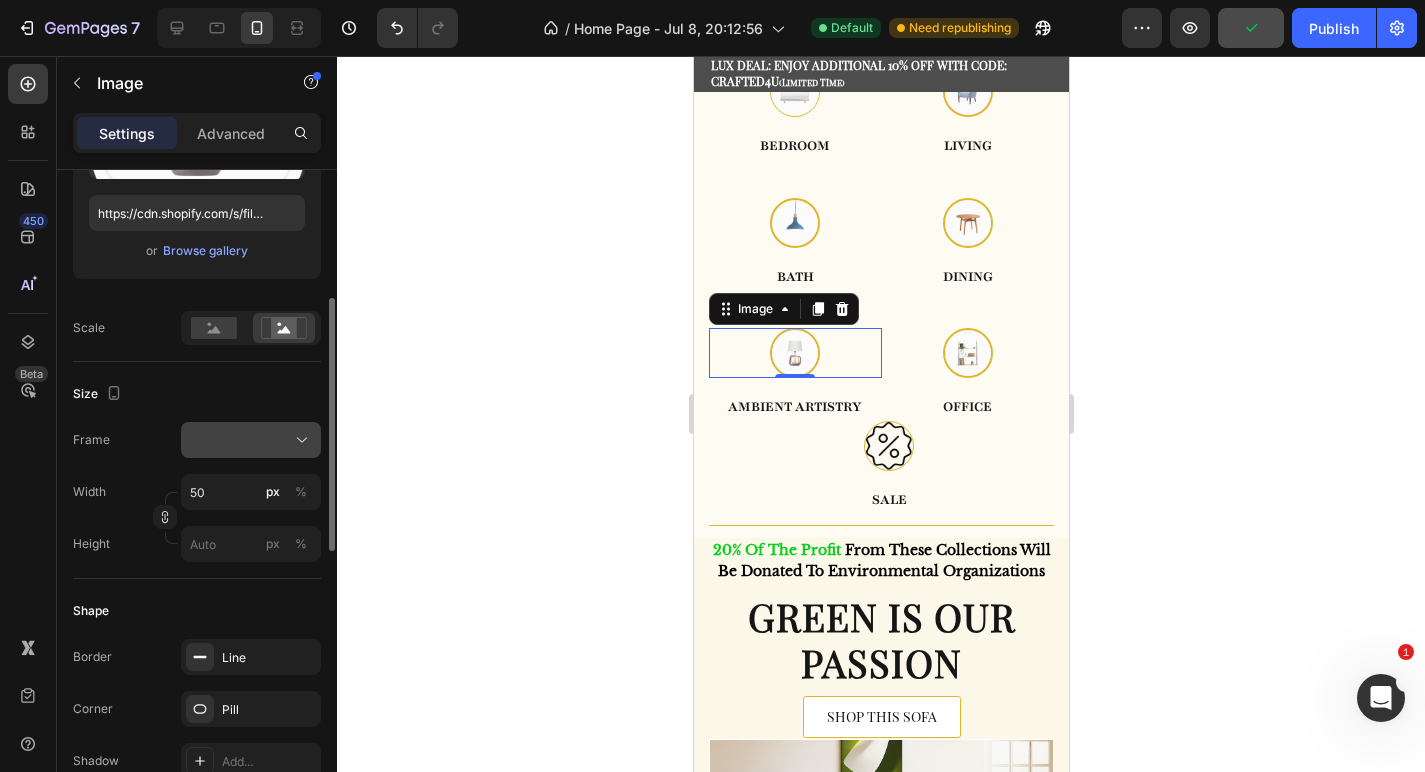 click at bounding box center (251, 440) 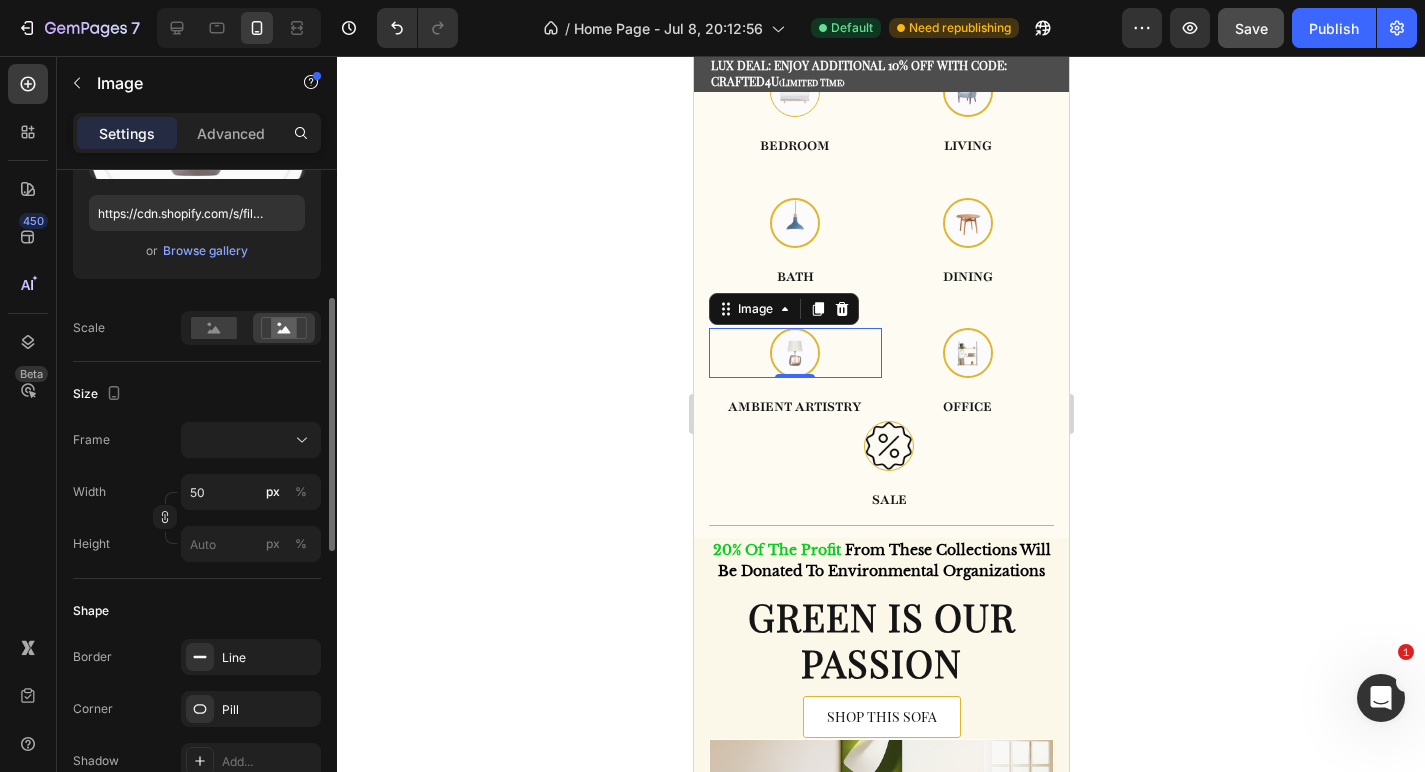 click on "Frame" at bounding box center (197, 440) 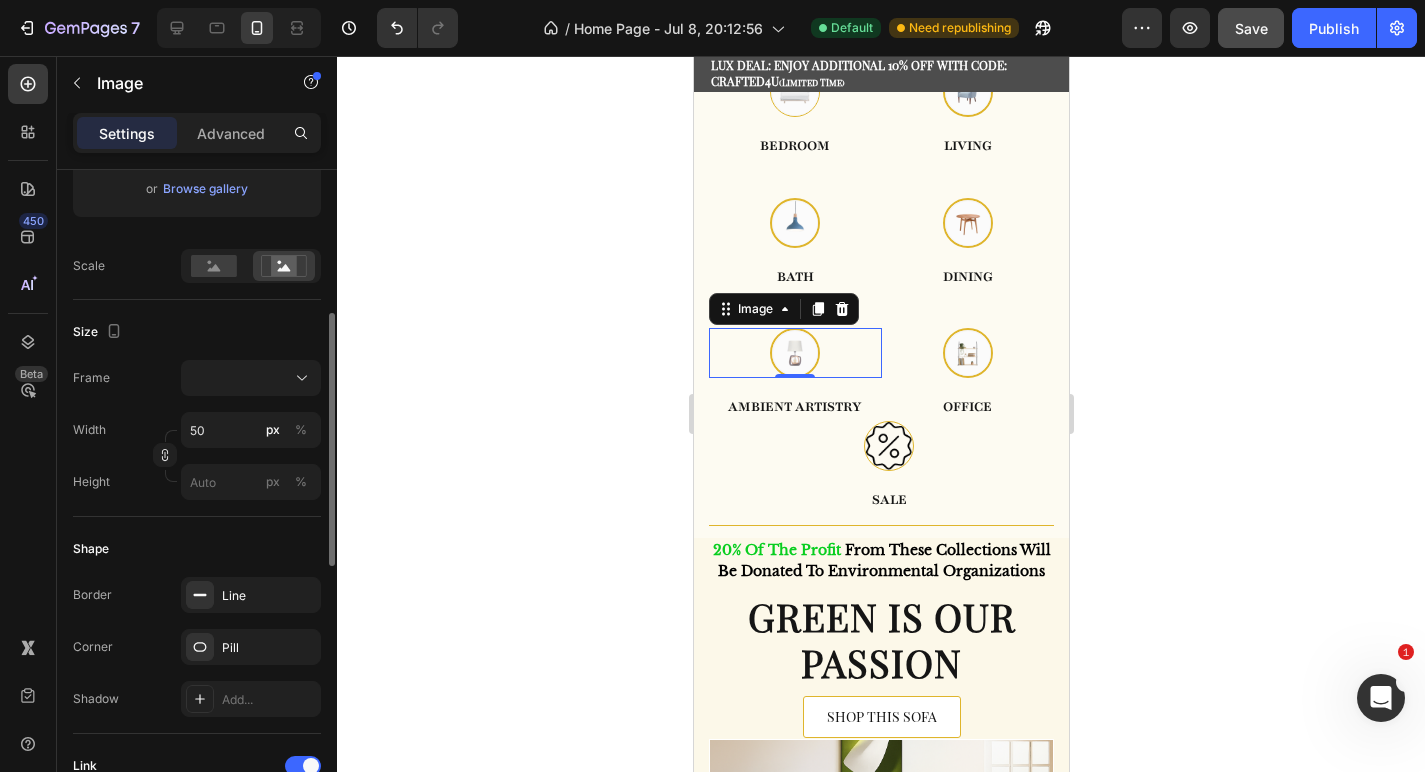 scroll, scrollTop: 397, scrollLeft: 0, axis: vertical 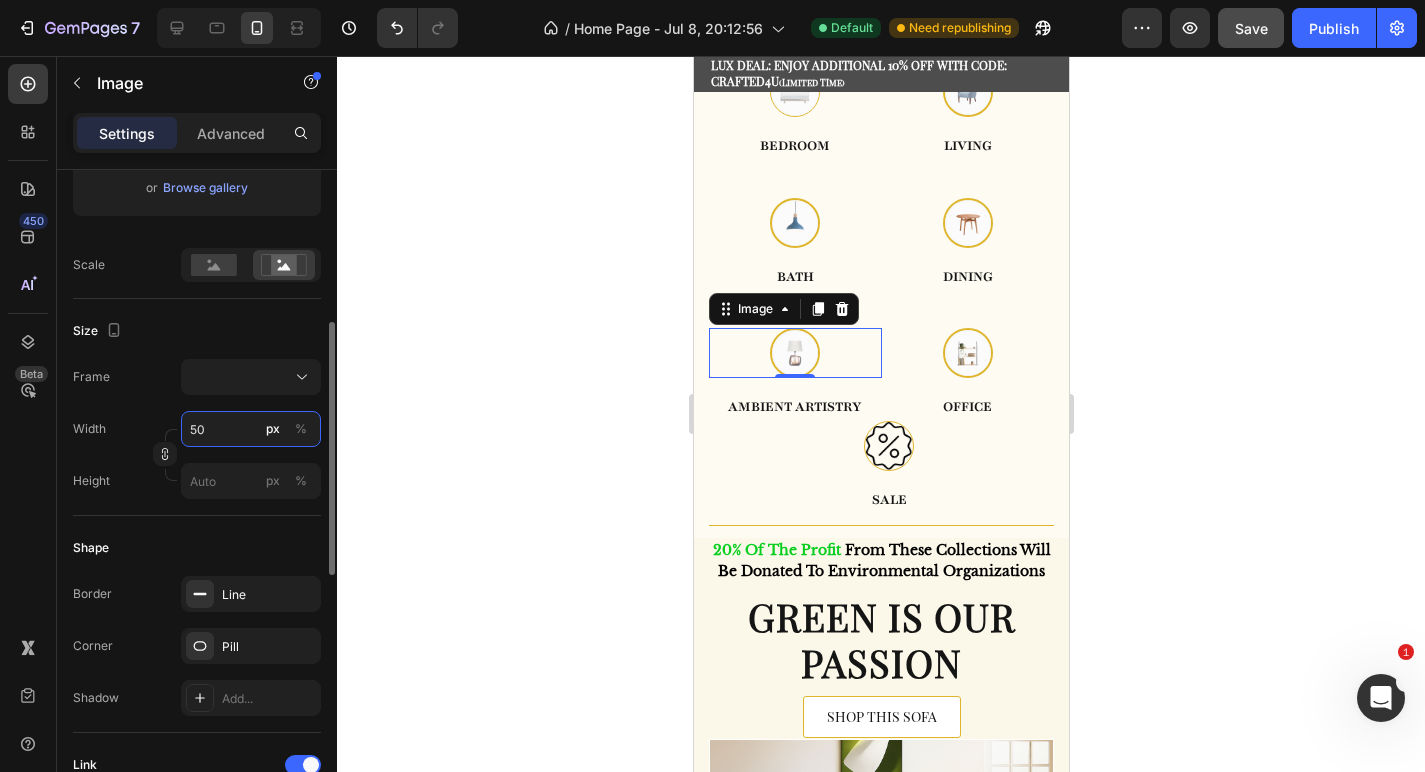click on "50" at bounding box center [251, 429] 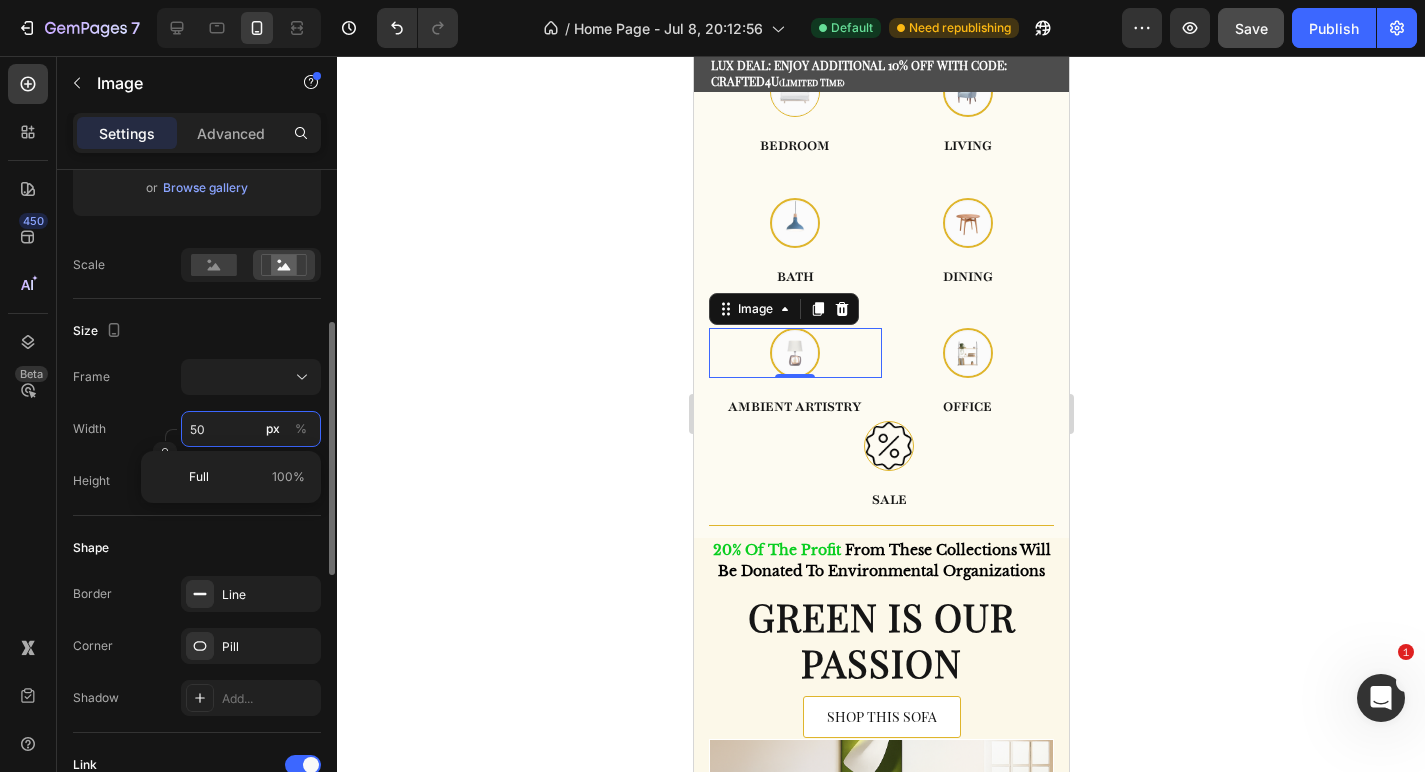 type on "0" 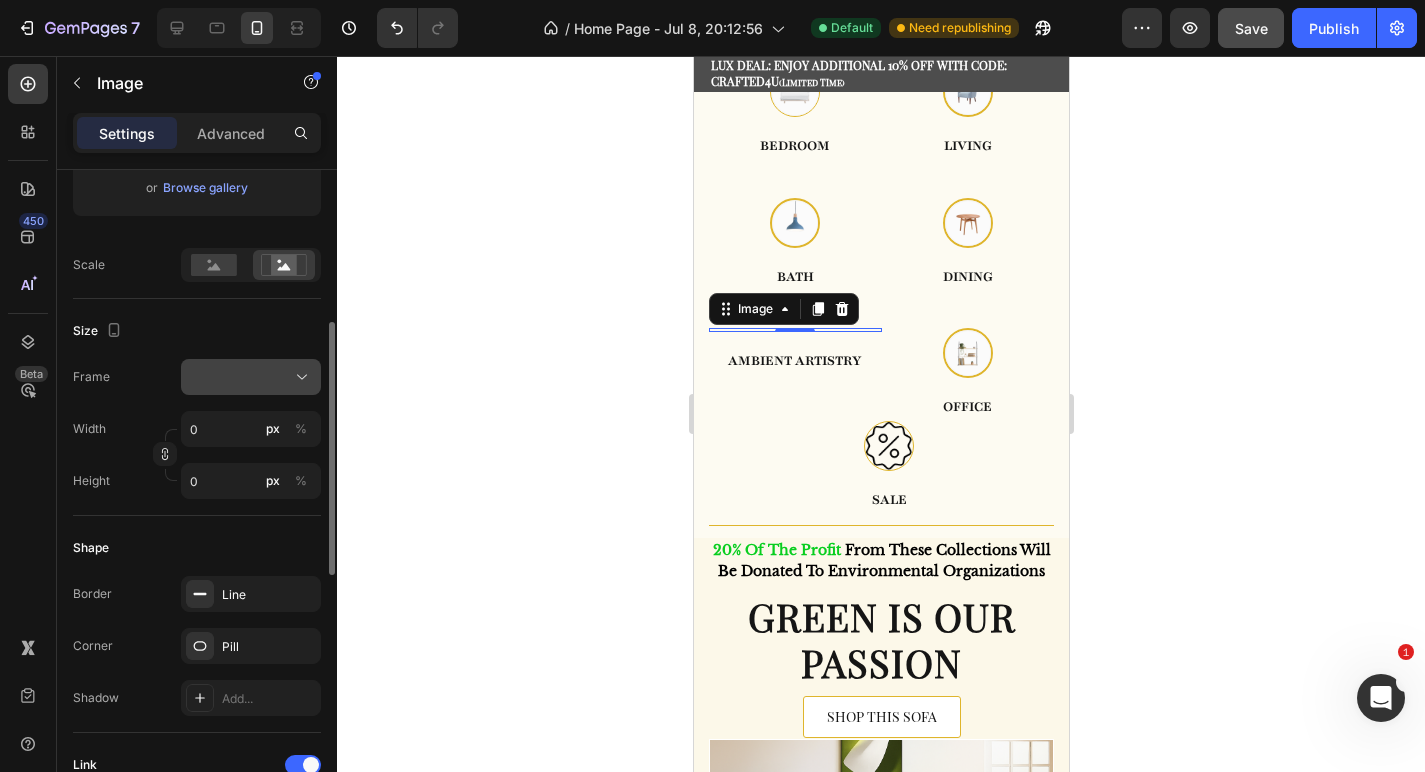click at bounding box center [251, 377] 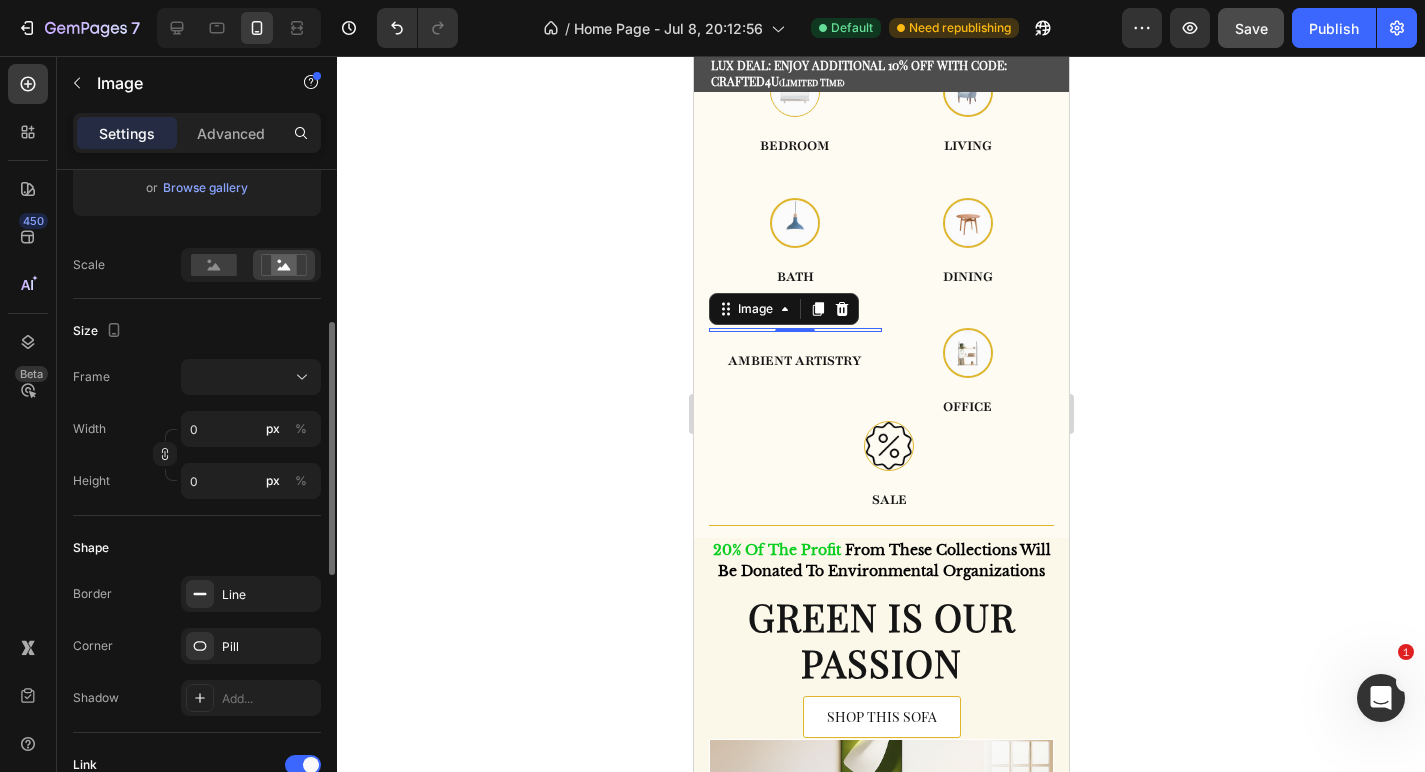 click on "Size" at bounding box center [197, 331] 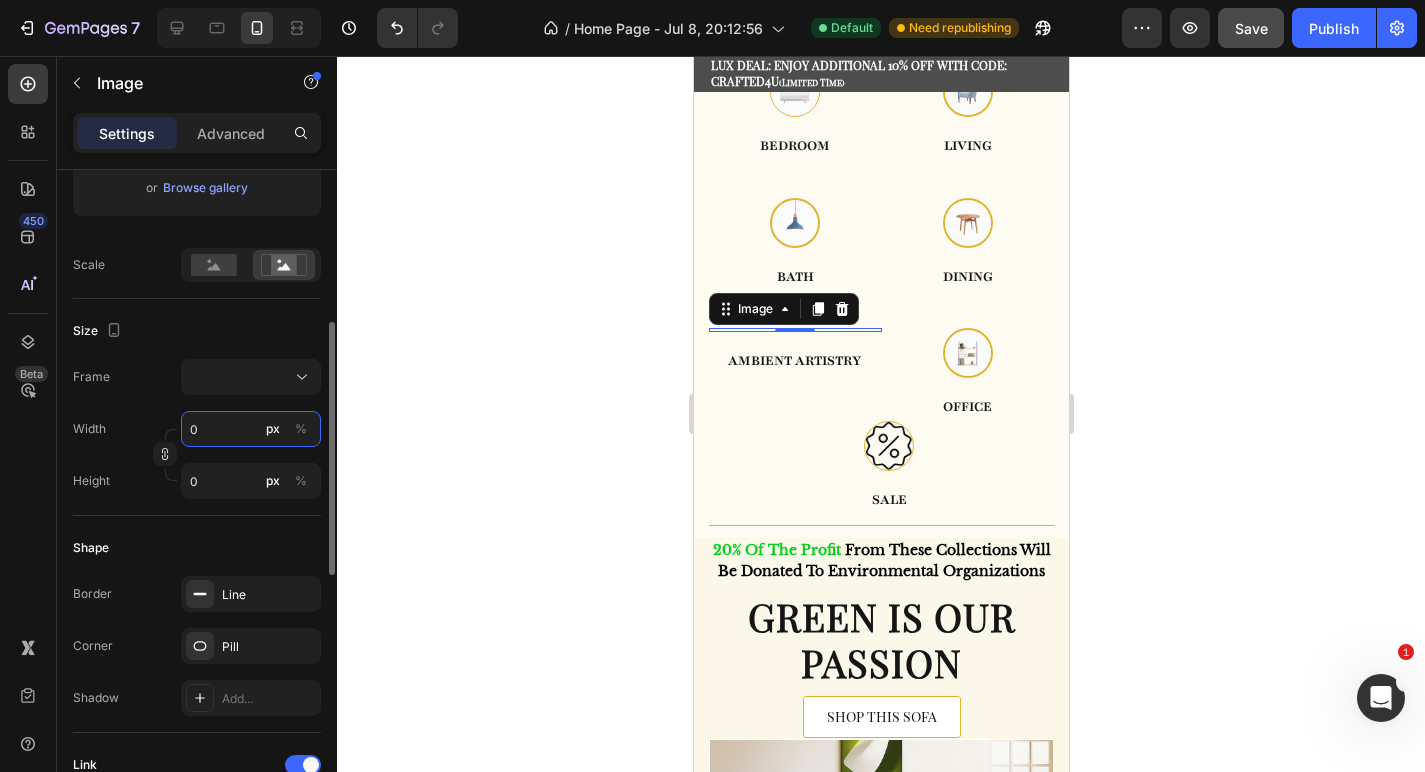 click on "0" at bounding box center [251, 429] 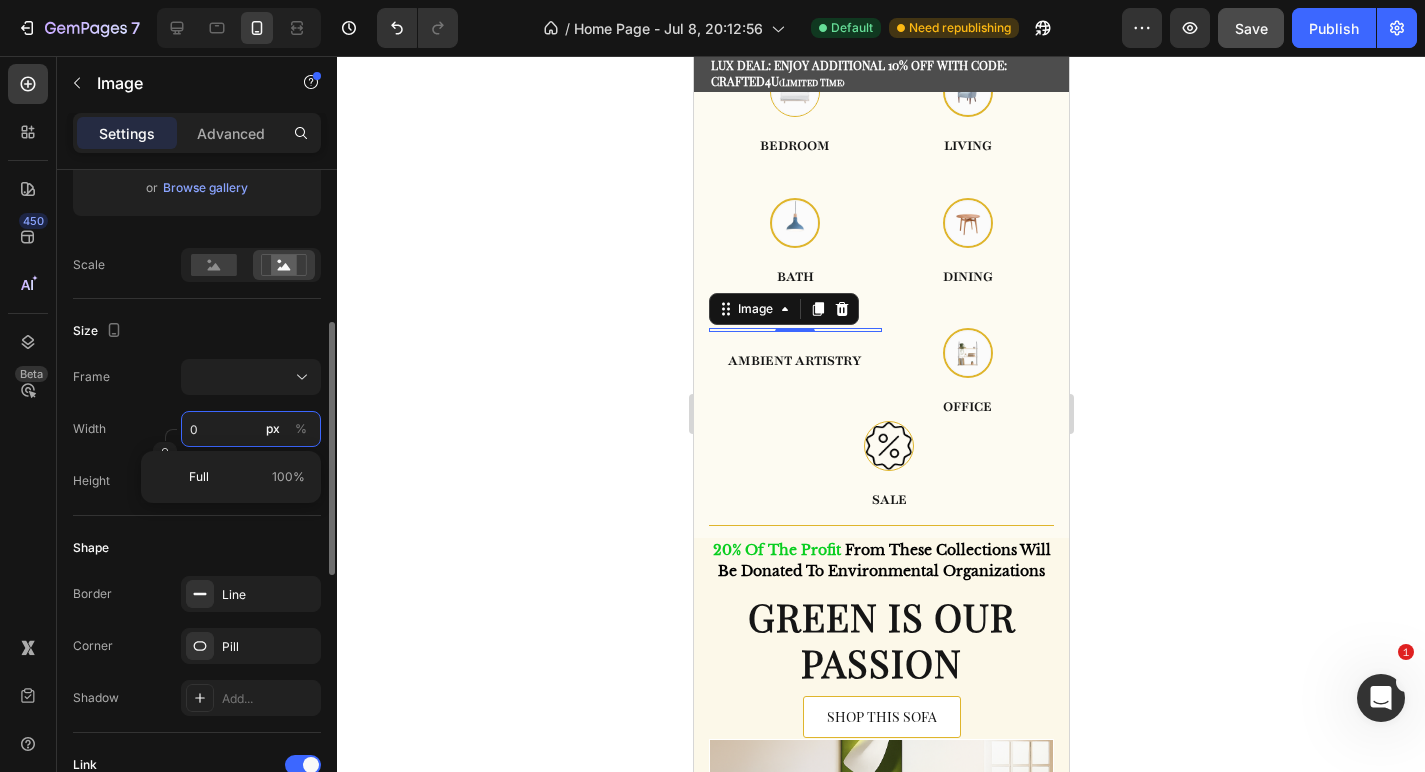 click on "0" at bounding box center (251, 429) 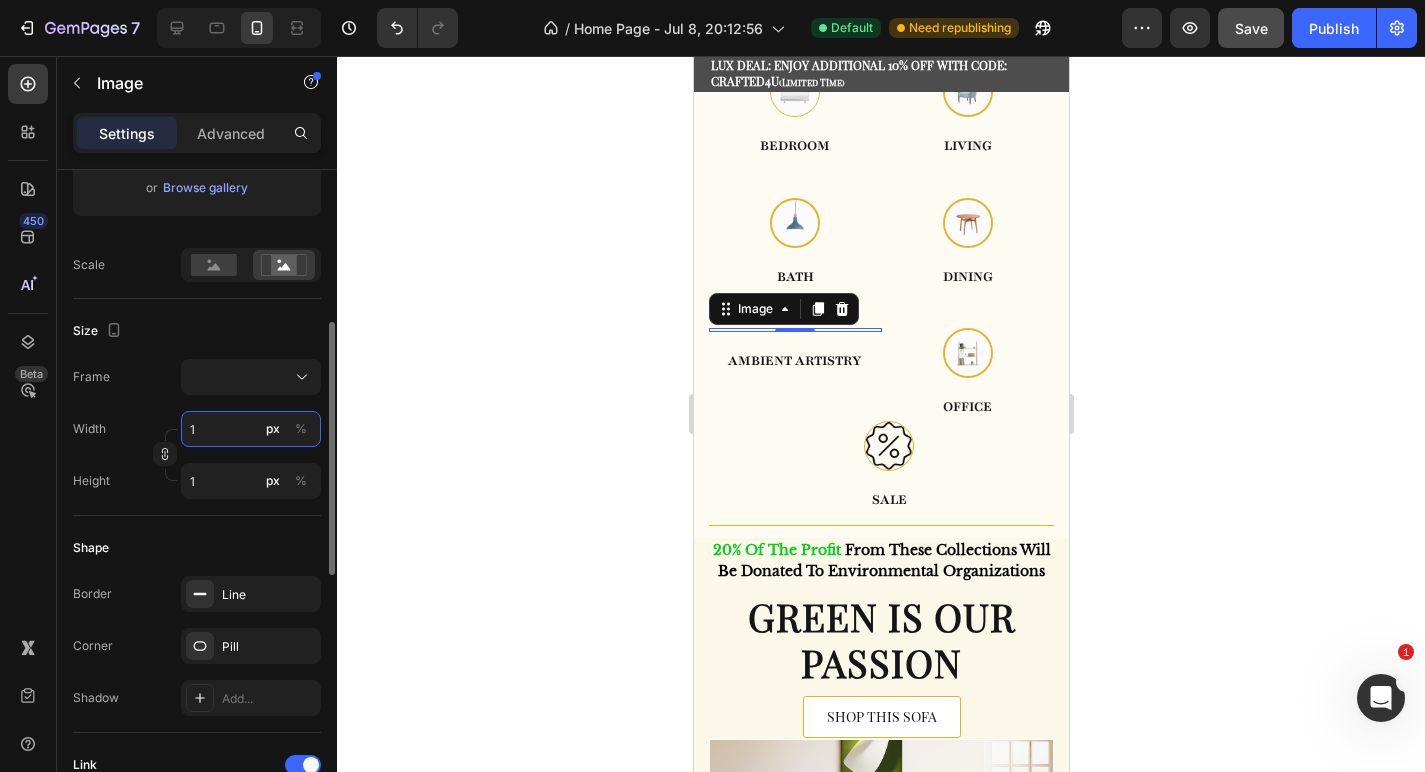 type on "10" 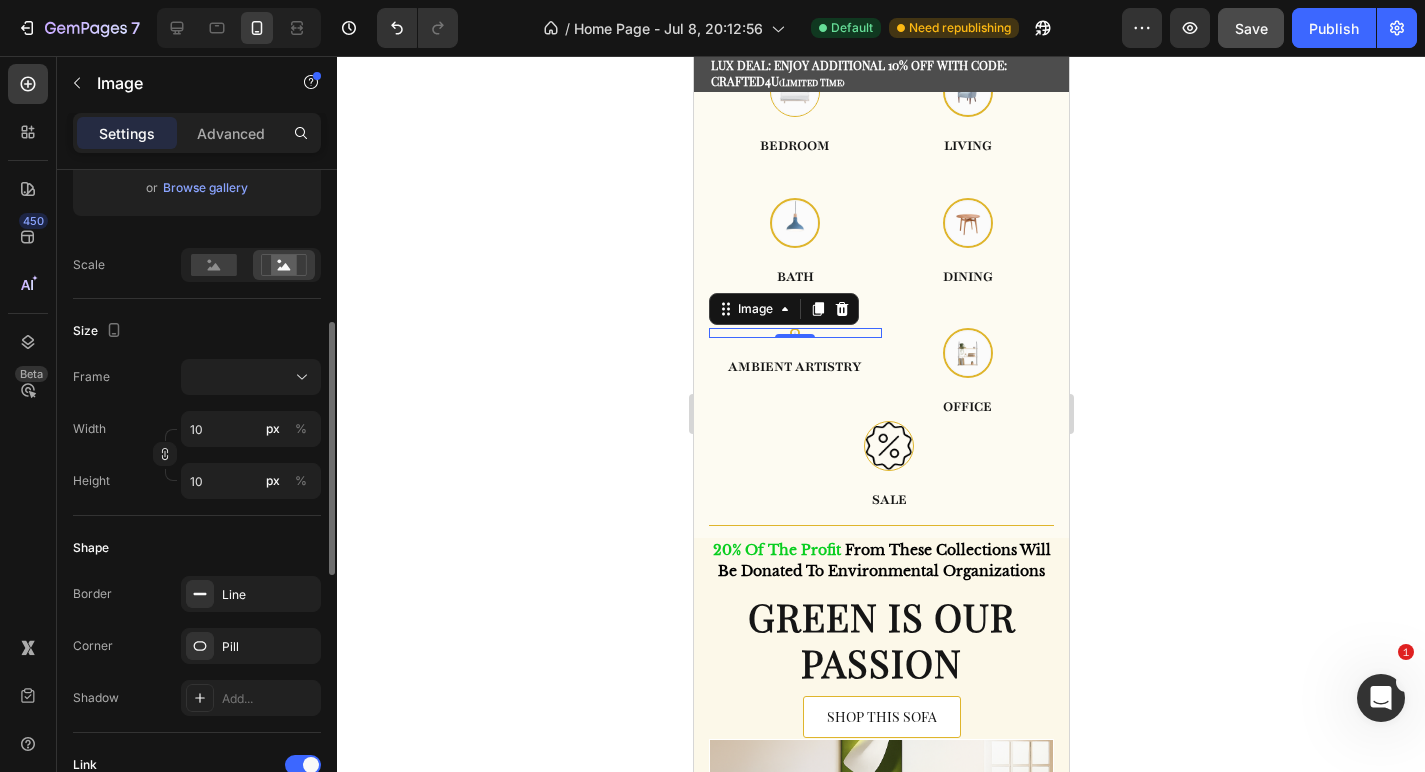 click on "Frame Width 10 px % Height 10 px %" 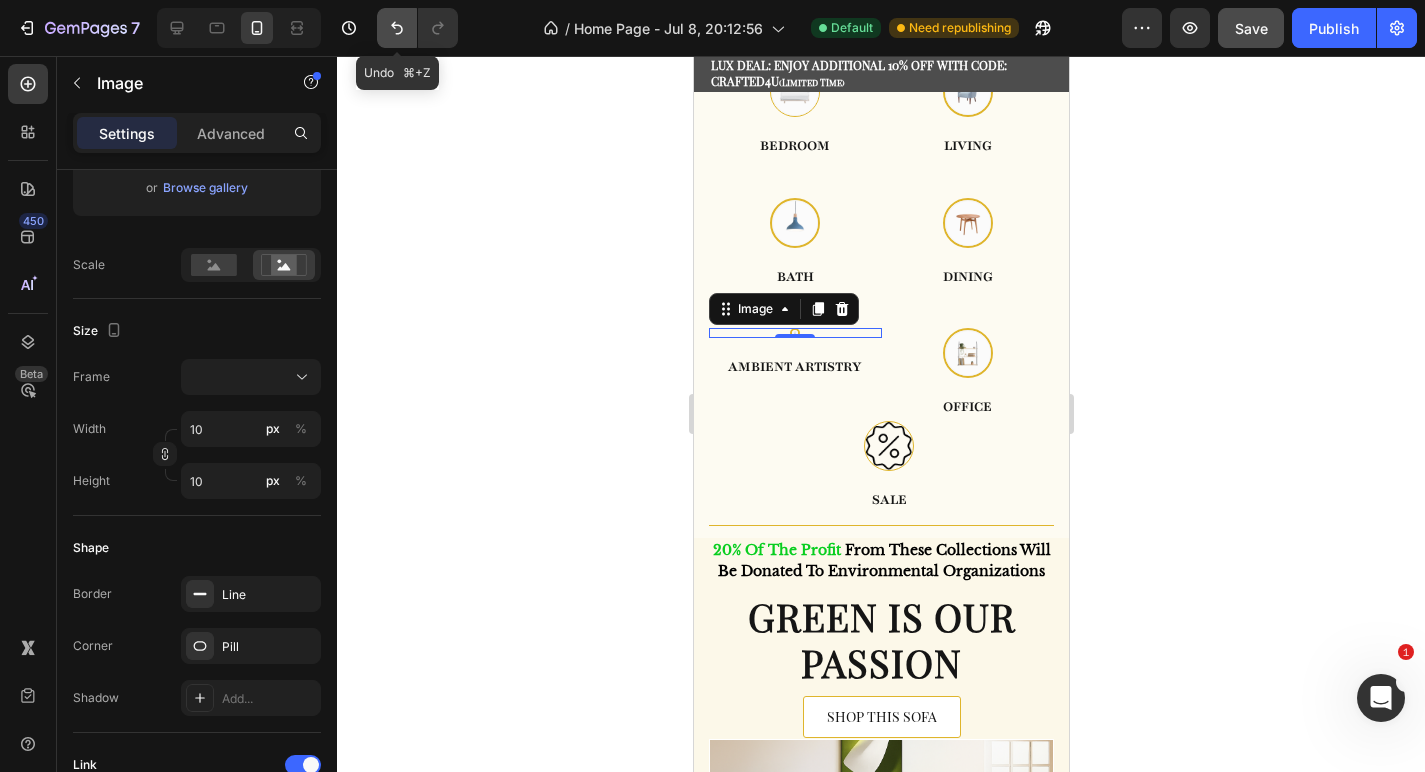 click 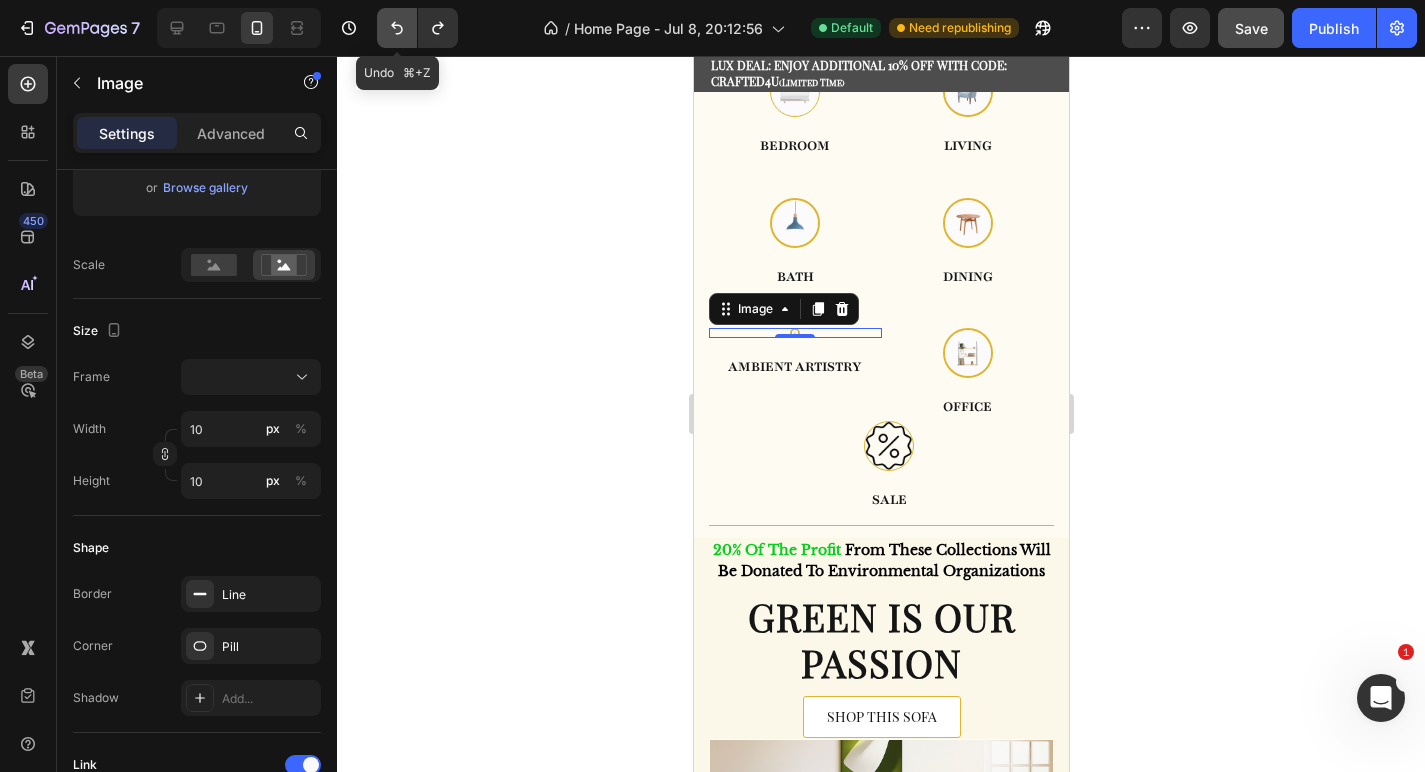 click 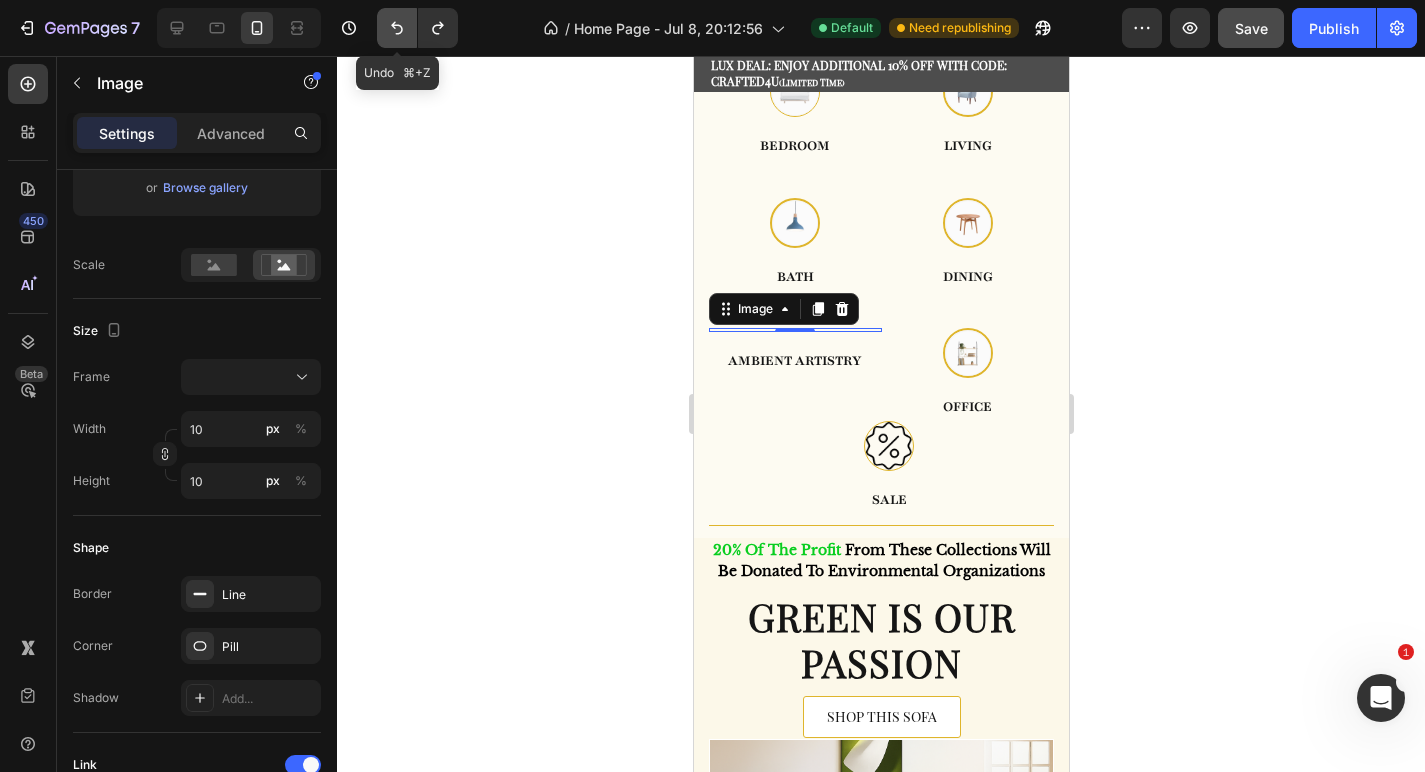 type on "0" 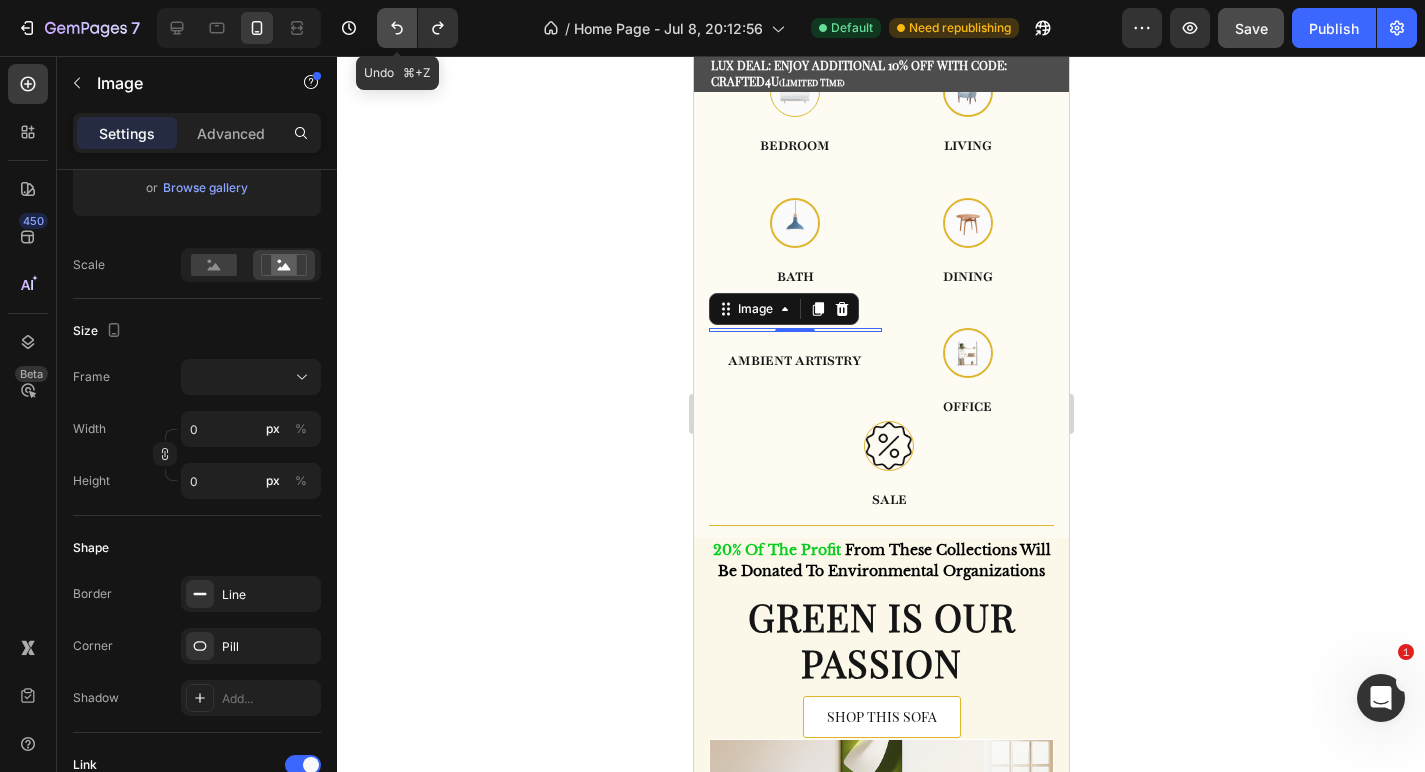click 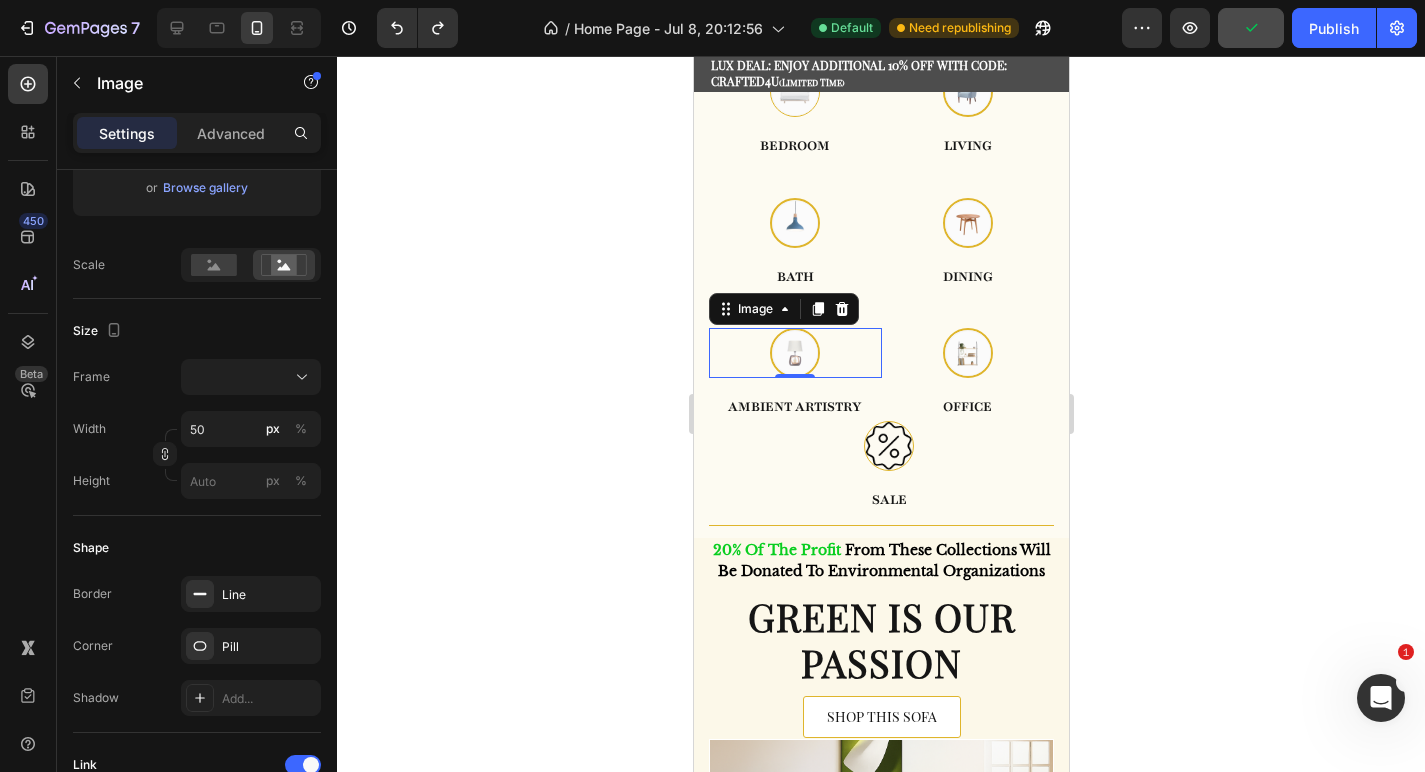 click 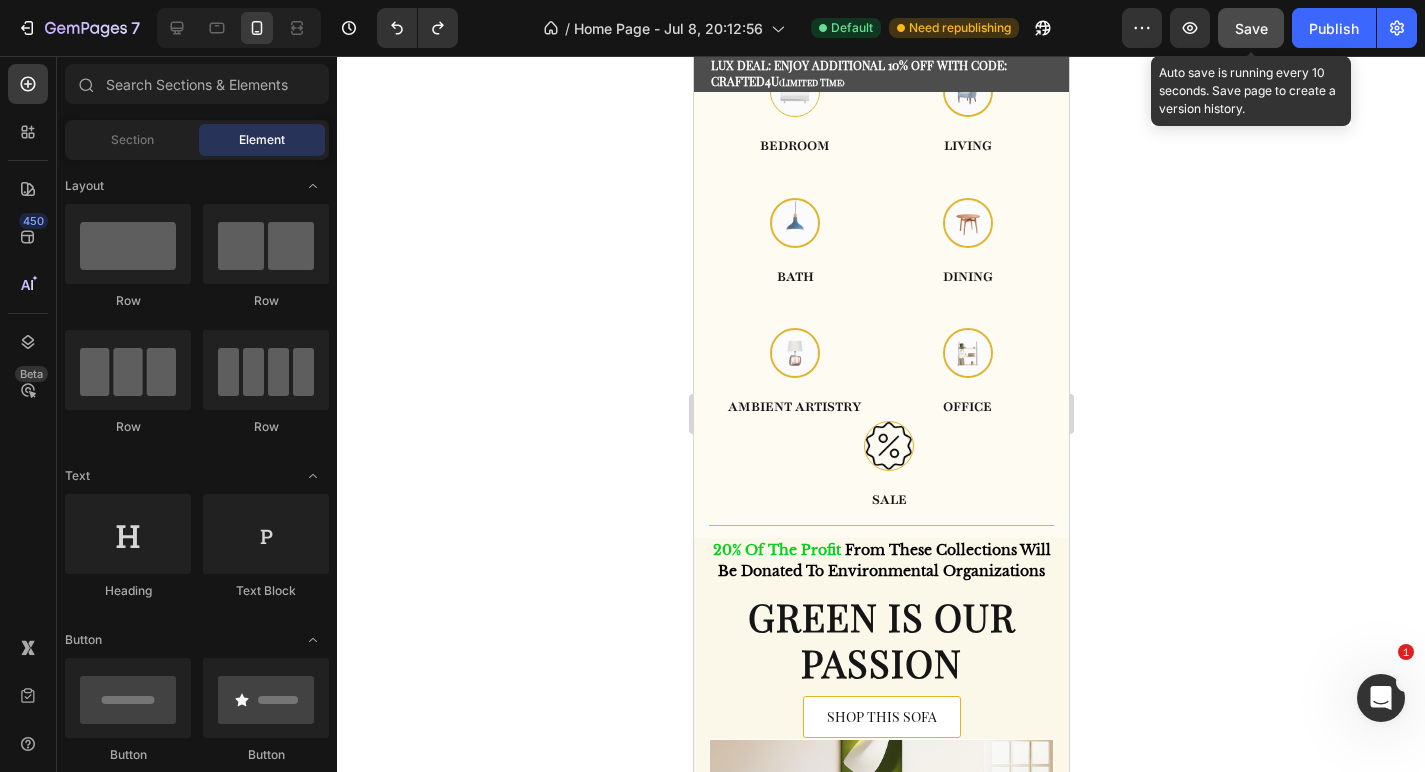 click on "Save" at bounding box center (1251, 28) 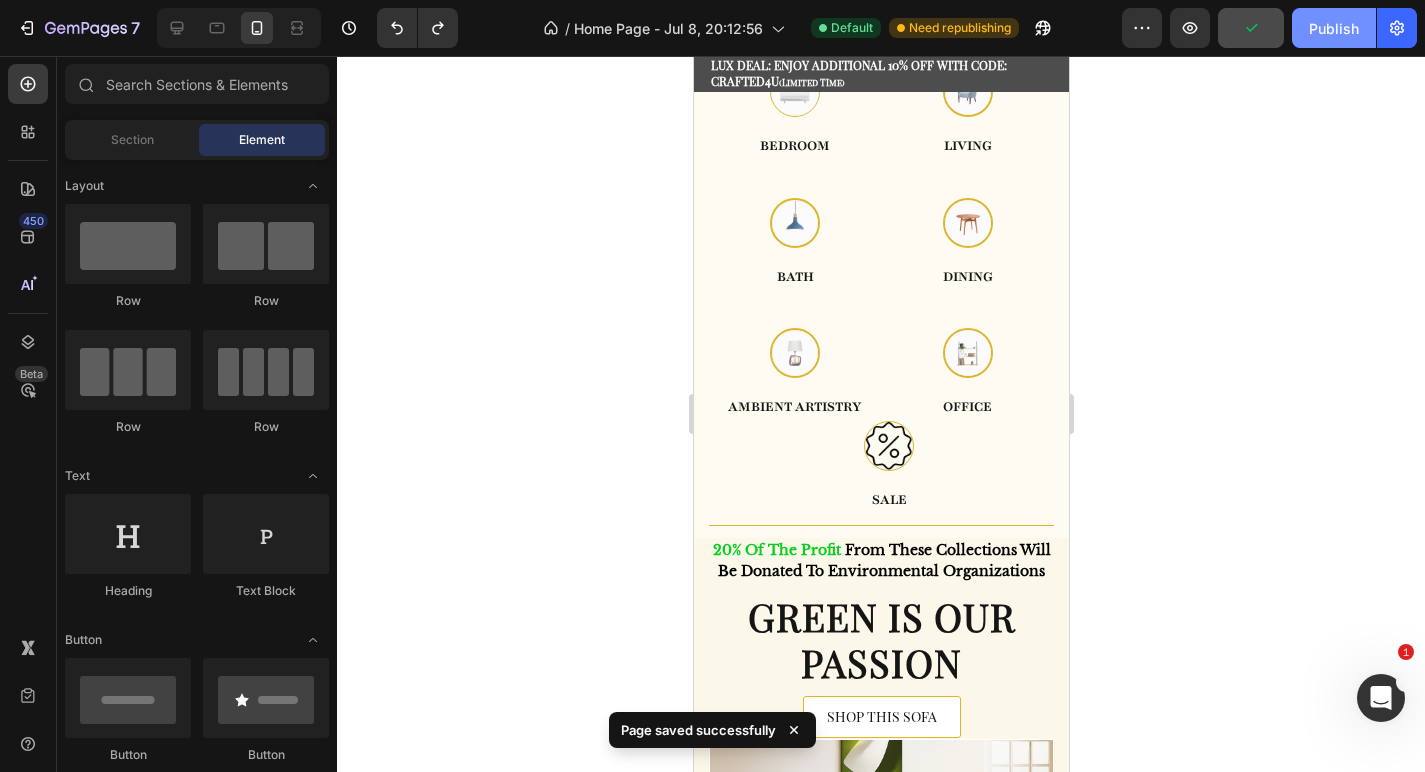 click on "Publish" at bounding box center (1334, 28) 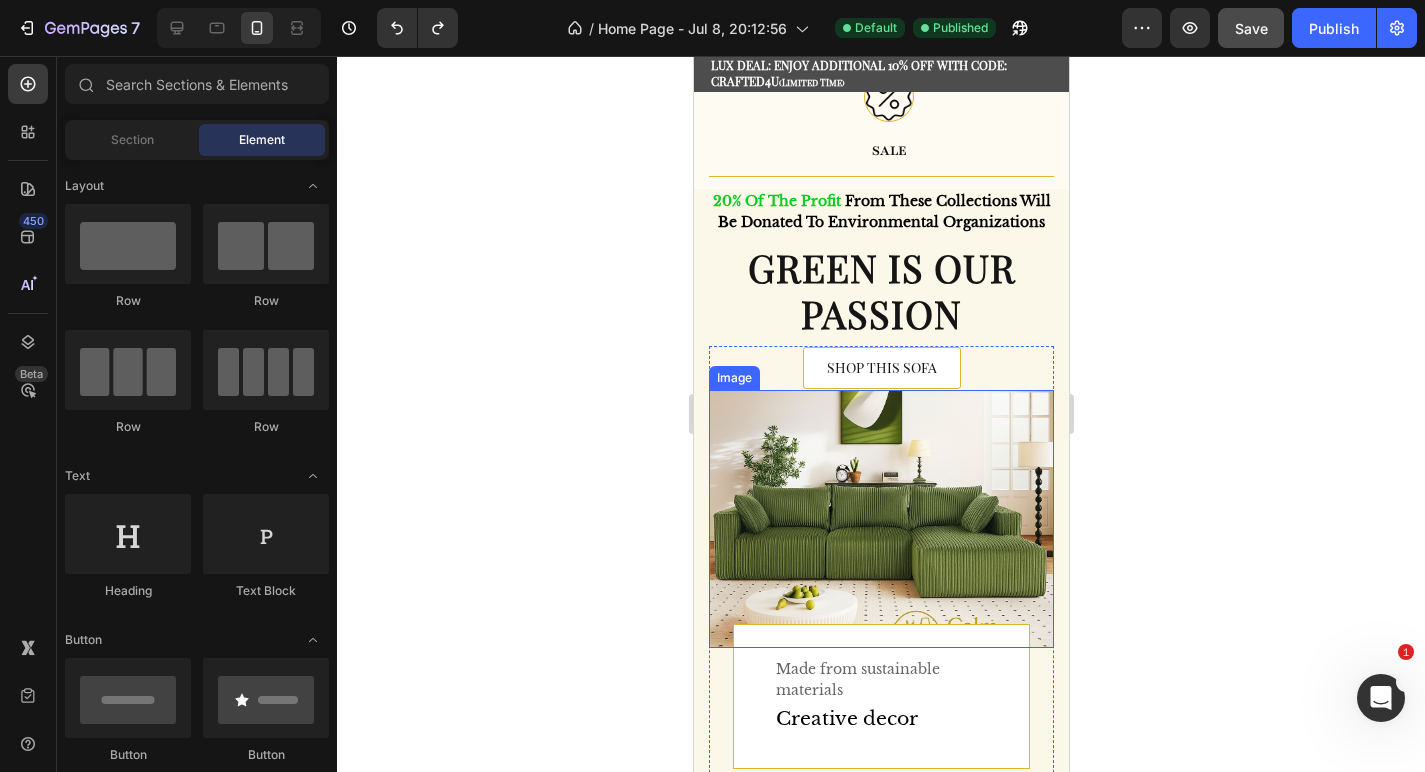scroll, scrollTop: 970, scrollLeft: 0, axis: vertical 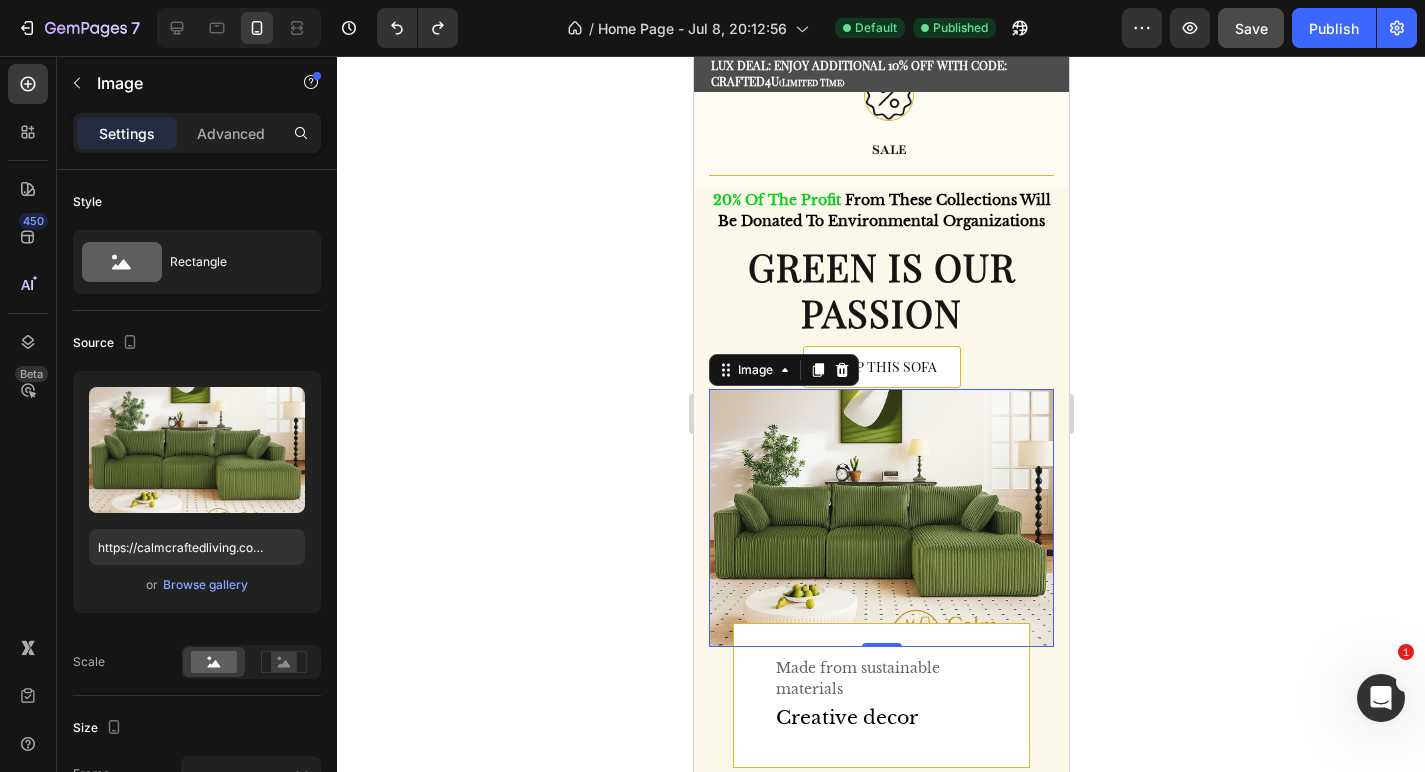 click at bounding box center (880, 518) 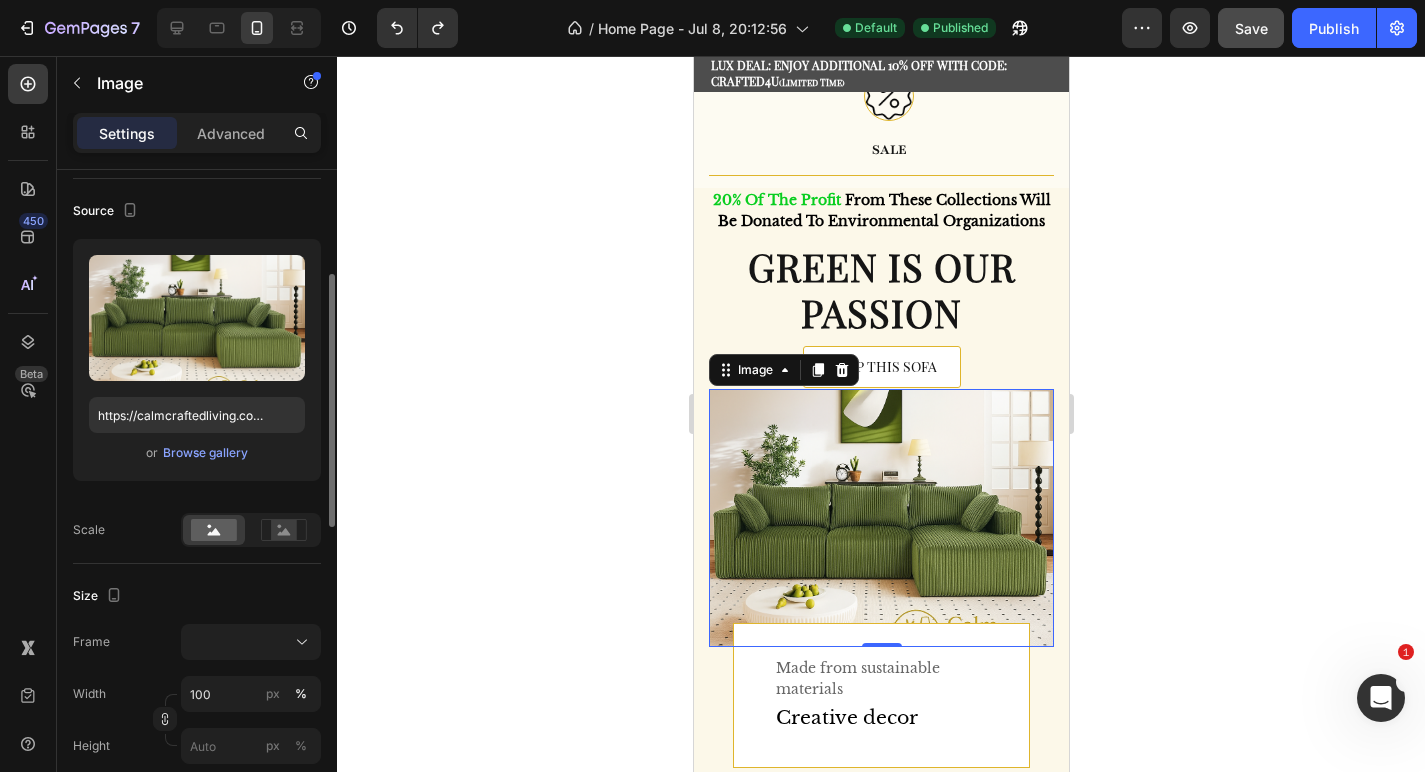 scroll, scrollTop: 176, scrollLeft: 0, axis: vertical 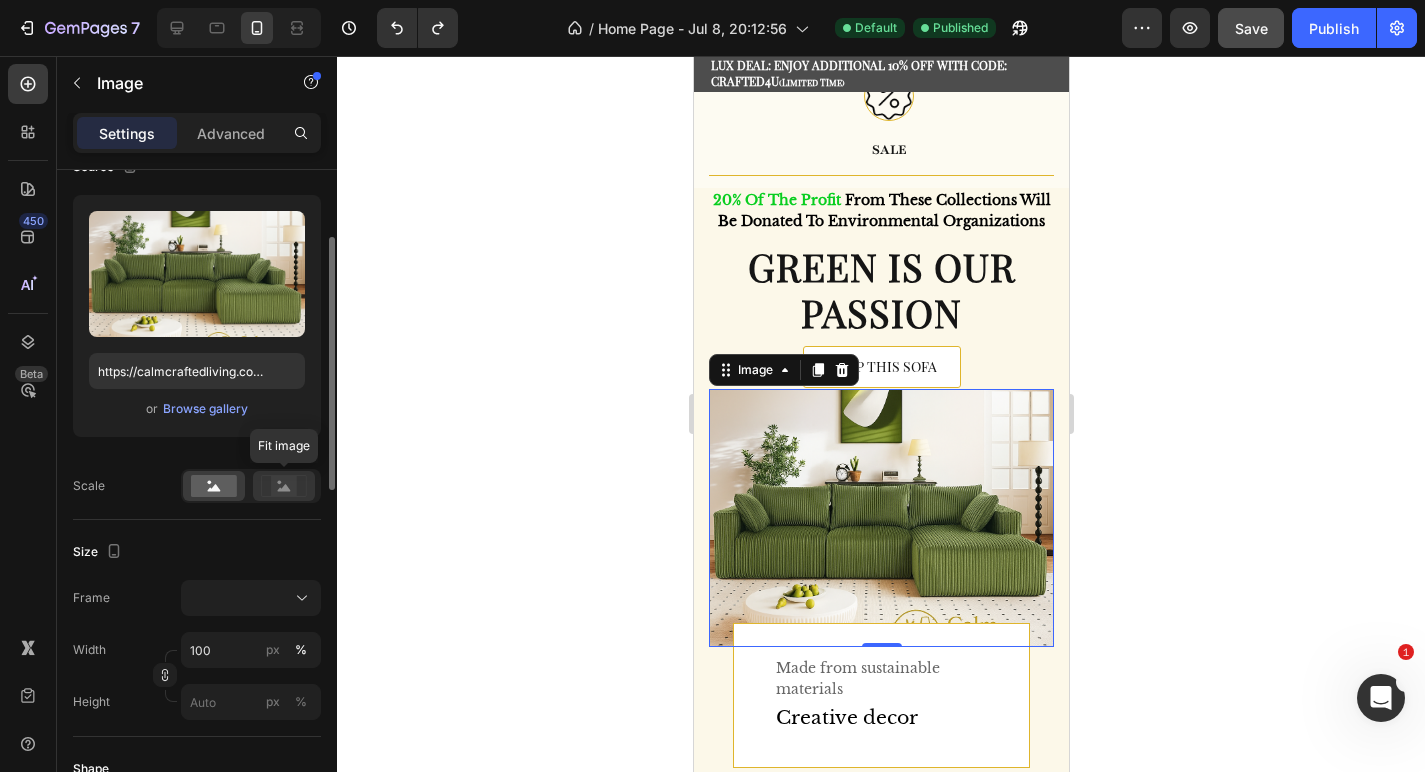 click 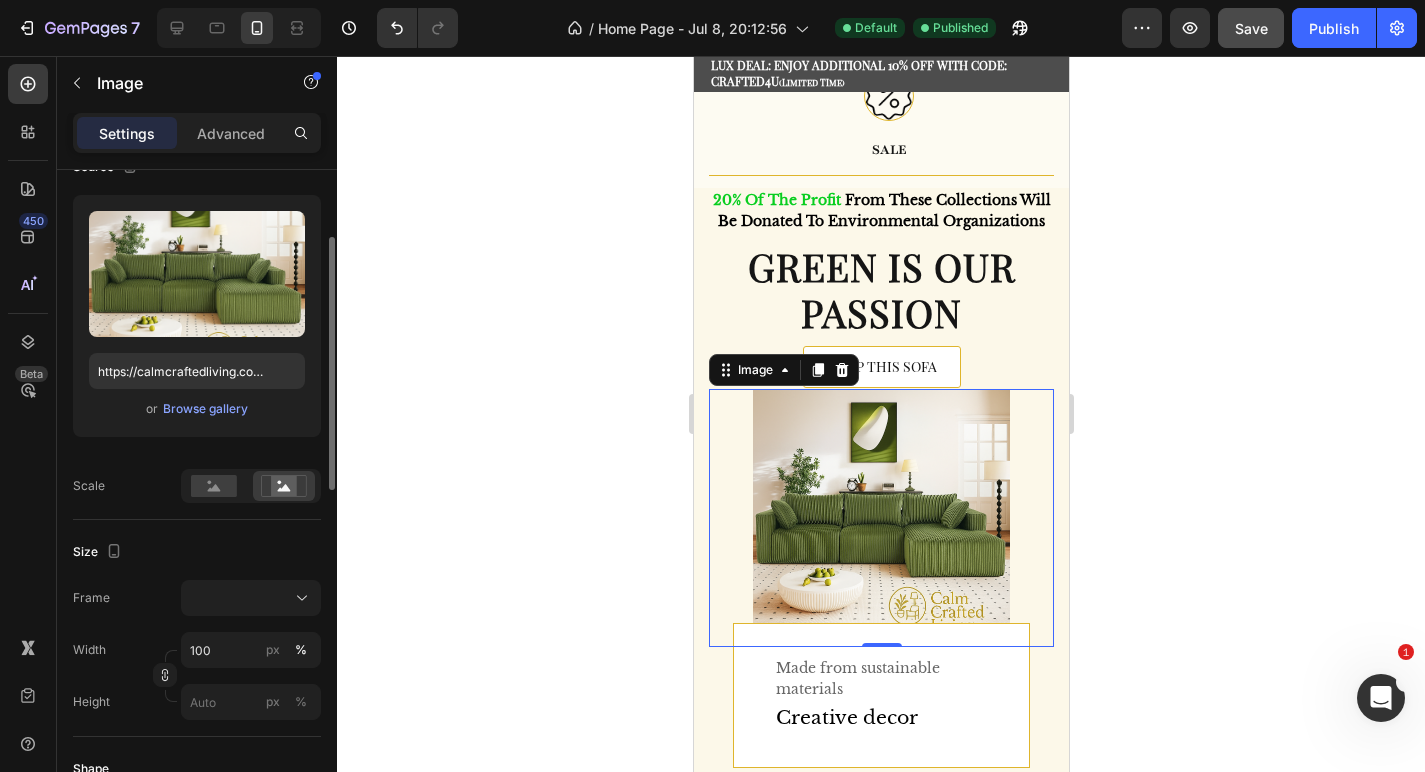 click on "Source Upload Image https://calmcraftedliving.com/cdn/shop/files/IMG-3782.png?v=1753162399 or  Browse gallery  Scale" 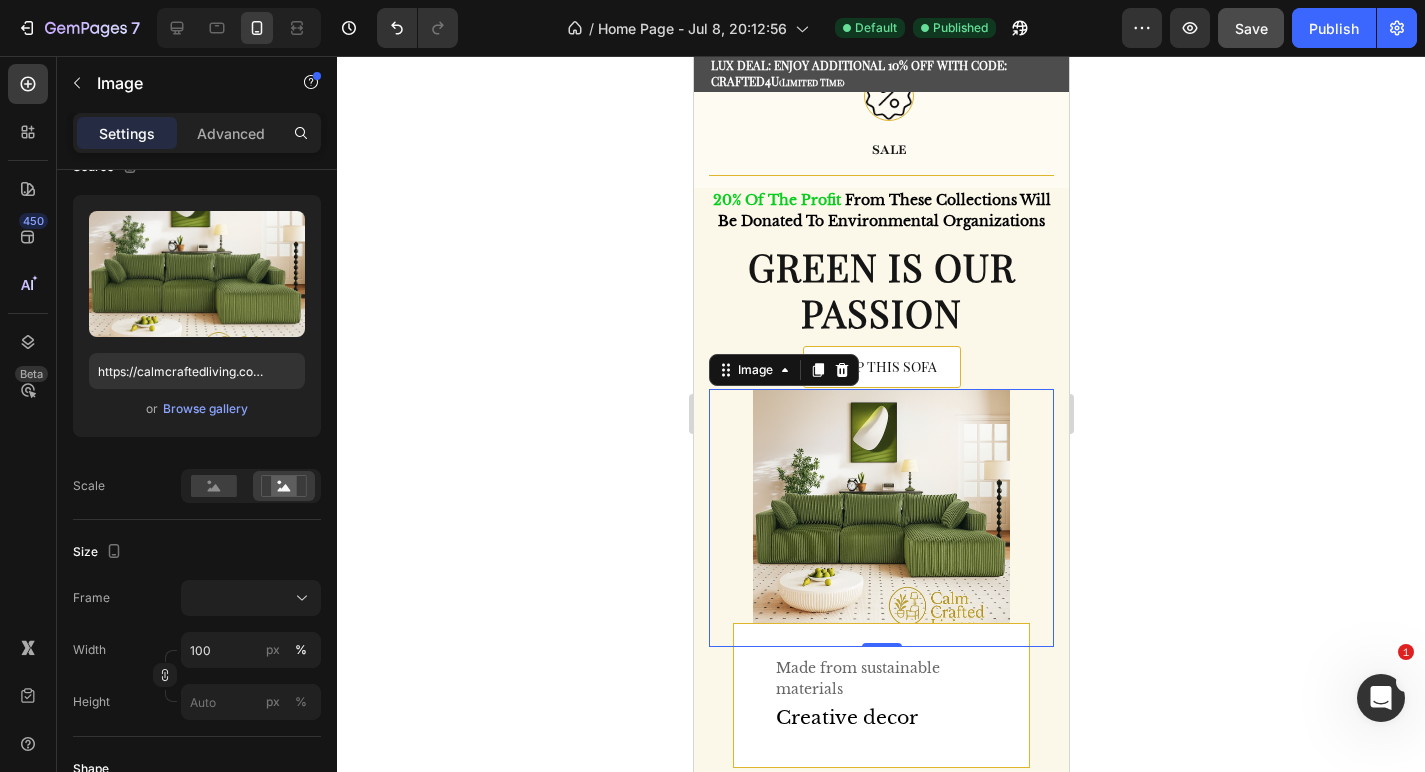 click 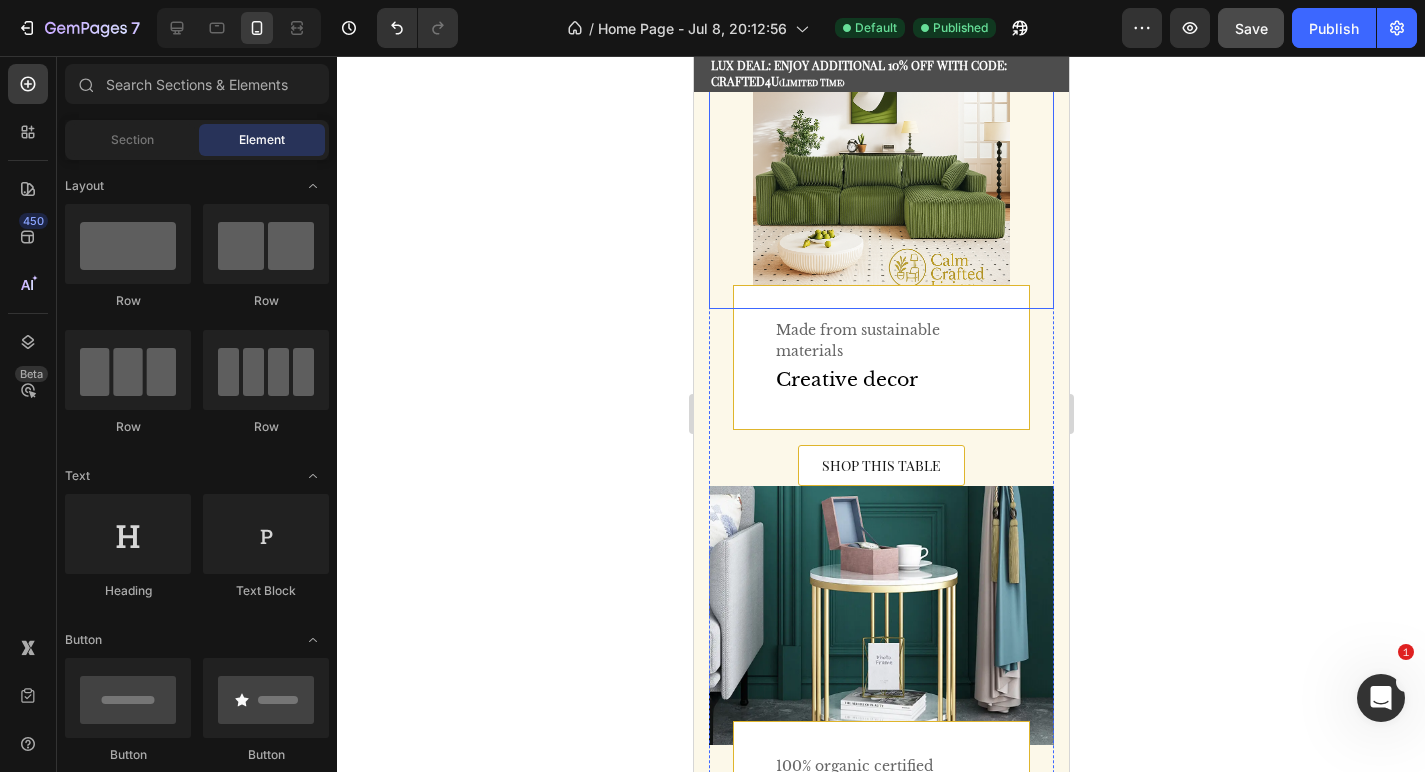 scroll, scrollTop: 1356, scrollLeft: 0, axis: vertical 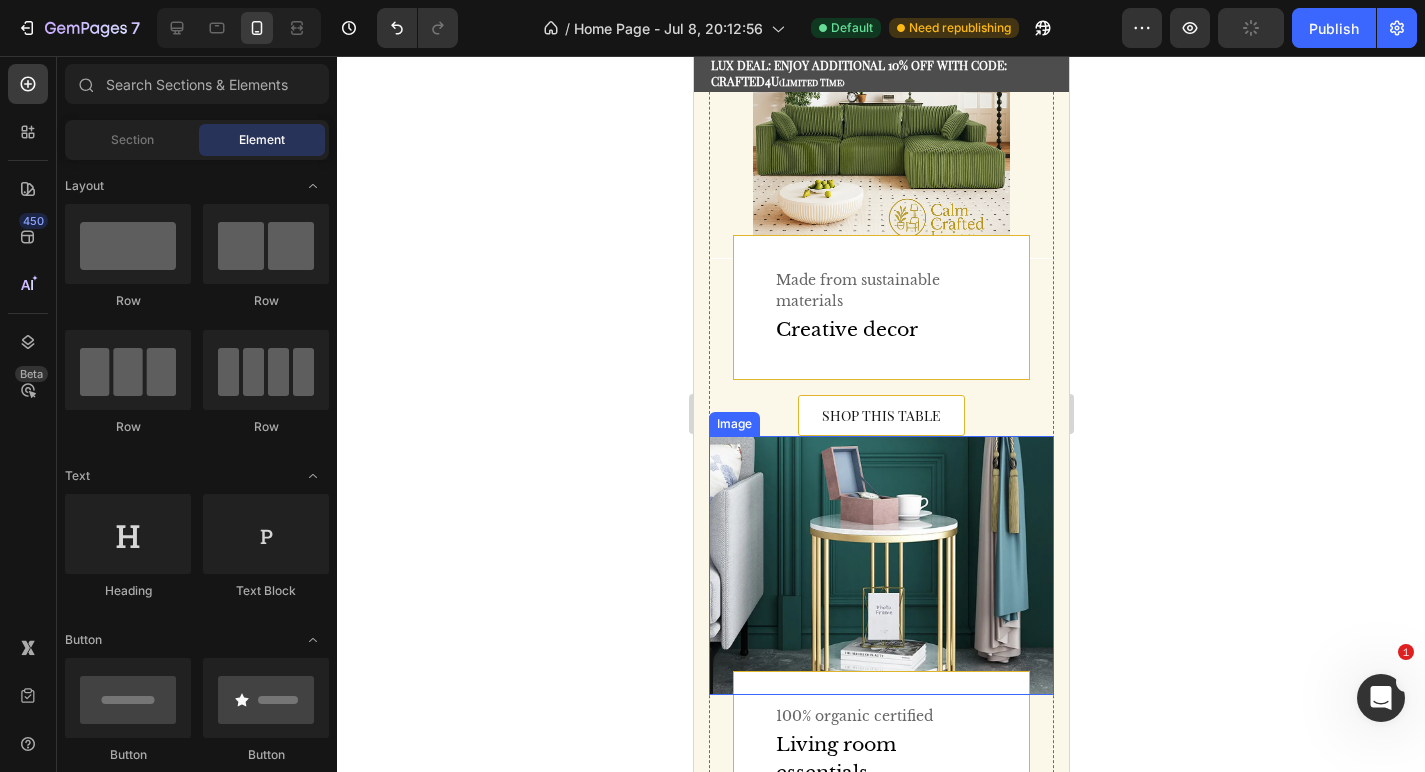click at bounding box center [880, 565] 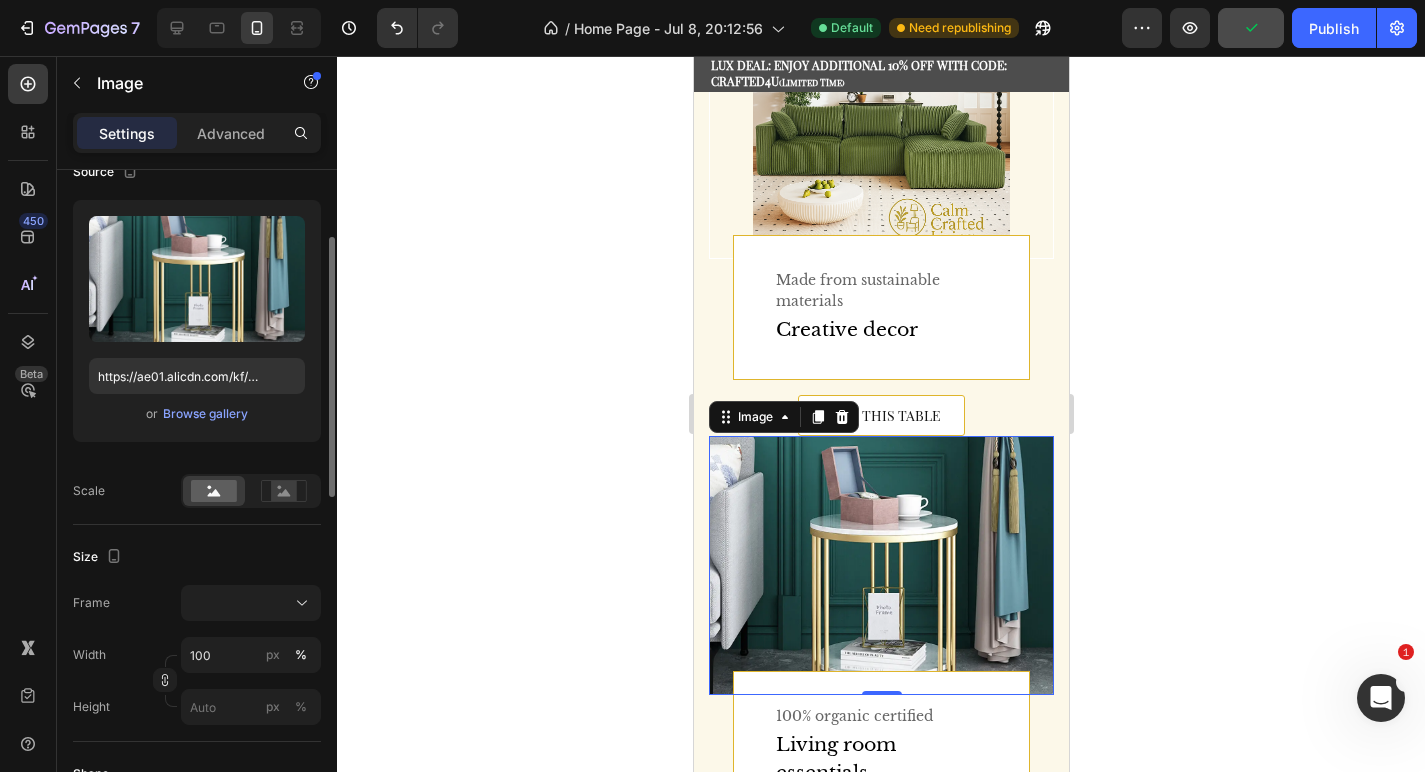 scroll, scrollTop: 282, scrollLeft: 0, axis: vertical 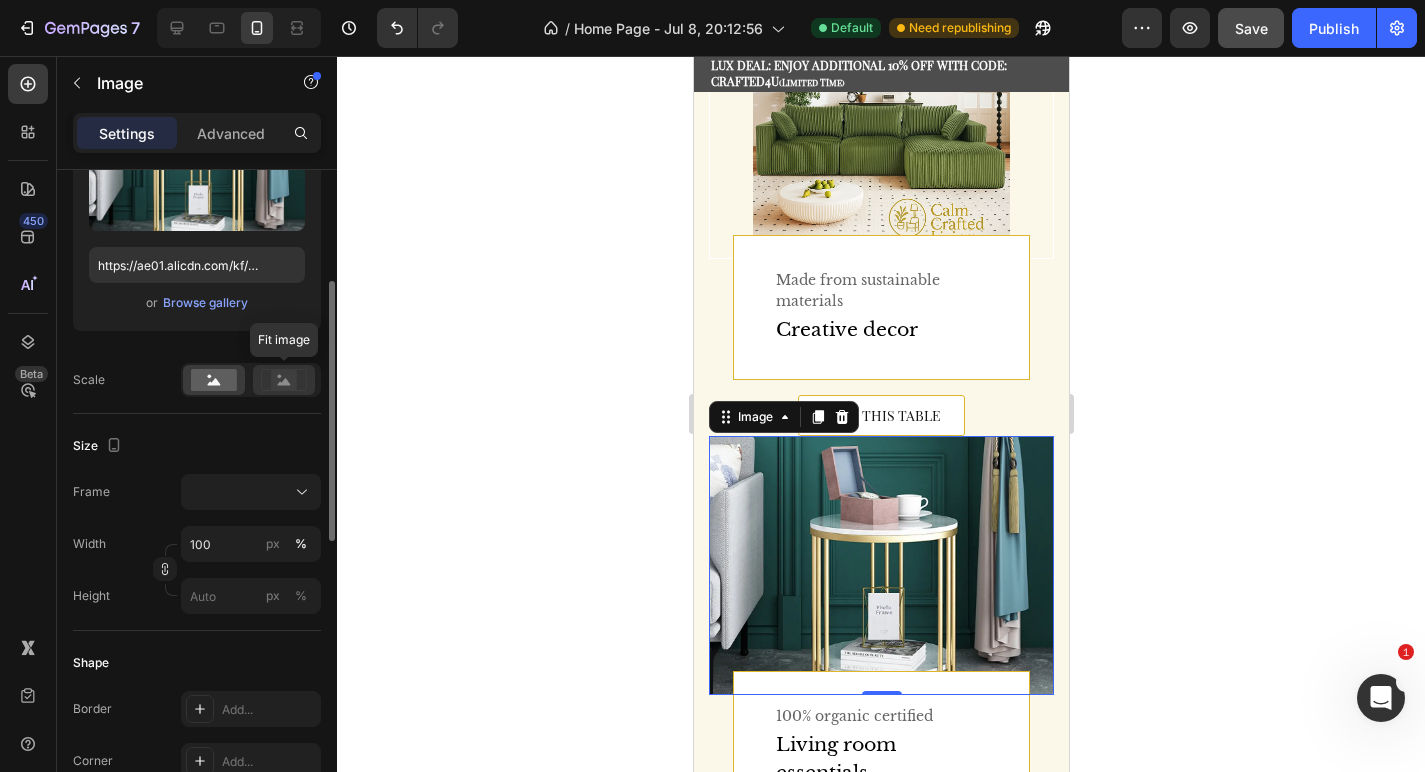 click 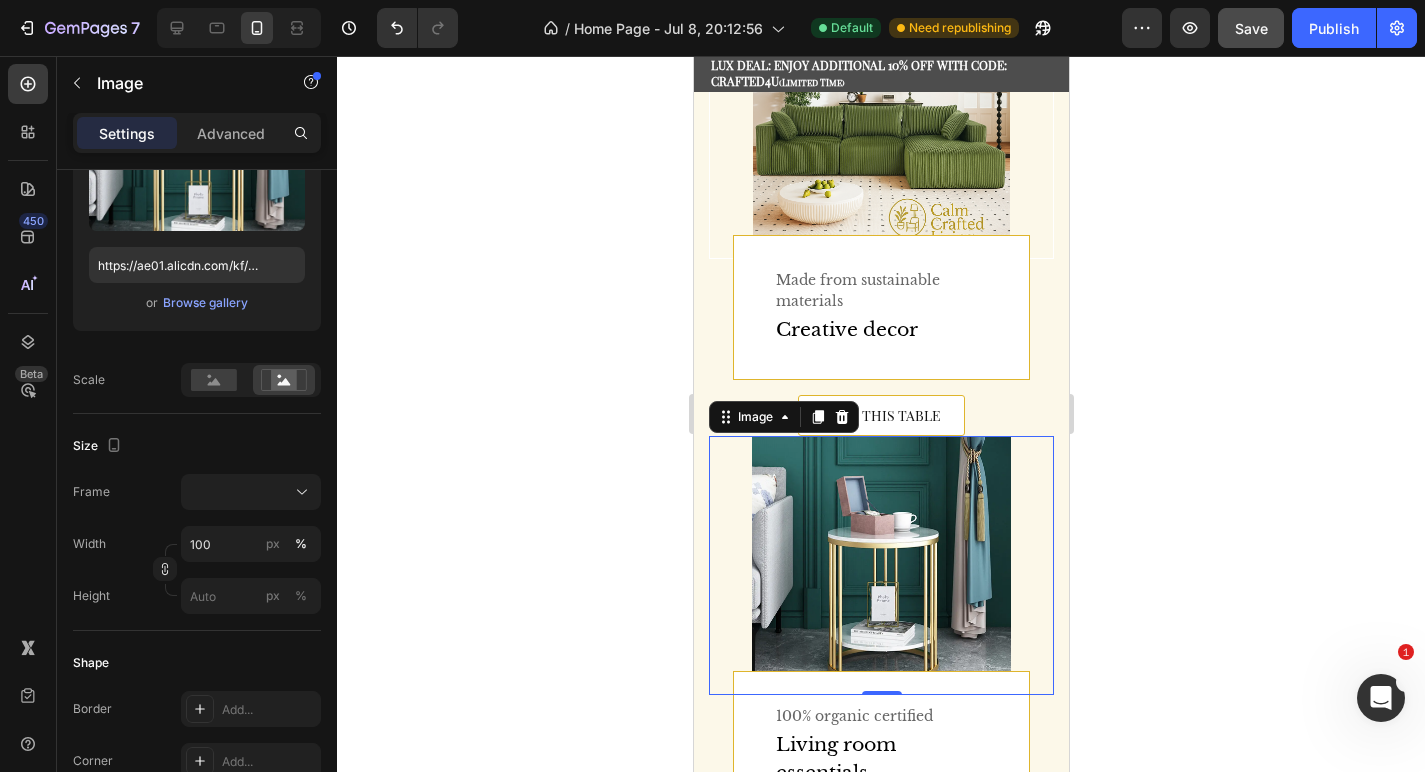 click 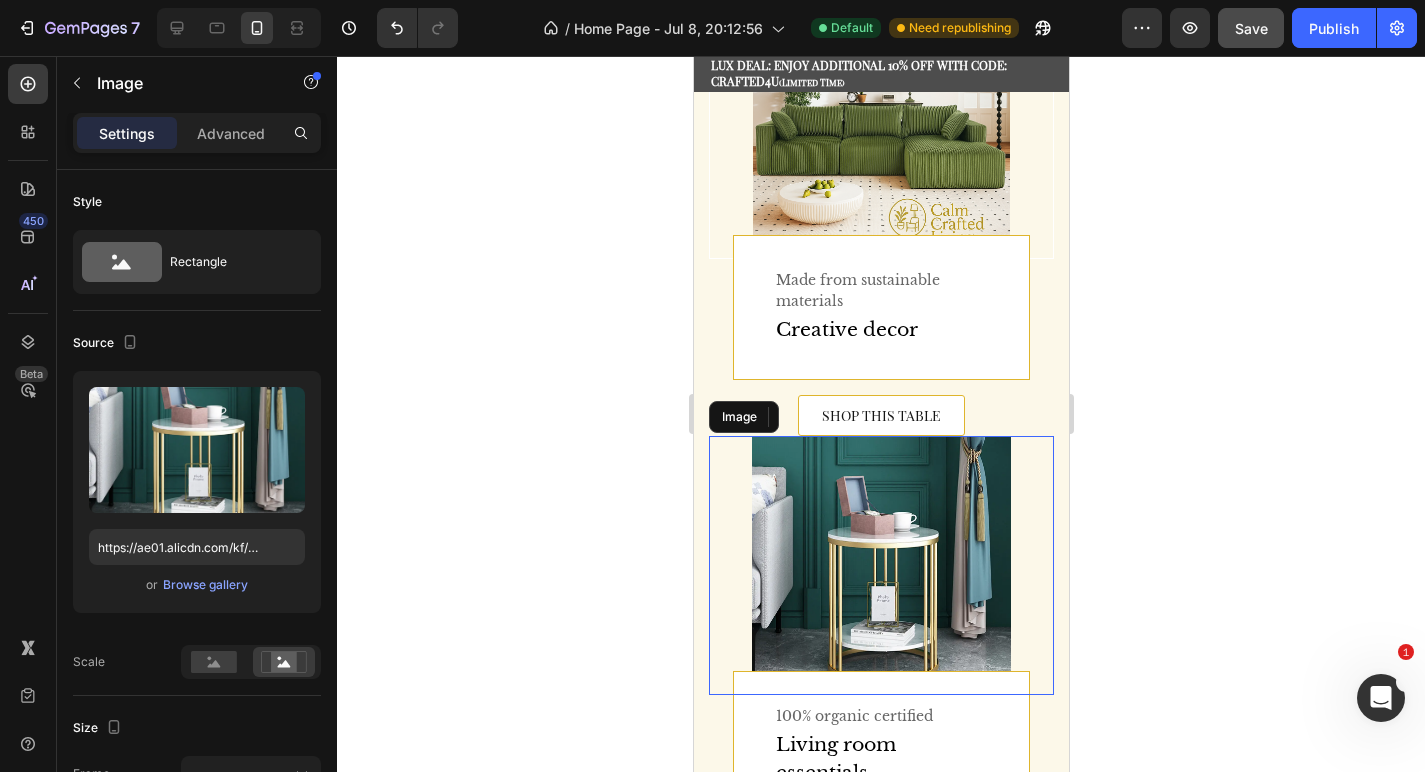 click at bounding box center (880, 565) 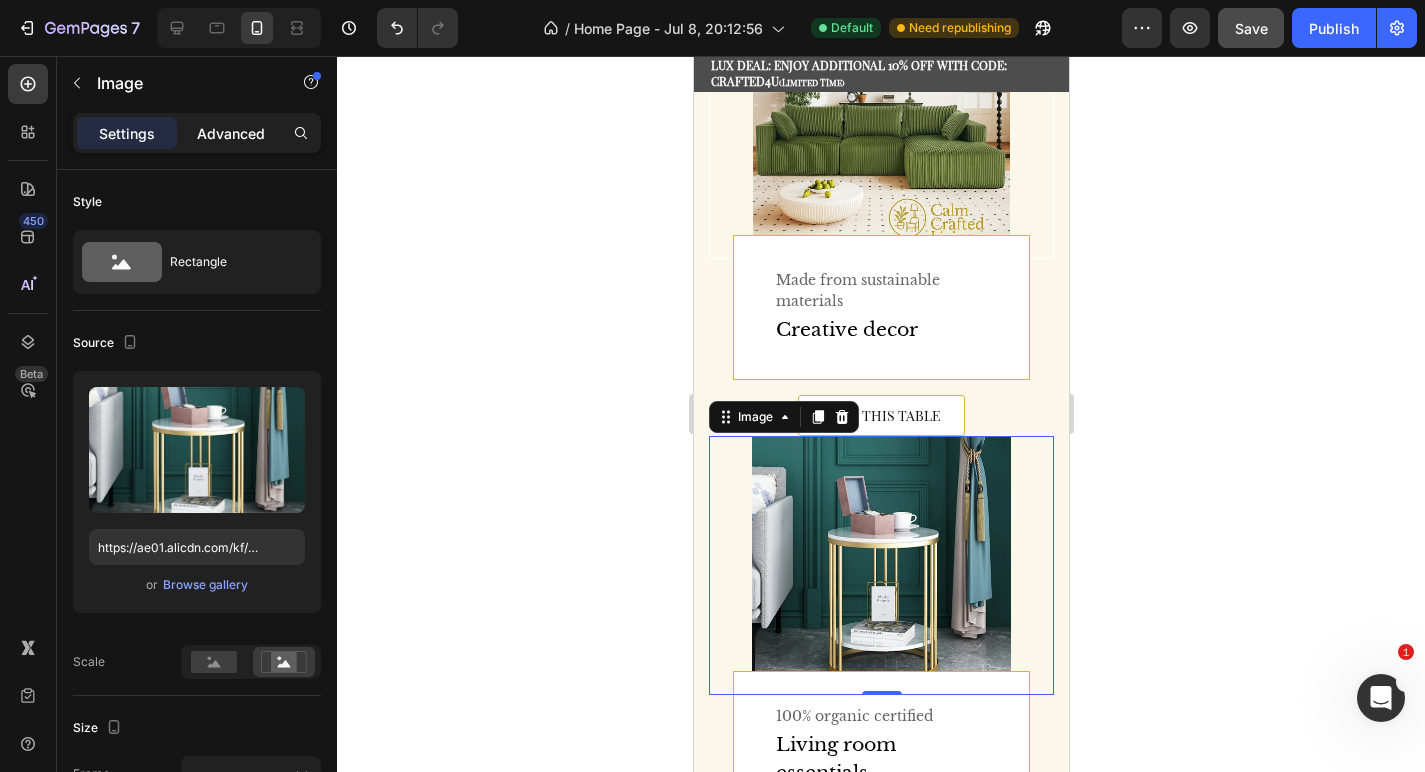 click on "Advanced" at bounding box center (231, 133) 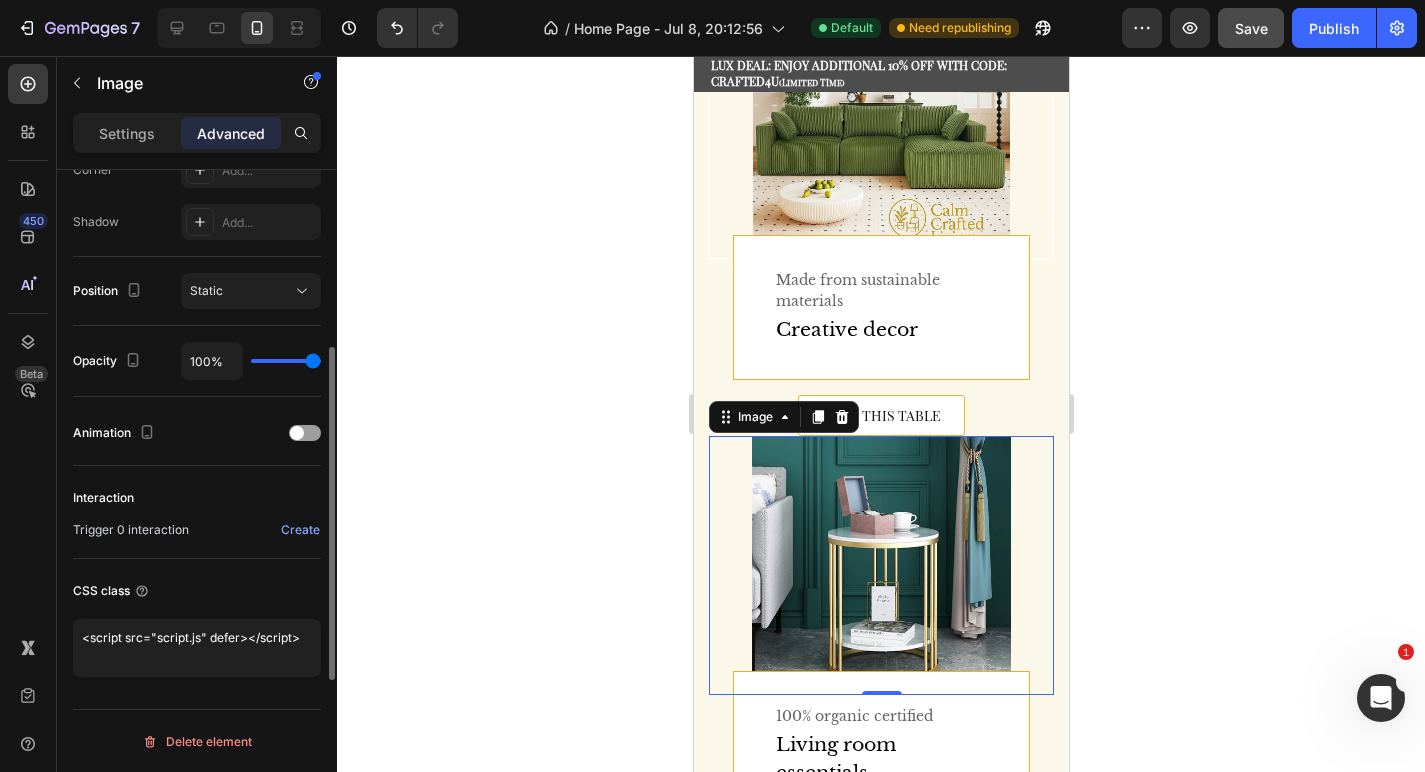 scroll, scrollTop: 645, scrollLeft: 0, axis: vertical 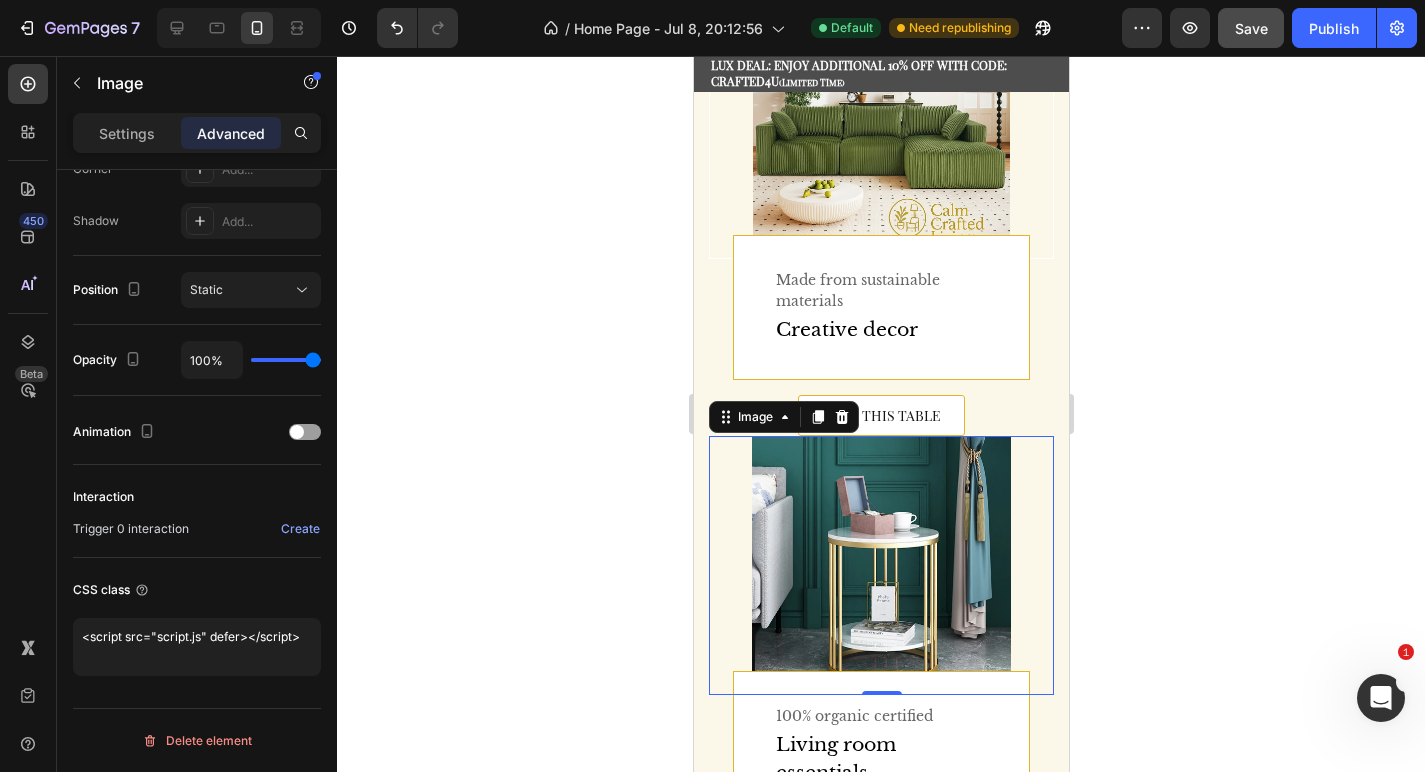 click 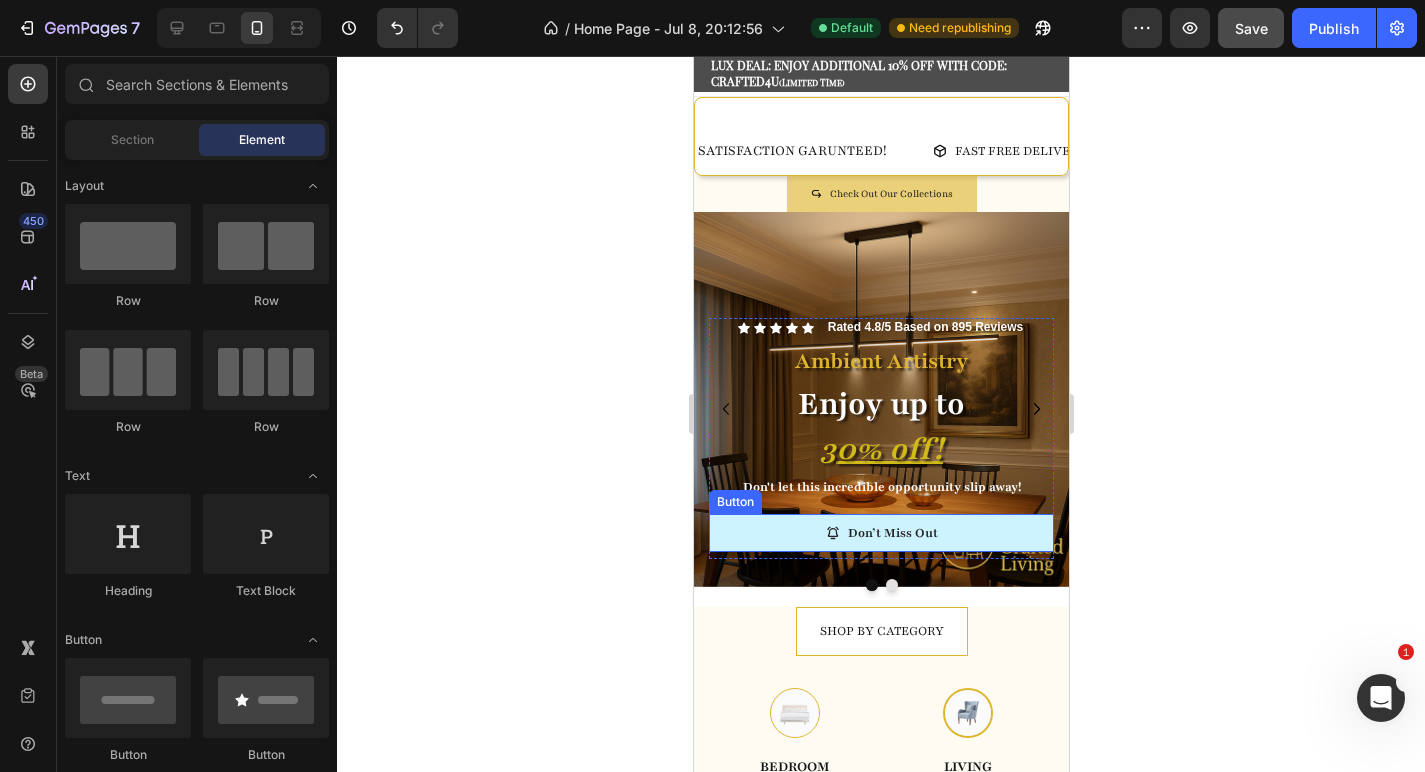 scroll, scrollTop: 0, scrollLeft: 0, axis: both 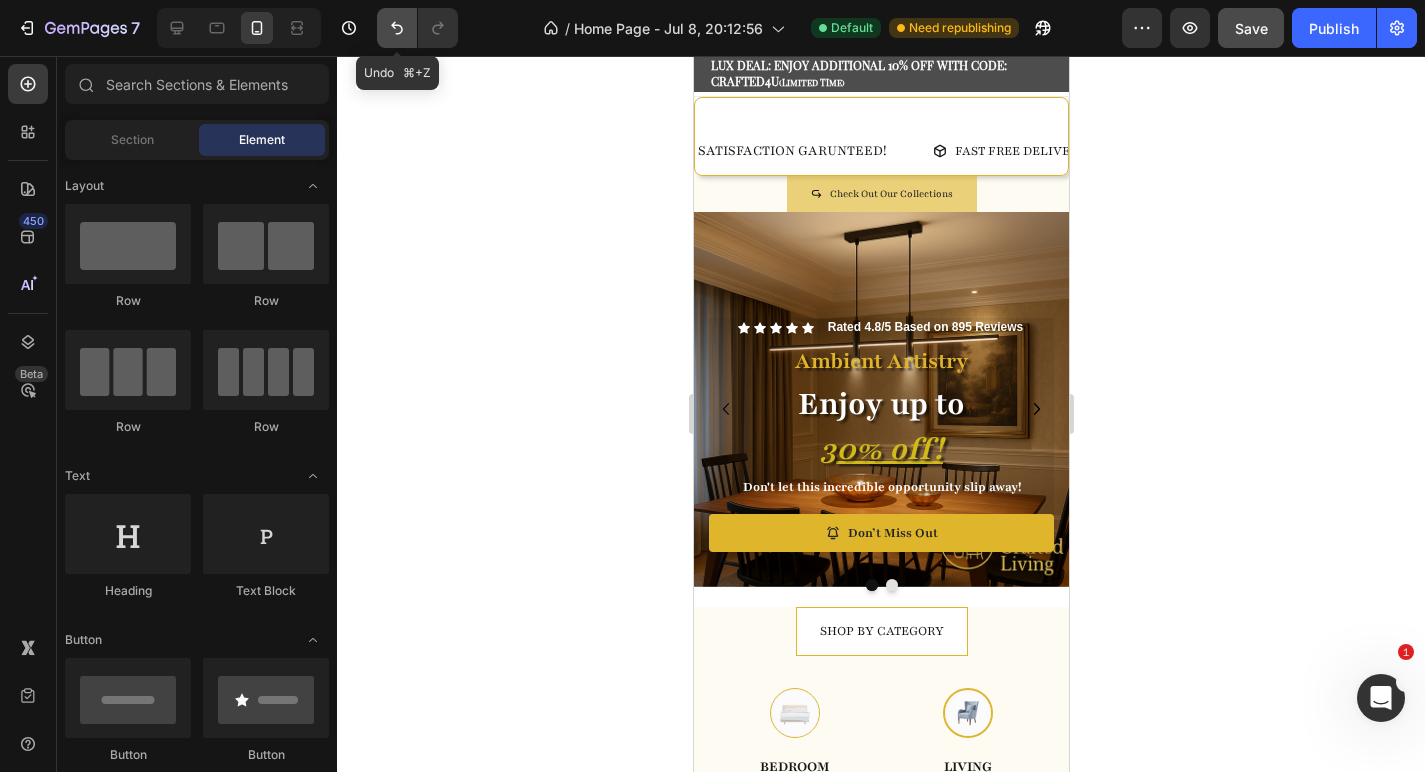 click 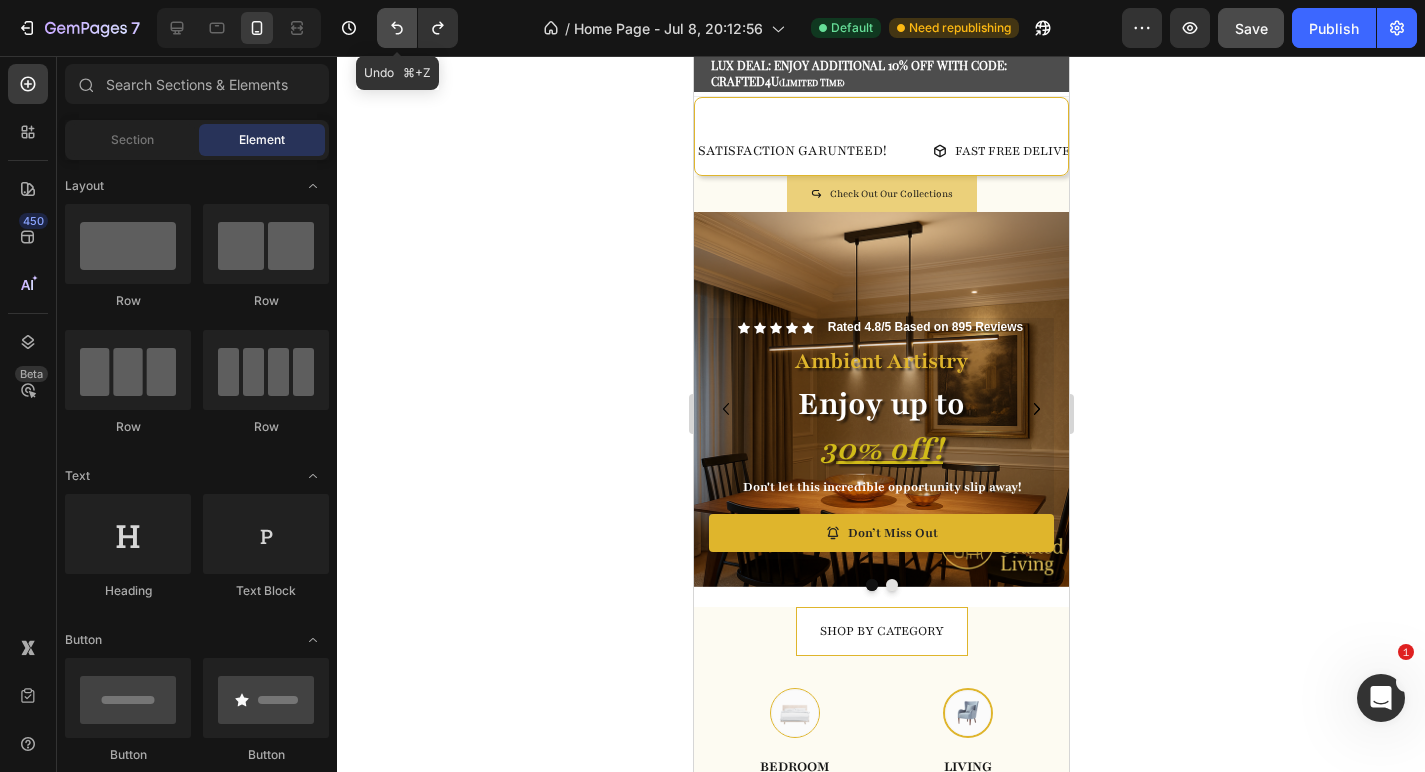 click 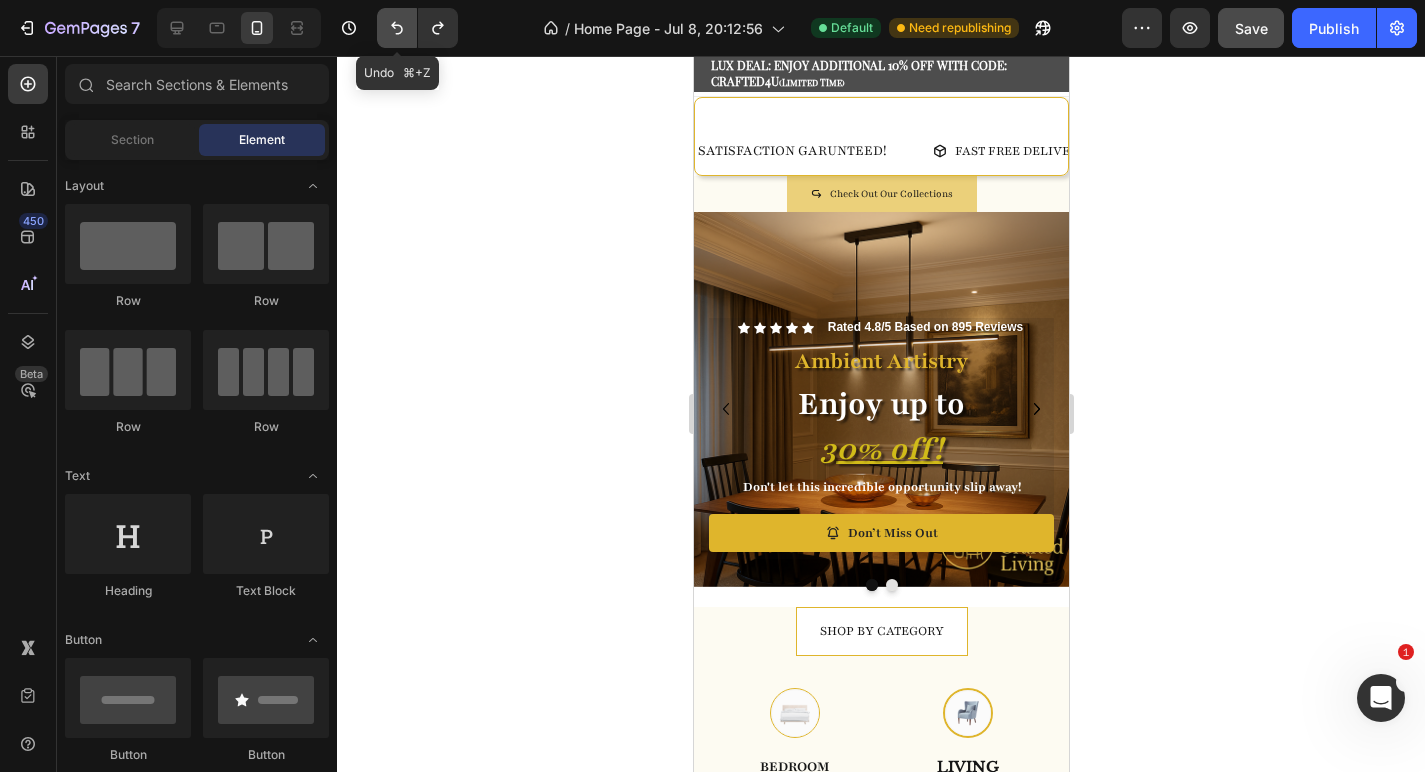 click 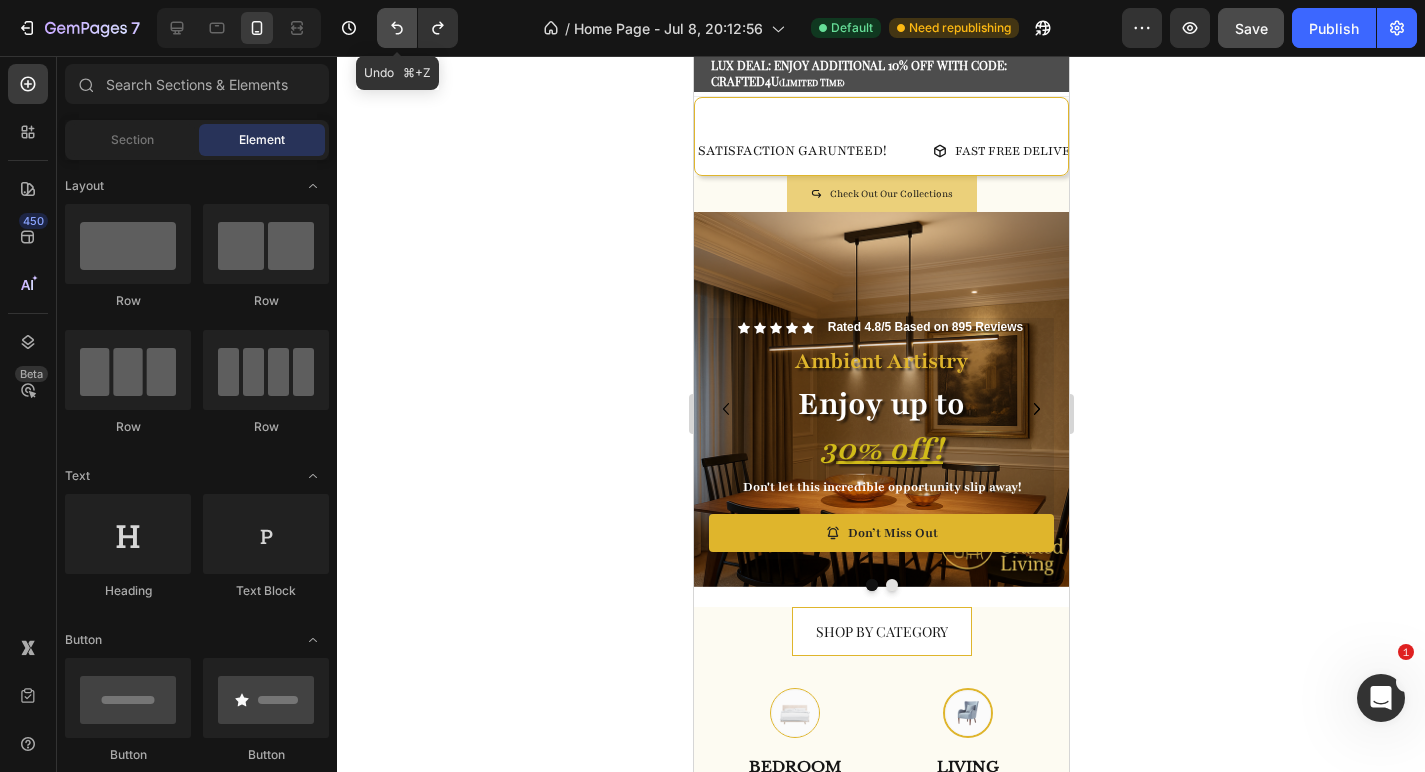 click 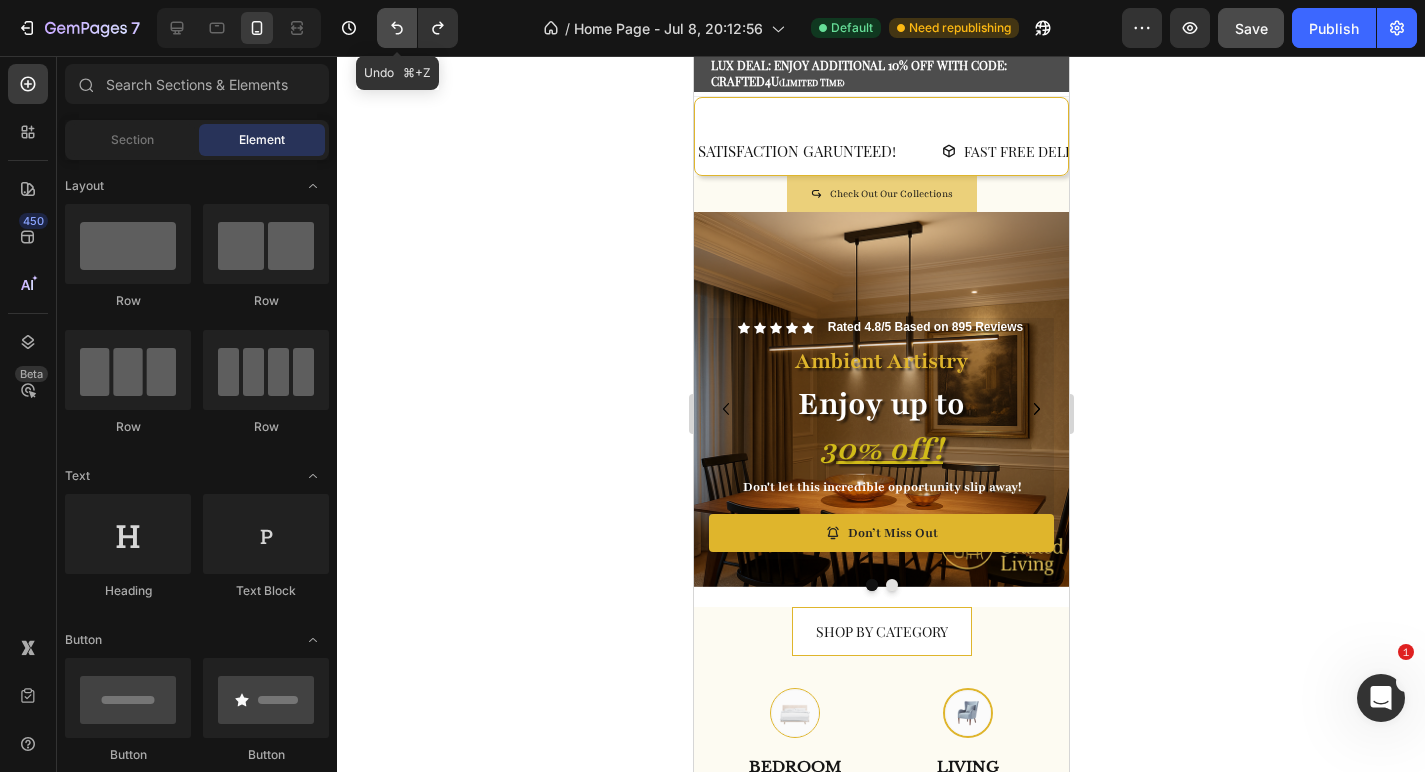 click 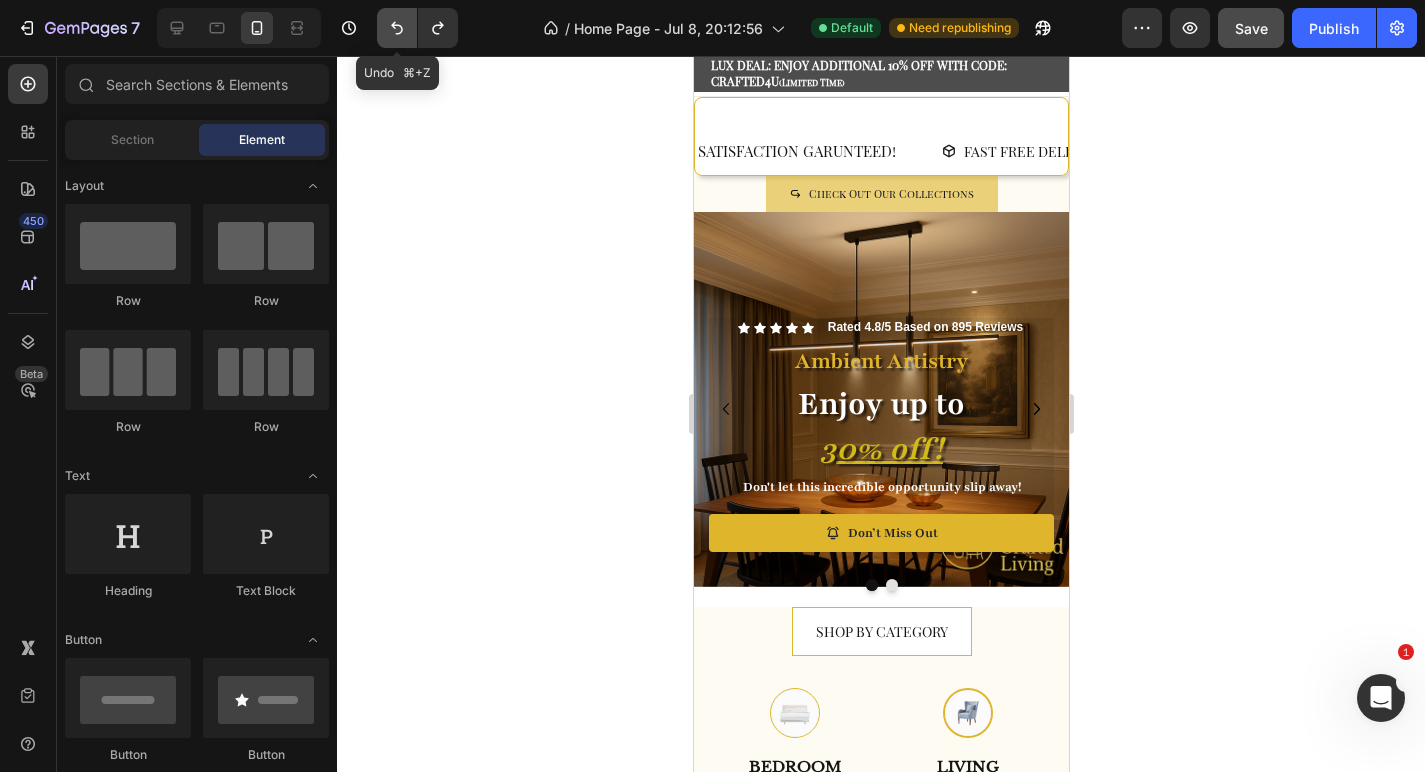 click 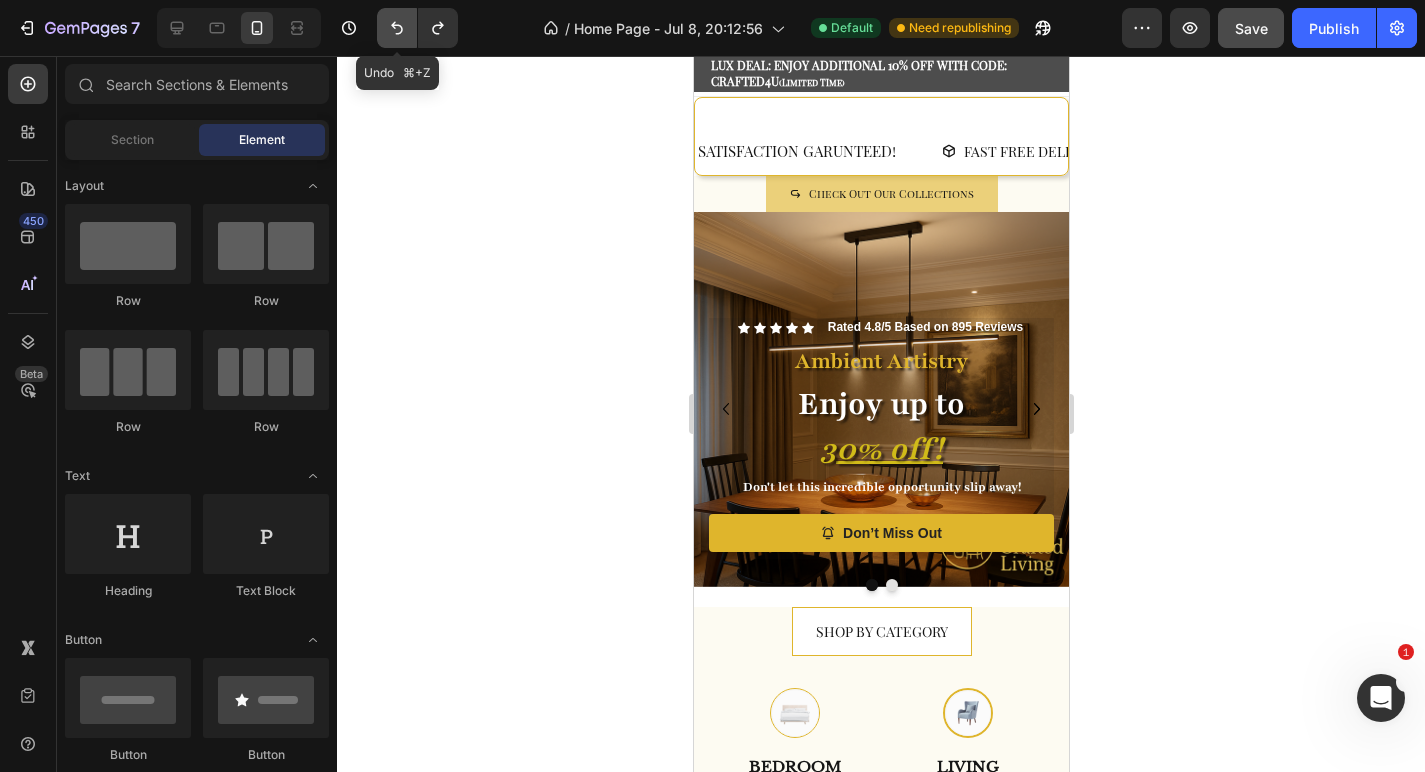 click 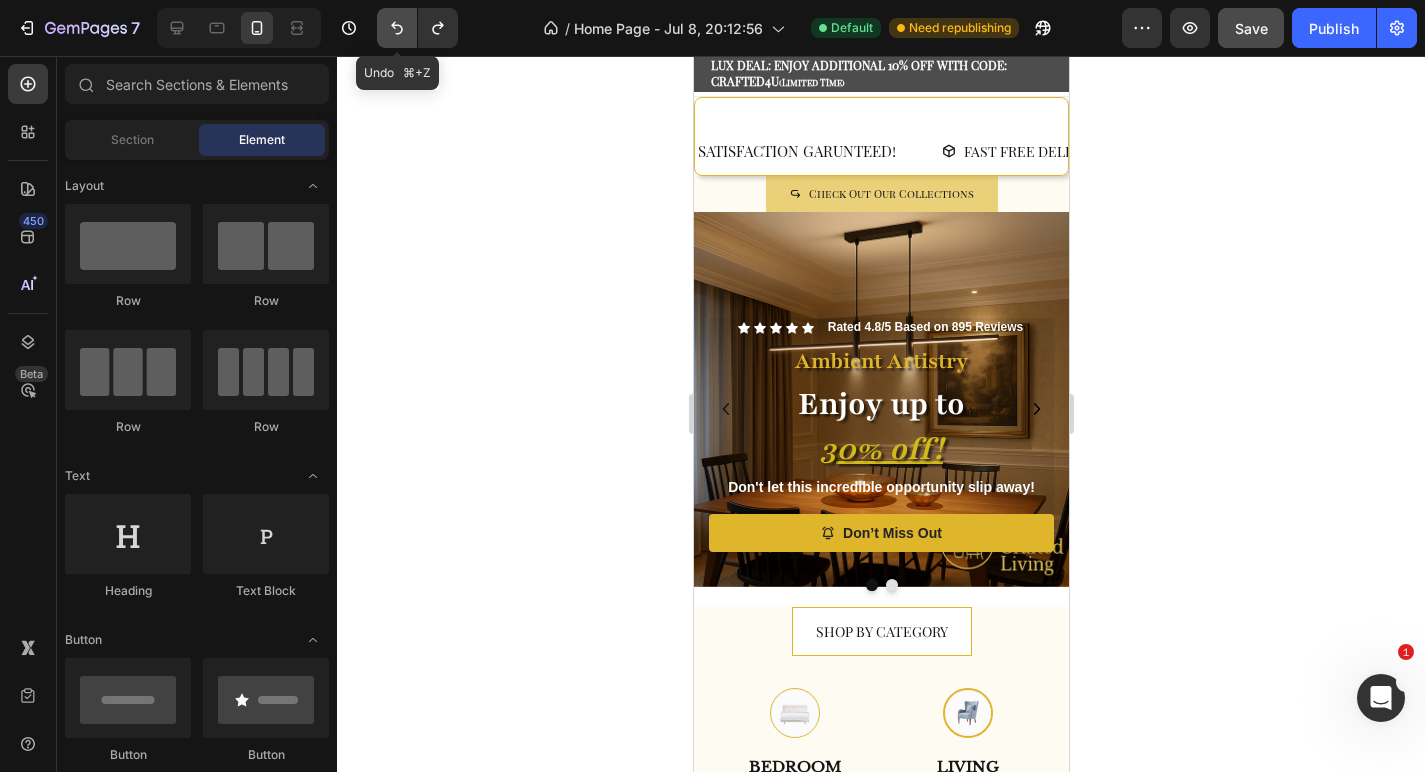 click 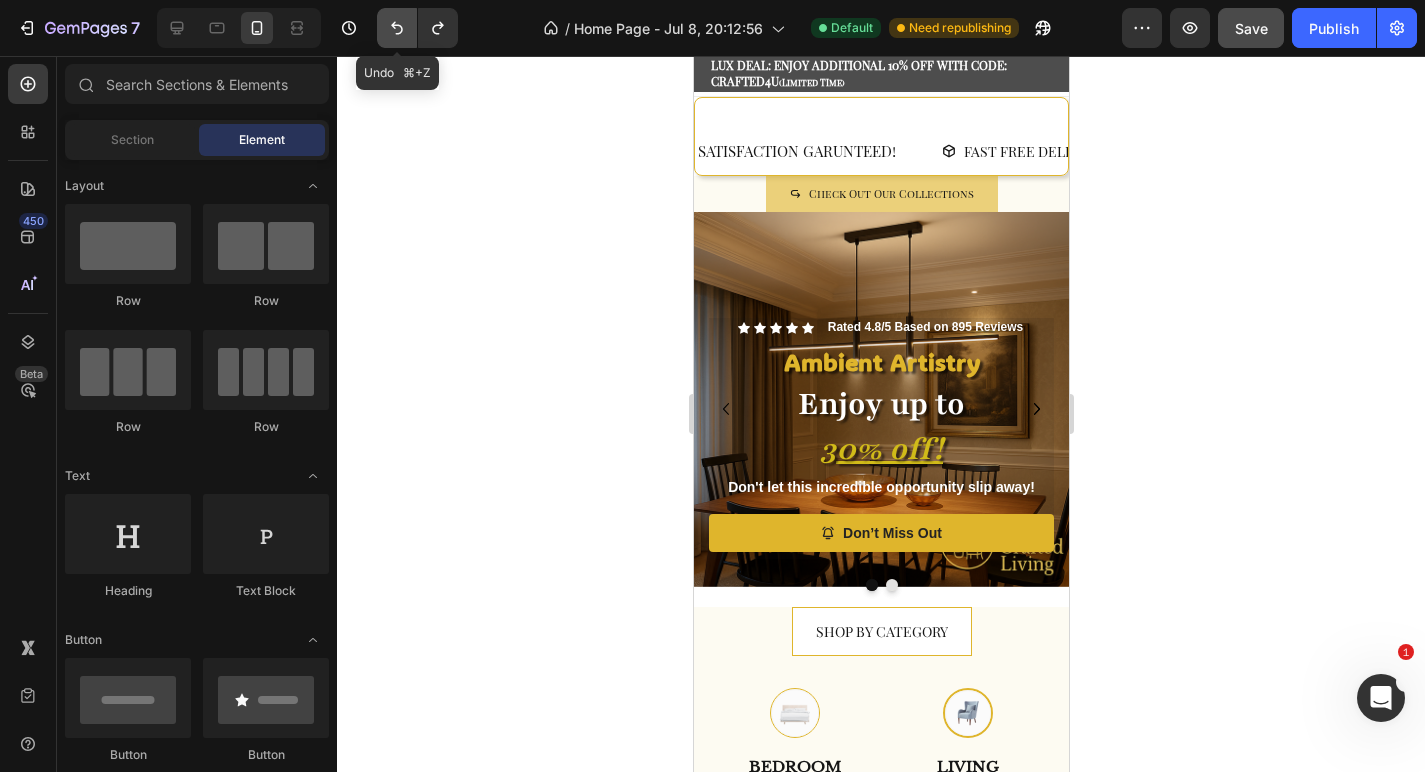 click 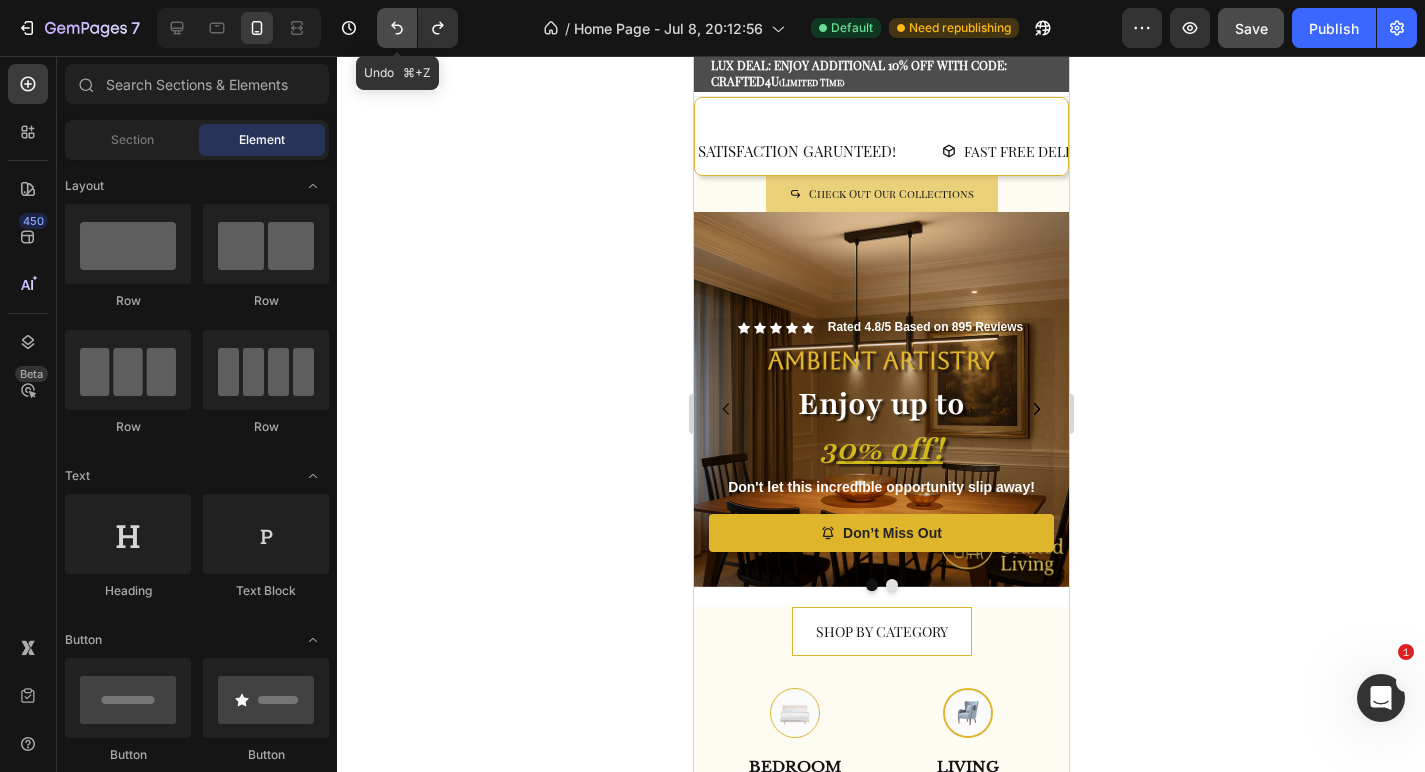 click 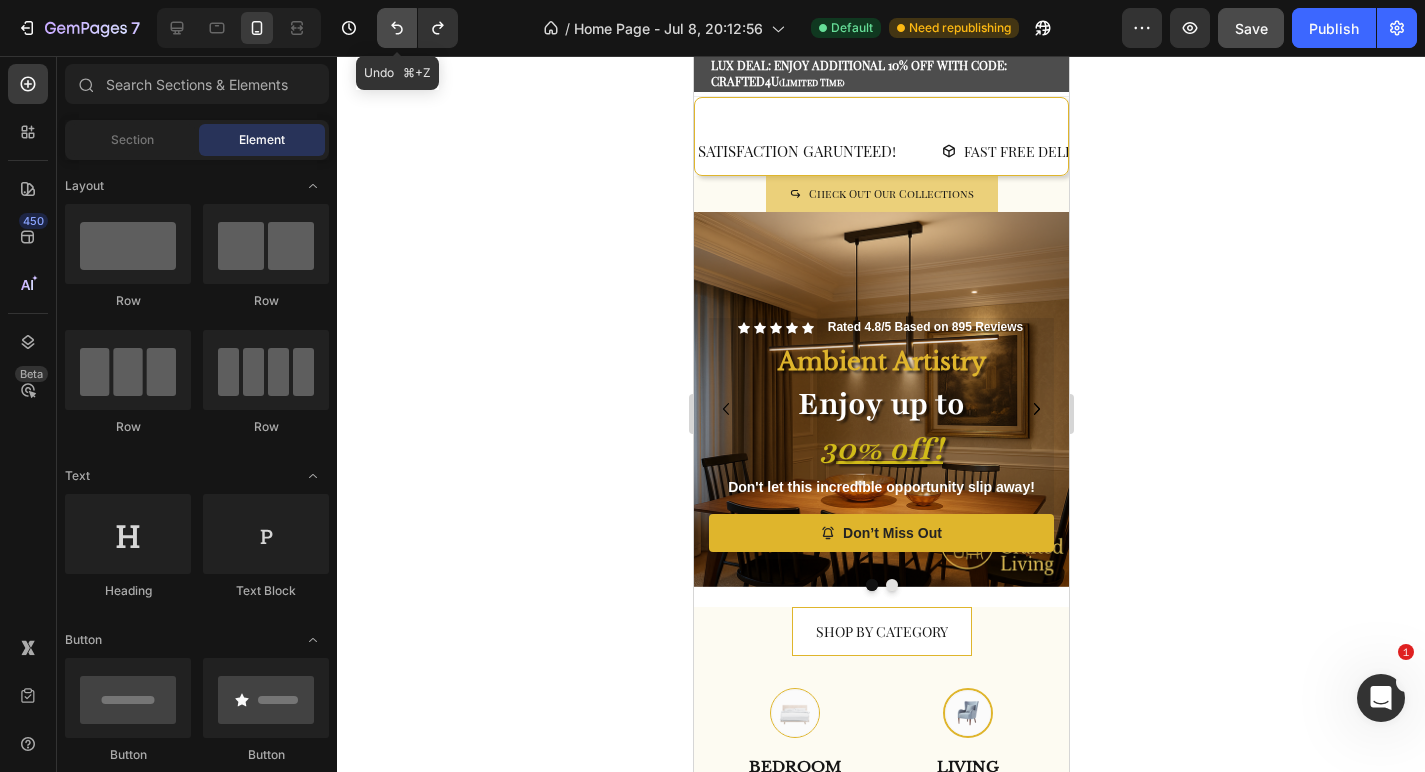 click 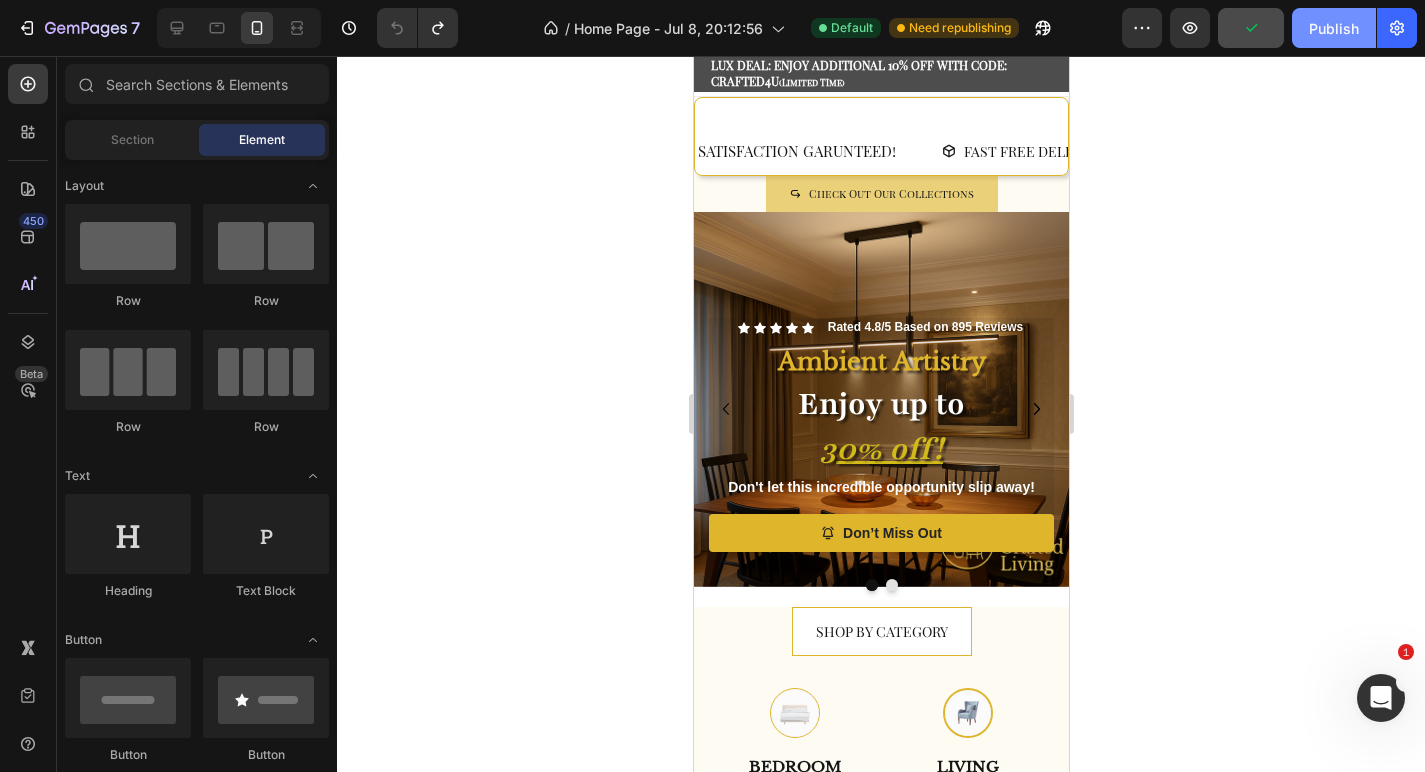 click on "Publish" 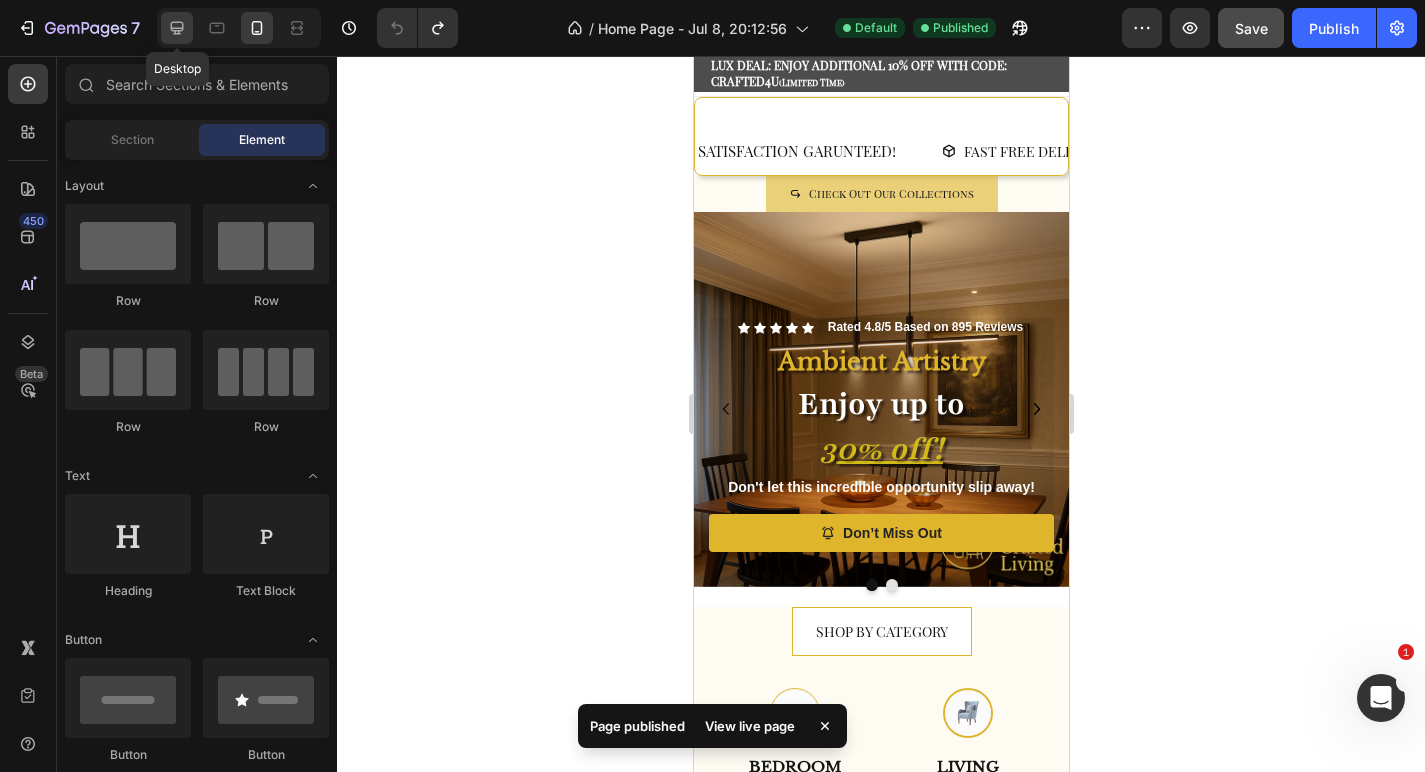 click 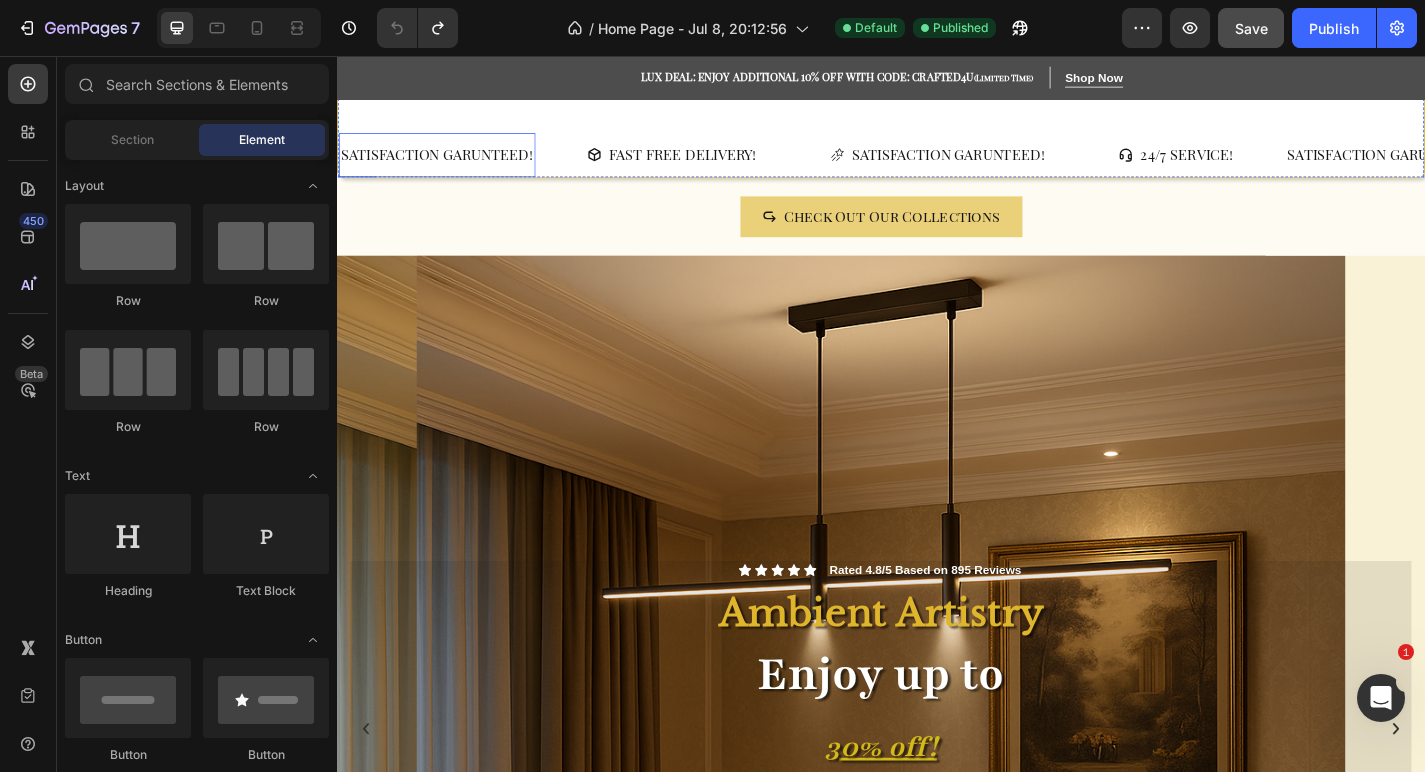 click on "SATISFACTION GARUNTEED!" at bounding box center (447, 165) 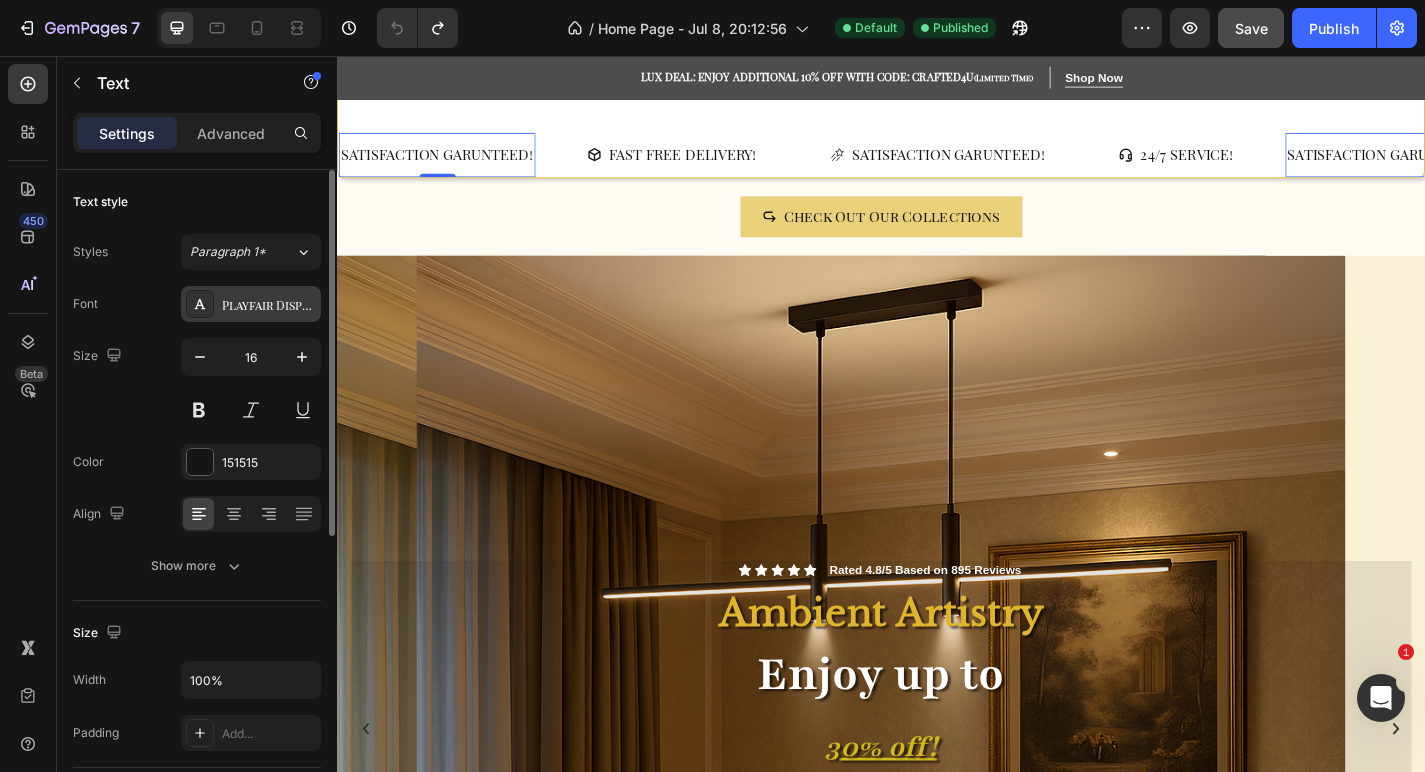click on "Playfair Display SC" at bounding box center [269, 305] 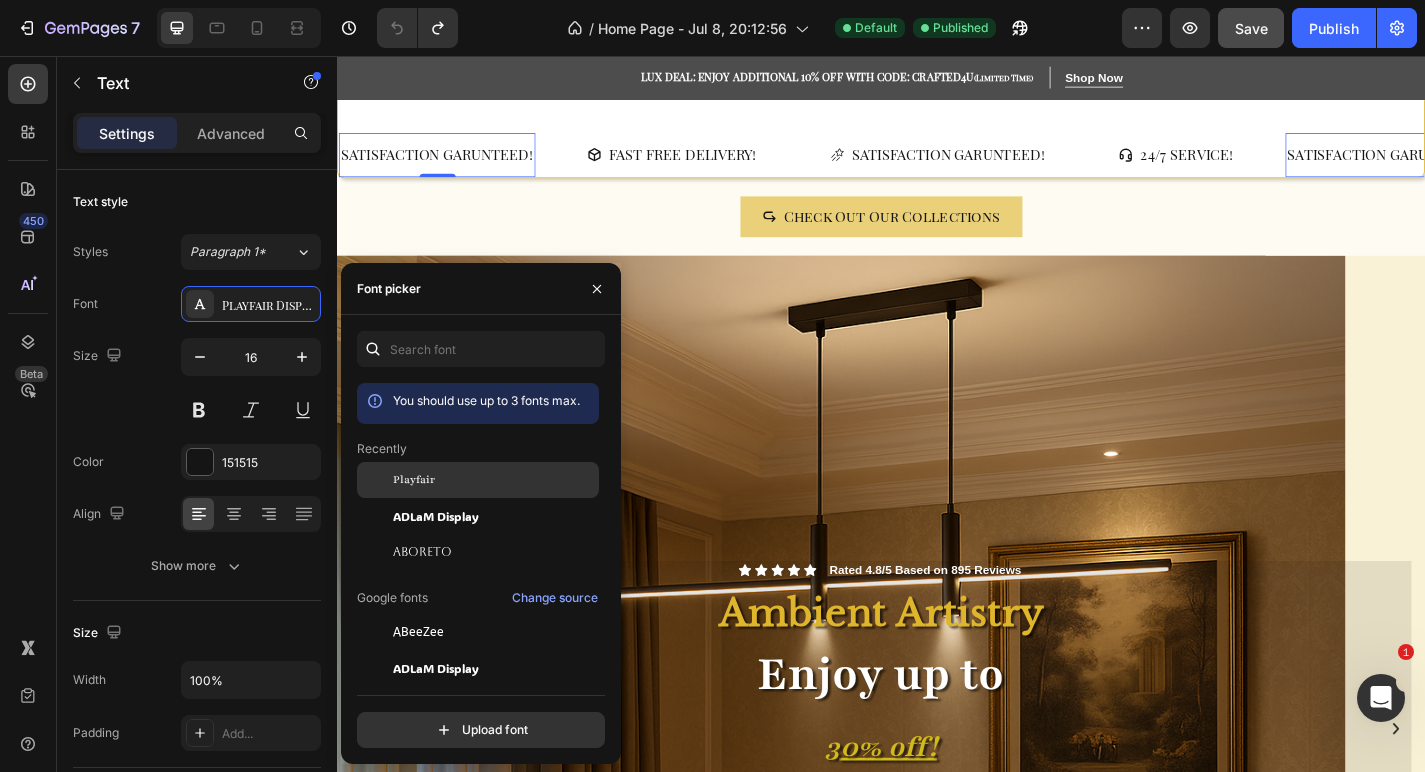 click on "Playfair" at bounding box center [414, 480] 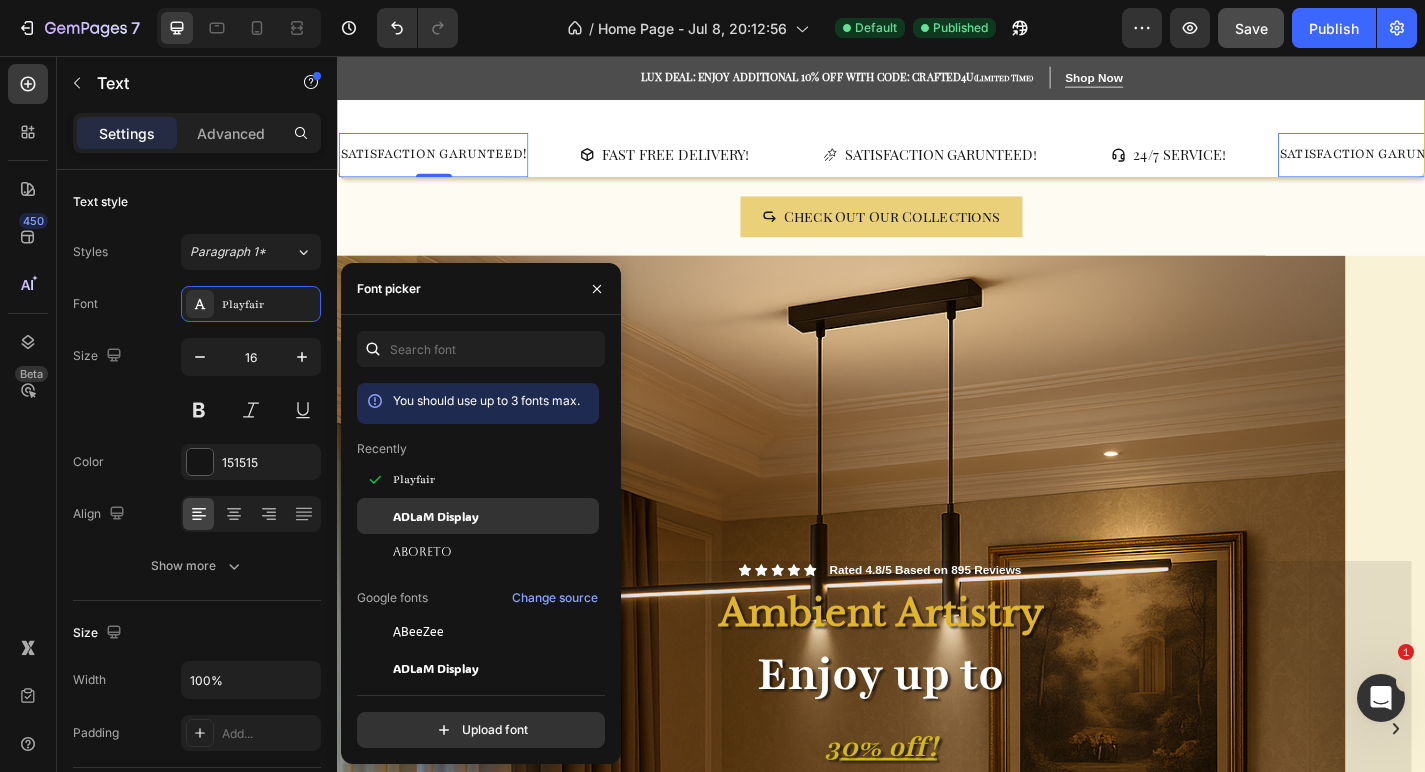click on "ADLaM Display" at bounding box center [436, 516] 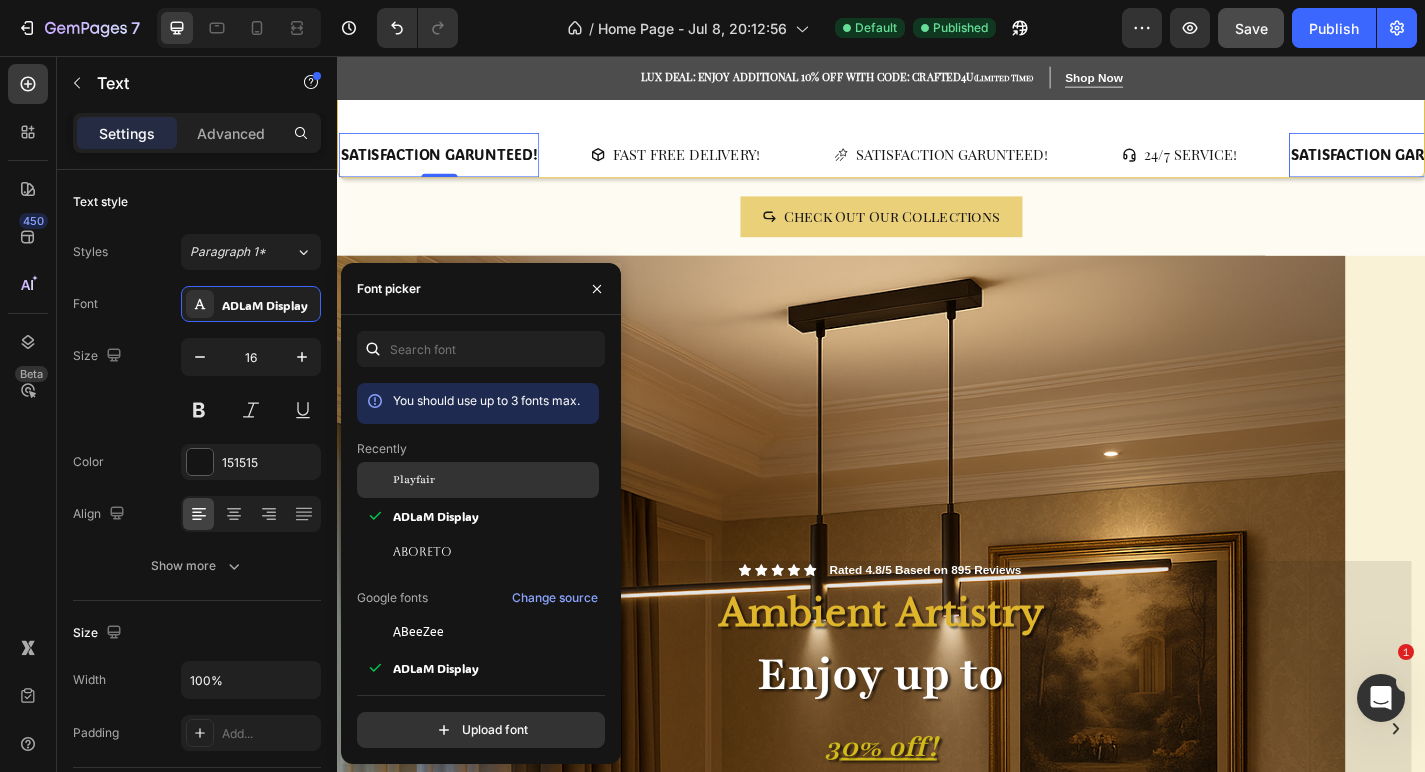 click on "Playfair" at bounding box center [414, 480] 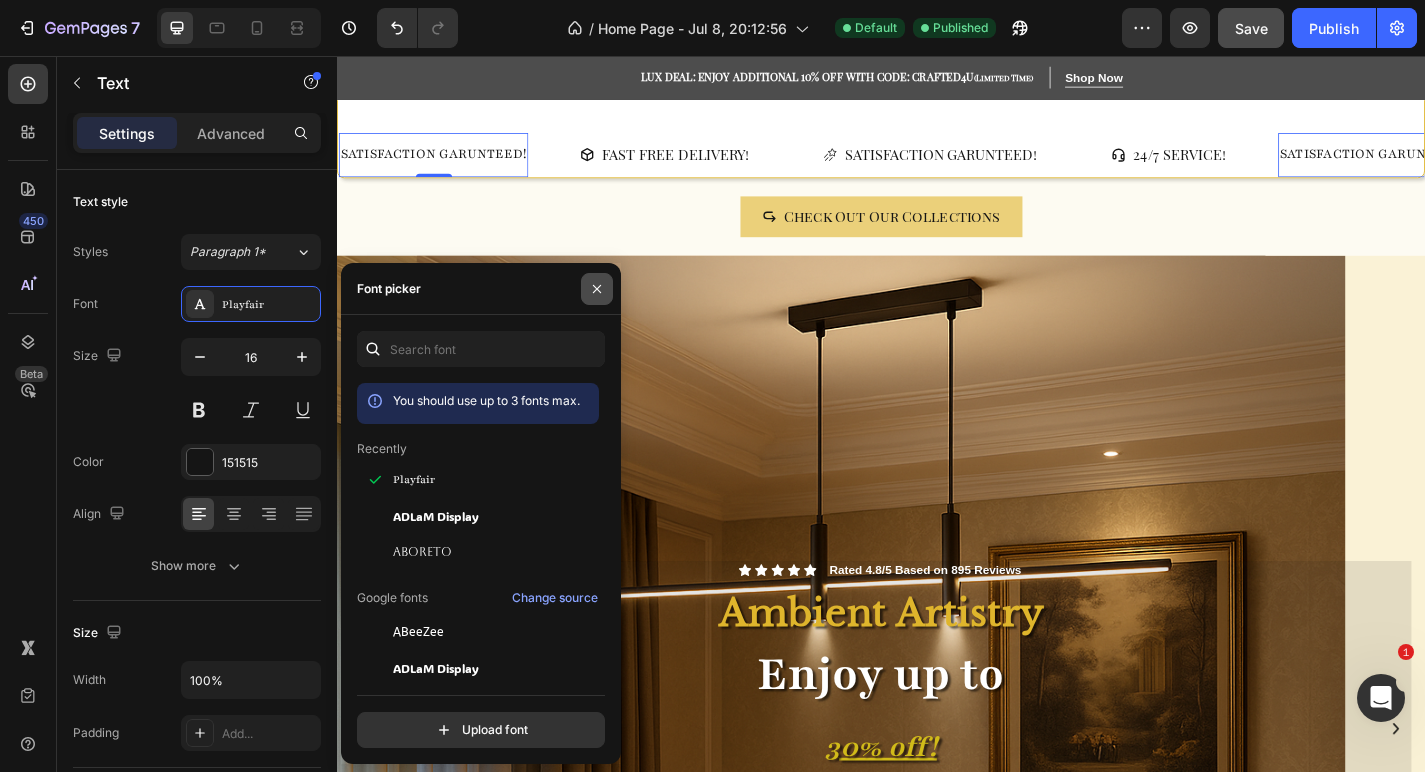 click 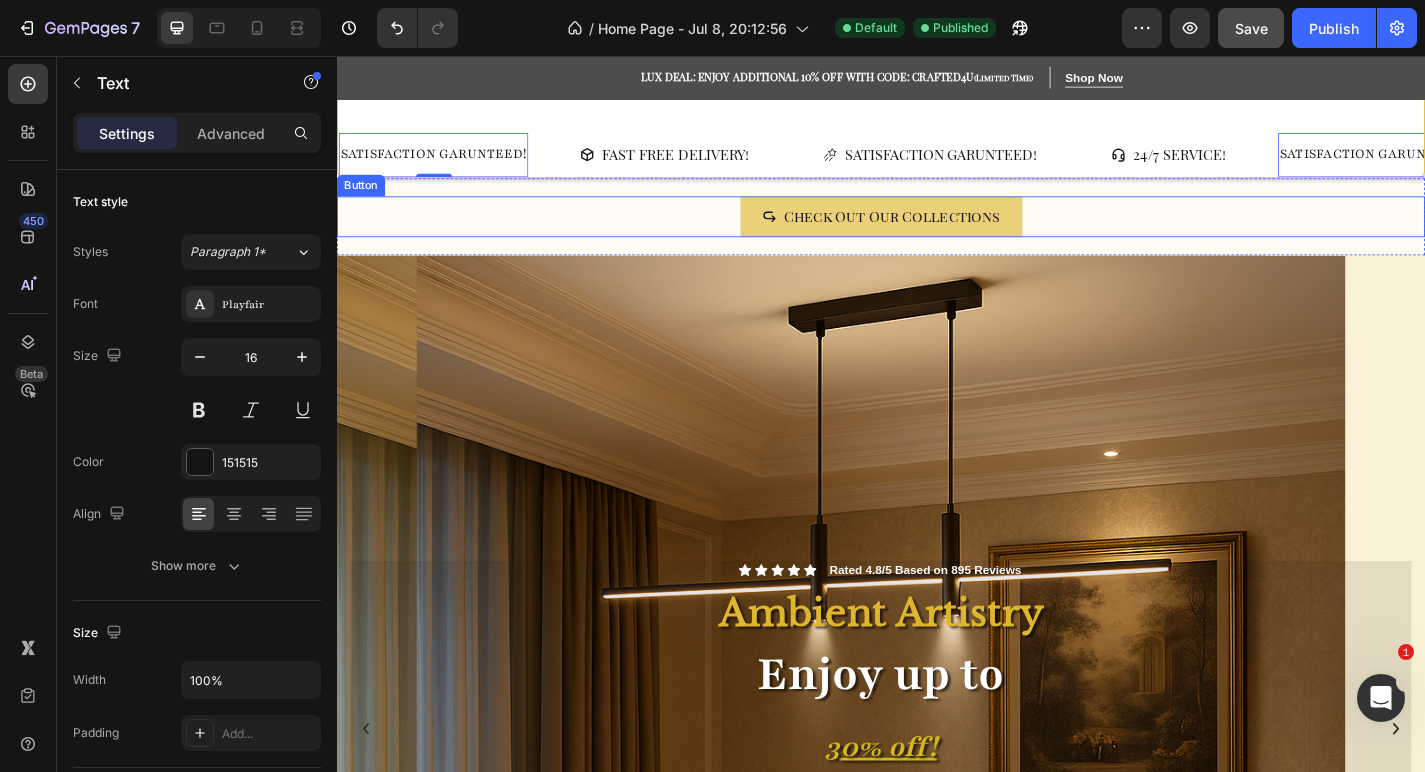 click on "Check Out Our Collections Button" at bounding box center [937, 233] 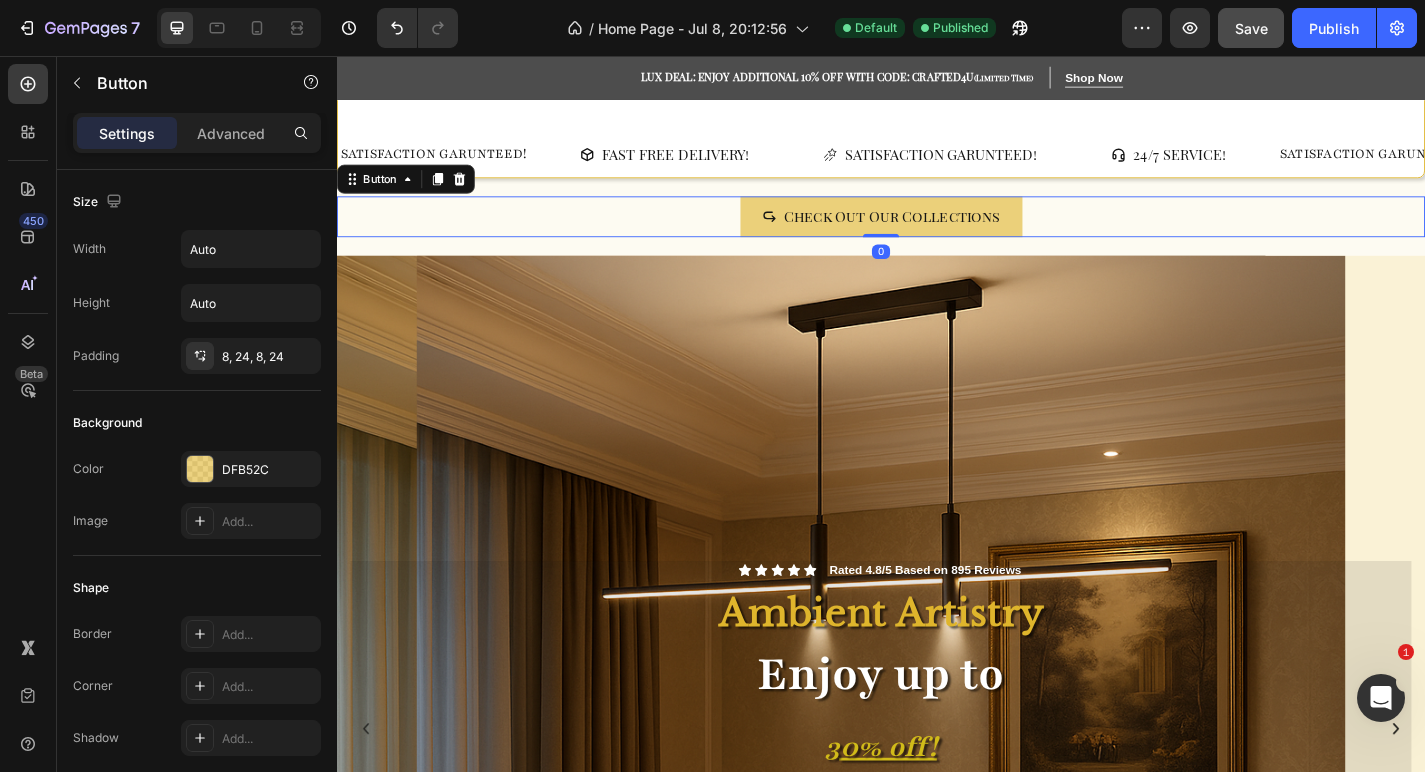 click on "Check Out Our Collections Button   0" at bounding box center (937, 233) 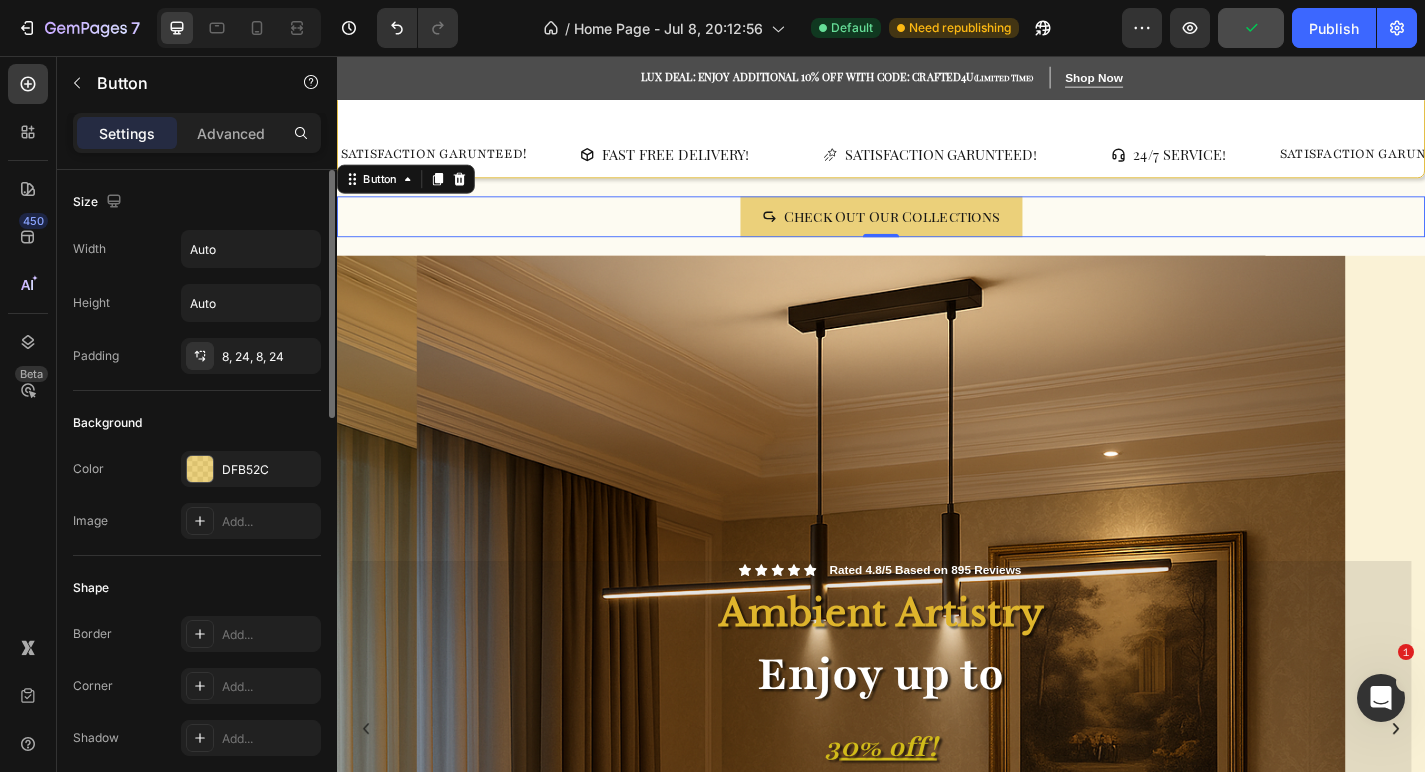 click on "Size Width Auto Height Auto Padding 8, 24, 8, 24" 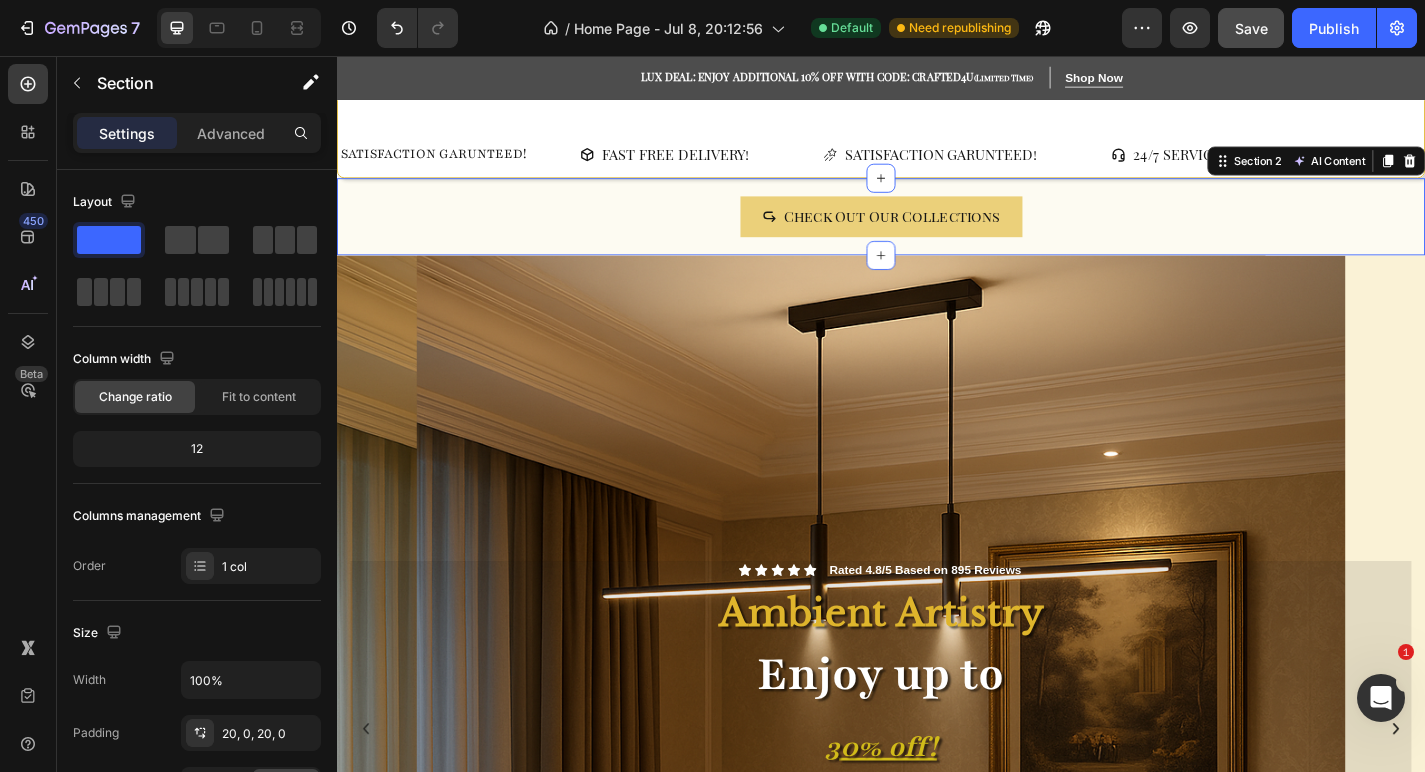 click on "Check Out Our Collections Button Section 2   AI Content Write with GemAI What would you like to describe here? Tone and Voice Persuasive Product Show more Generate" at bounding box center [937, 233] 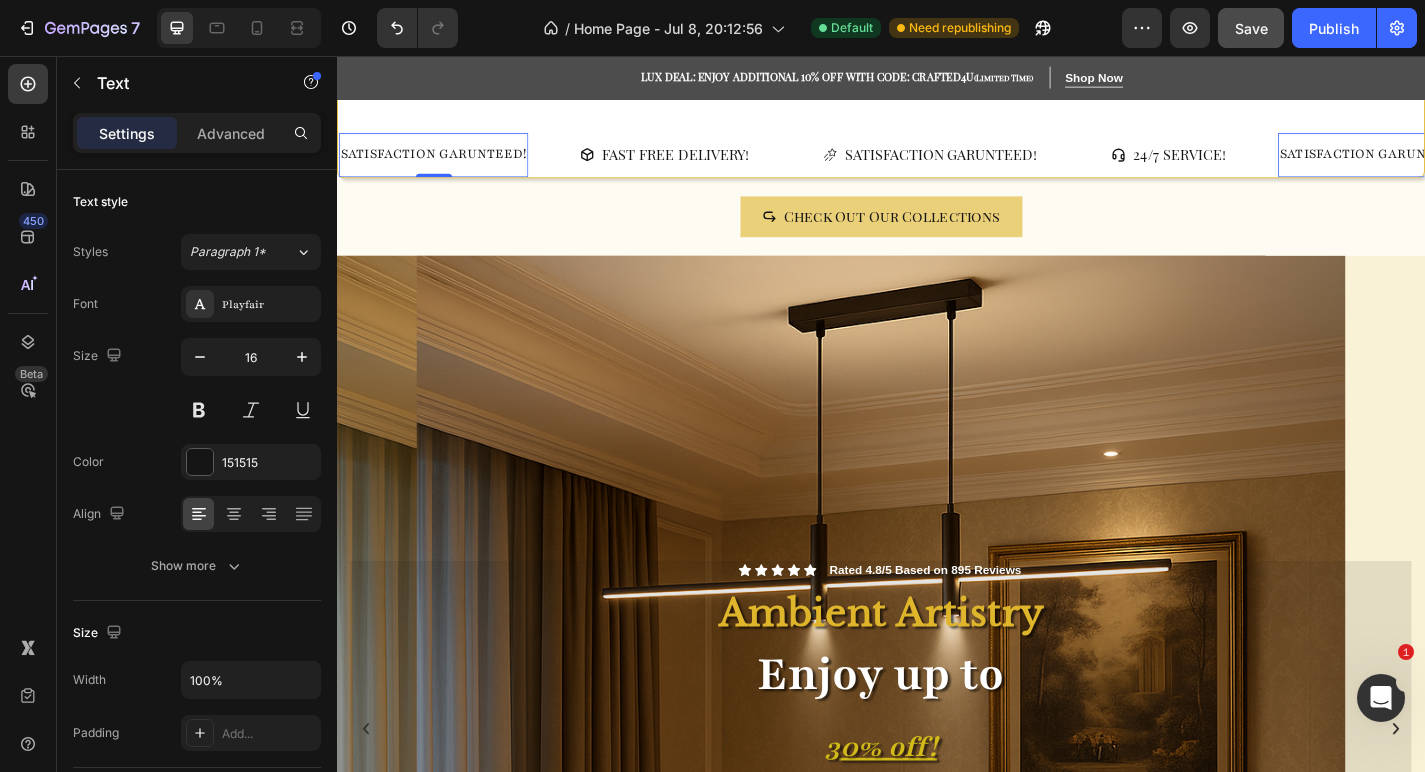 click on "SATISFACTION GARUNTEED!" at bounding box center [443, 165] 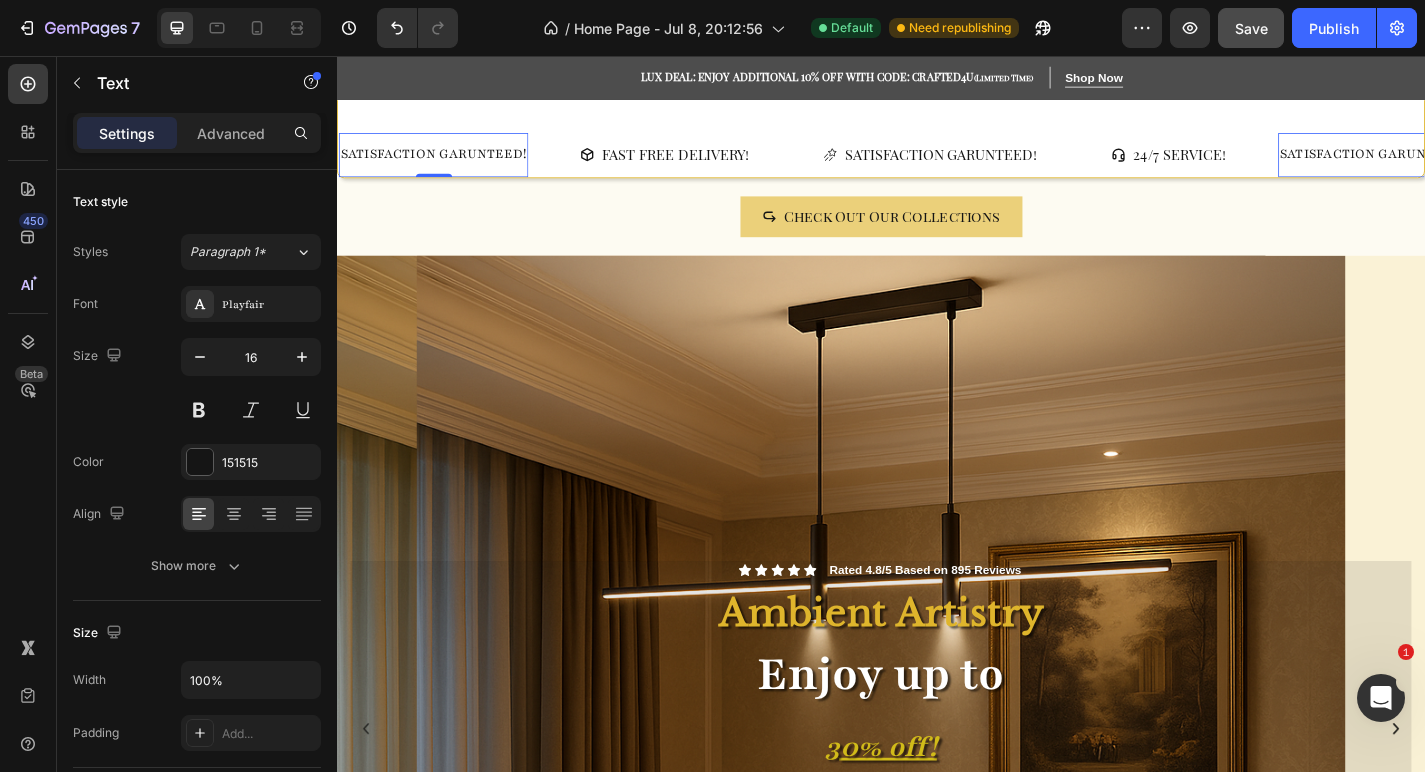 click on "SATISFACTION GARUNTEED!" at bounding box center [443, 165] 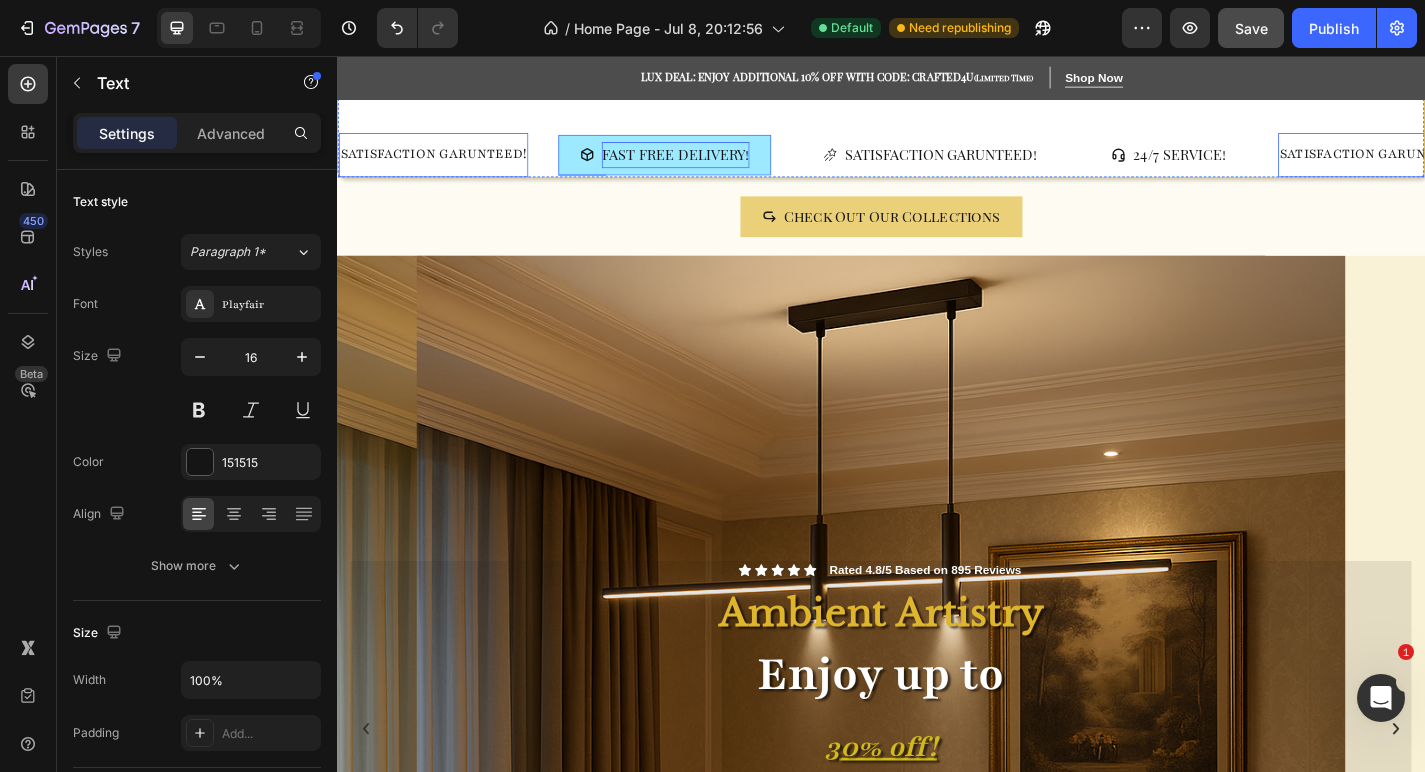 click on "FAST FREE DELIVERY!" at bounding box center [710, 165] 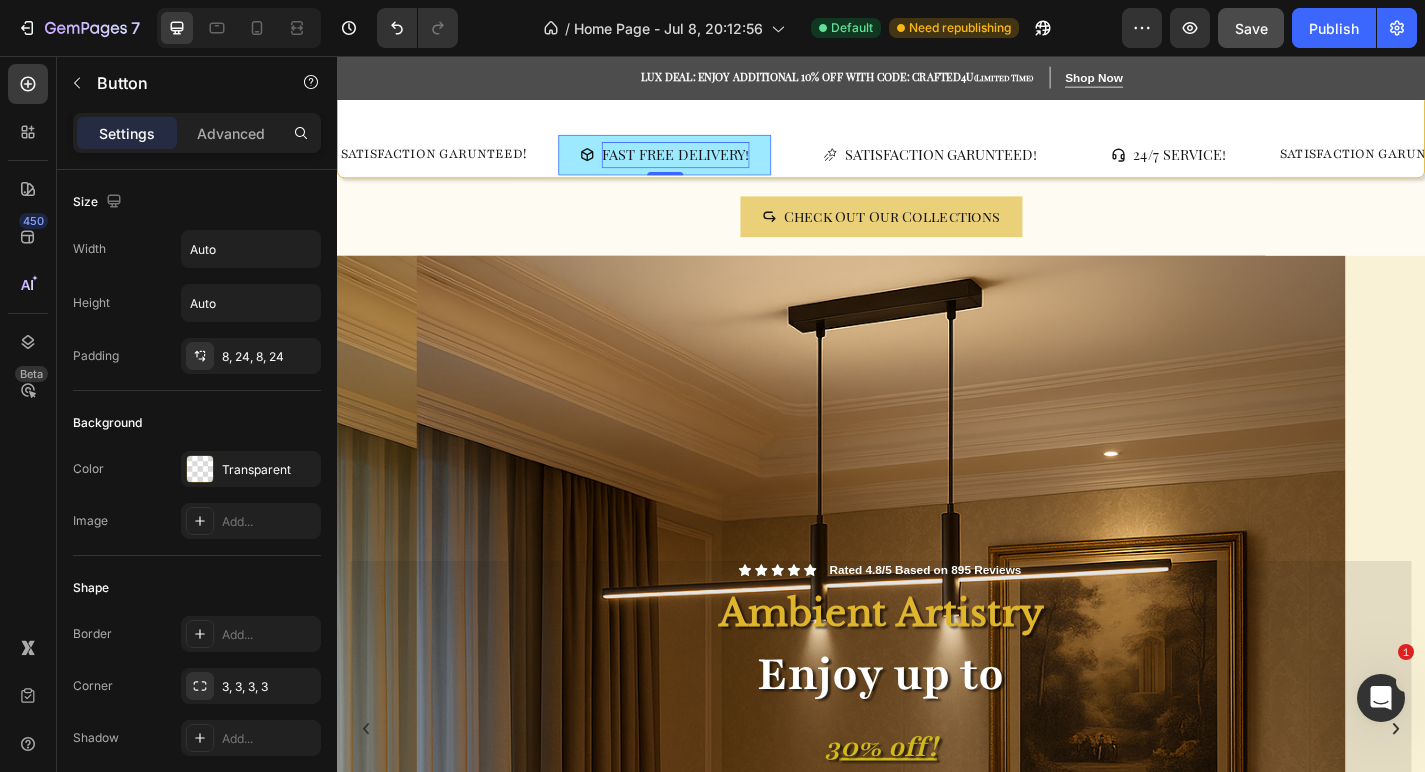click on "FAST FREE DELIVERY!" at bounding box center [710, 165] 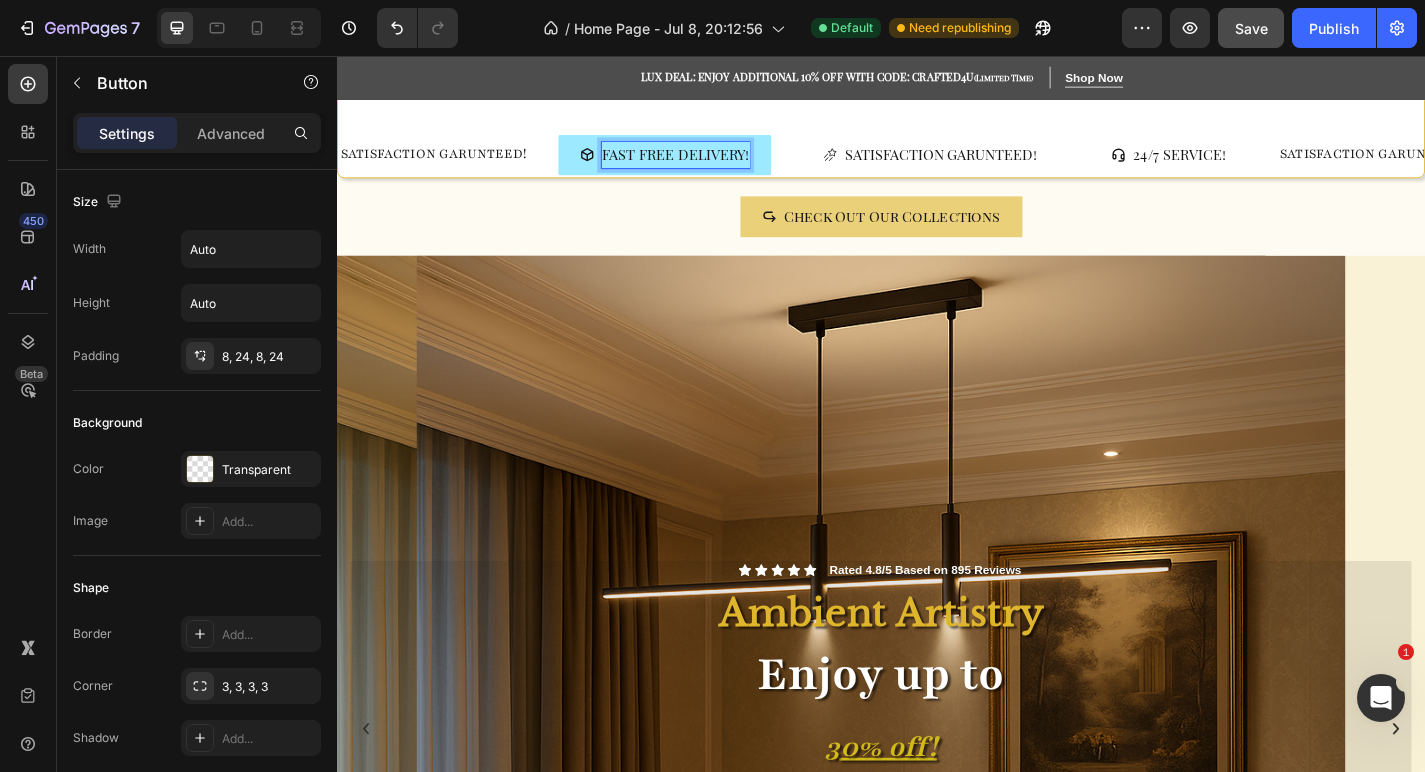 click on "FAST FREE DELIVERY!" at bounding box center [710, 165] 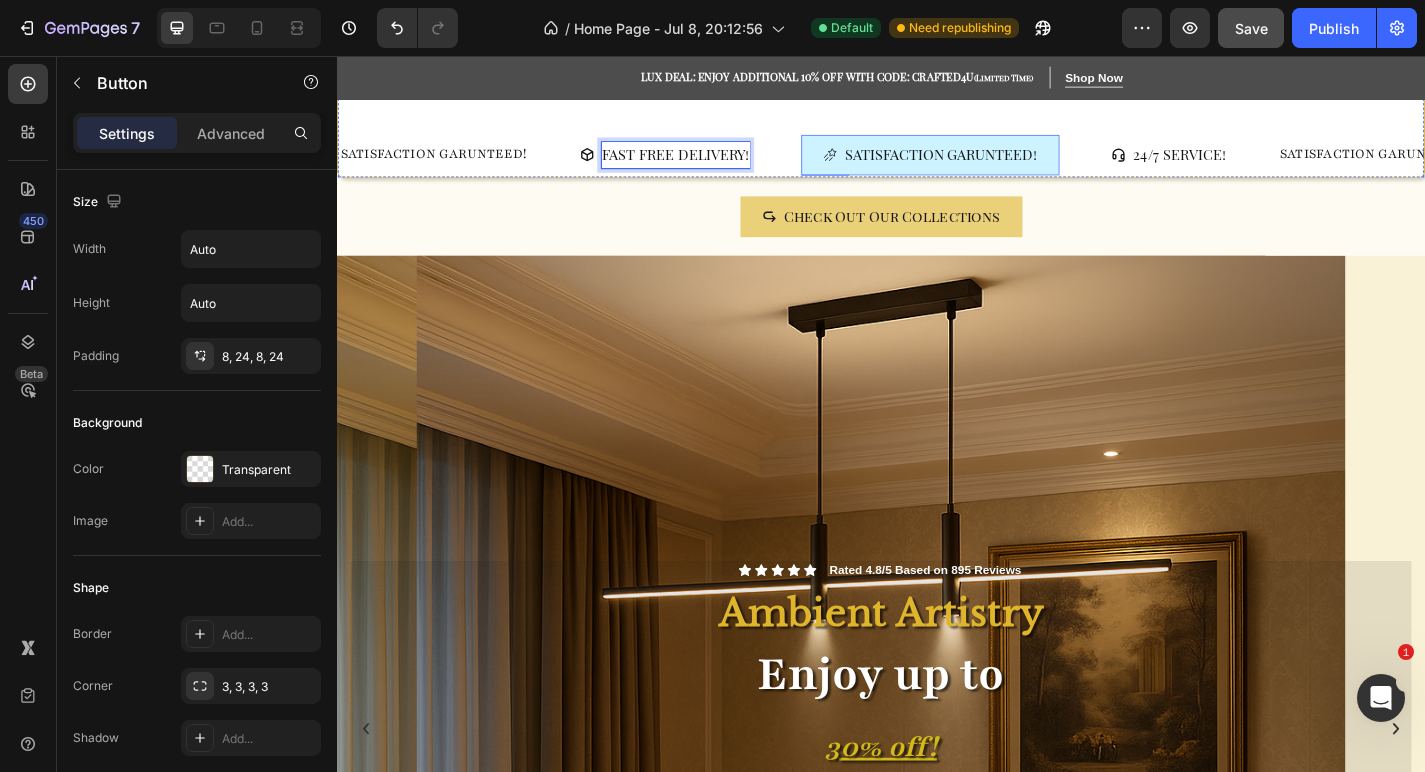 click 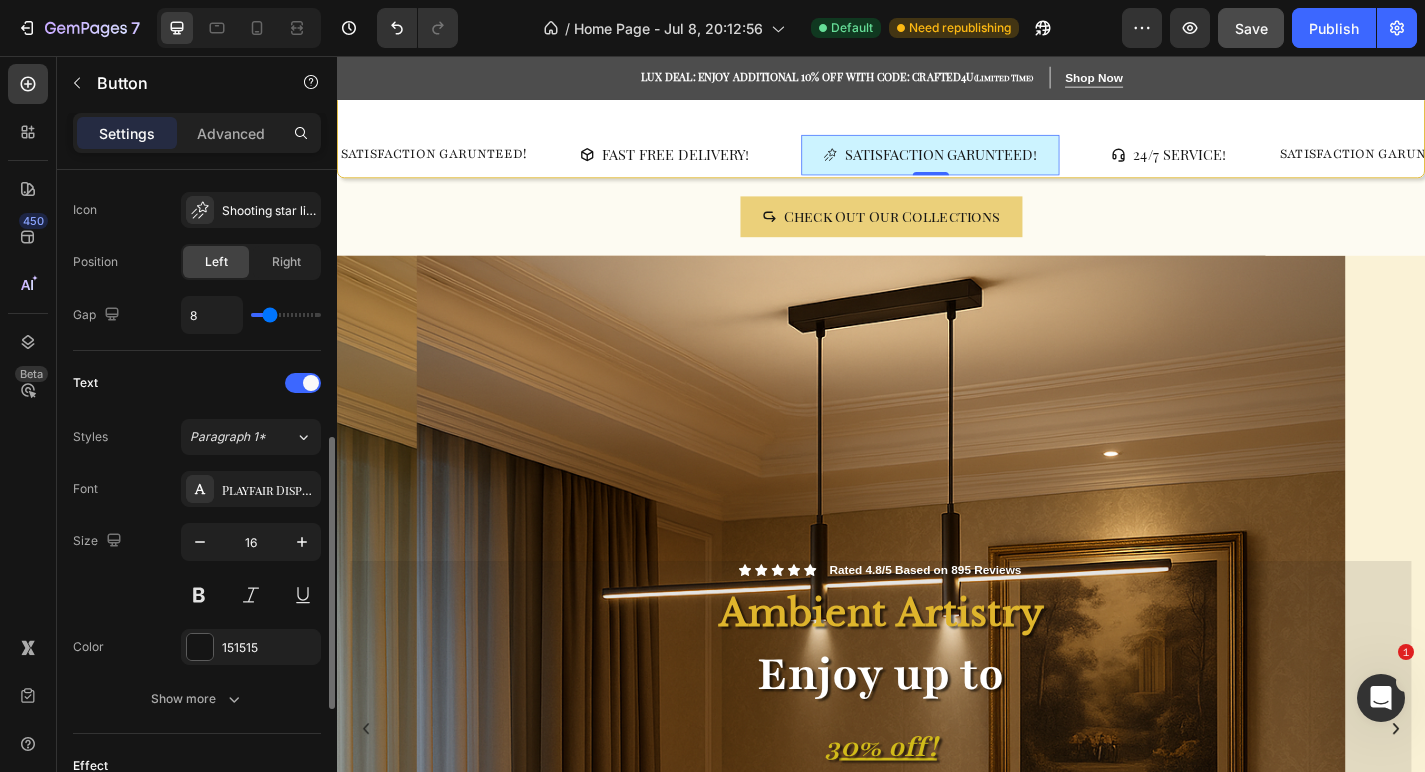 click 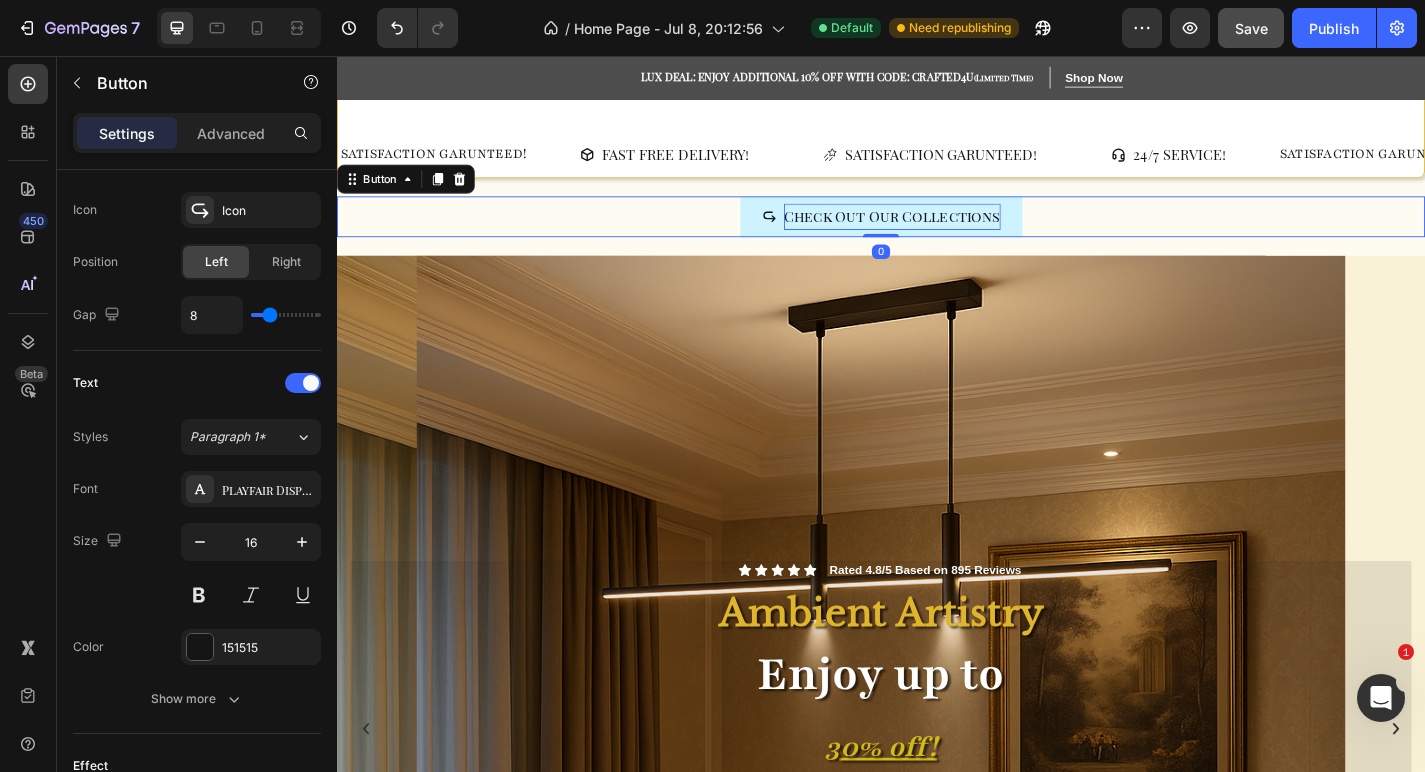click on "Check Out Our Collections" at bounding box center (949, 233) 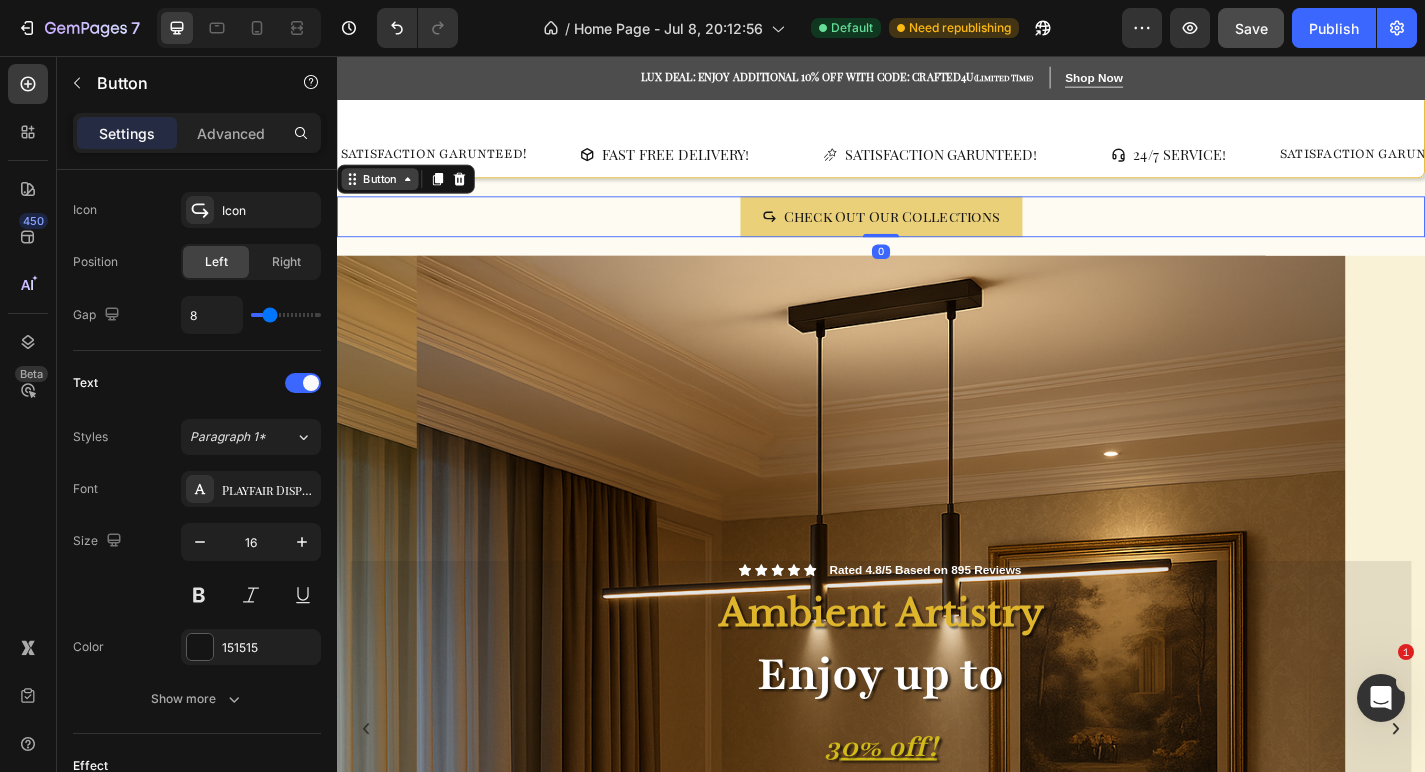 click 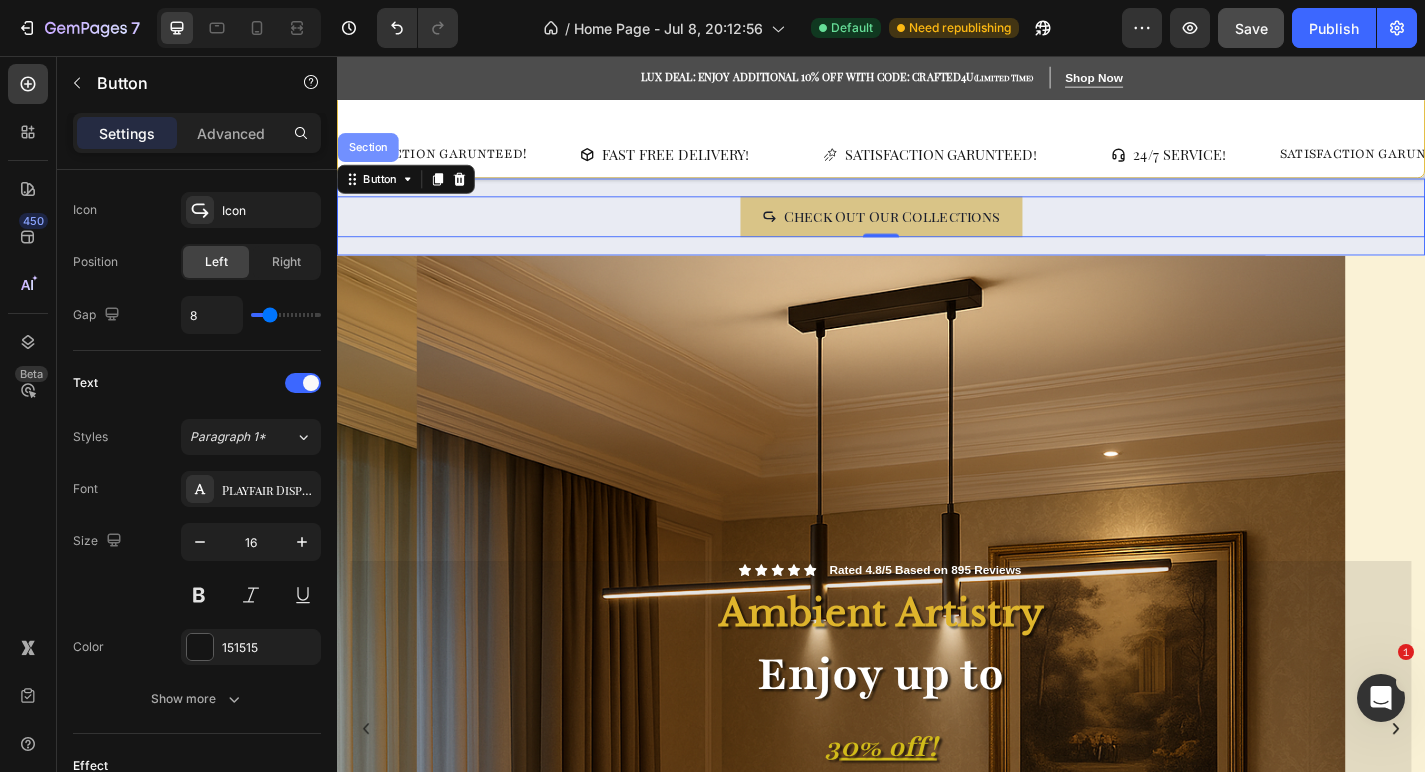 click on "Section" at bounding box center (371, 157) 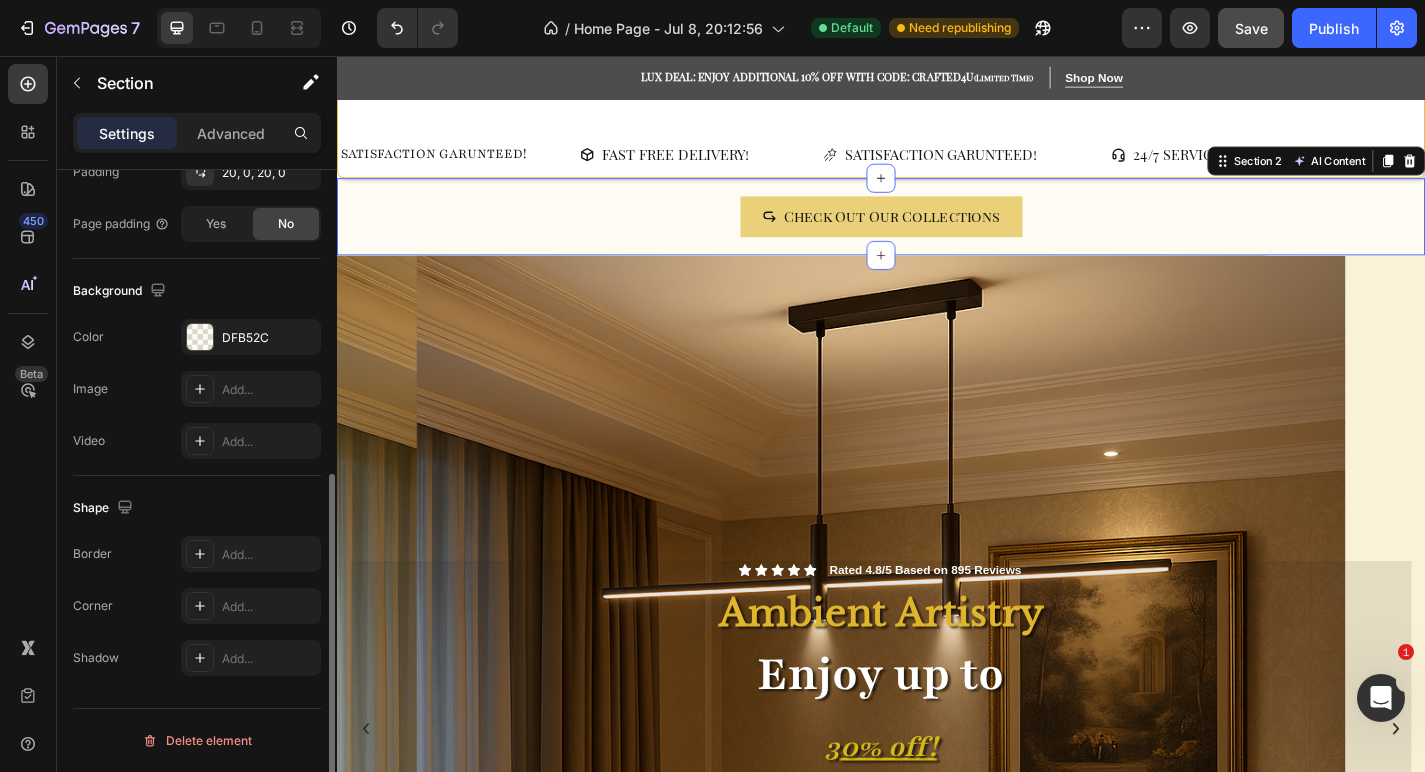 scroll, scrollTop: 0, scrollLeft: 0, axis: both 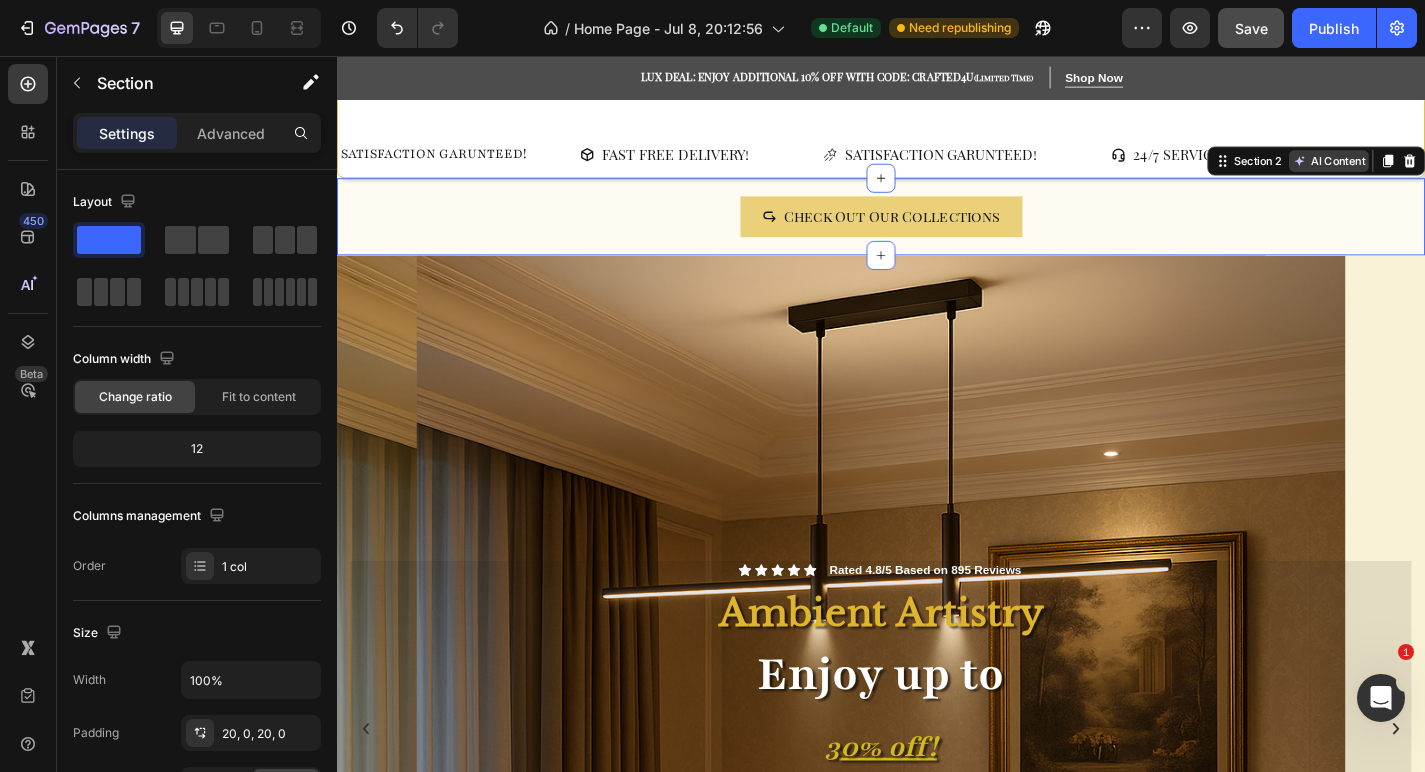 click on "AI Content" at bounding box center (1431, 172) 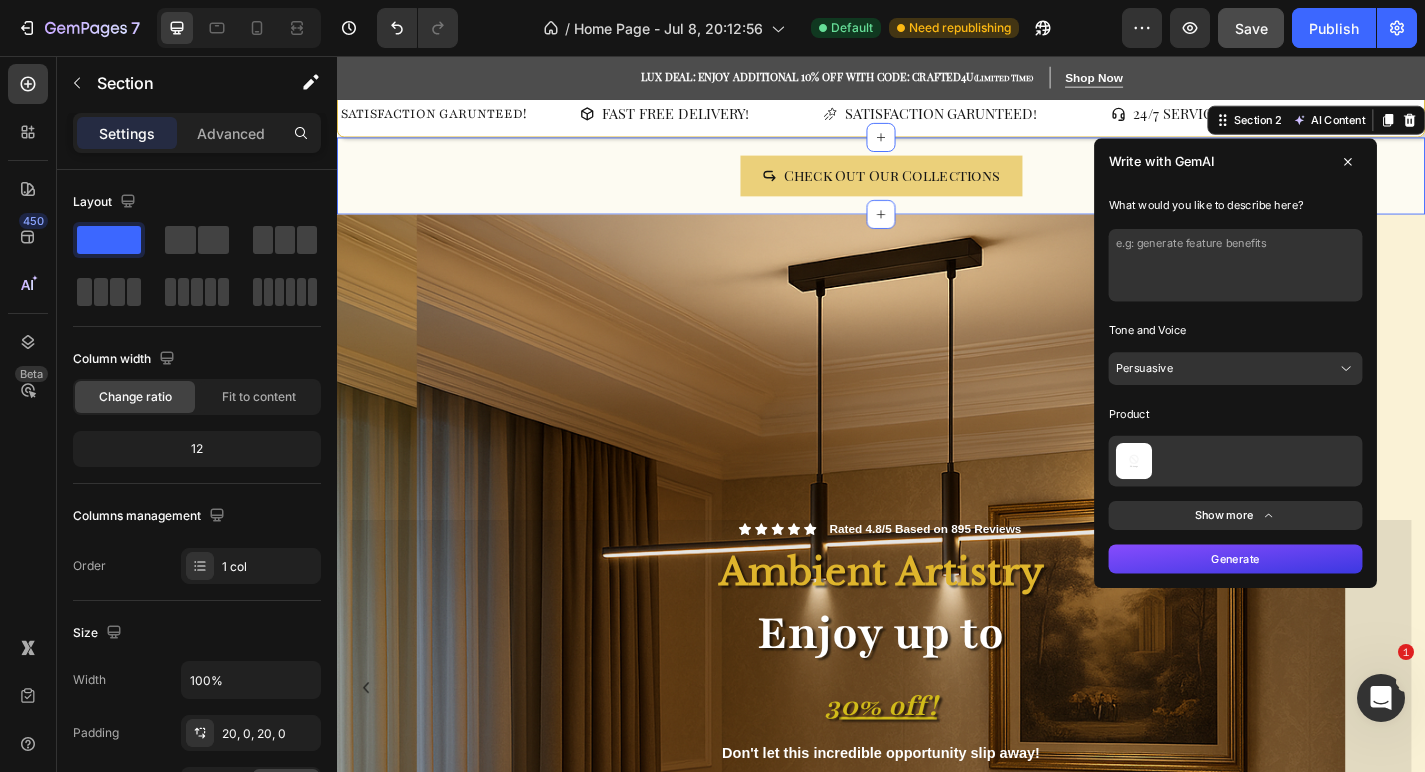 scroll, scrollTop: 42, scrollLeft: 0, axis: vertical 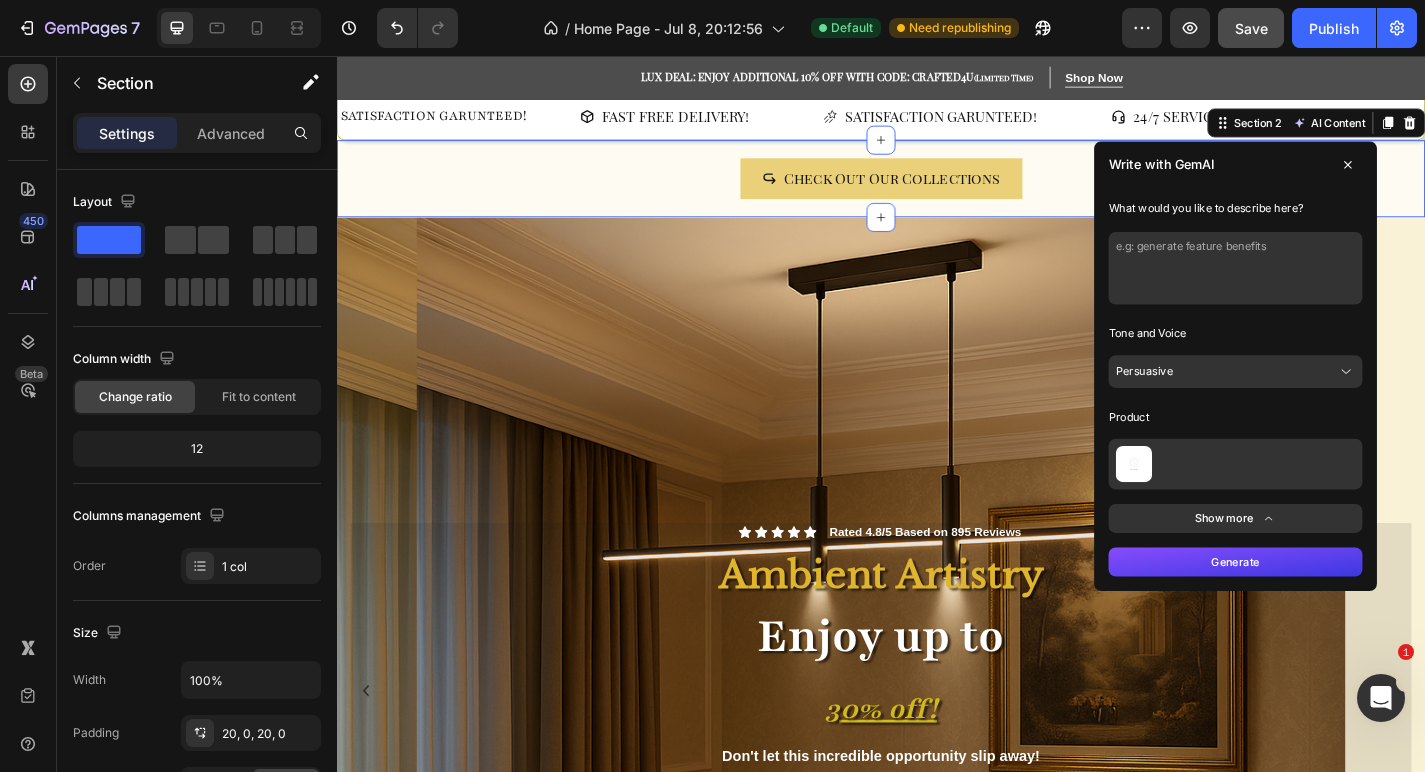 click 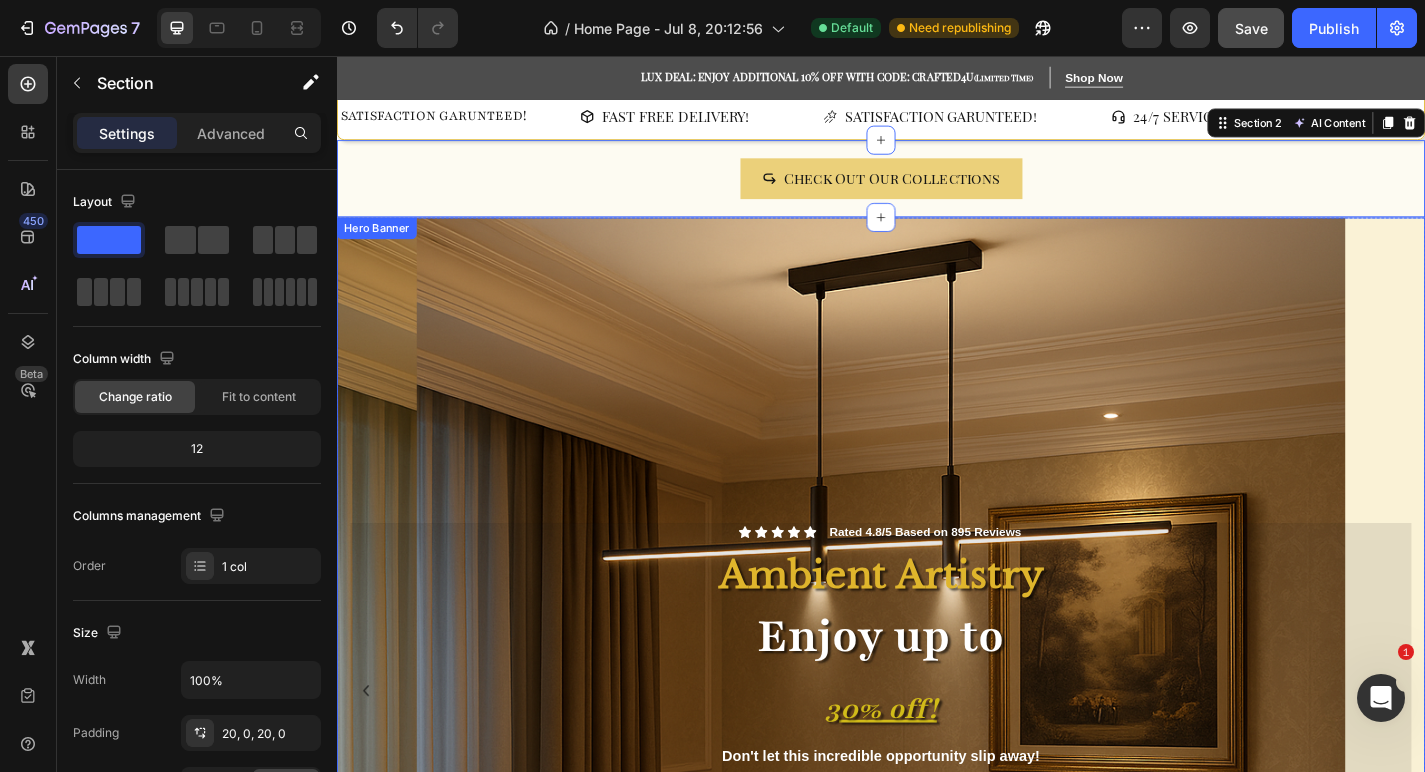 click at bounding box center [937, 746] 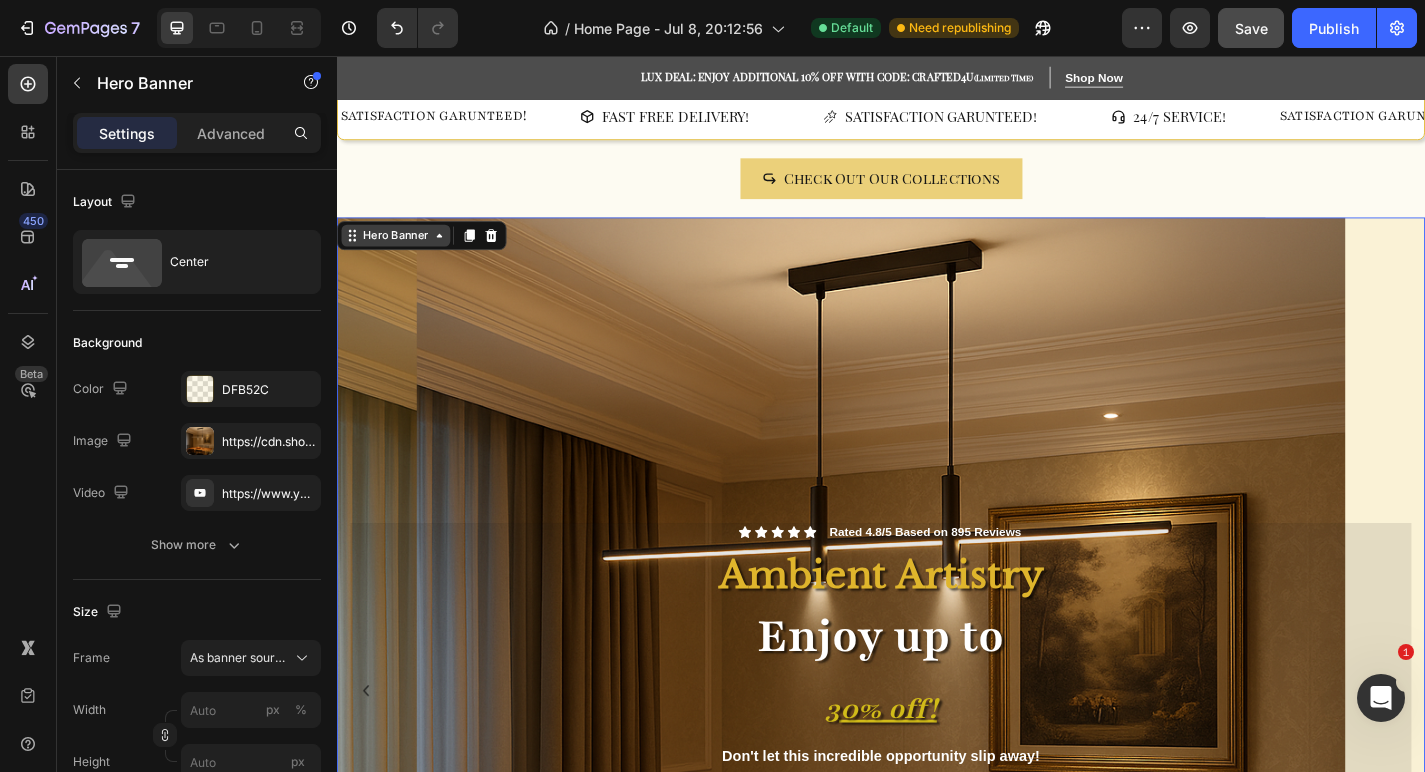 click on "Hero Banner" at bounding box center (402, 254) 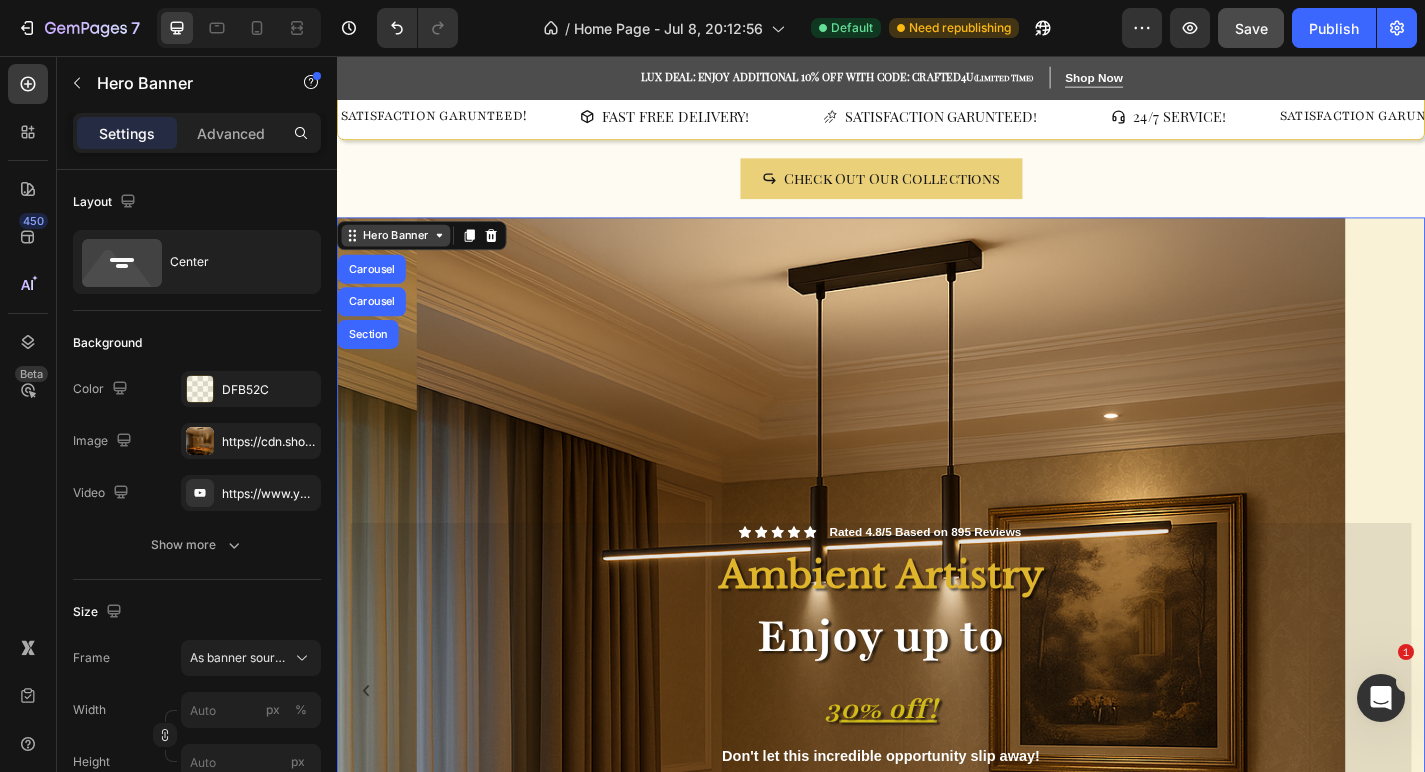 click 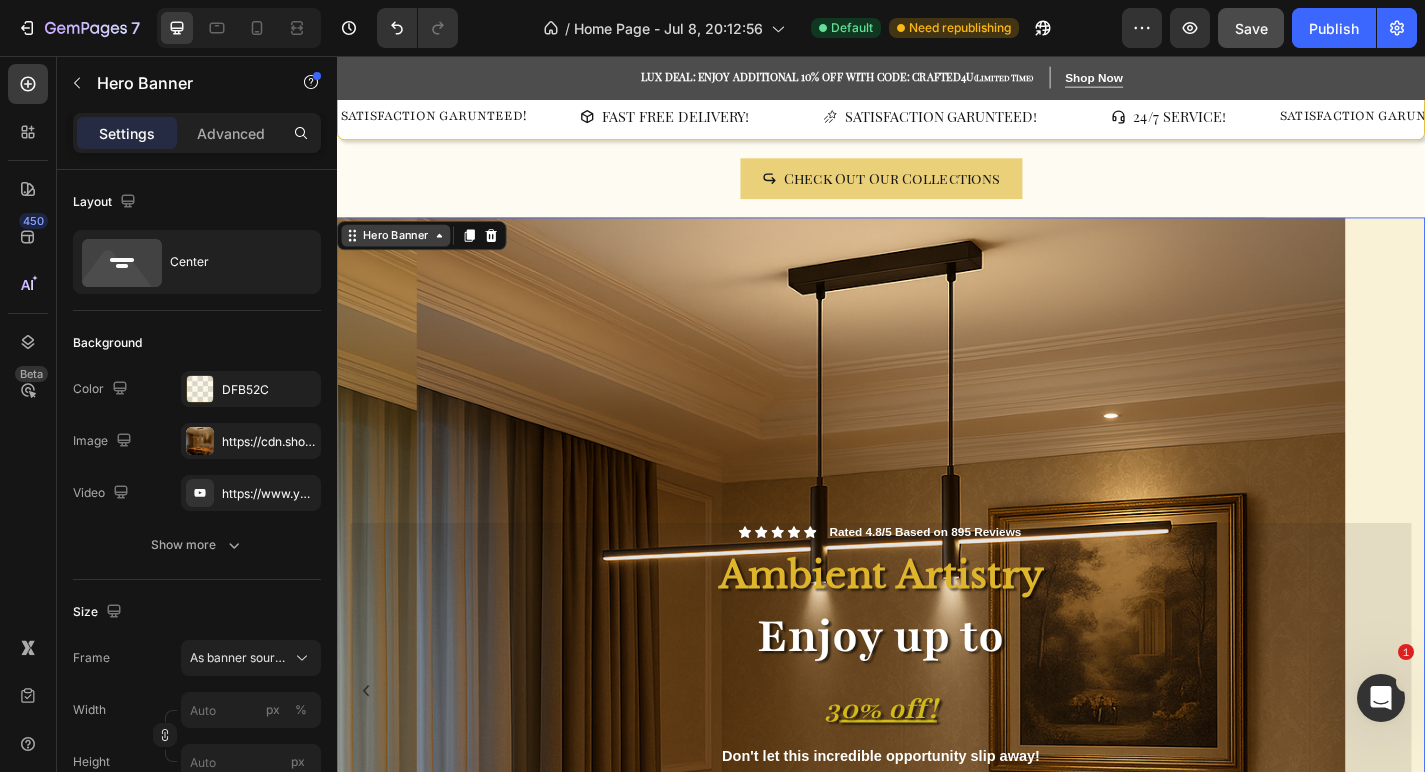 click 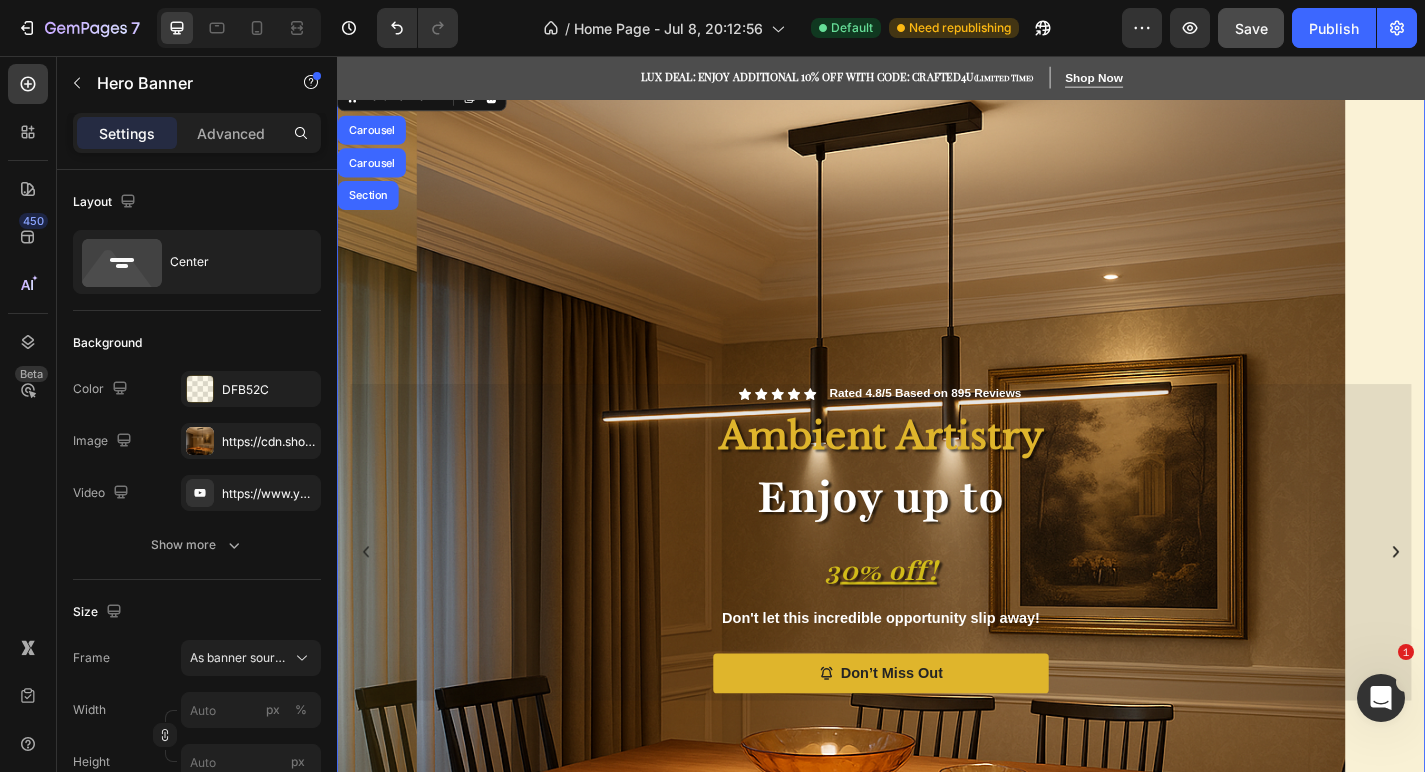 scroll, scrollTop: 188, scrollLeft: 0, axis: vertical 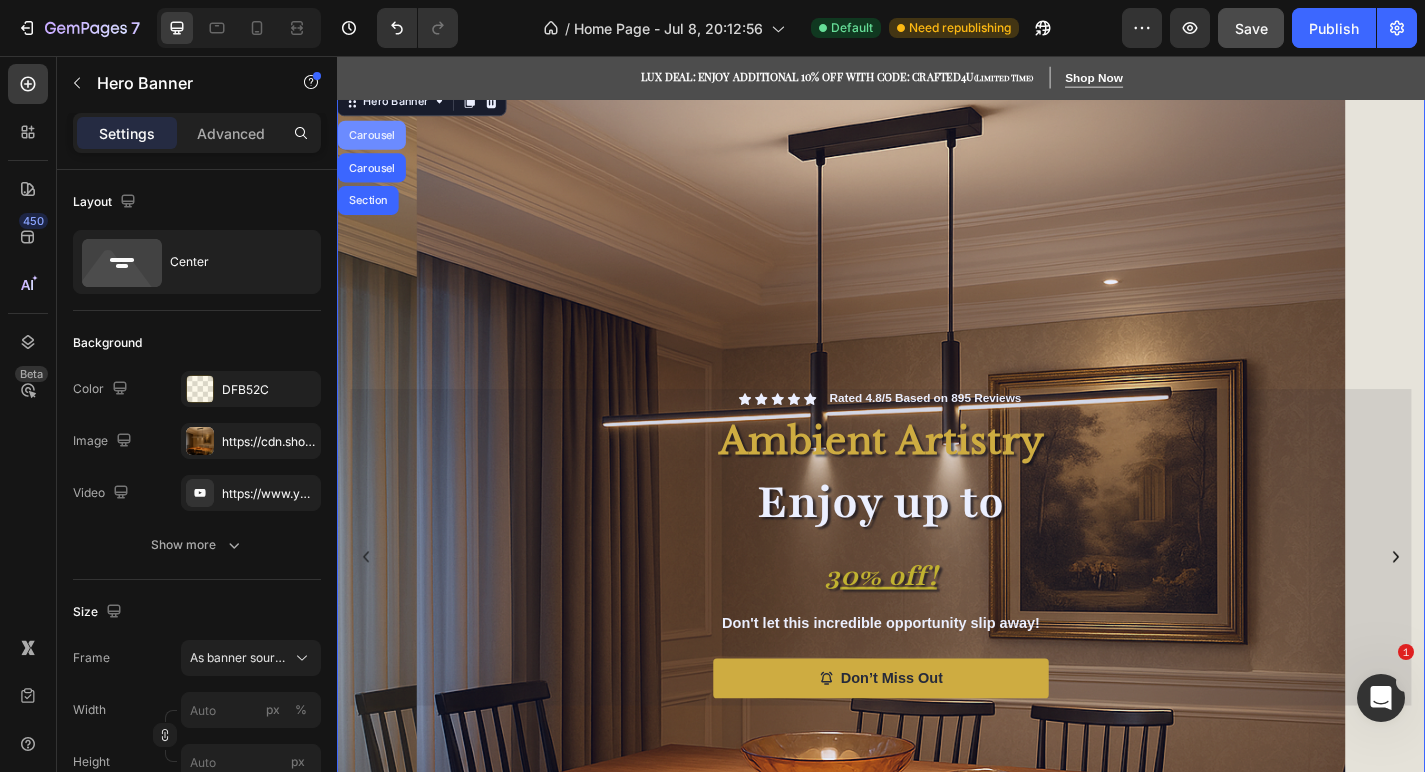click on "Carousel" at bounding box center [375, 144] 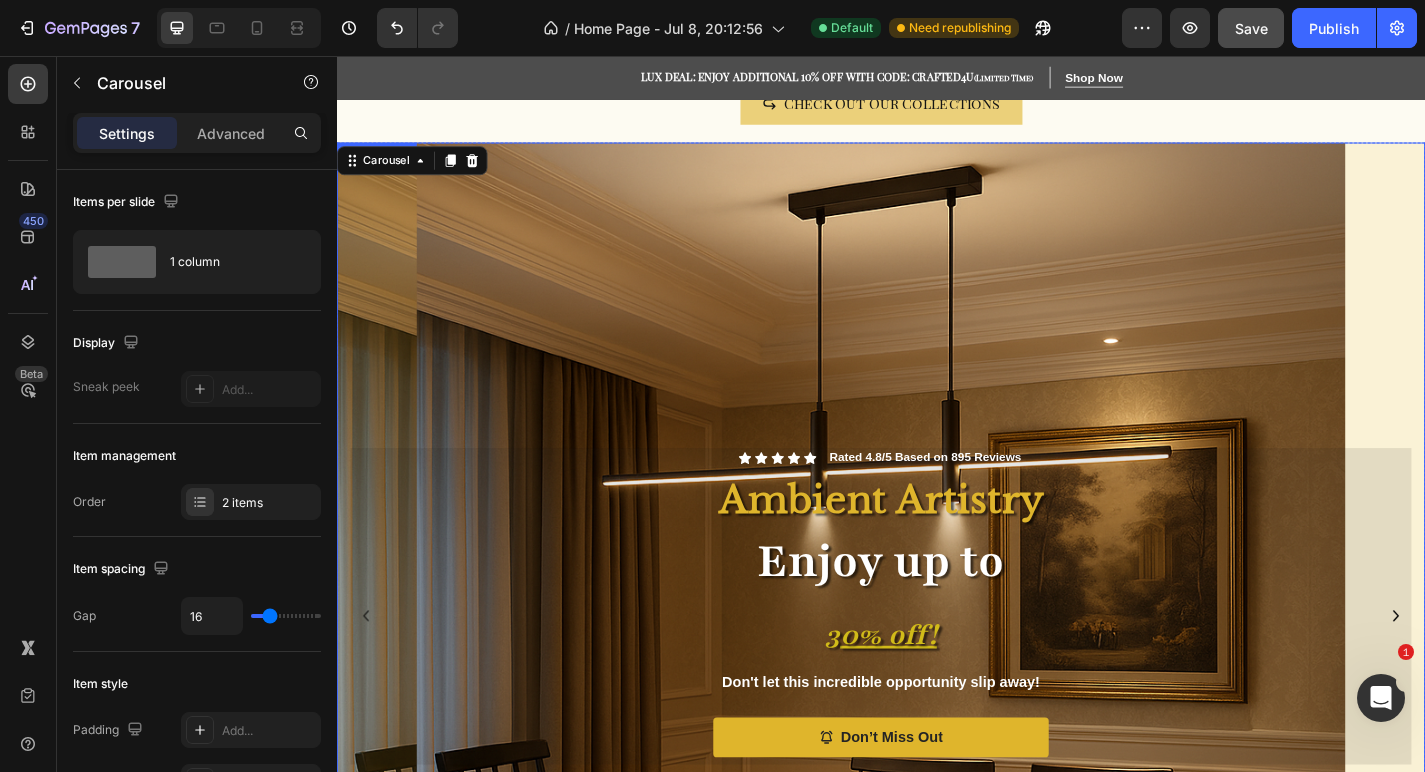 scroll, scrollTop: 69, scrollLeft: 0, axis: vertical 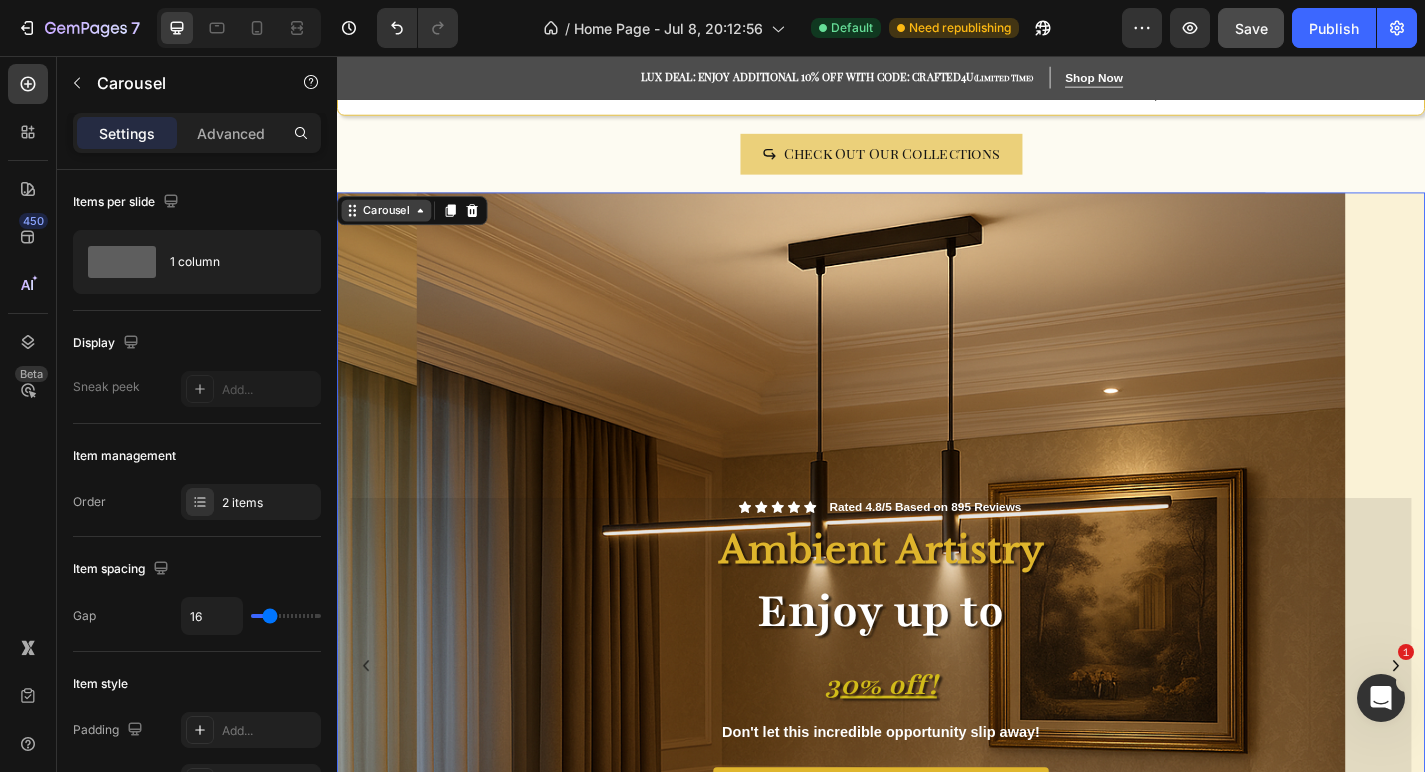click on "Carousel" at bounding box center [391, 227] 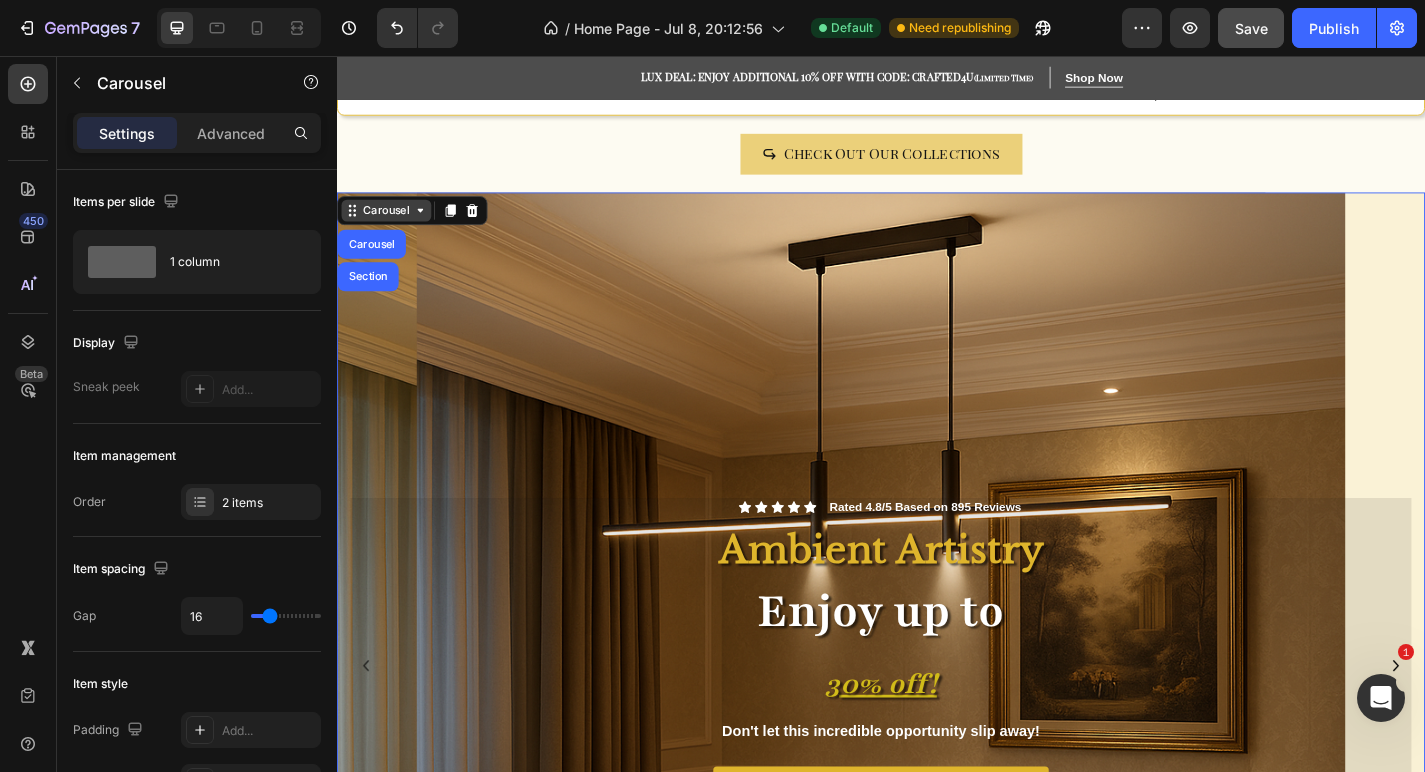 click on "Carousel" at bounding box center [391, 227] 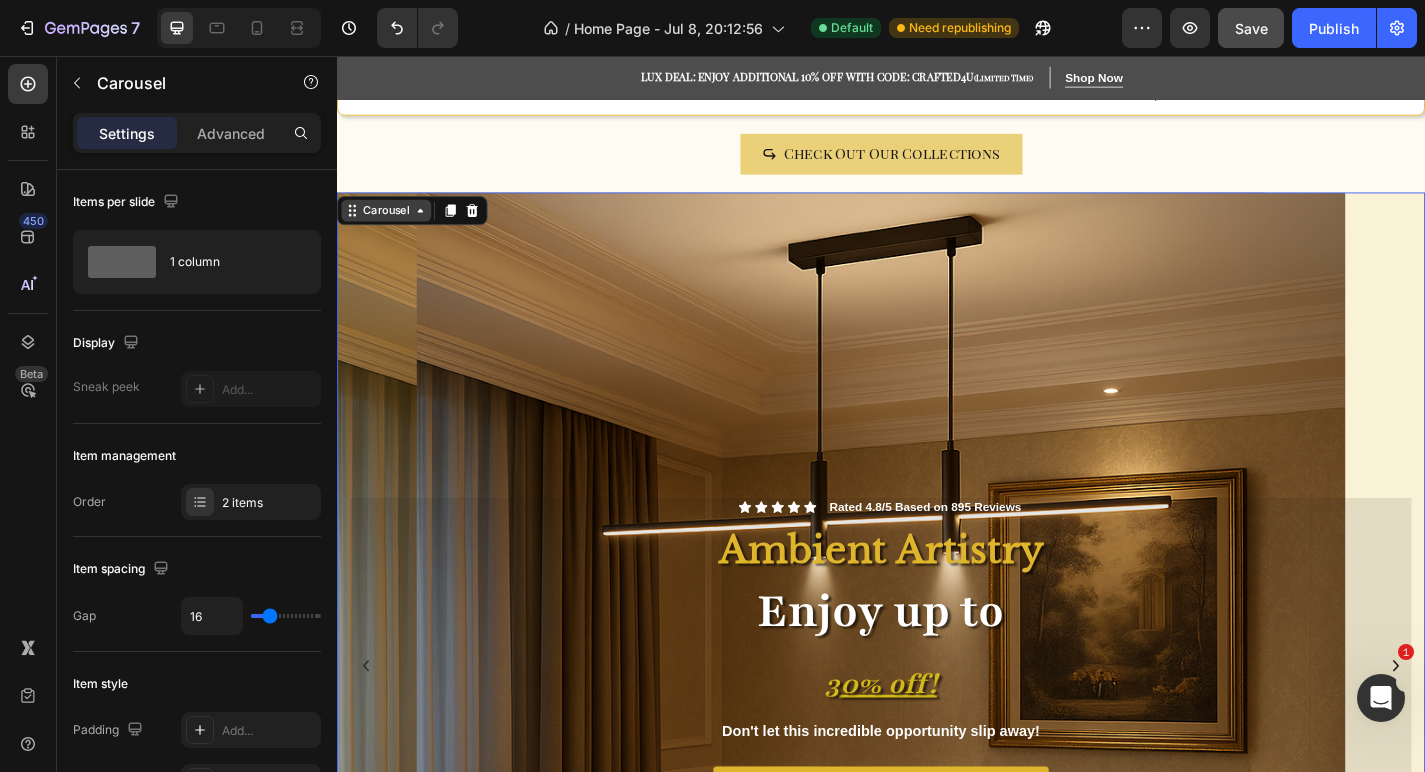 click on "Carousel" at bounding box center [391, 227] 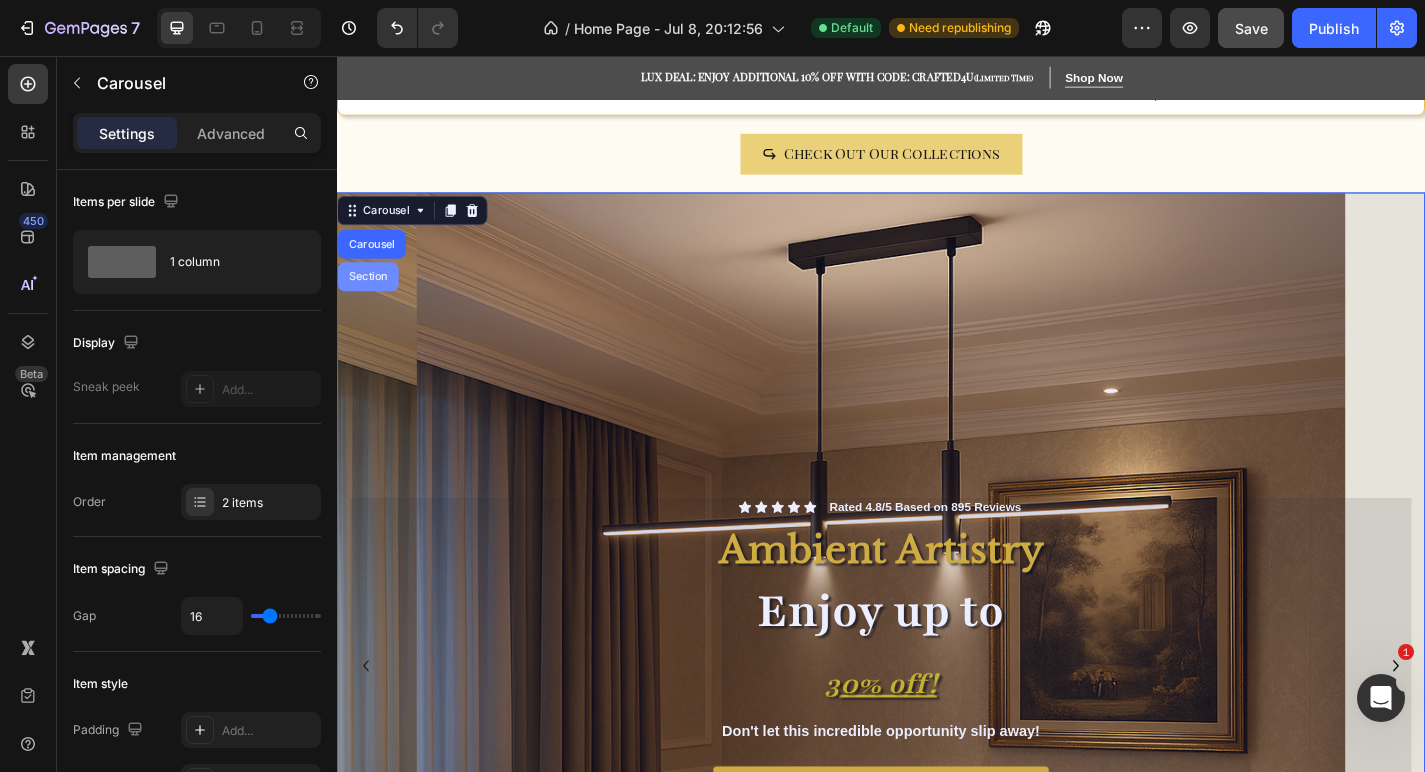 click on "Section" at bounding box center [371, 300] 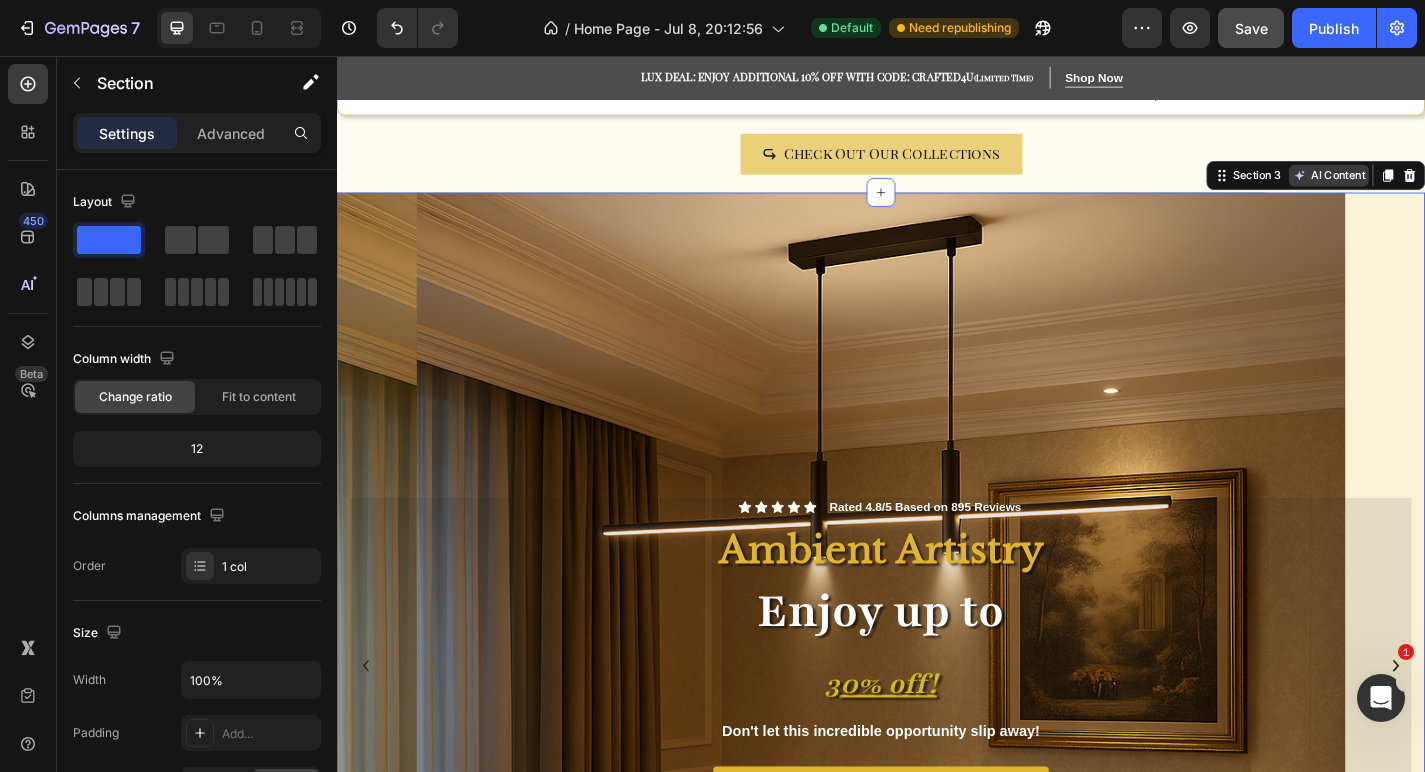 click on "AI Content" at bounding box center (1431, 188) 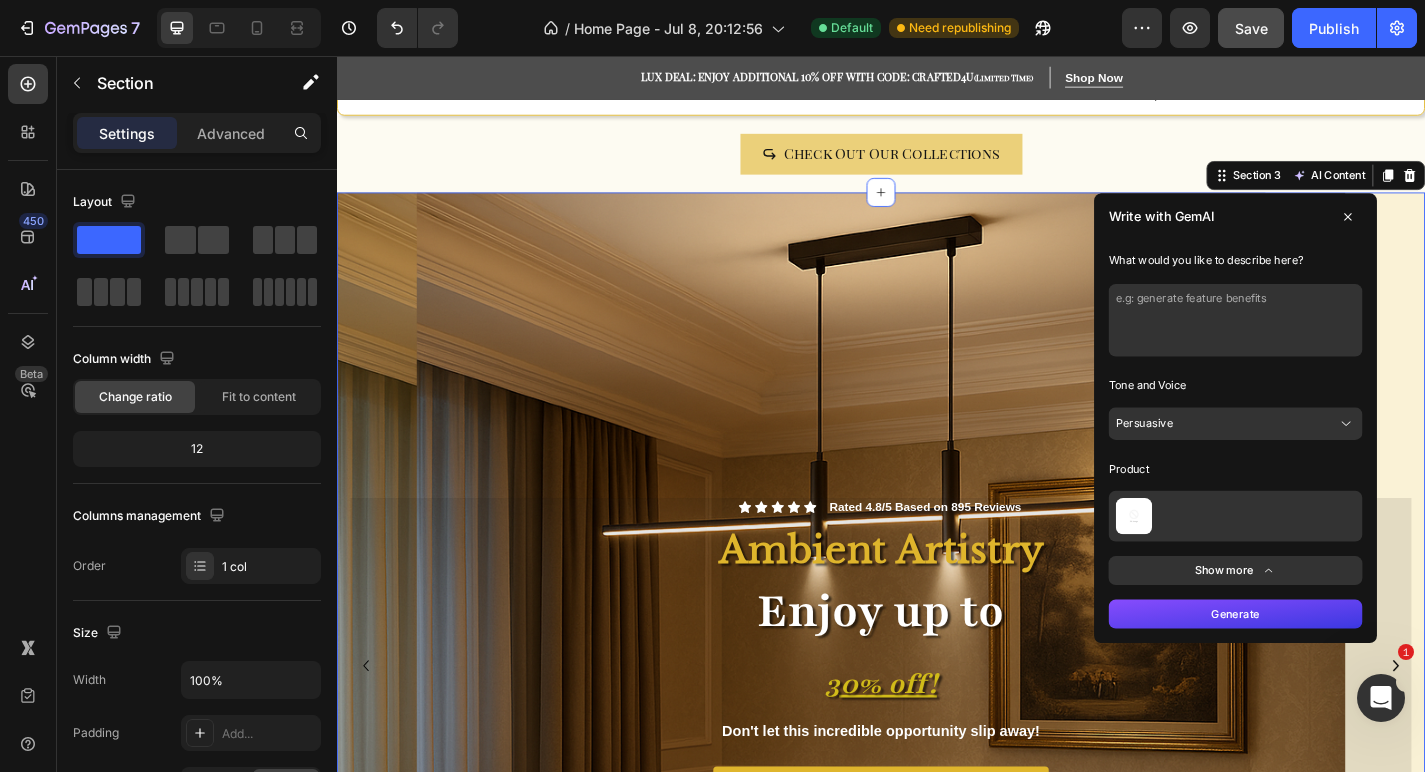 click at bounding box center [1328, 348] 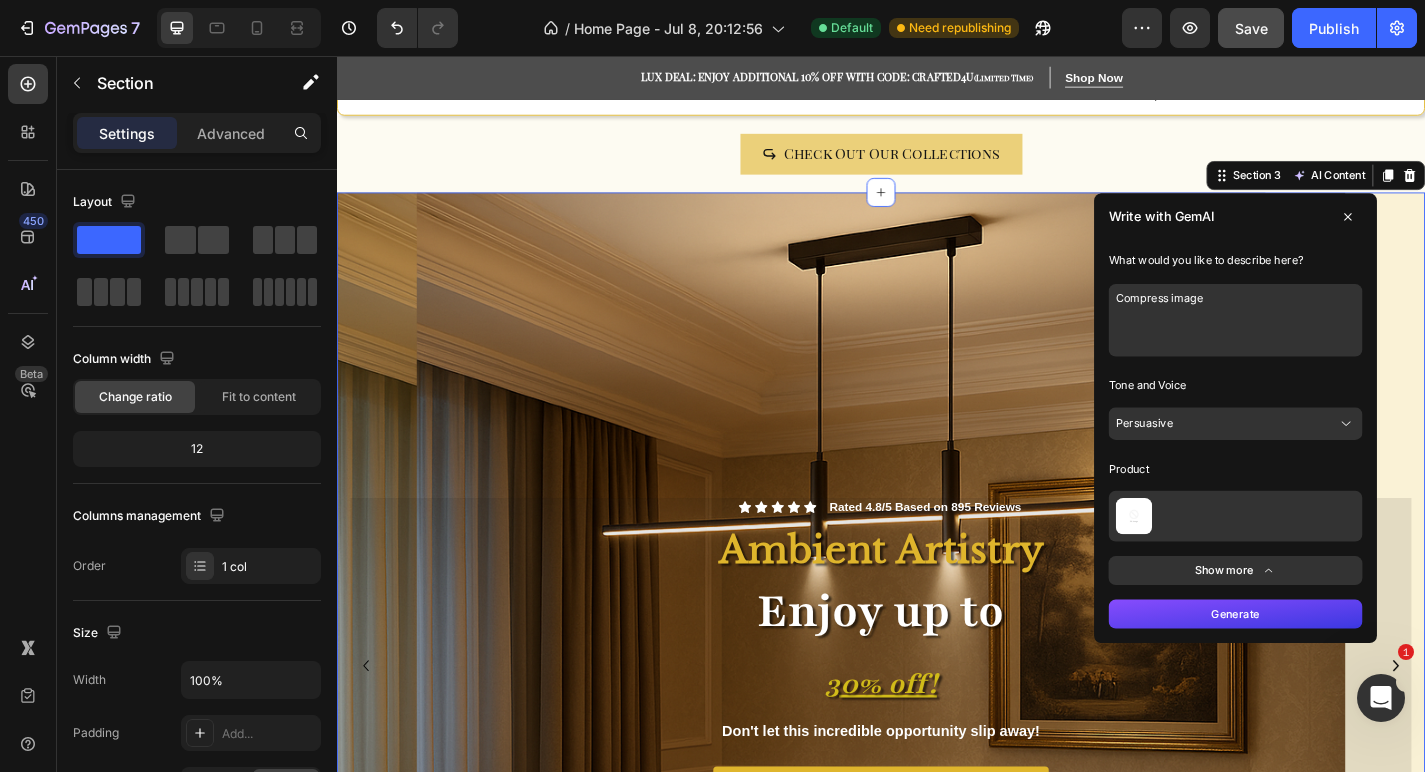 type on "Compress image" 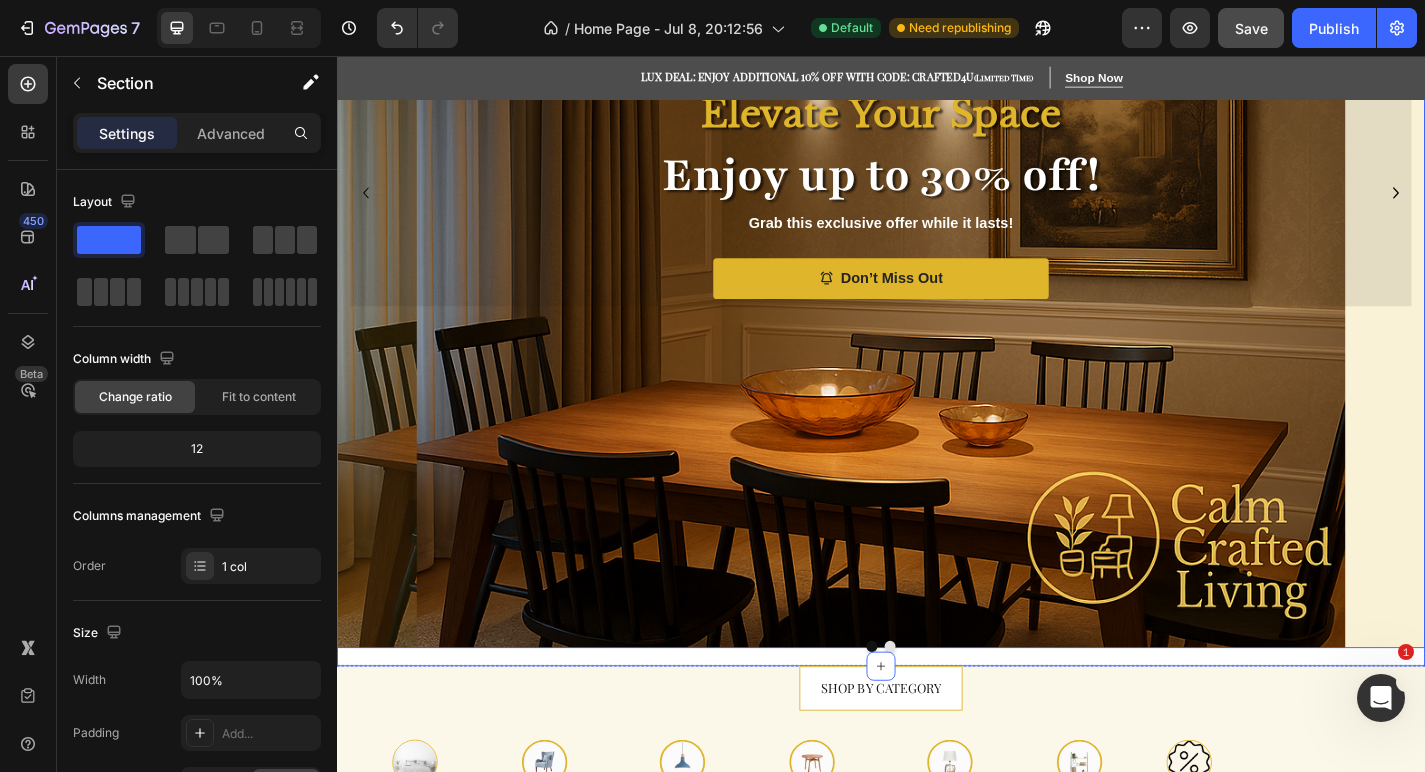 scroll, scrollTop: 636, scrollLeft: 0, axis: vertical 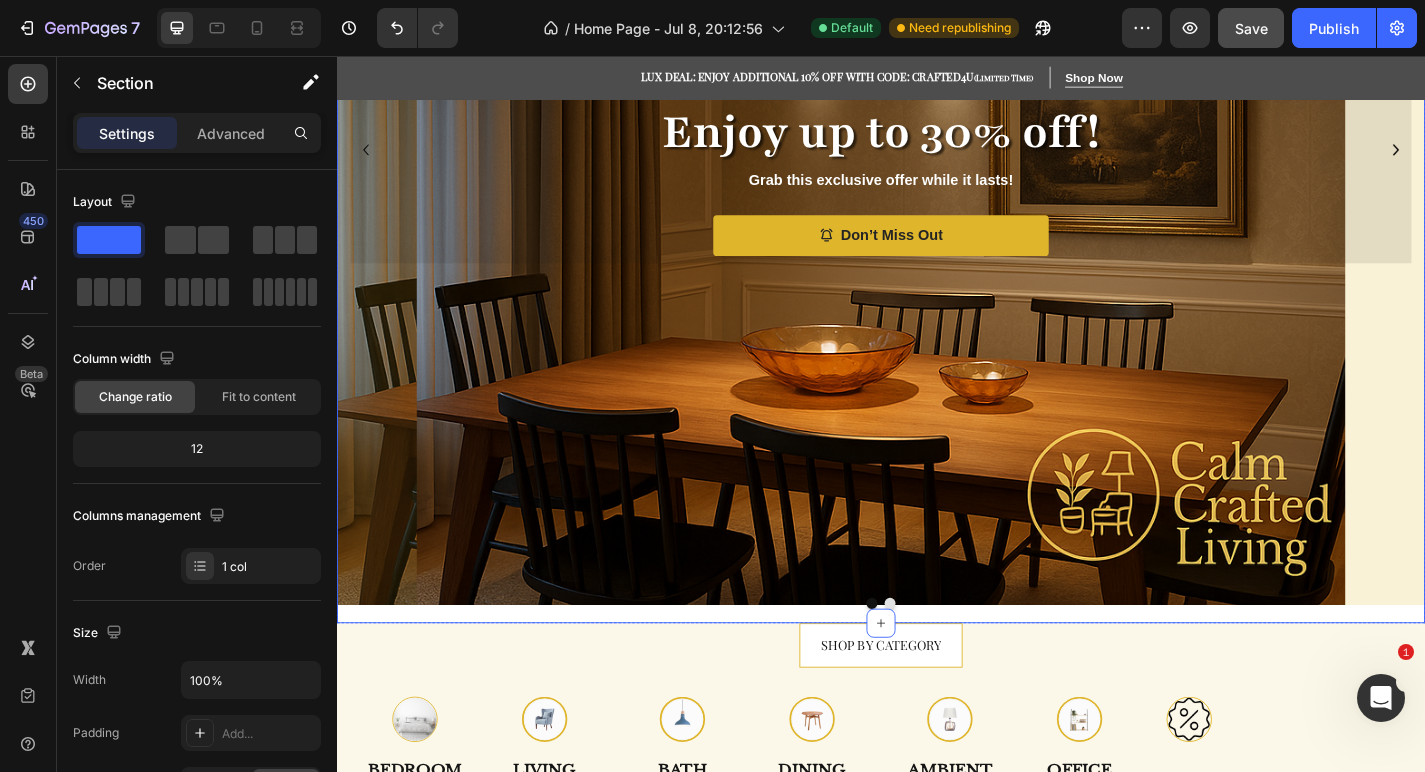 click at bounding box center [947, 660] 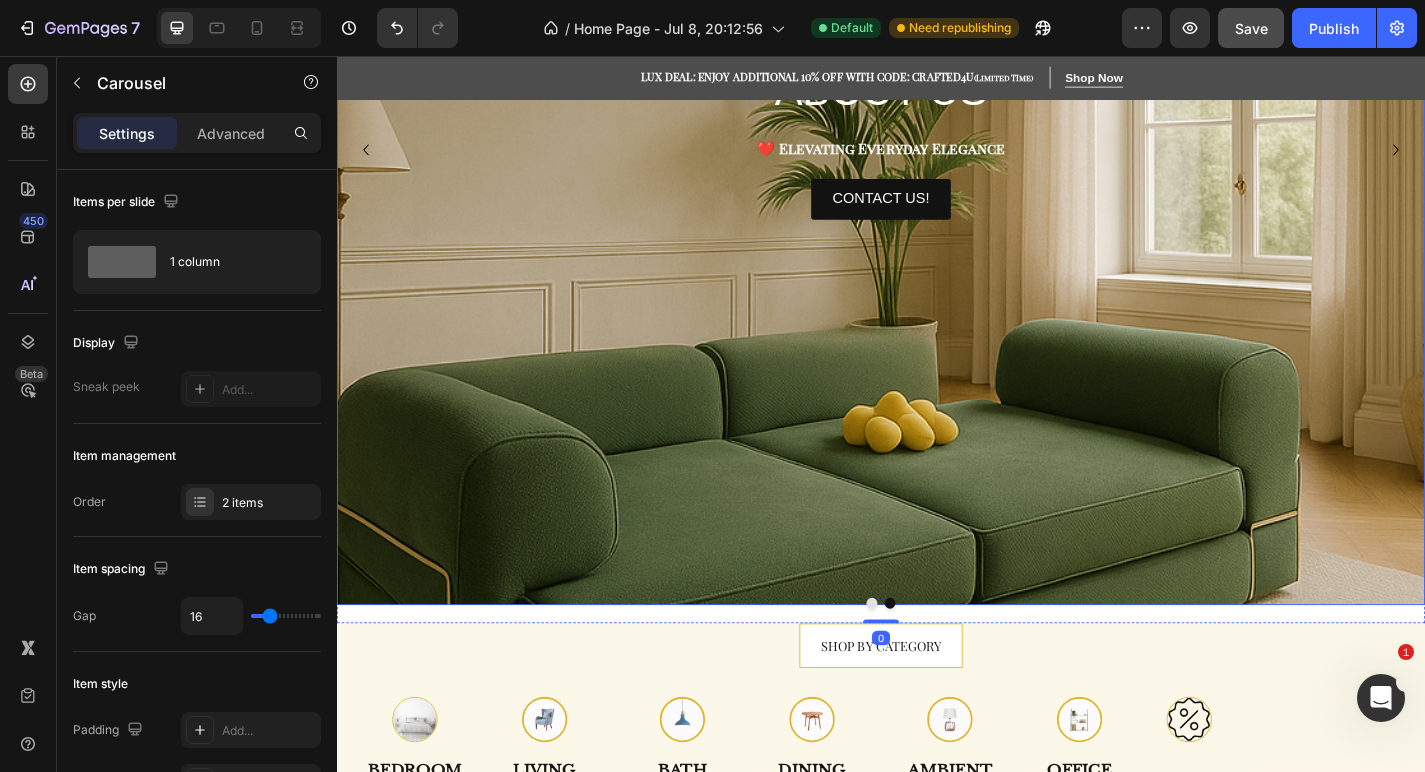 click at bounding box center [937, 411] 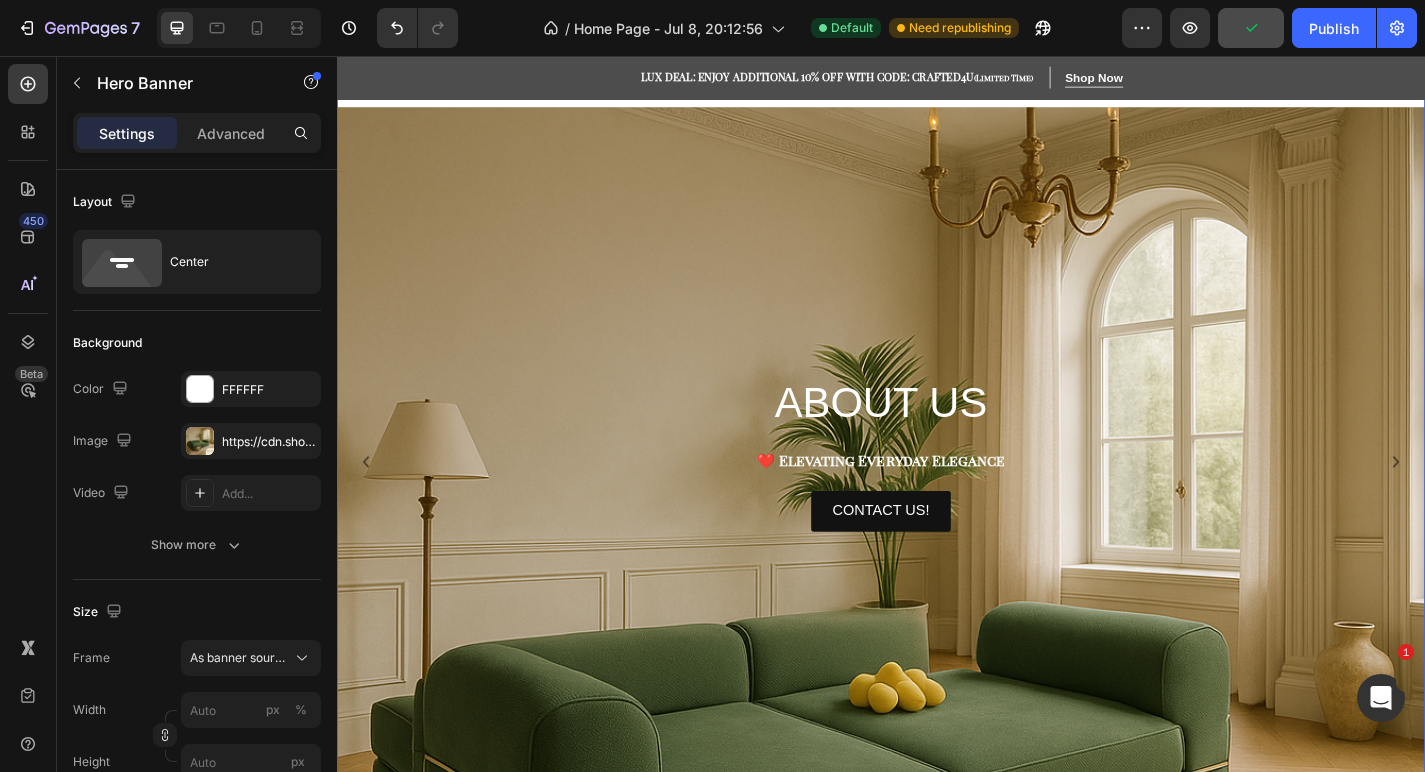 scroll, scrollTop: 290, scrollLeft: 0, axis: vertical 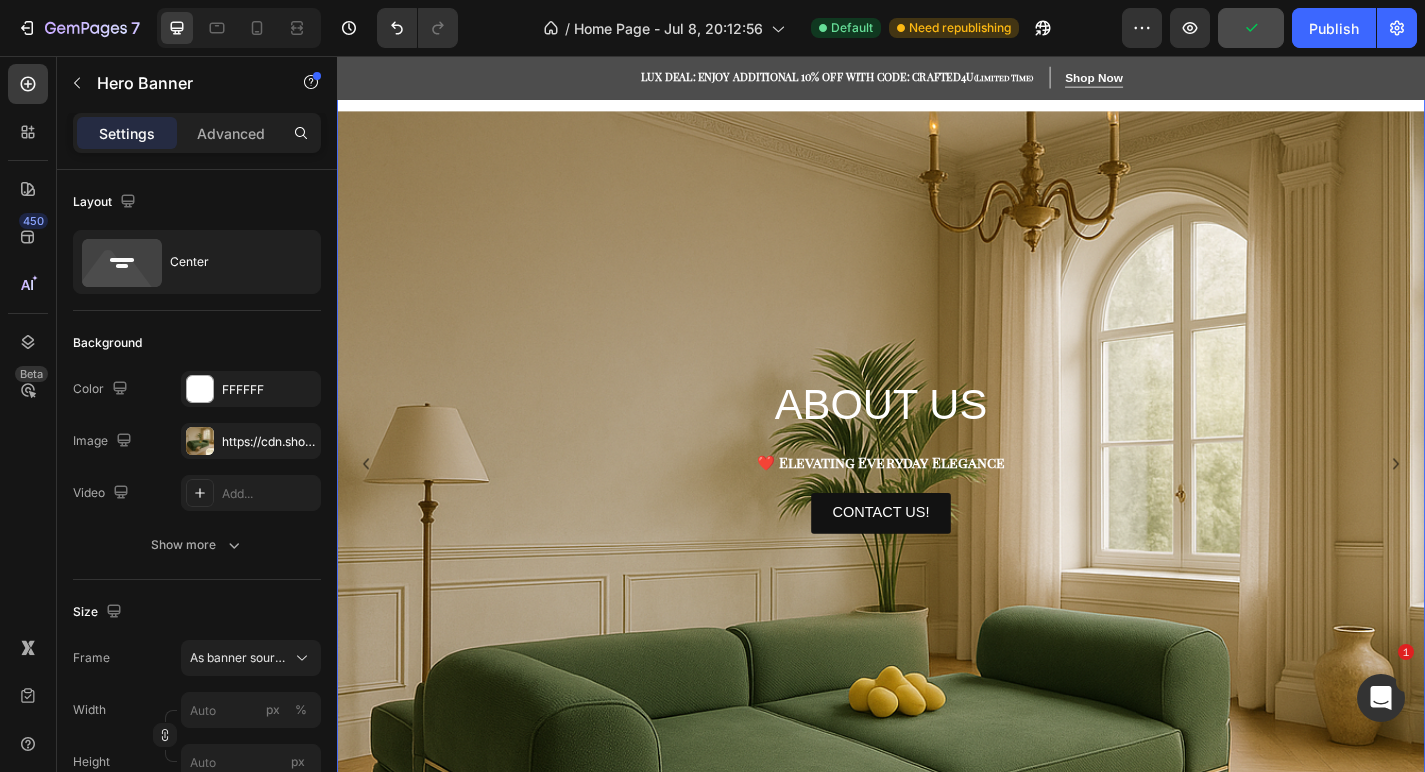 click at bounding box center [937, 717] 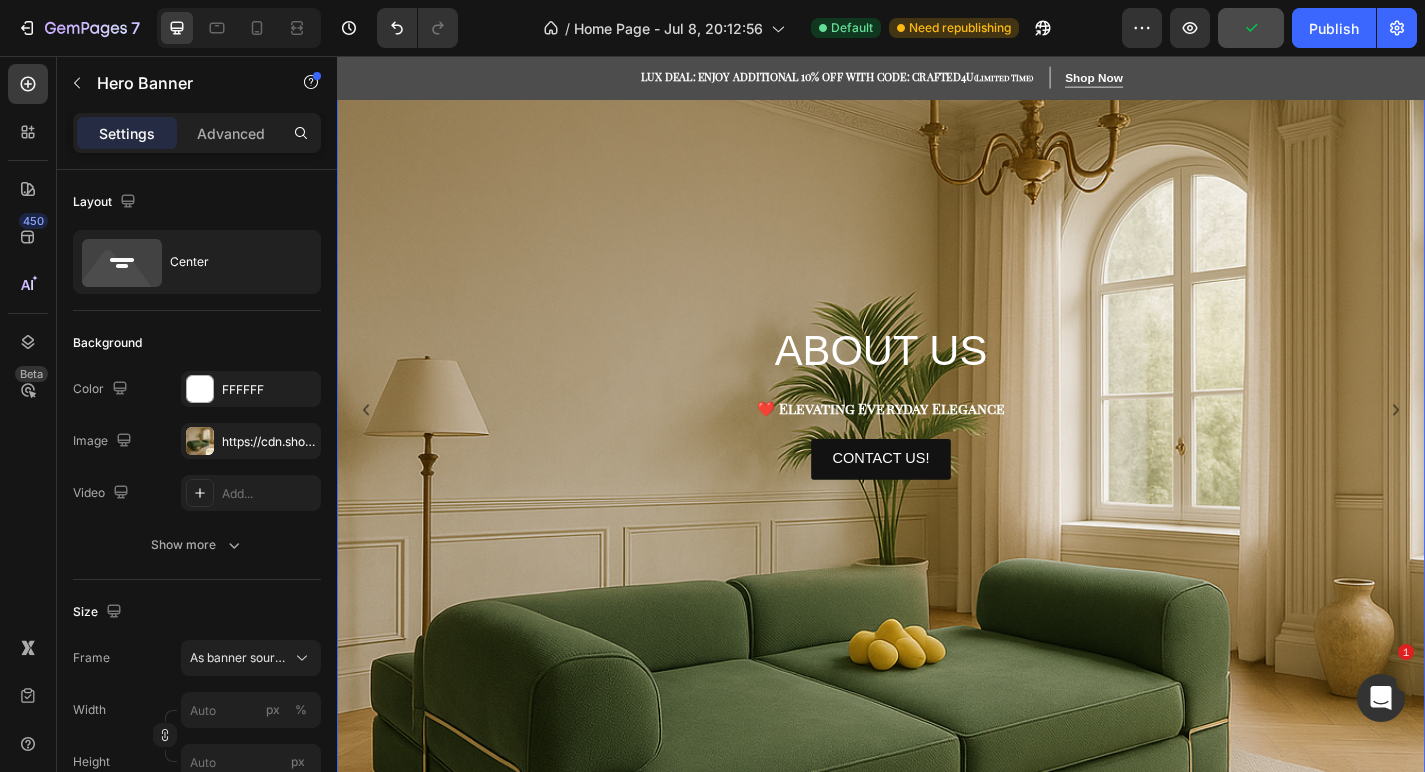 scroll, scrollTop: 358, scrollLeft: 0, axis: vertical 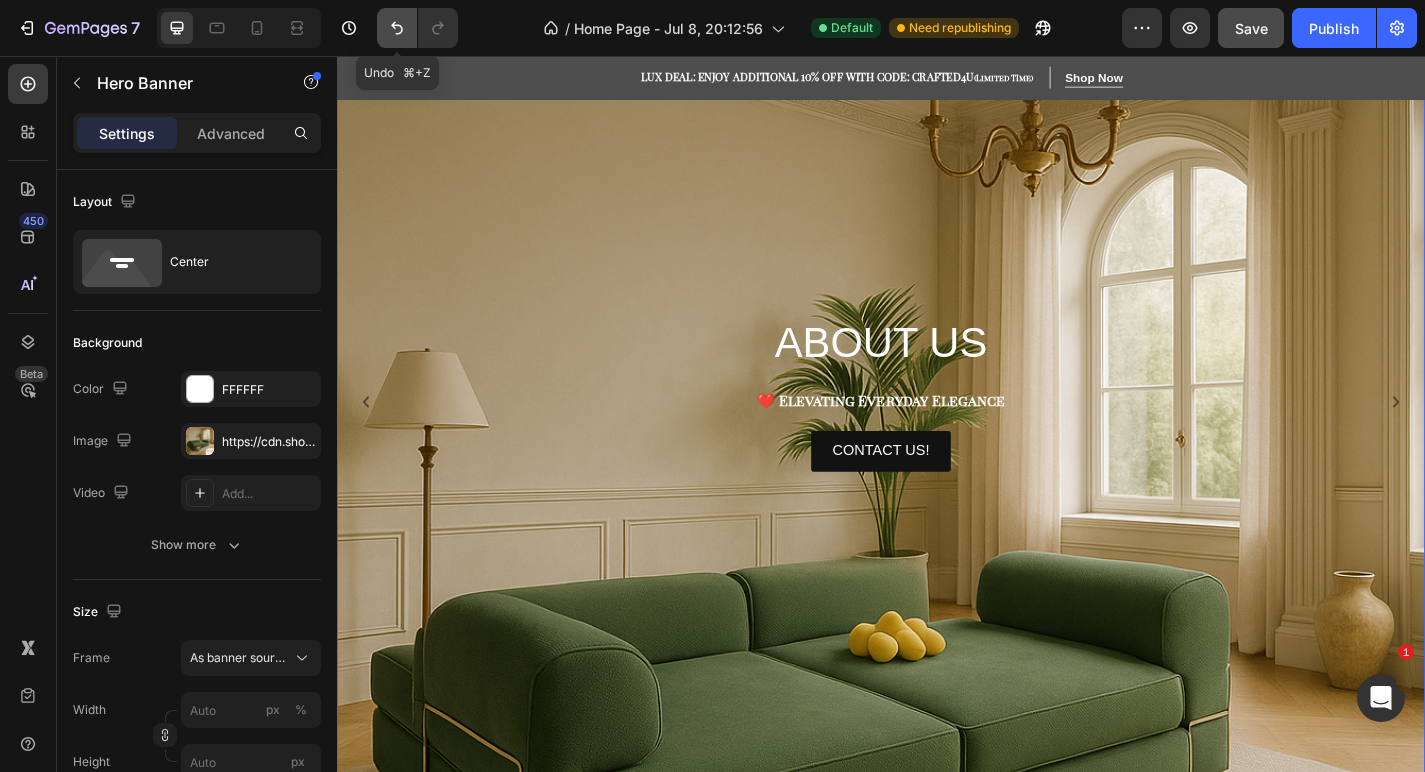 click 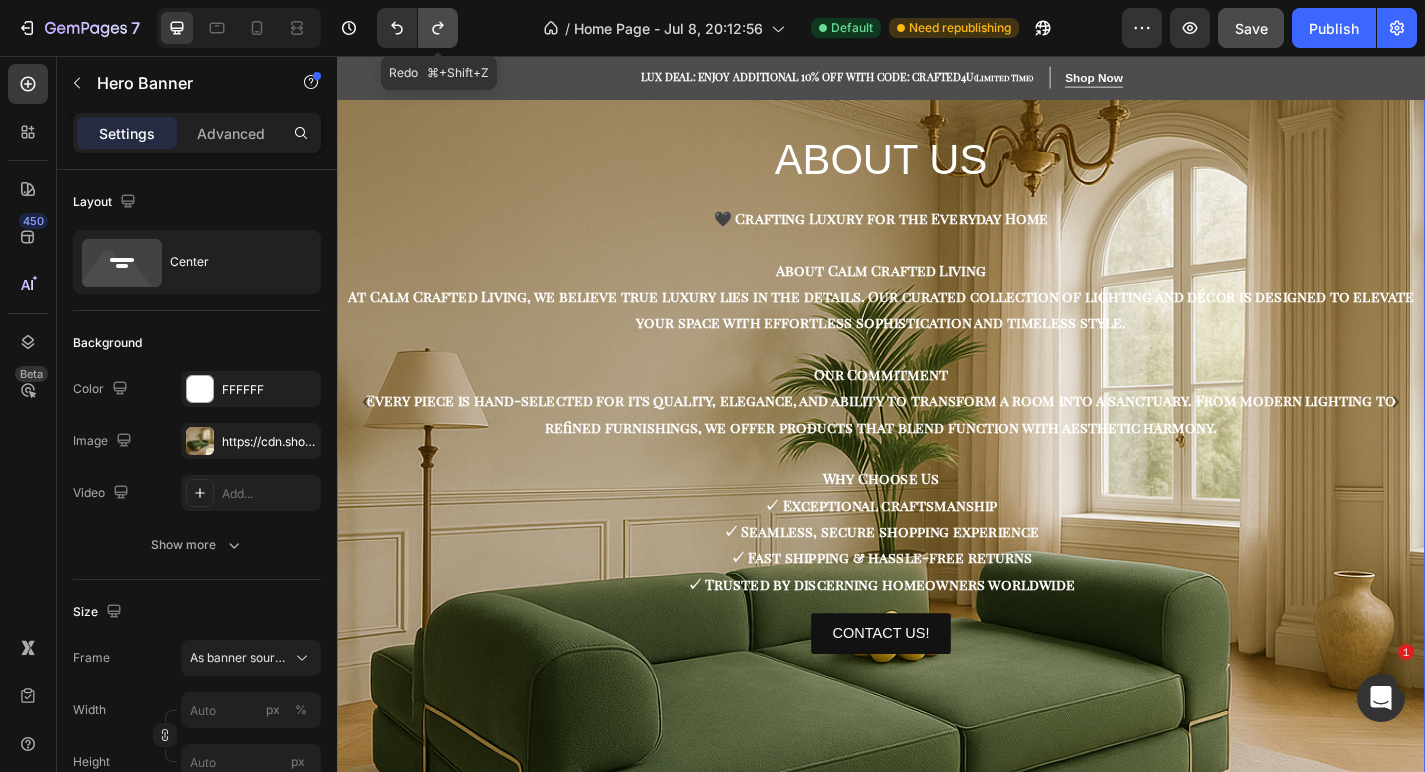 click 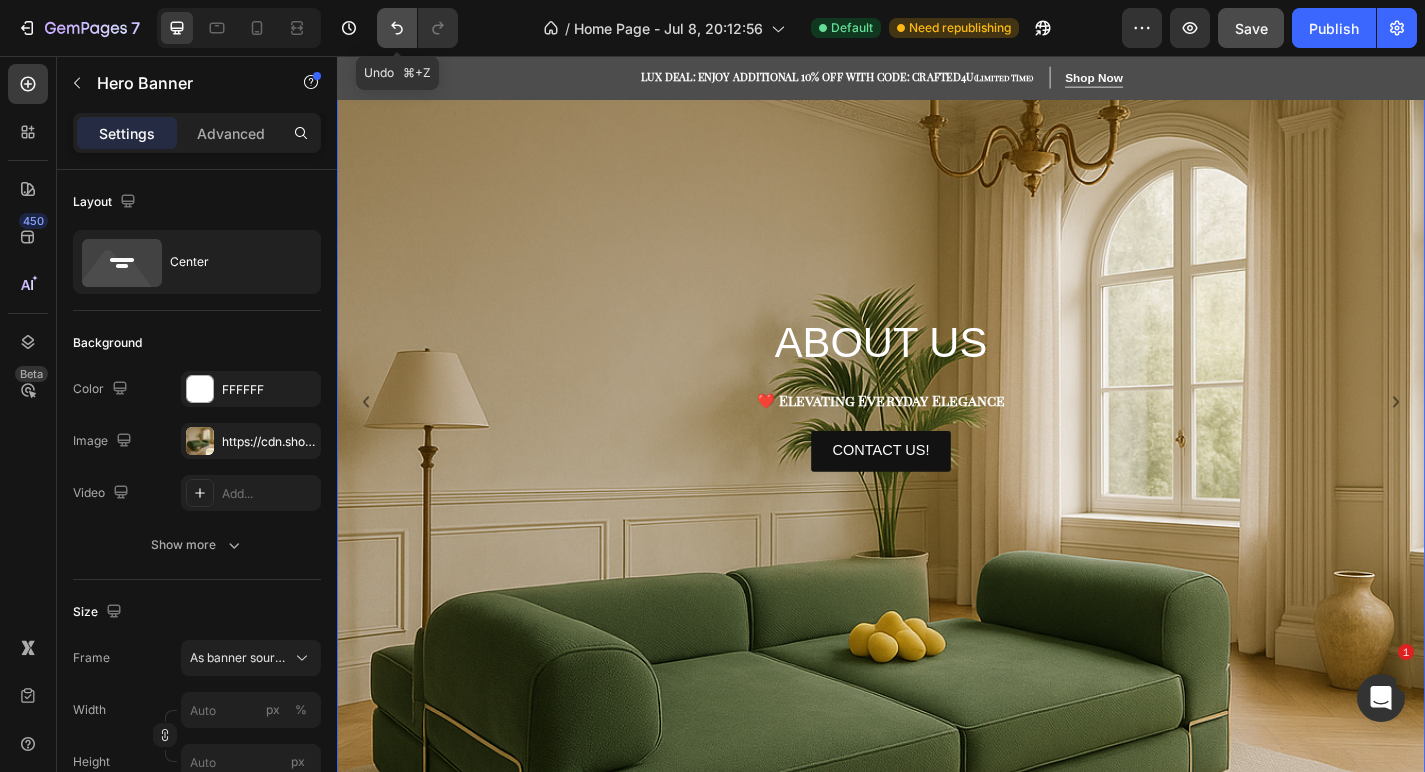 click 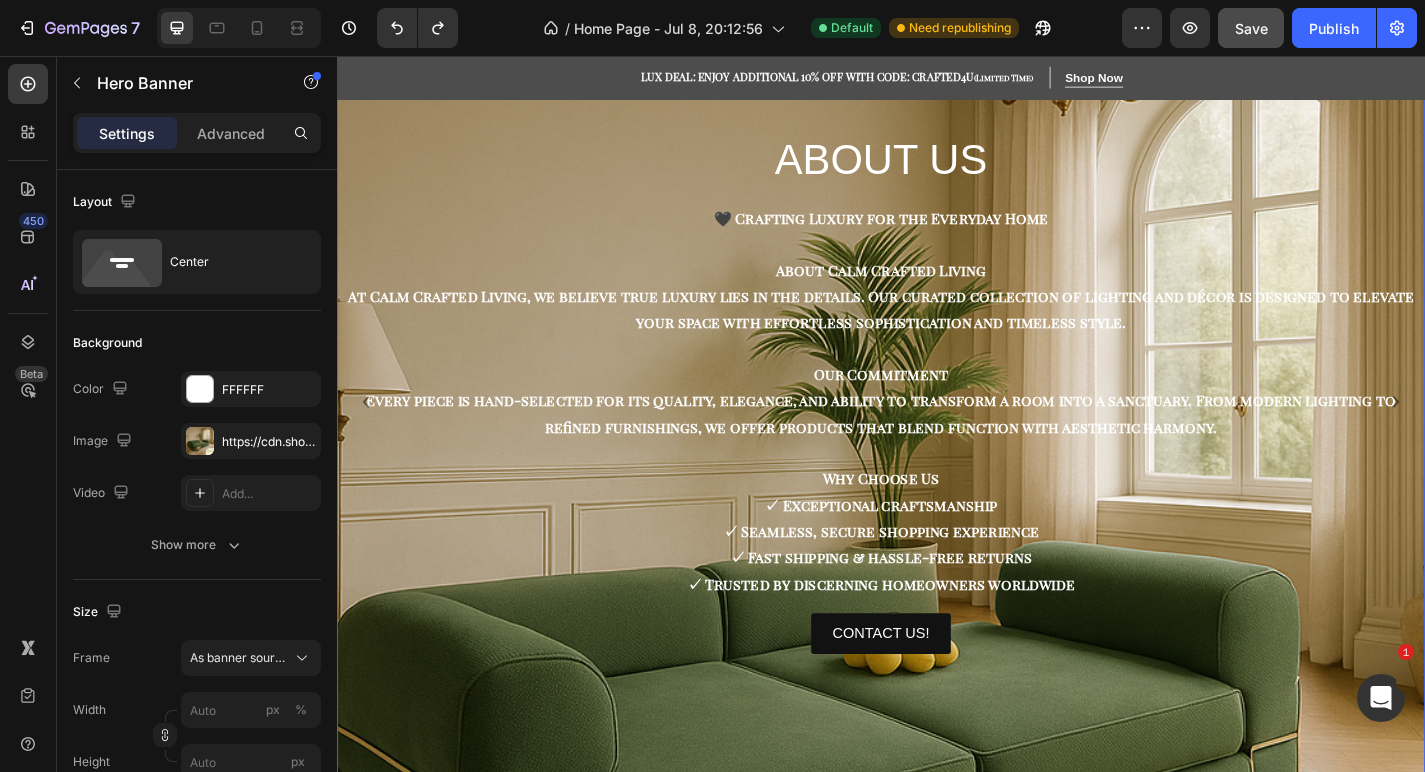 click on "ABOUT US Heading 🖤 Crafting Luxury for the Everyday Home   About Calm Crafted Living At Calm Crafted Living, we believe true luxury lies in the details. Our curated collection of lighting and décor is designed to elevate your space with effortless sophistication and timeless style.   Our Commitment Every piece is hand-selected for its quality, elegance, and ability to transform a room into a sanctuary. From modern lighting to refined furnishings, we offer products that blend function with aesthetic harmony.   Why Choose Us ✓ Exceptional craftsmanship ✓ Seamless, secure shopping experience ✓ Fast shipping & hassle-free returns ✓ Trusted by discerning homeowners worldwide Text Block CONTACT US! Button" at bounding box center (937, 428) 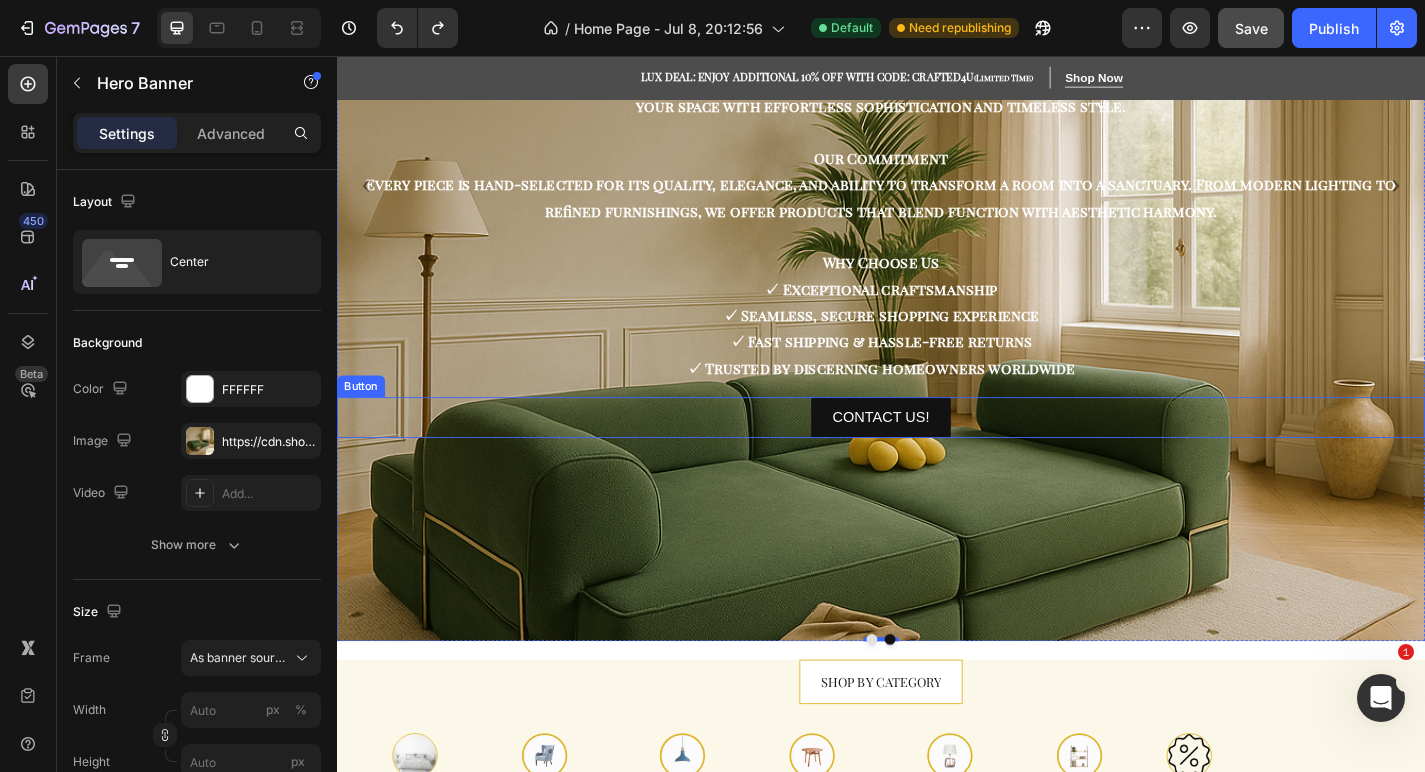 scroll, scrollTop: 595, scrollLeft: 0, axis: vertical 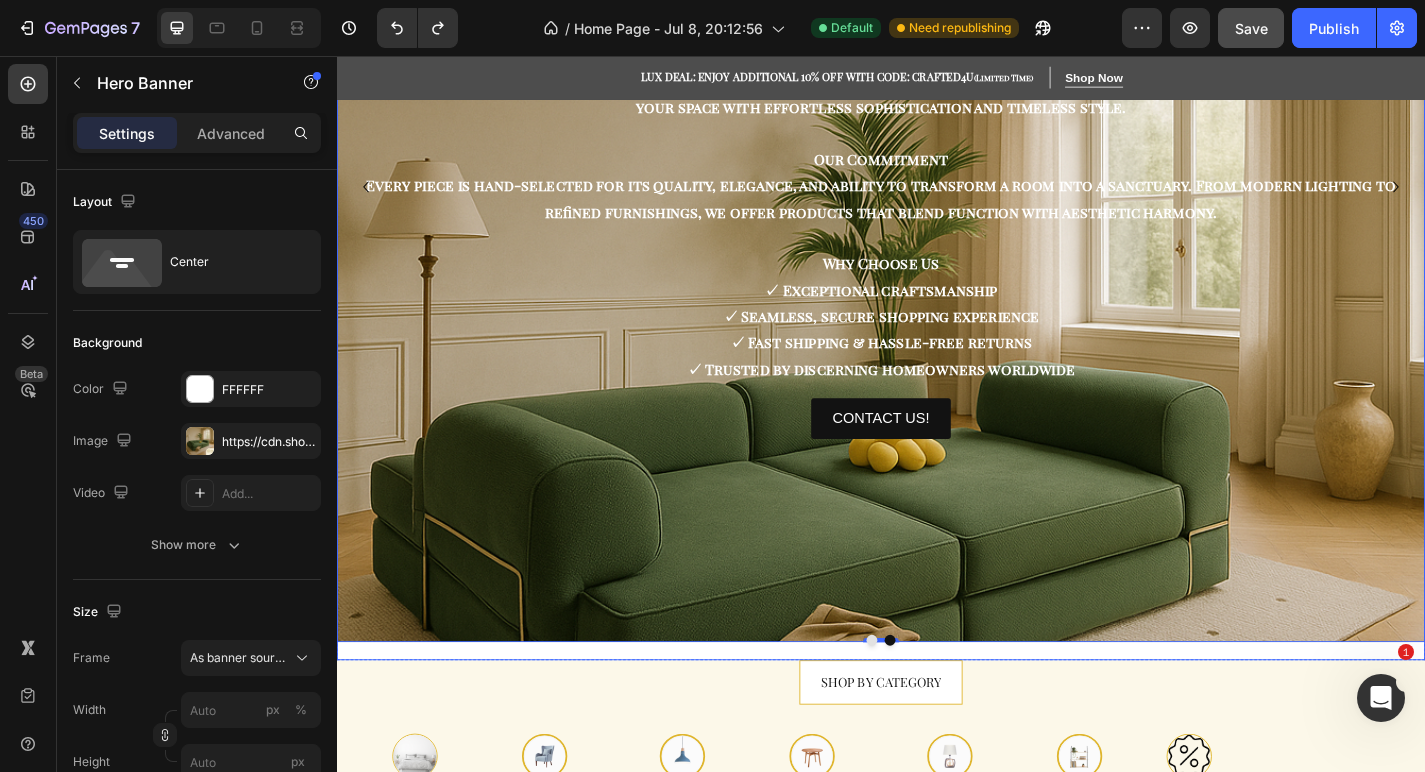 click at bounding box center (927, 701) 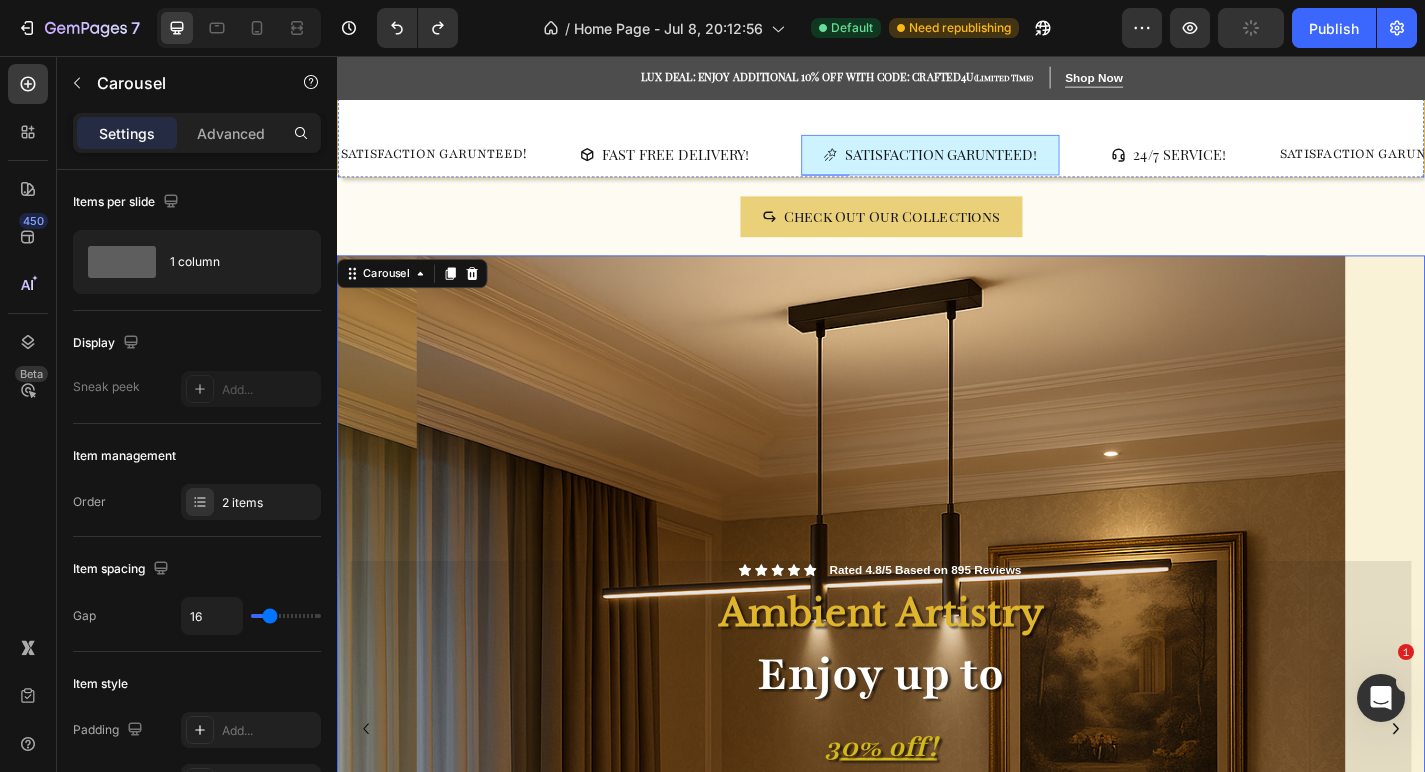 scroll, scrollTop: 0, scrollLeft: 0, axis: both 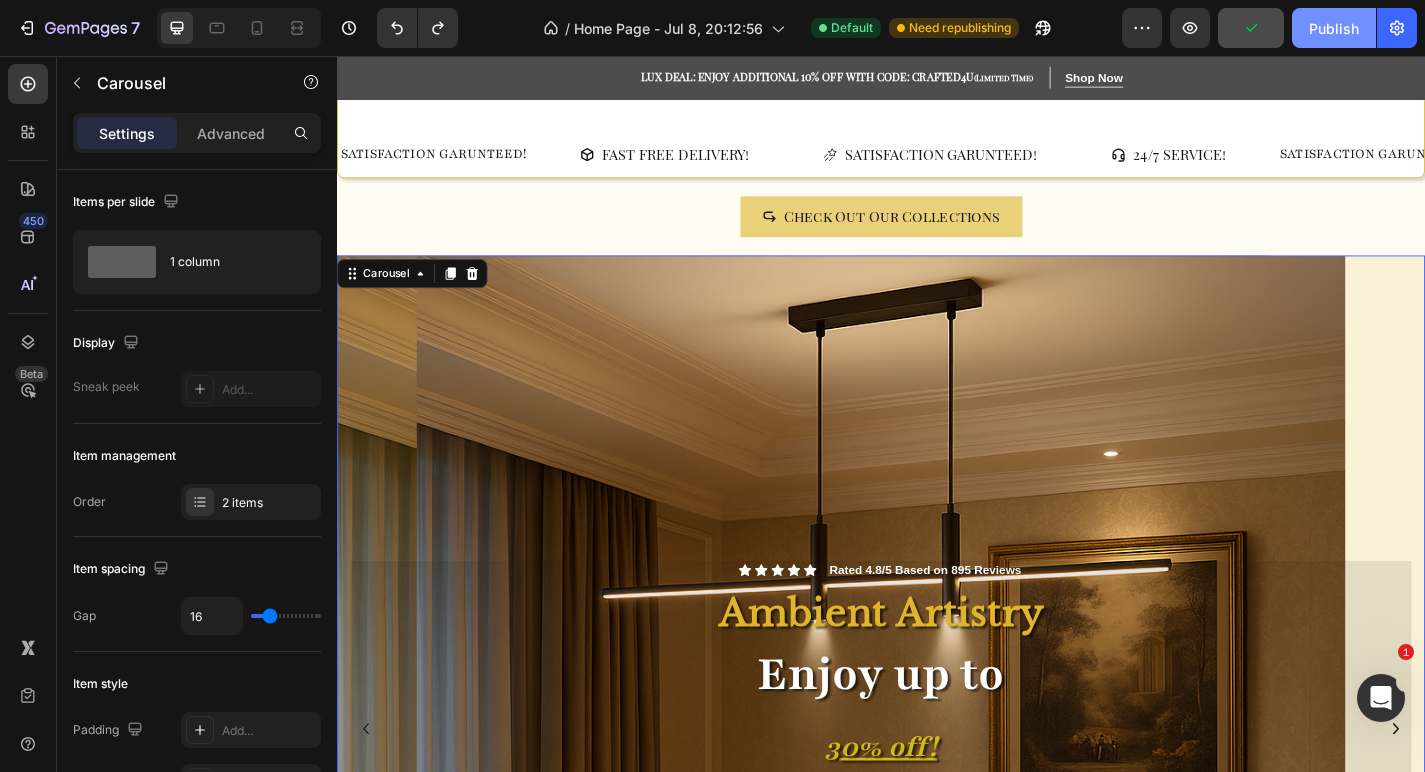 click on "Publish" at bounding box center [1334, 28] 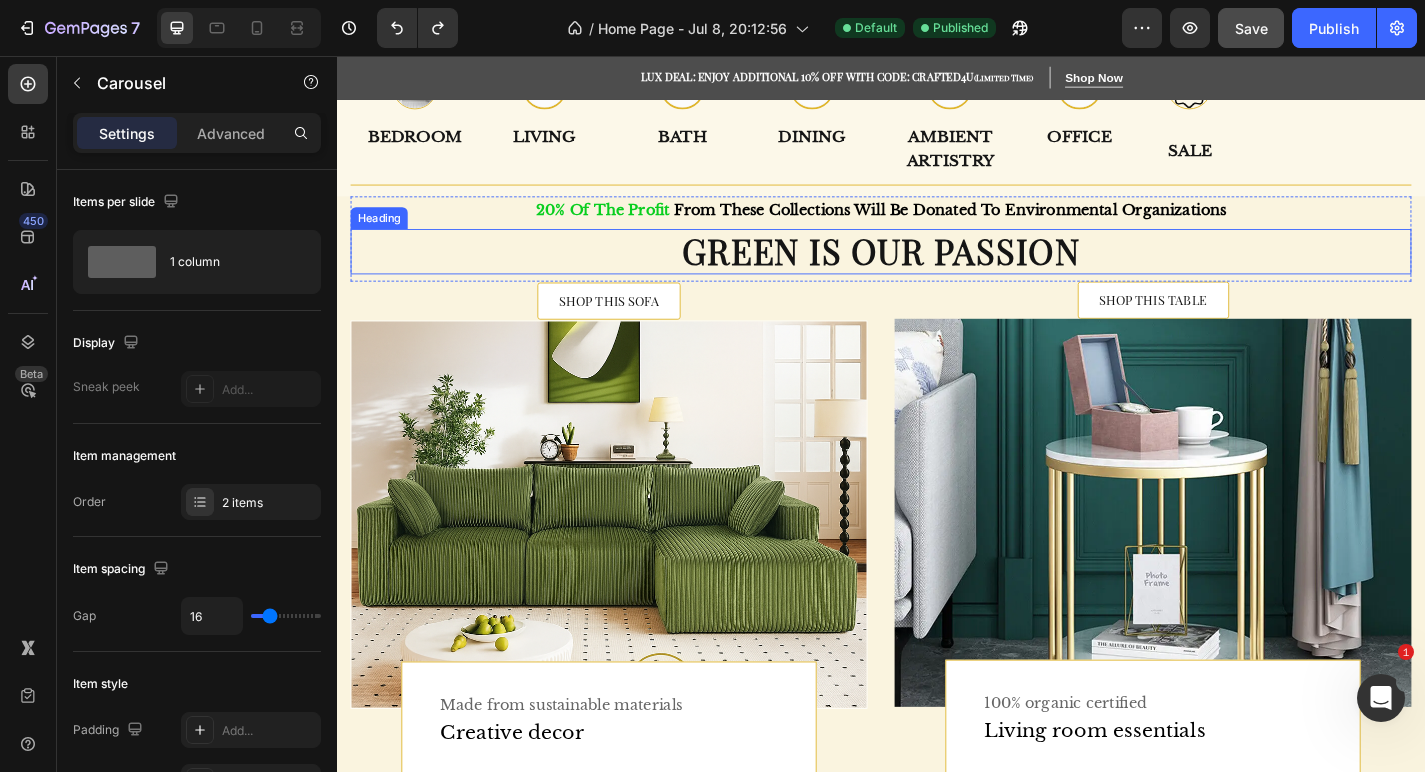 scroll, scrollTop: 1339, scrollLeft: 0, axis: vertical 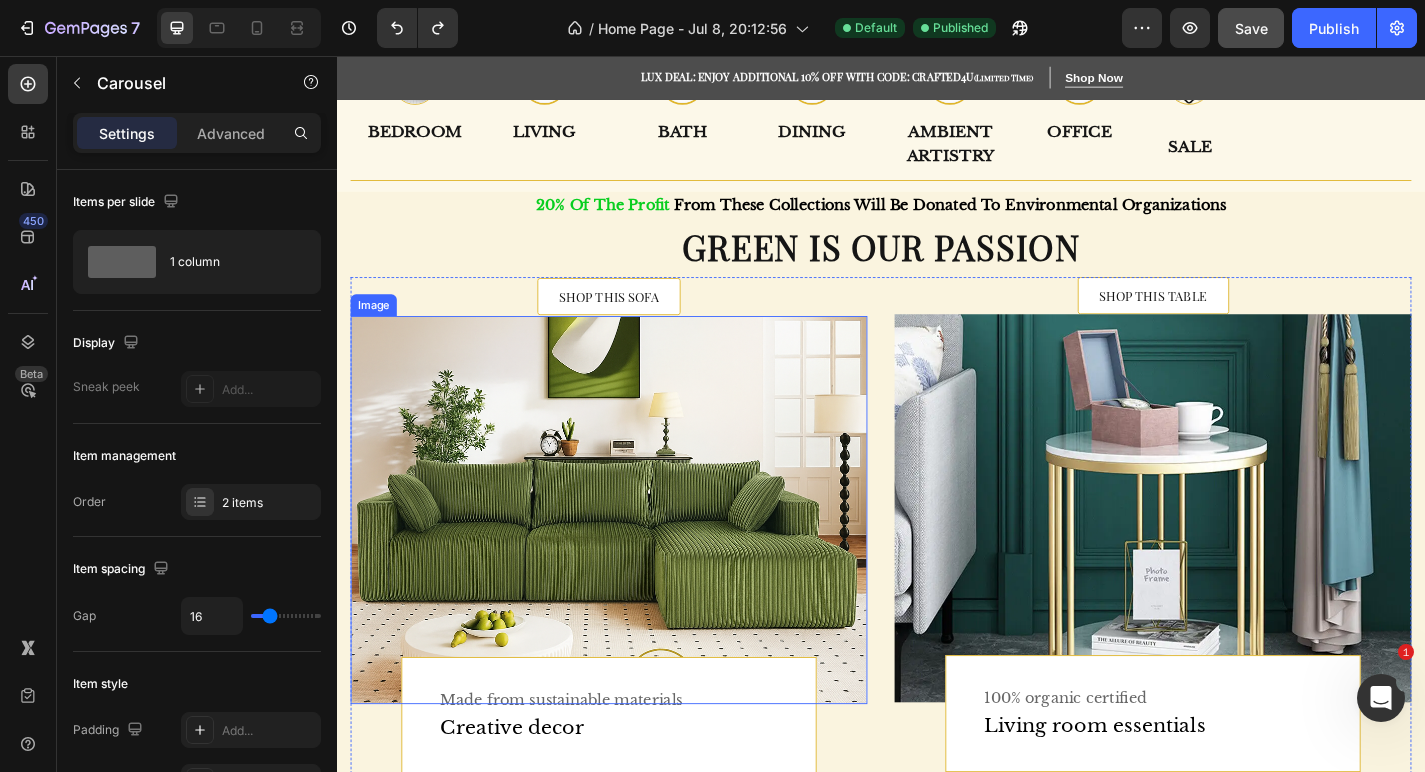 click at bounding box center (637, 557) 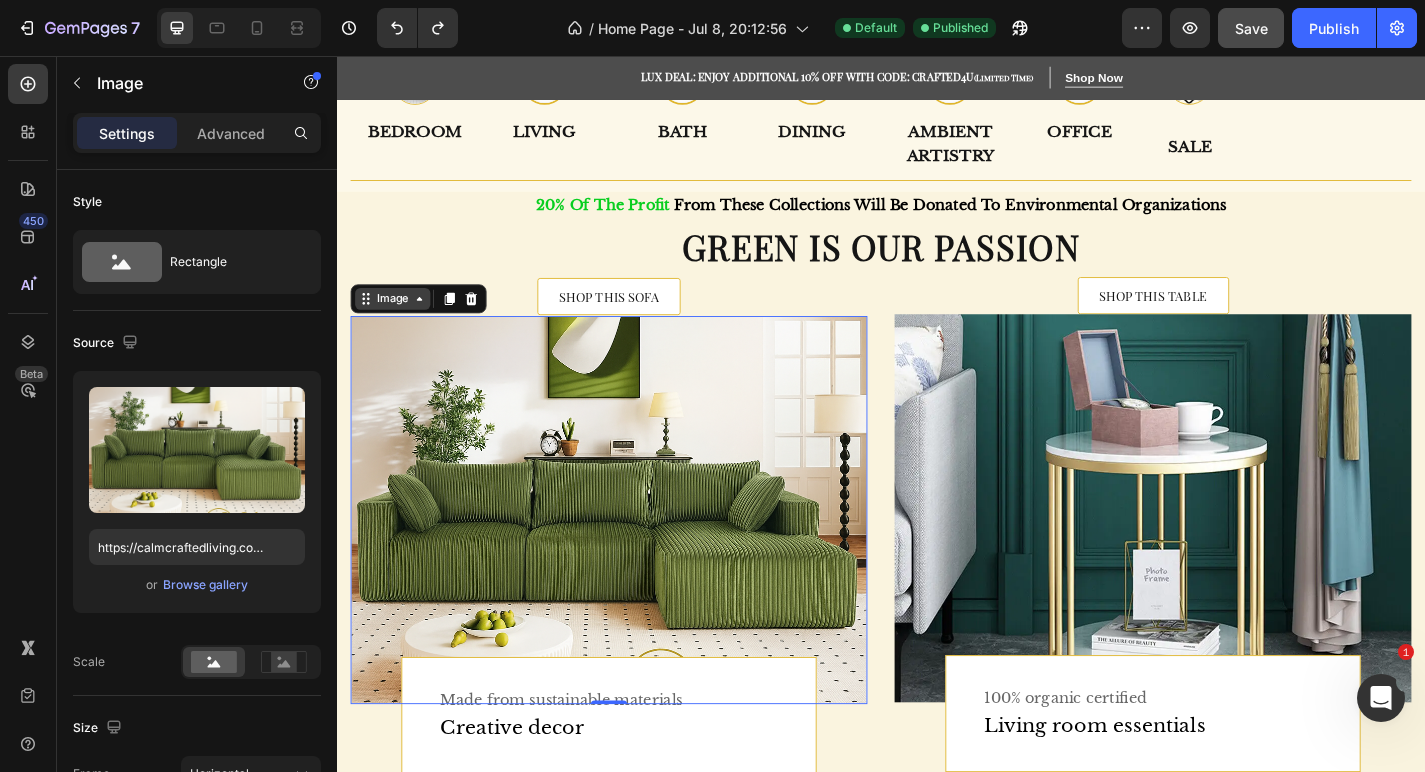 click on "Image" at bounding box center [398, 324] 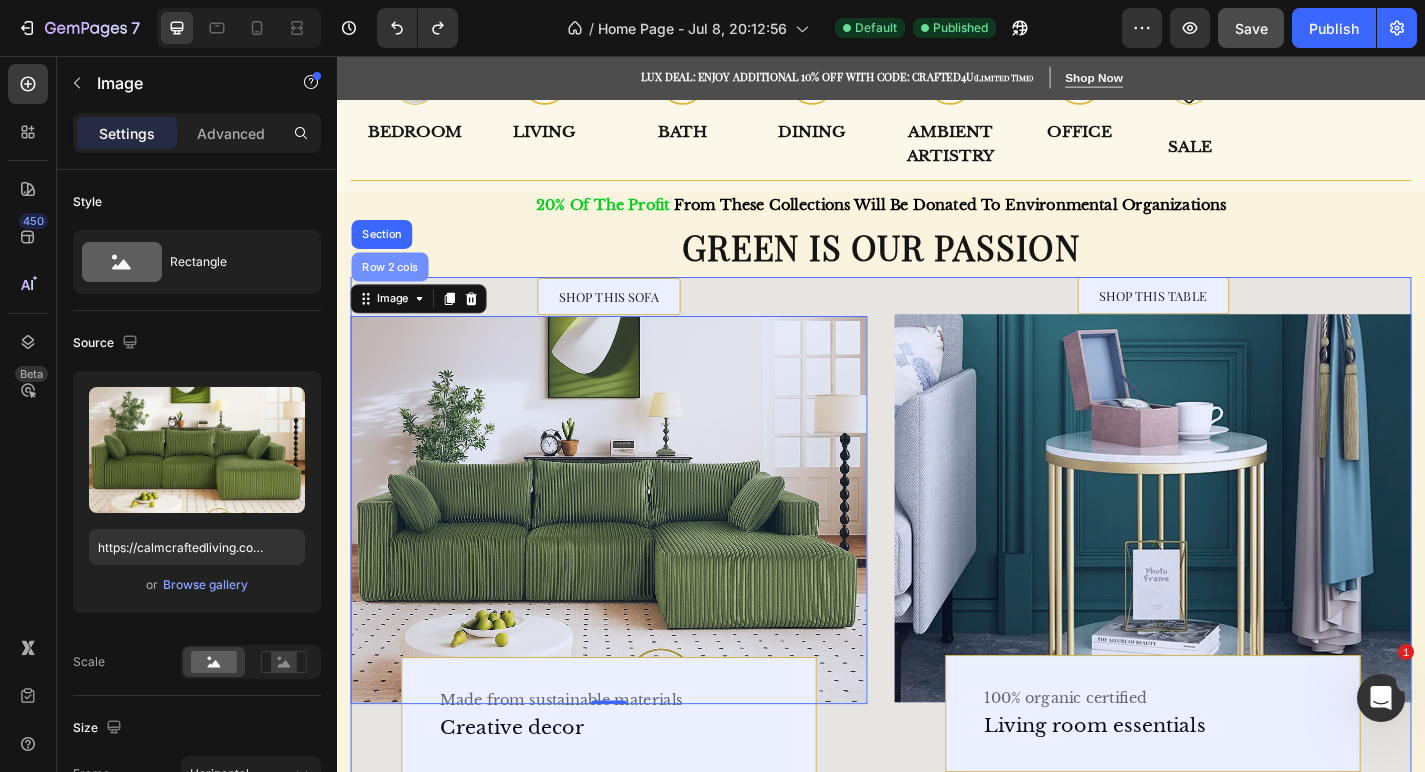 click on "Row 2 cols" at bounding box center (395, 289) 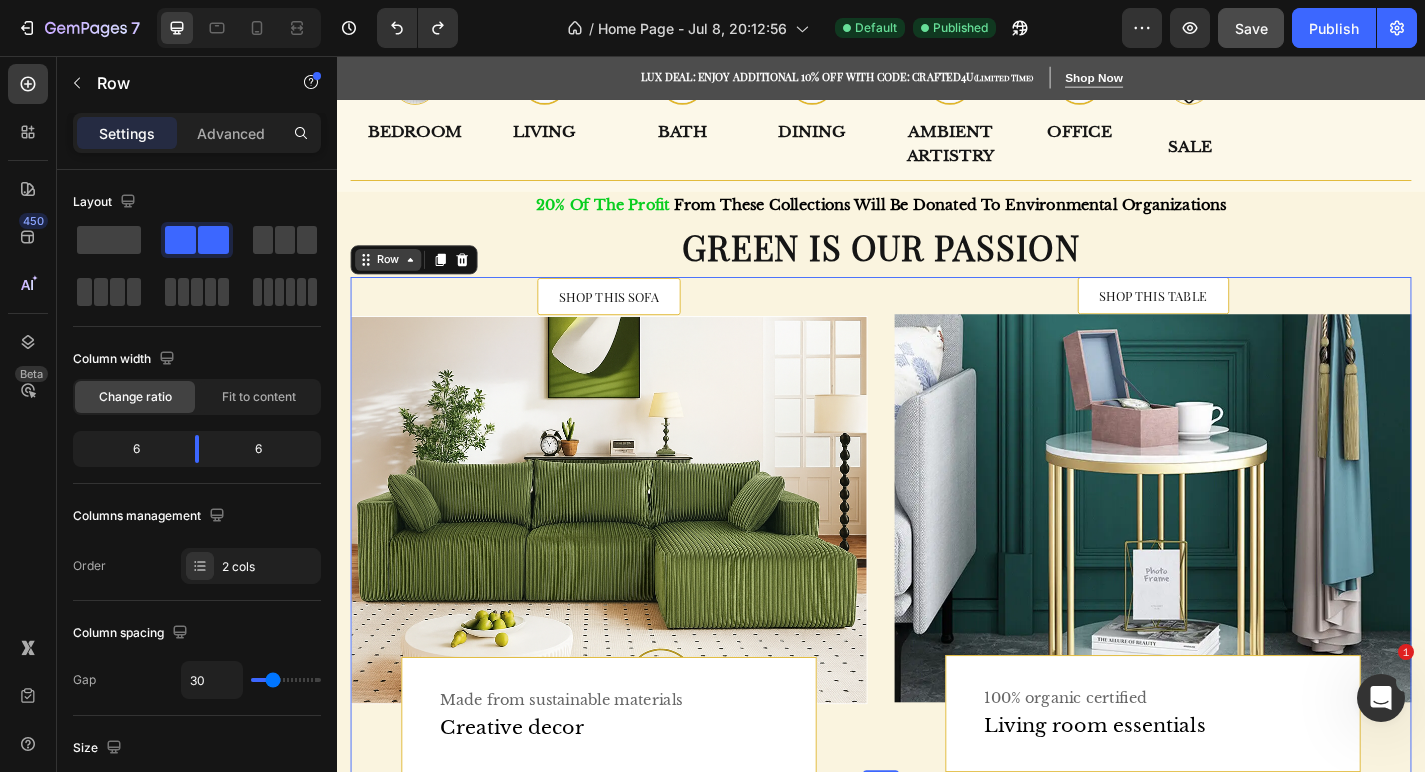 click on "Row" at bounding box center (393, 281) 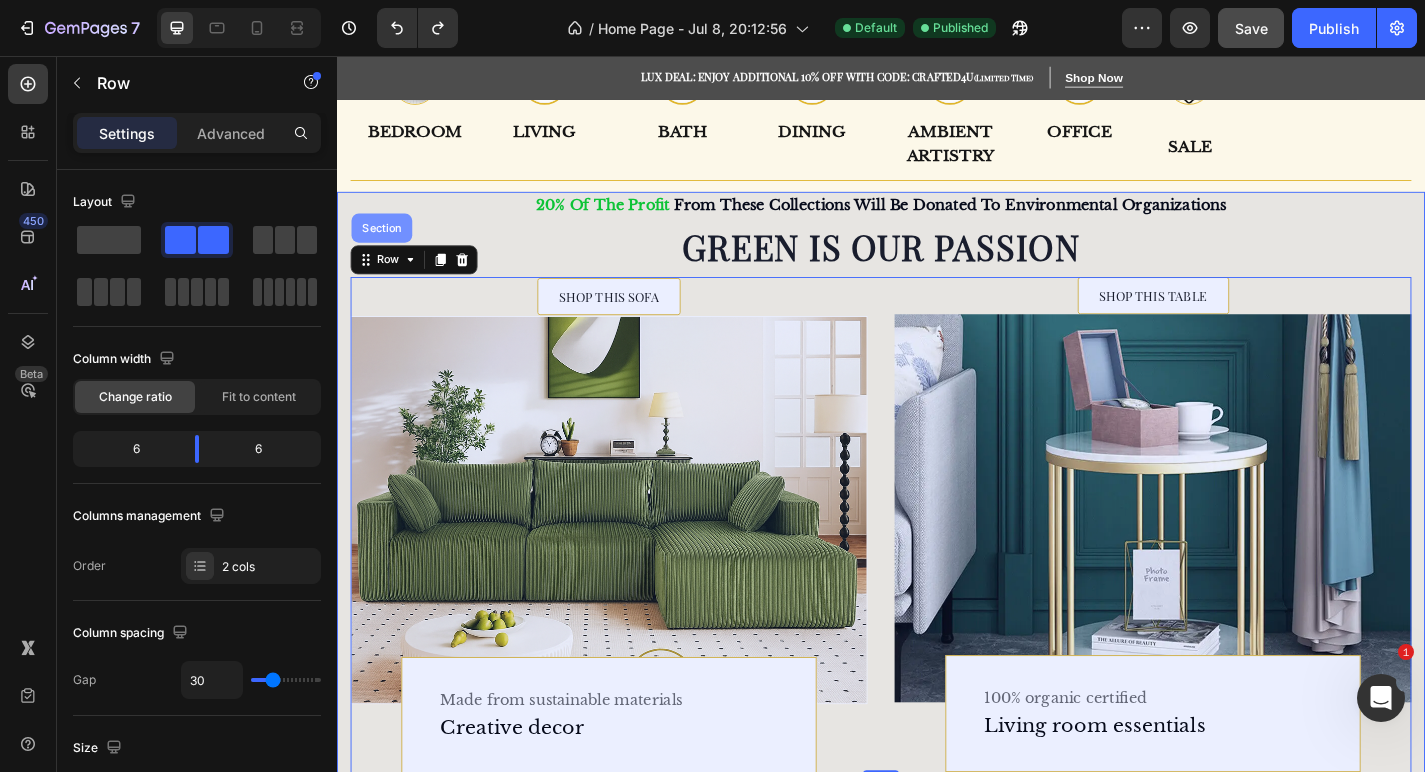 click on "Section" at bounding box center (386, 246) 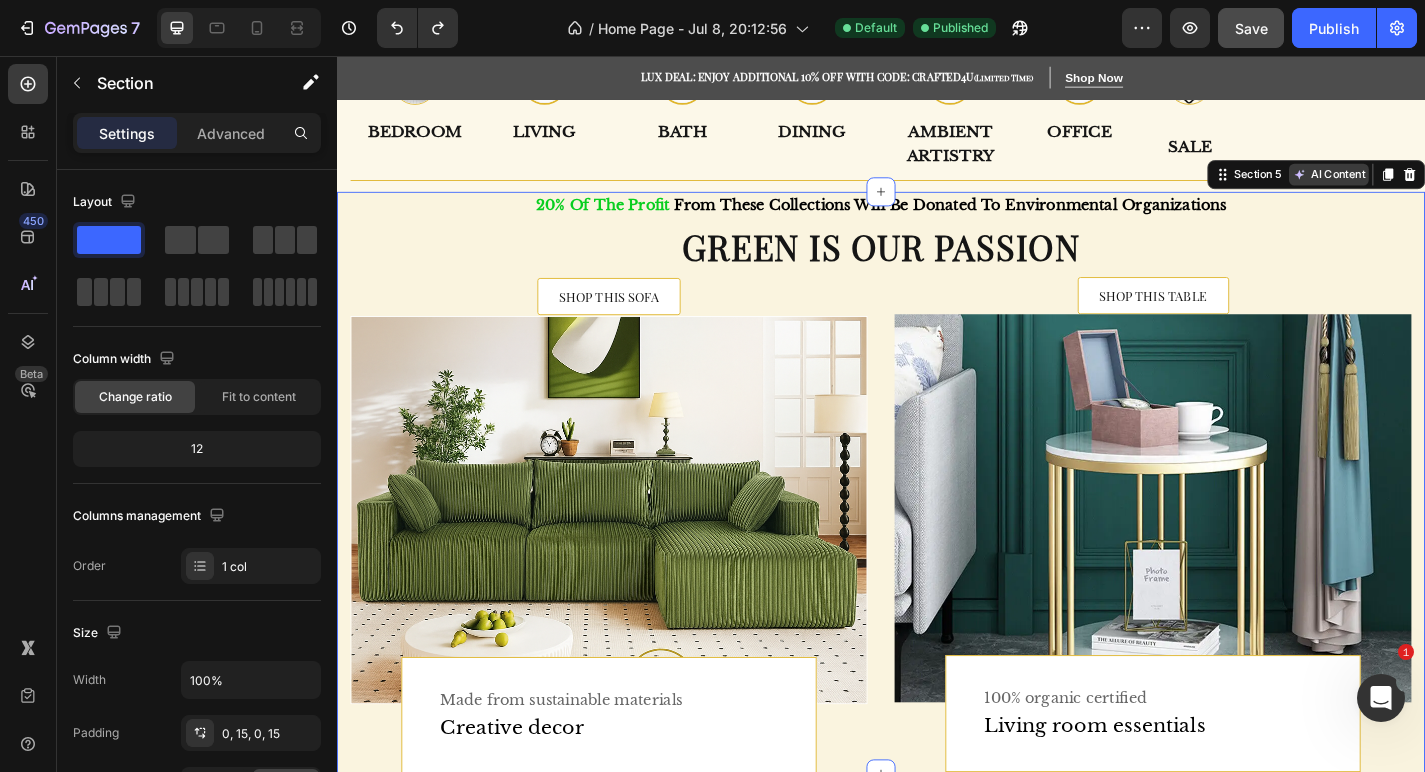 click on "AI Content" at bounding box center (1431, 187) 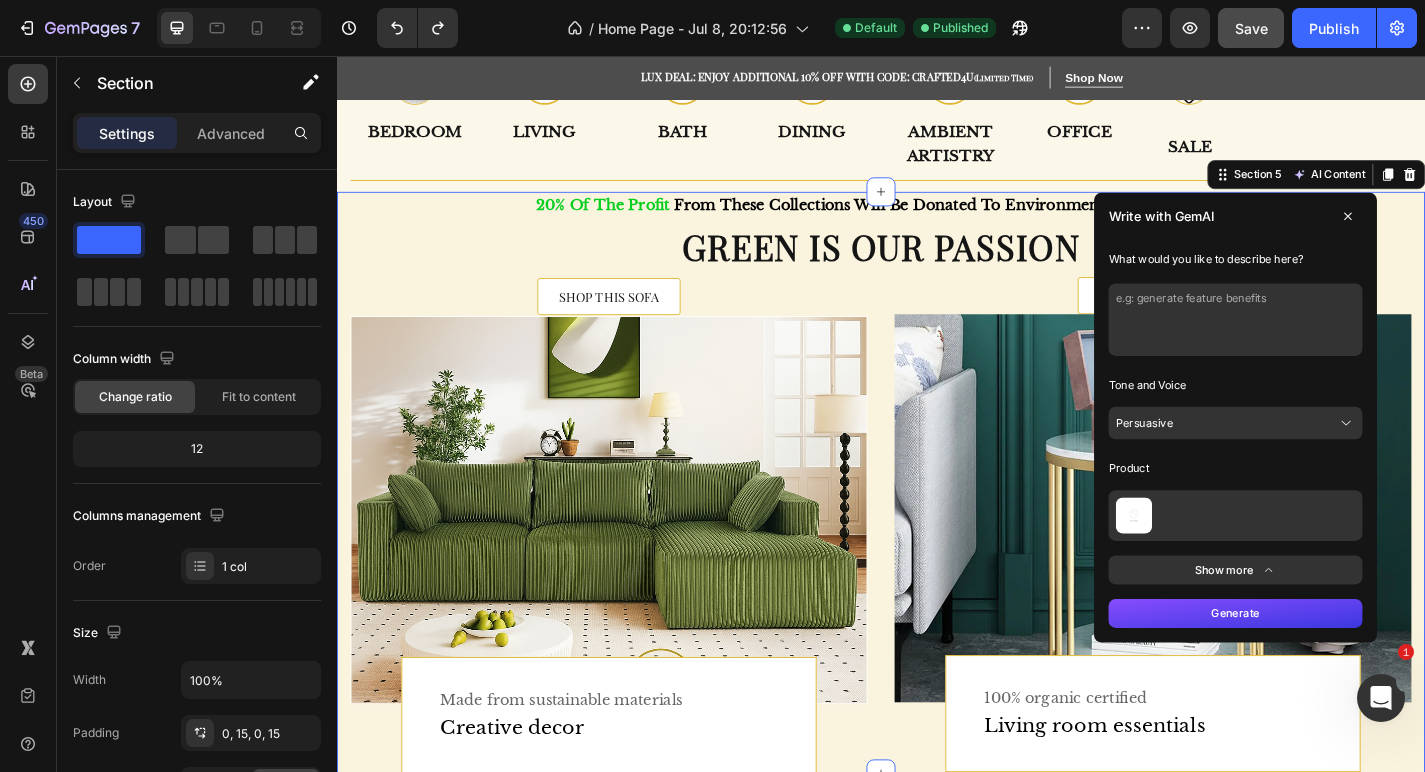 click at bounding box center [1328, 347] 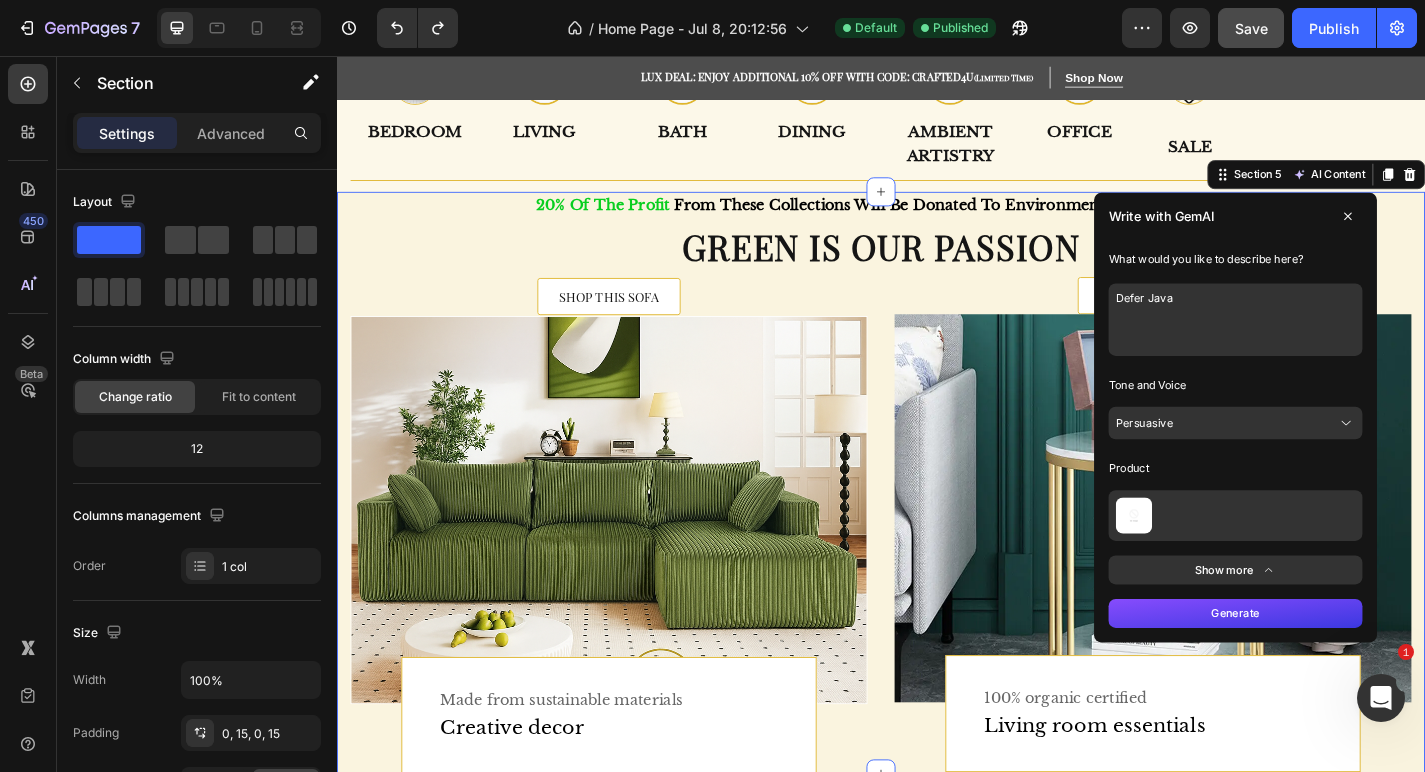 type on "Defer Java" 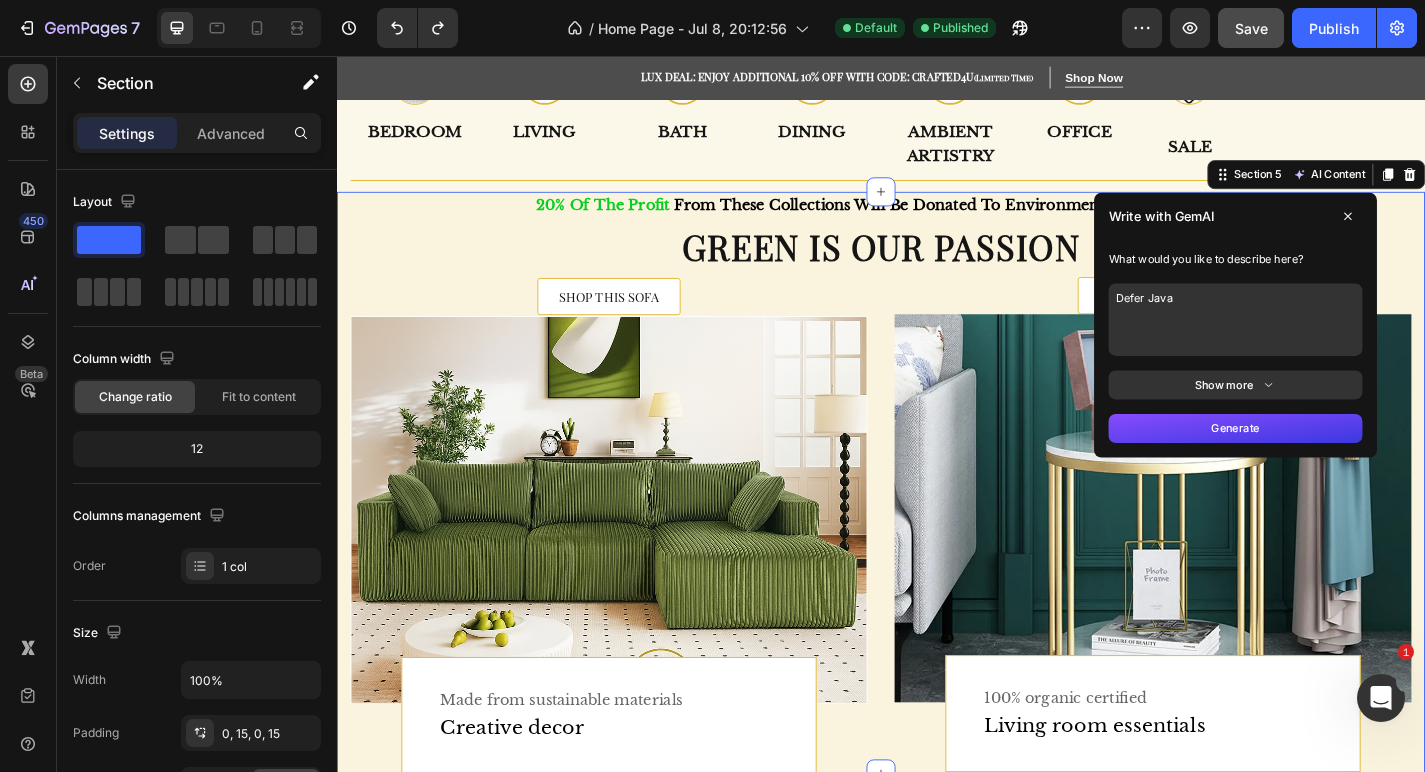 click on "Show more" at bounding box center [1328, 419] 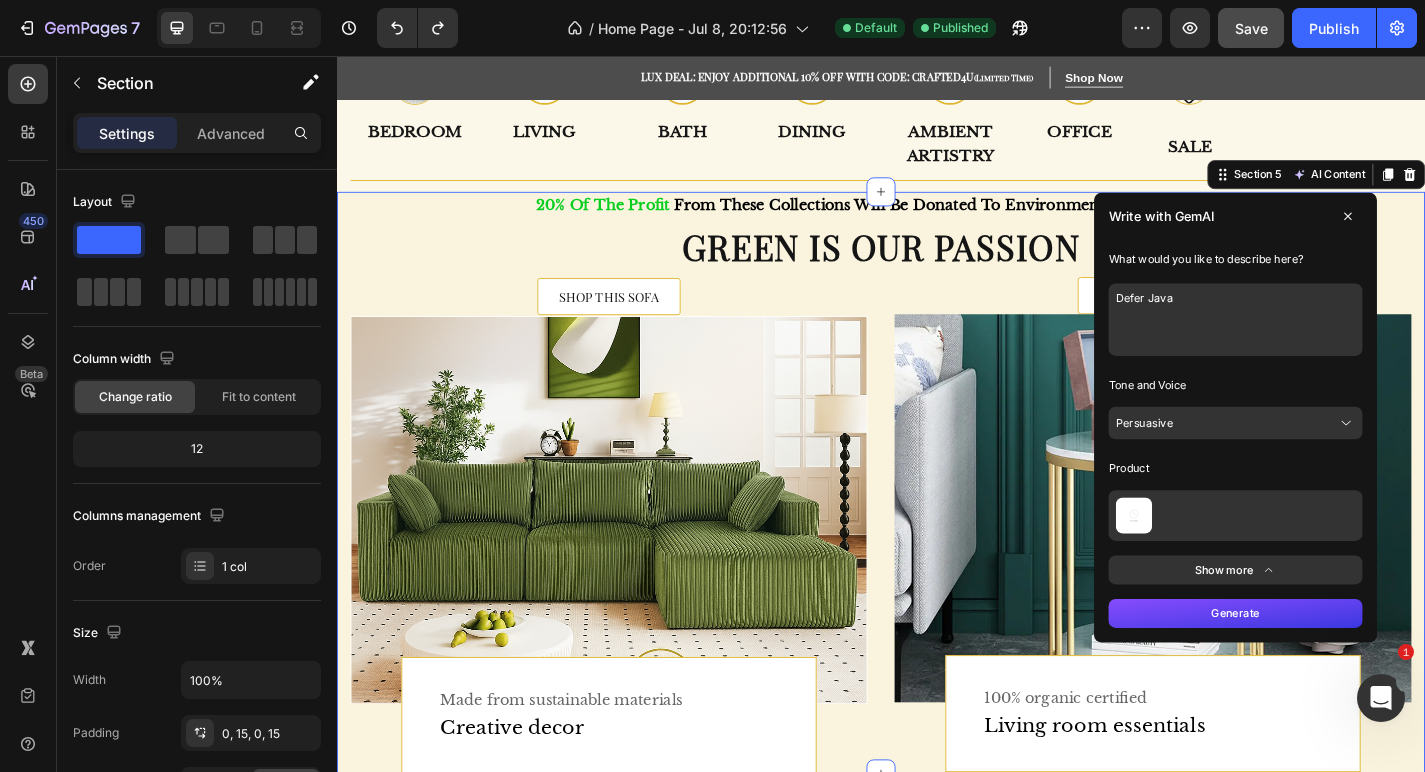 click on "Generate" at bounding box center [1328, 671] 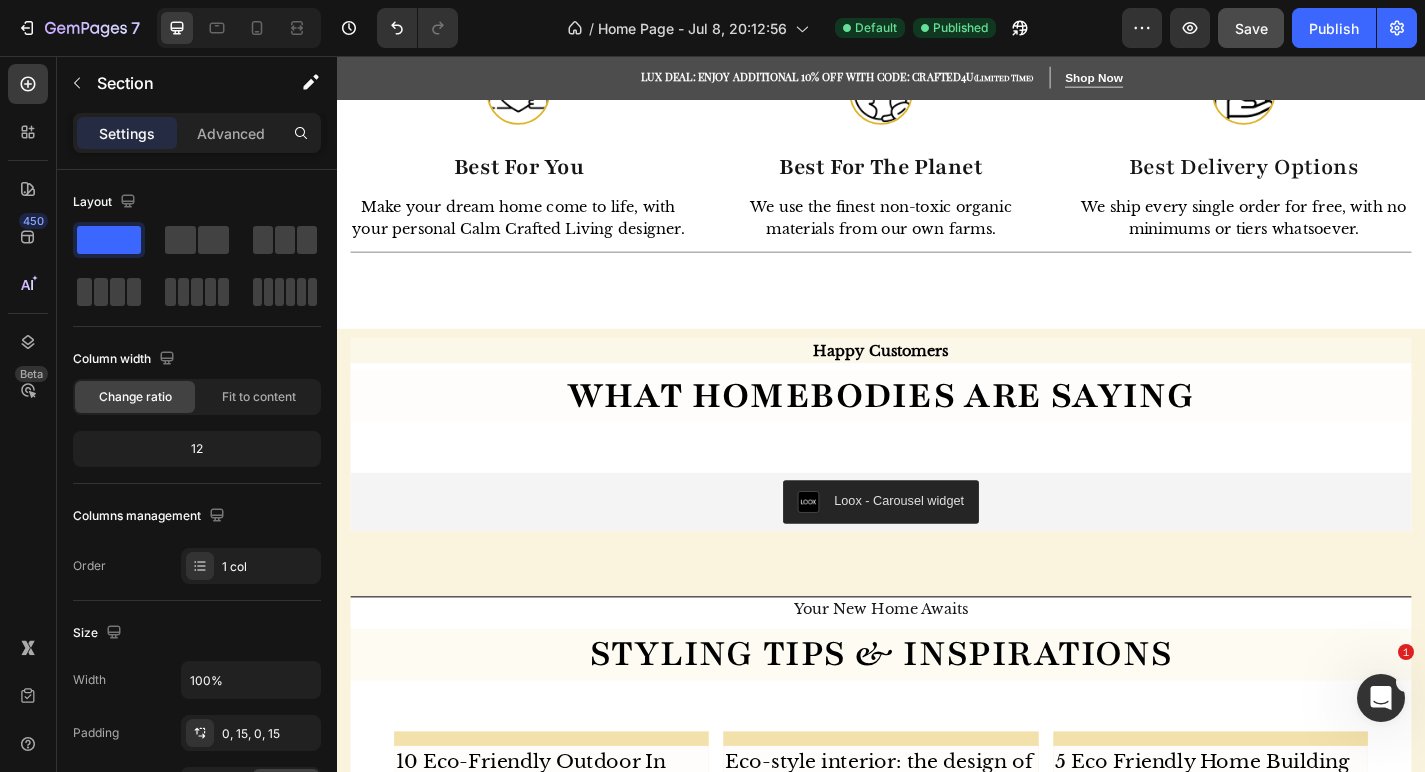 scroll, scrollTop: 2816, scrollLeft: 0, axis: vertical 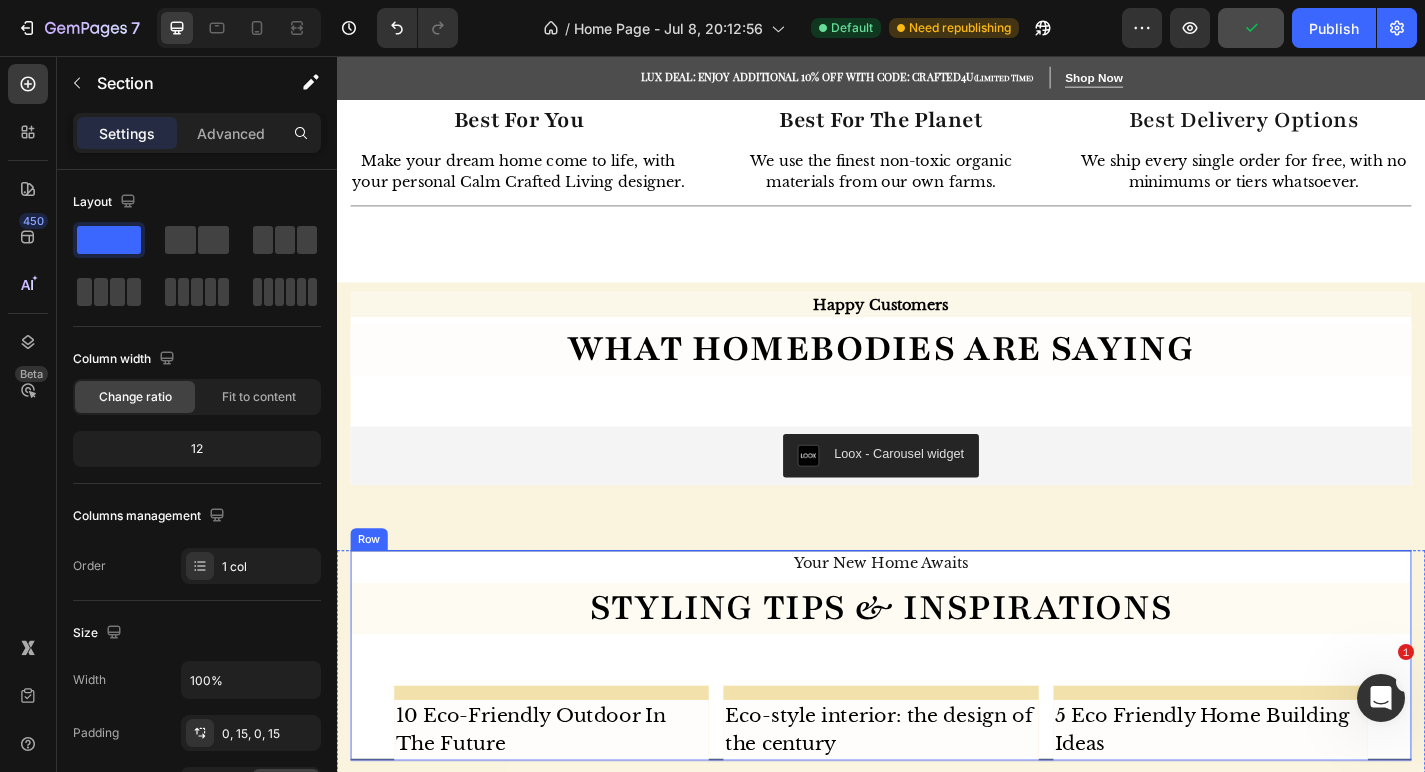 click on "your new home awaits Text Styling tips & inspirations Heading
Image 10 Eco-Friendly Outdoor In The Future Text Image Eco-style interior: the design of the century
Text Image 5 Eco Friendly Home Building Ideas Text
Carousel" at bounding box center (937, 717) 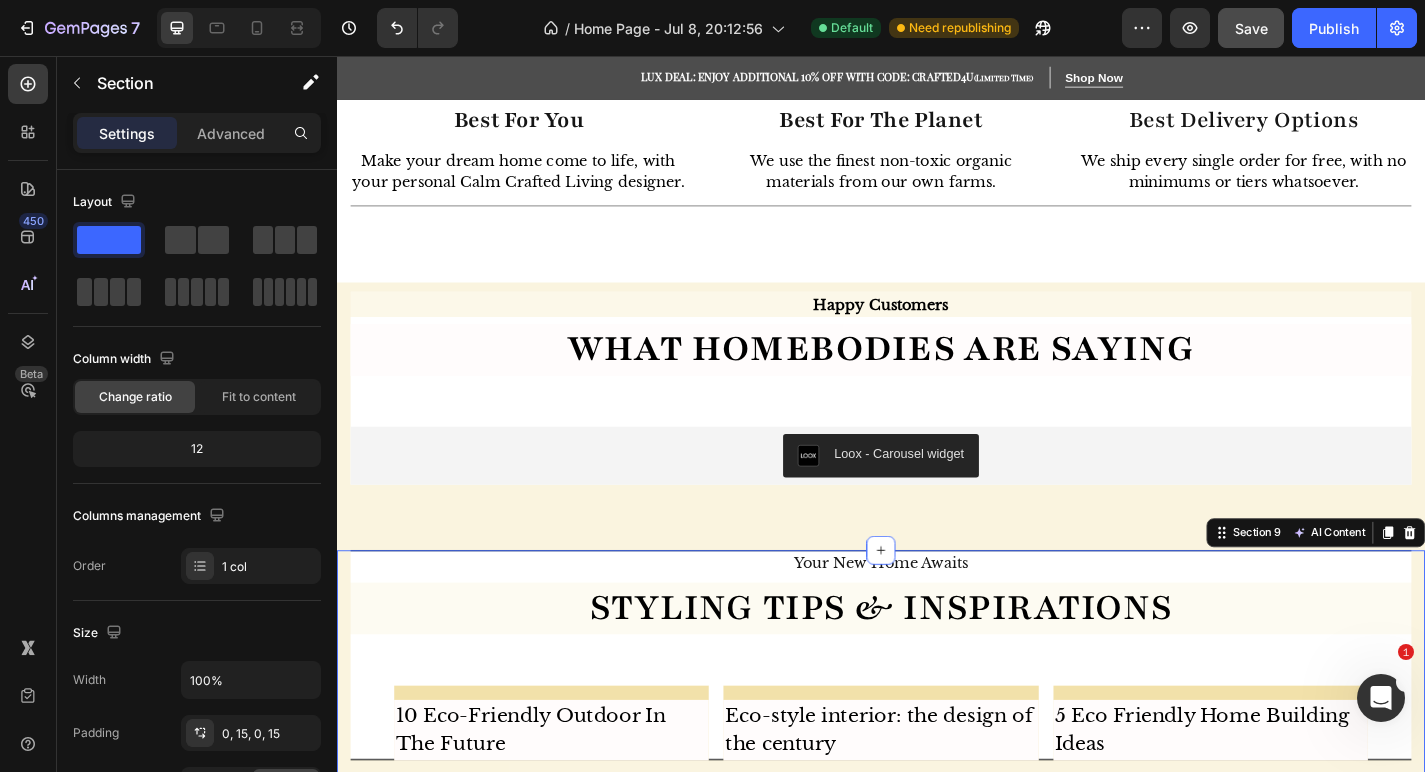 click on "your new home awaits Text Styling tips & inspirations Heading
Image 10 Eco-Friendly Outdoor In The Future Text Image Eco-style interior: the design of the century
Text Image 5 Eco Friendly Home Building Ideas Text
Carousel Row BE MORE INSPIRED Button Section 9   AI Content Write with GemAI What would you like to describe here? Tone and Voice Persuasive Product Show more Generate" at bounding box center (937, 766) 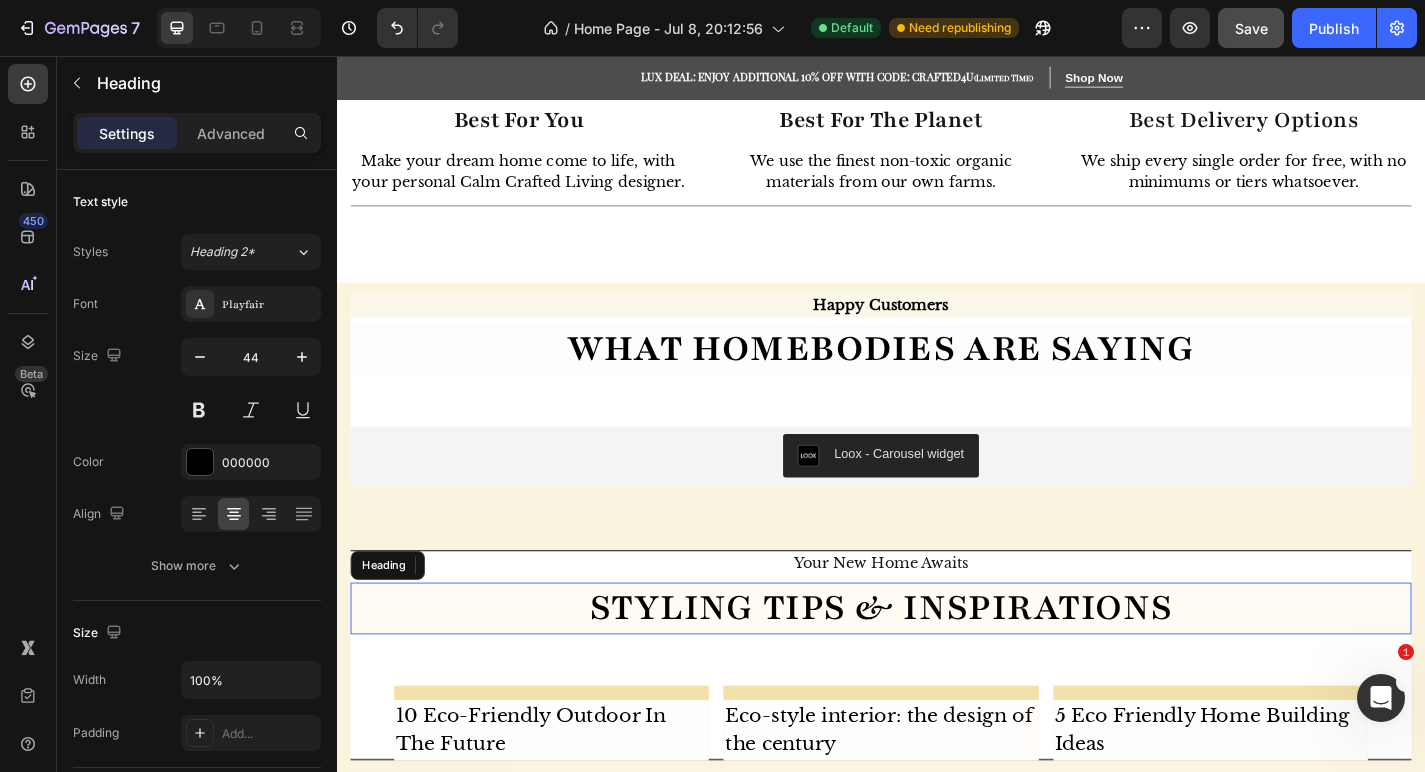 click on "Styling tips & inspirations" at bounding box center [937, 665] 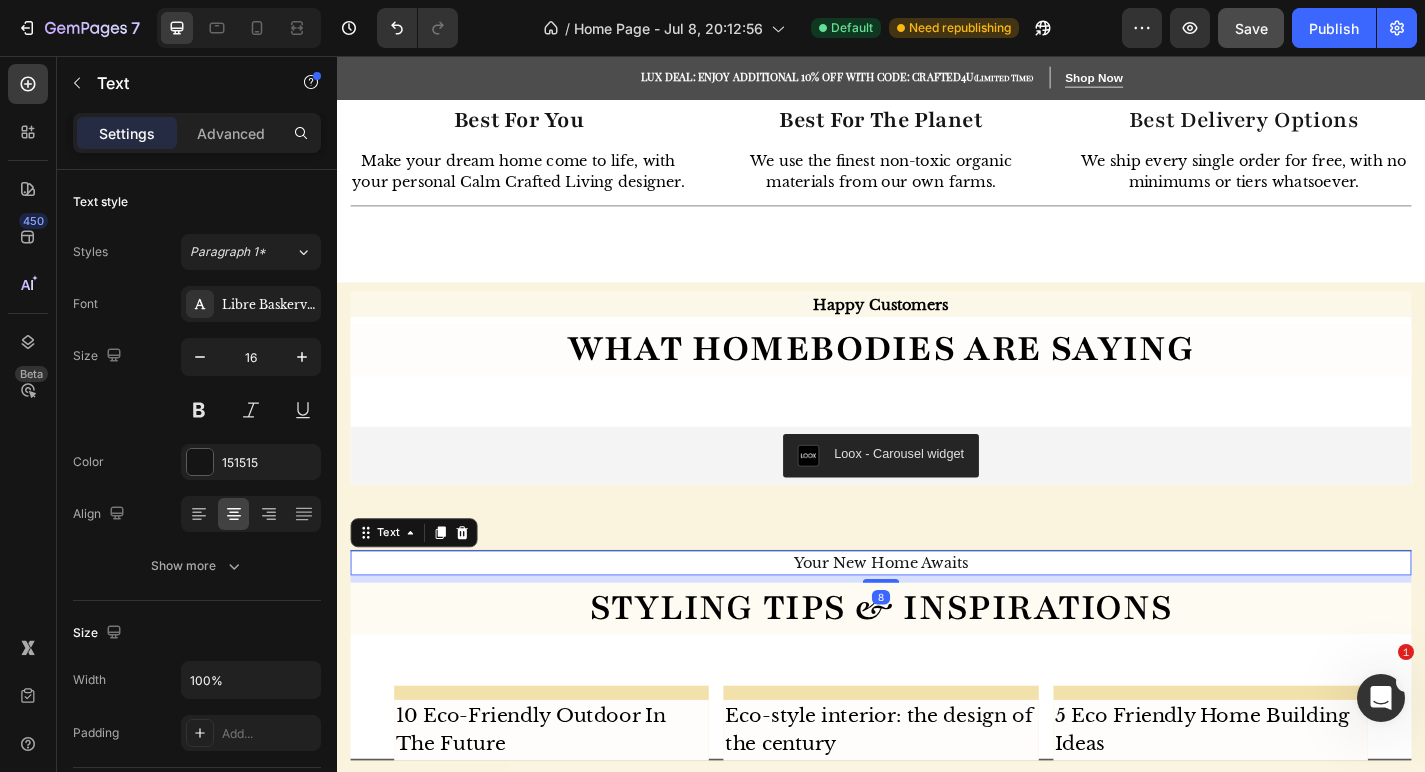 click on "your new home awaits" at bounding box center (937, 615) 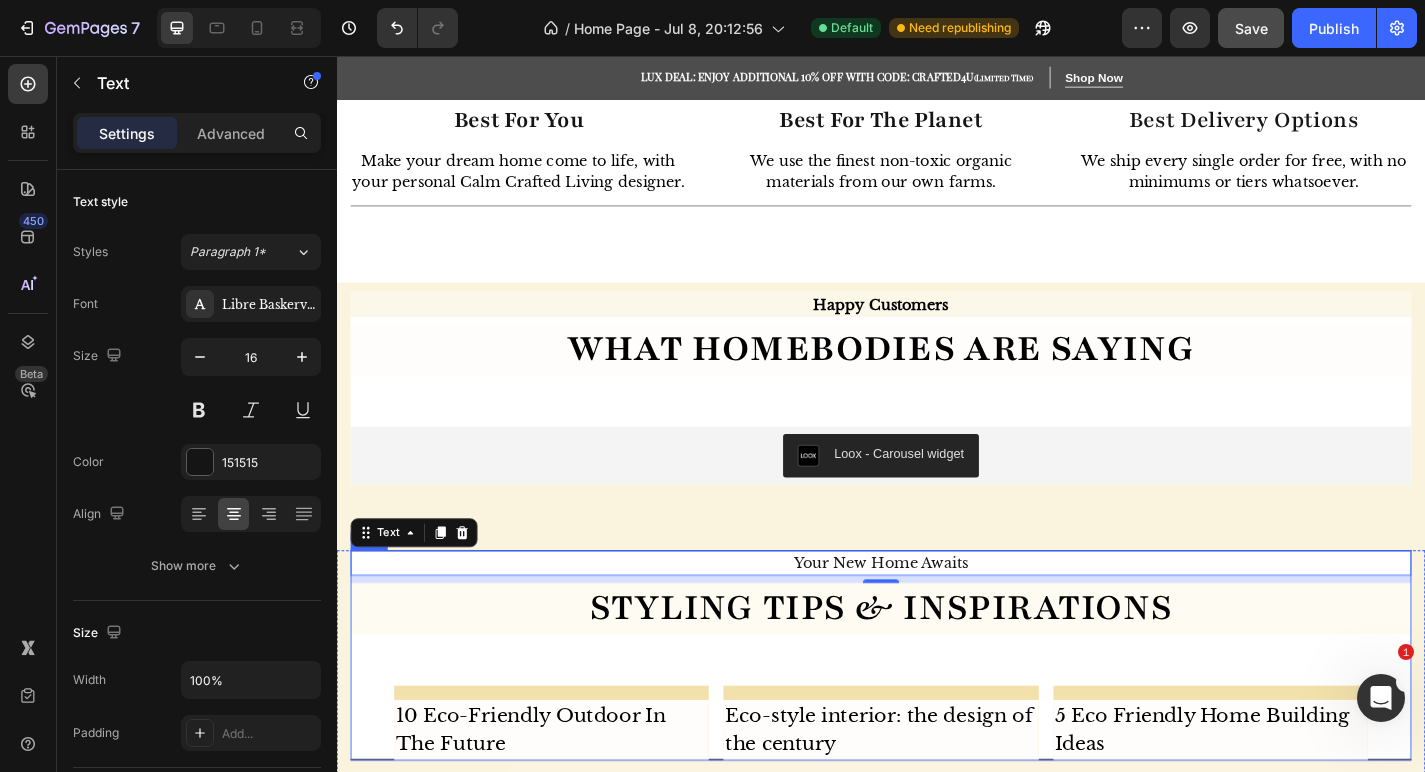click on "your new home awaits Text   8 Styling tips & inspirations Heading
Image 10 Eco-Friendly Outdoor In The Future Text Image Eco-style interior: the design of the century
Text Image 5 Eco Friendly Home Building Ideas Text
Carousel" at bounding box center (937, 717) 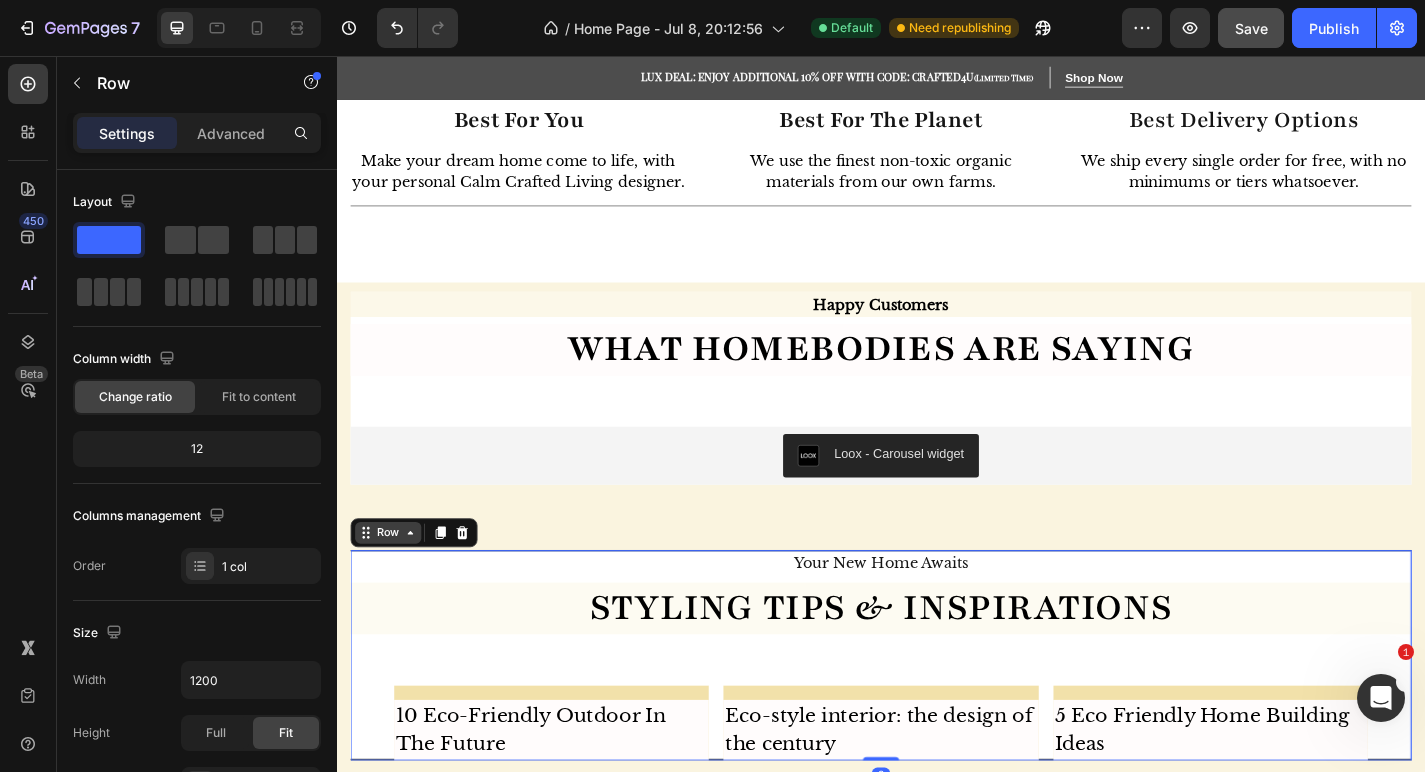 click on "Row" at bounding box center (393, 582) 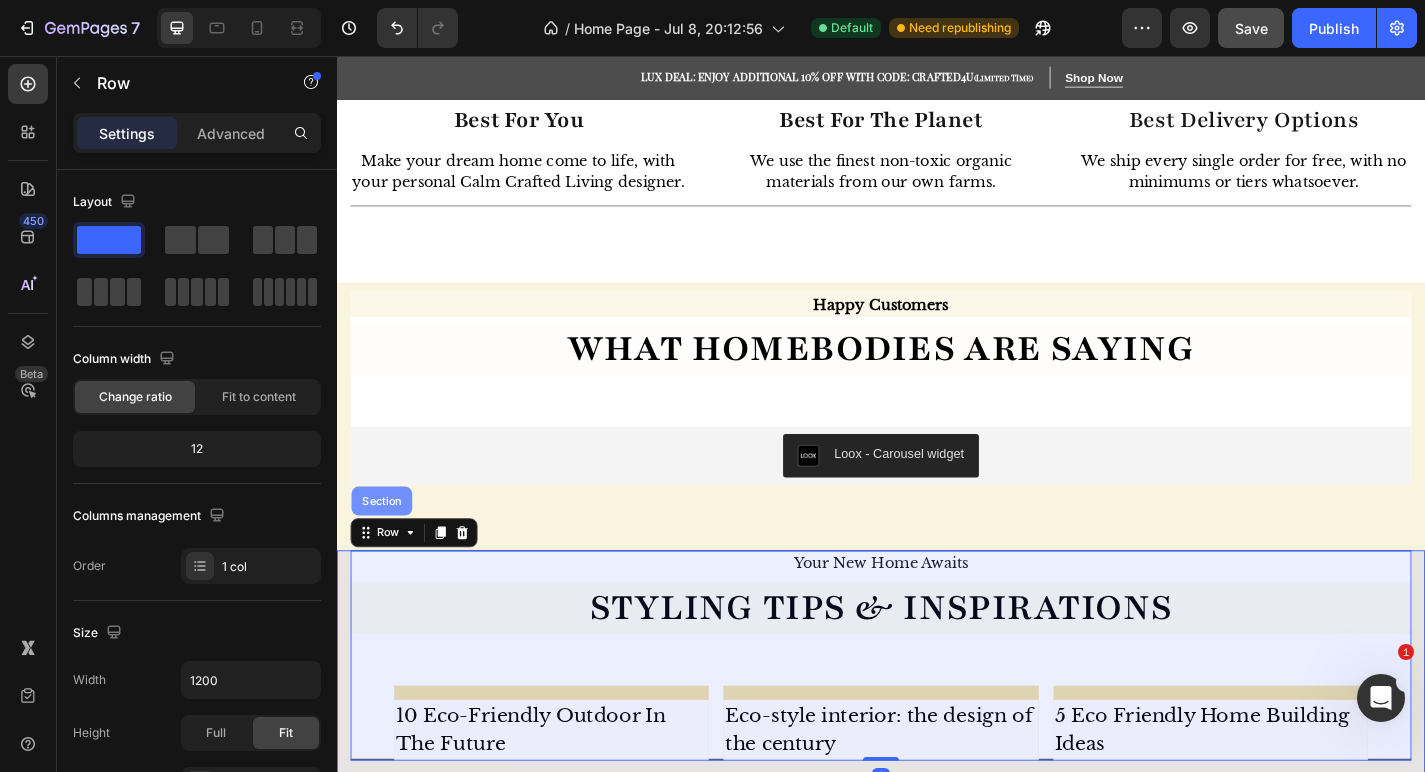 click on "Section" at bounding box center (386, 547) 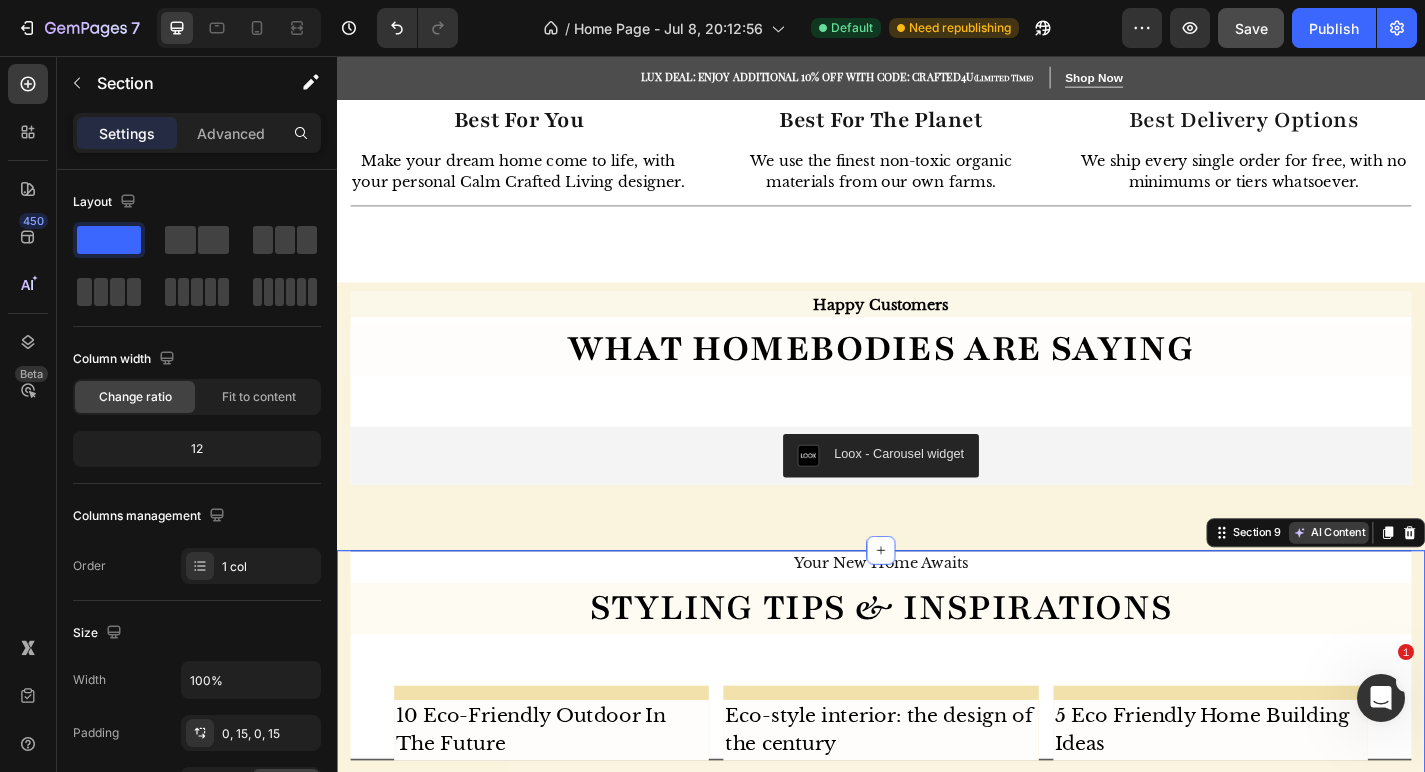 click on "AI Content" at bounding box center [1431, 582] 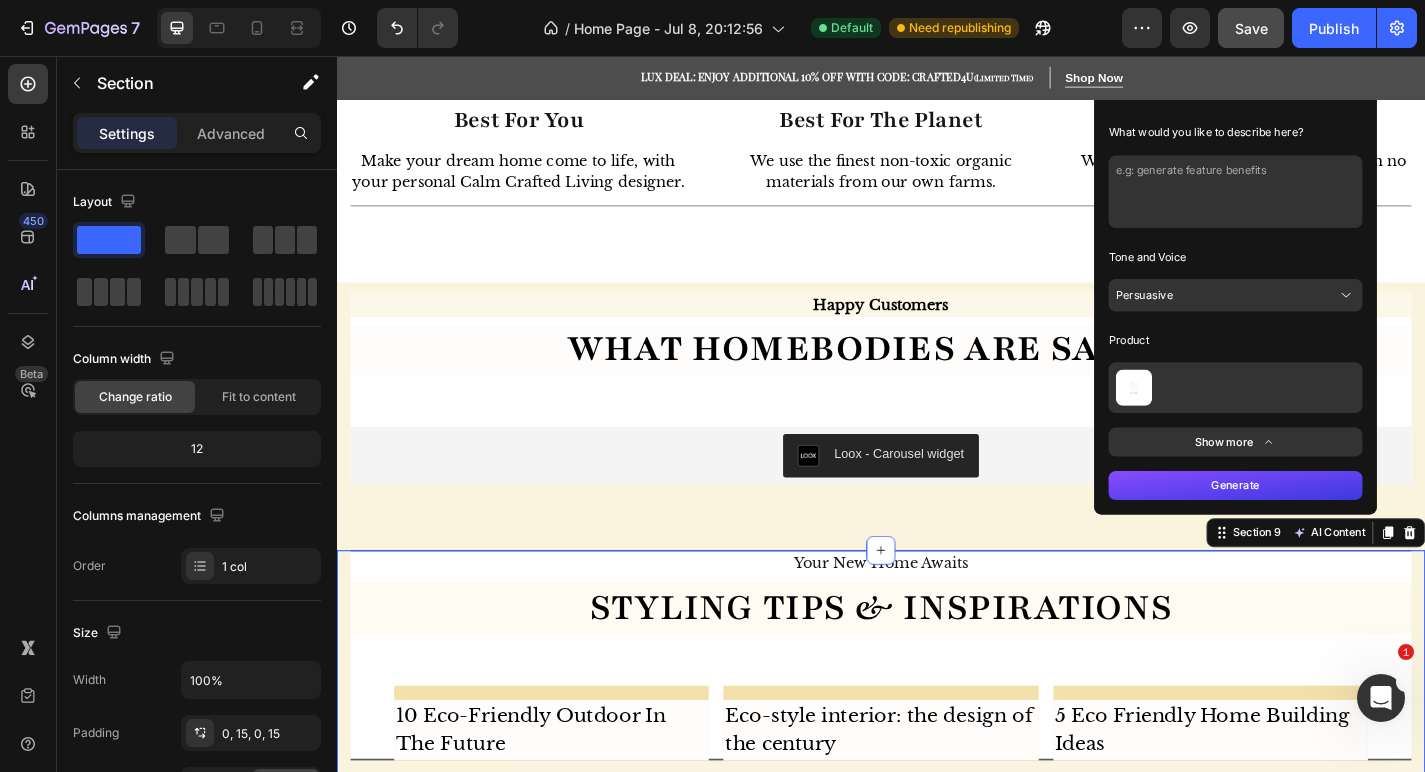 click at bounding box center (1328, 206) 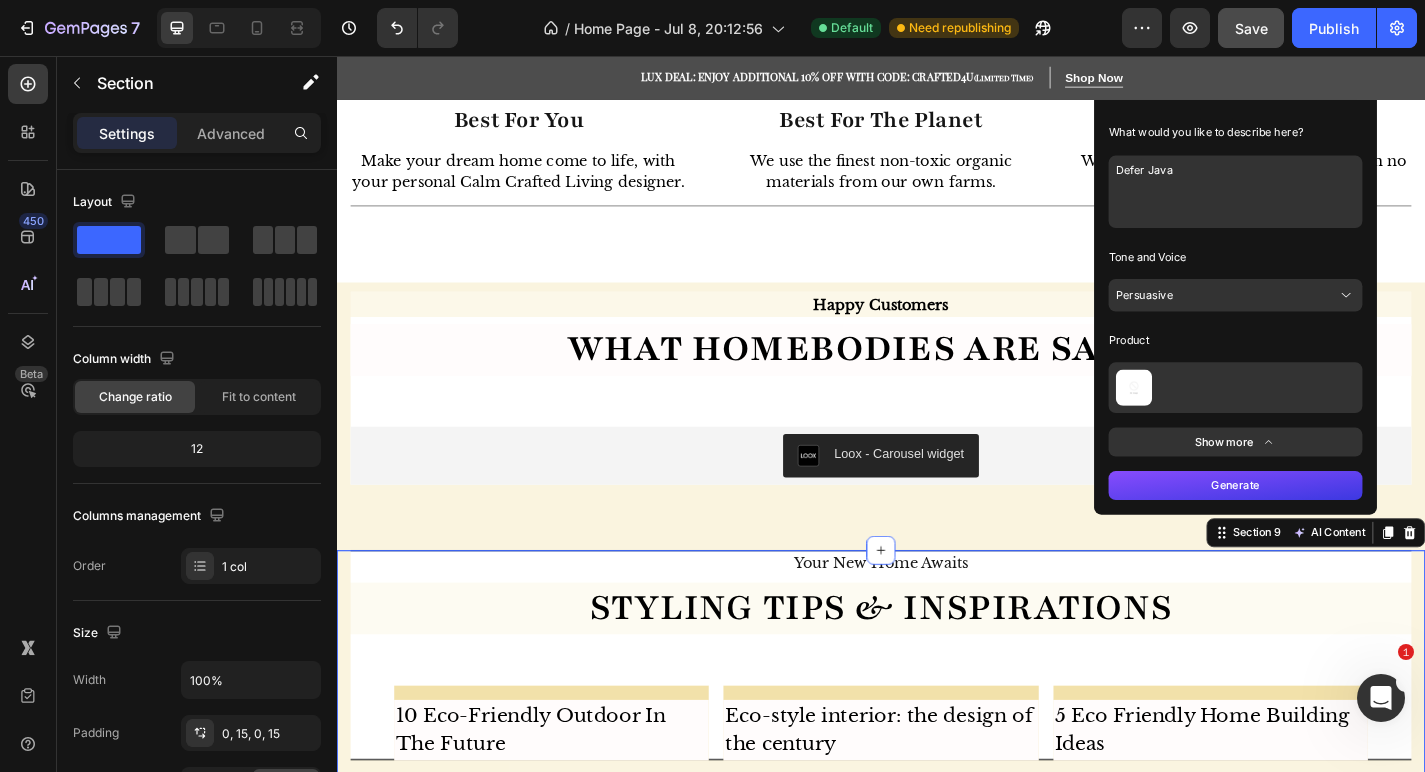 type on "Defer Java" 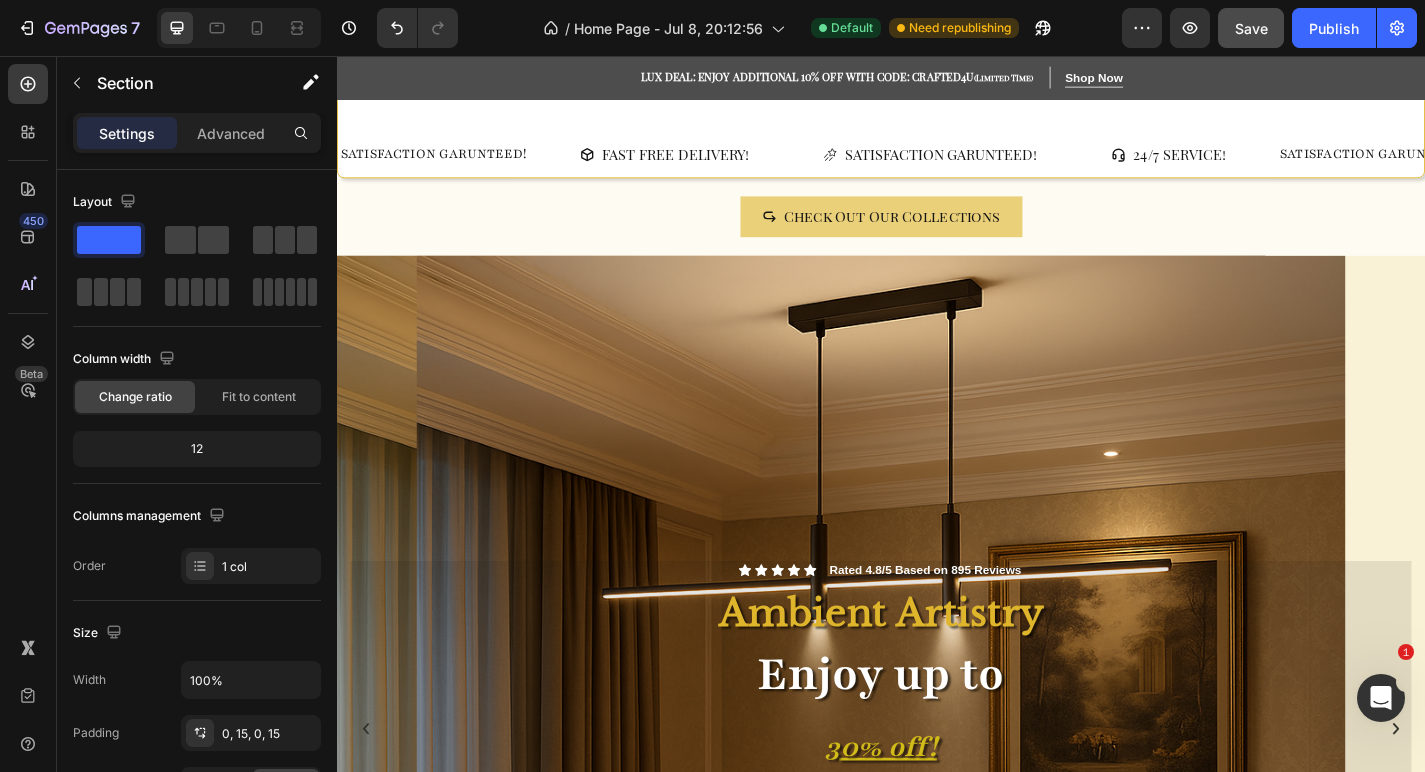 scroll, scrollTop: 0, scrollLeft: 0, axis: both 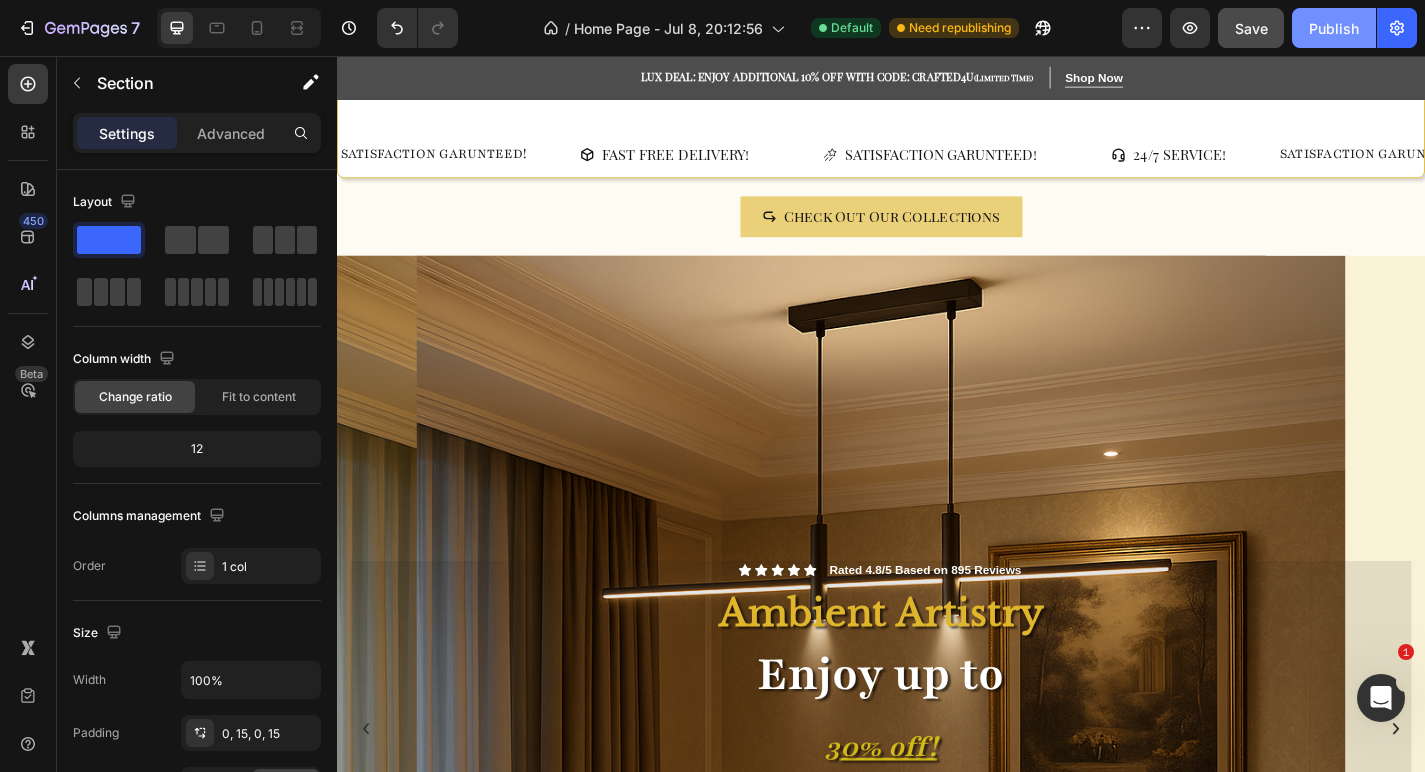 click on "Publish" at bounding box center [1334, 28] 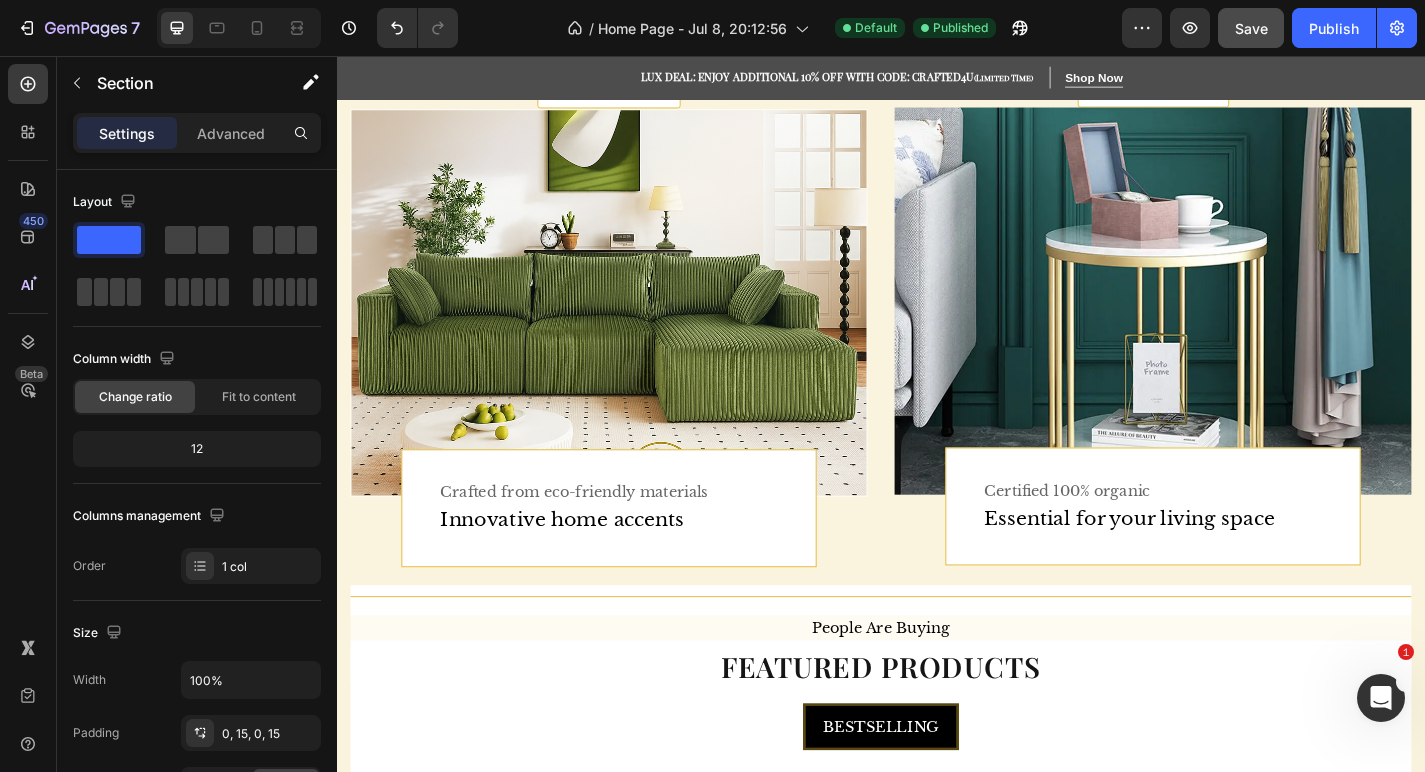 scroll, scrollTop: 1571, scrollLeft: 0, axis: vertical 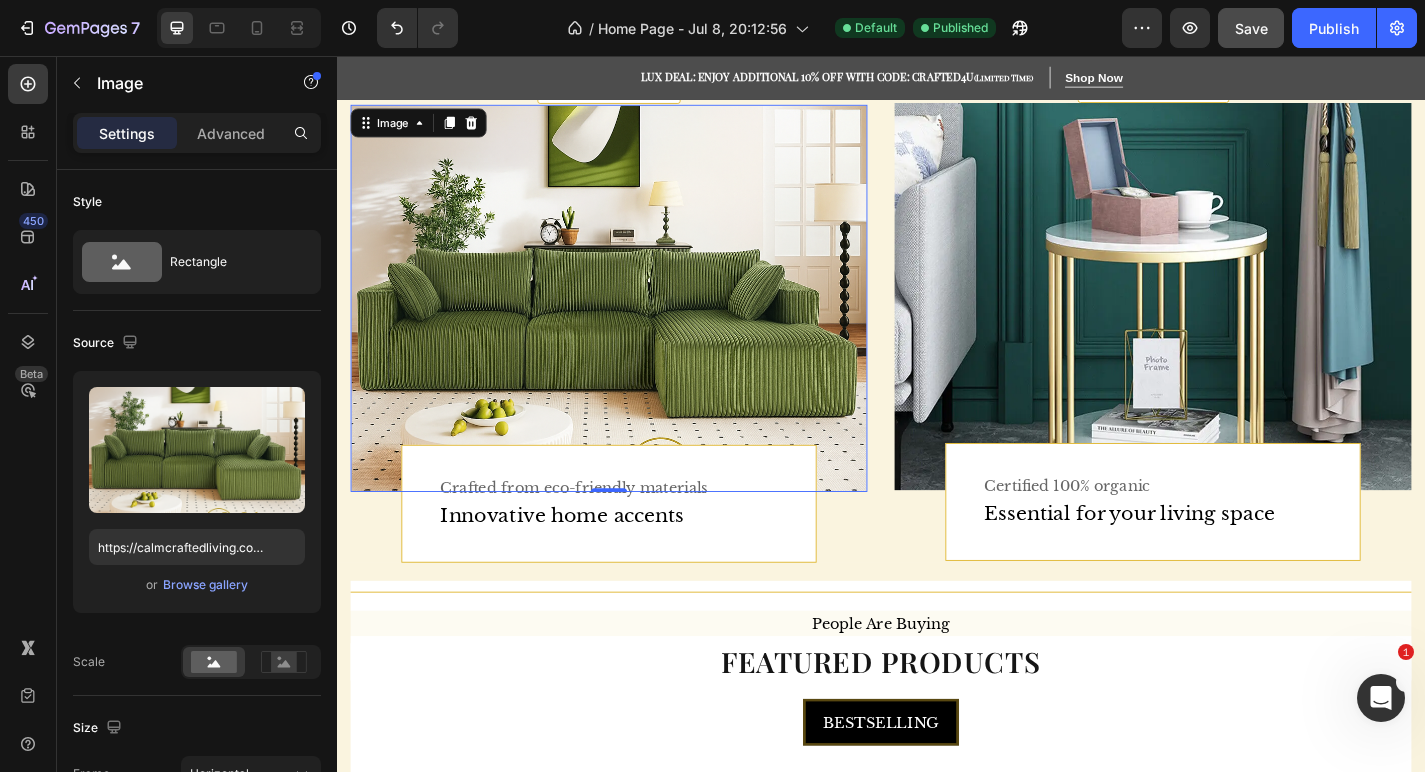 click at bounding box center (637, 324) 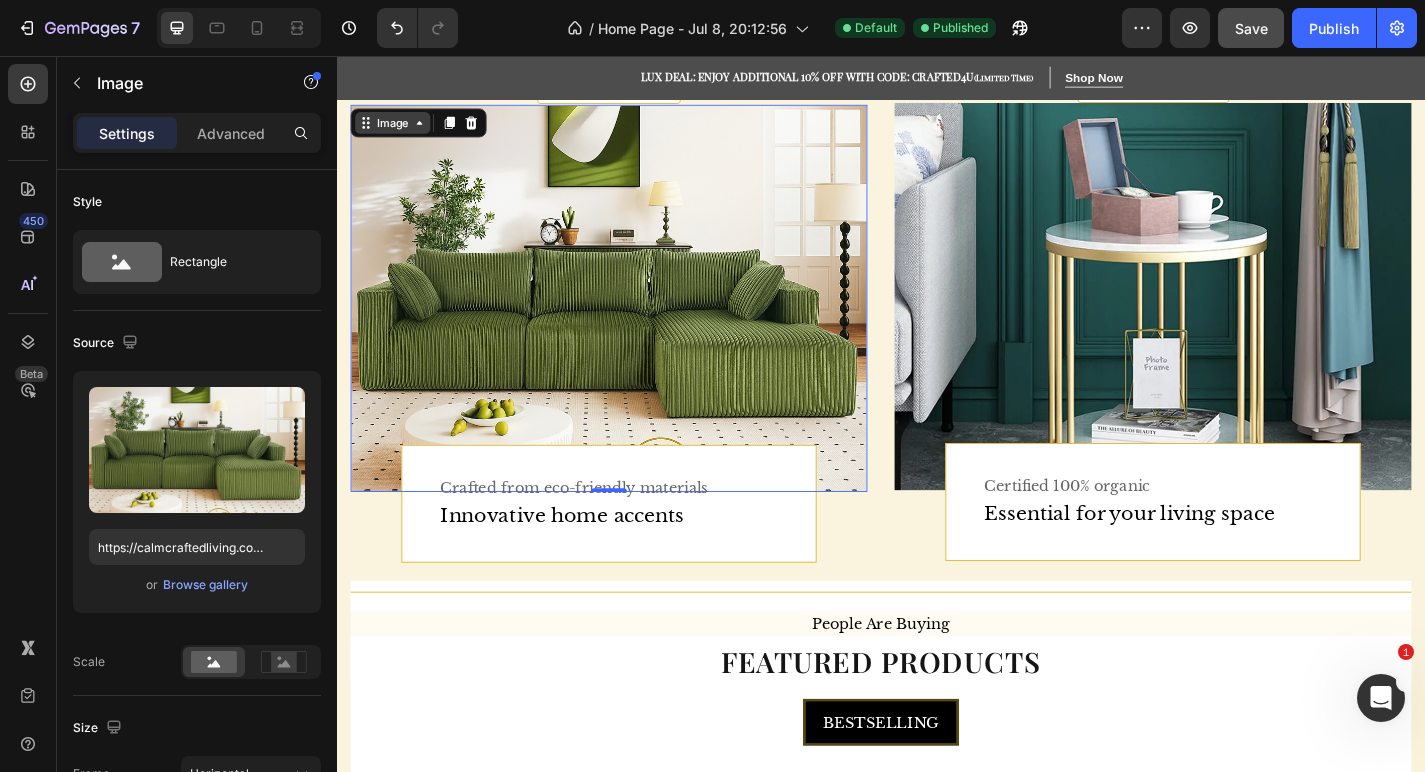 click on "Image" at bounding box center [398, 130] 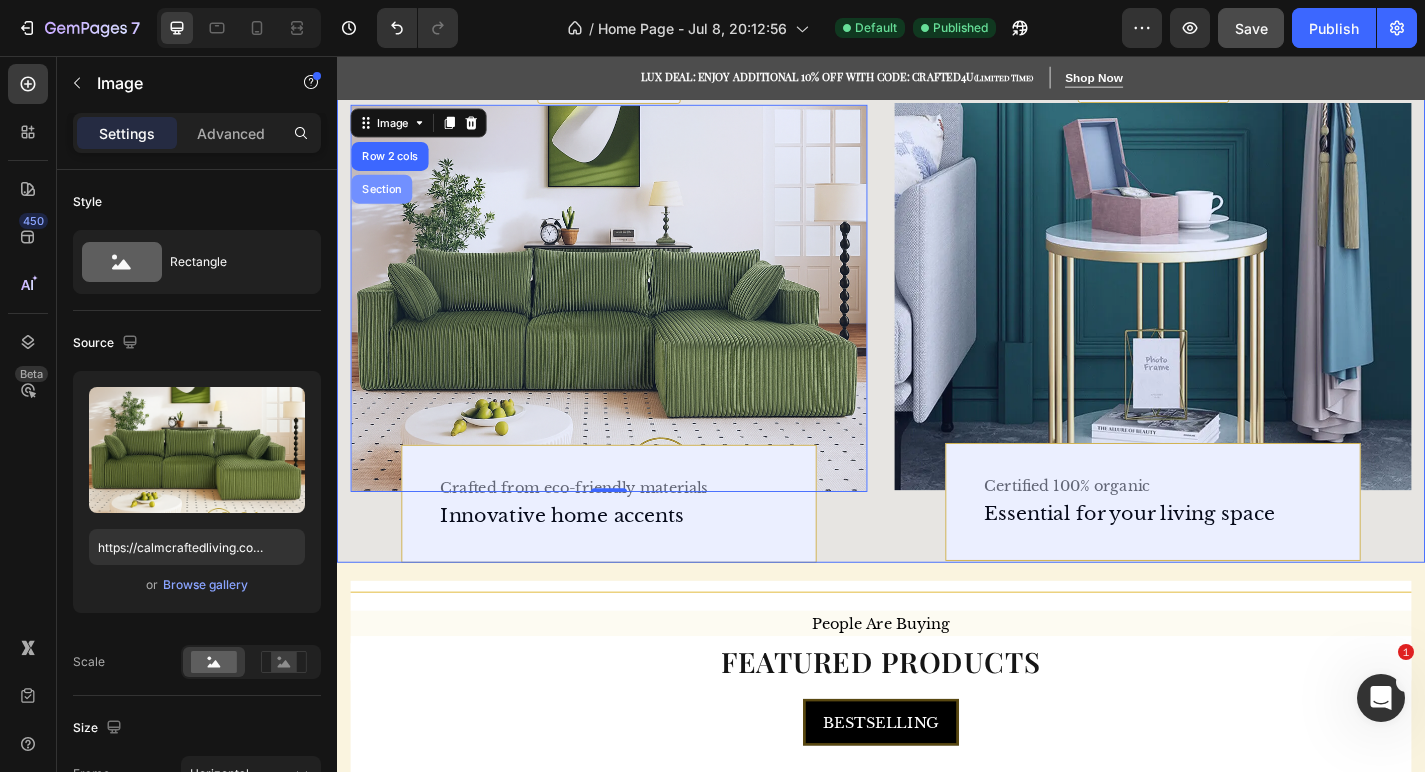 click on "Section" at bounding box center (386, 203) 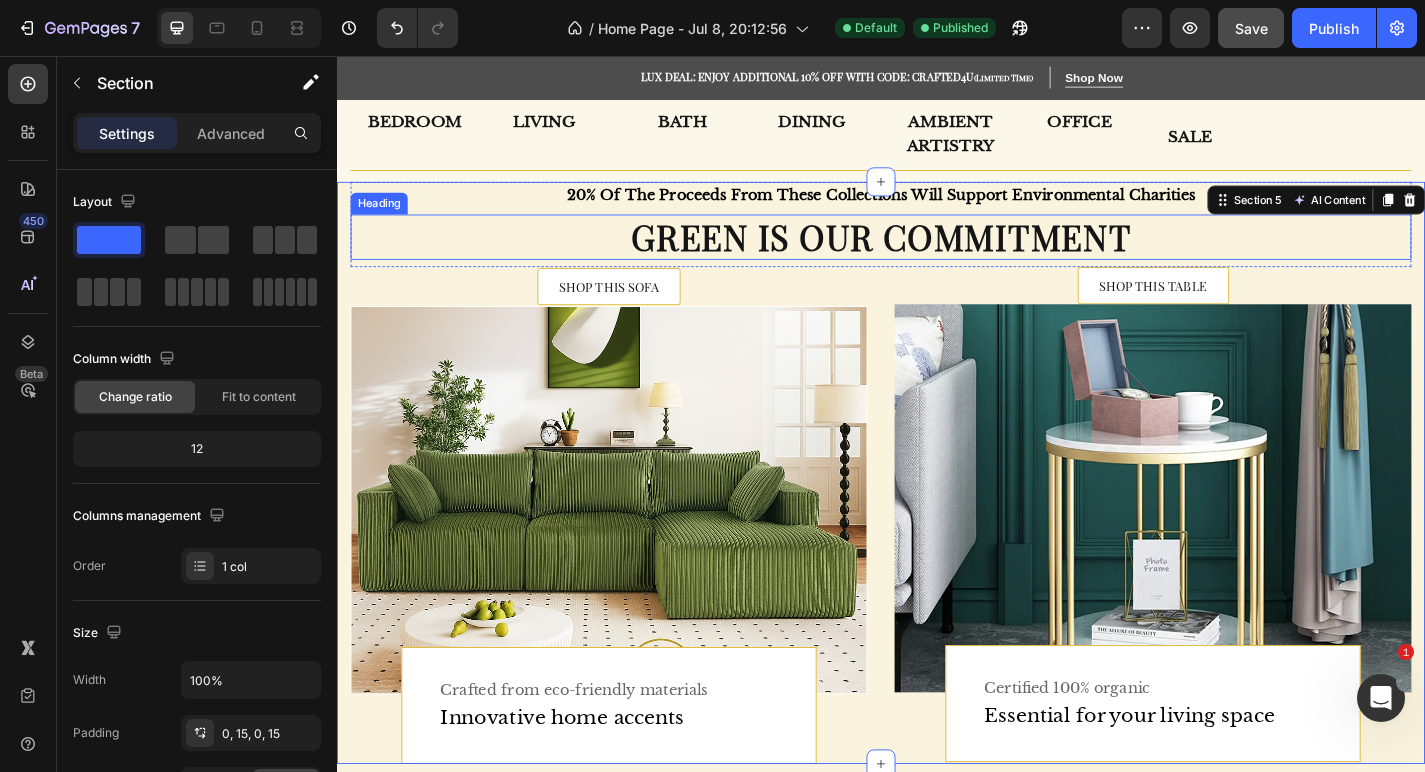 scroll, scrollTop: 1348, scrollLeft: 0, axis: vertical 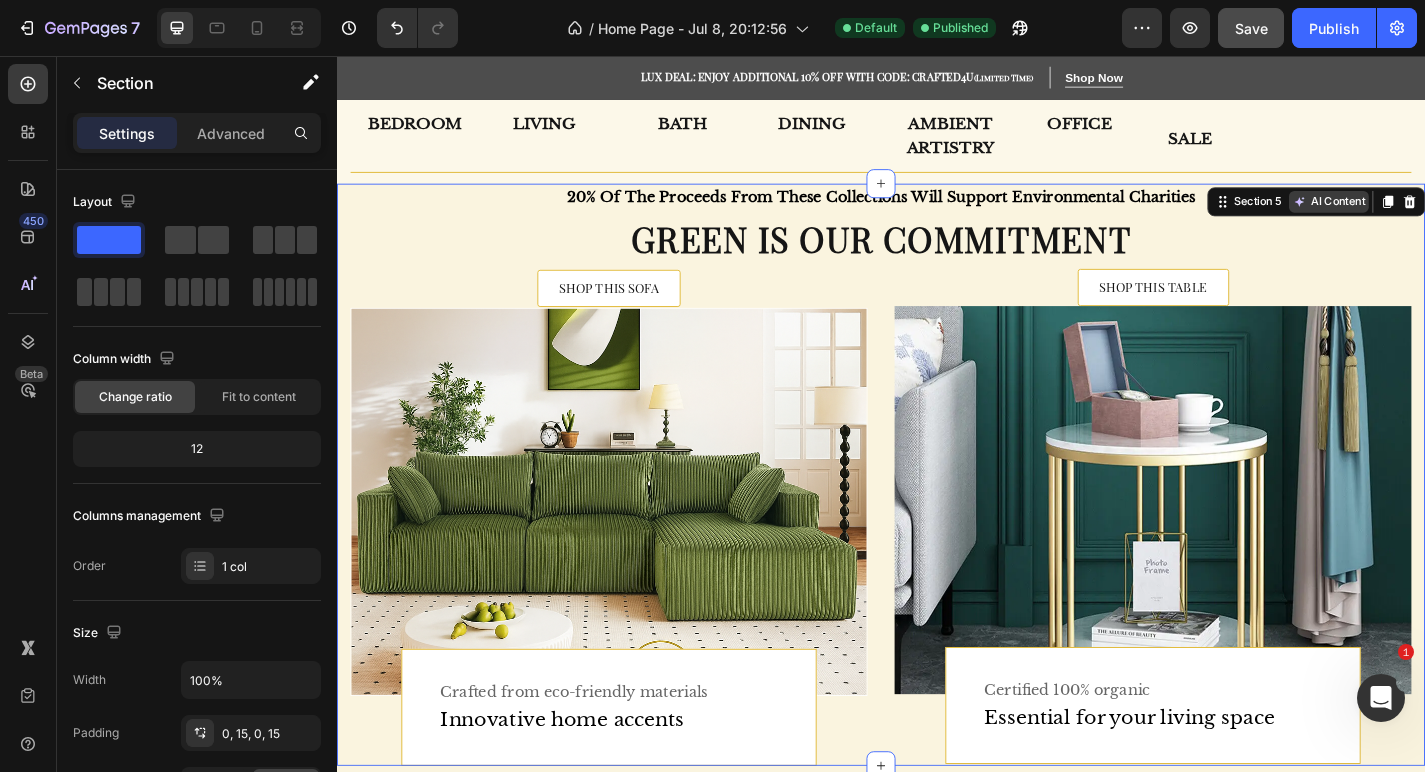 click on "AI Content" at bounding box center [1431, 217] 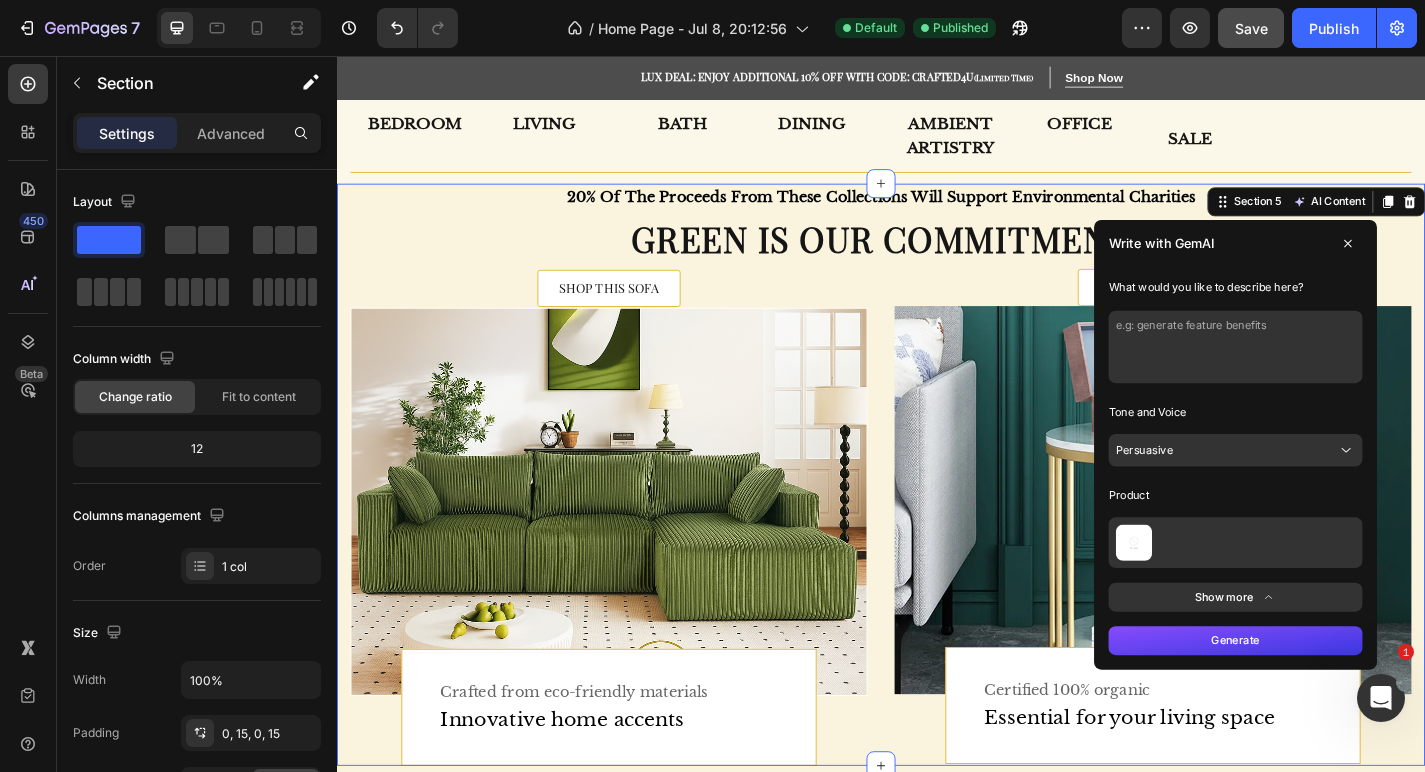 click at bounding box center [1328, 377] 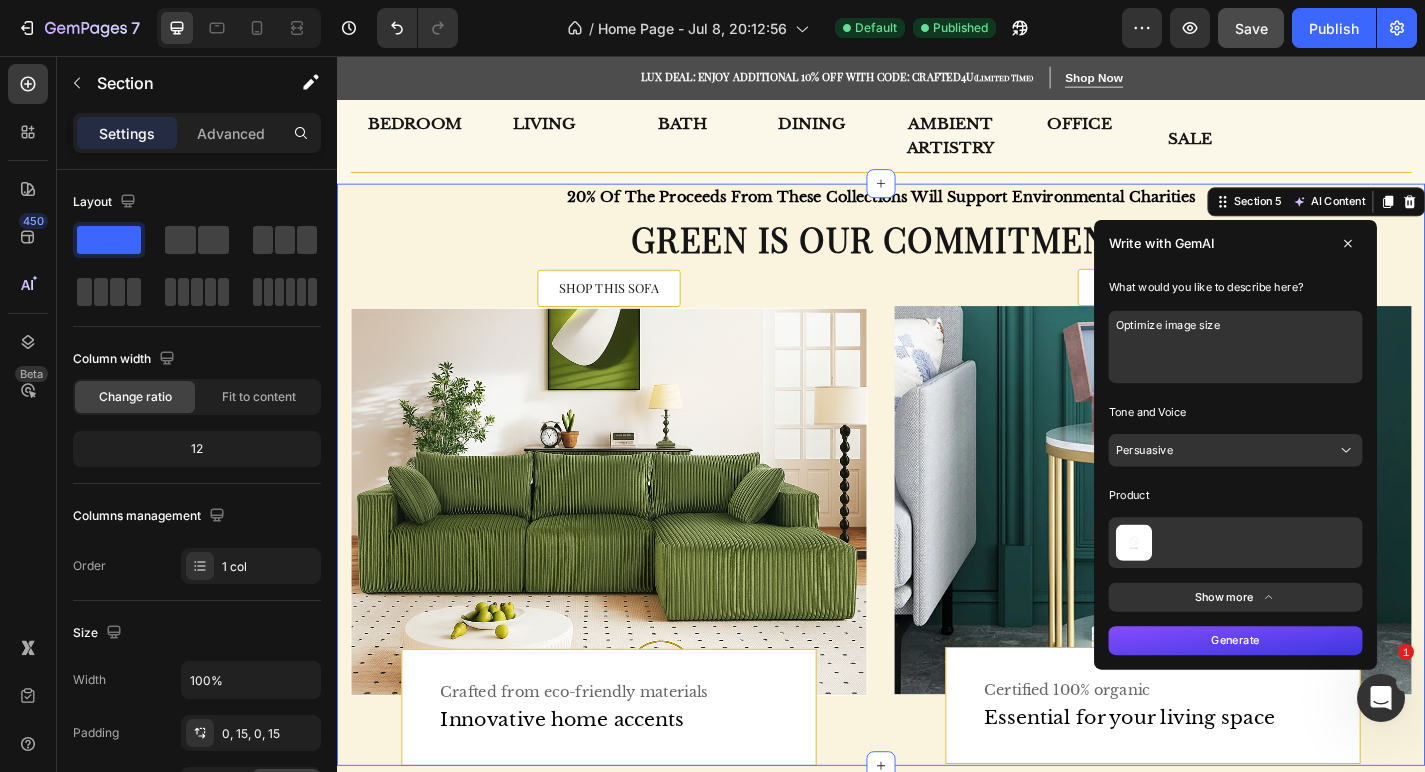 type on "Optimize image size" 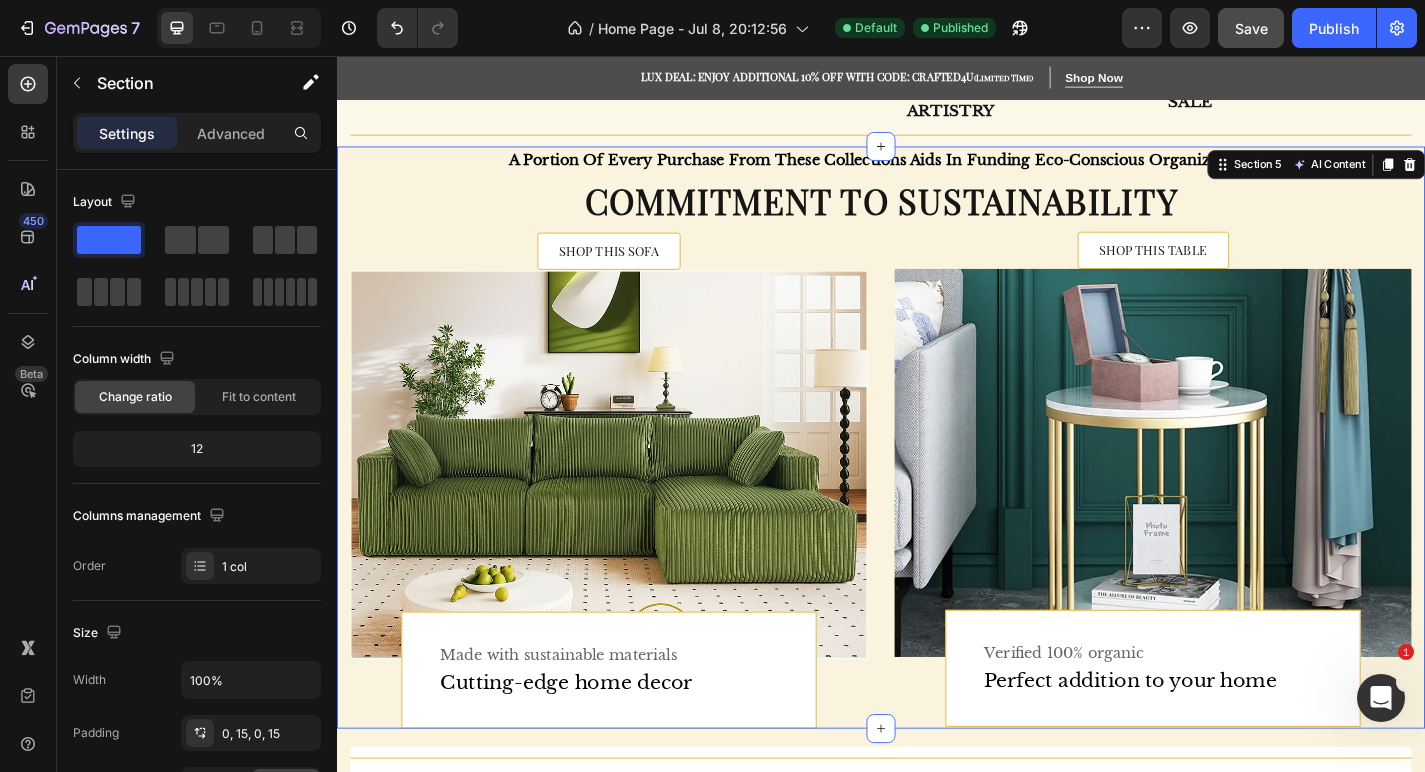 scroll, scrollTop: 1397, scrollLeft: 0, axis: vertical 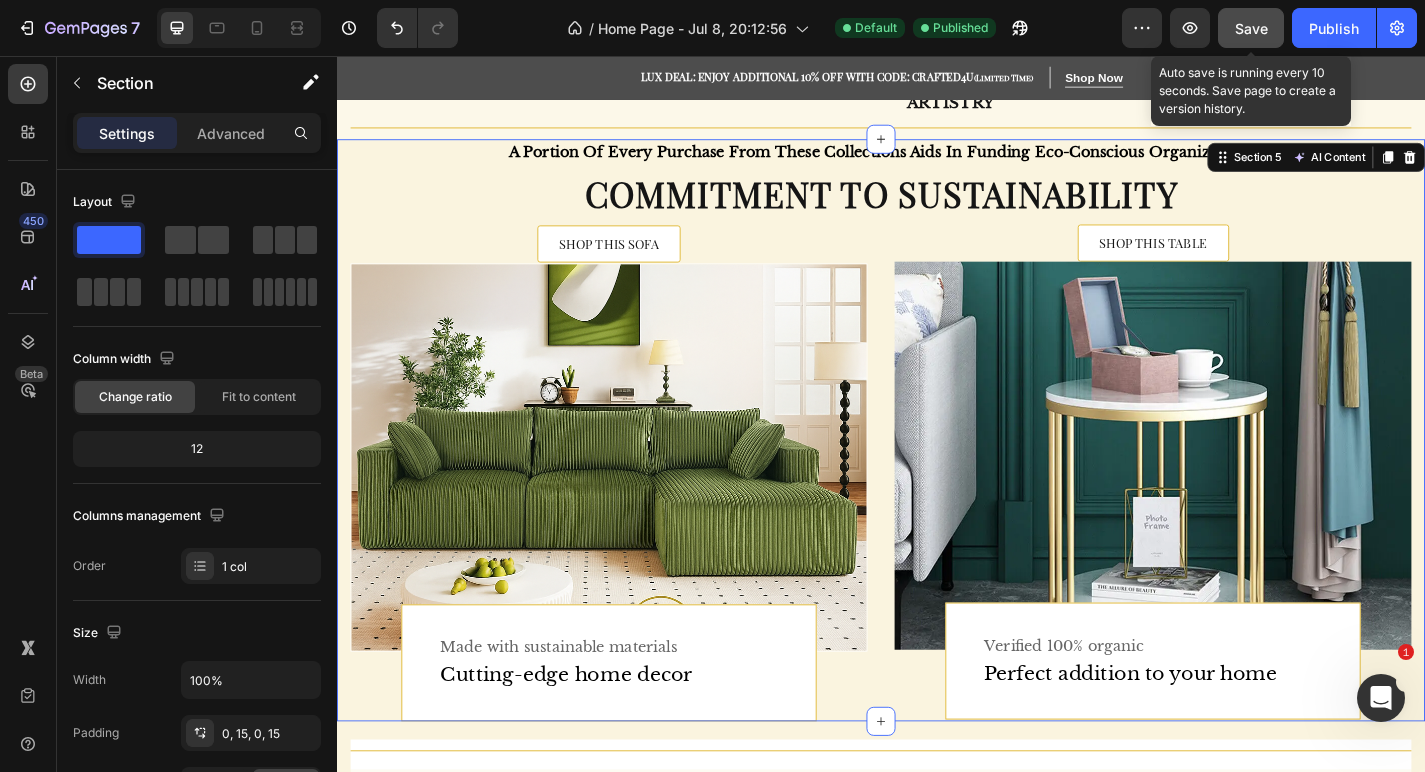 click on "Save" at bounding box center [1251, 28] 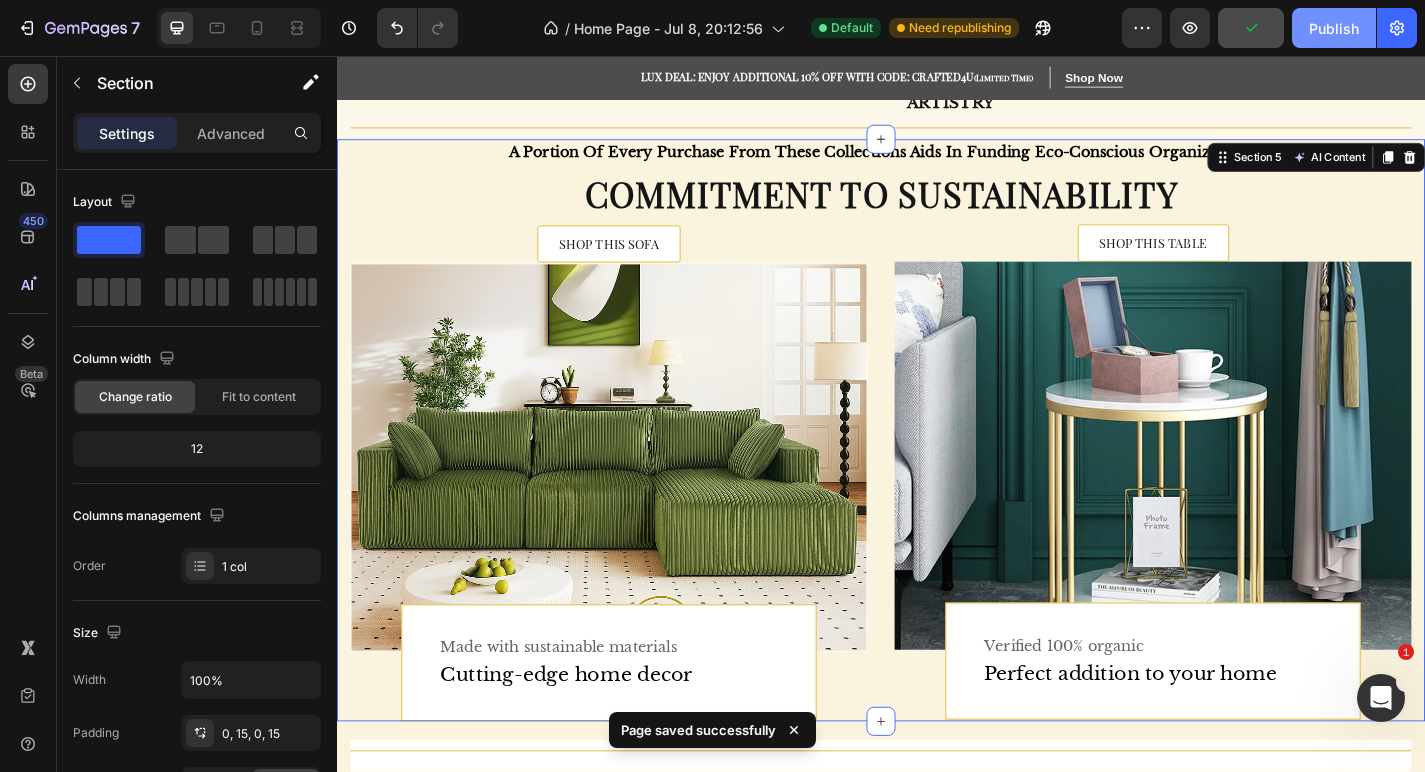 click on "Publish" at bounding box center (1334, 28) 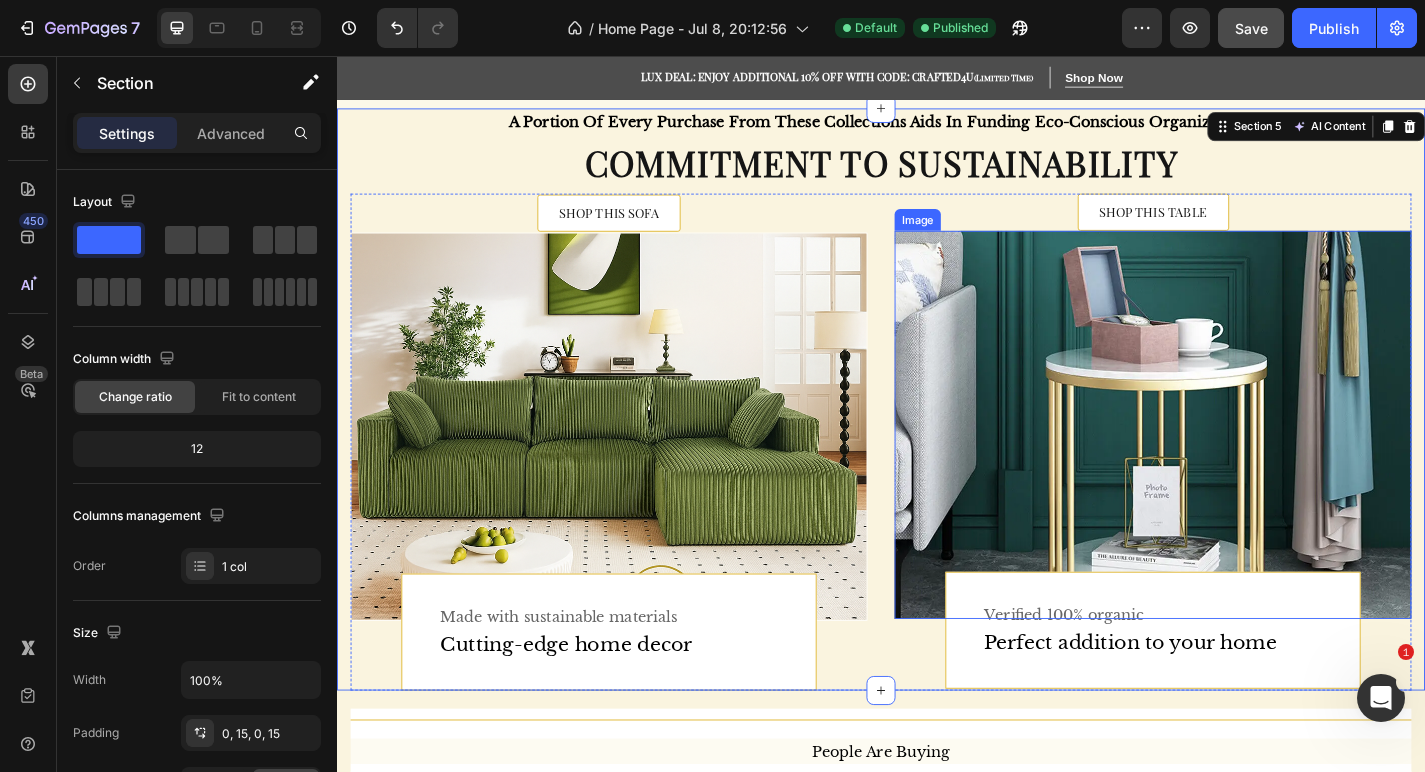scroll, scrollTop: 1436, scrollLeft: 0, axis: vertical 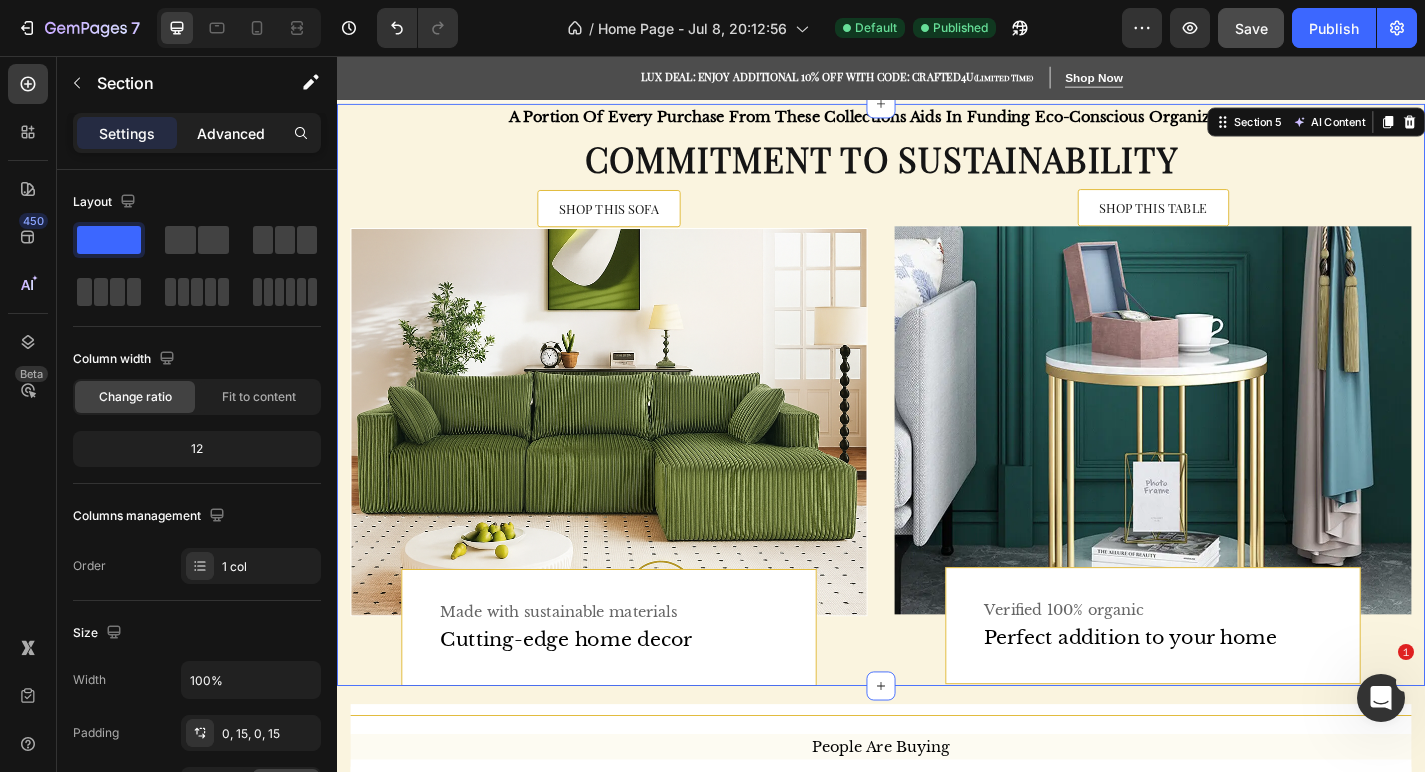 click on "Advanced" at bounding box center (231, 133) 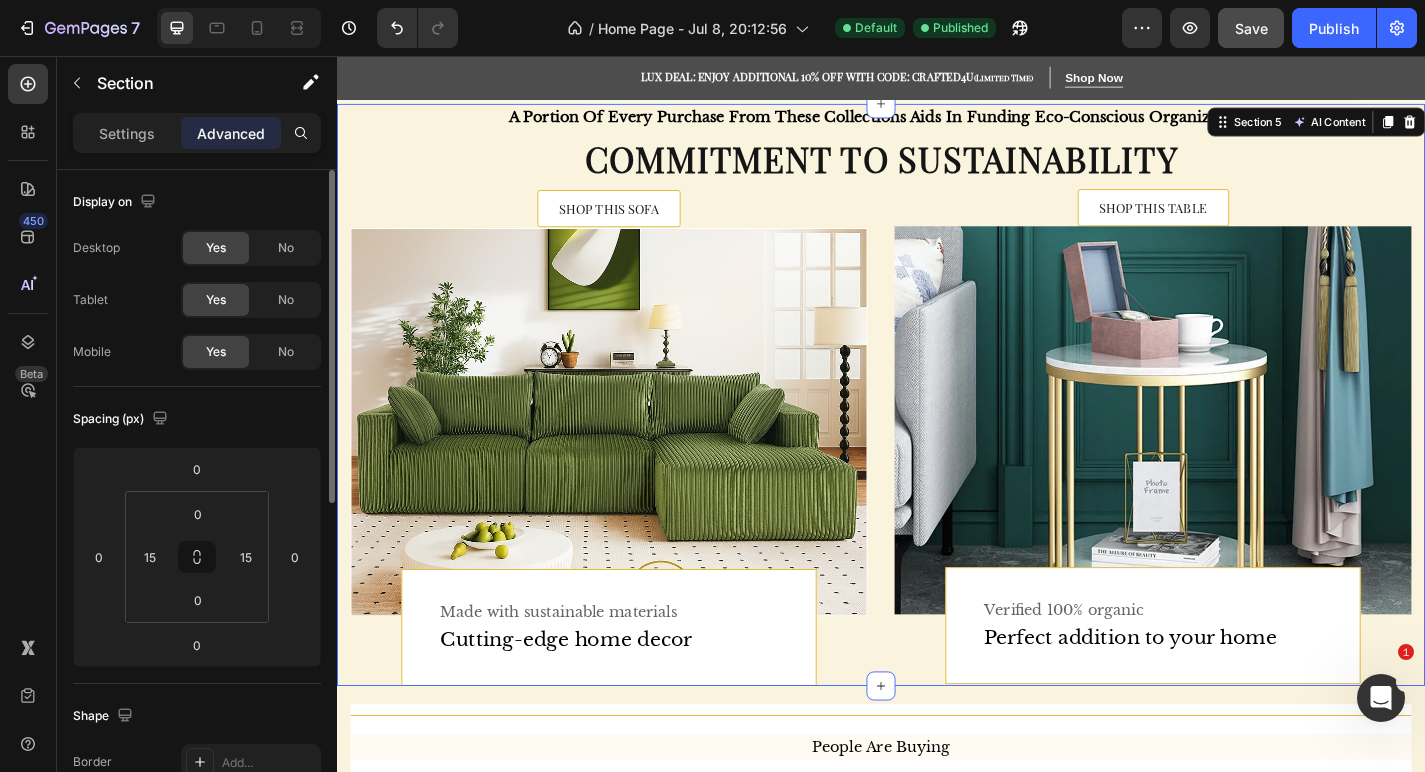 scroll, scrollTop: 0, scrollLeft: 0, axis: both 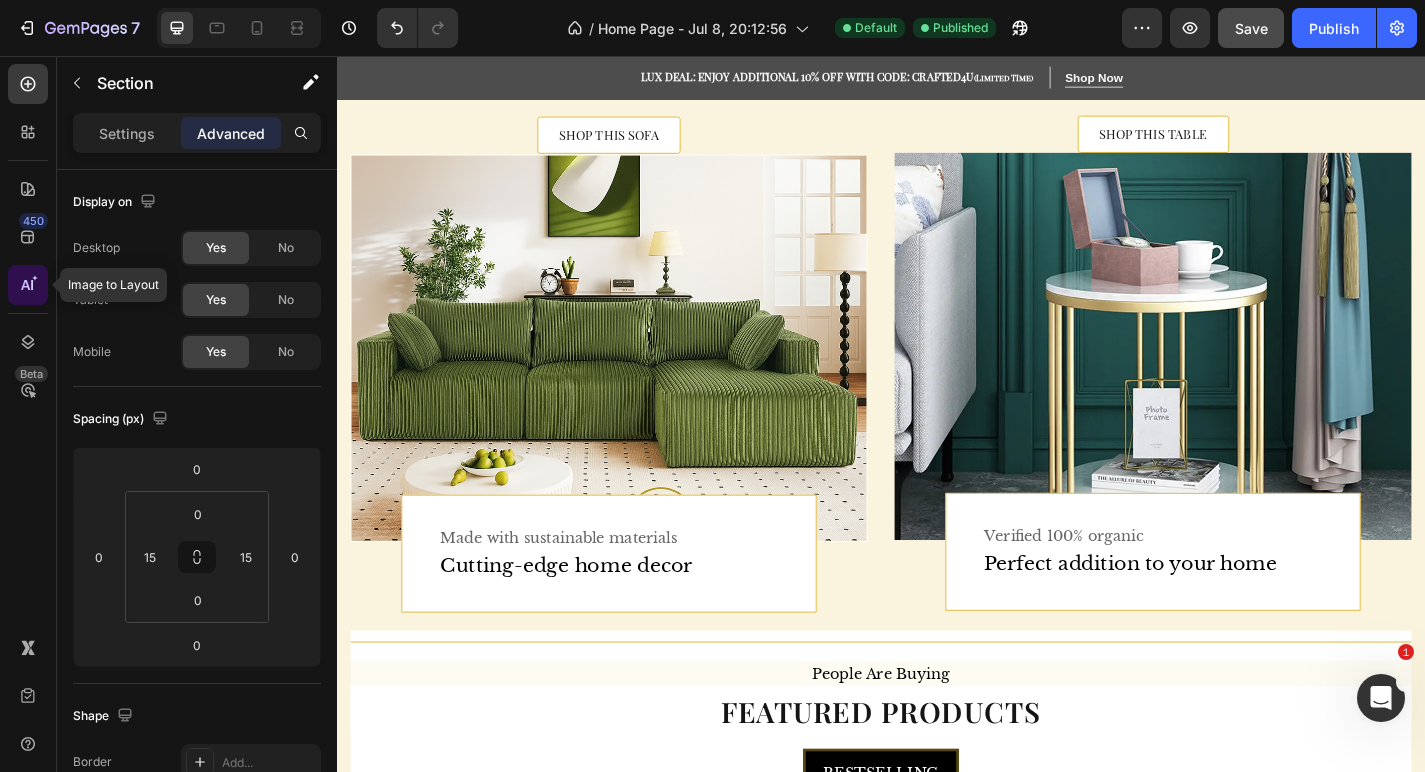 click 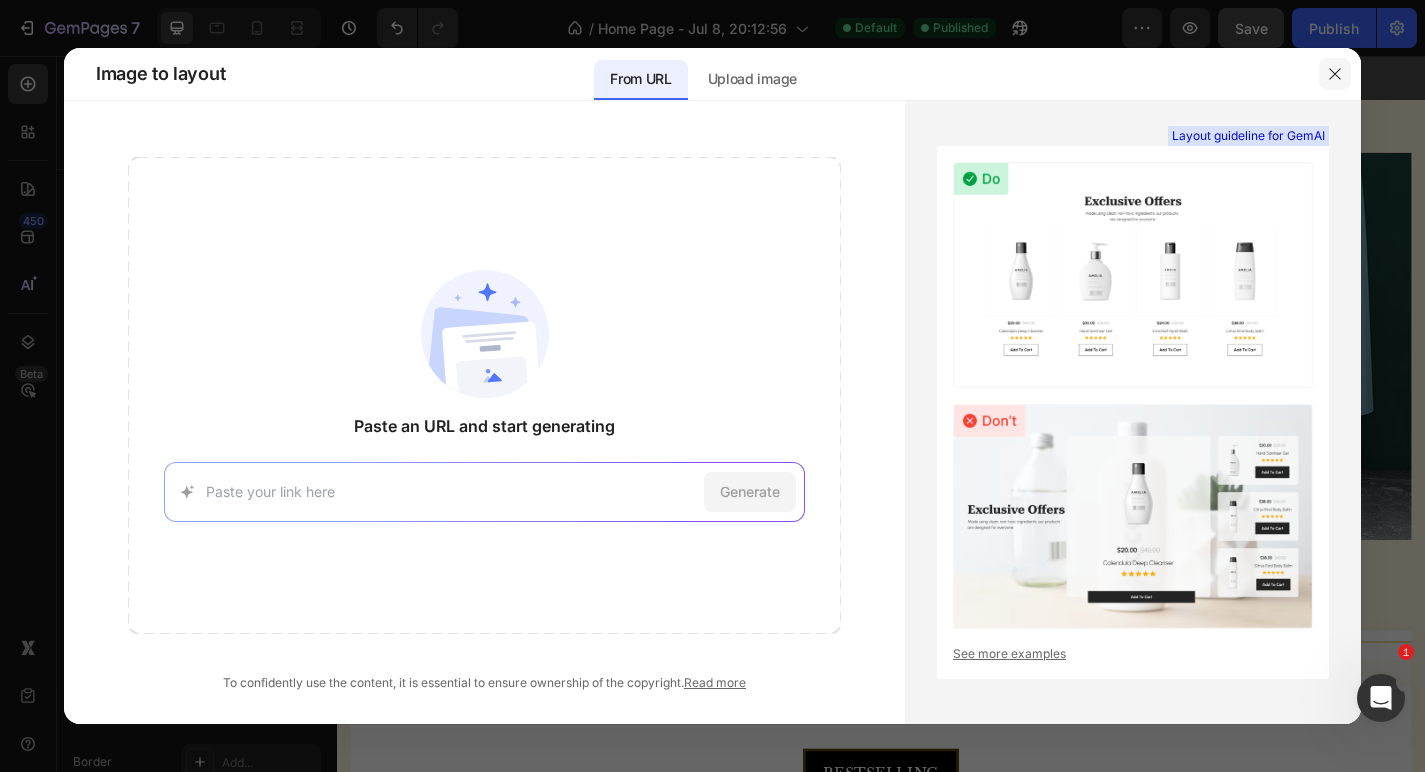 click 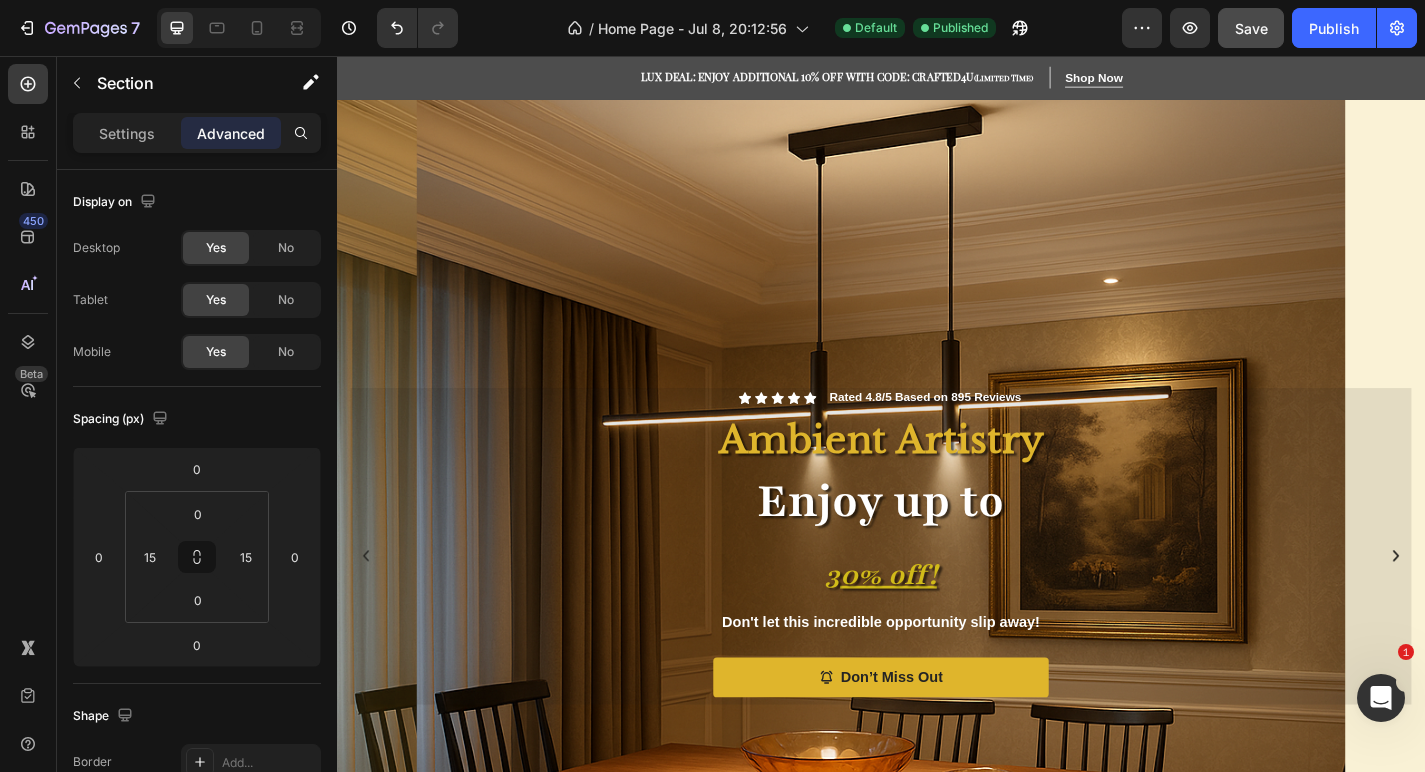 scroll, scrollTop: 200, scrollLeft: 0, axis: vertical 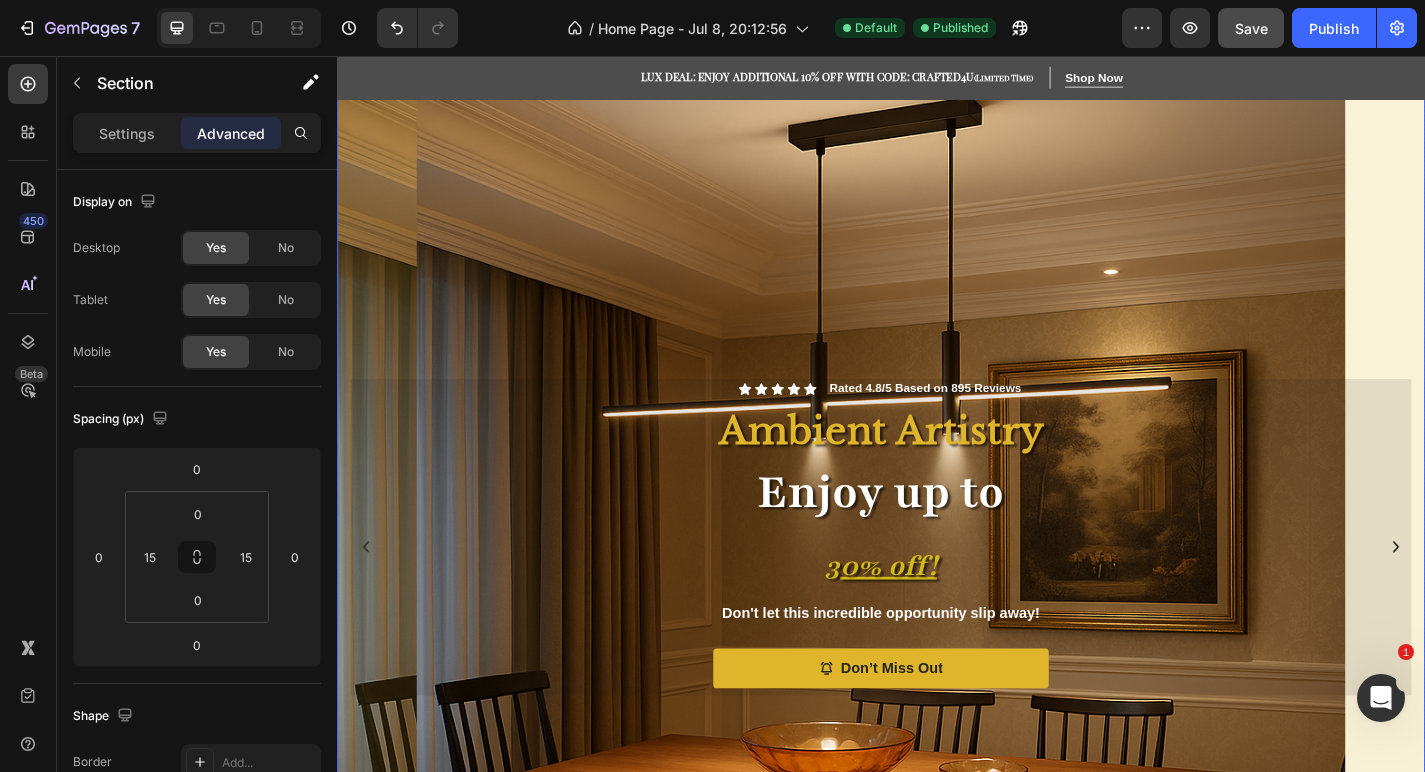 click at bounding box center [937, 587] 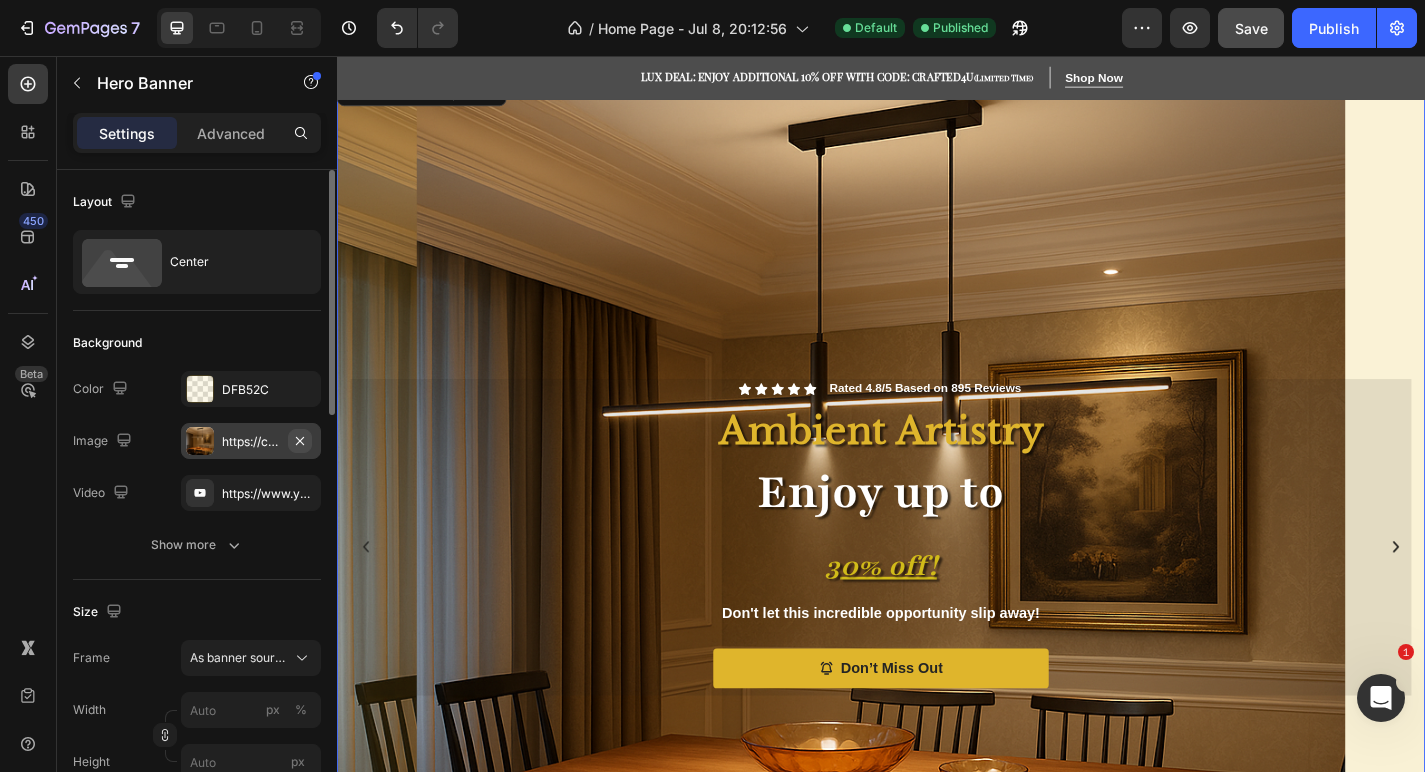 click 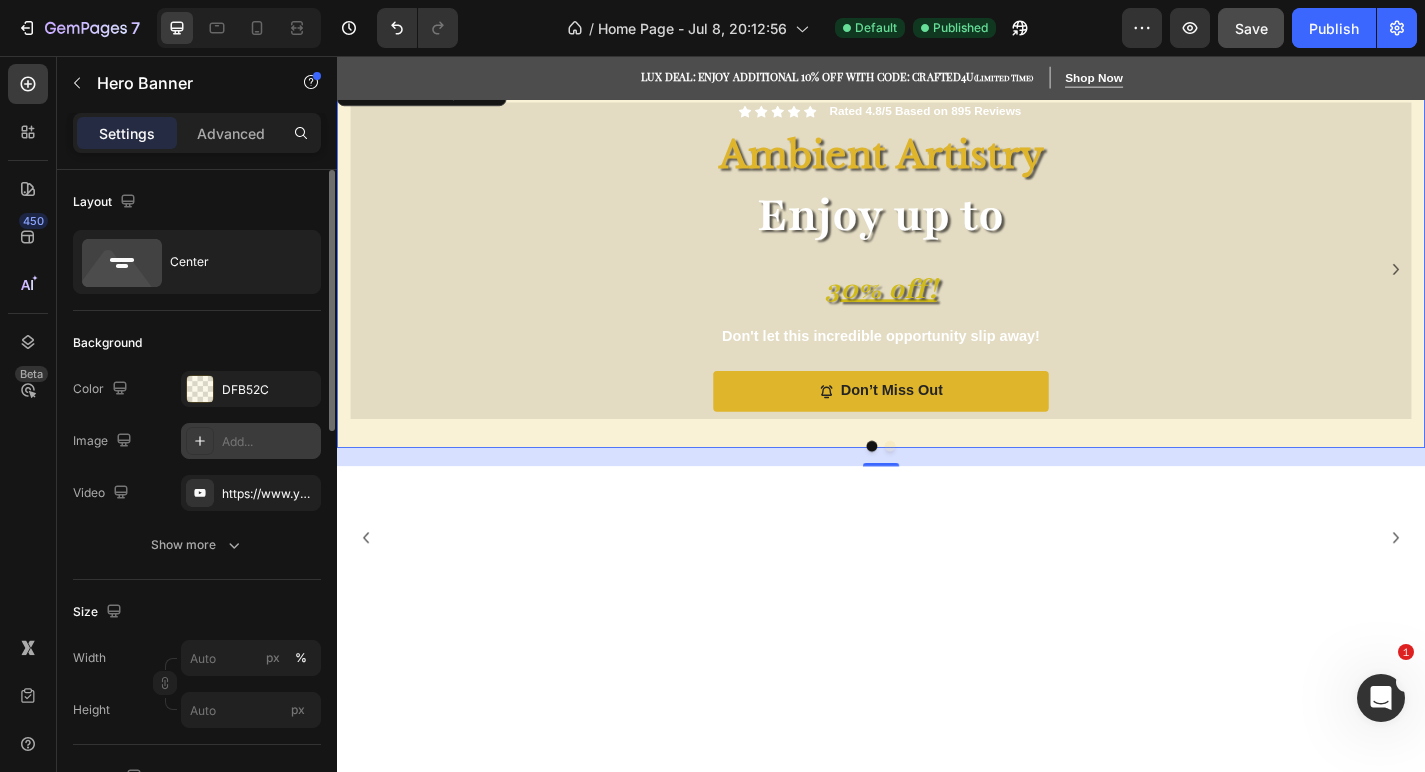 type on "100" 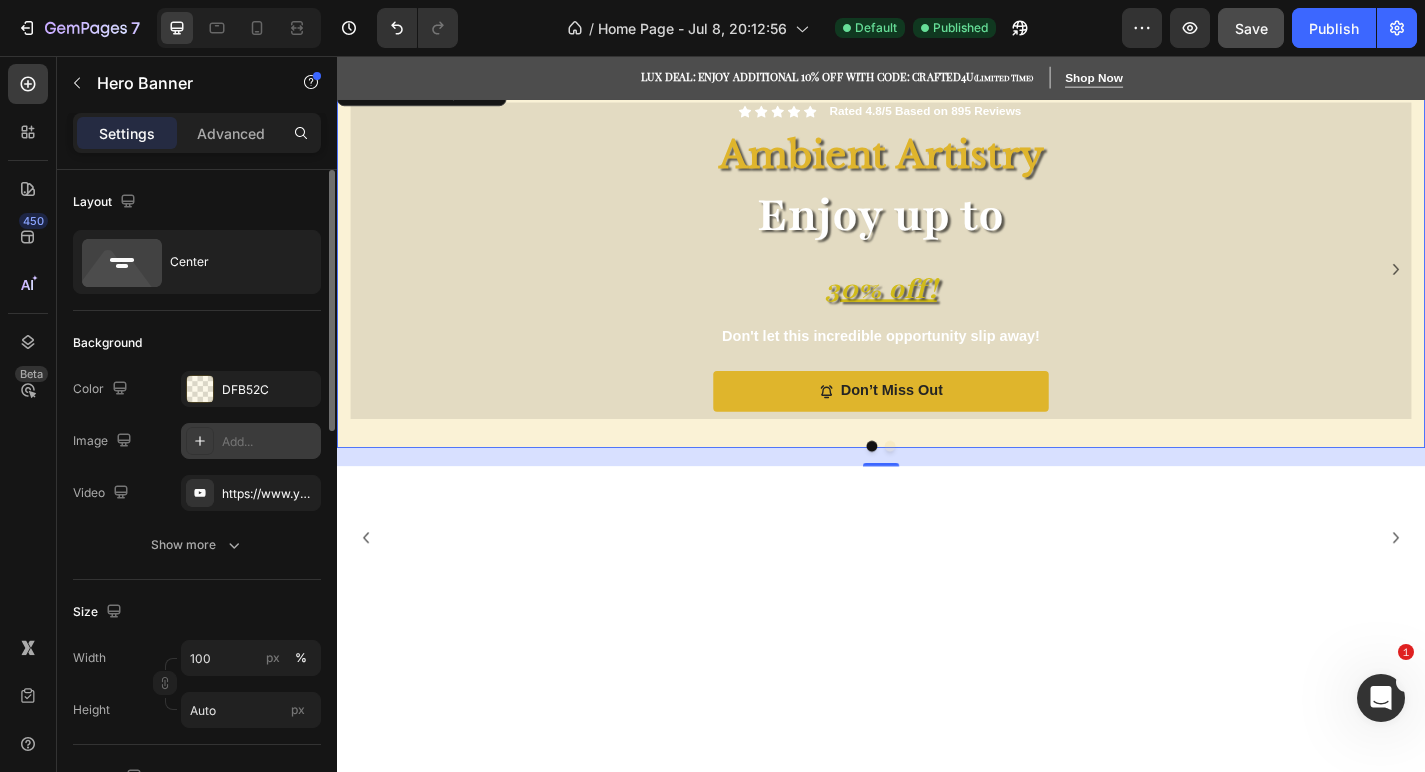 click on "Add..." at bounding box center [269, 442] 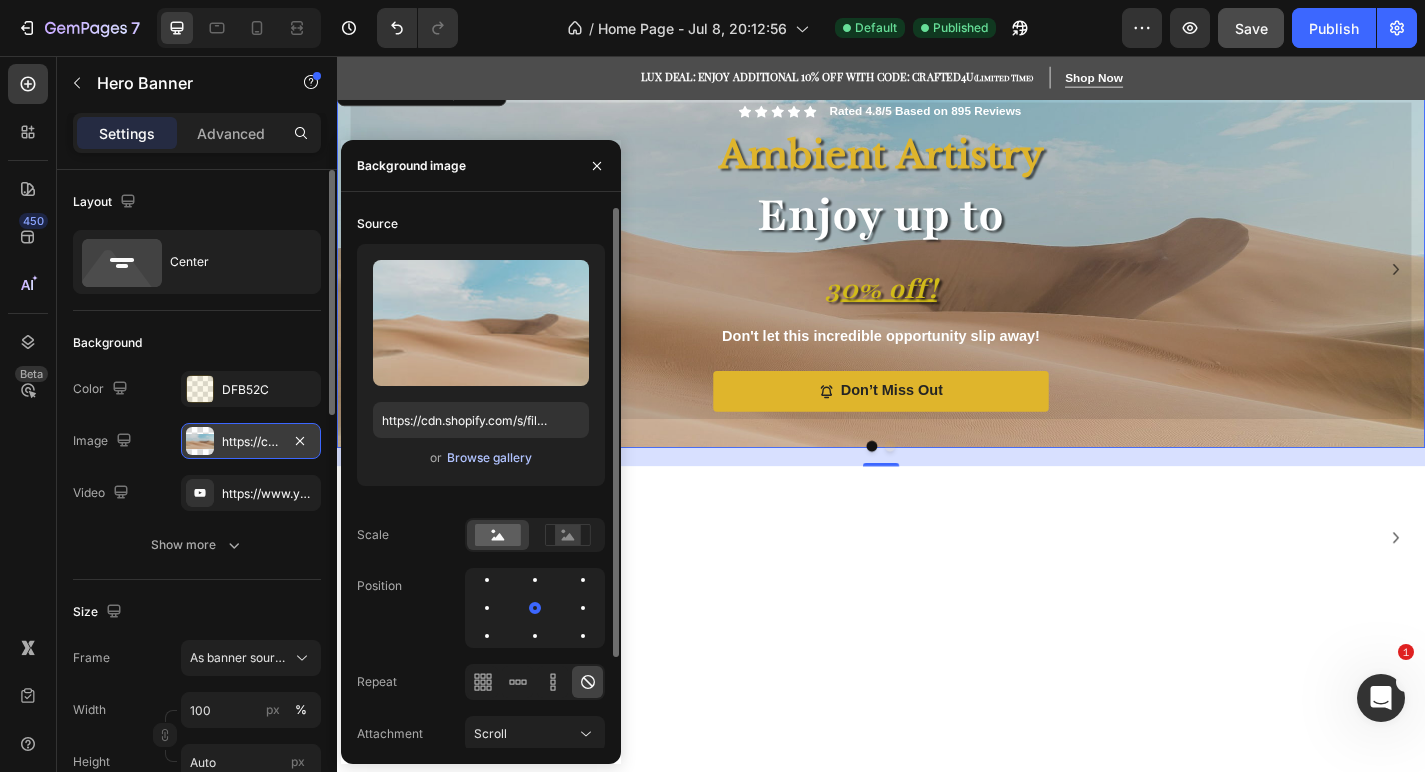 click on "Browse gallery" at bounding box center [489, 458] 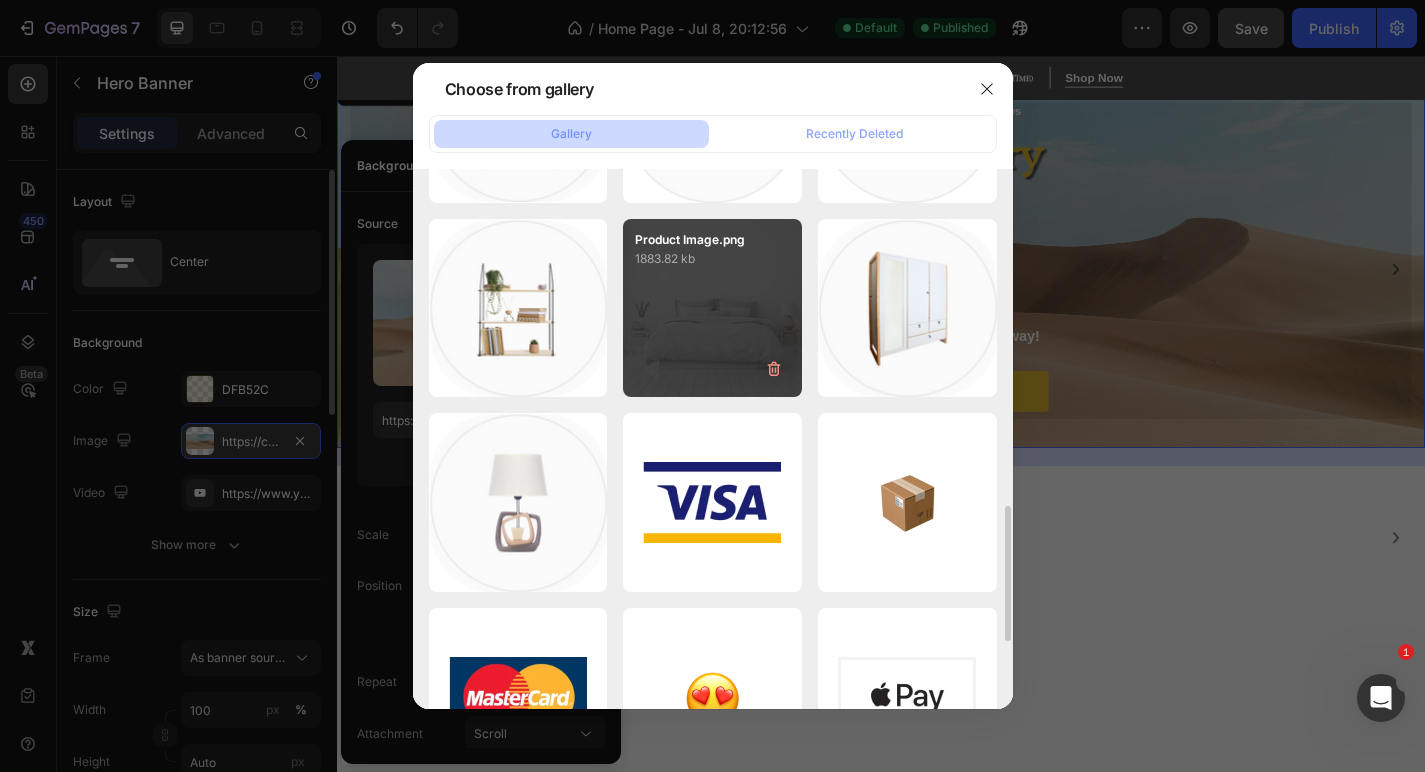 scroll, scrollTop: 1342, scrollLeft: 0, axis: vertical 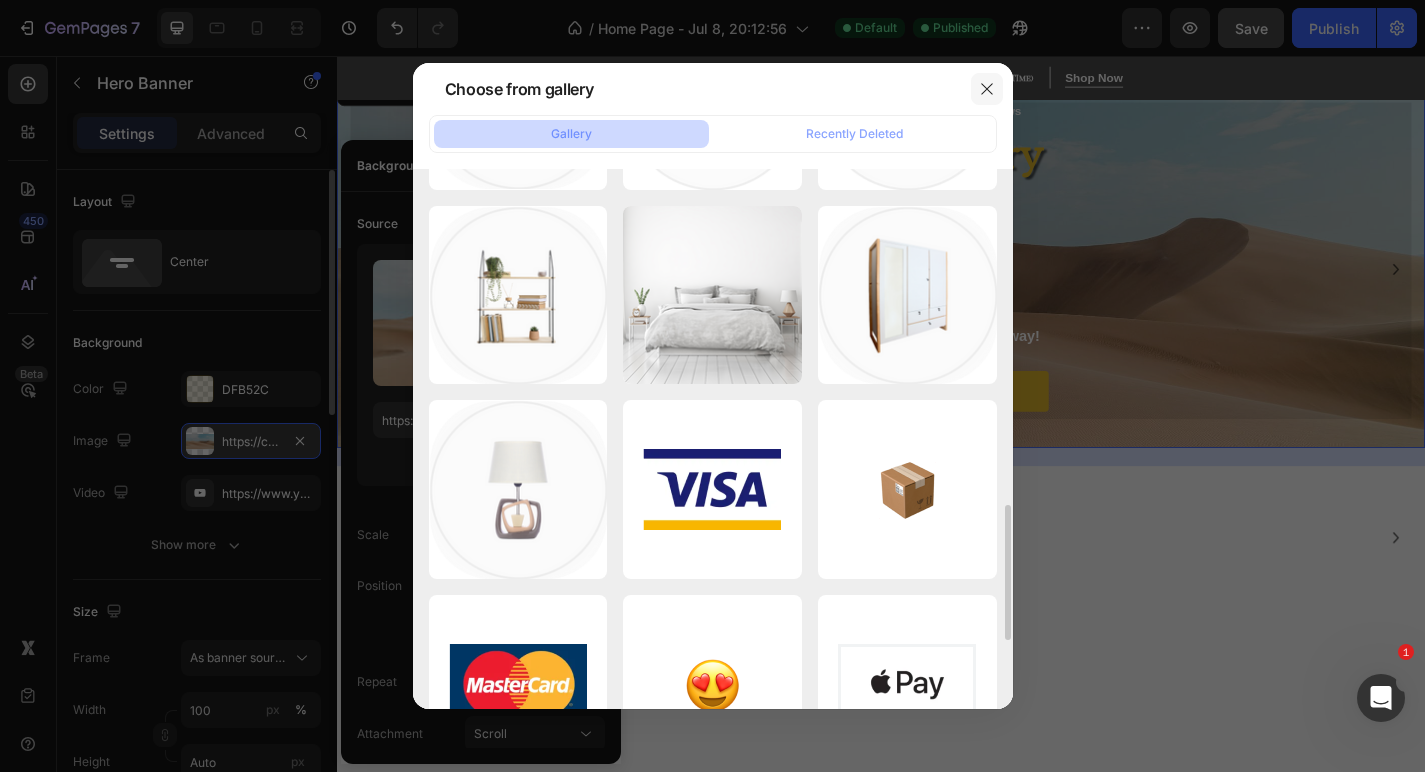 click at bounding box center (987, 89) 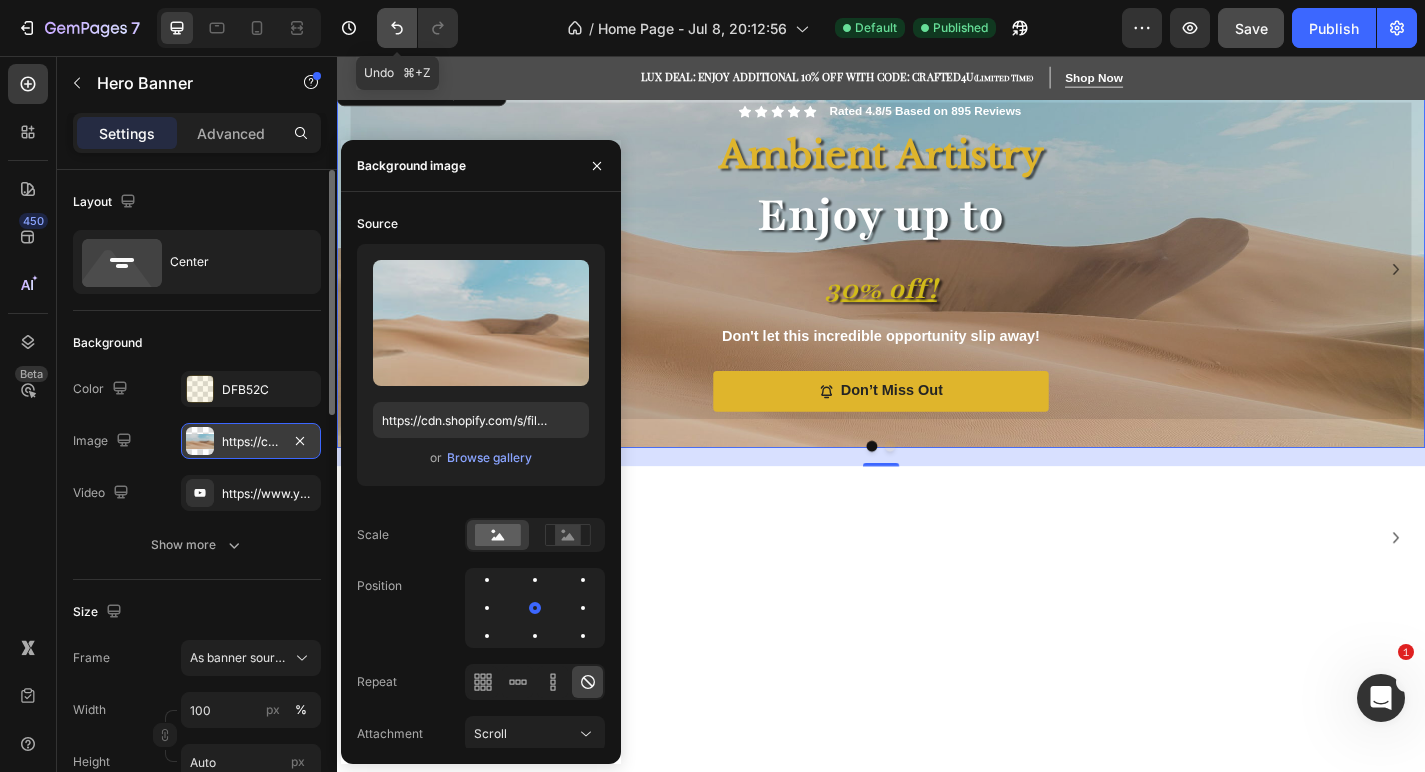 click 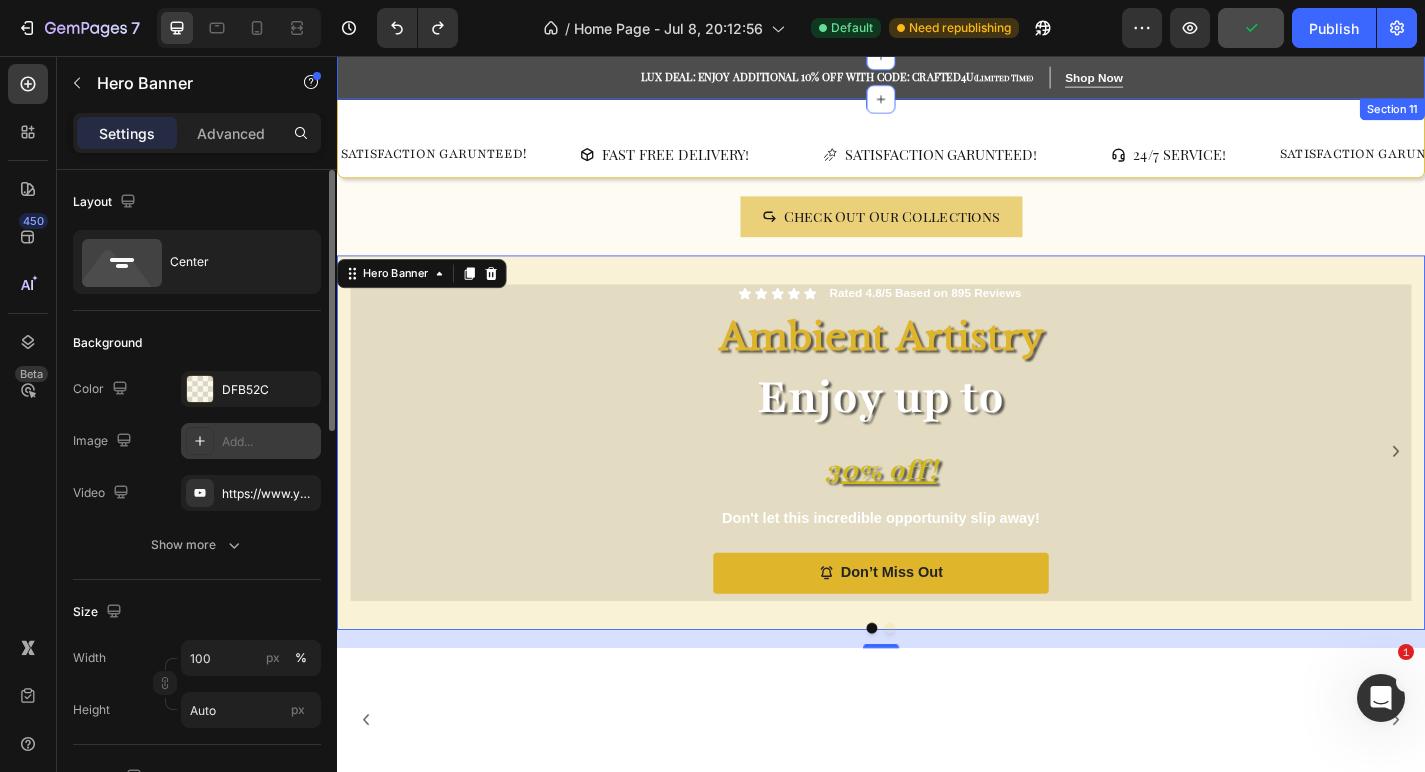scroll, scrollTop: 0, scrollLeft: 0, axis: both 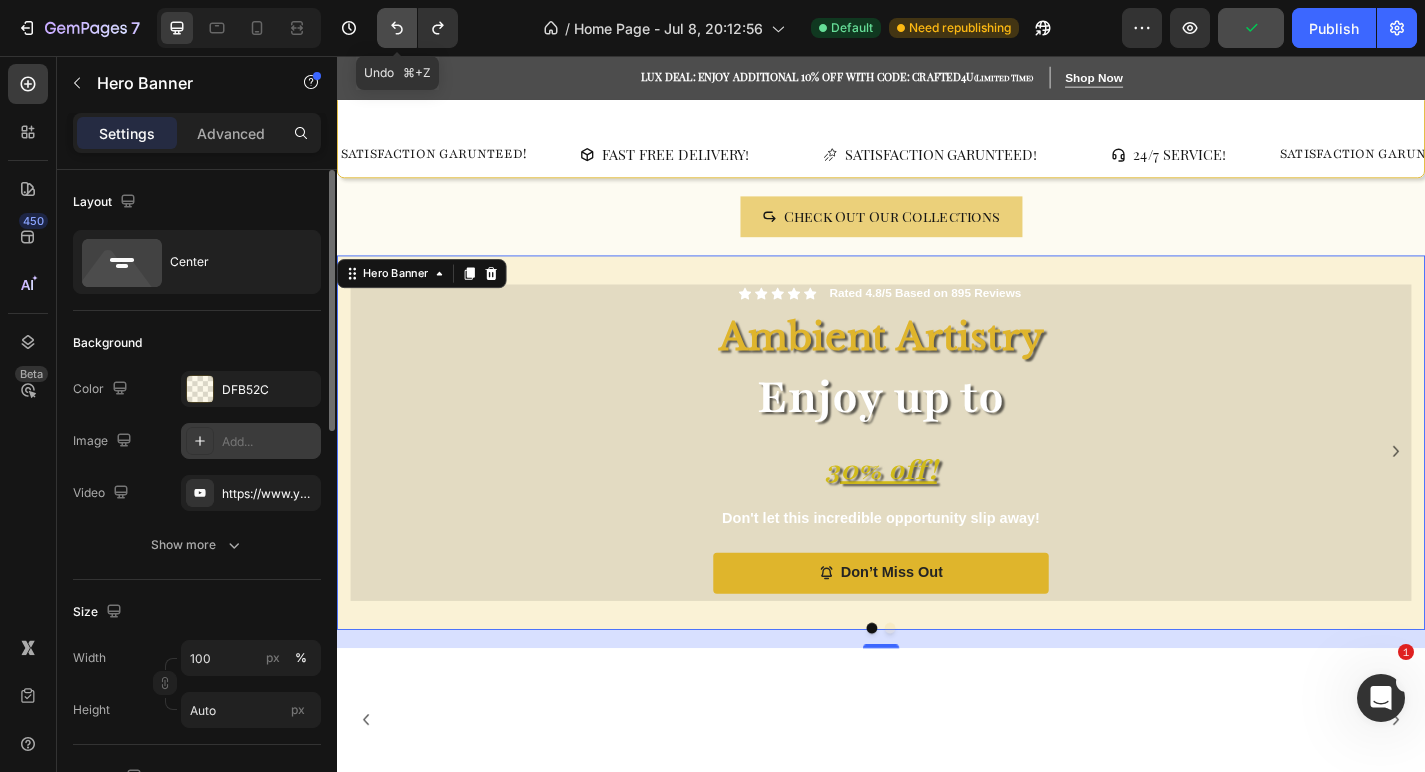 click 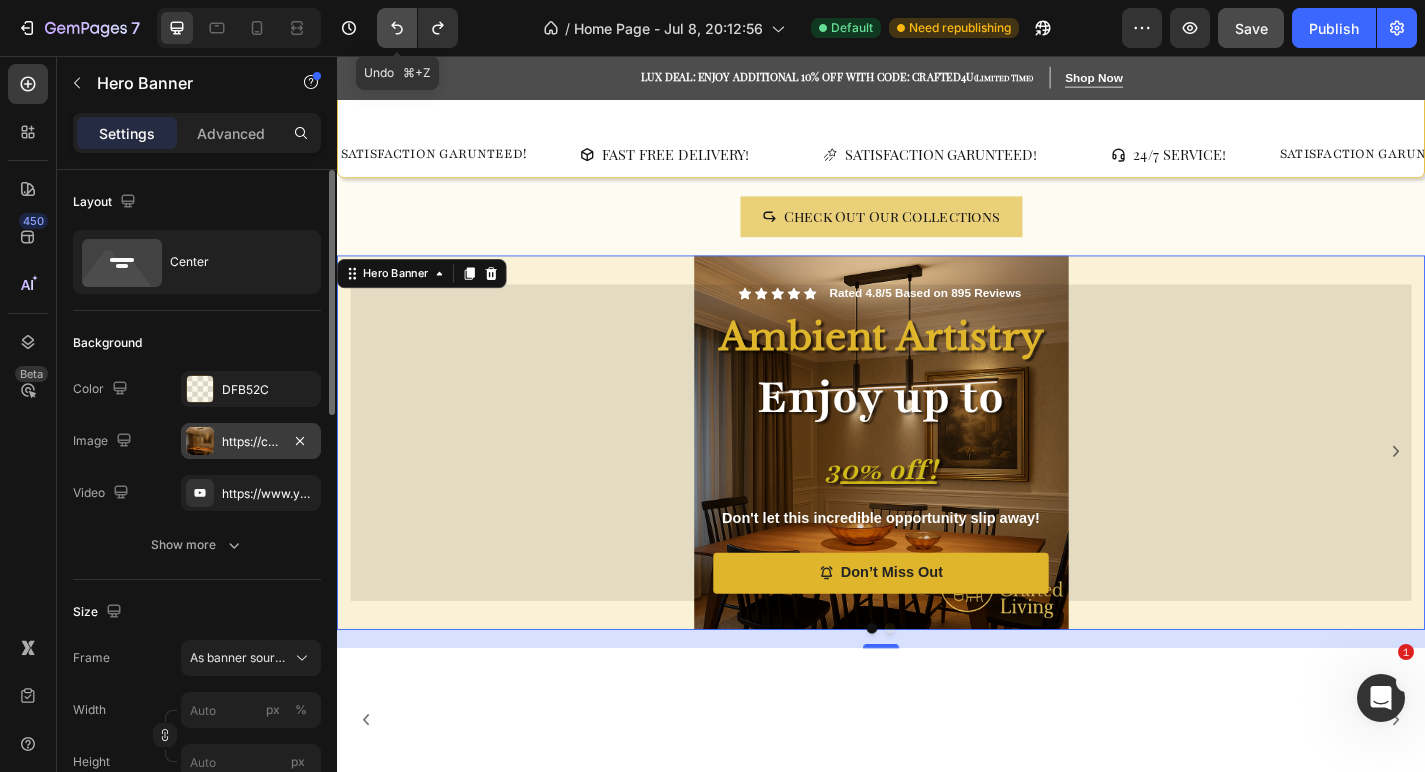 click 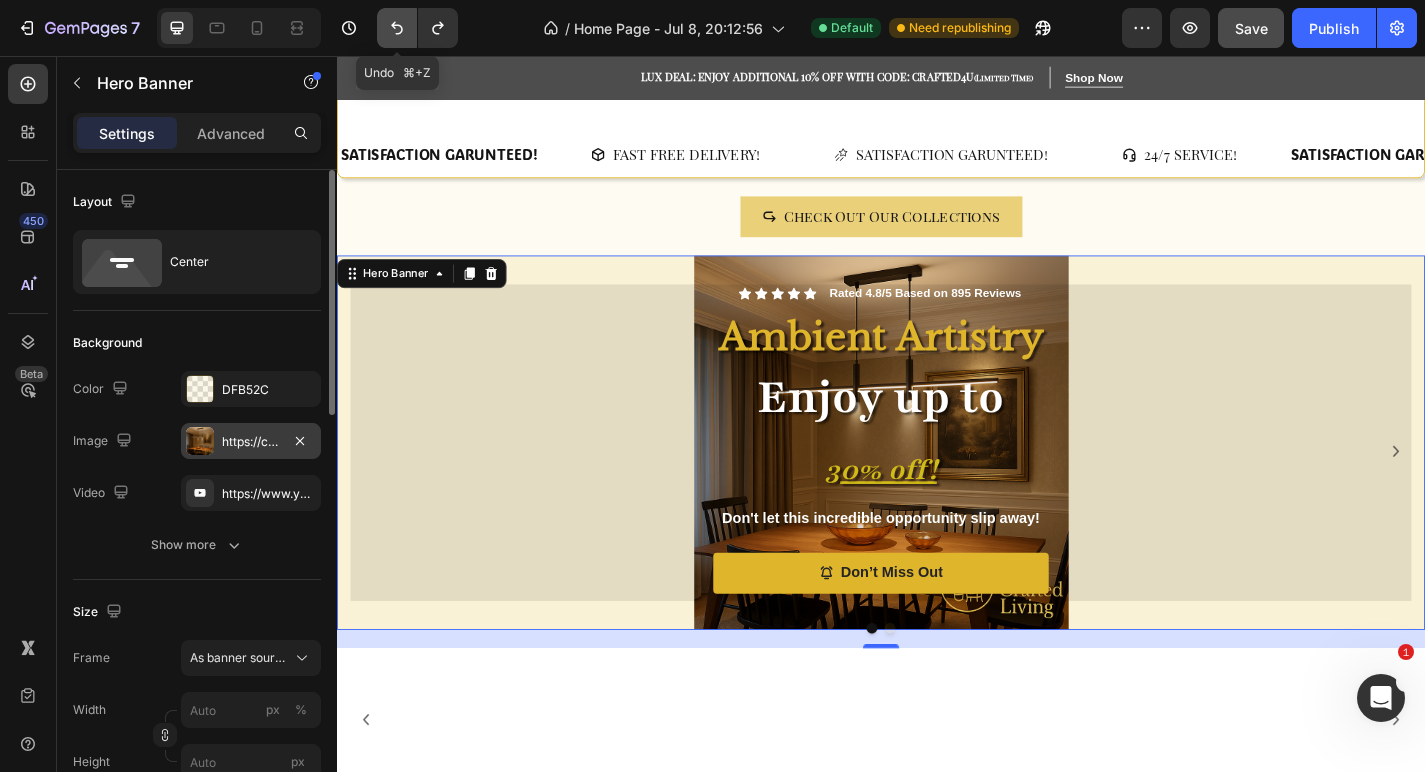 click 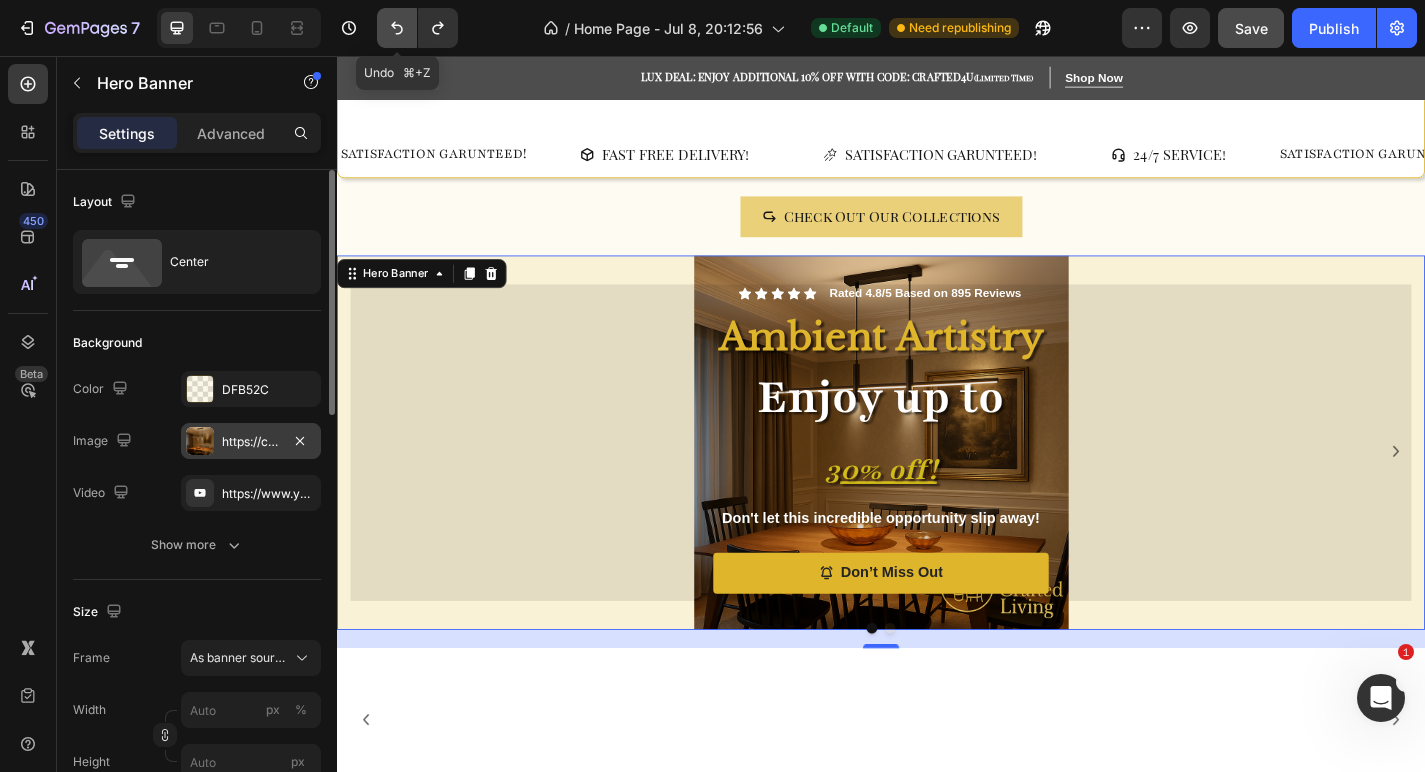 click 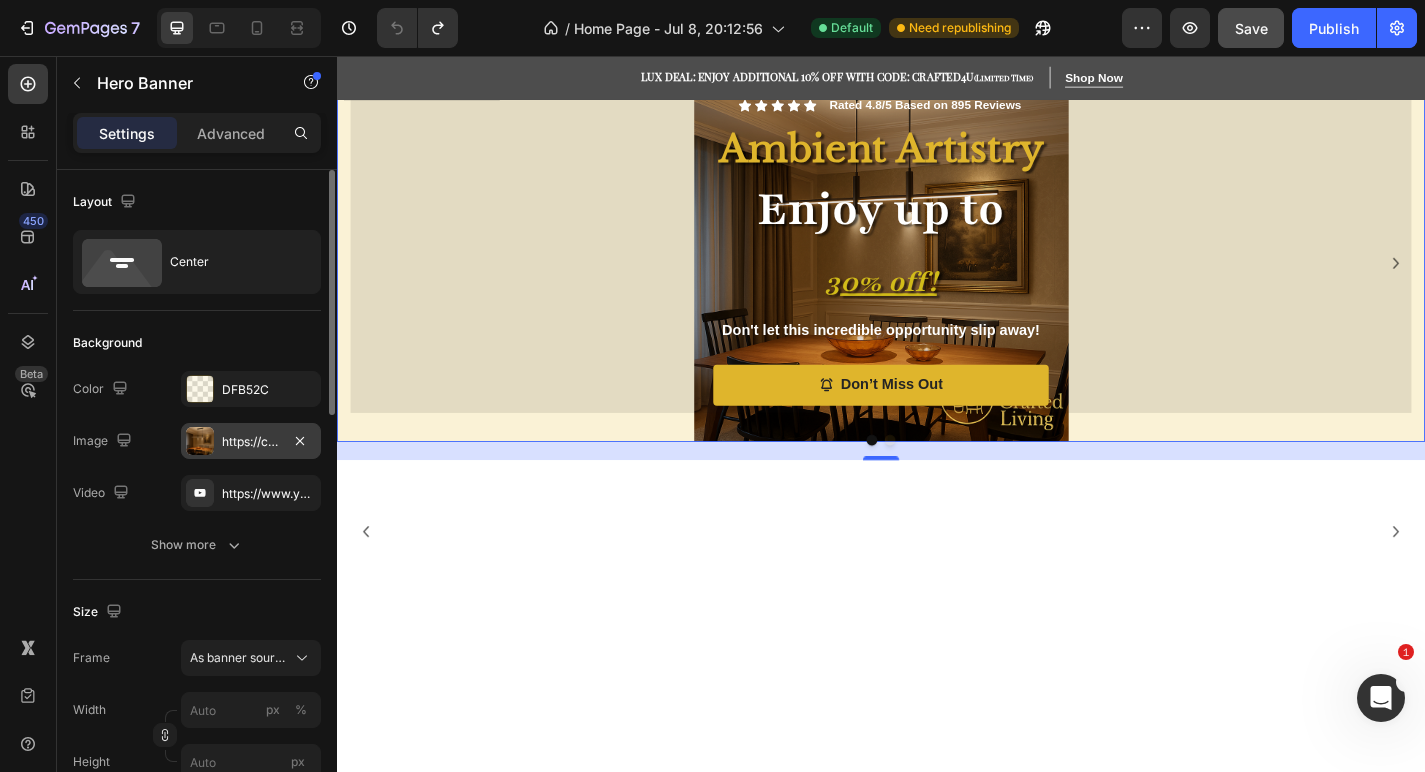 scroll, scrollTop: 311, scrollLeft: 0, axis: vertical 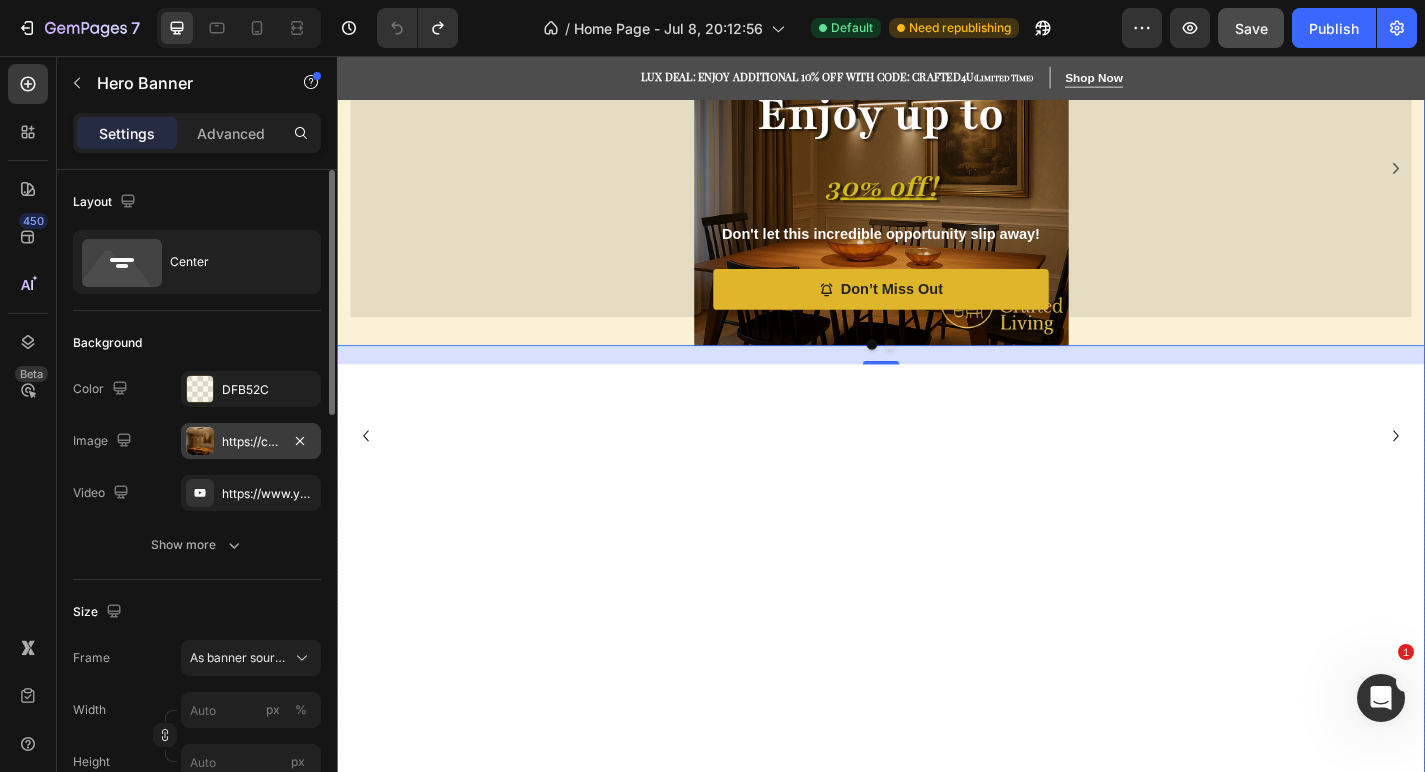 click on "Icon Icon Icon Icon Icon Icon List Rated 4.8/5 Based on 895 Reviews Text Block Row Ambient Artistry Text Block Enjoy up to 30% off! Heading Don't let this incredible opportunity slip away!  Text Block
Don’t Miss Out Button Row Hero Banner   20
Drop element here
Carousel" at bounding box center (937, 475) 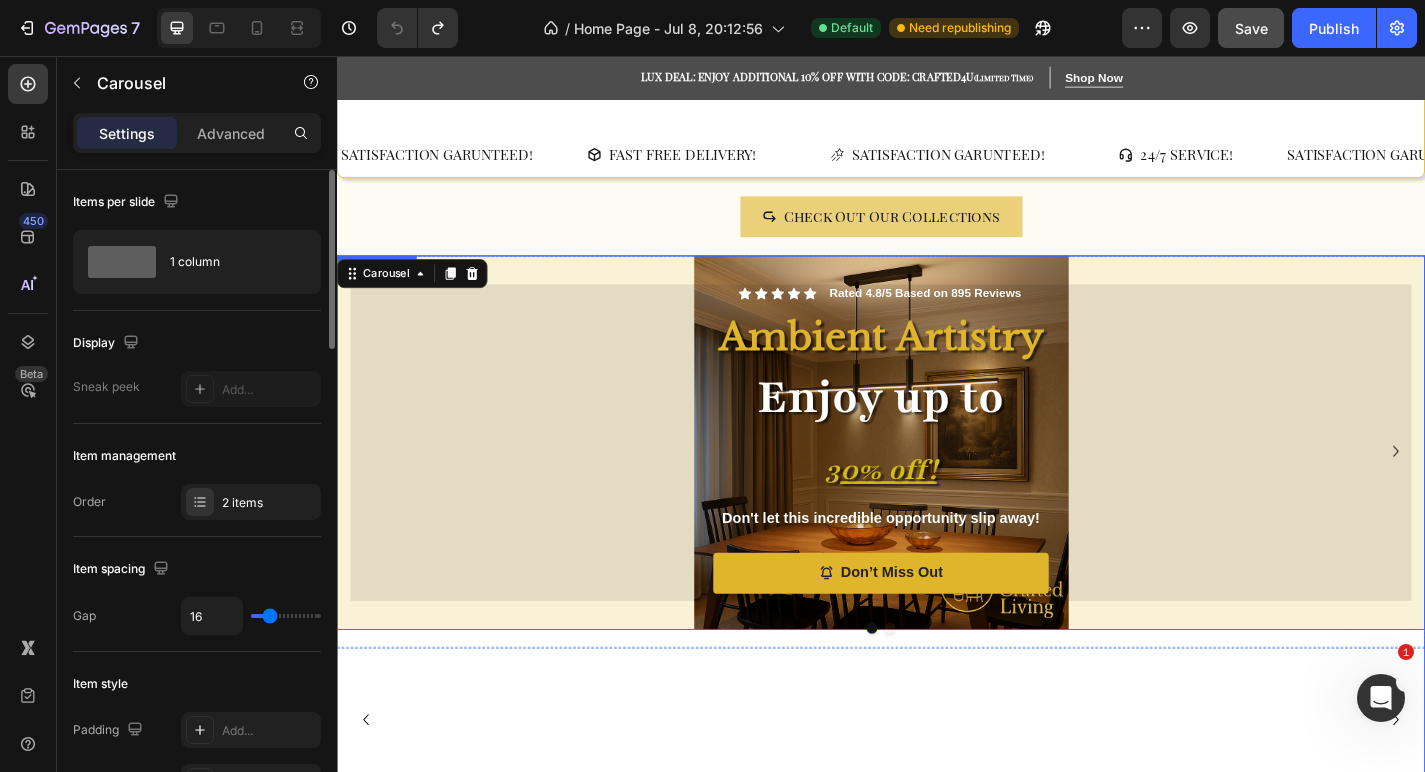 scroll, scrollTop: 0, scrollLeft: 0, axis: both 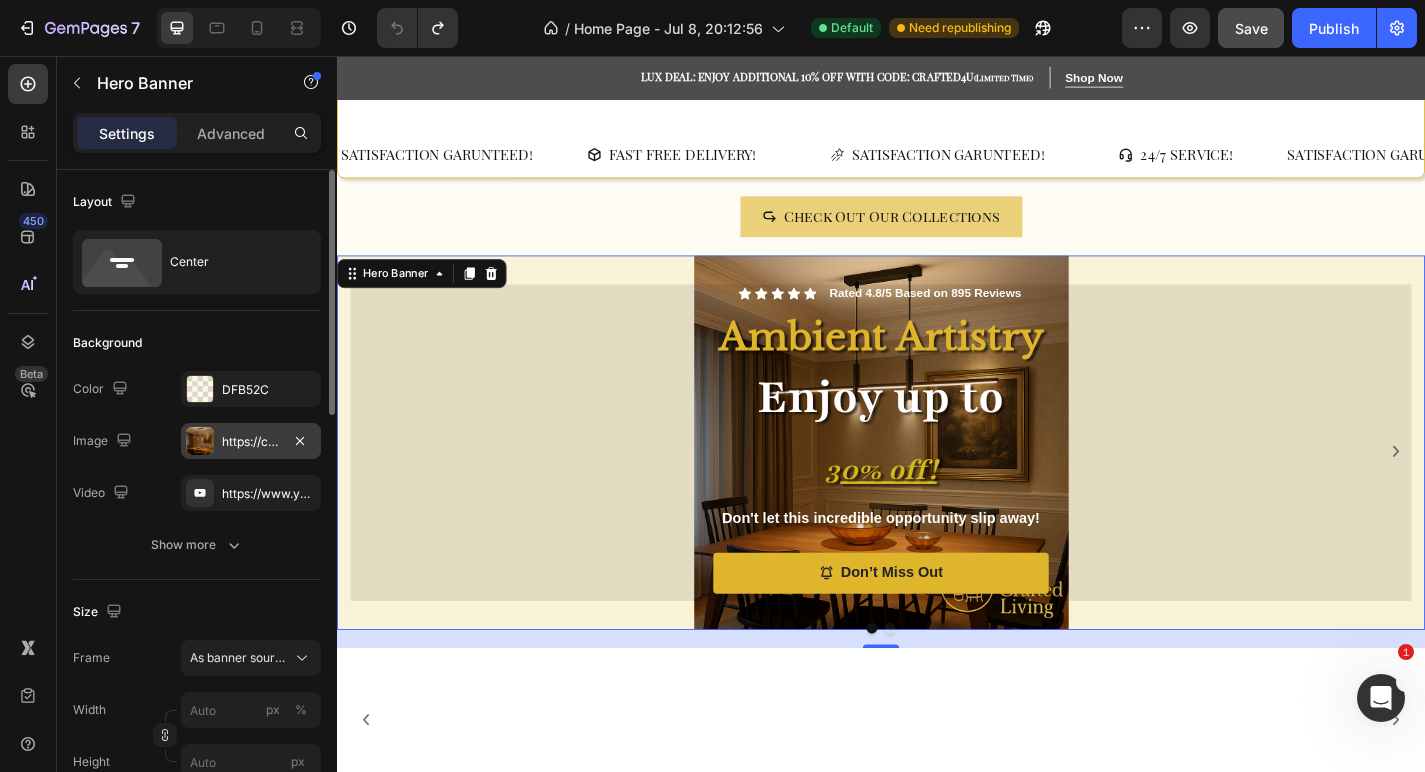 click on "https://cdn.shopify.com/s/files/1/0765/9077/6534/files/gempages_574608981599716581-d514b1ff-b937-4a7e-8831-35d2d2e456c9.png" at bounding box center [251, 441] 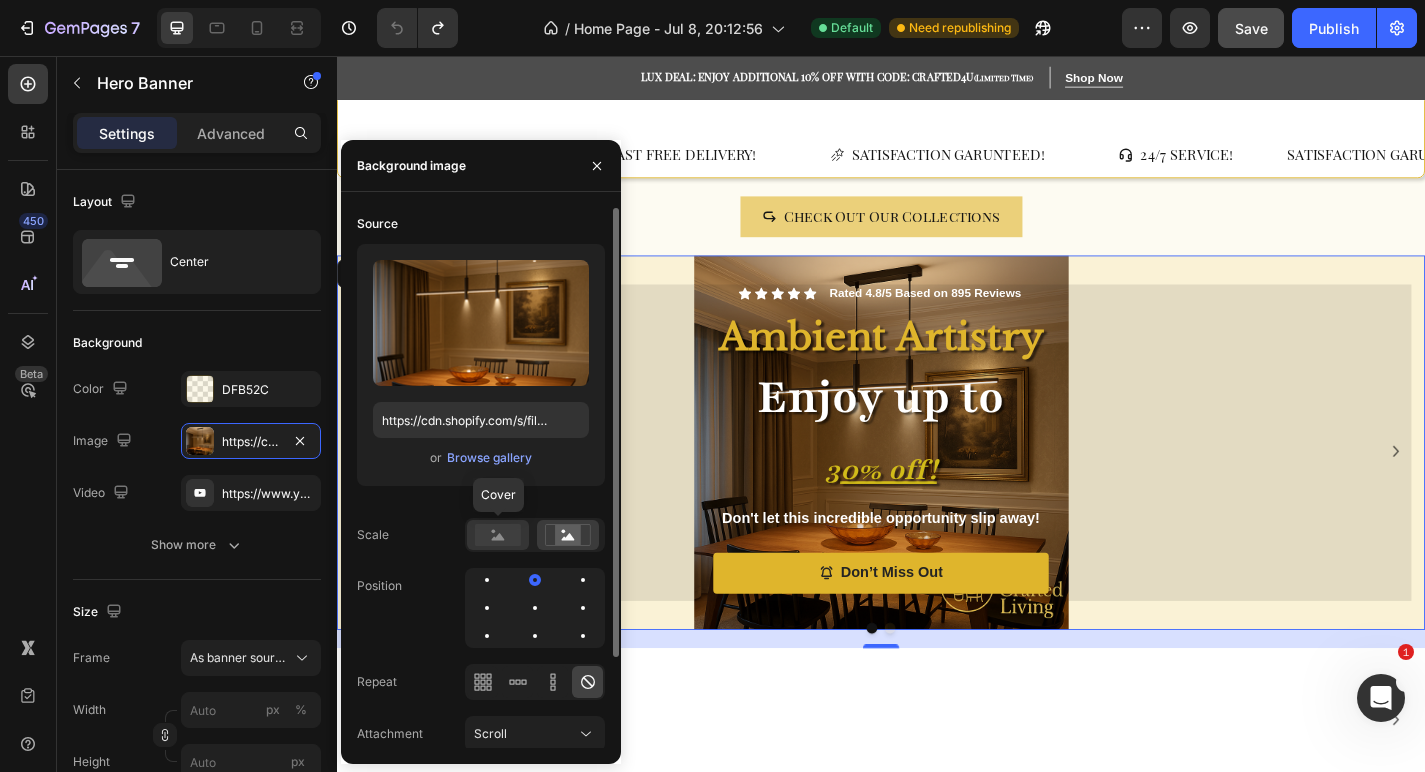 click 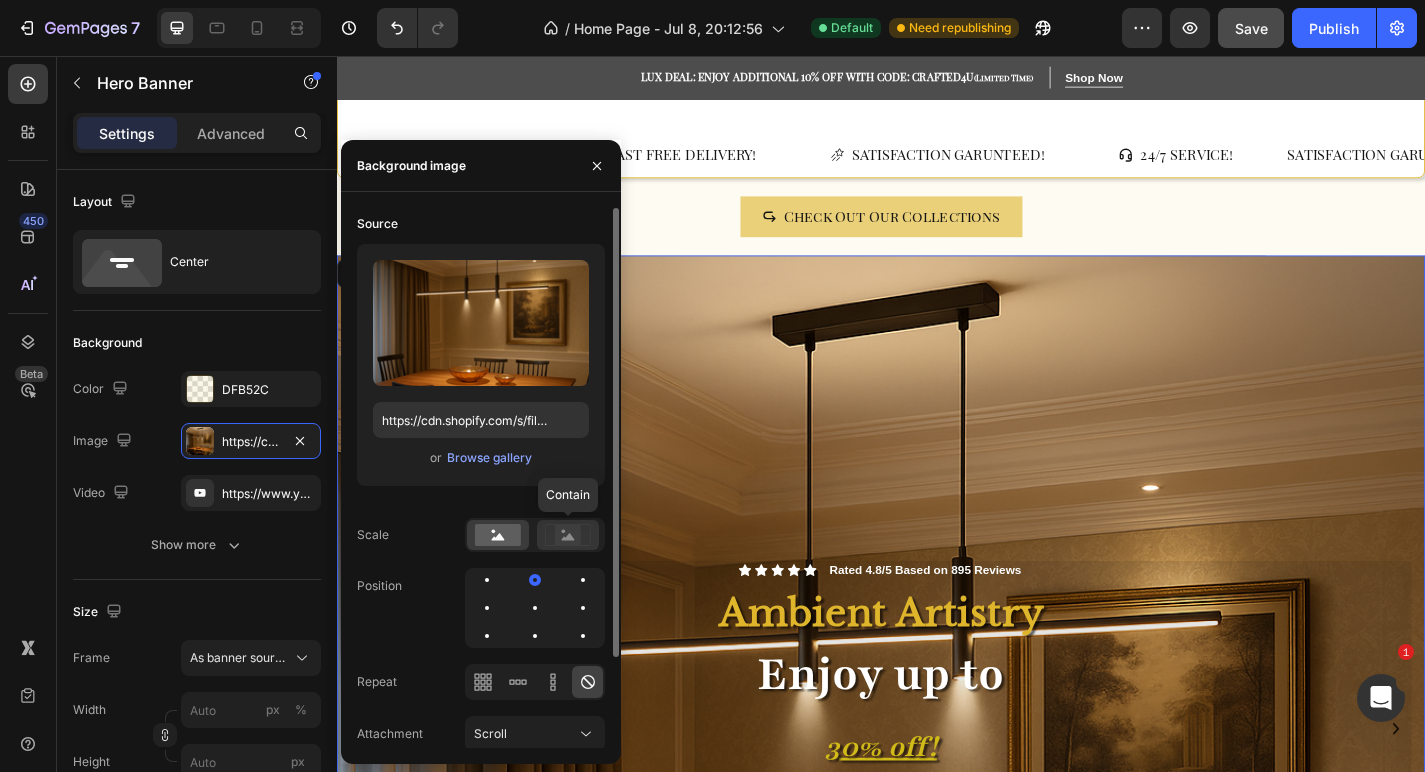 click 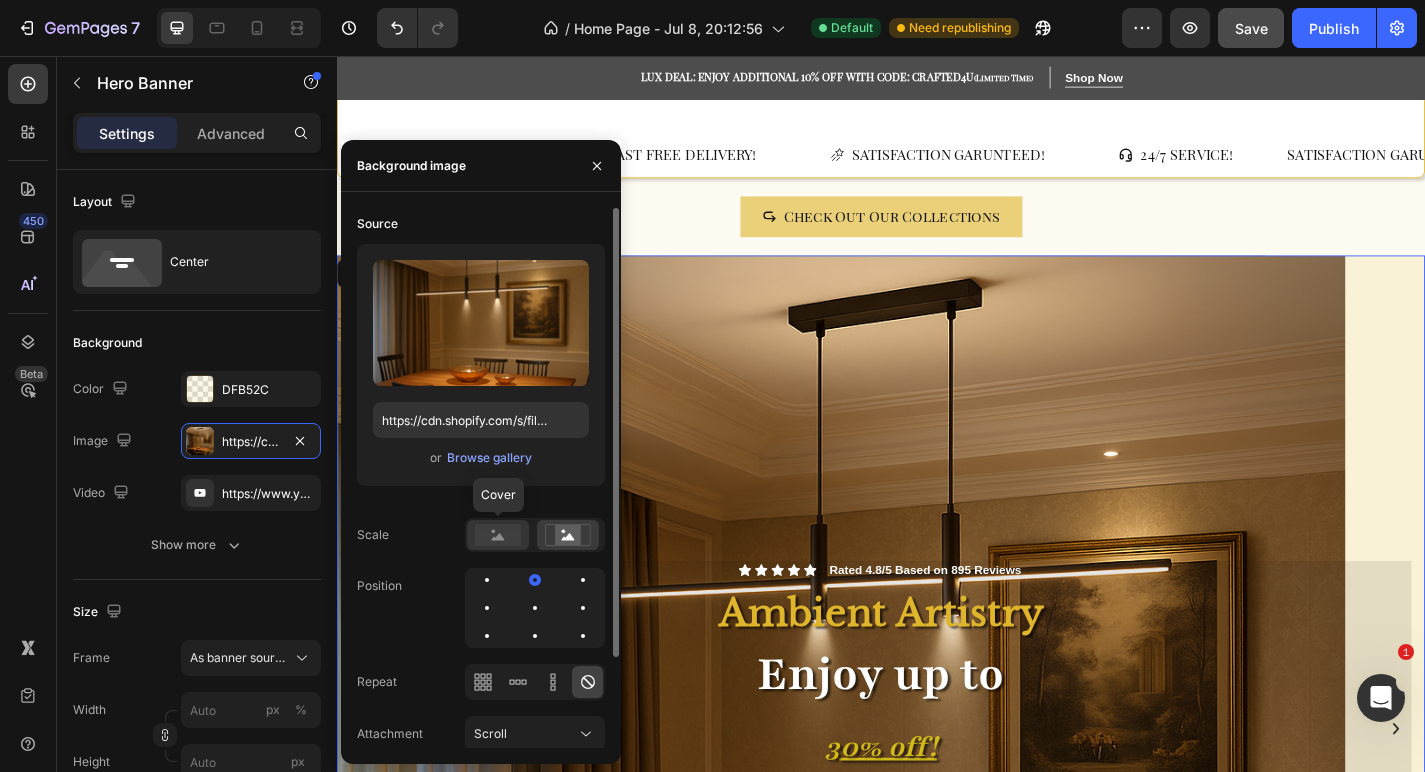 click 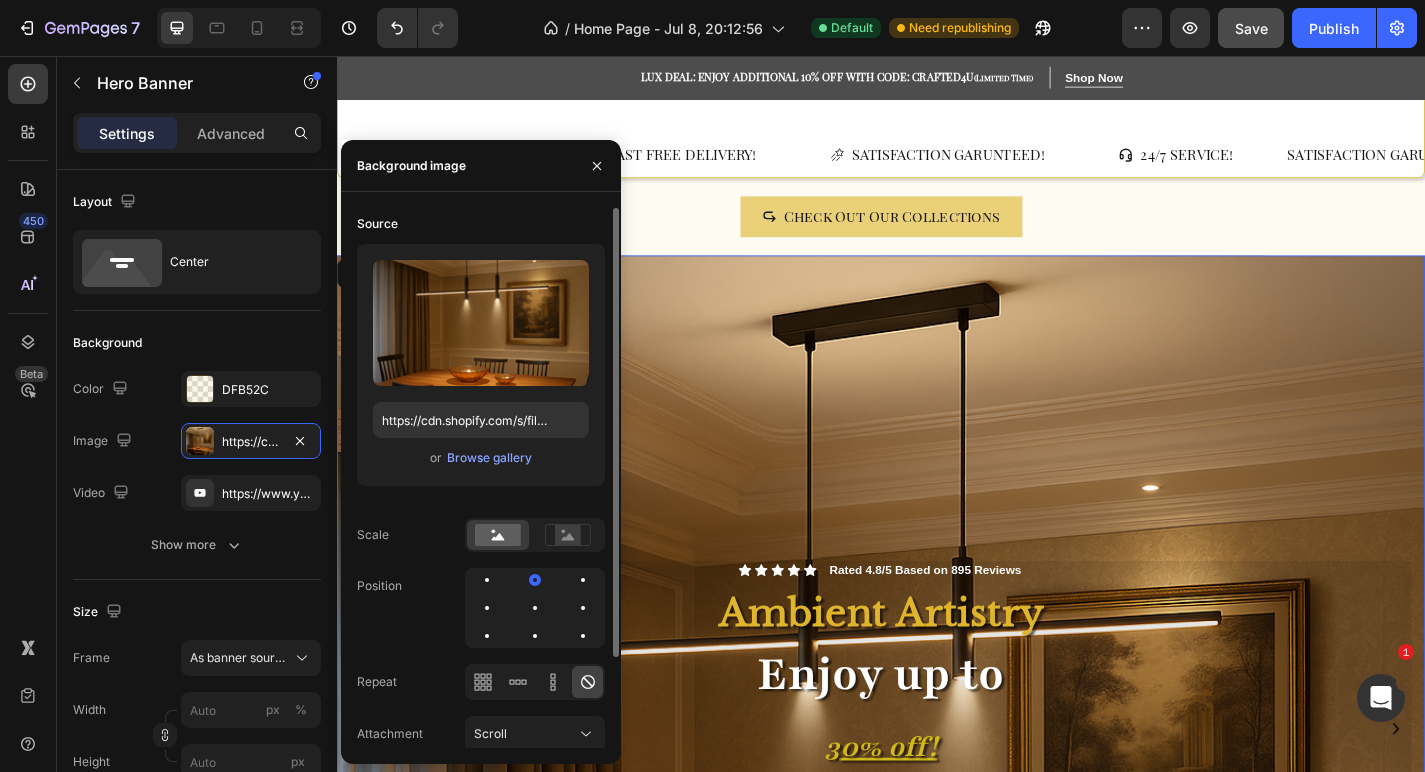 scroll, scrollTop: 109, scrollLeft: 0, axis: vertical 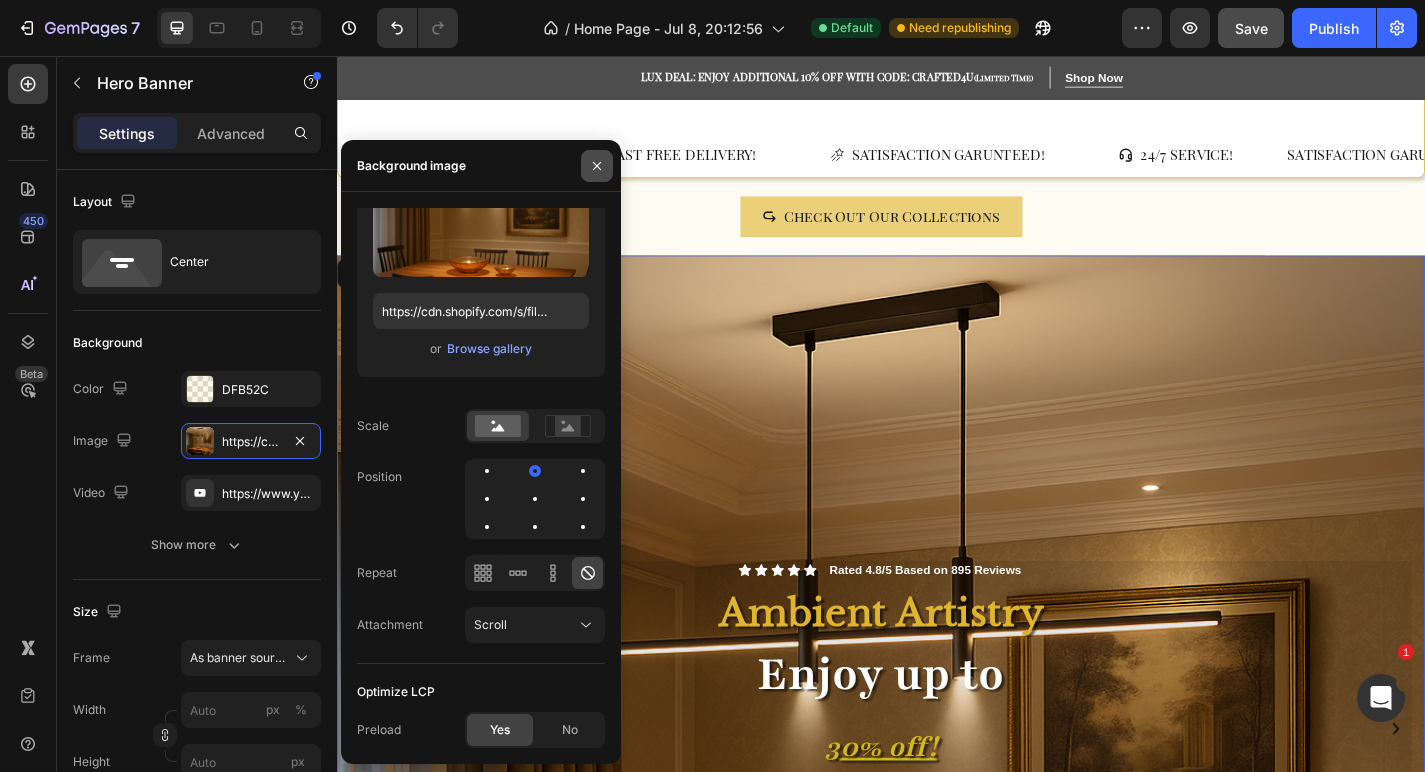 click 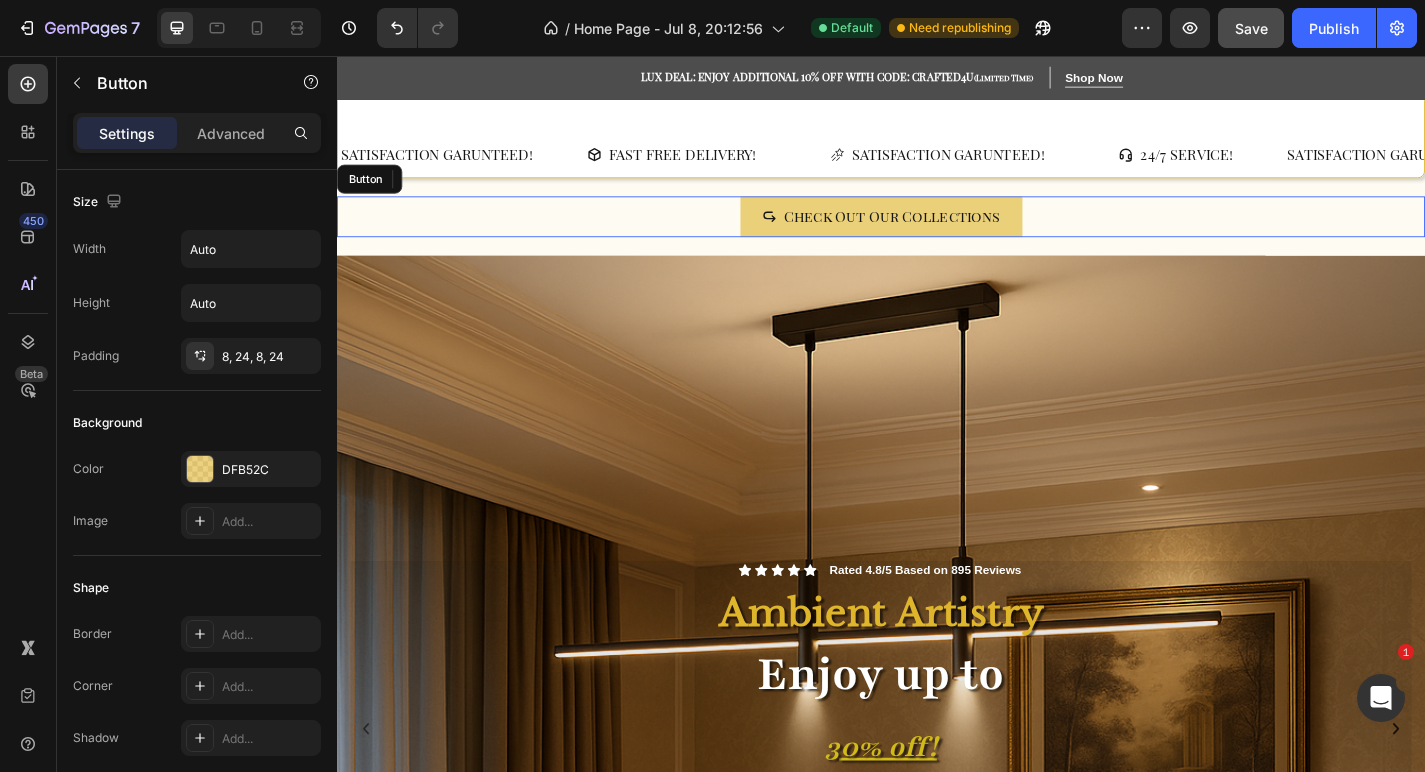 click on "Check Out Our Collections Button" at bounding box center [937, 233] 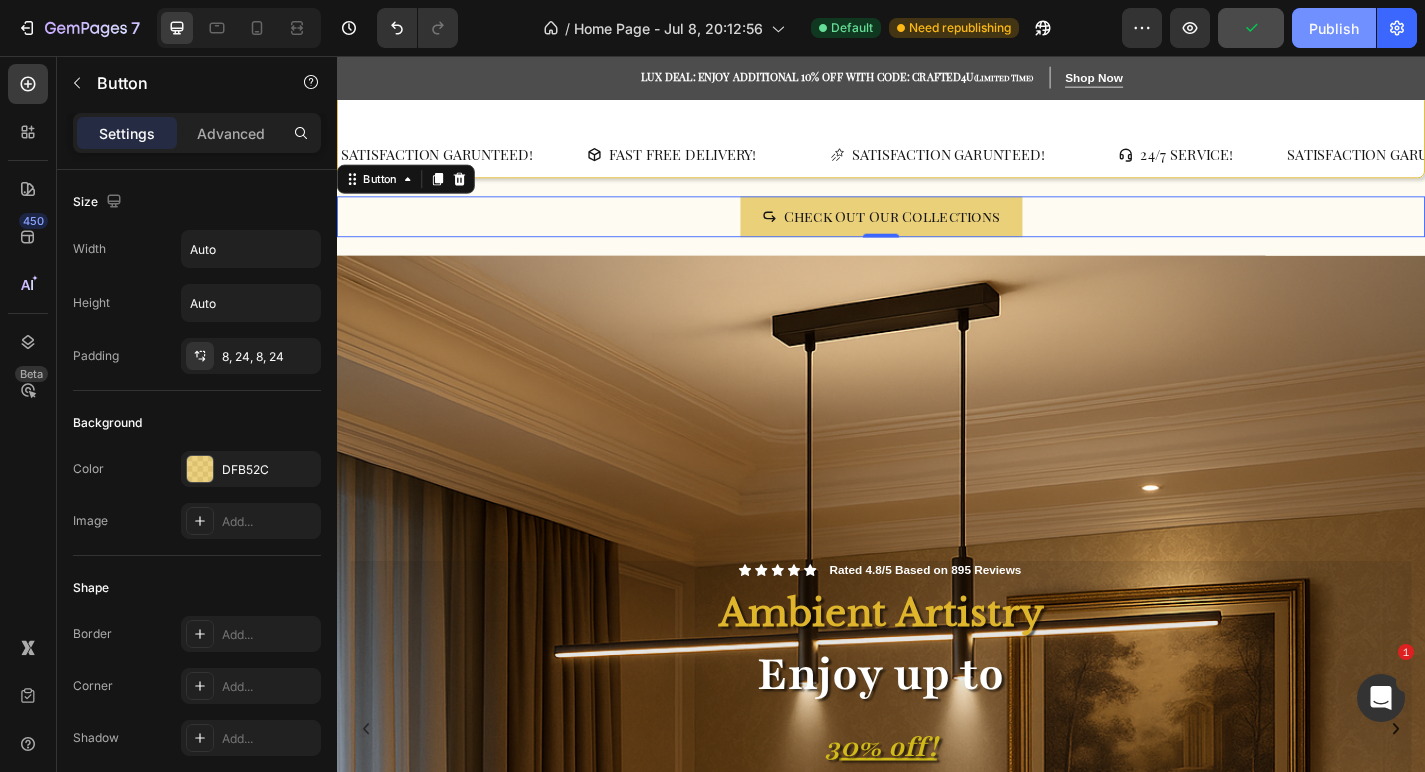 click on "Publish" 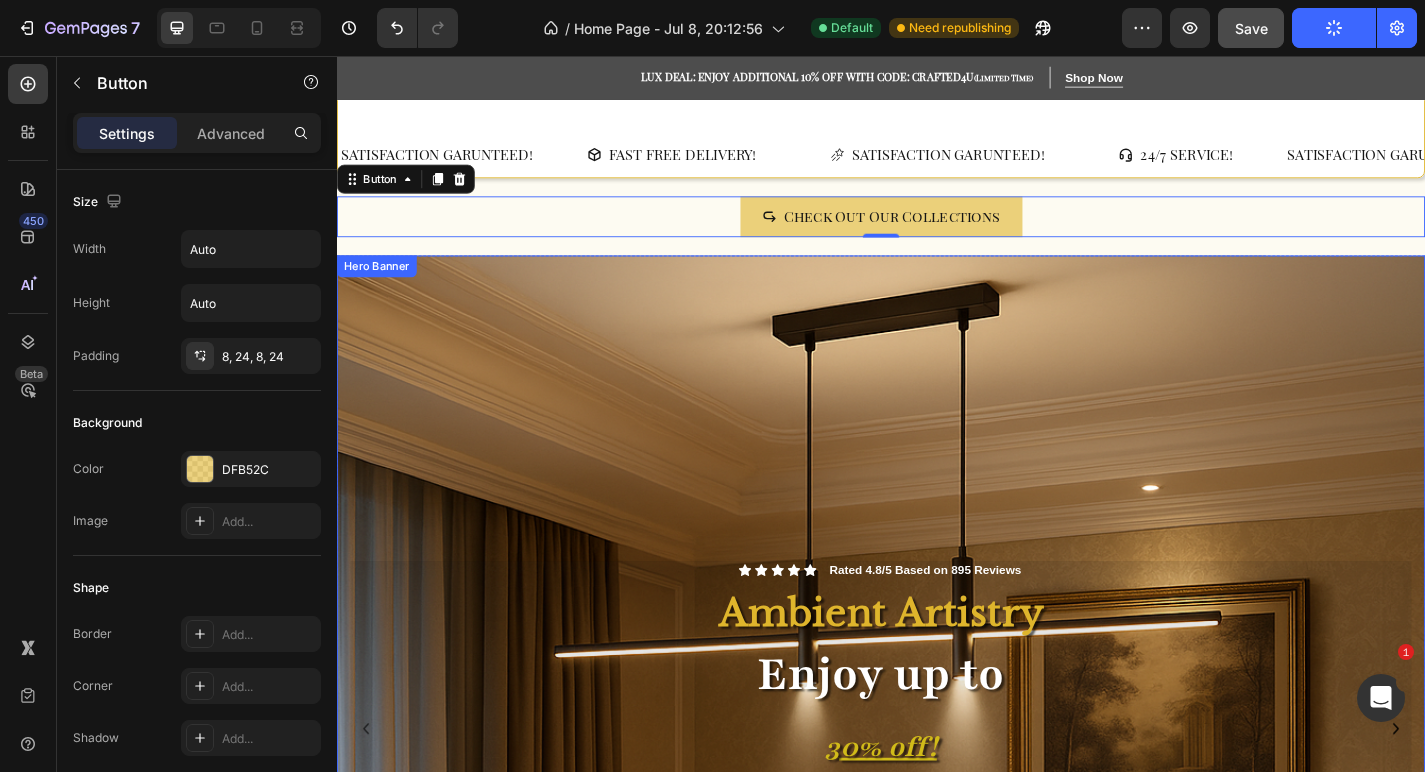 scroll, scrollTop: 0, scrollLeft: 0, axis: both 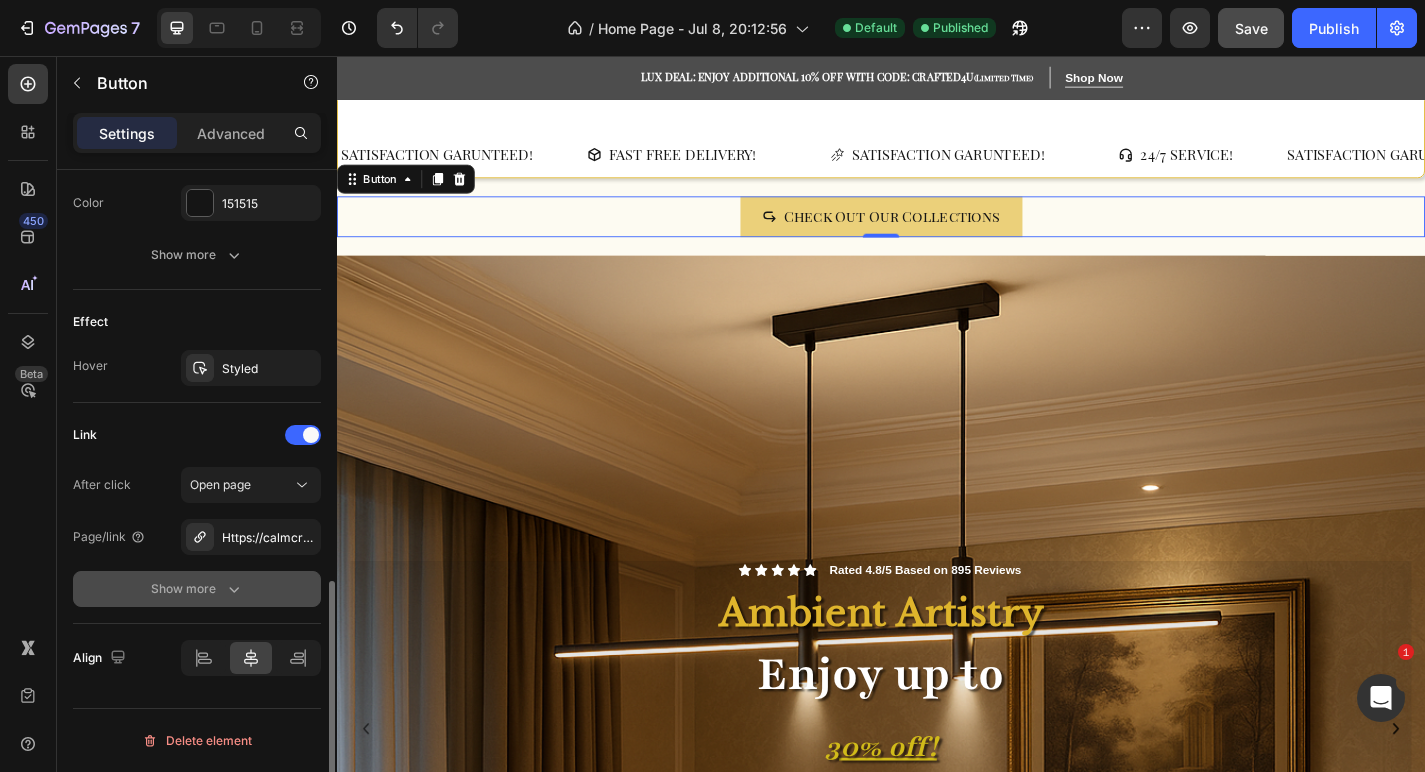 click on "Show more" at bounding box center [197, 589] 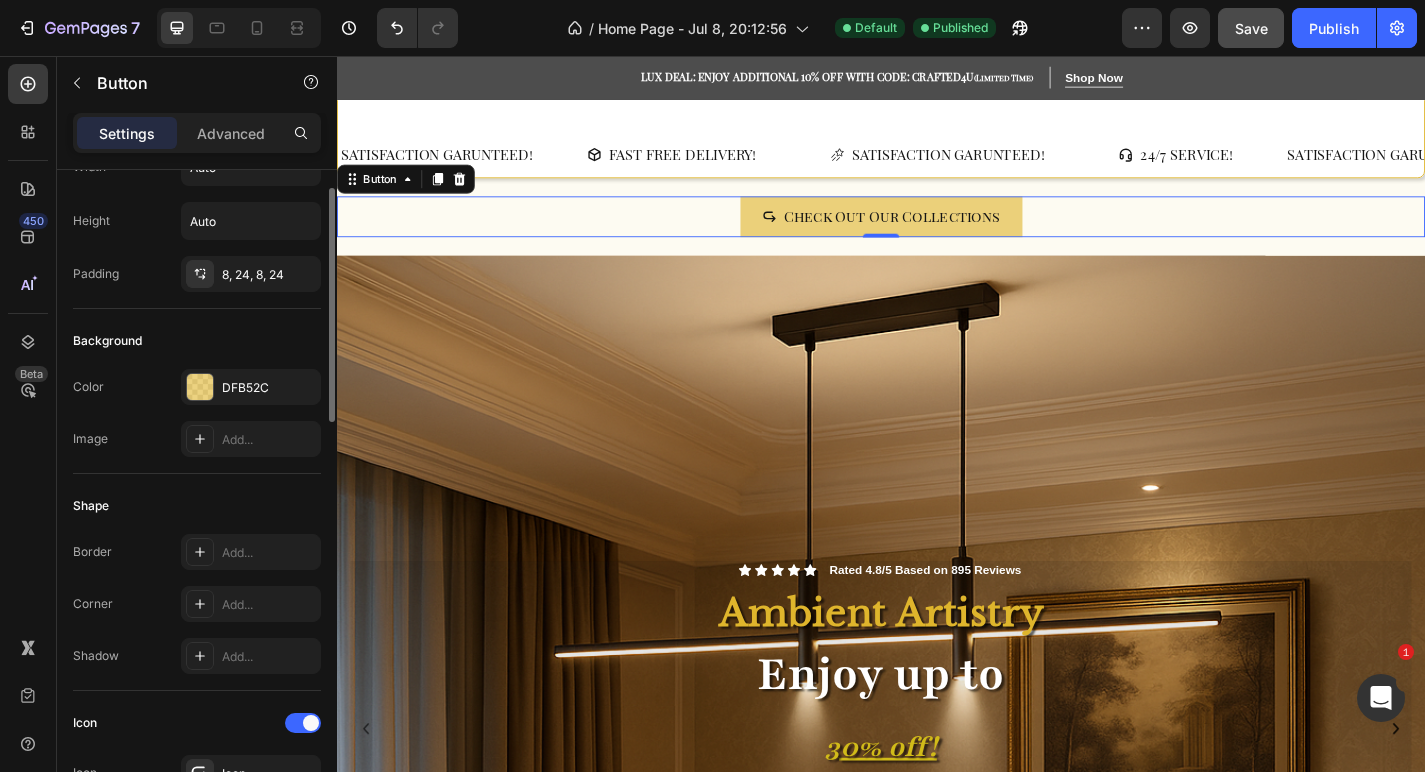 scroll, scrollTop: 0, scrollLeft: 0, axis: both 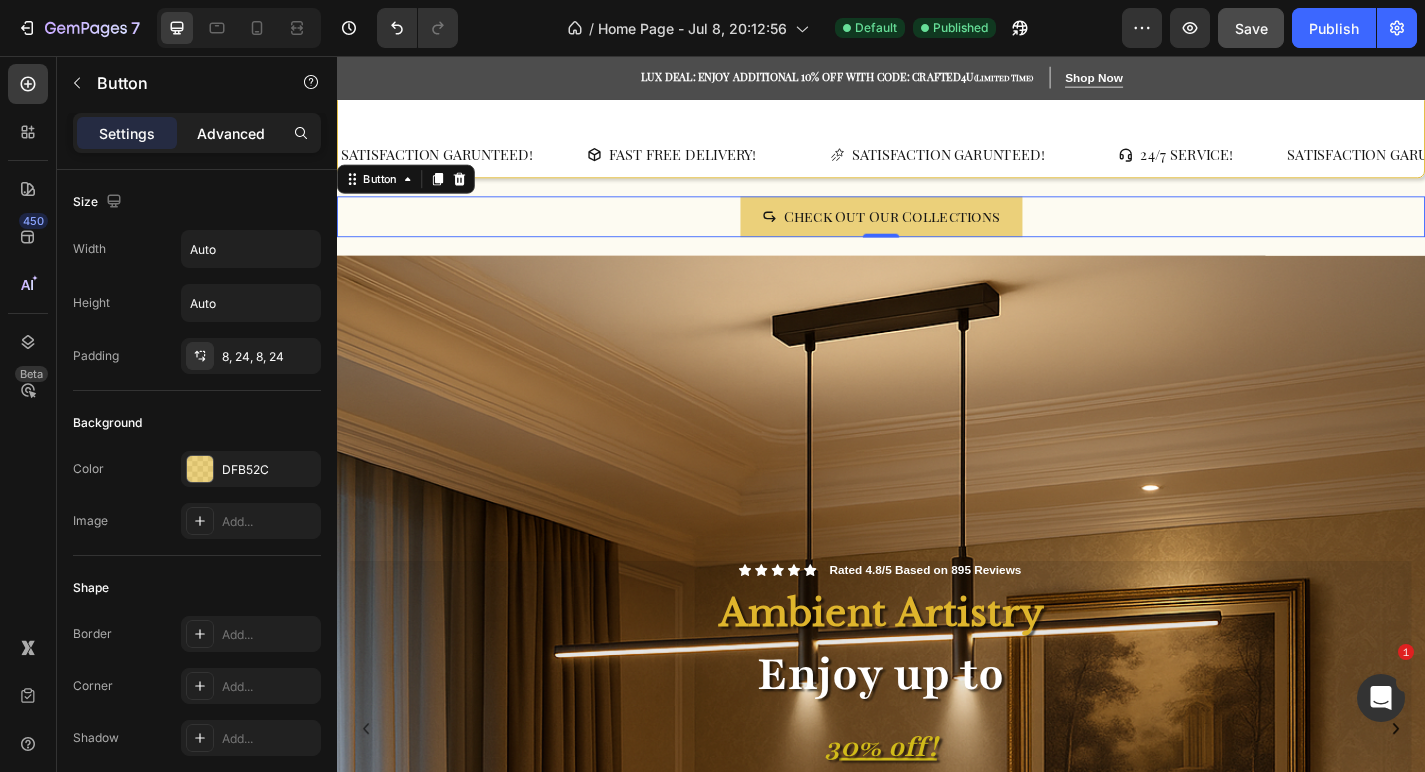 click on "Advanced" at bounding box center [231, 133] 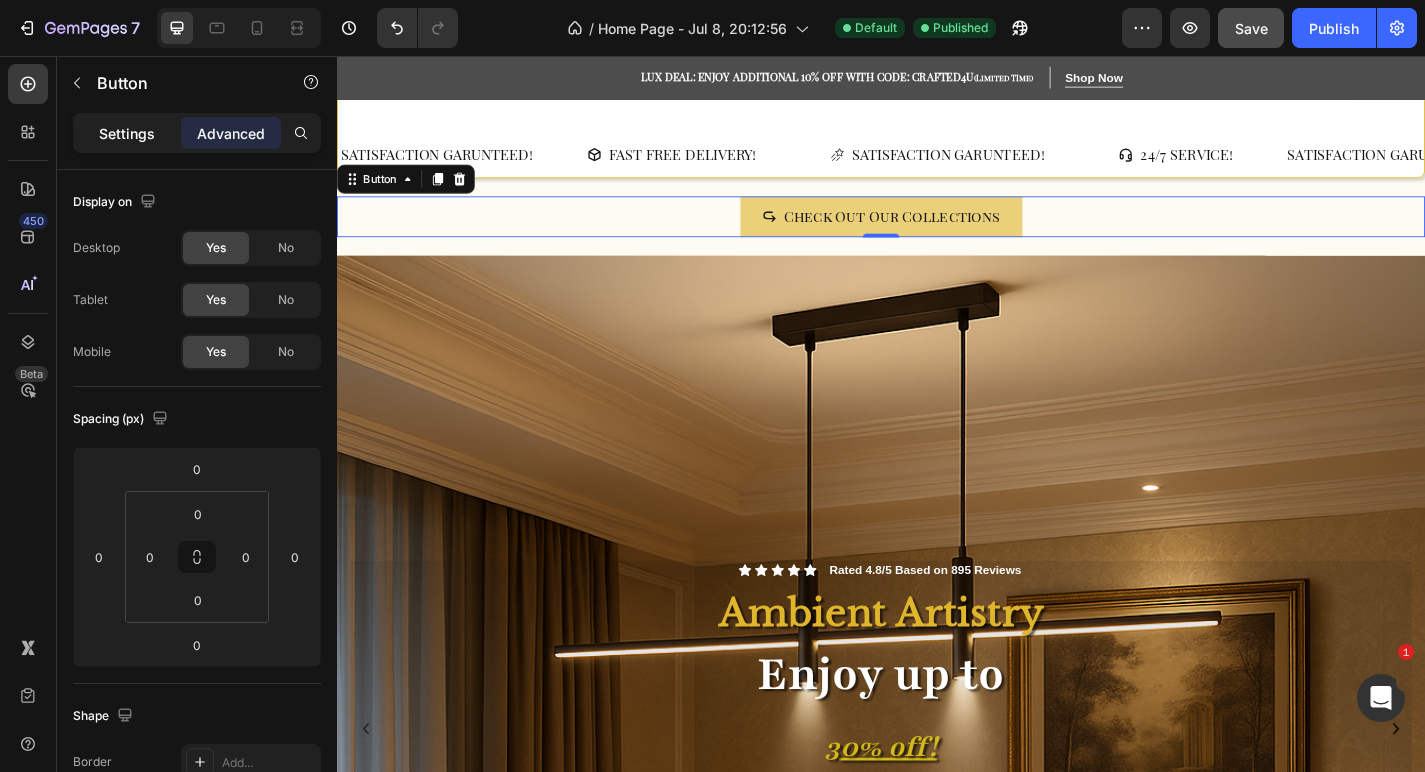 click on "Settings" 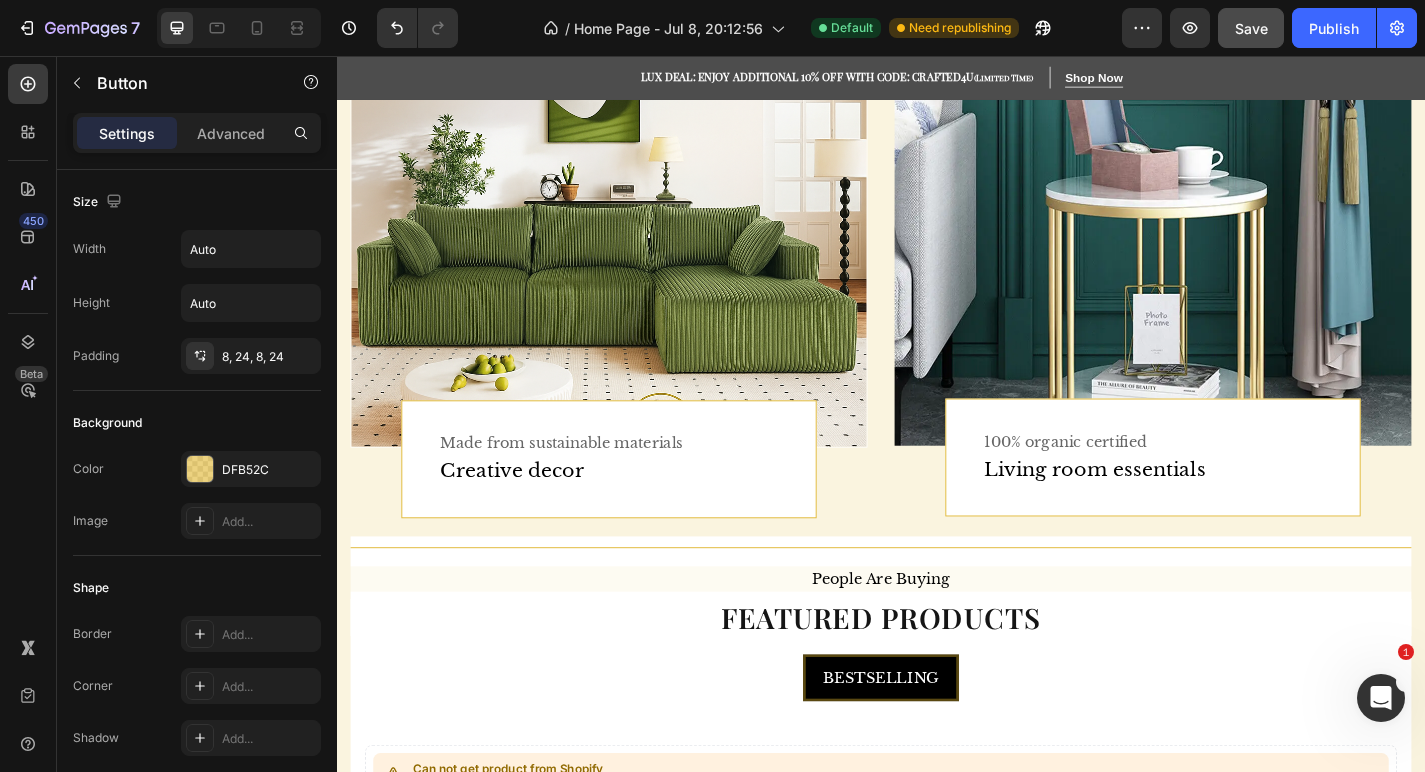scroll, scrollTop: 1628, scrollLeft: 0, axis: vertical 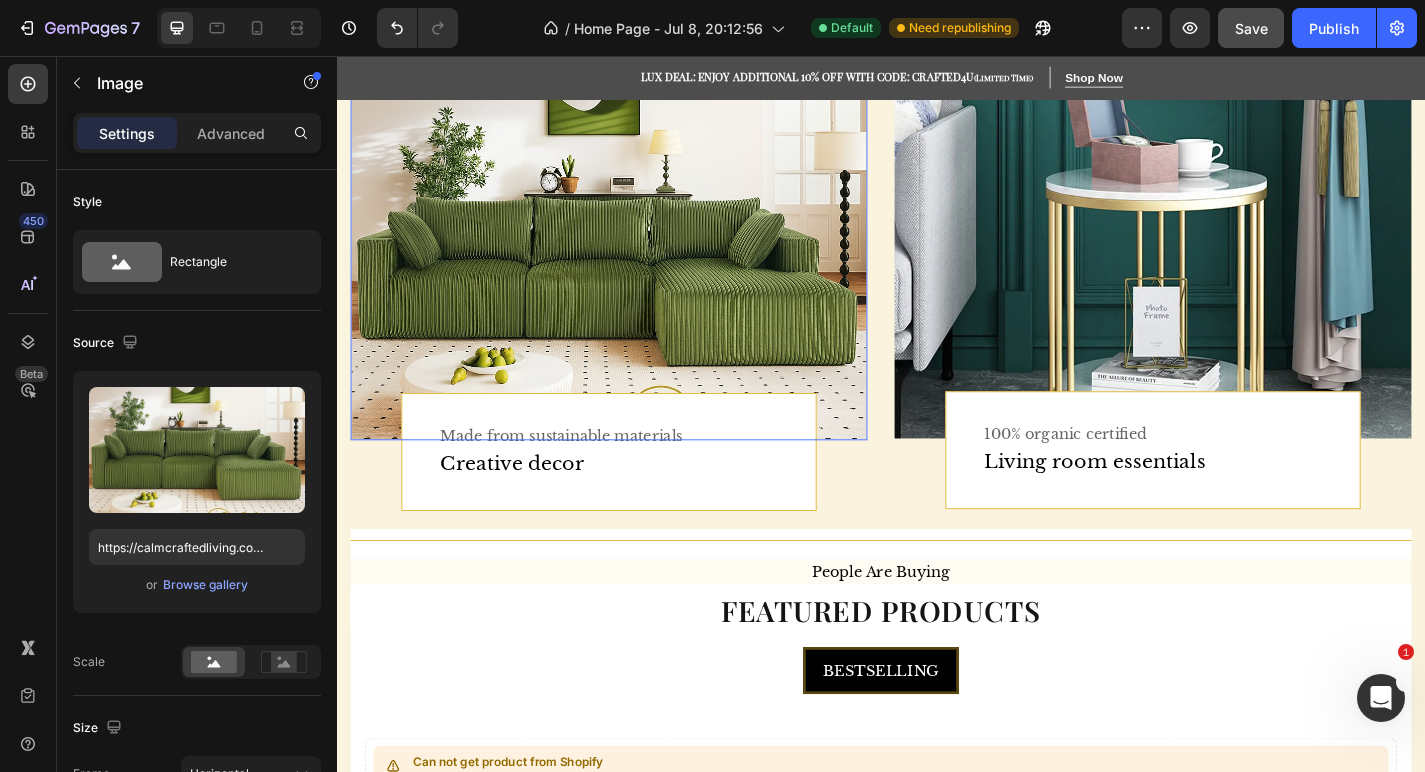 click at bounding box center (637, 267) 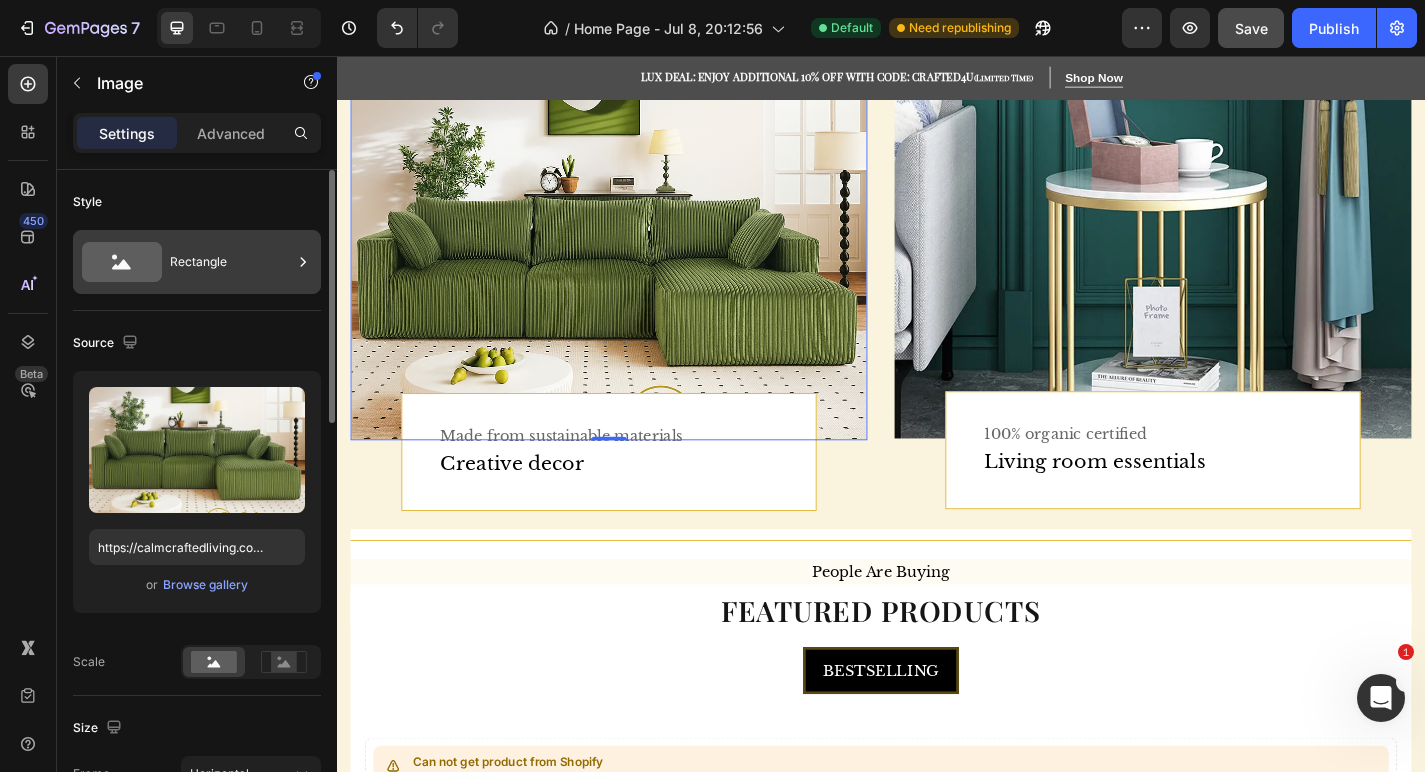 click on "Rectangle" at bounding box center [231, 262] 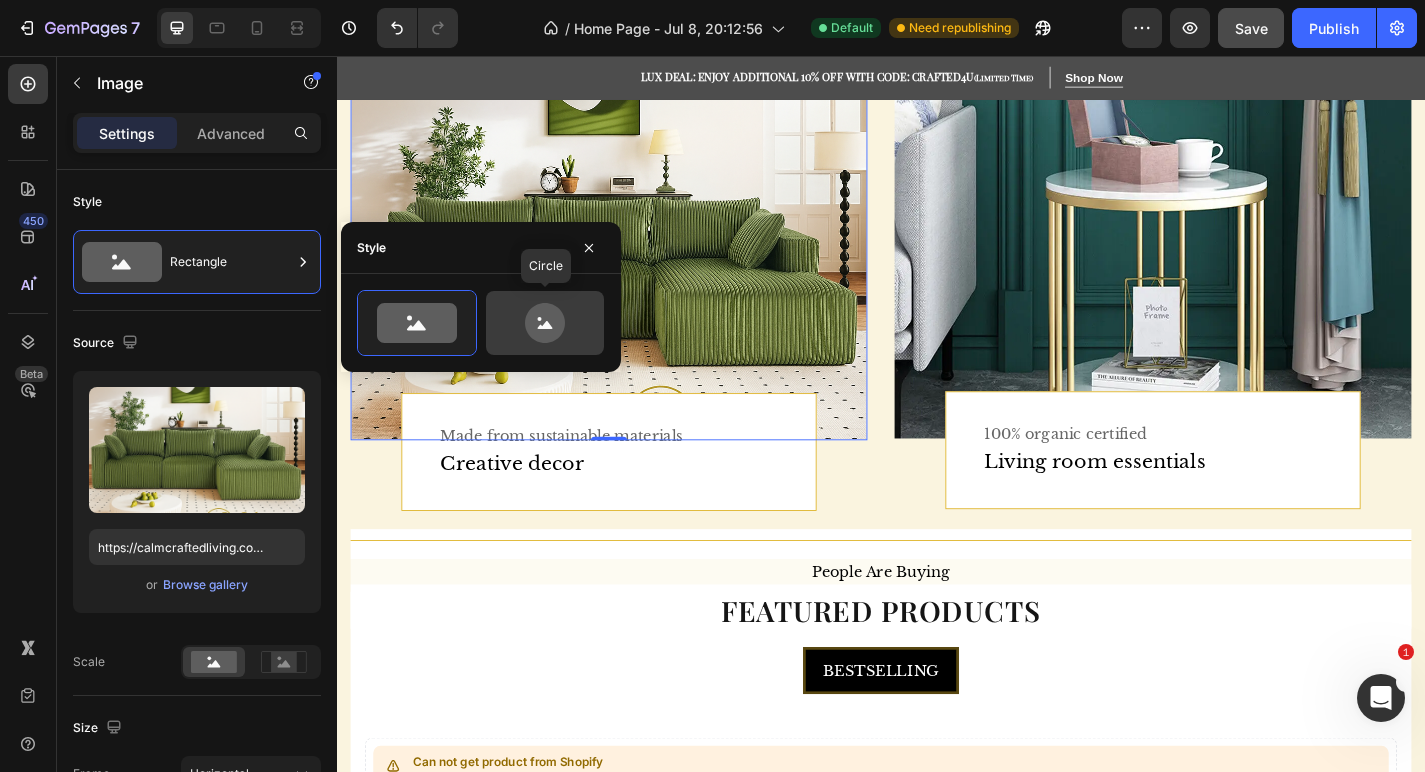 click 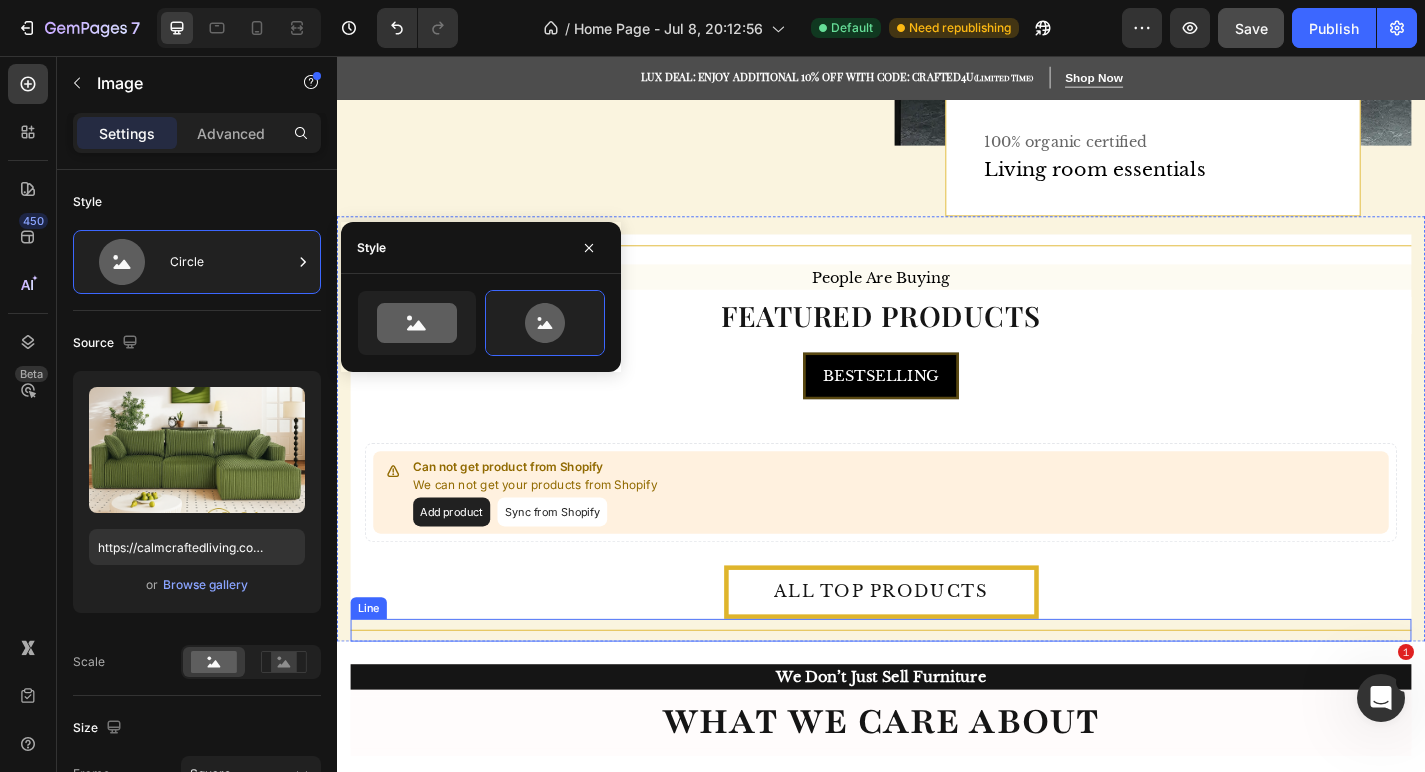 scroll, scrollTop: 965, scrollLeft: 0, axis: vertical 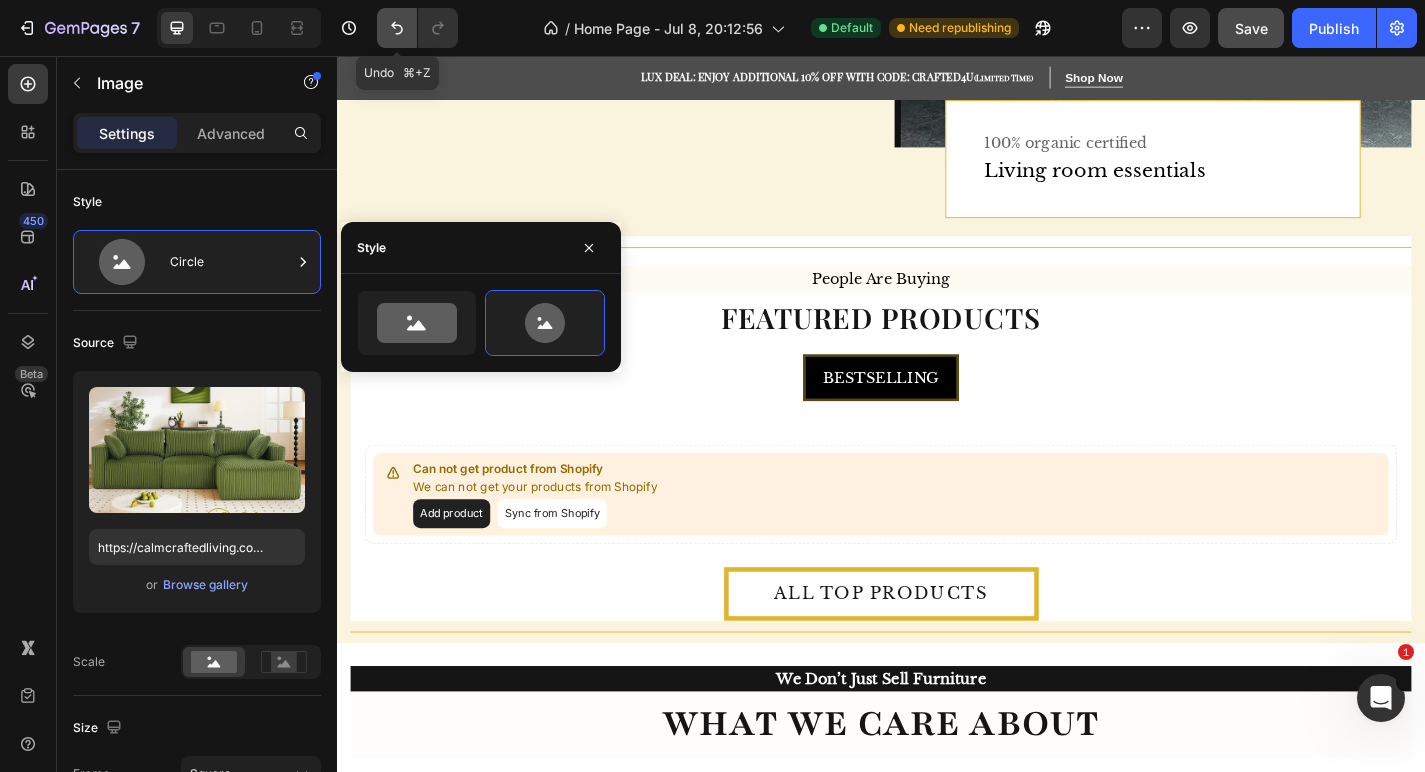 click 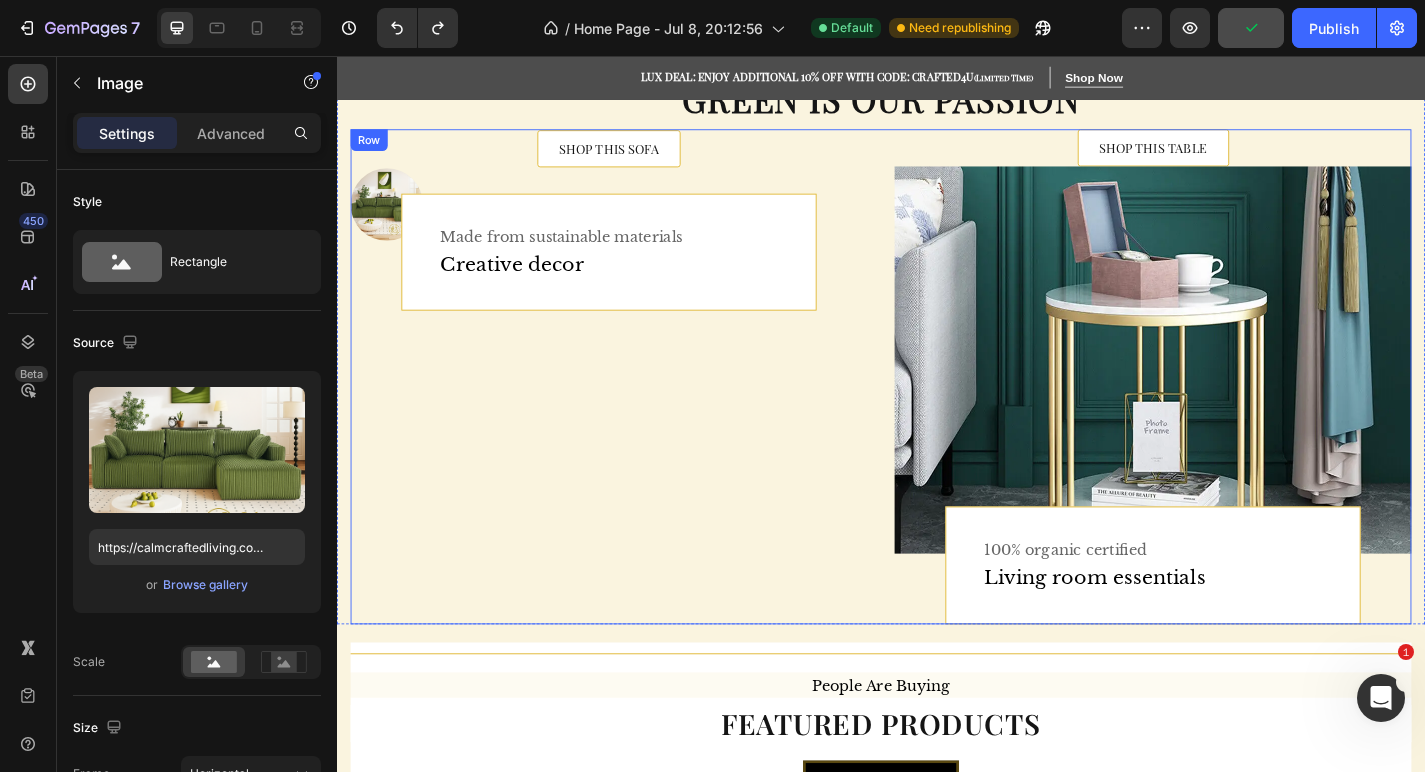 scroll, scrollTop: 485, scrollLeft: 0, axis: vertical 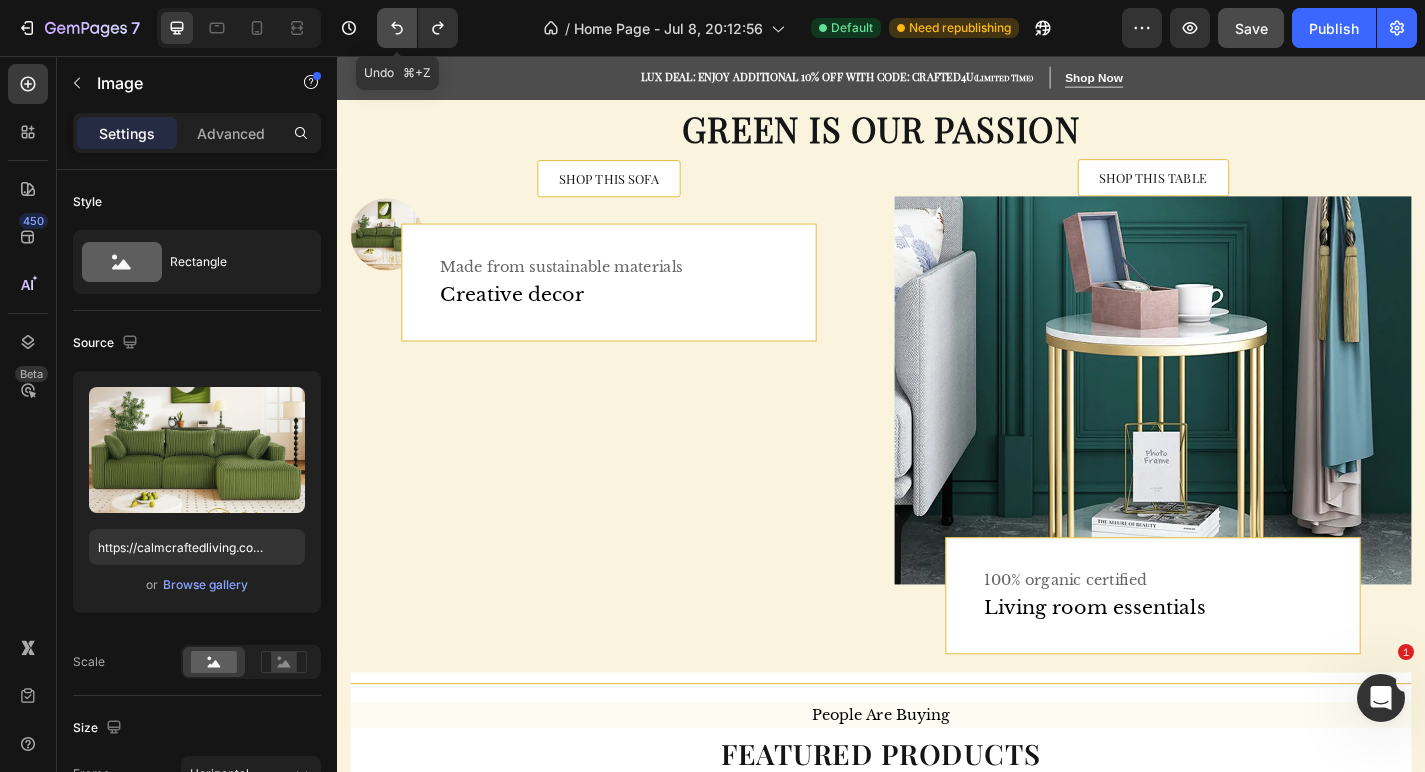 click 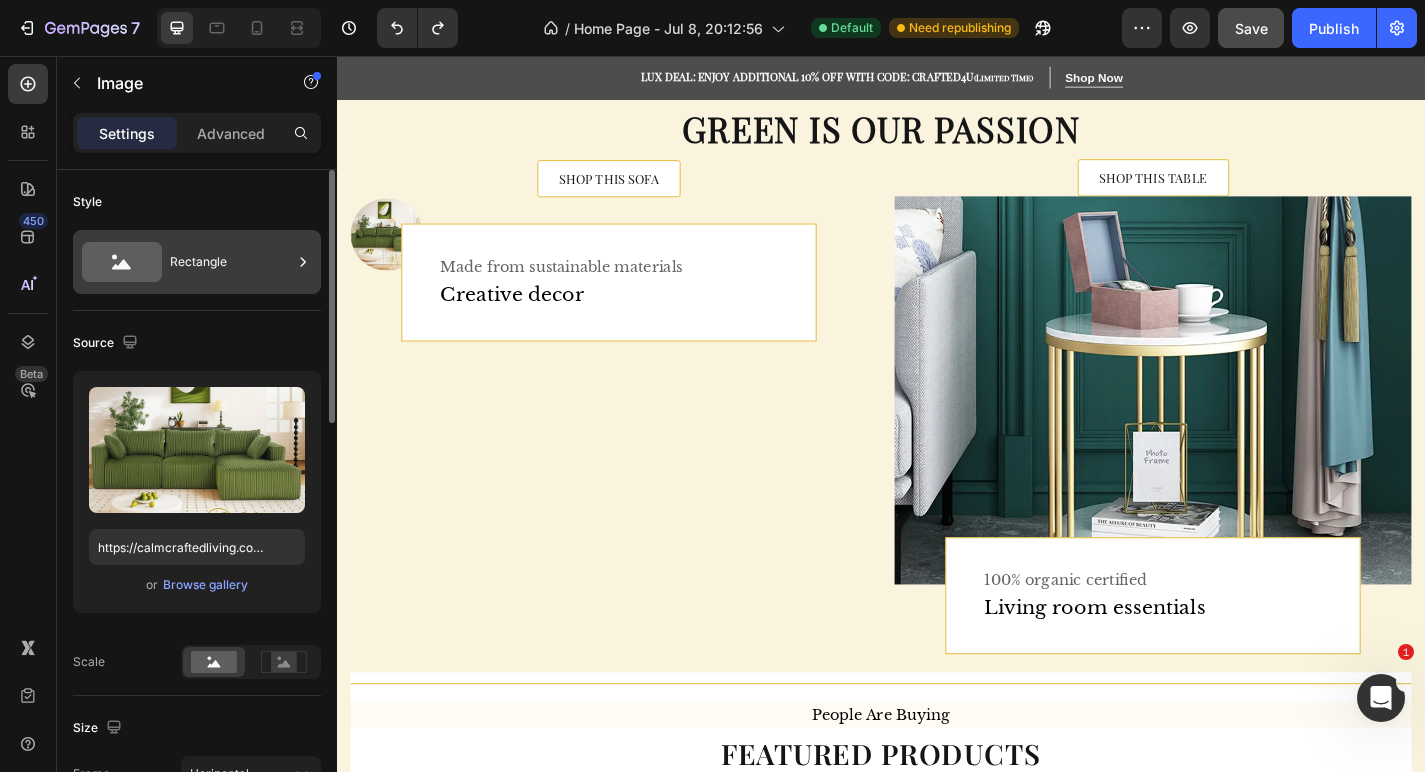 click on "Rectangle" at bounding box center (231, 262) 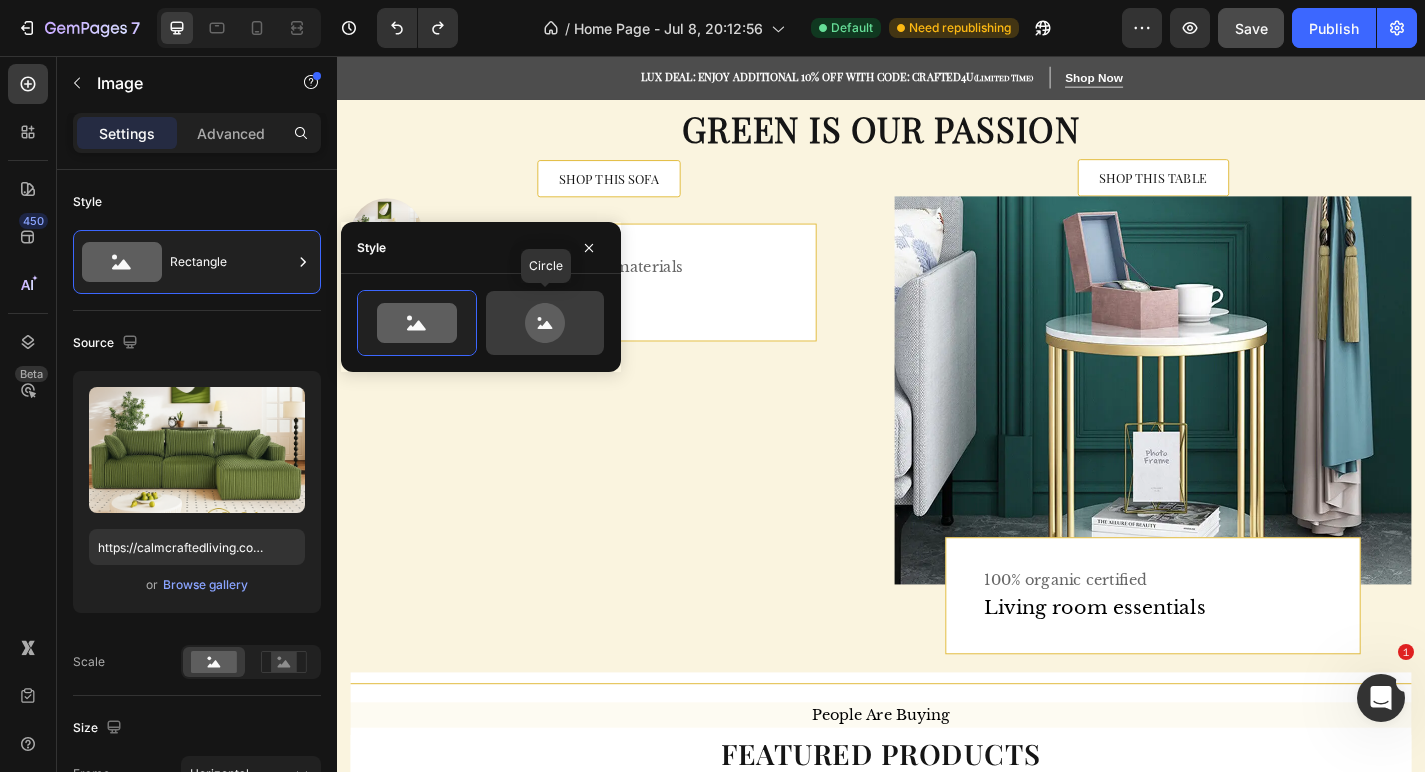 click 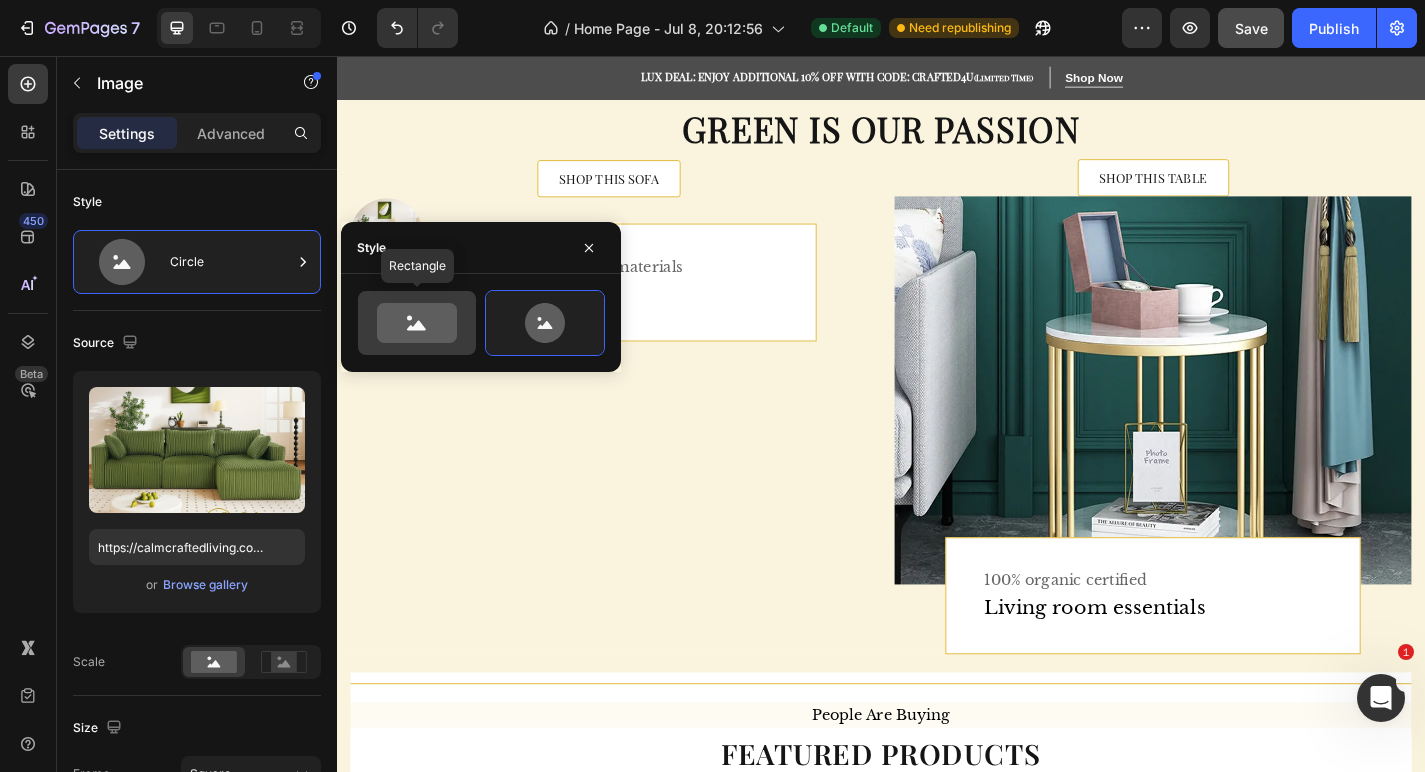click 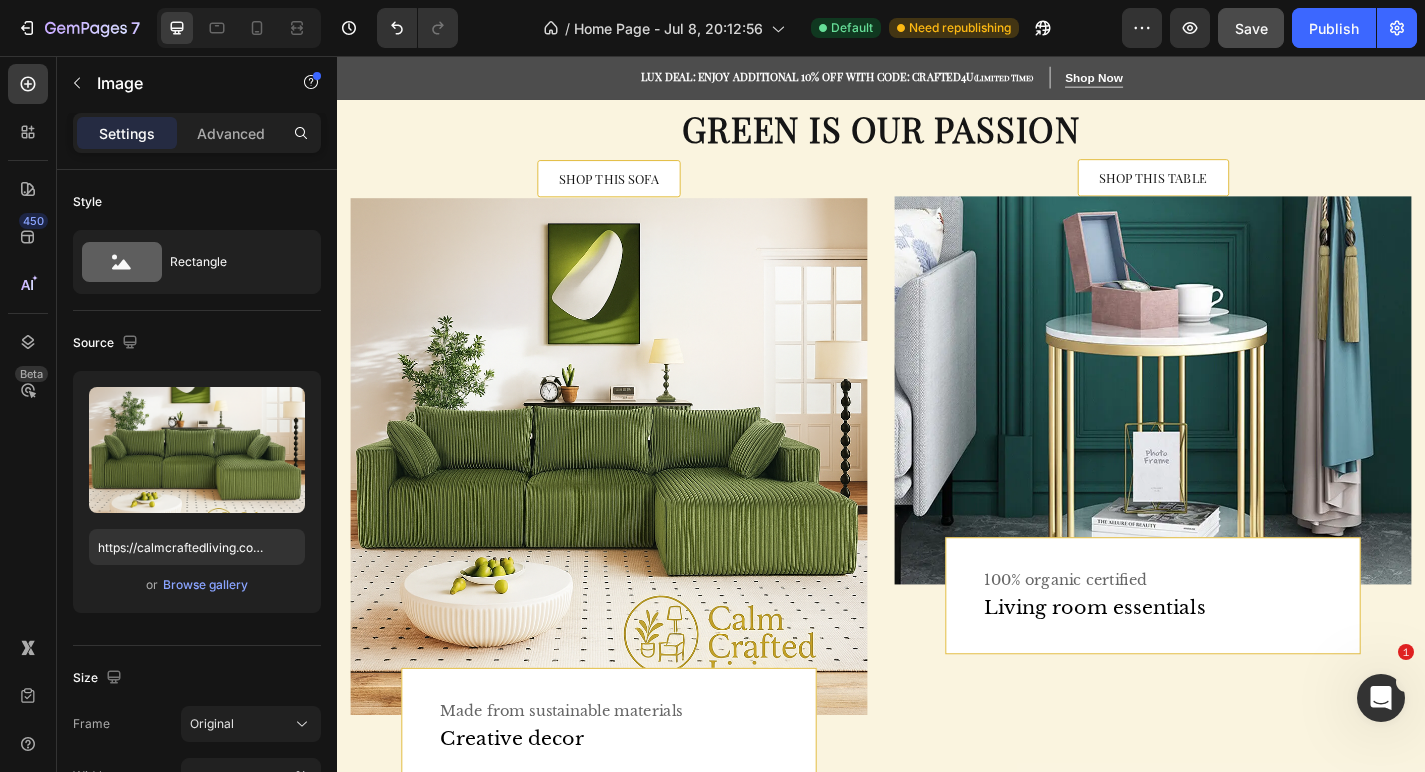 click at bounding box center [637, 498] 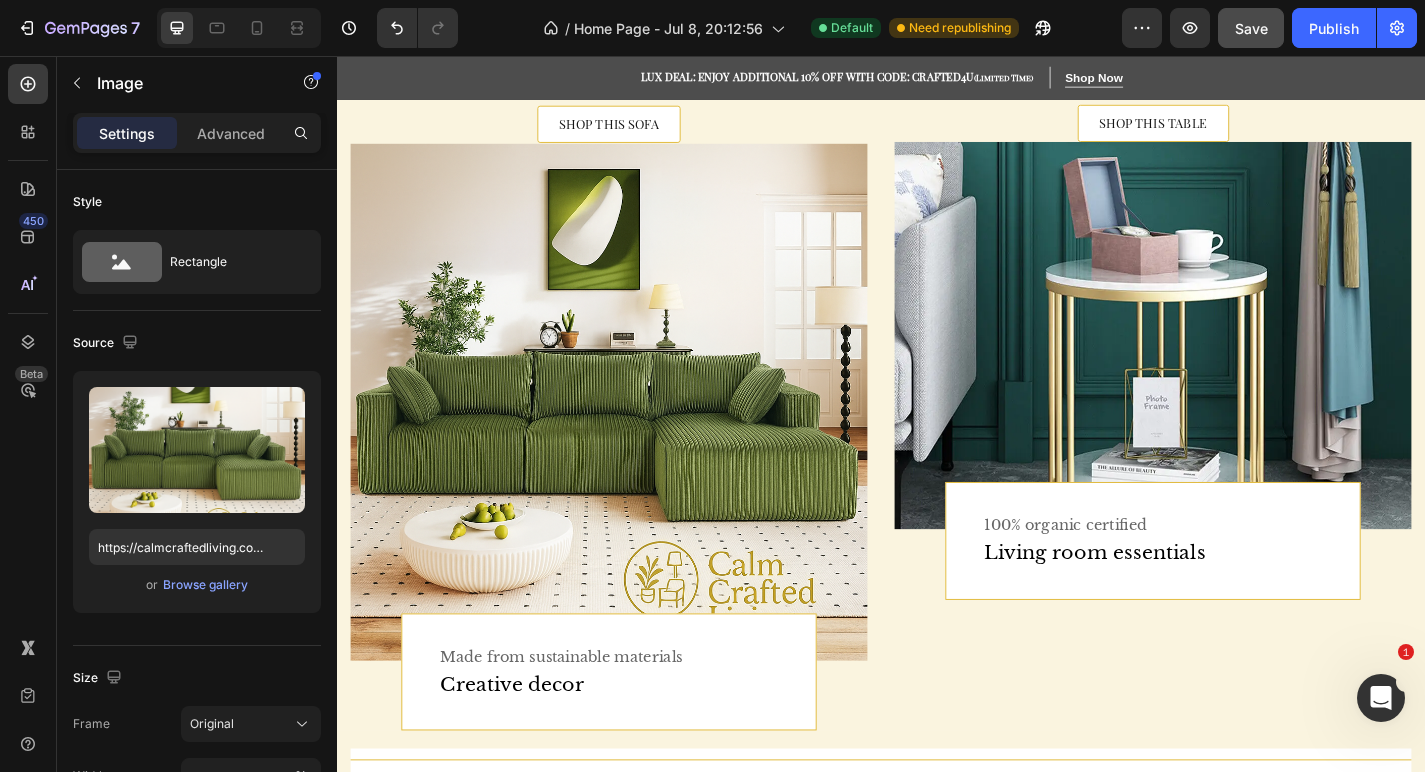 scroll, scrollTop: 546, scrollLeft: 0, axis: vertical 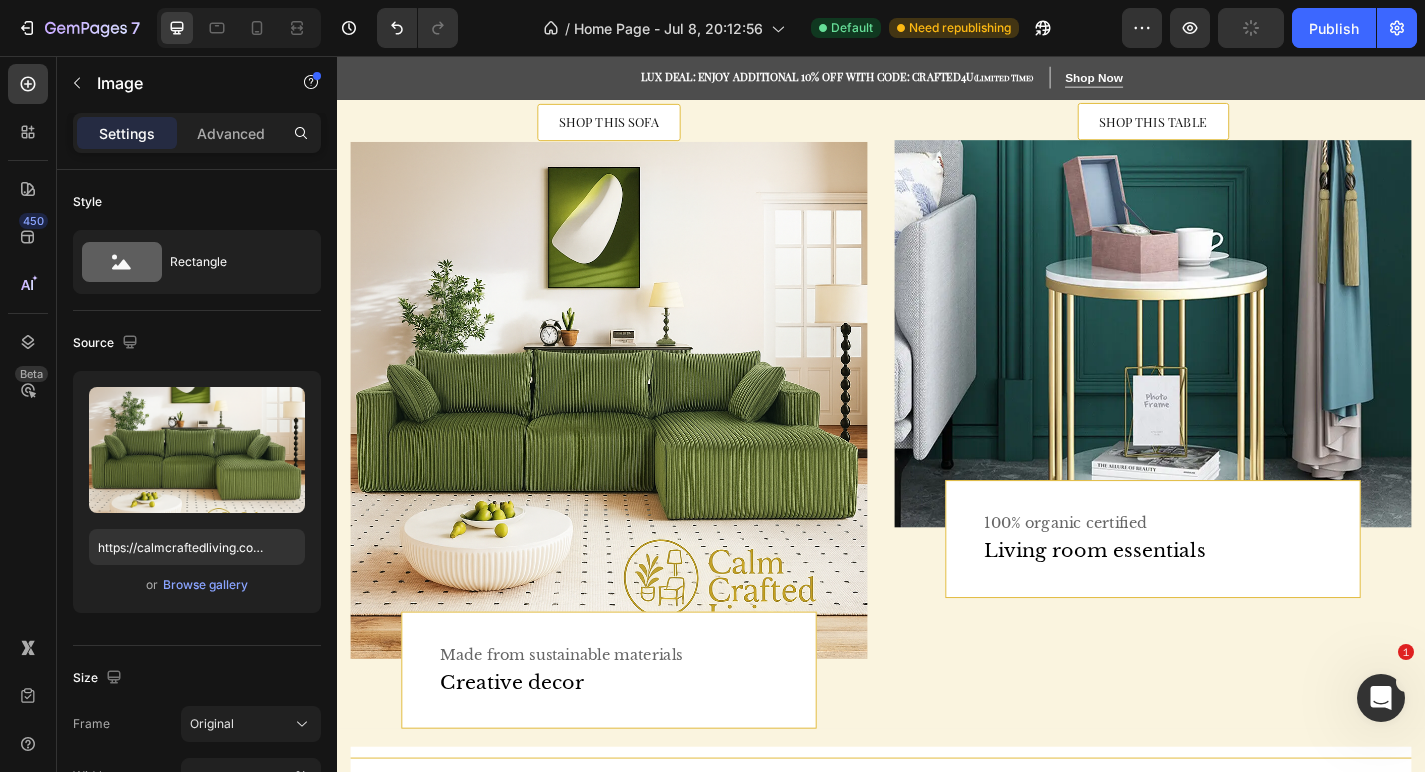 click at bounding box center [637, 436] 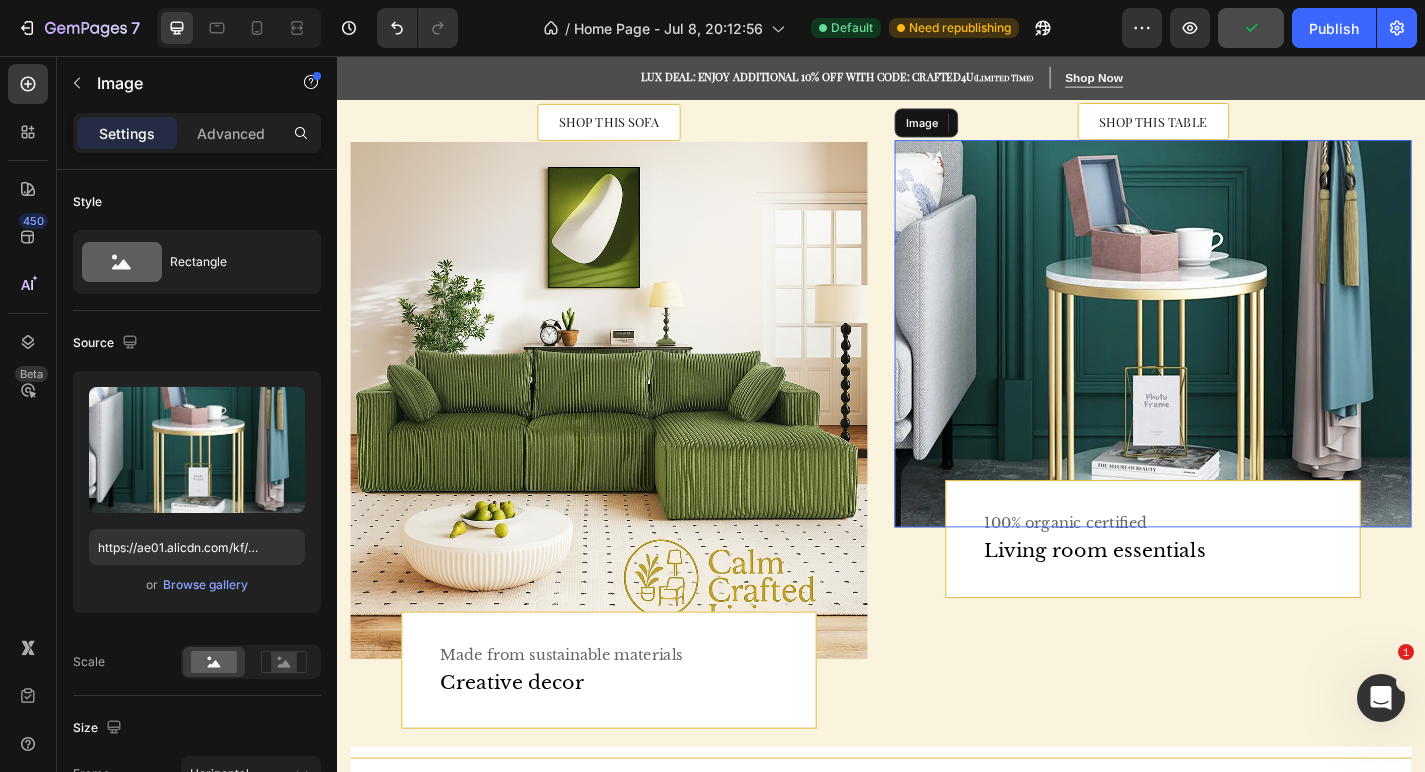 click at bounding box center [1237, 363] 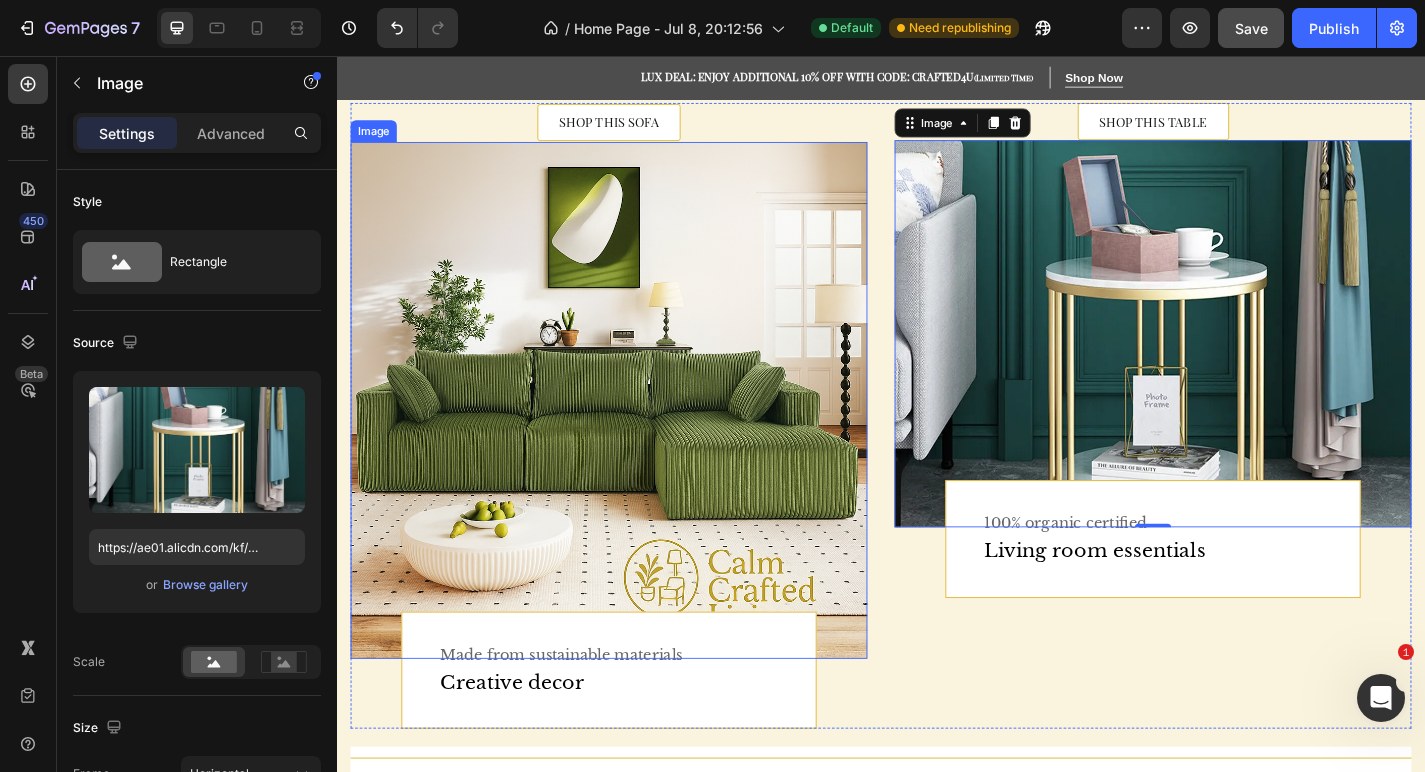 click at bounding box center [637, 436] 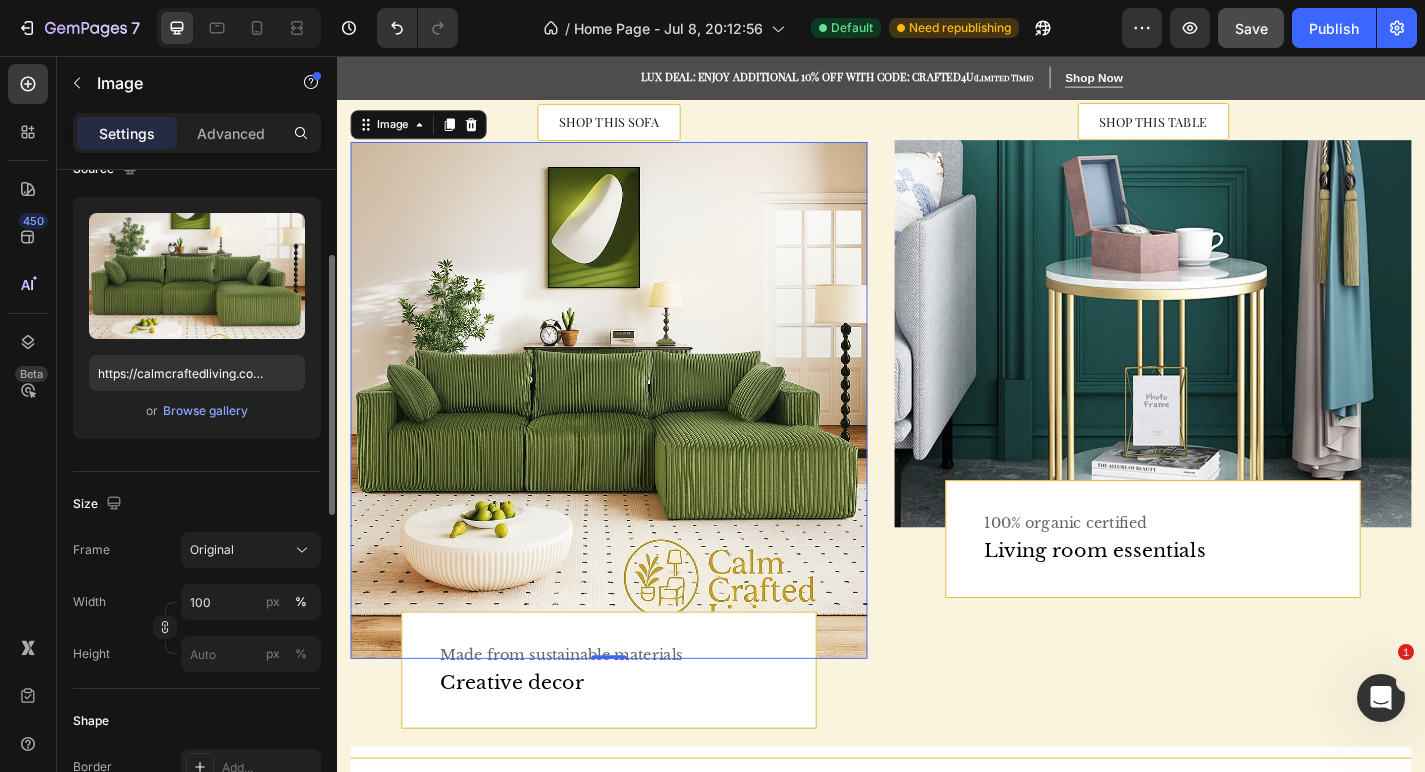 scroll, scrollTop: 199, scrollLeft: 0, axis: vertical 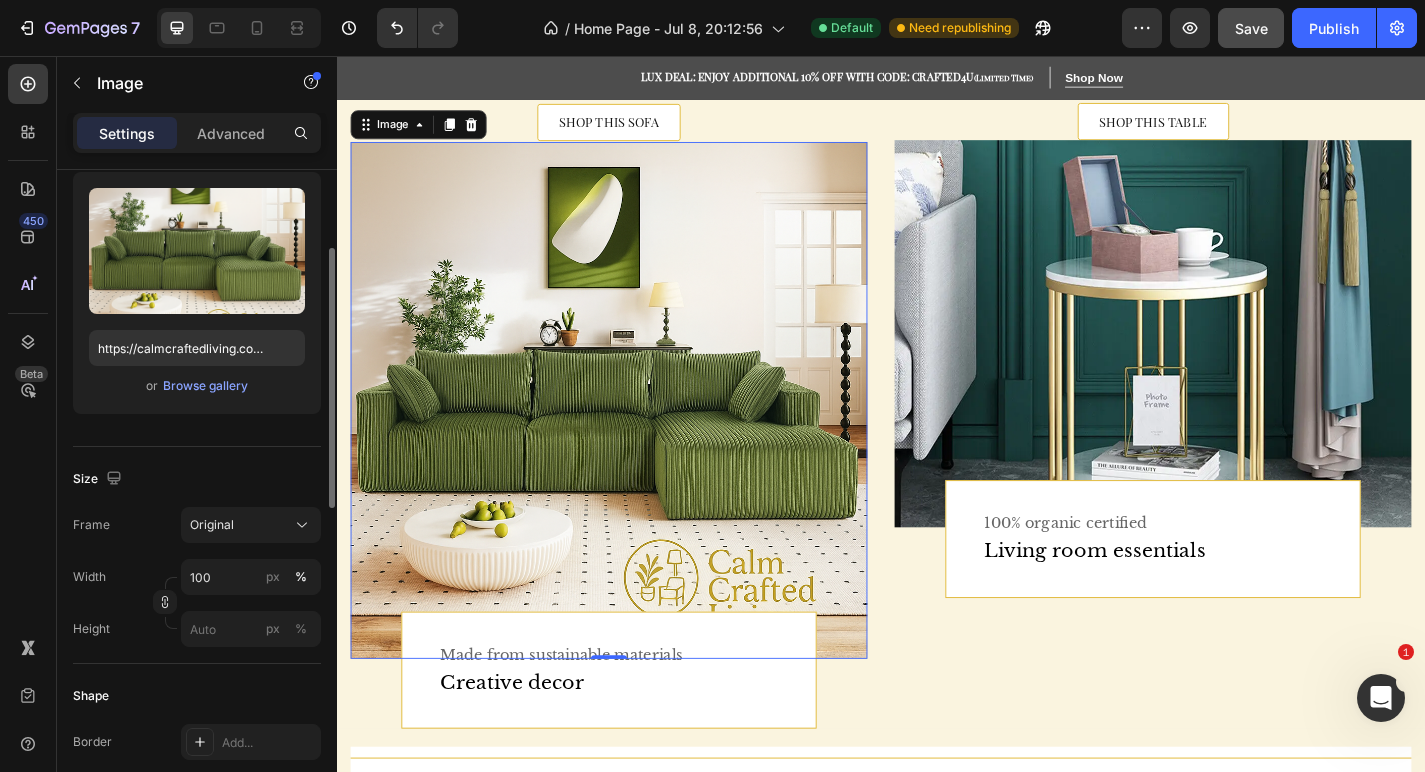 click at bounding box center [637, 436] 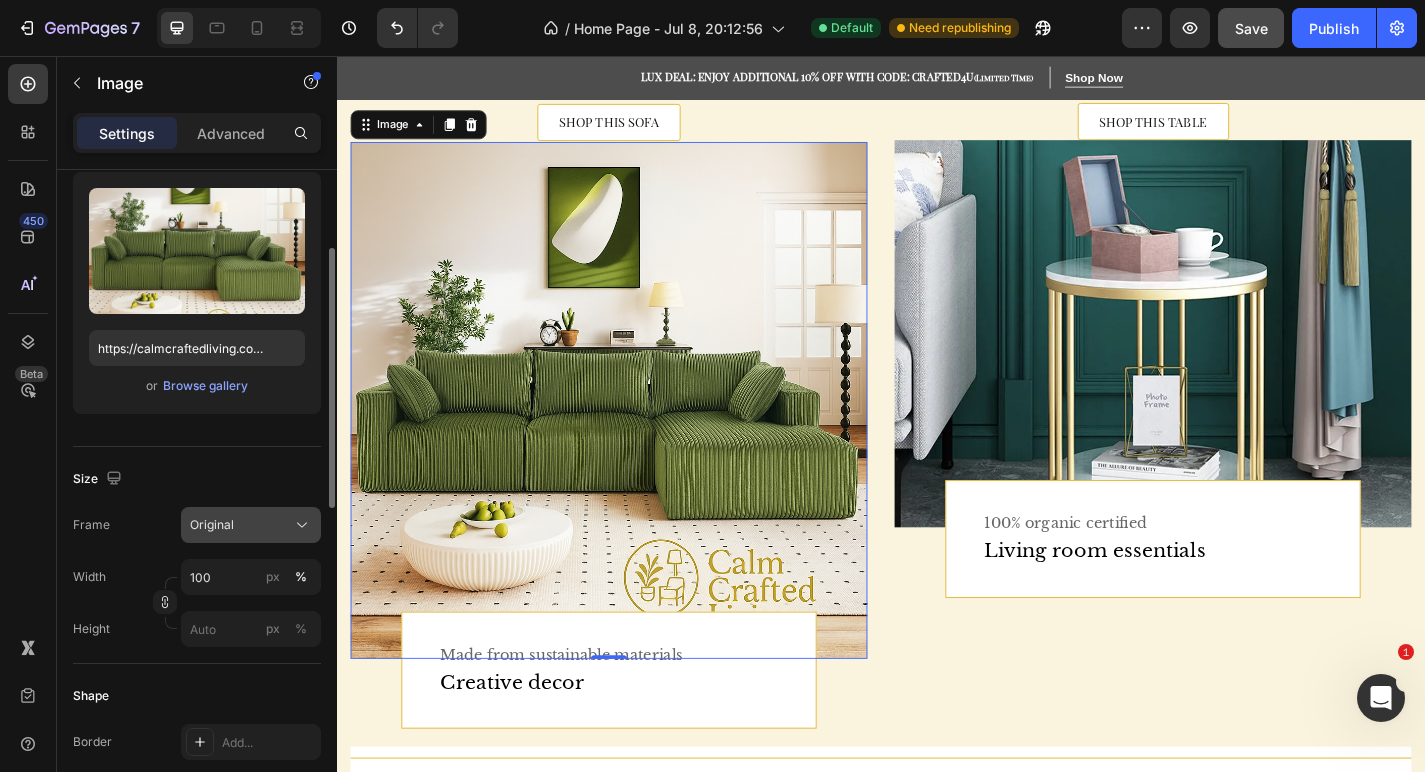 click 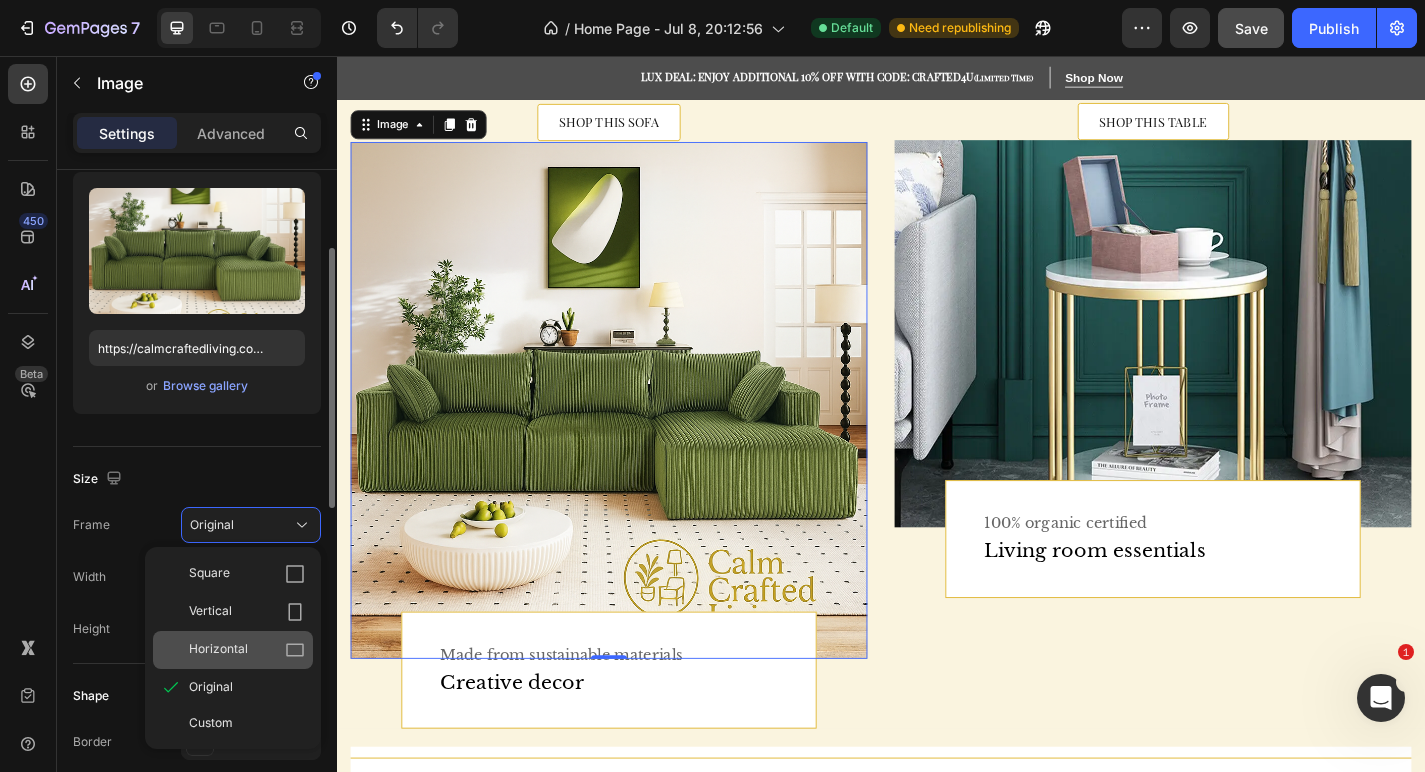 click on "Horizontal" at bounding box center (247, 650) 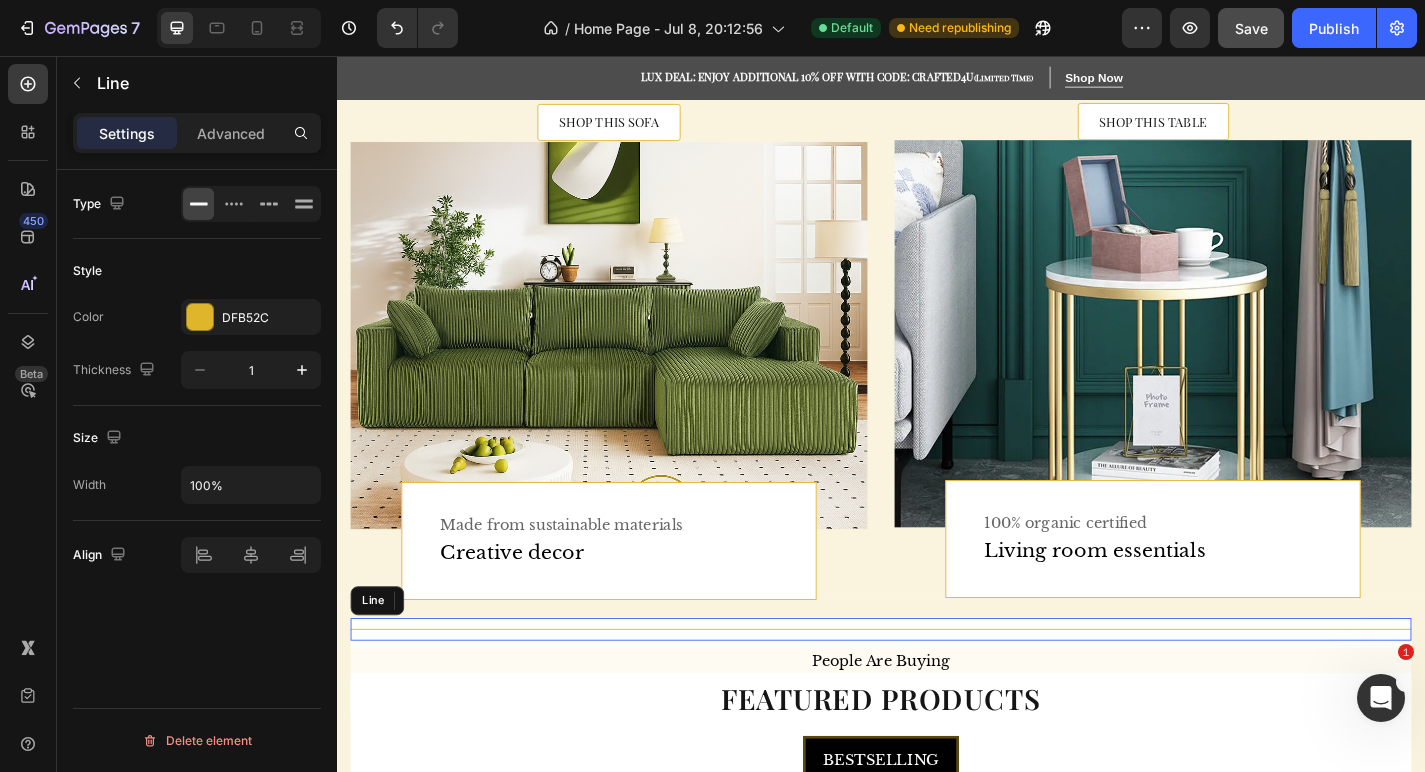 scroll, scrollTop: 0, scrollLeft: 0, axis: both 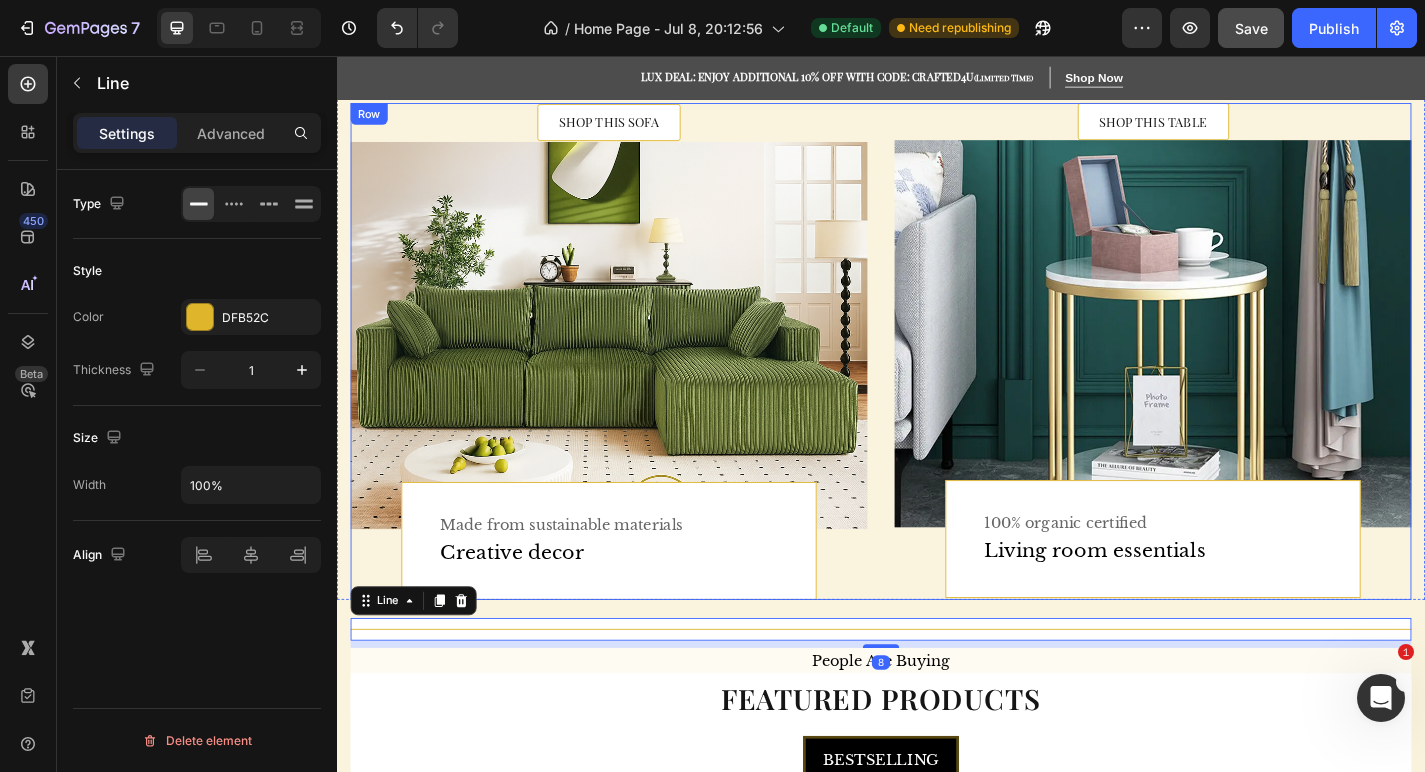click on "SHOP THIS SOFA Button Image Made from sustainable materials Text Creative decor Text Row Row SHOP THIS TABLE Button Image 100% organic certified Text Living room essentials Text Row Row Row" at bounding box center (937, 382) 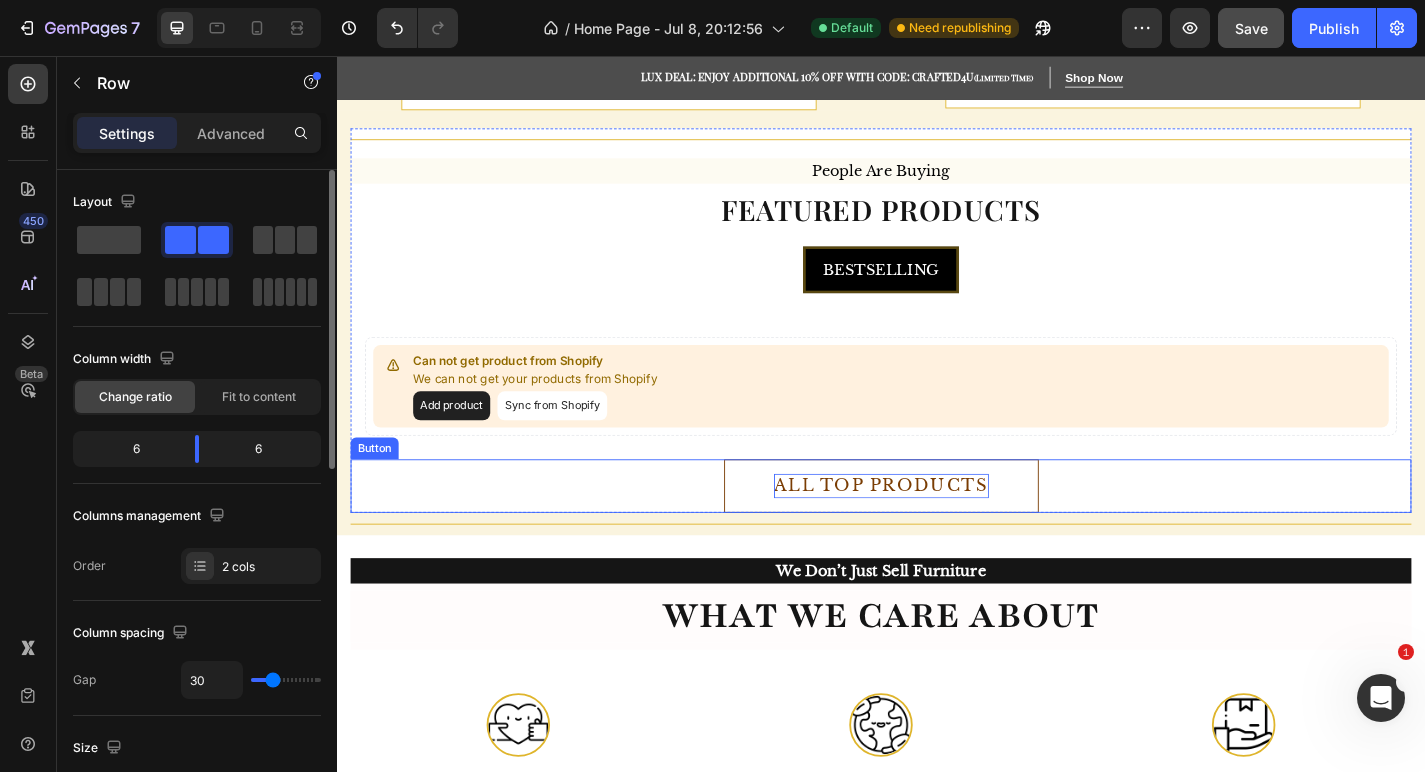 scroll, scrollTop: 1084, scrollLeft: 0, axis: vertical 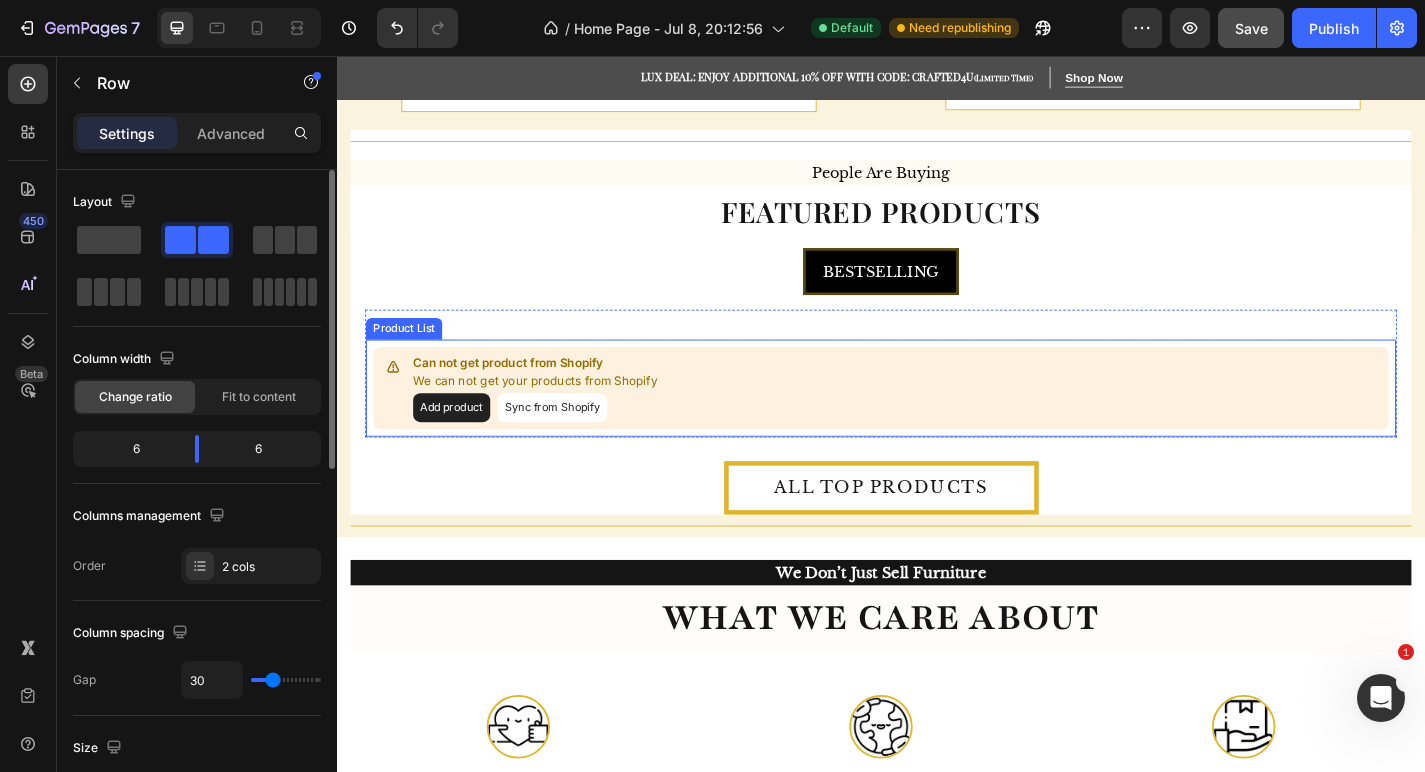 click on "Sync from Shopify" at bounding box center [574, 444] 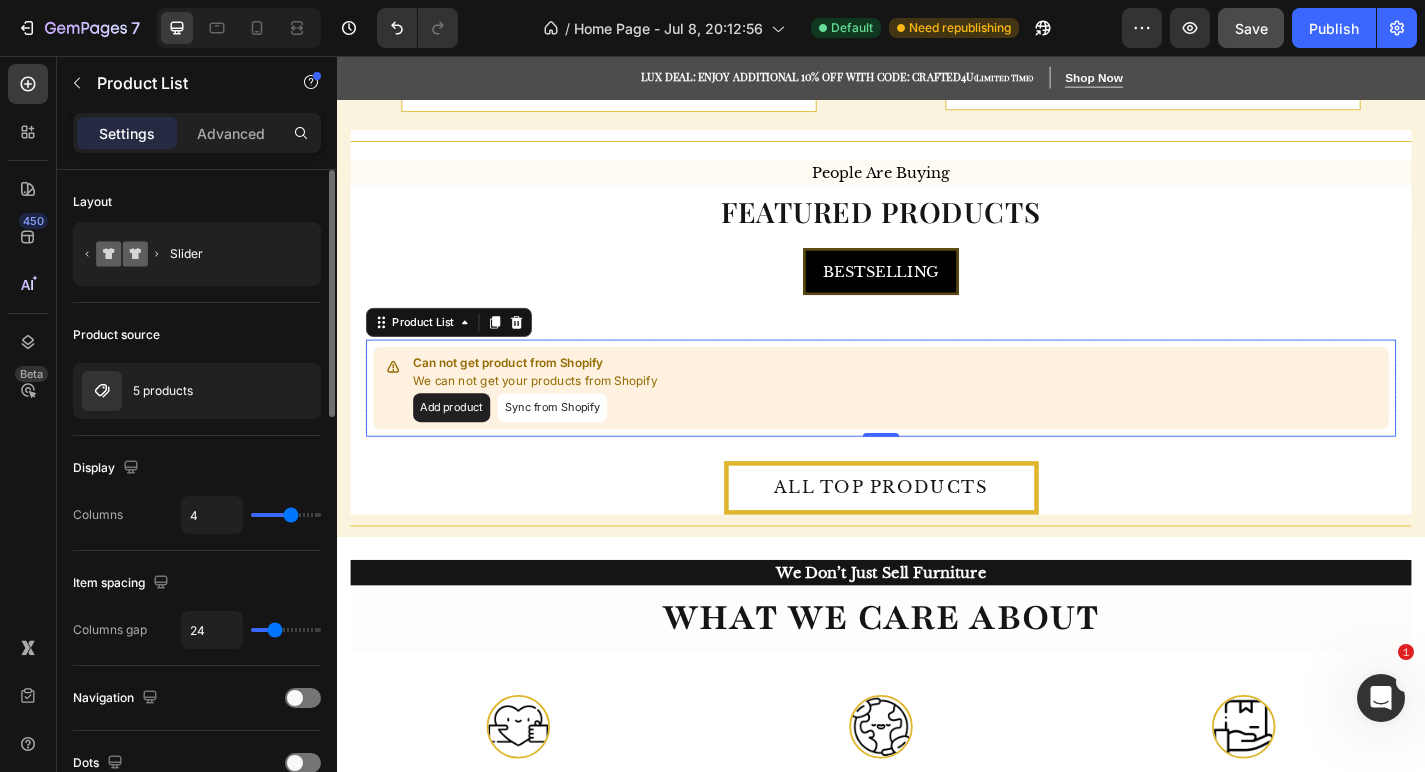 click on "Sync from Shopify" at bounding box center [574, 444] 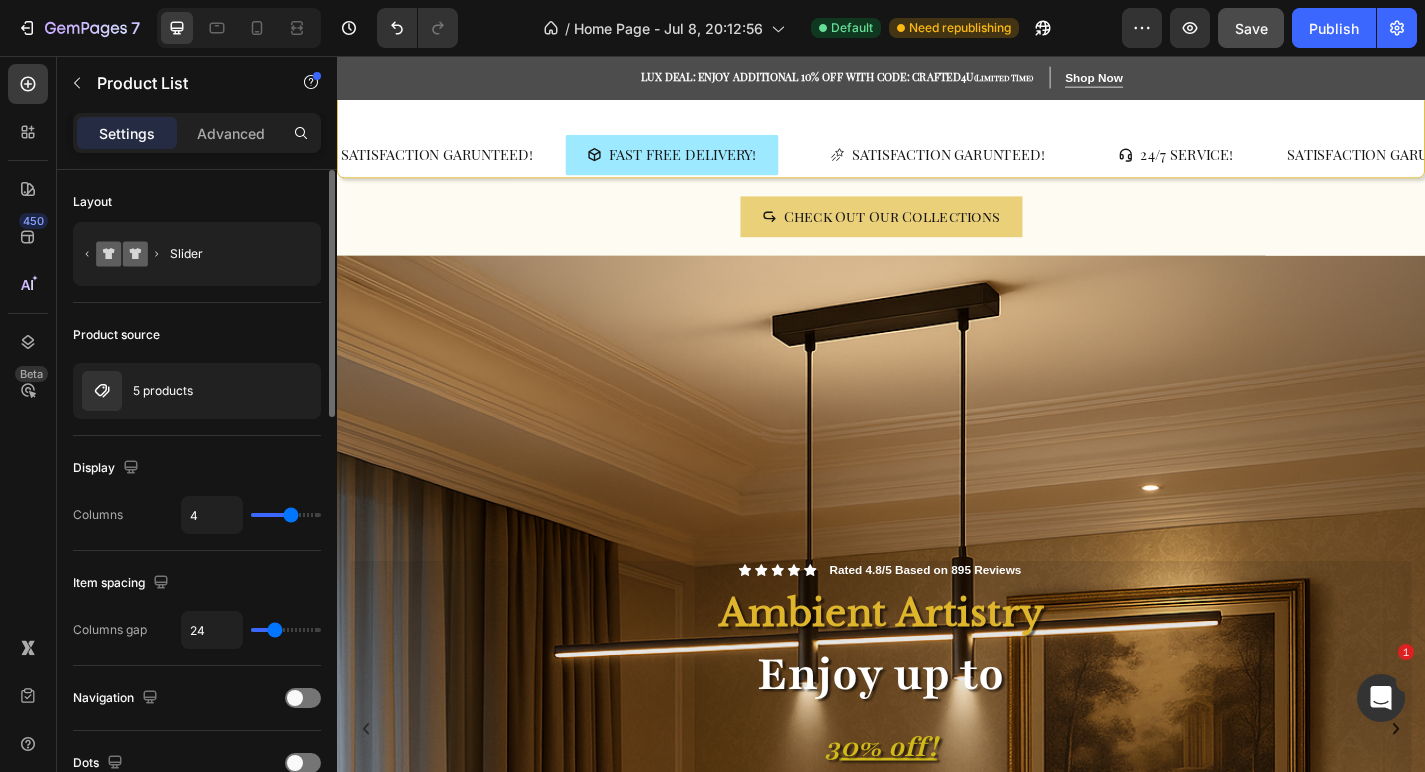 scroll, scrollTop: 0, scrollLeft: 0, axis: both 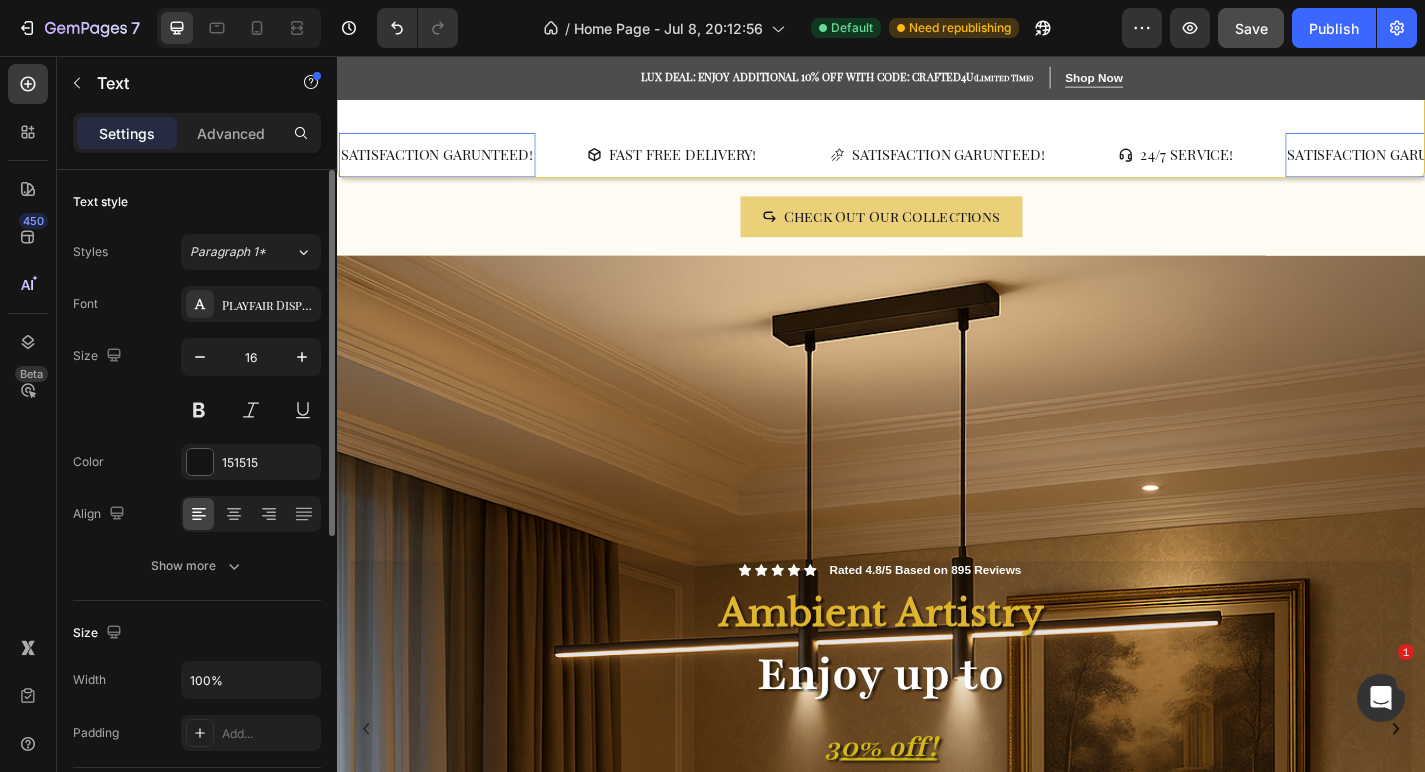 click on "SATISFACTION GARUNTEED!" at bounding box center (447, 165) 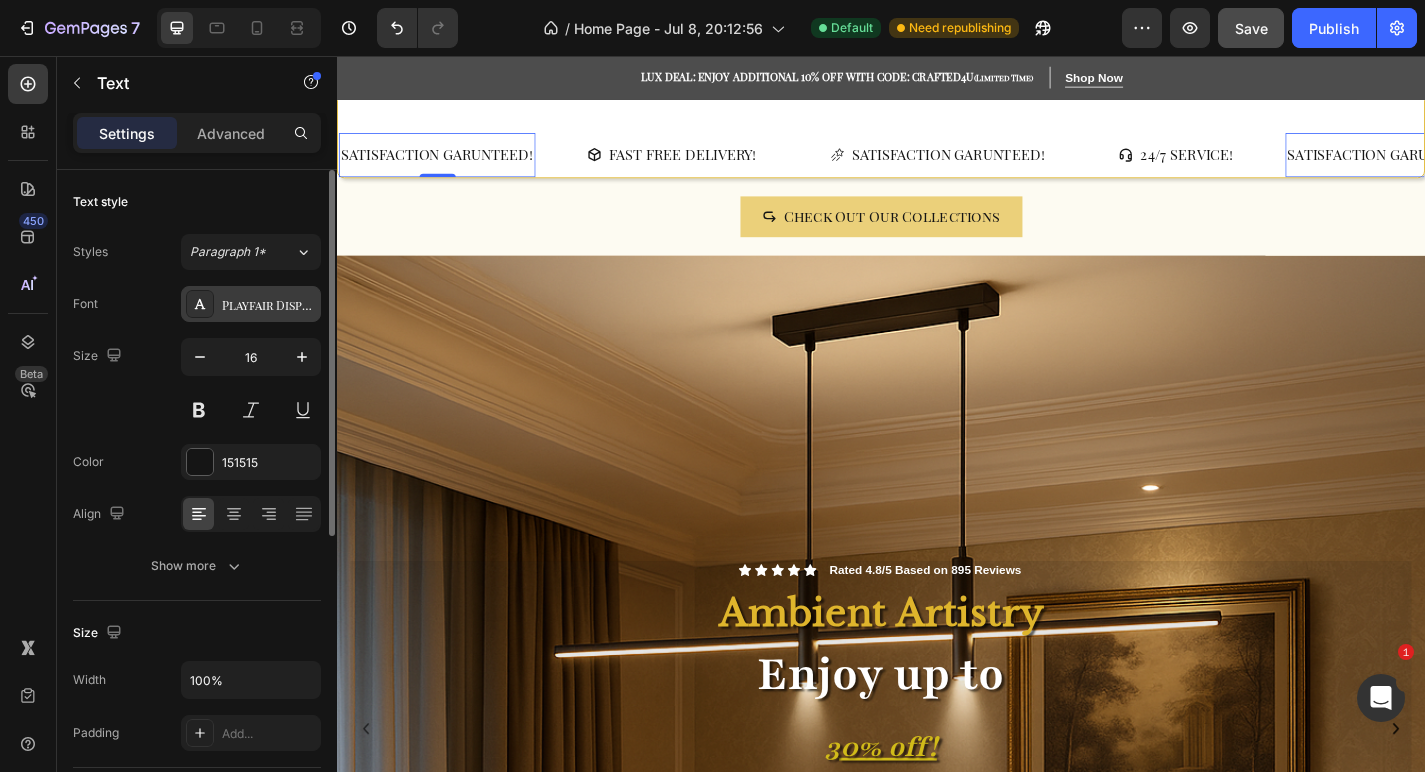 click on "Playfair Display SC" at bounding box center (269, 305) 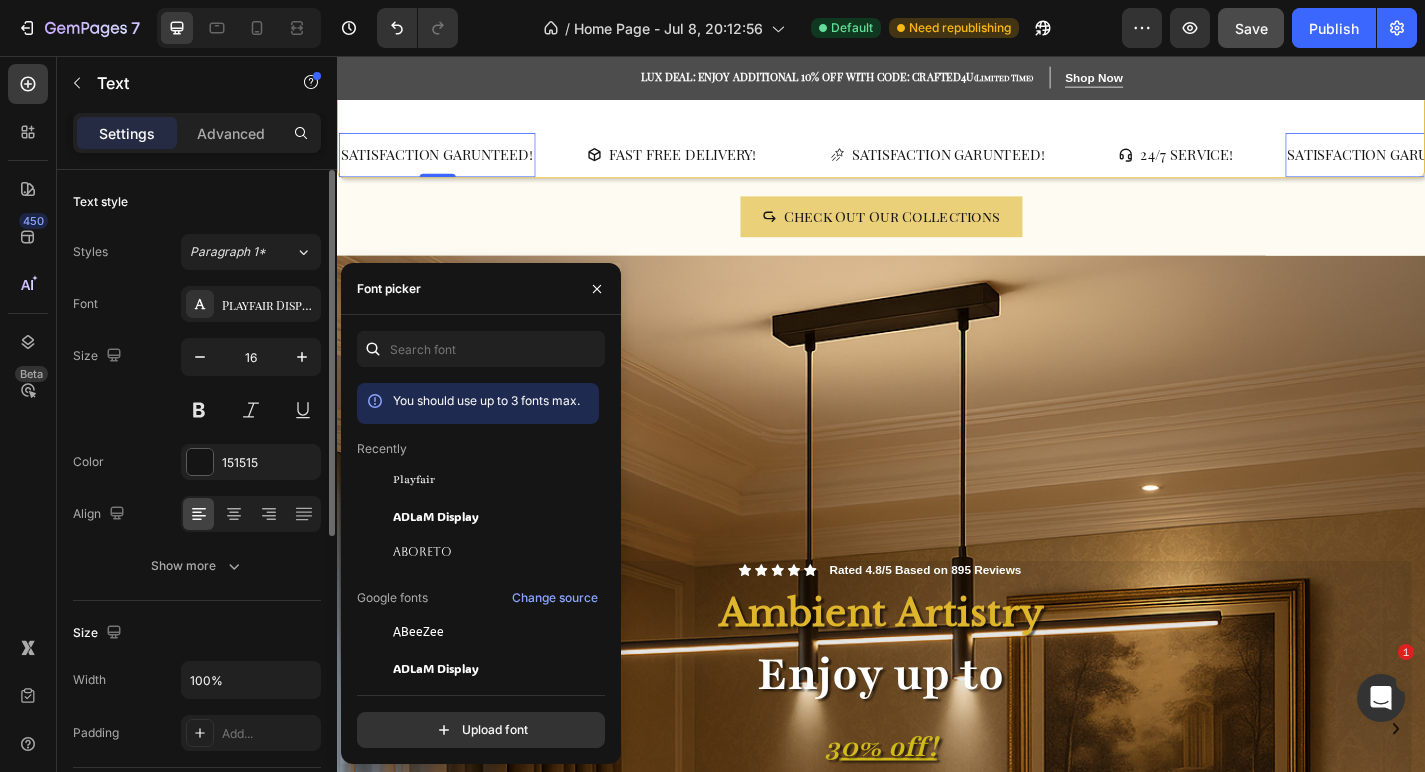 click on "Font Playfair Display SC Size 16 Color 151515 Align Show more" at bounding box center (197, 435) 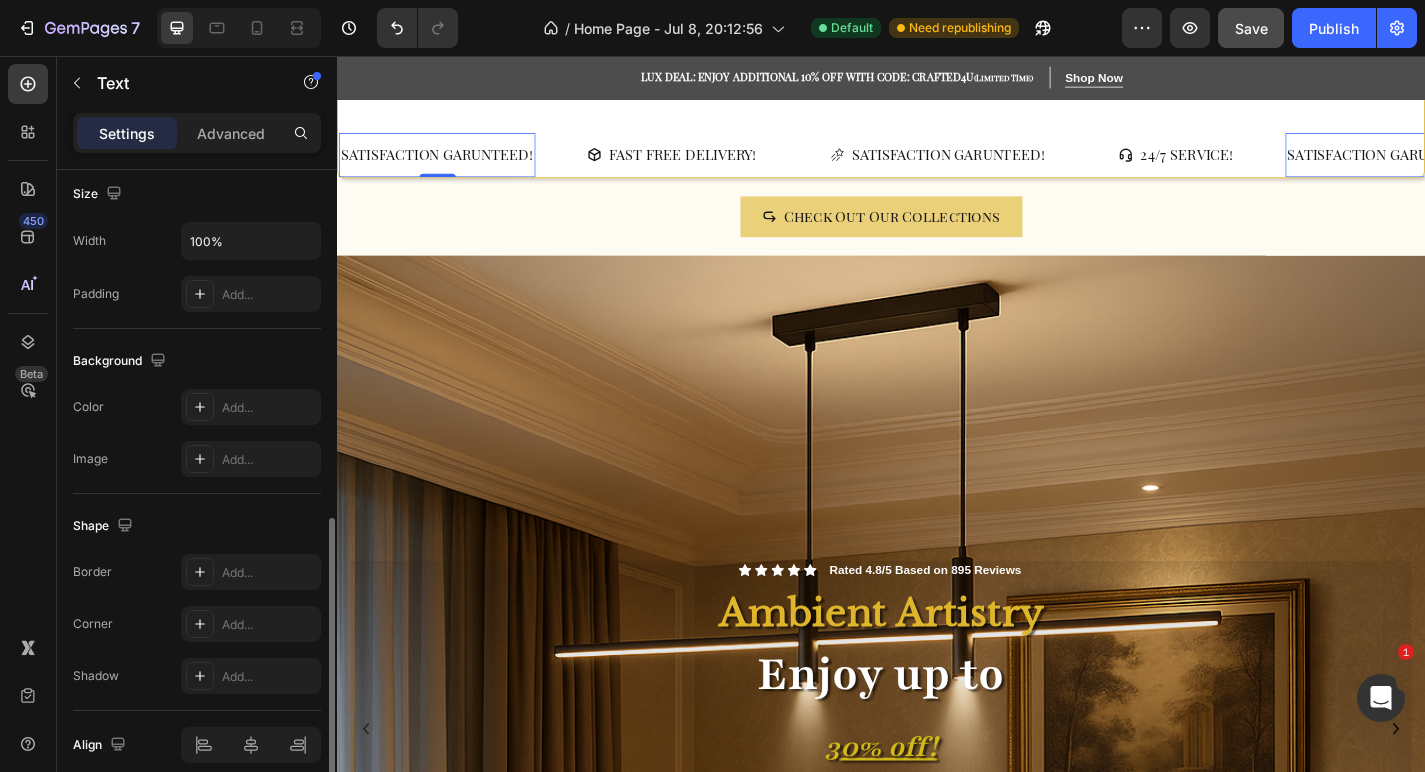 scroll, scrollTop: 526, scrollLeft: 0, axis: vertical 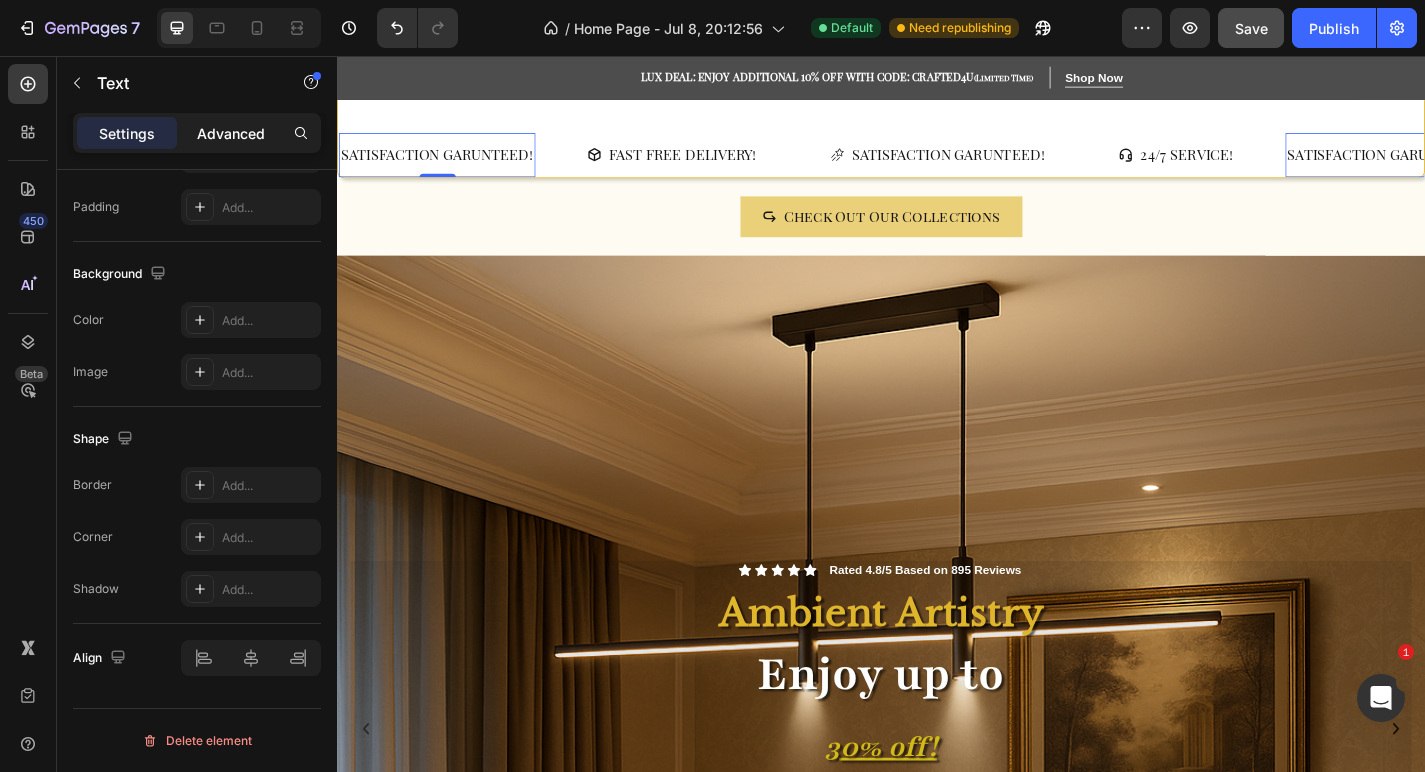 click on "Advanced" at bounding box center (231, 133) 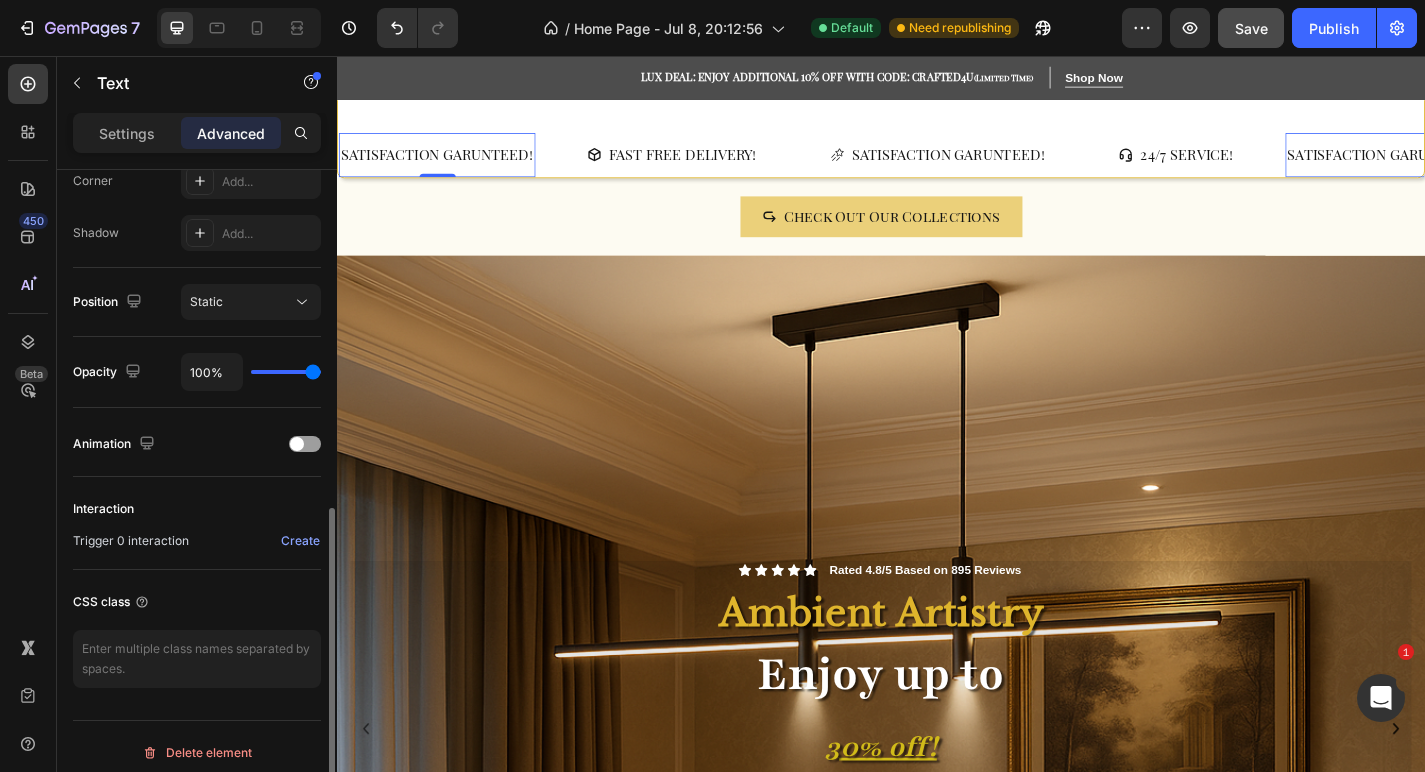 scroll, scrollTop: 645, scrollLeft: 0, axis: vertical 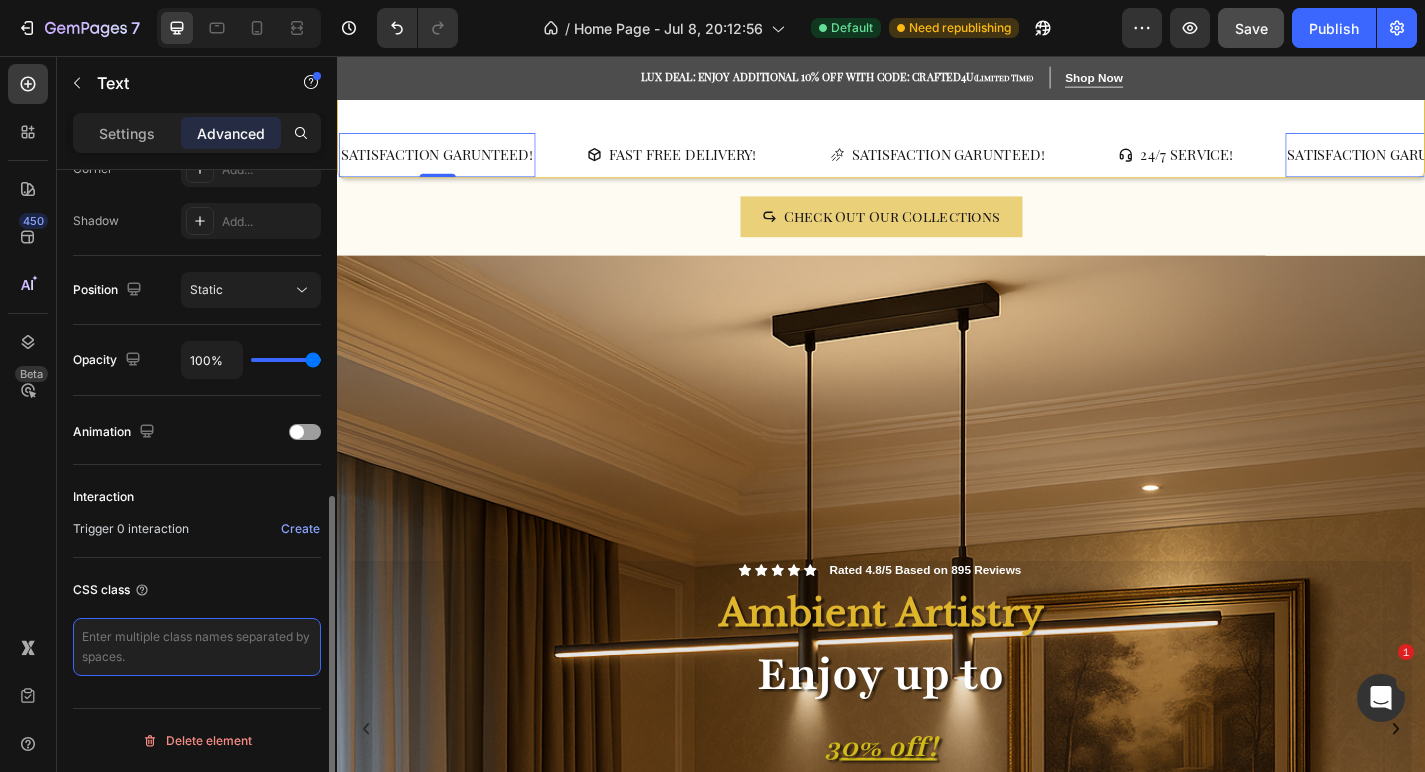 click at bounding box center [197, 647] 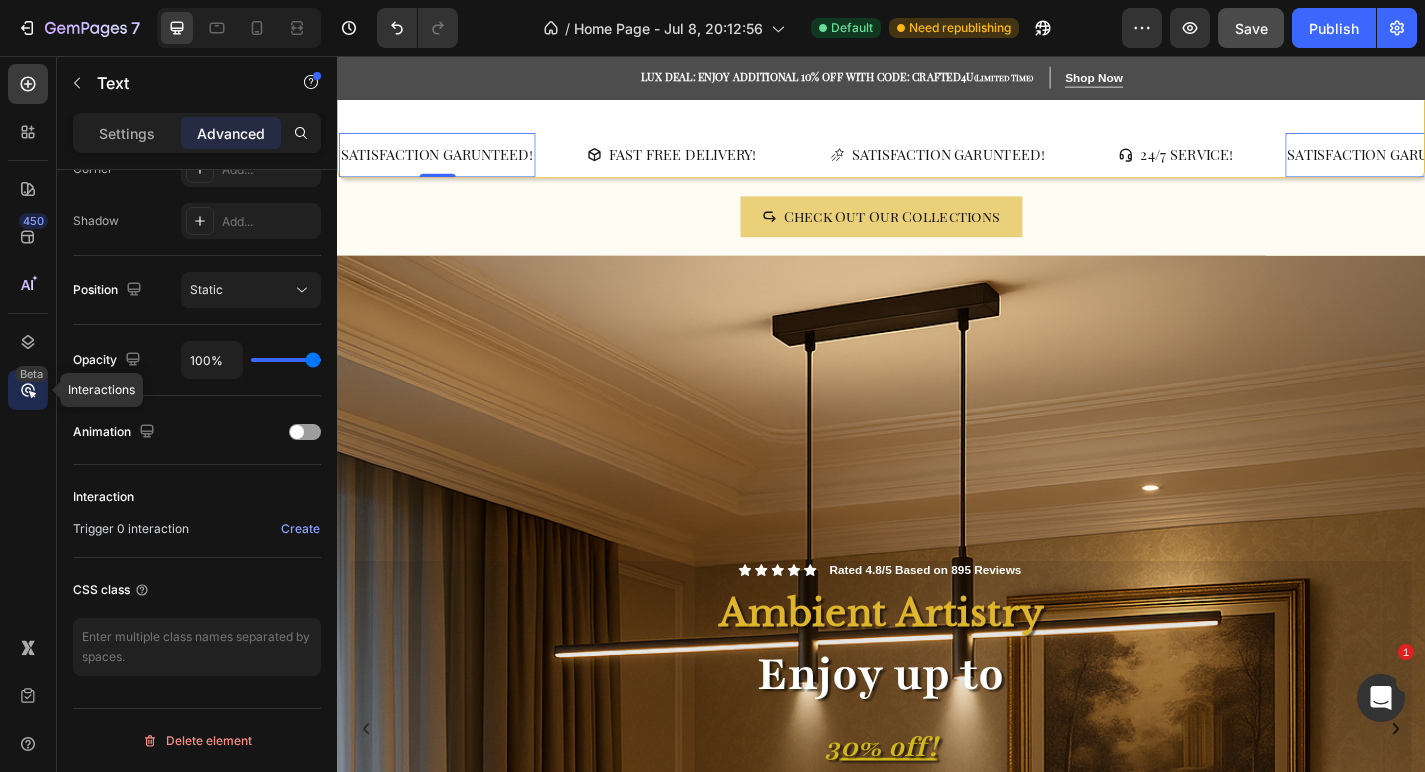 click 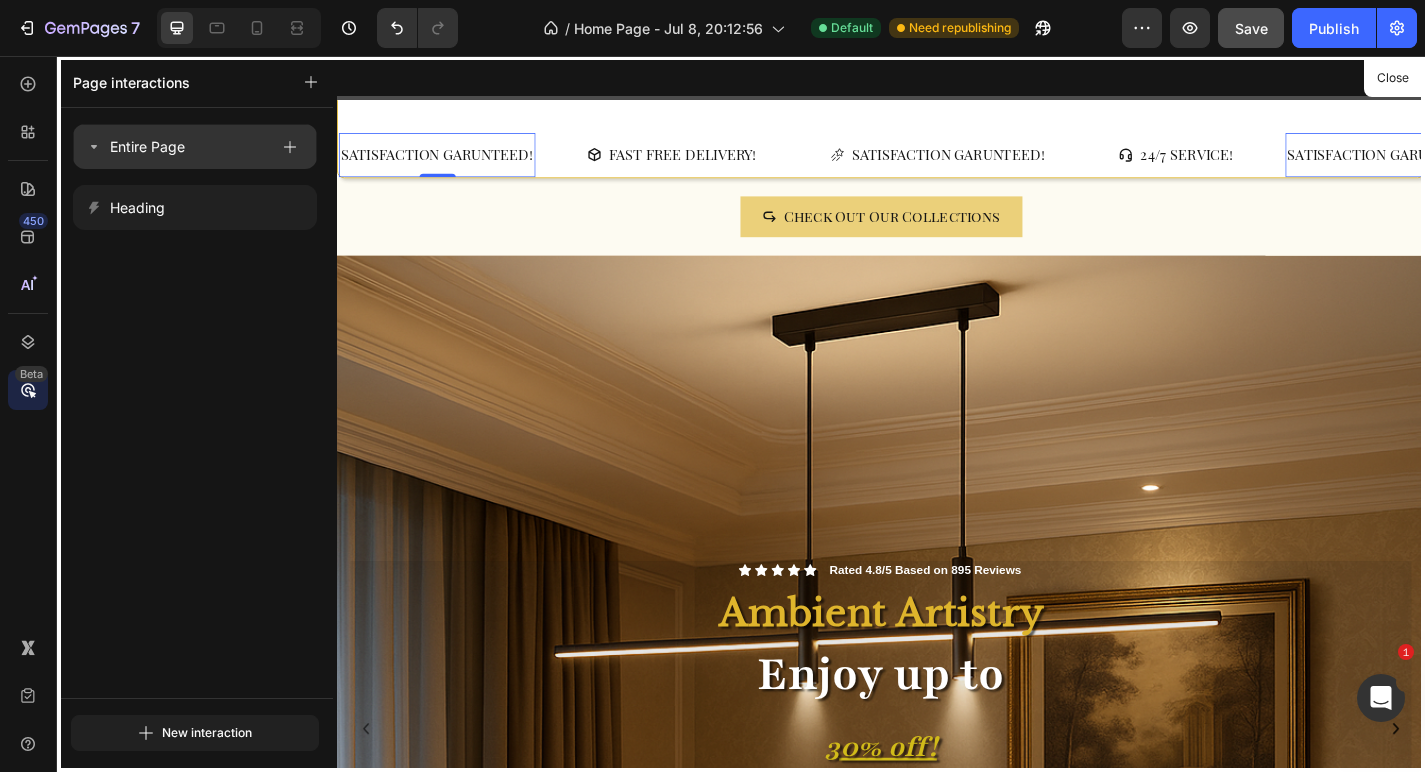click on "Entire Page" at bounding box center [177, 147] 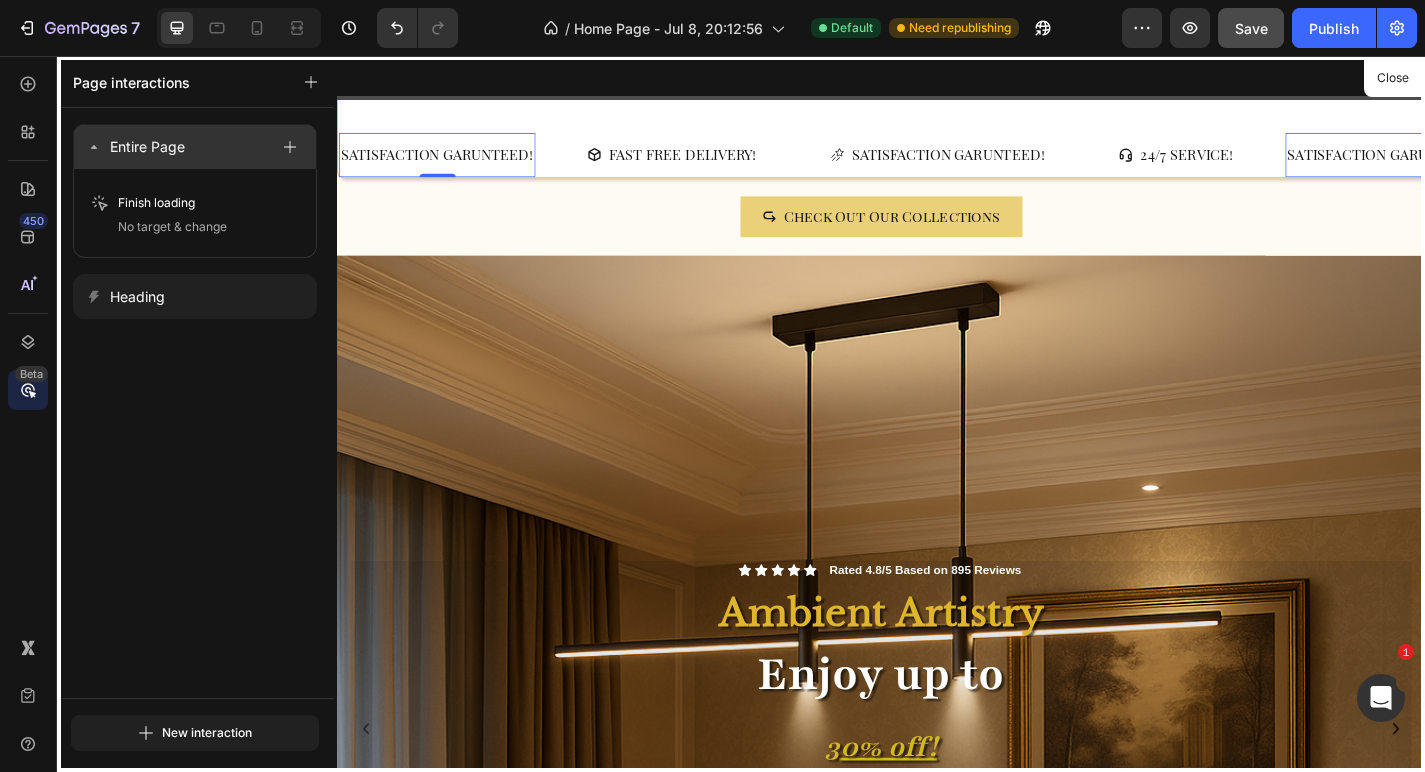 click on "Entire Page" at bounding box center (177, 147) 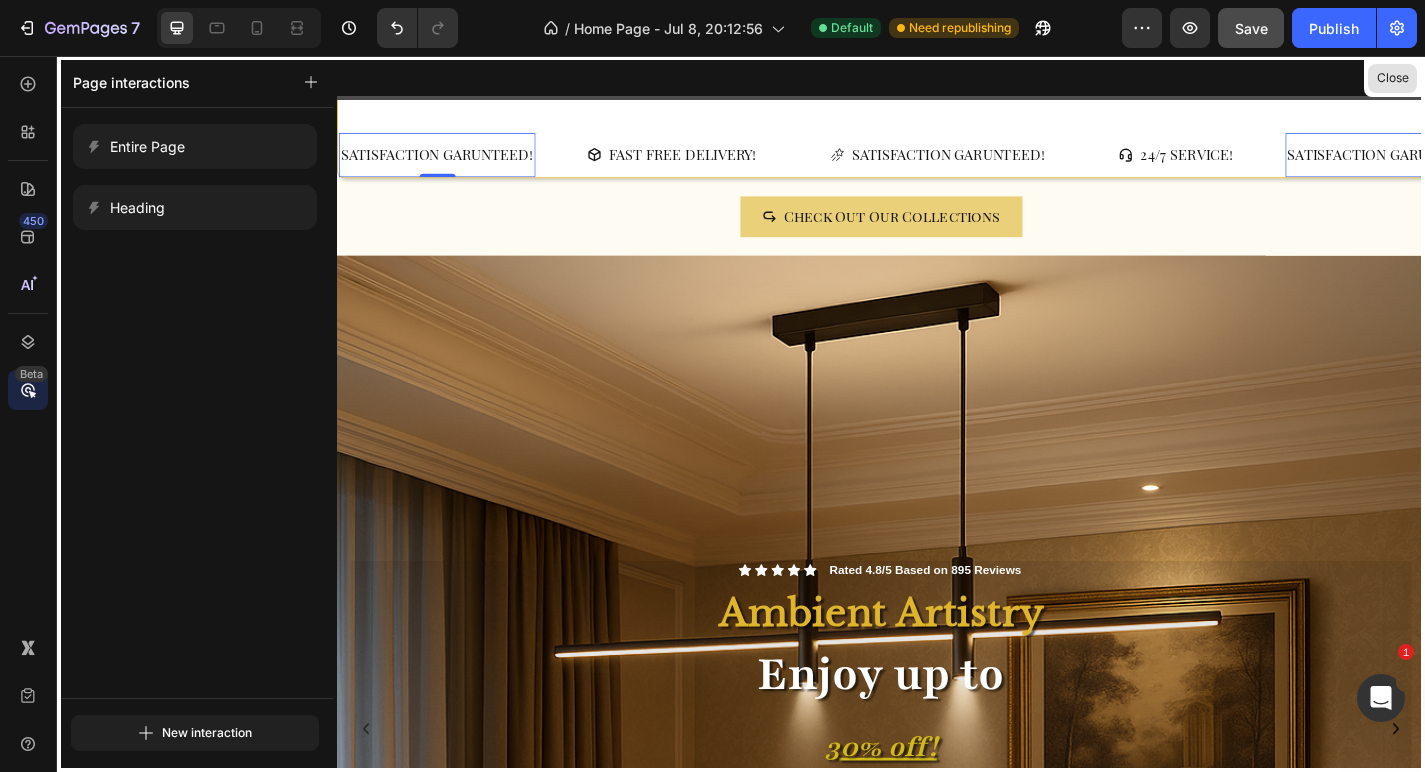 click on "Close" at bounding box center (1392, 78) 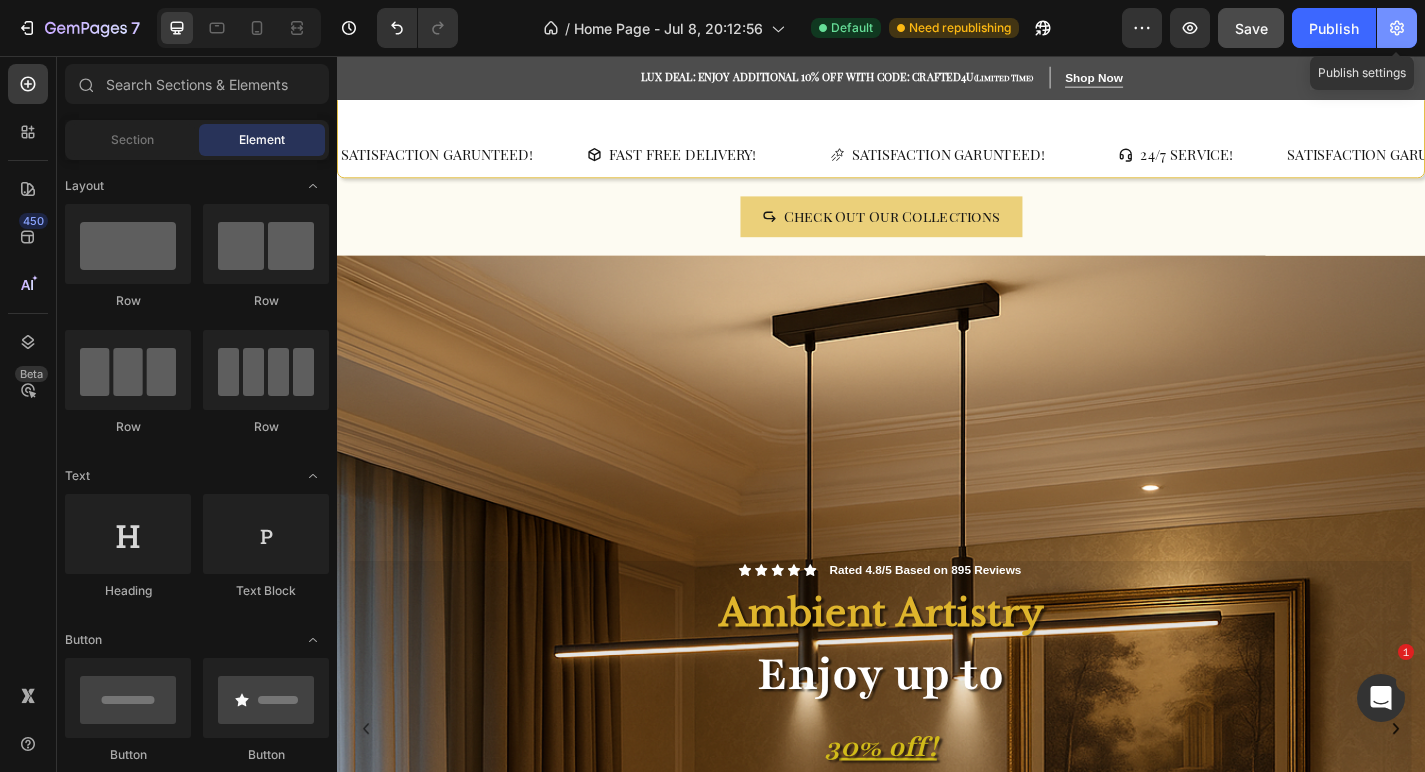 click 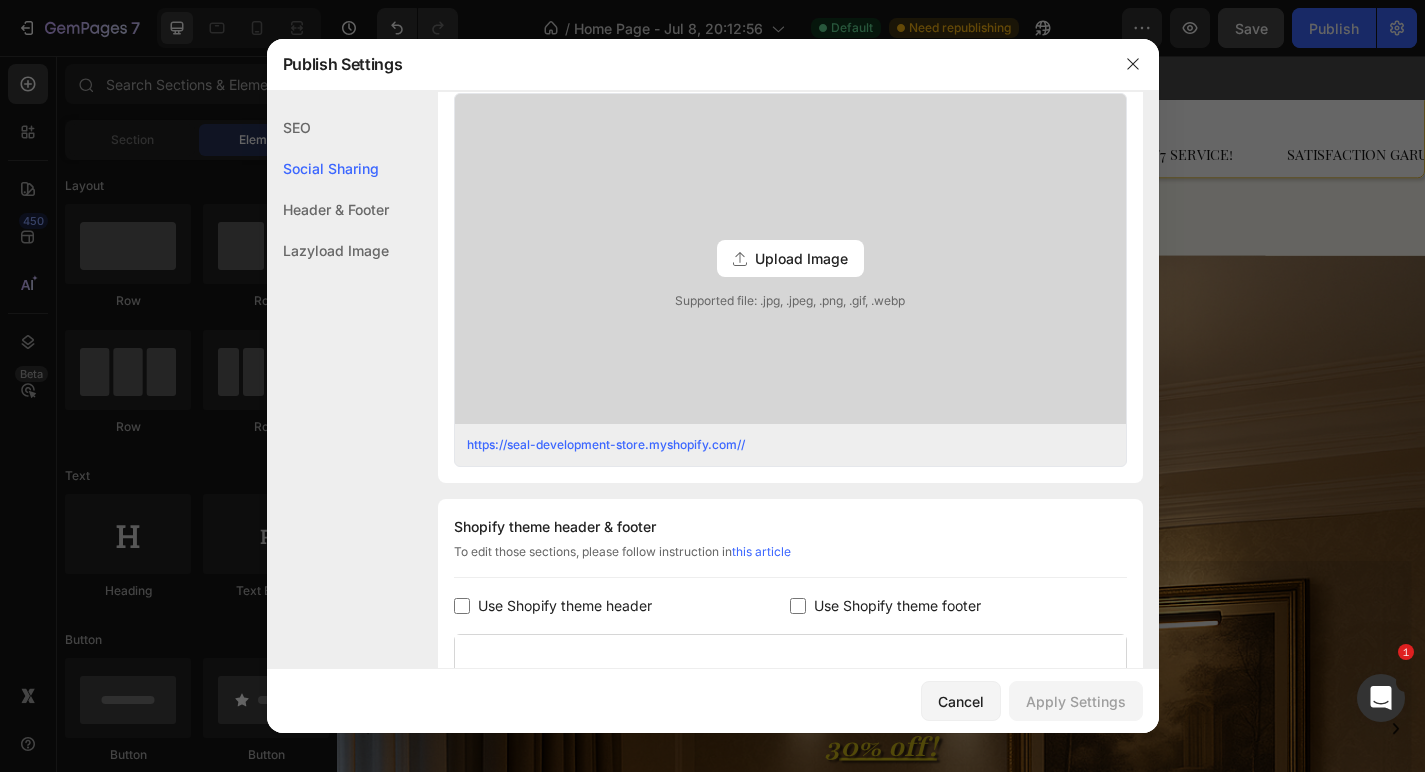 scroll, scrollTop: 324, scrollLeft: 0, axis: vertical 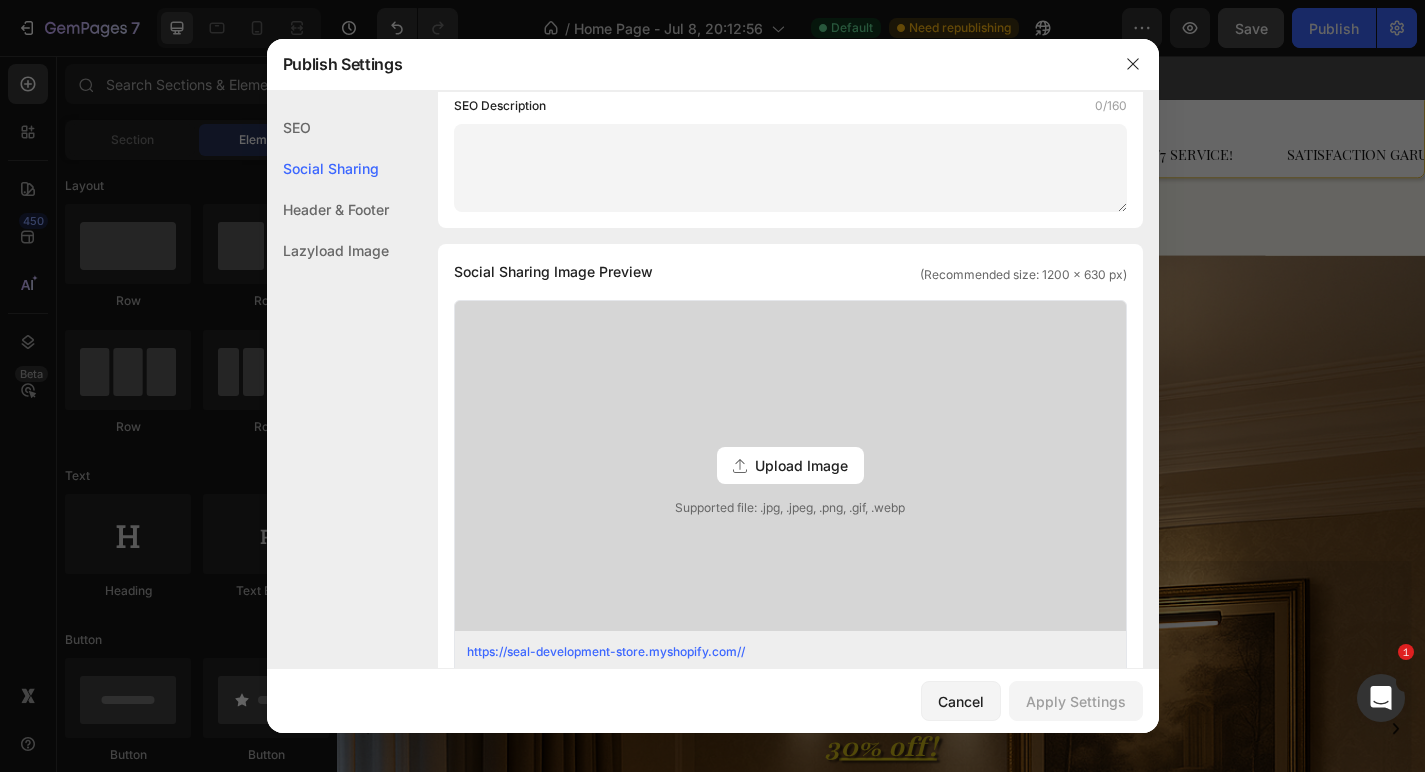 click on "SEO" 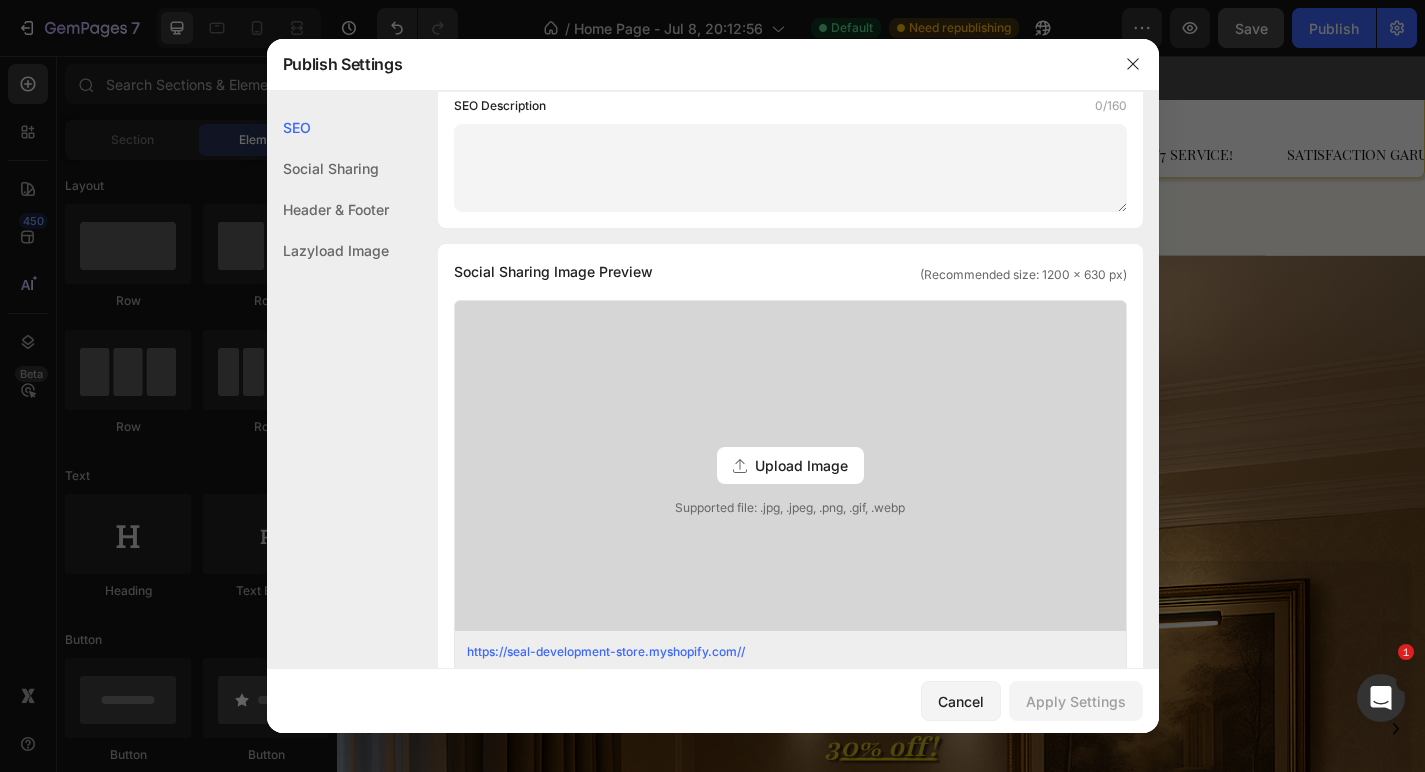 scroll, scrollTop: 0, scrollLeft: 0, axis: both 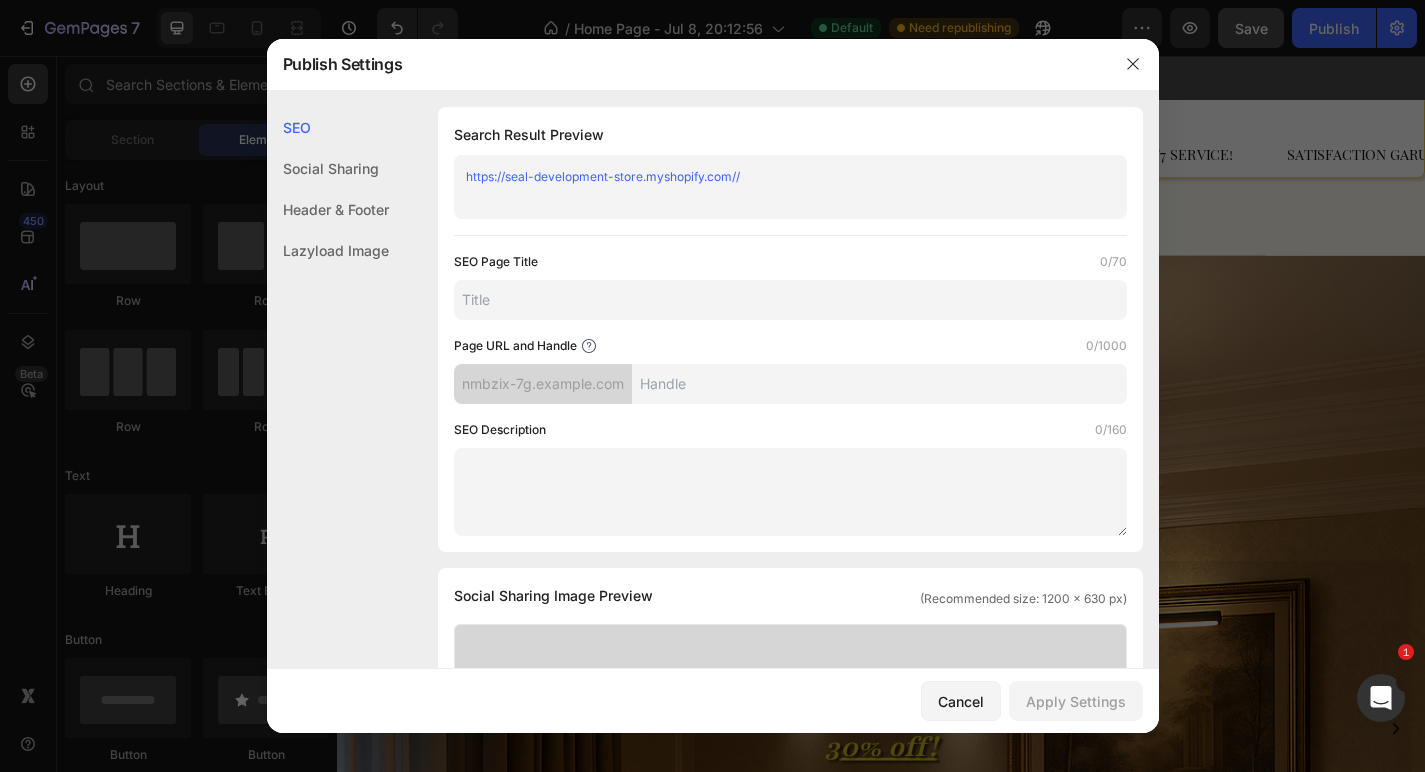 click on "Header & Footer" 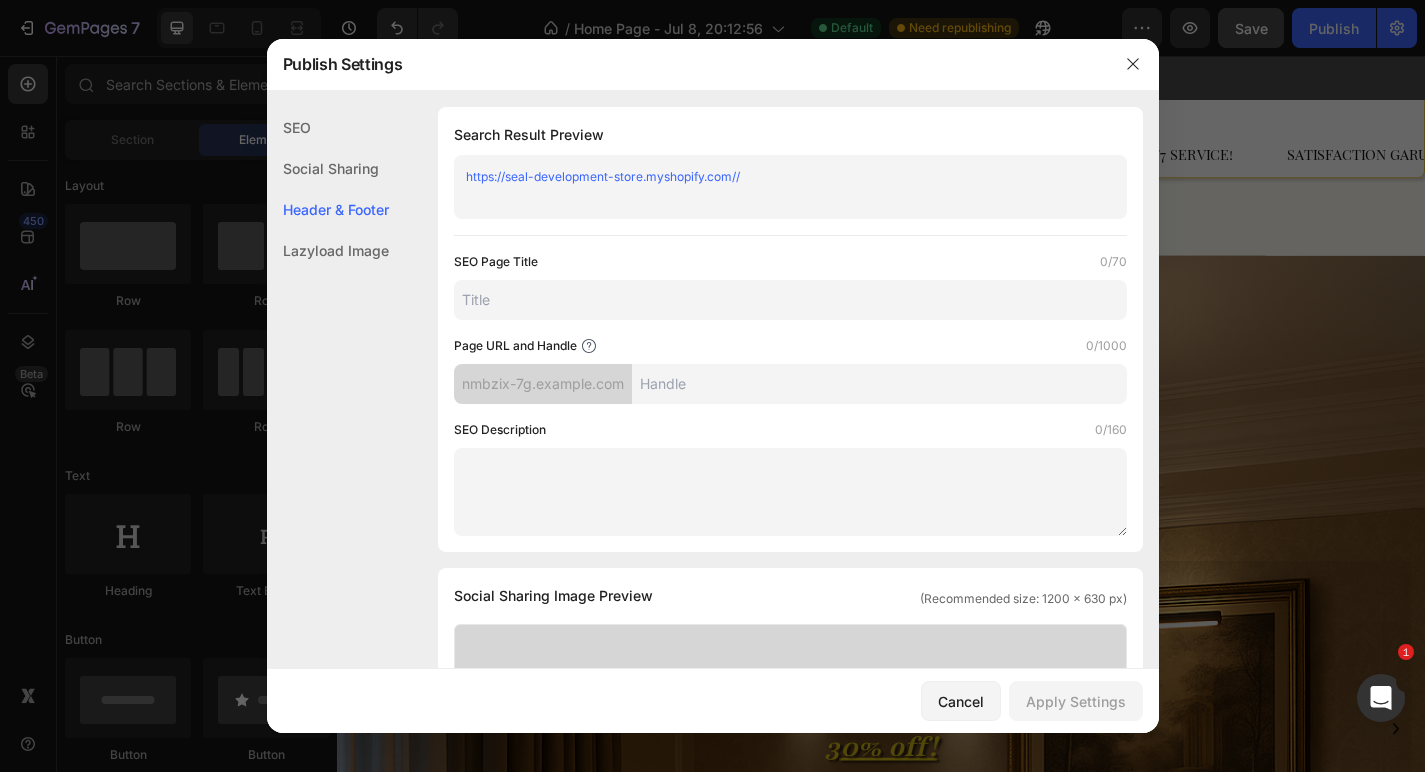 scroll, scrollTop: 862, scrollLeft: 0, axis: vertical 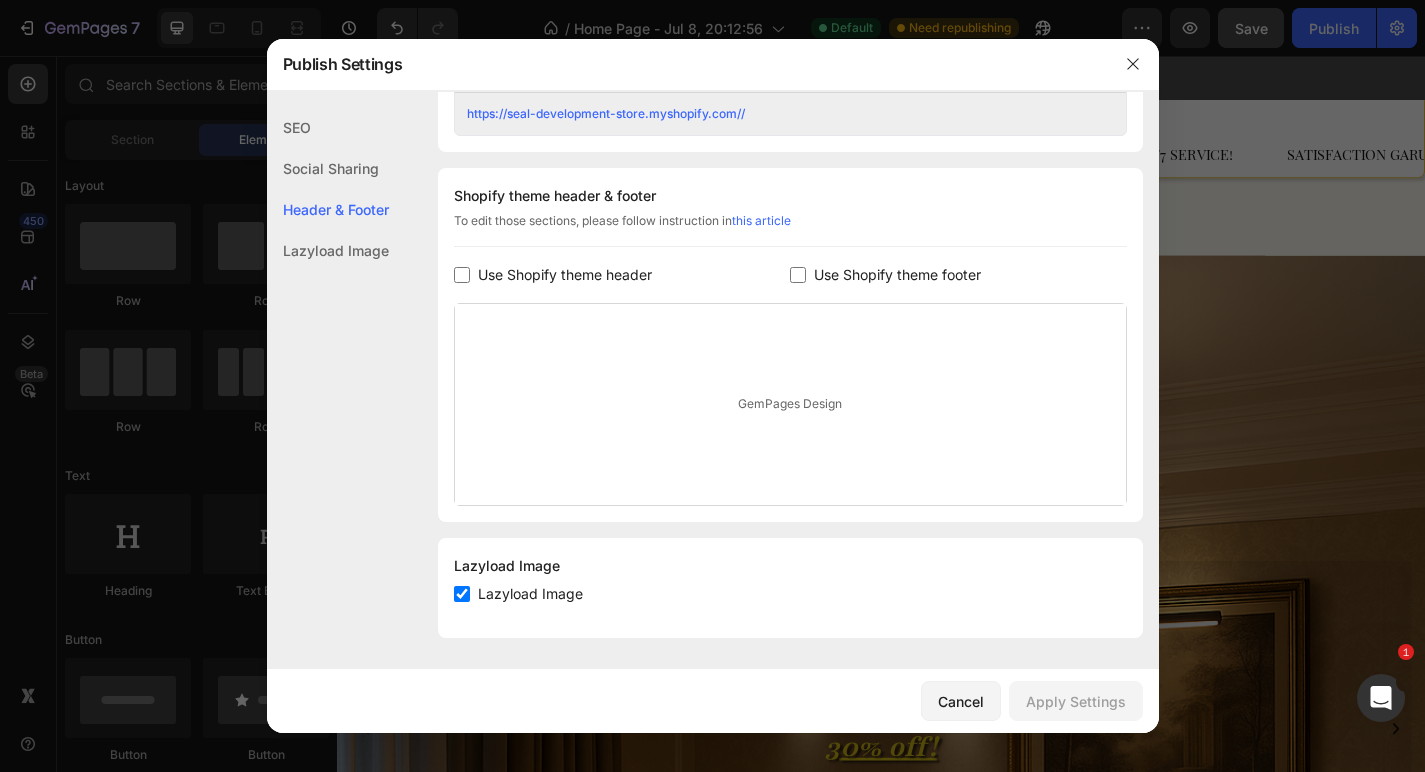 click on "Lazyload Image" 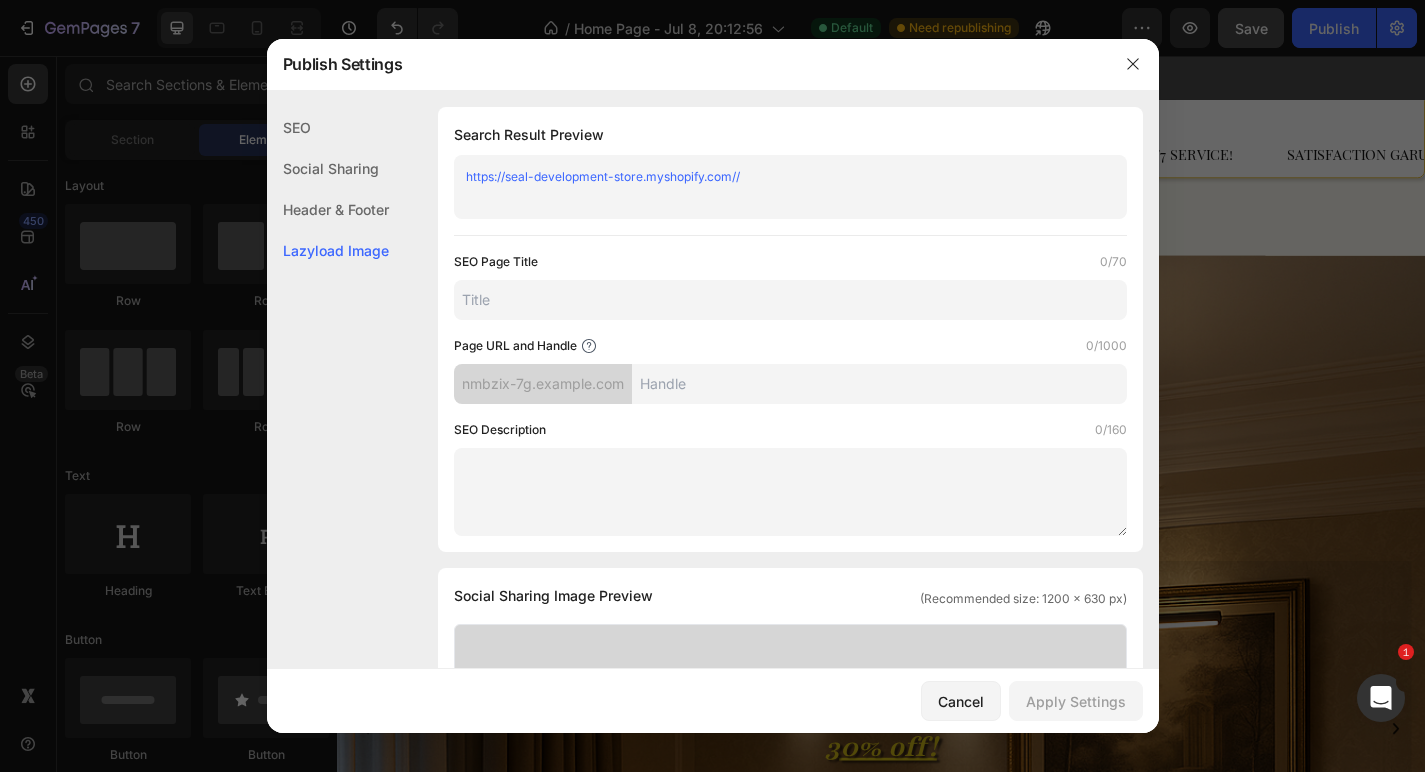 scroll, scrollTop: 0, scrollLeft: 0, axis: both 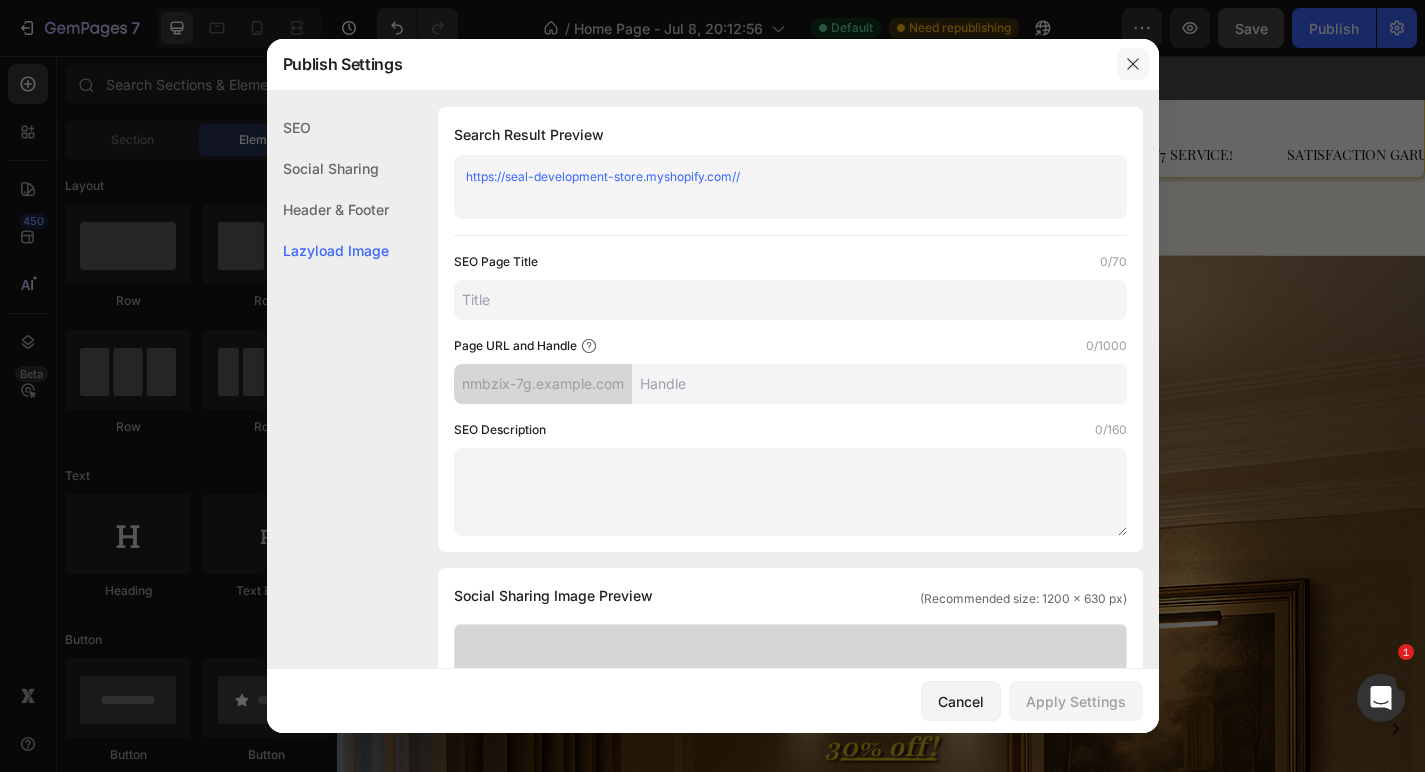 click 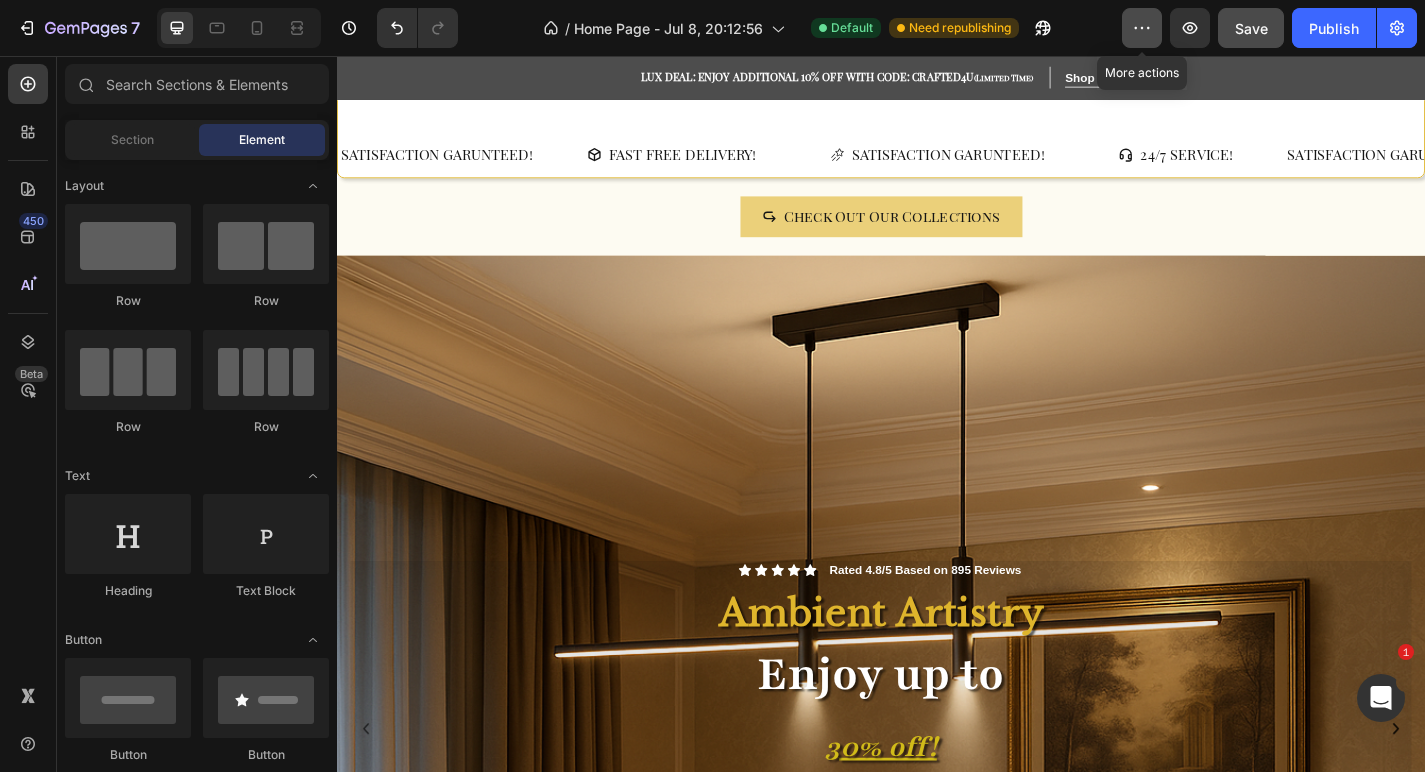 click 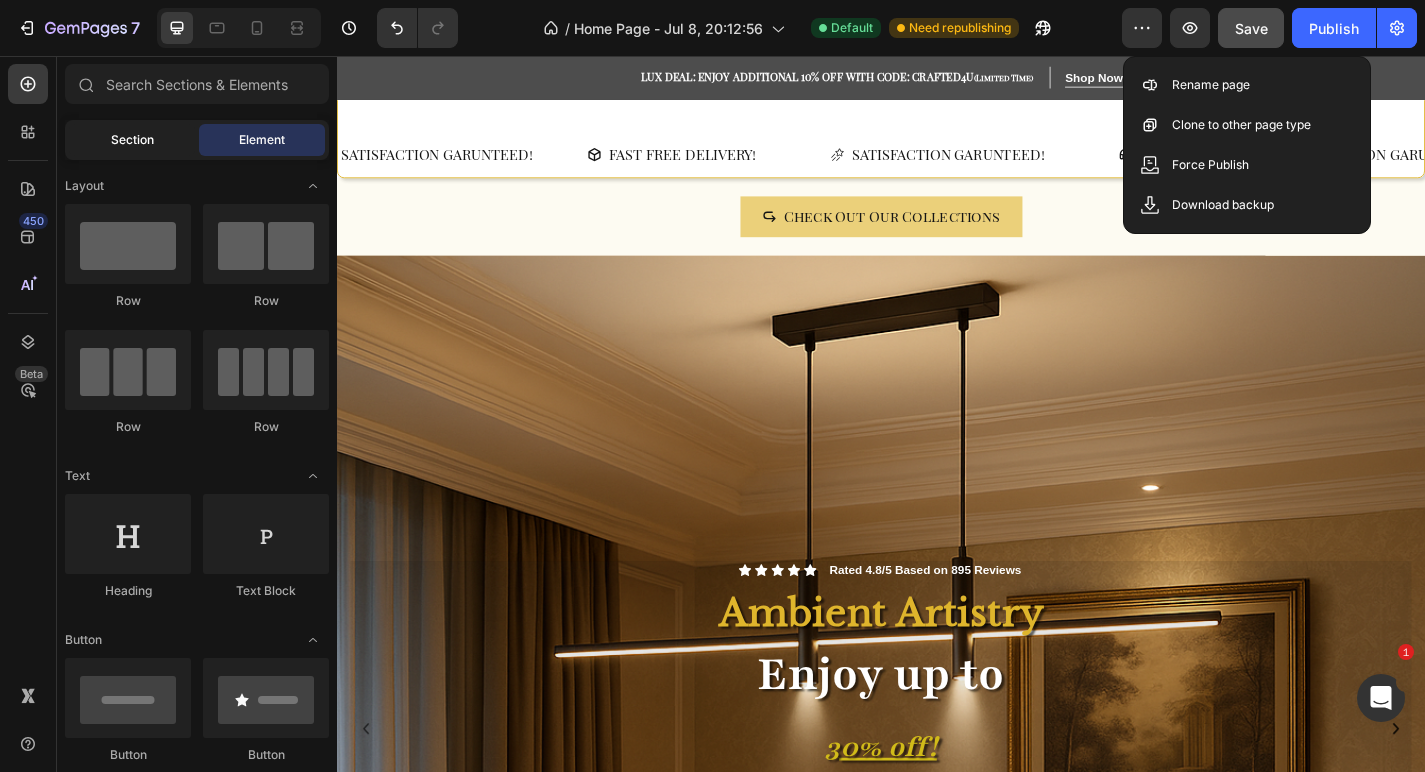 click on "Section" at bounding box center [132, 140] 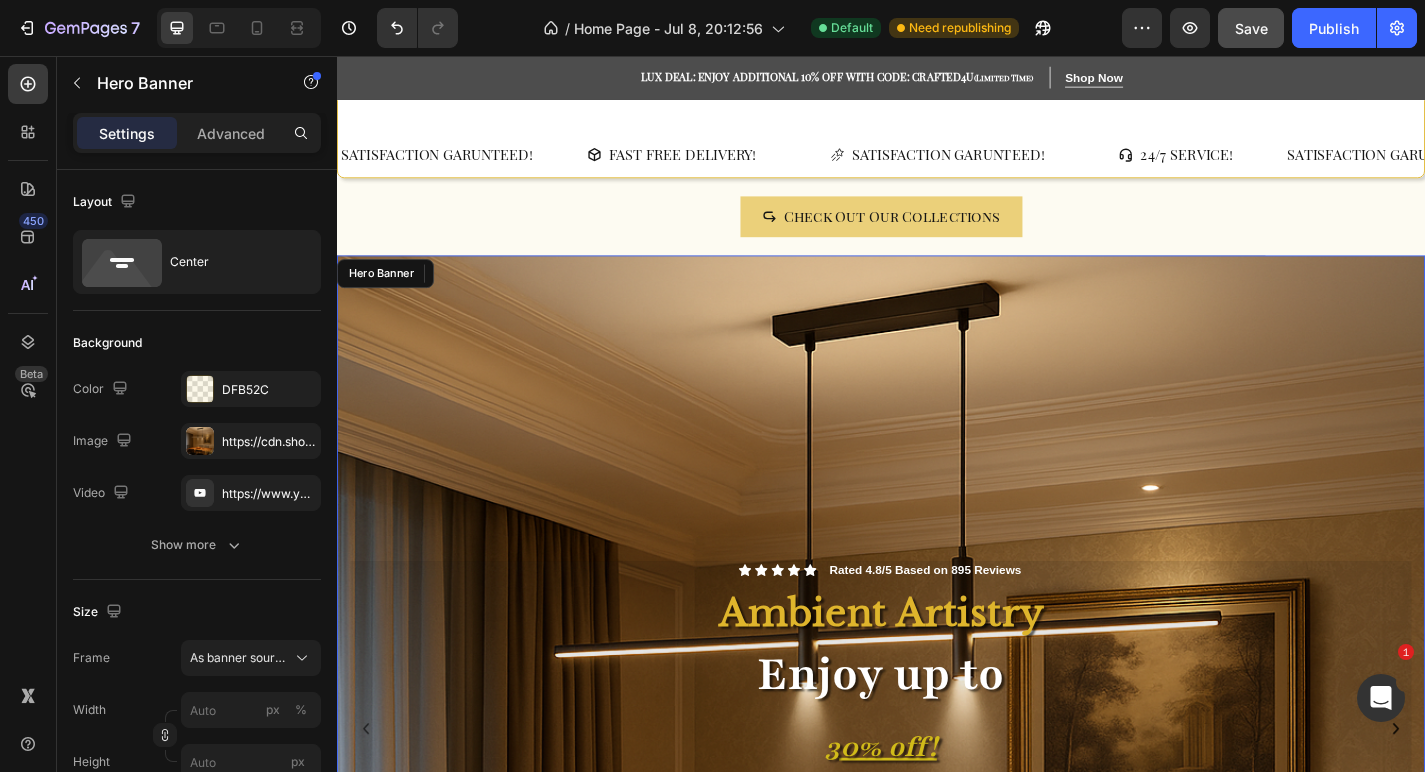 click on "Icon Icon Icon Icon Icon Icon List Rated 4.8/5 Based on 895 Reviews Text Block Row Ambient Artistry Text Block Enjoy up to 30% off! Heading Don't let this incredible opportunity slip away!  Text Block
Don’t Miss Out Button Row Hero Banner" at bounding box center (937, 788) 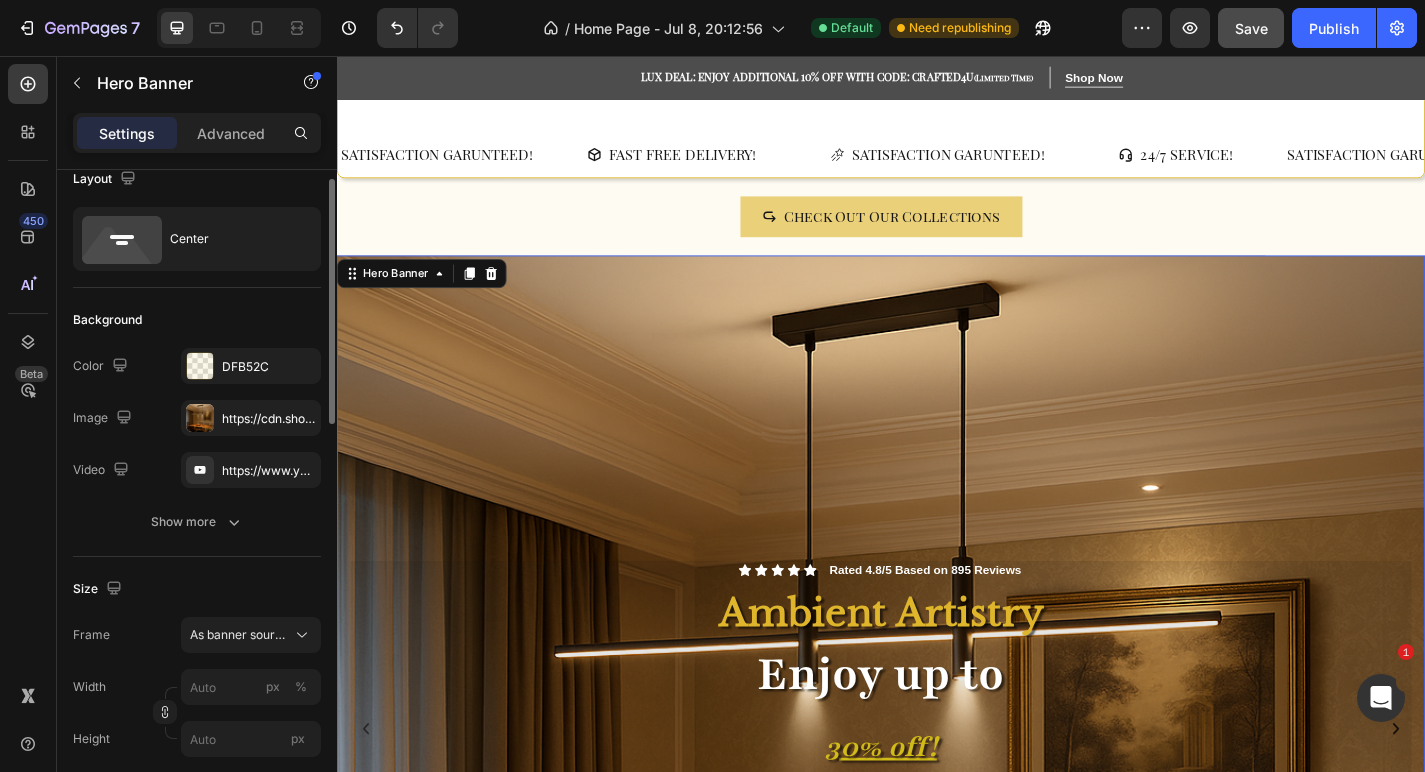 scroll, scrollTop: 24, scrollLeft: 0, axis: vertical 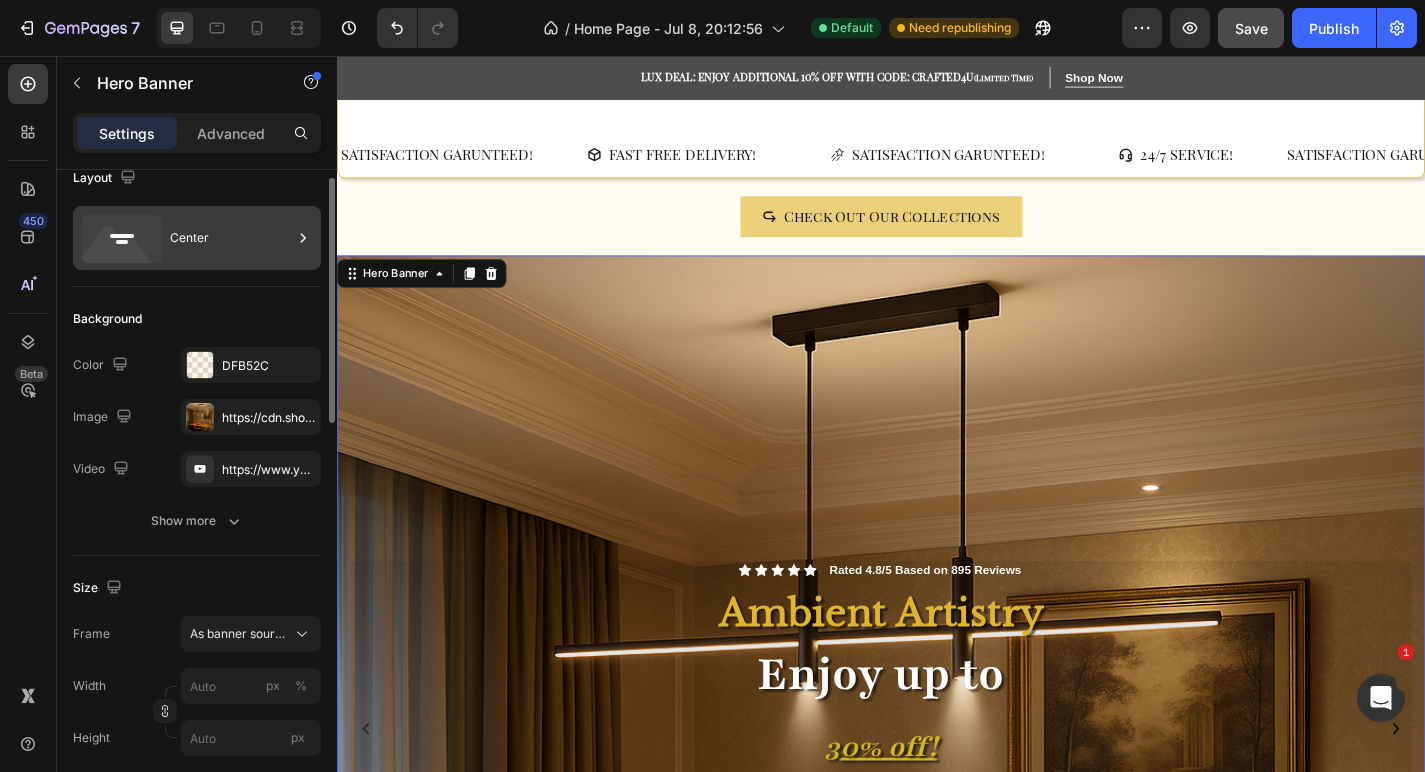 click on "Center" at bounding box center [231, 238] 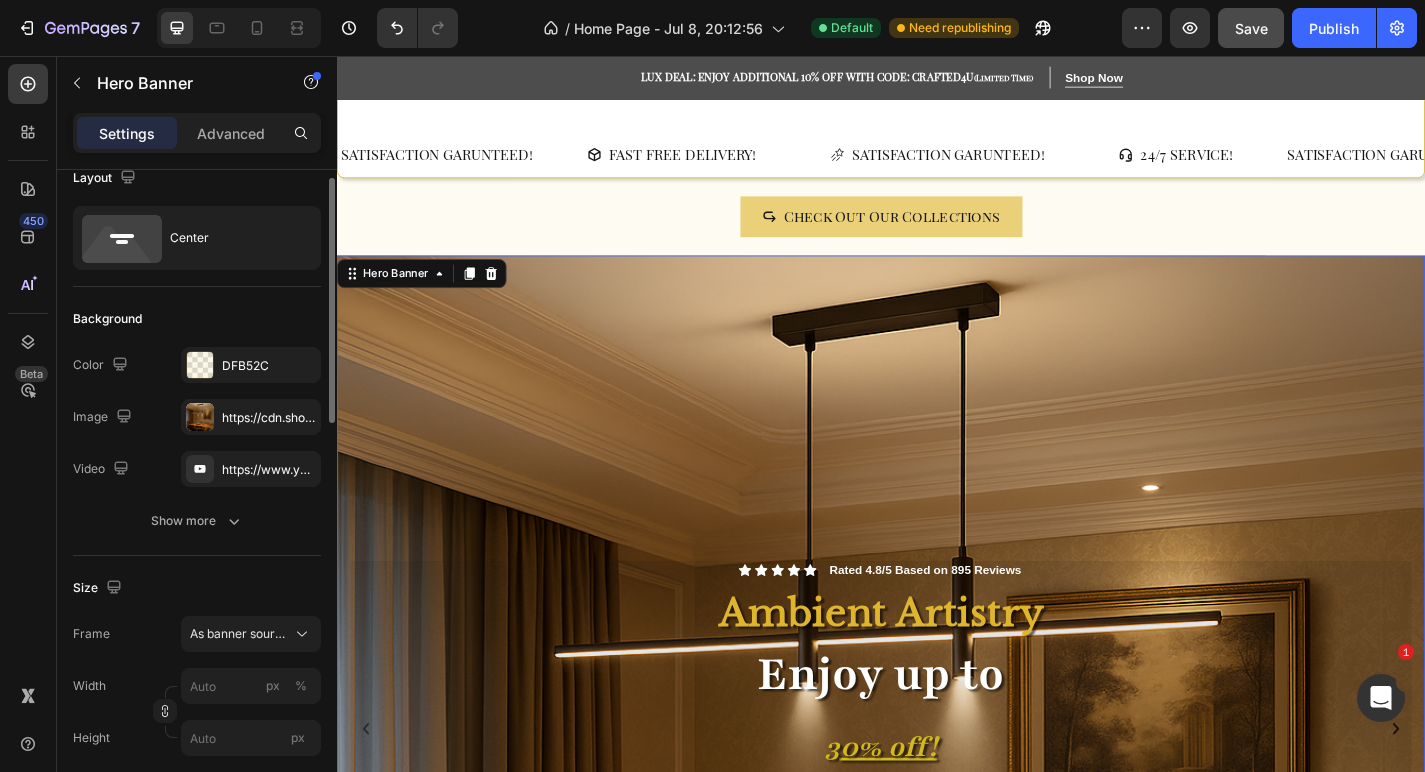 click on "Background The changes might be hidden by the image and the video. Color DFB52C Image https://cdn.shopify.com/s/files/1/0765/9077/6534/files/gempages_574608981599716581-d514b1ff-b937-4a7e-8831-35d2d2e456c9.png Video https://www.youtube.com/watch?v=cyzh48XRS4M Show more" 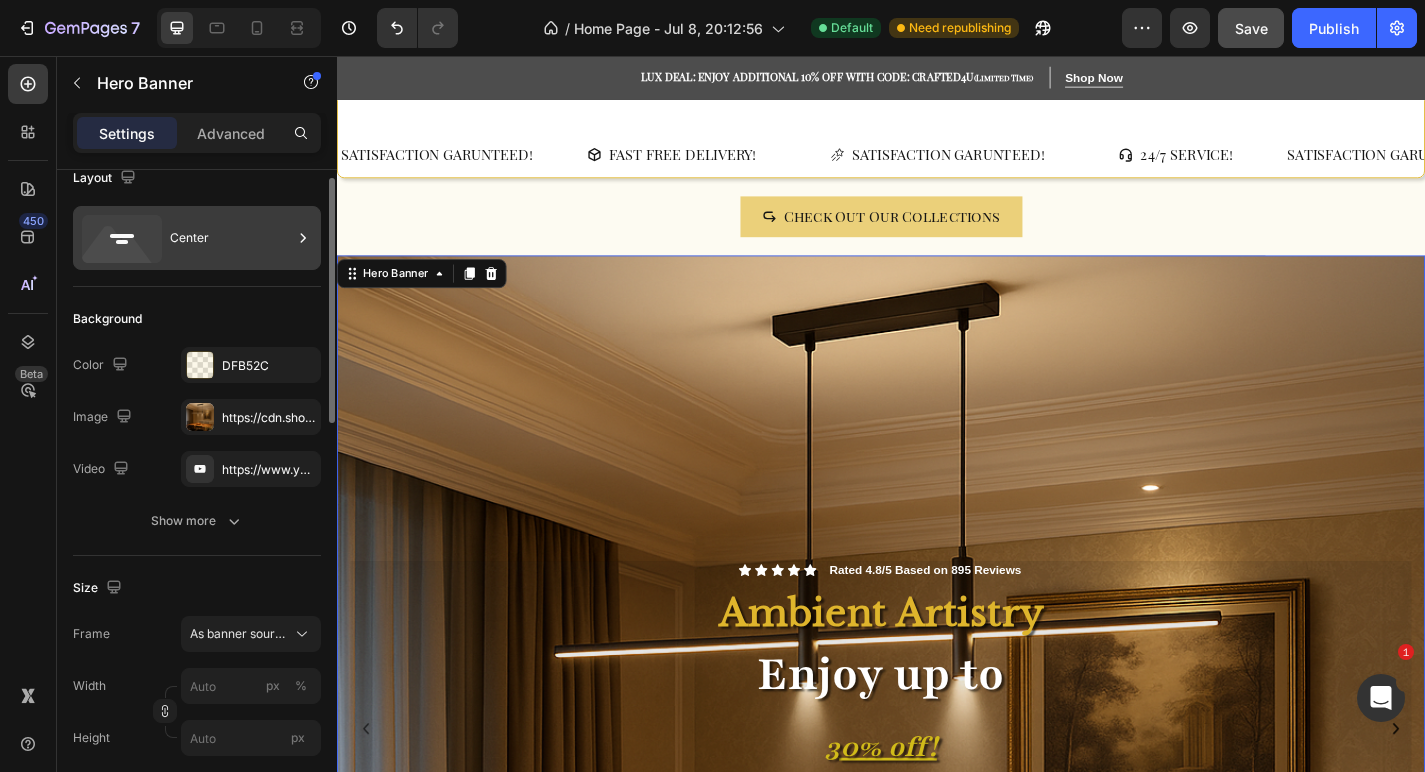 click on "Center" at bounding box center (231, 238) 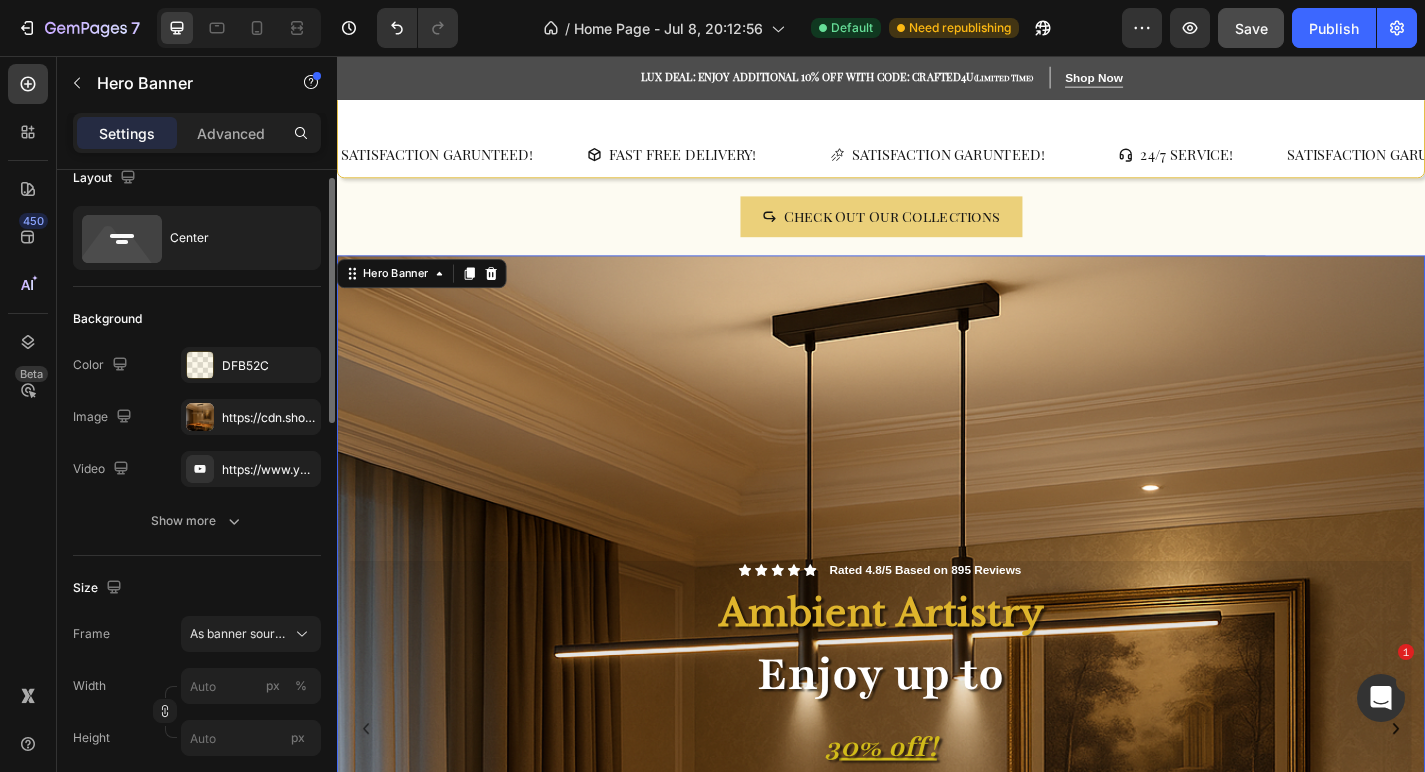 click on "Layout Center" 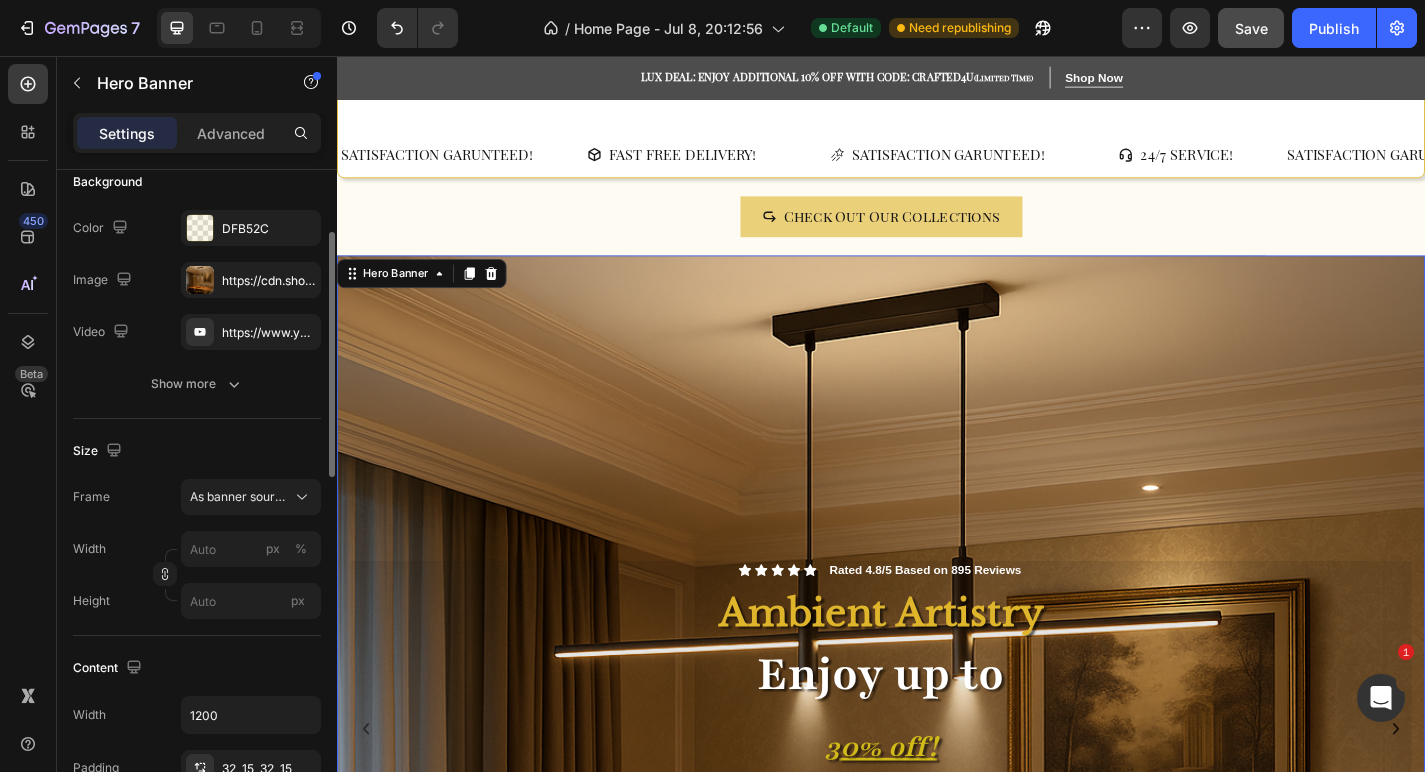 scroll, scrollTop: 163, scrollLeft: 0, axis: vertical 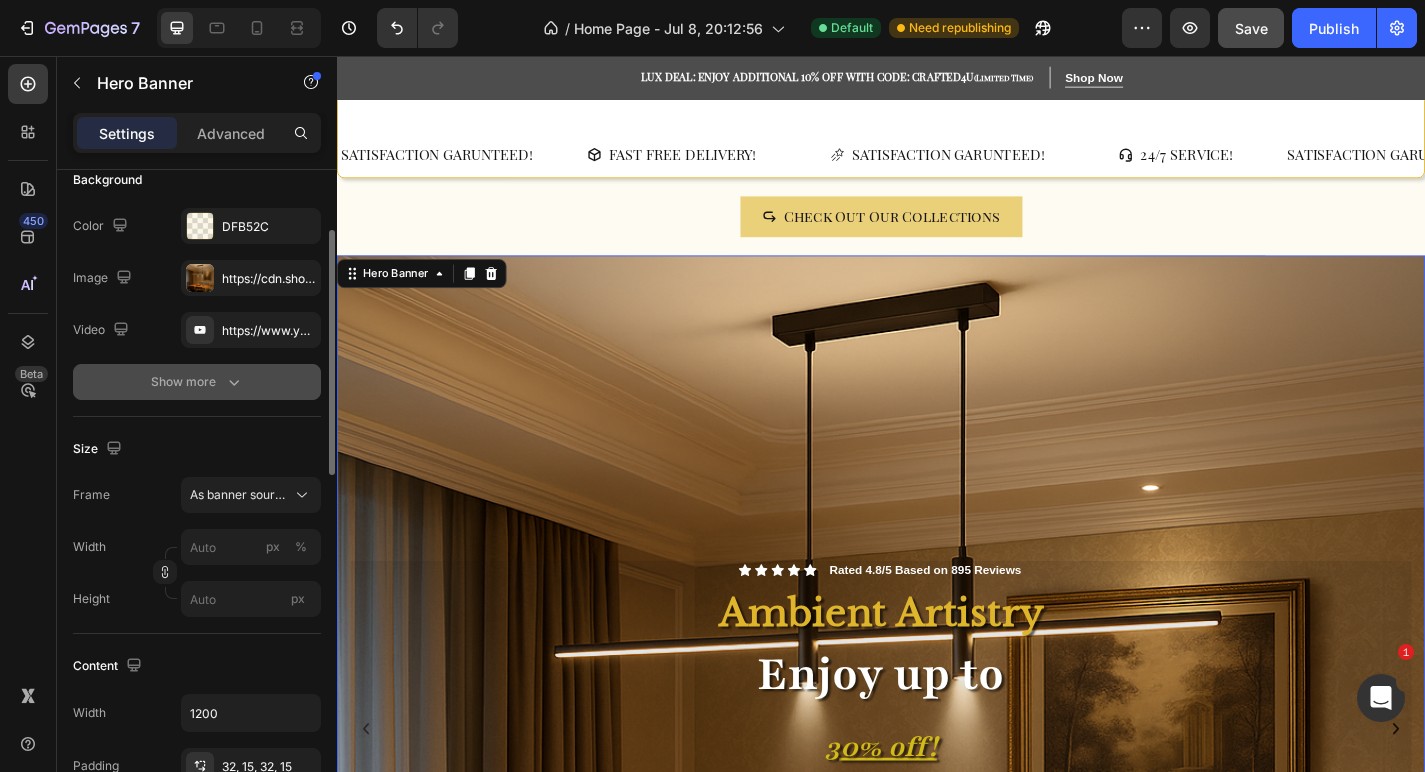 click on "Show more" at bounding box center (197, 382) 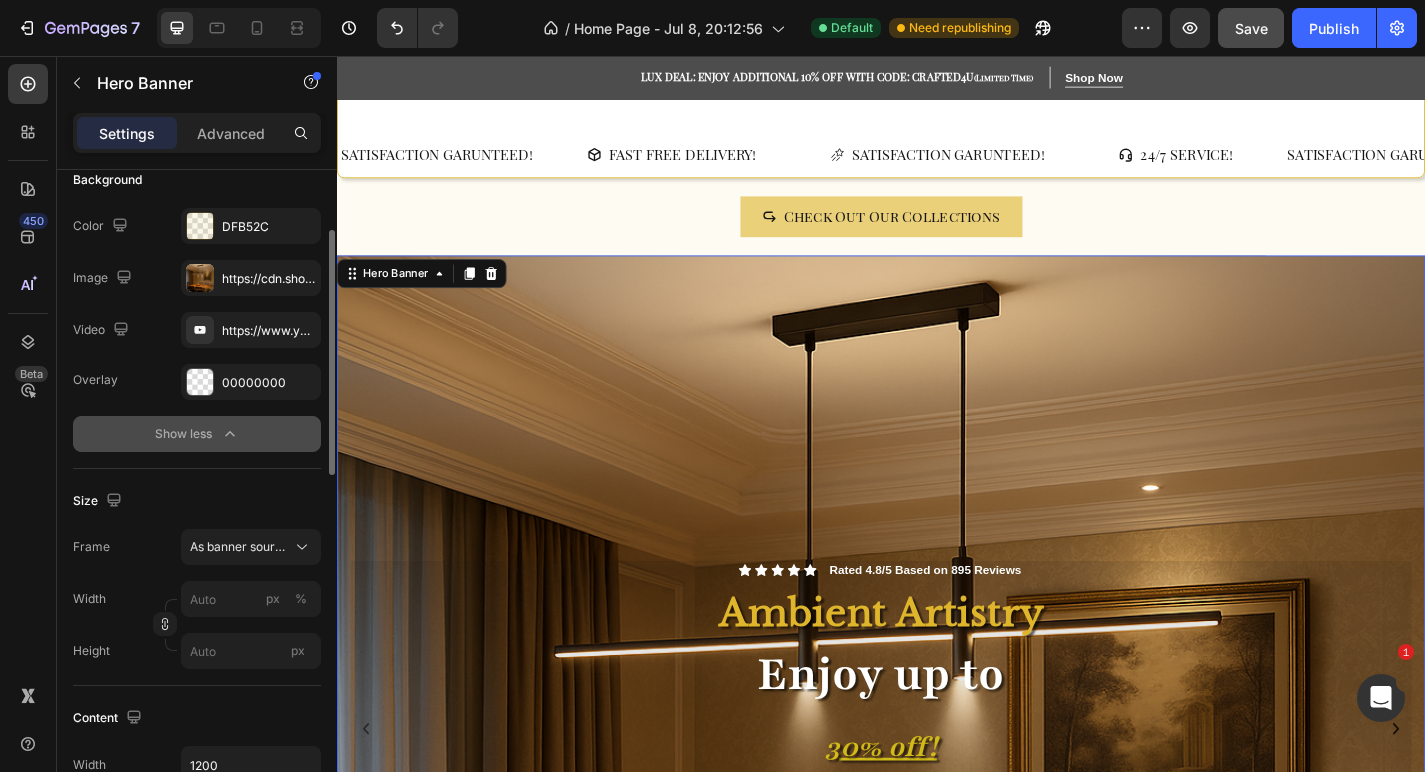 click on "Show less" 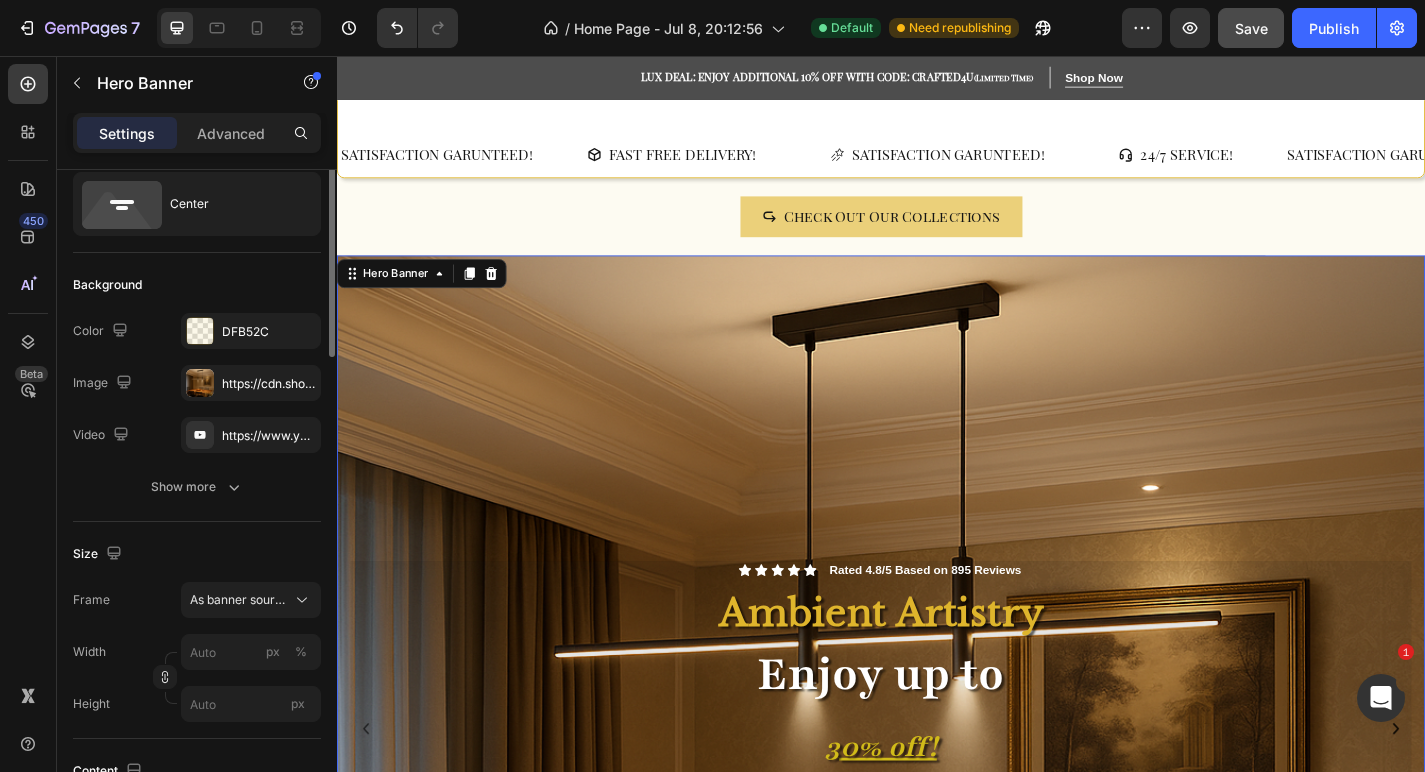 scroll, scrollTop: 0, scrollLeft: 0, axis: both 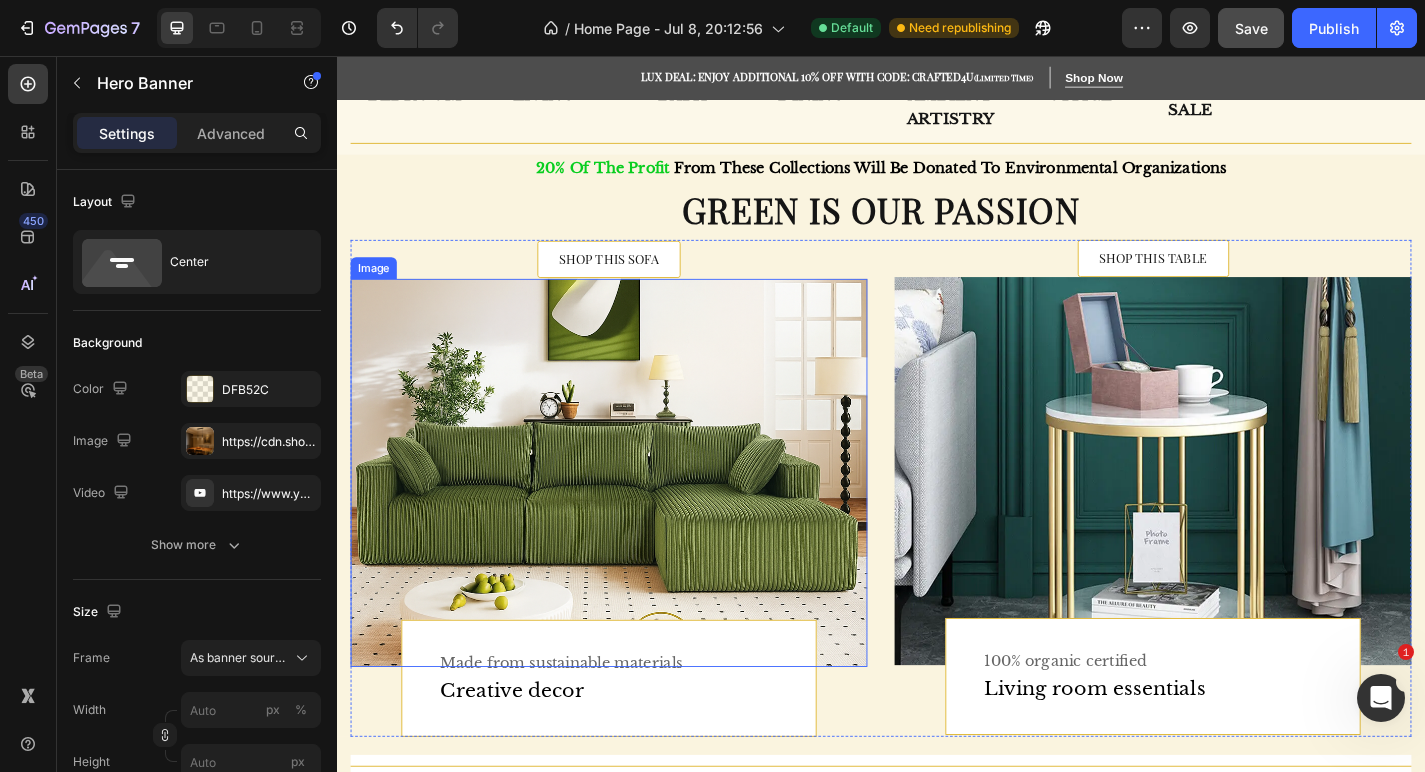 click at bounding box center [637, 516] 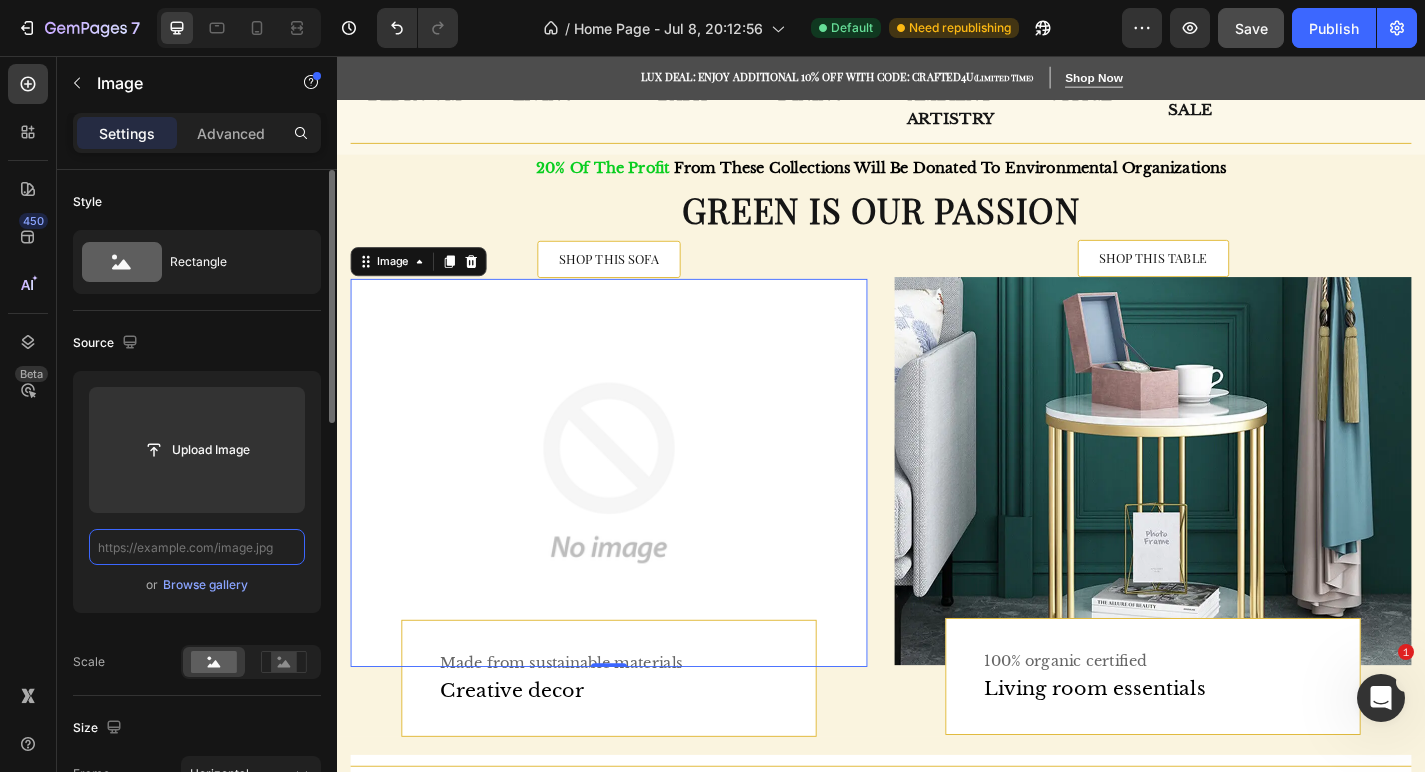 paste on "https://cdn.shopify.com/s/files/1/0765/9077/6534/files/0C5935B2-1D40-4F5C-8A4F-FEC399EA1BFD.png?v=1754162411" 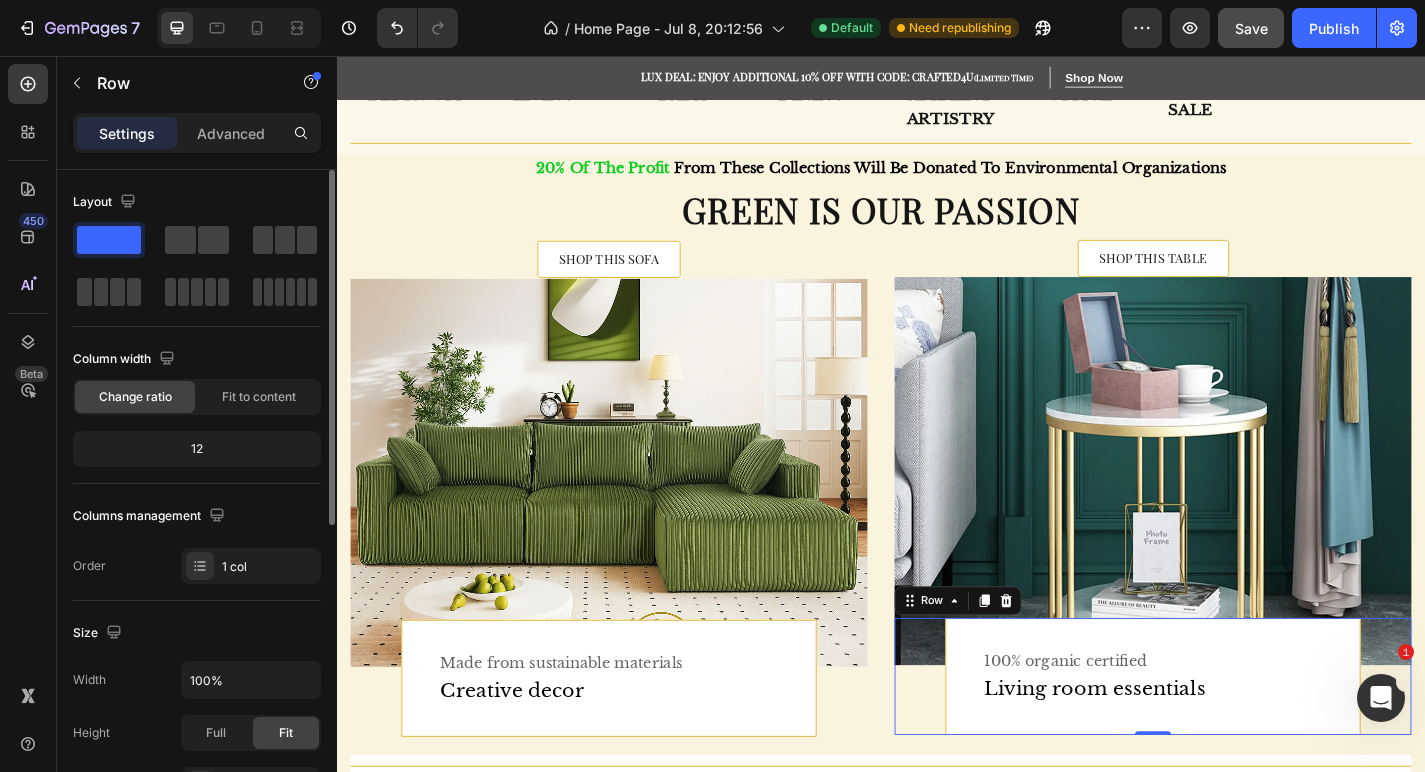 click on "100% organic certified Text Living room essentials Text Row Row   0" at bounding box center (1237, 741) 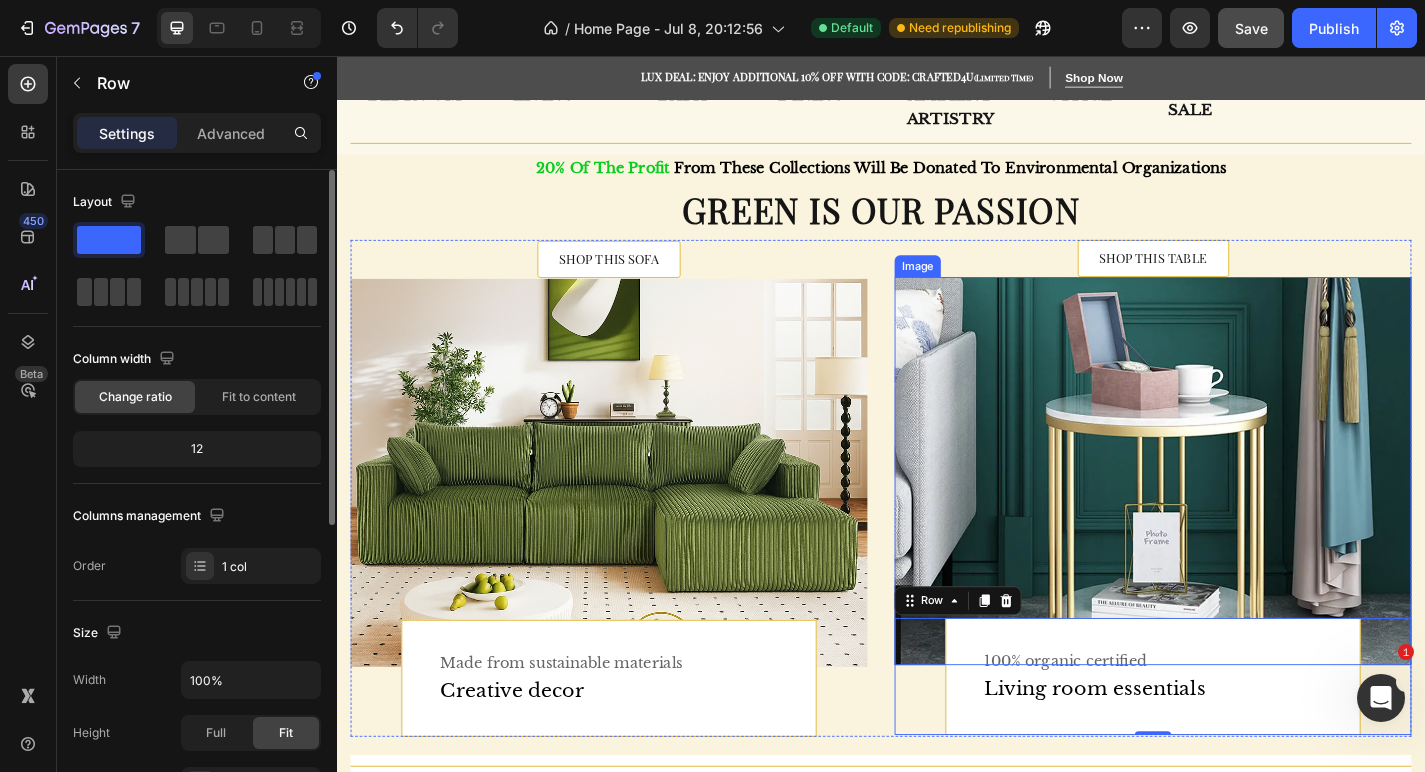 click at bounding box center [1237, 514] 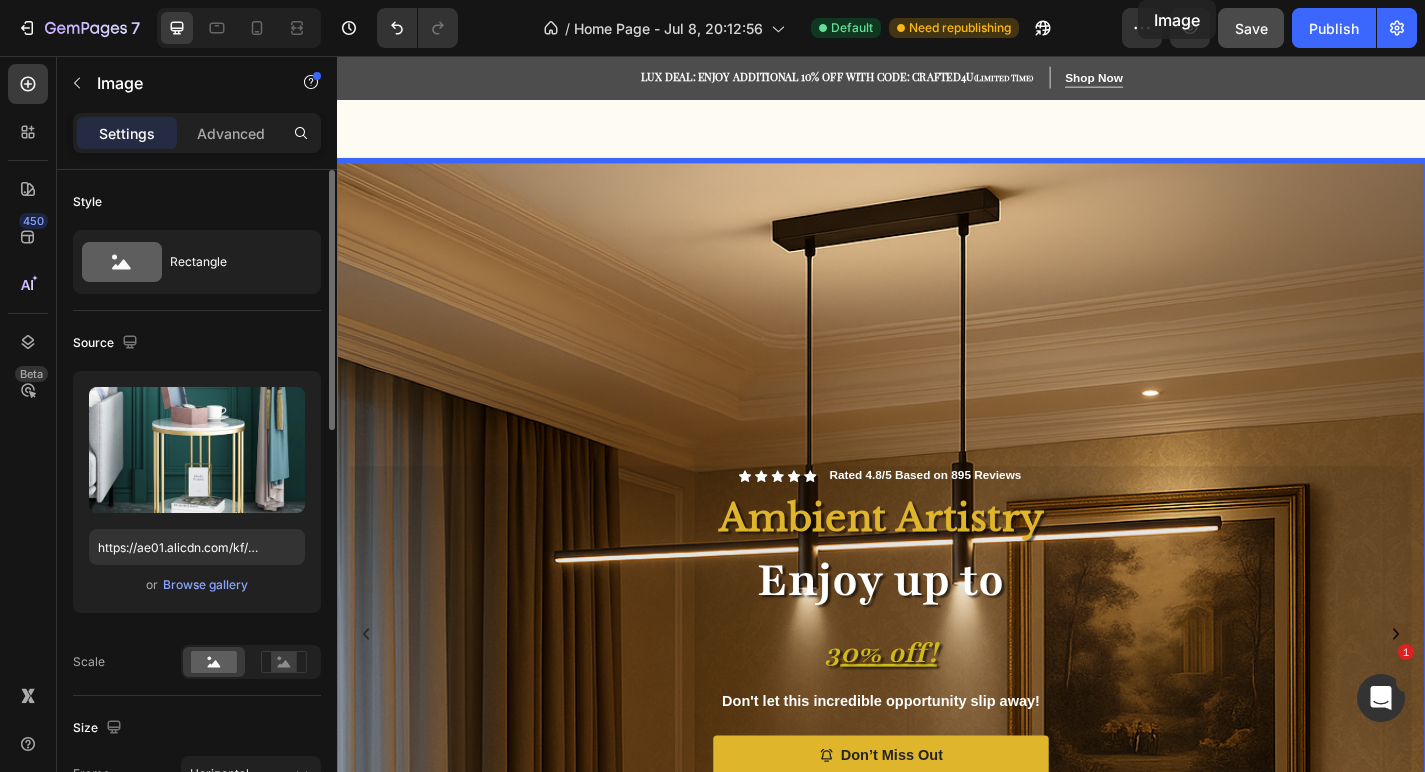 scroll, scrollTop: 0, scrollLeft: 0, axis: both 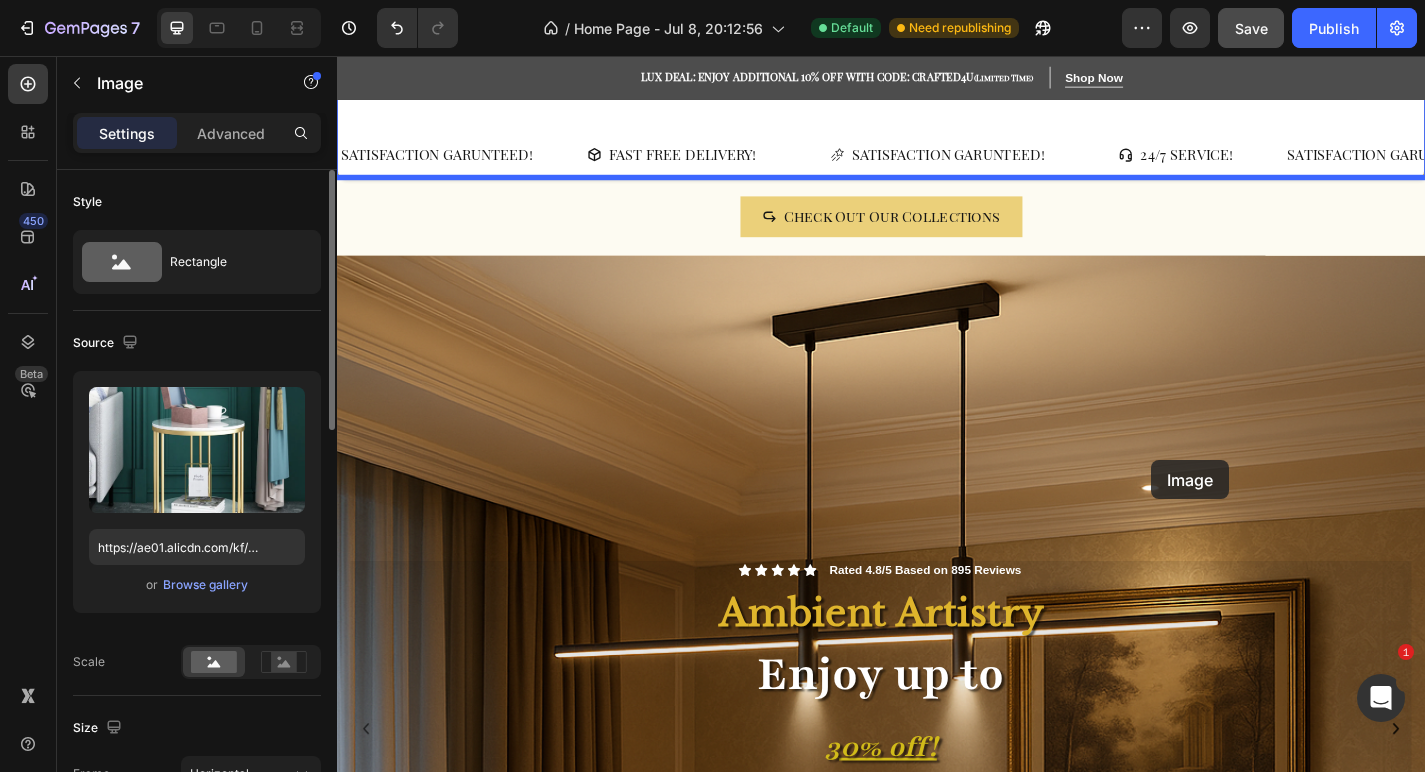 drag, startPoint x: 1106, startPoint y: 356, endPoint x: 1235, endPoint y: 502, distance: 194.82556 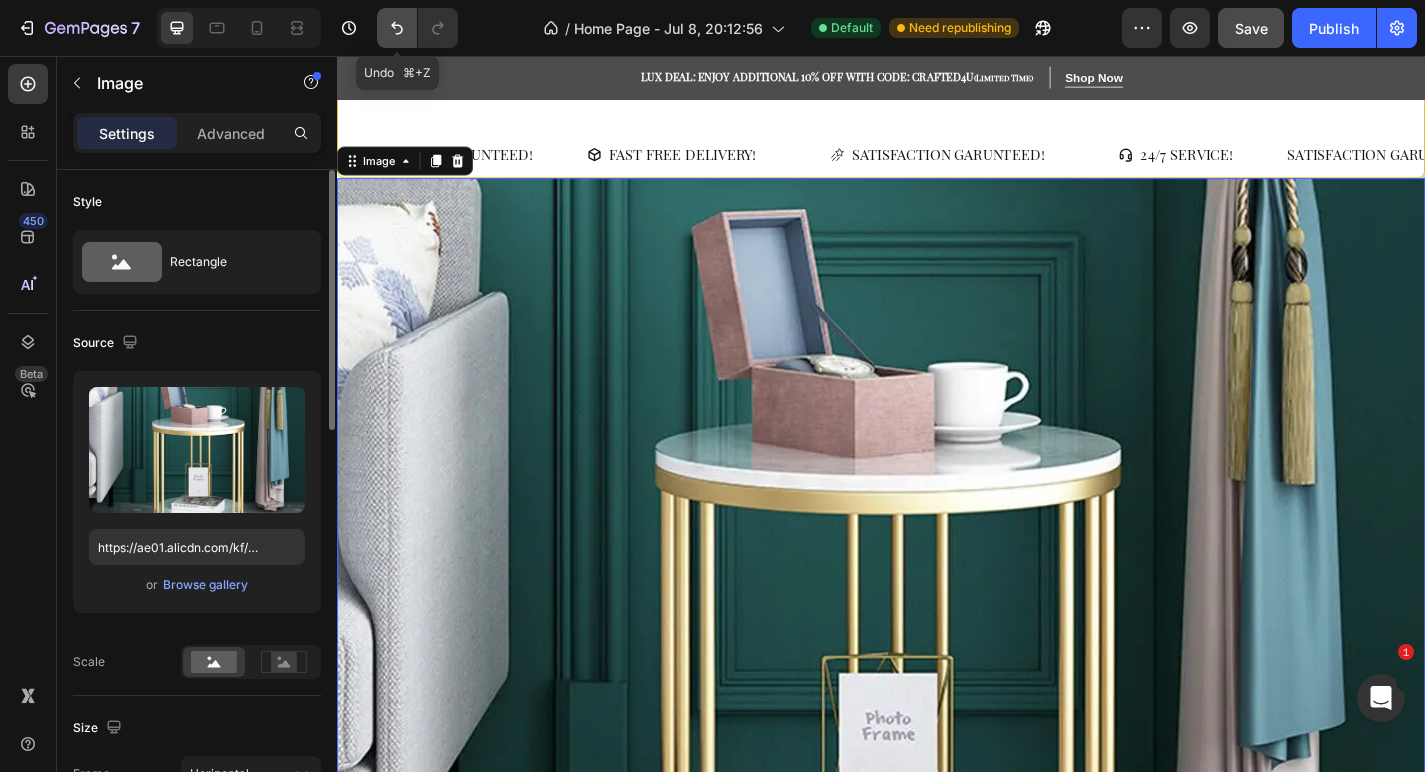 click 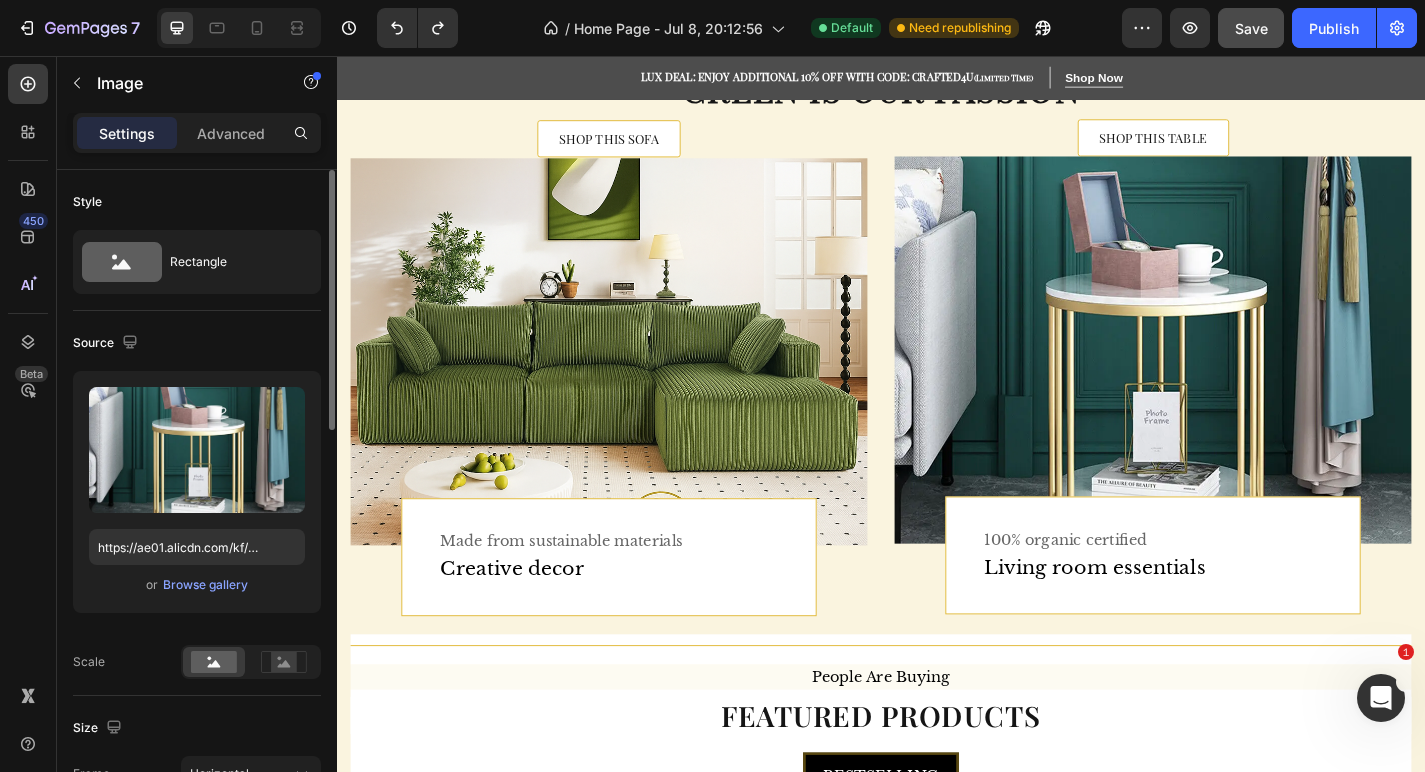 scroll, scrollTop: 1511, scrollLeft: 0, axis: vertical 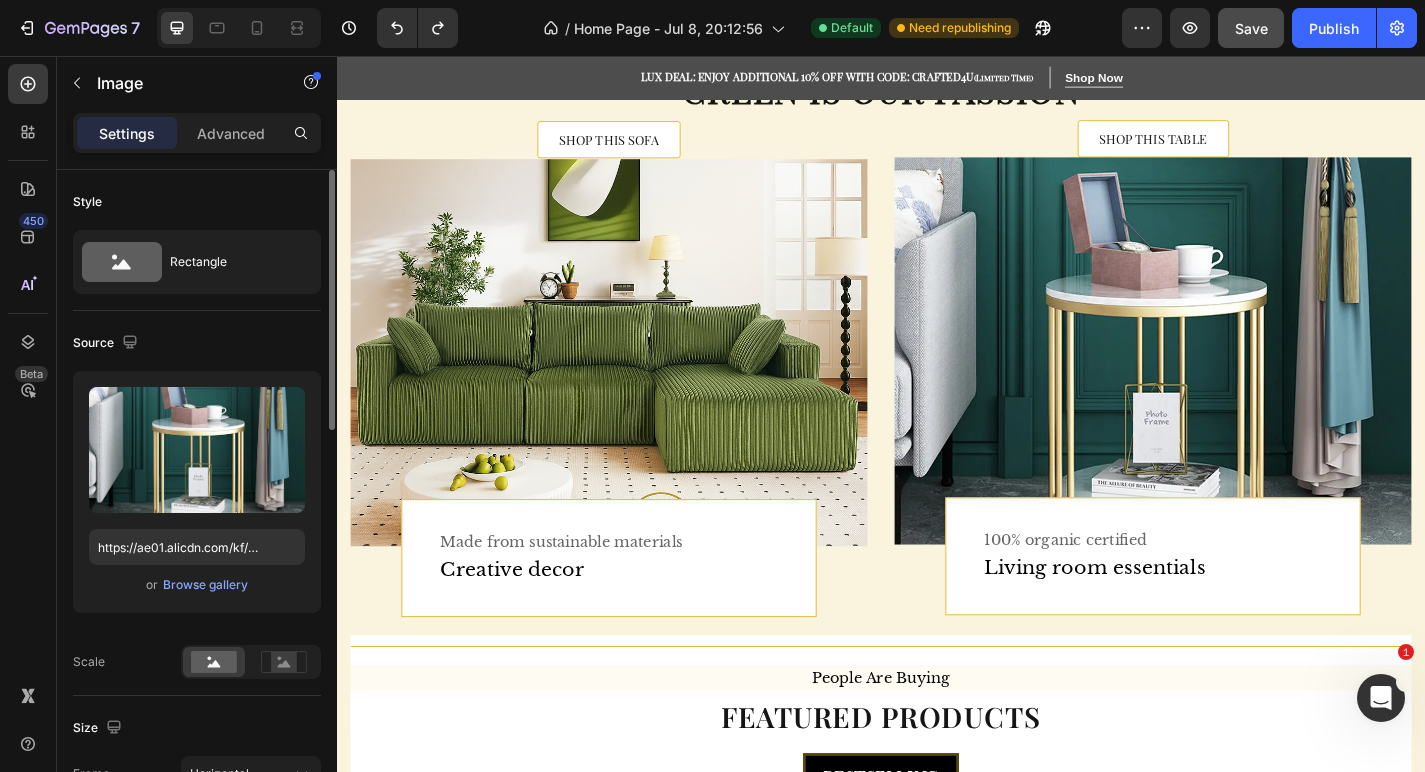click at bounding box center (1237, 382) 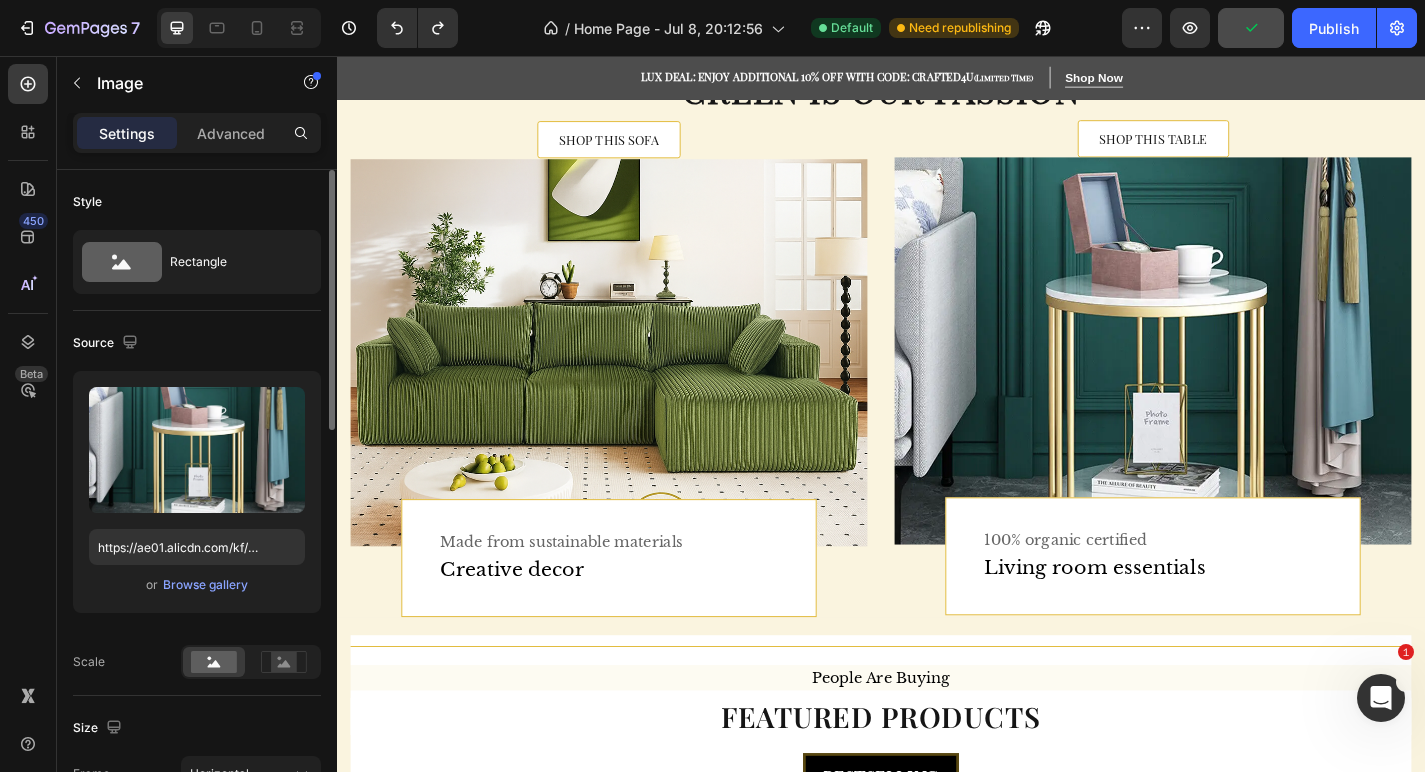 click at bounding box center (1237, 382) 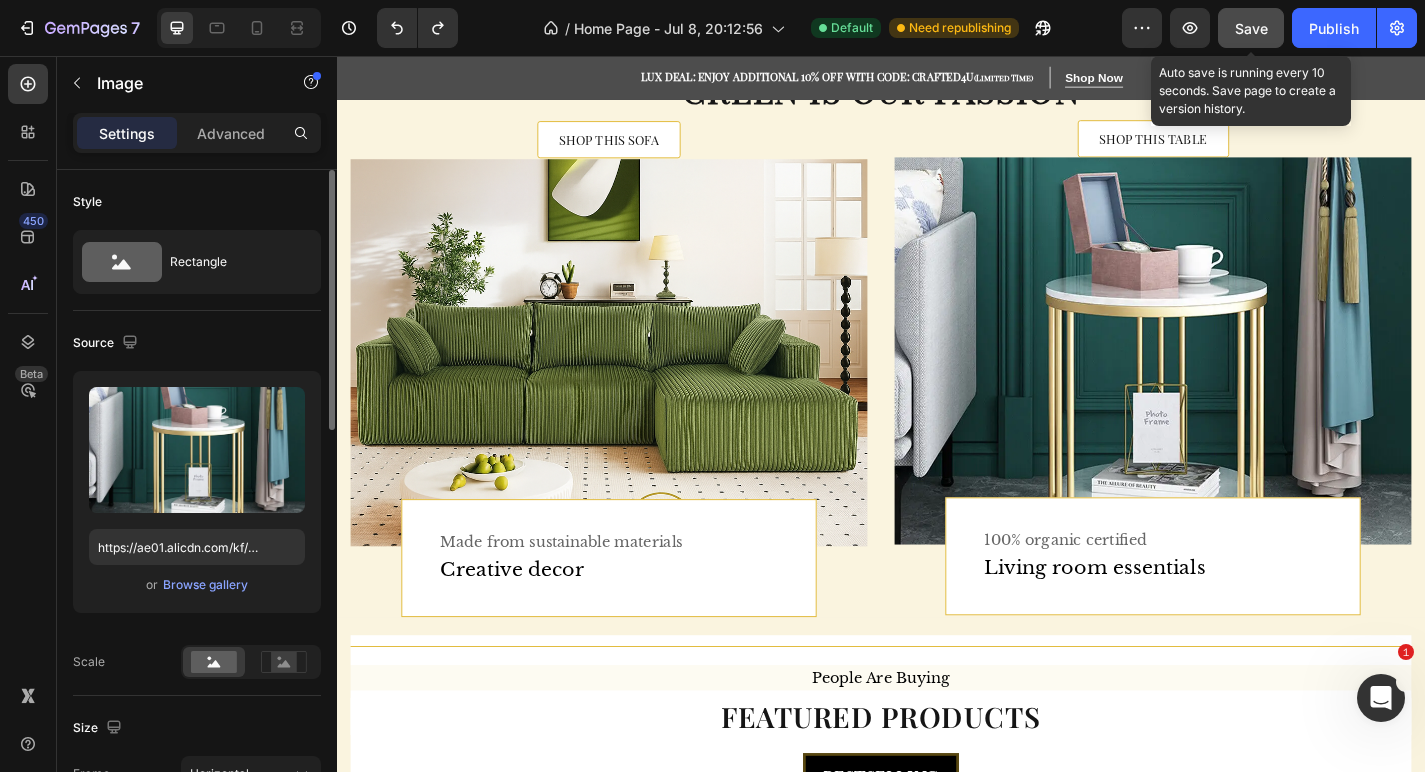 click on "Save" at bounding box center [1251, 28] 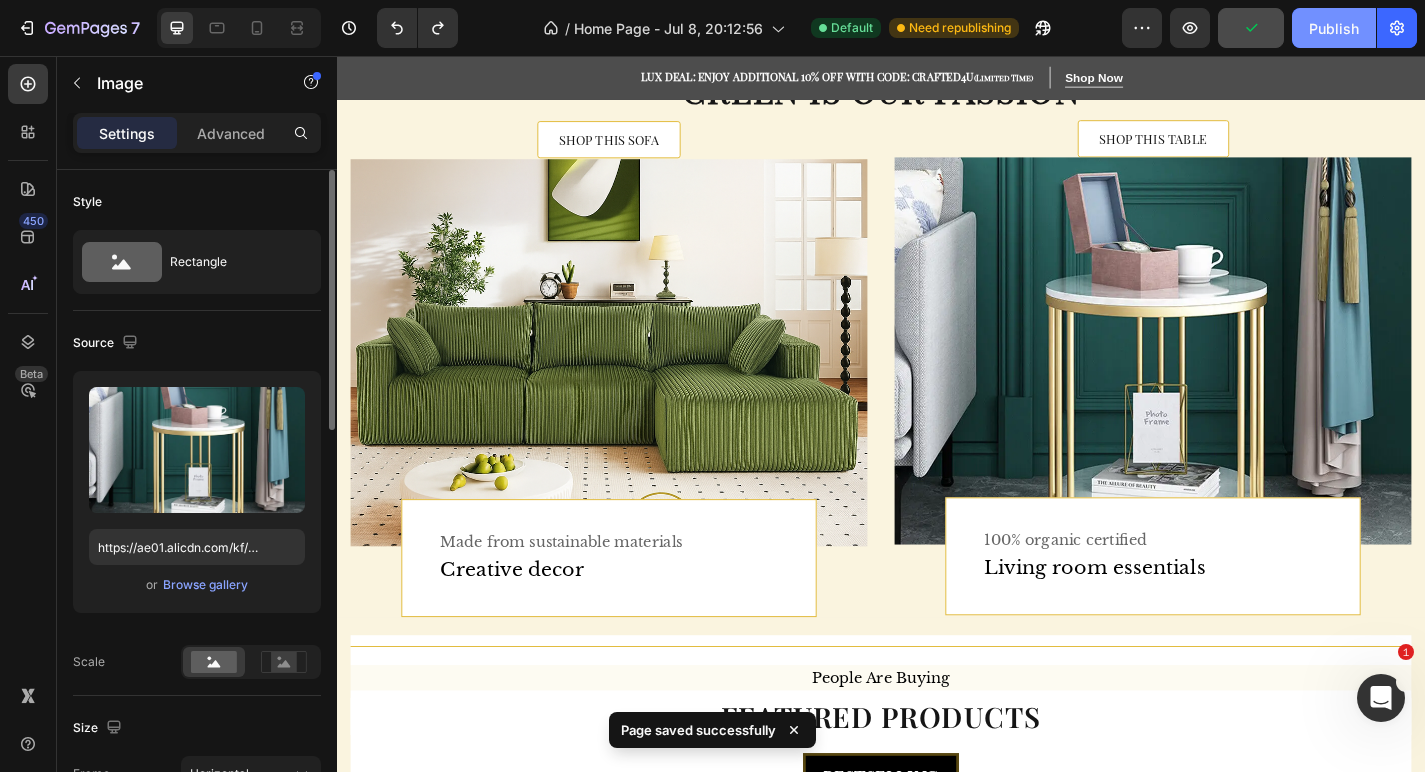 click on "Publish" at bounding box center (1334, 28) 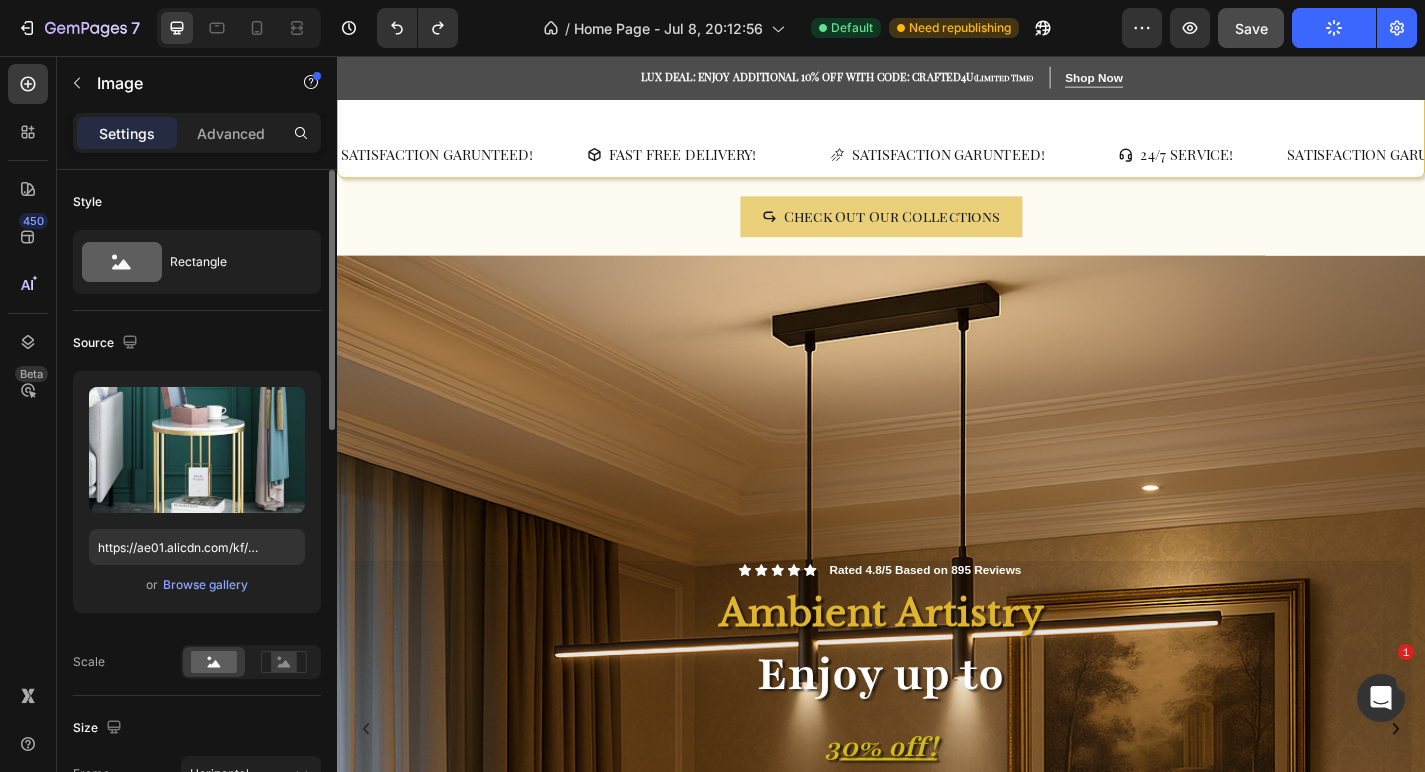 scroll, scrollTop: 0, scrollLeft: 0, axis: both 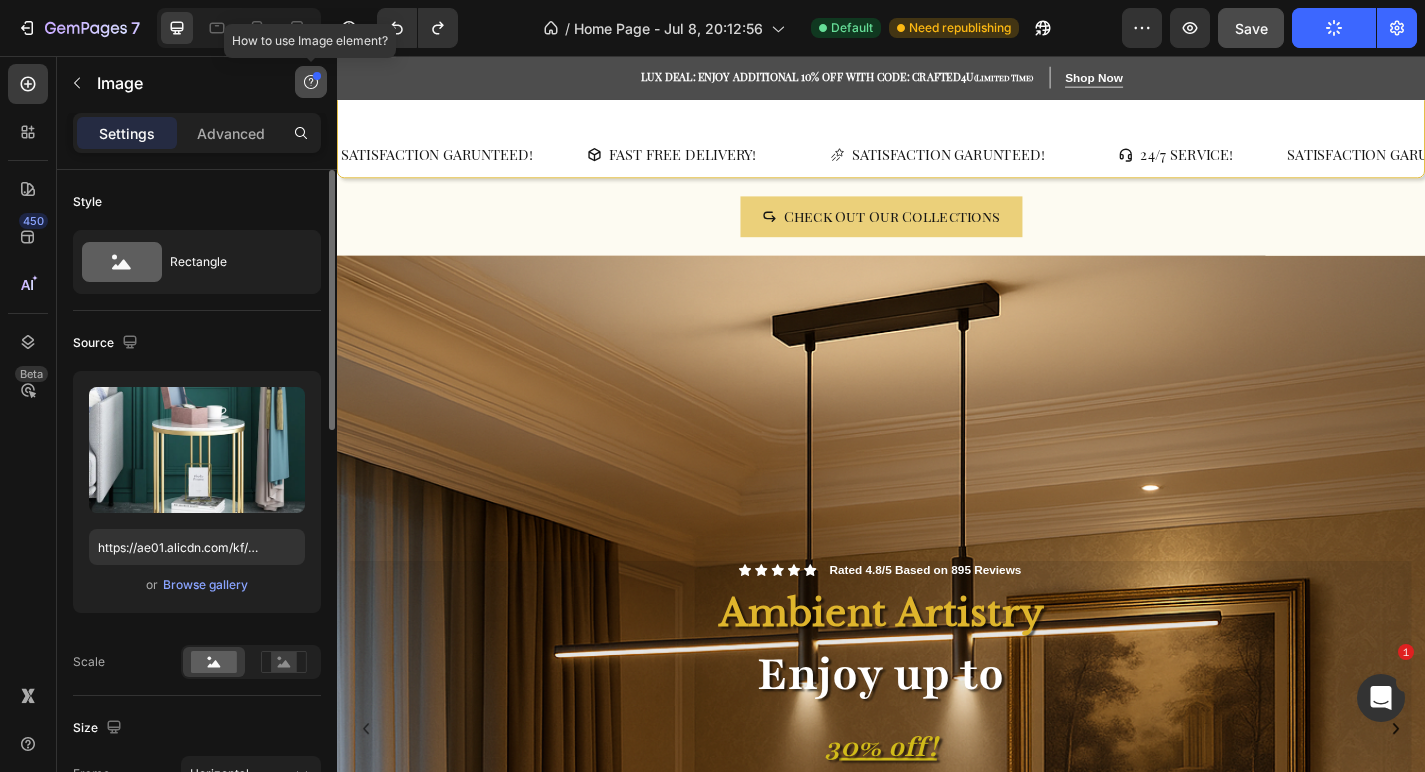 click 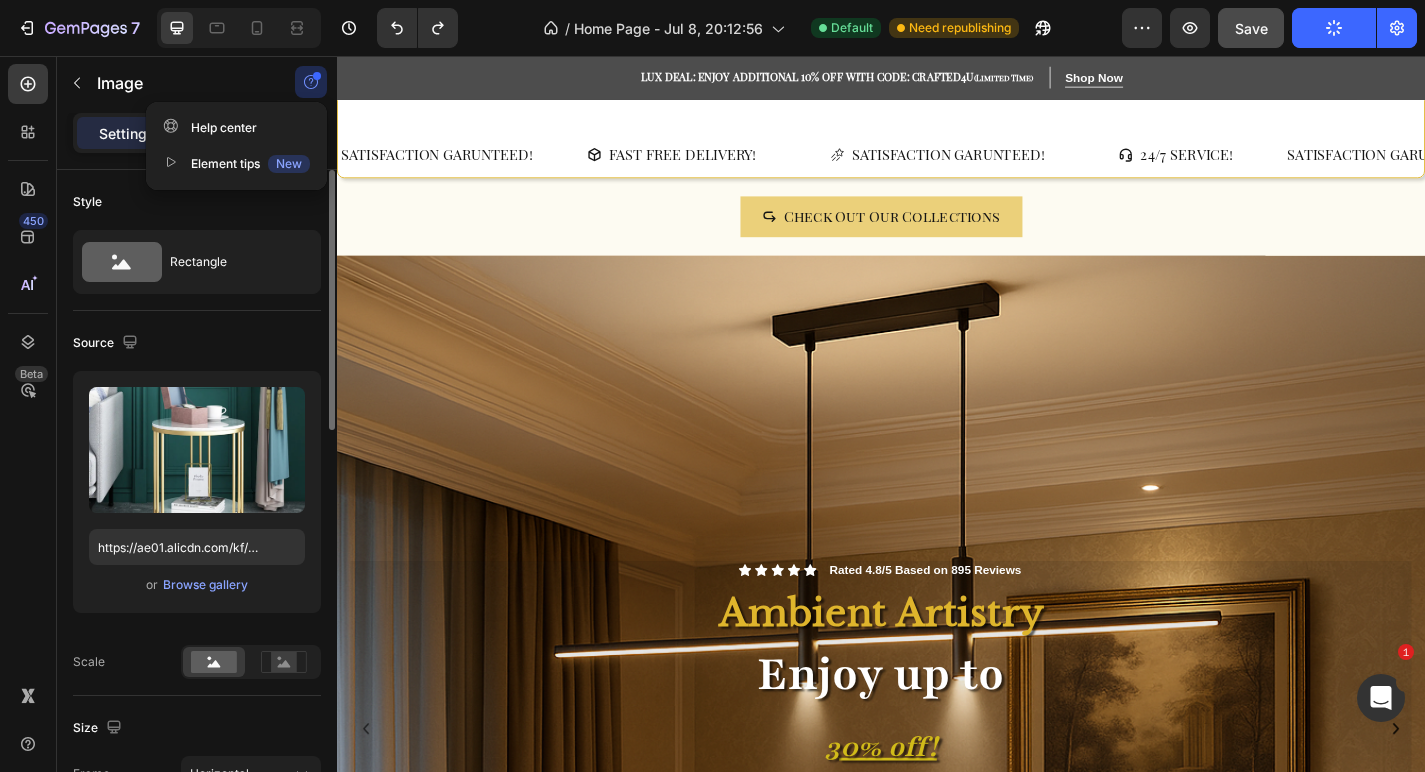 click 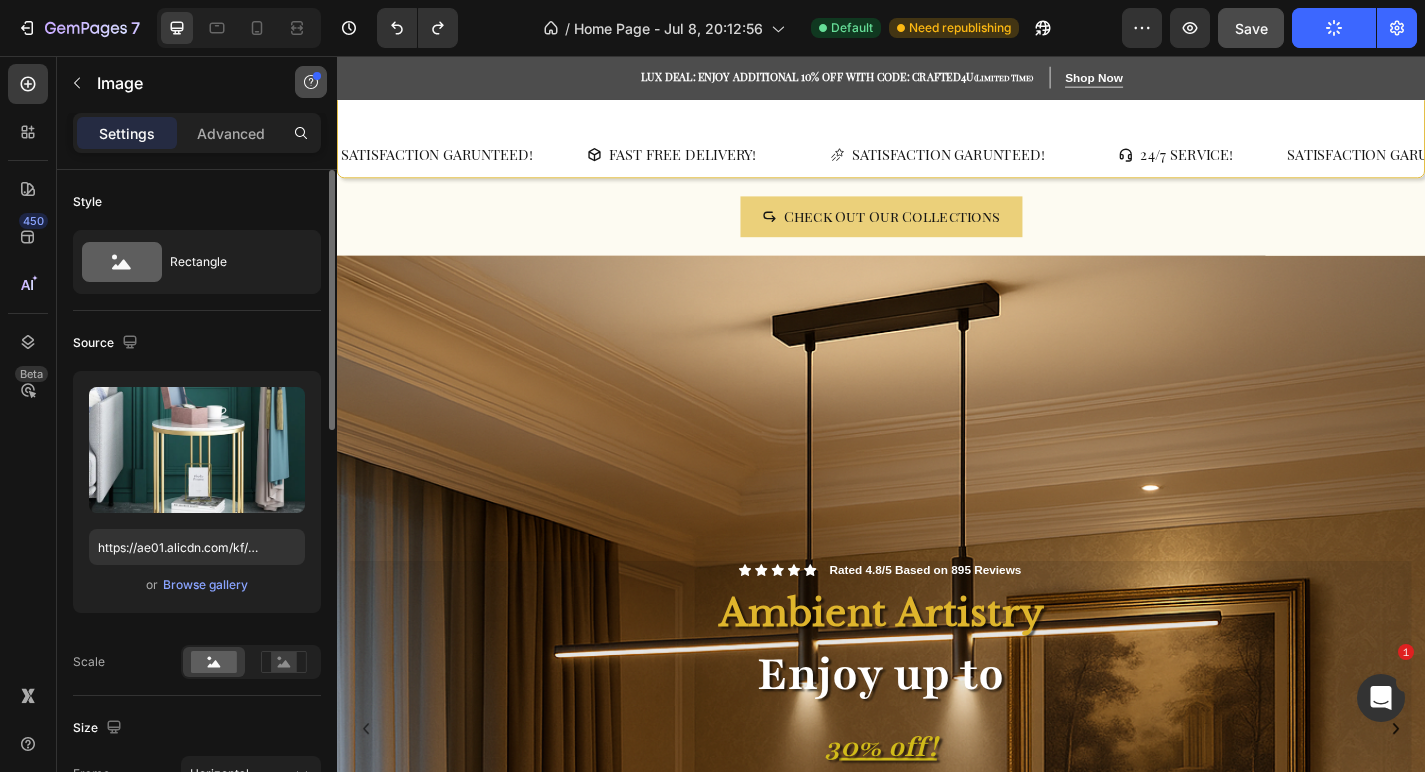 click 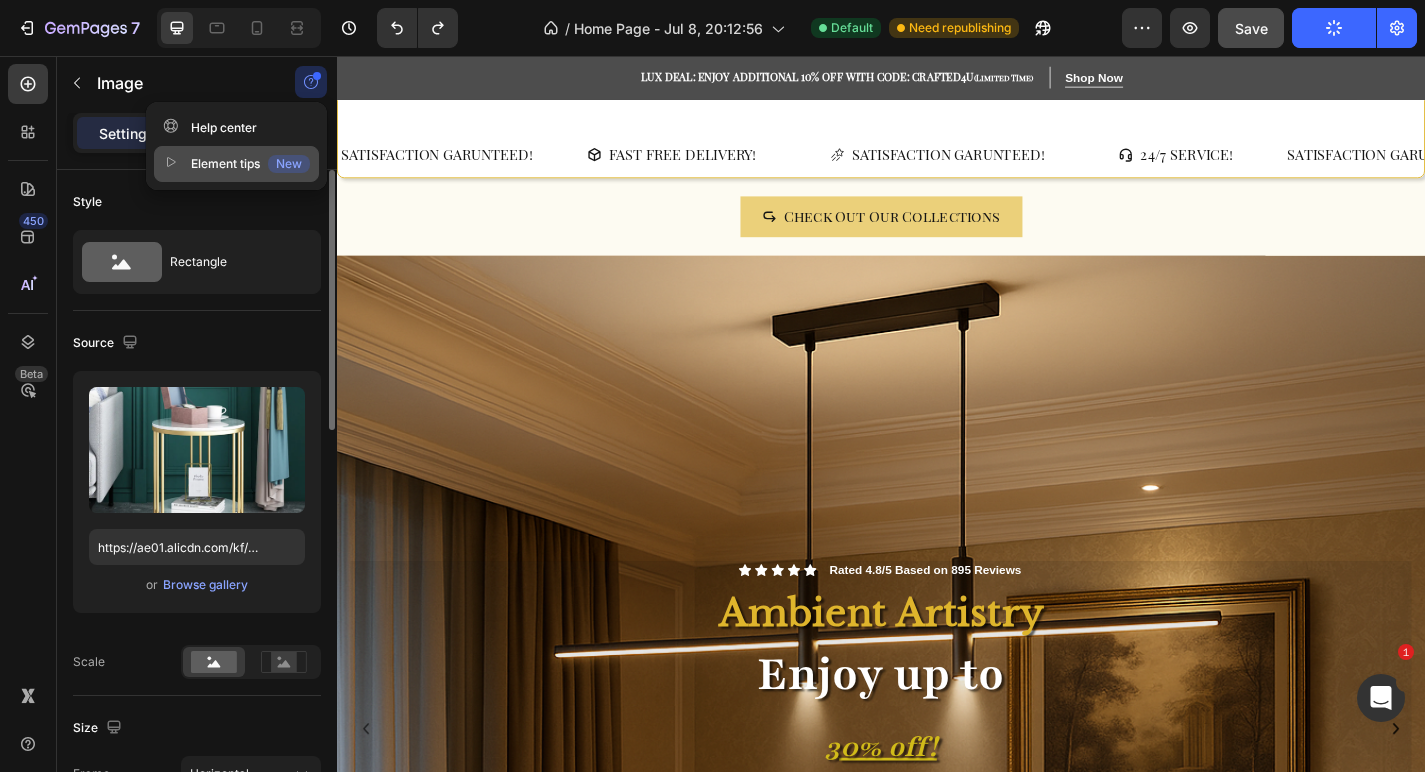 click on "Element tips   New" at bounding box center [236, 164] 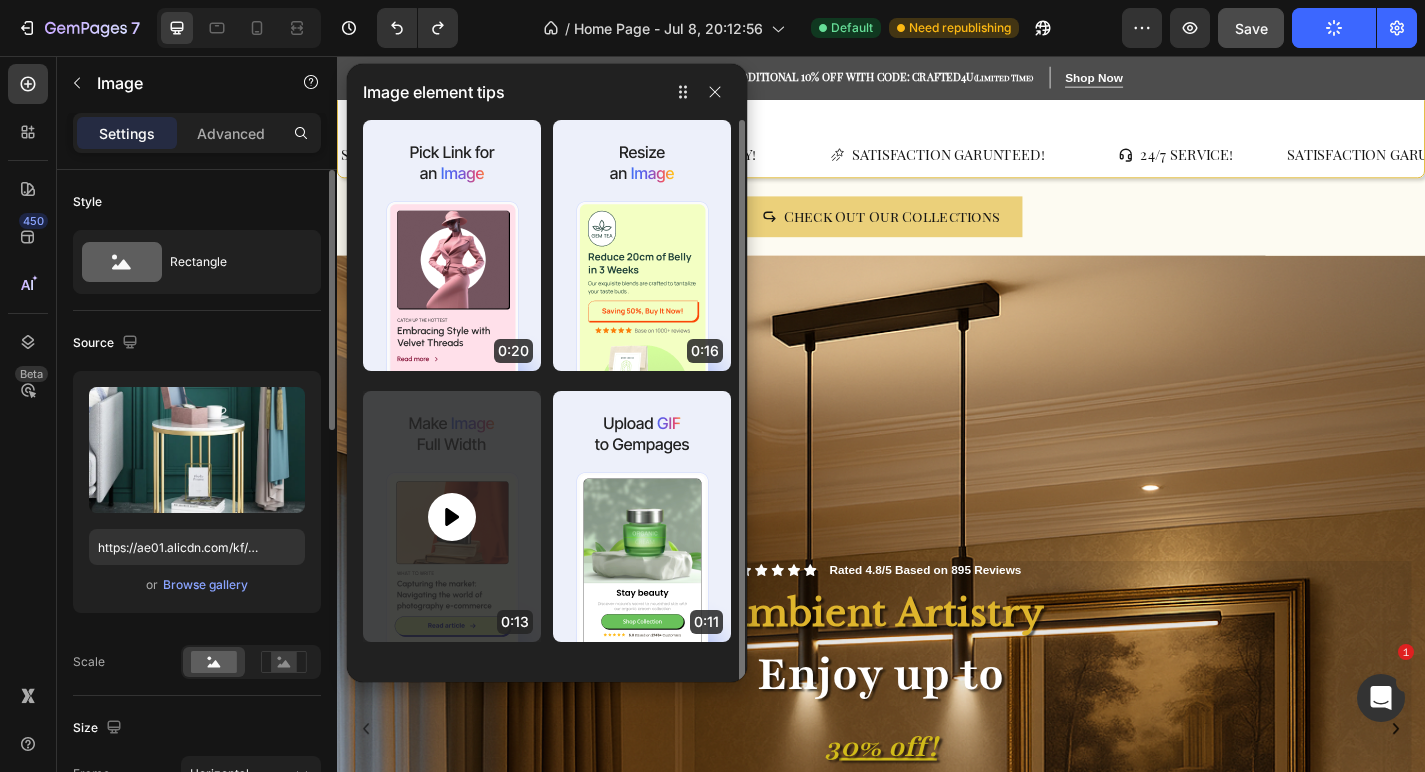 scroll, scrollTop: 24, scrollLeft: 0, axis: vertical 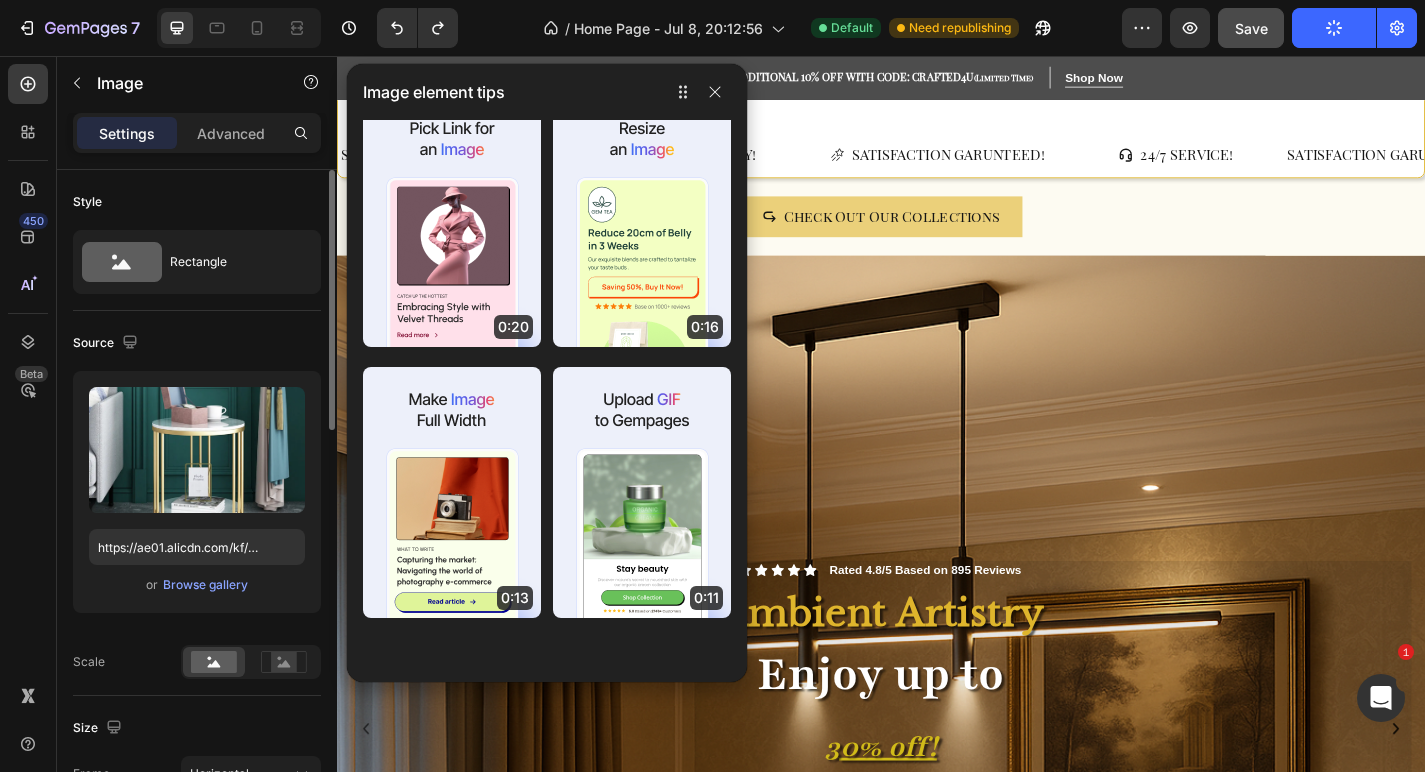 click on "Style" at bounding box center [197, 202] 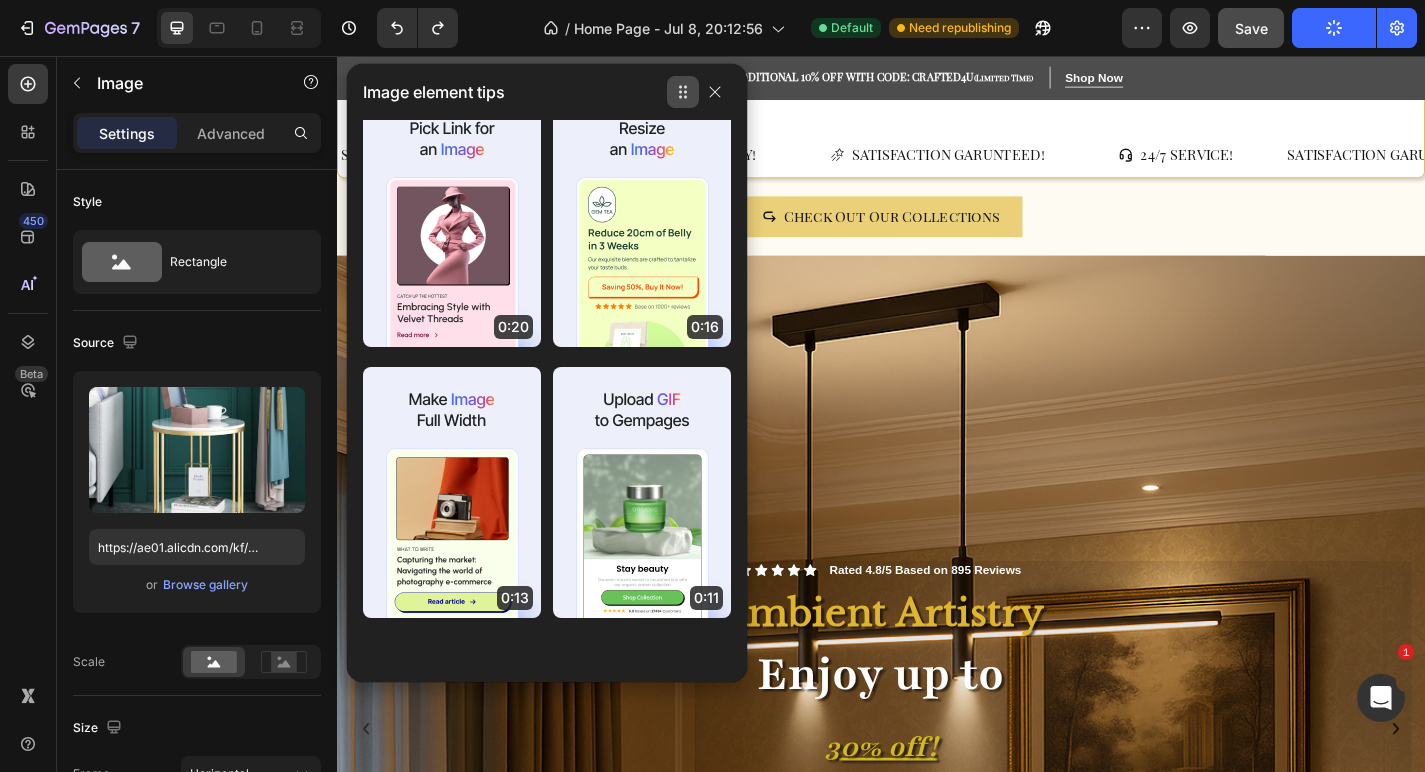 click at bounding box center (683, 92) 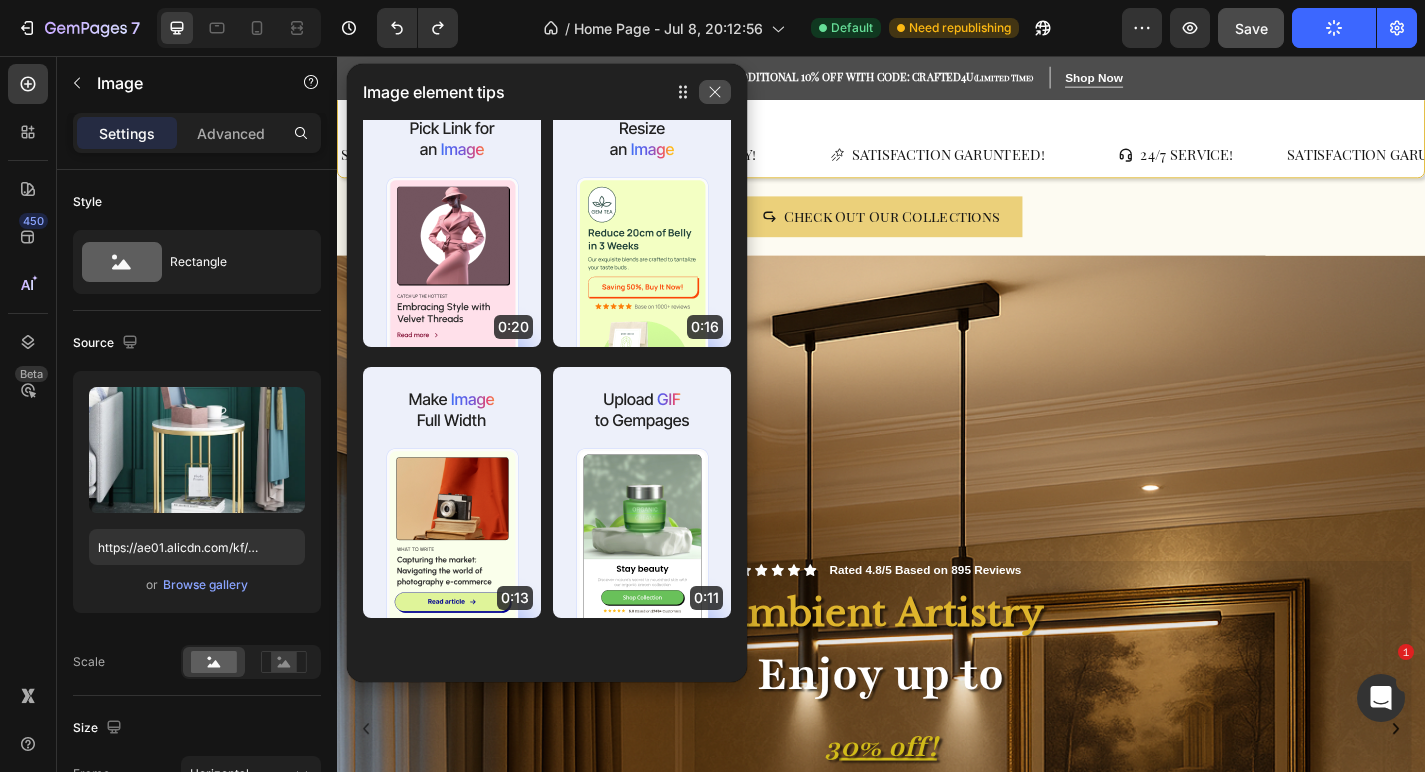 click 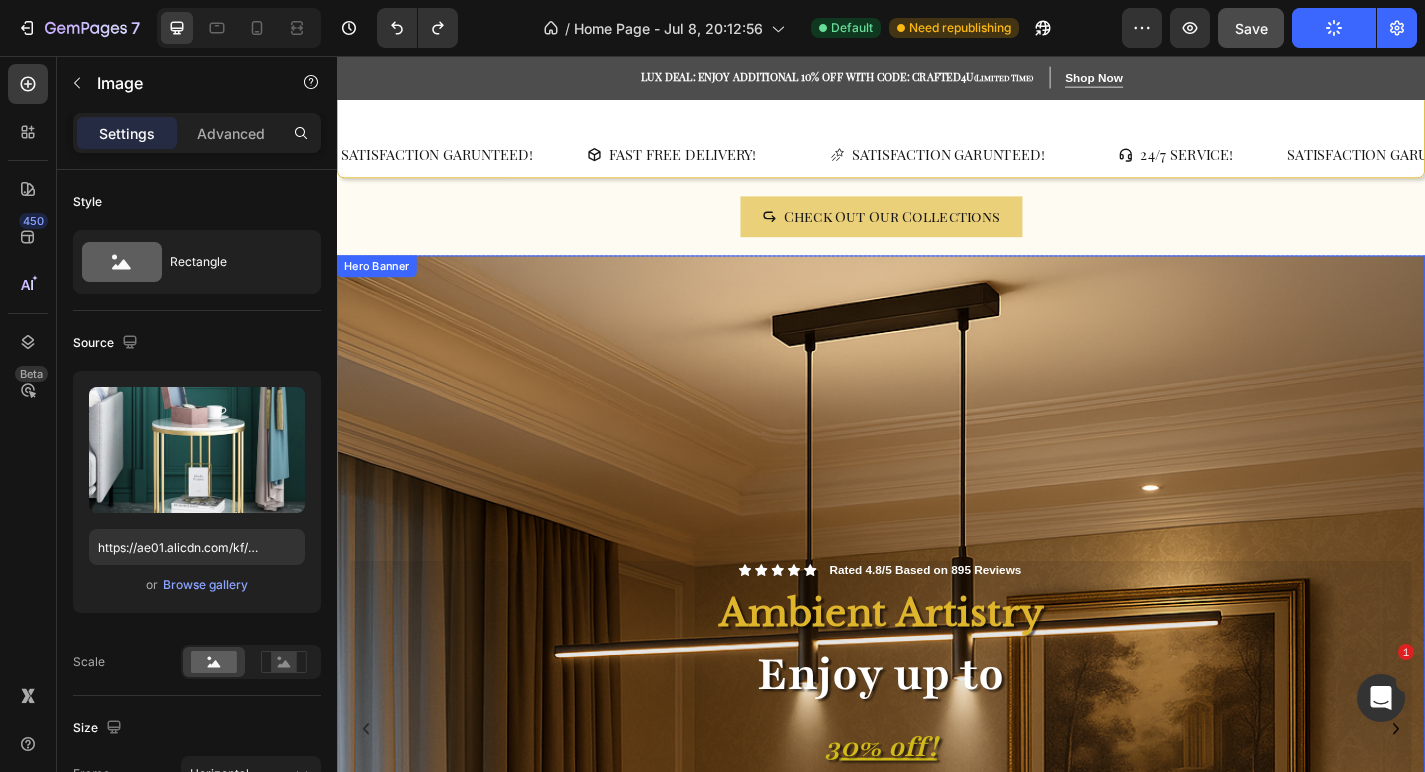 click at bounding box center [937, 788] 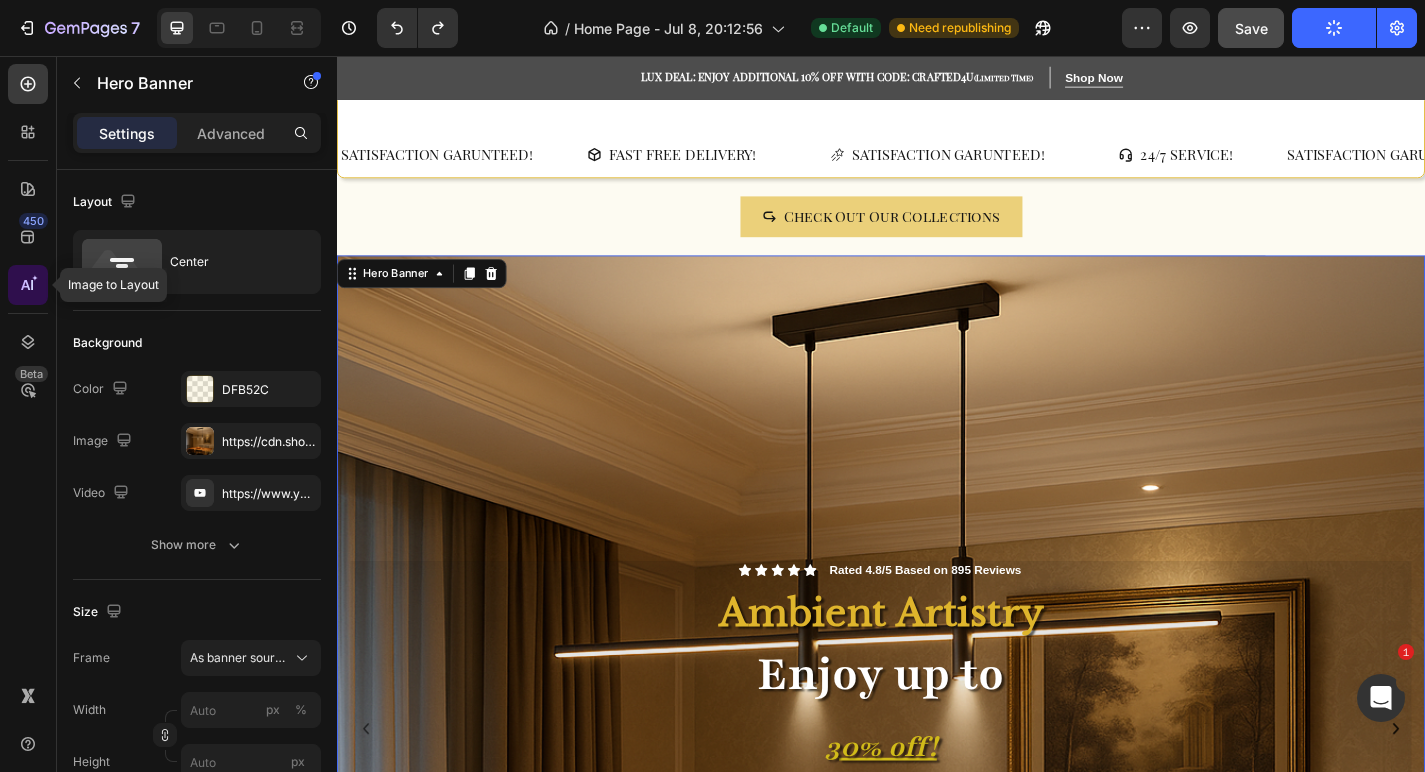 click 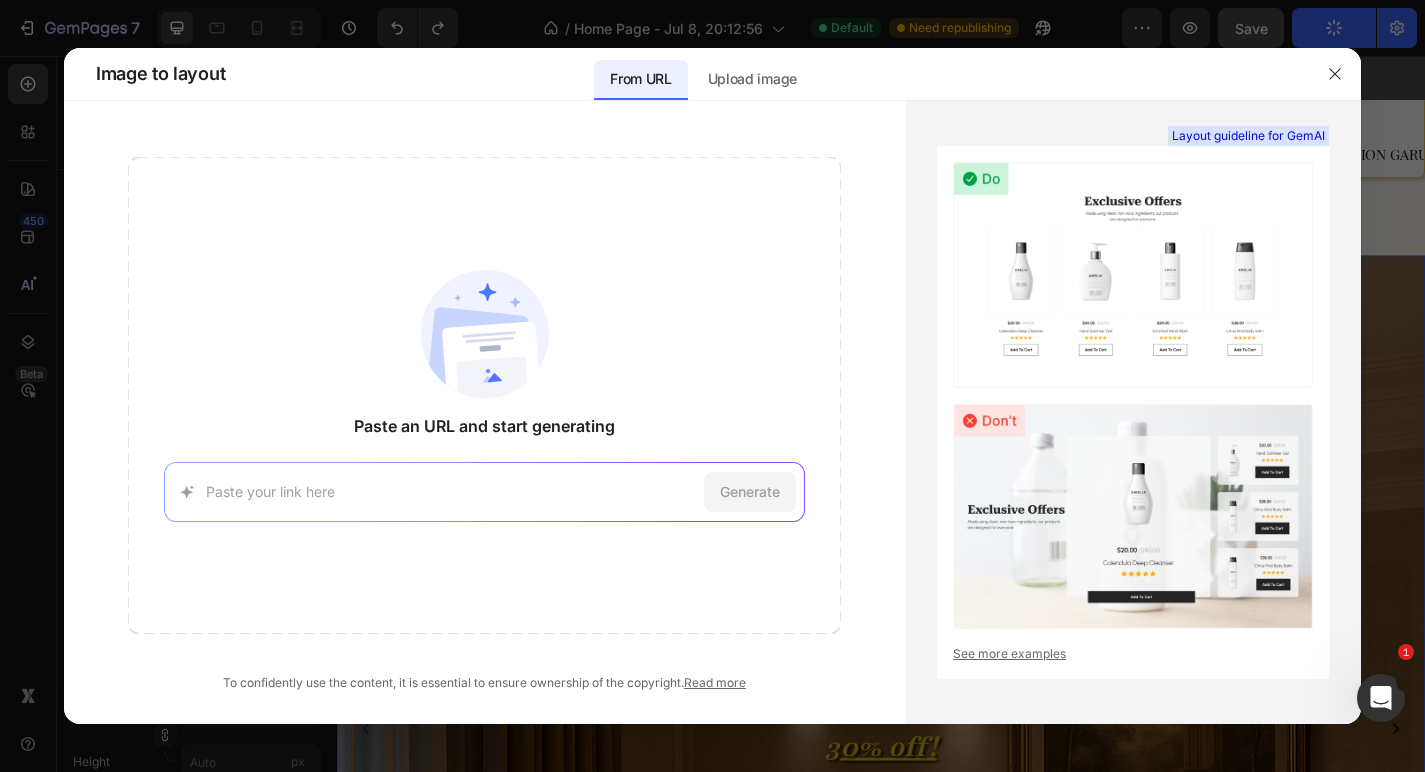 drag, startPoint x: 311, startPoint y: 73, endPoint x: 430, endPoint y: 84, distance: 119.507324 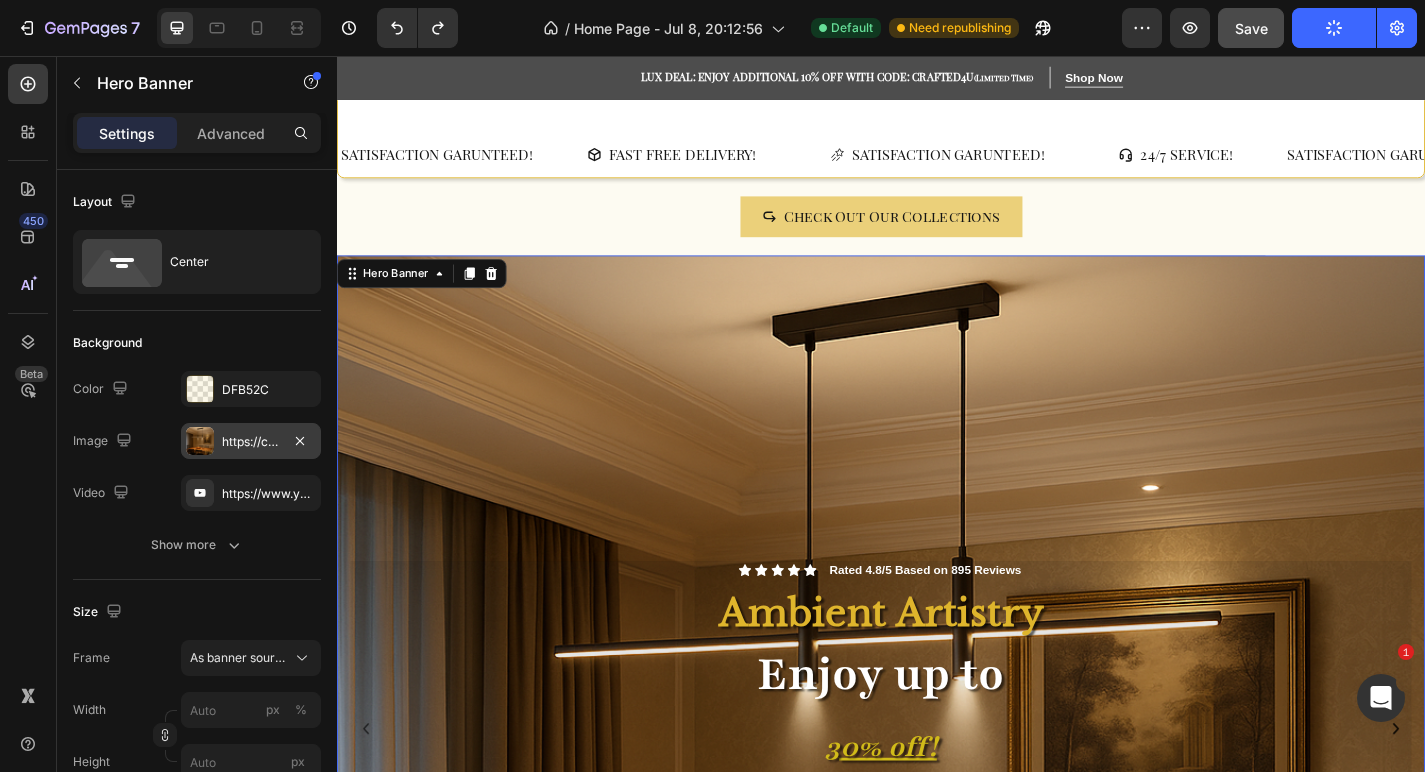 click on "https://cdn.shopify.com/s/files/1/0765/9077/6534/files/gempages_574608981599716581-d514b1ff-b937-4a7e-8831-35d2d2e456c9.png" at bounding box center [251, 442] 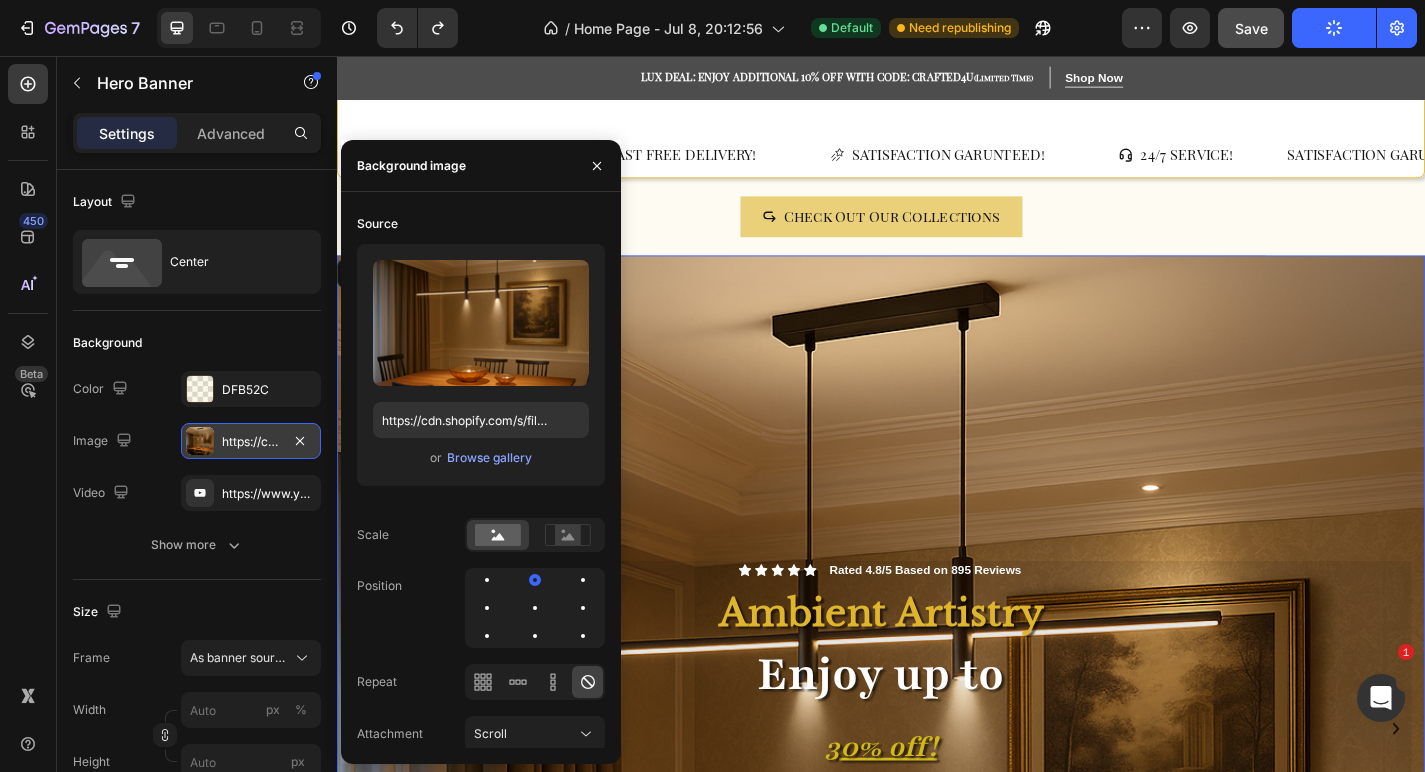 click on "https://cdn.shopify.com/s/files/1/0765/9077/6534/files/gempages_574608981599716581-d514b1ff-b937-4a7e-8831-35d2d2e456c9.png" at bounding box center (251, 442) 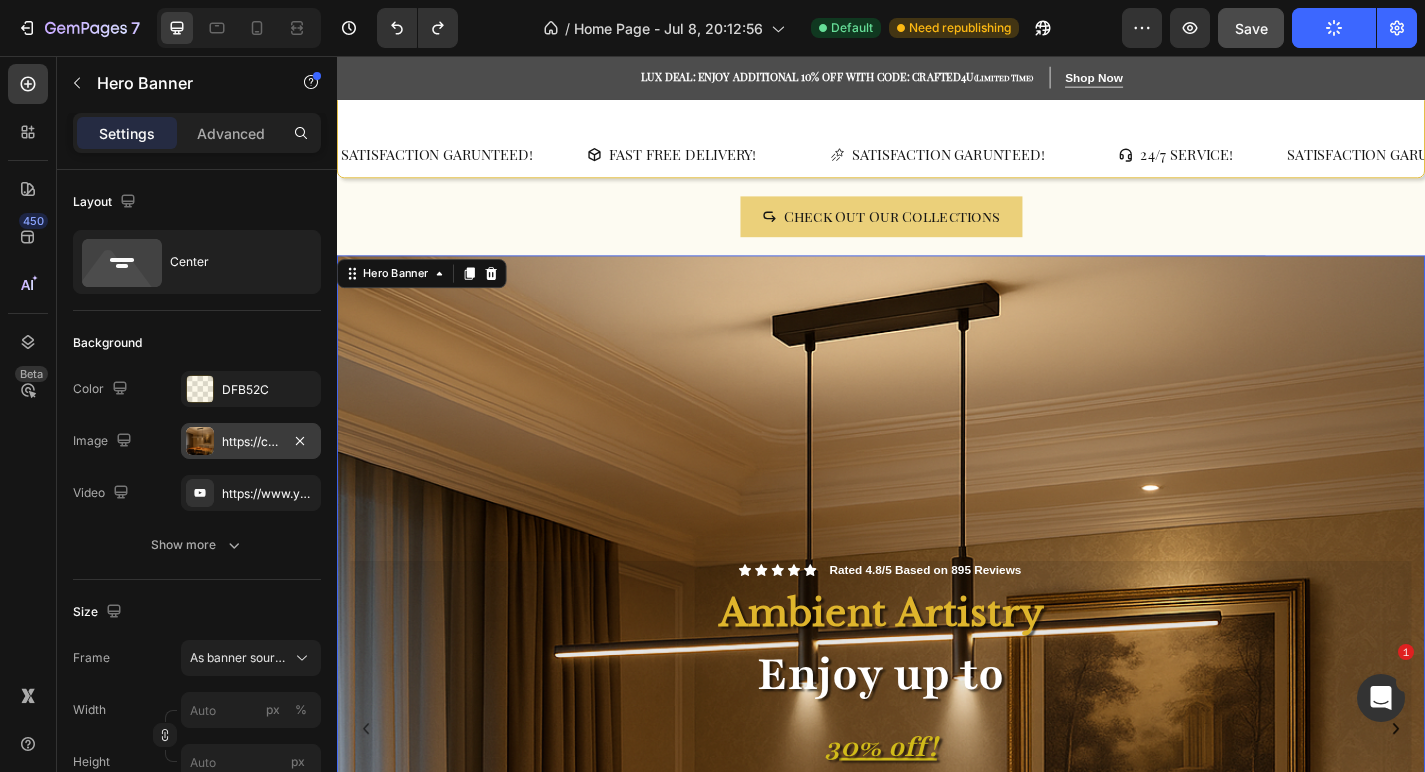 click on "https://cdn.shopify.com/s/files/1/0765/9077/6534/files/gempages_574608981599716581-d514b1ff-b937-4a7e-8831-35d2d2e456c9.png" at bounding box center (251, 442) 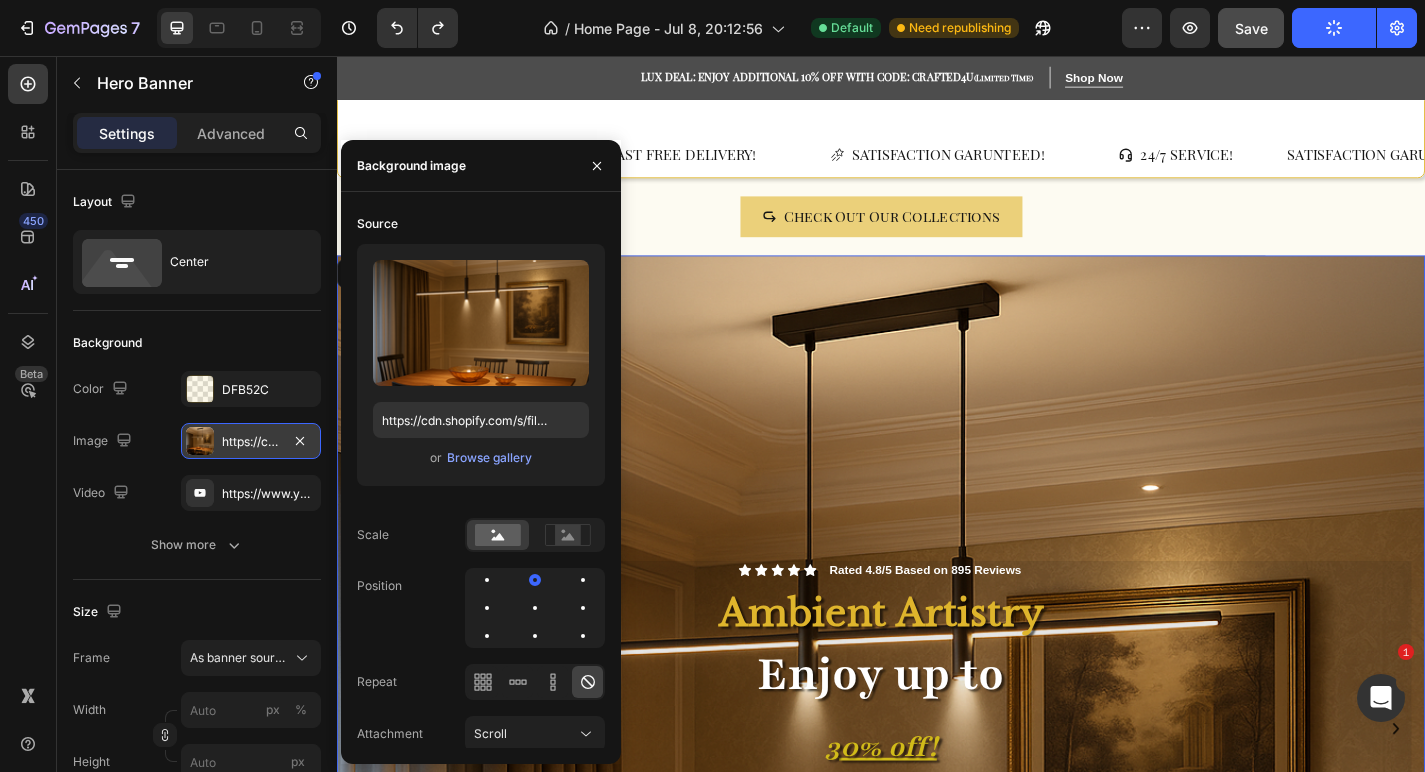 click on "https://cdn.shopify.com/s/files/1/0765/9077/6534/files/gempages_574608981599716581-d514b1ff-b937-4a7e-8831-35d2d2e456c9.png" at bounding box center (251, 442) 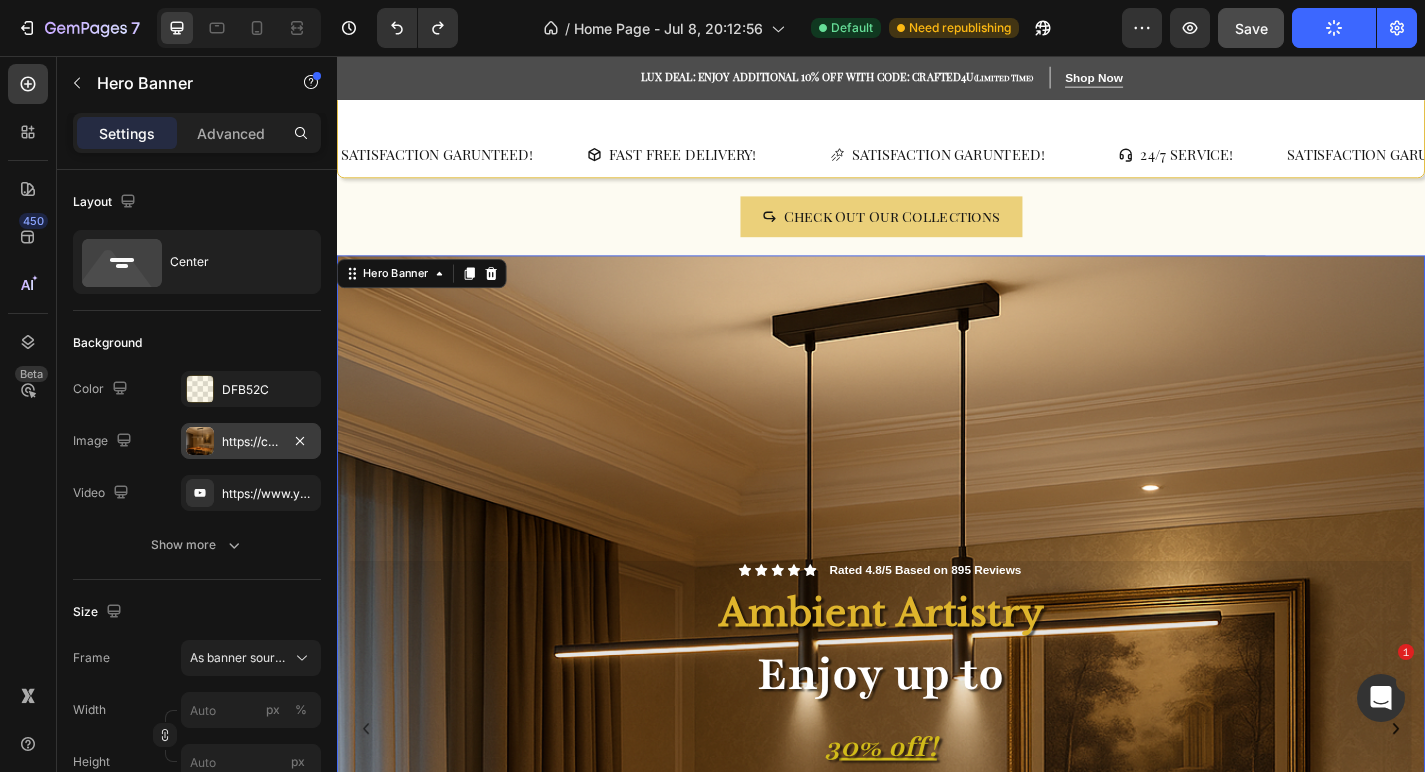 click on "https://cdn.shopify.com/s/files/1/0765/9077/6534/files/gempages_574608981599716581-d514b1ff-b937-4a7e-8831-35d2d2e456c9.png" at bounding box center [251, 442] 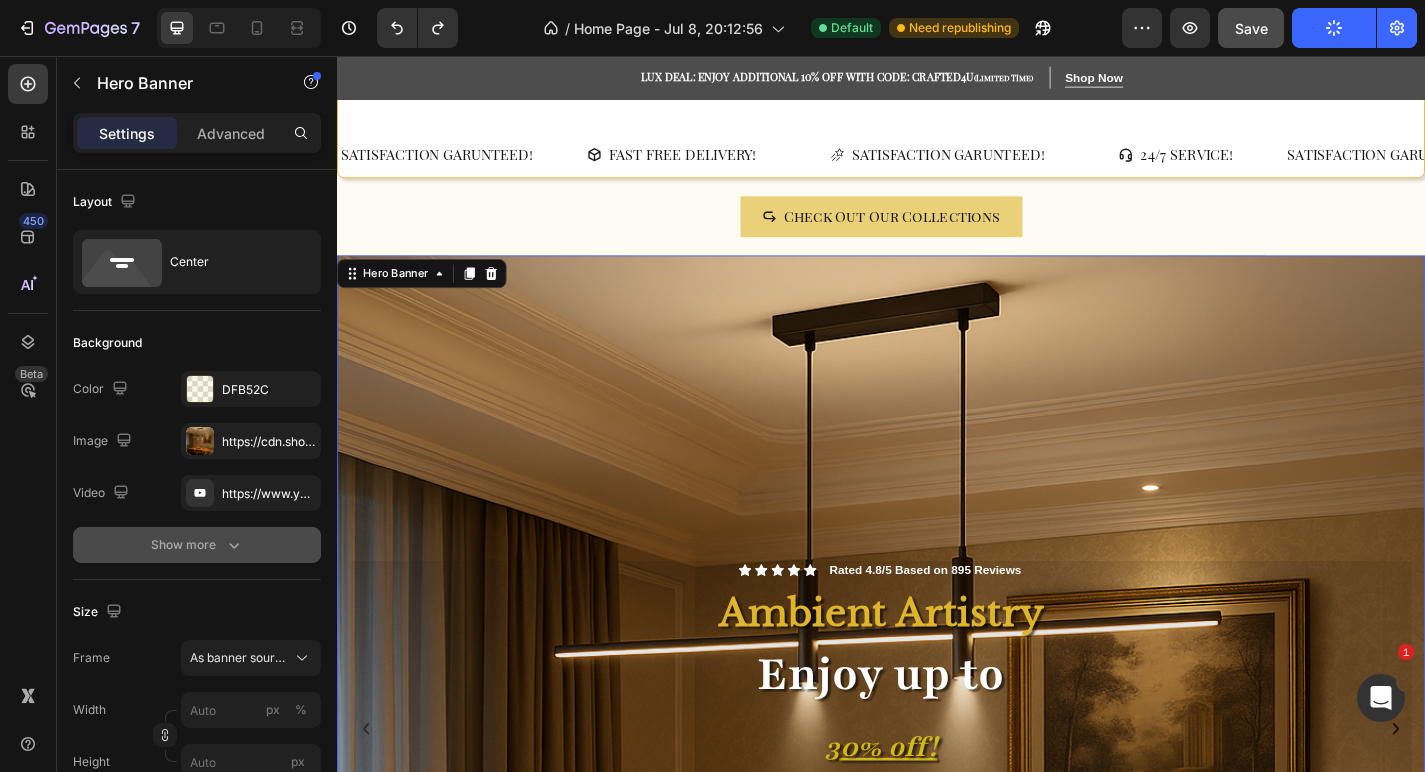 click on "Show more" at bounding box center (197, 545) 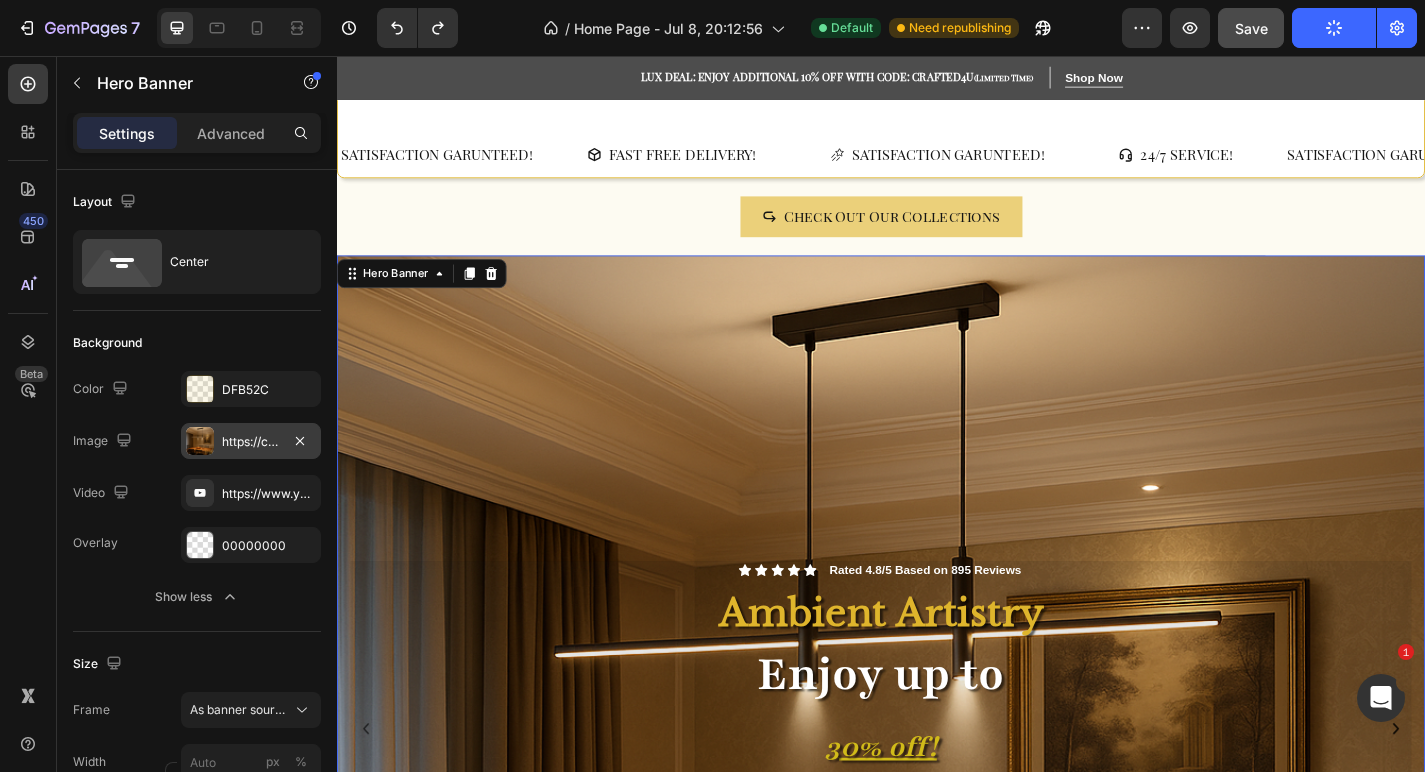 click on "https://cdn.shopify.com/s/files/1/0765/9077/6534/files/gempages_574608981599716581-d514b1ff-b937-4a7e-8831-35d2d2e456c9.png" at bounding box center [251, 442] 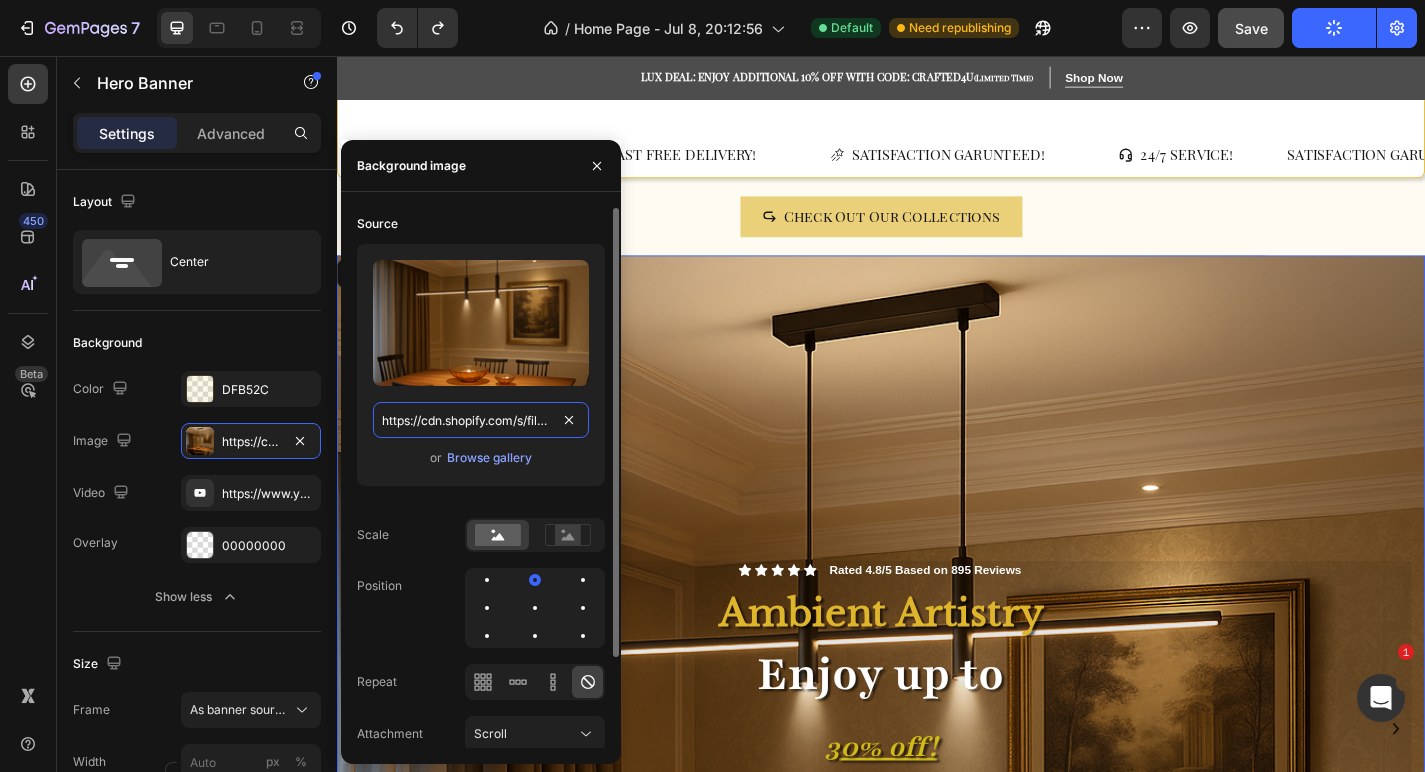 click on "https://cdn.shopify.com/s/files/1/0765/9077/6534/files/gempages_574608981599716581-d514b1ff-b937-4a7e-8831-35d2d2e456c9.png" at bounding box center (481, 420) 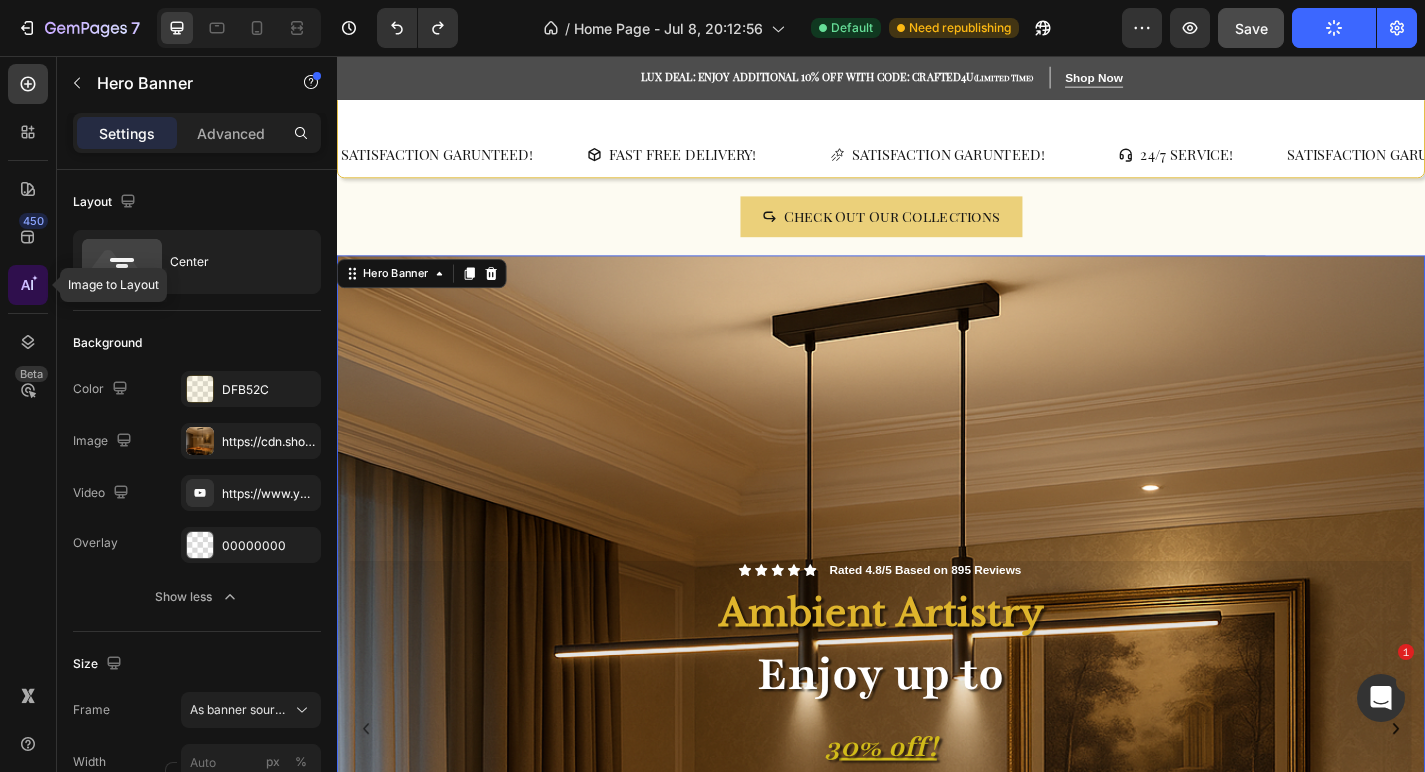 click 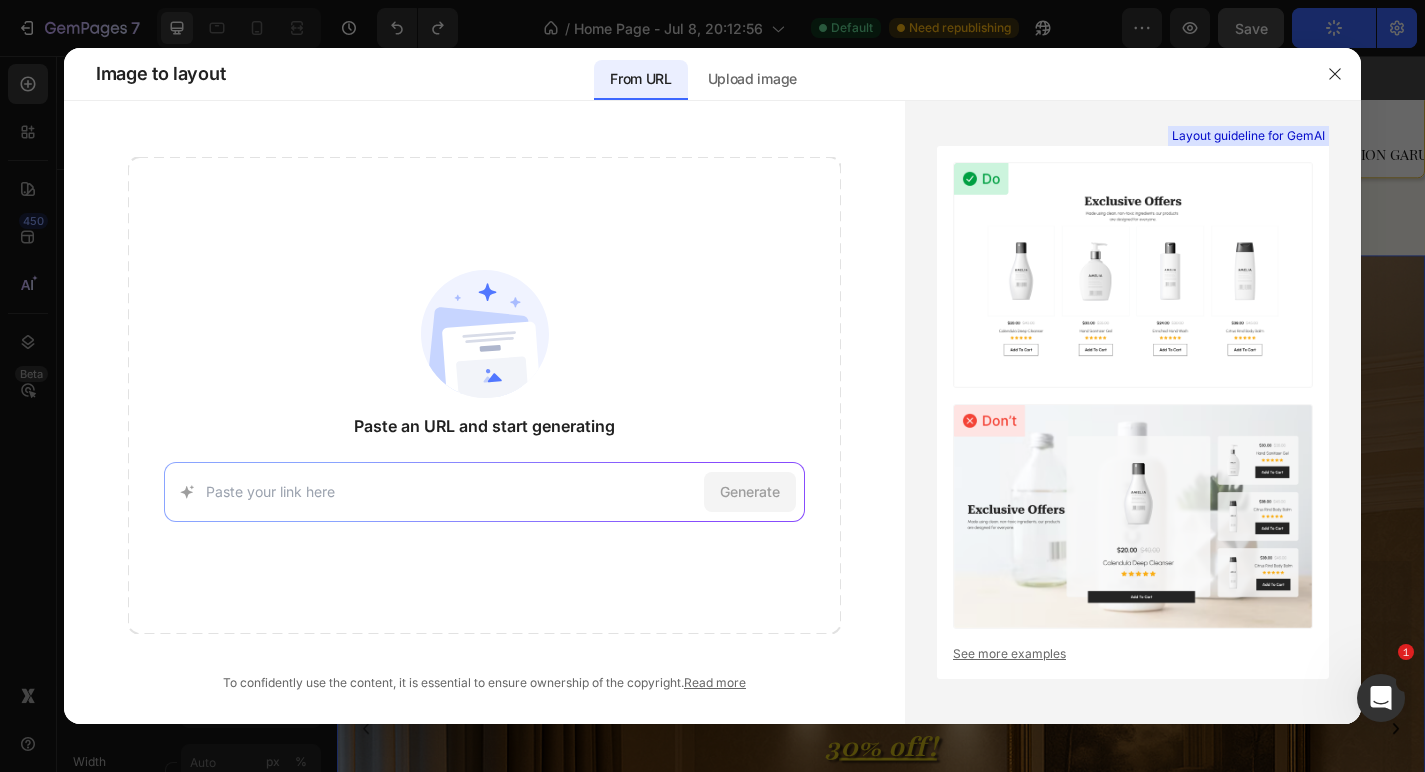 click on "Generate" at bounding box center (485, 492) 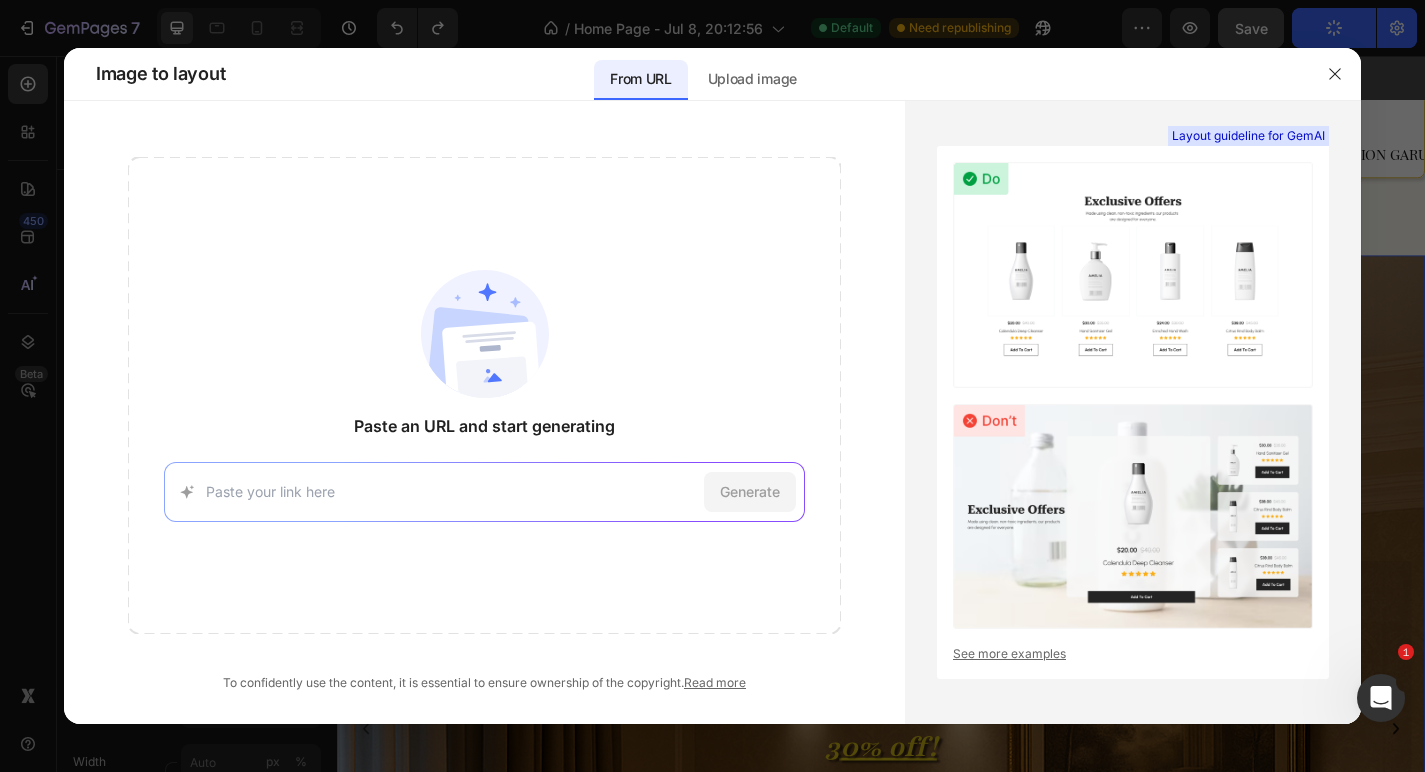 click at bounding box center (451, 491) 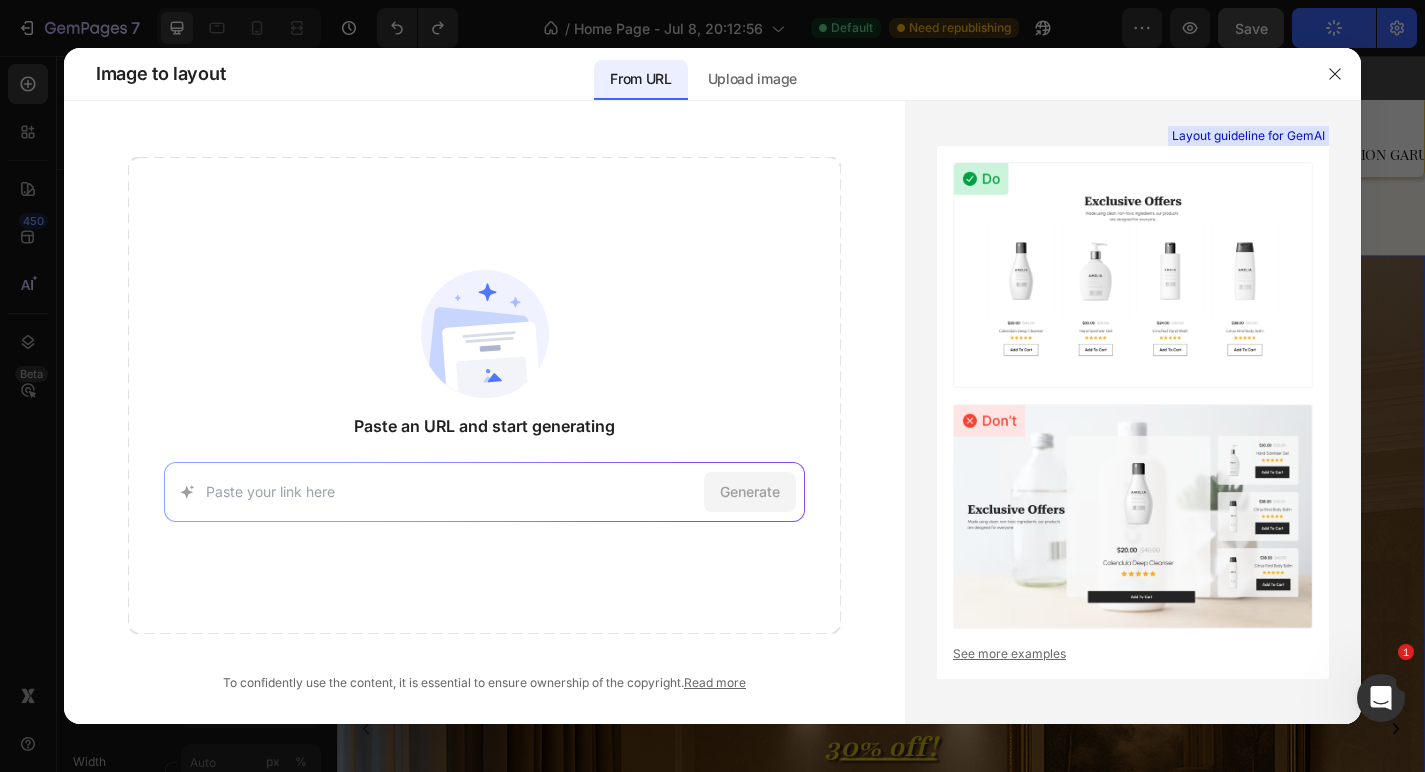 paste on "https://cdn.shopify.com/s/files/1/0765/9077/6534/files/gempages_574608981599716581-d514b1ff-b937-4a7e-8831-35d2d2e456c9.png" 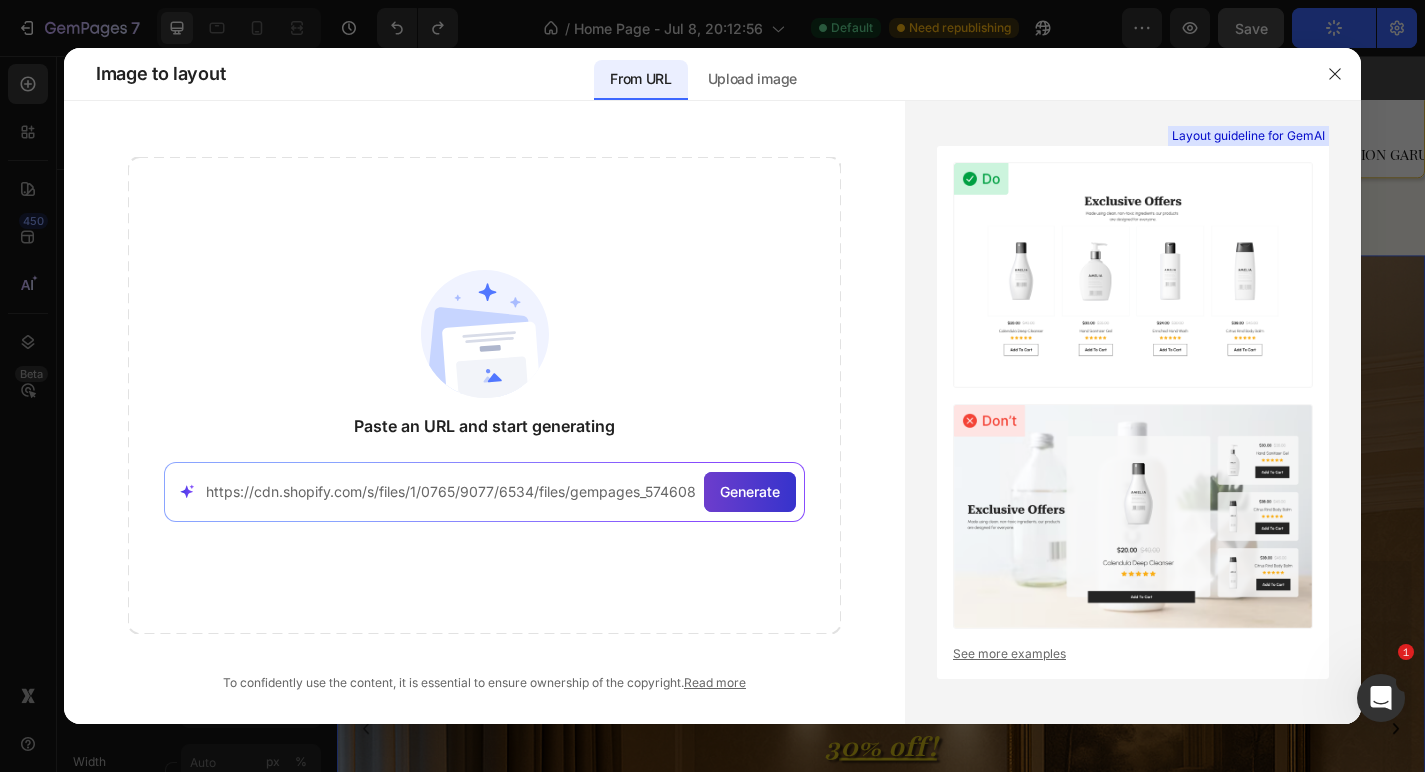 type on "https://cdn.shopify.com/s/files/1/0765/9077/6534/files/gempages_574608981599716581-d514b1ff-b937-4a7e-8831-35d2d2e456c9.png" 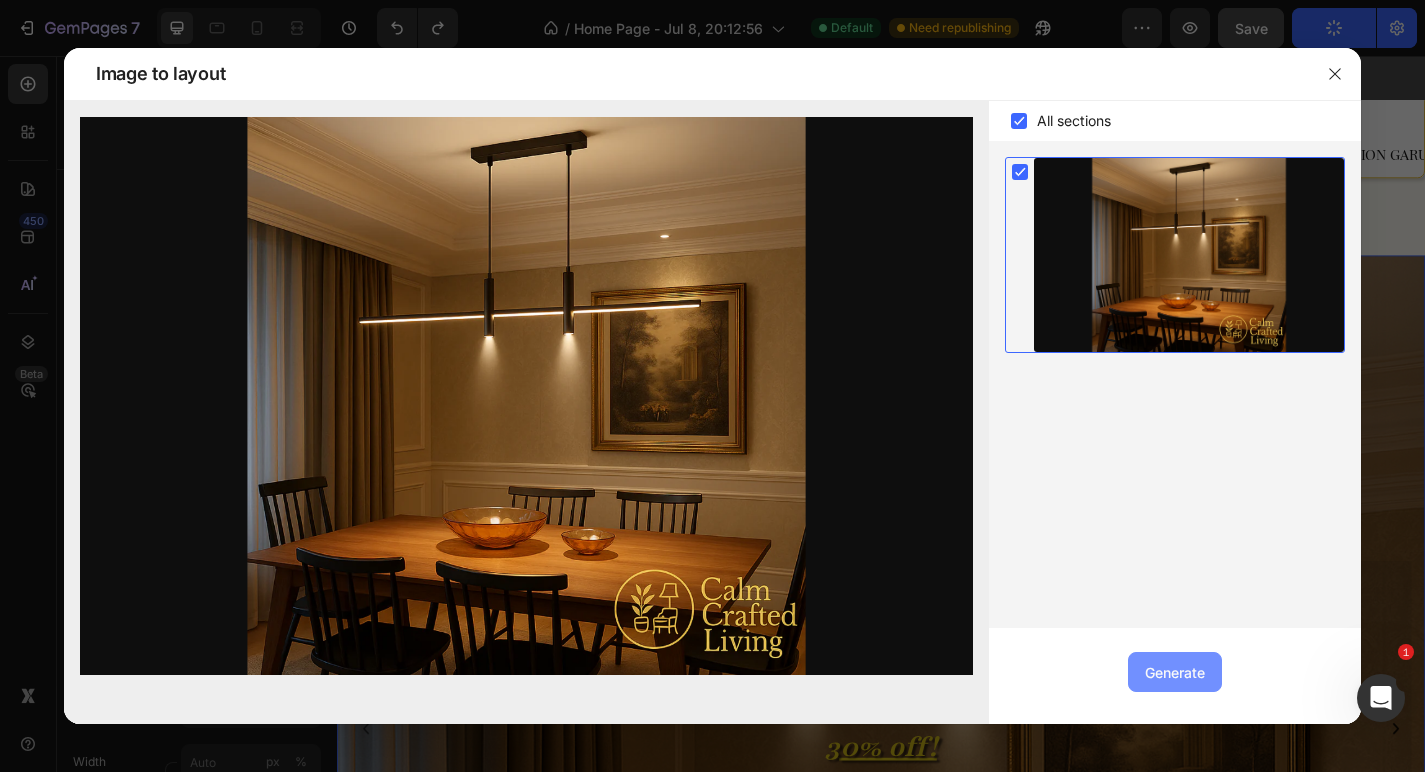 click on "Generate" at bounding box center [1175, 672] 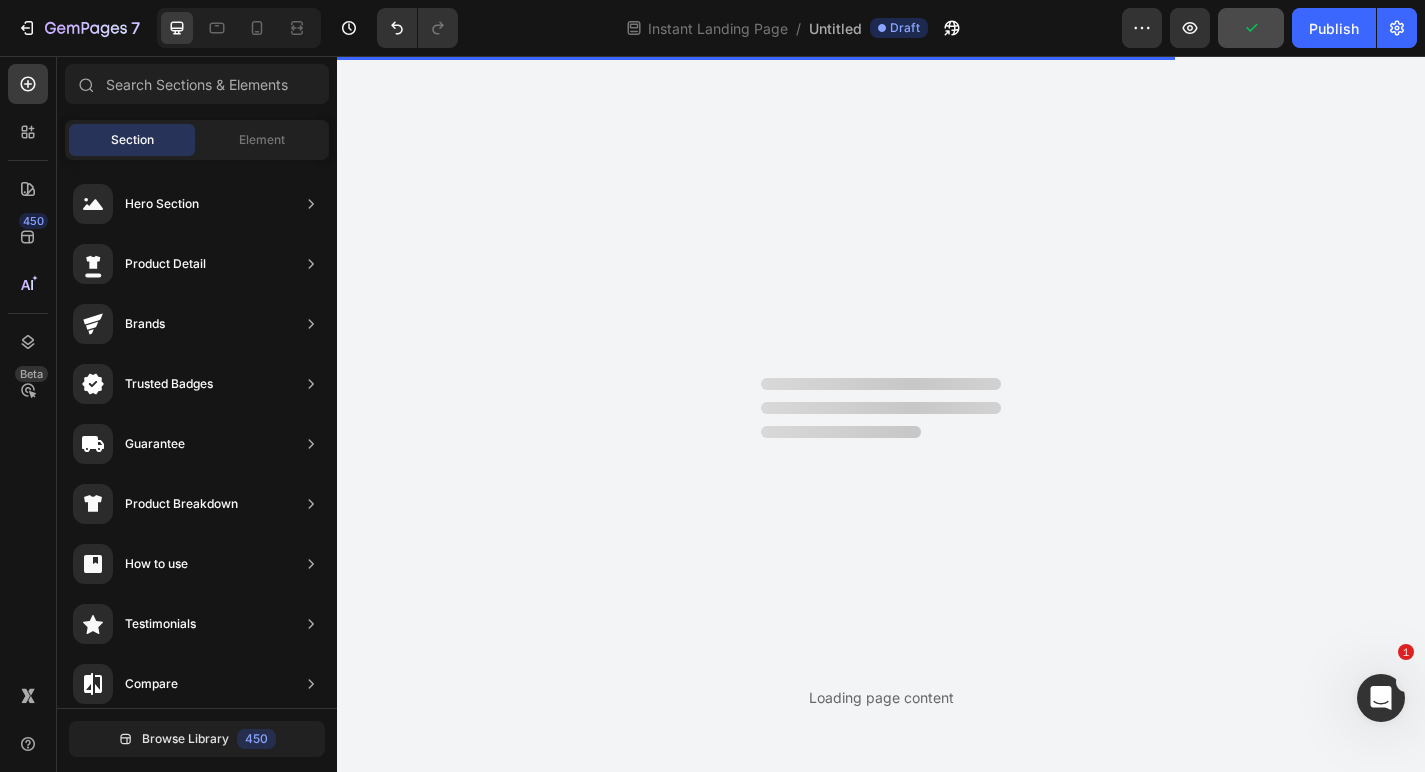 scroll, scrollTop: 0, scrollLeft: 0, axis: both 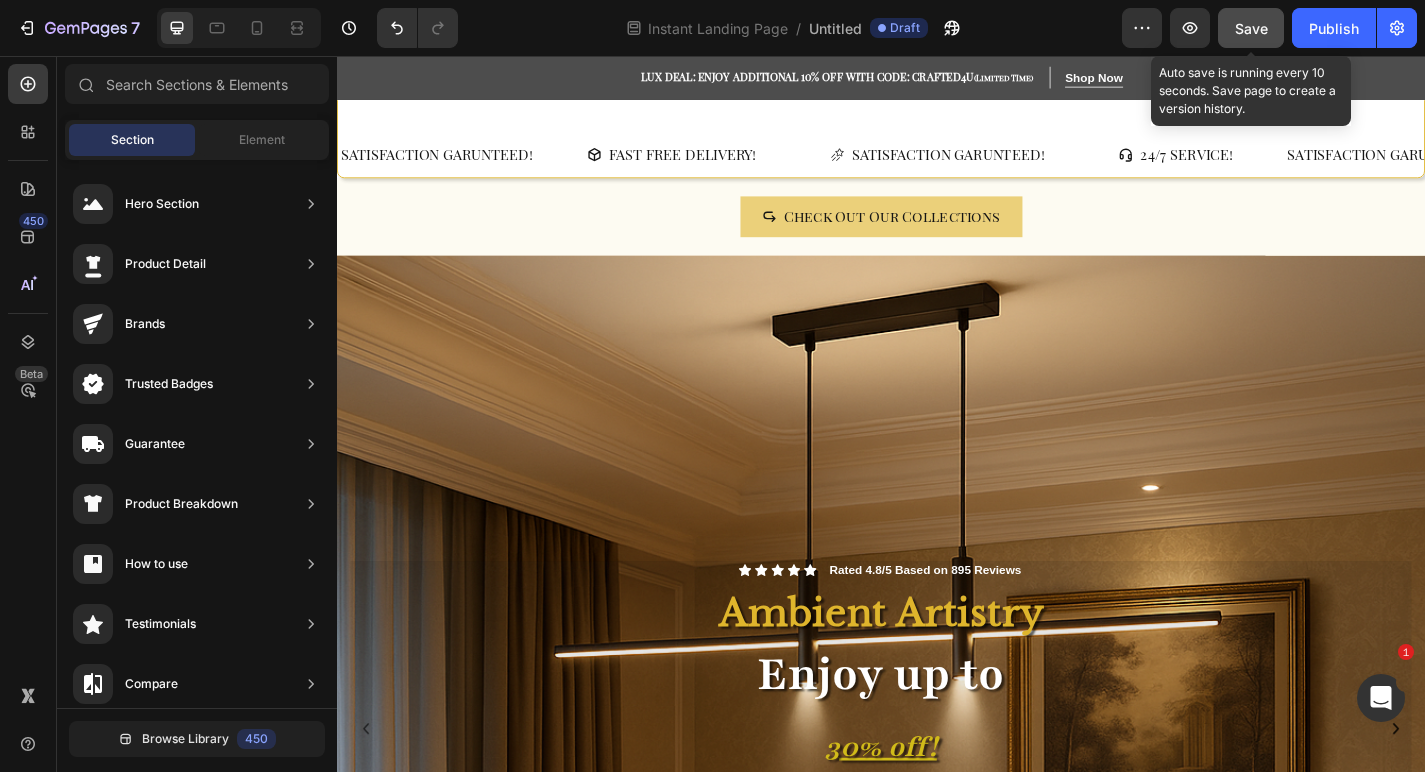 click on "Save" 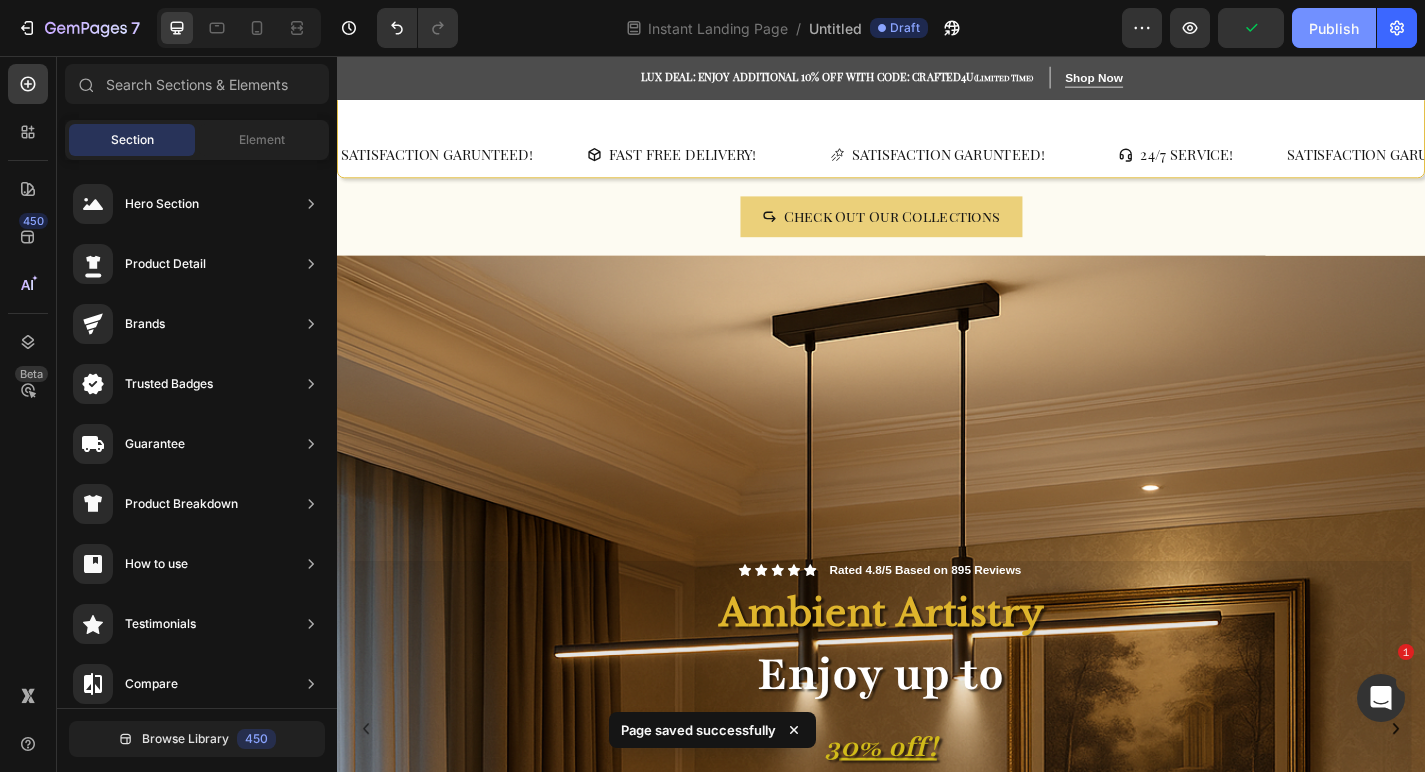 click on "Publish" at bounding box center [1334, 28] 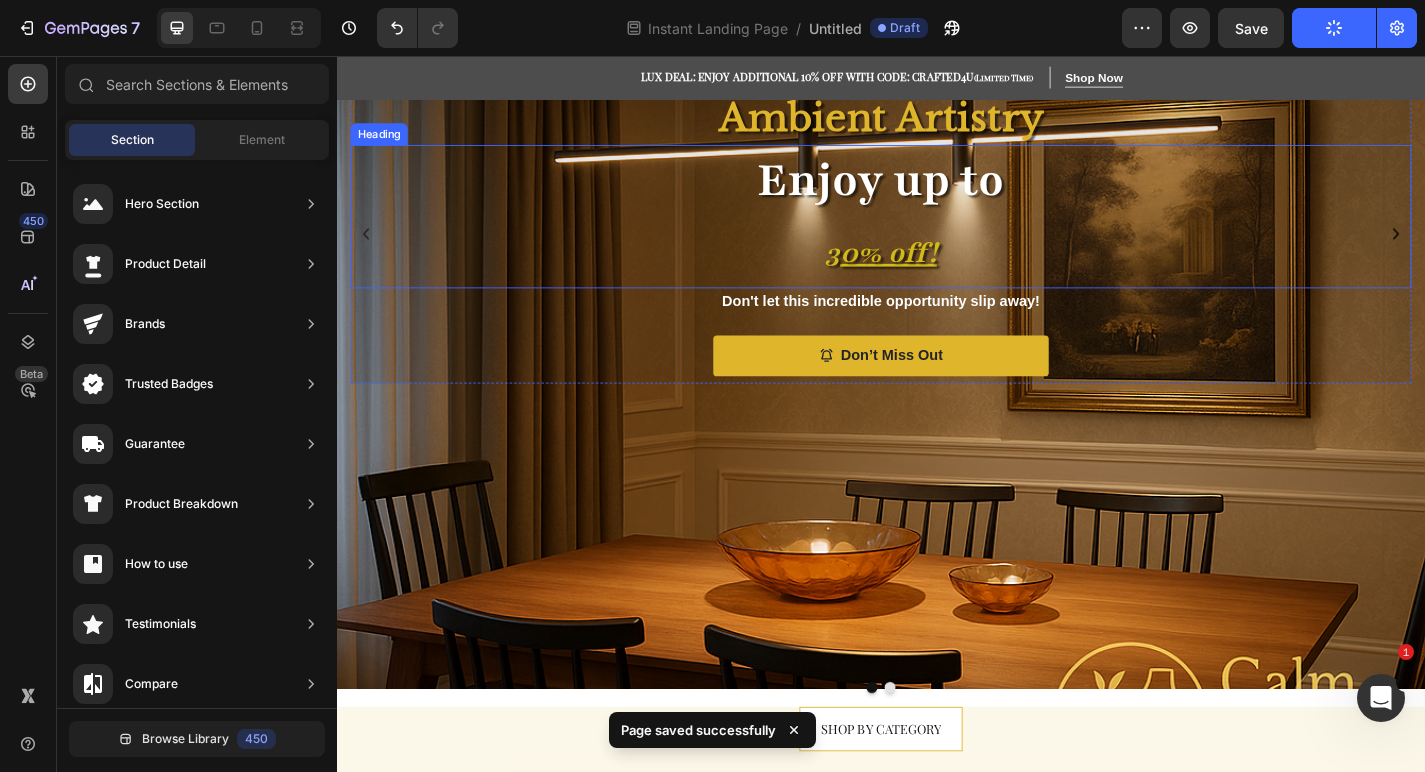 scroll, scrollTop: 555, scrollLeft: 0, axis: vertical 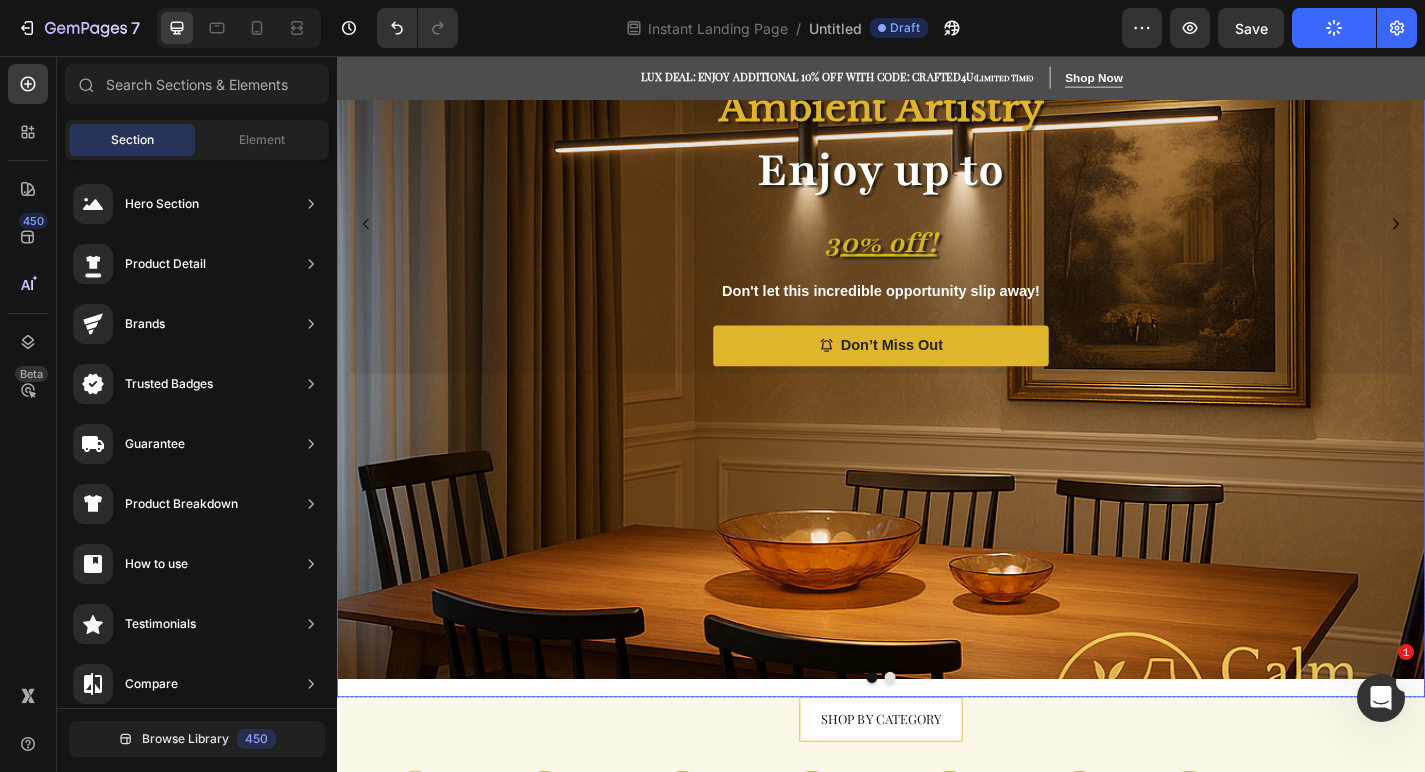 click at bounding box center [947, 741] 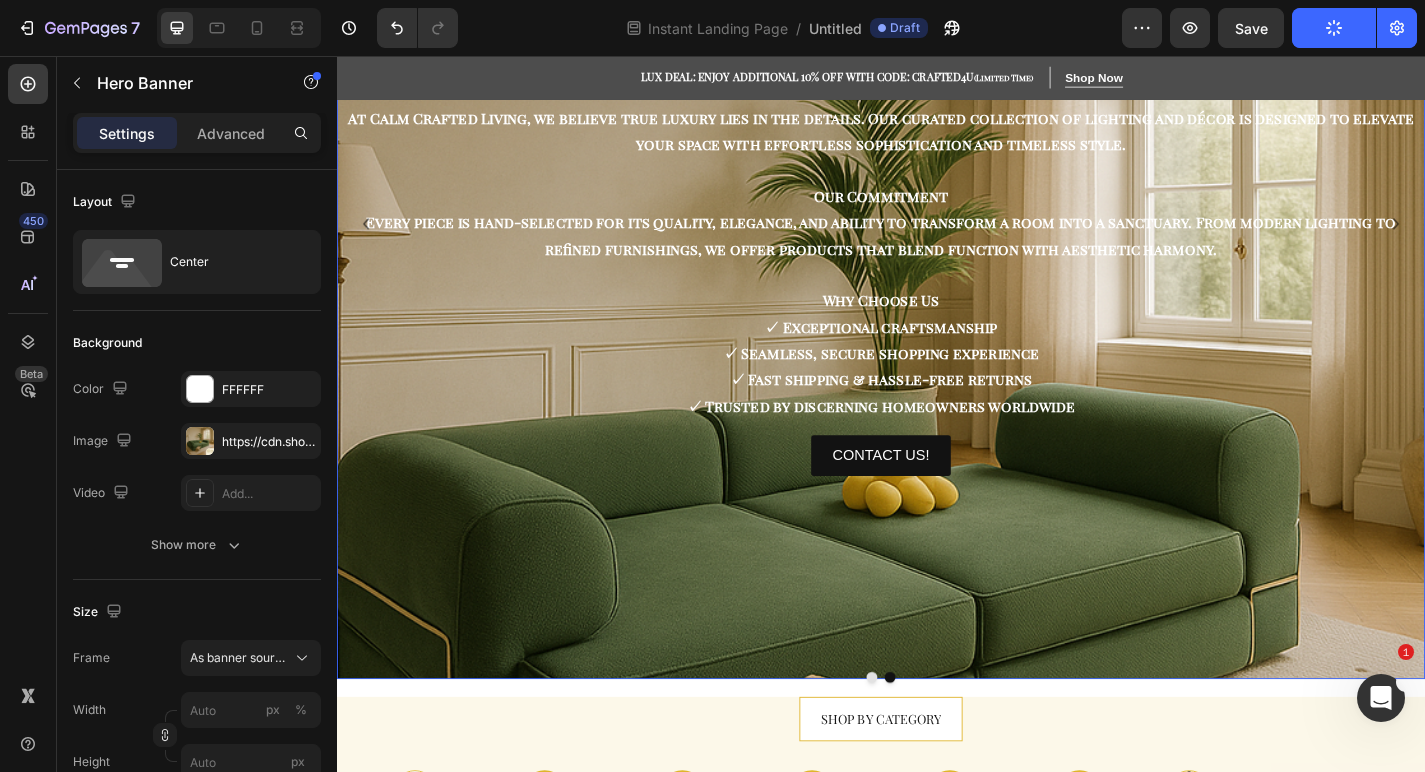 click at bounding box center (937, 482) 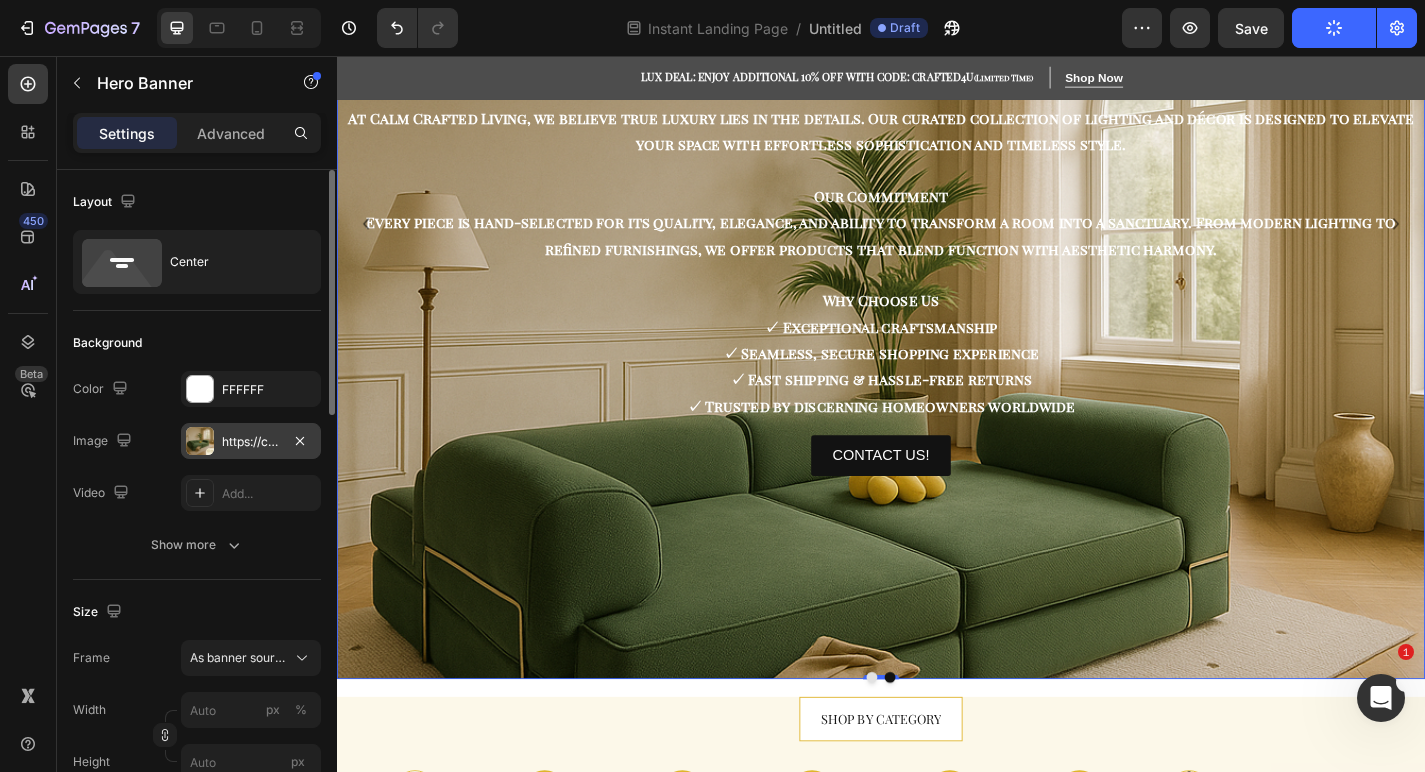 click on "https://cdn.shopify.com/s/files/1/0765/9077/6534/files/gempages_574608981599716581-6beaddfd-d9f4-4109-b7aa-1939963d7964.png" at bounding box center [251, 442] 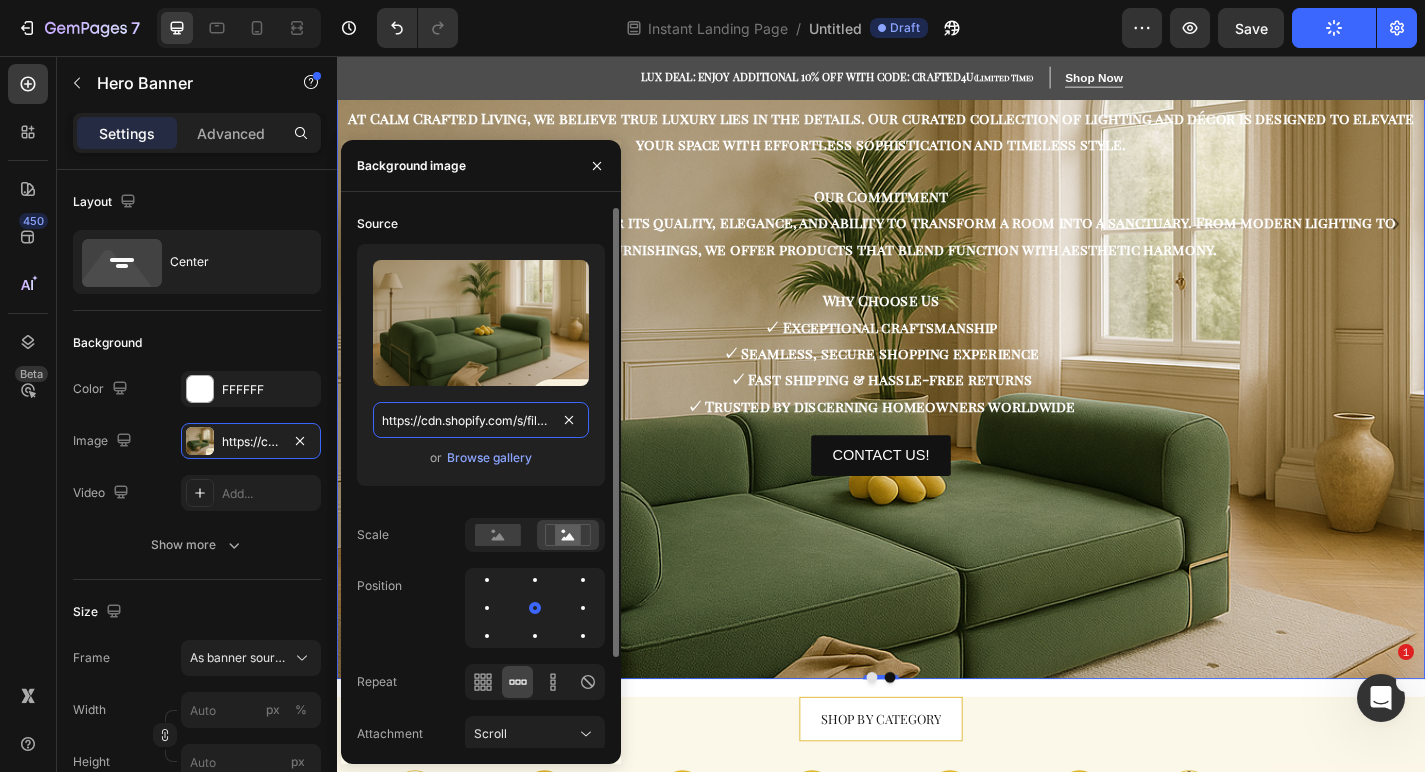 click on "https://cdn.shopify.com/s/files/1/0765/9077/6534/files/gempages_574608981599716581-6beaddfd-d9f4-4109-b7aa-1939963d7964.png" at bounding box center [481, 420] 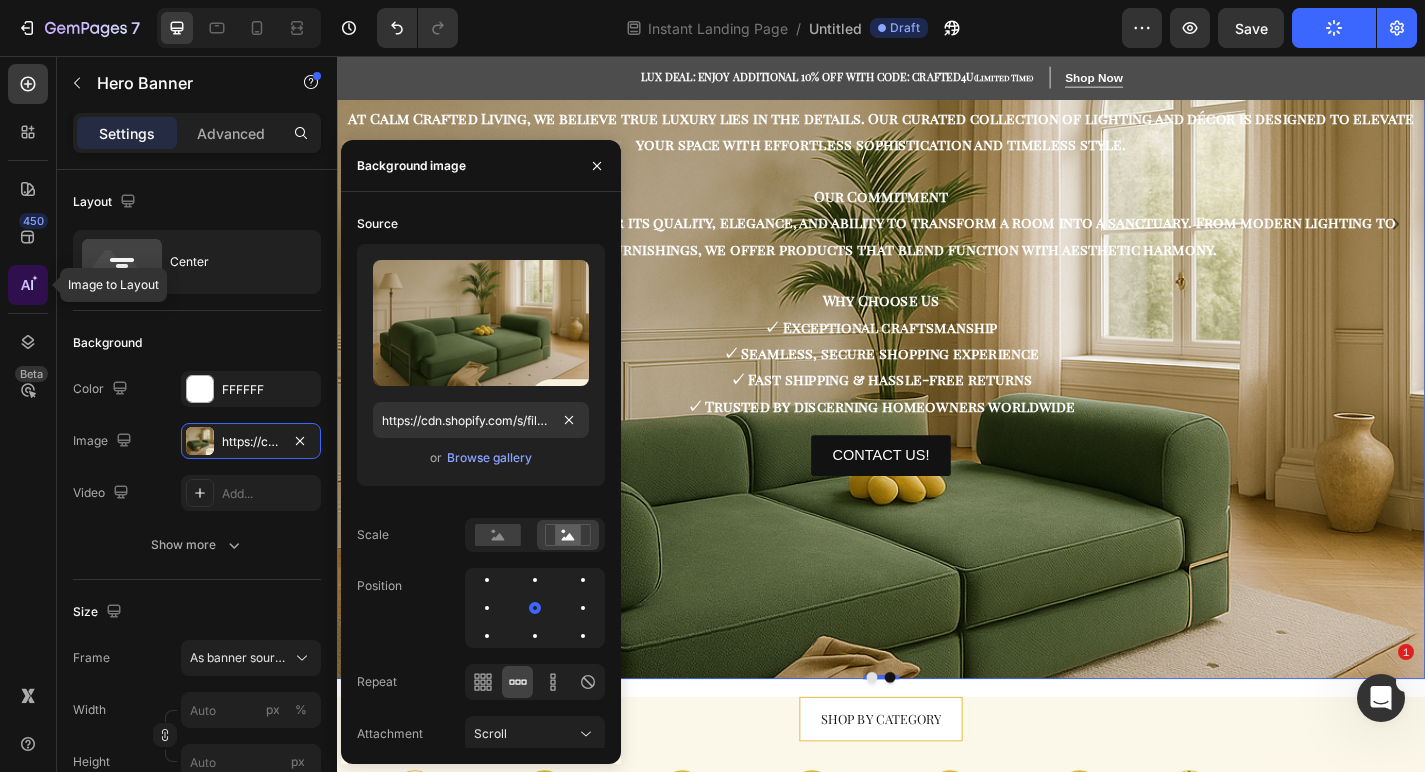 click 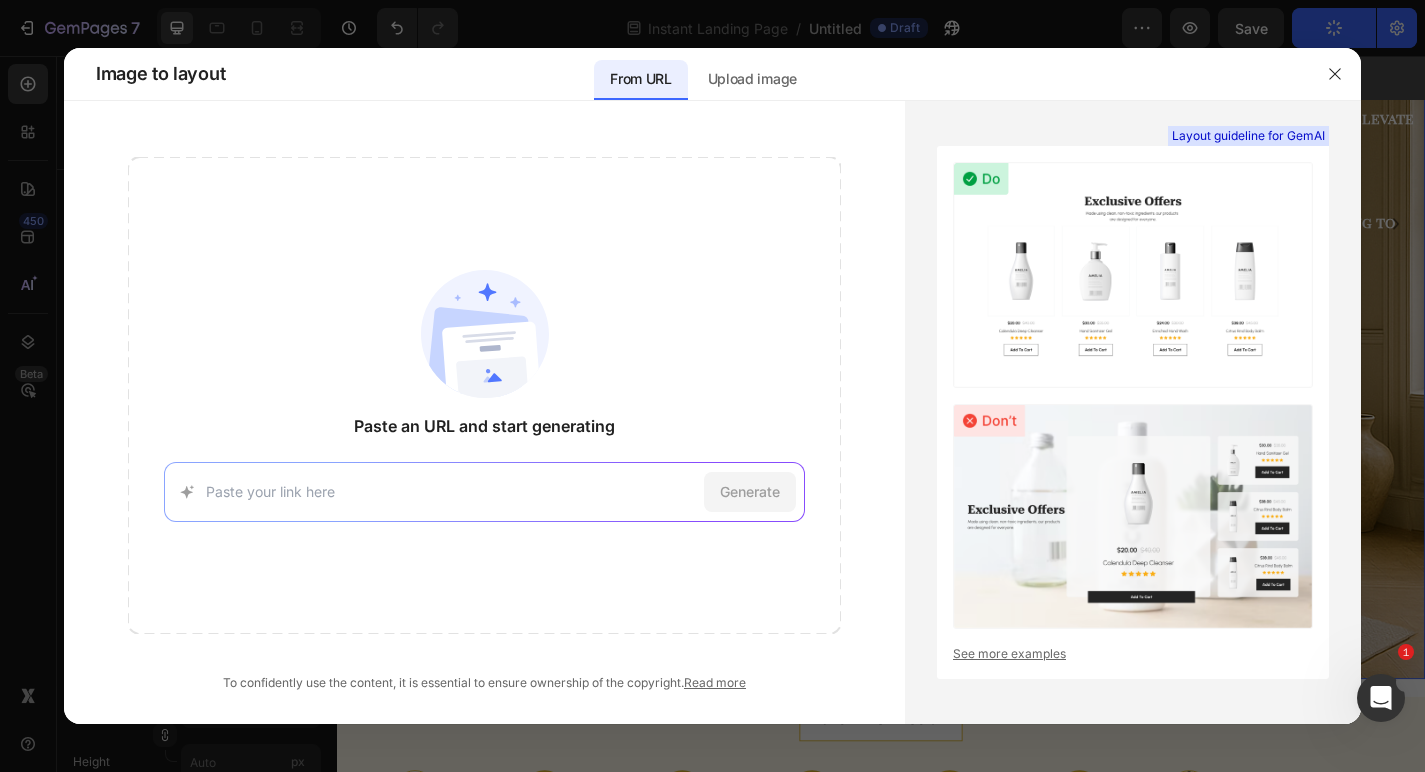 click on "Generate" at bounding box center (485, 492) 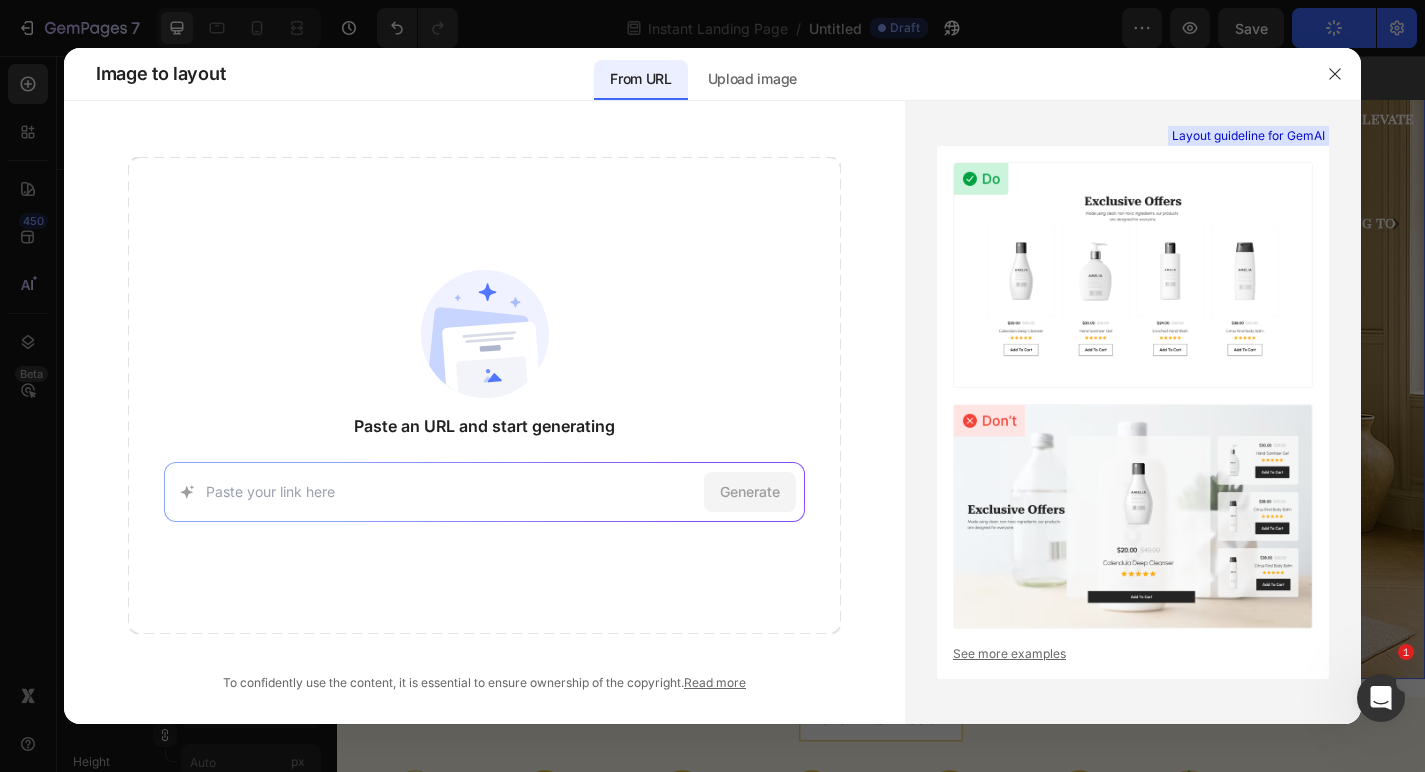 paste on "https://cdn.shopify.com/s/files/1/0765/9077/6534/files/gempages_574608981599716581-6beaddfd-d9f4-4109-b7aa-1939963d7964.png" 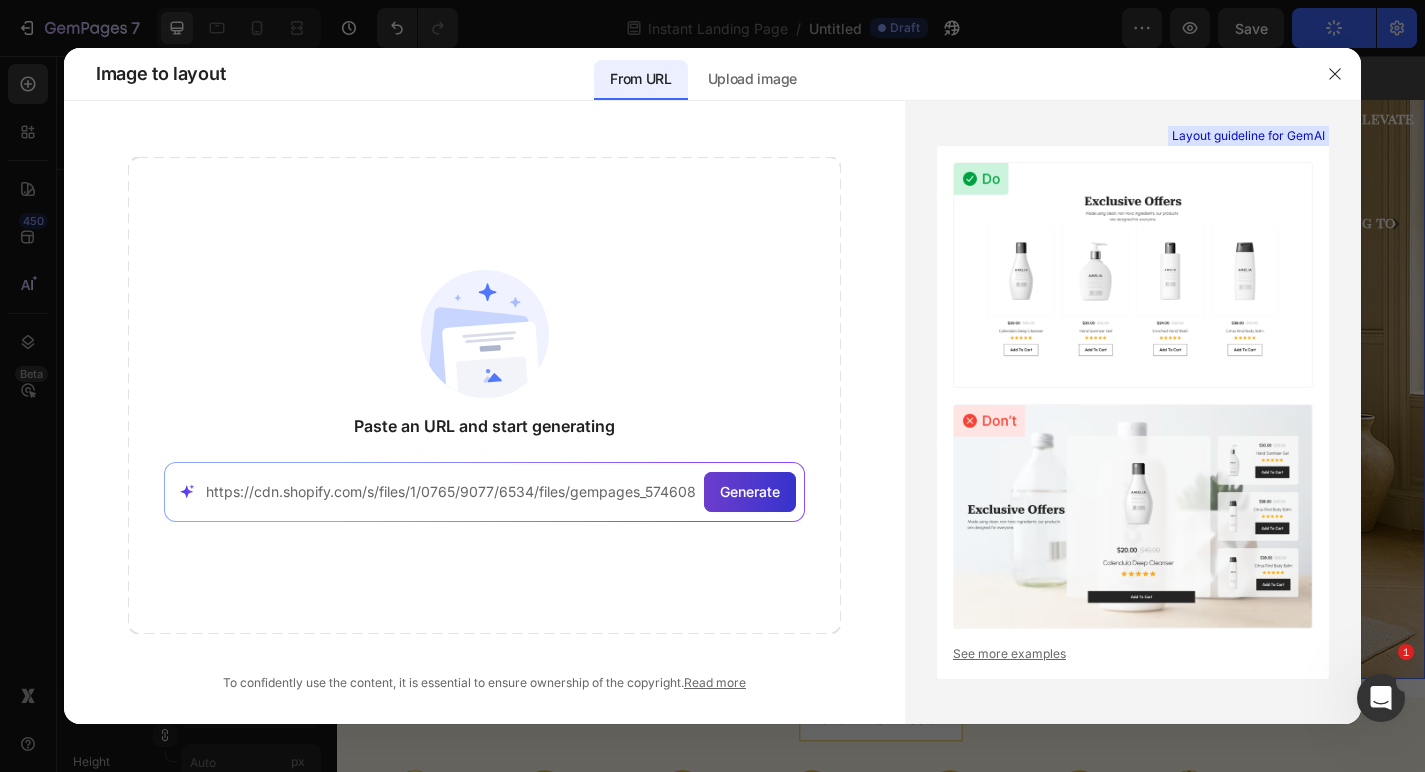 type on "https://cdn.shopify.com/s/files/1/0765/9077/6534/files/gempages_574608981599716581-6beaddfd-d9f4-4109-b7aa-1939963d7964.png" 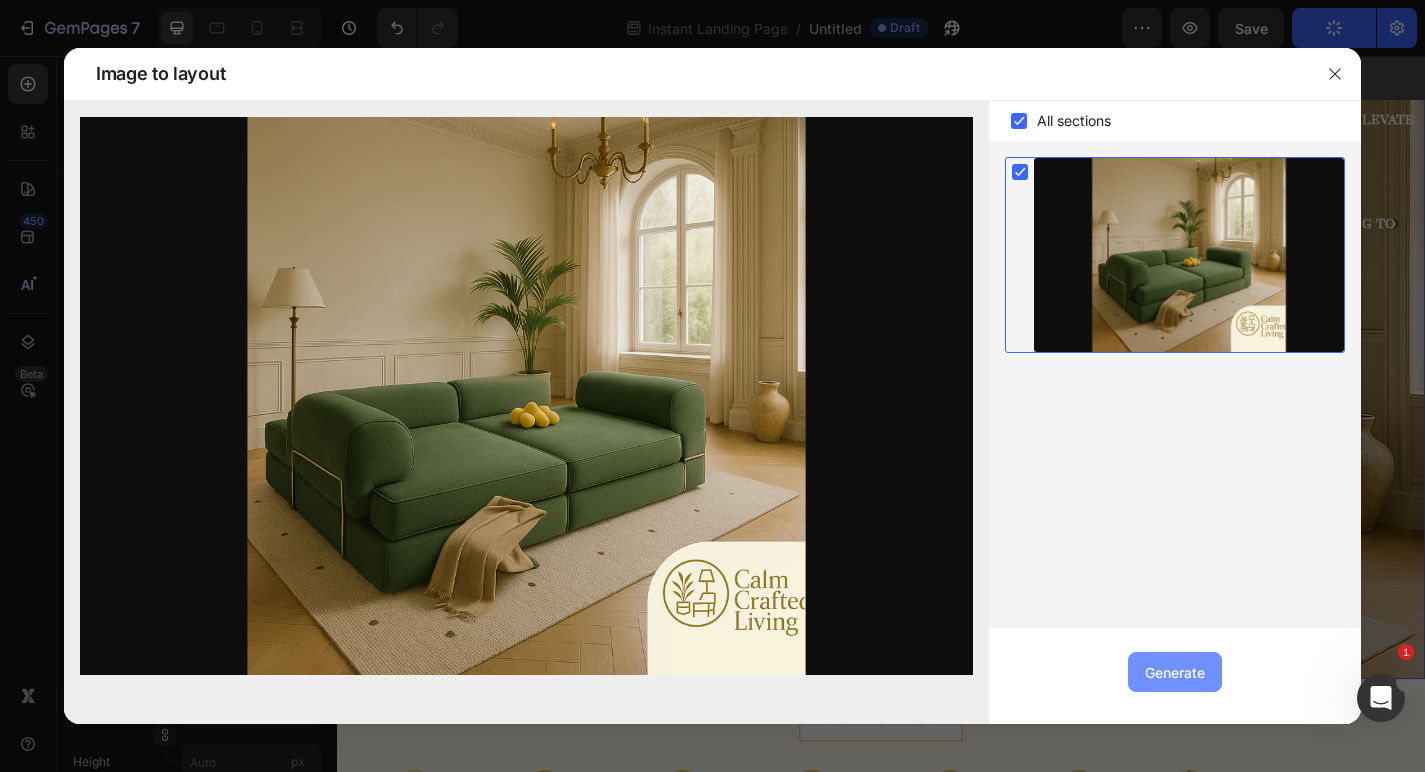 click on "Generate" at bounding box center [1175, 672] 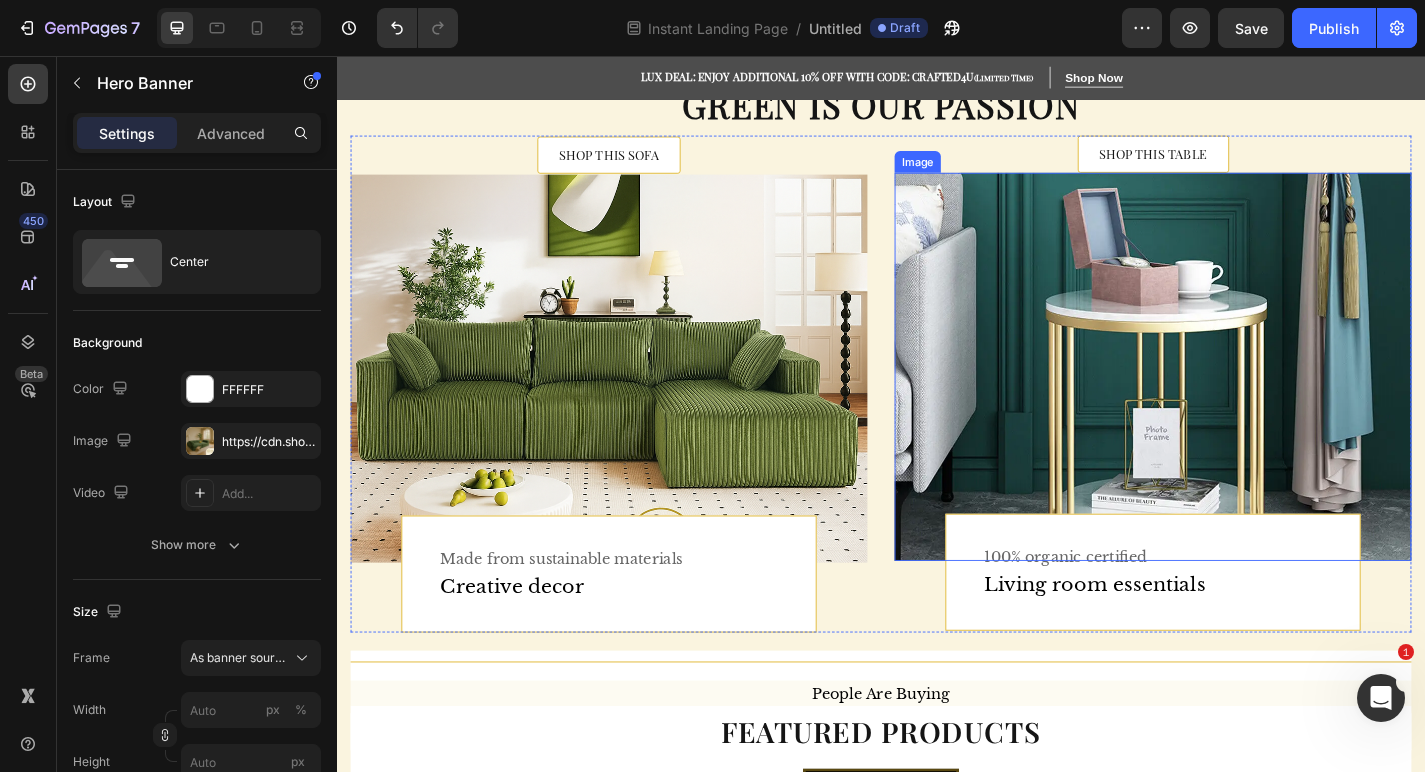 scroll, scrollTop: 1496, scrollLeft: 0, axis: vertical 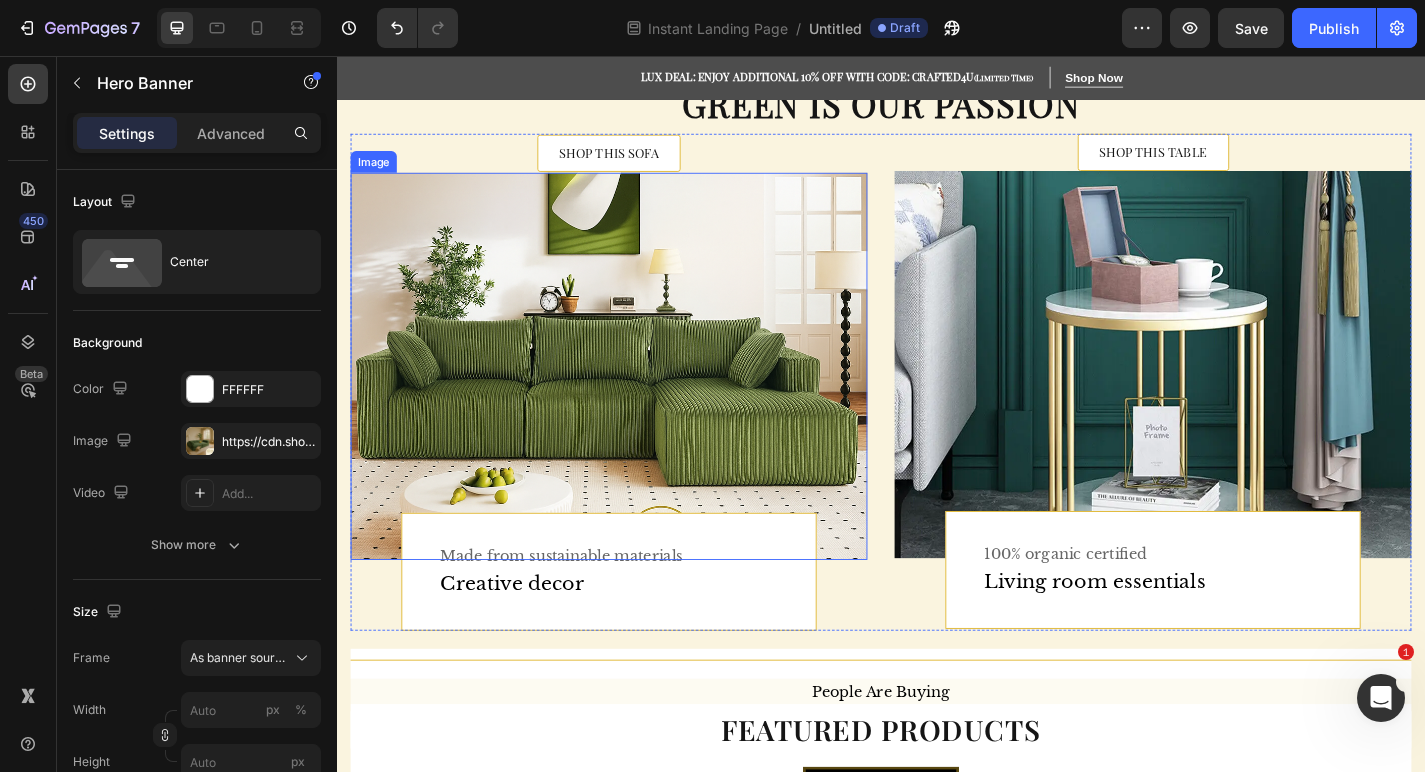click at bounding box center [637, 399] 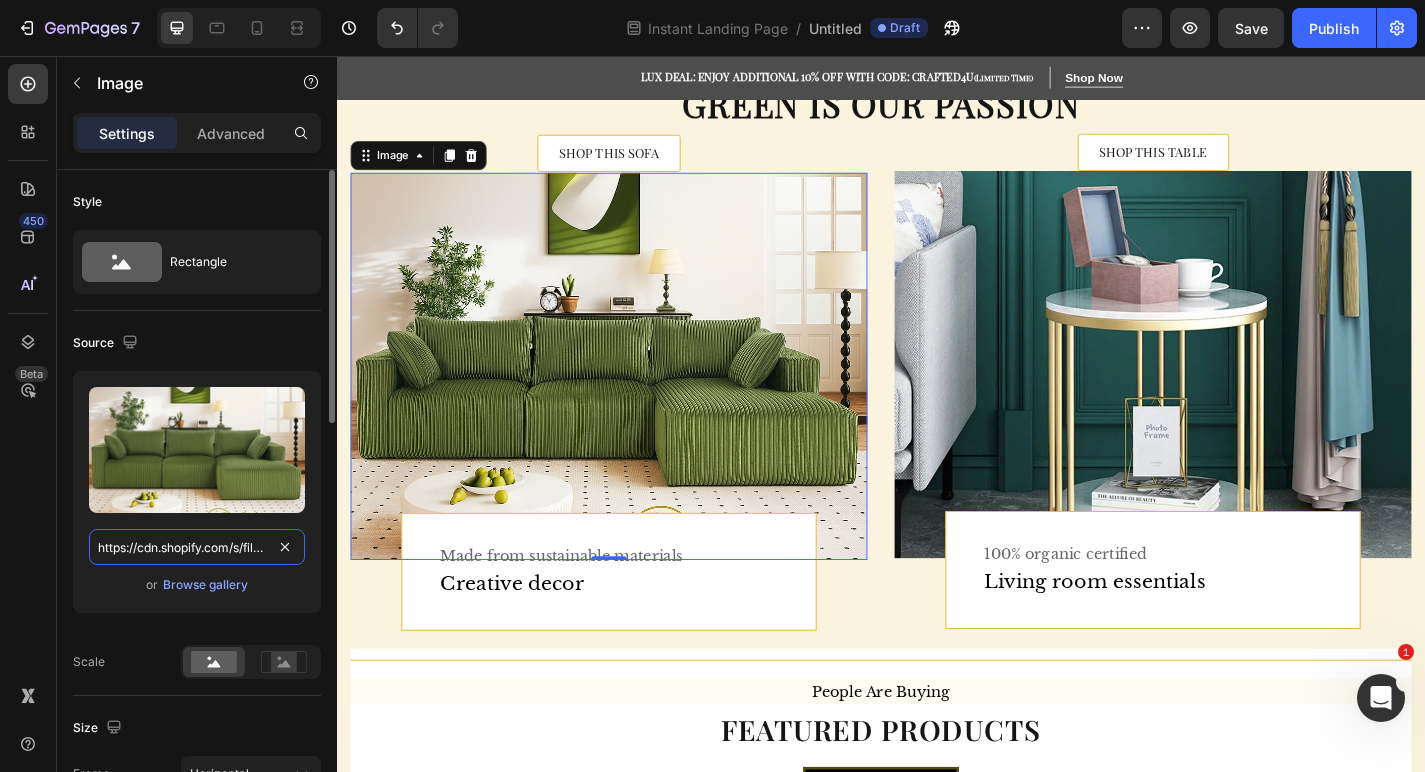 click on "https://cdn.shopify.com/s/files/1/0765/9077/6534/files/0C5935B2-1D40-4F5C-8A4F-FEC399EA1BFD.png?v=1754162411" at bounding box center [197, 547] 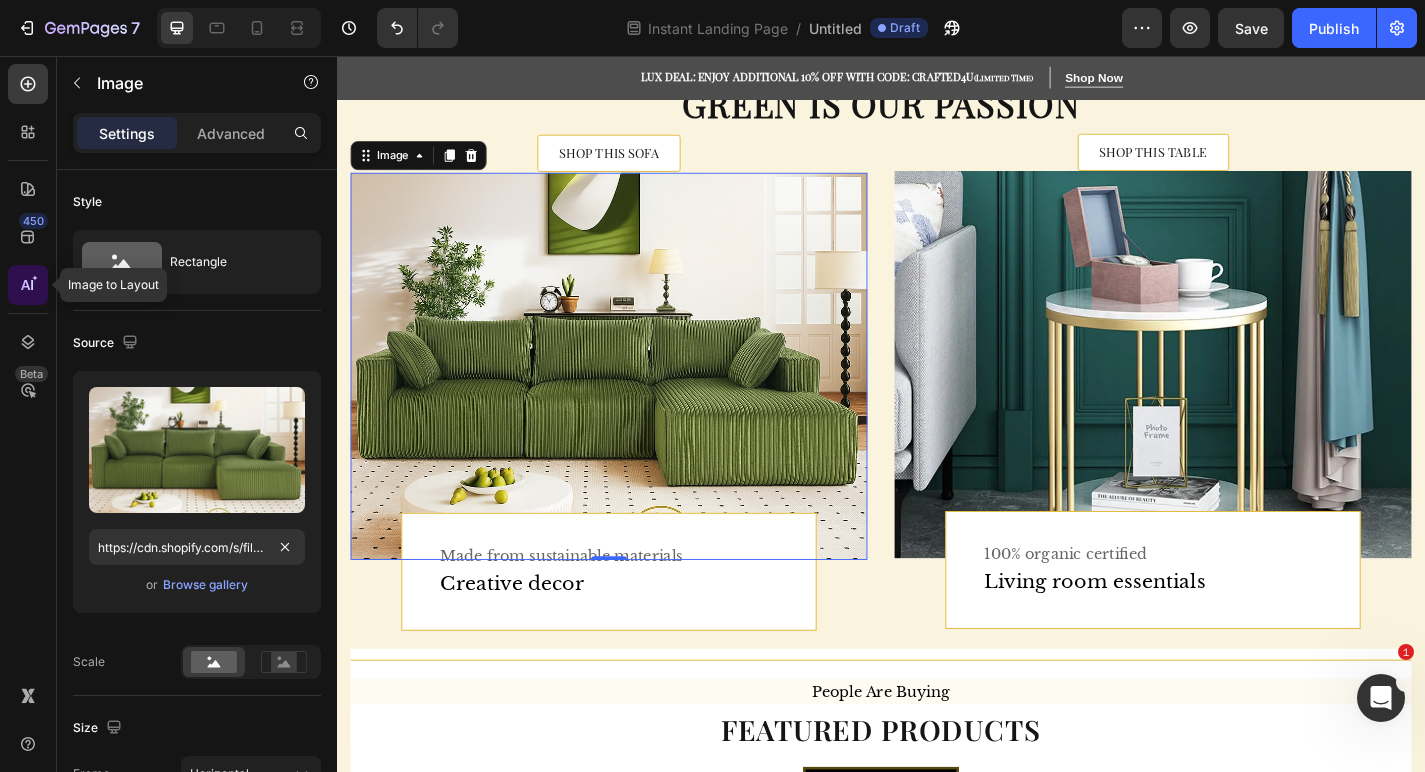 click 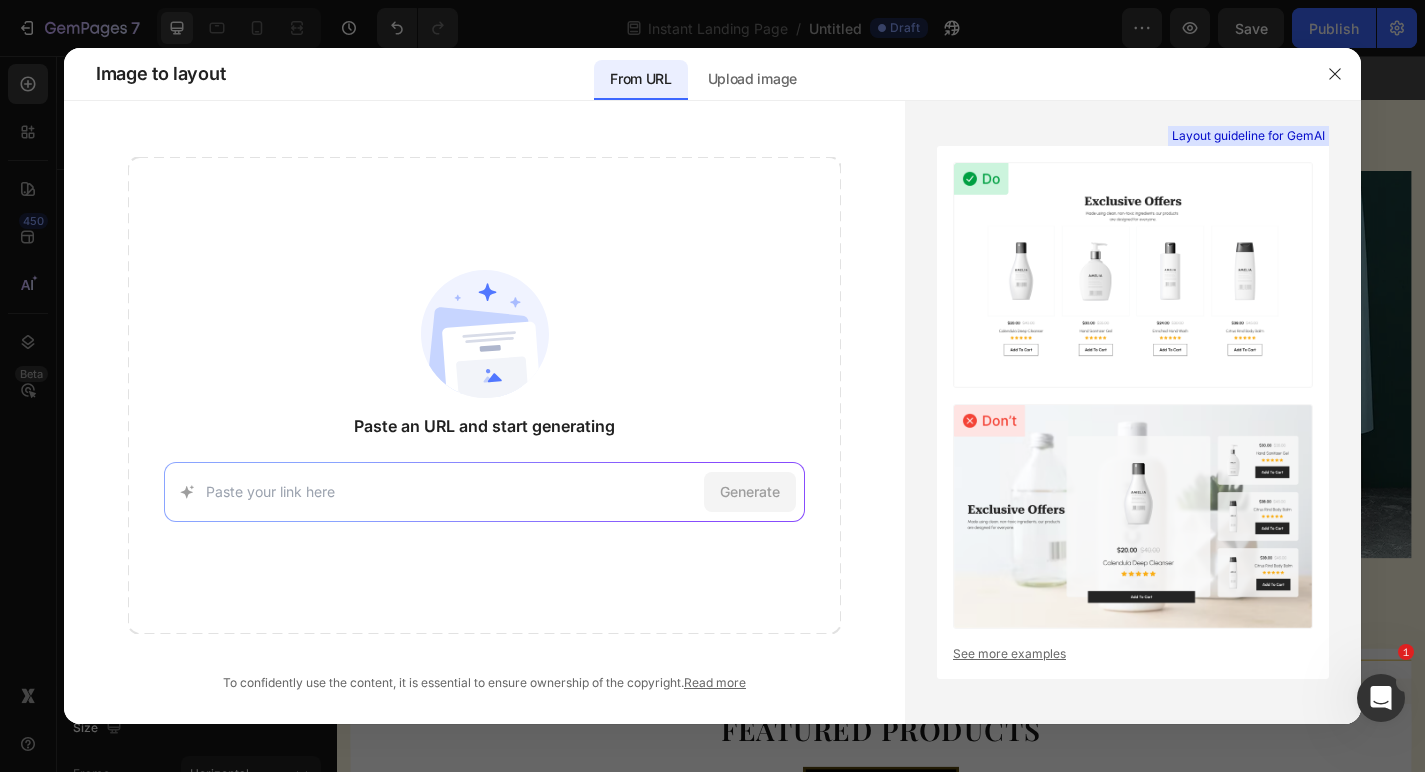 click at bounding box center [451, 491] 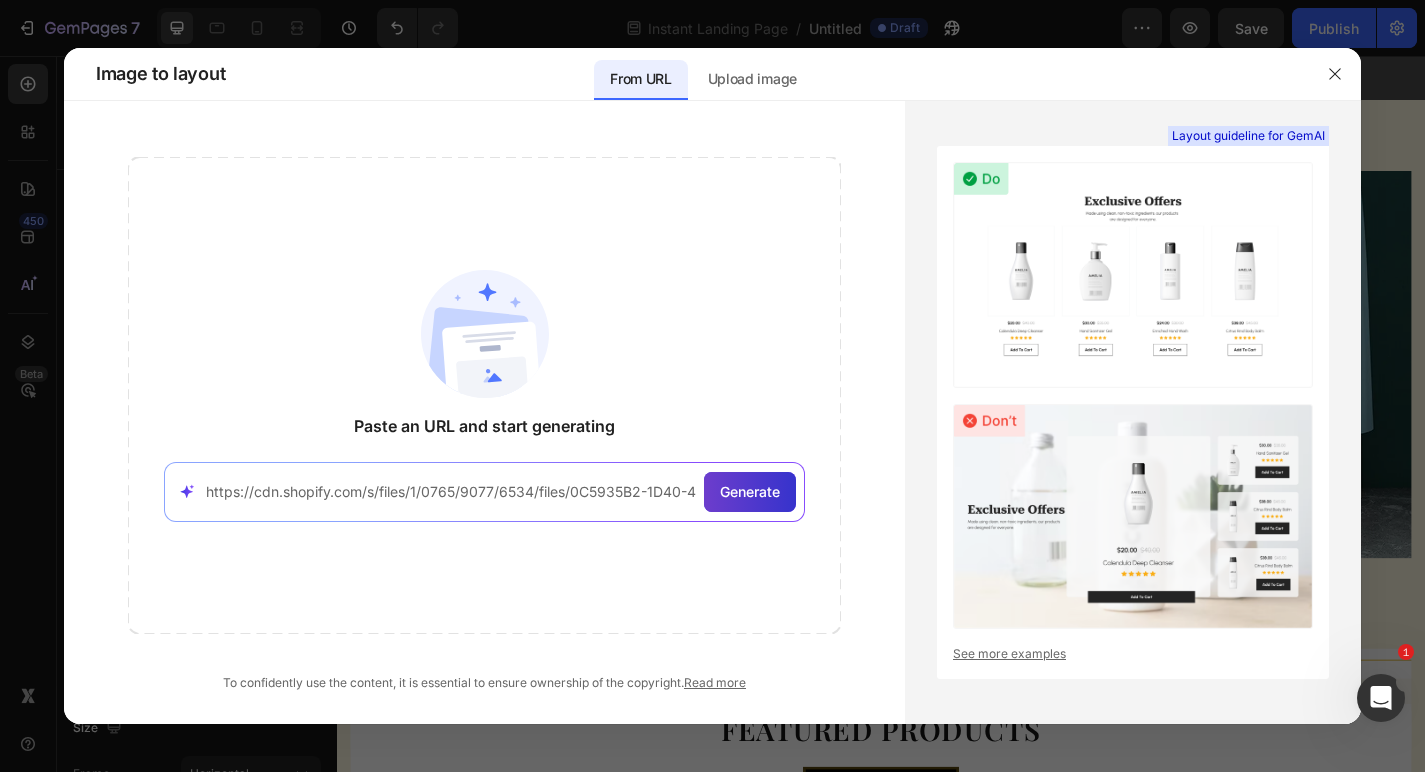 type on "https://cdn.shopify.com/s/files/1/0765/9077/6534/files/0C5935B2-1D40-4F5C-8A4F-FEC399EA1BFD.png?v=1754162411" 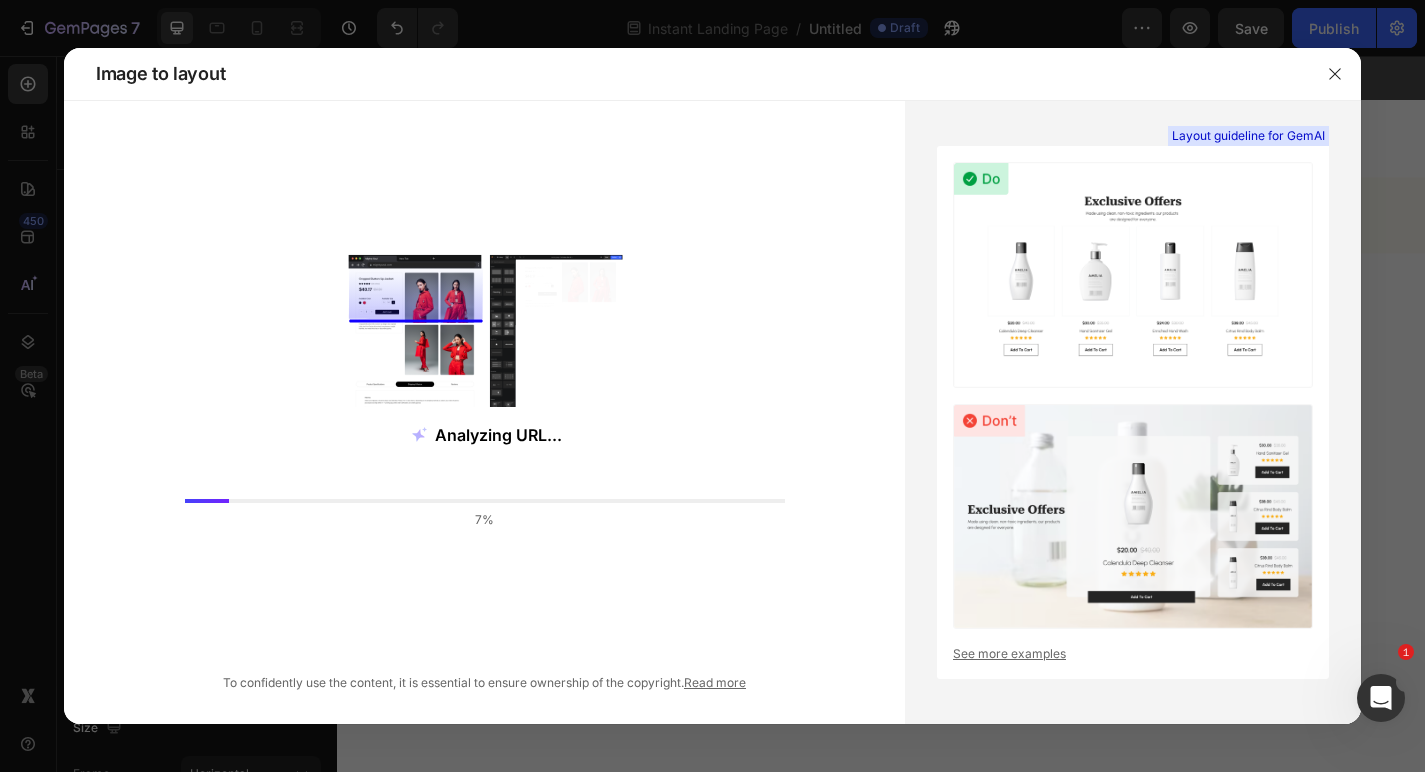 scroll, scrollTop: 1496, scrollLeft: 0, axis: vertical 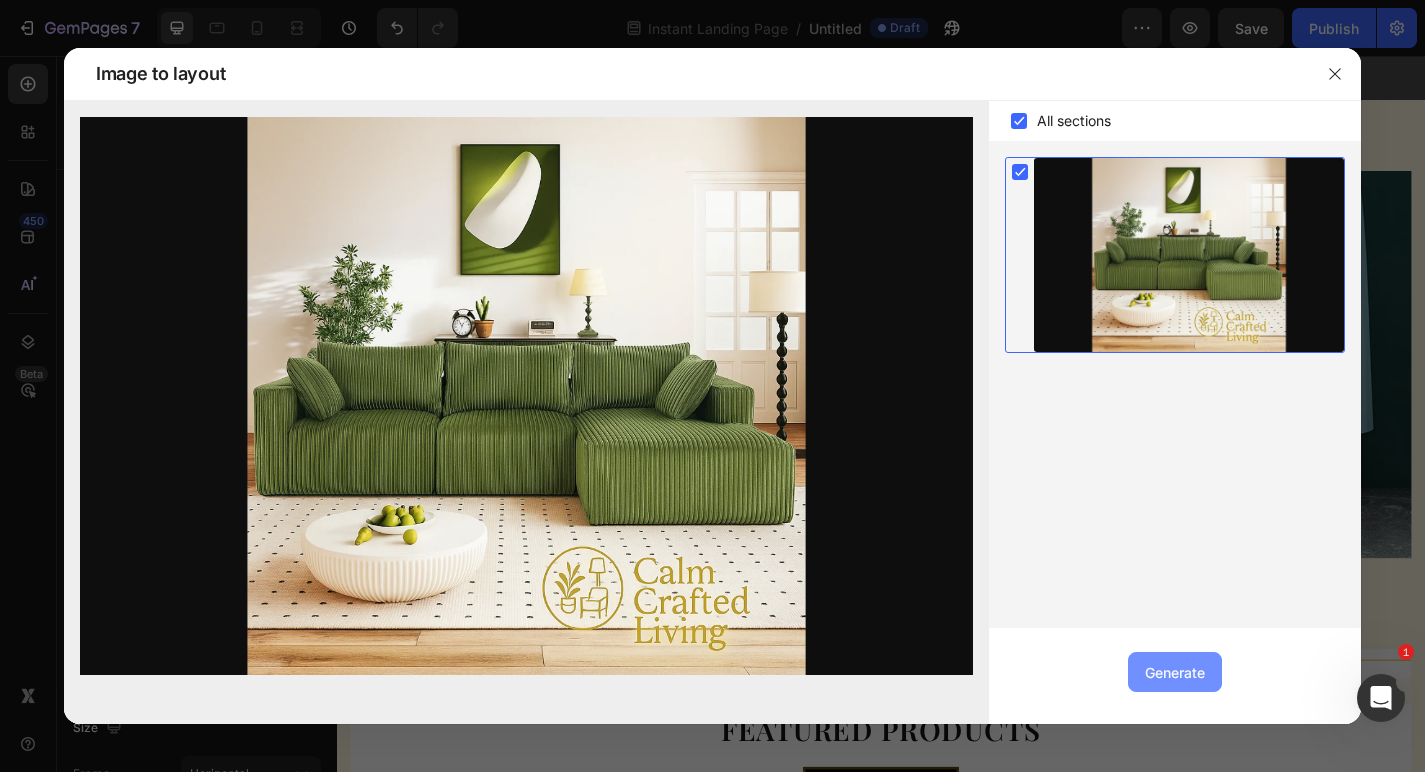 click on "Generate" at bounding box center (1175, 672) 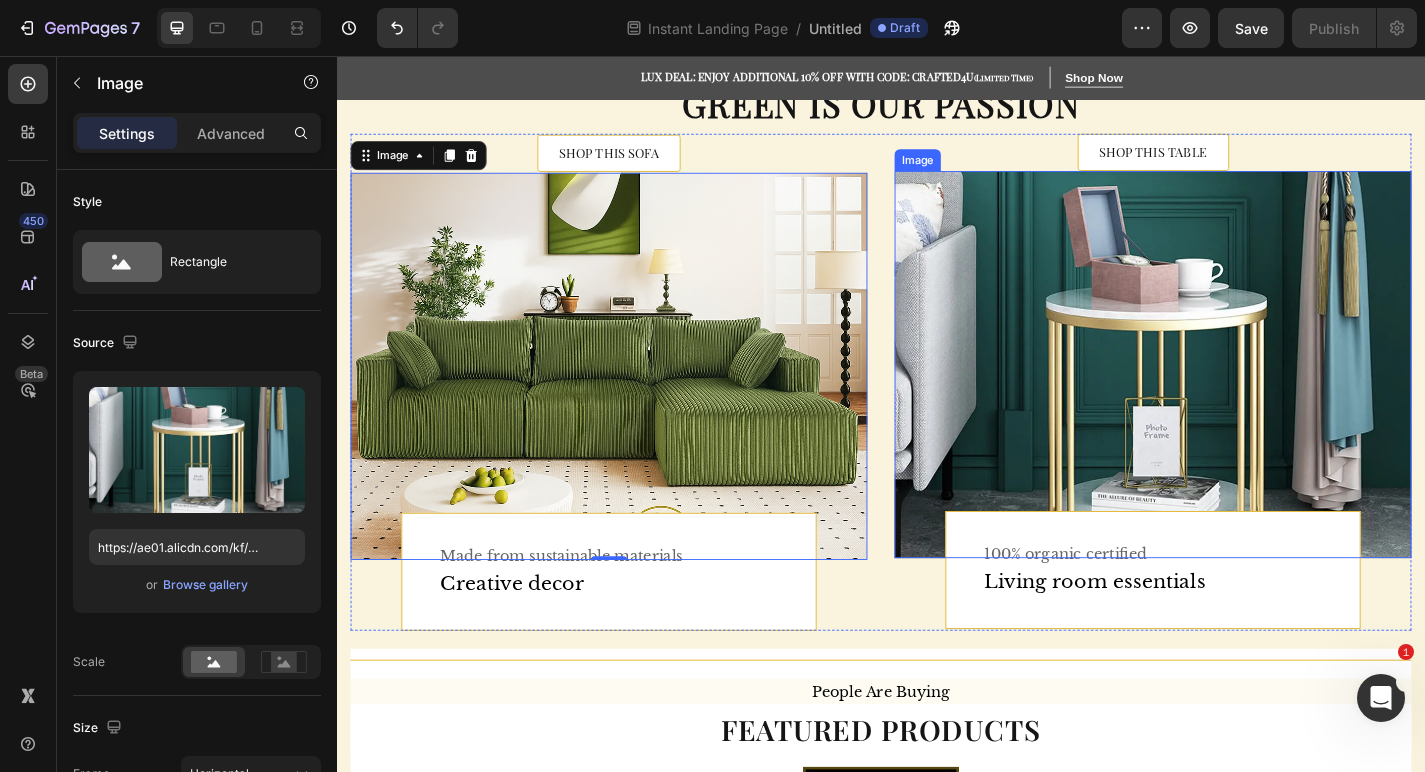 click at bounding box center (1237, 397) 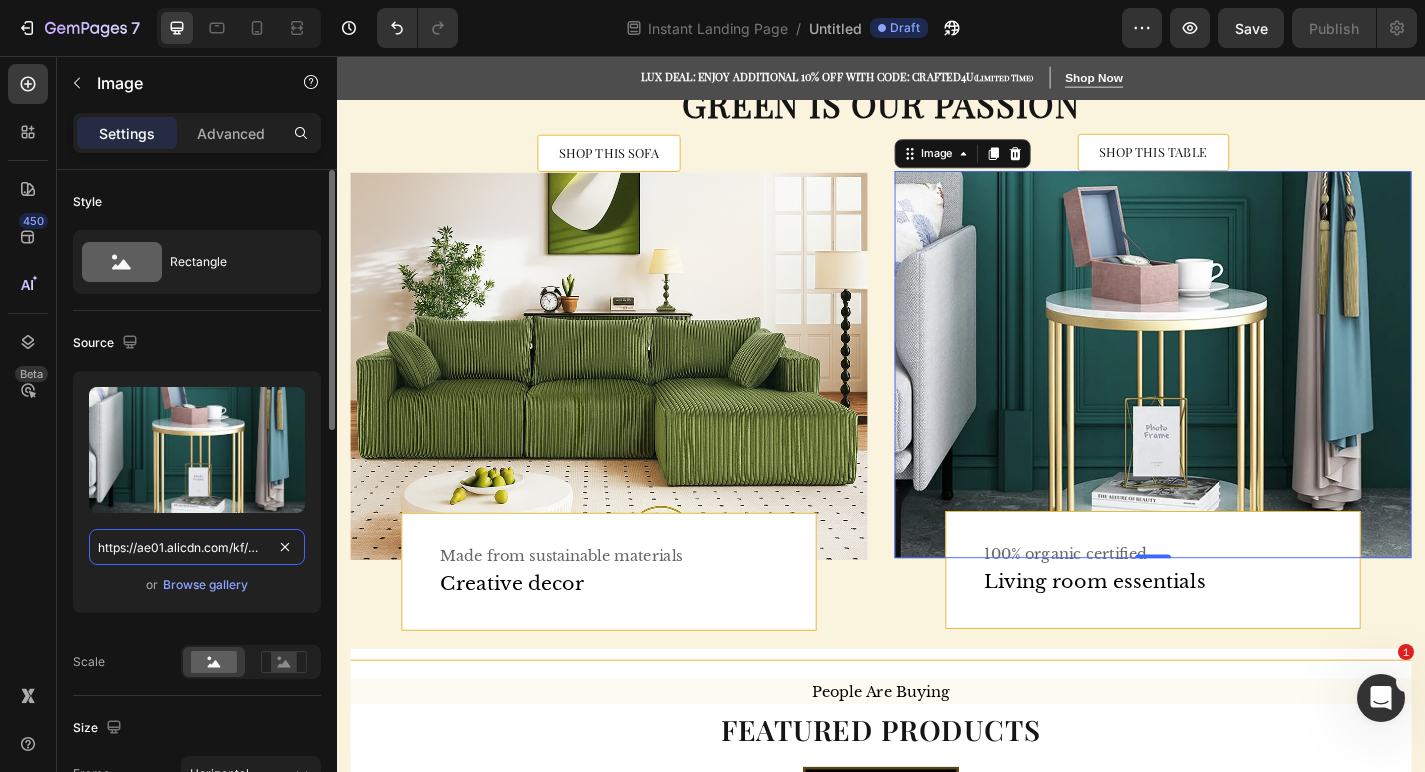 click on "https://ae01.alicdn.com/kf/Sf22240d0fff1408897b6ea6428879fc7G.jpg" at bounding box center (197, 547) 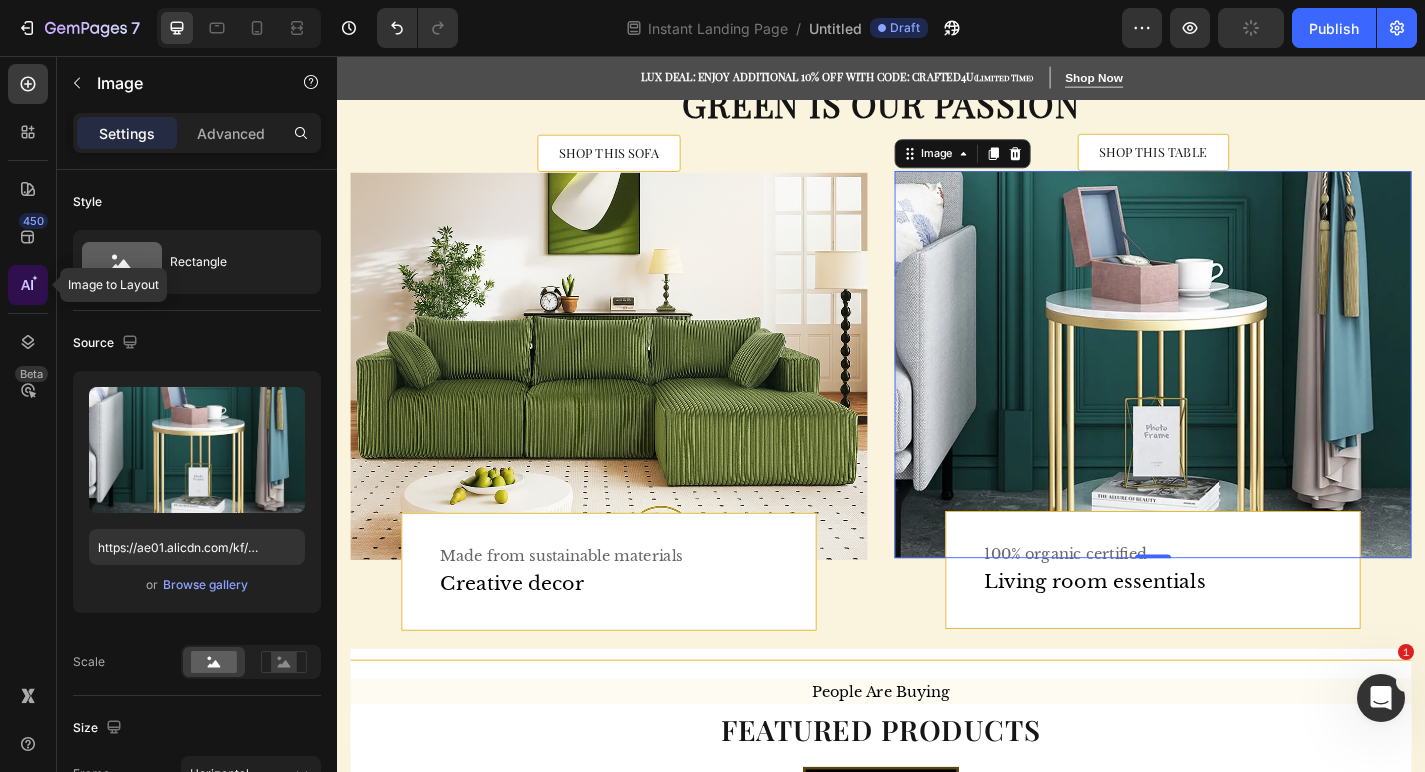 click 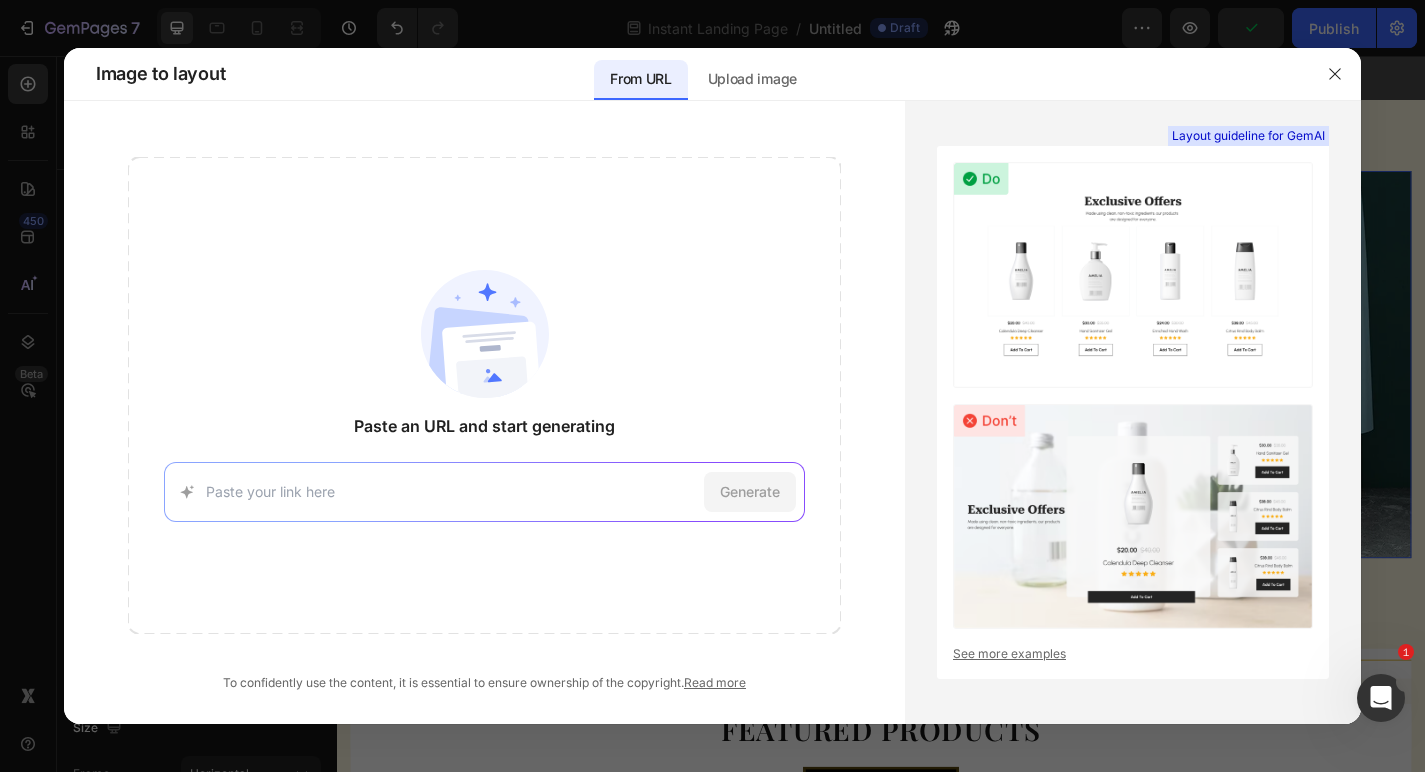 click at bounding box center (451, 491) 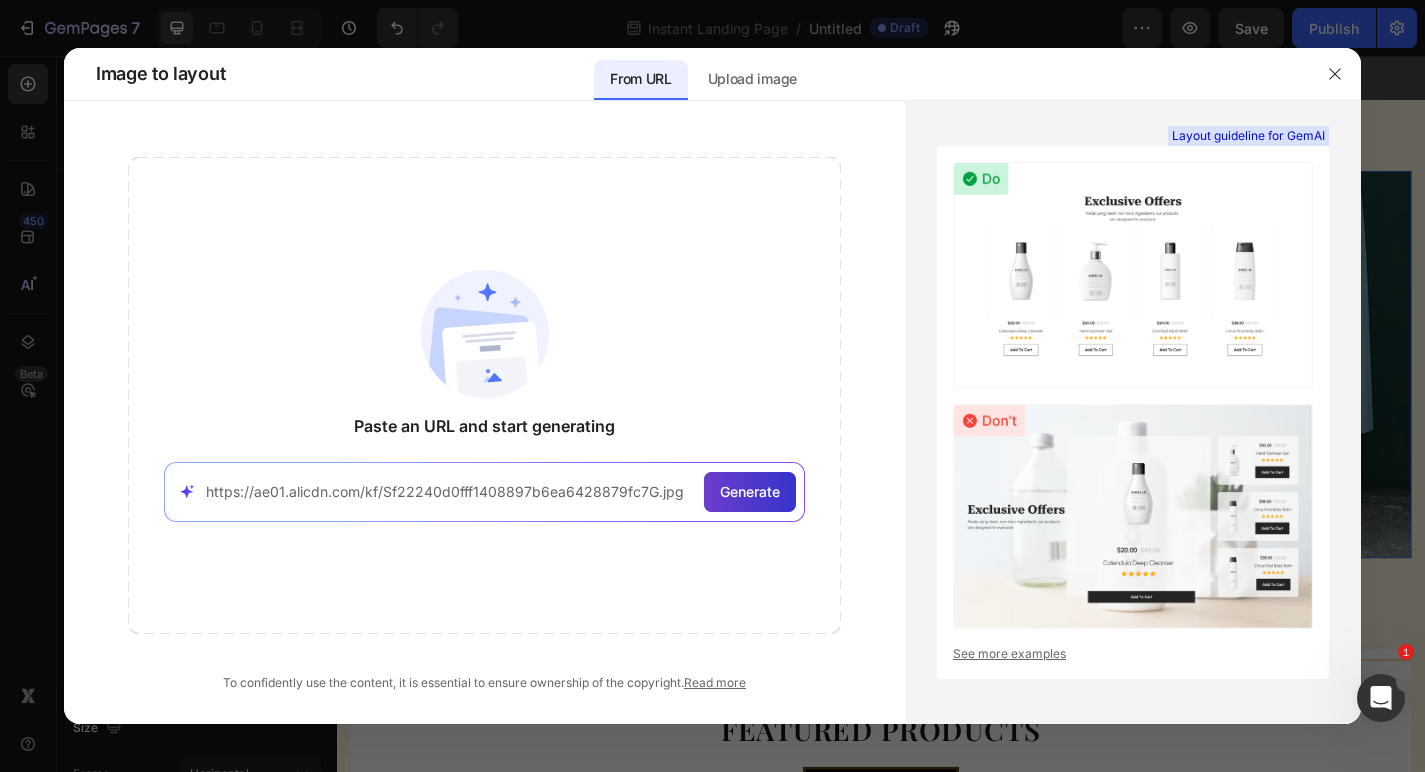 type on "https://ae01.alicdn.com/kf/Sf22240d0fff1408897b6ea6428879fc7G.jpg" 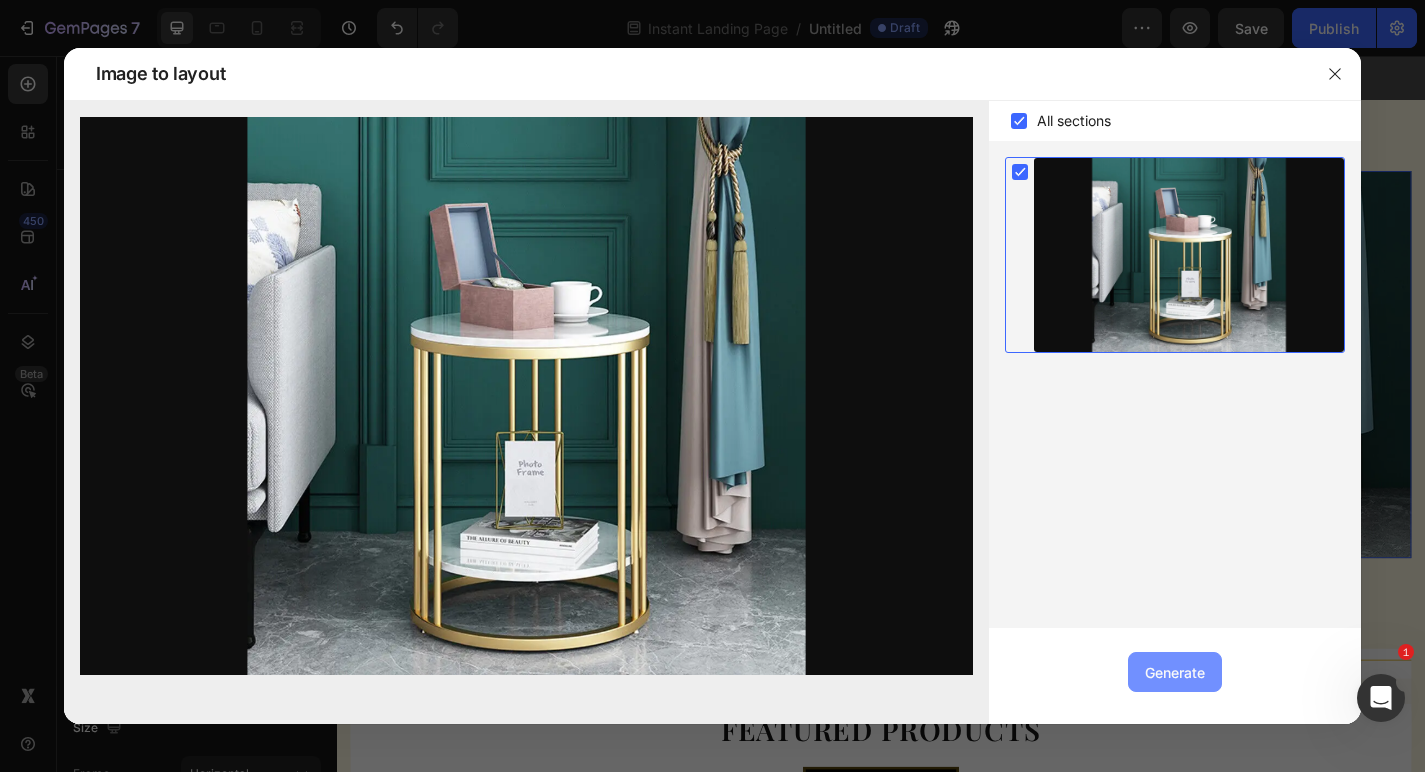 click on "Generate" at bounding box center [1175, 672] 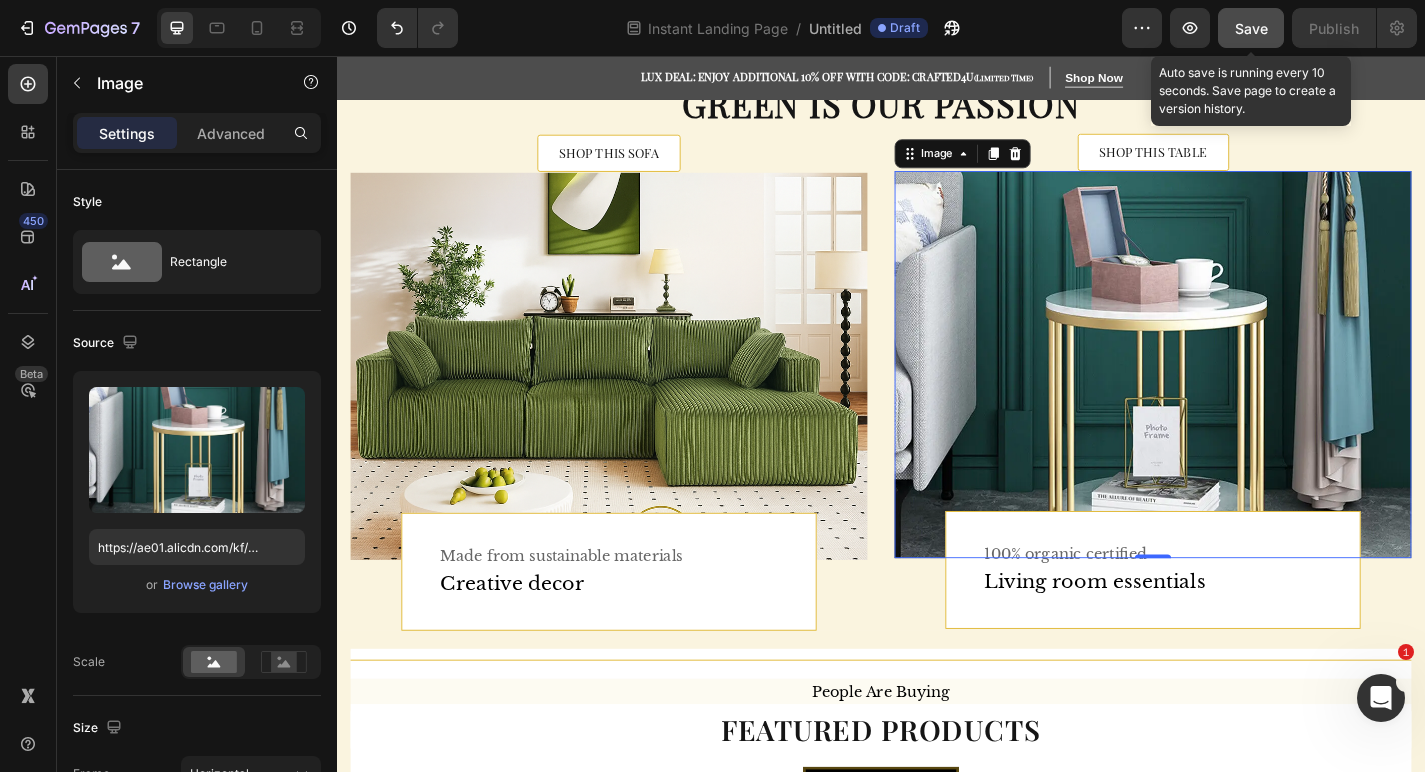 click on "Save" 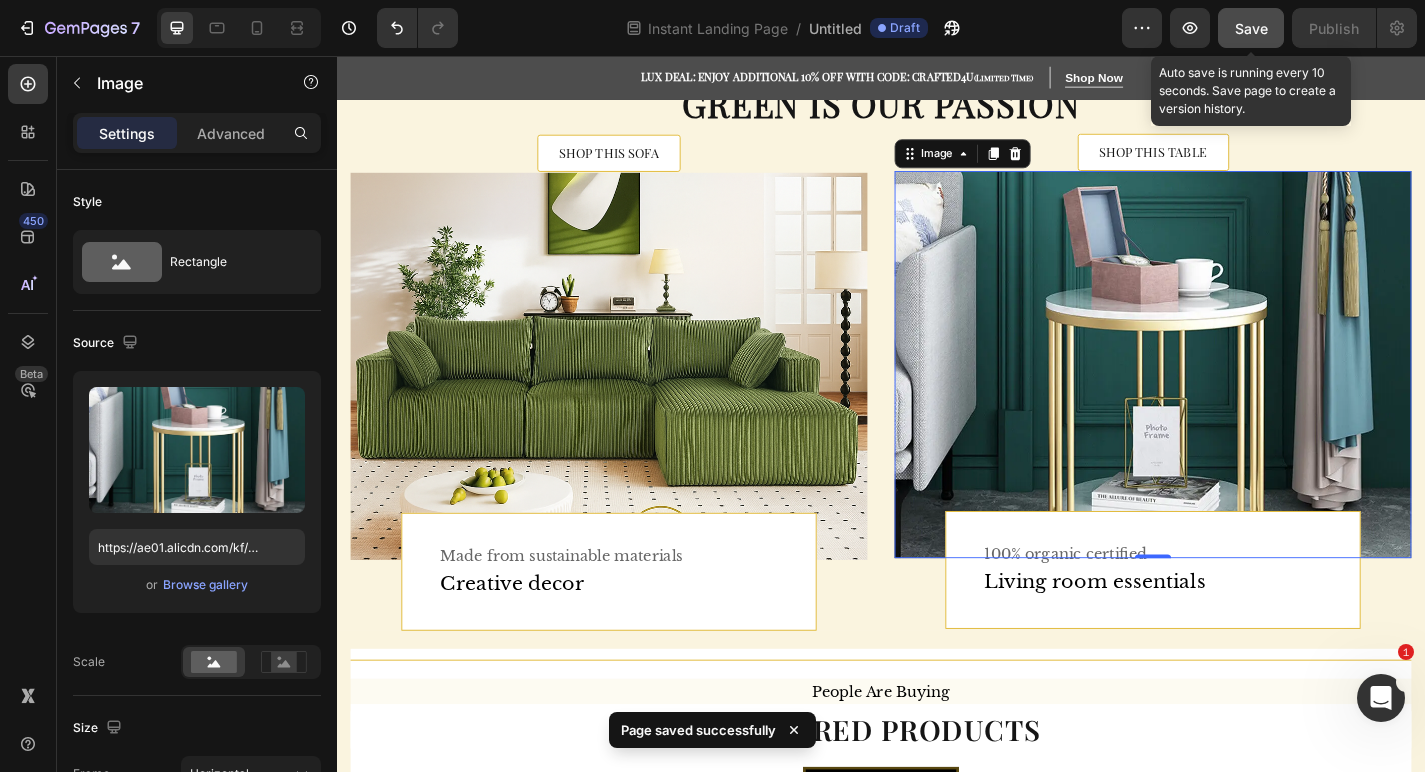 click on "Save" at bounding box center [1251, 28] 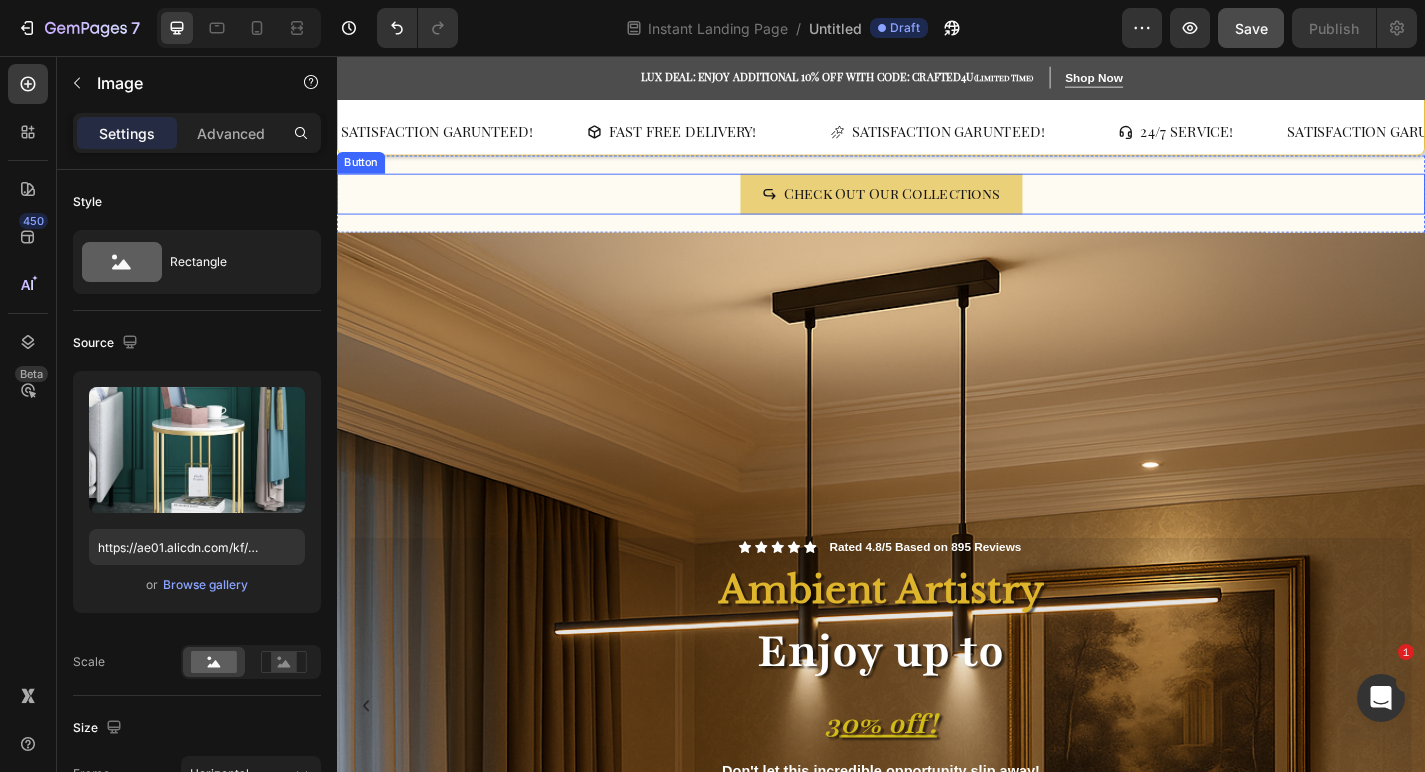 scroll, scrollTop: 27, scrollLeft: 0, axis: vertical 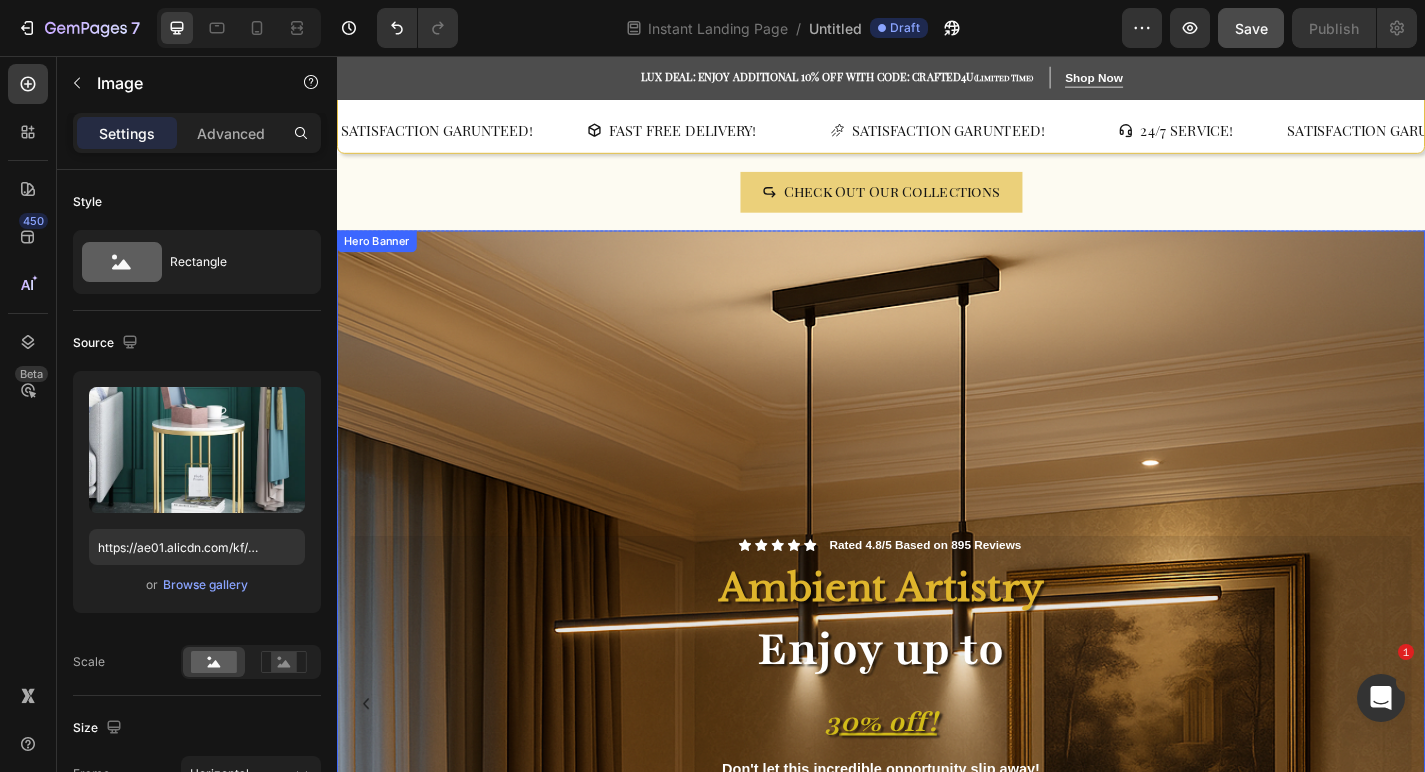 click at bounding box center (937, 761) 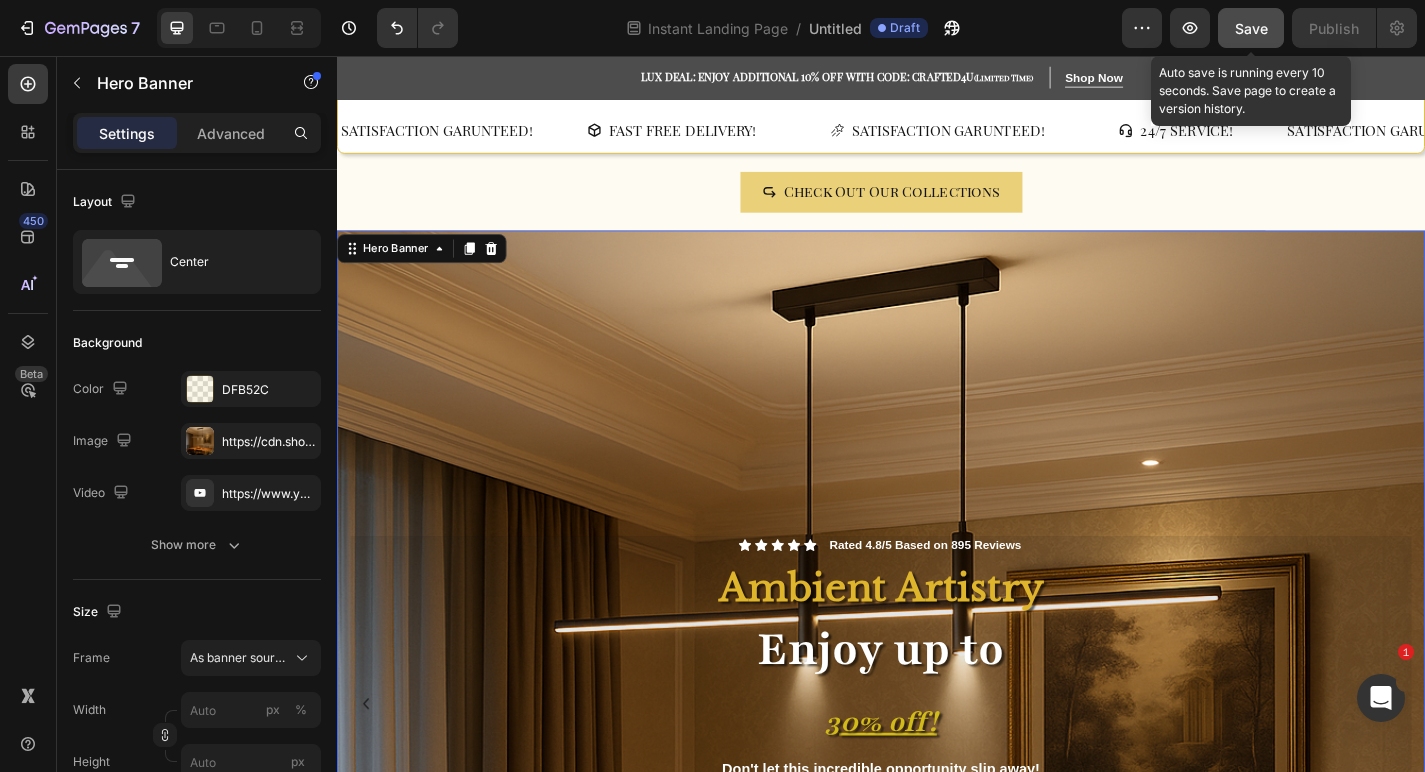 click on "Save" 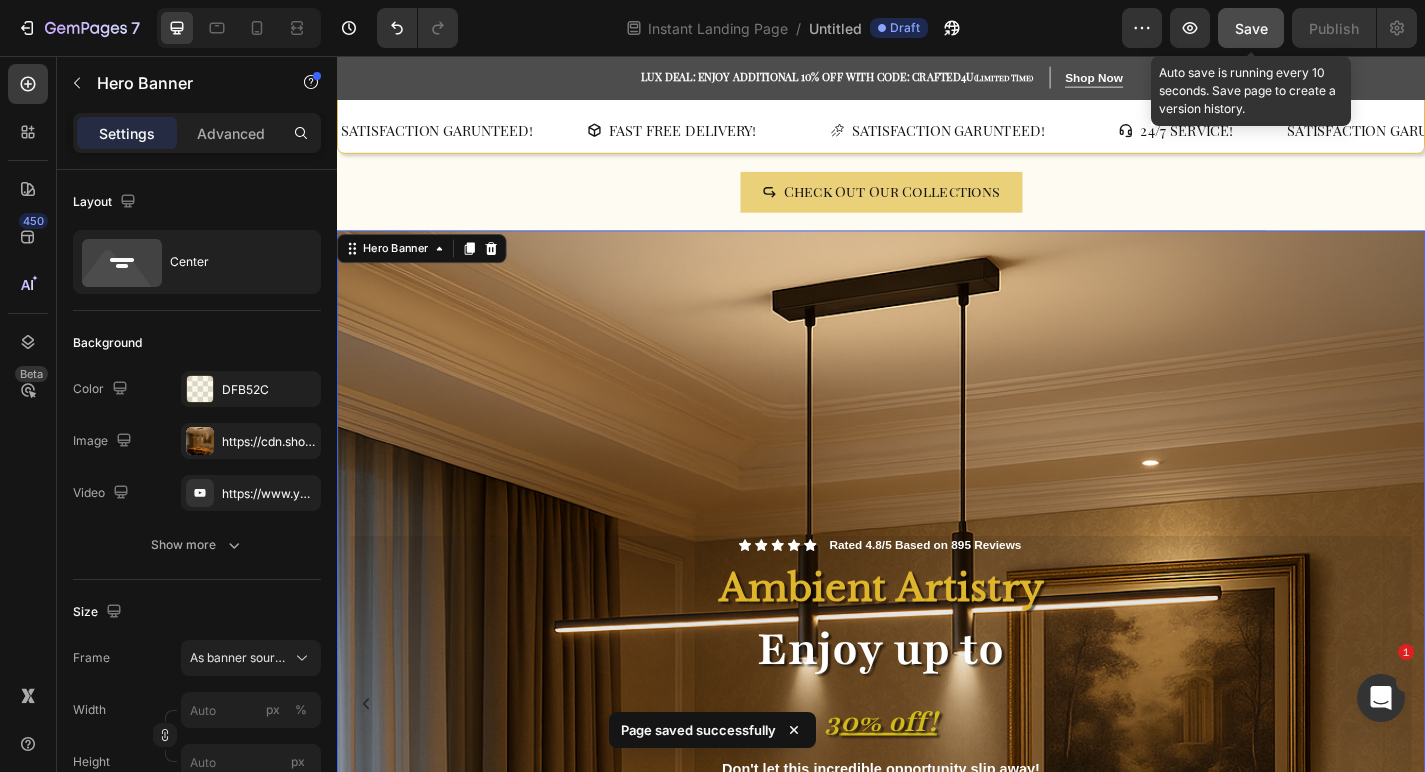 click on "Save" 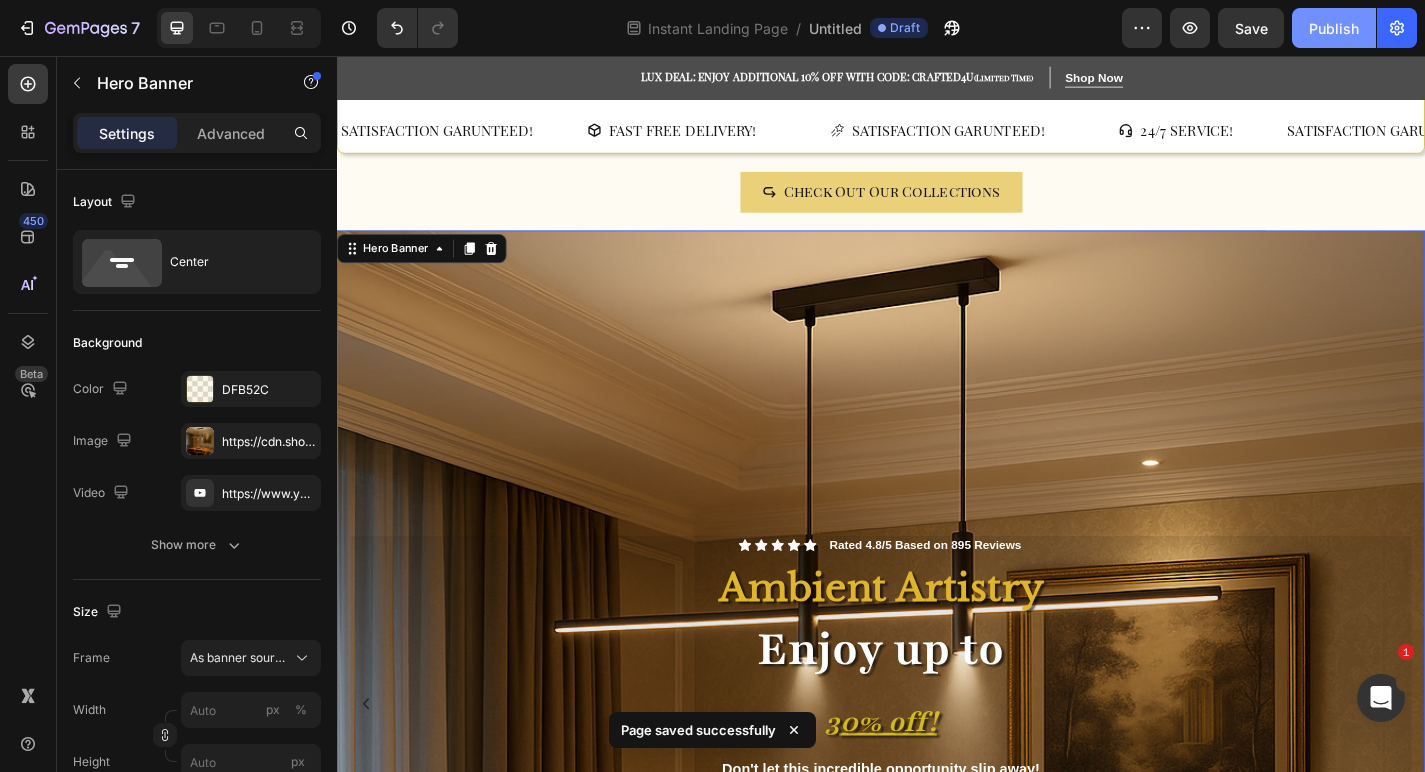 click on "Publish" at bounding box center [1334, 28] 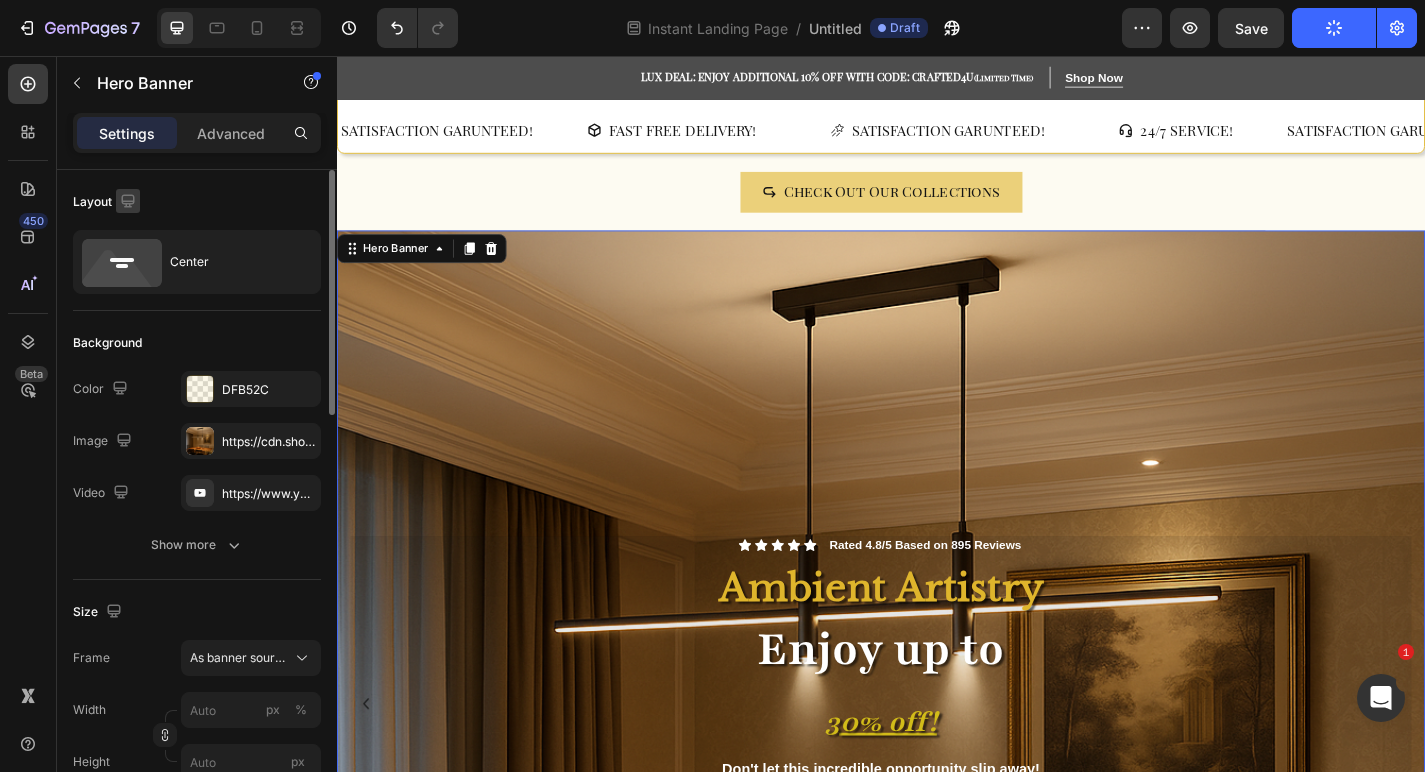 click 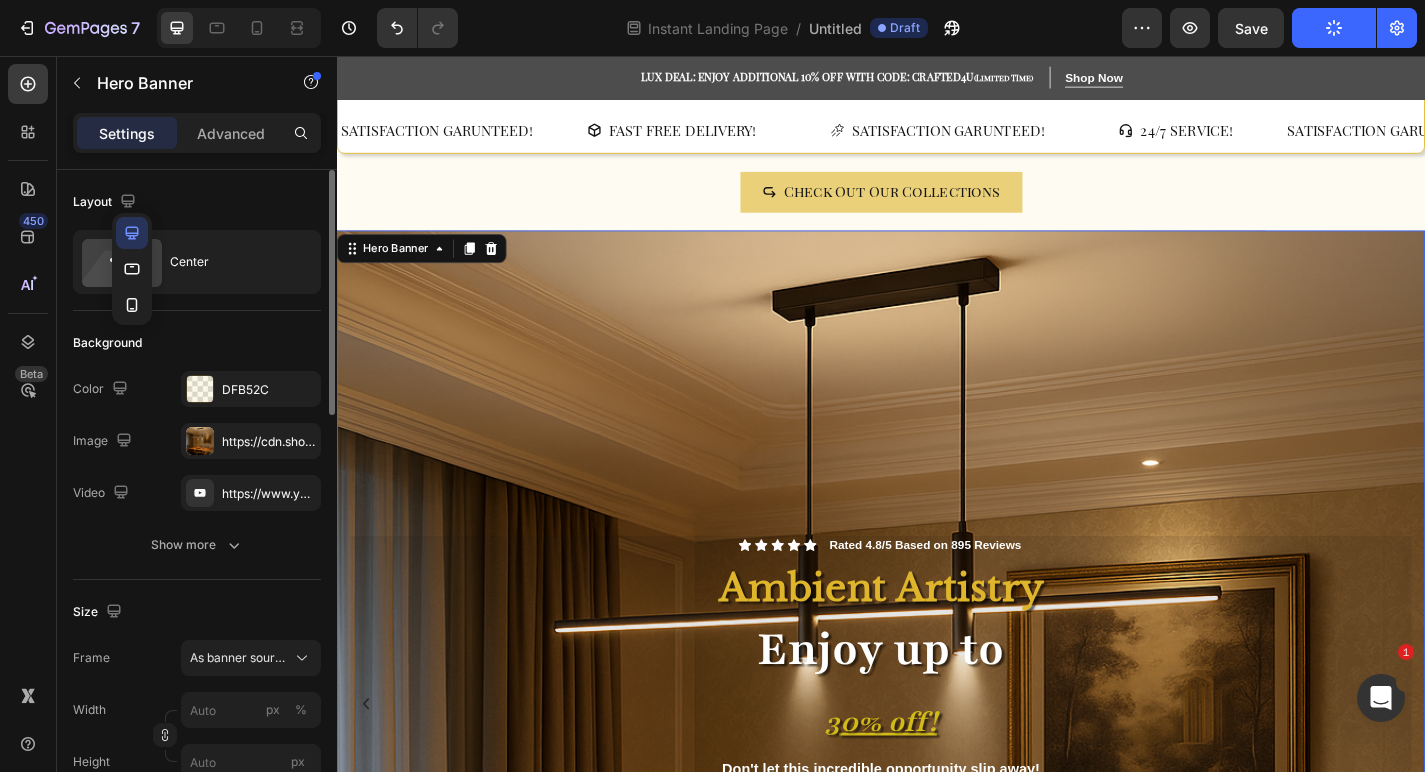 click on "Layout" at bounding box center (197, 202) 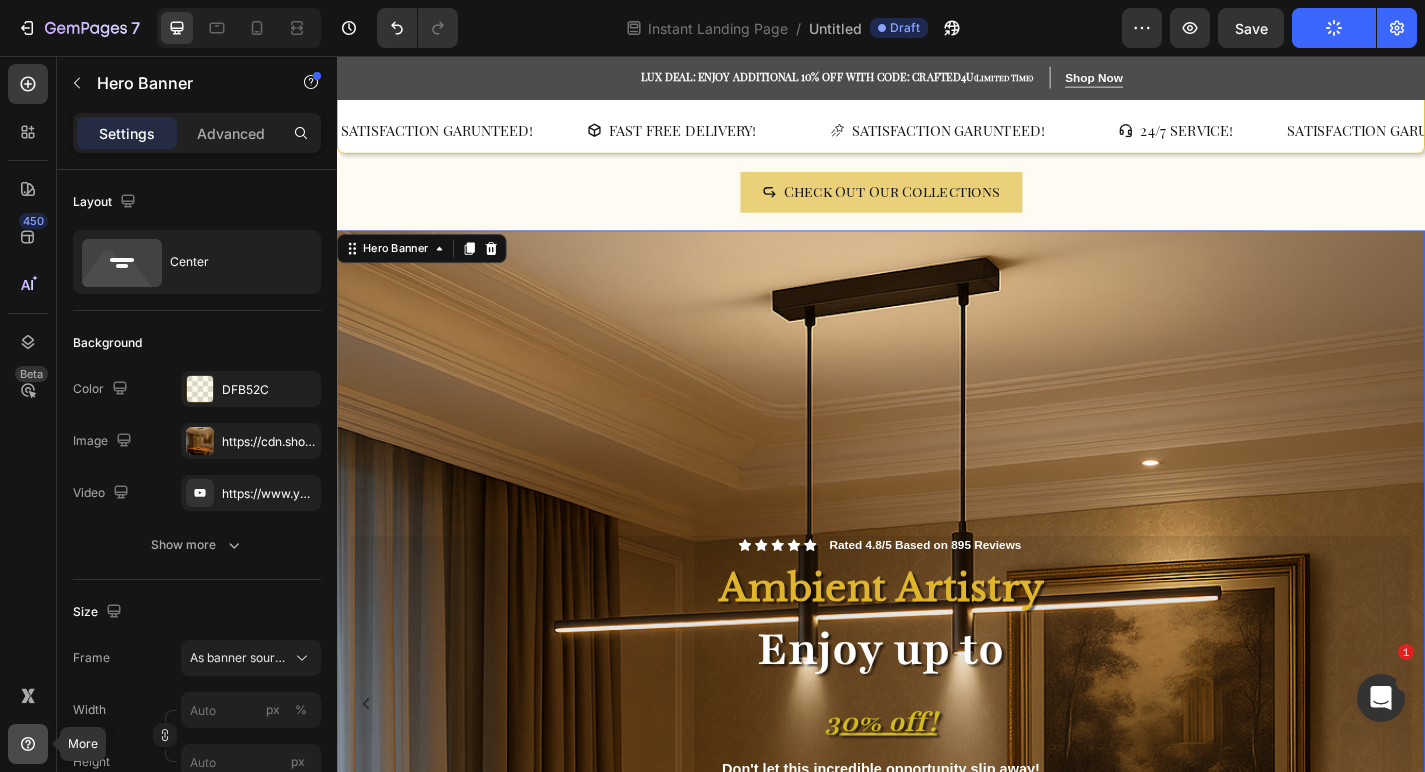 click 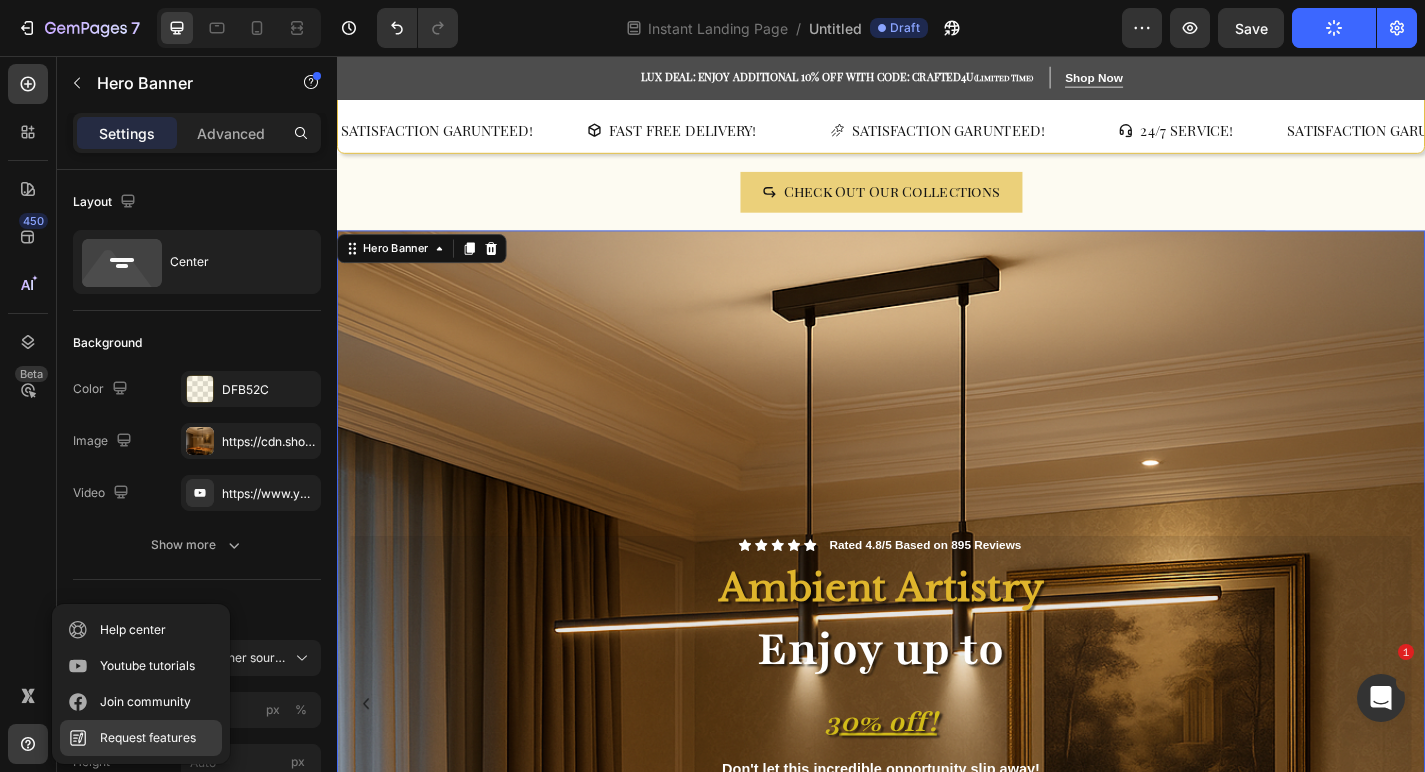 click on "Request features" at bounding box center [148, 738] 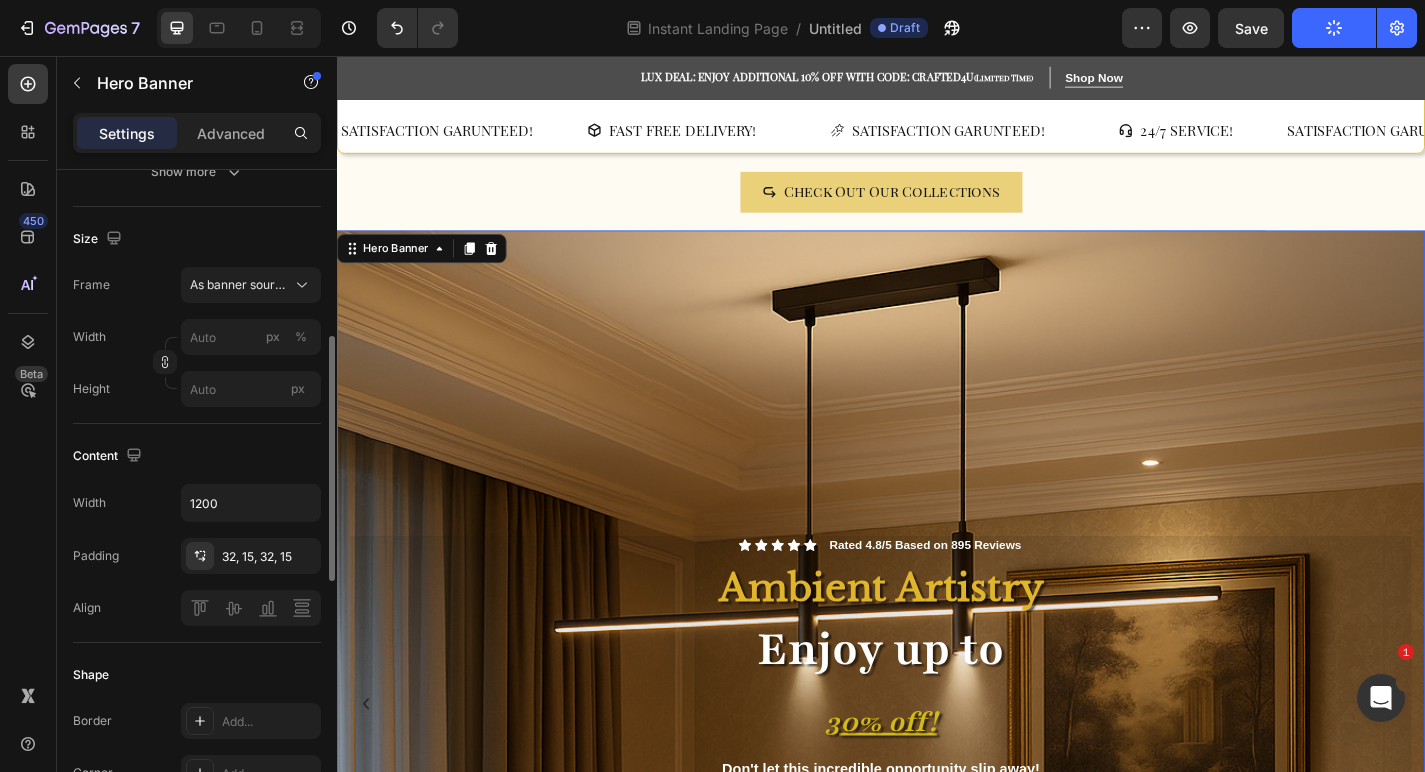 scroll, scrollTop: 426, scrollLeft: 0, axis: vertical 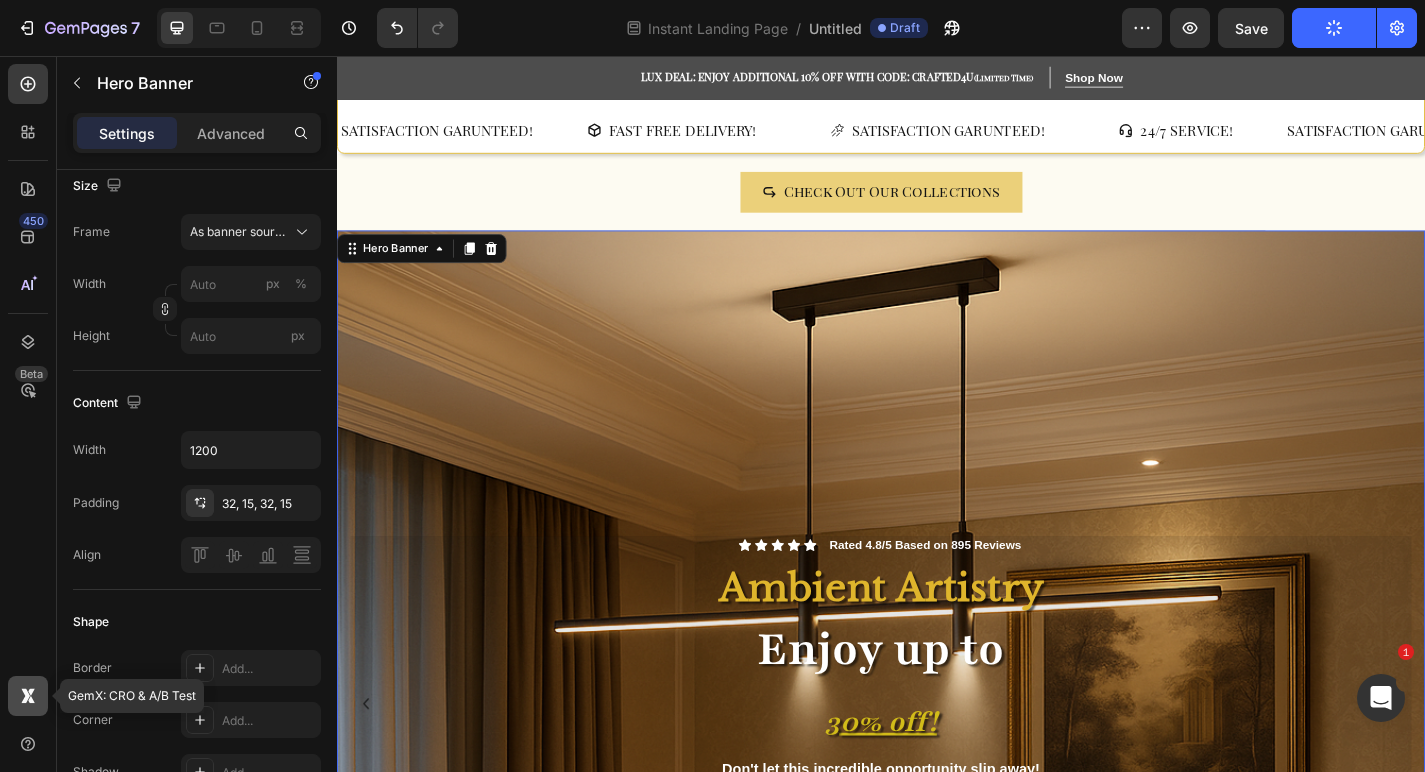 click 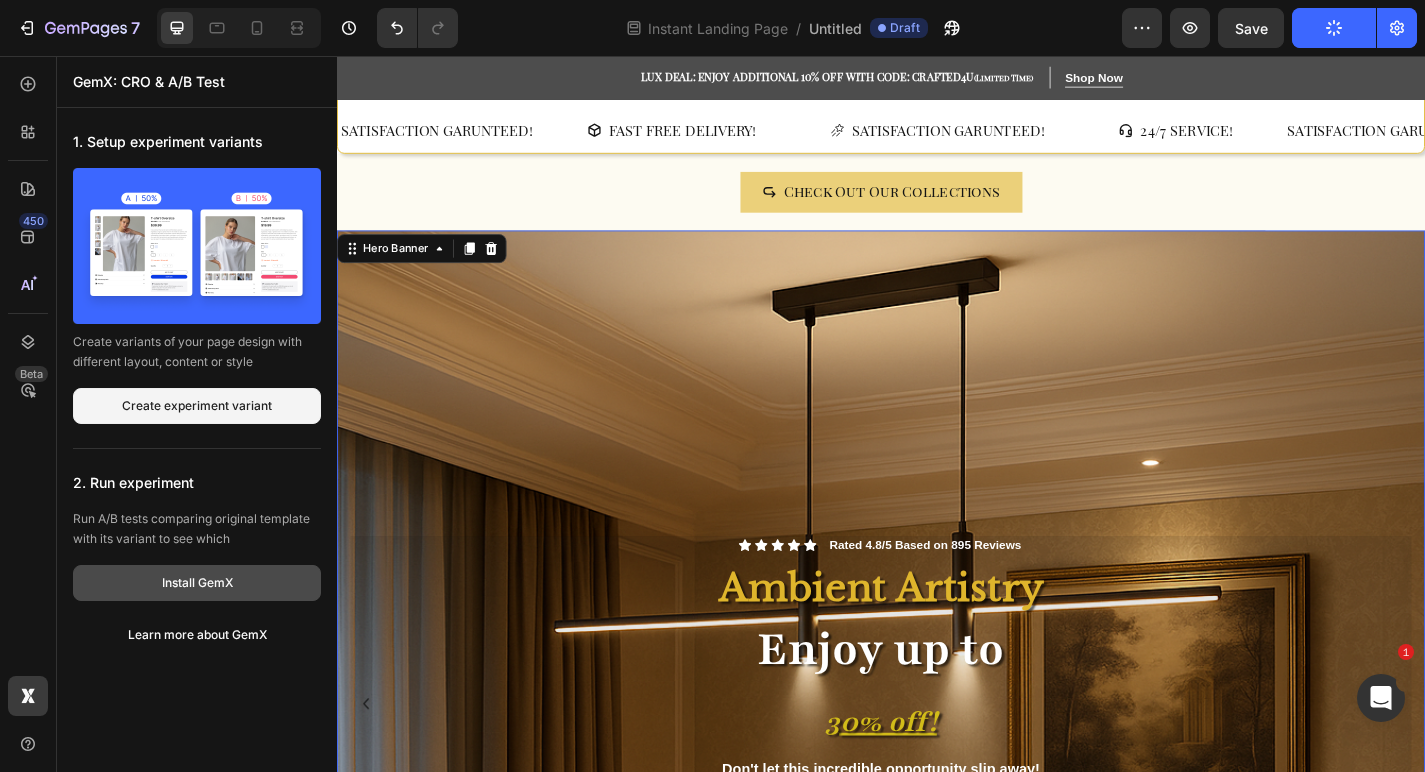 click on "Install GemX" 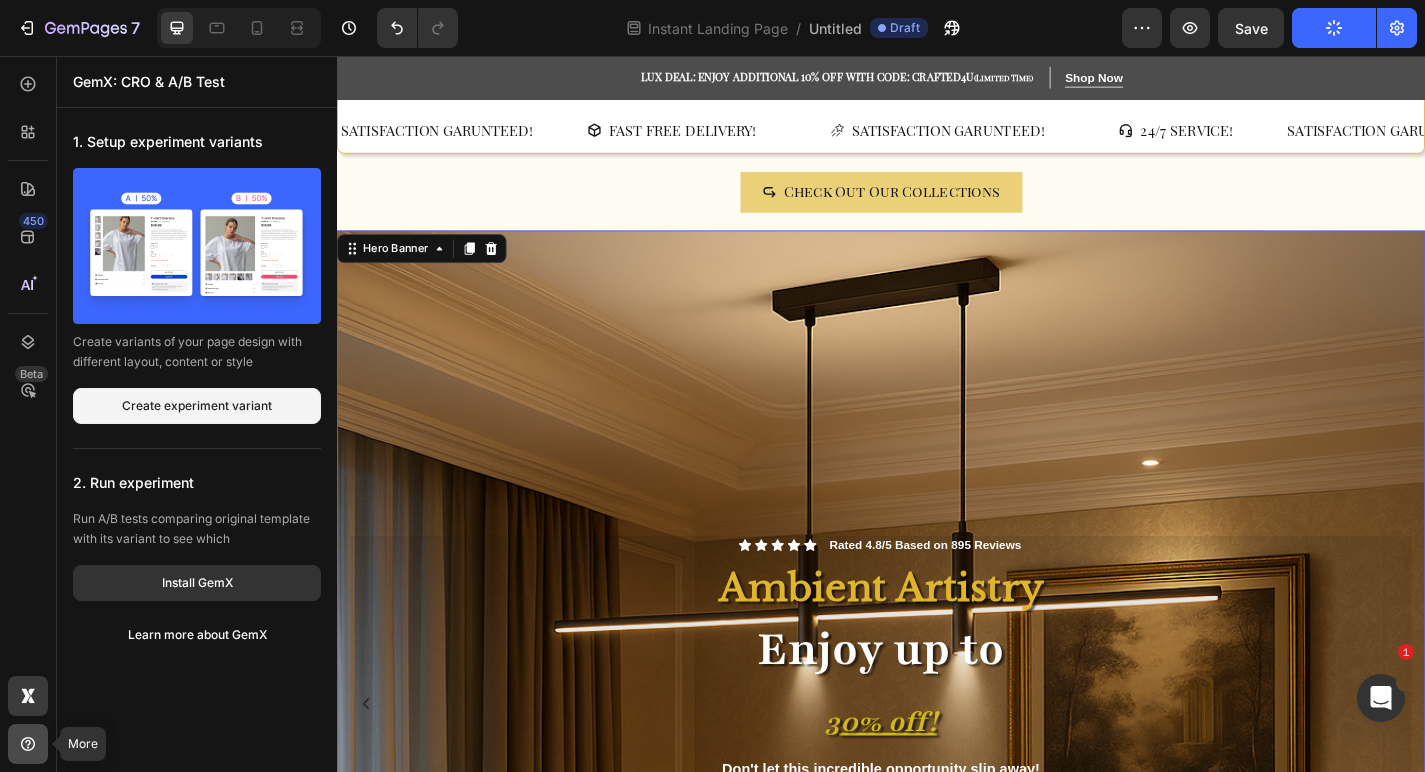 click 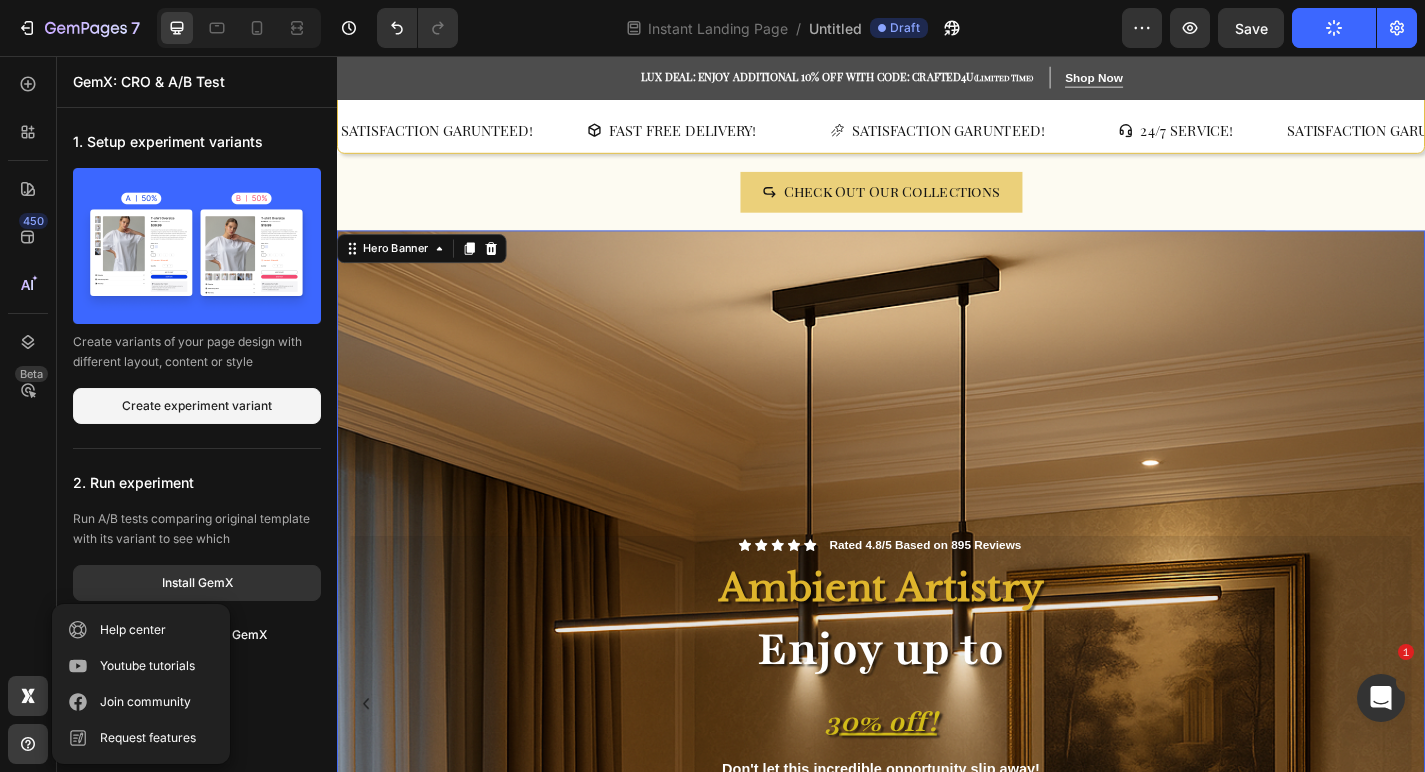 click on "450 Beta" at bounding box center (28, 370) 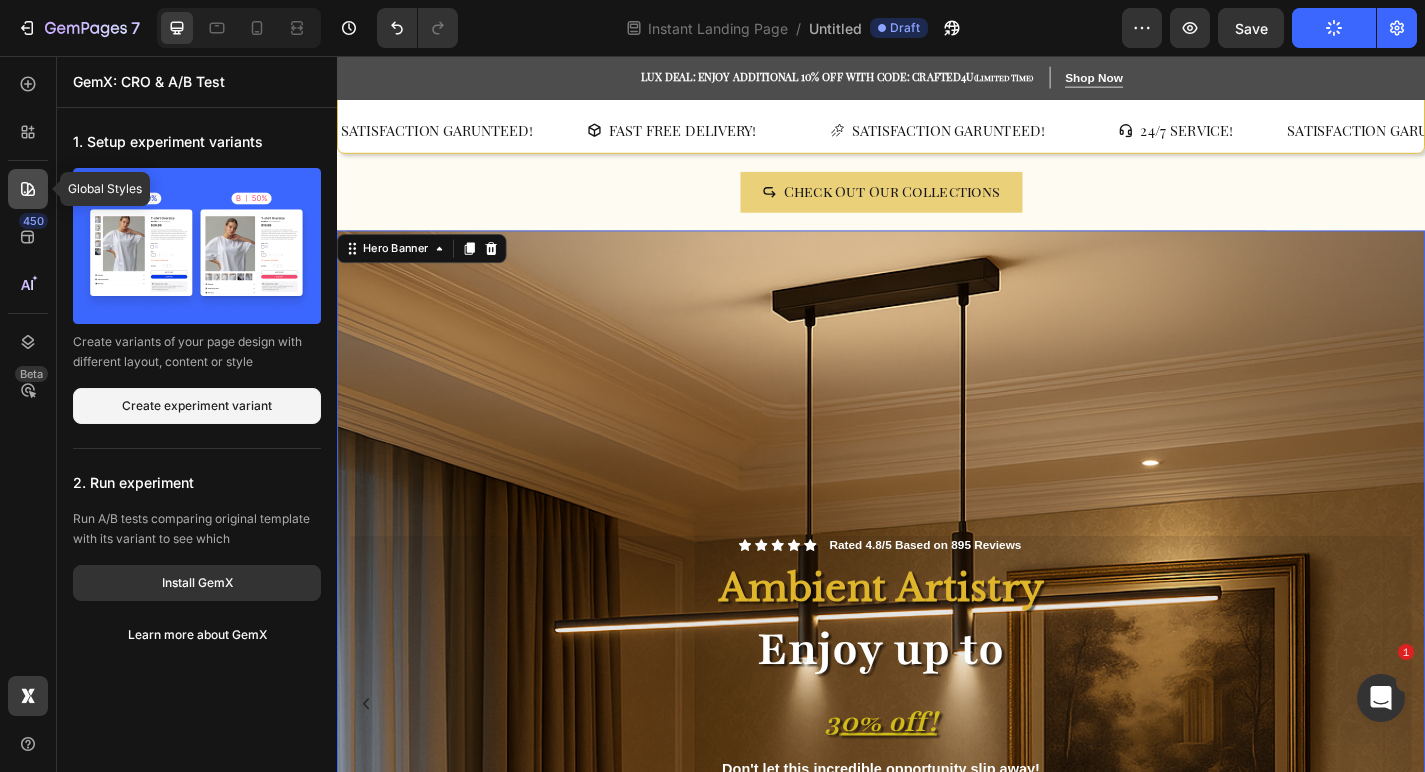 click 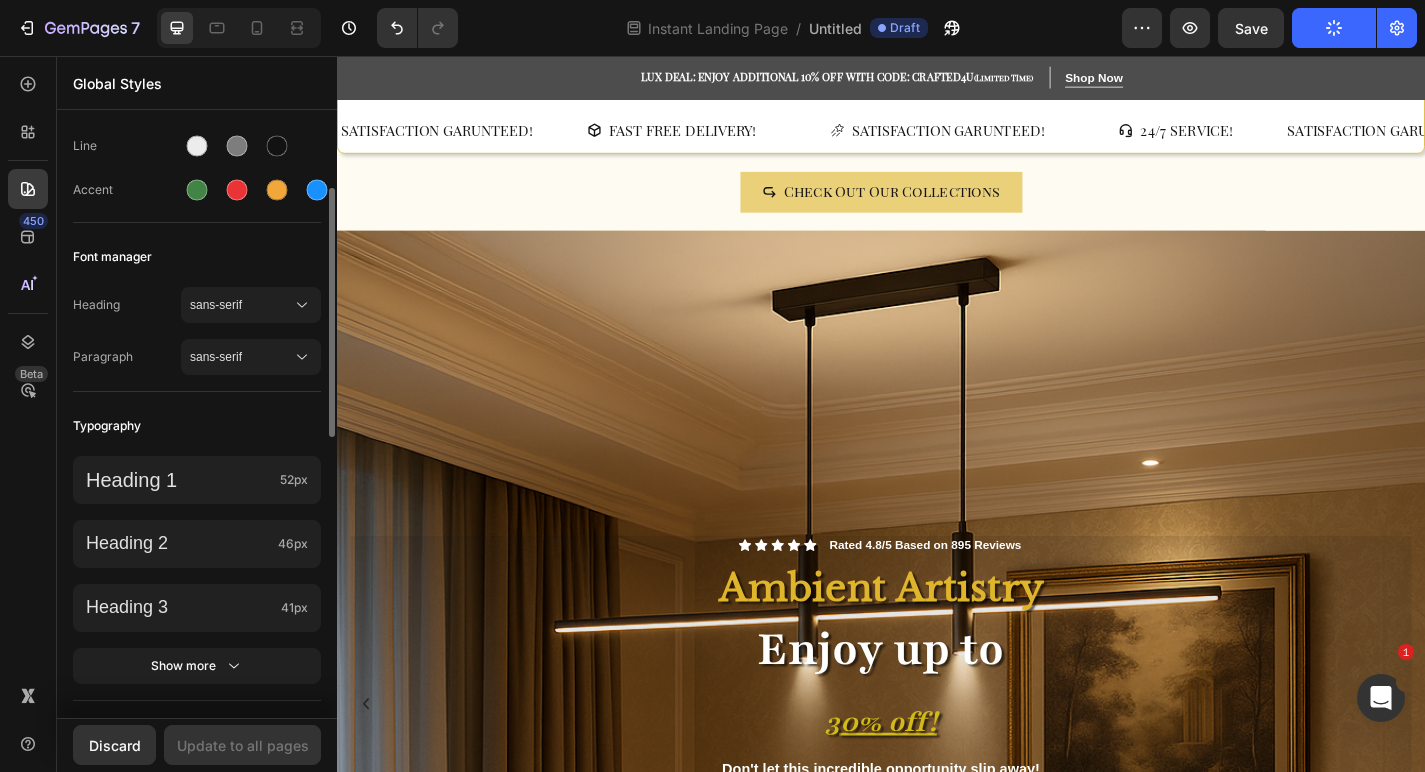 scroll, scrollTop: 180, scrollLeft: 0, axis: vertical 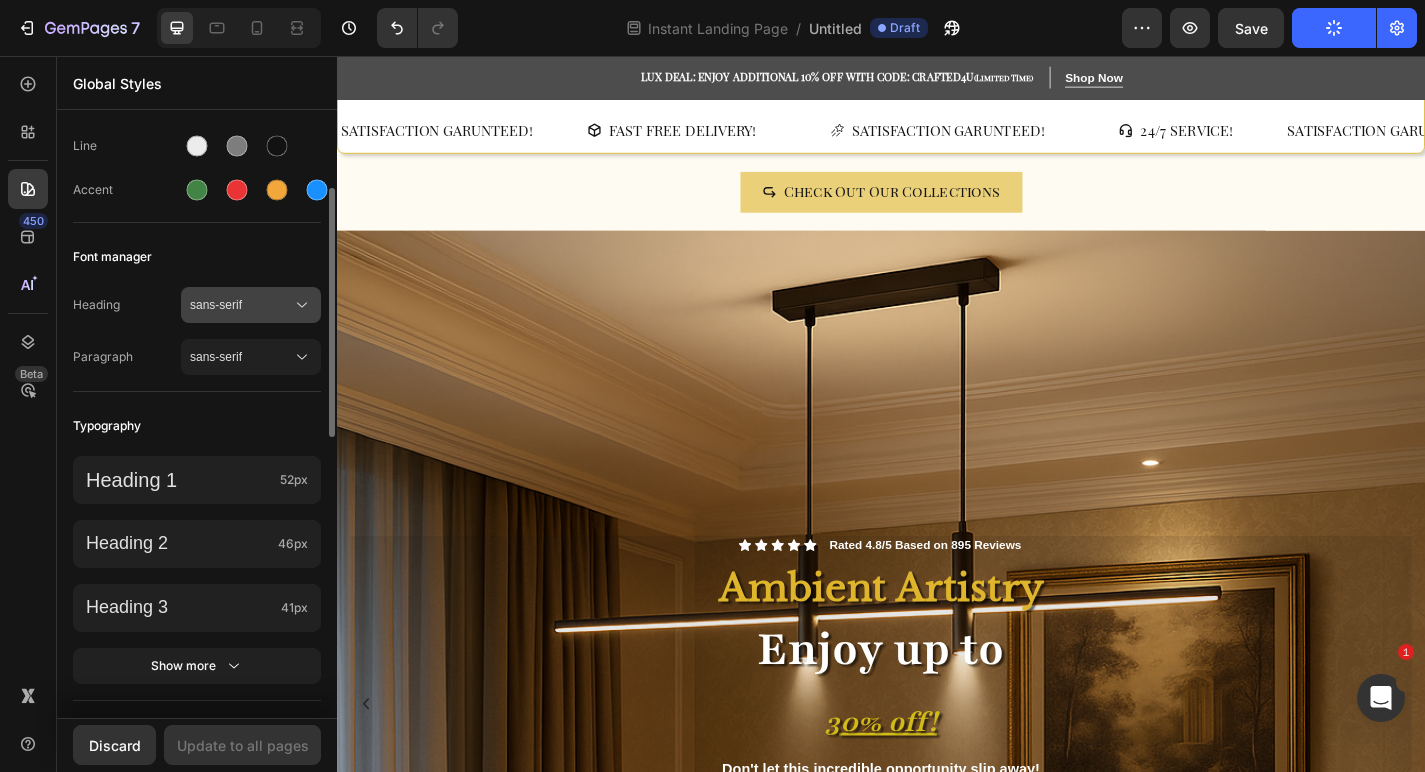 click on "sans-serif" at bounding box center [241, 305] 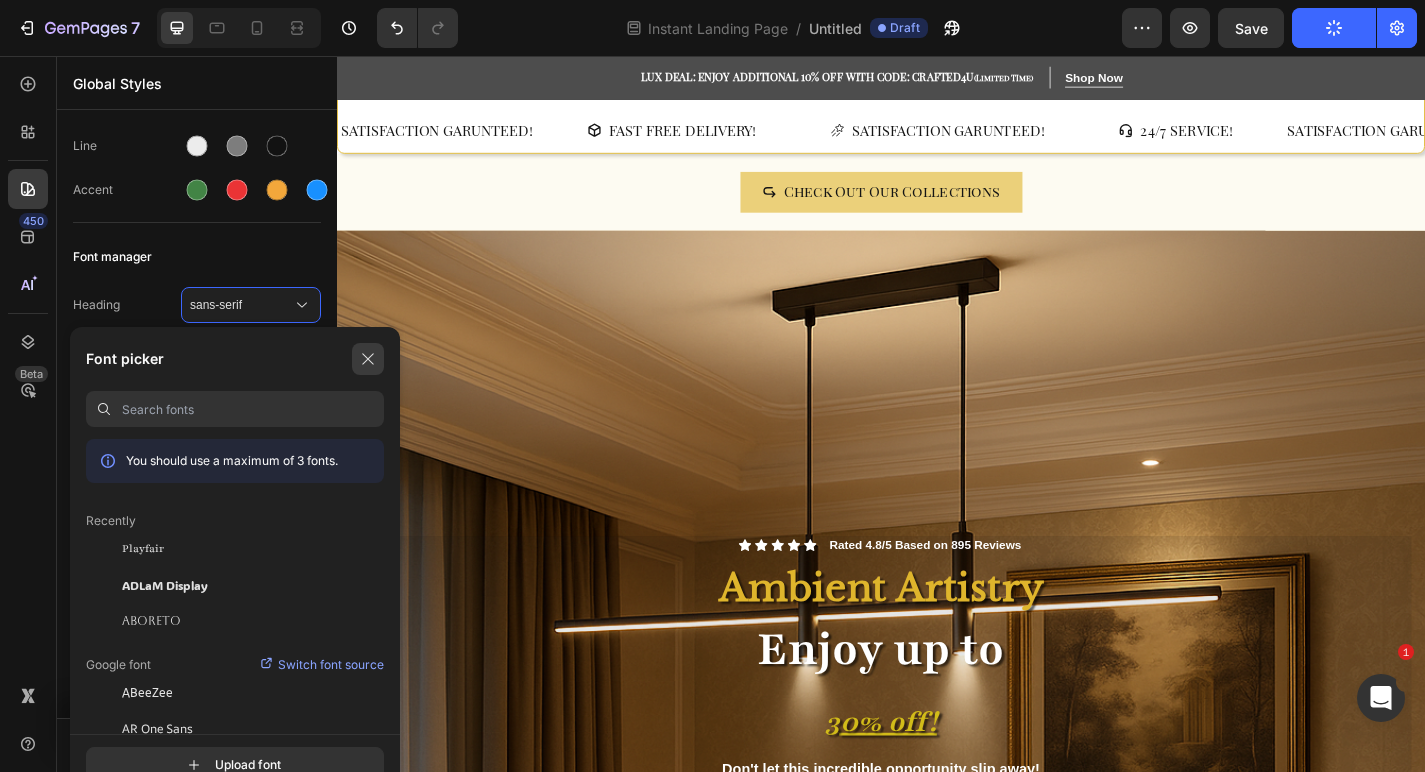 click 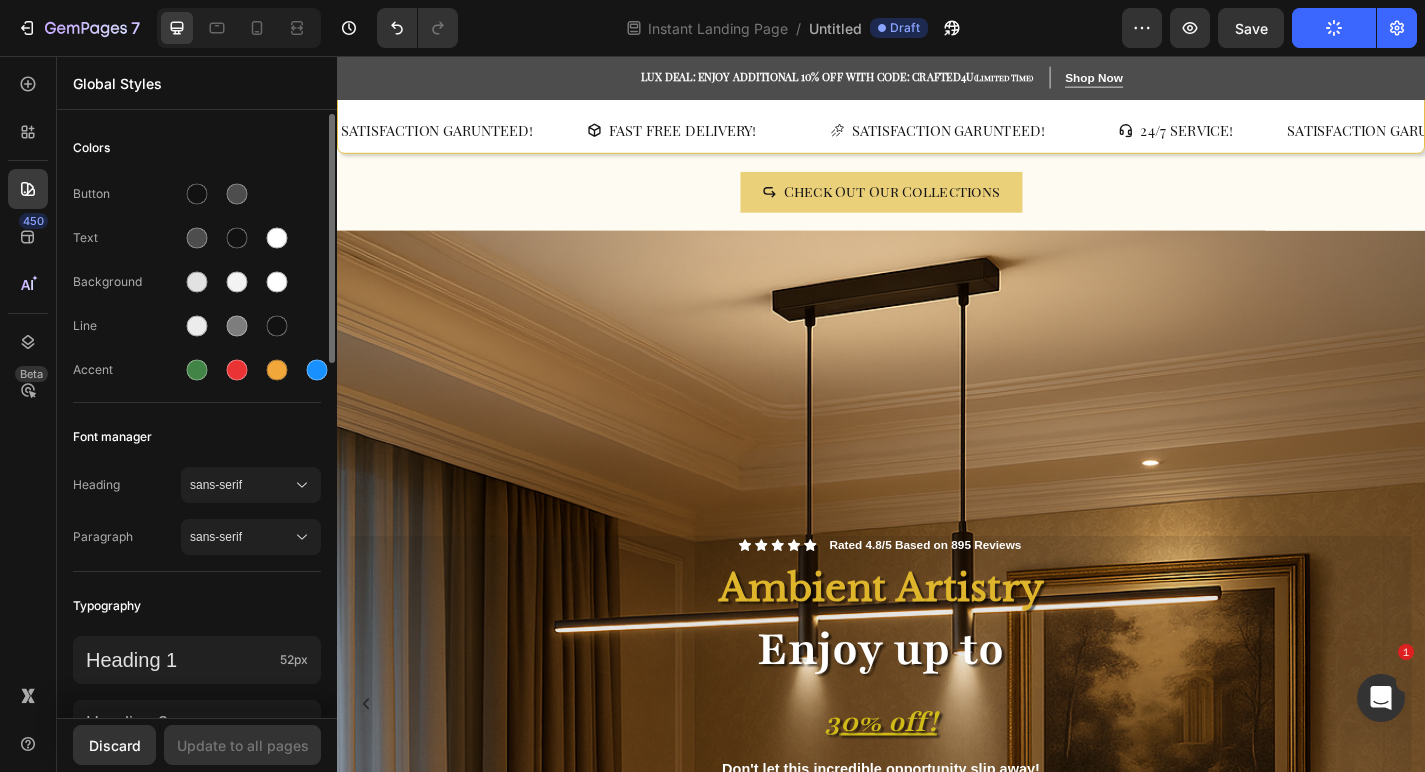 scroll, scrollTop: 0, scrollLeft: 0, axis: both 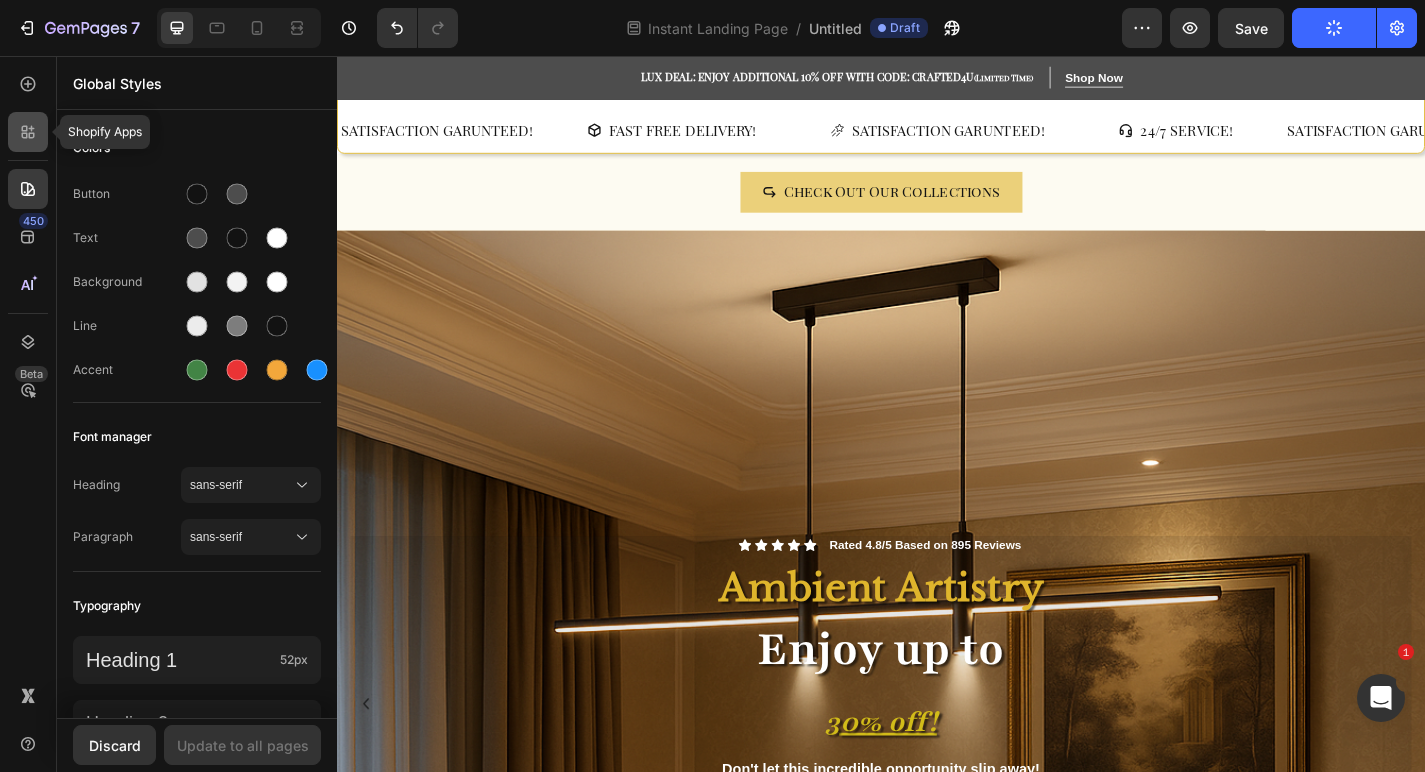 click 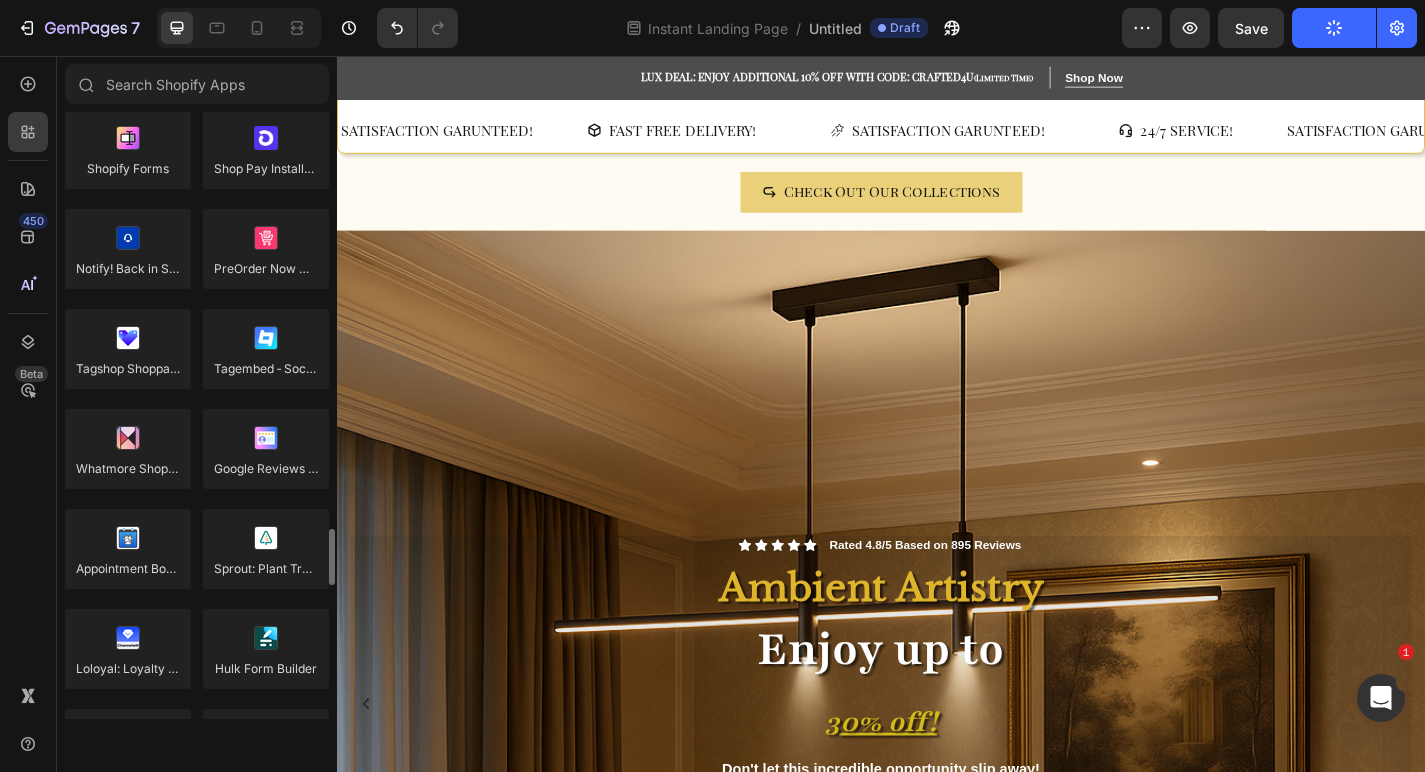 scroll, scrollTop: 4600, scrollLeft: 0, axis: vertical 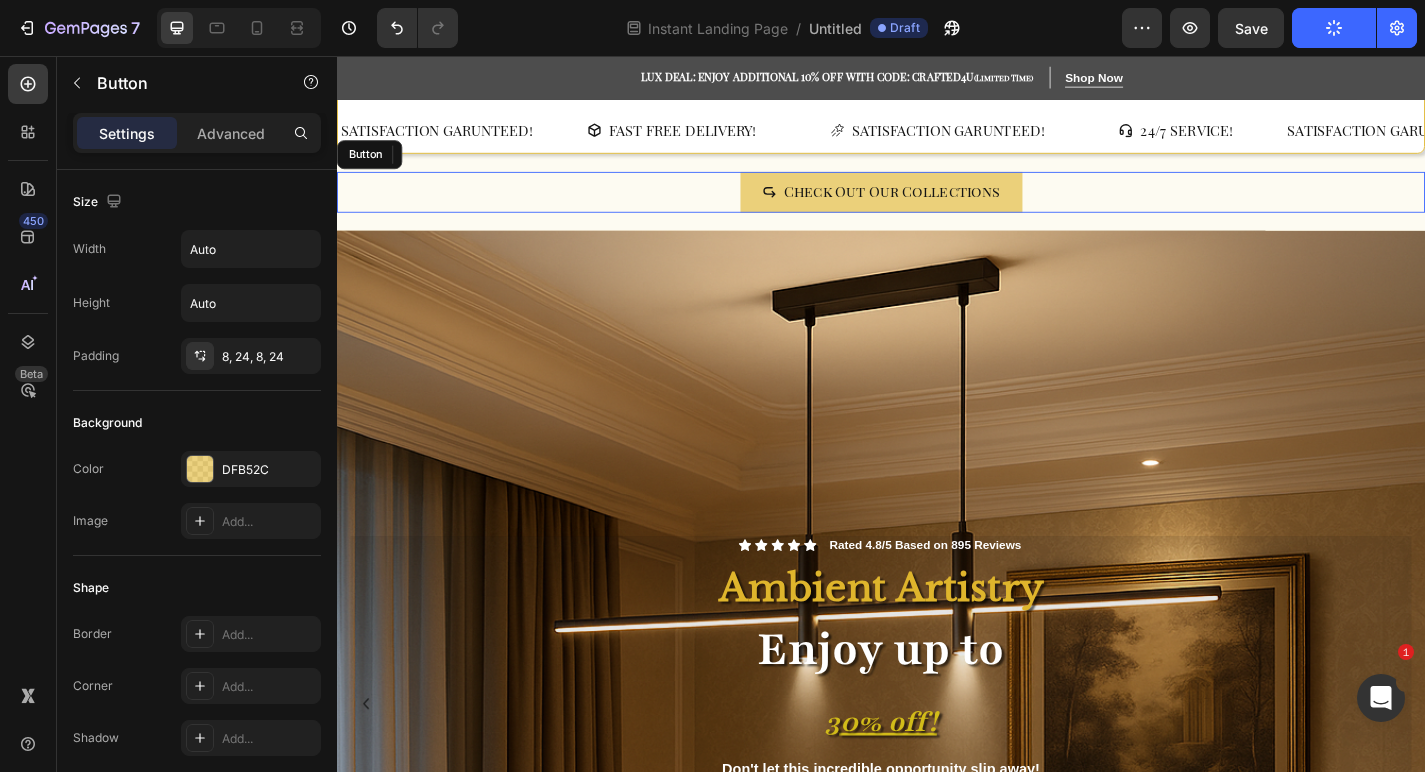 click on "Check Out Our Collections Button" at bounding box center (937, 206) 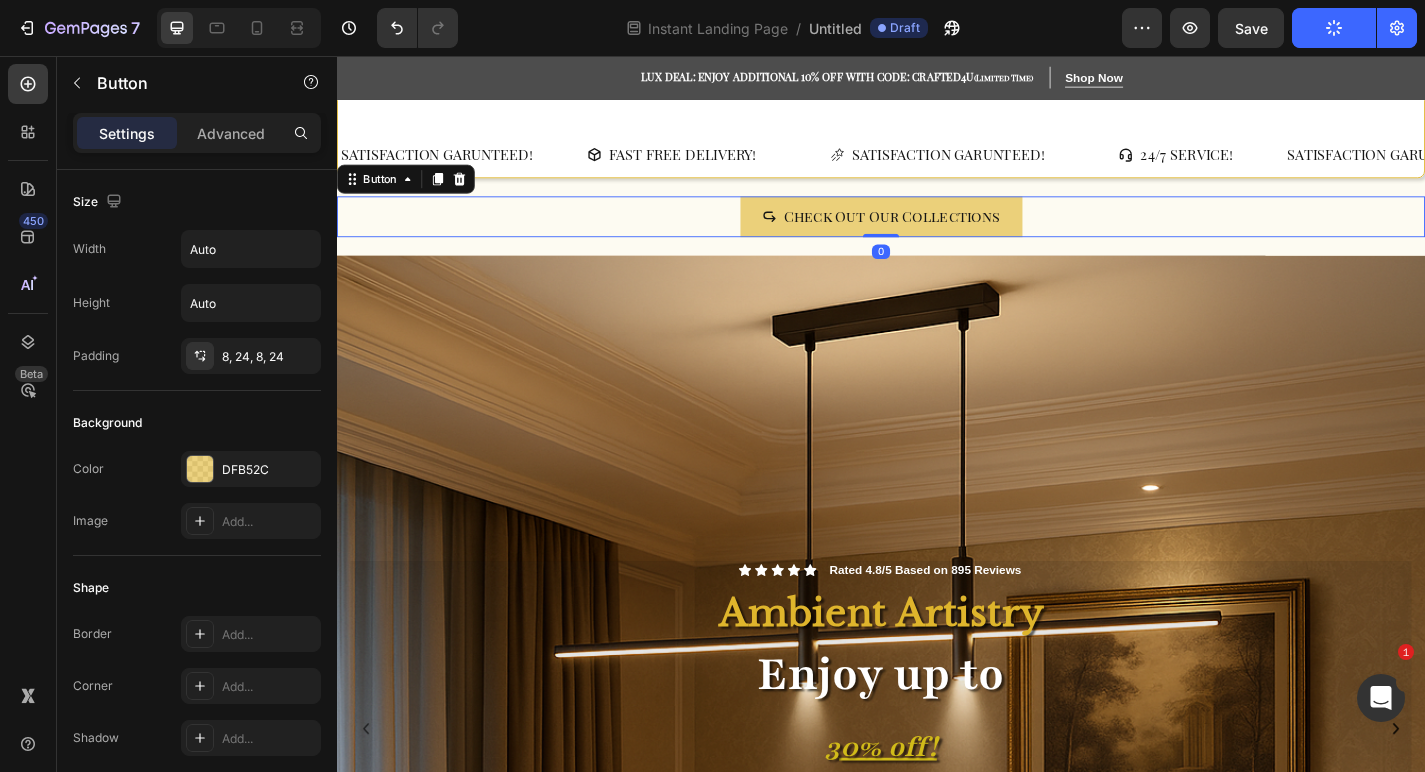 scroll, scrollTop: 0, scrollLeft: 0, axis: both 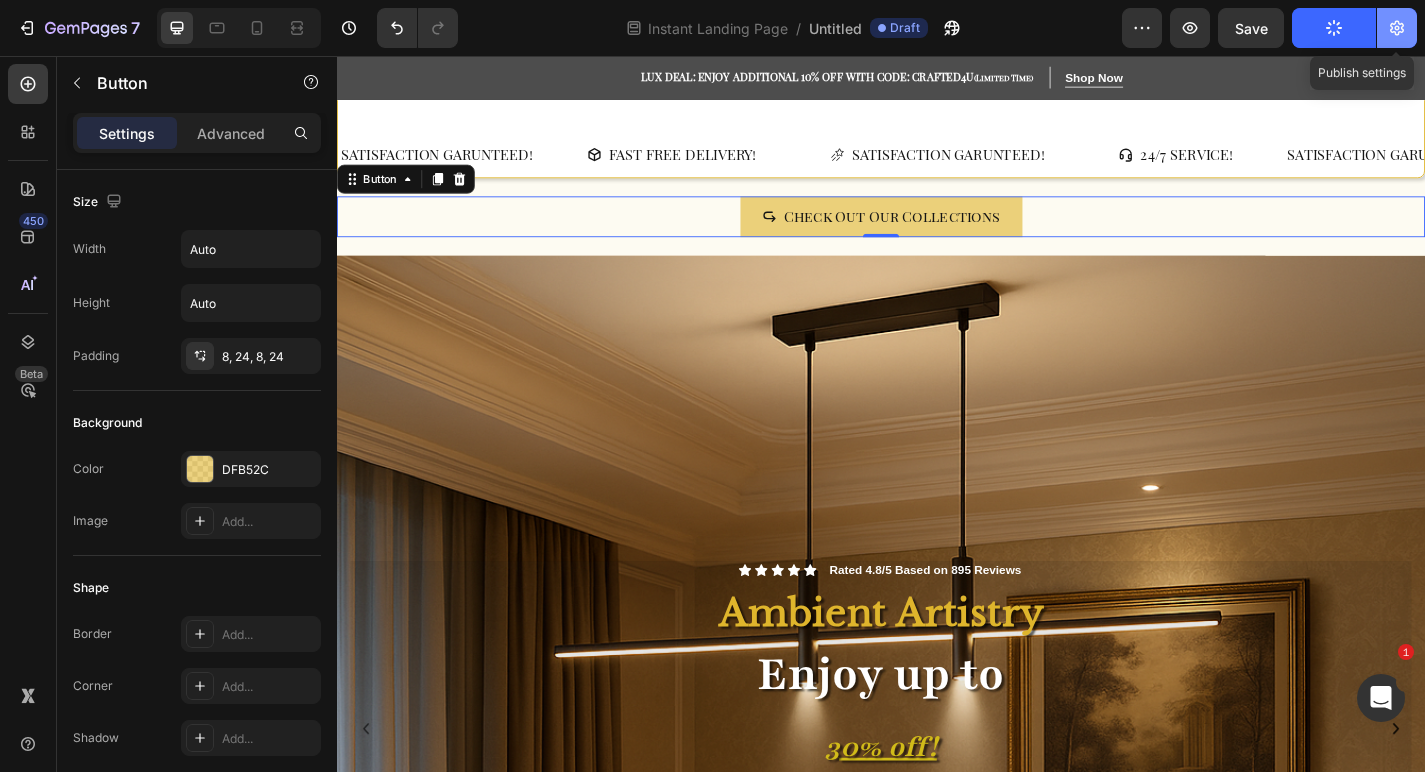 click 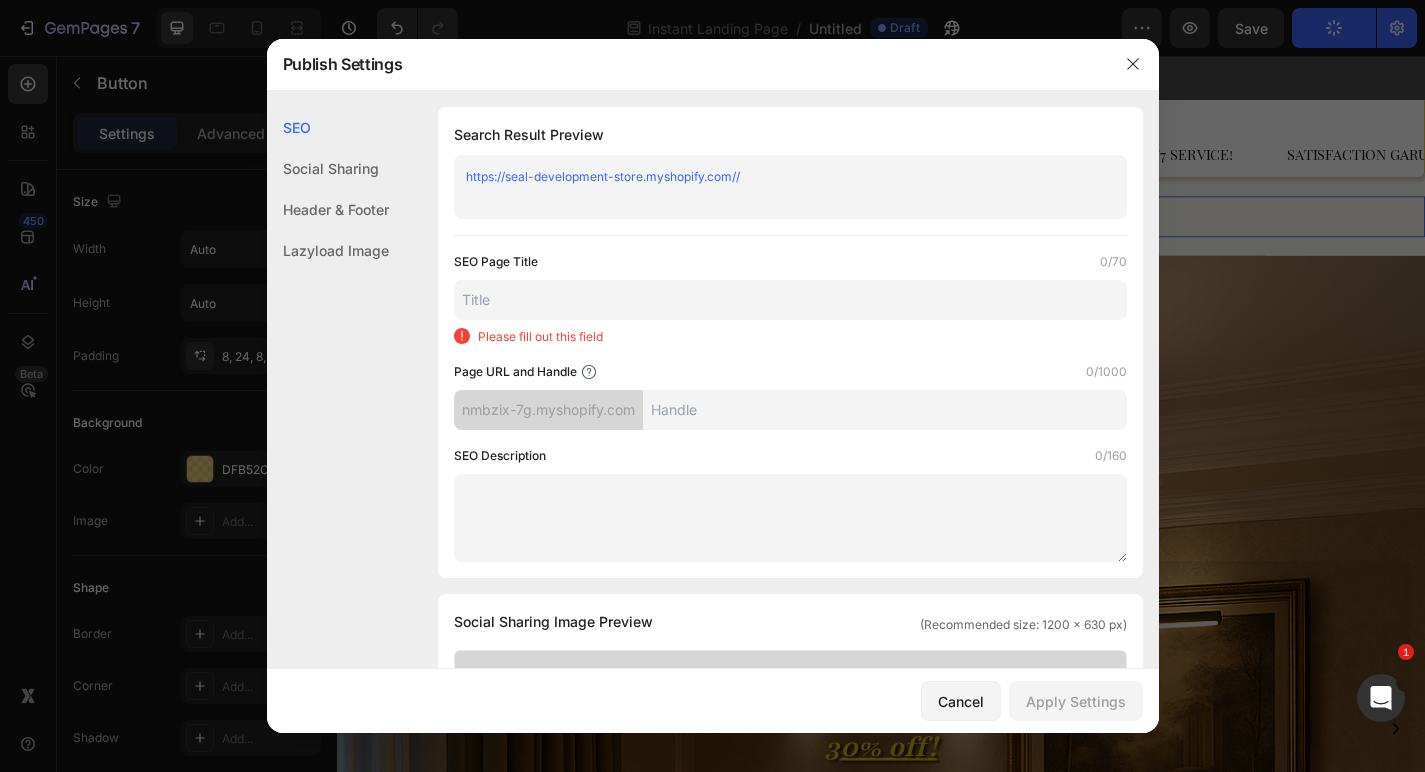 click at bounding box center (790, 300) 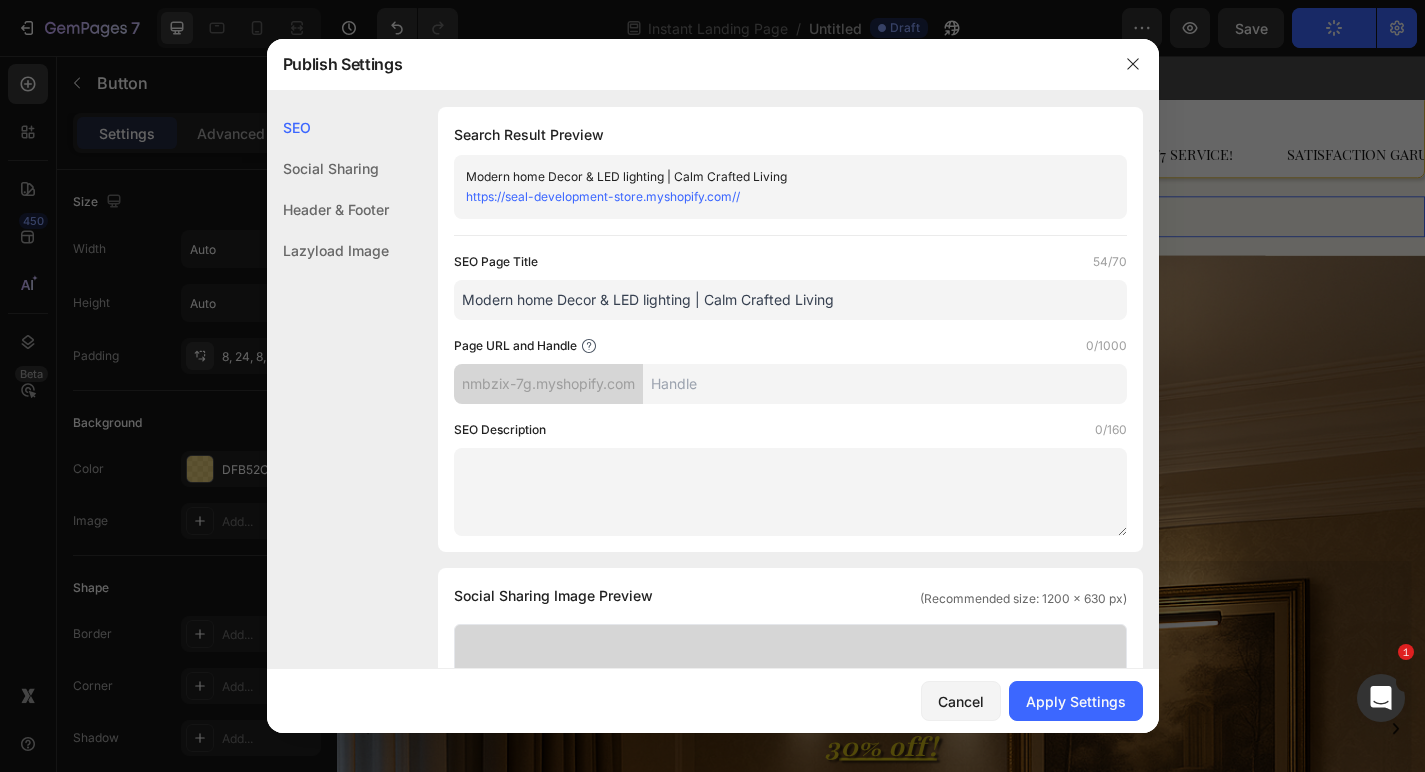 type on "Modern home Decor & LED lighting | Calm Crafted Living" 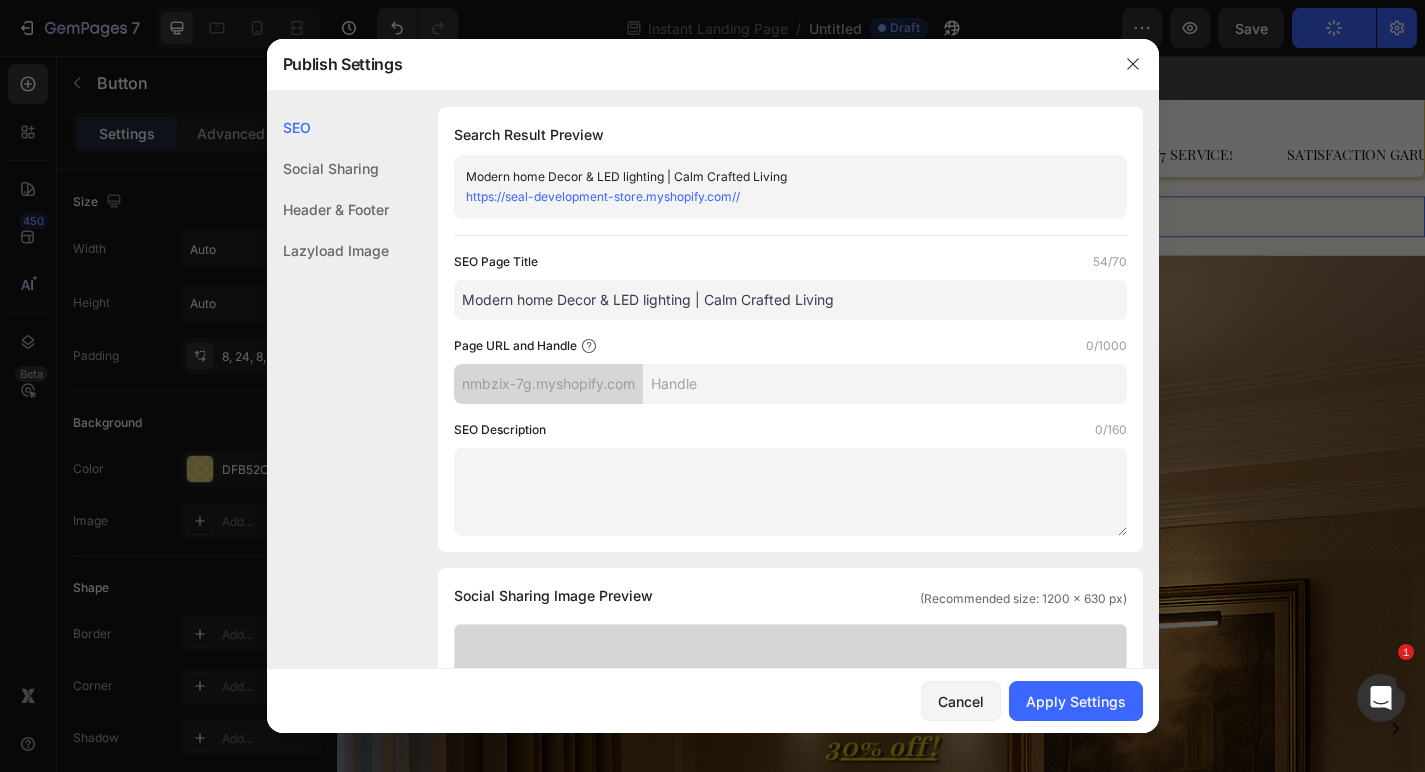 click at bounding box center [885, 384] 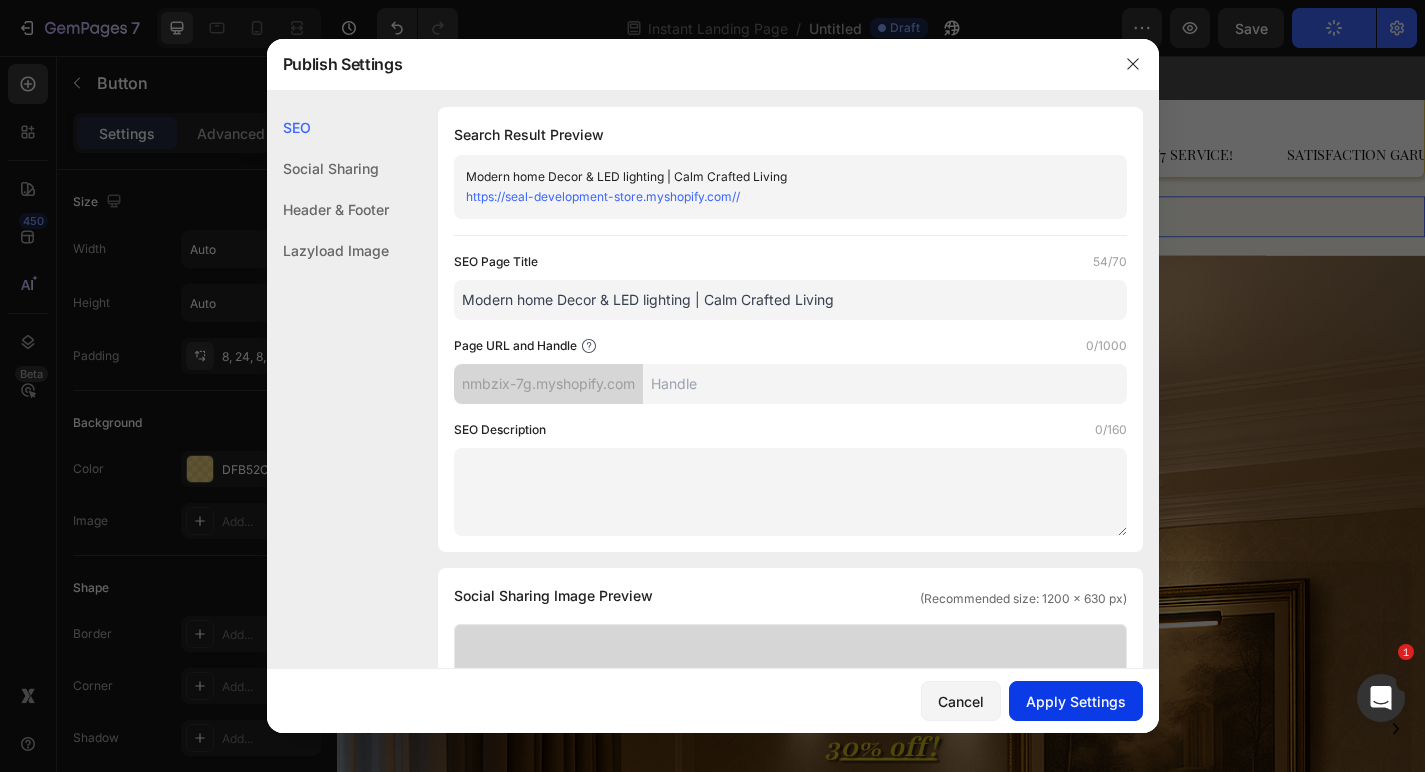 click on "Apply Settings" at bounding box center (1076, 701) 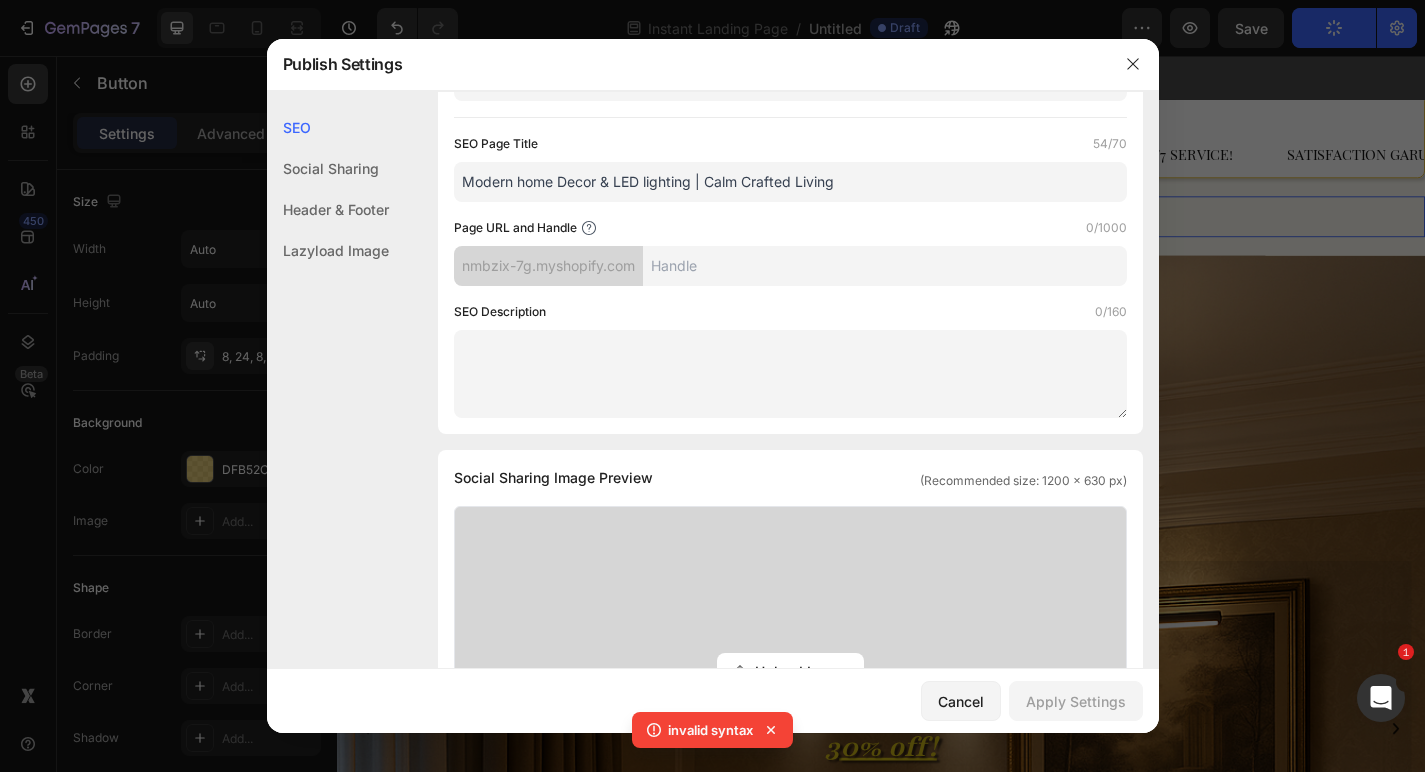 scroll, scrollTop: 139, scrollLeft: 0, axis: vertical 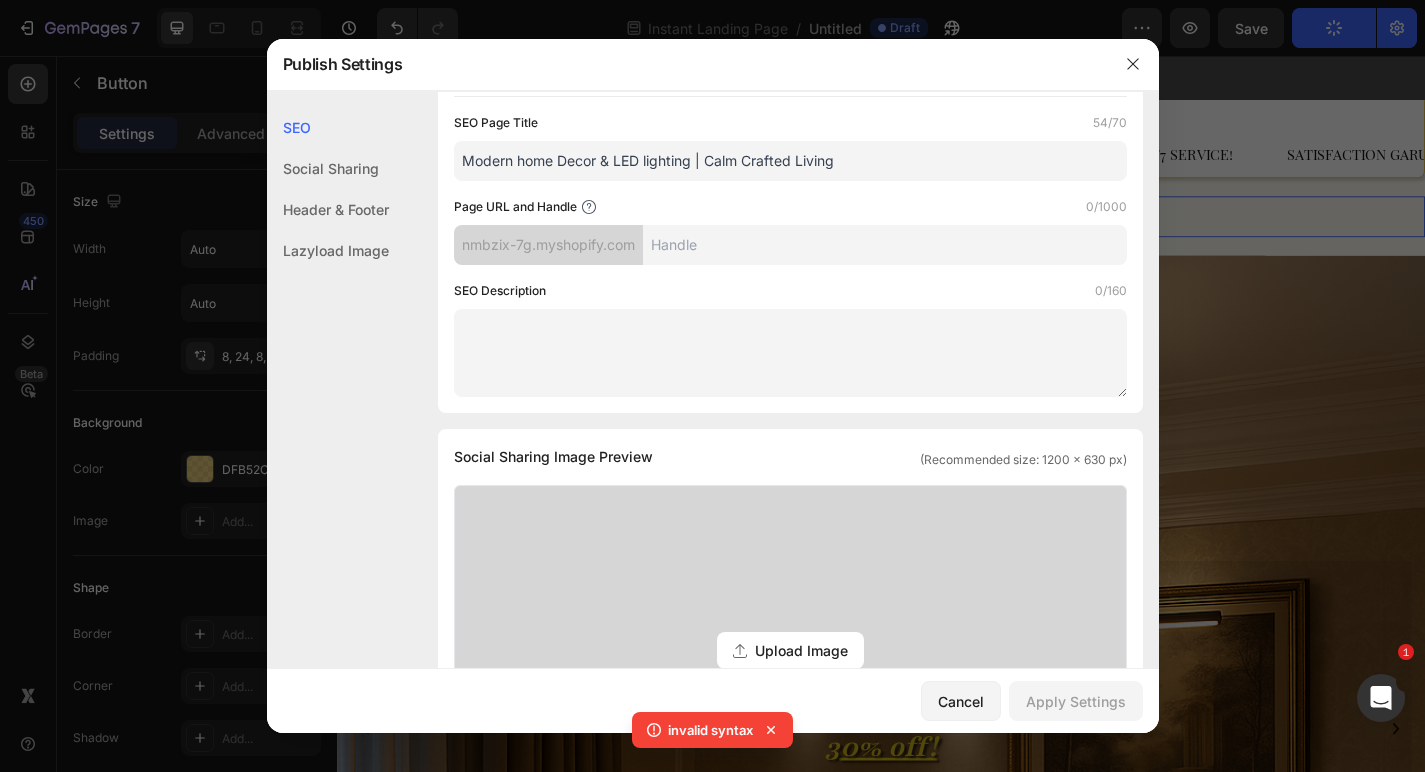 click at bounding box center [790, 353] 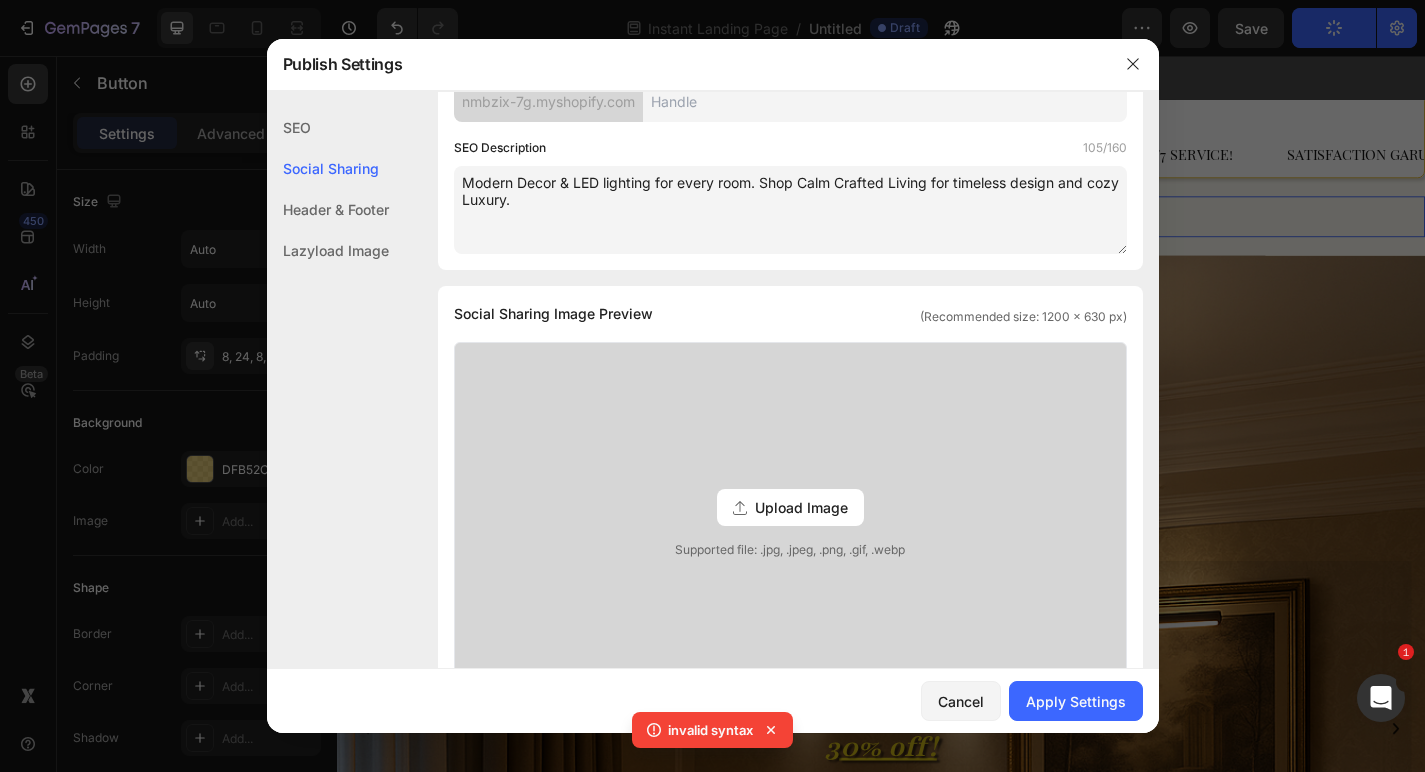 scroll, scrollTop: 328, scrollLeft: 0, axis: vertical 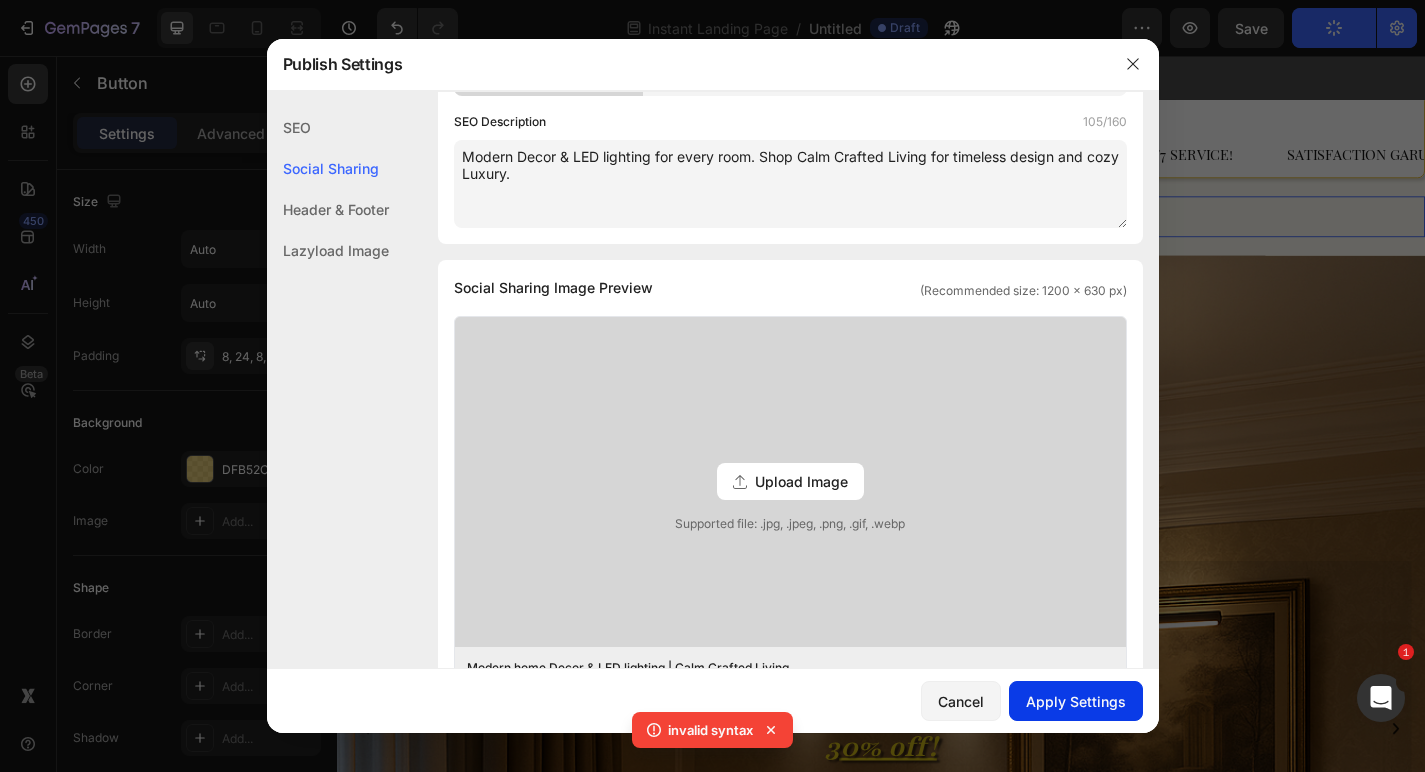 type on "Modern Decor & LED lighting for every room. Shop Calm Crafted Living for timeless design and cozy Luxury." 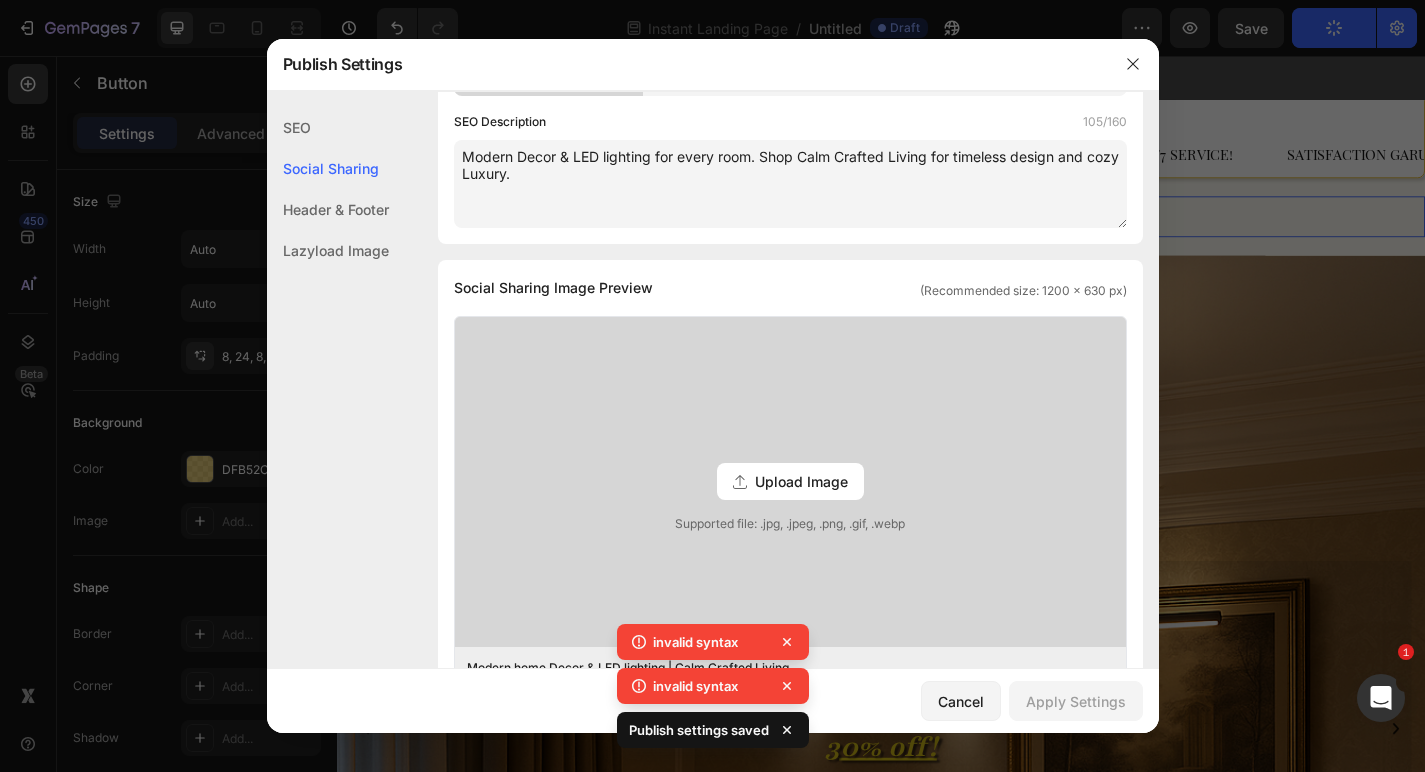 click on "Header & Footer" 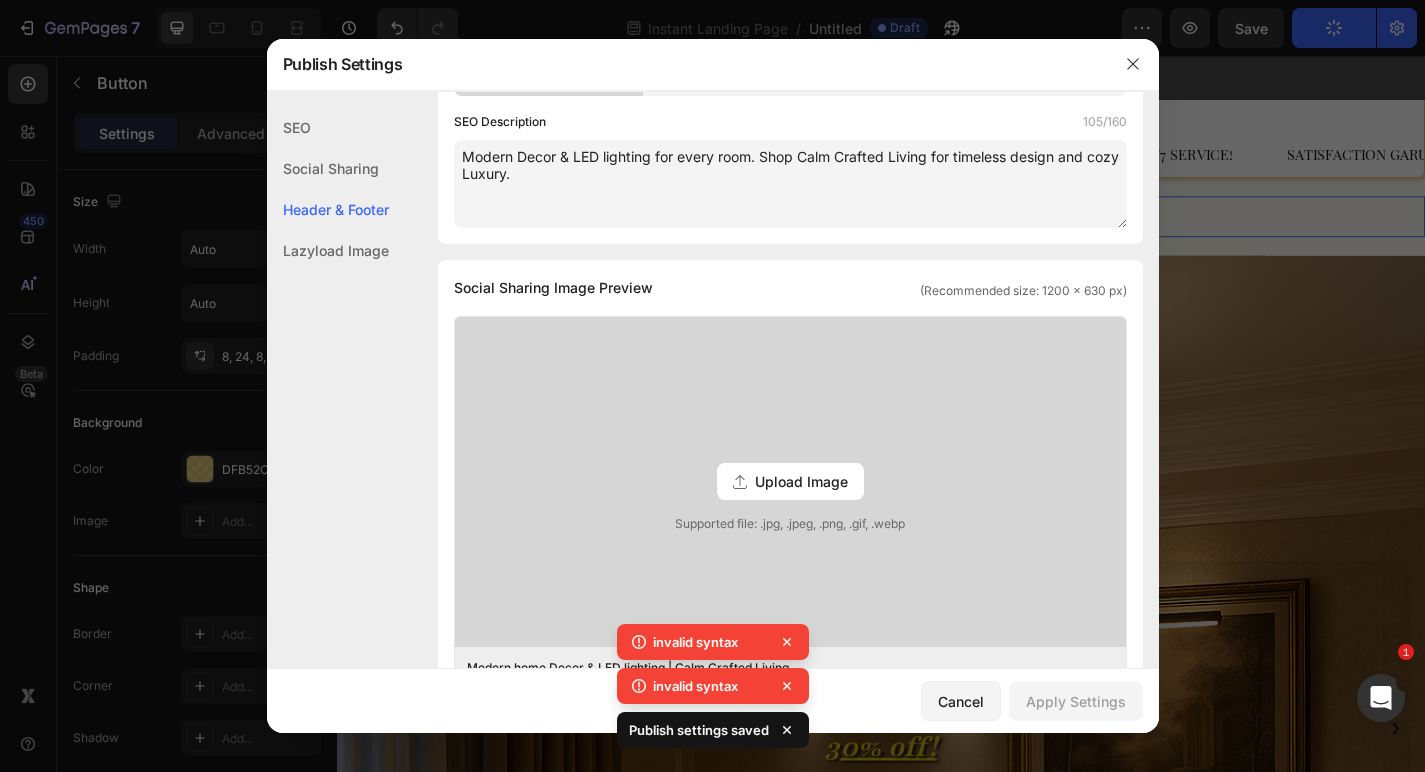 scroll, scrollTop: 918, scrollLeft: 0, axis: vertical 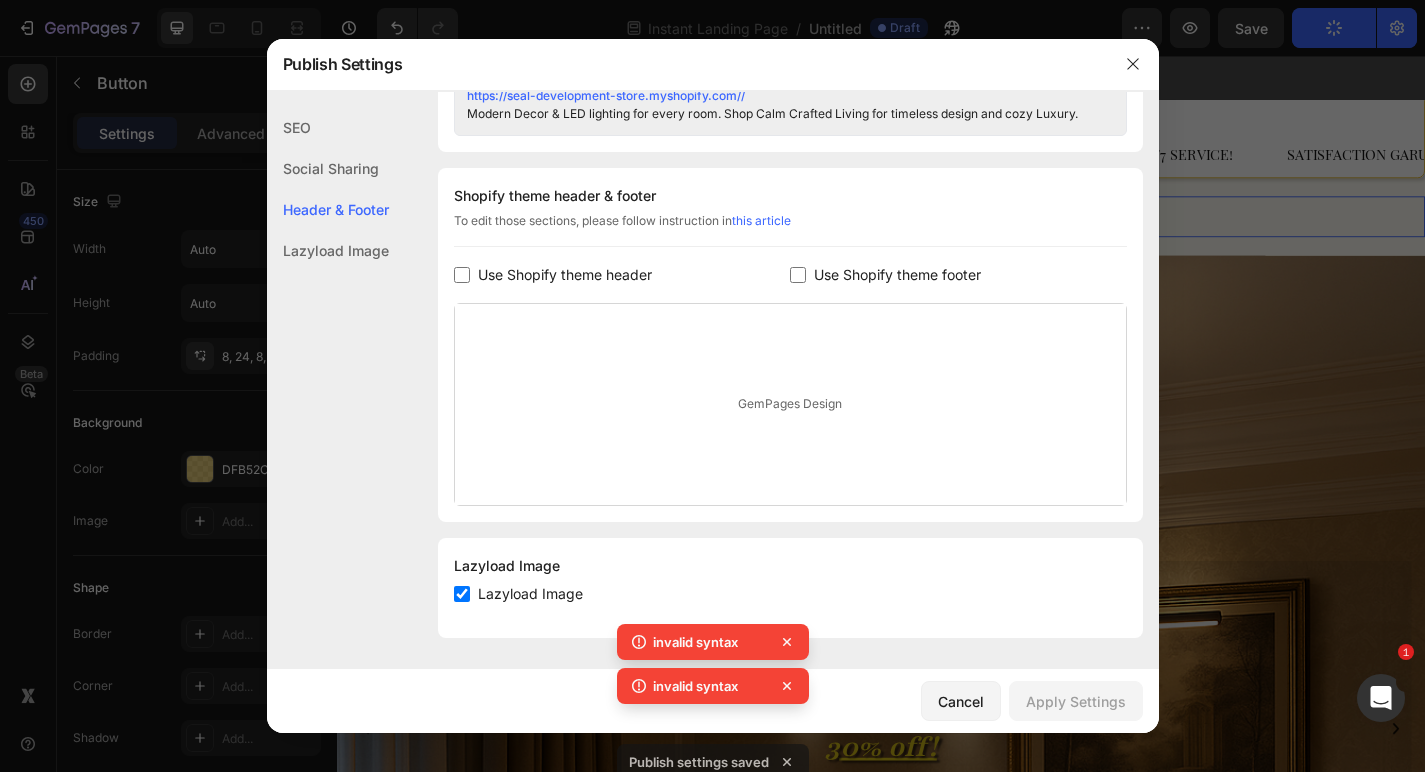 click on "Header & Footer" 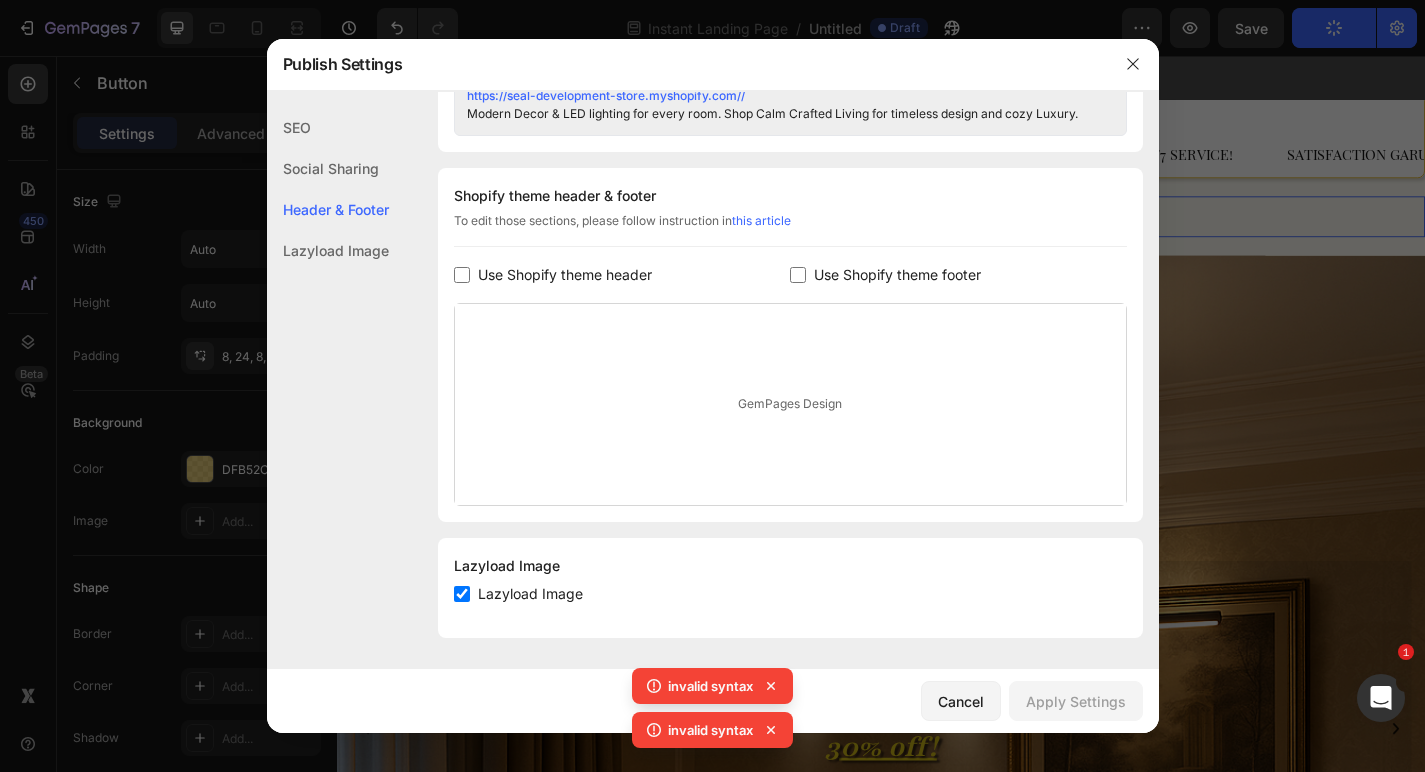 click on "SEO" 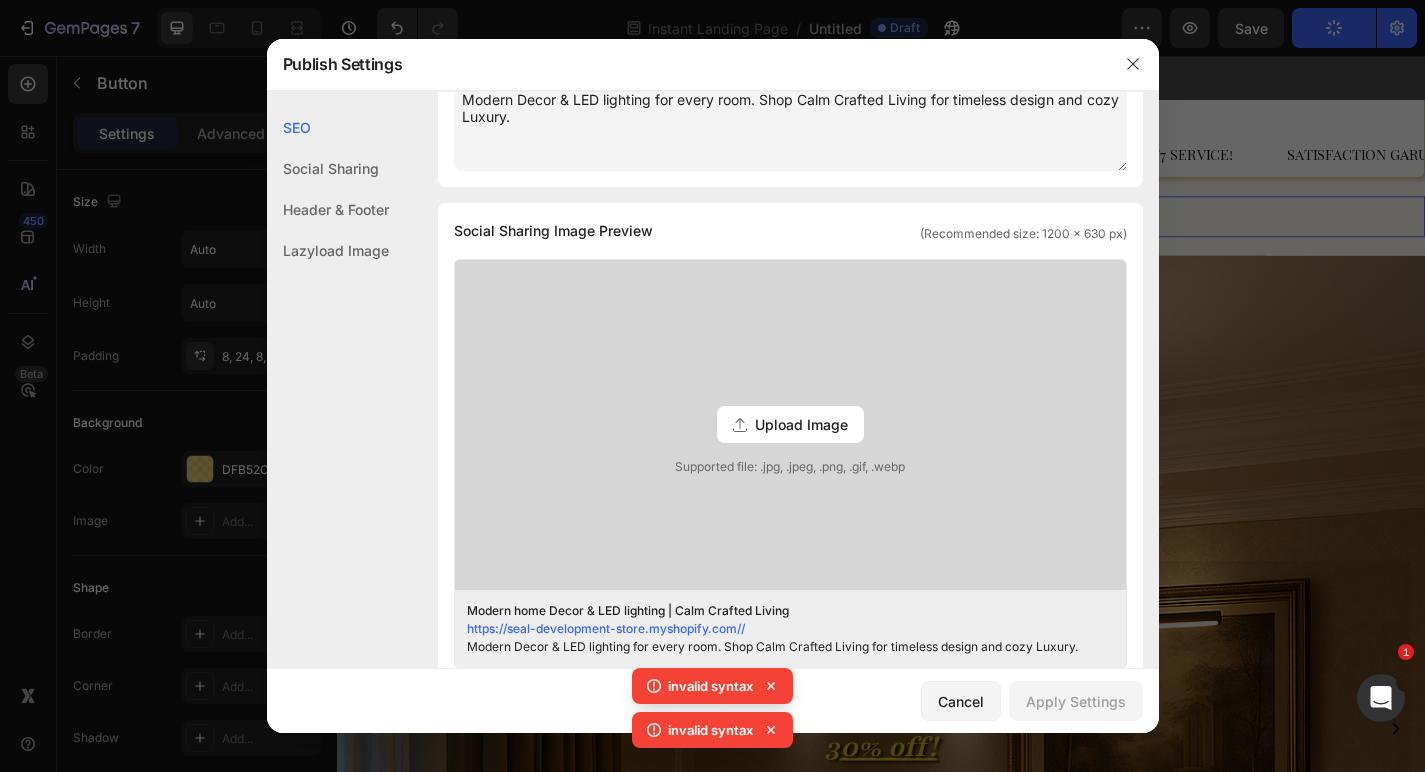 scroll, scrollTop: 422, scrollLeft: 0, axis: vertical 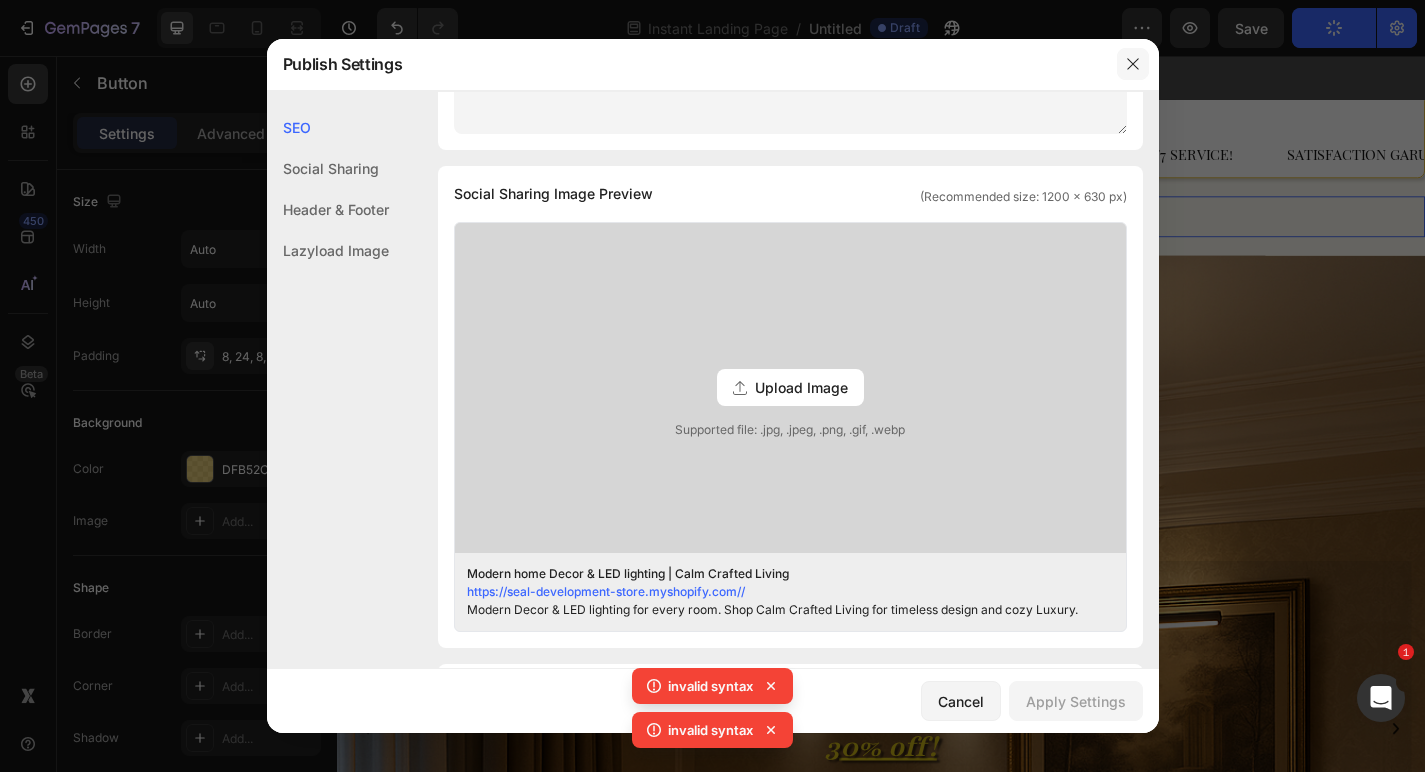 click 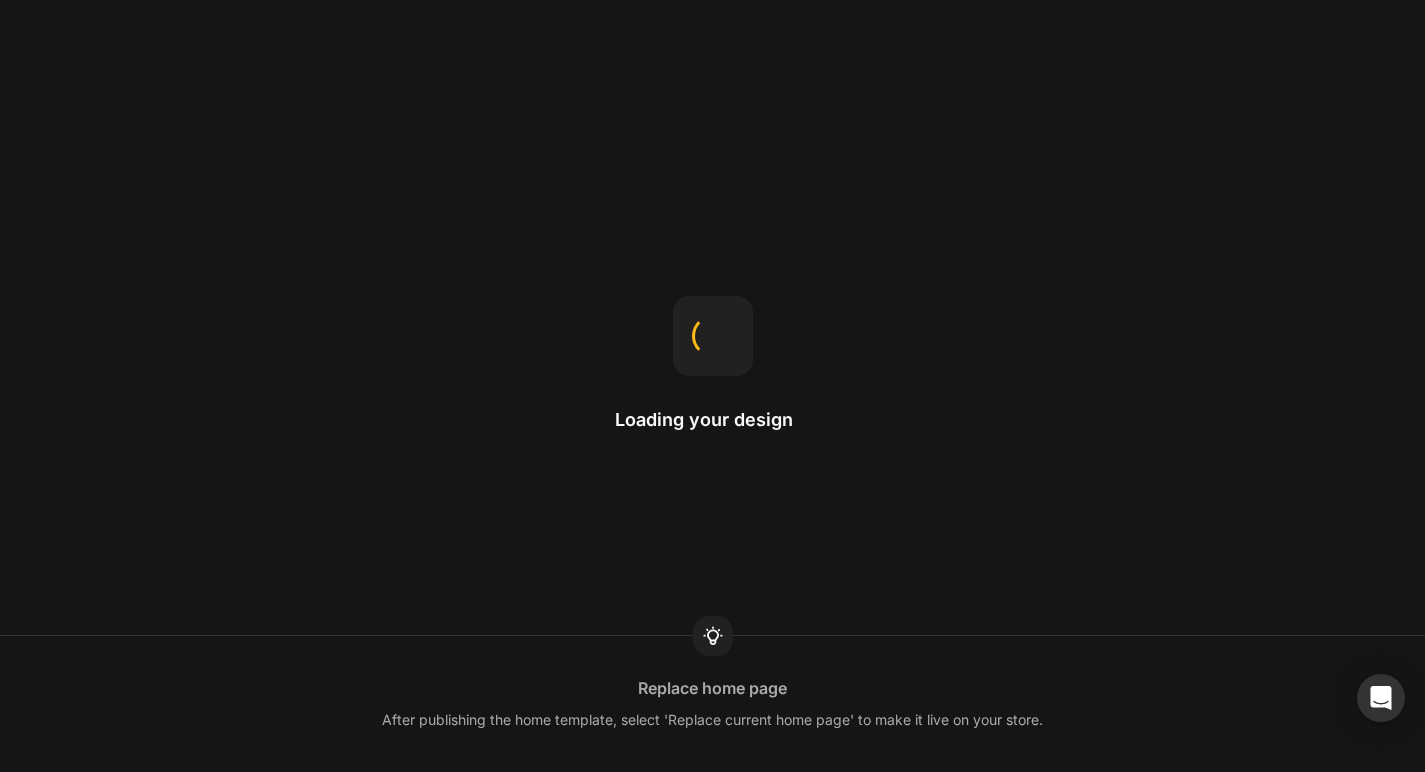 scroll, scrollTop: 0, scrollLeft: 0, axis: both 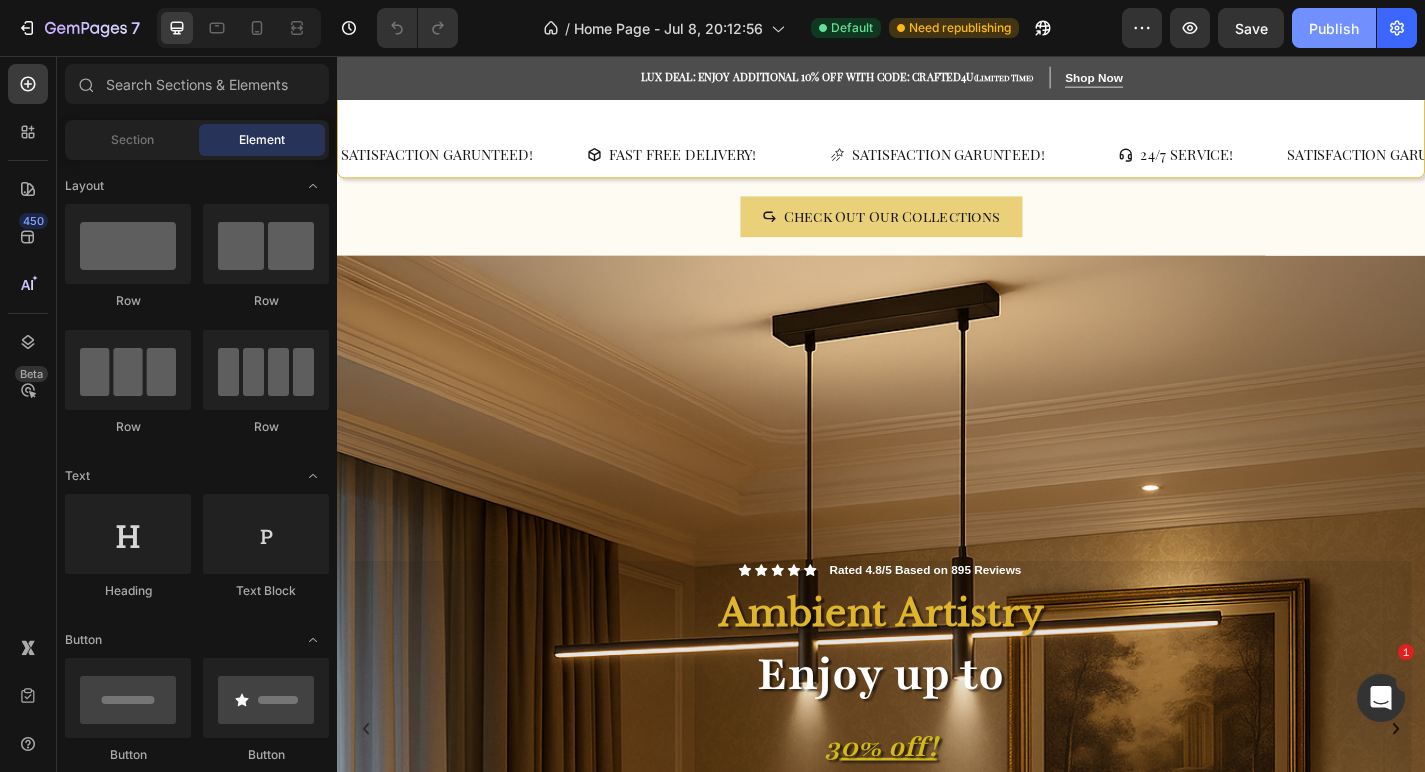 click on "Publish" 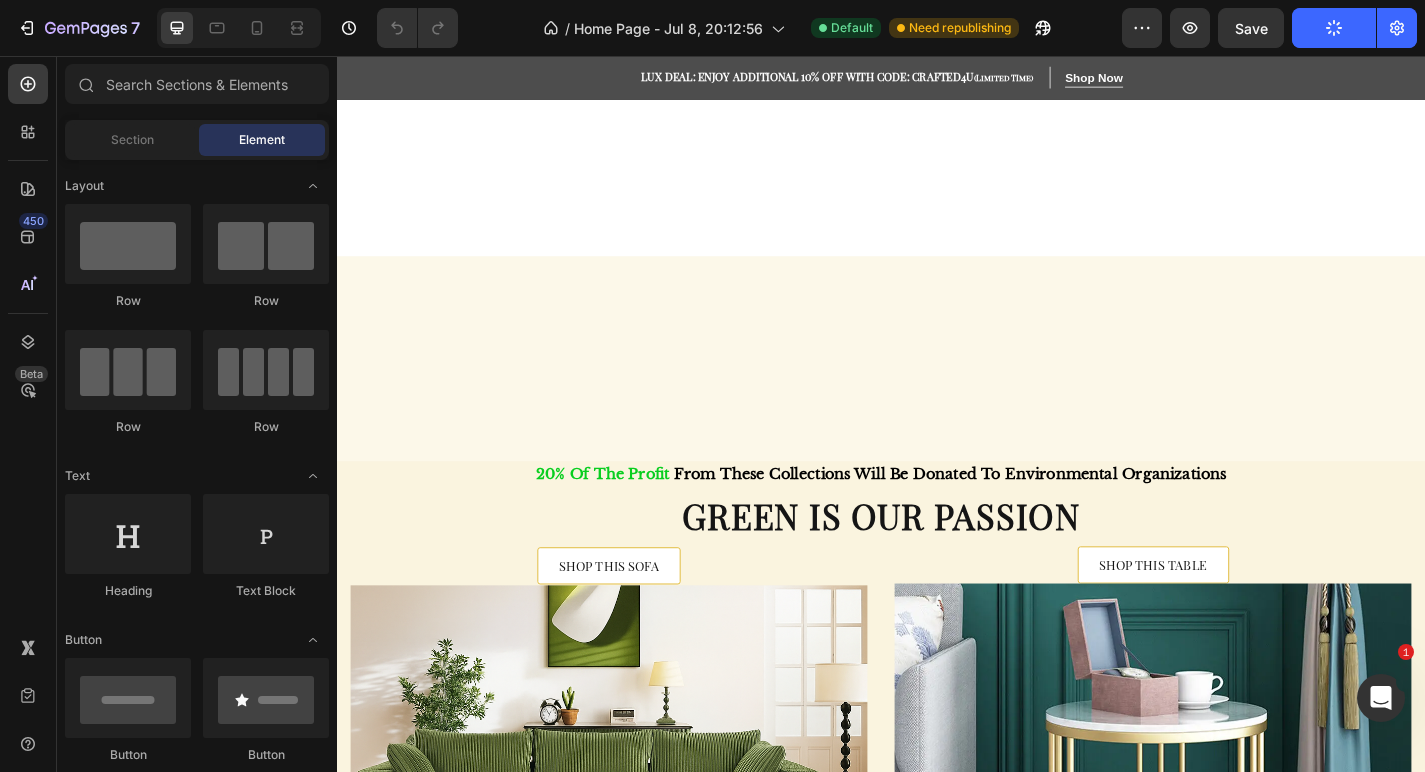 scroll, scrollTop: 1503, scrollLeft: 0, axis: vertical 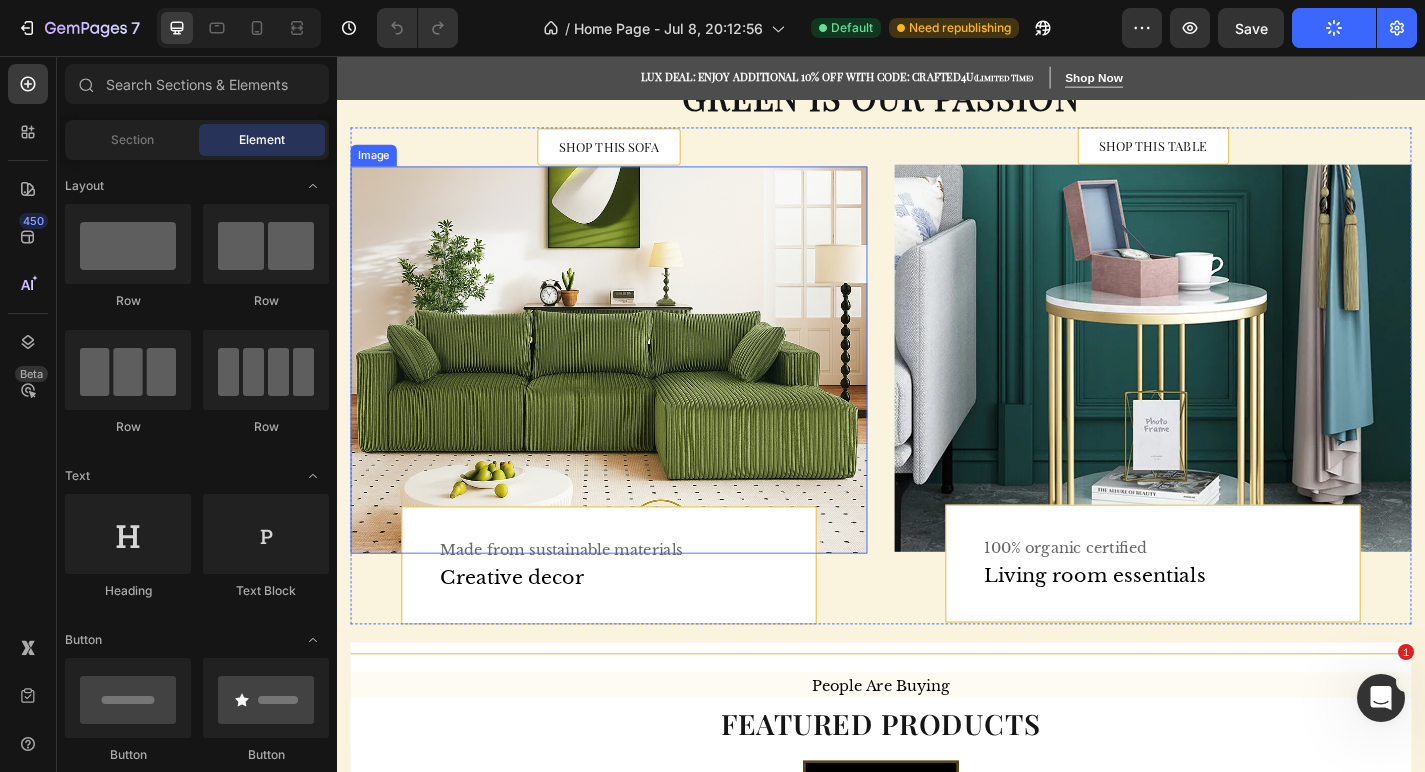 click at bounding box center [637, 392] 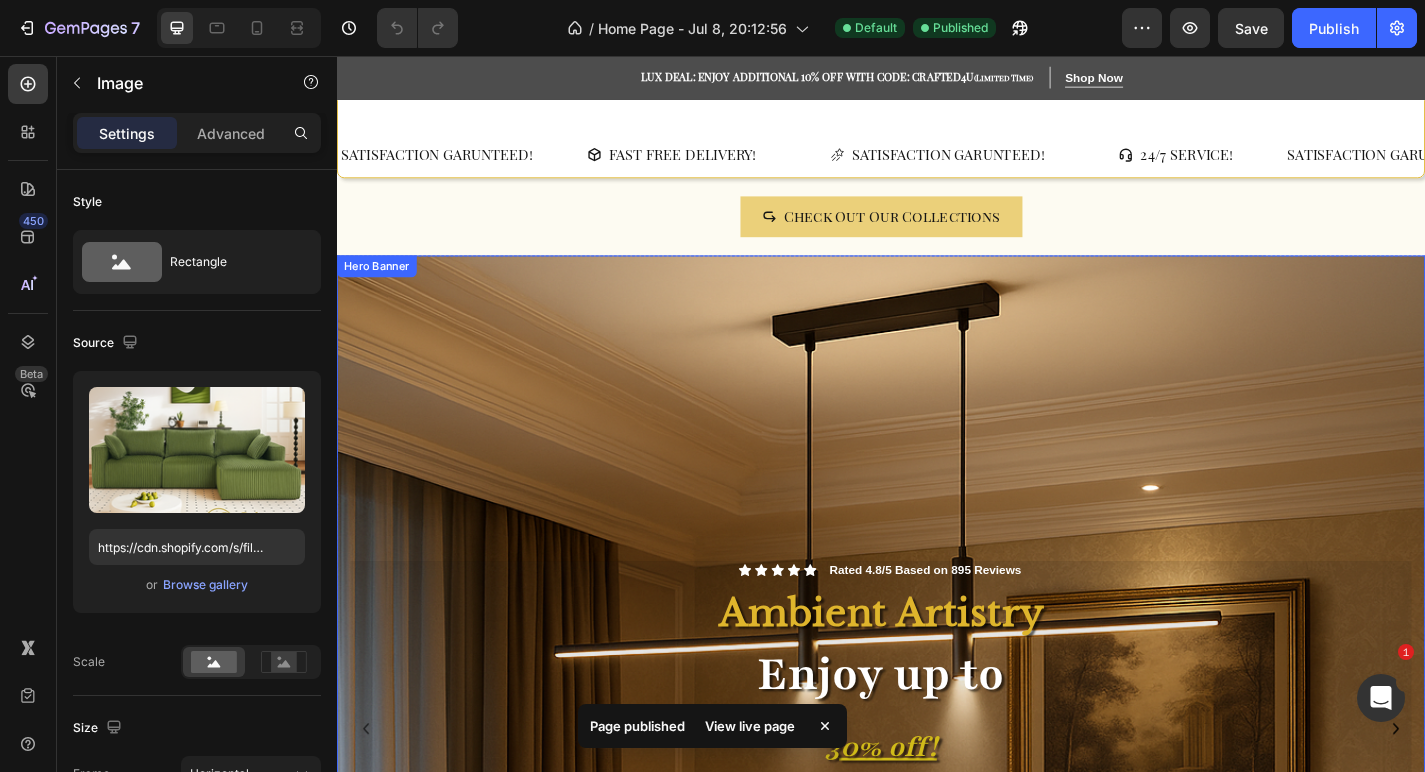 scroll, scrollTop: 0, scrollLeft: 0, axis: both 